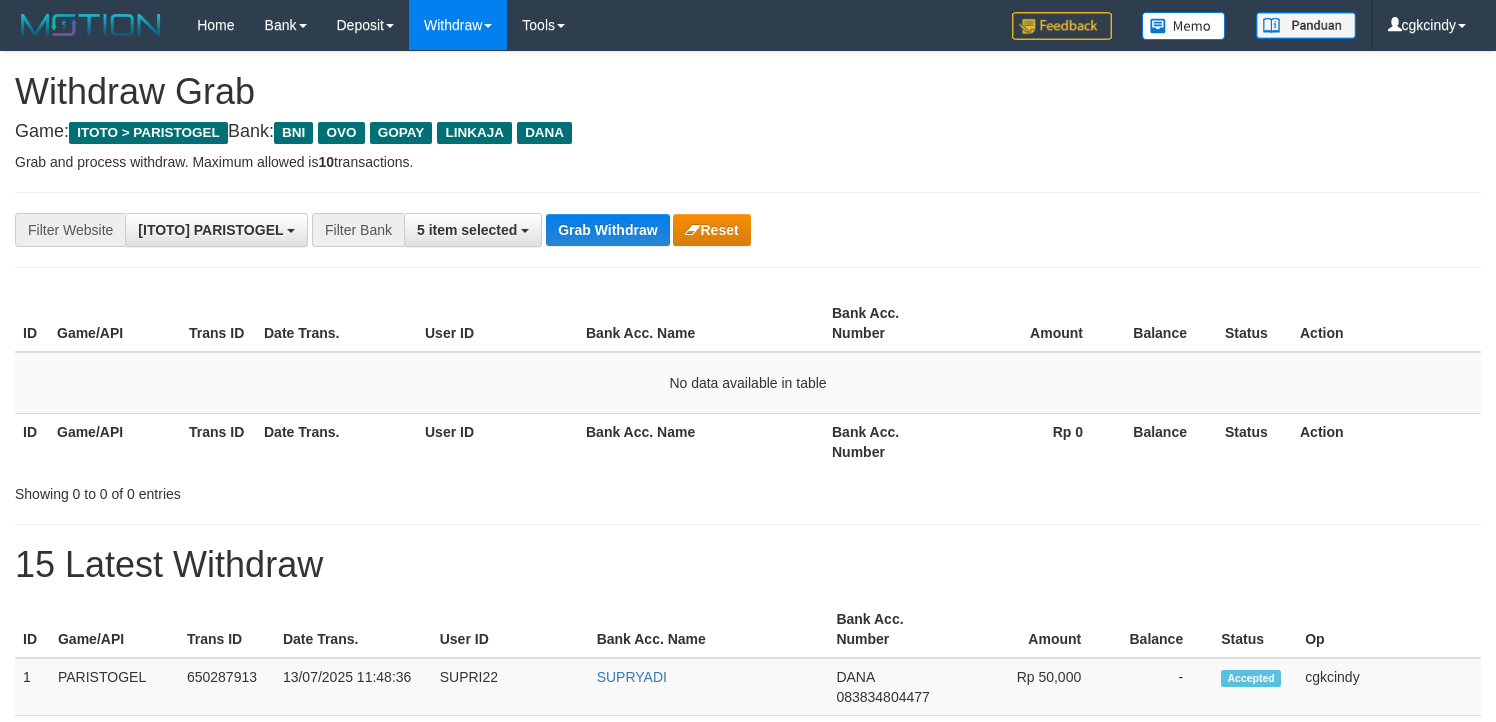 scroll, scrollTop: 0, scrollLeft: 0, axis: both 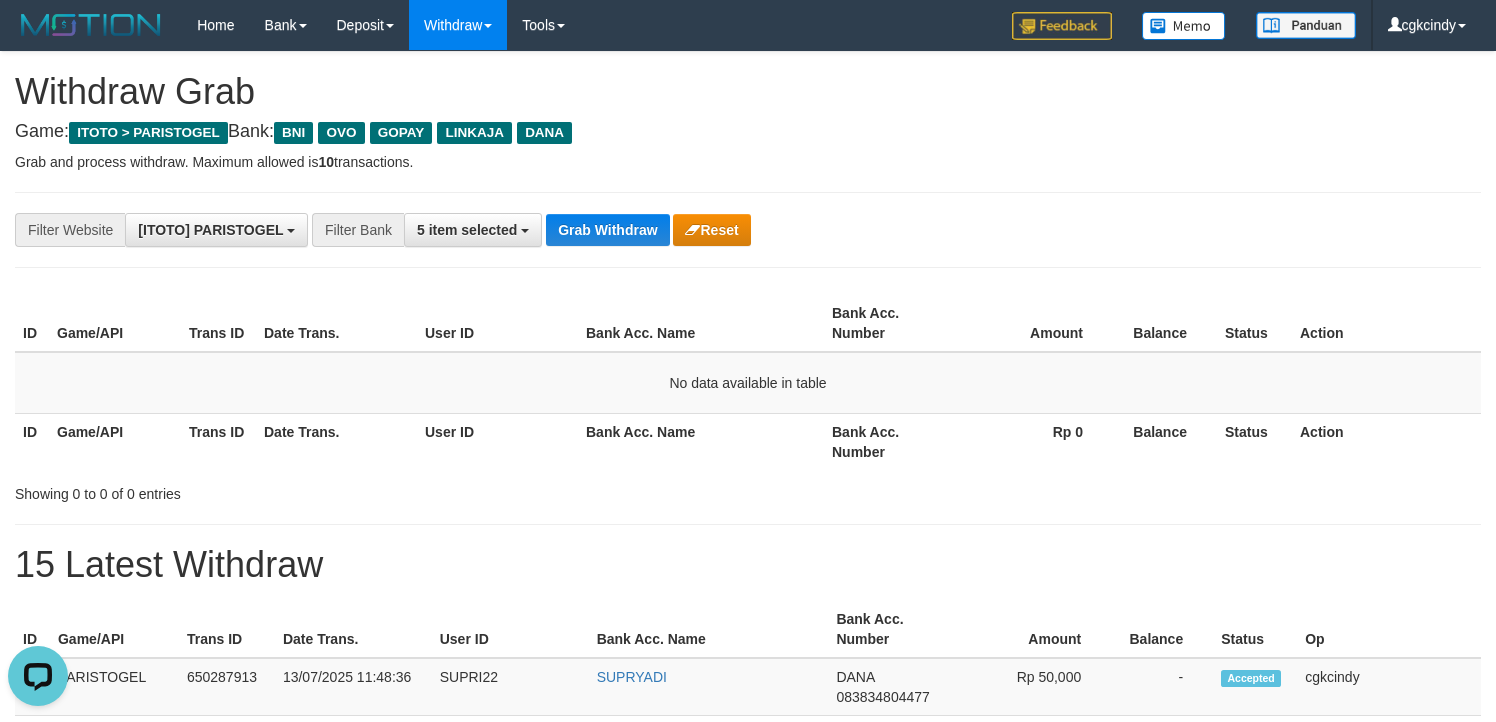 click on "Bank Acc. Number" at bounding box center [890, 441] 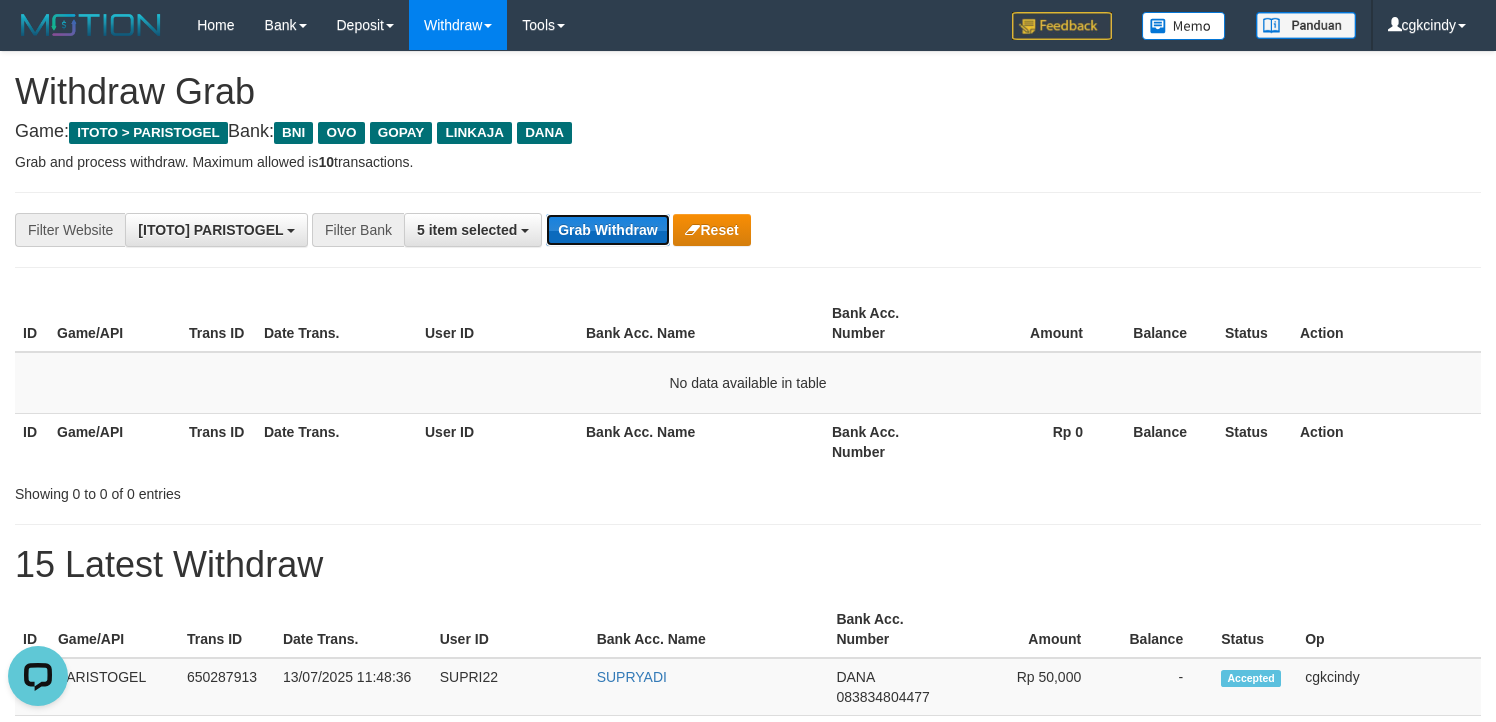 click on "Grab Withdraw" at bounding box center [607, 230] 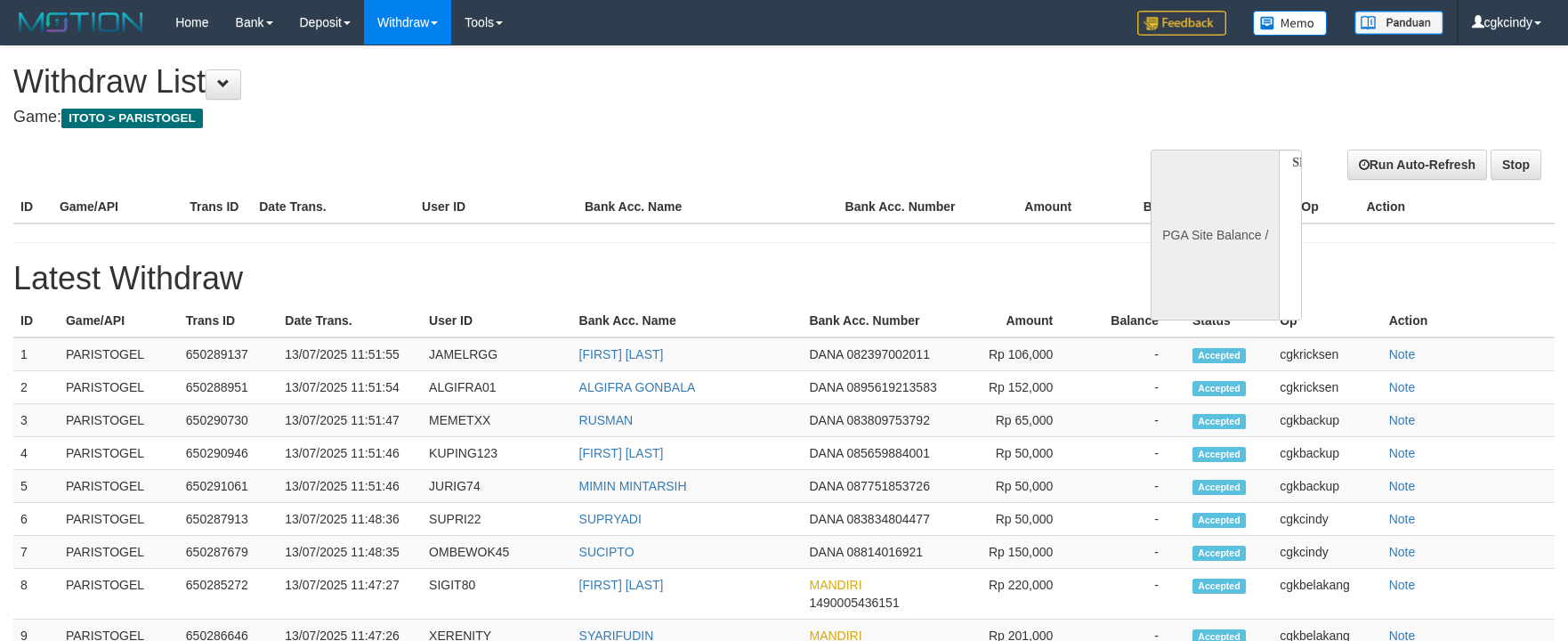 select 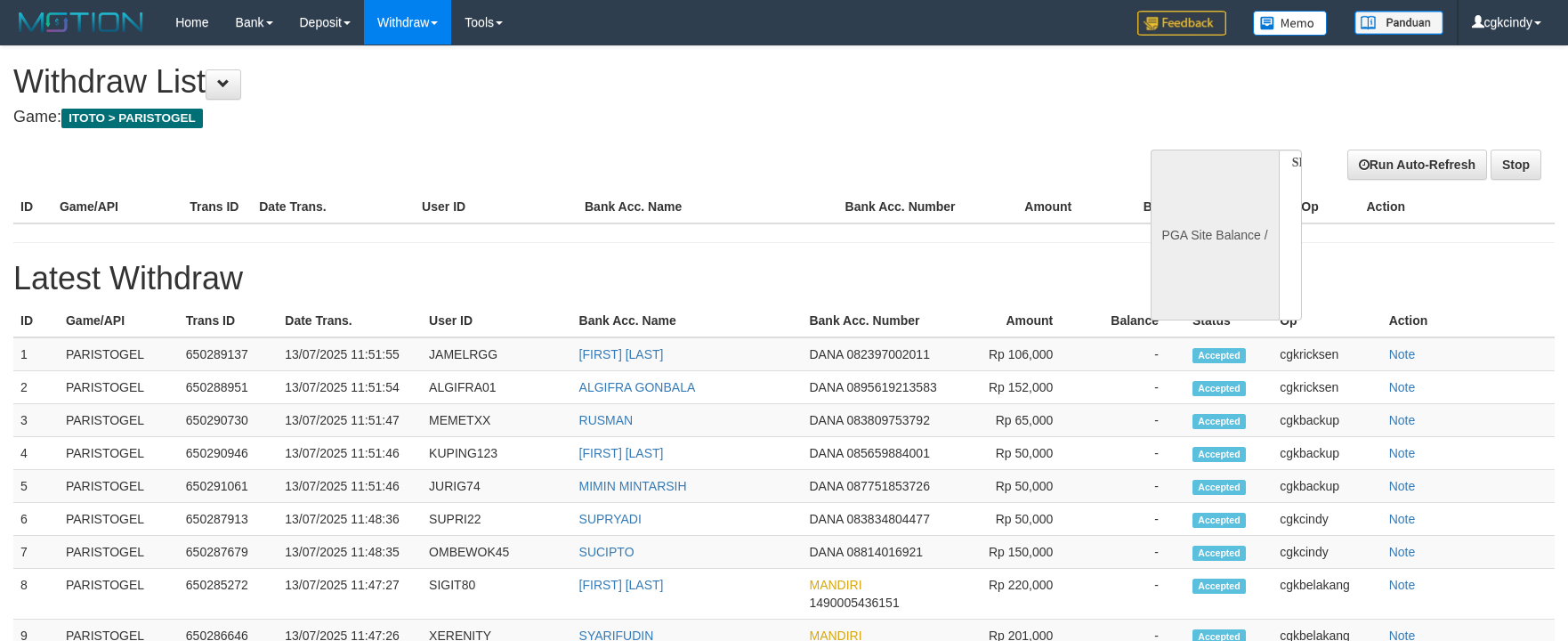 scroll, scrollTop: 0, scrollLeft: 0, axis: both 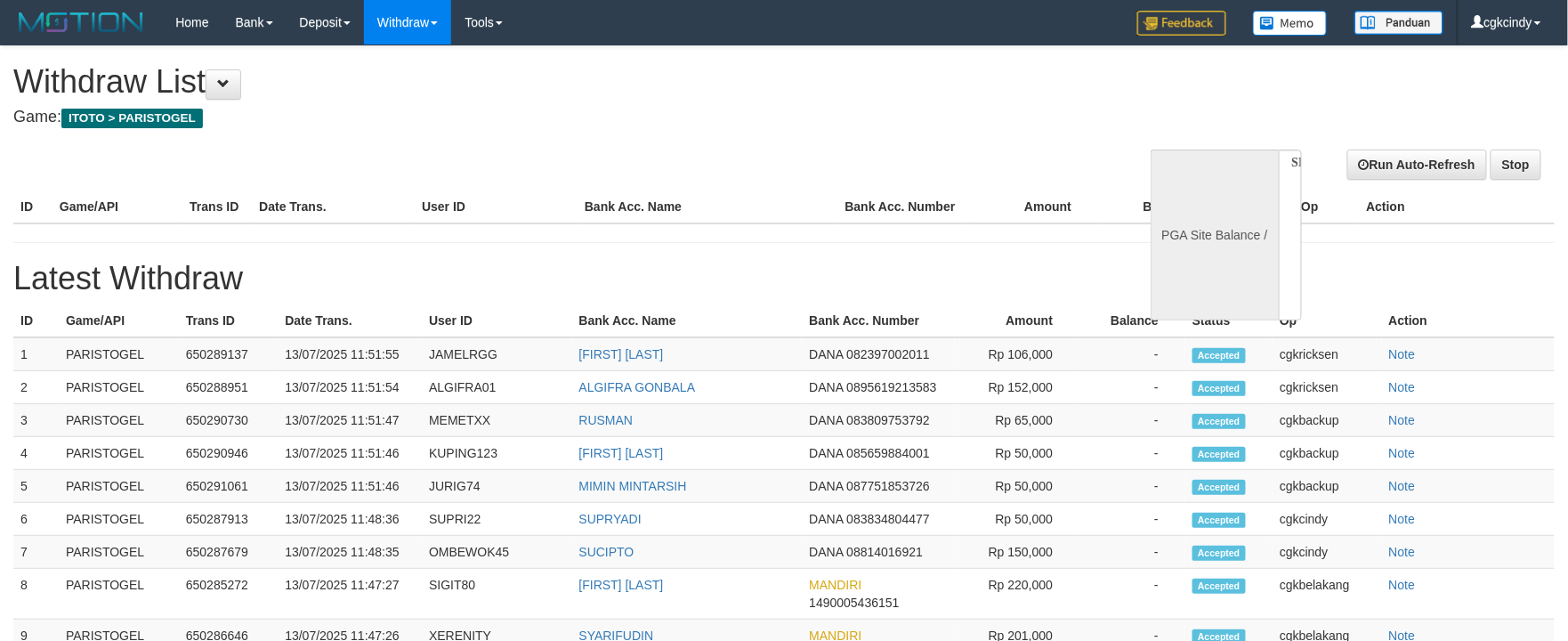 select on "**" 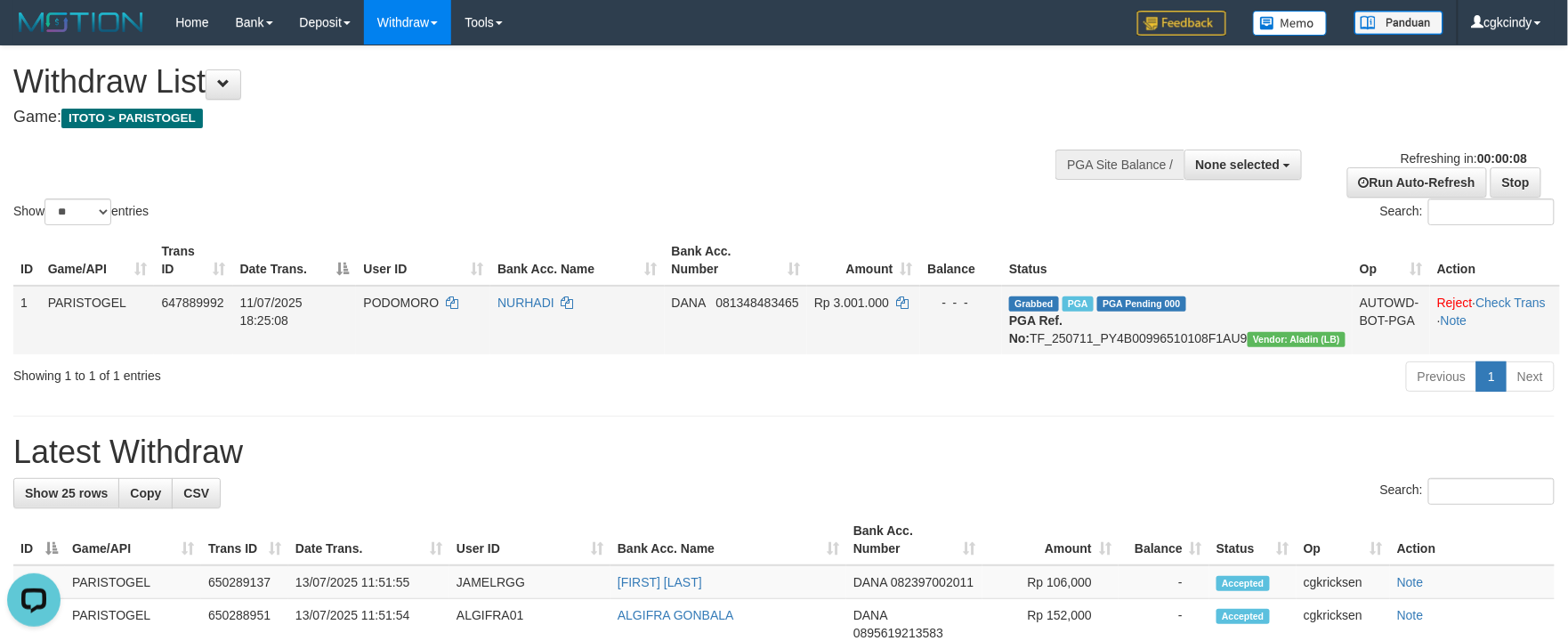 scroll, scrollTop: 0, scrollLeft: 0, axis: both 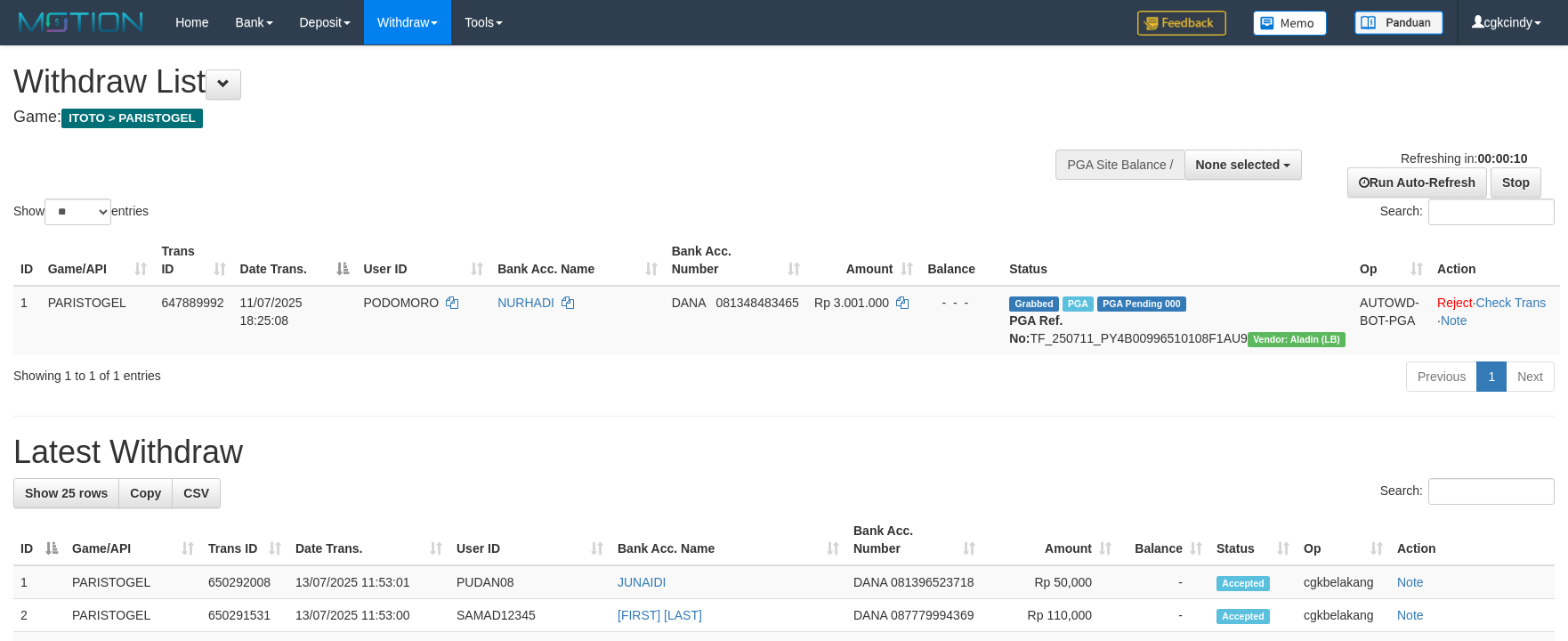 select 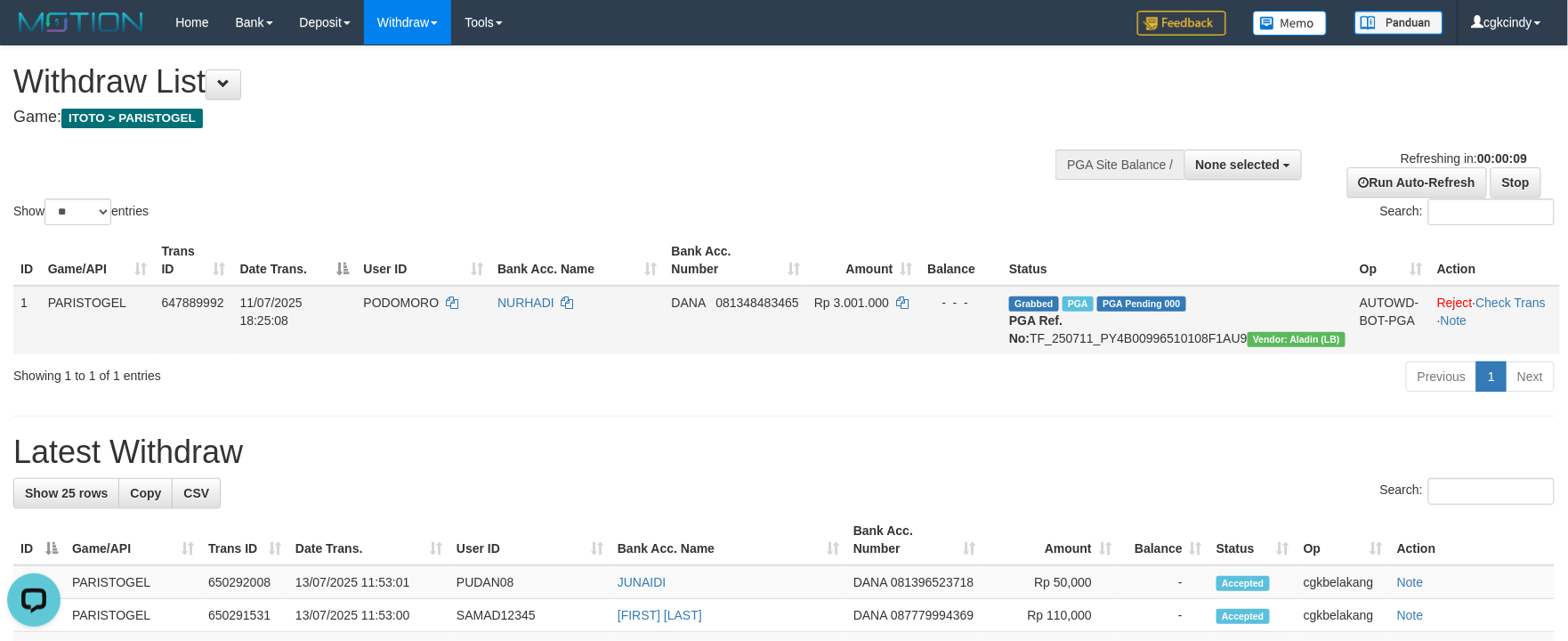 scroll, scrollTop: 0, scrollLeft: 0, axis: both 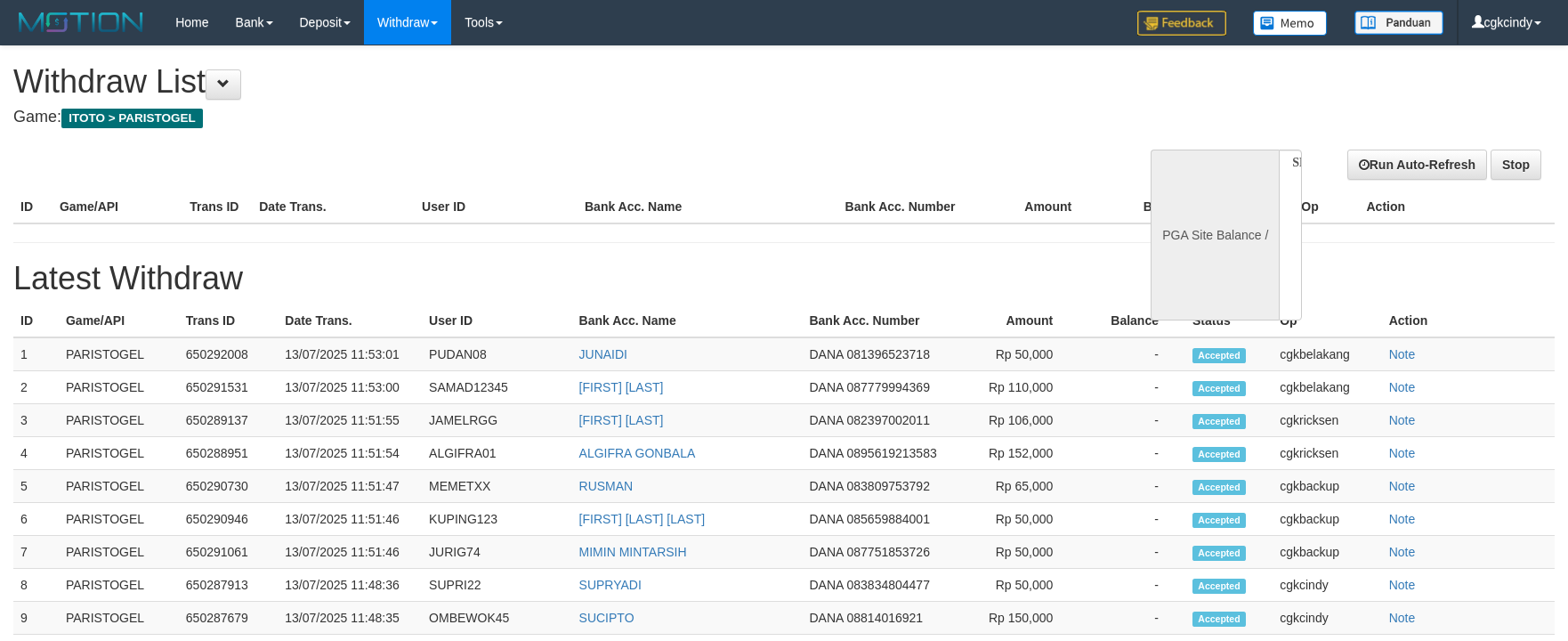 select 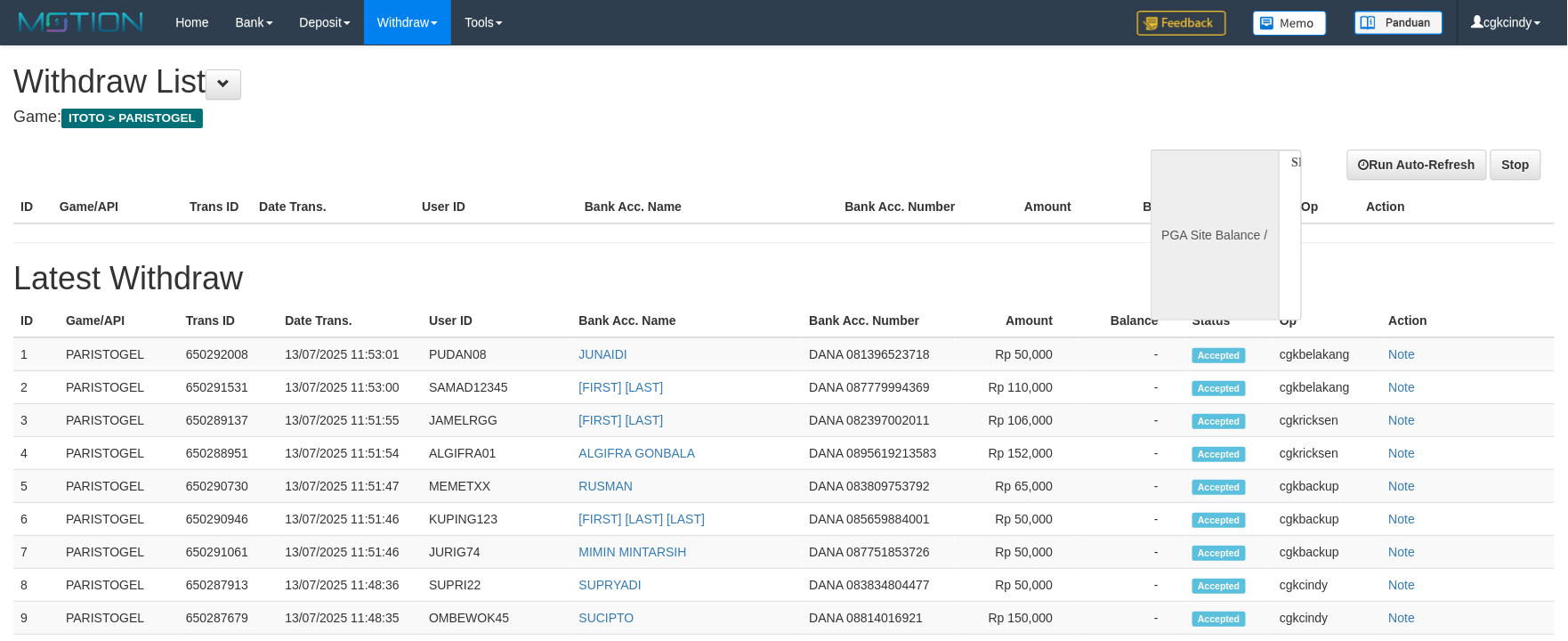 select on "**" 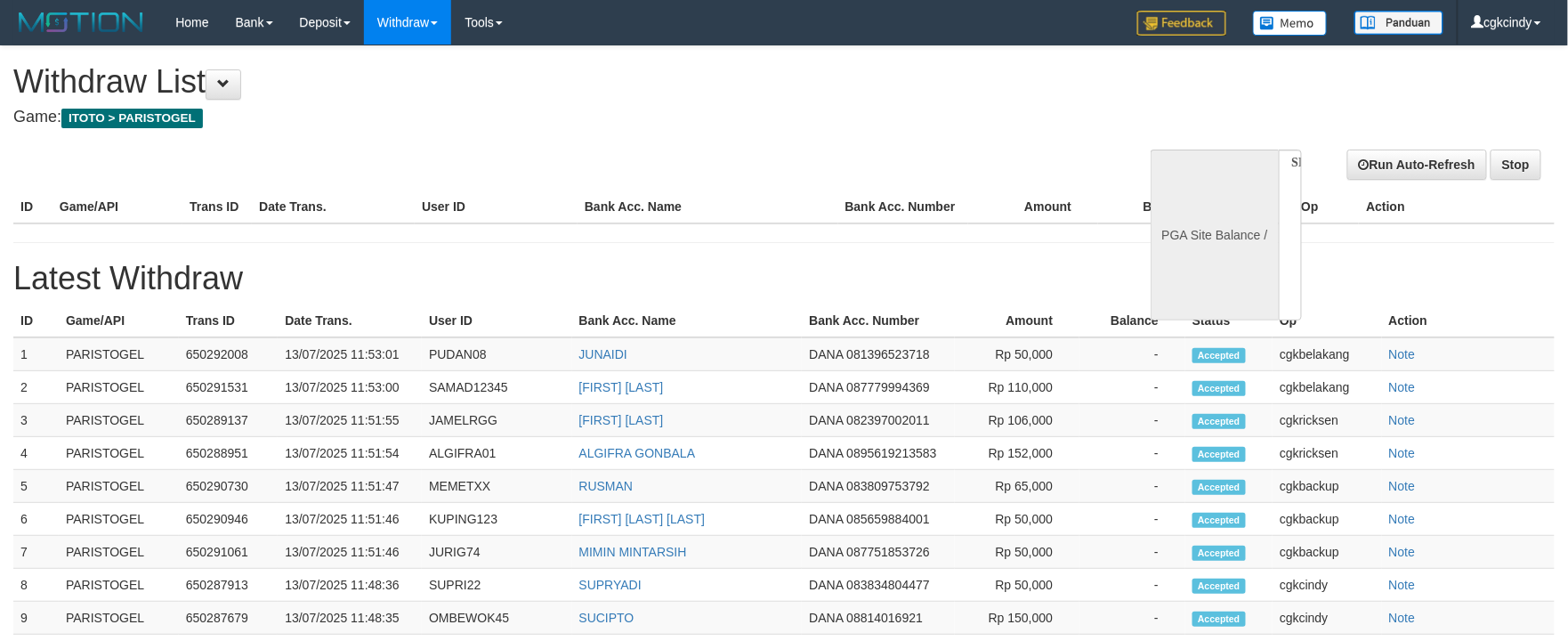 select 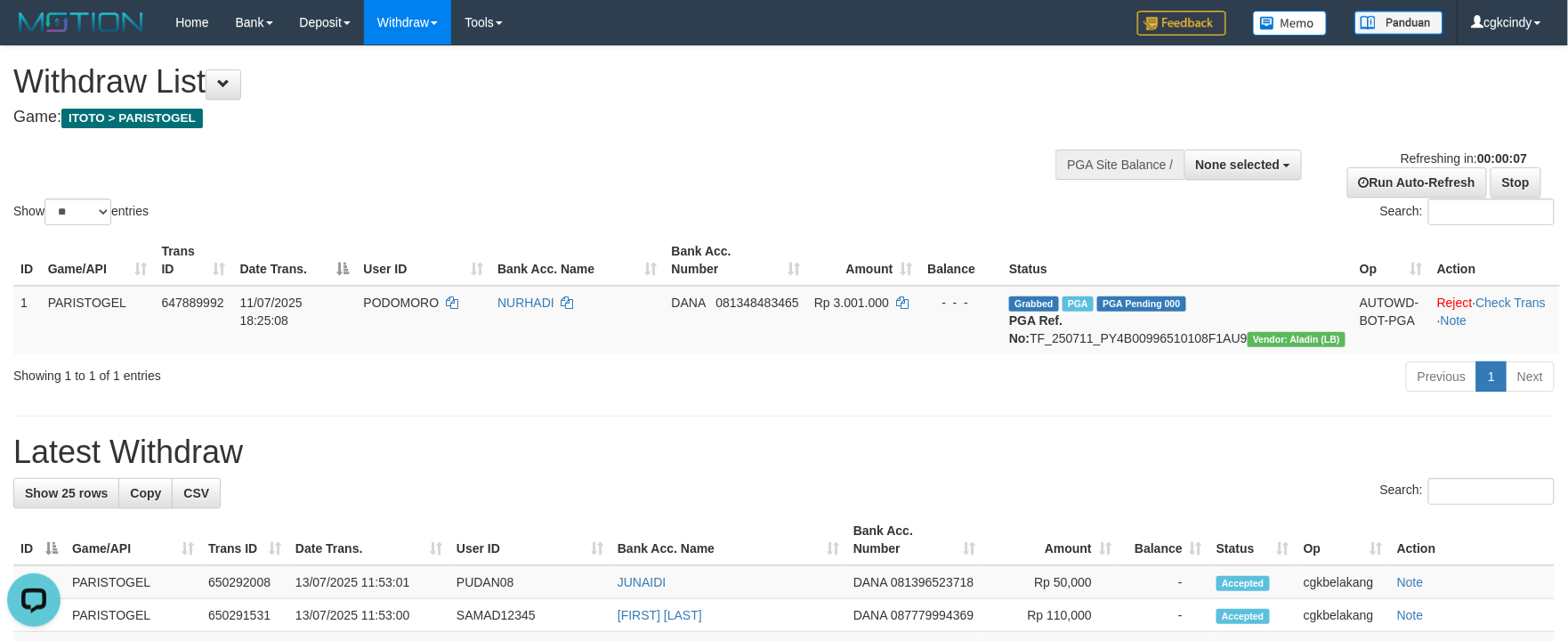 scroll, scrollTop: 0, scrollLeft: 0, axis: both 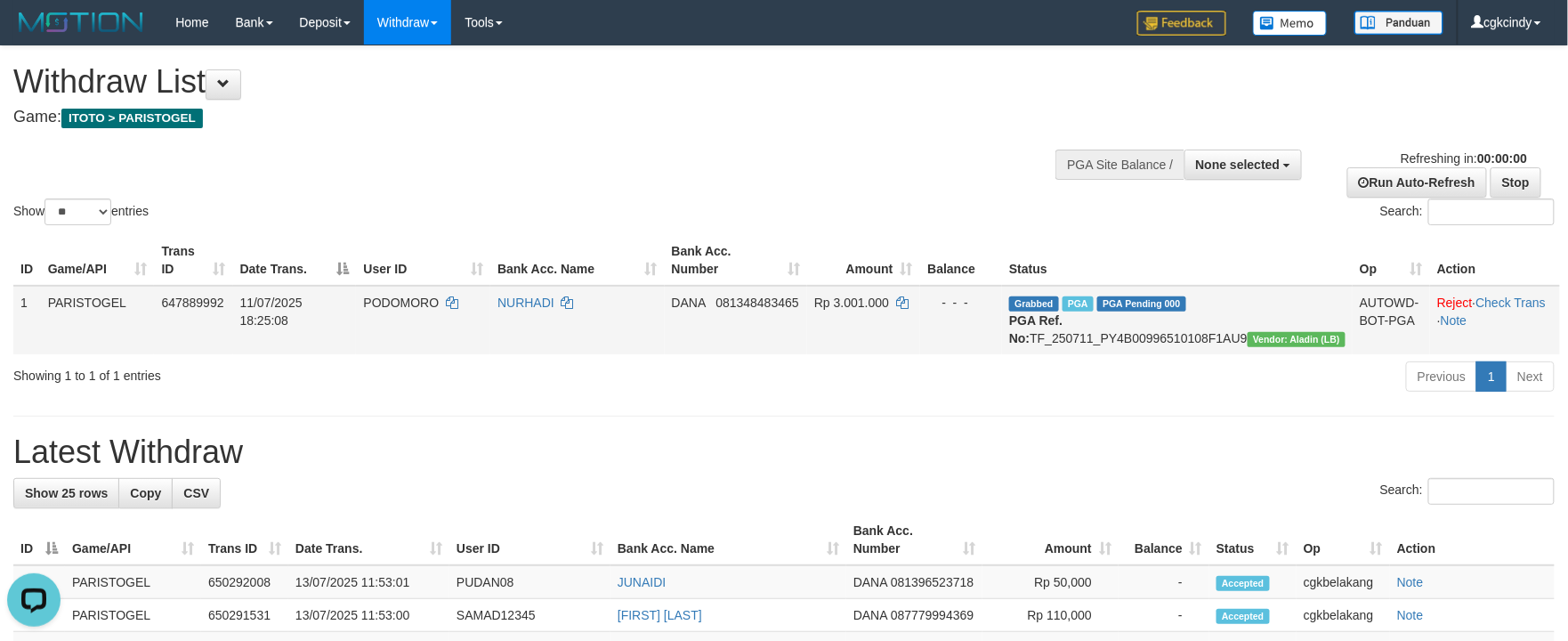 click on "NURHADI" at bounding box center (578, 320) 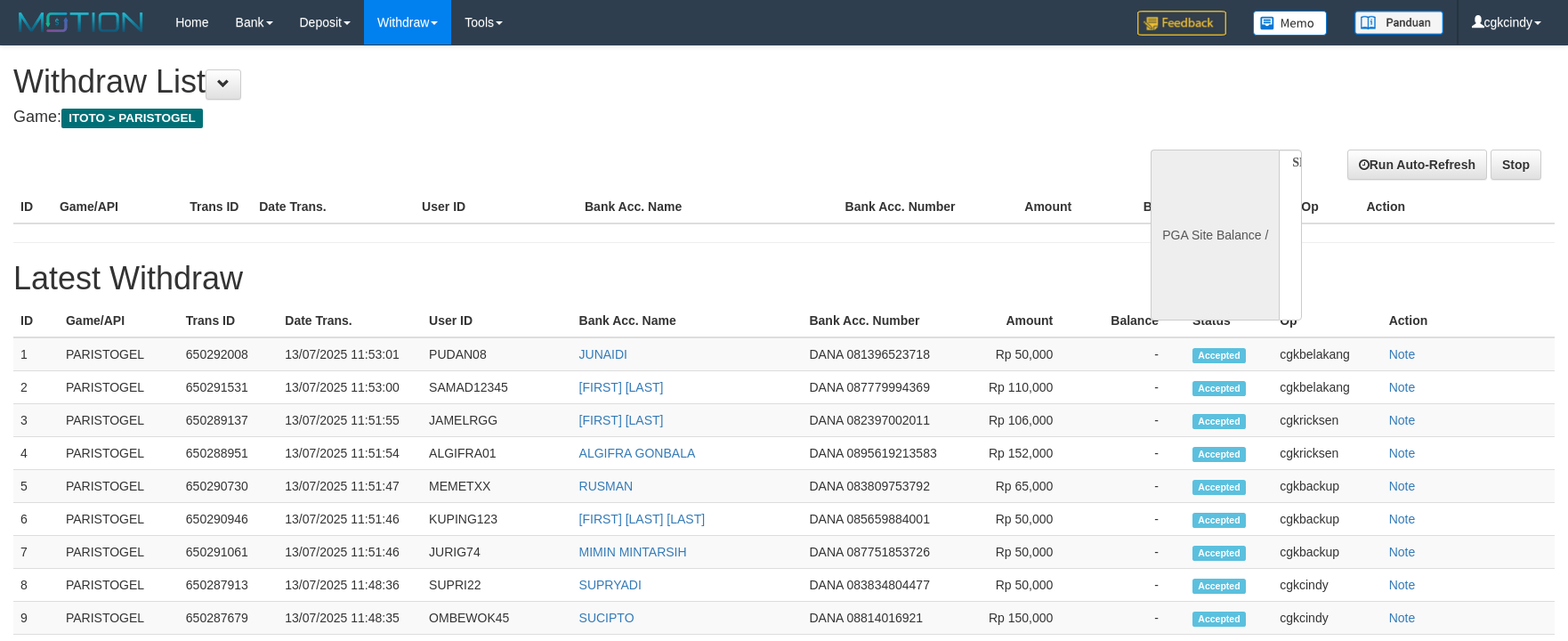 select 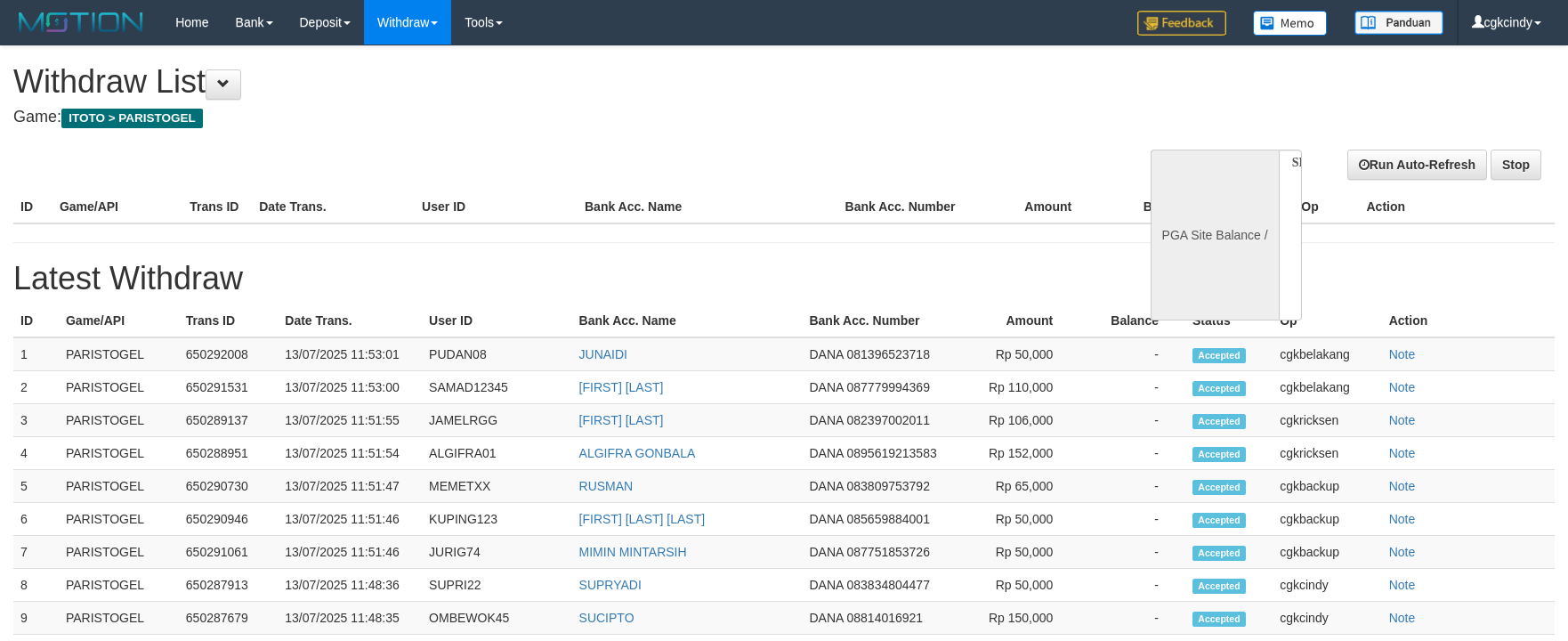 scroll, scrollTop: 0, scrollLeft: 0, axis: both 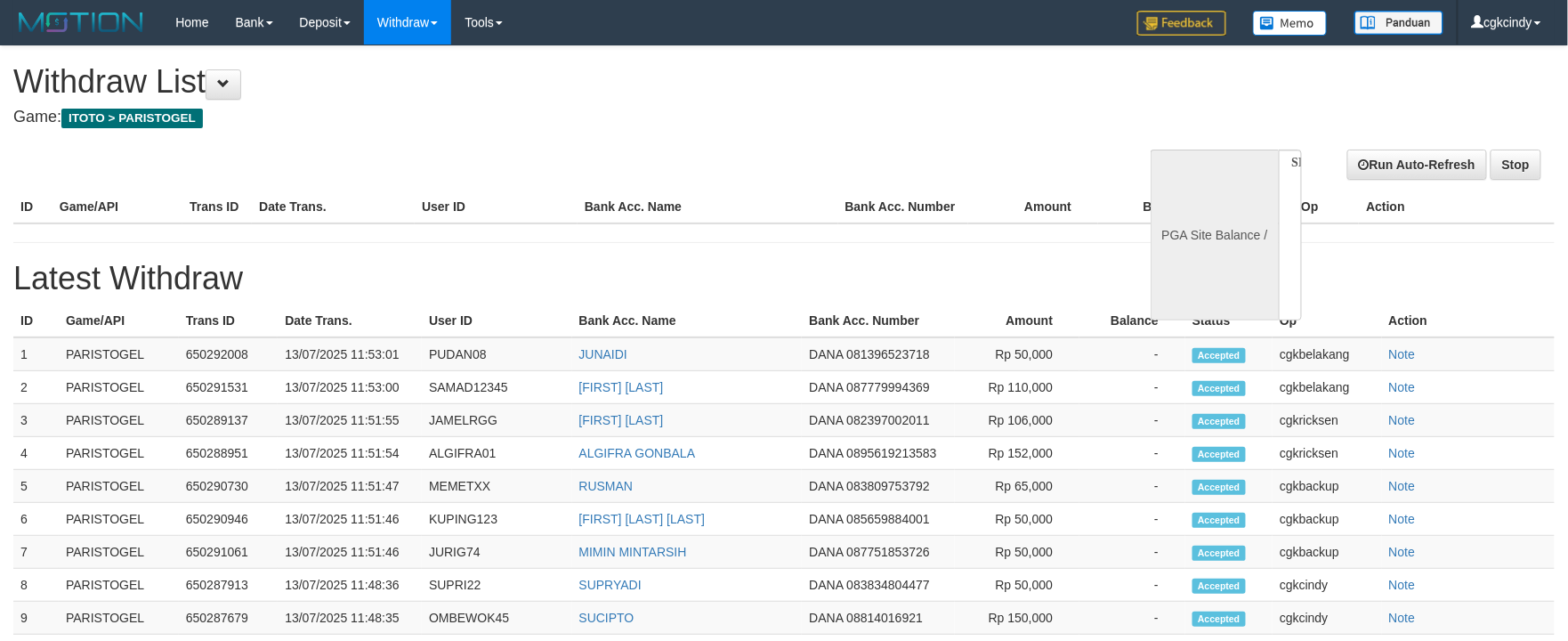 select on "**" 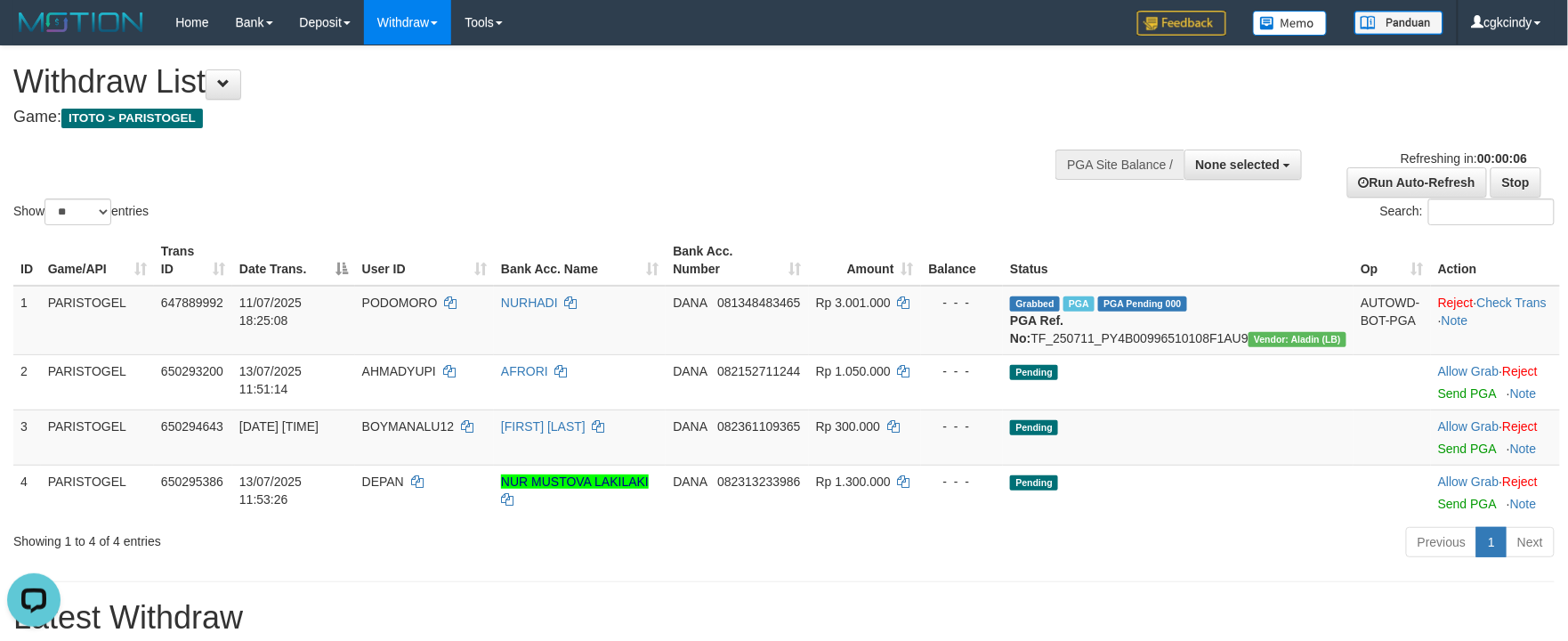 scroll, scrollTop: 0, scrollLeft: 0, axis: both 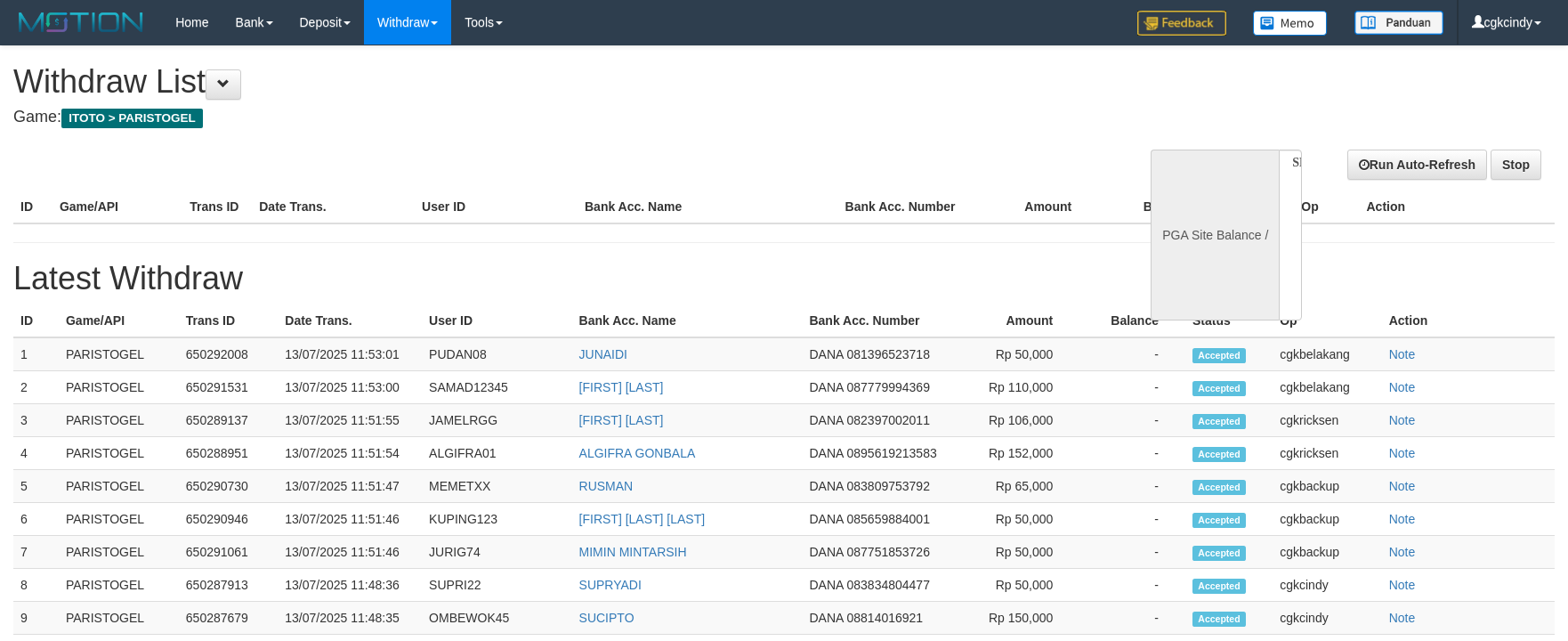 select 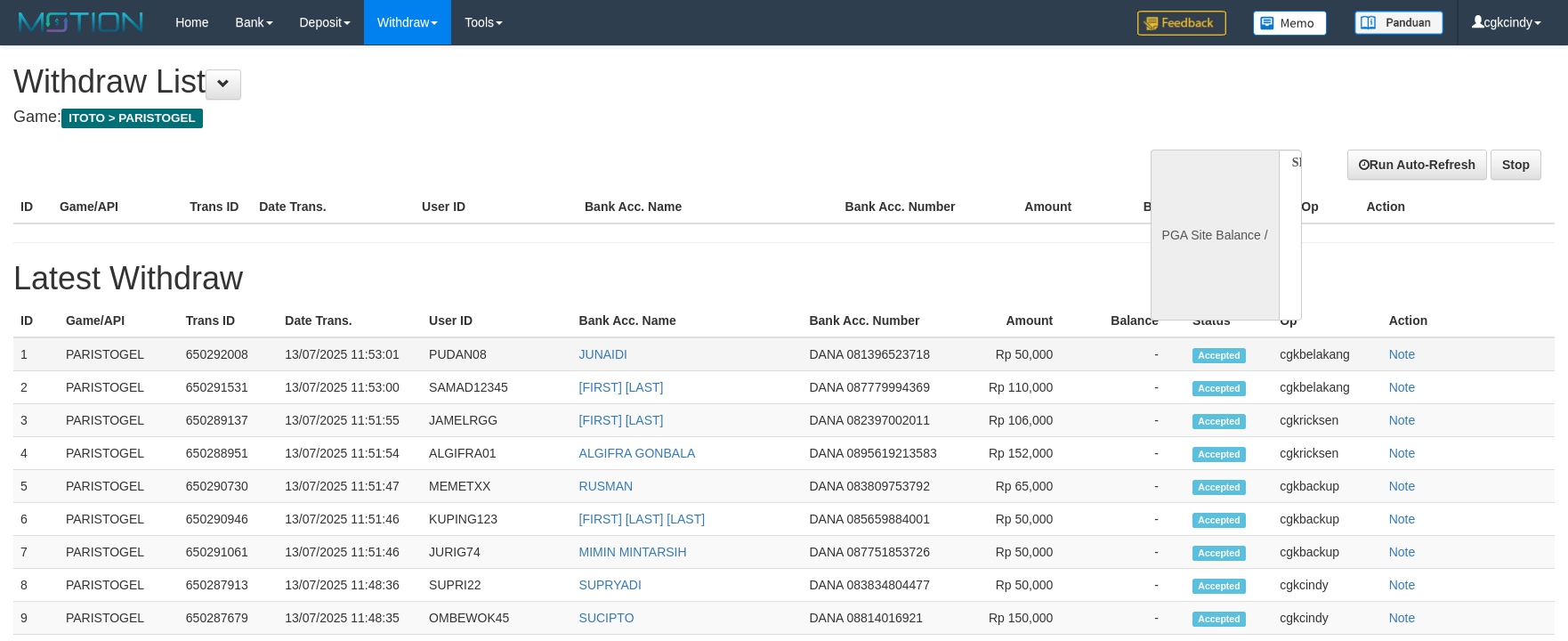 scroll, scrollTop: 0, scrollLeft: 0, axis: both 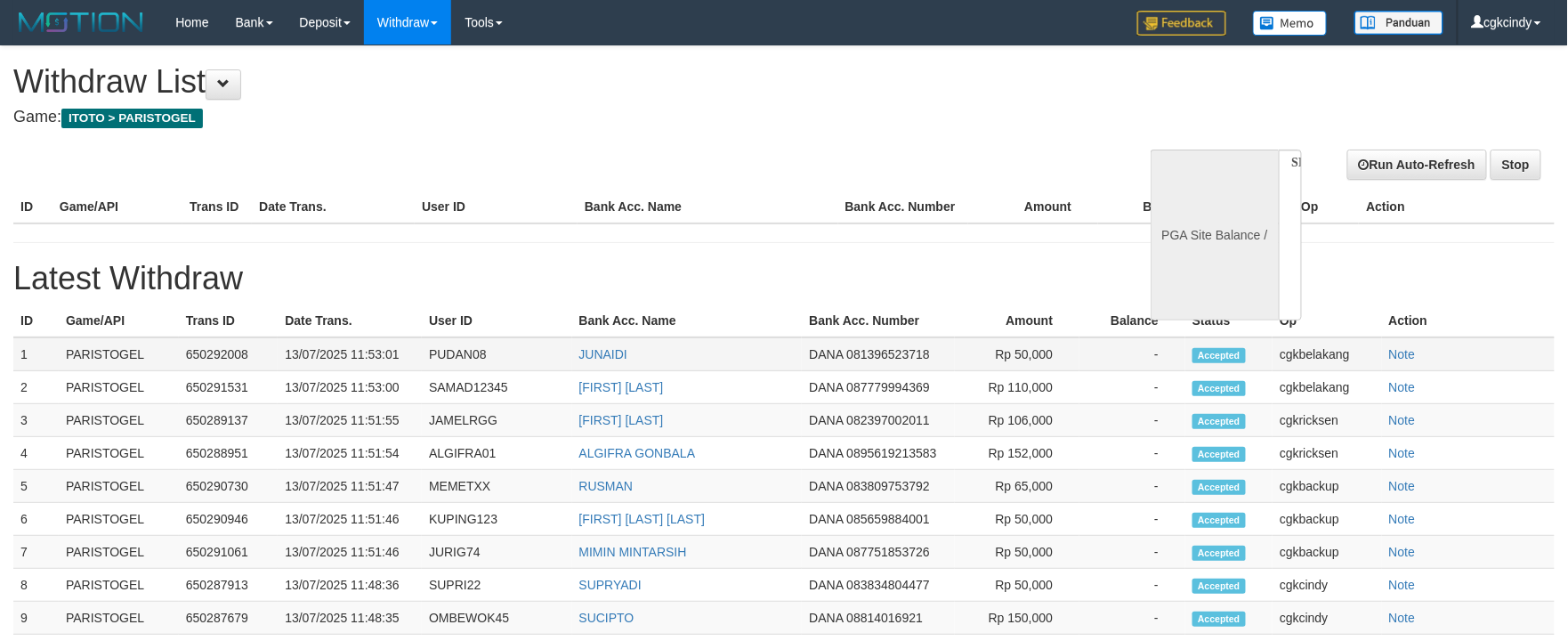 select on "**" 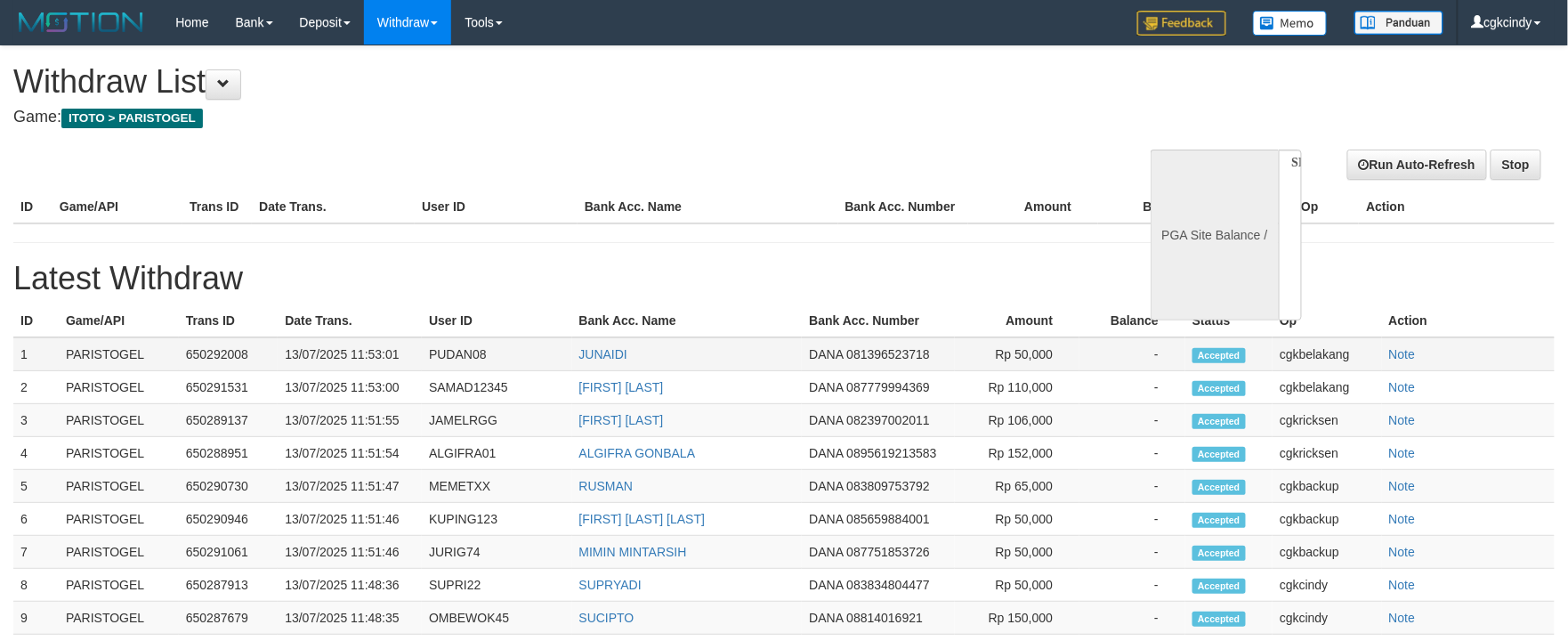 select 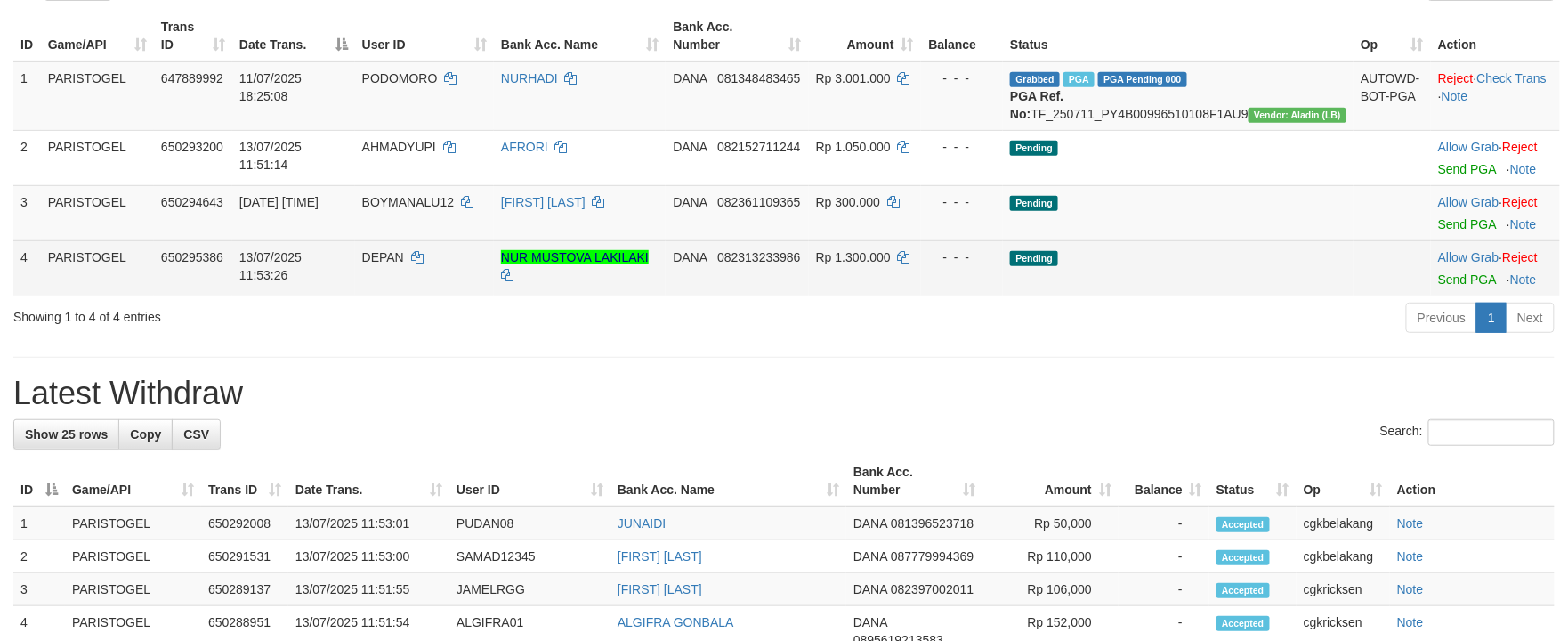 scroll, scrollTop: 356, scrollLeft: 0, axis: vertical 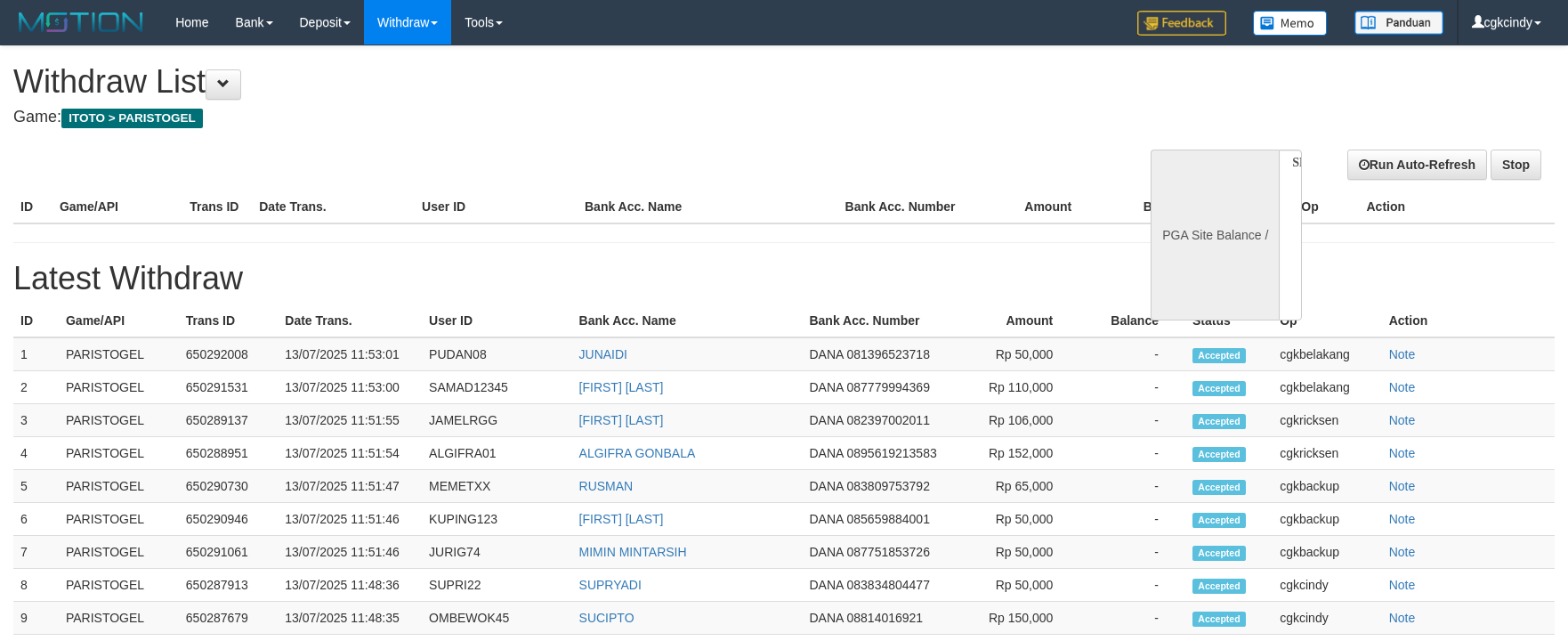 select 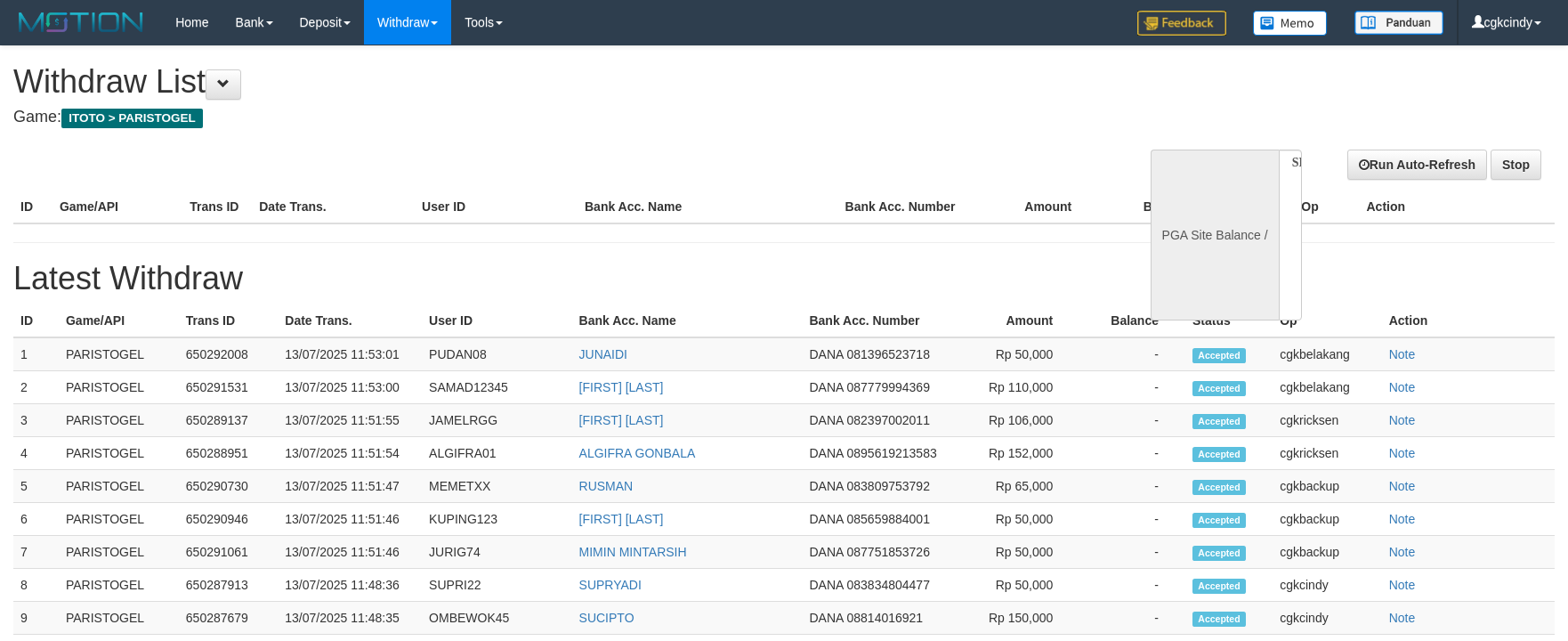 scroll, scrollTop: 0, scrollLeft: 0, axis: both 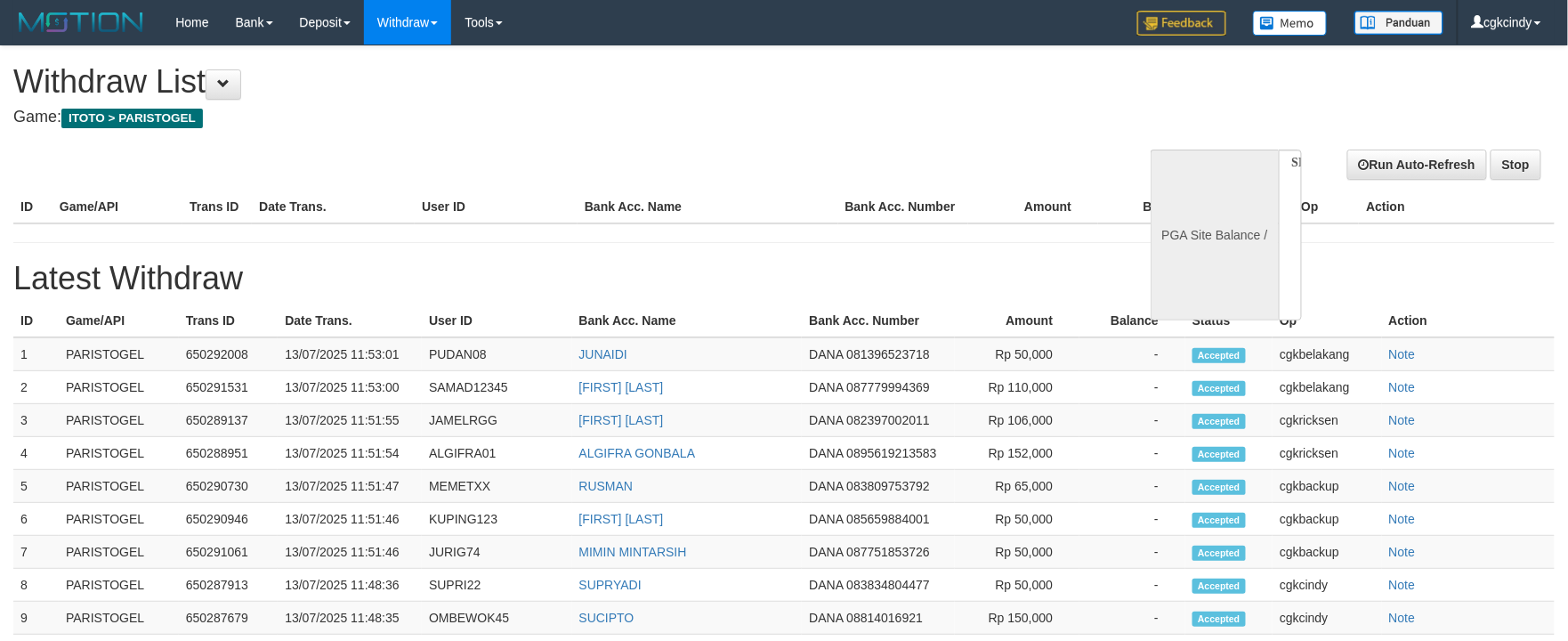 select on "**" 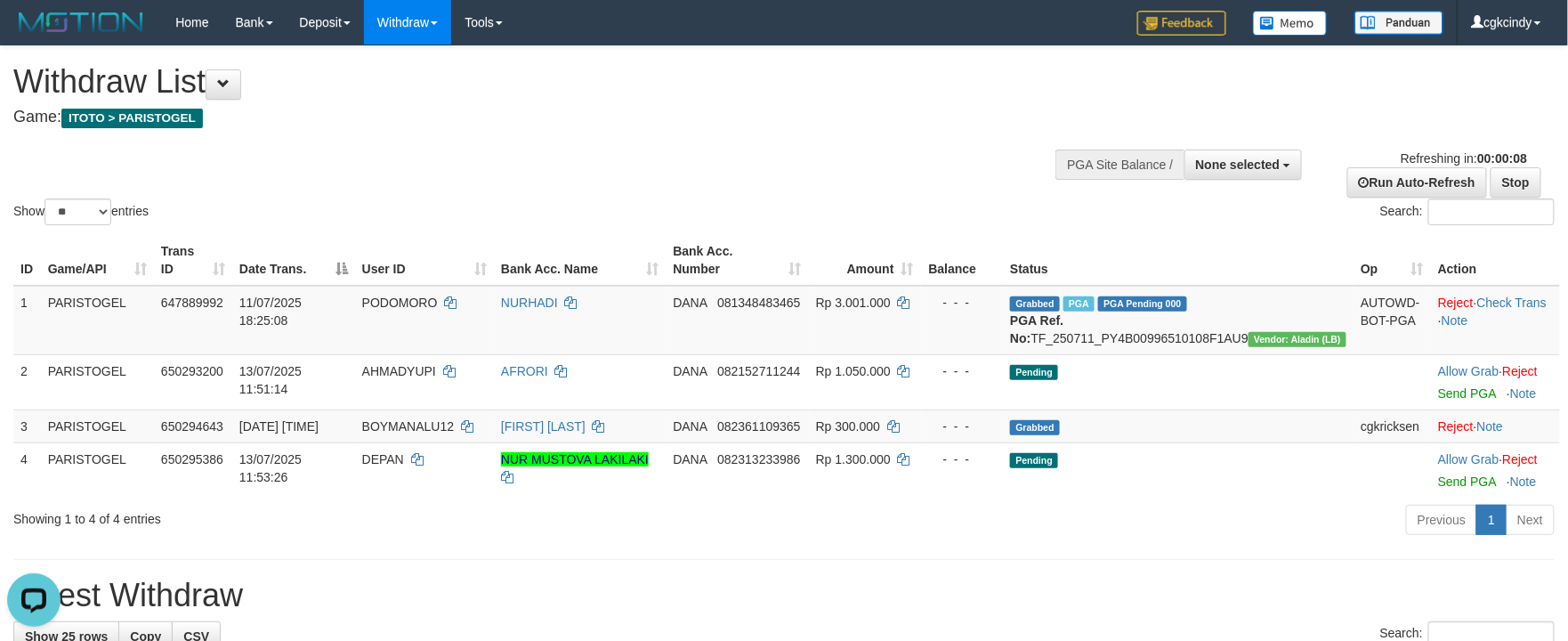 scroll, scrollTop: 0, scrollLeft: 0, axis: both 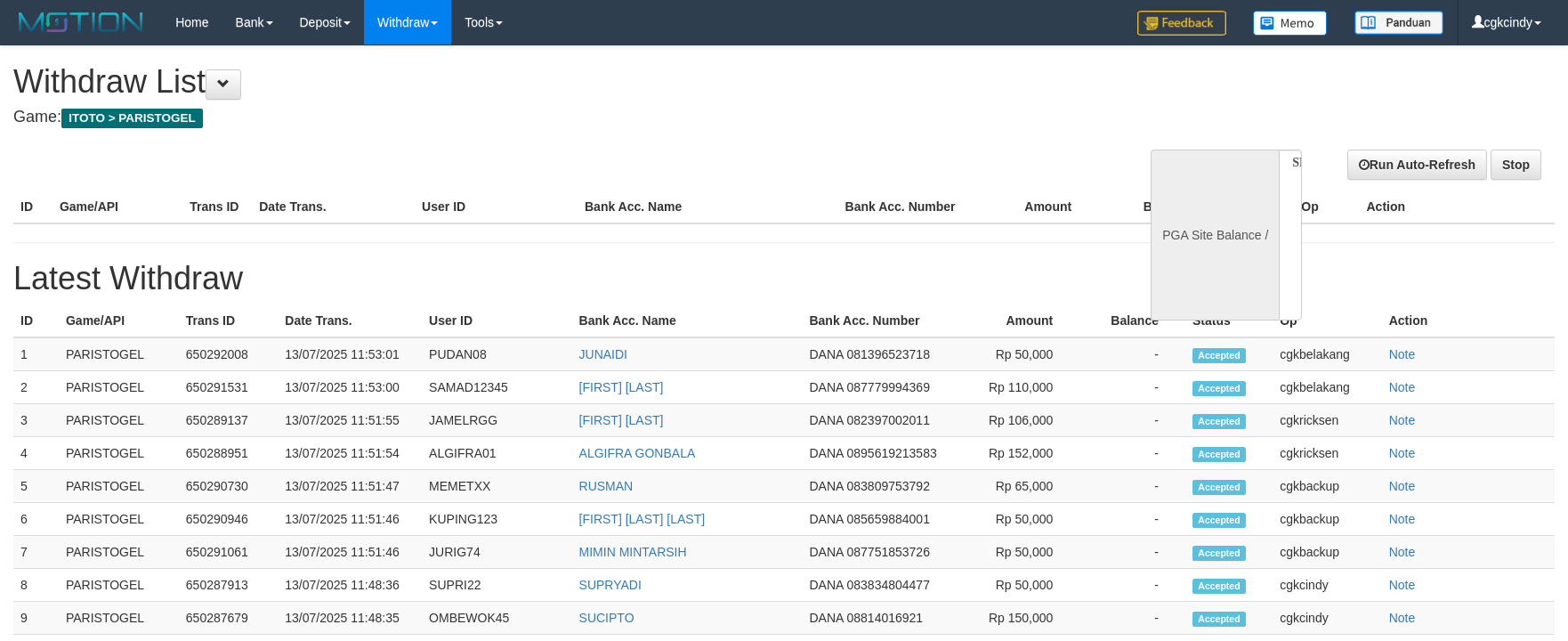select 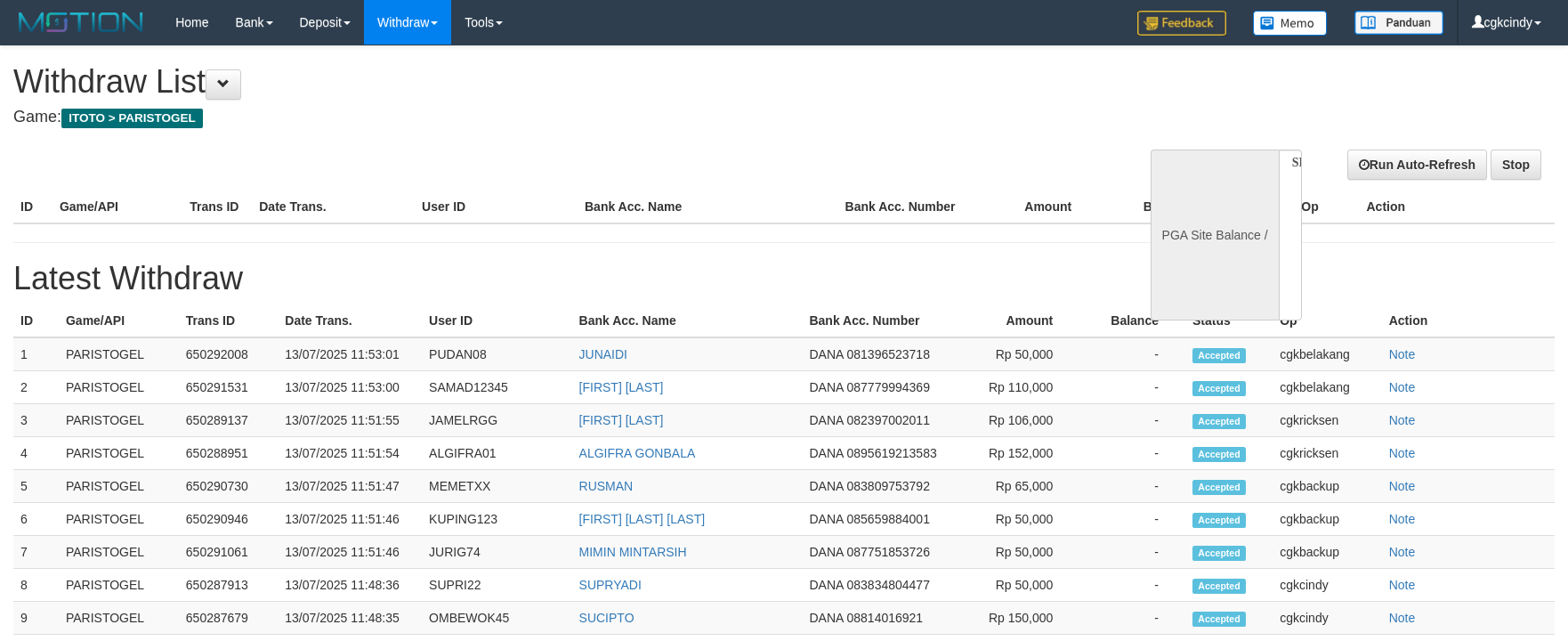 scroll, scrollTop: 237, scrollLeft: 0, axis: vertical 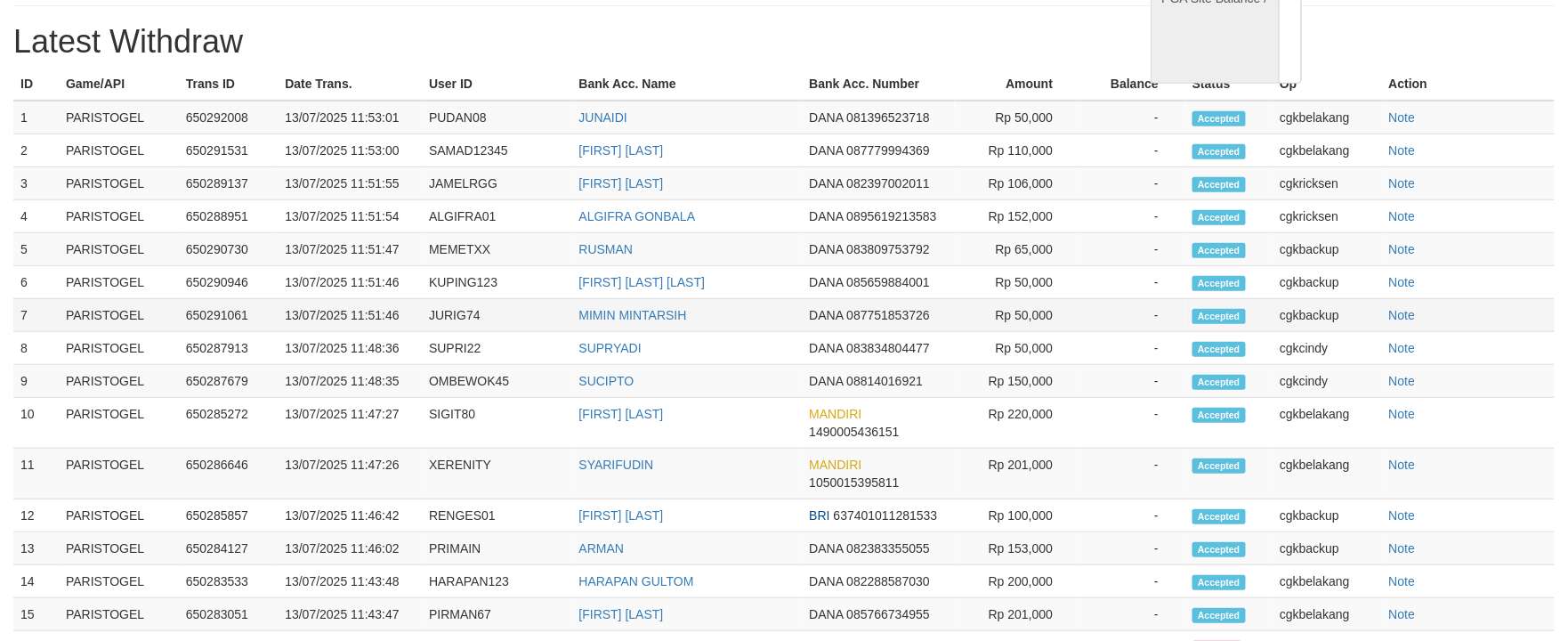 select on "**" 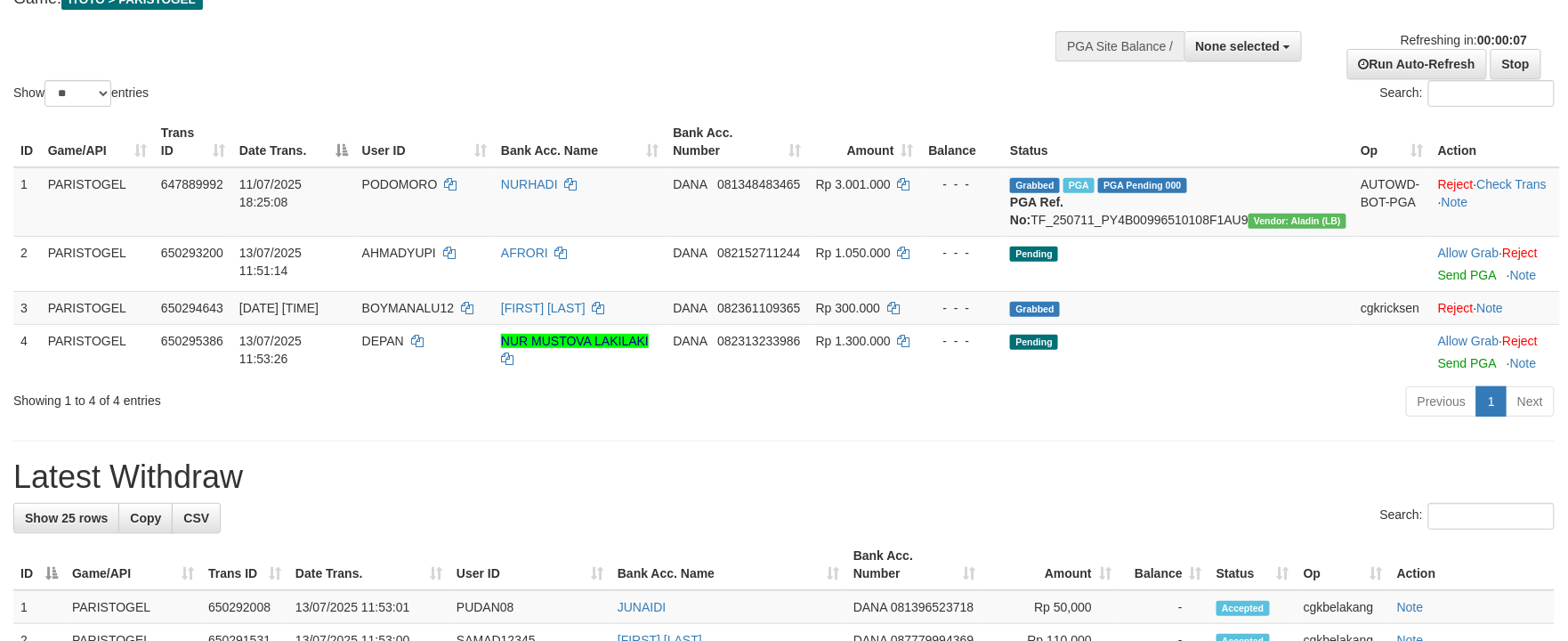 scroll, scrollTop: 301, scrollLeft: 0, axis: vertical 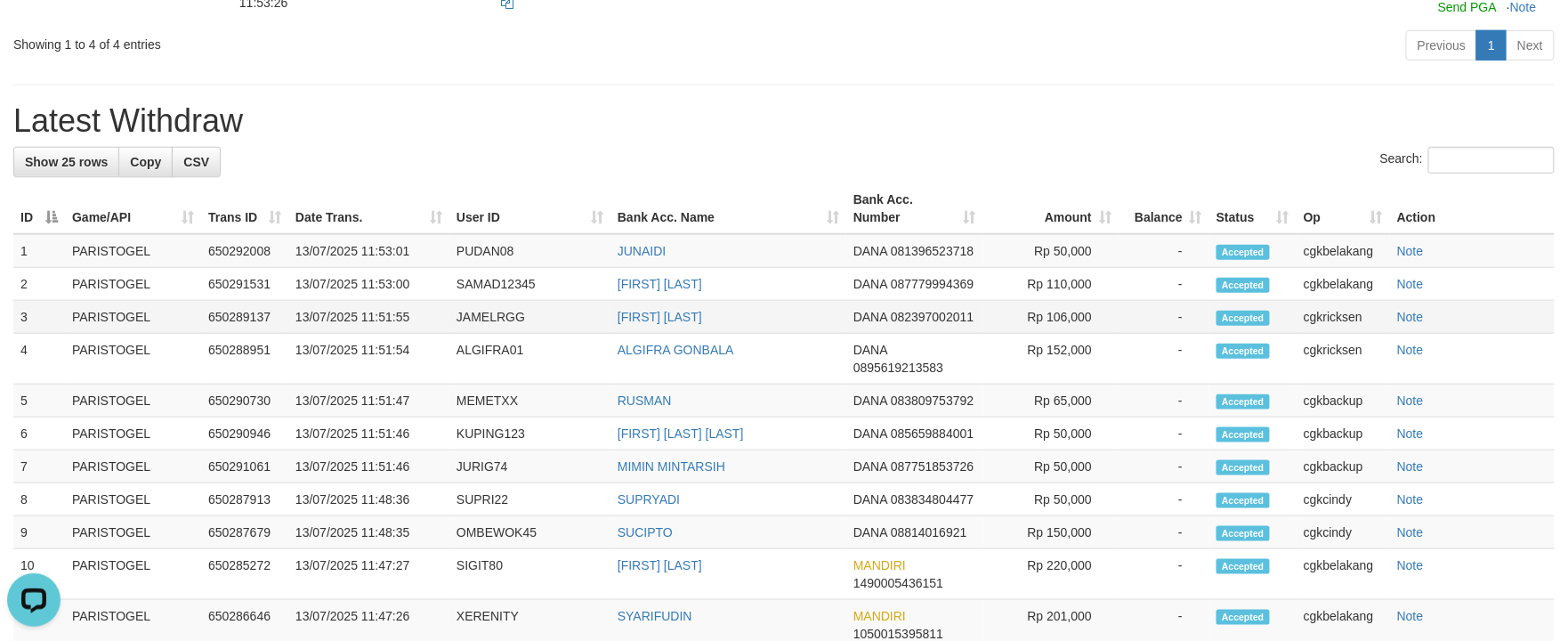 click on "JAMELRGG" at bounding box center [529, 317] 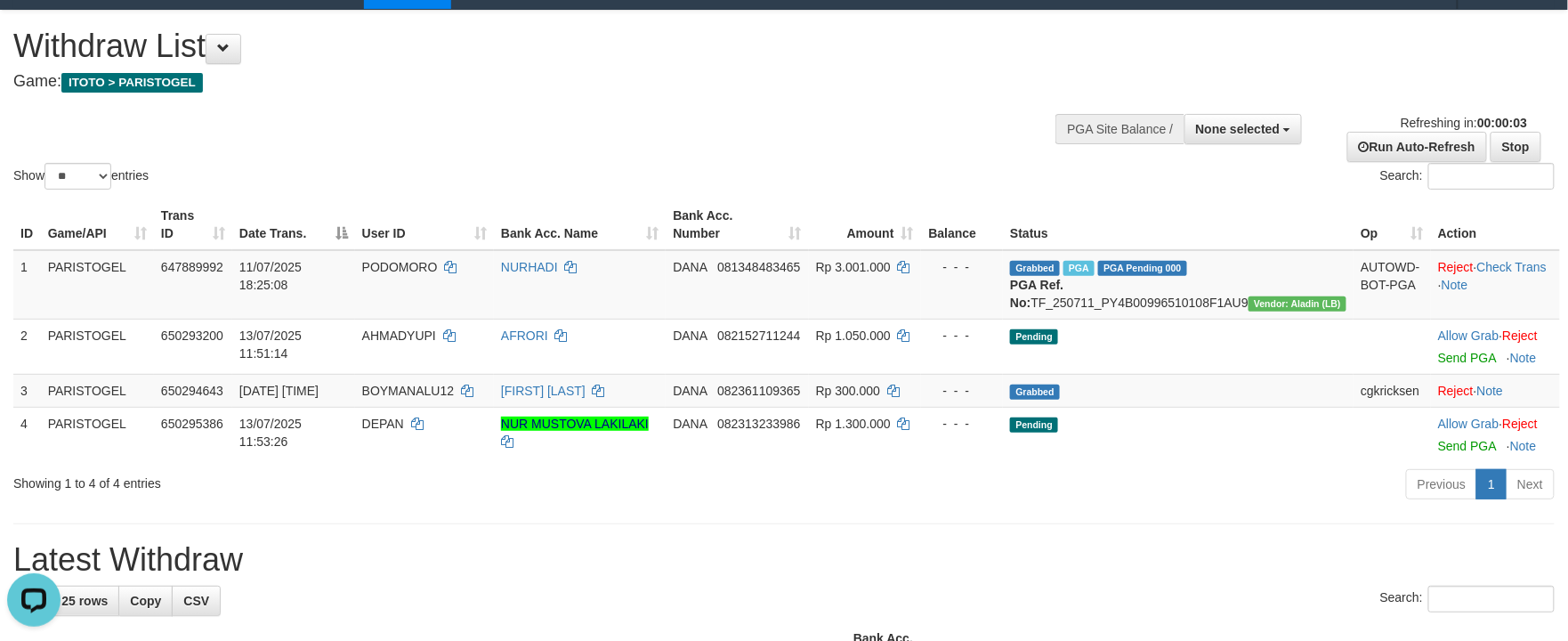 scroll, scrollTop: 0, scrollLeft: 0, axis: both 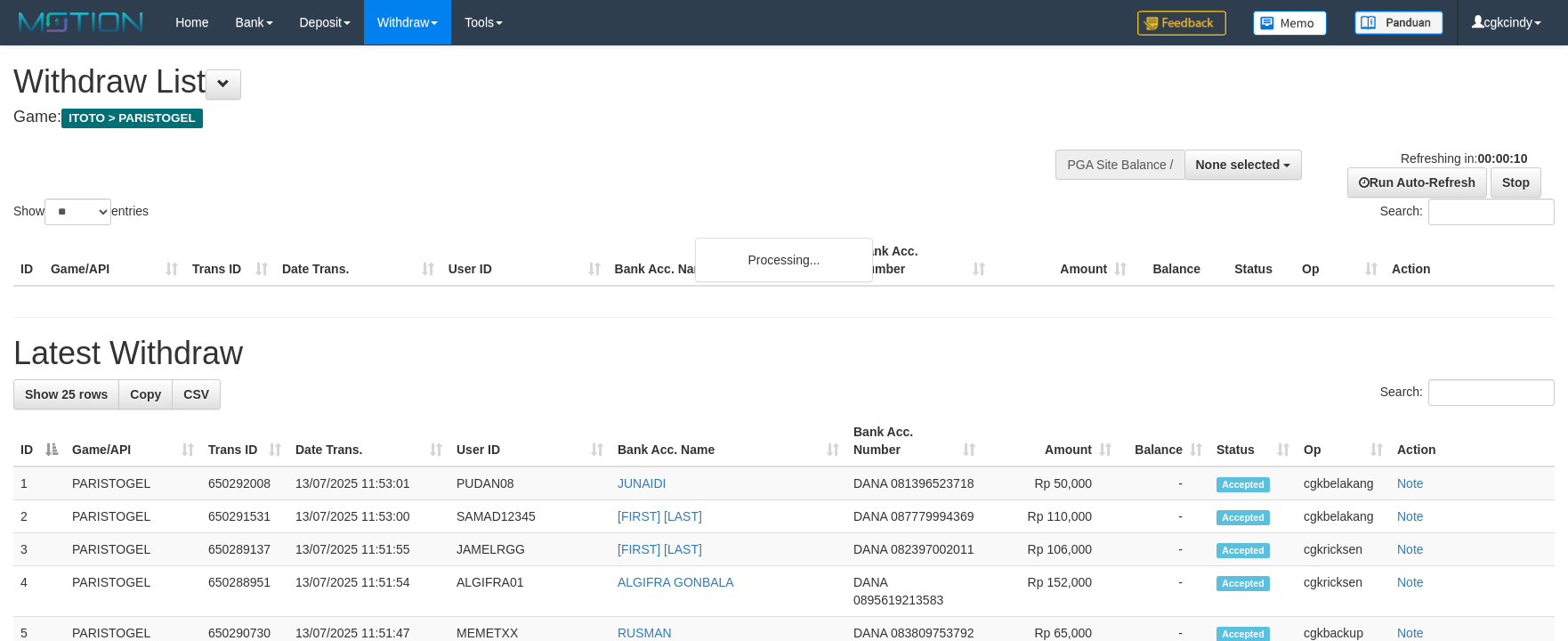 select 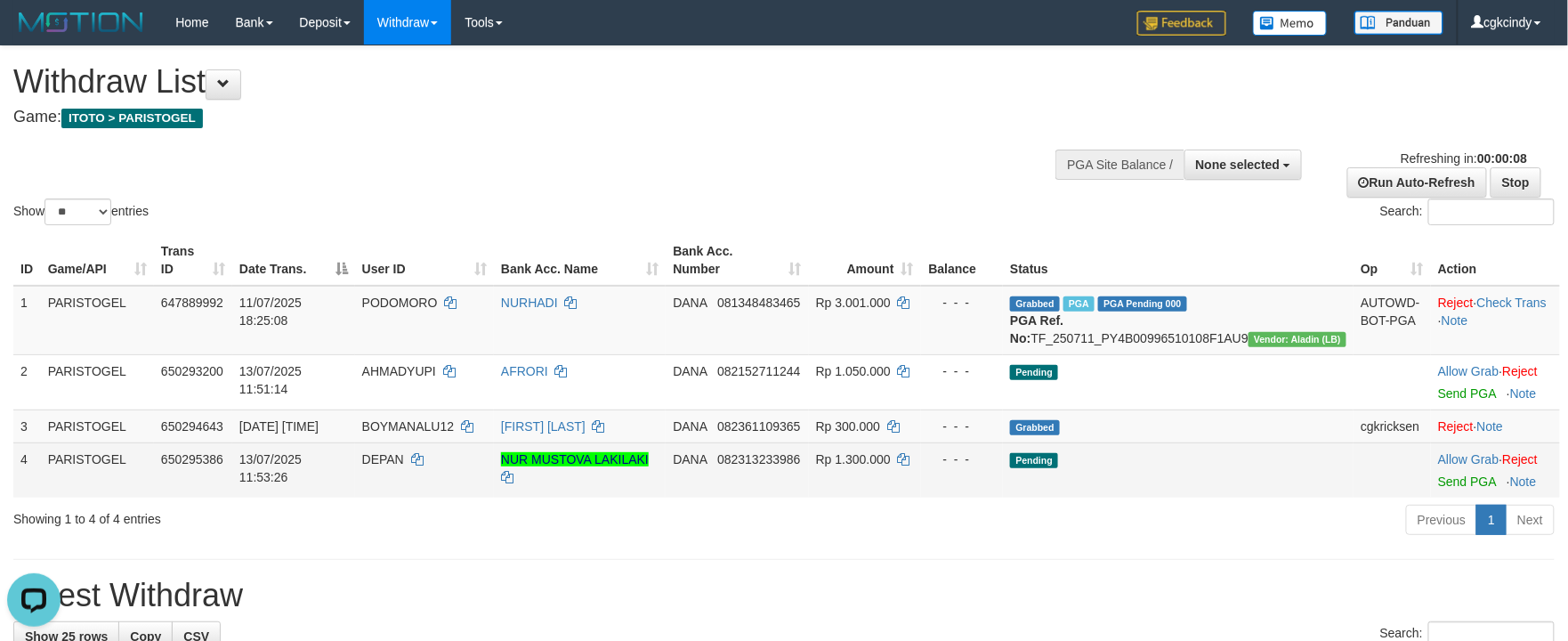 scroll, scrollTop: 0, scrollLeft: 0, axis: both 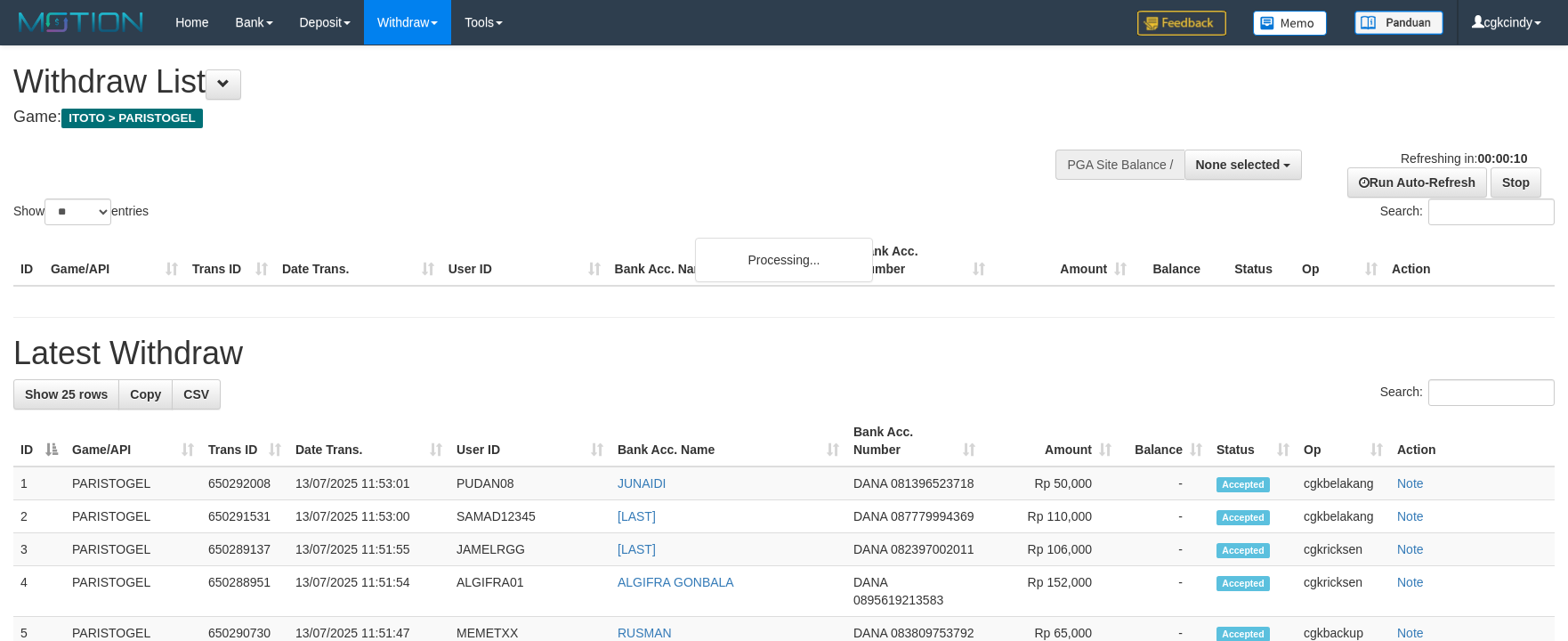 select 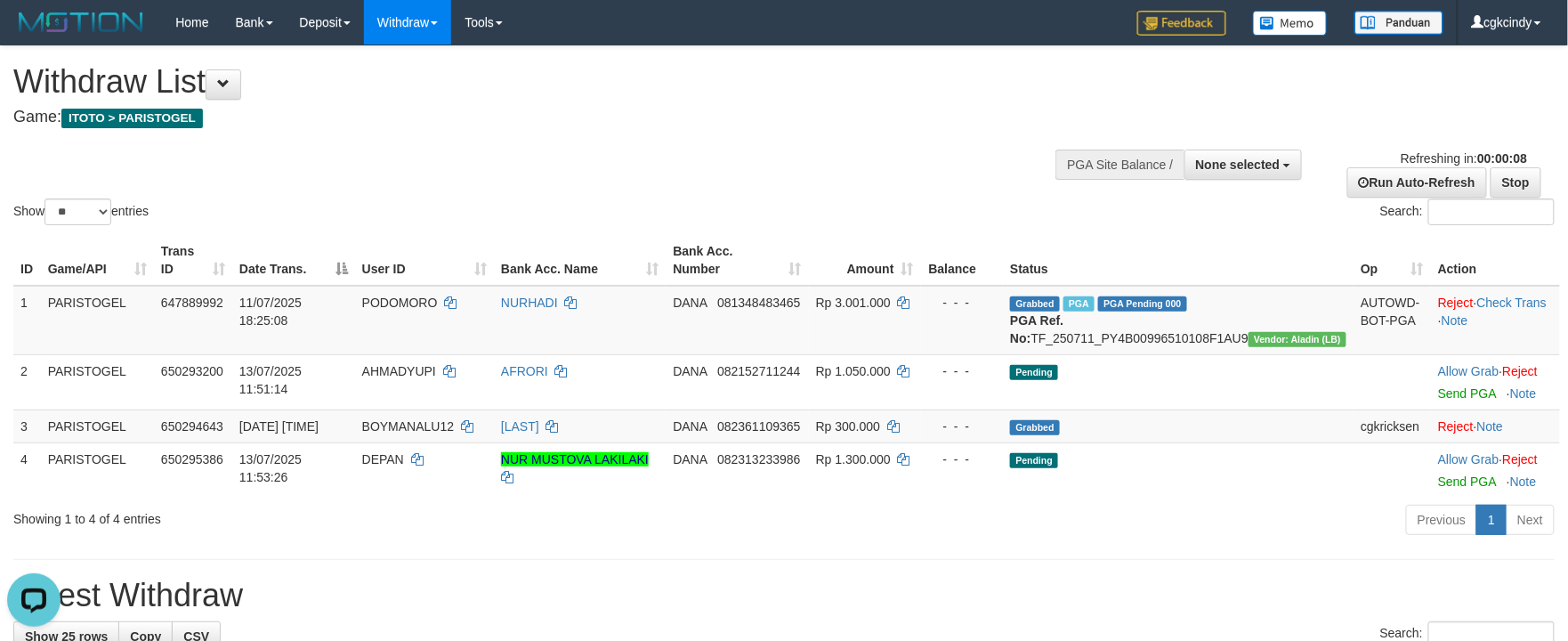 scroll, scrollTop: 0, scrollLeft: 0, axis: both 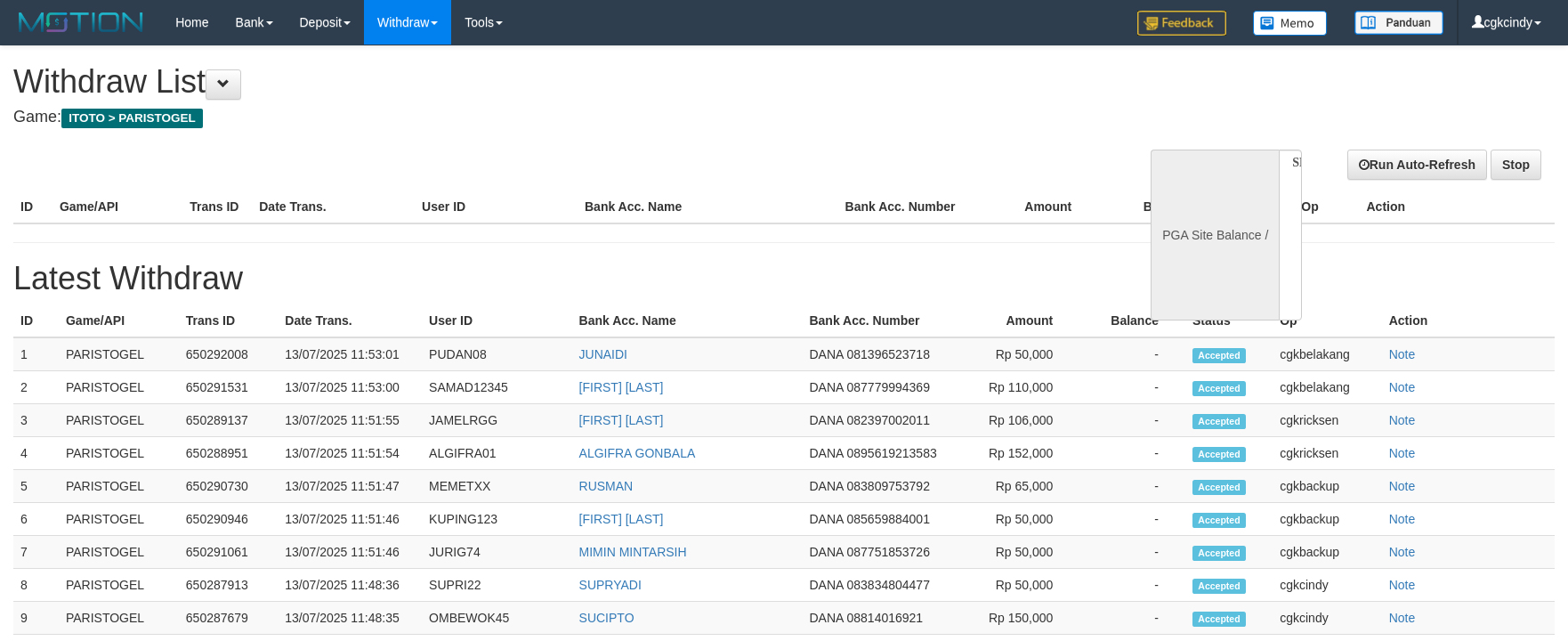 select 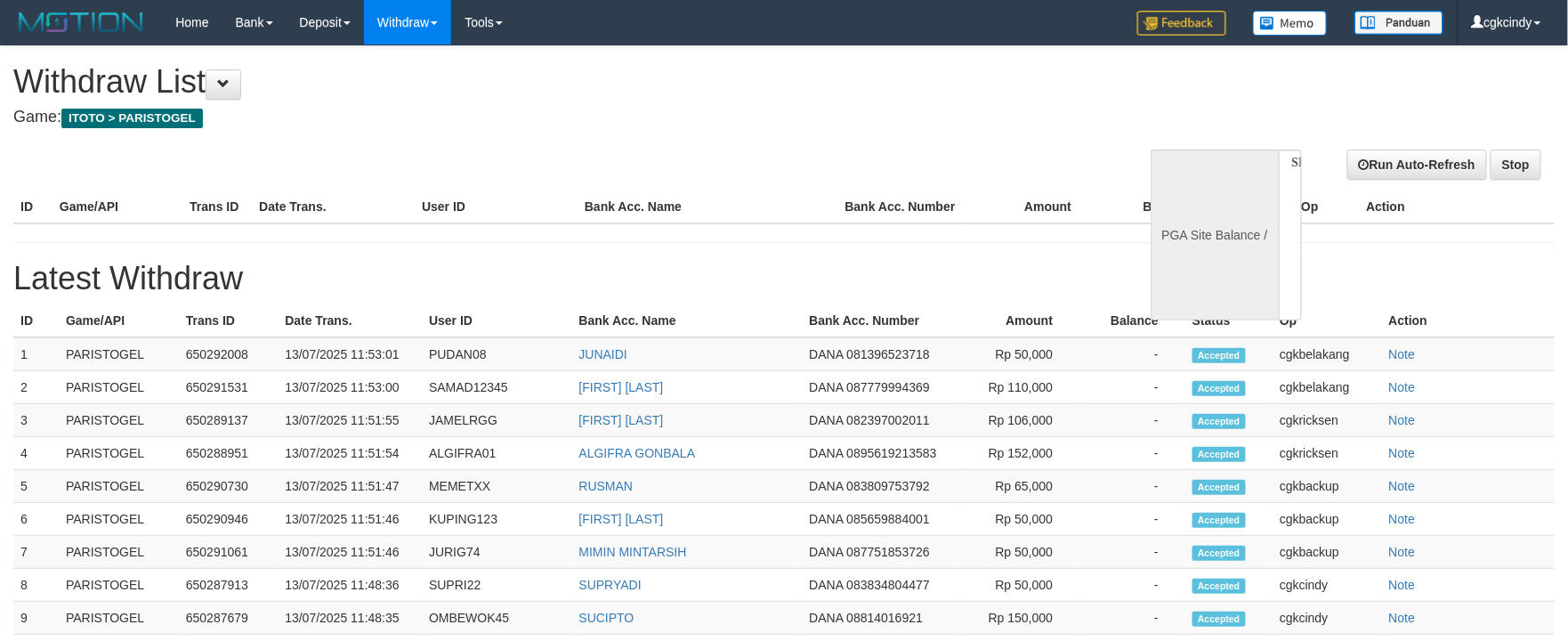 select on "**" 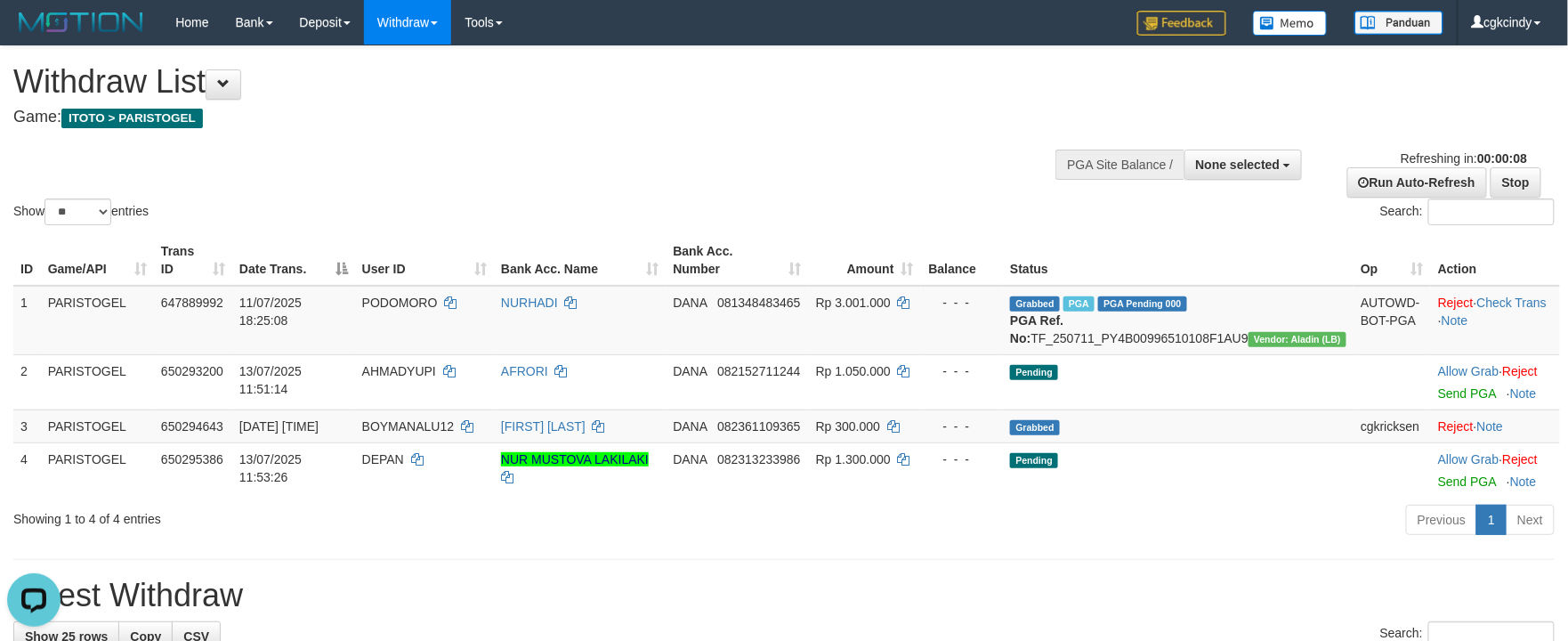 scroll, scrollTop: 0, scrollLeft: 0, axis: both 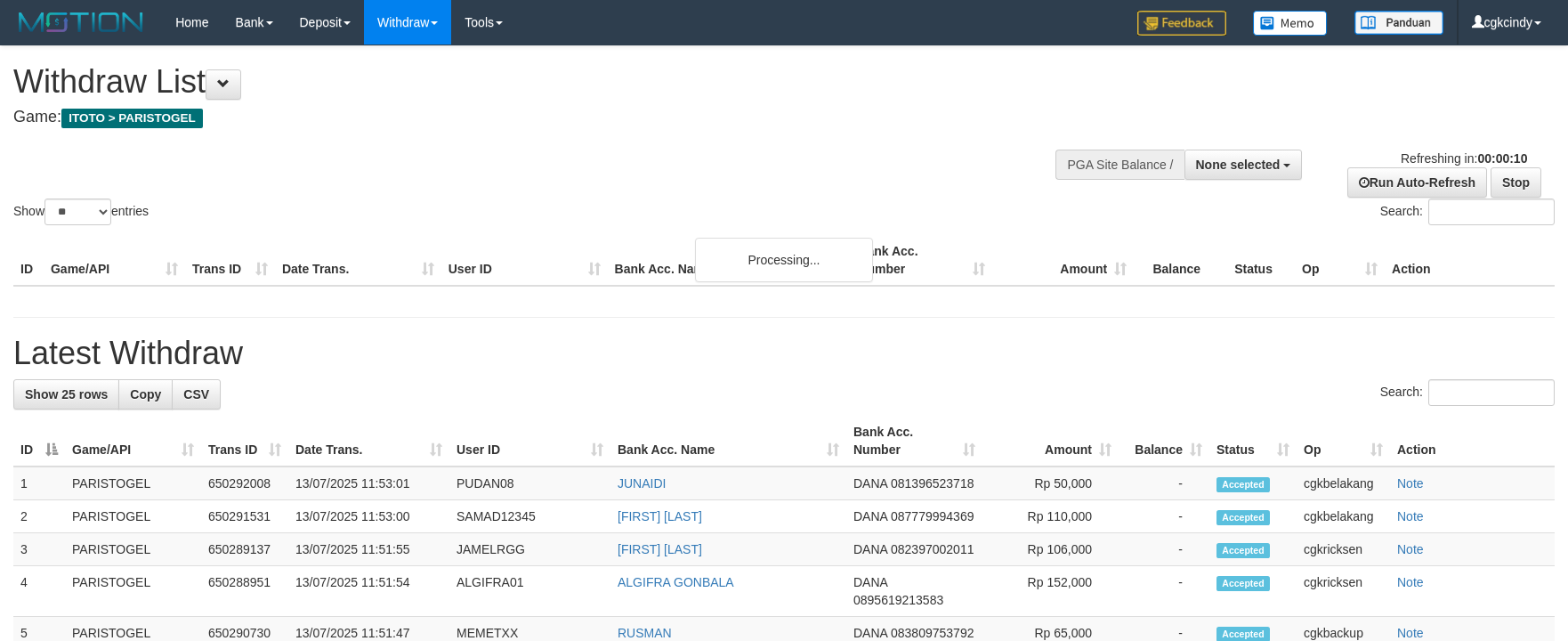 select 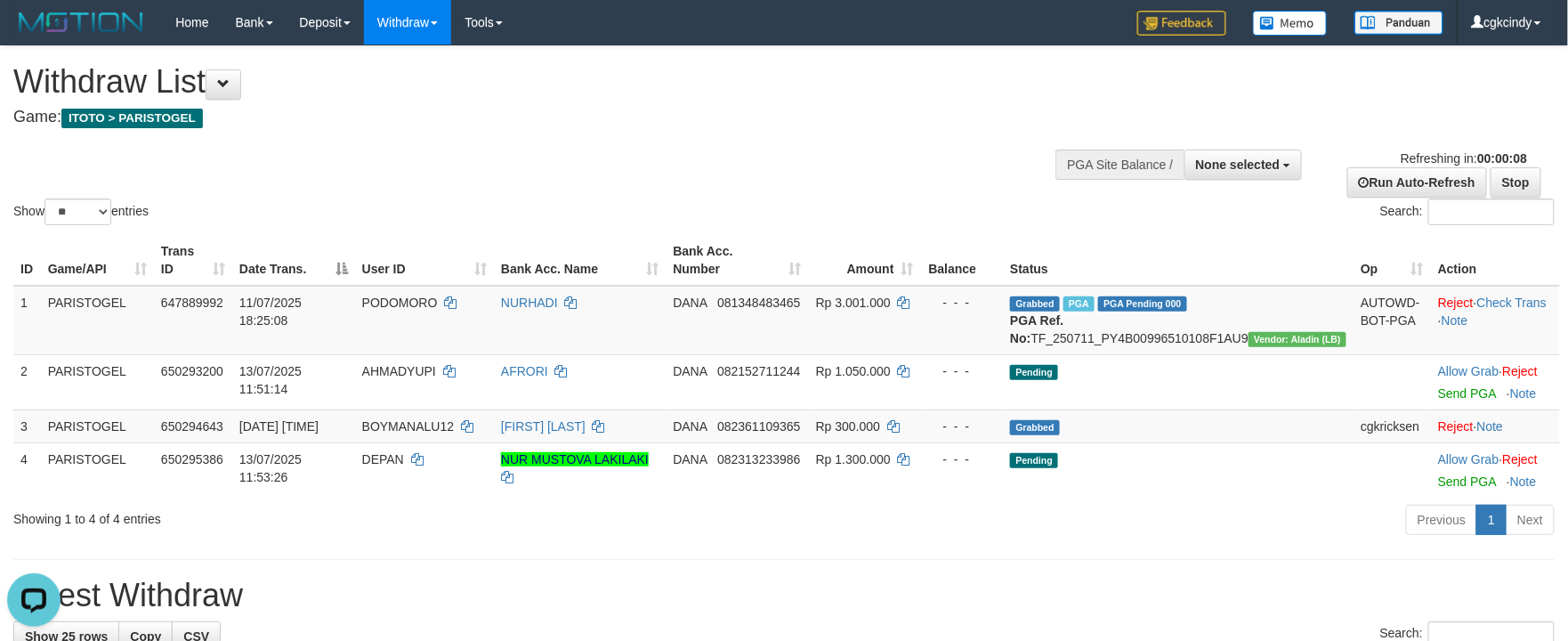 scroll, scrollTop: 0, scrollLeft: 0, axis: both 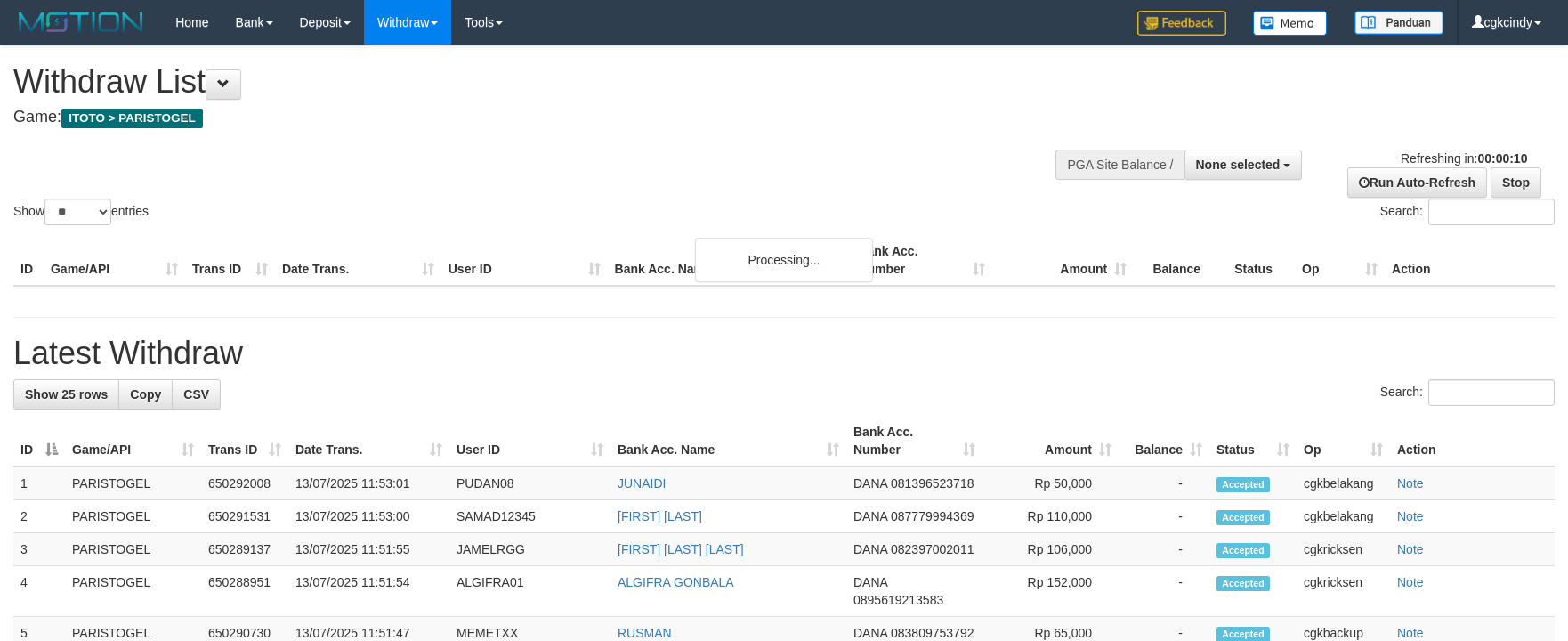 select 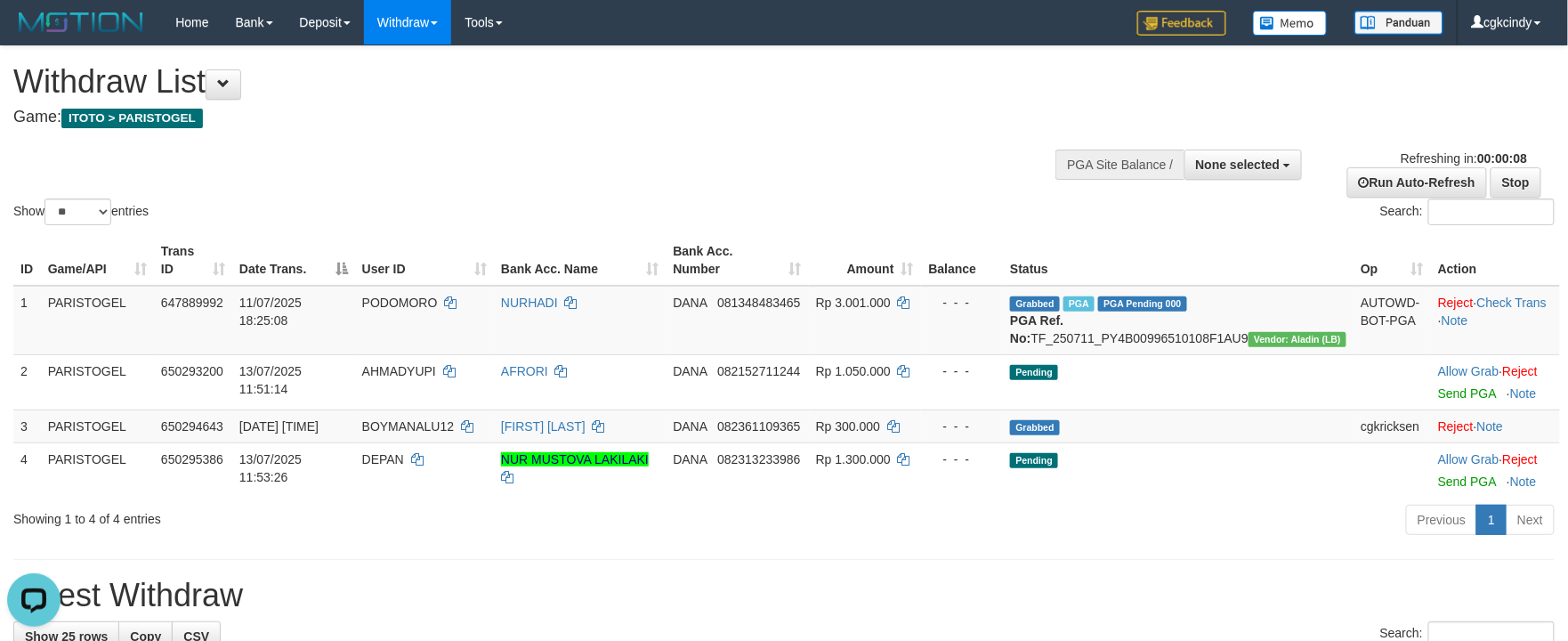 scroll, scrollTop: 0, scrollLeft: 0, axis: both 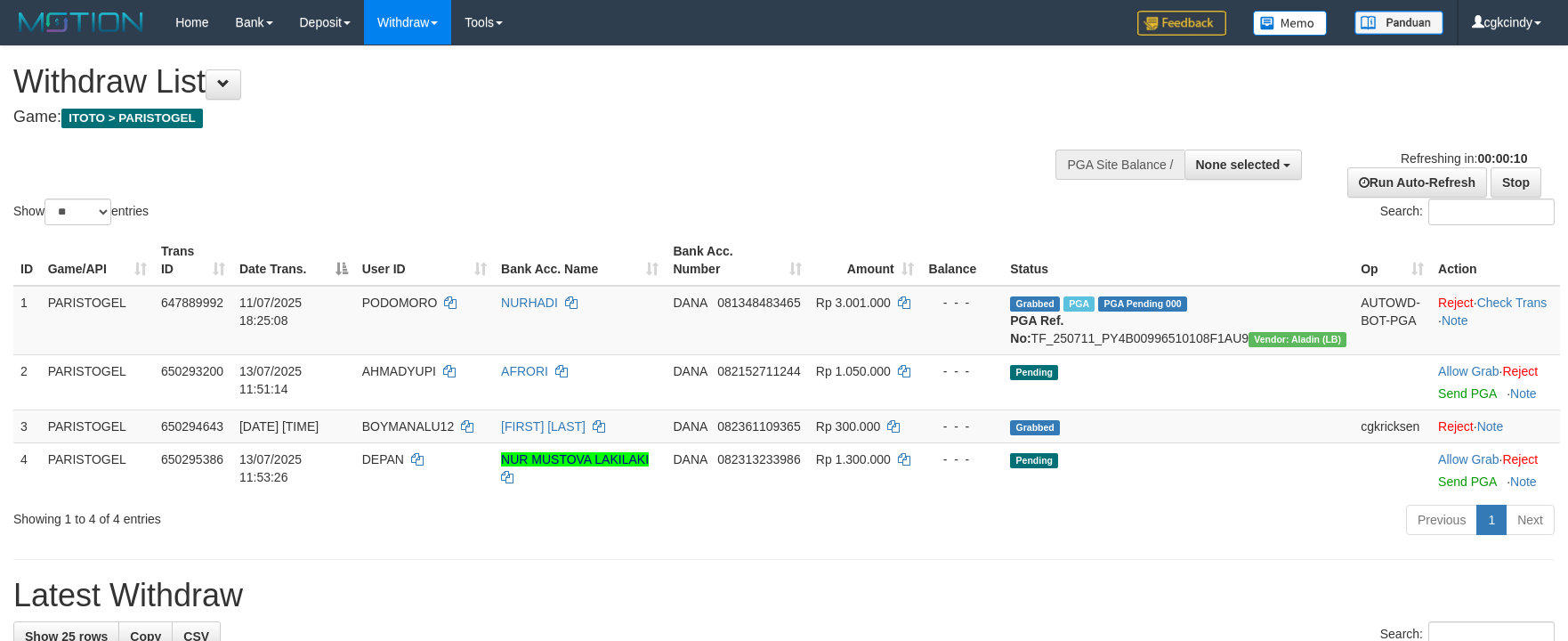 select 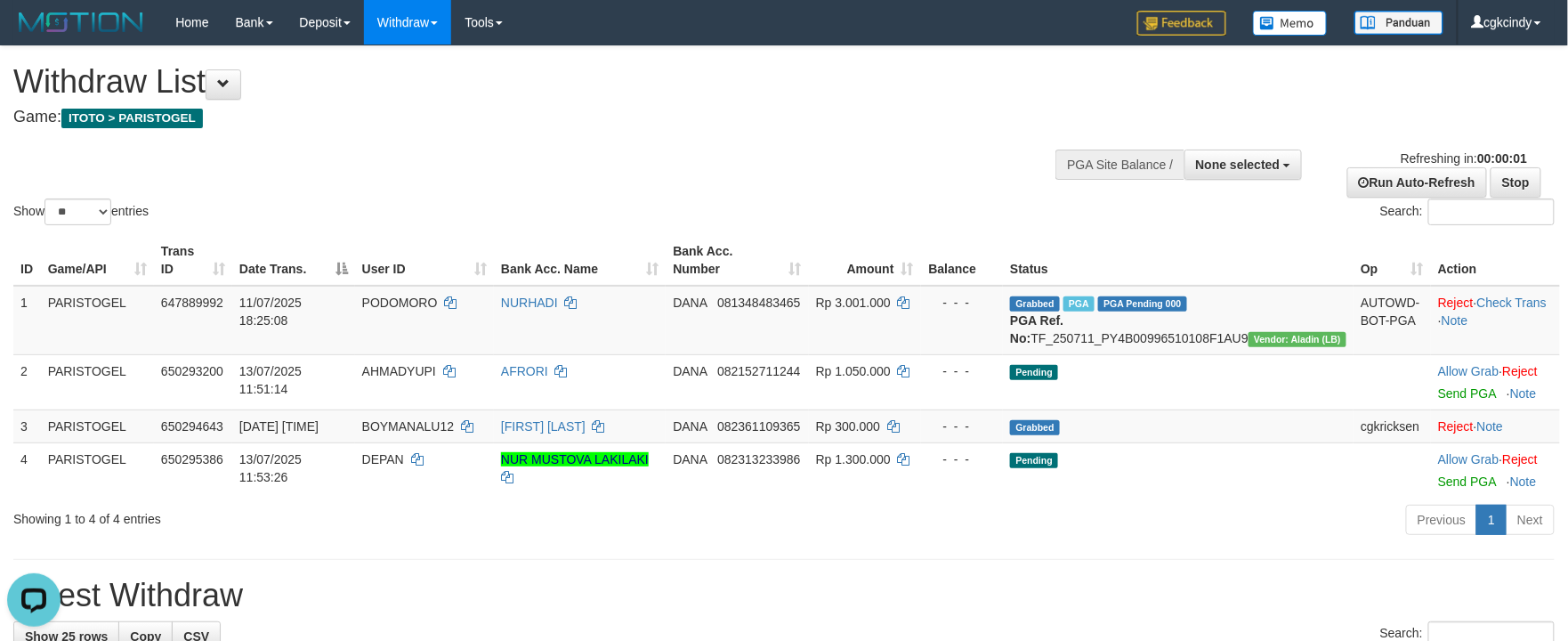scroll, scrollTop: 0, scrollLeft: 0, axis: both 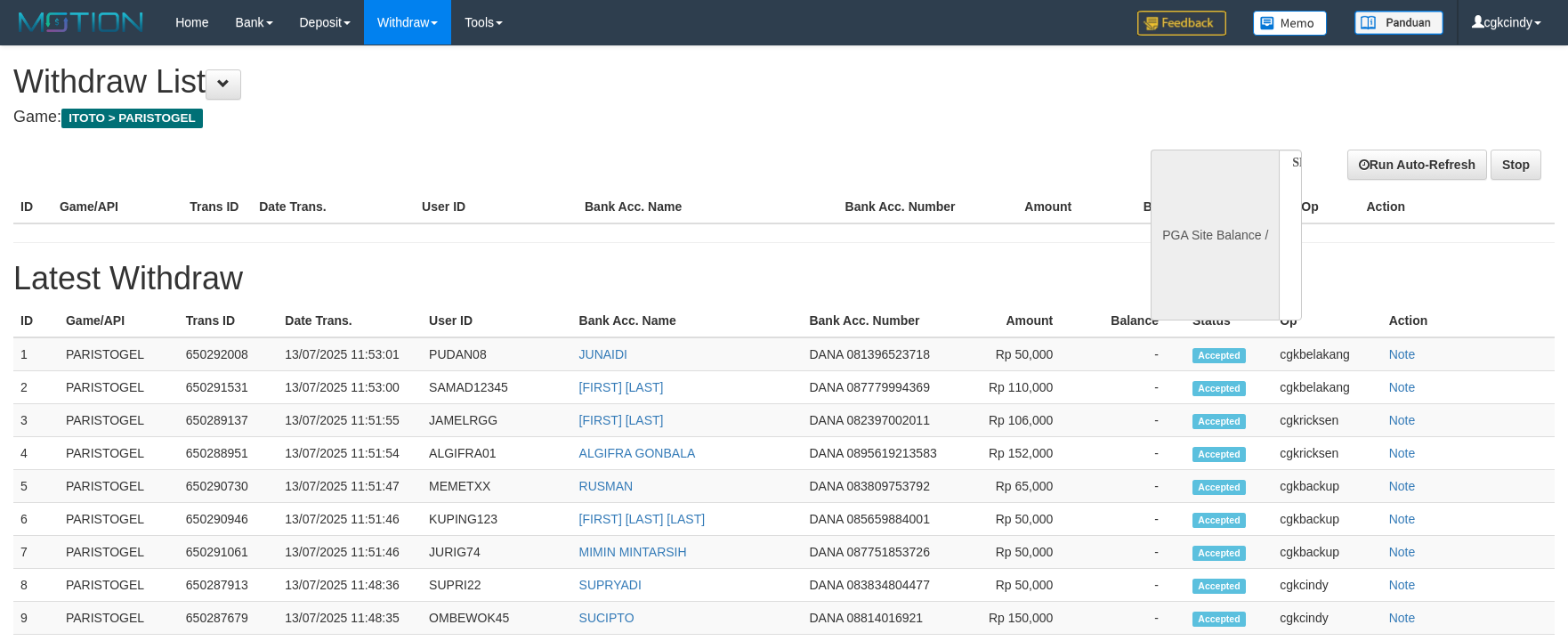 select 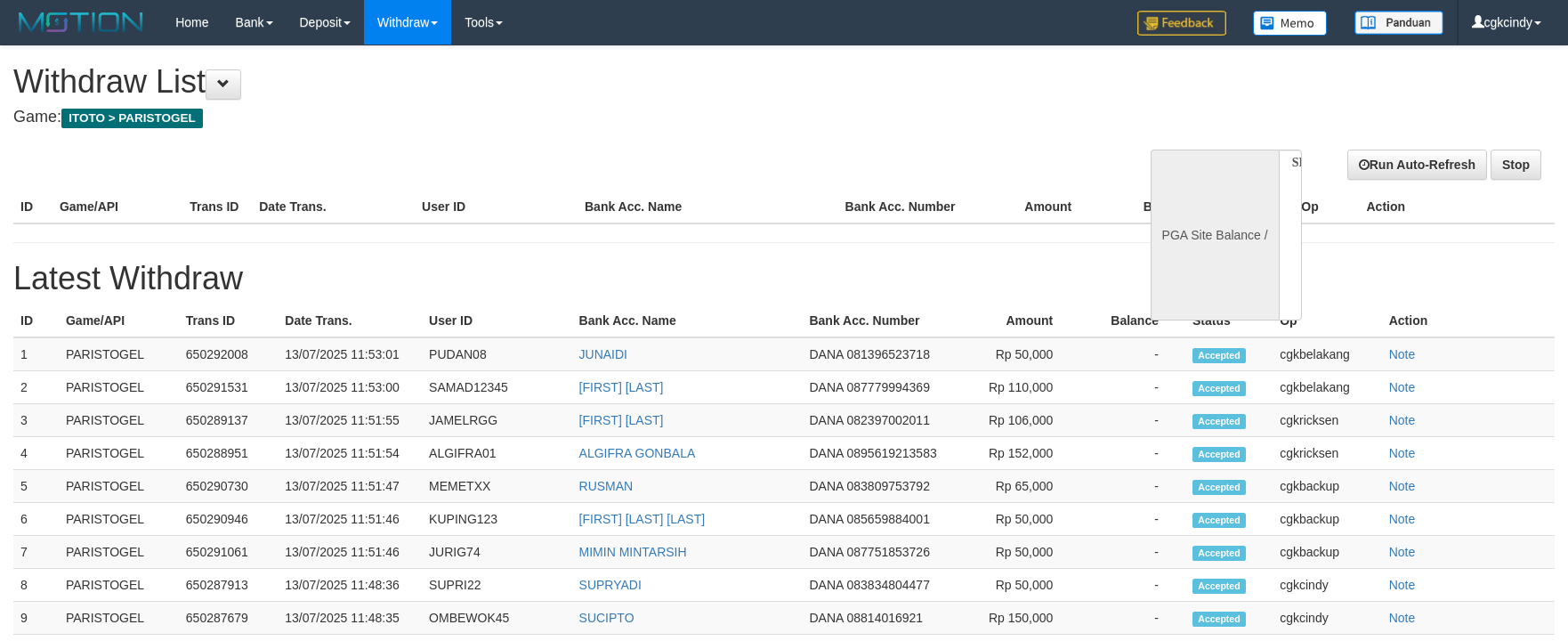 scroll, scrollTop: 0, scrollLeft: 0, axis: both 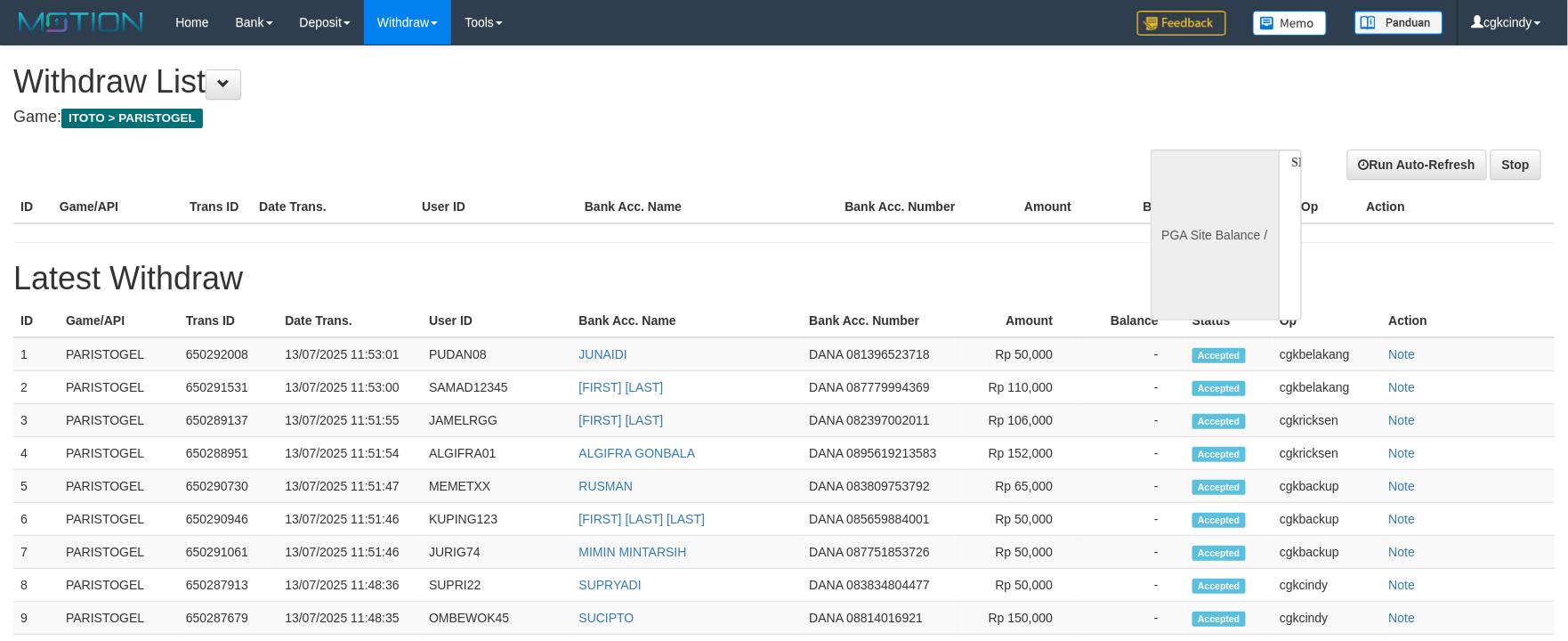 select on "**" 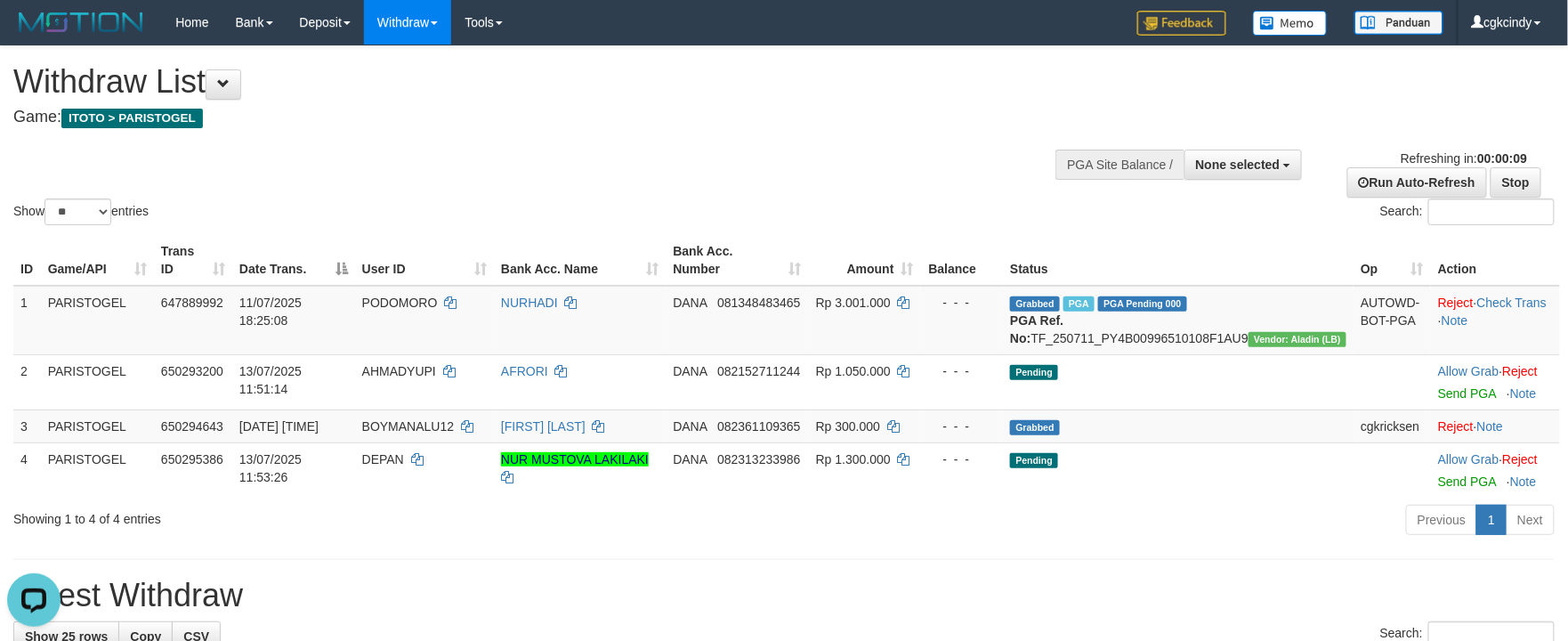 scroll, scrollTop: 0, scrollLeft: 0, axis: both 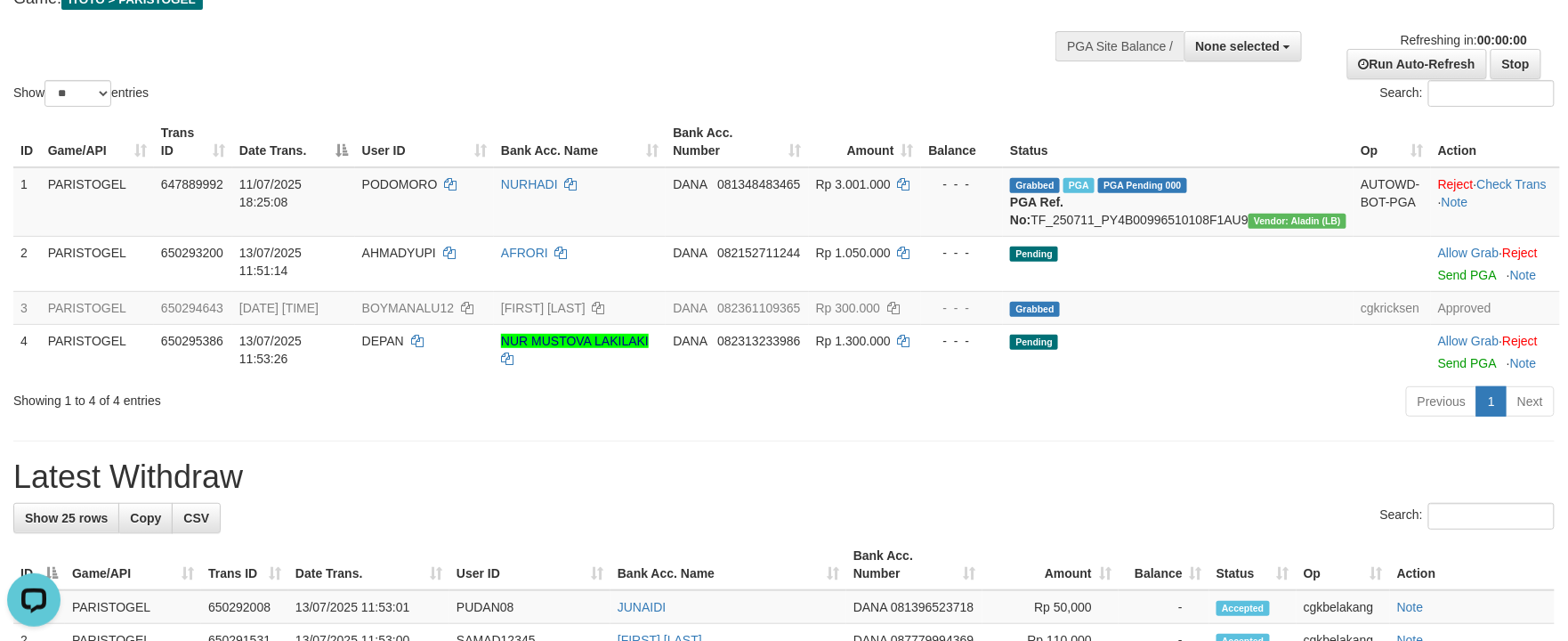 click on "Previous 1 Next" at bounding box center [1111, 403] 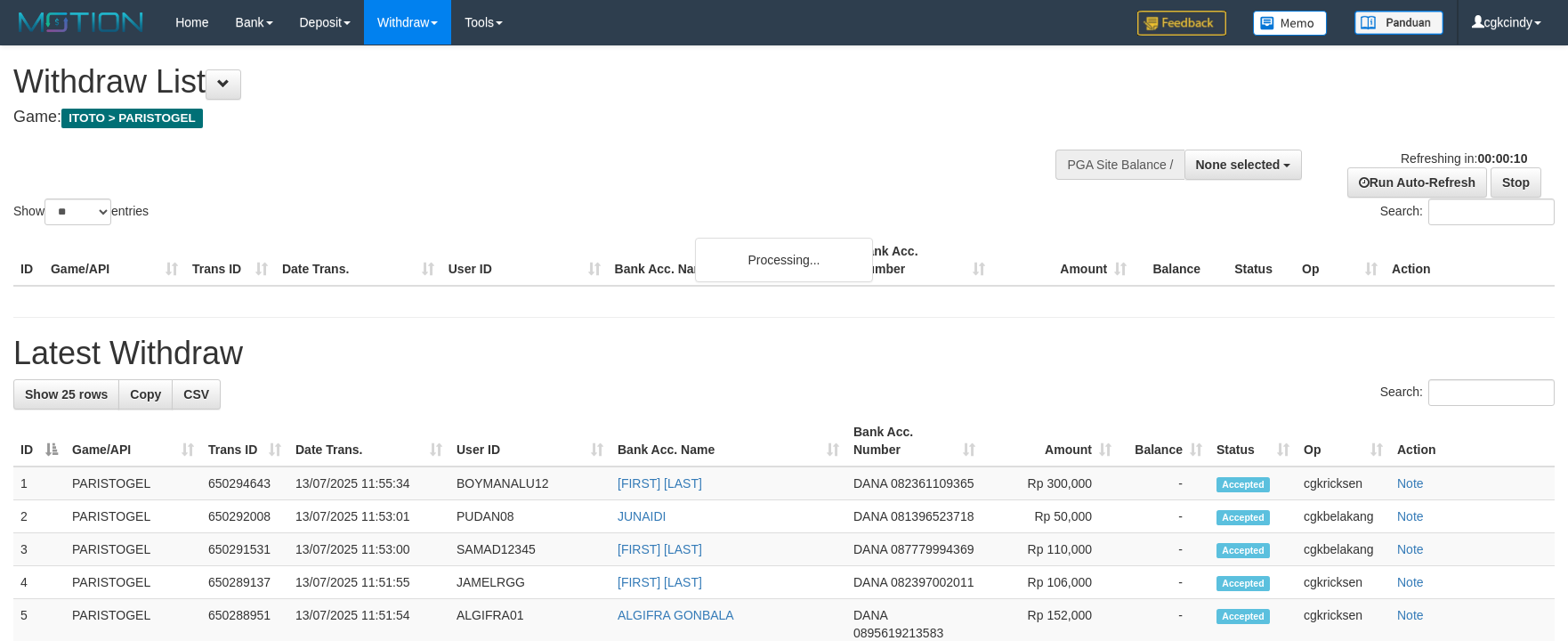 select 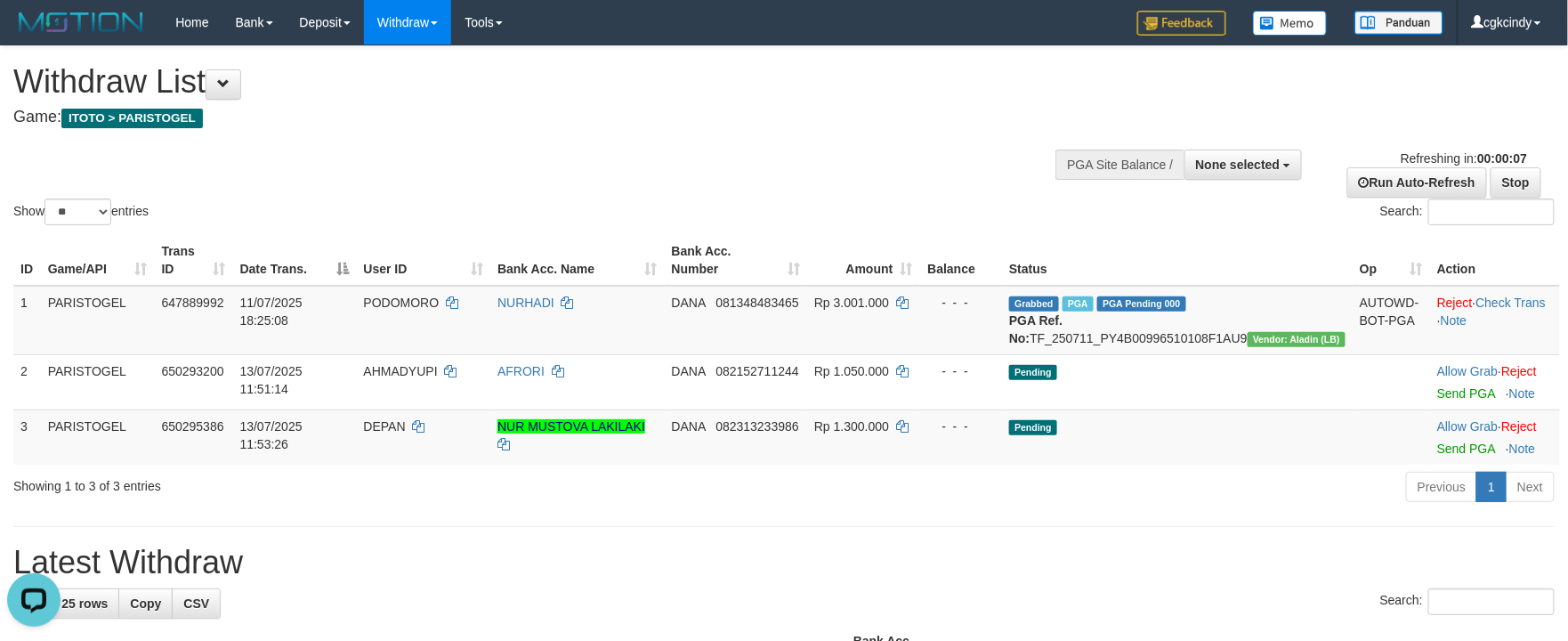 scroll, scrollTop: 0, scrollLeft: 0, axis: both 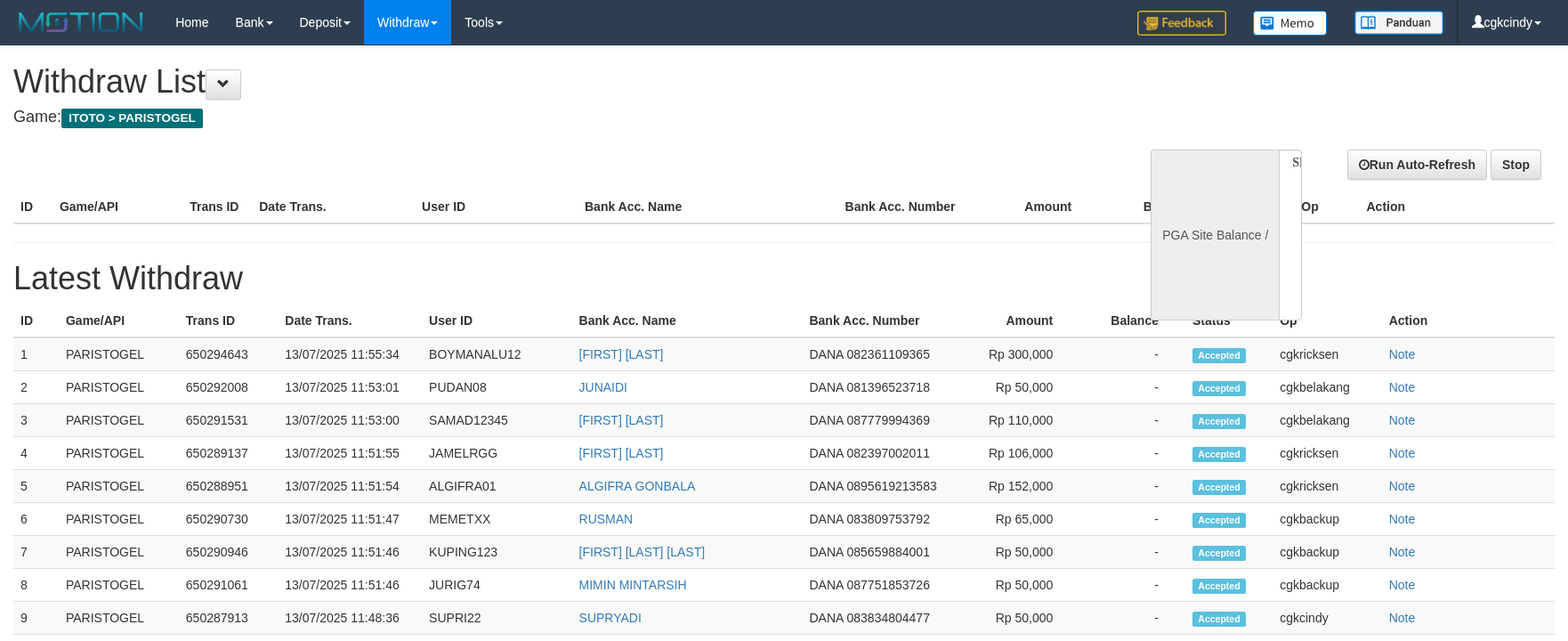 select 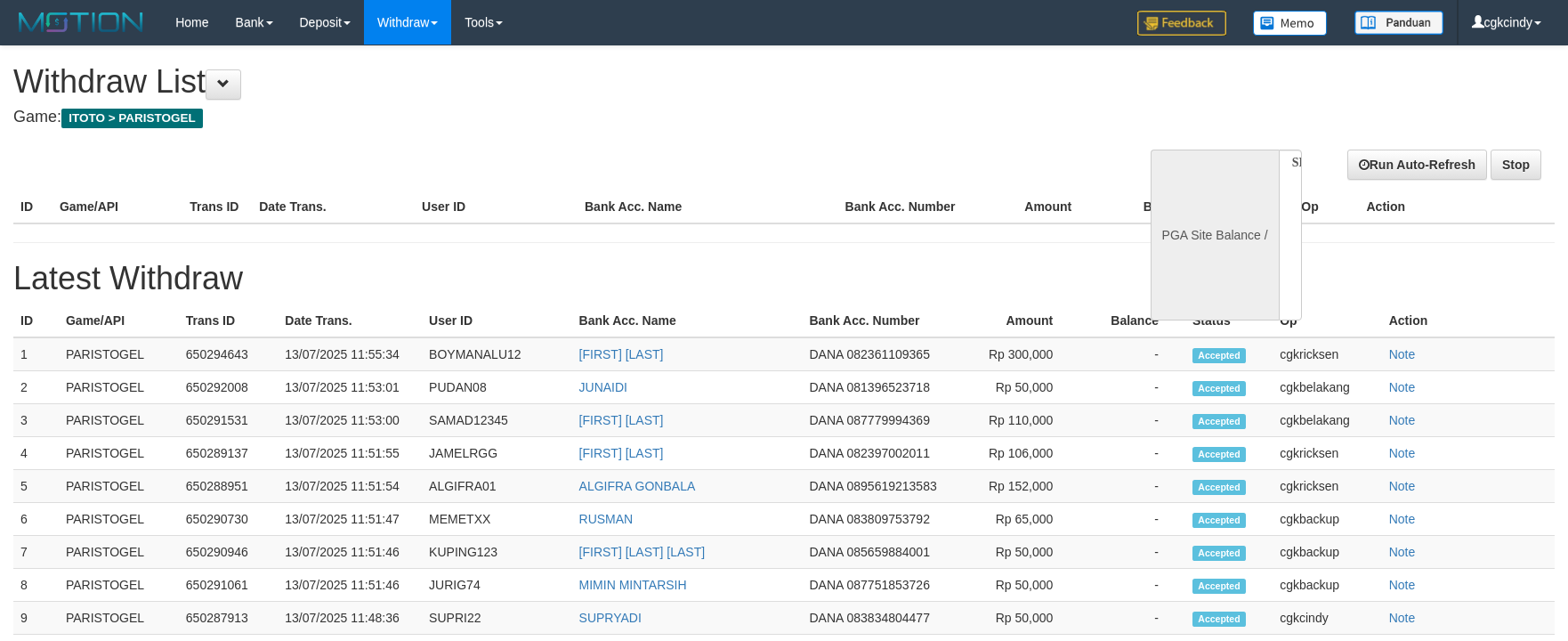 scroll, scrollTop: 0, scrollLeft: 0, axis: both 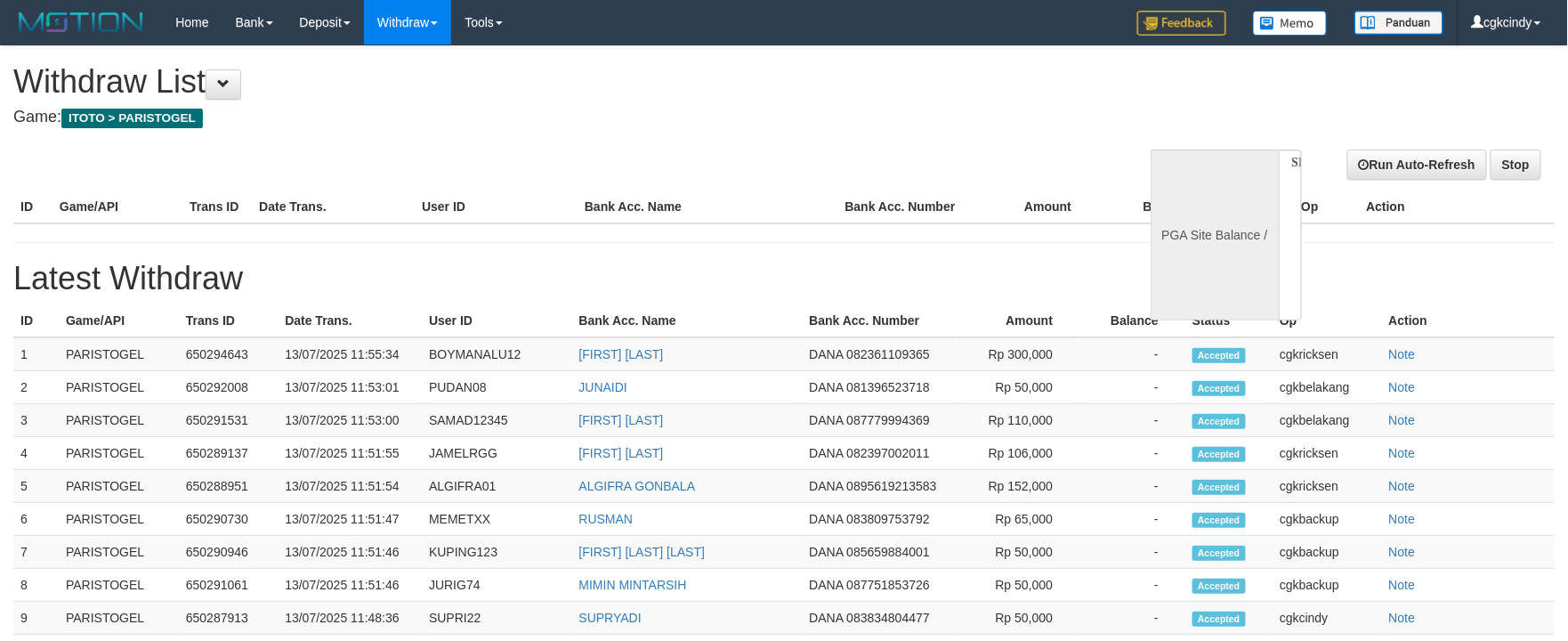 select on "**" 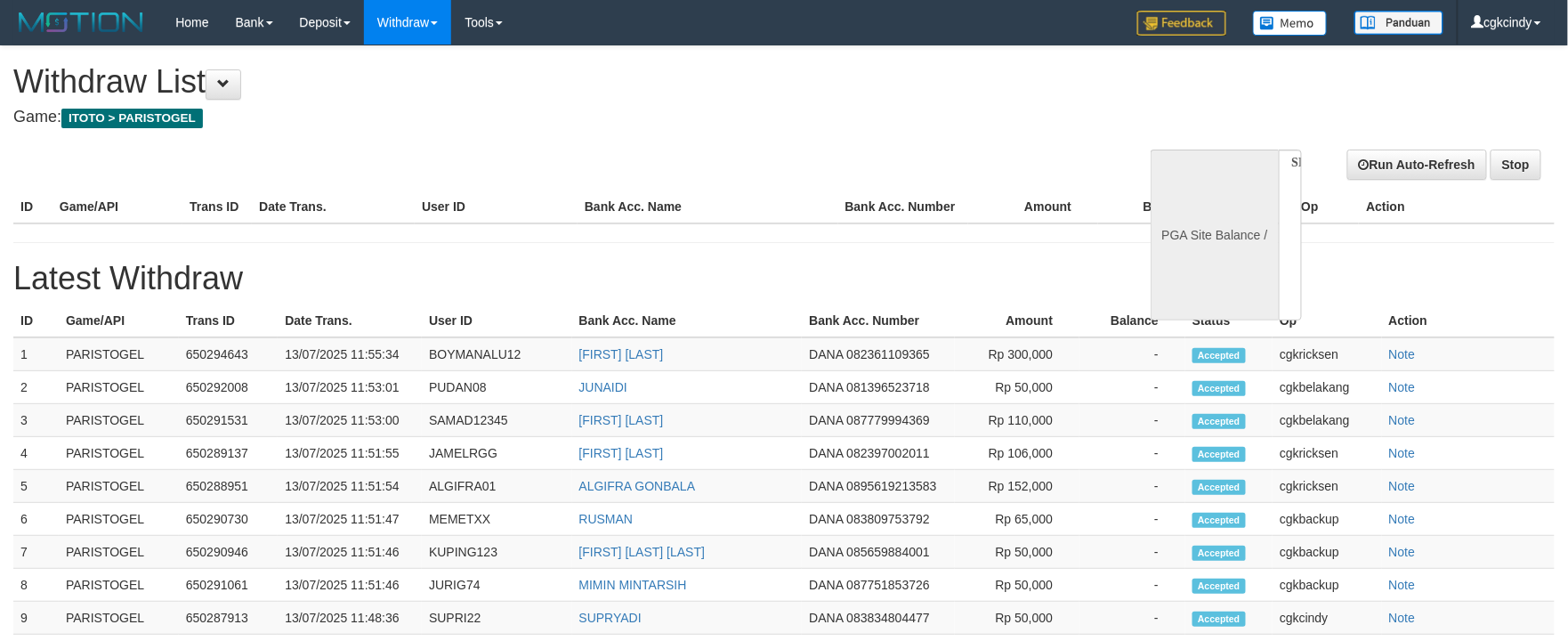 select 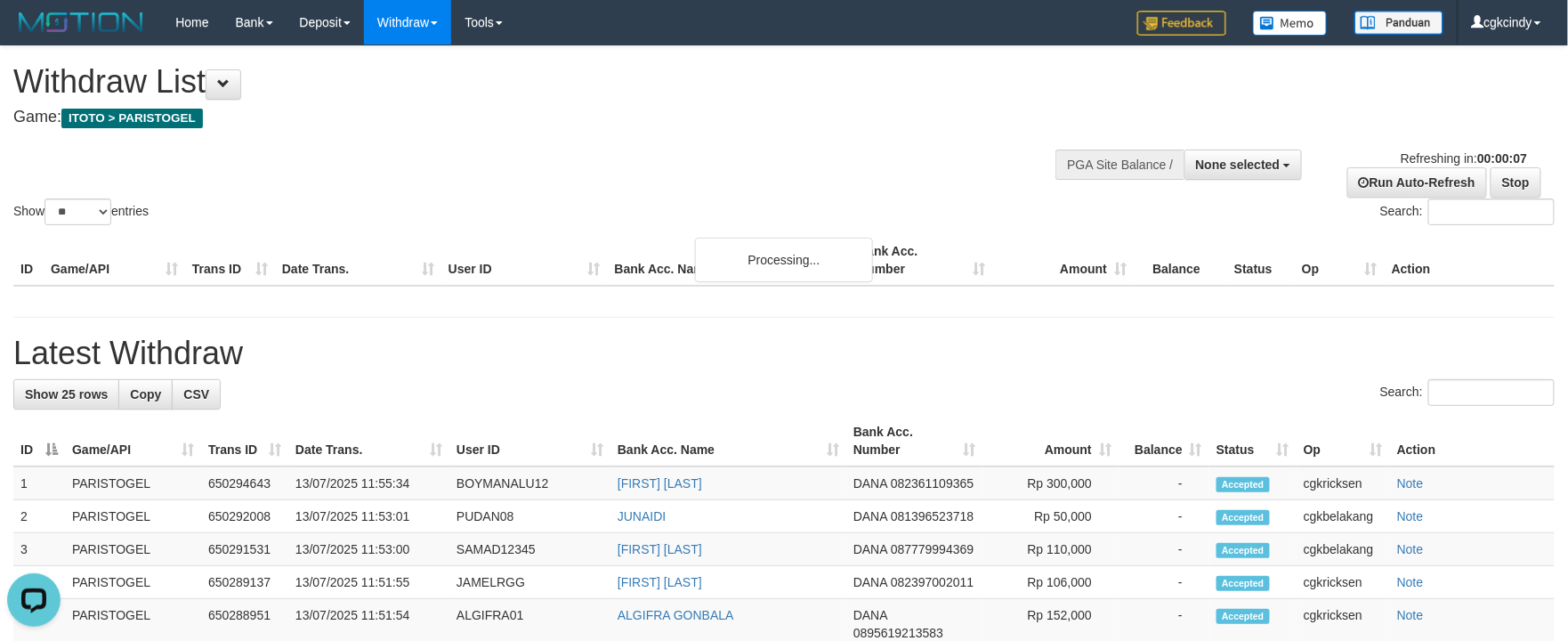 scroll, scrollTop: 0, scrollLeft: 0, axis: both 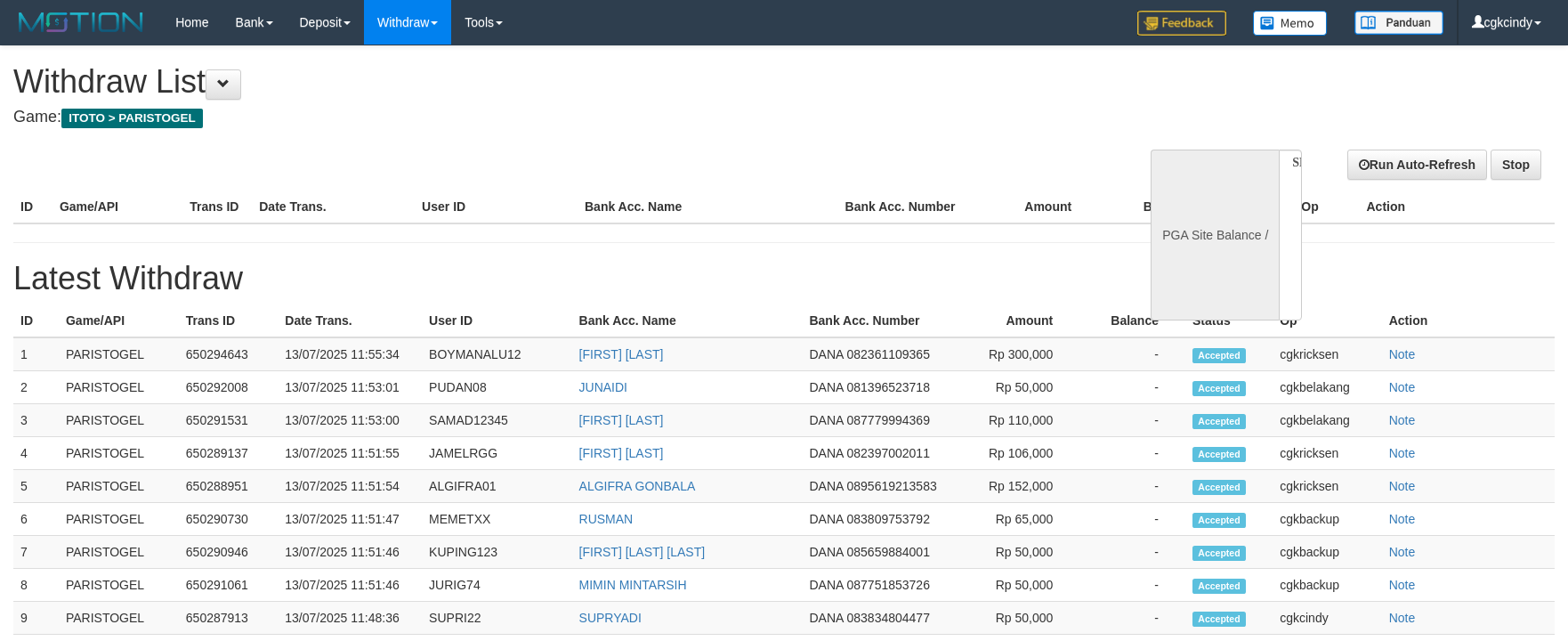 select 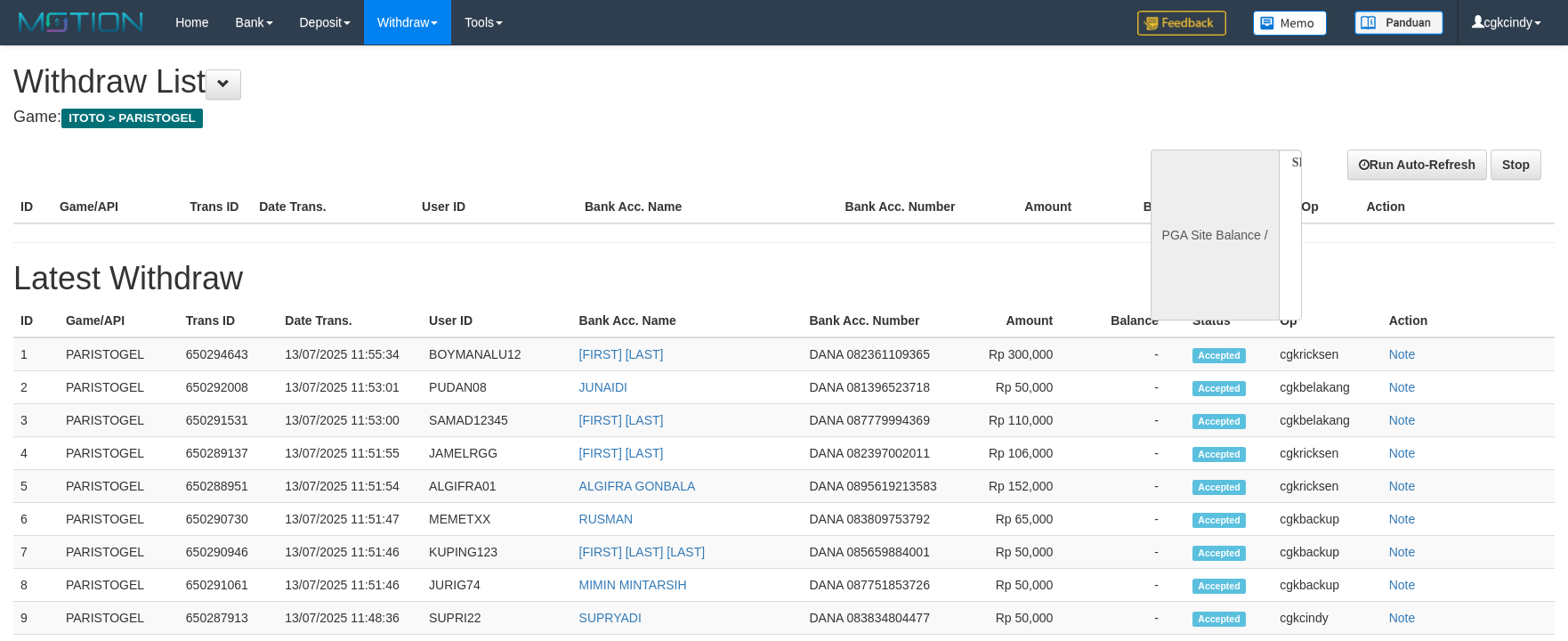 scroll, scrollTop: 0, scrollLeft: 0, axis: both 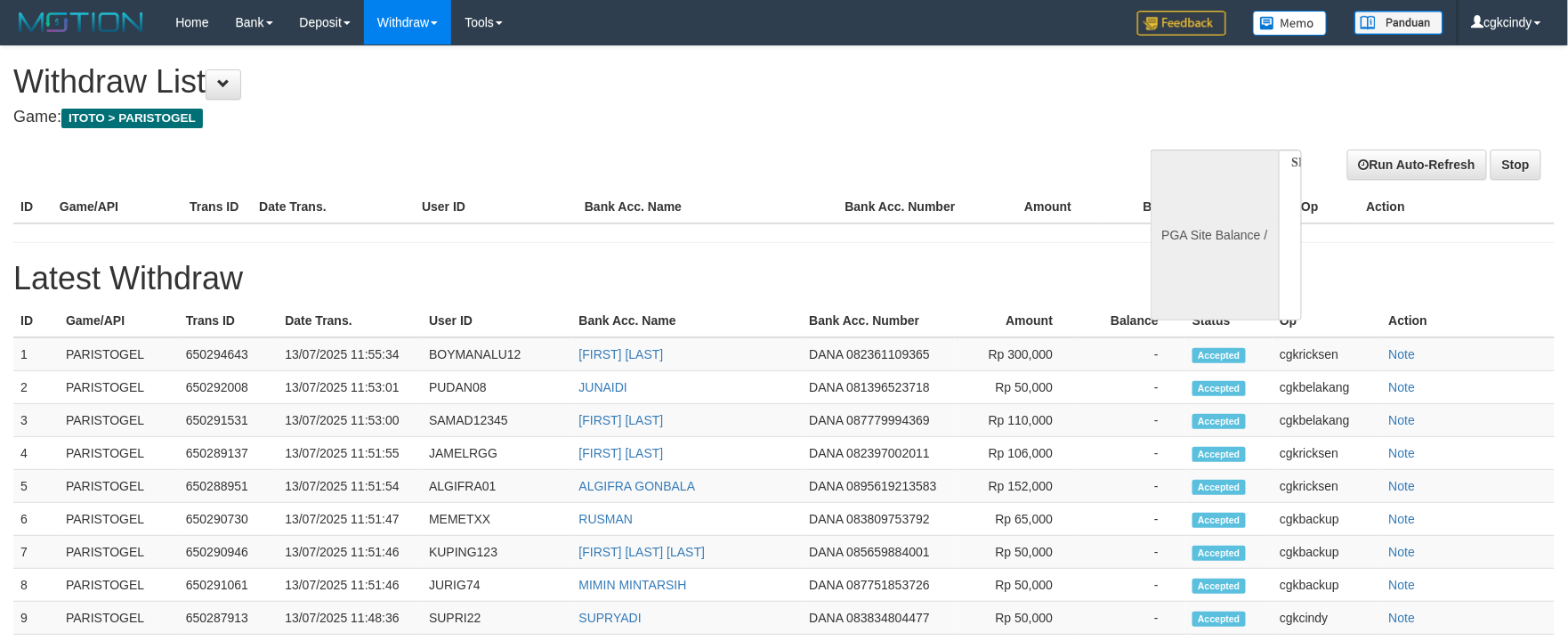 select on "**" 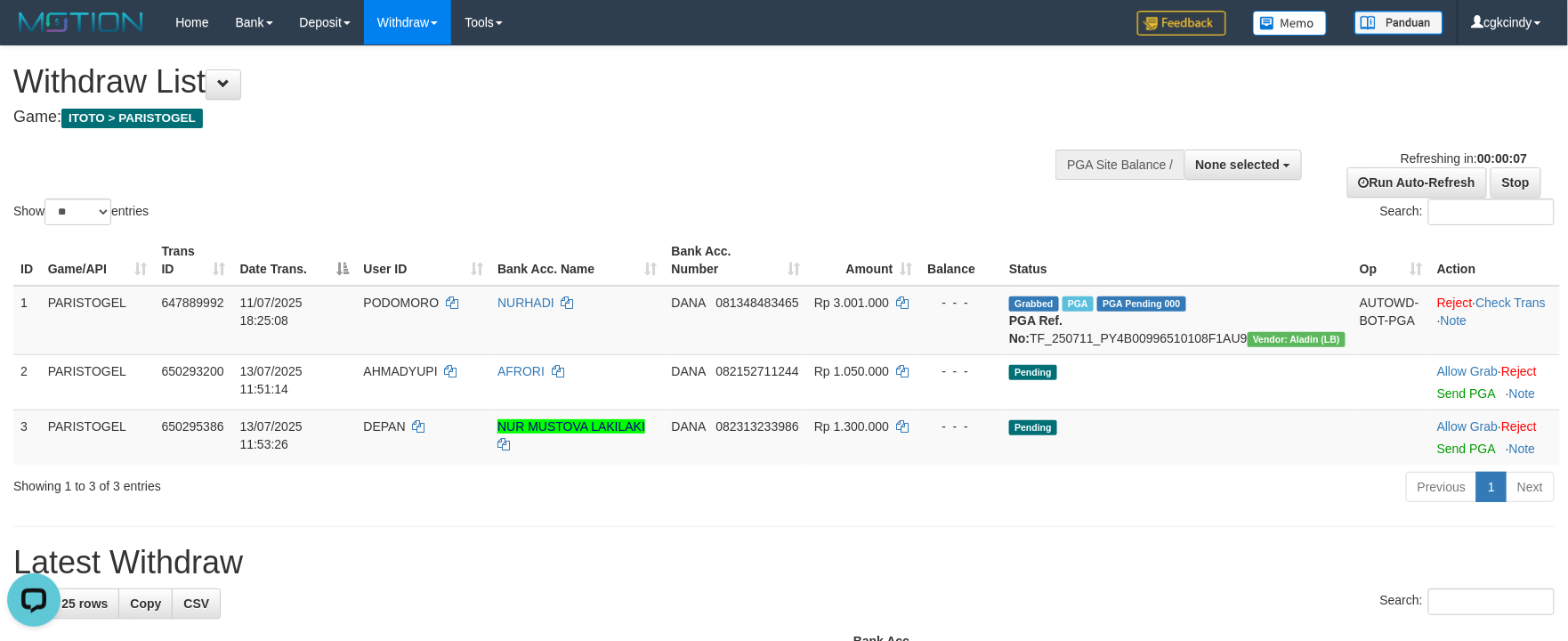 scroll, scrollTop: 0, scrollLeft: 0, axis: both 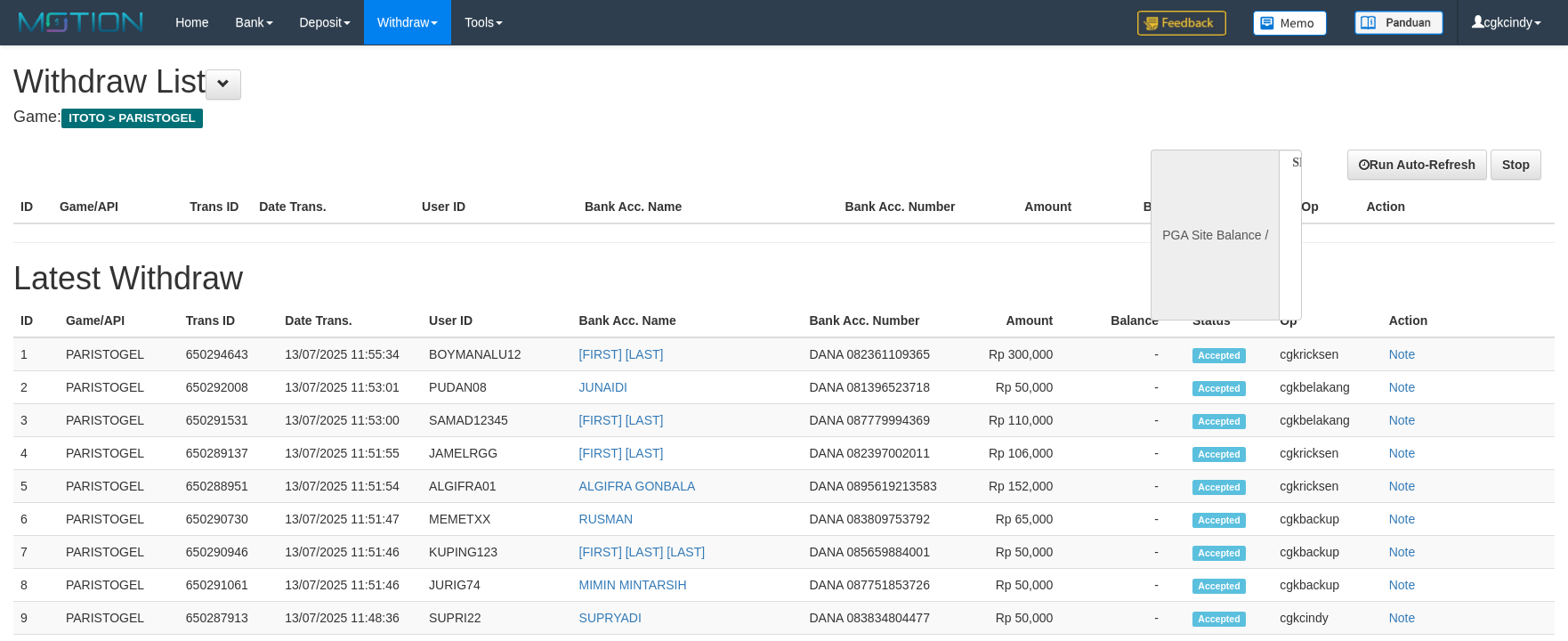 select 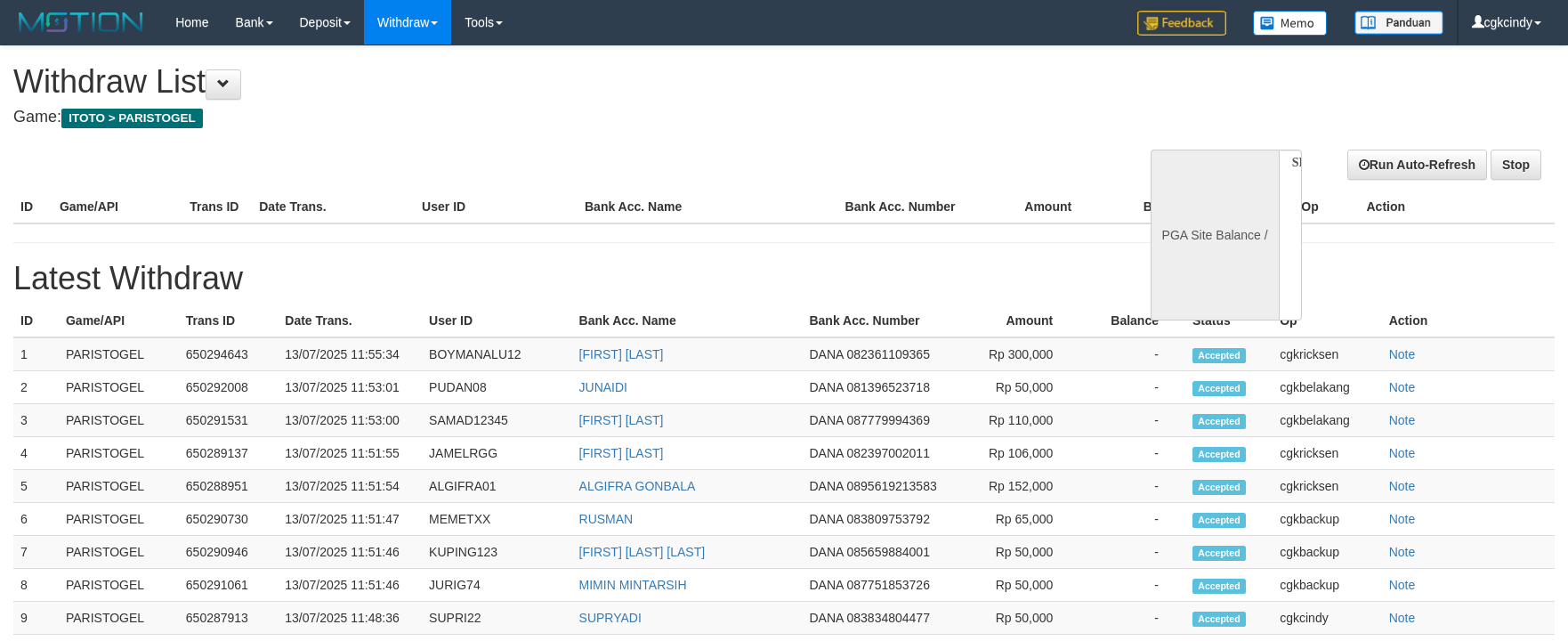 scroll, scrollTop: 0, scrollLeft: 0, axis: both 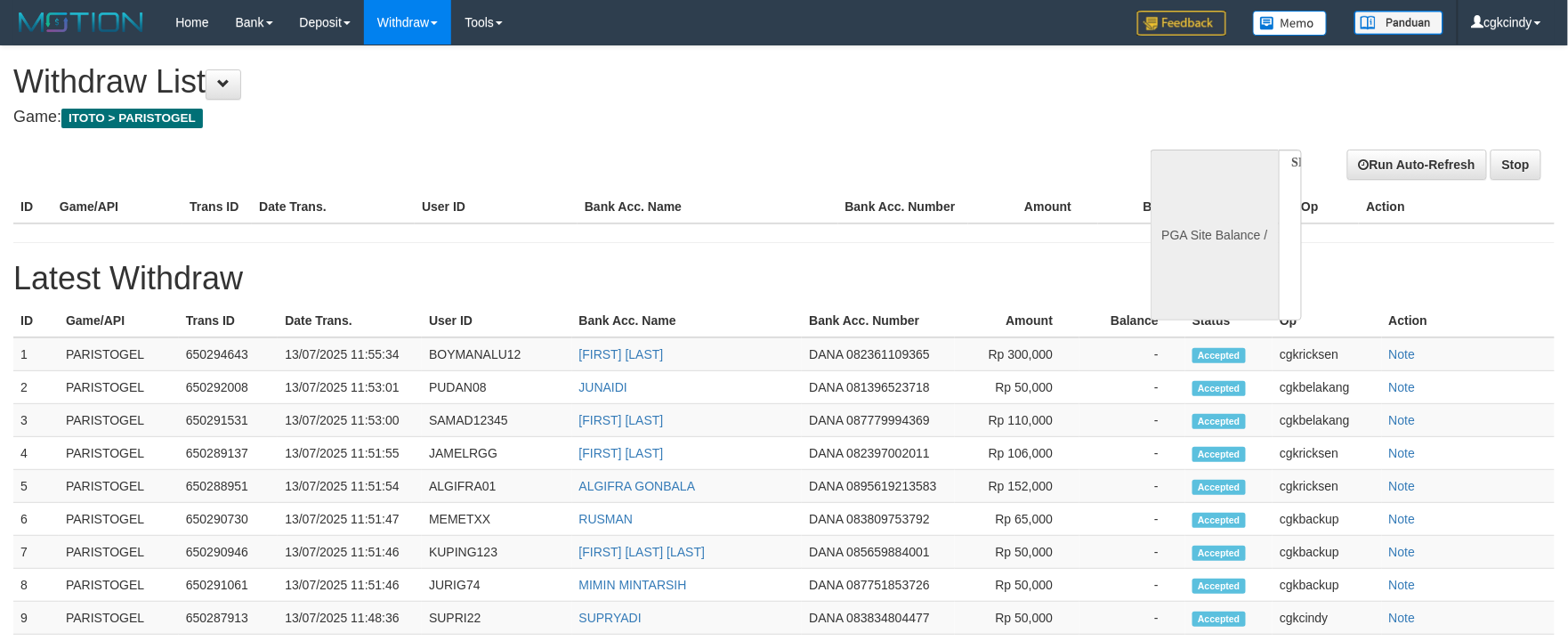 select on "**" 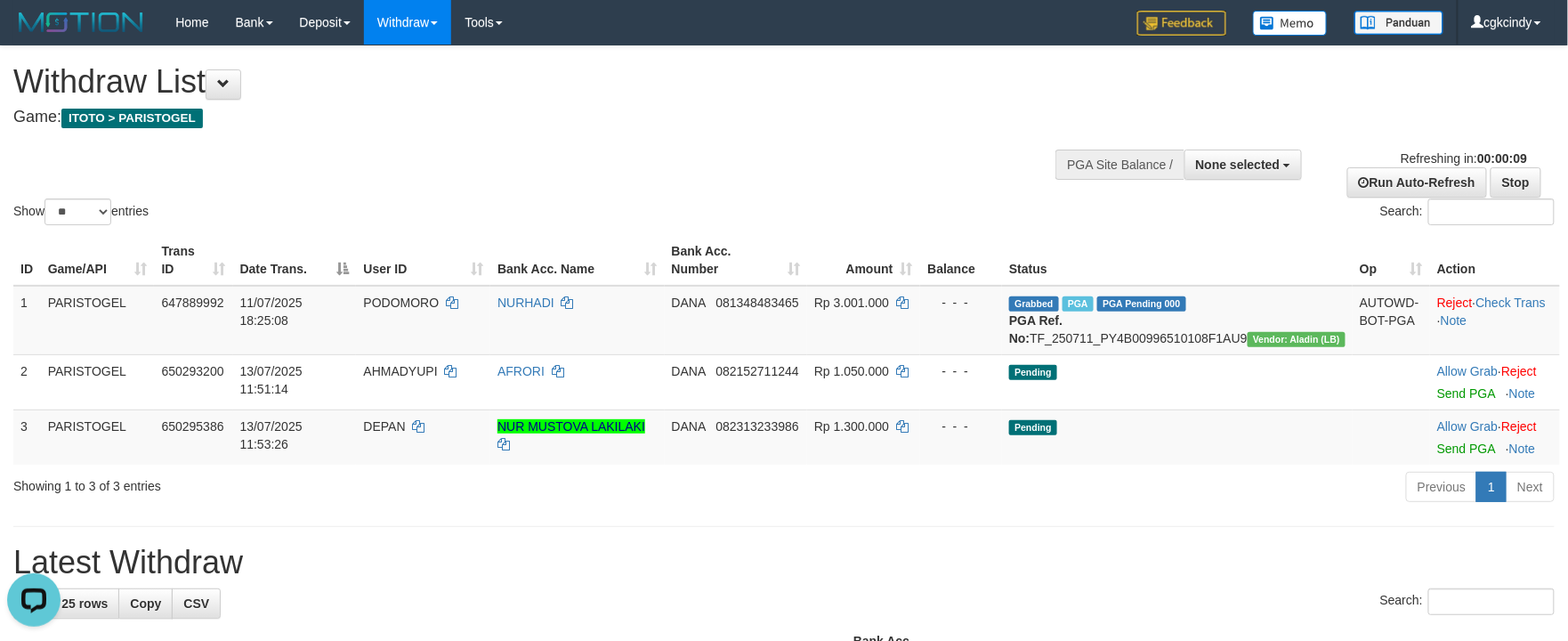 scroll, scrollTop: 0, scrollLeft: 0, axis: both 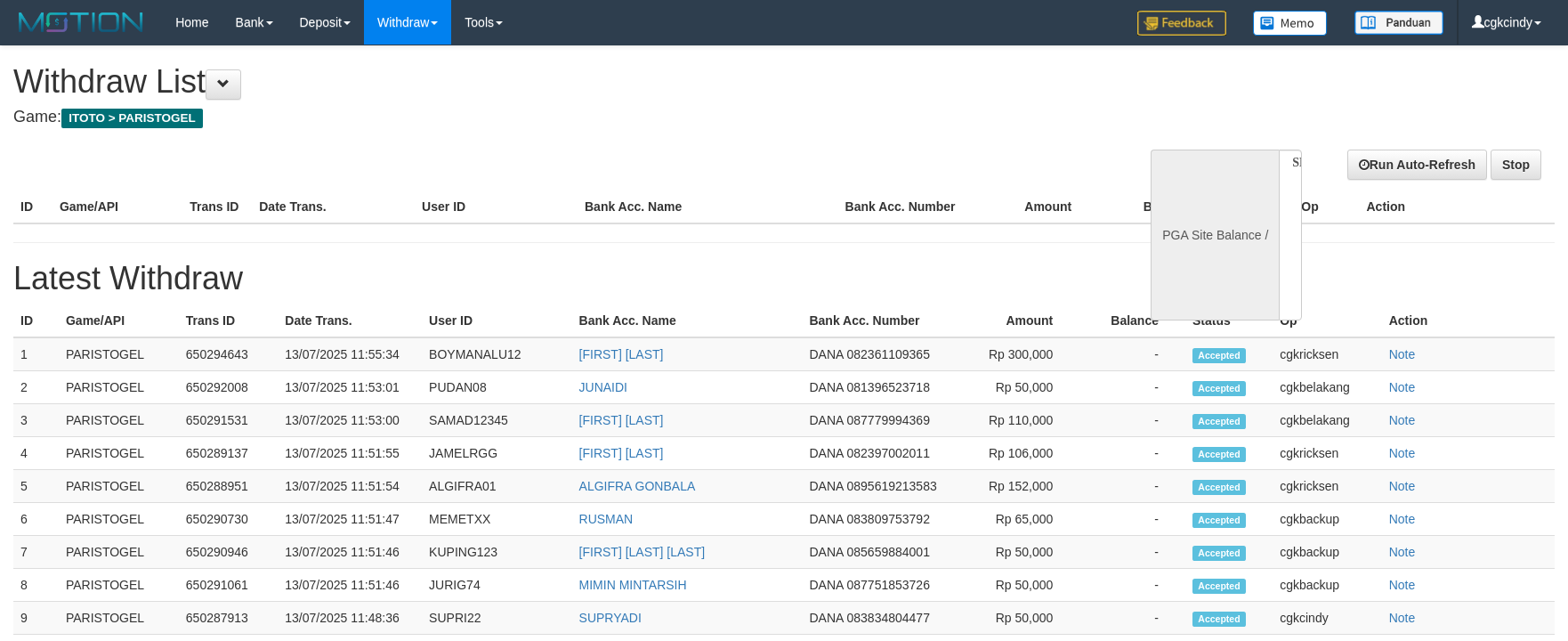 select 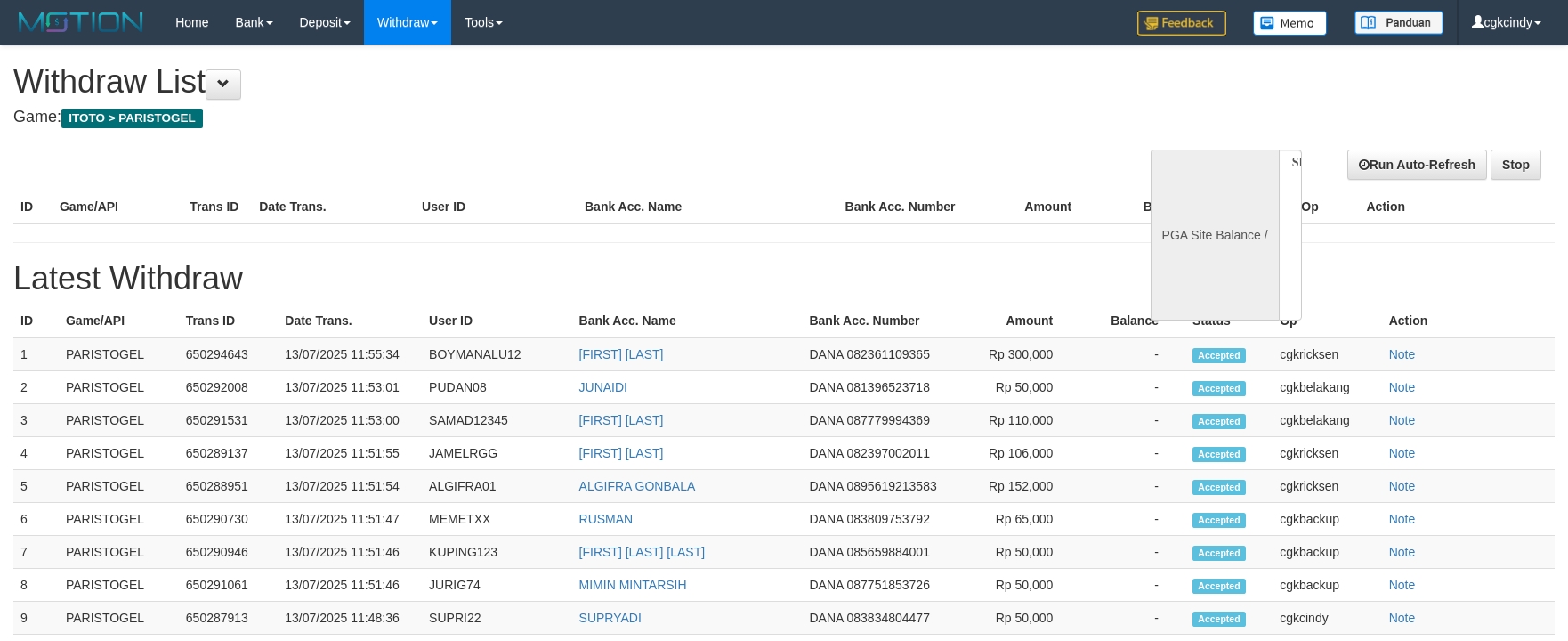 scroll, scrollTop: 0, scrollLeft: 0, axis: both 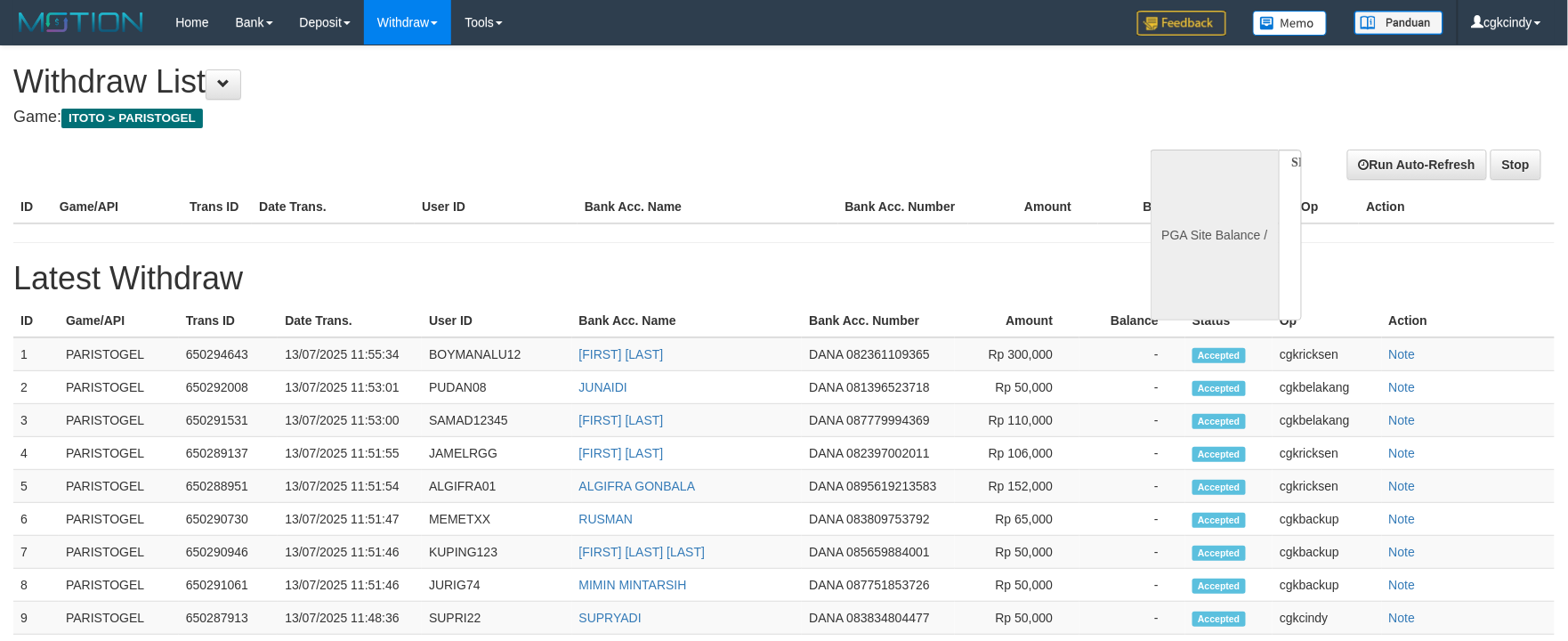 select on "**" 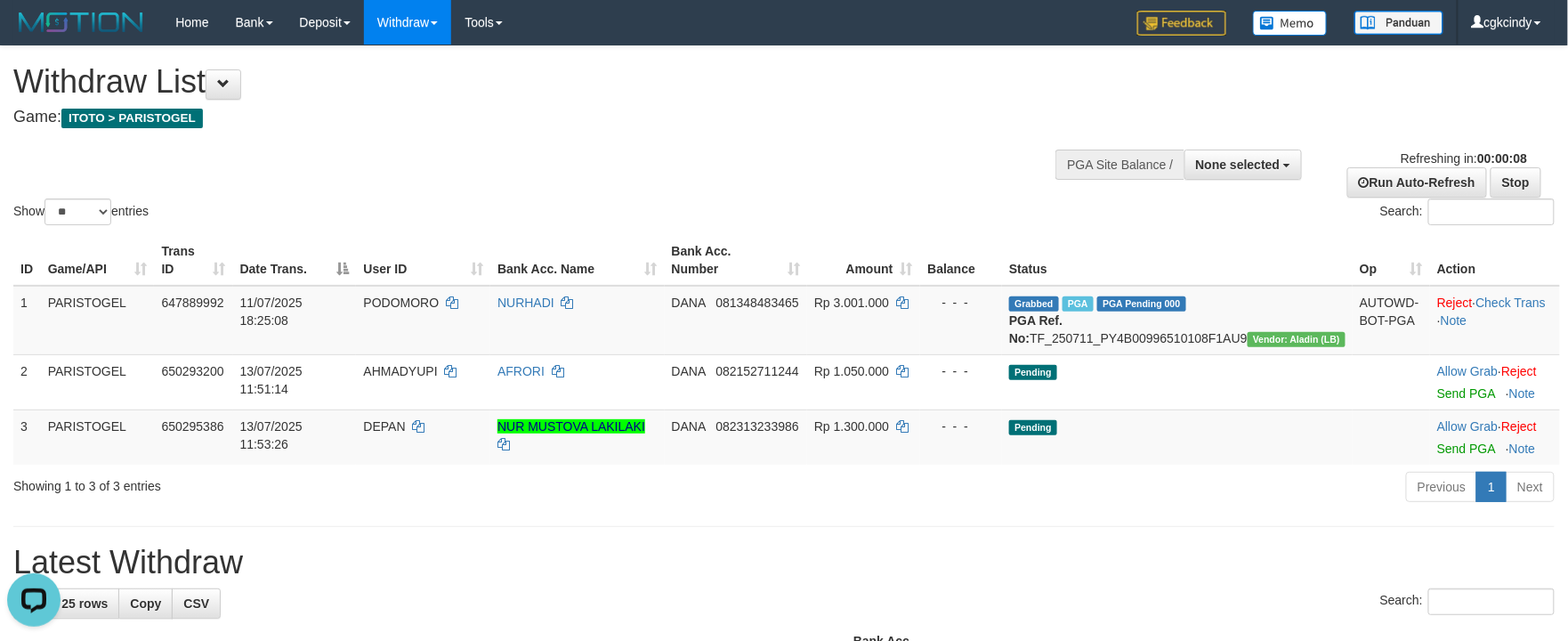 scroll, scrollTop: 0, scrollLeft: 0, axis: both 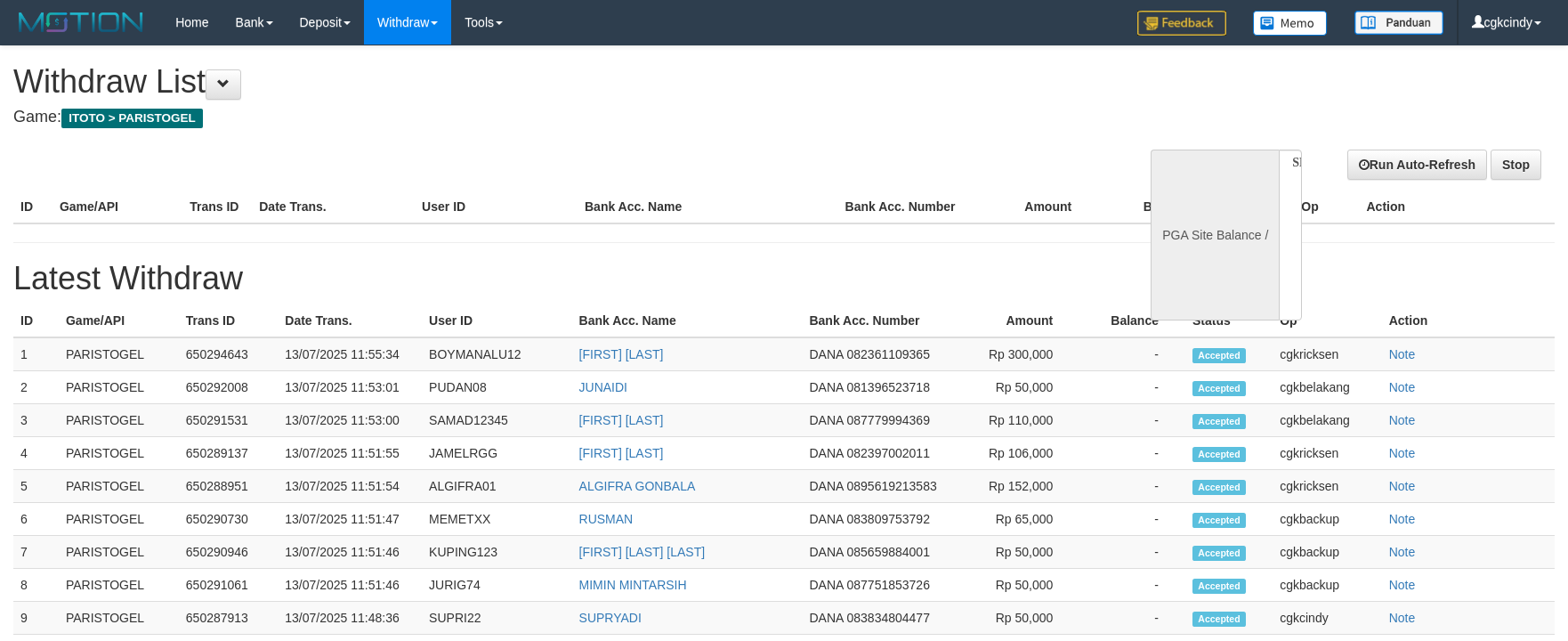 select 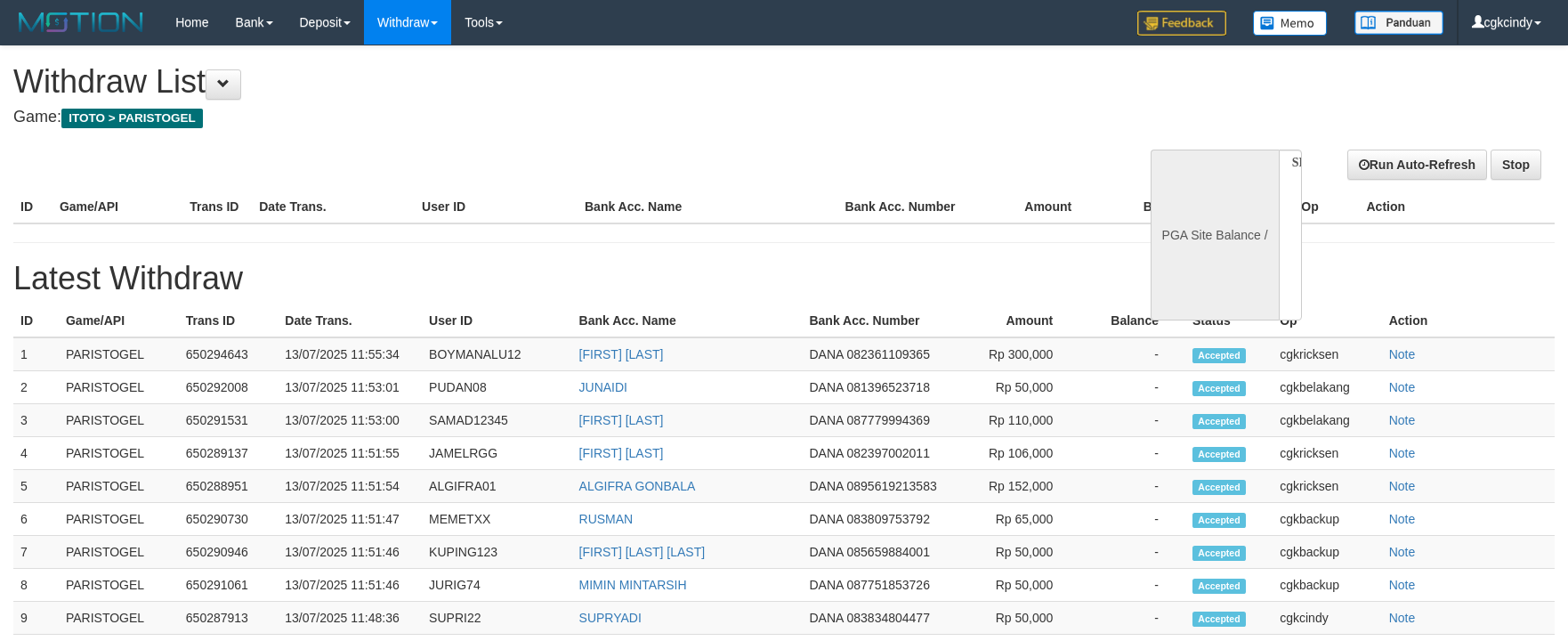 scroll, scrollTop: 0, scrollLeft: 0, axis: both 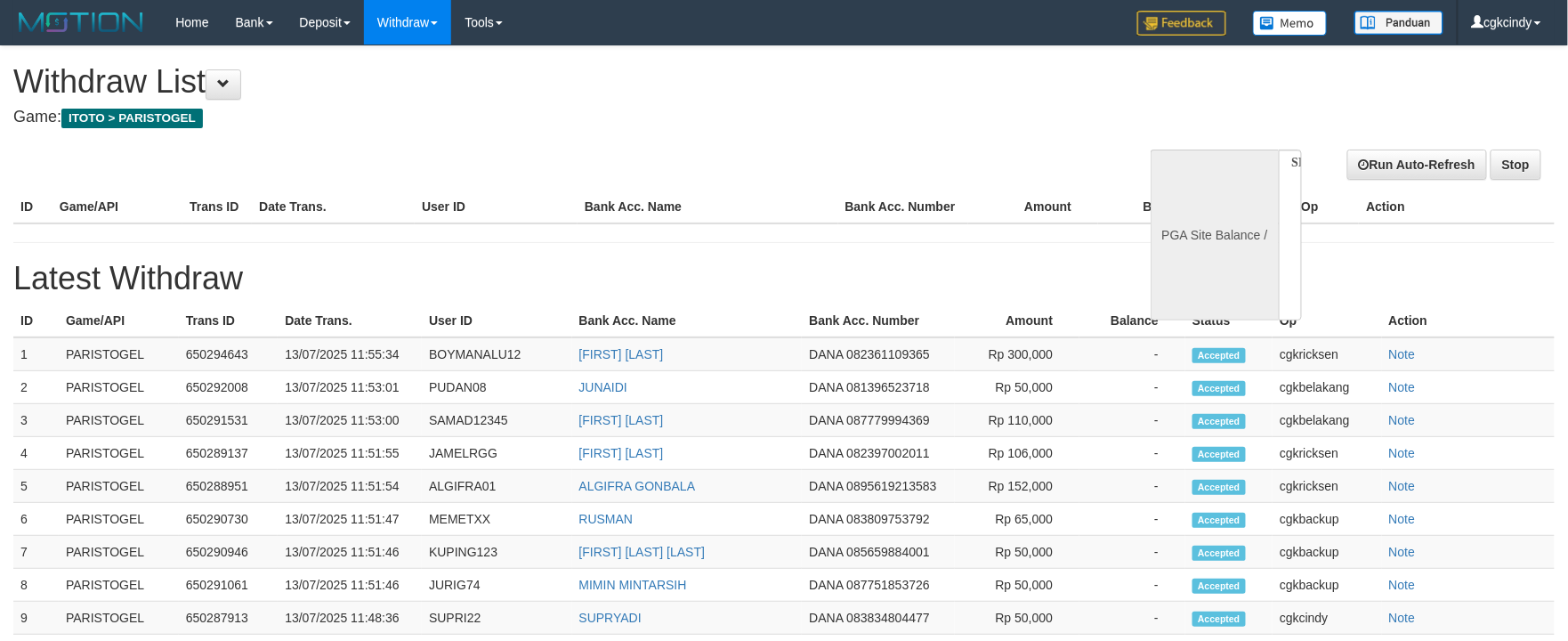select on "**" 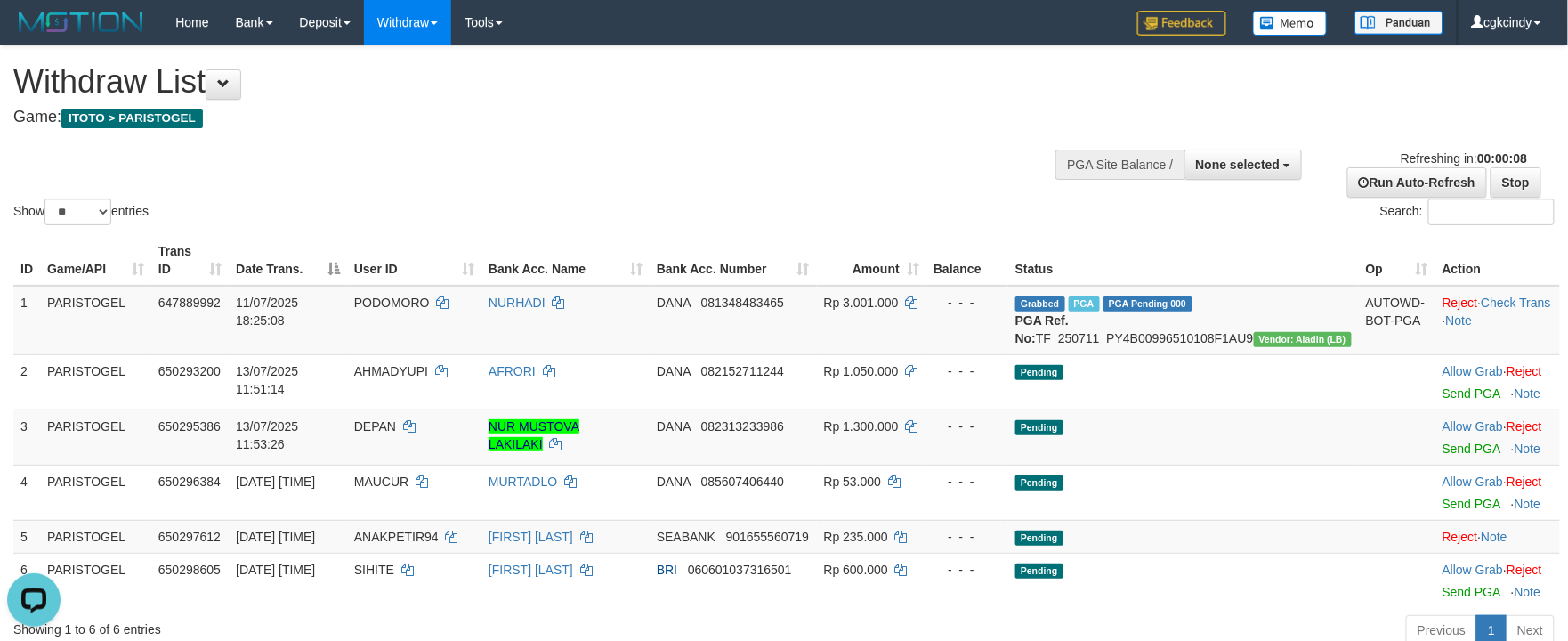 scroll, scrollTop: 0, scrollLeft: 0, axis: both 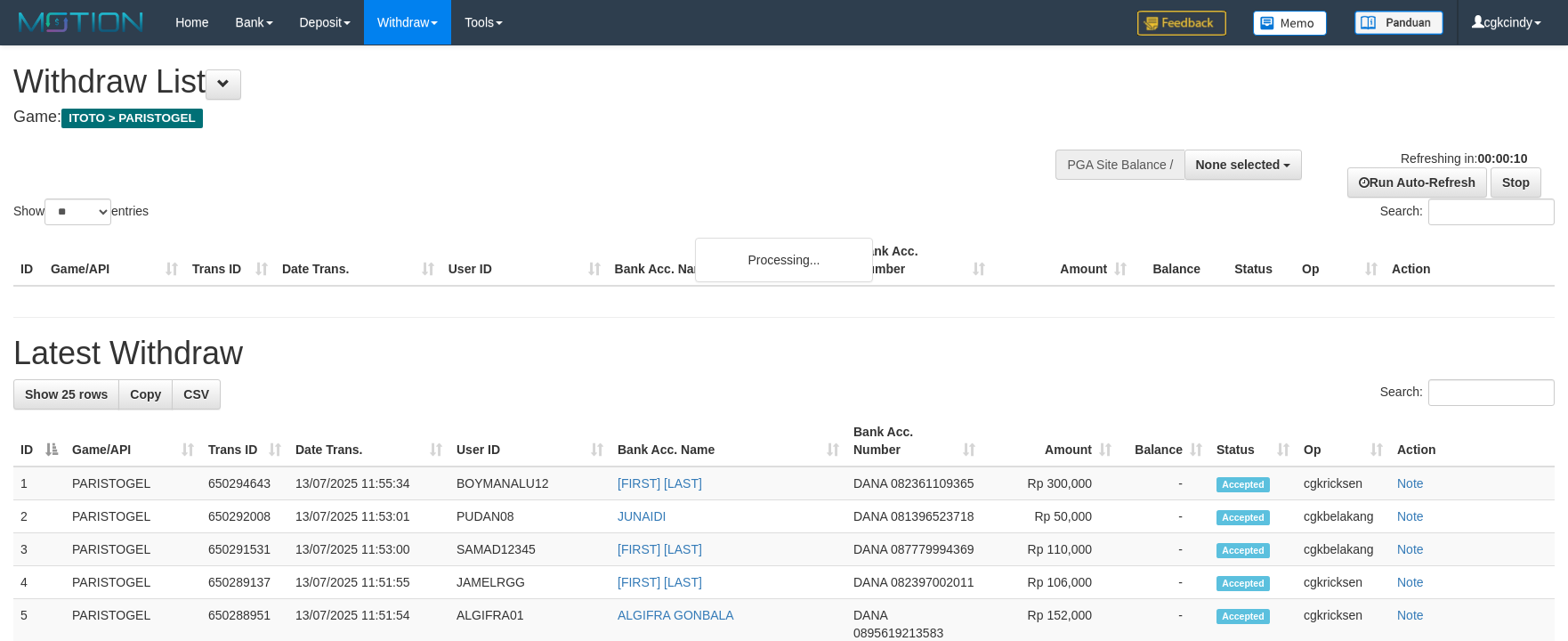 select 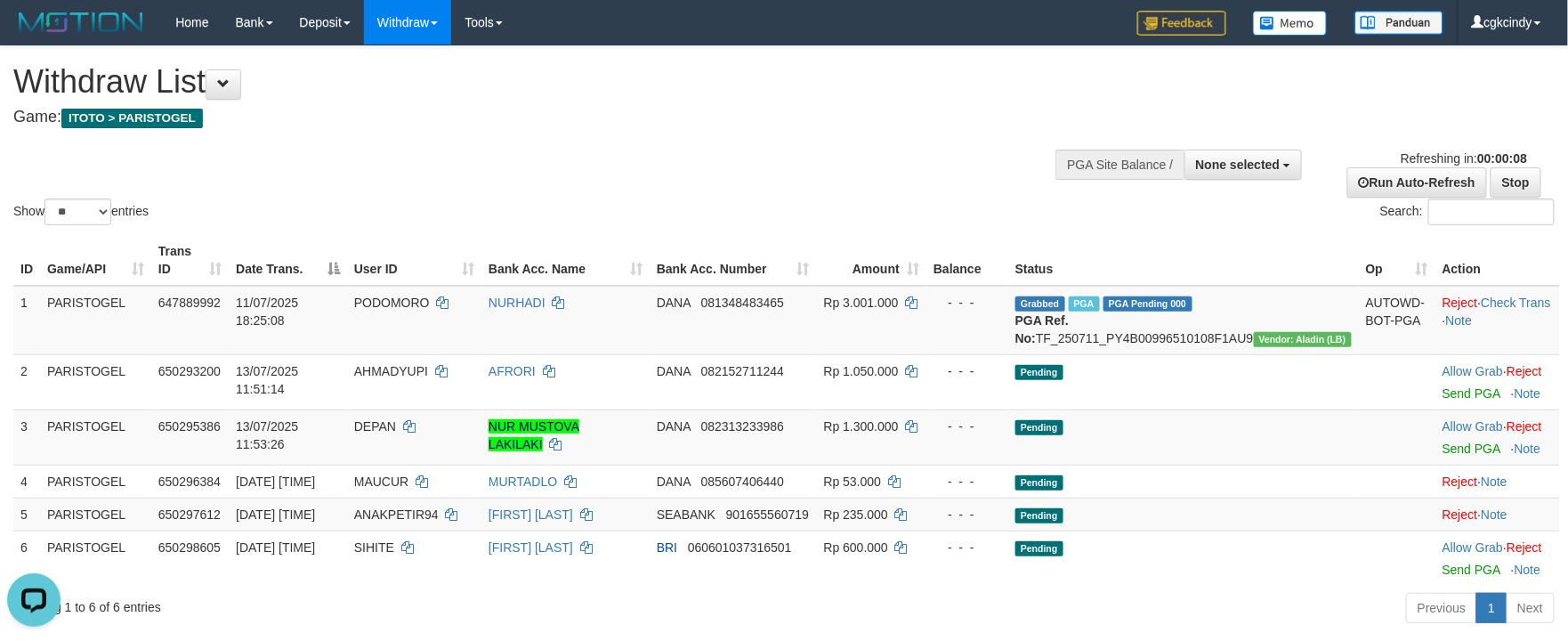 scroll, scrollTop: 0, scrollLeft: 0, axis: both 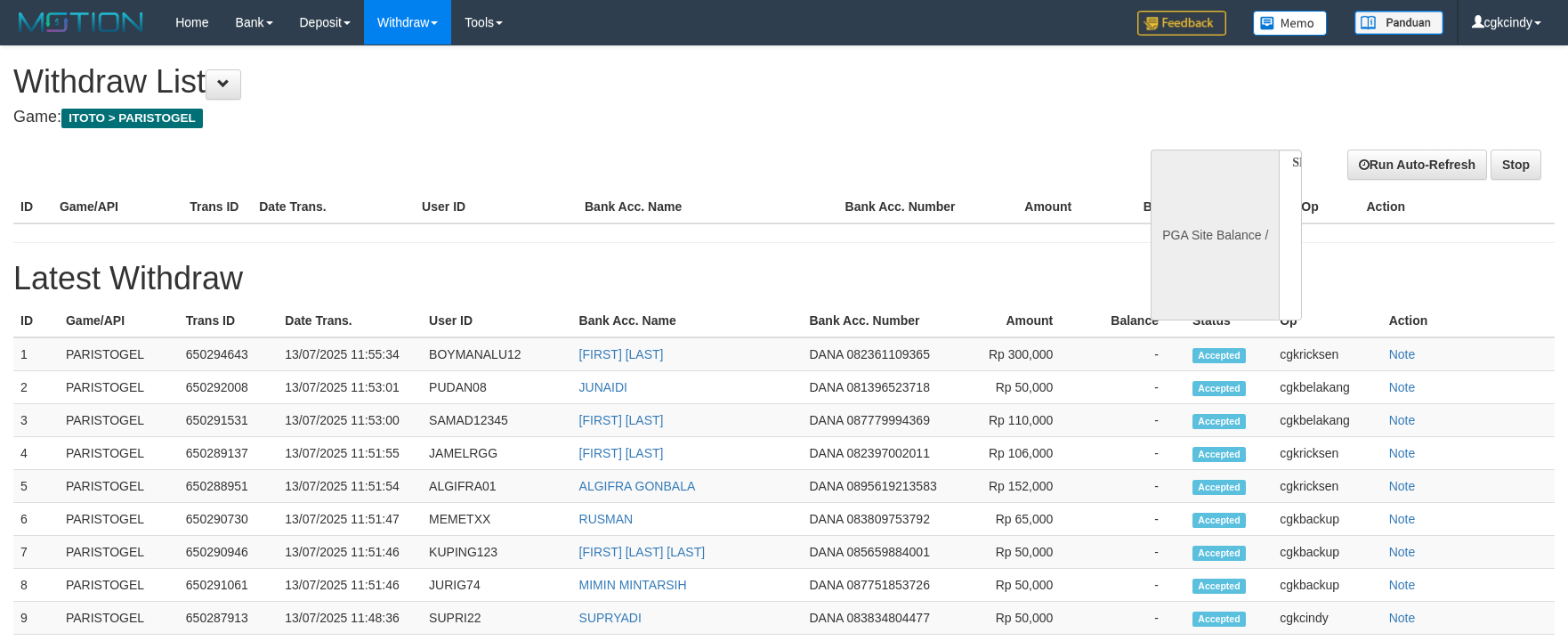 select 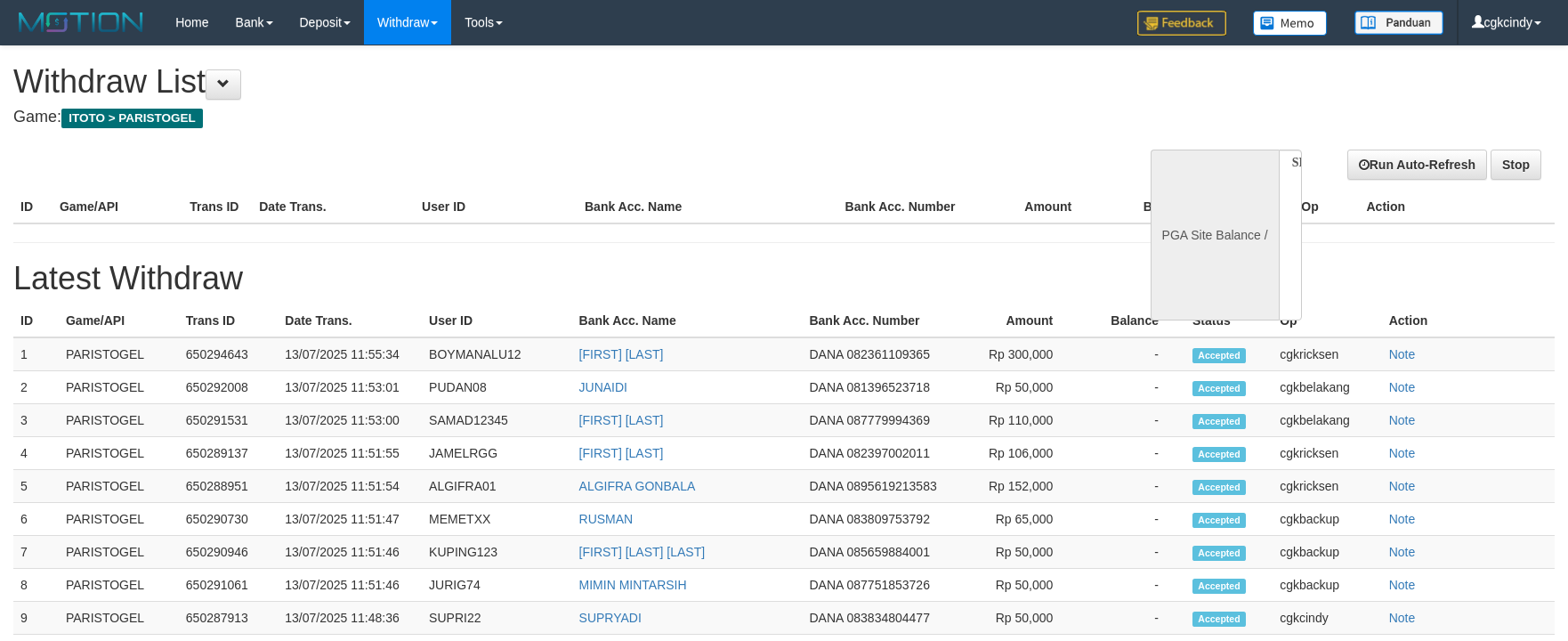 scroll, scrollTop: 0, scrollLeft: 0, axis: both 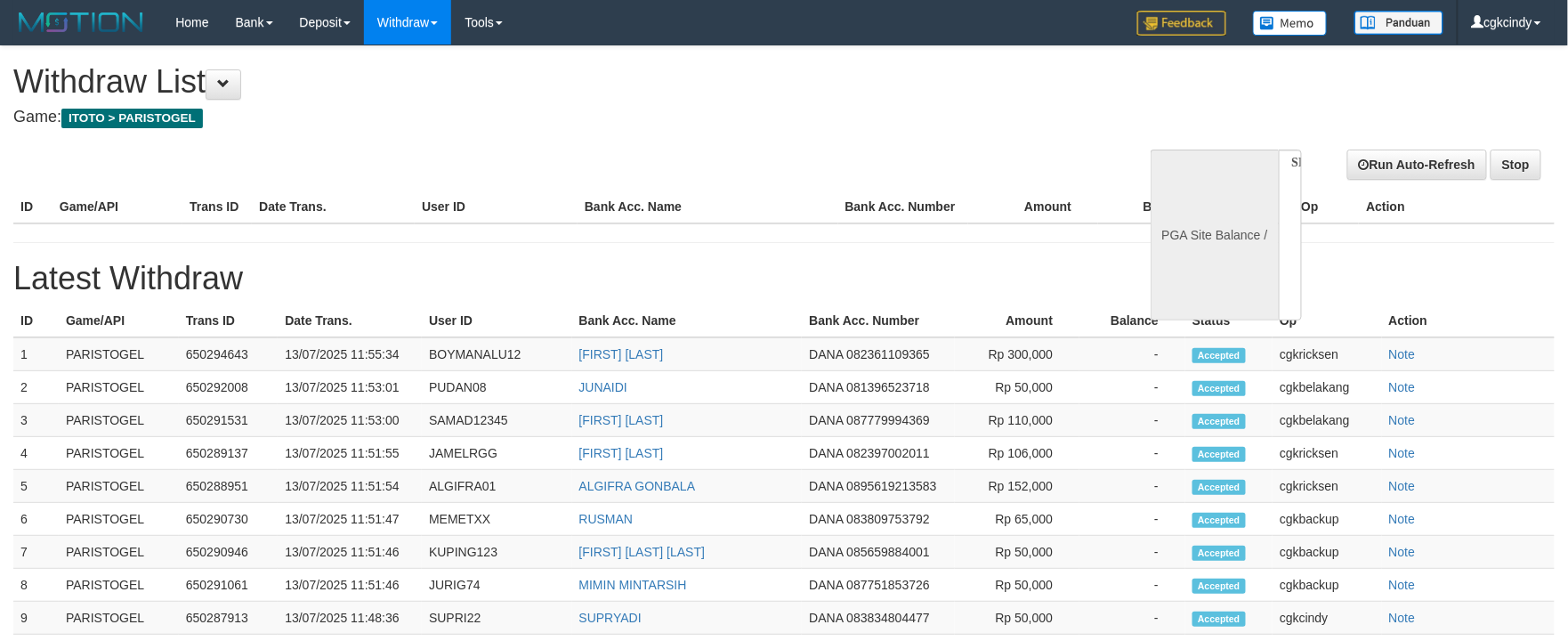 select on "**" 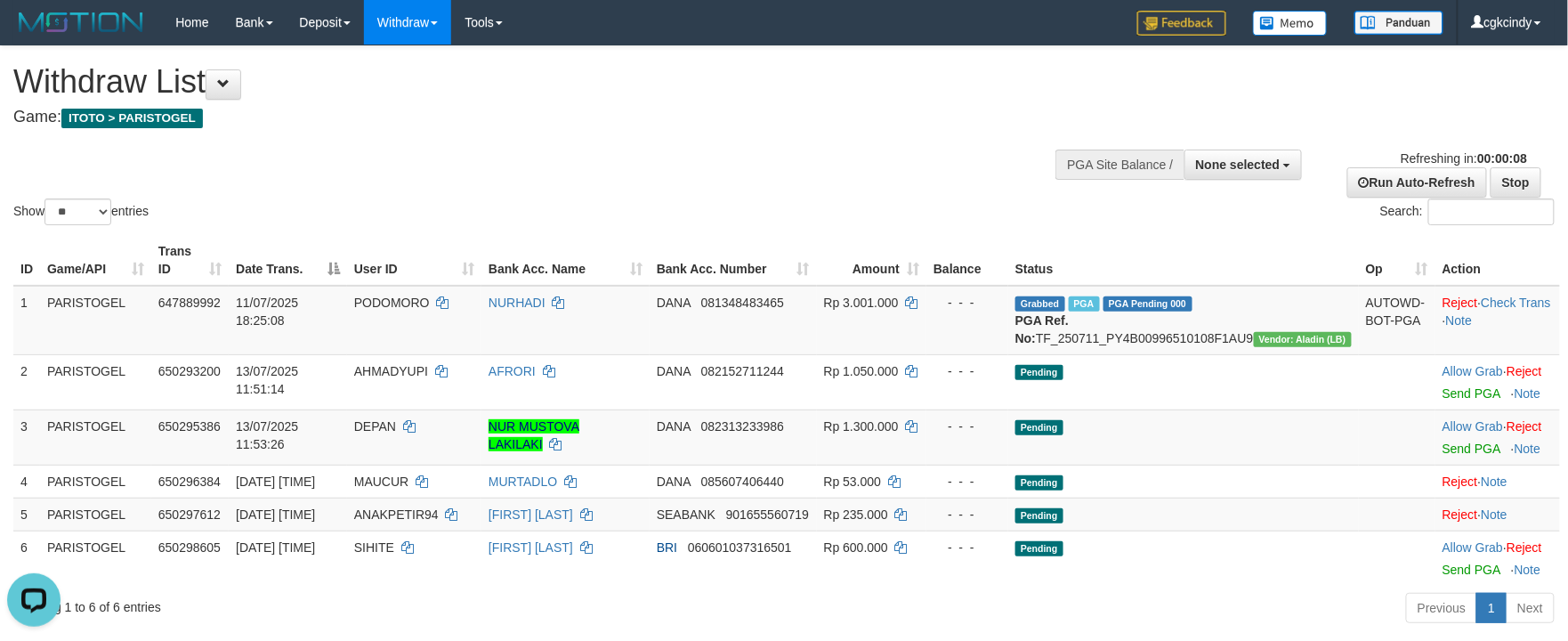 scroll, scrollTop: 0, scrollLeft: 0, axis: both 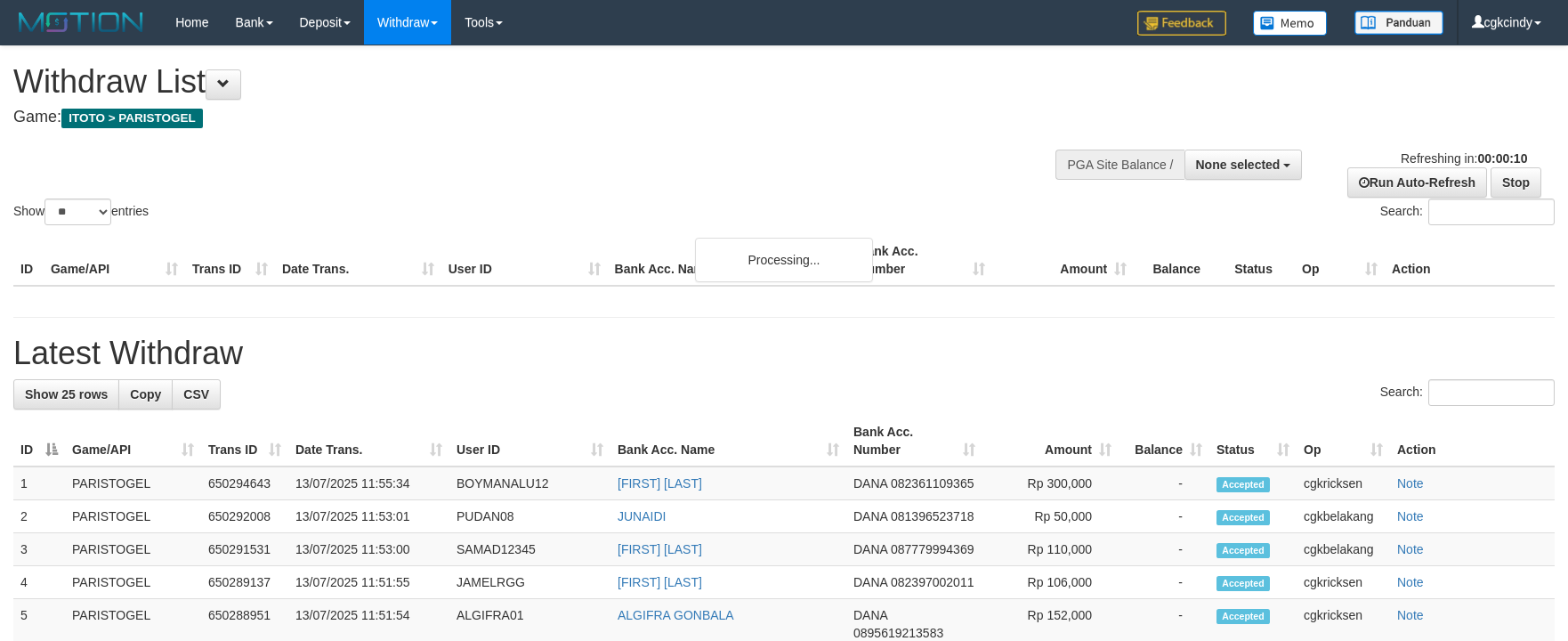 select 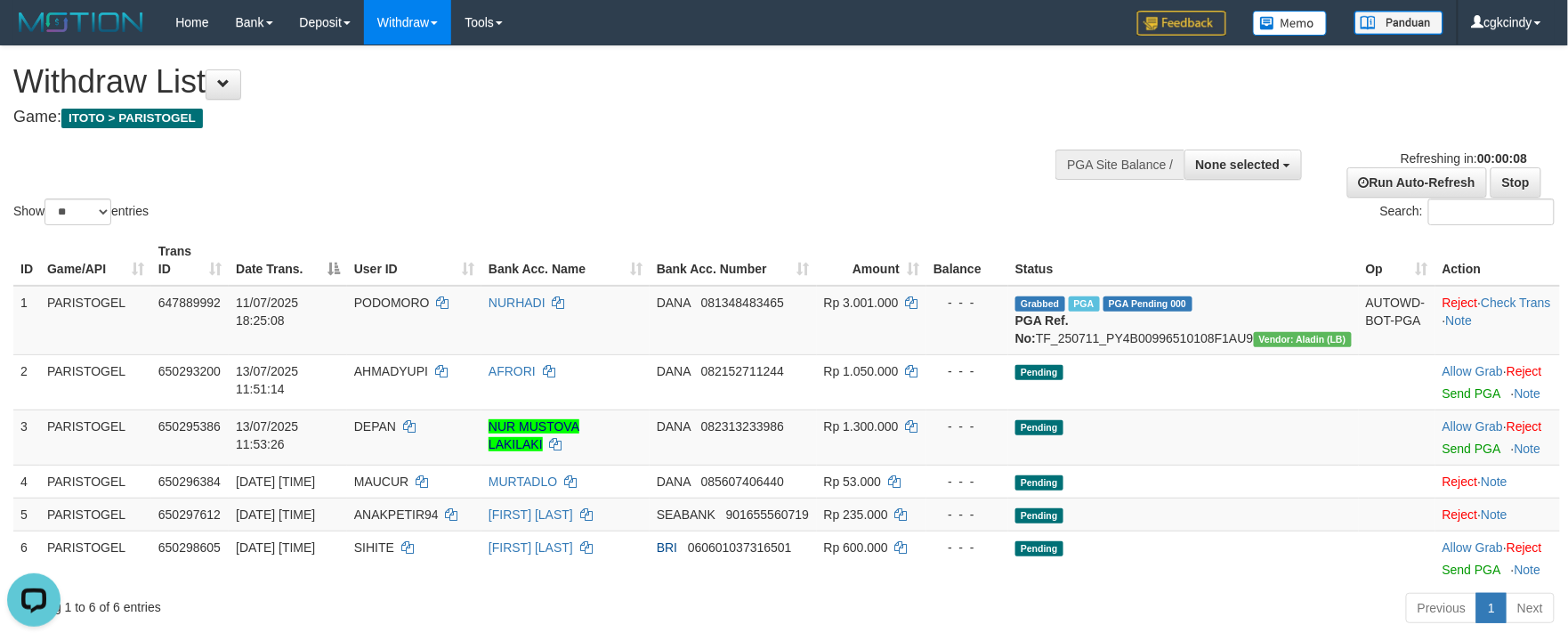 scroll, scrollTop: 0, scrollLeft: 0, axis: both 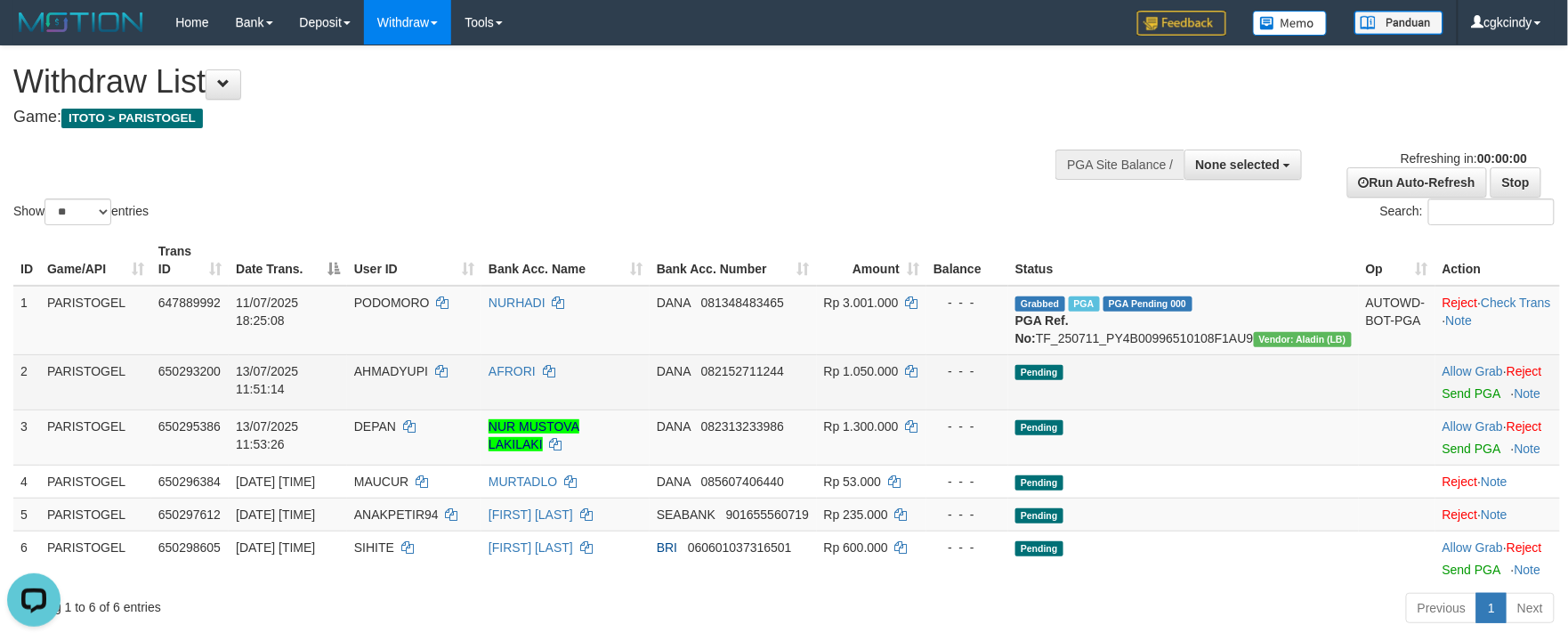 click on "DANA     082152711244" at bounding box center [733, 382] 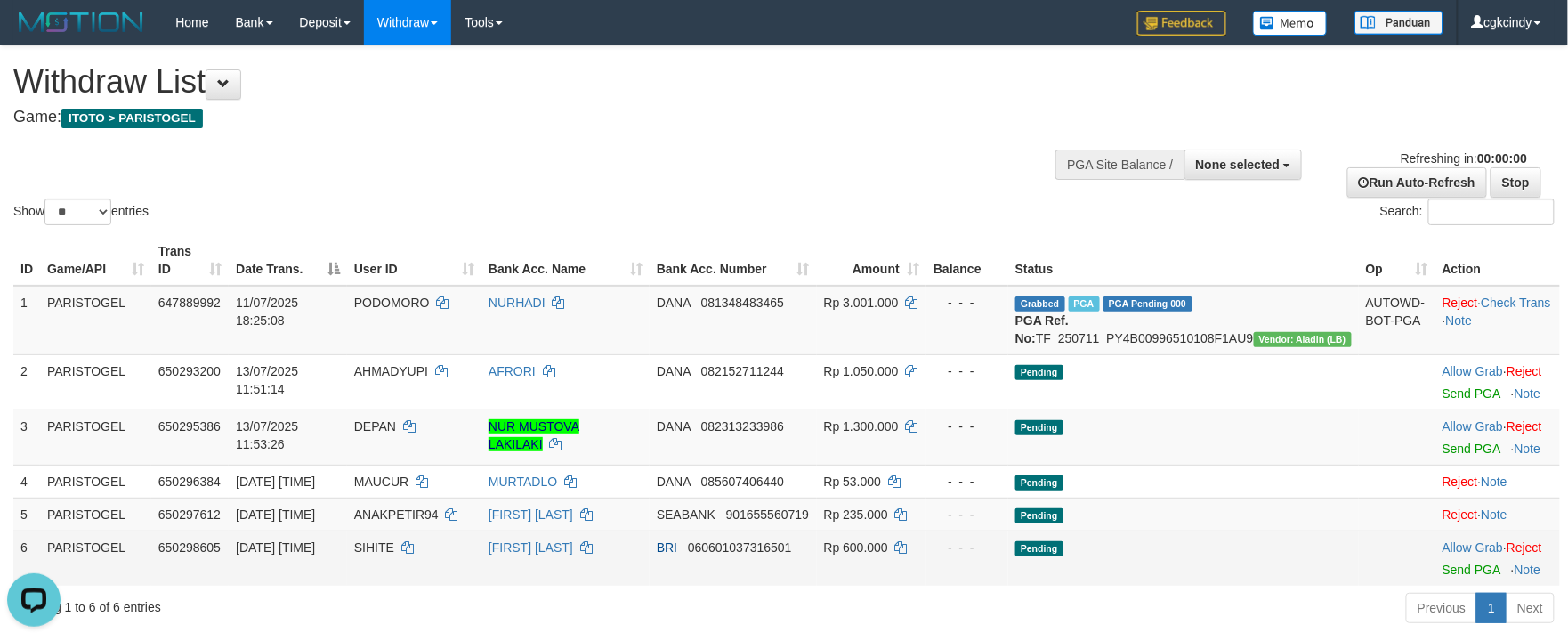 click on "-  -  -" at bounding box center [967, 548] 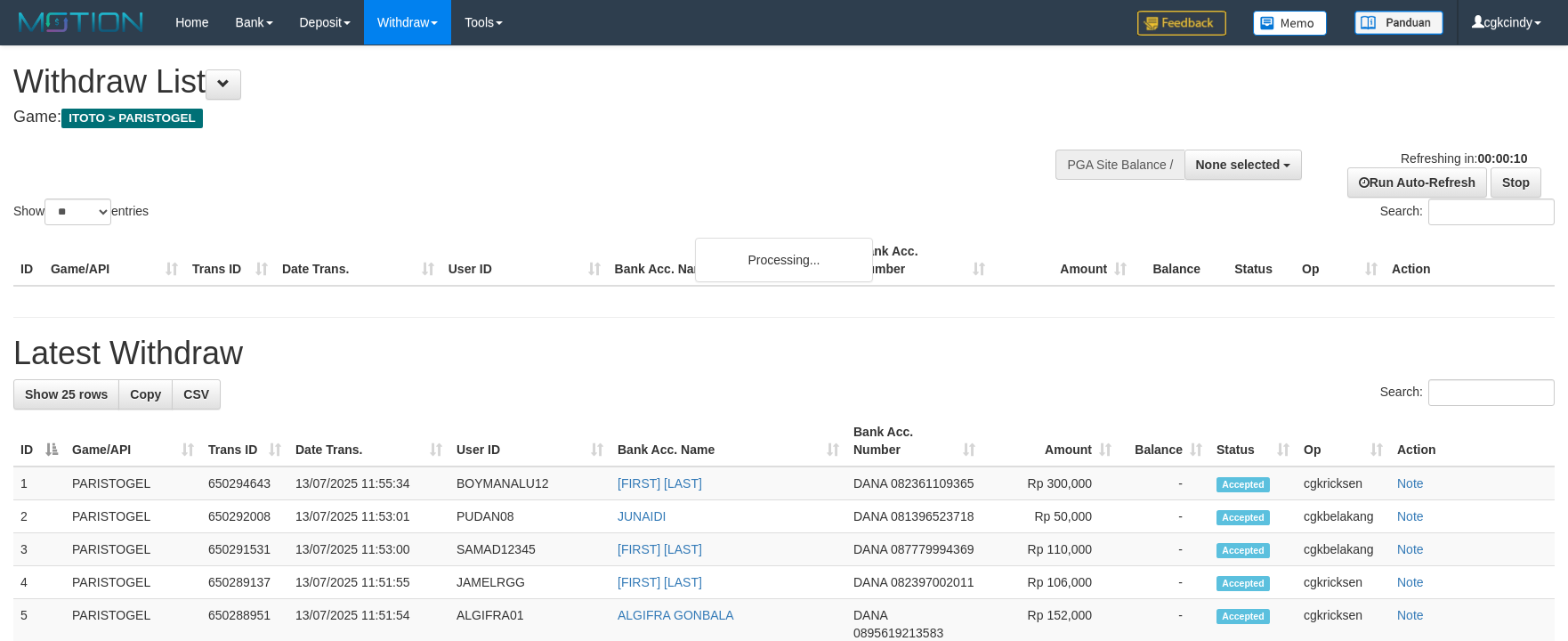 select 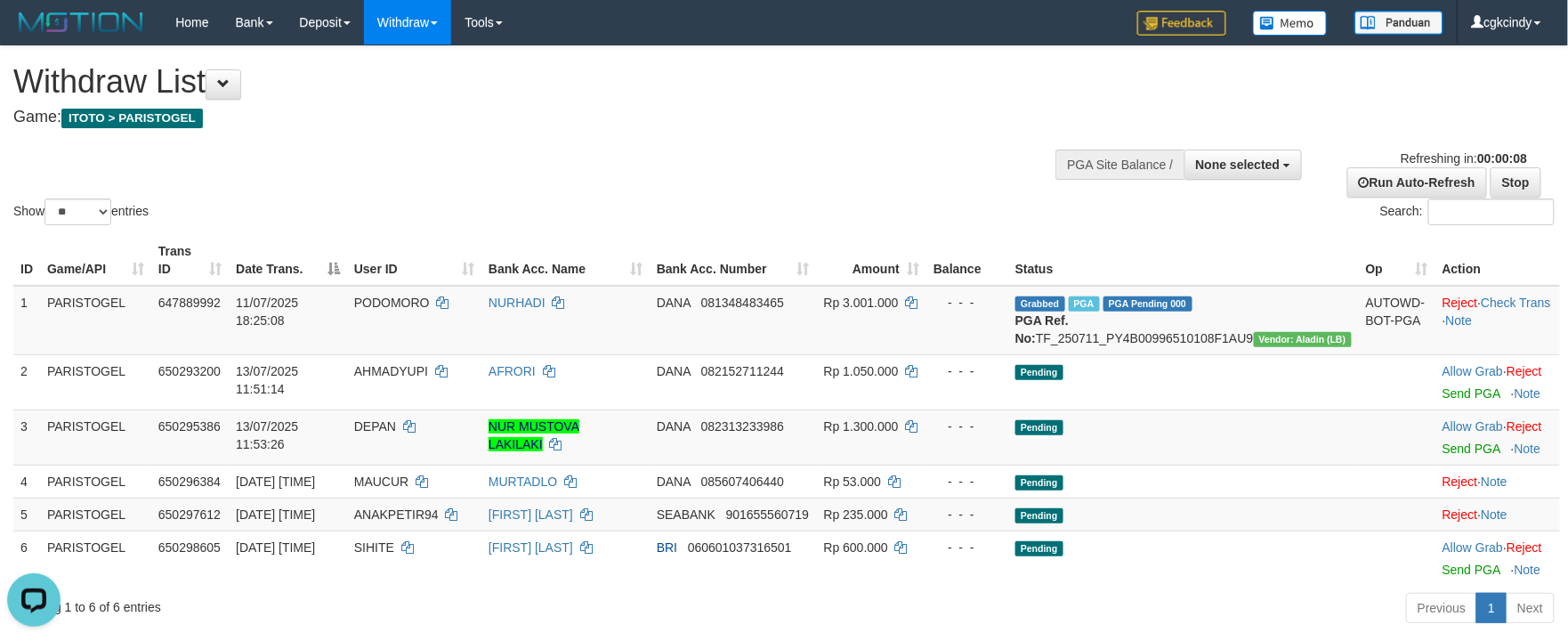 scroll, scrollTop: 0, scrollLeft: 0, axis: both 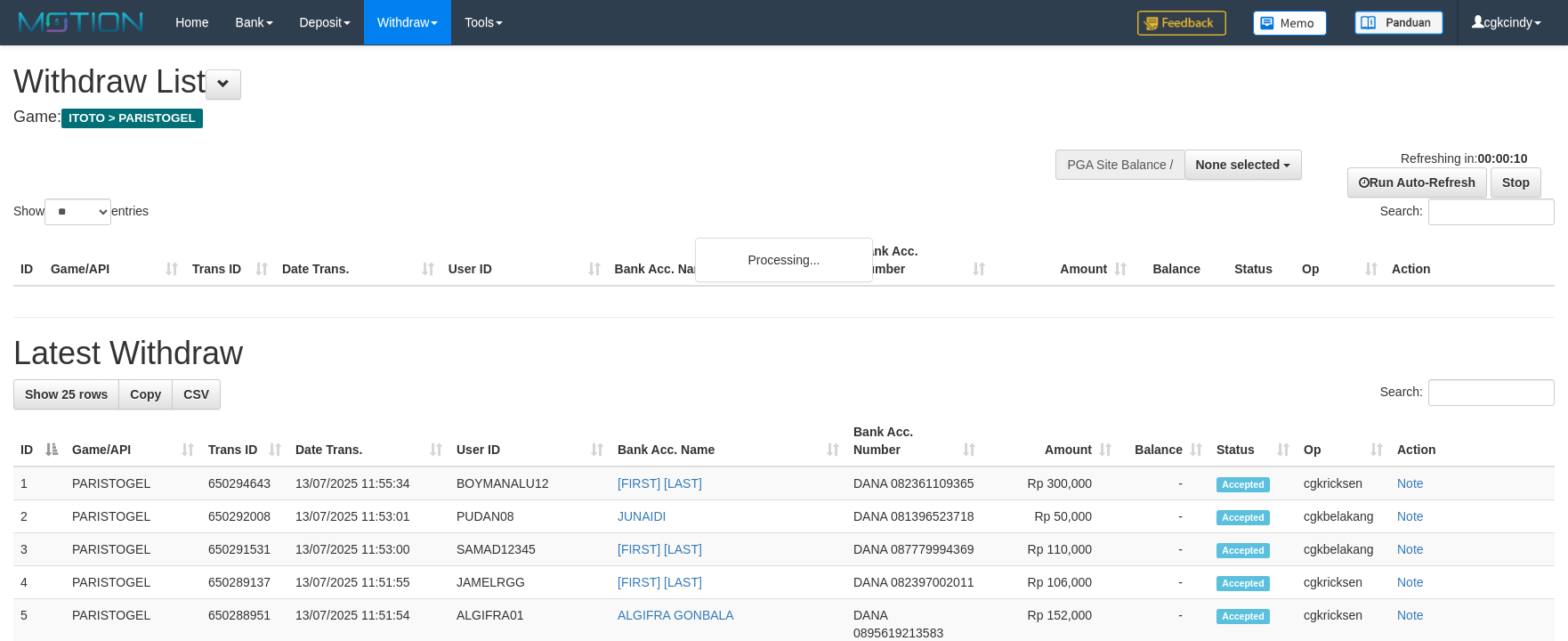 select 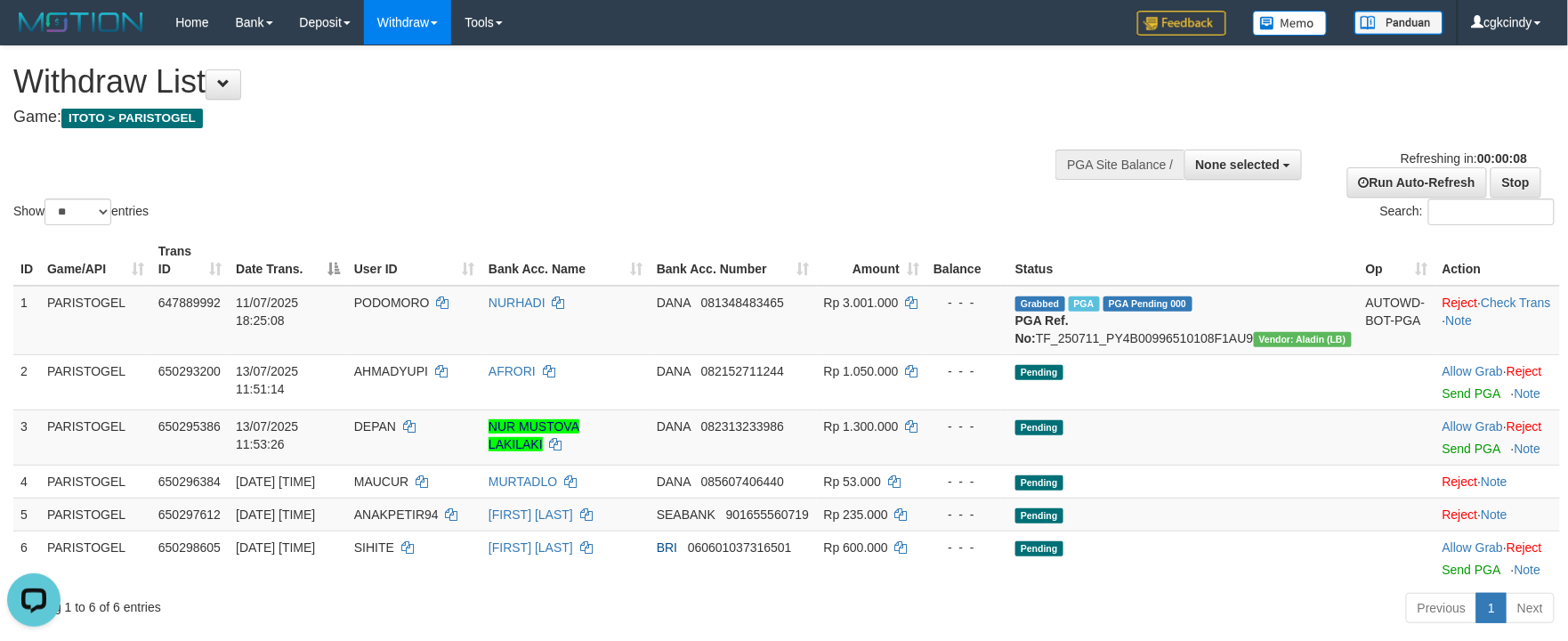 scroll, scrollTop: 0, scrollLeft: 0, axis: both 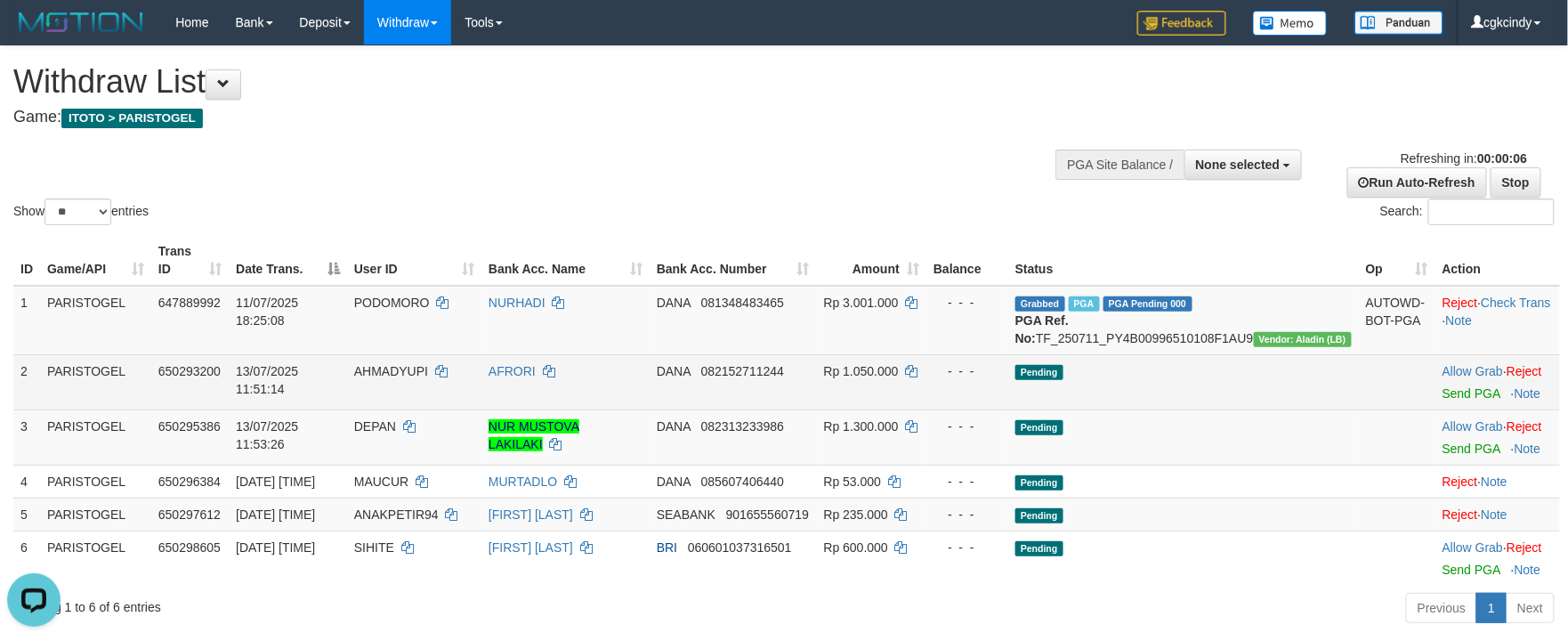 click on "Rp 1.050.000" at bounding box center (861, 371) 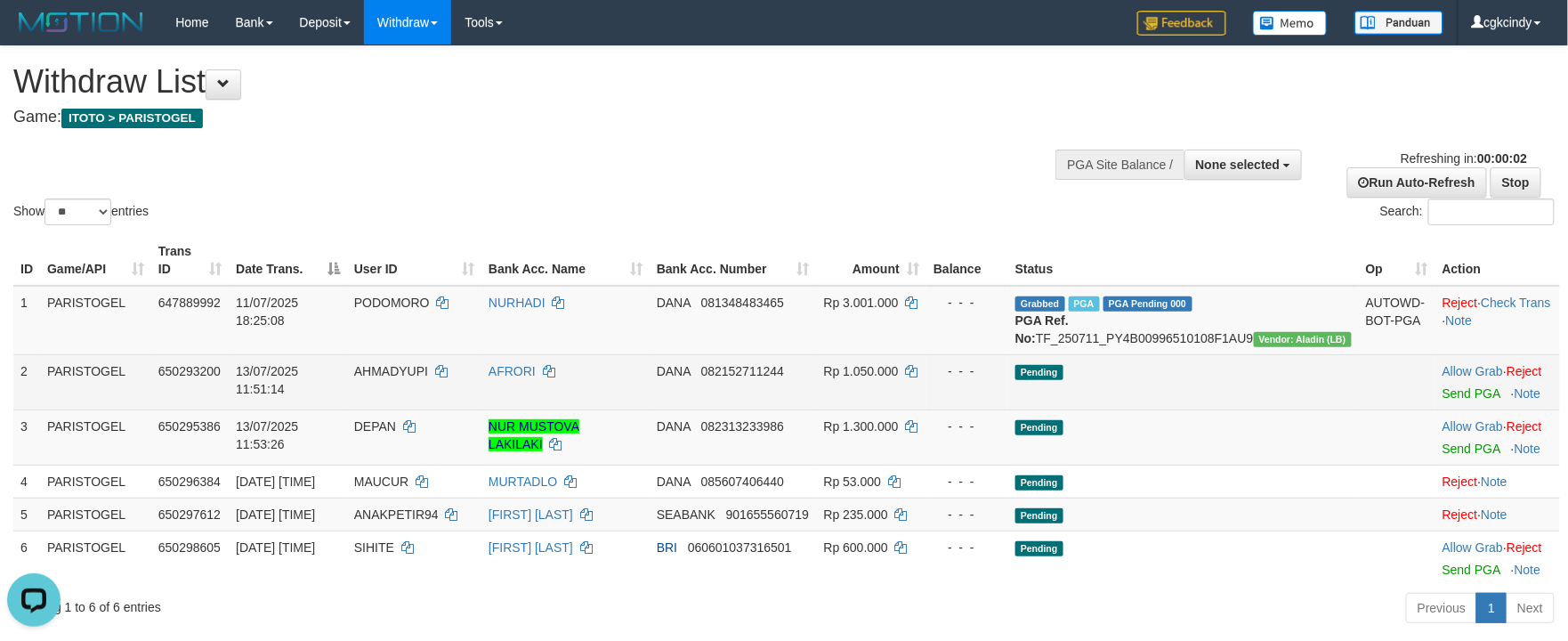 click on "Rp 1.050.000" at bounding box center [871, 382] 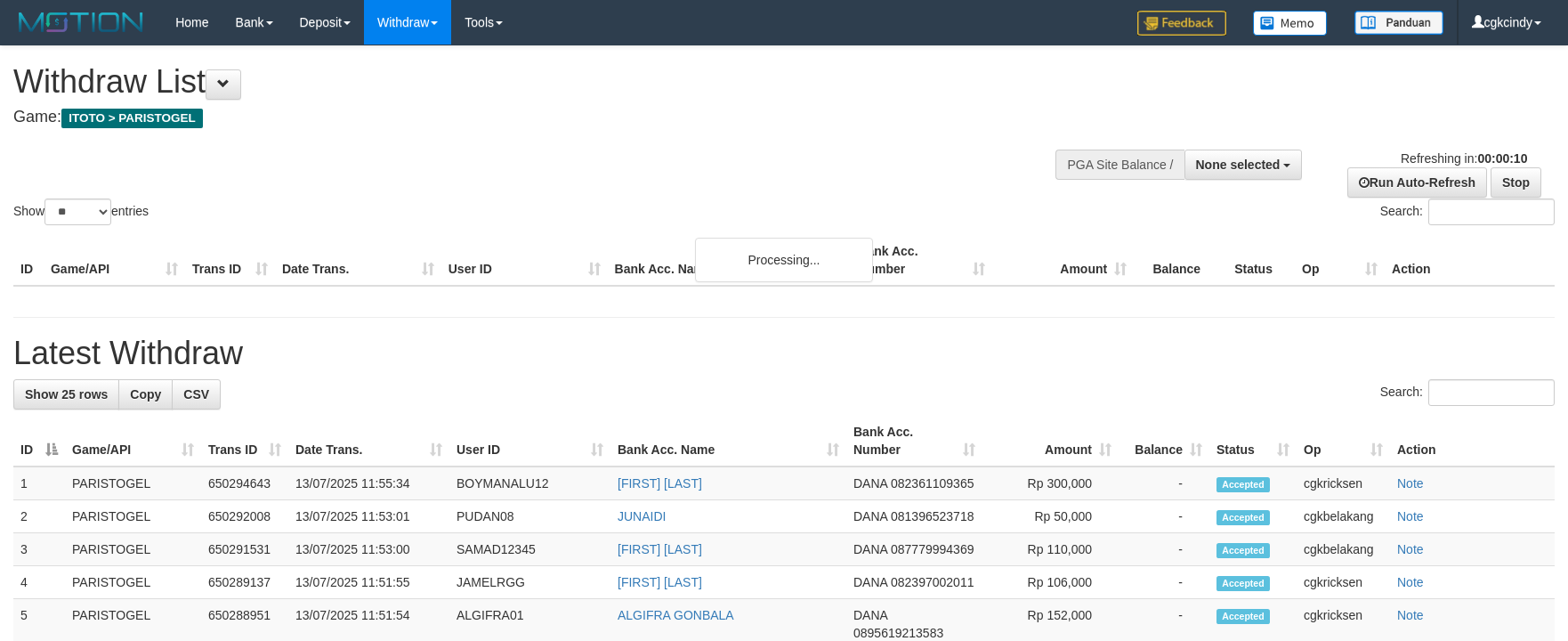 select 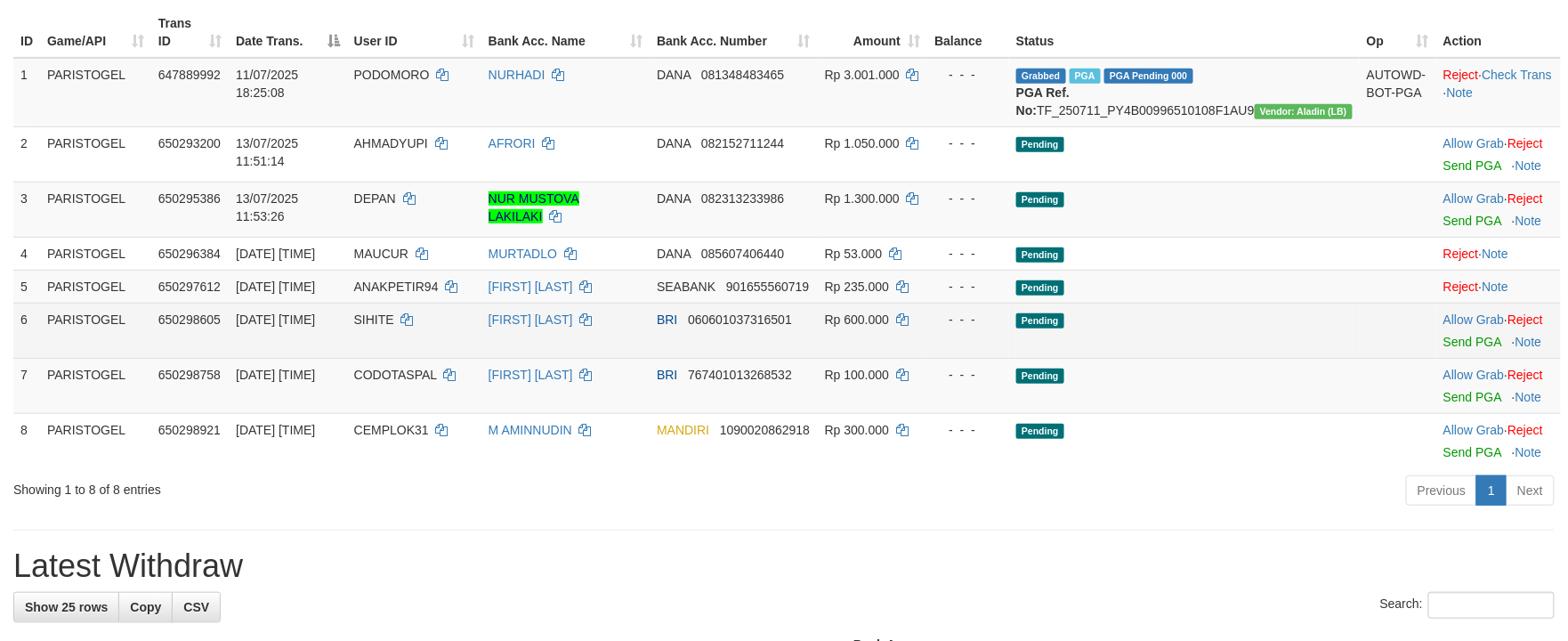 scroll, scrollTop: 237, scrollLeft: 0, axis: vertical 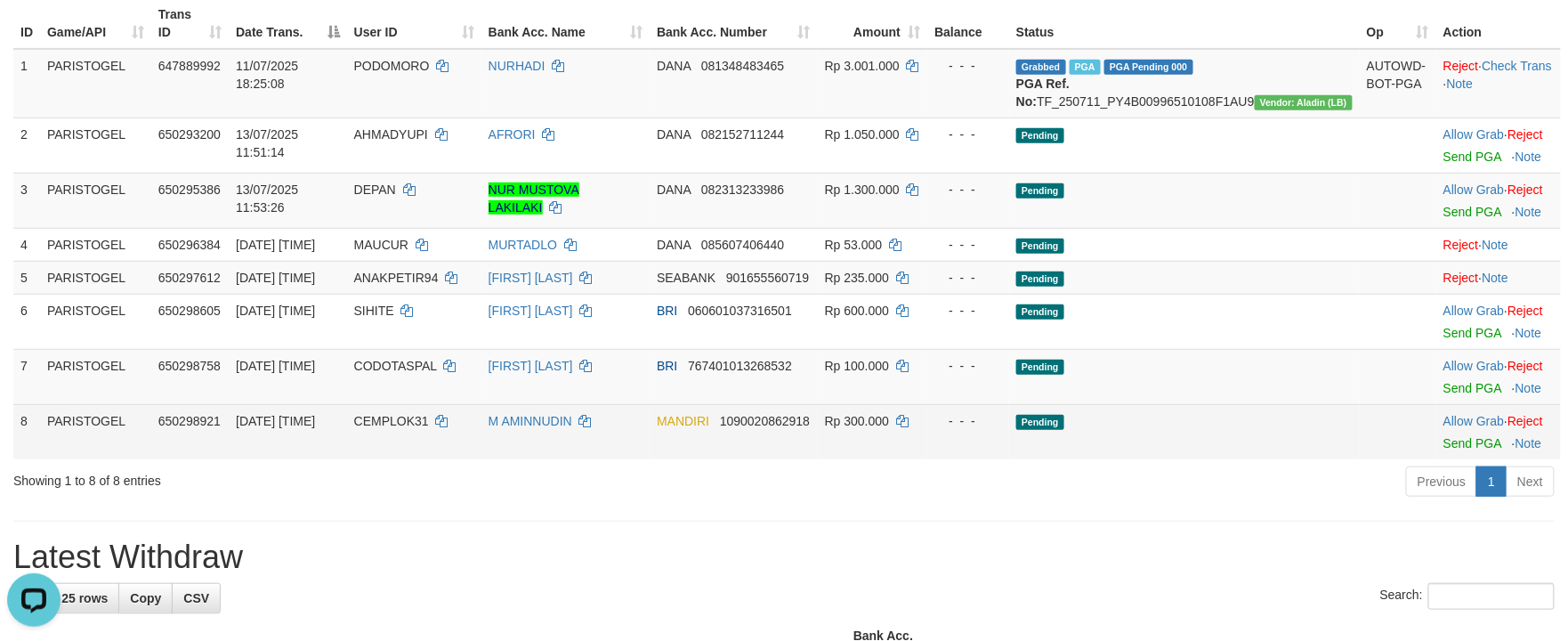 click on "M AMINNUDIN" at bounding box center [565, 432] 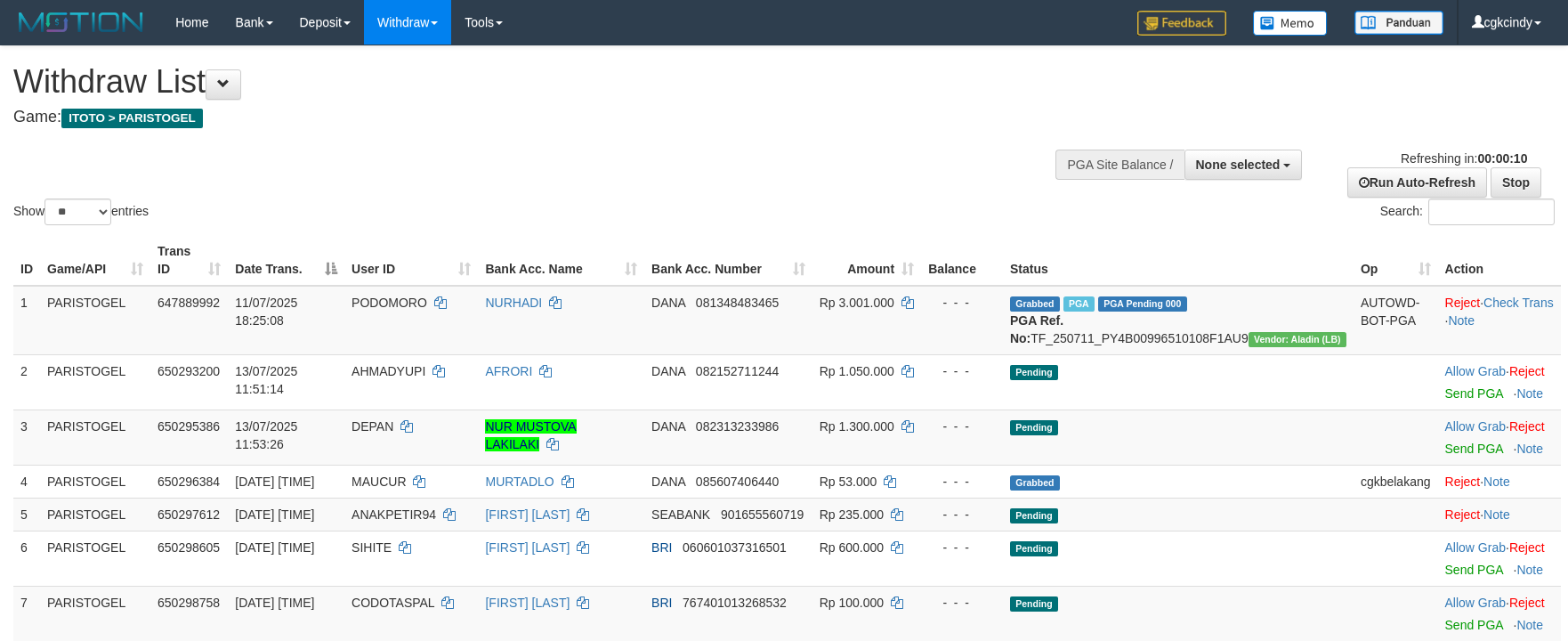 select 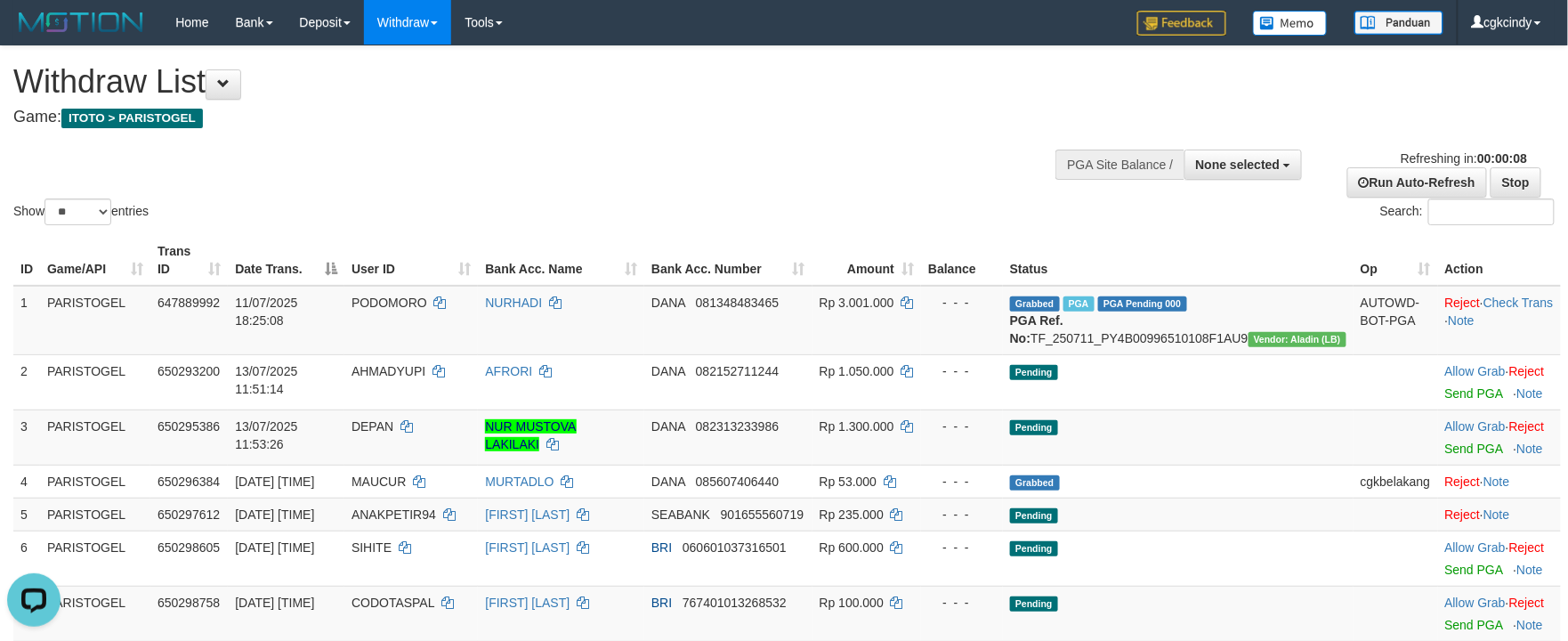 scroll, scrollTop: 0, scrollLeft: 0, axis: both 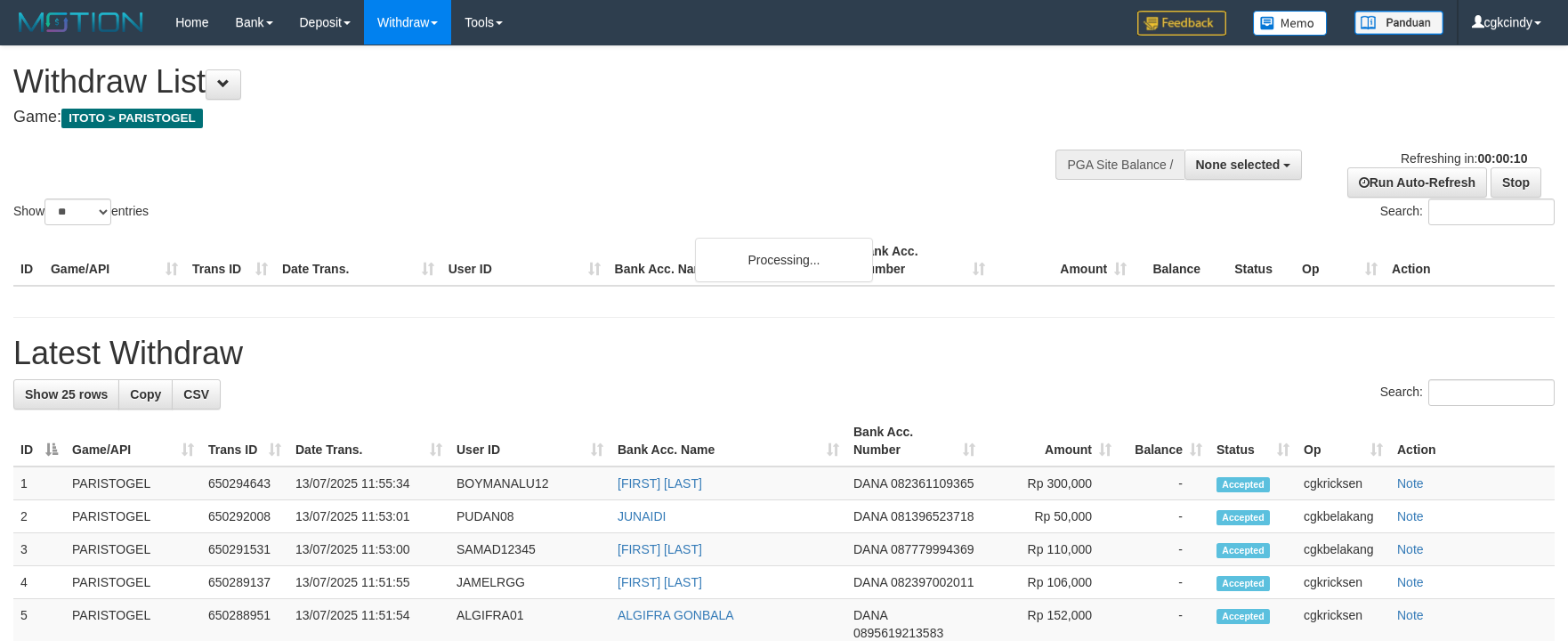 select 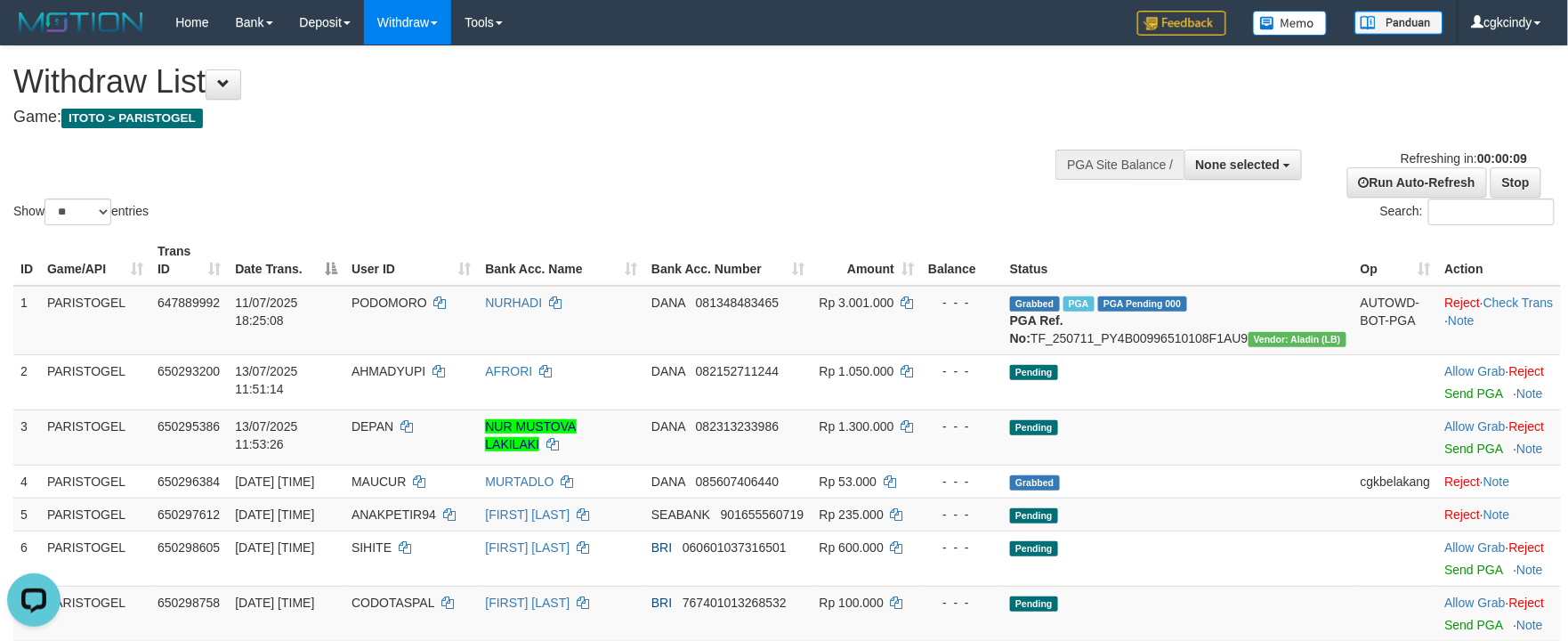 scroll, scrollTop: 0, scrollLeft: 0, axis: both 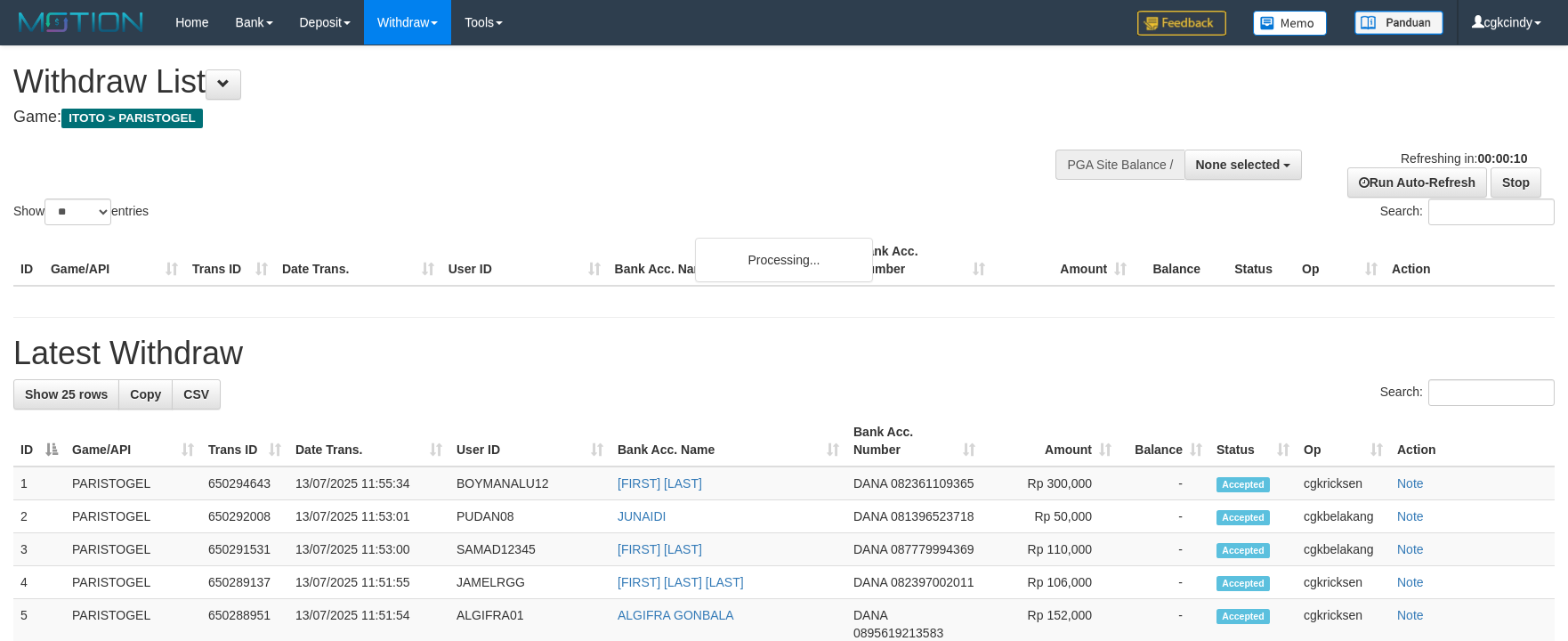 select 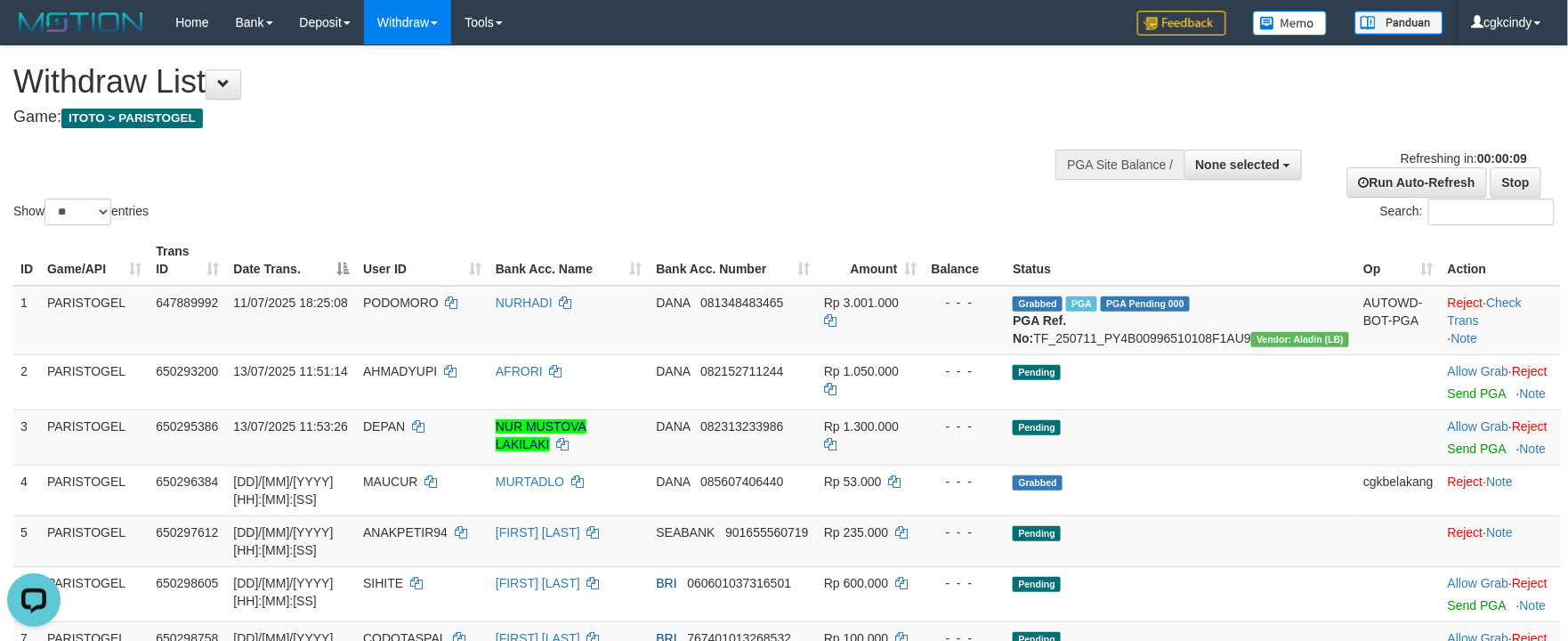 scroll, scrollTop: 0, scrollLeft: 0, axis: both 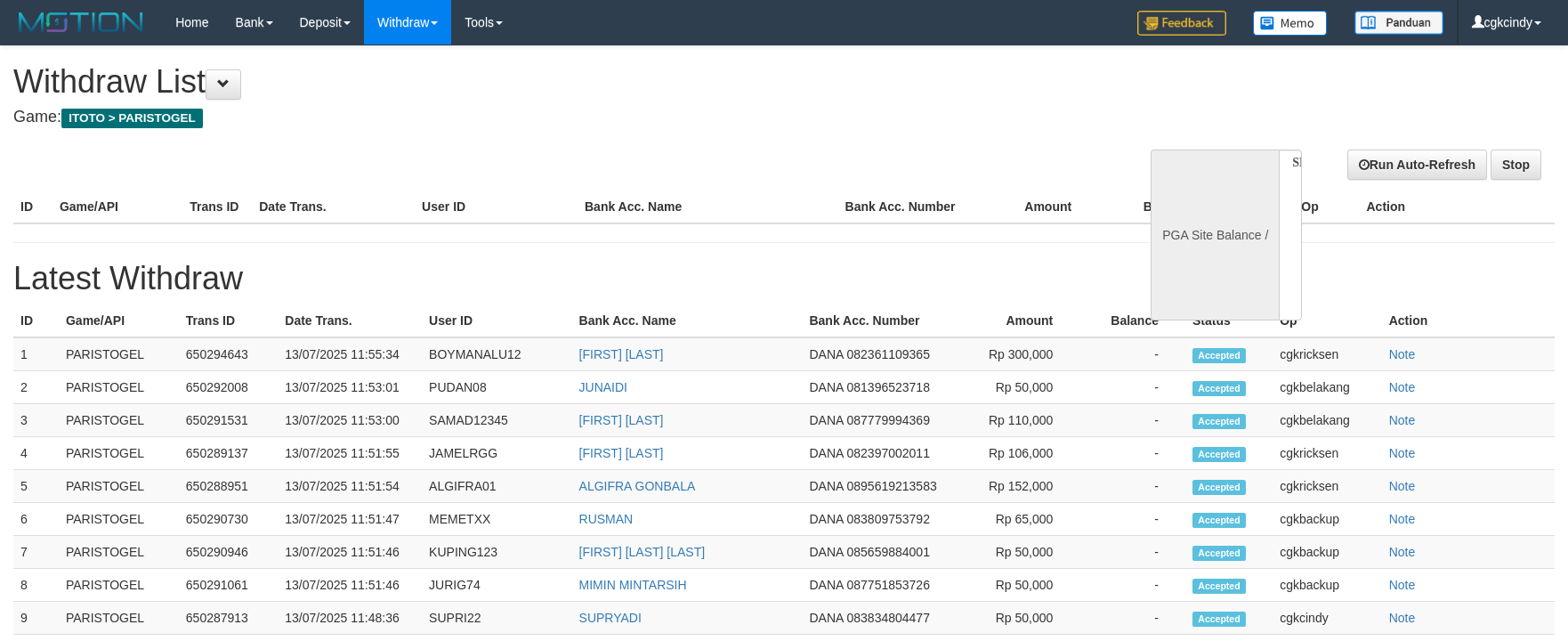 select 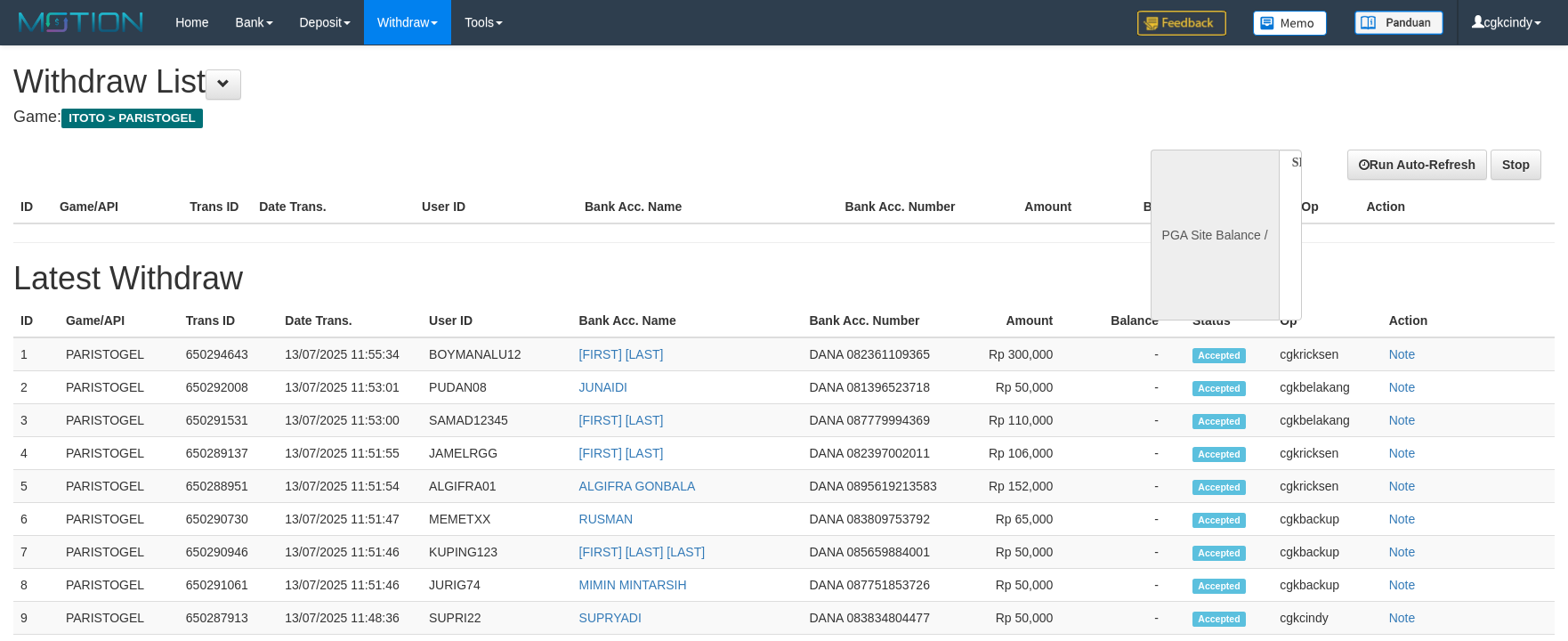 scroll, scrollTop: 0, scrollLeft: 0, axis: both 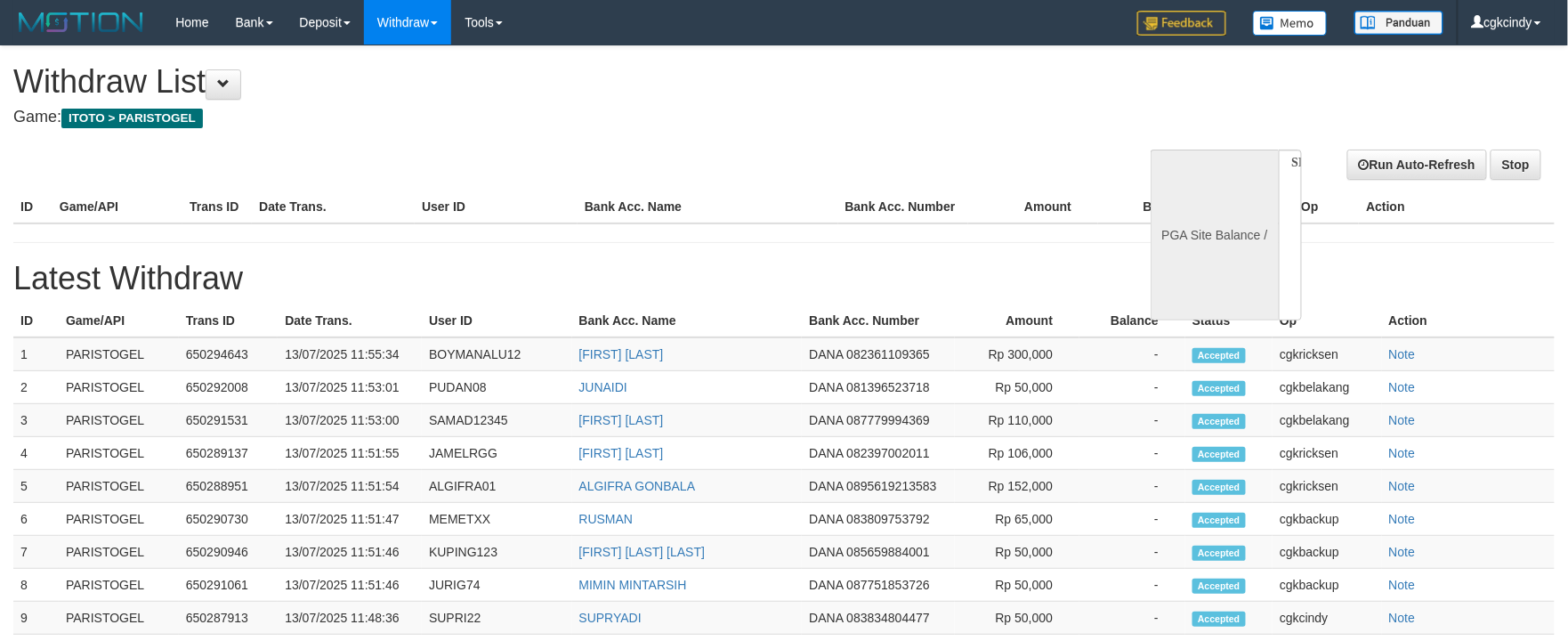 select on "**" 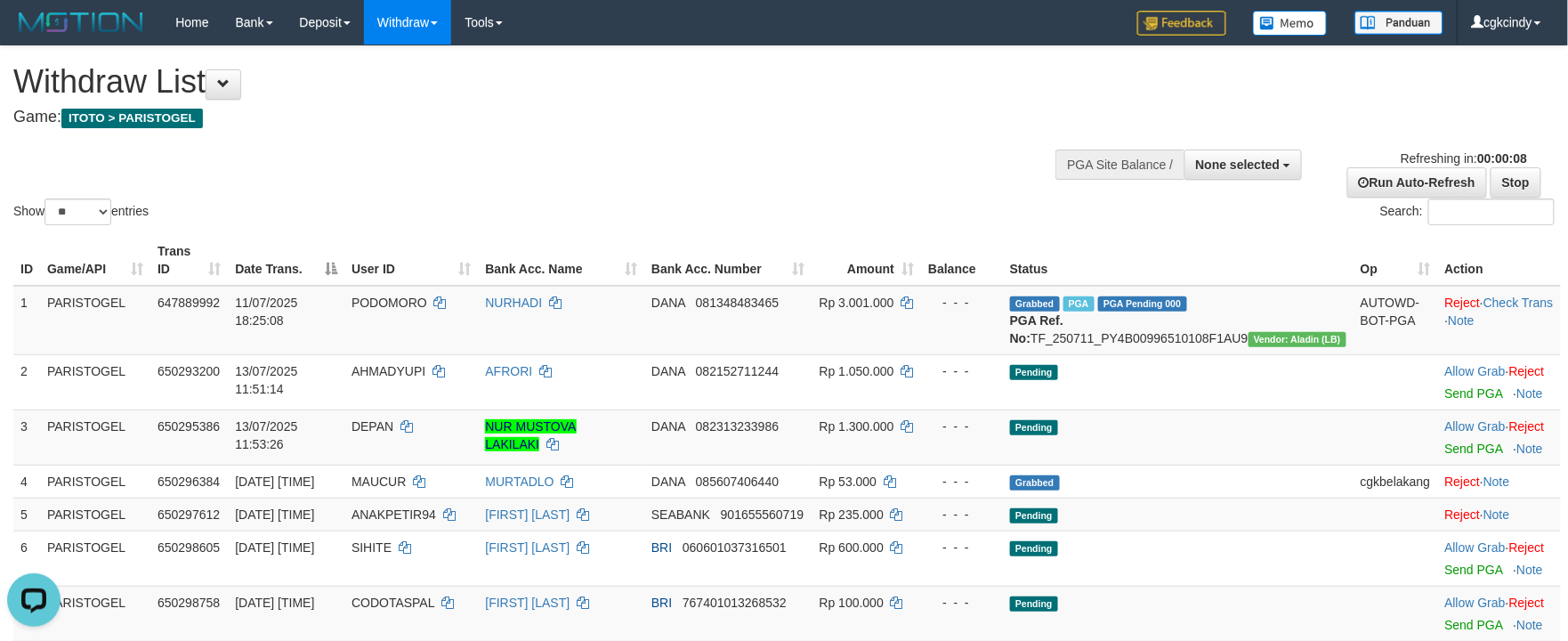 scroll, scrollTop: 0, scrollLeft: 0, axis: both 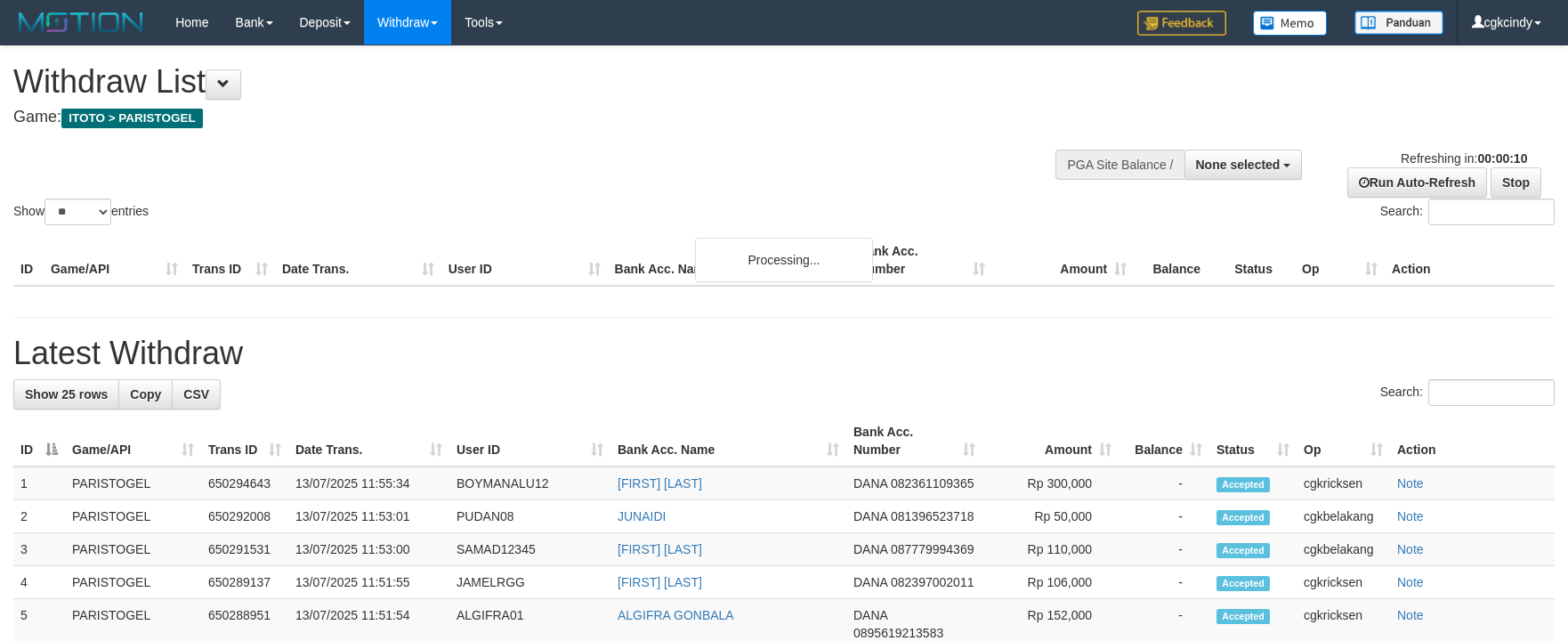 select 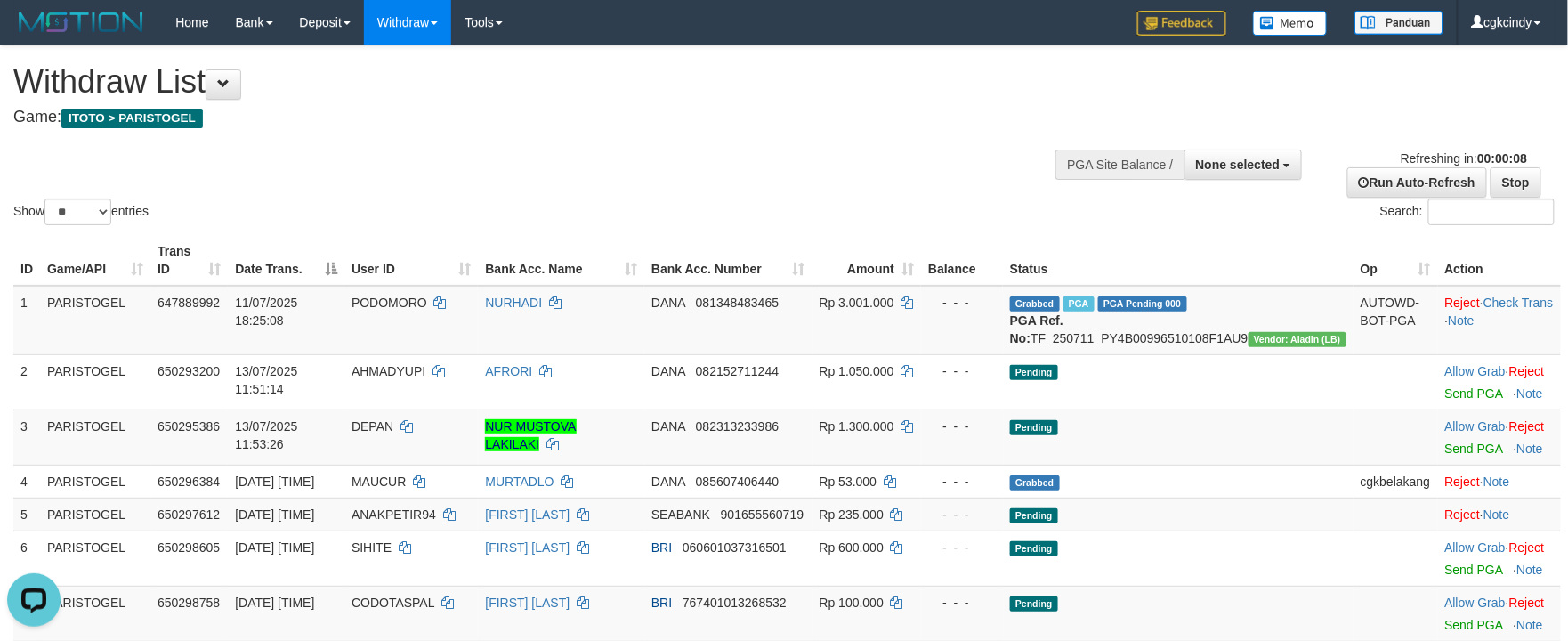 scroll, scrollTop: 0, scrollLeft: 0, axis: both 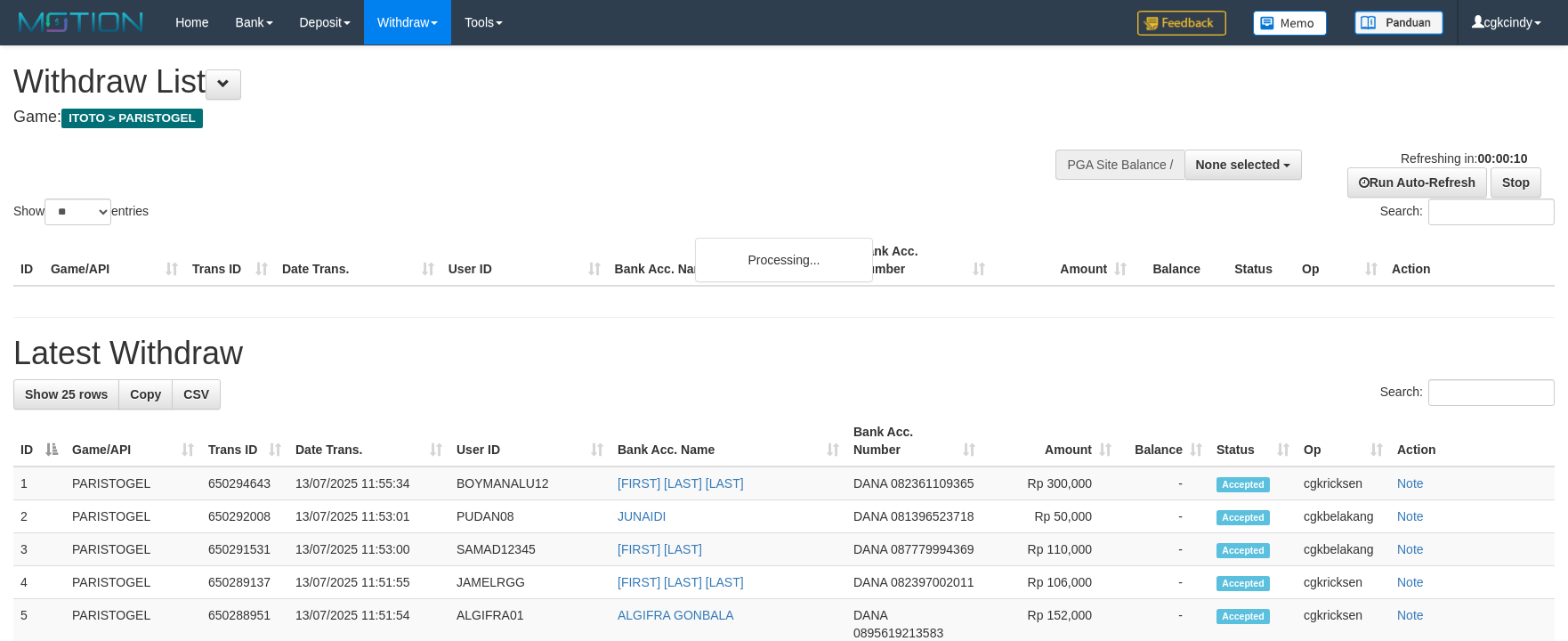 select 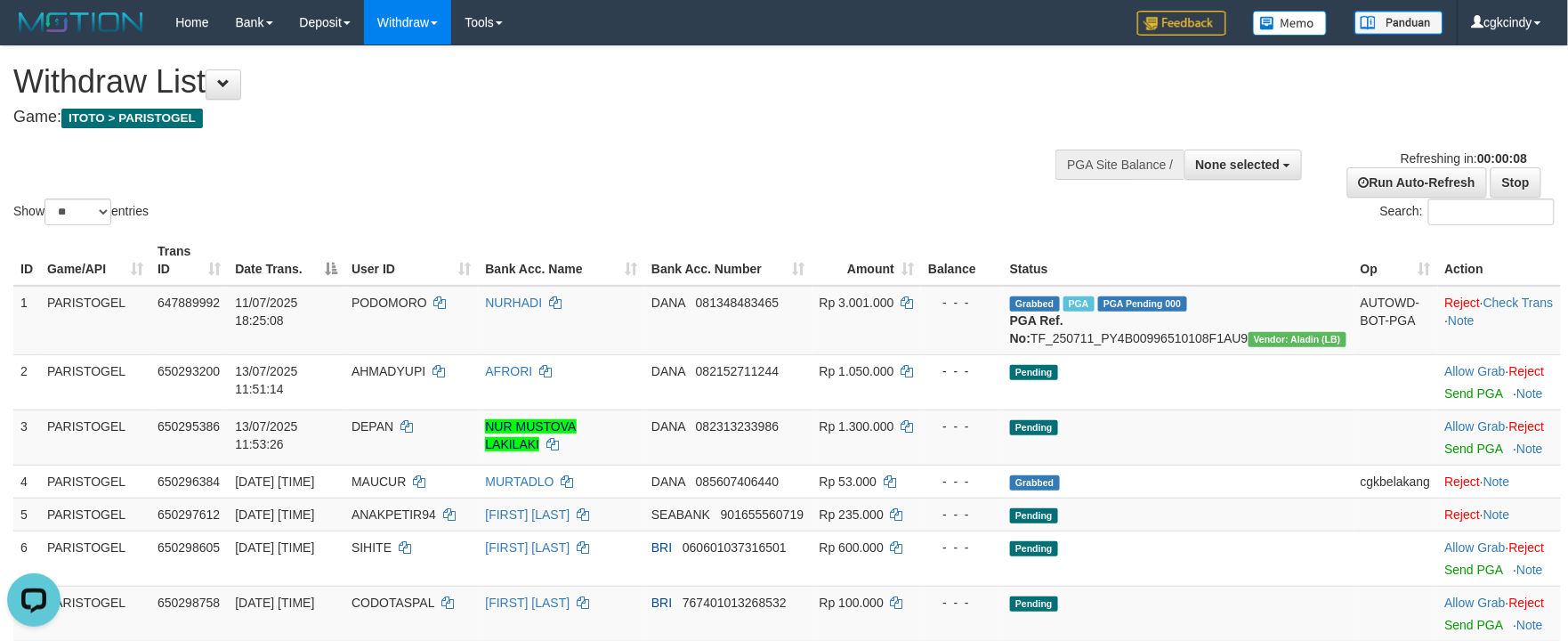 scroll, scrollTop: 0, scrollLeft: 0, axis: both 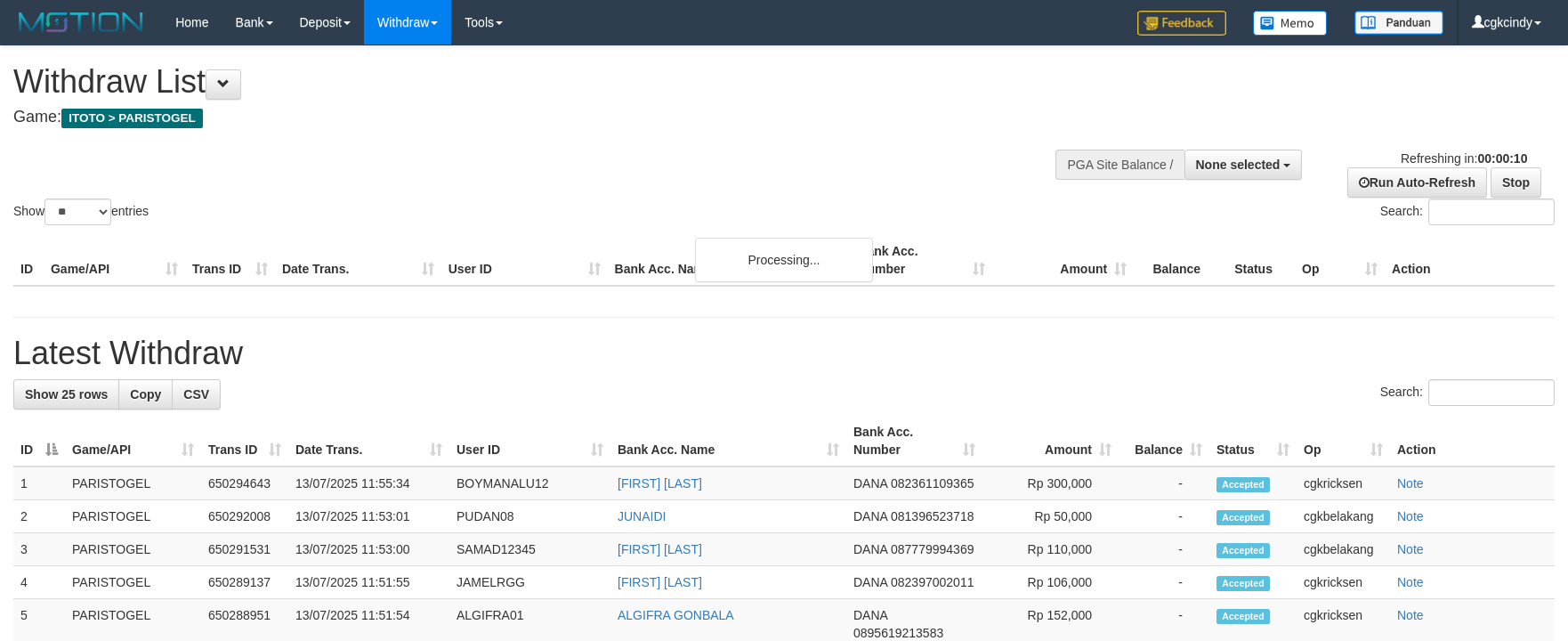select 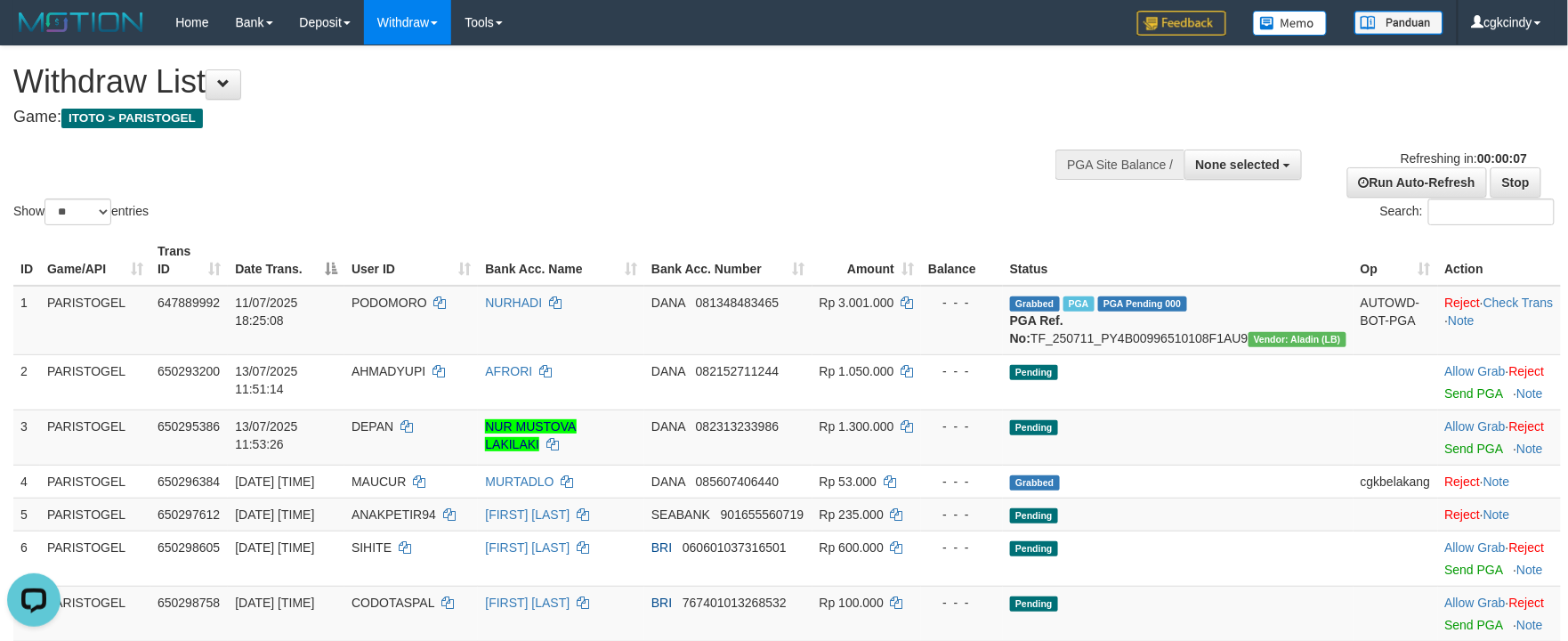 scroll, scrollTop: 0, scrollLeft: 0, axis: both 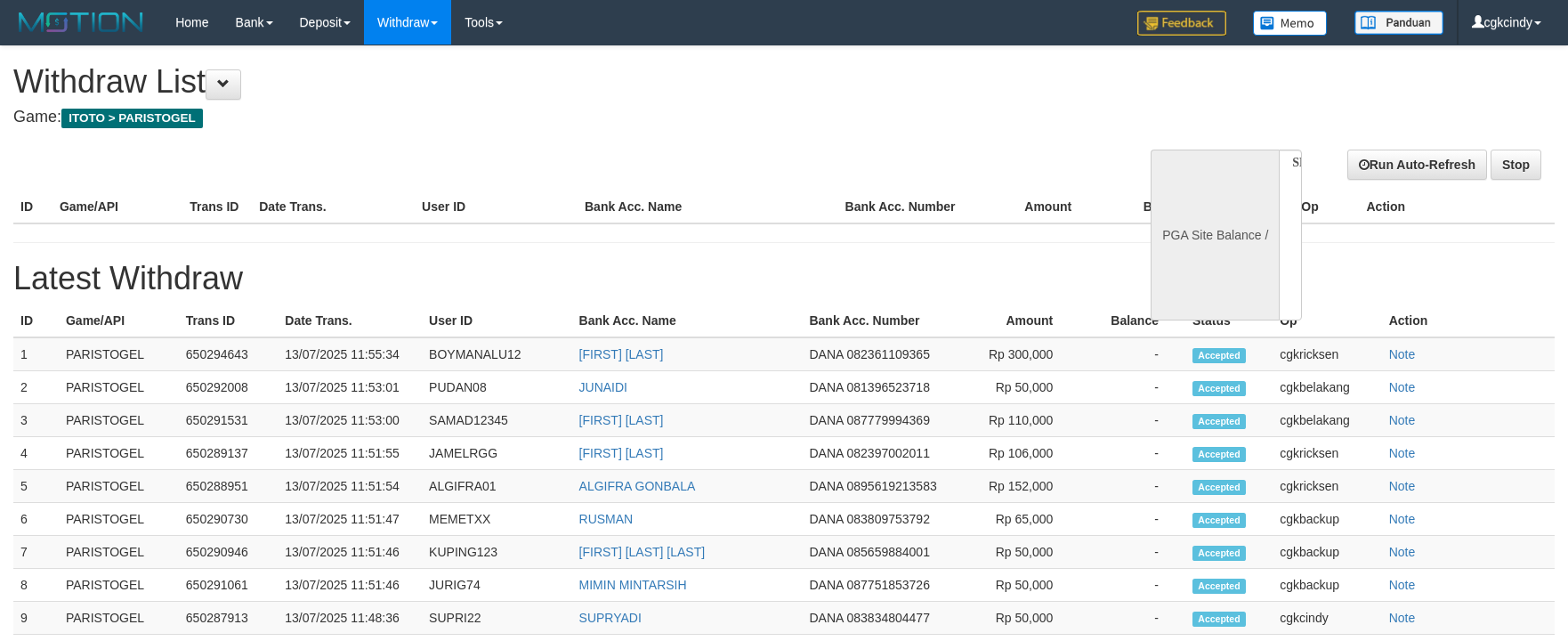select 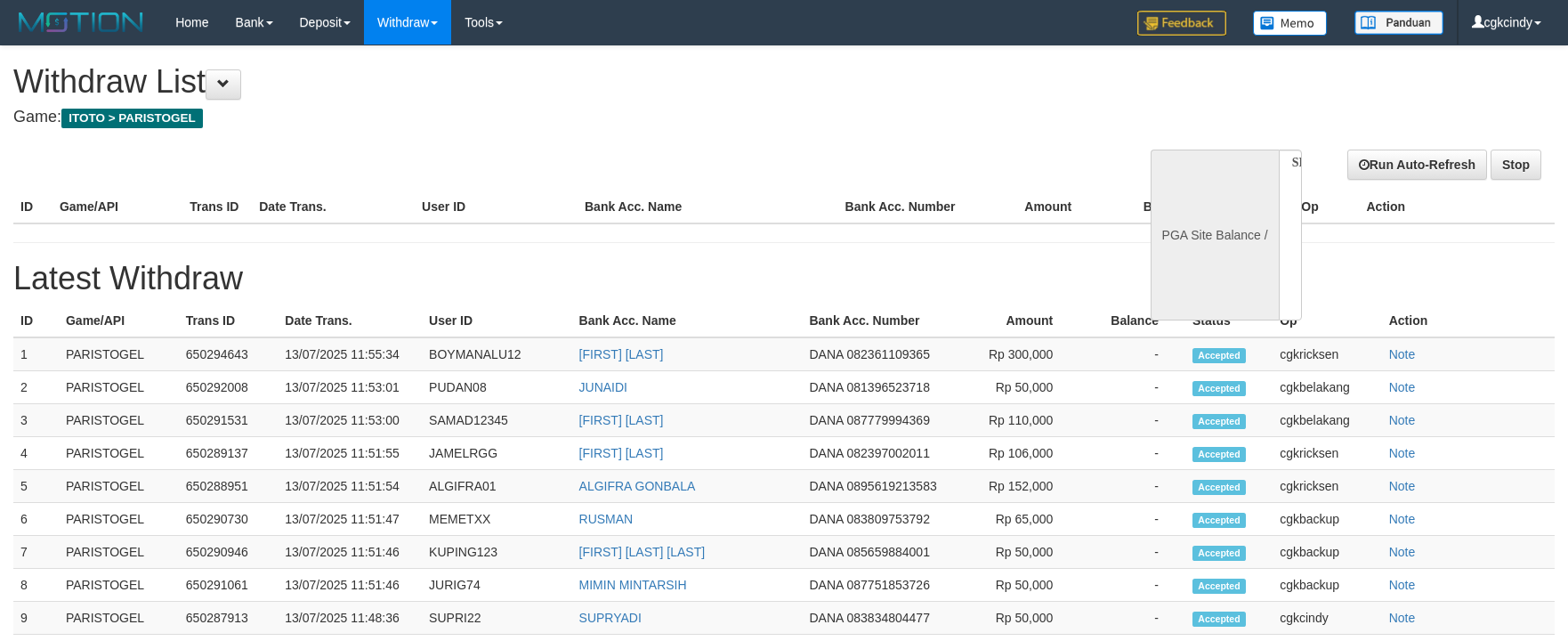 scroll, scrollTop: 0, scrollLeft: 0, axis: both 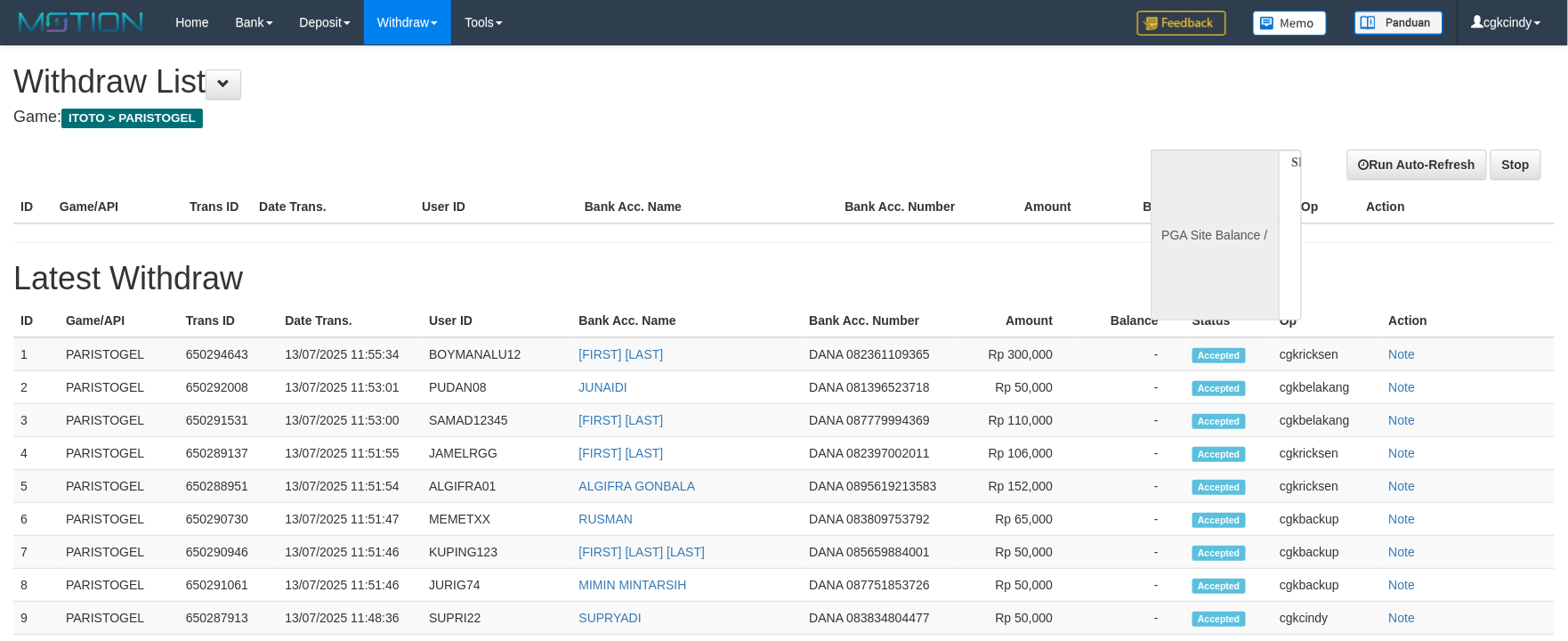 select on "**" 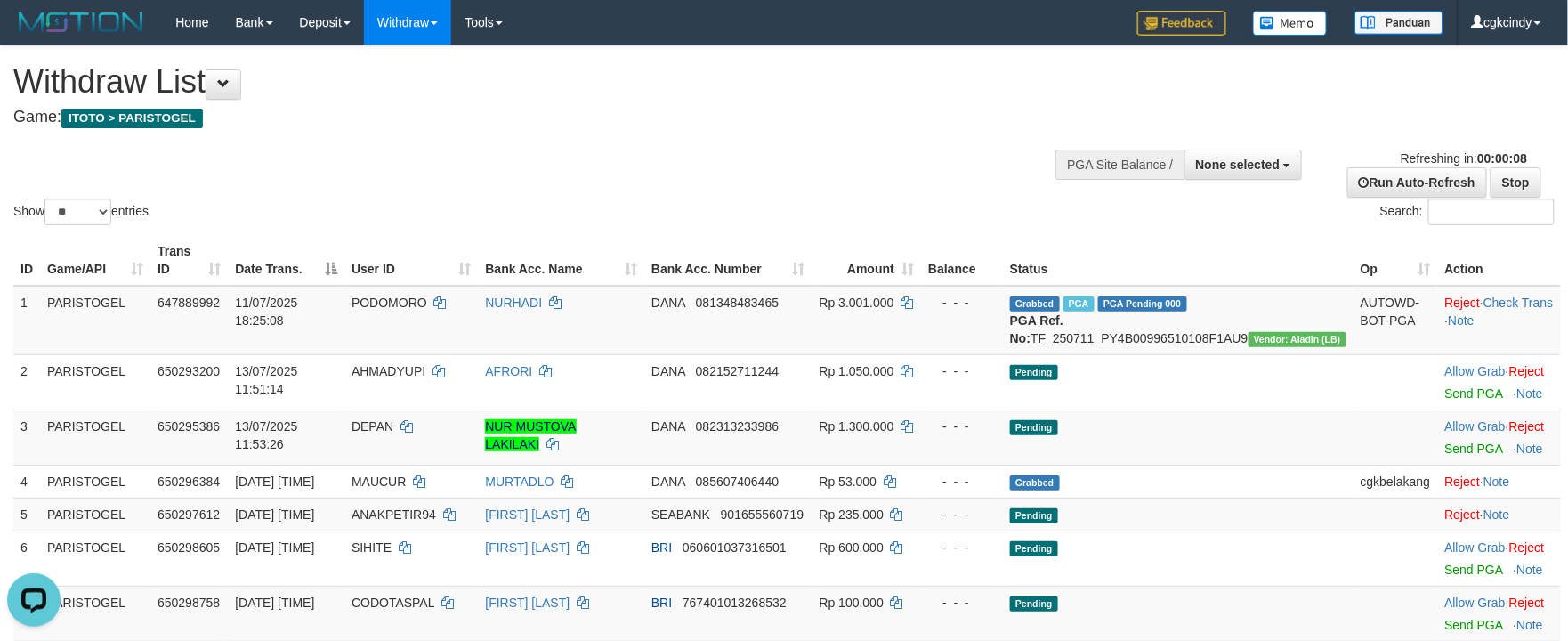 scroll, scrollTop: 0, scrollLeft: 0, axis: both 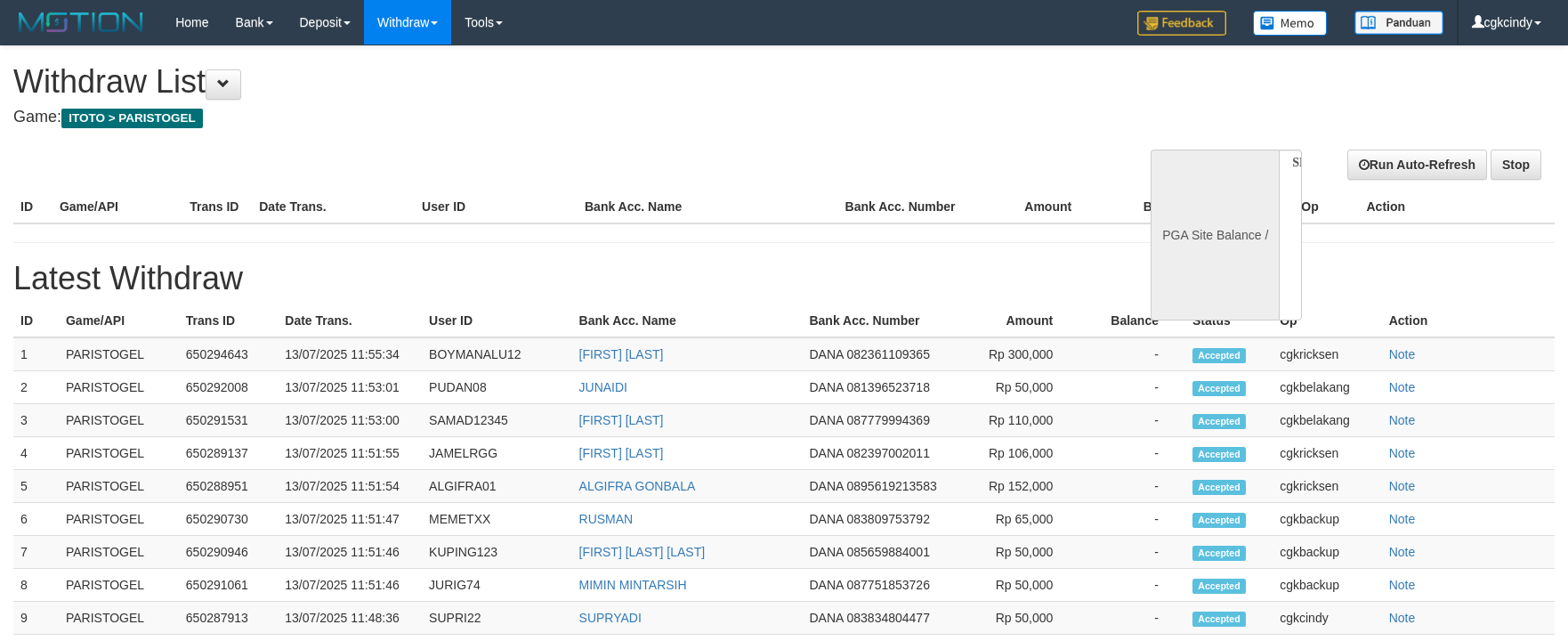 select 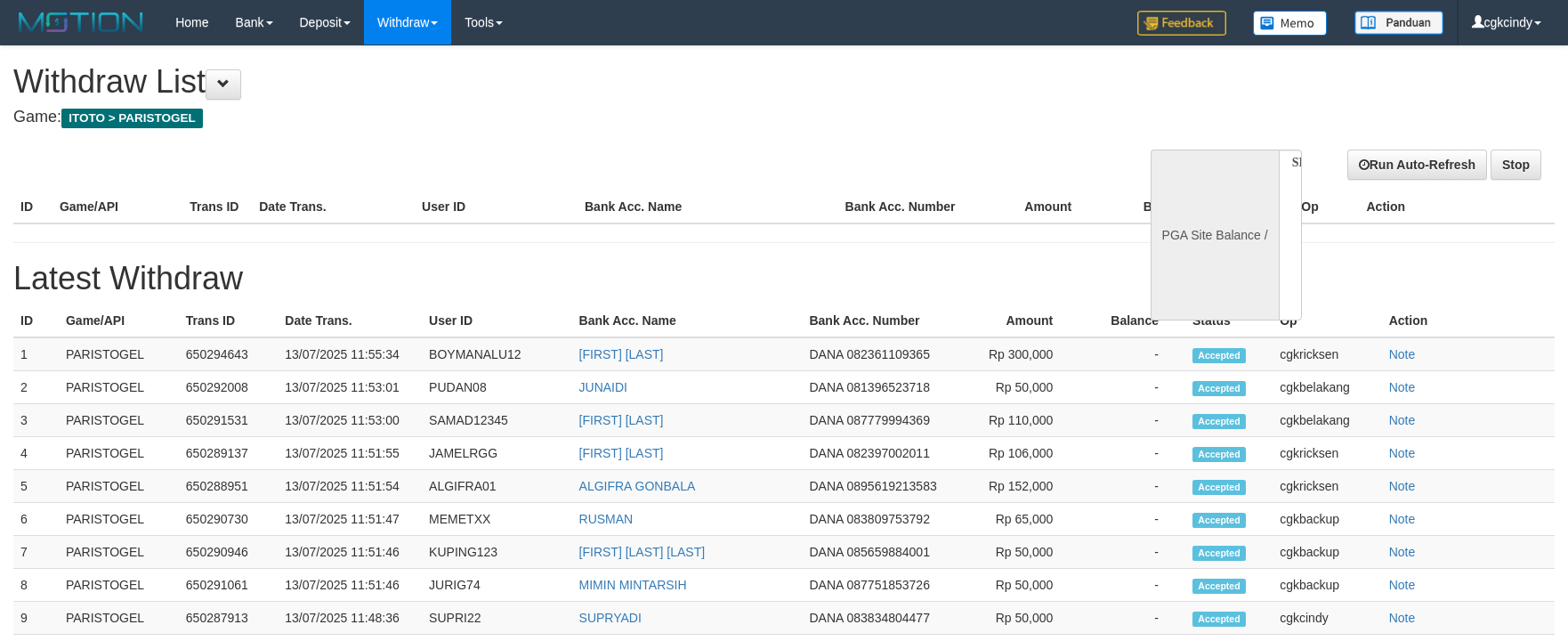 scroll, scrollTop: 0, scrollLeft: 0, axis: both 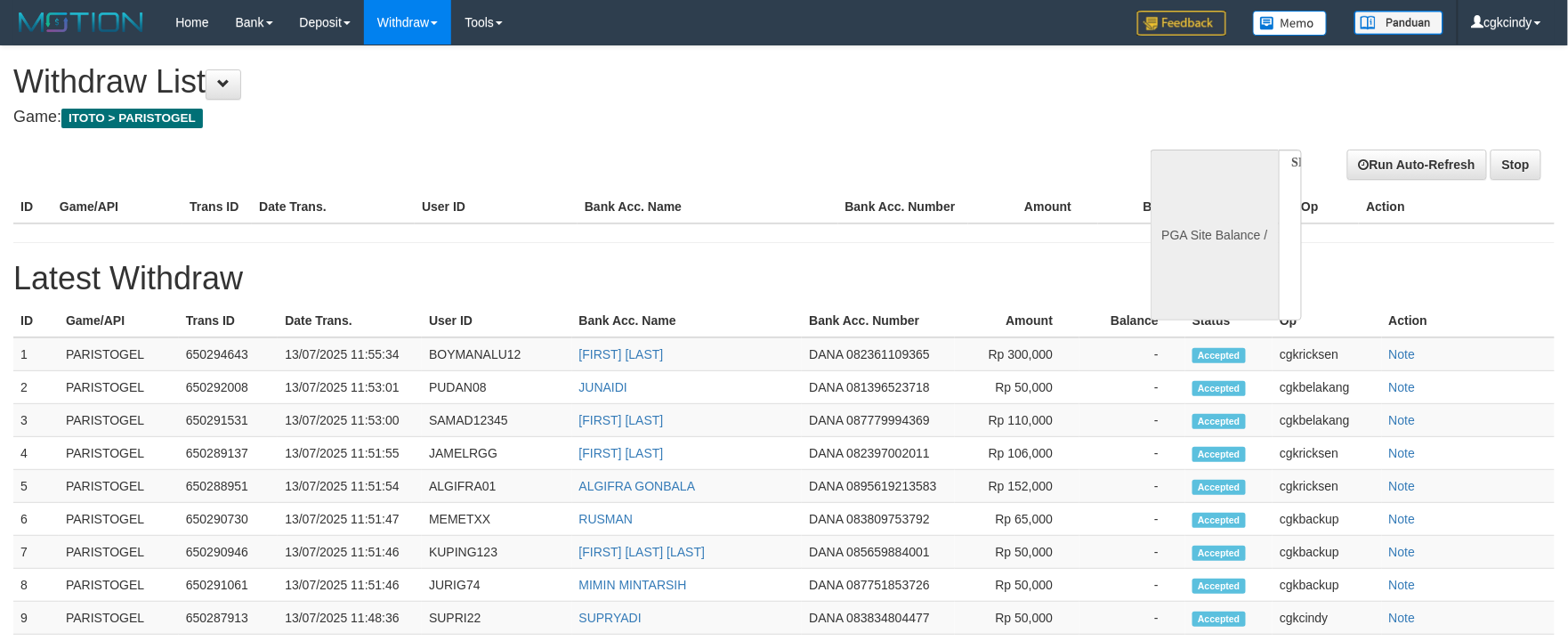 select on "**" 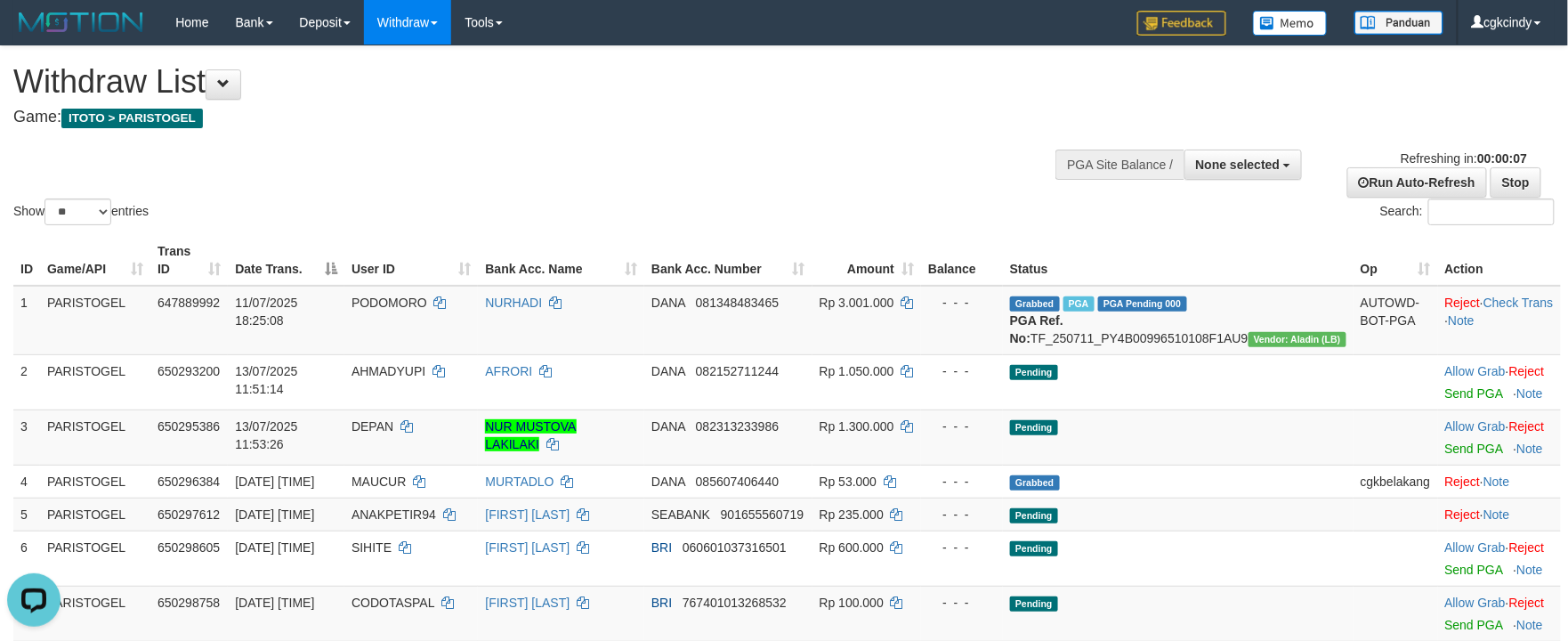 scroll, scrollTop: 0, scrollLeft: 0, axis: both 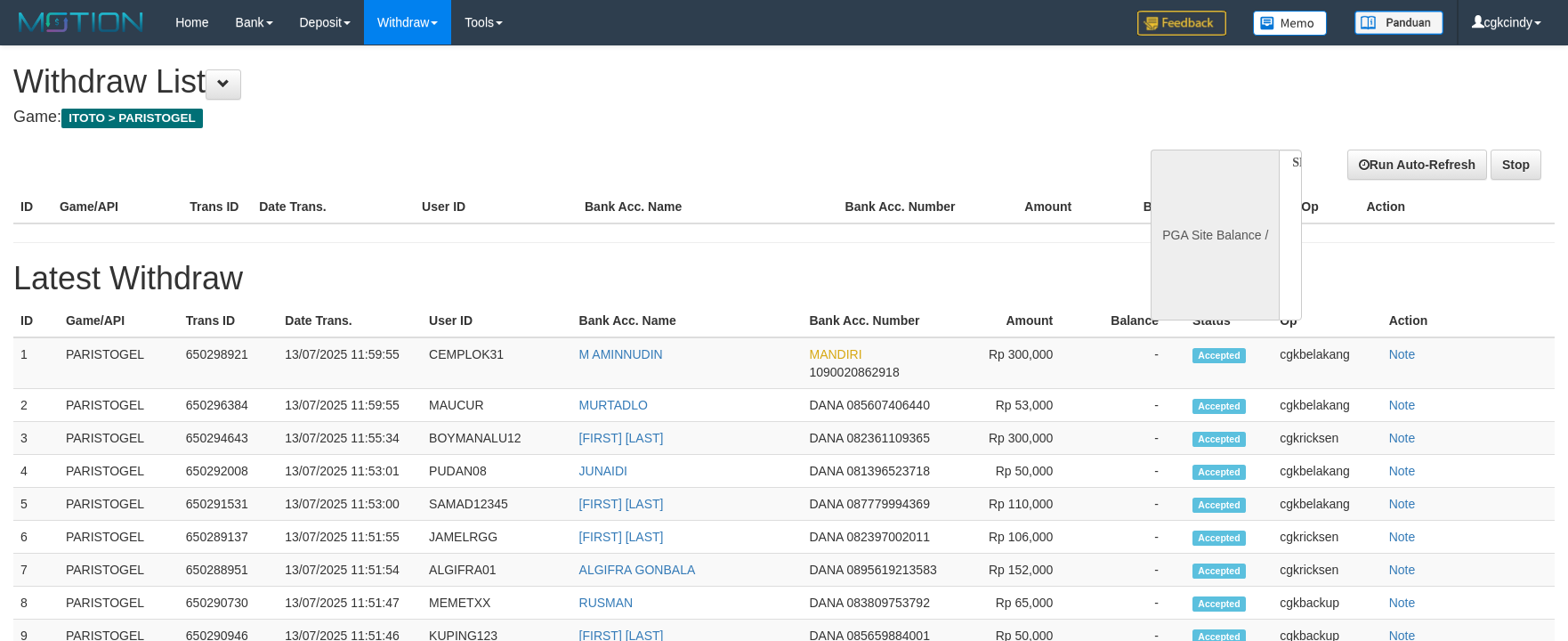 select 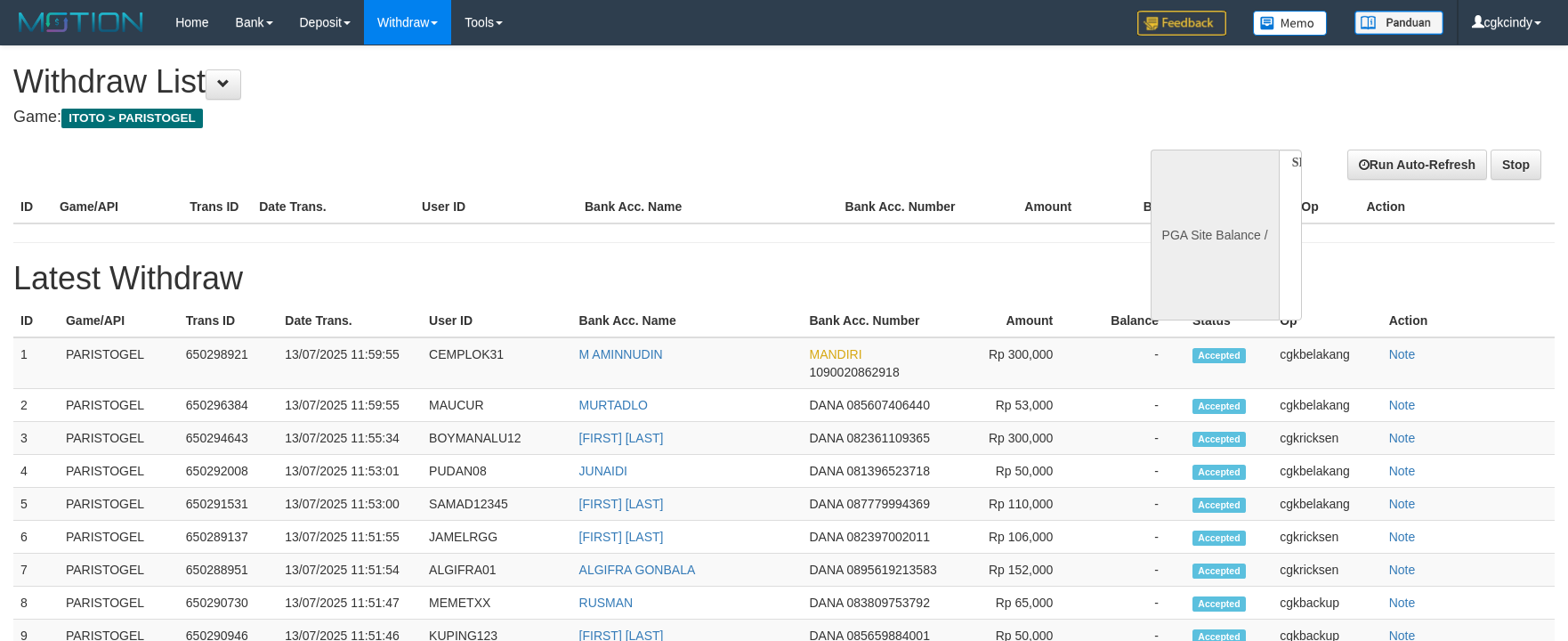 scroll, scrollTop: 0, scrollLeft: 0, axis: both 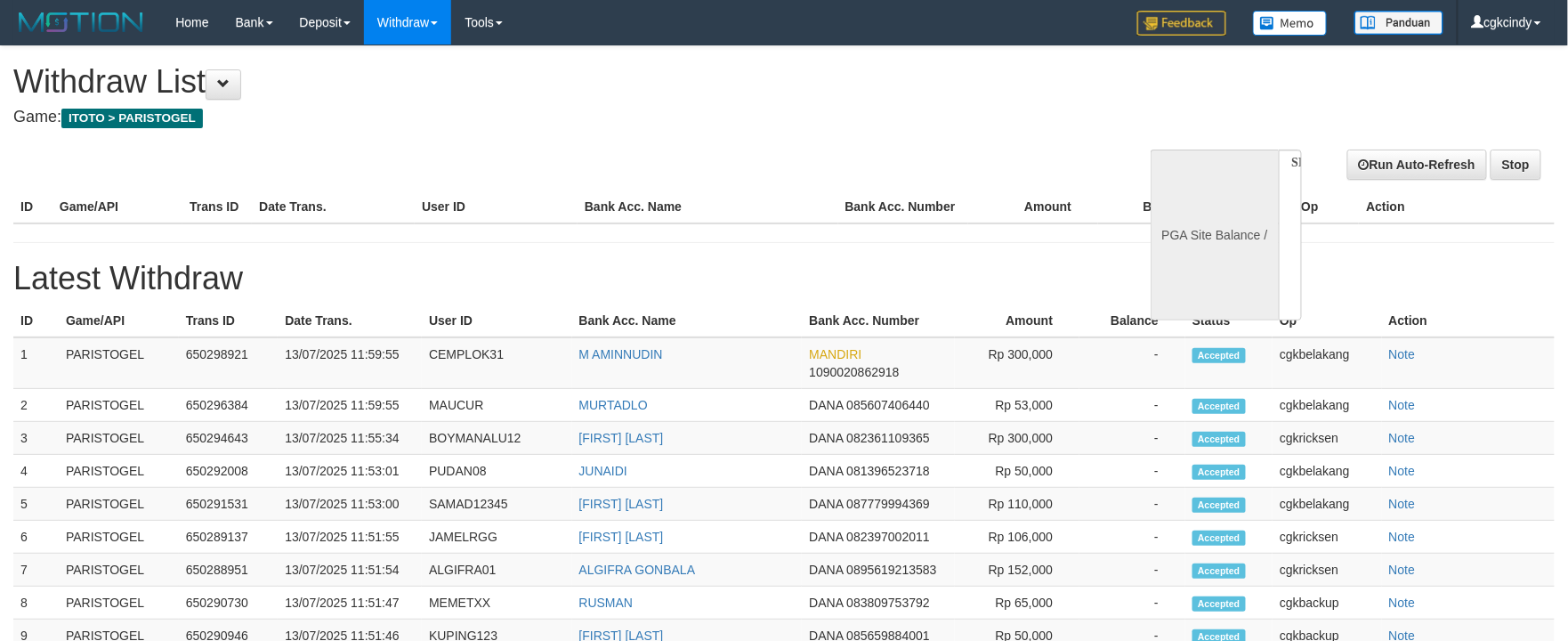 select 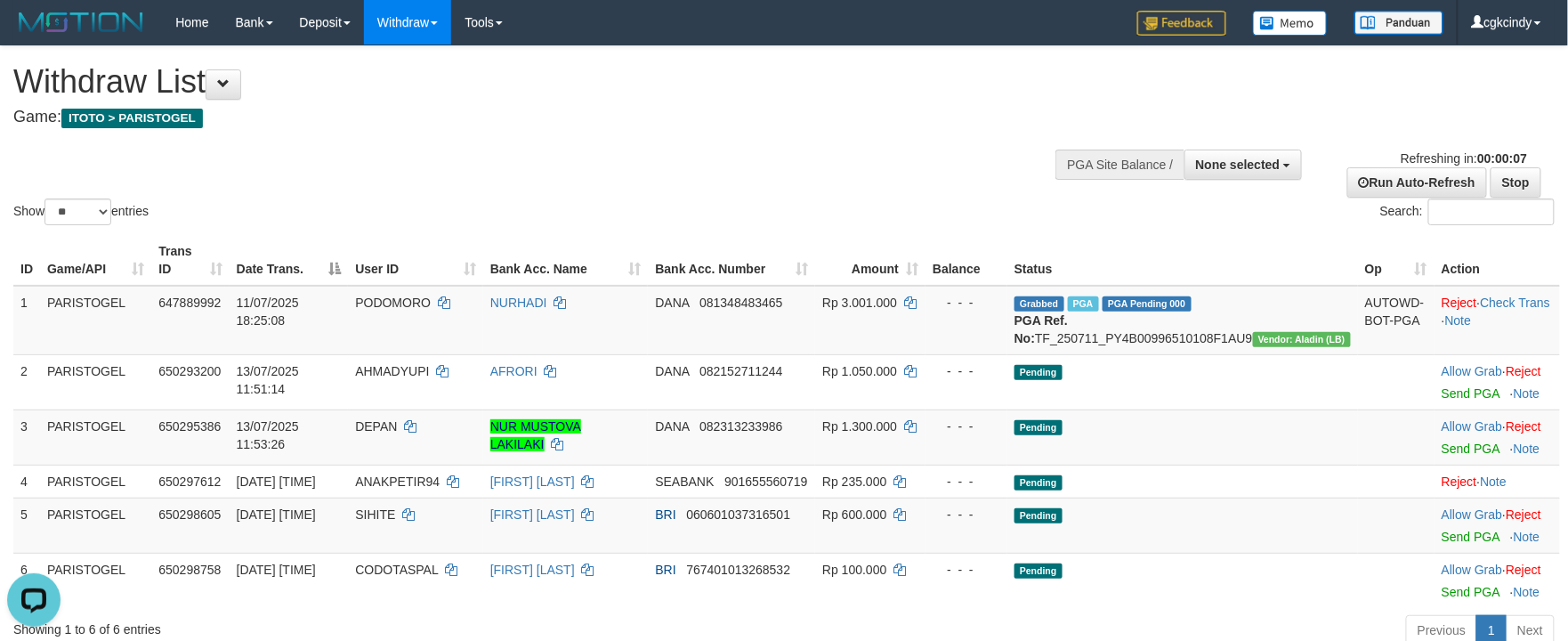 scroll, scrollTop: 0, scrollLeft: 0, axis: both 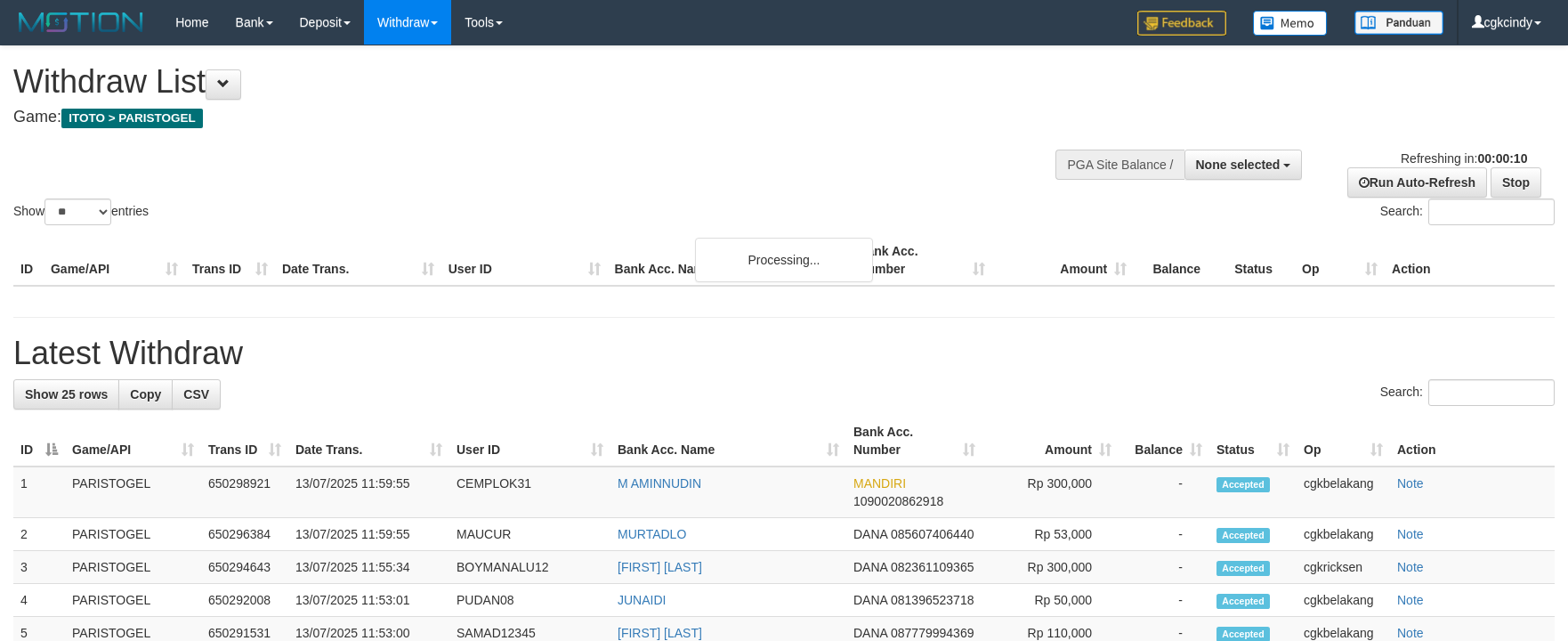 select 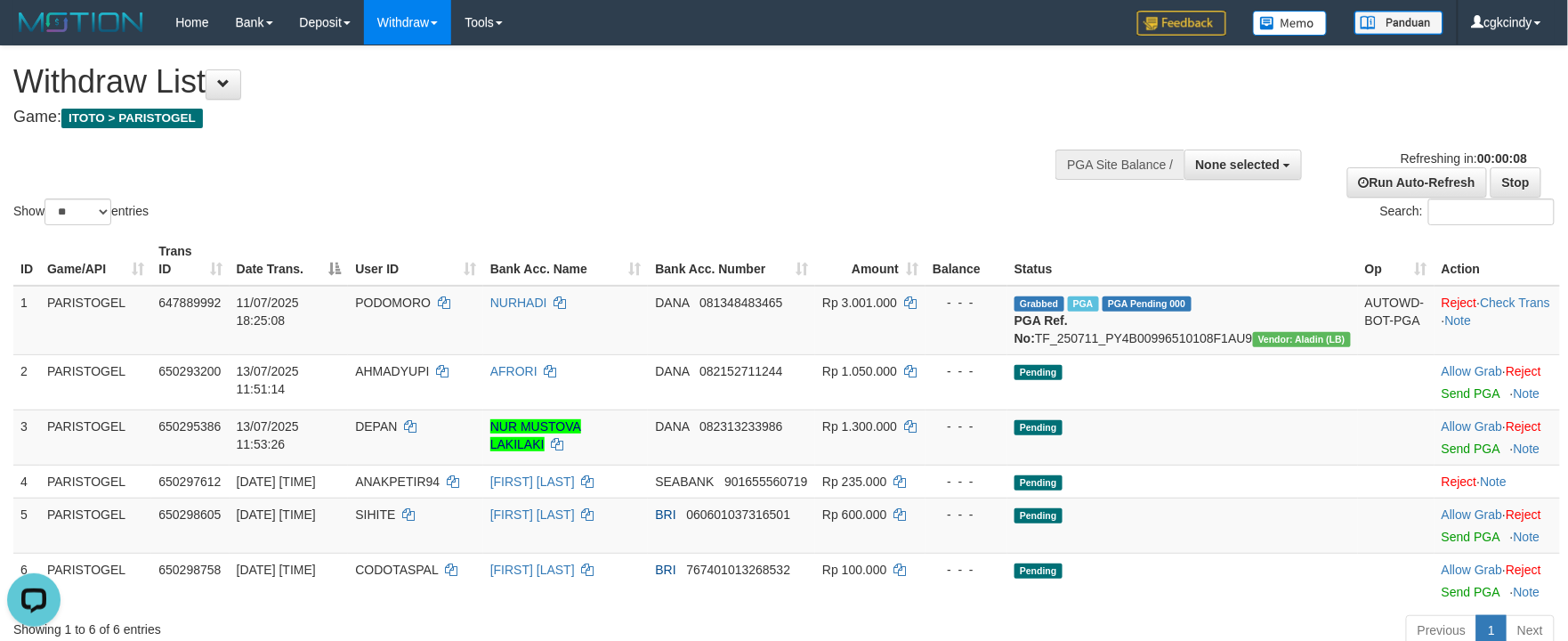 scroll, scrollTop: 0, scrollLeft: 0, axis: both 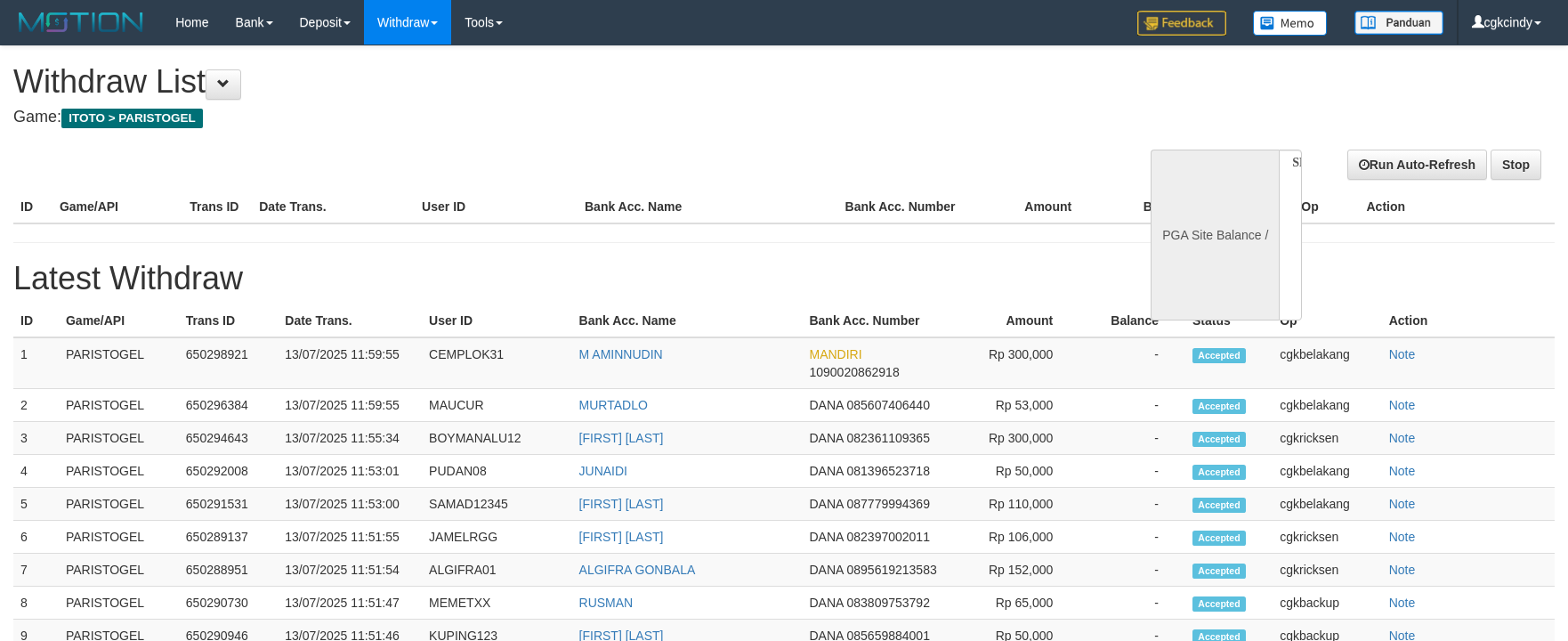 select 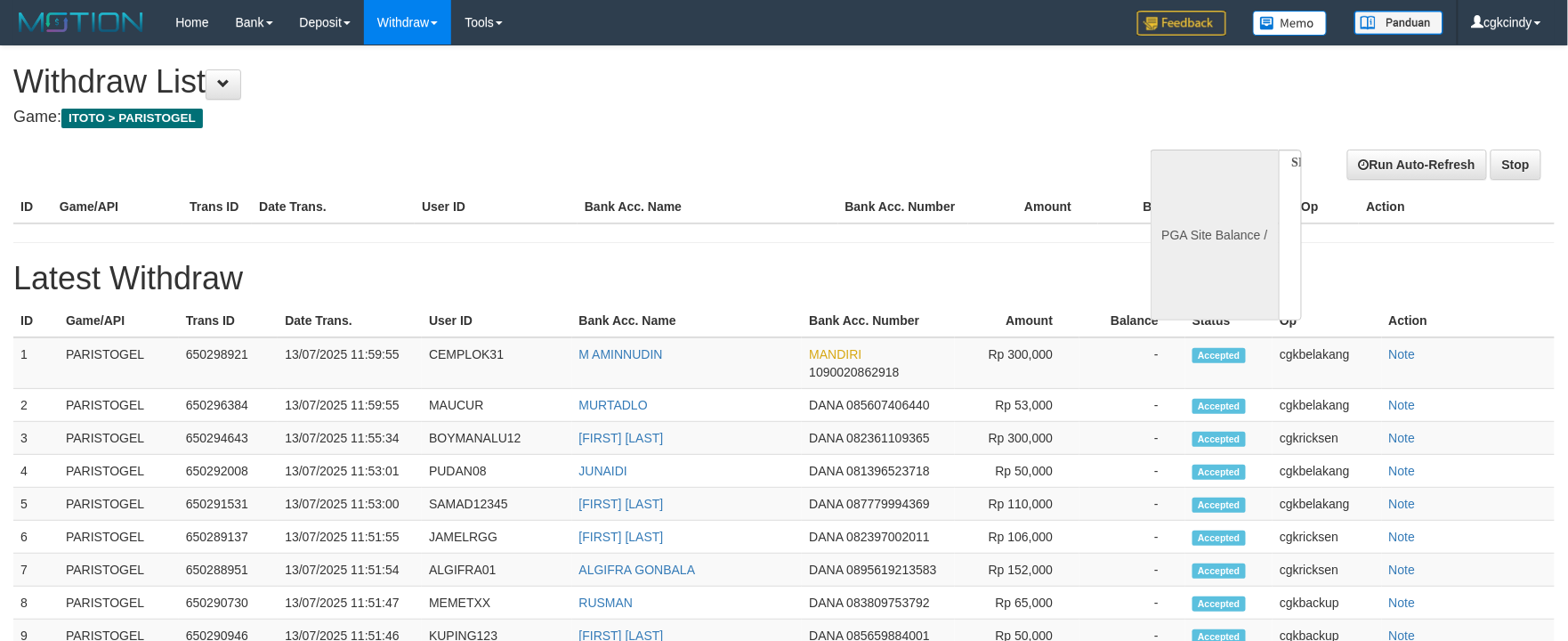 select on "**" 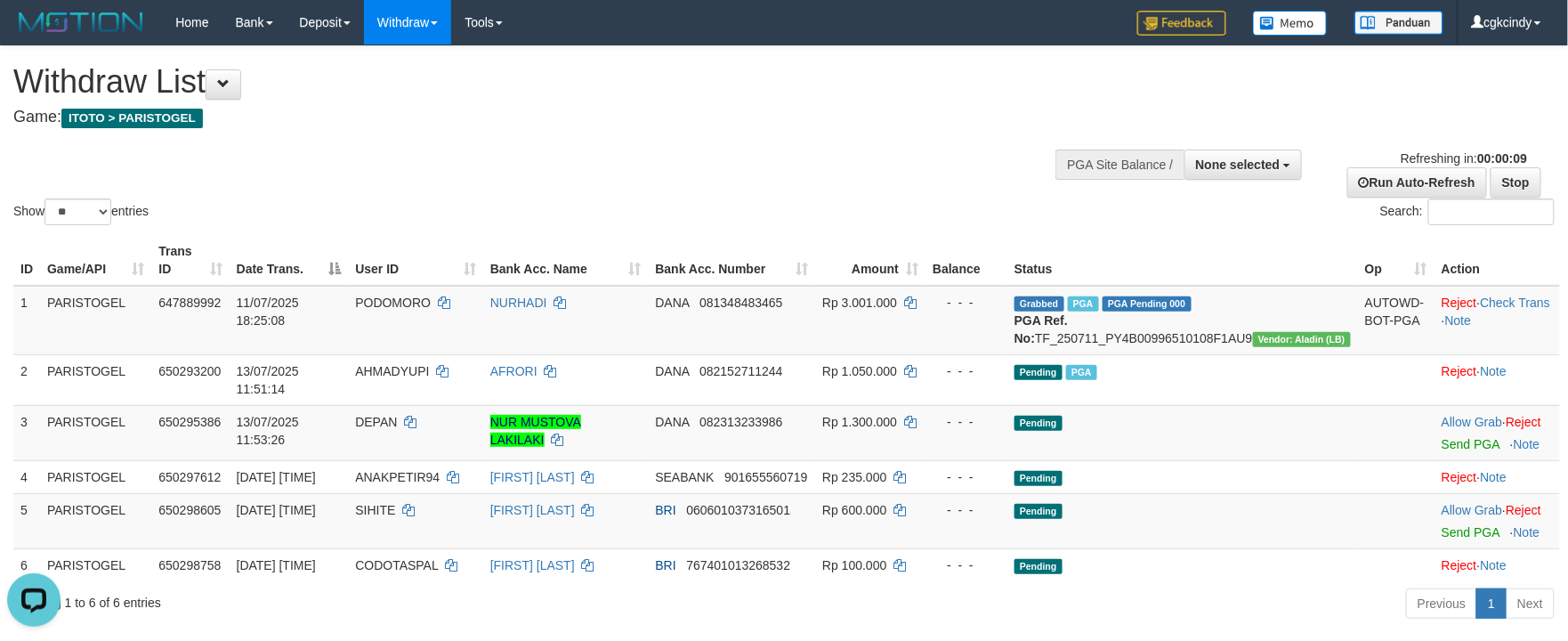 scroll, scrollTop: 0, scrollLeft: 0, axis: both 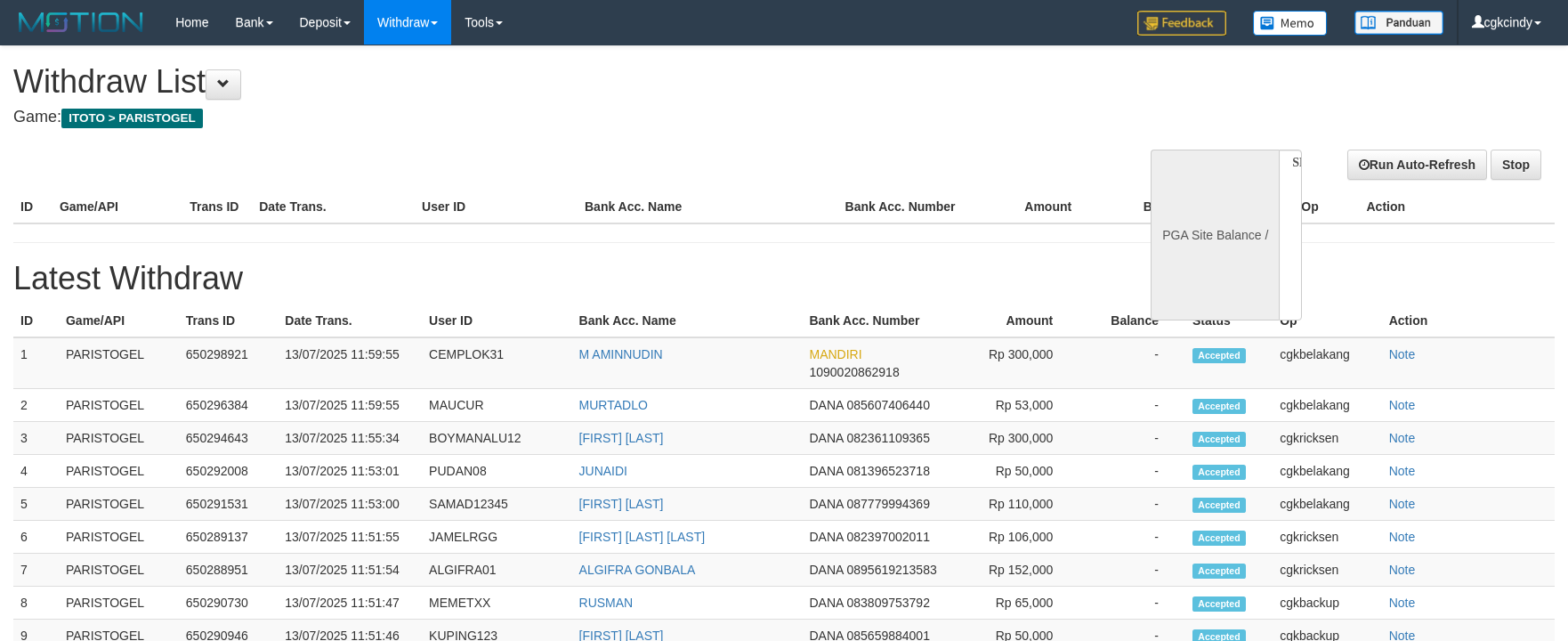 select 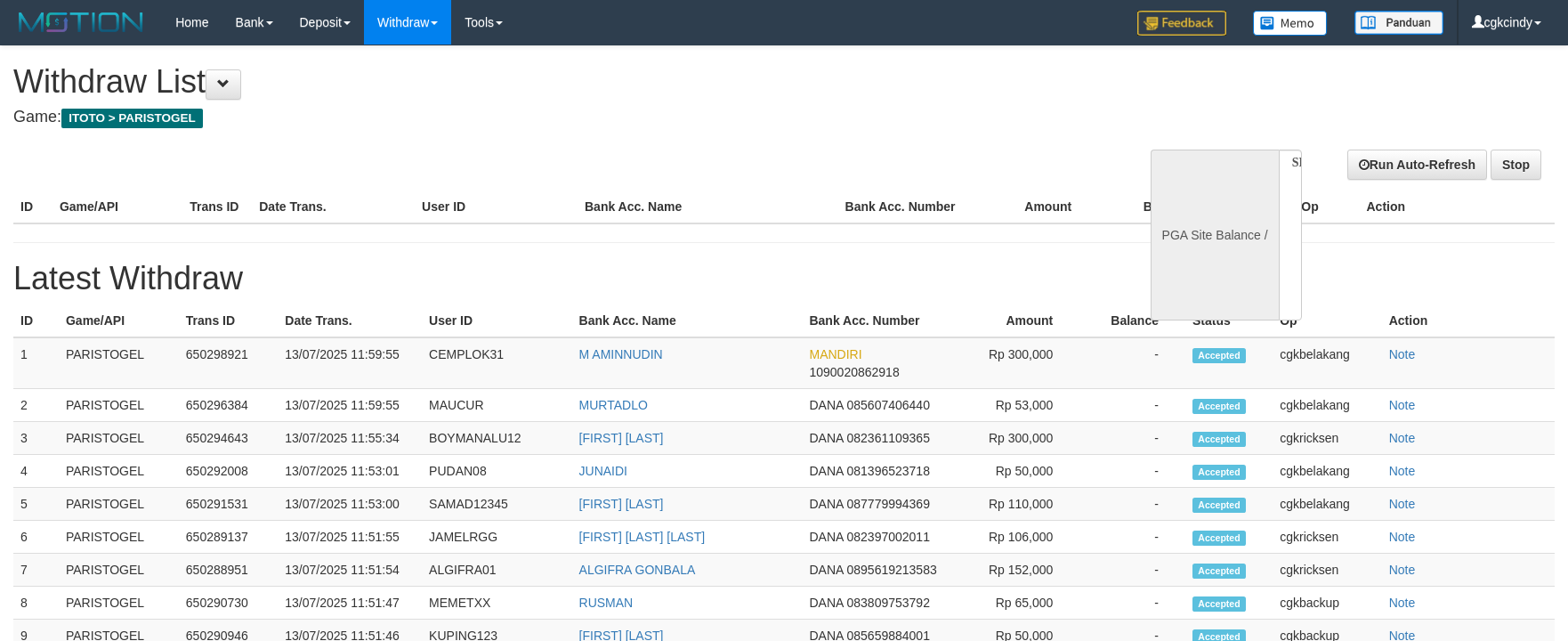 scroll, scrollTop: 0, scrollLeft: 0, axis: both 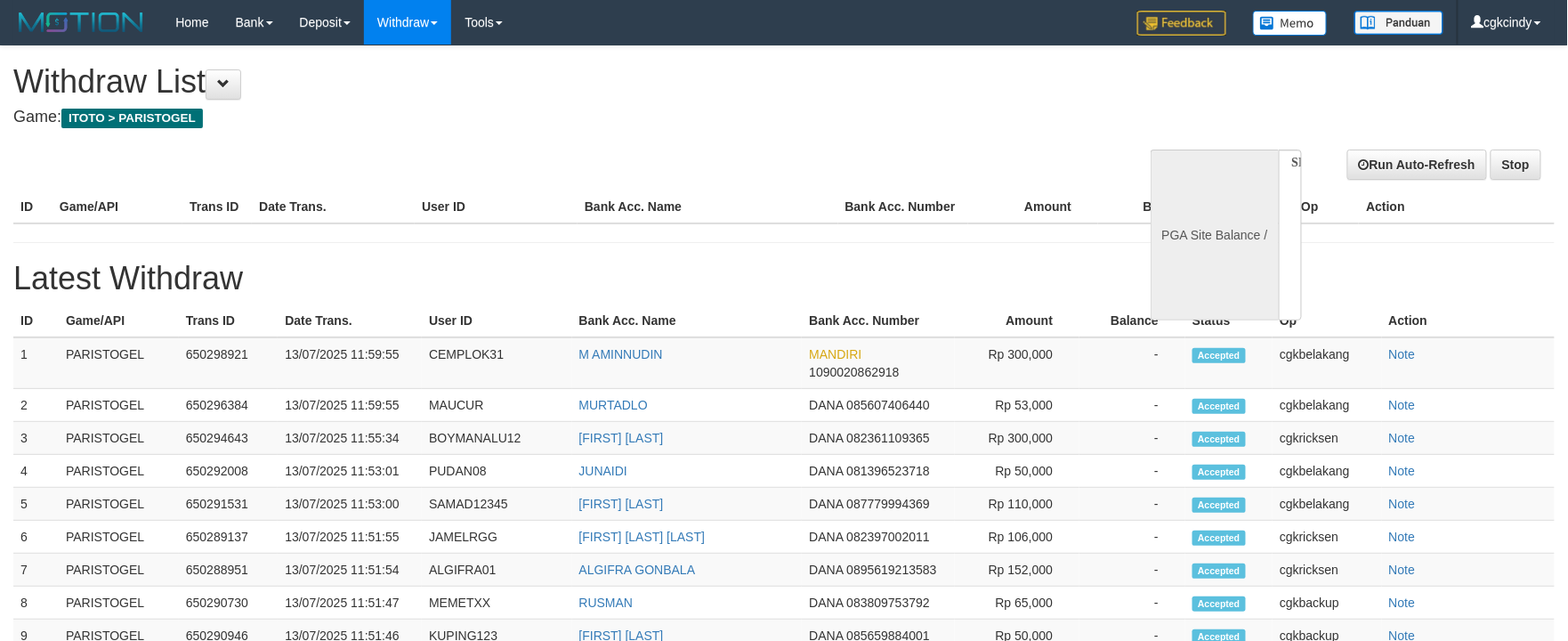 select on "**" 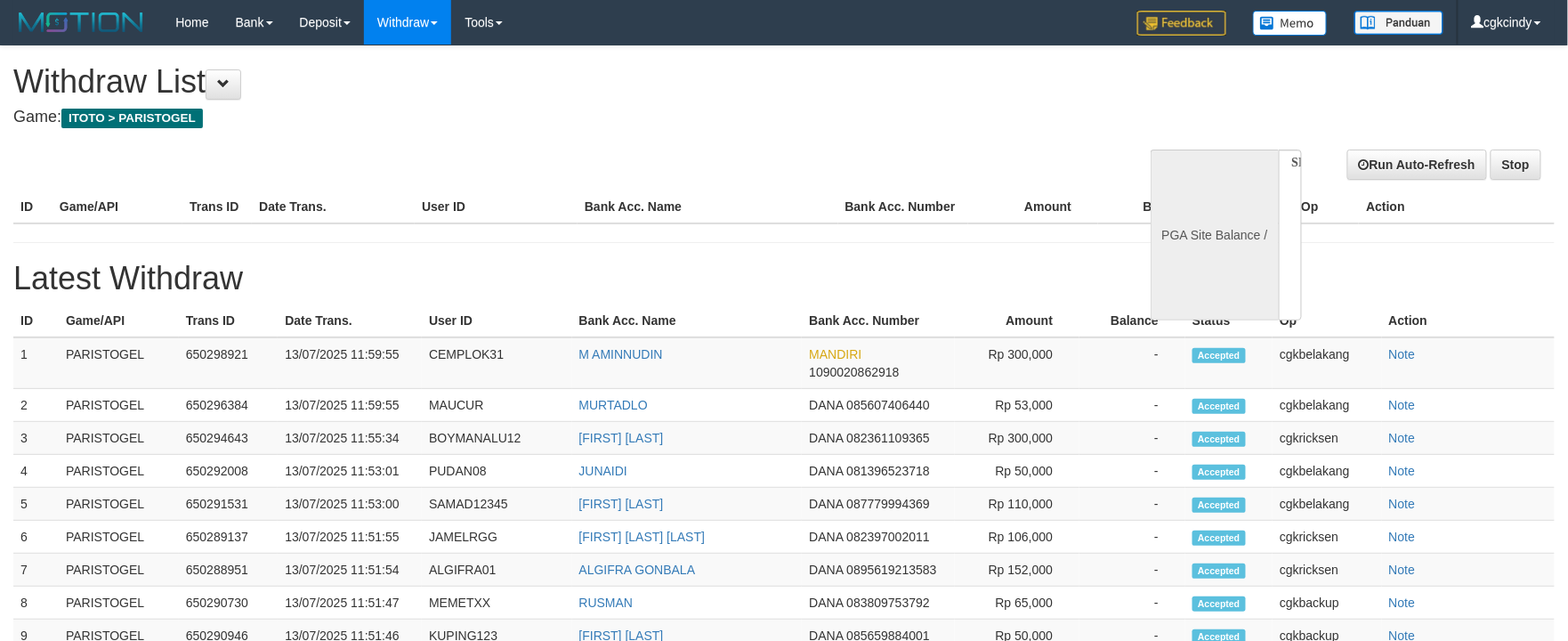 select 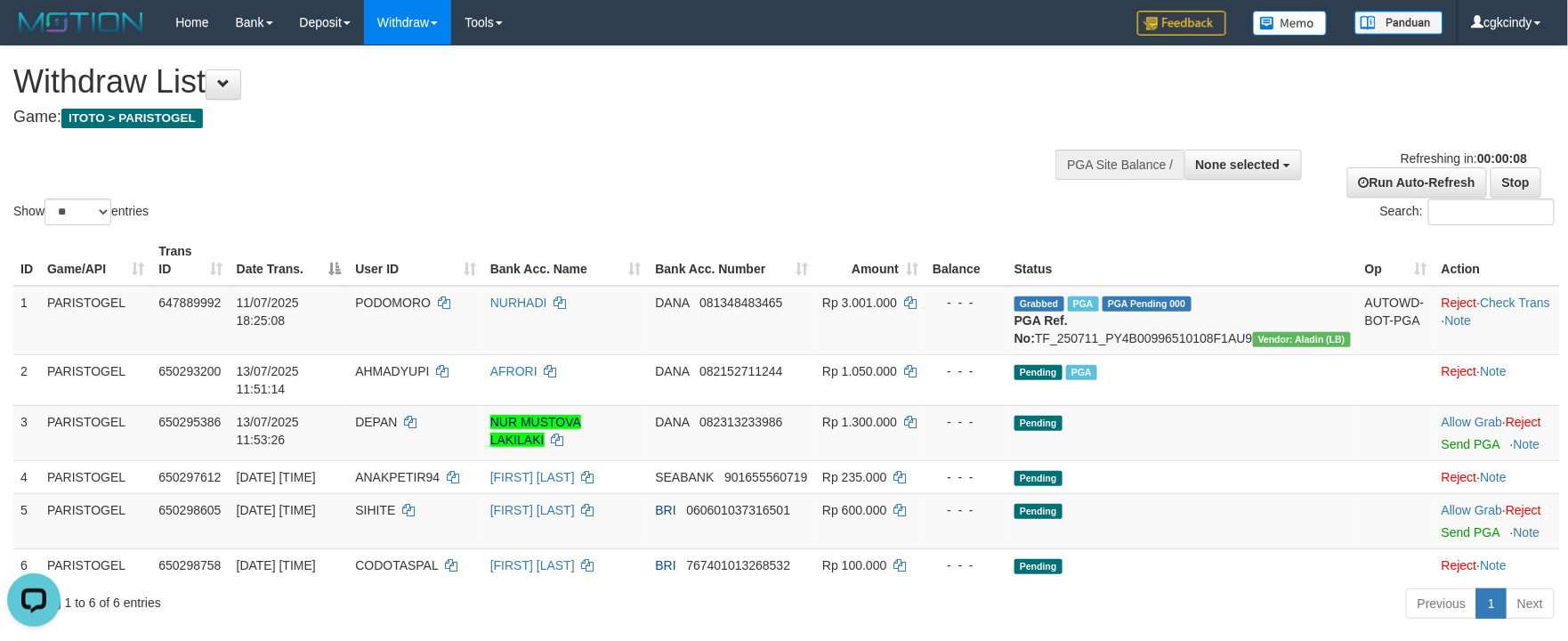 scroll, scrollTop: 0, scrollLeft: 0, axis: both 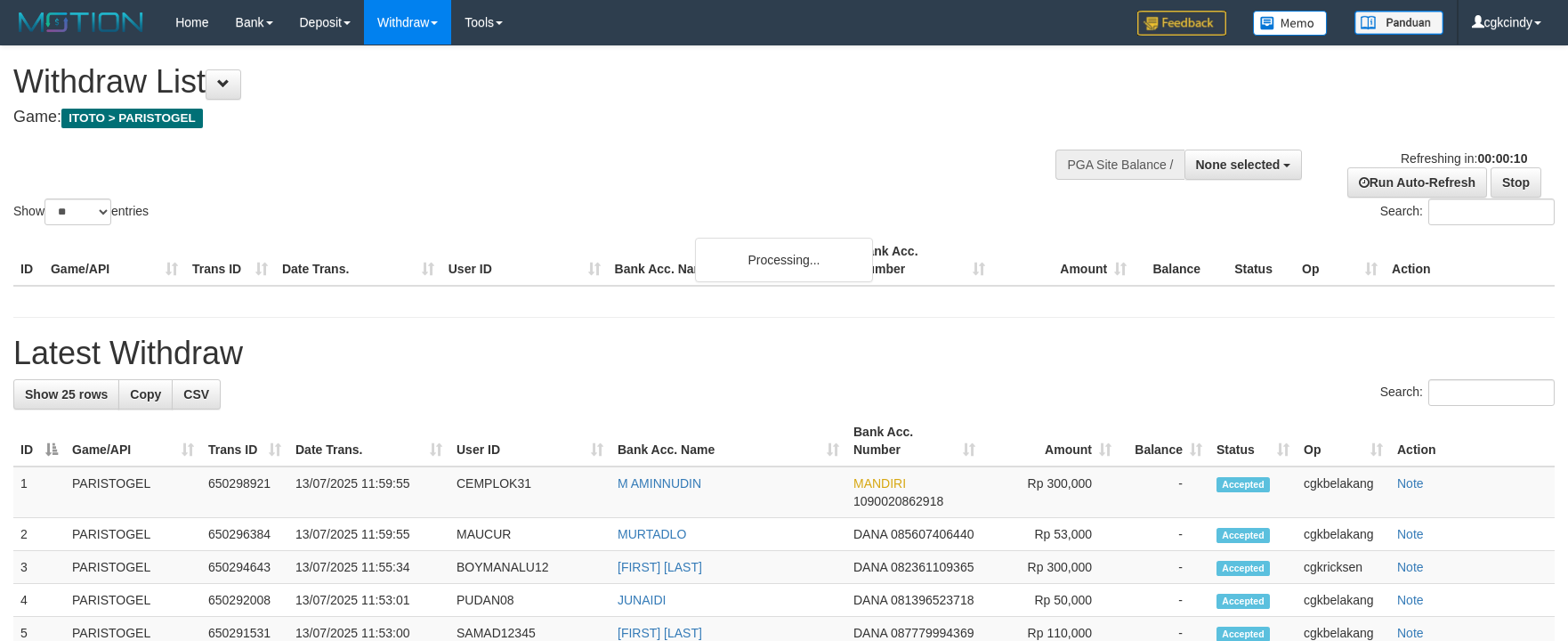 select 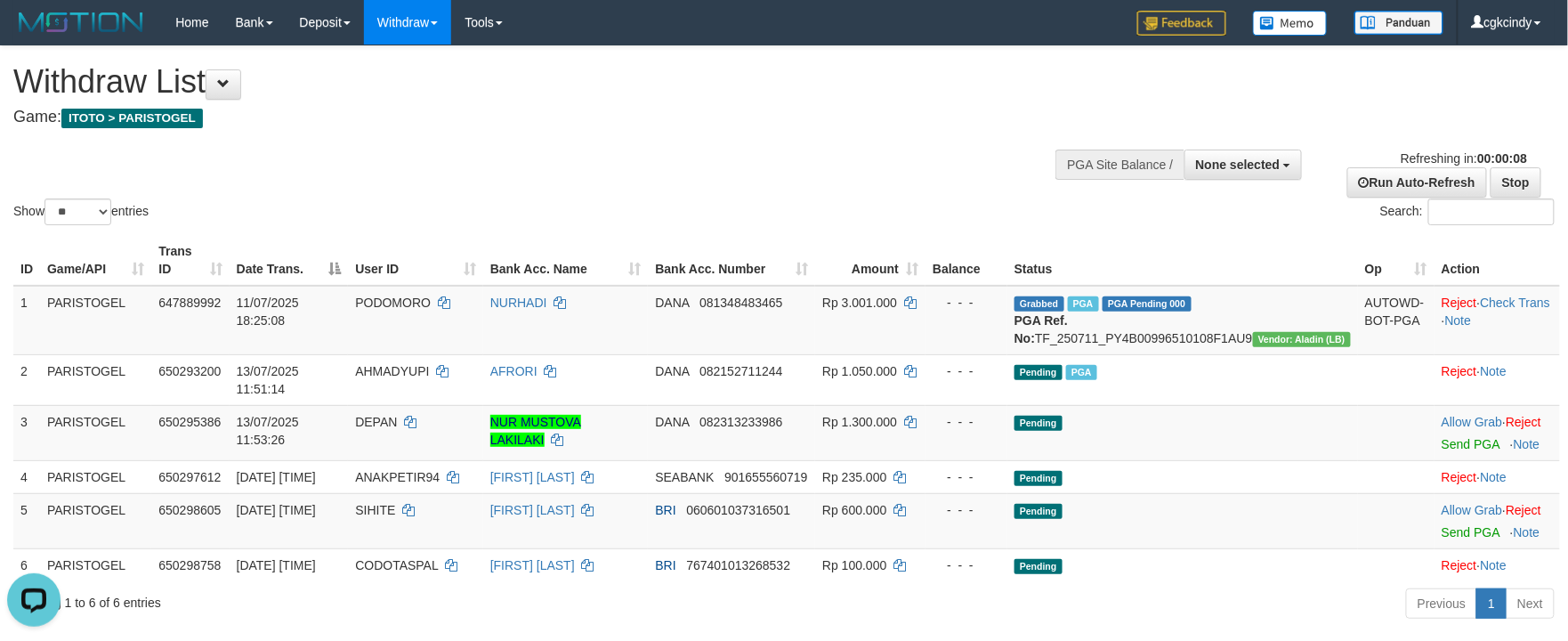 scroll, scrollTop: 0, scrollLeft: 0, axis: both 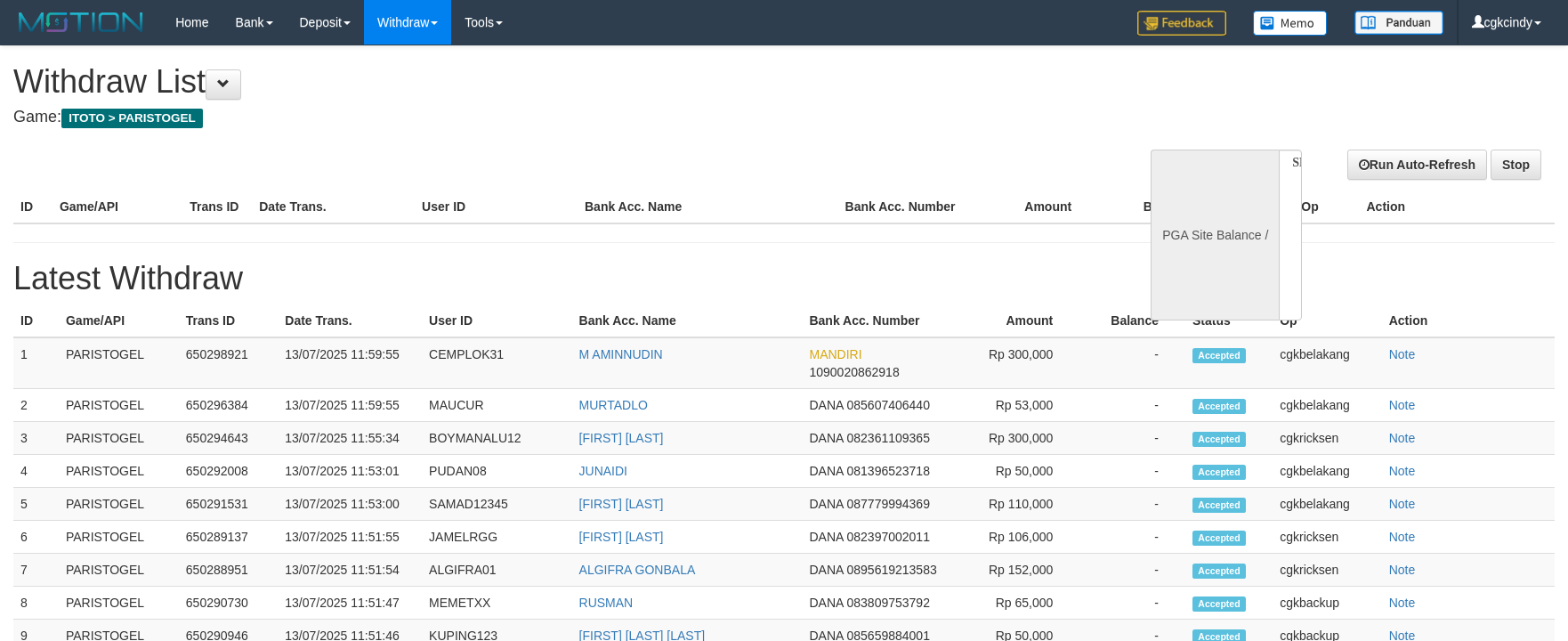 select 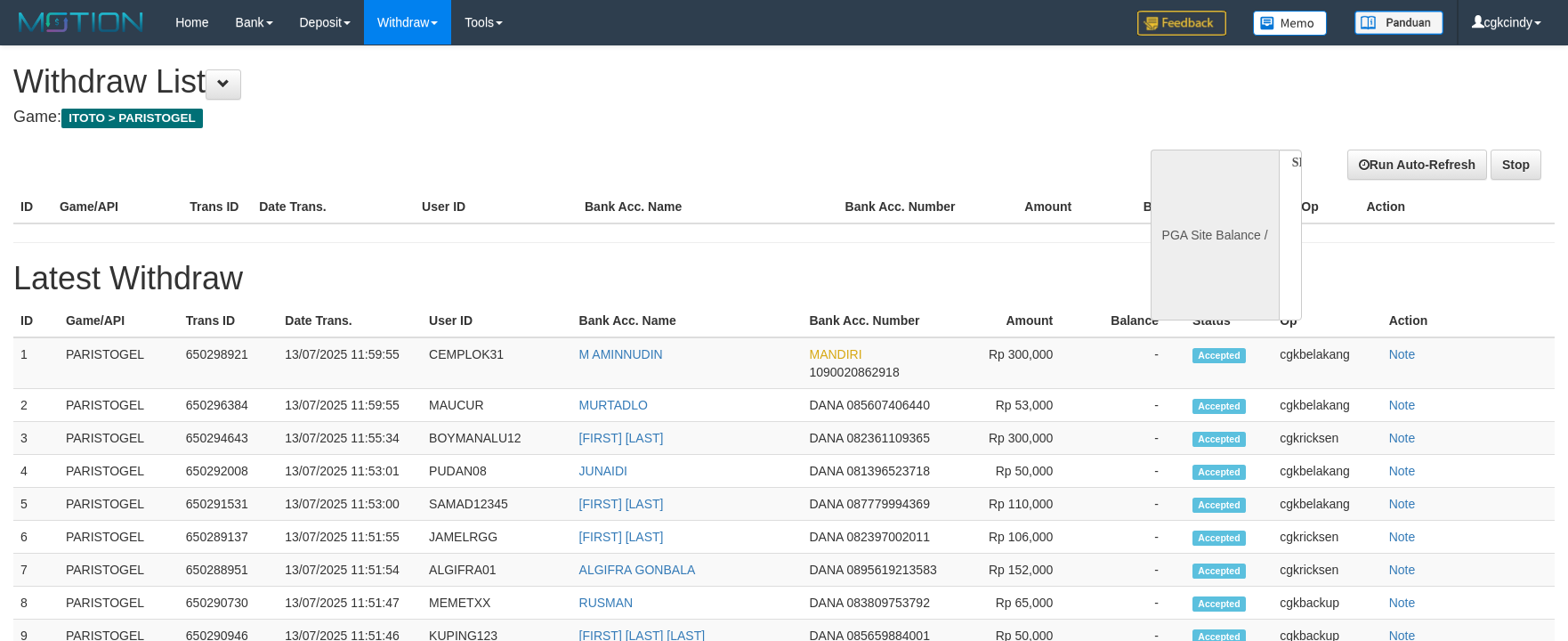 scroll, scrollTop: 0, scrollLeft: 0, axis: both 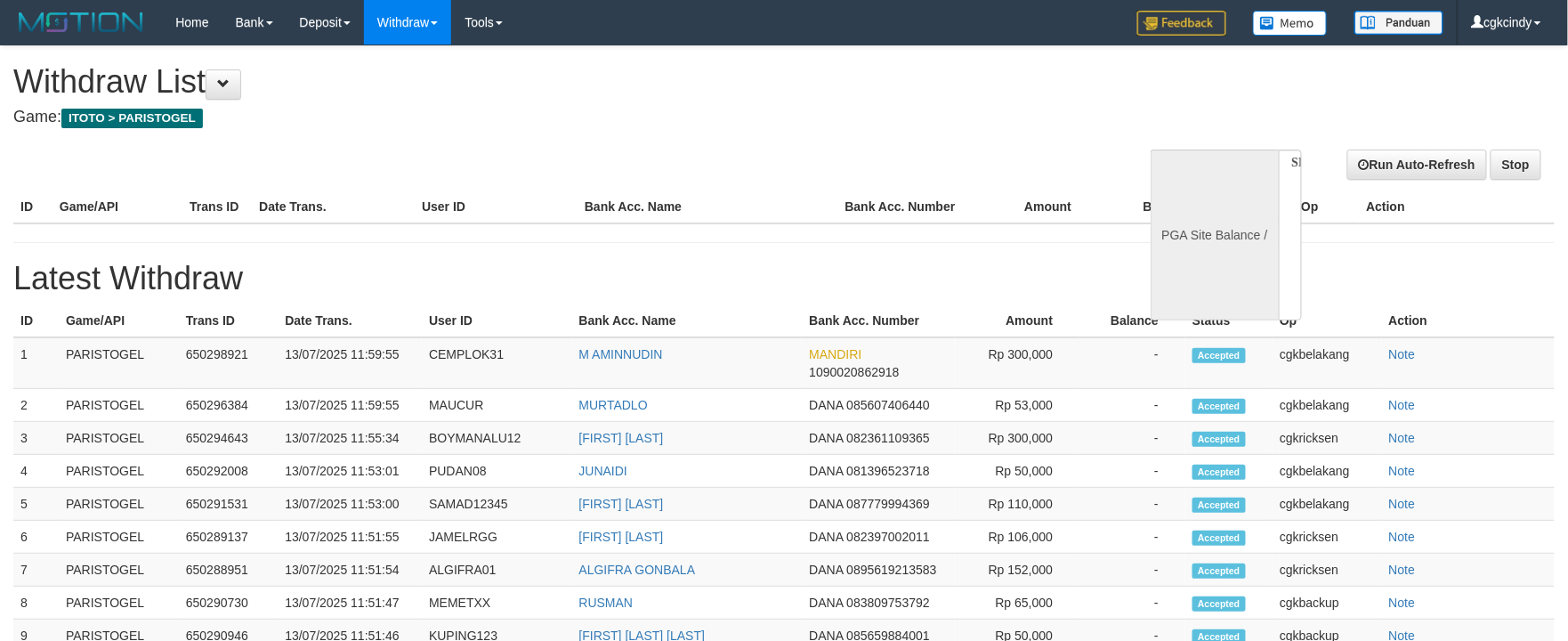 select on "**" 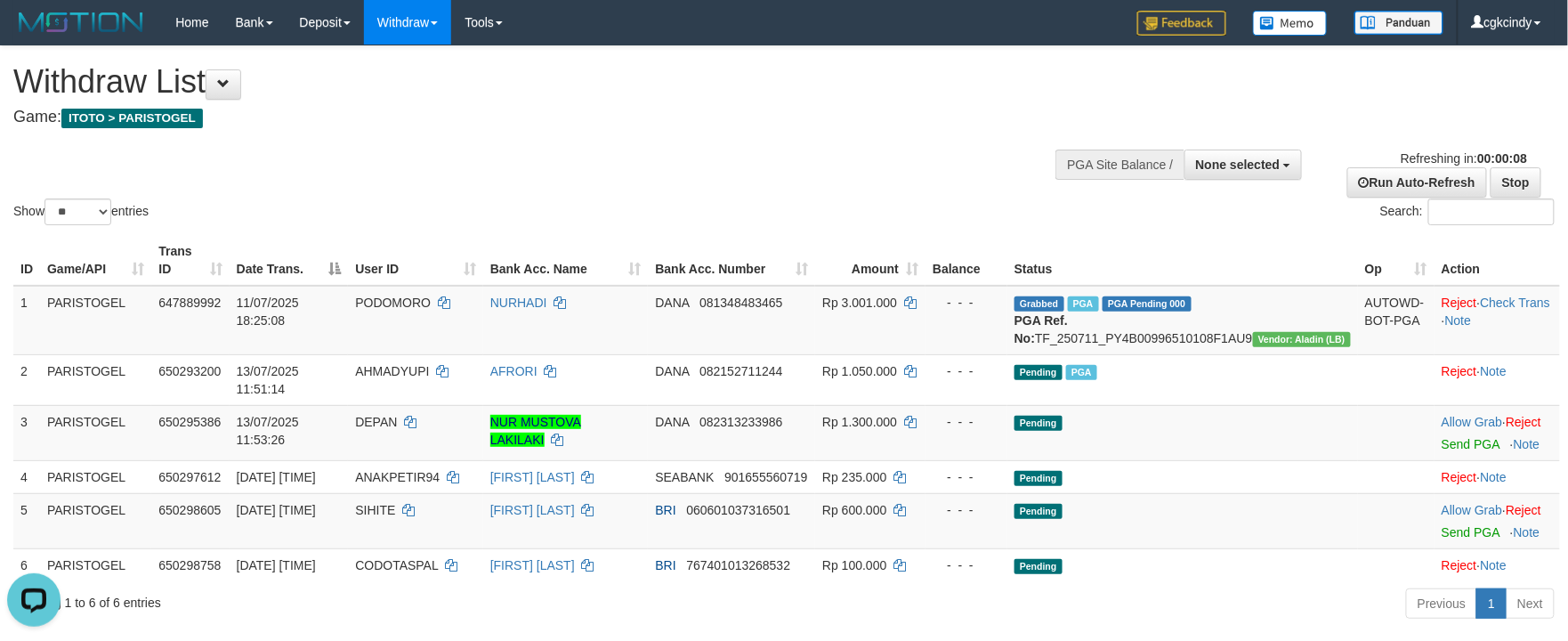 scroll, scrollTop: 0, scrollLeft: 0, axis: both 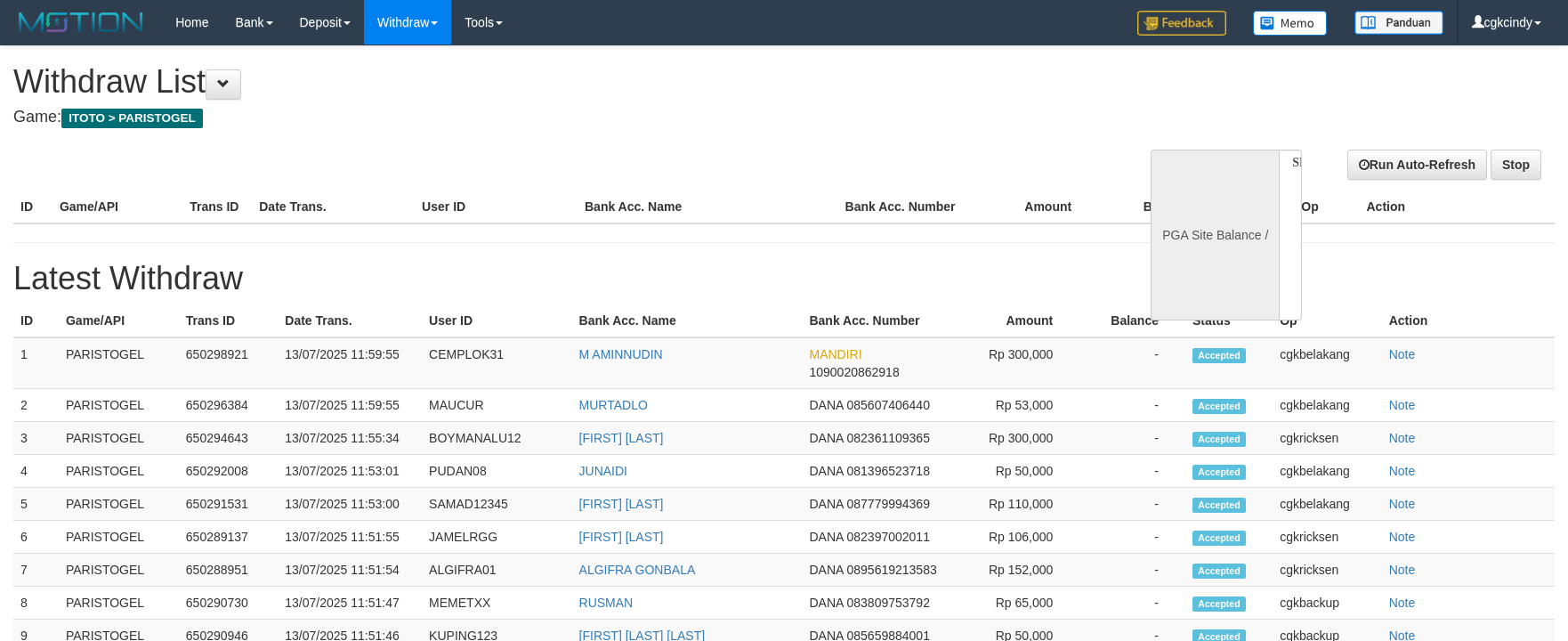 select 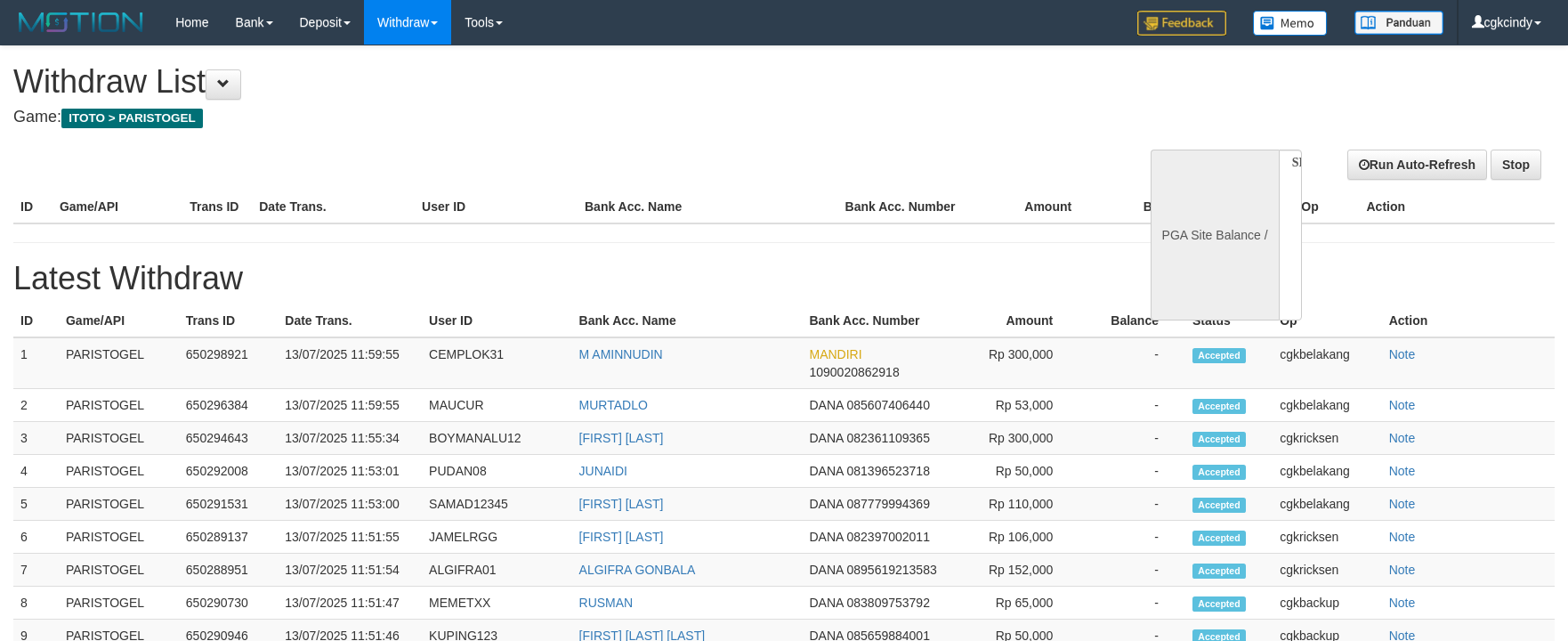 scroll, scrollTop: 0, scrollLeft: 0, axis: both 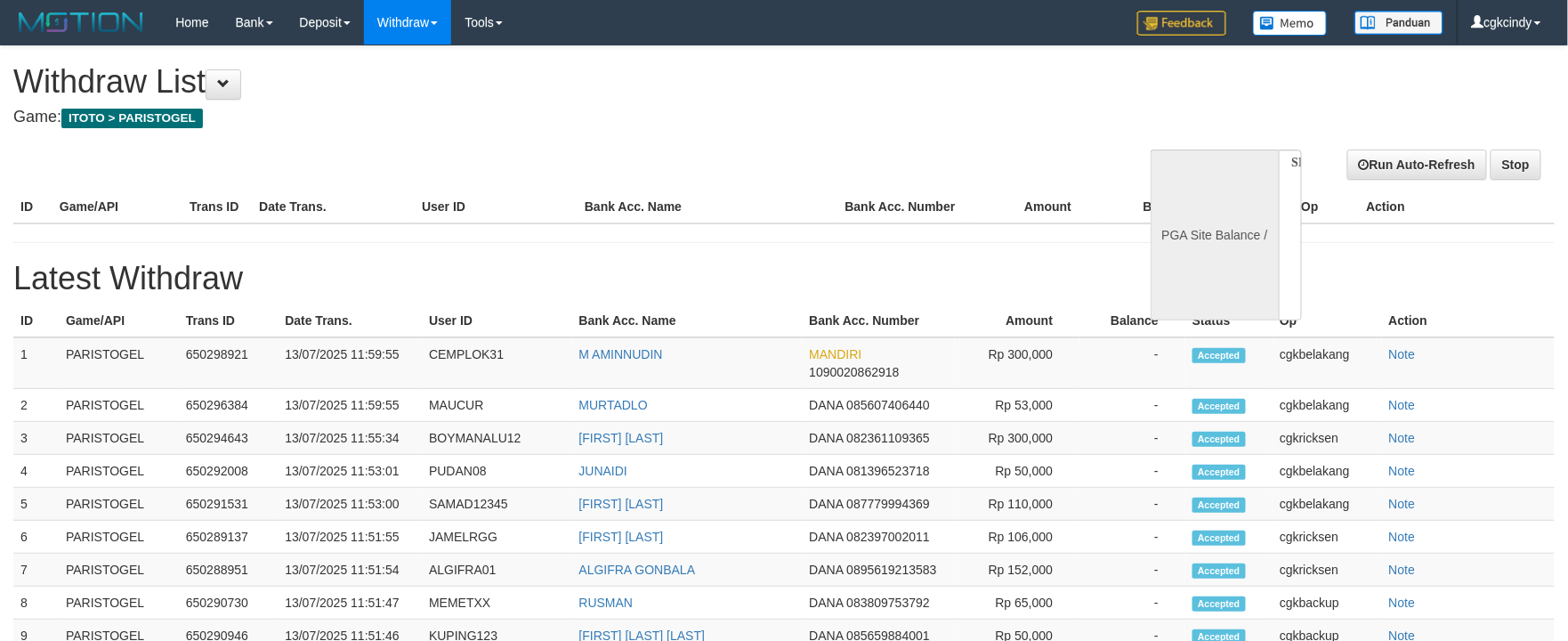 select on "**" 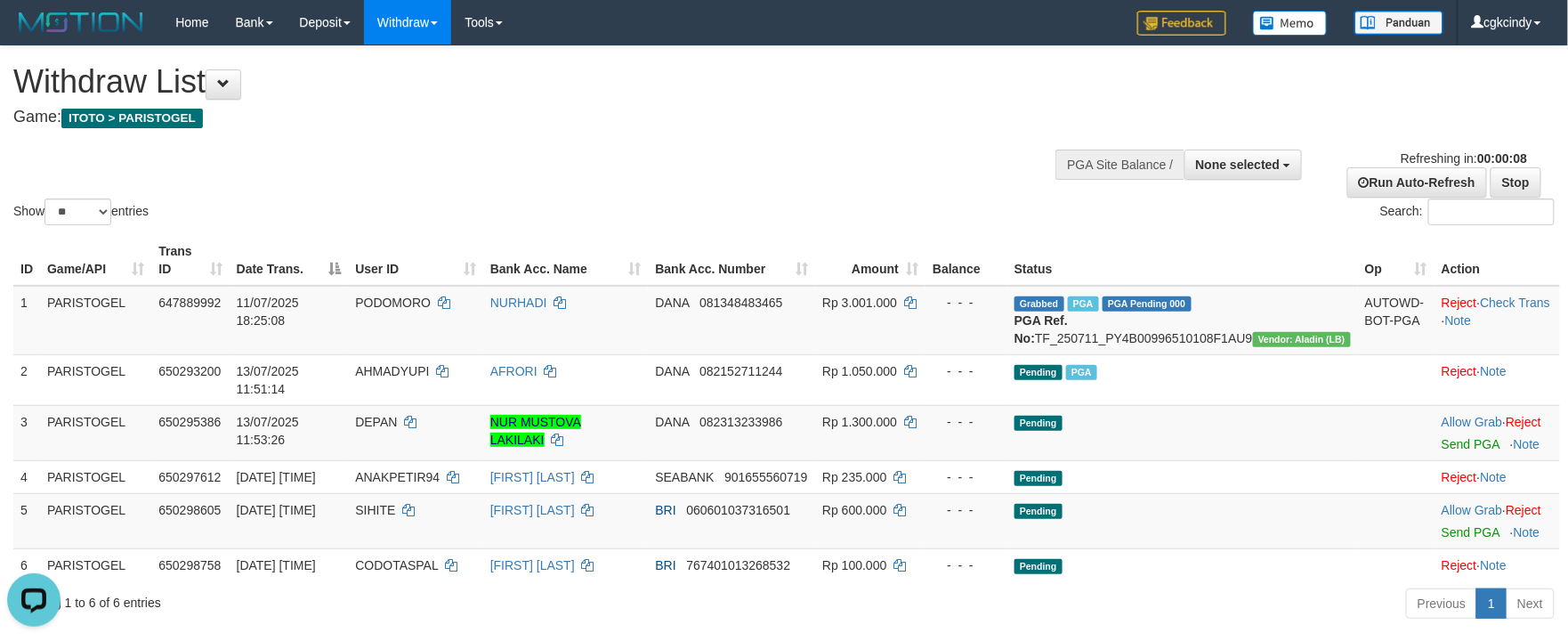 scroll, scrollTop: 0, scrollLeft: 0, axis: both 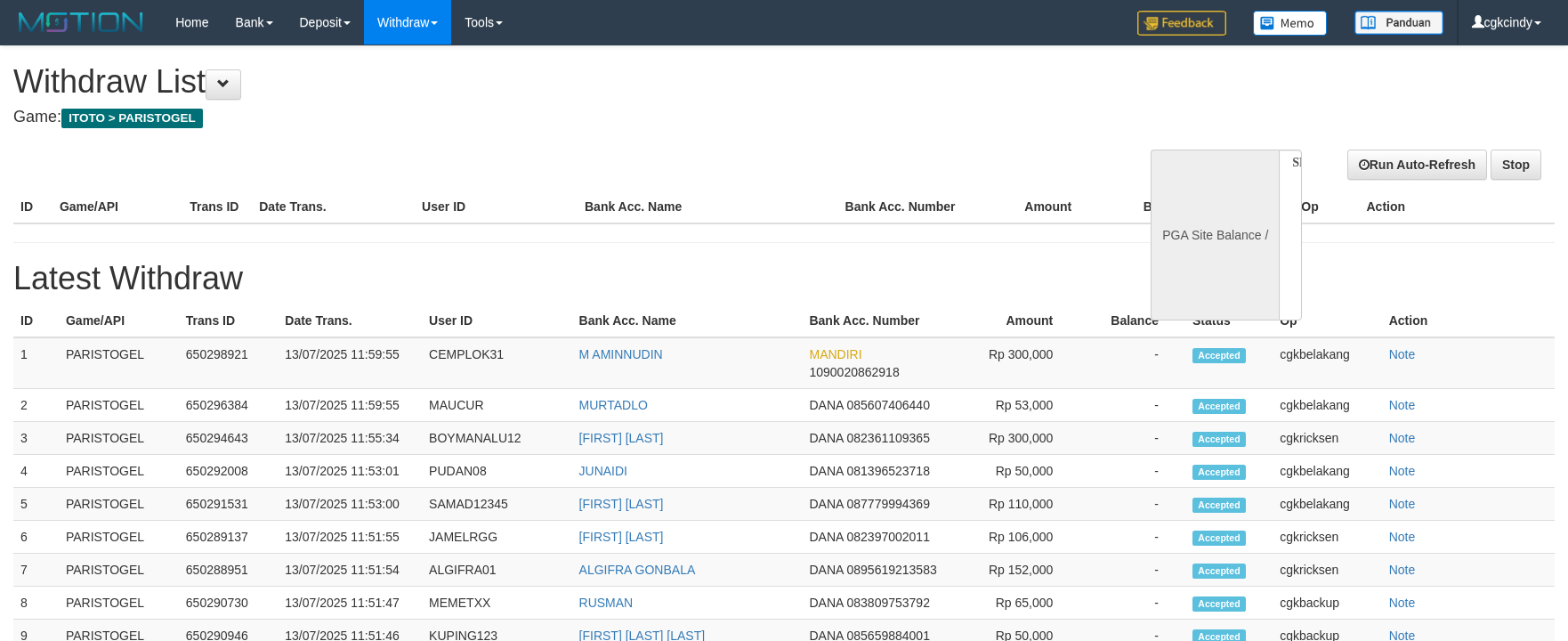 select 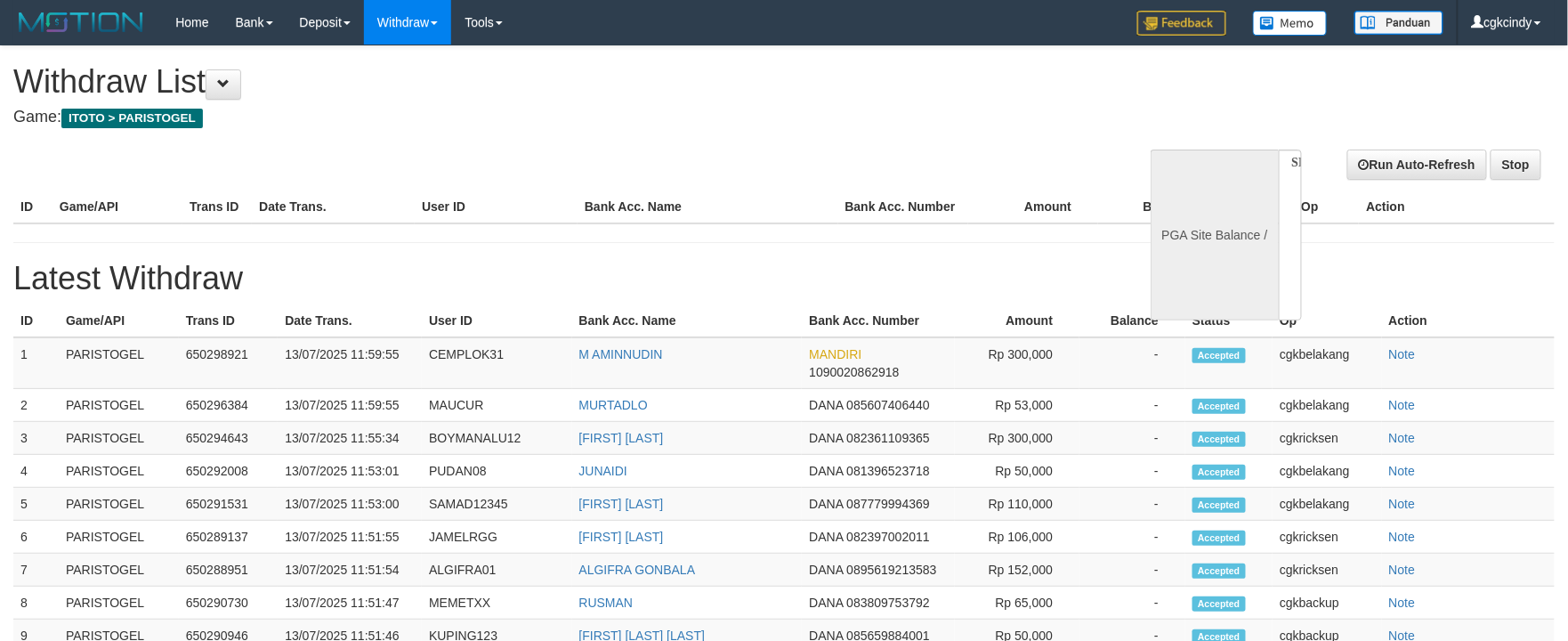 select on "**" 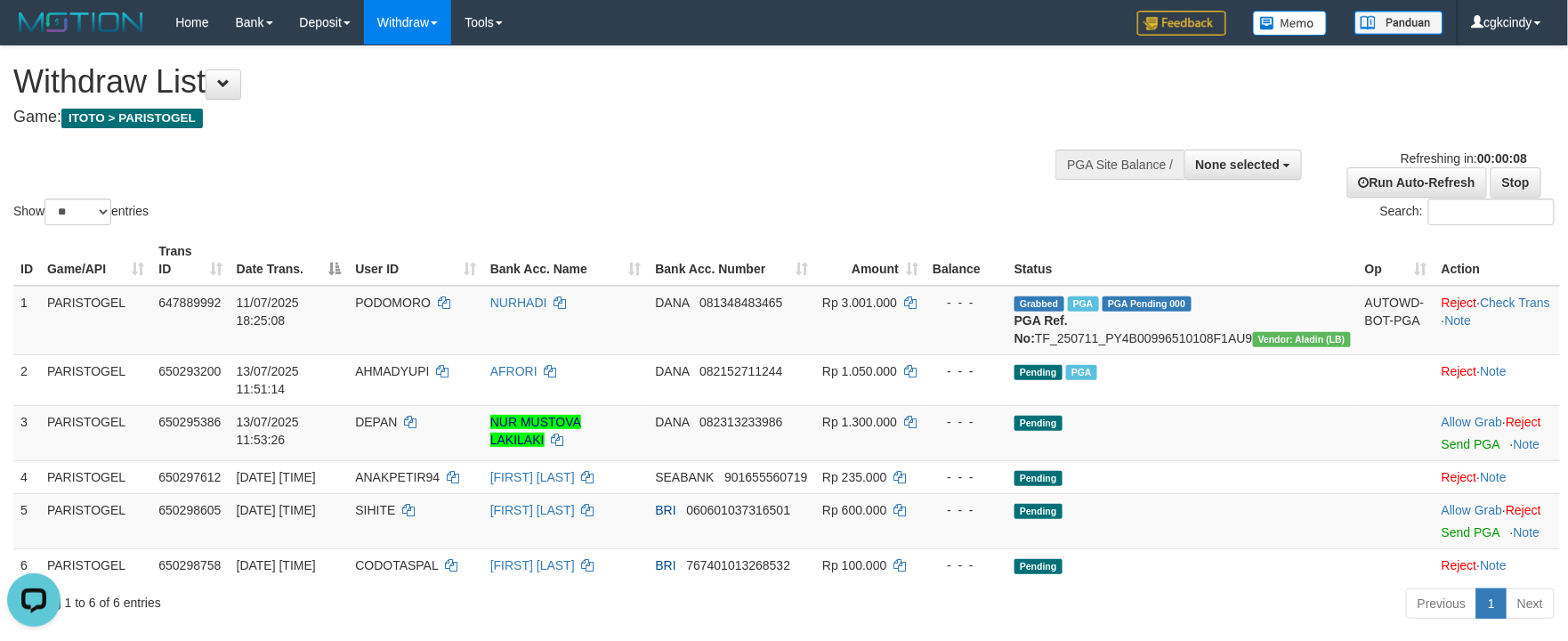 scroll, scrollTop: 0, scrollLeft: 0, axis: both 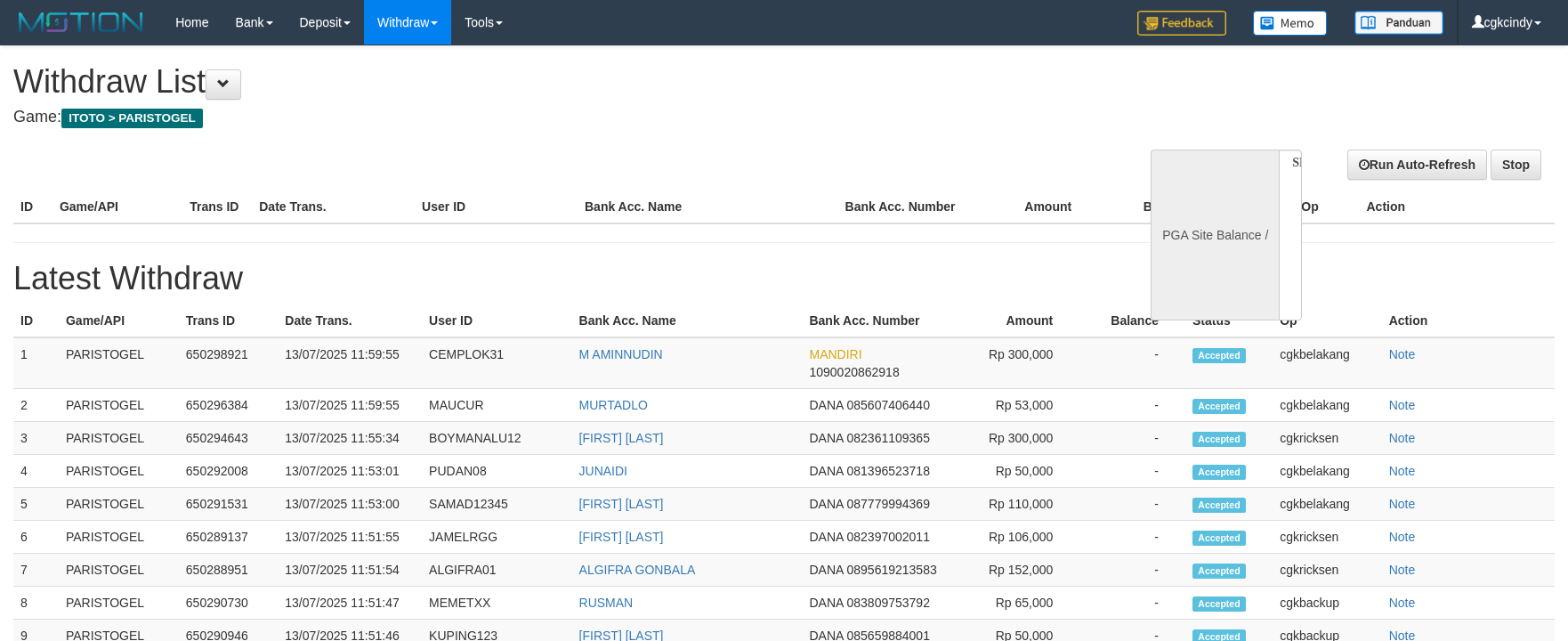 select 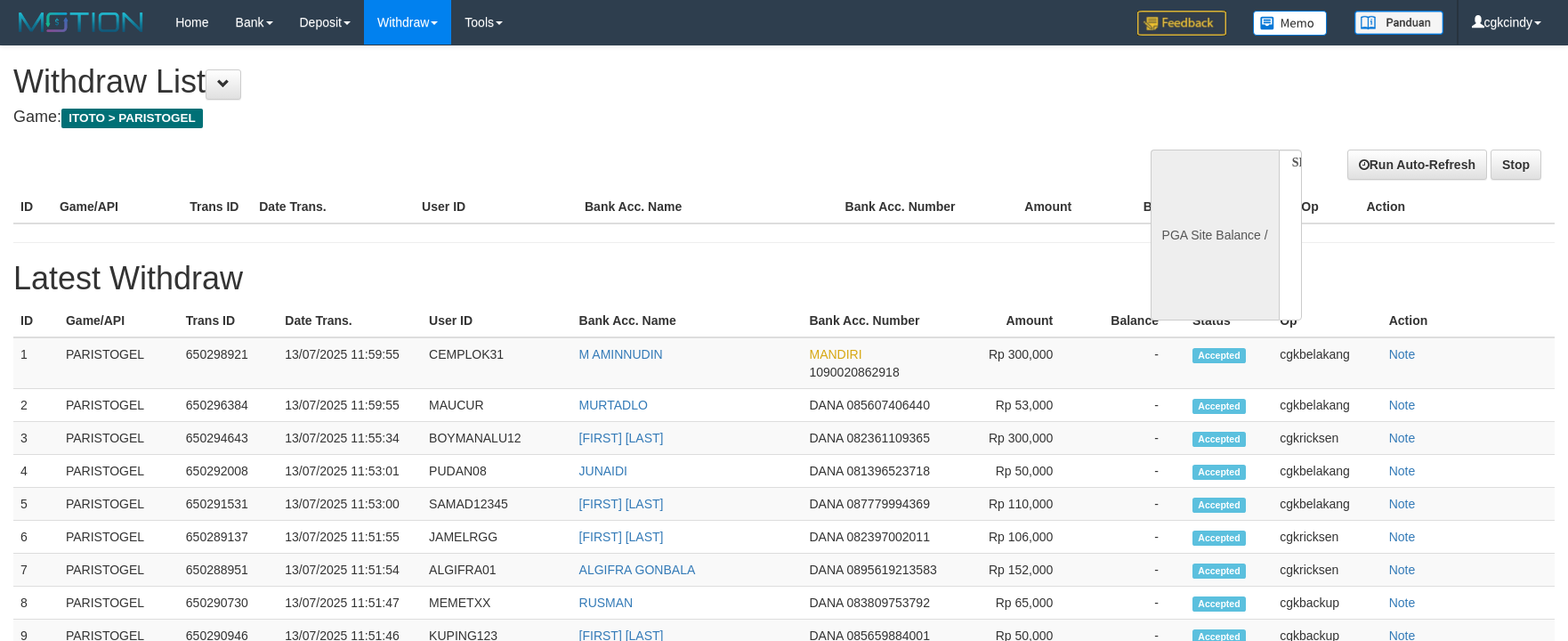 scroll, scrollTop: 0, scrollLeft: 0, axis: both 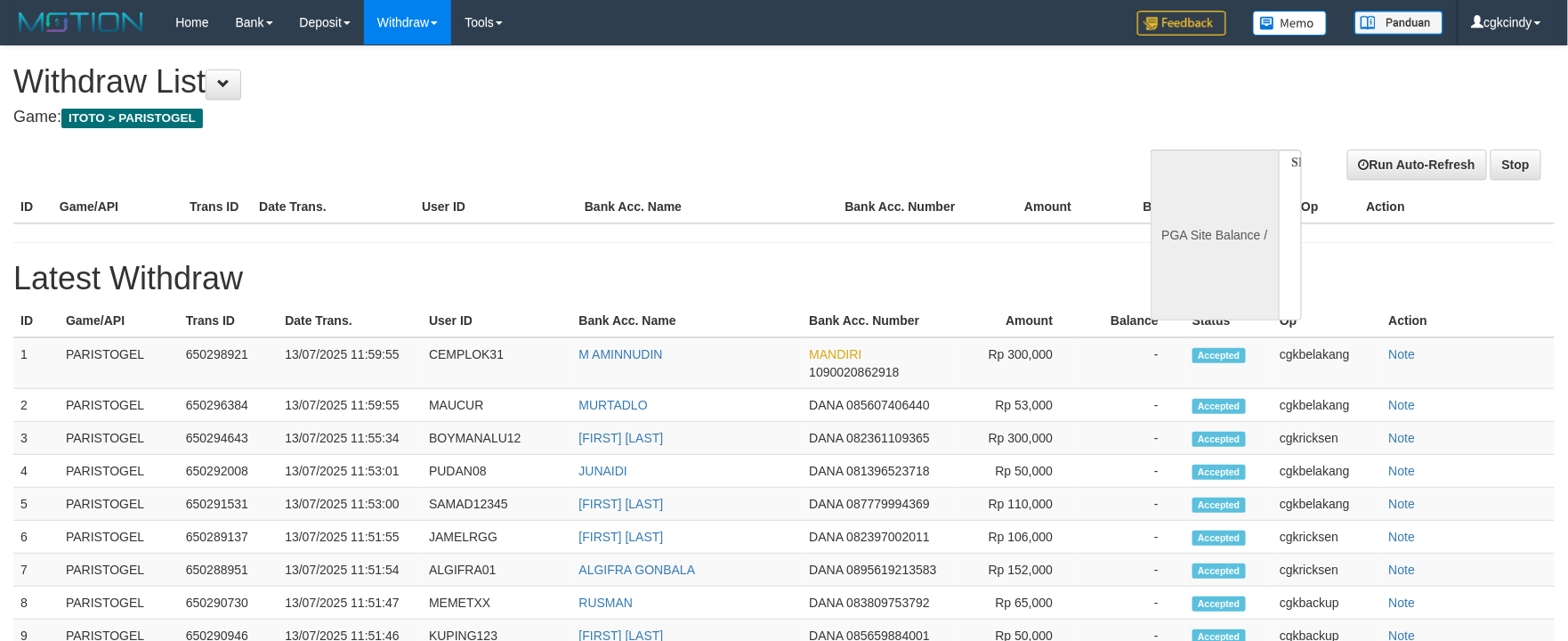select on "**" 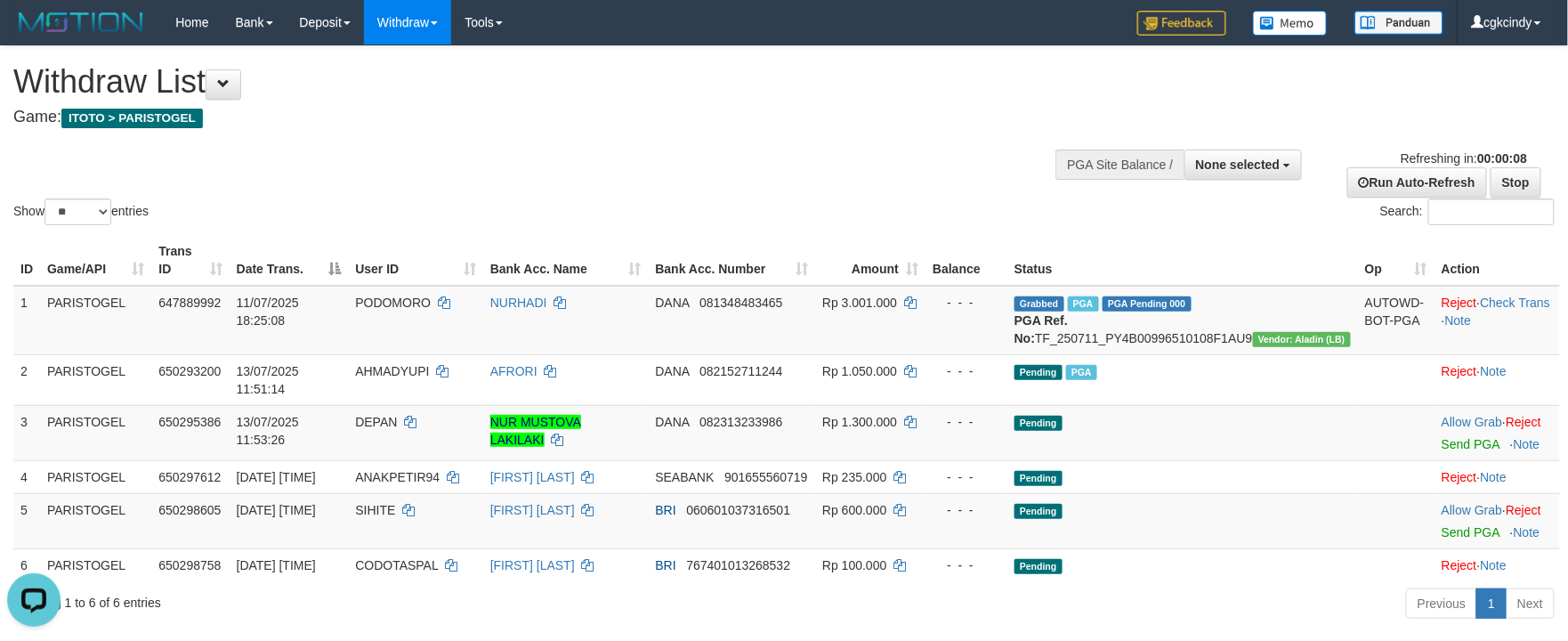 scroll, scrollTop: 0, scrollLeft: 0, axis: both 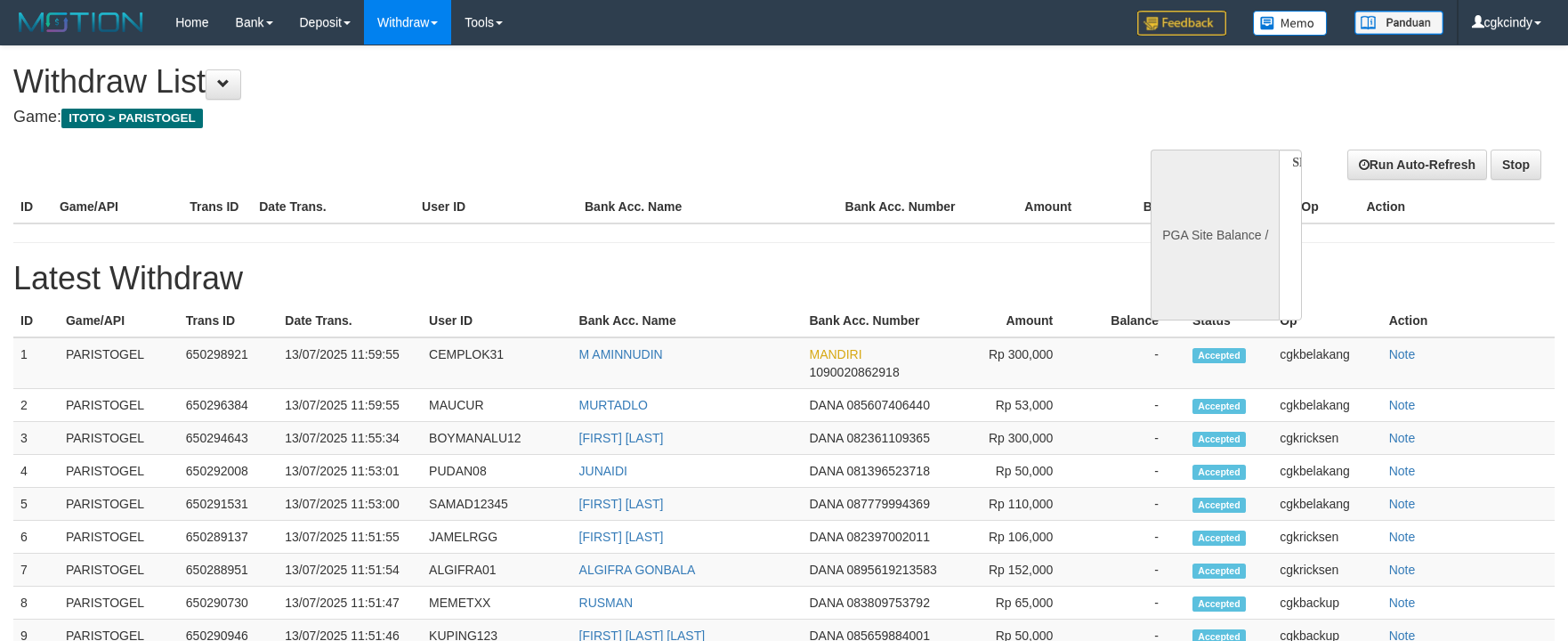 select 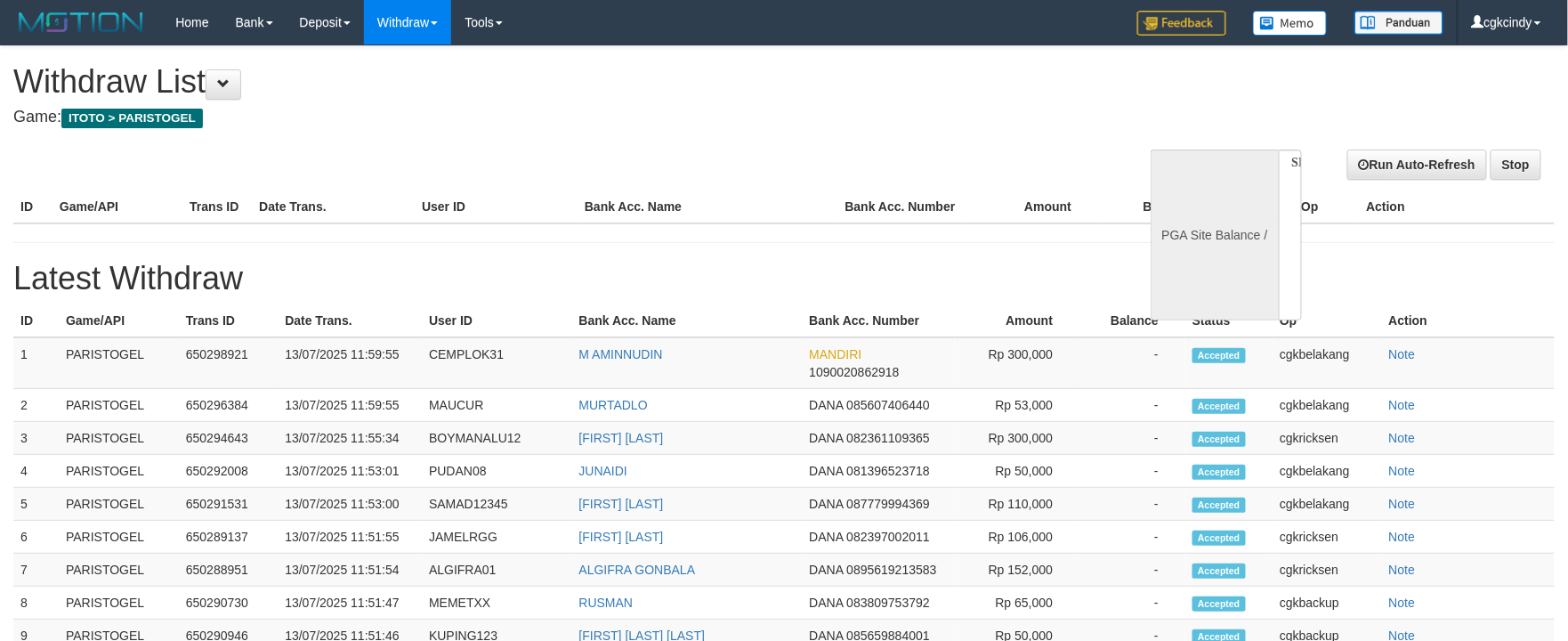 select on "**" 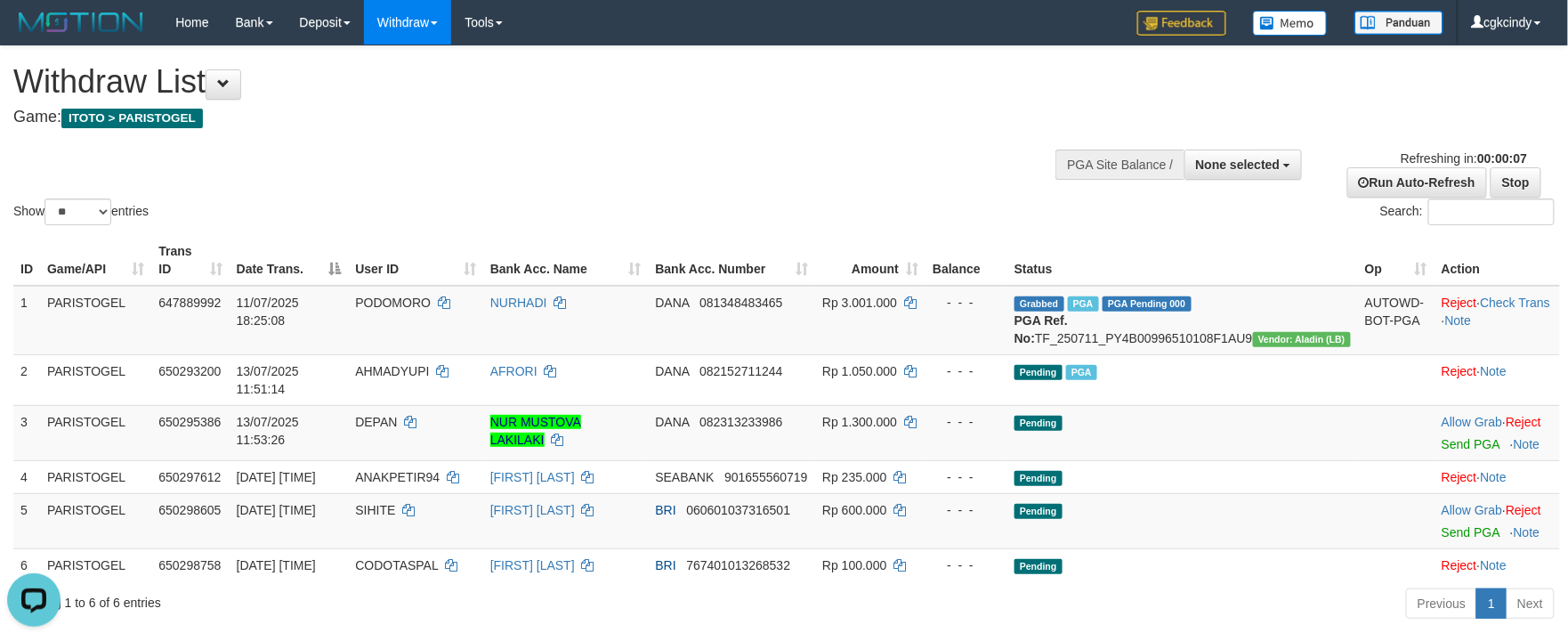scroll, scrollTop: 0, scrollLeft: 0, axis: both 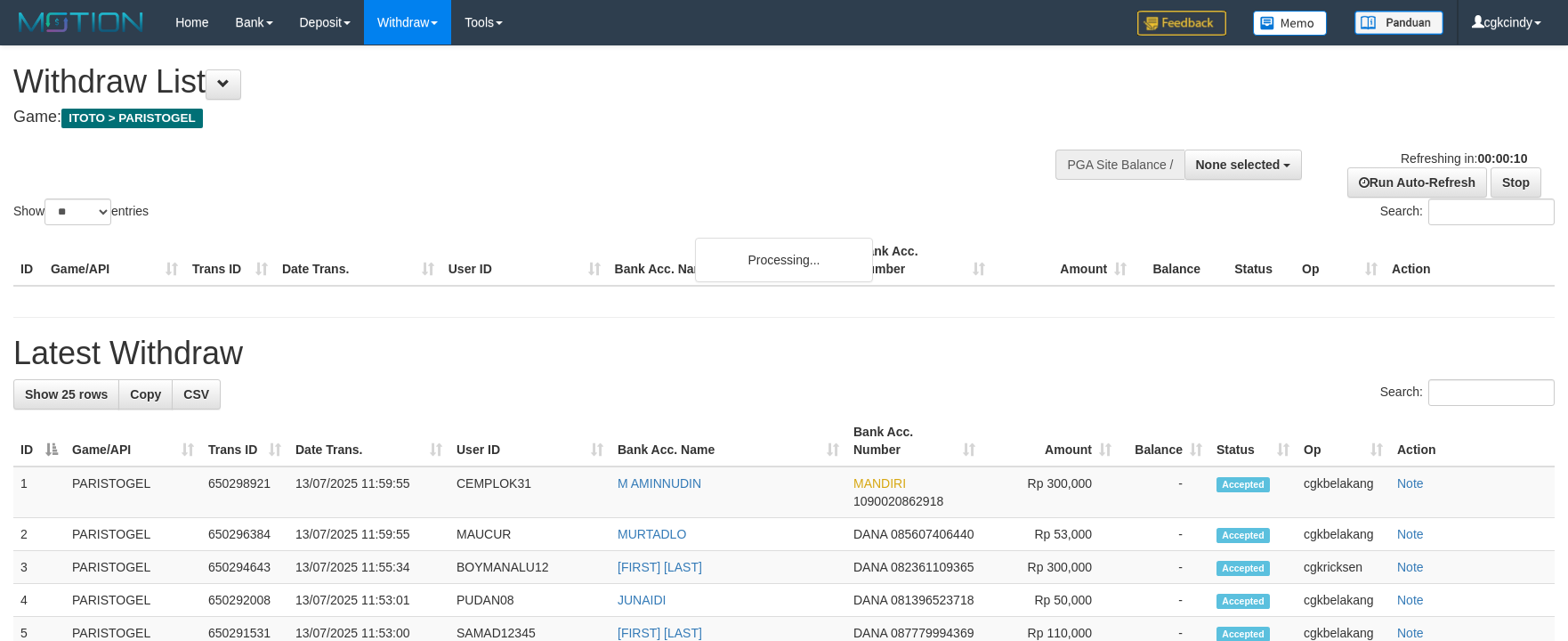 select 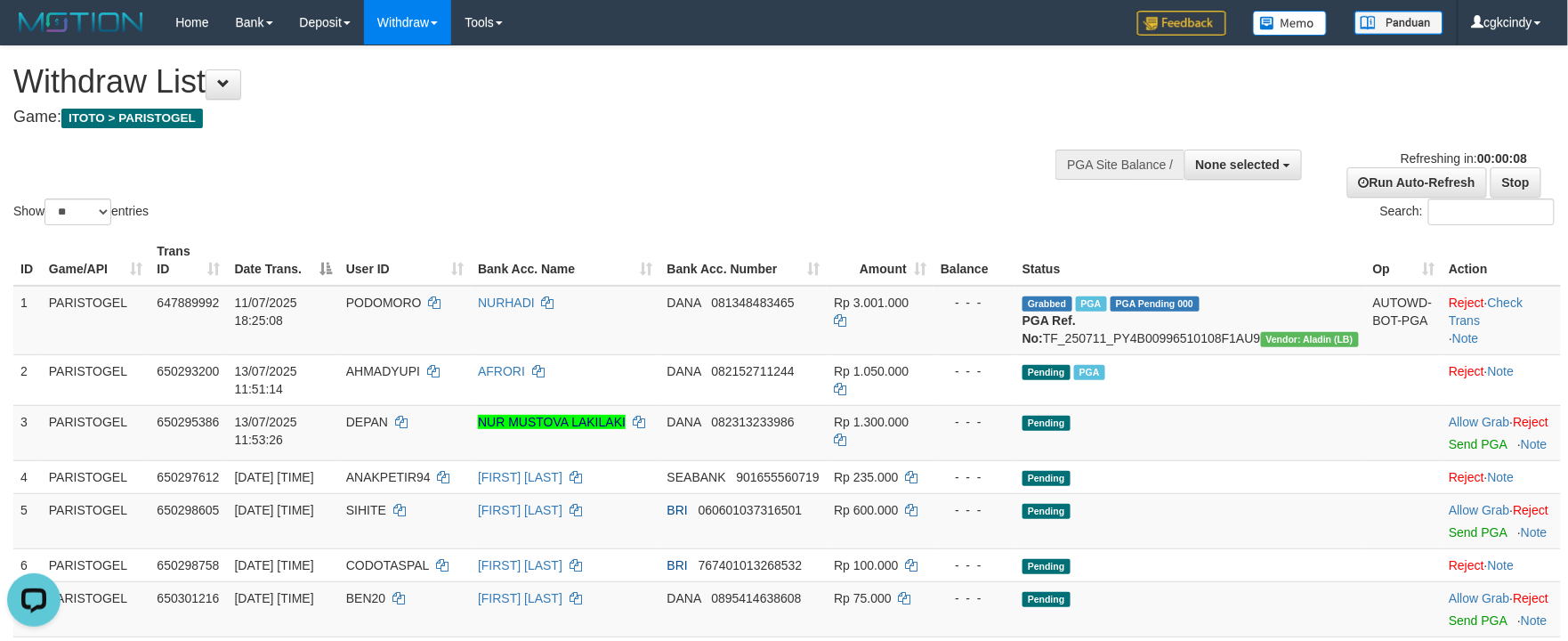 scroll, scrollTop: 0, scrollLeft: 0, axis: both 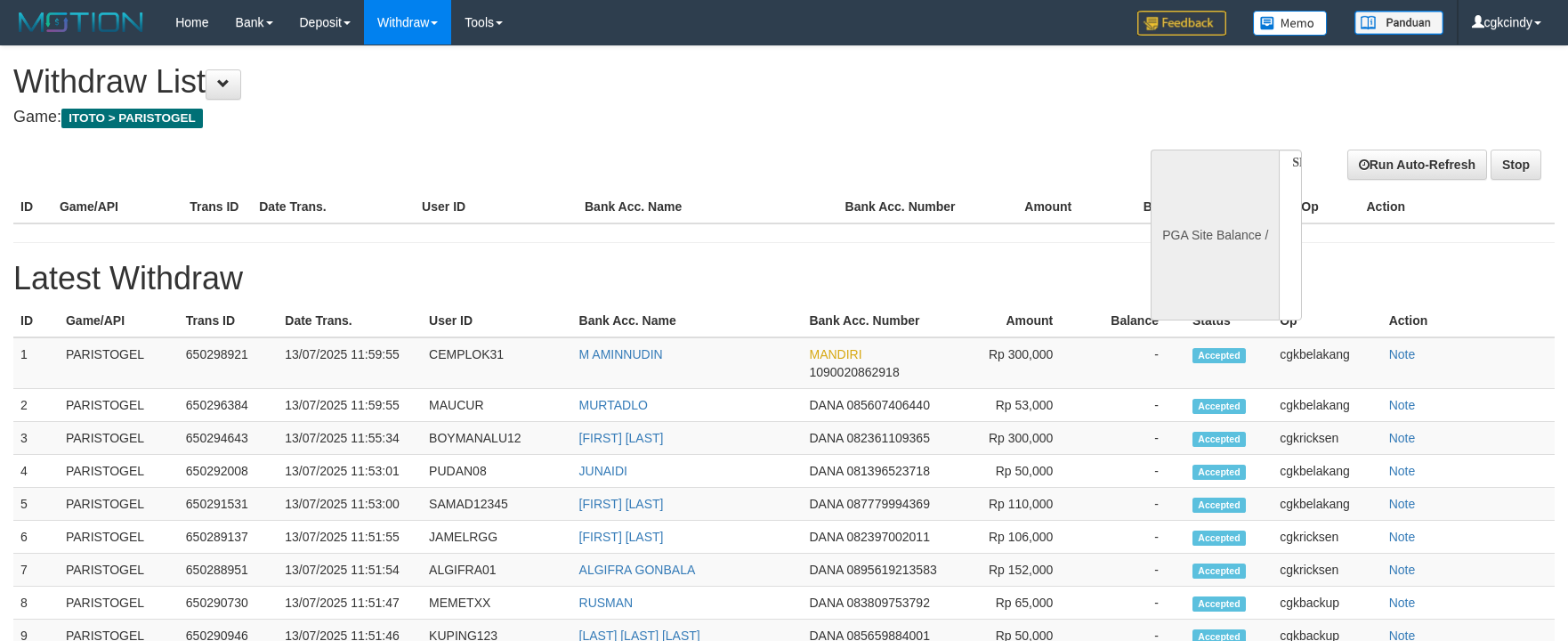 select 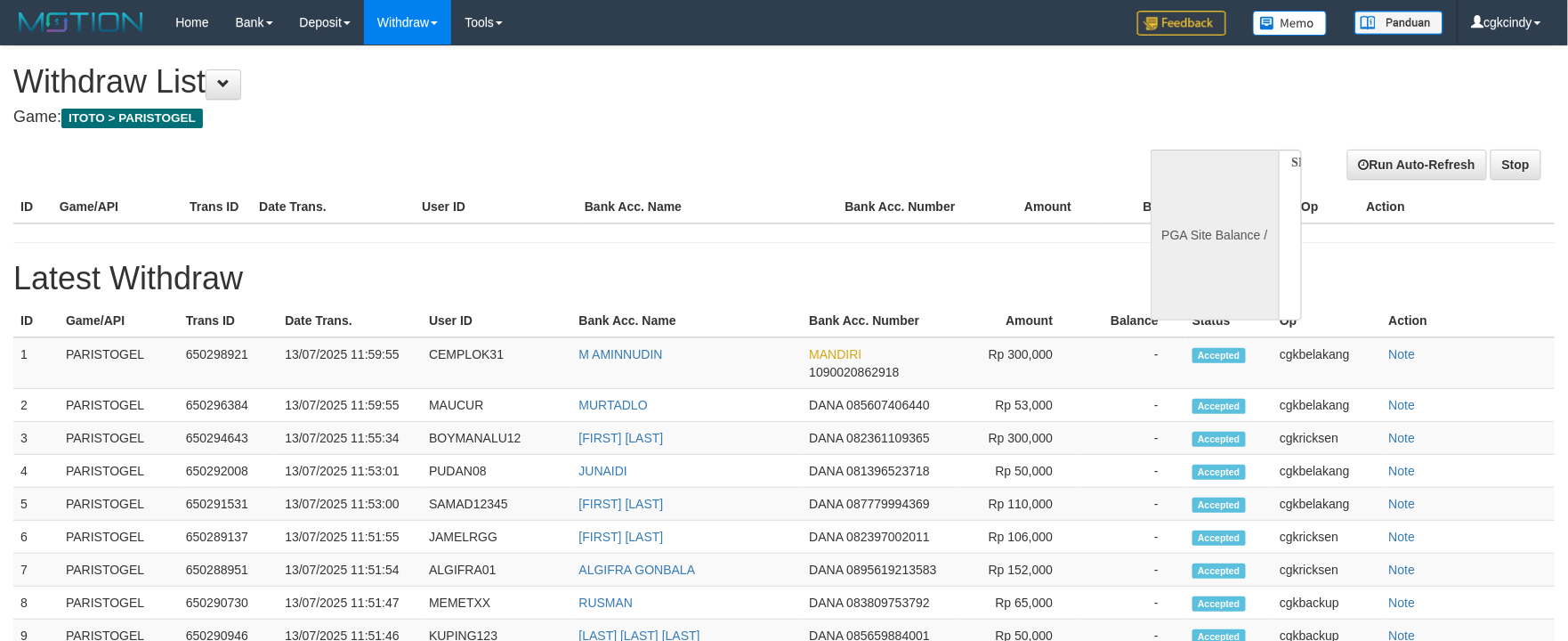 select on "**" 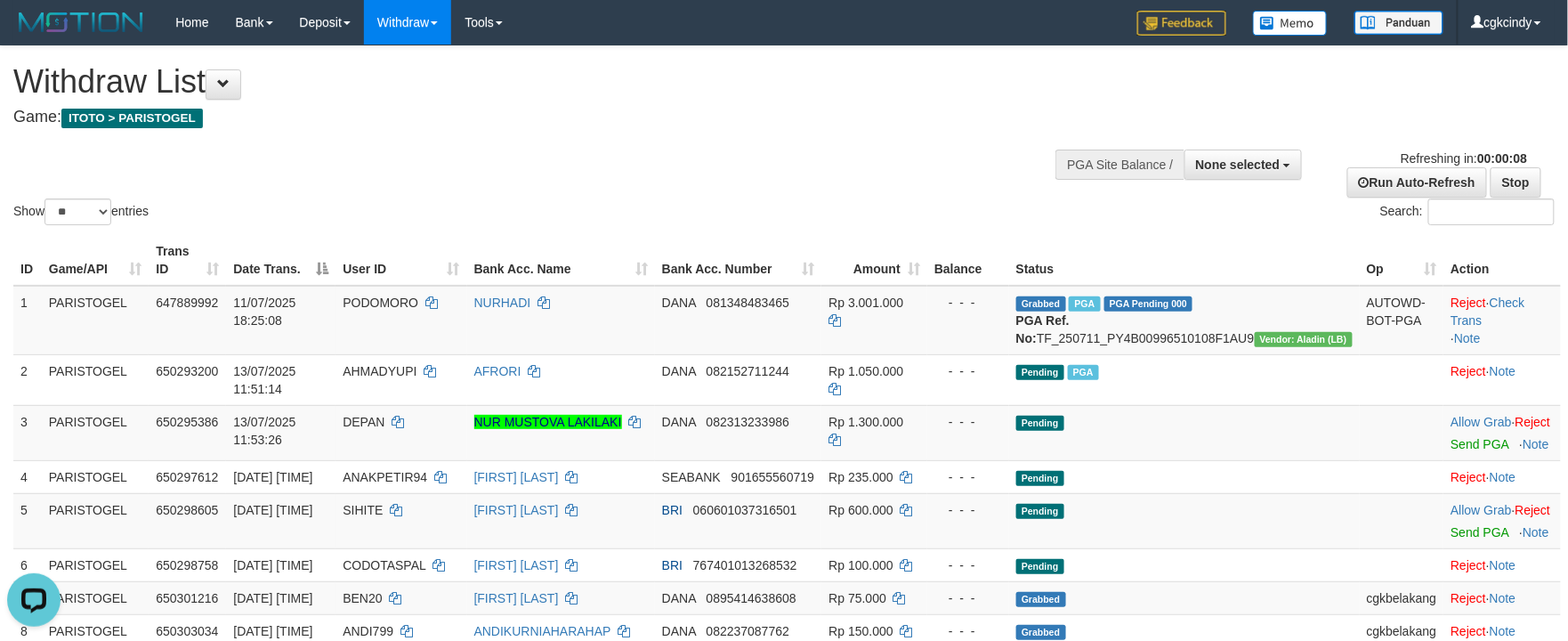 scroll, scrollTop: 0, scrollLeft: 0, axis: both 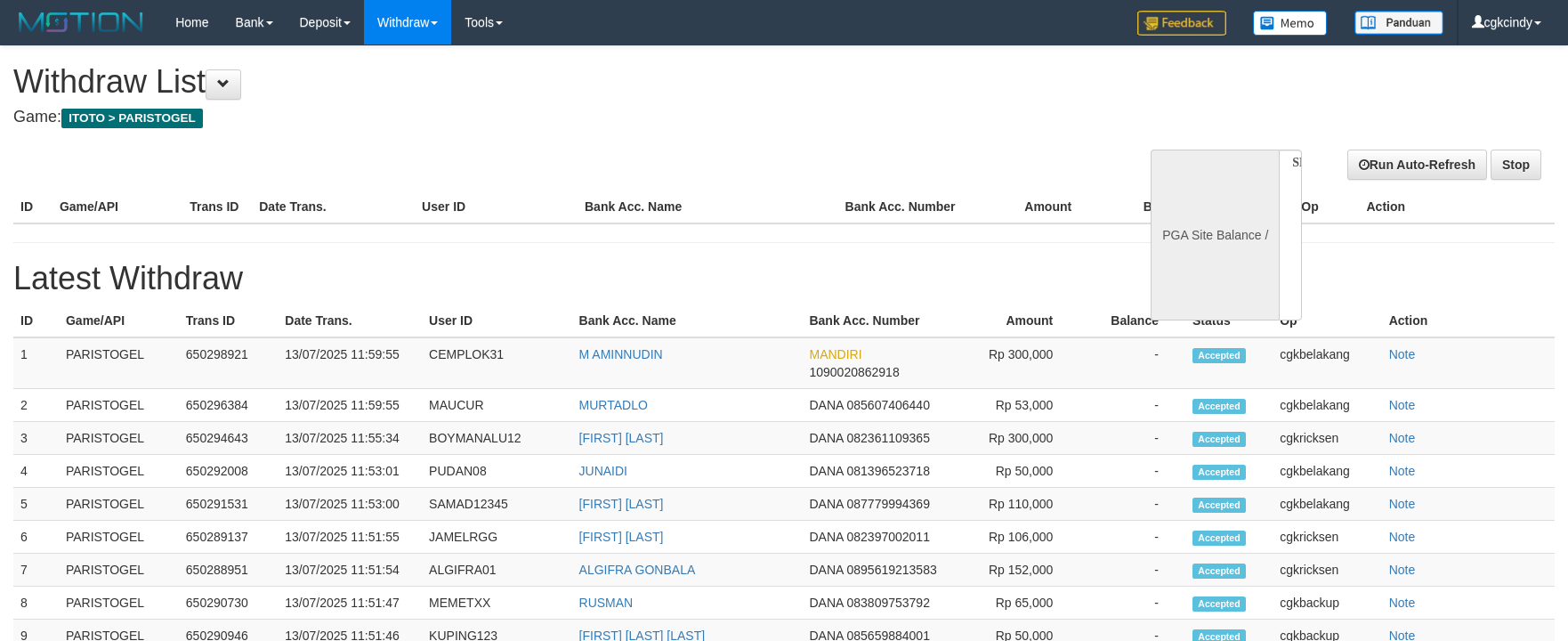 select 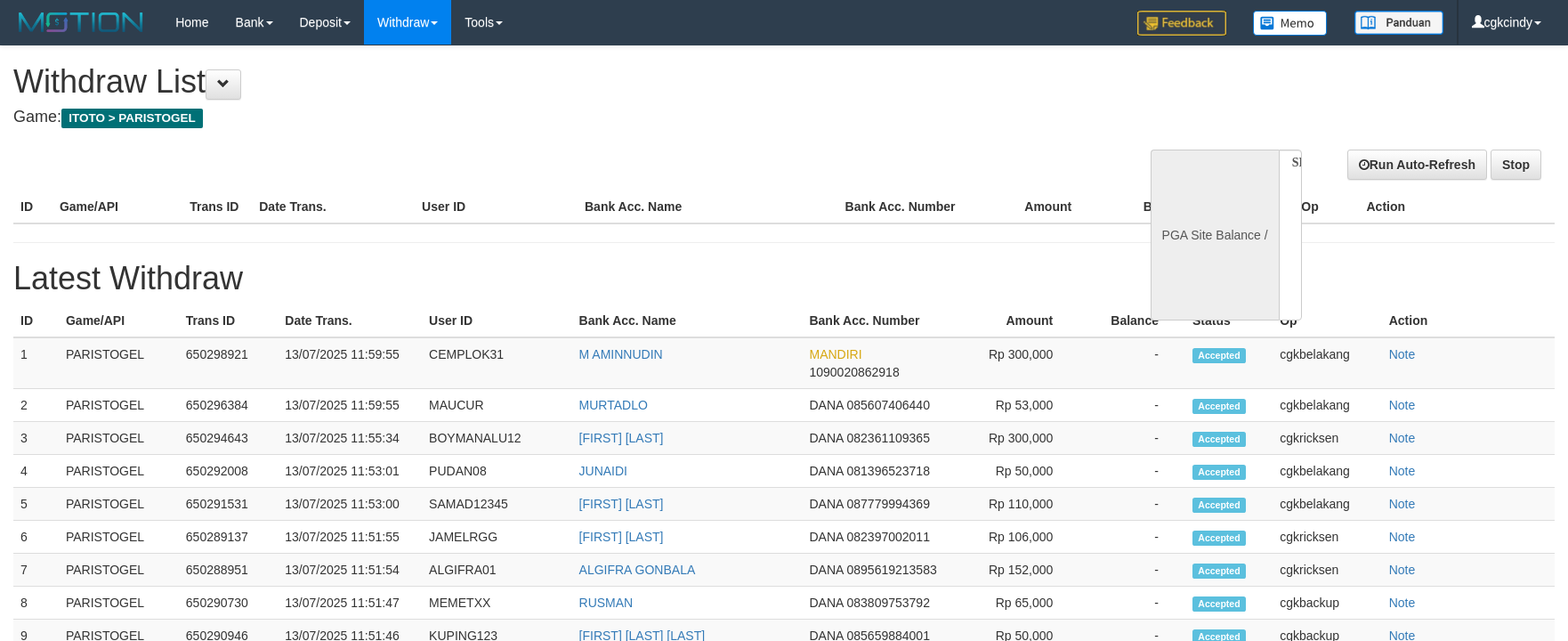 scroll, scrollTop: 0, scrollLeft: 0, axis: both 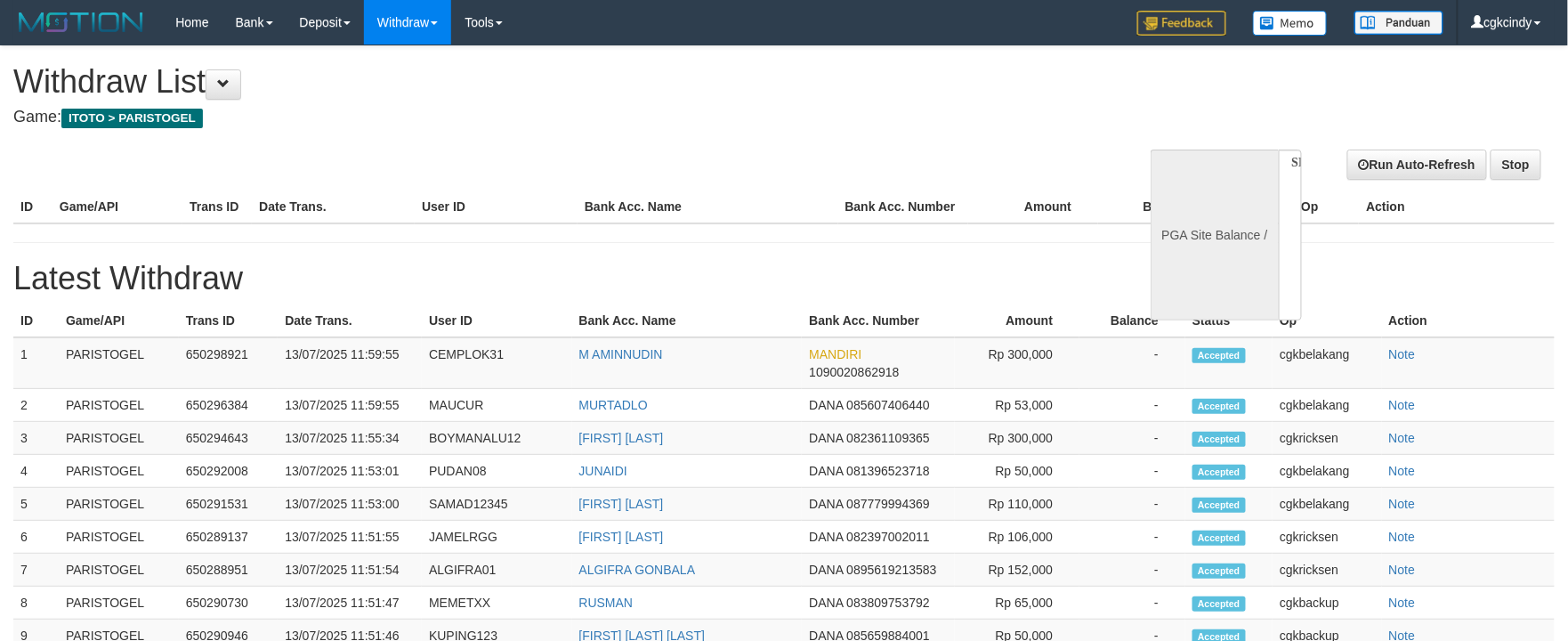 select on "**" 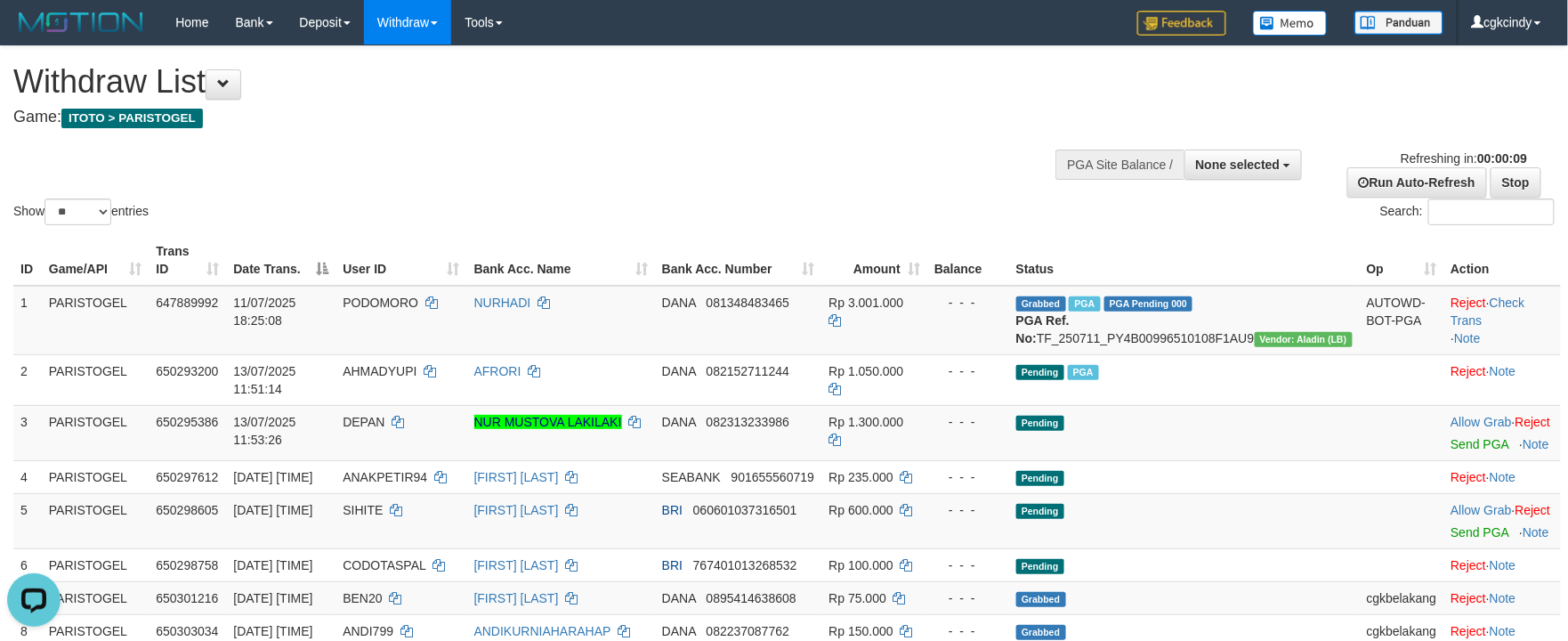 scroll, scrollTop: 0, scrollLeft: 0, axis: both 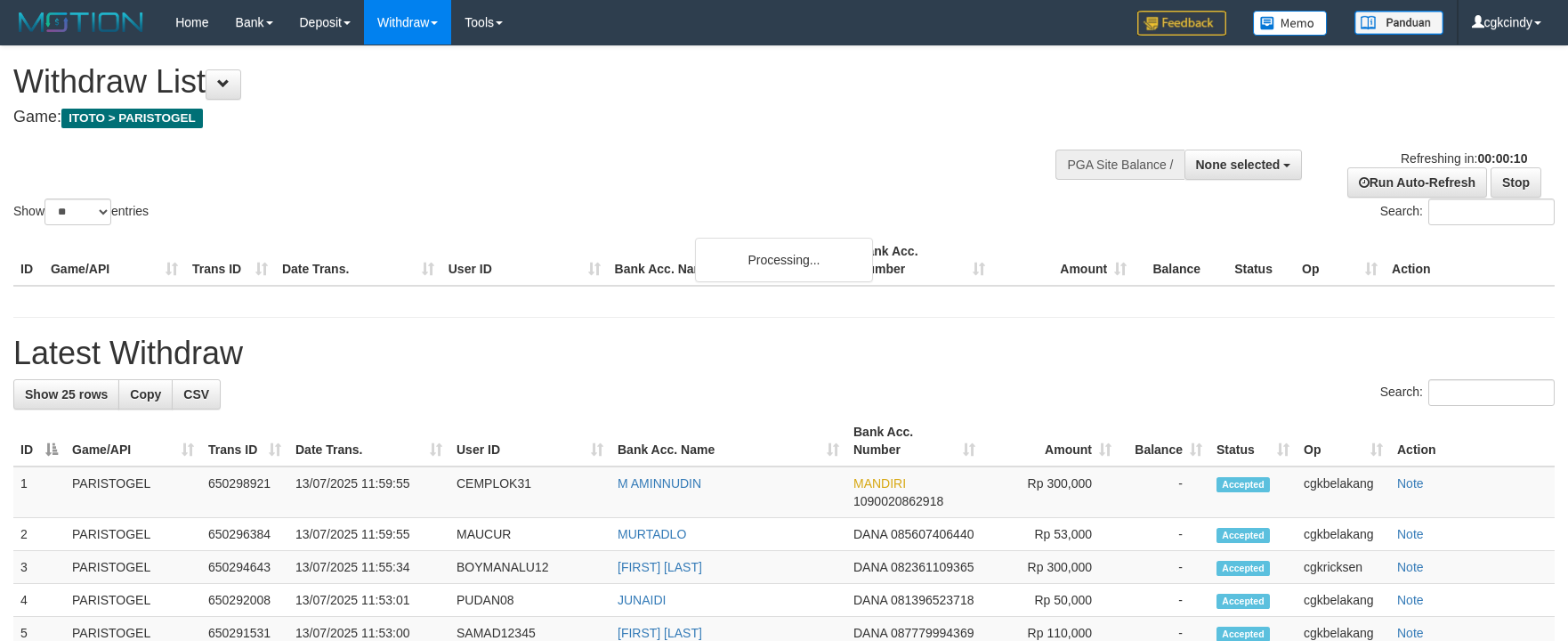 select 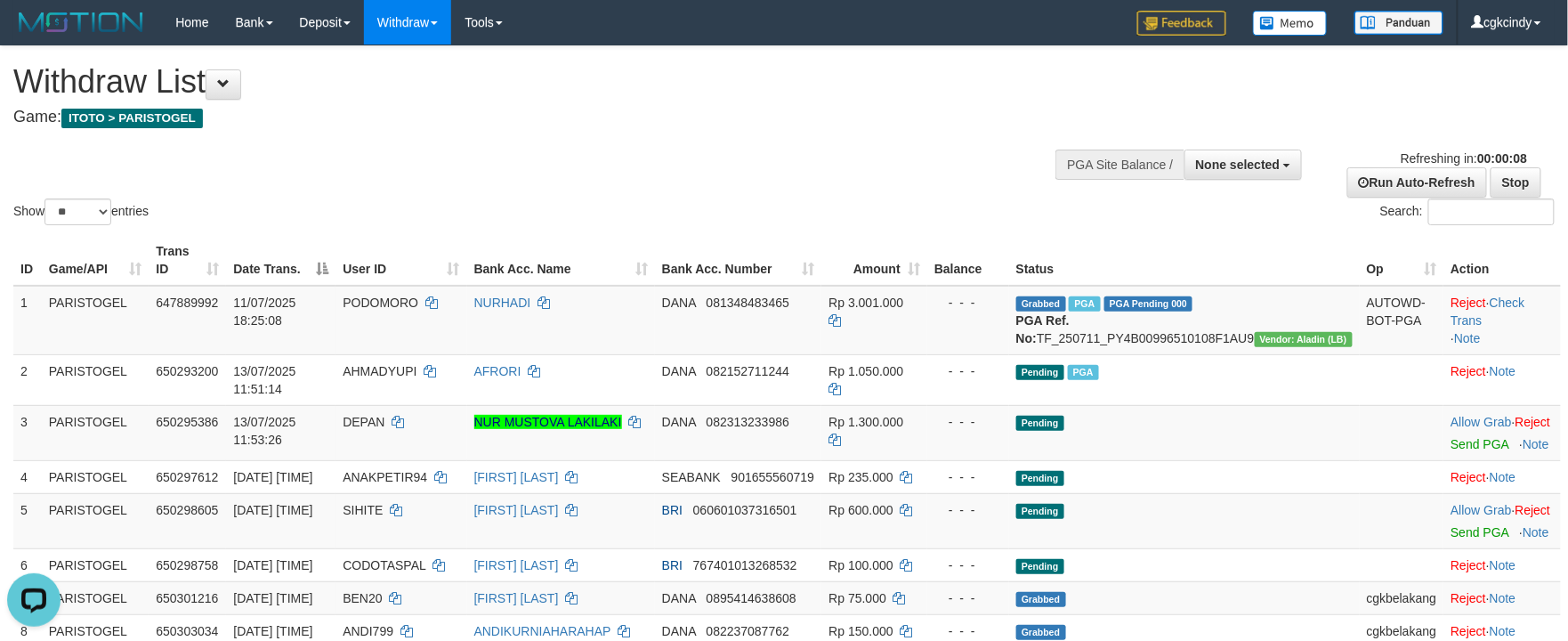 scroll, scrollTop: 0, scrollLeft: 0, axis: both 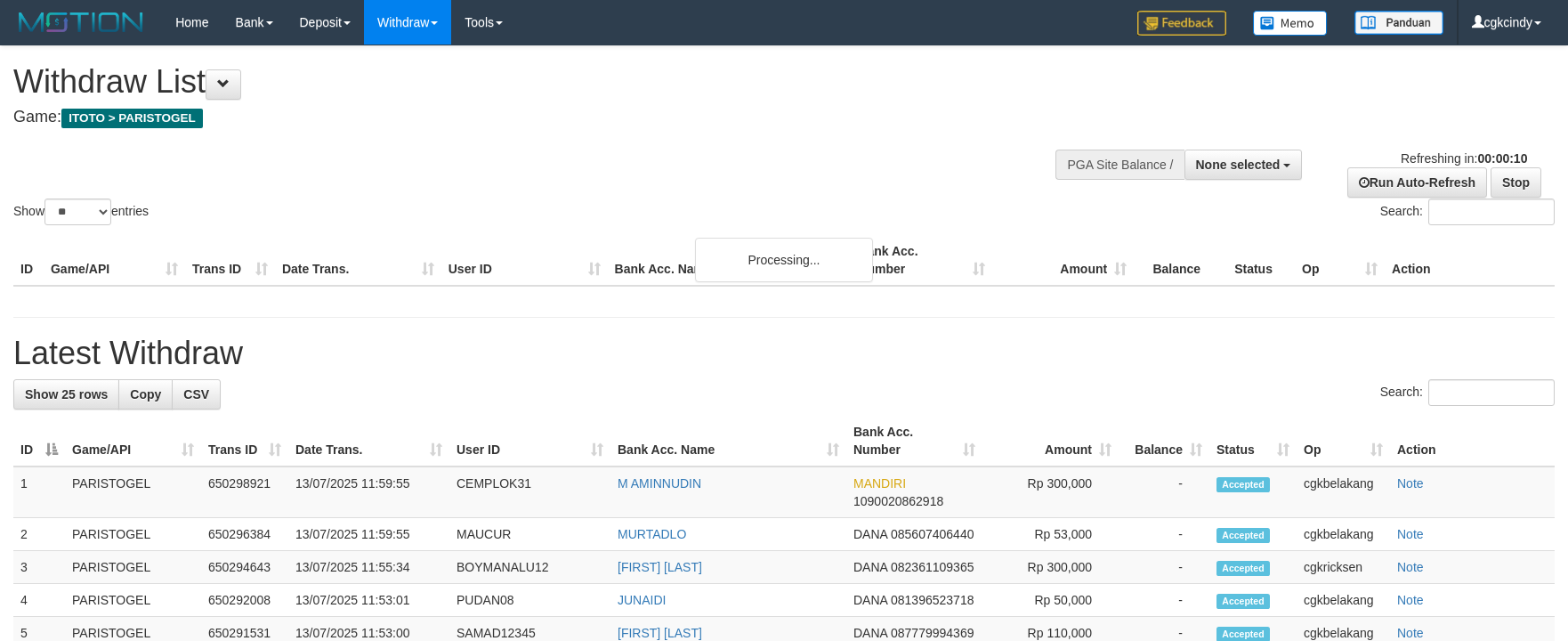 select 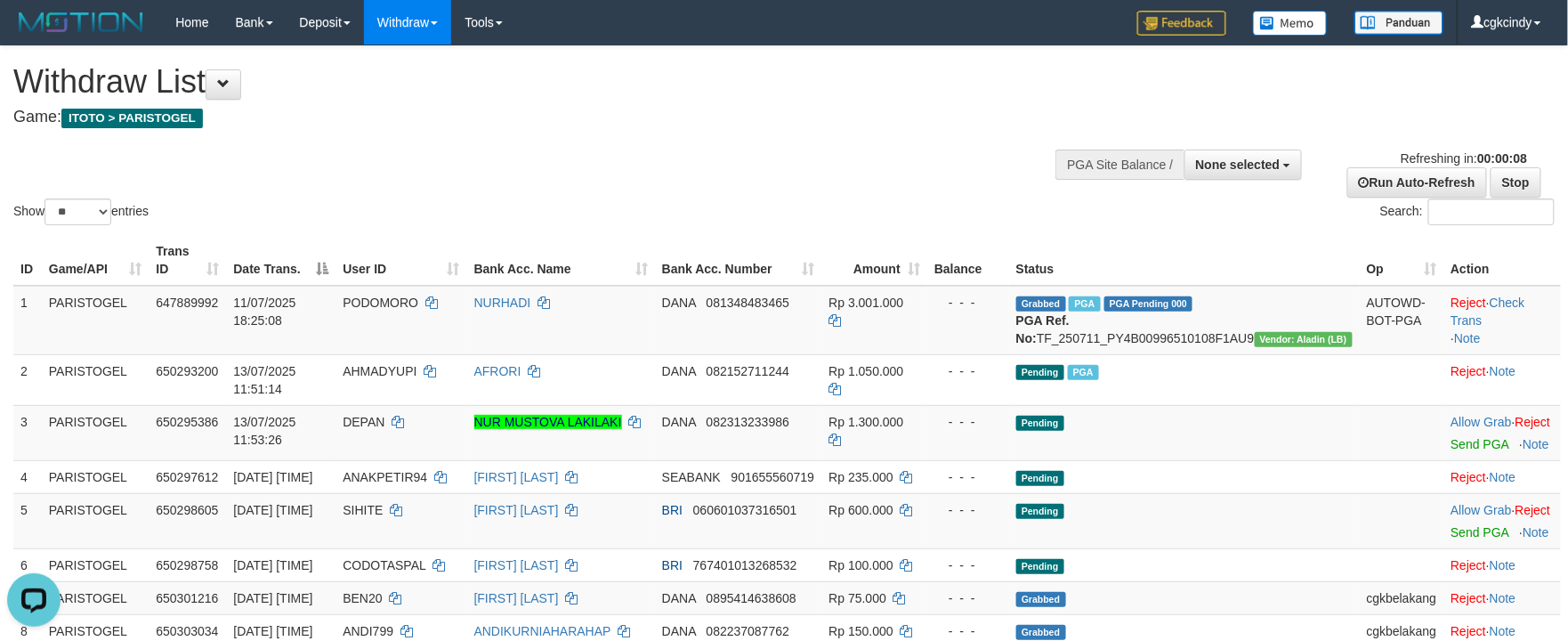 scroll, scrollTop: 0, scrollLeft: 0, axis: both 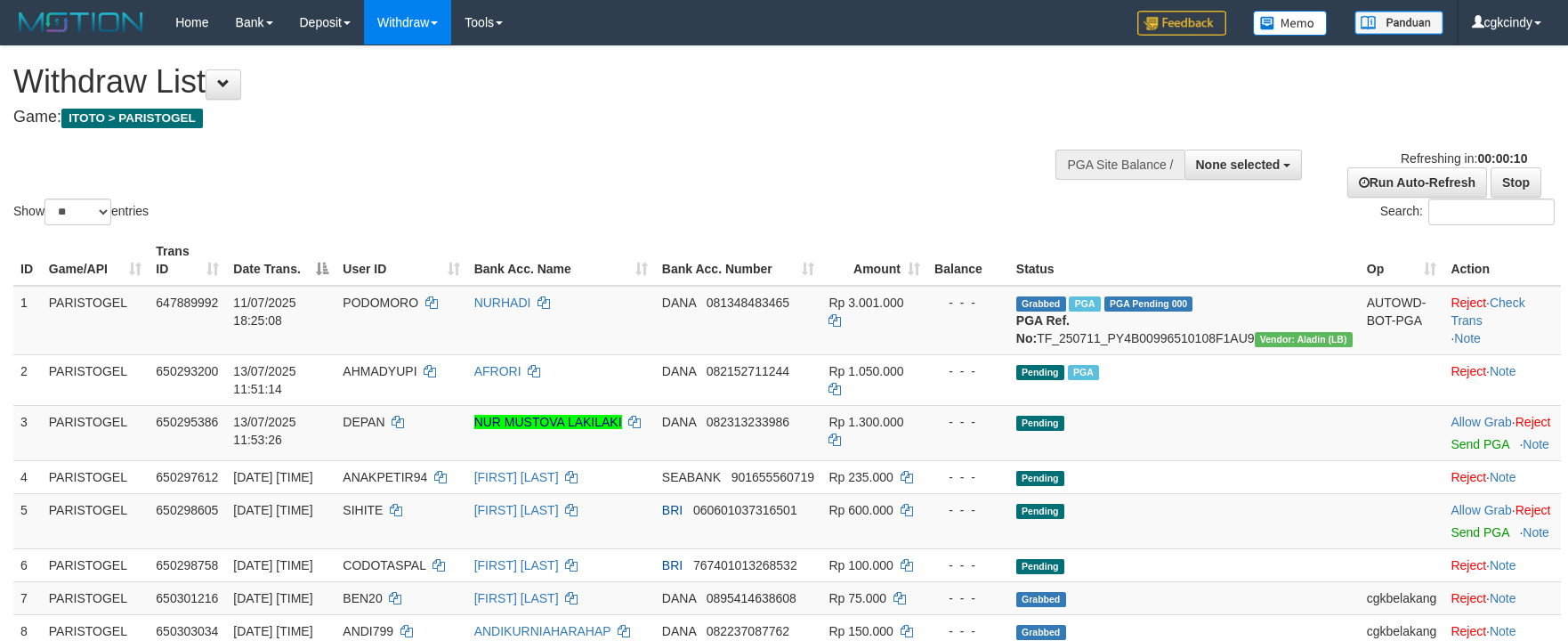 select 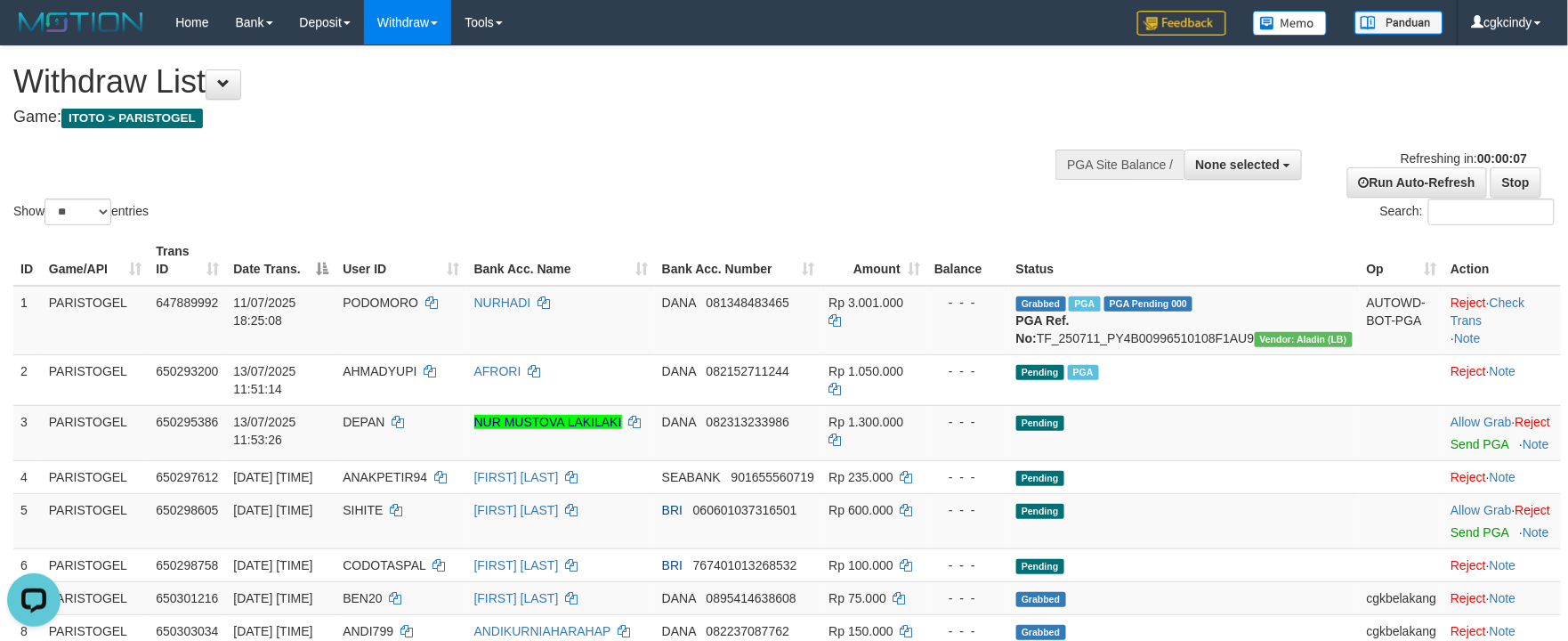 scroll, scrollTop: 0, scrollLeft: 0, axis: both 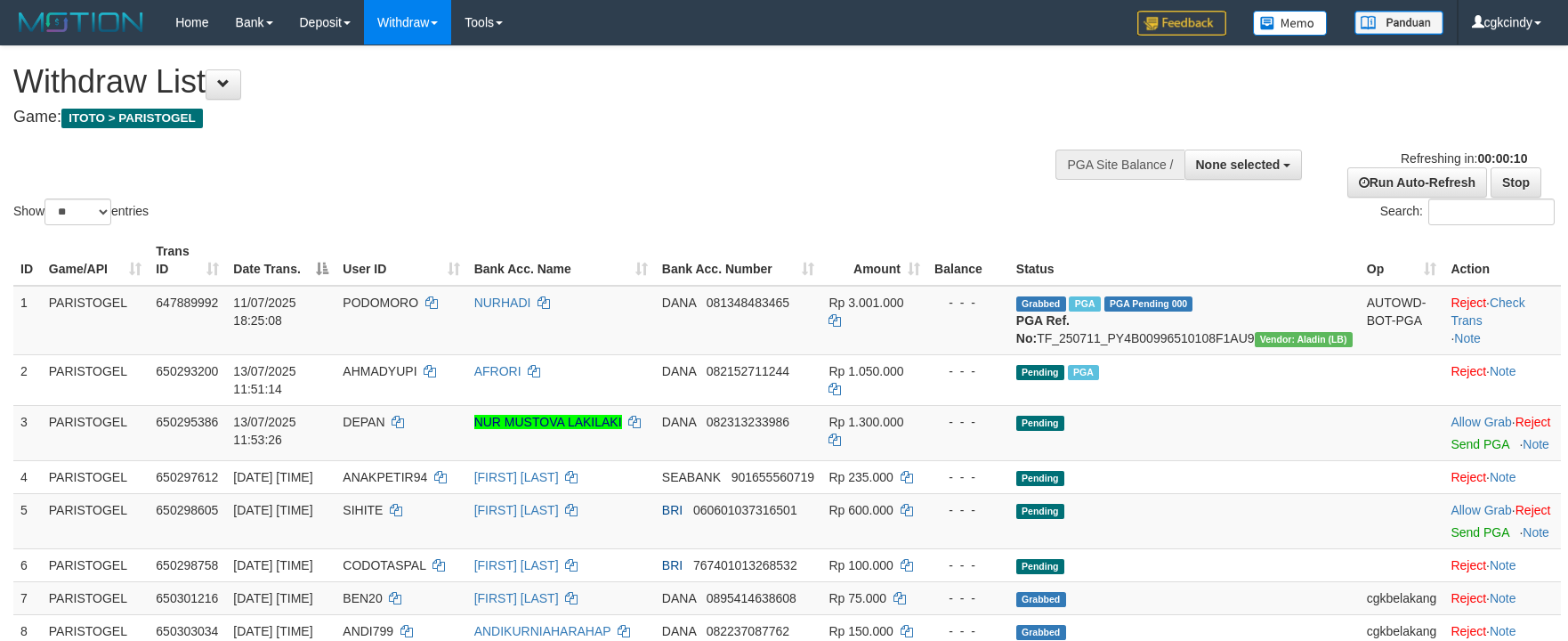 select 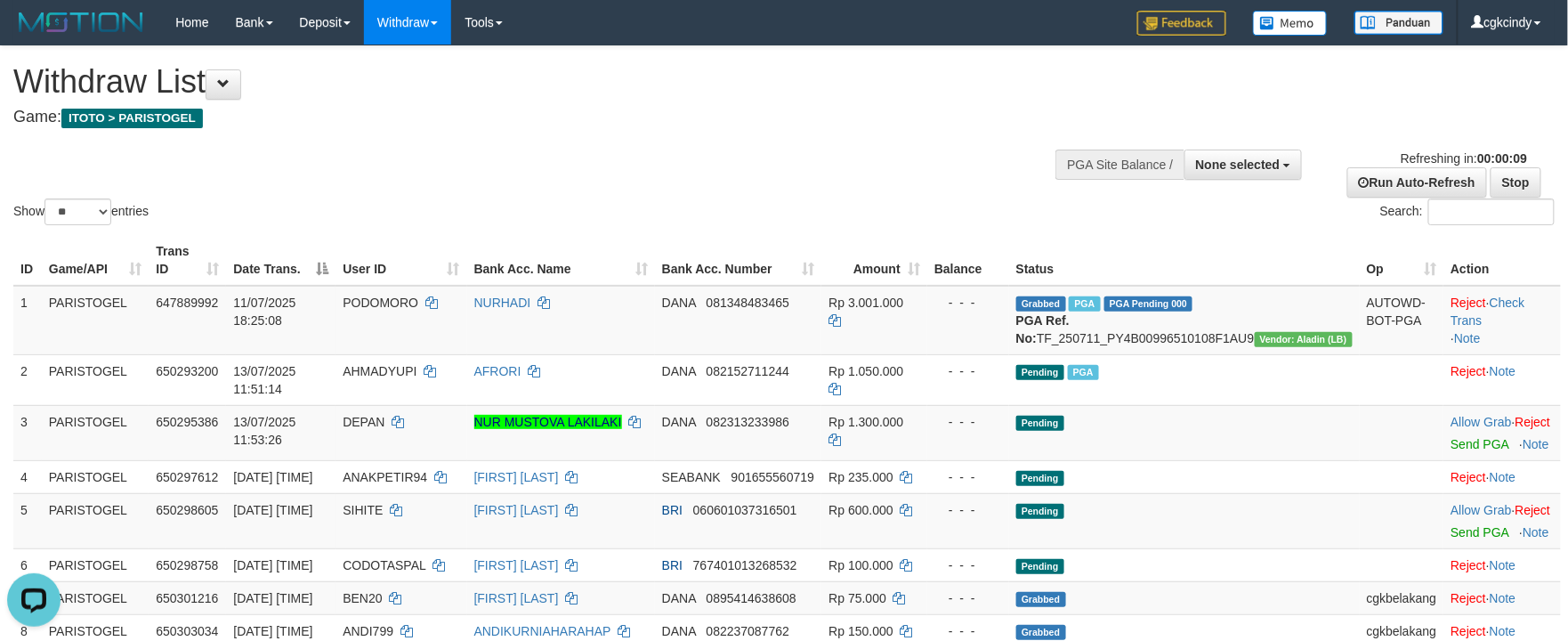 scroll, scrollTop: 0, scrollLeft: 0, axis: both 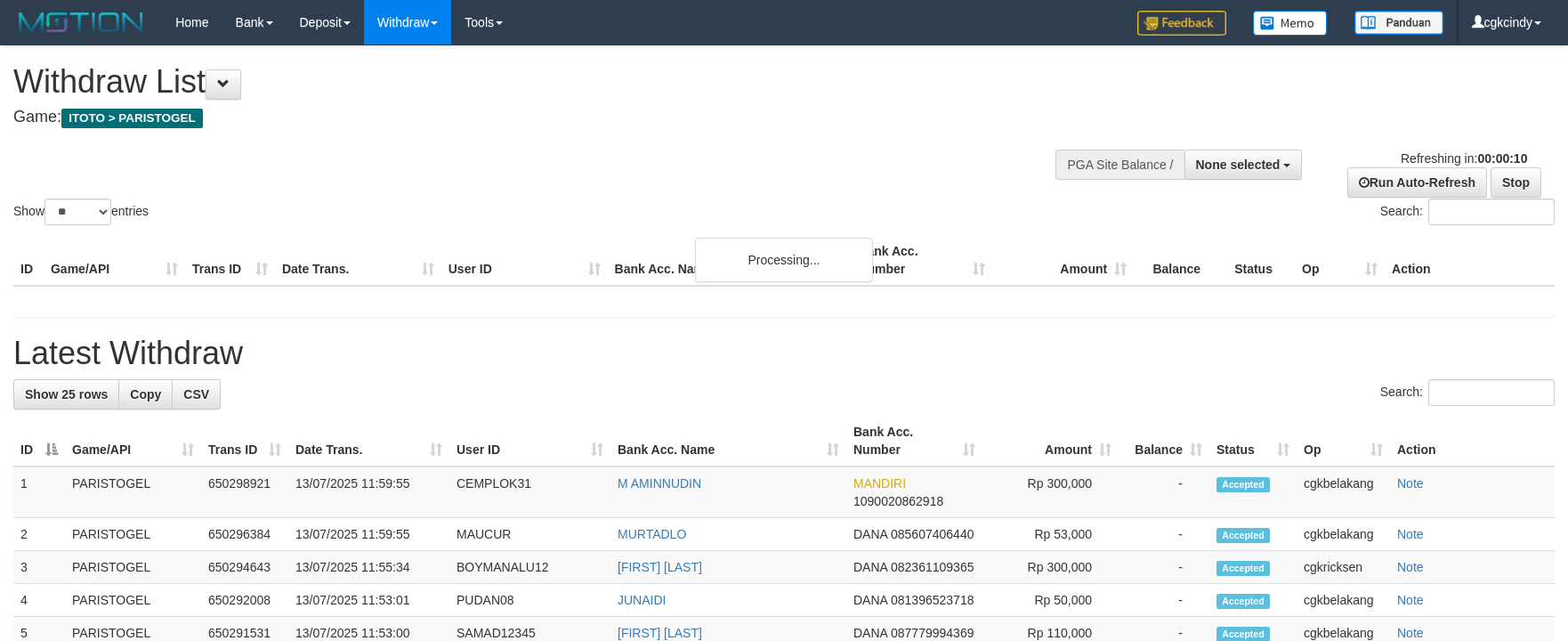 select 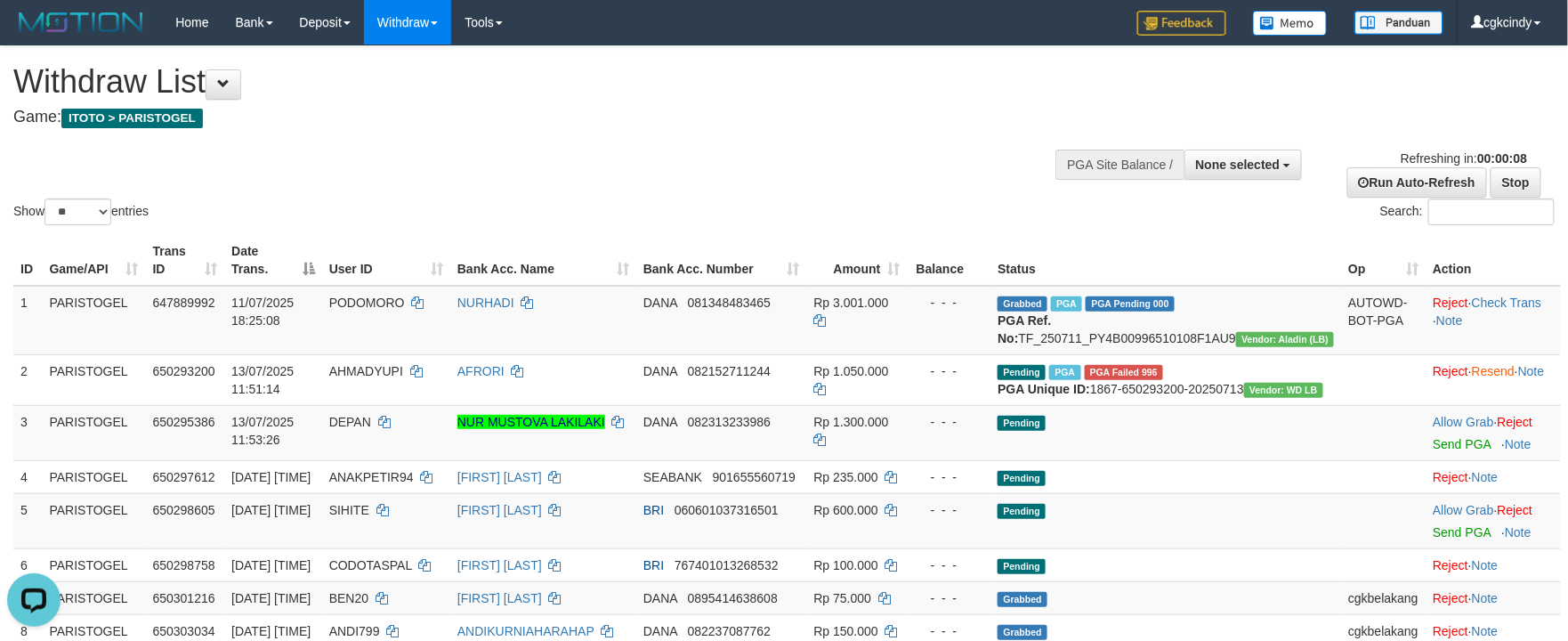 scroll, scrollTop: 0, scrollLeft: 0, axis: both 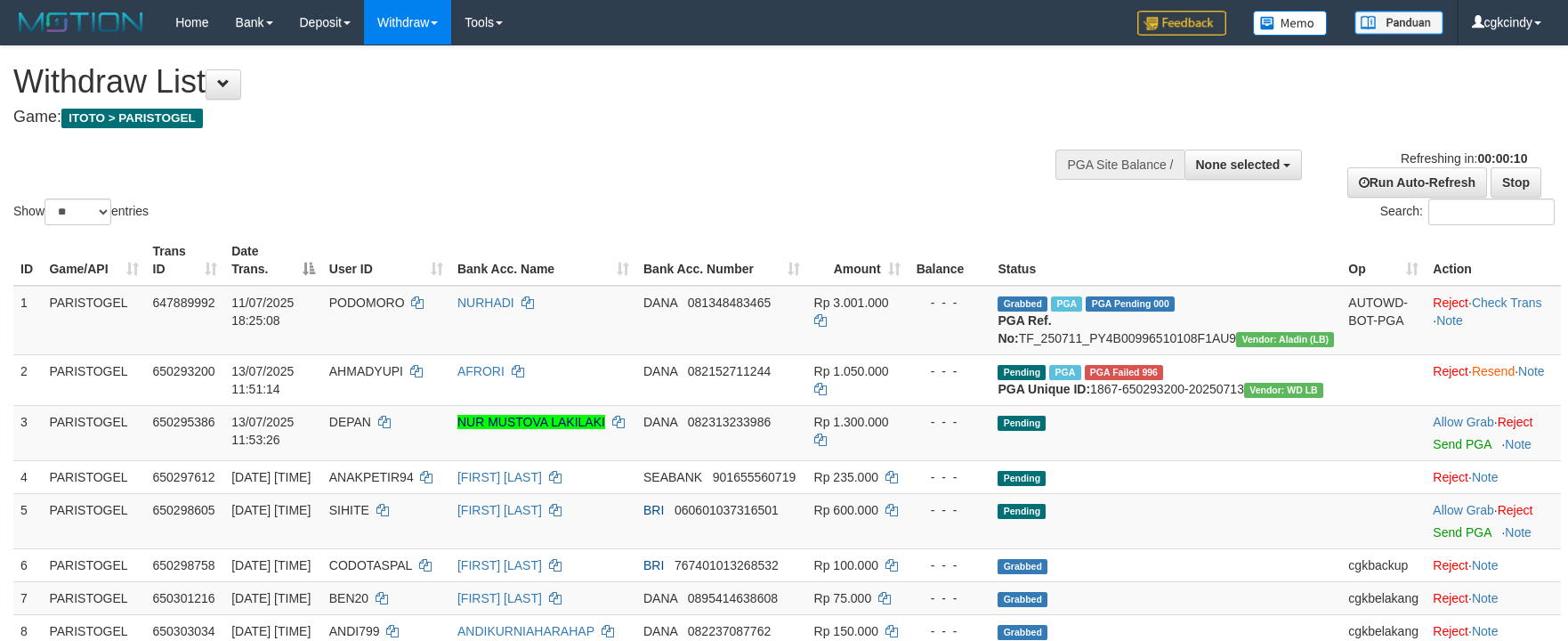 select 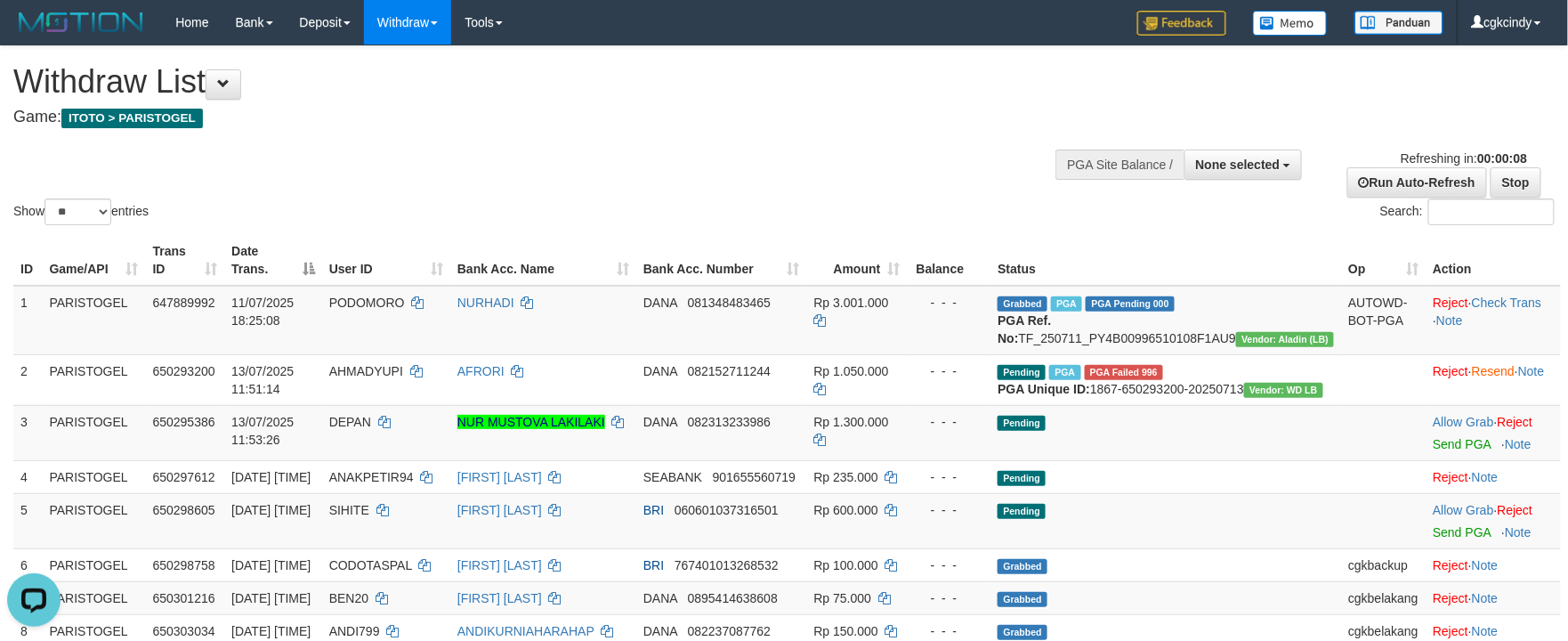 scroll, scrollTop: 0, scrollLeft: 0, axis: both 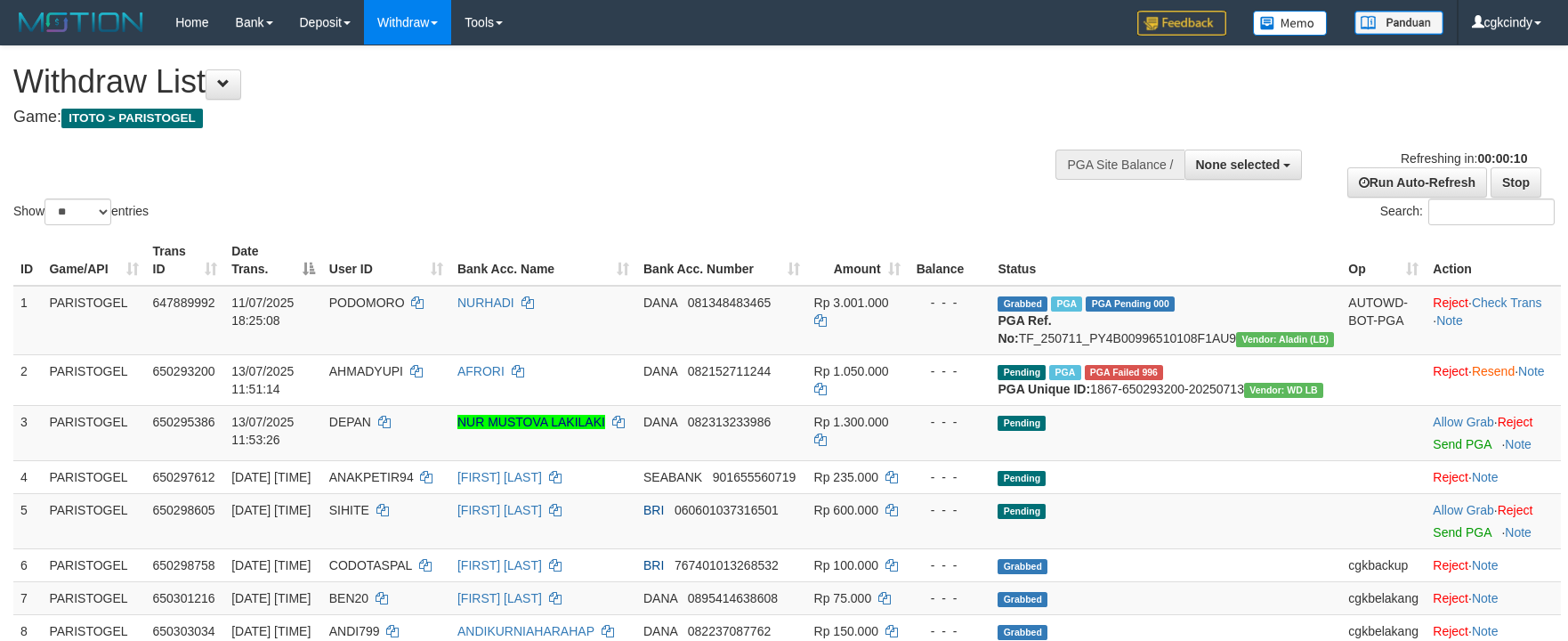 select 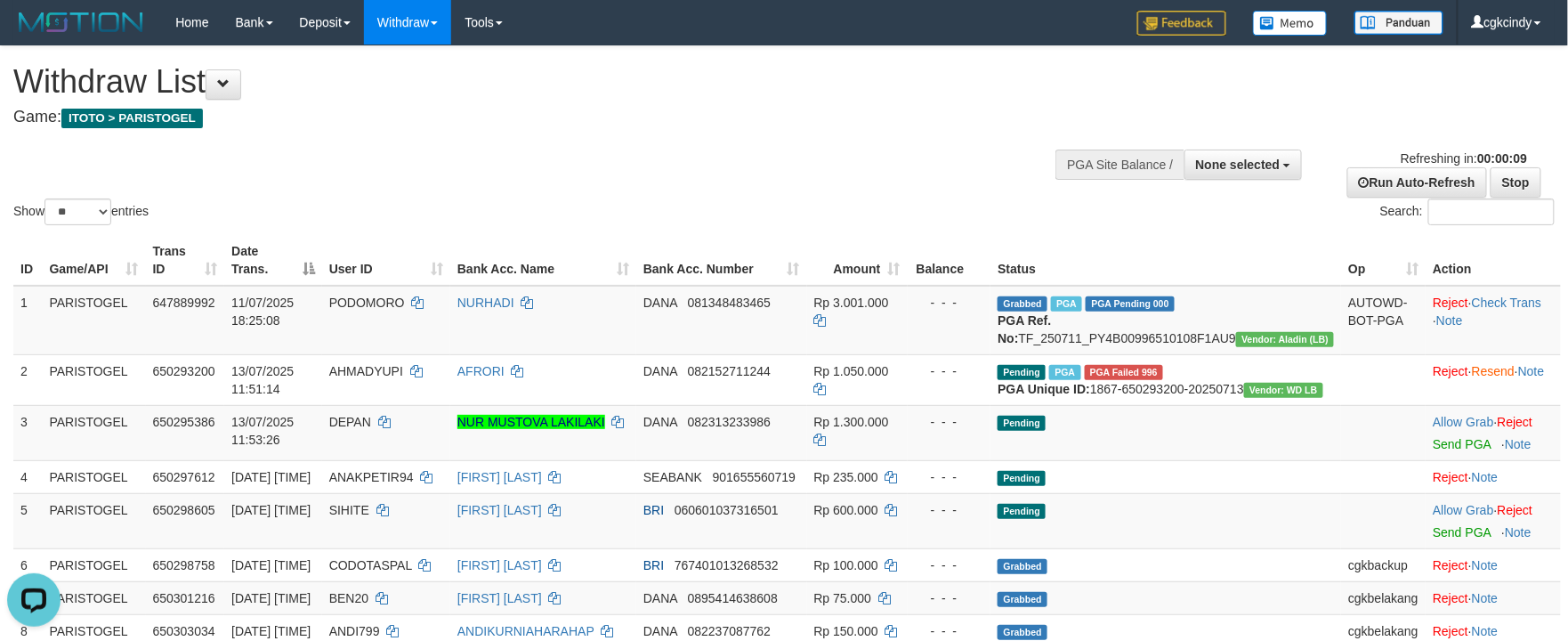 scroll, scrollTop: 0, scrollLeft: 0, axis: both 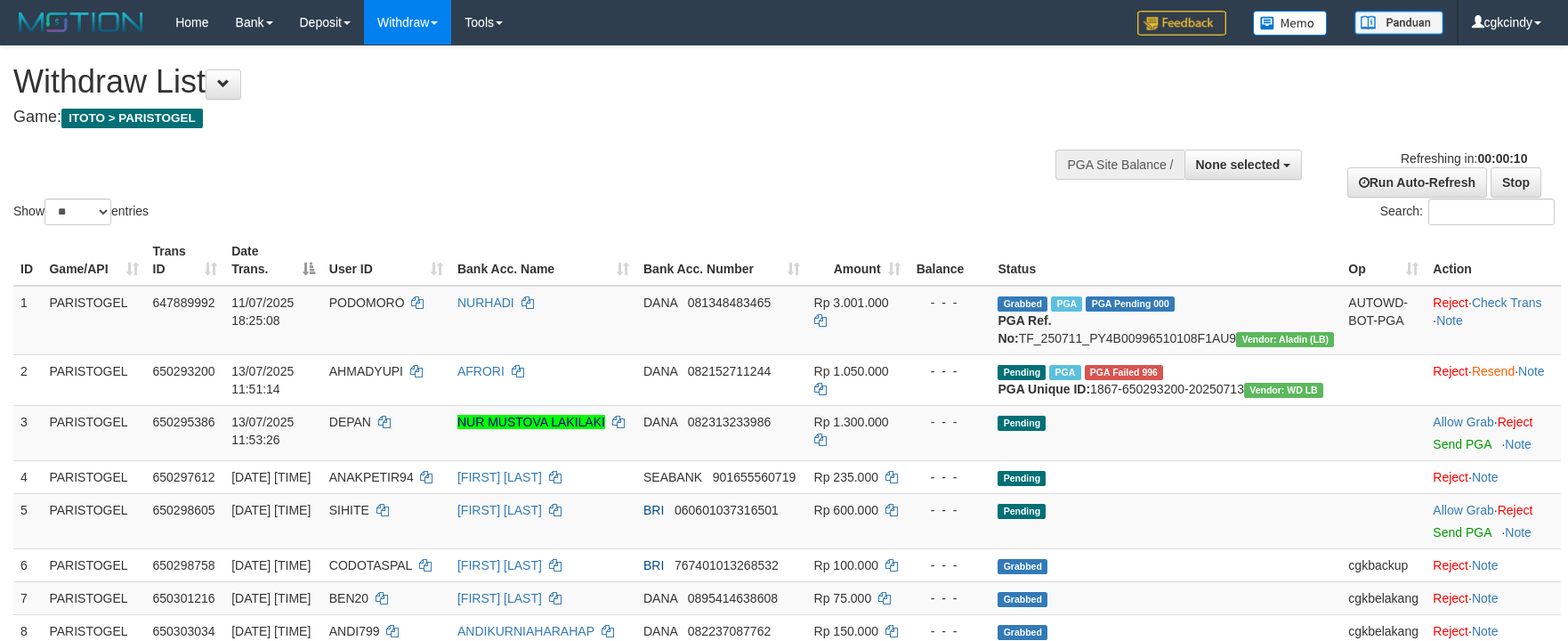 select 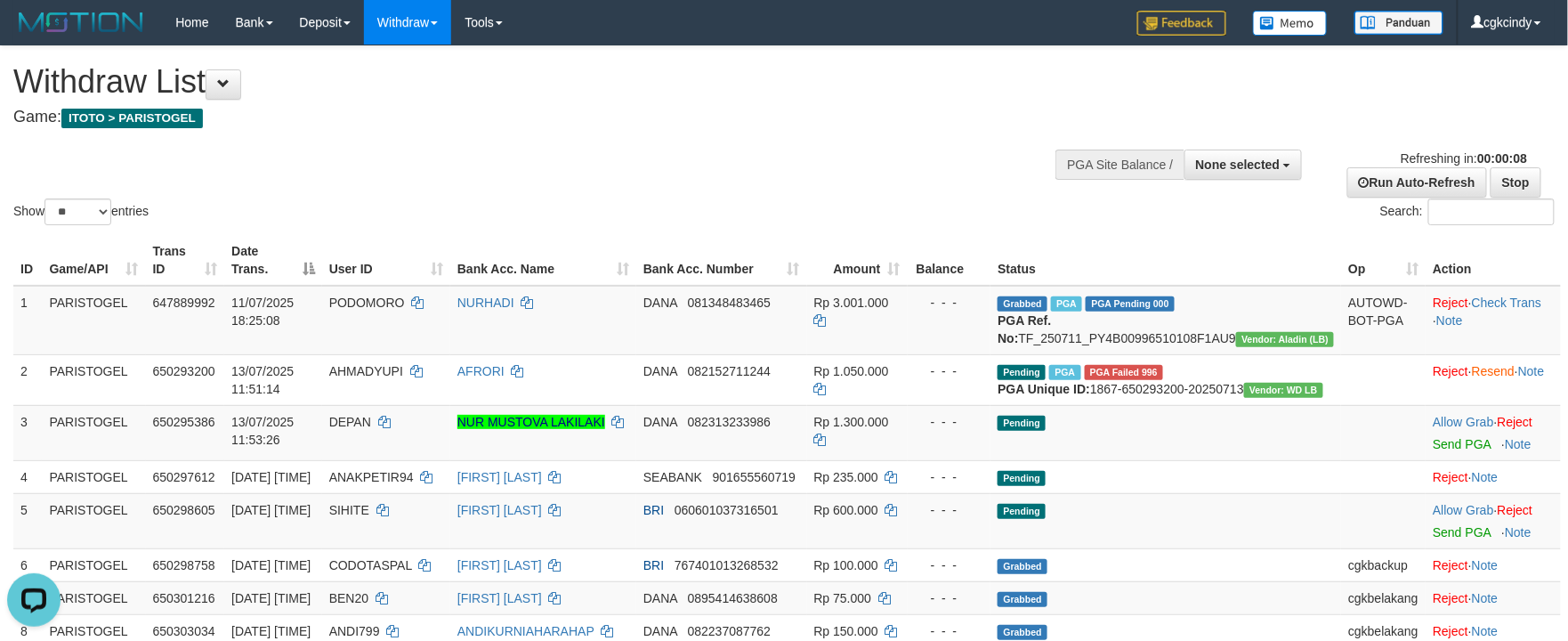scroll, scrollTop: 0, scrollLeft: 0, axis: both 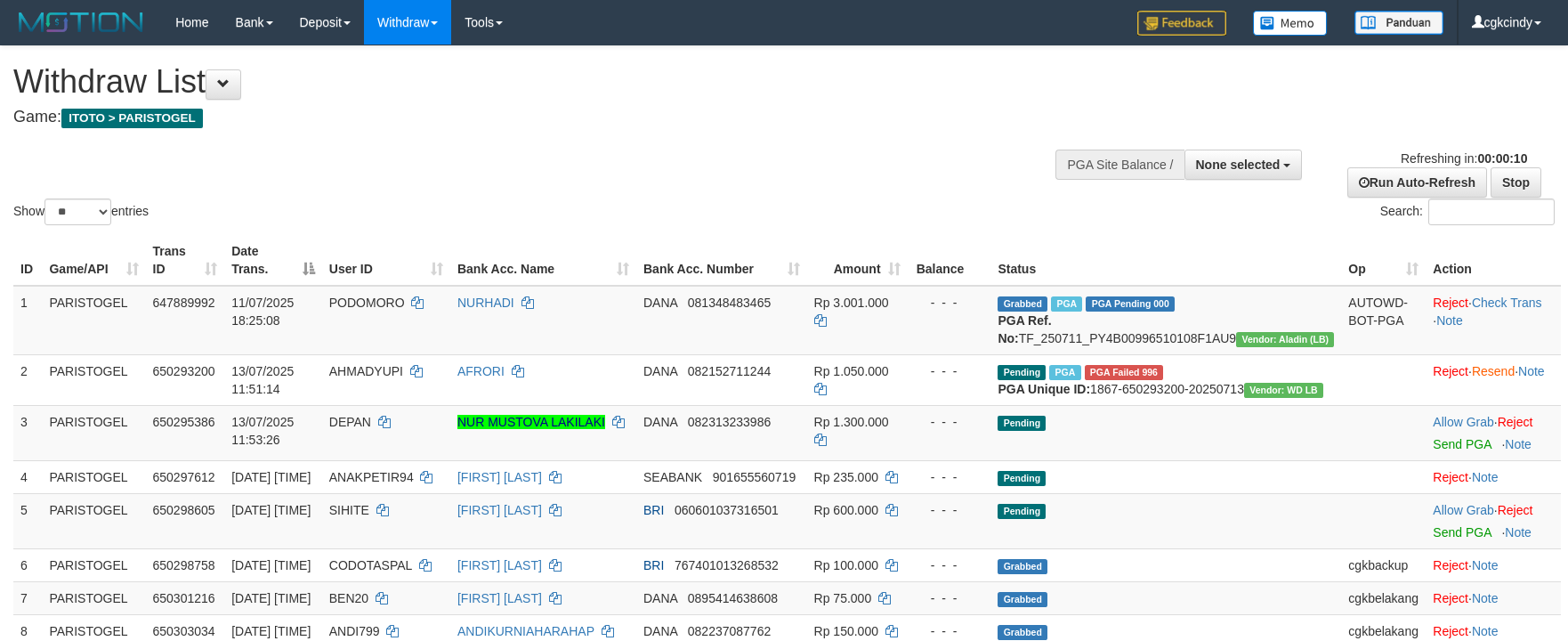 select 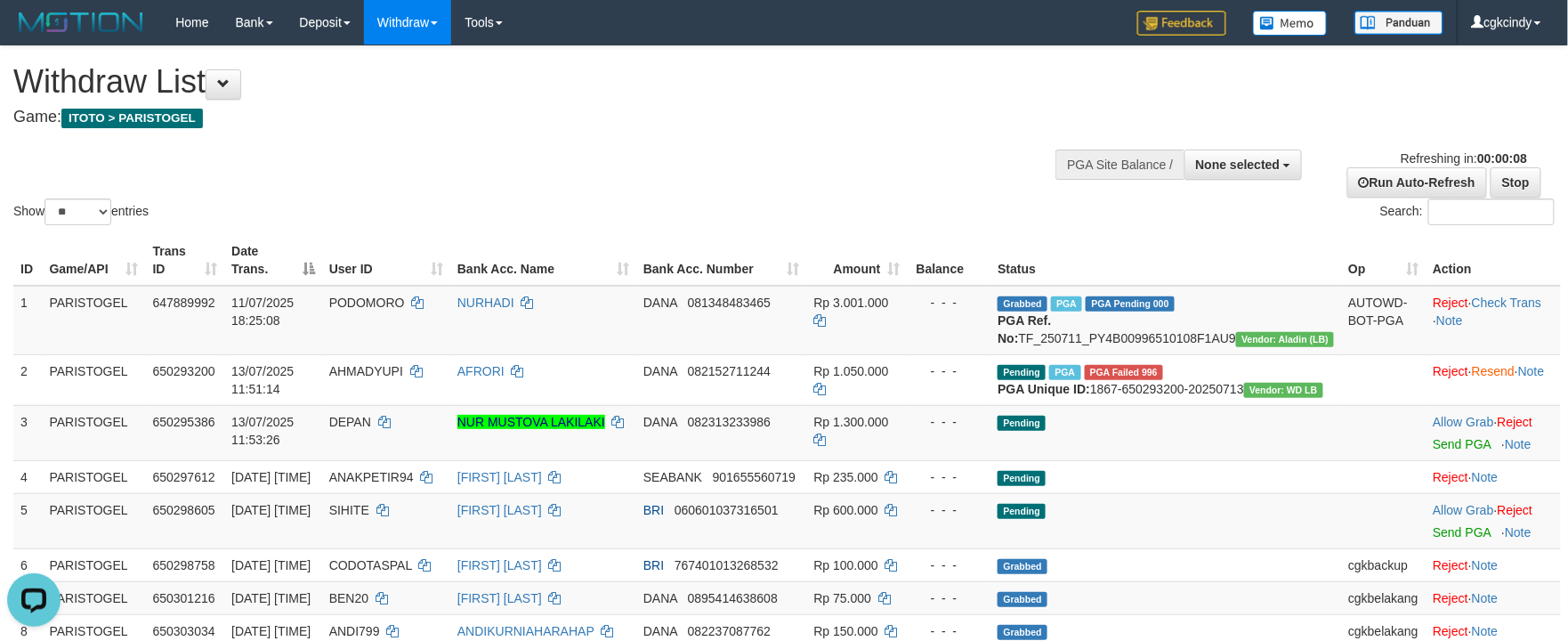 scroll, scrollTop: 0, scrollLeft: 0, axis: both 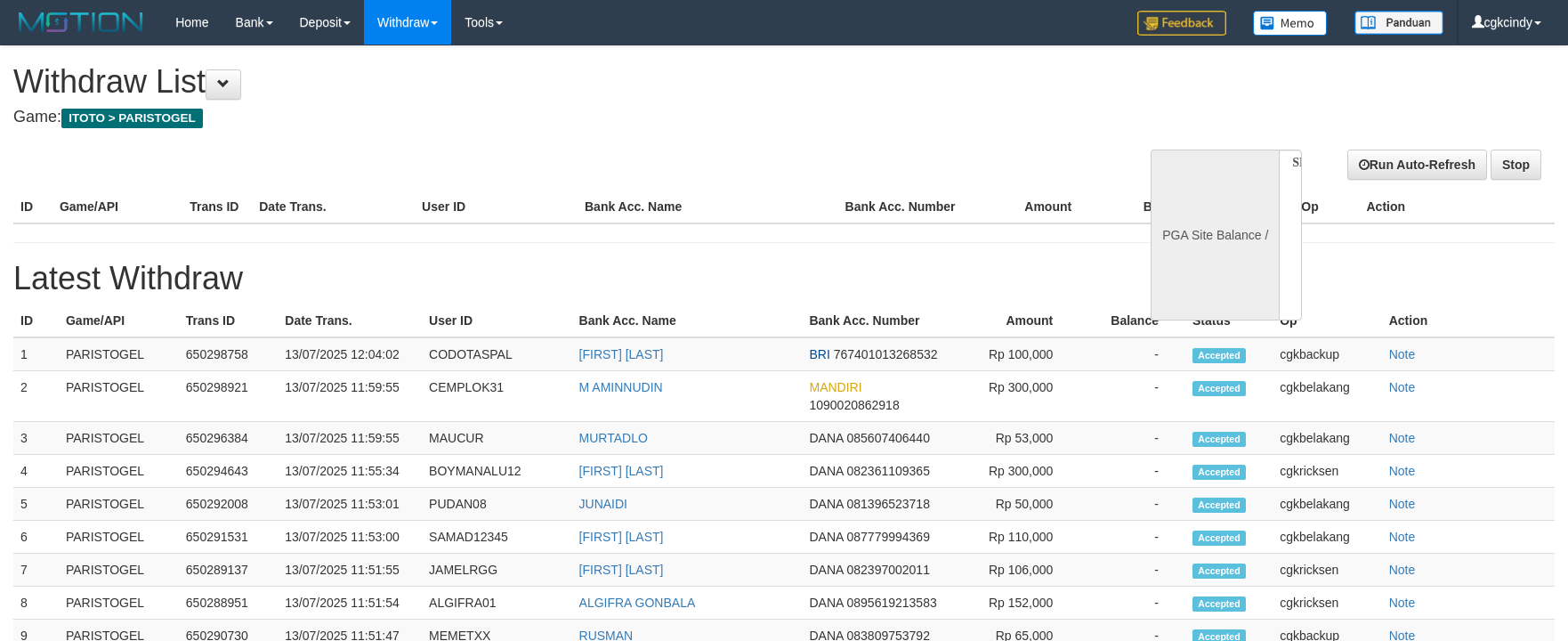select 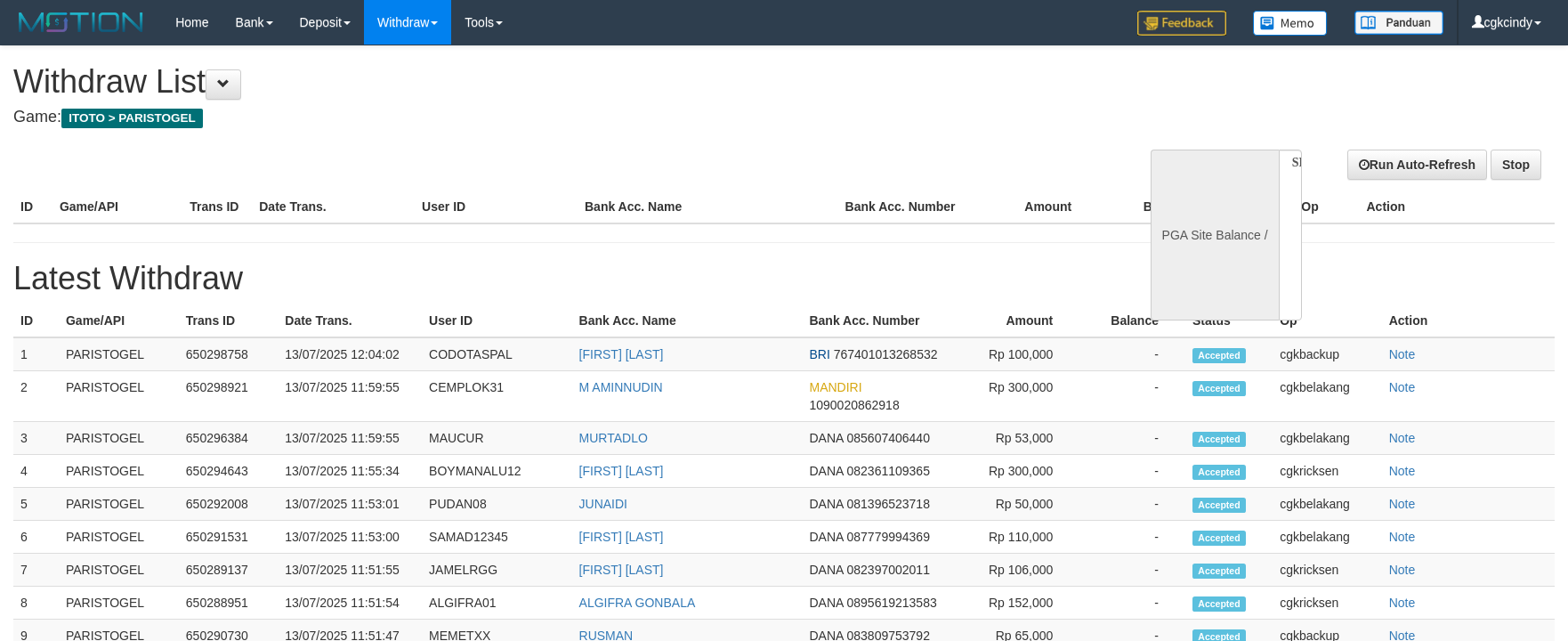 scroll, scrollTop: 0, scrollLeft: 0, axis: both 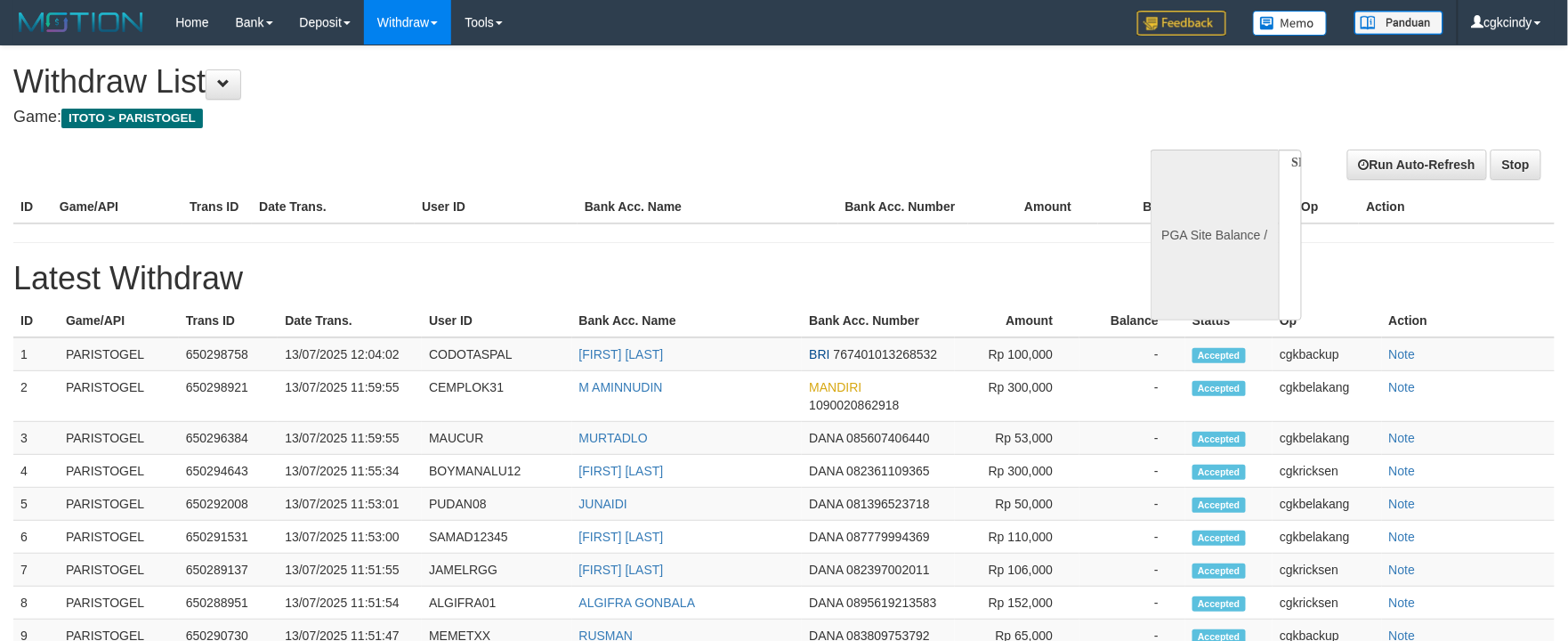 select on "**" 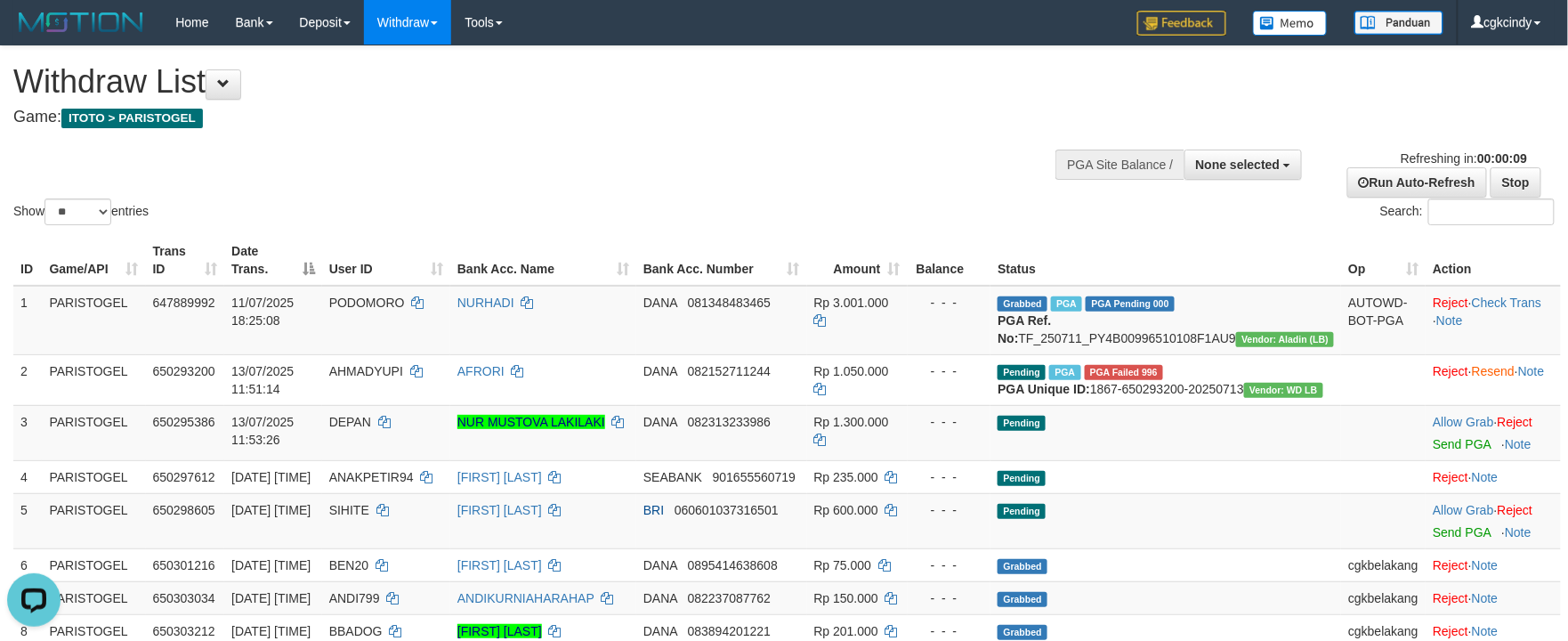 scroll, scrollTop: 0, scrollLeft: 0, axis: both 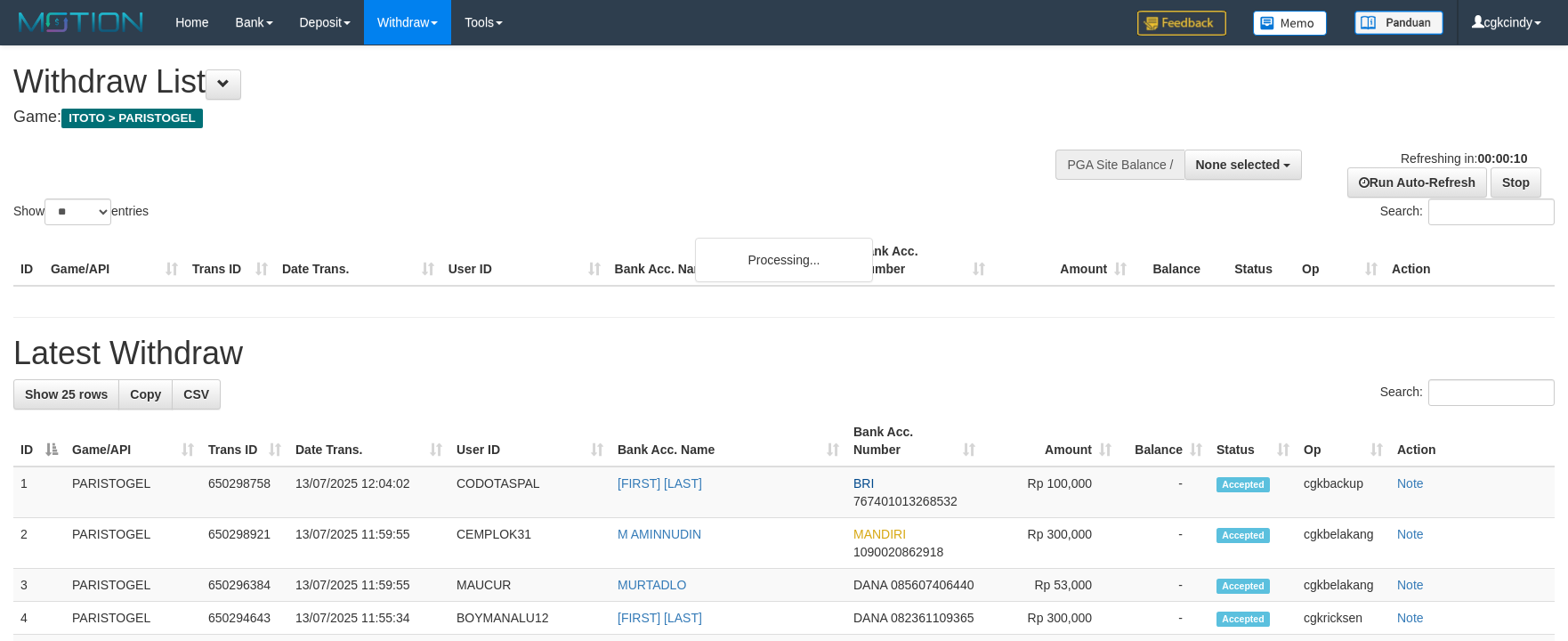select 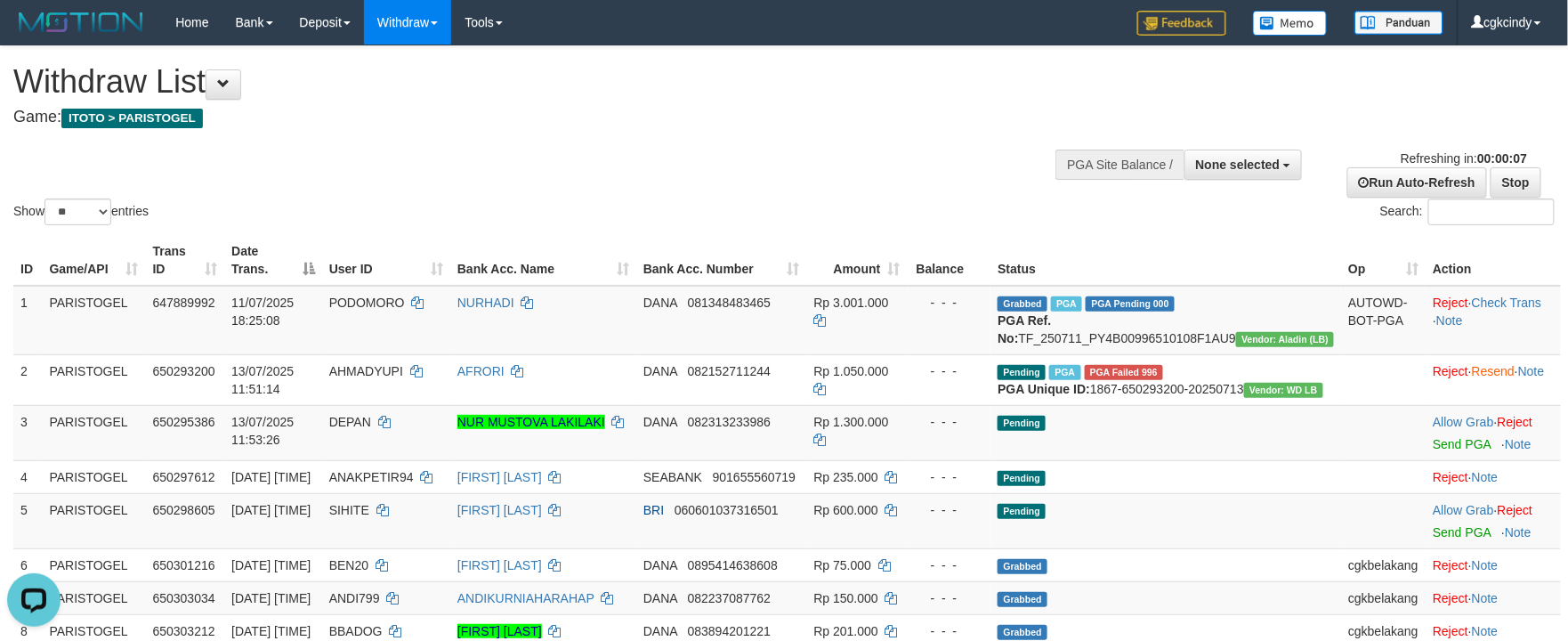 scroll, scrollTop: 0, scrollLeft: 0, axis: both 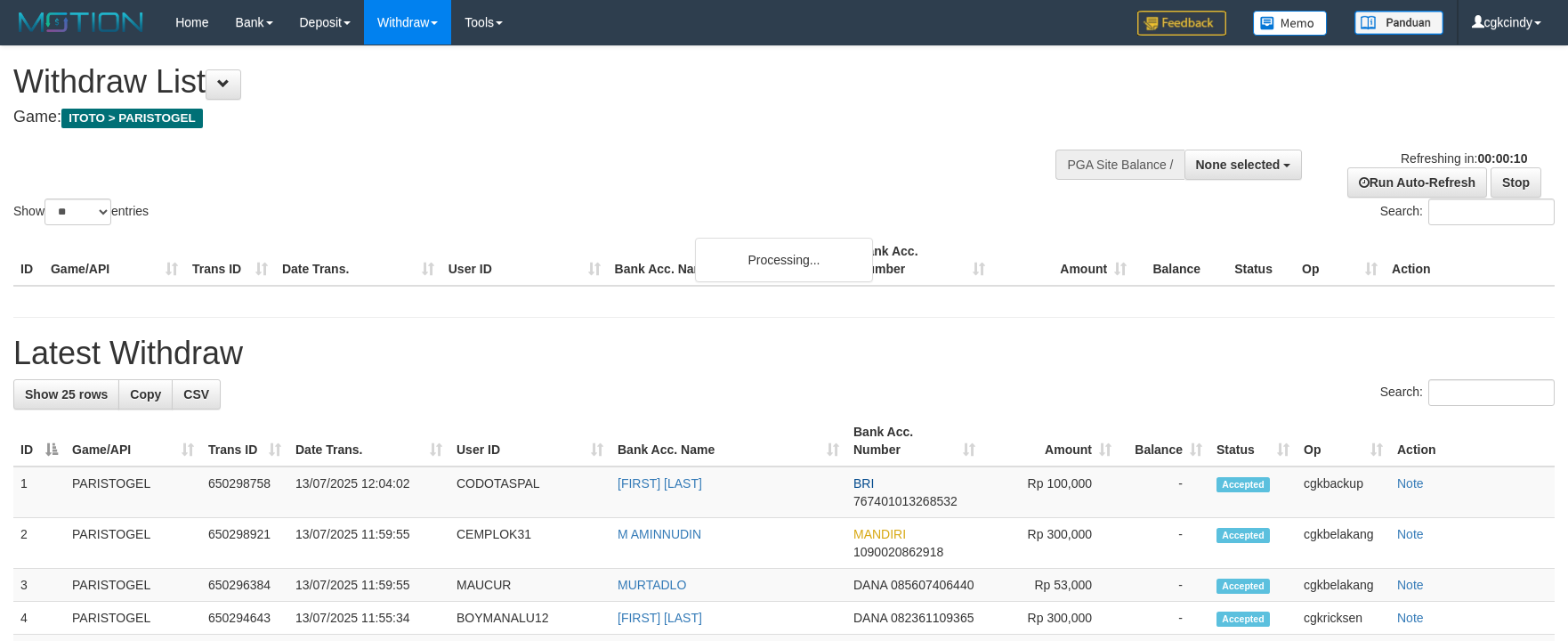select 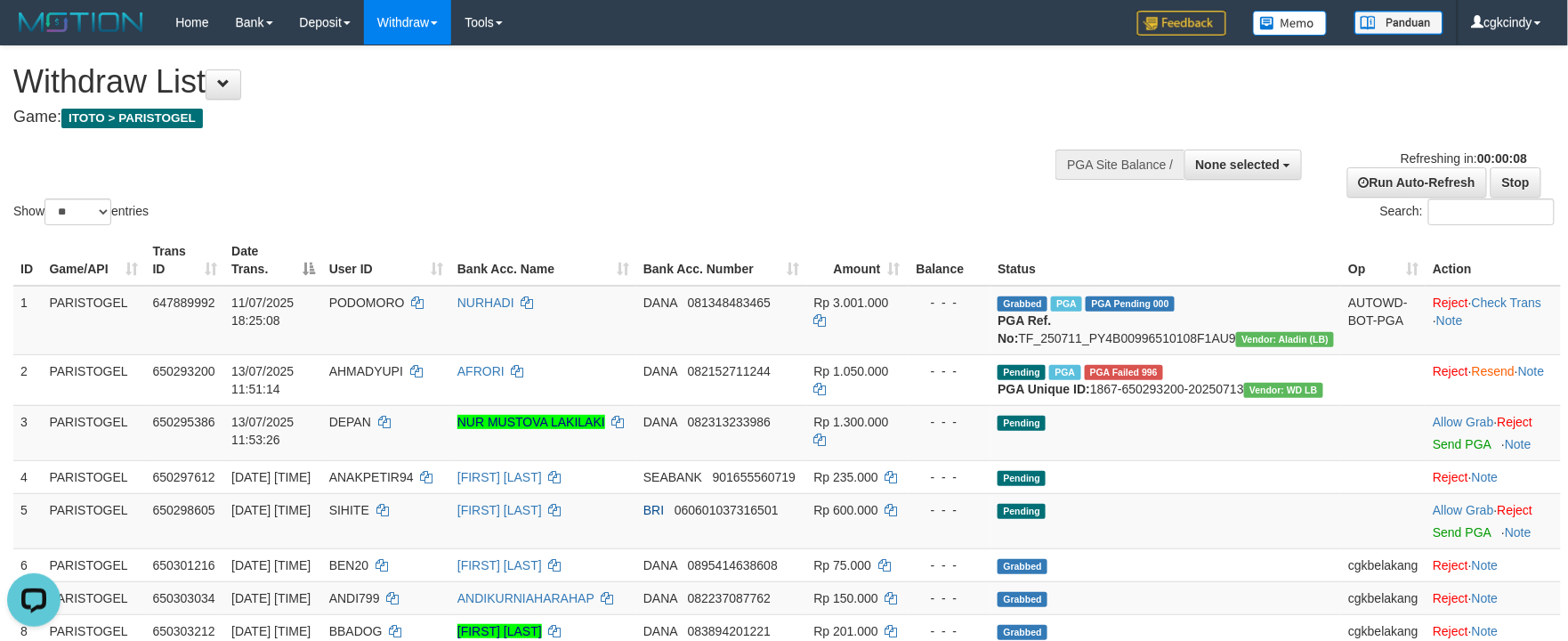 scroll, scrollTop: 0, scrollLeft: 0, axis: both 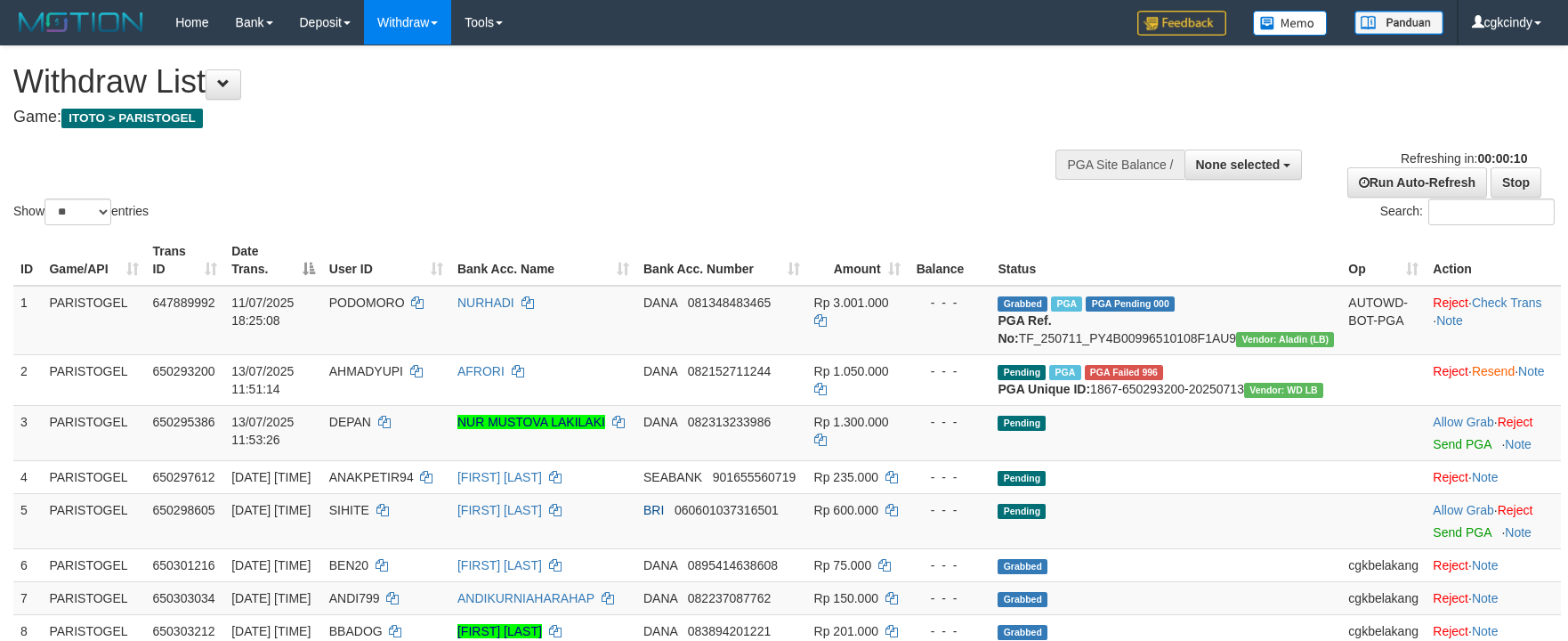select 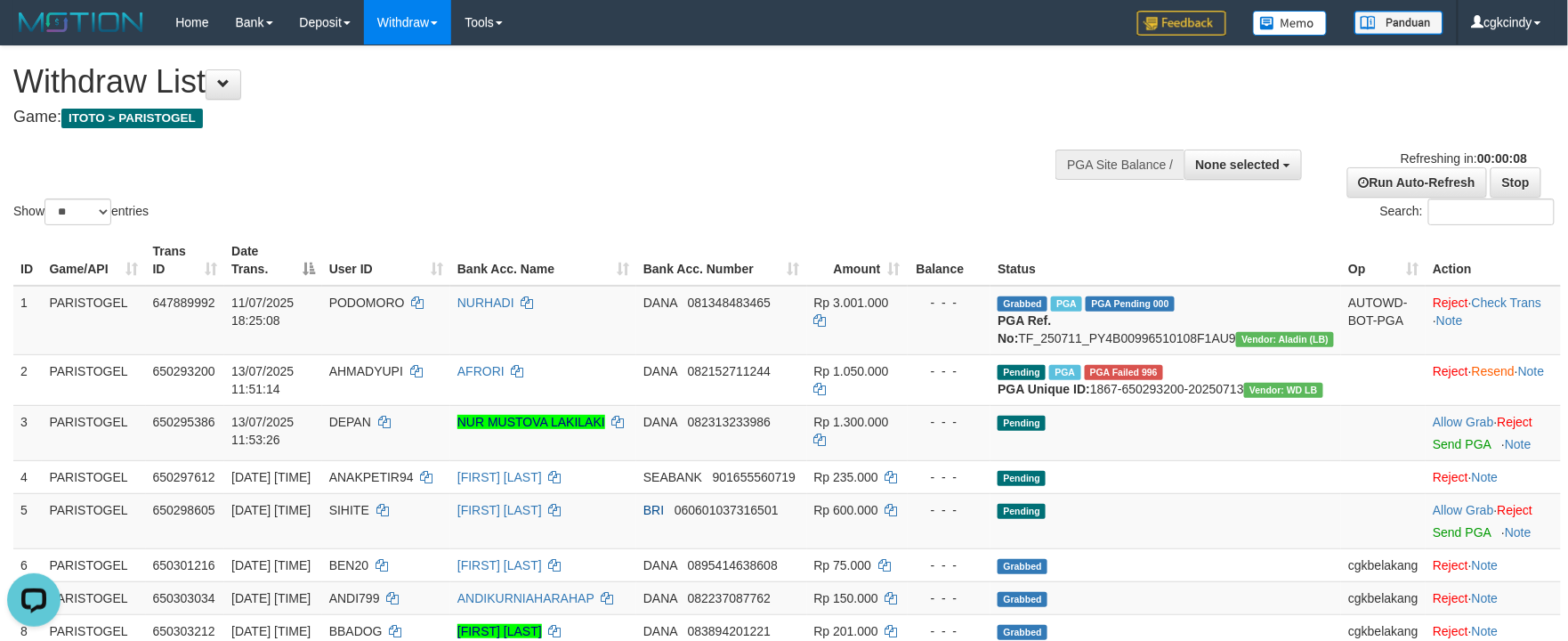 scroll, scrollTop: 0, scrollLeft: 0, axis: both 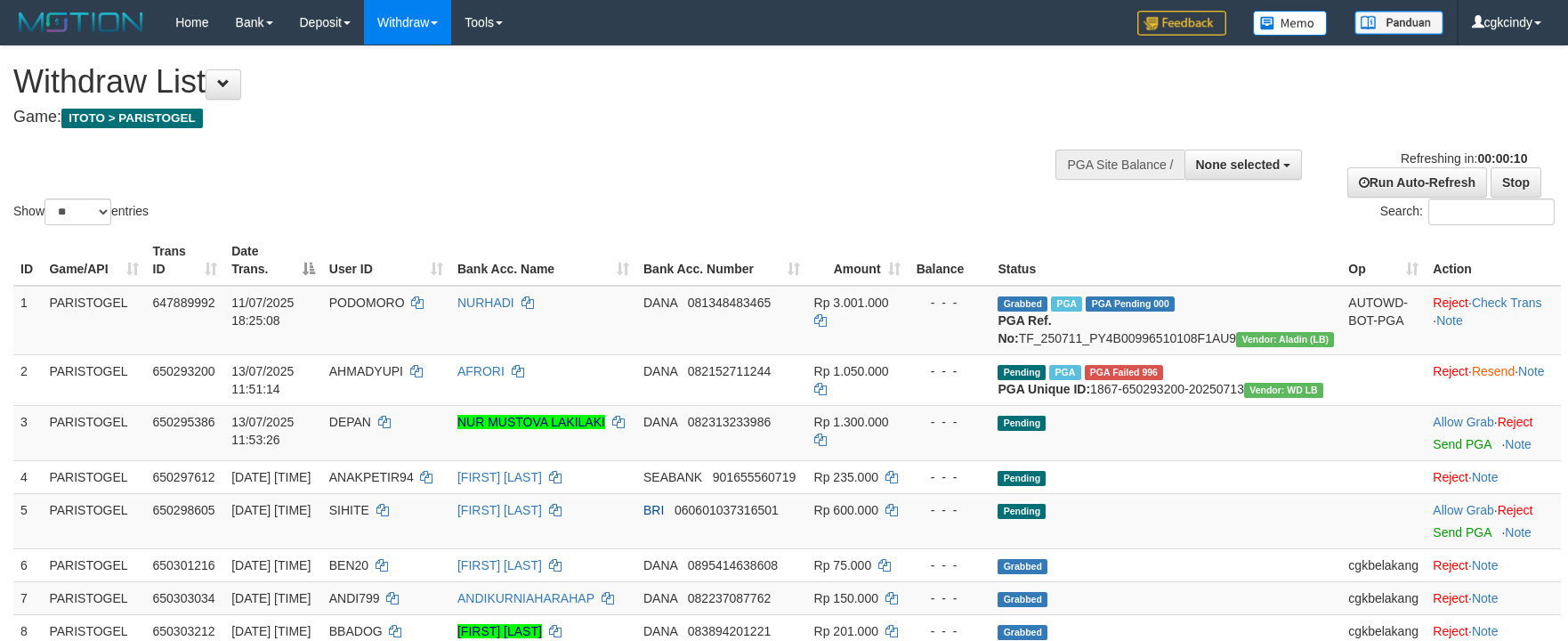 select 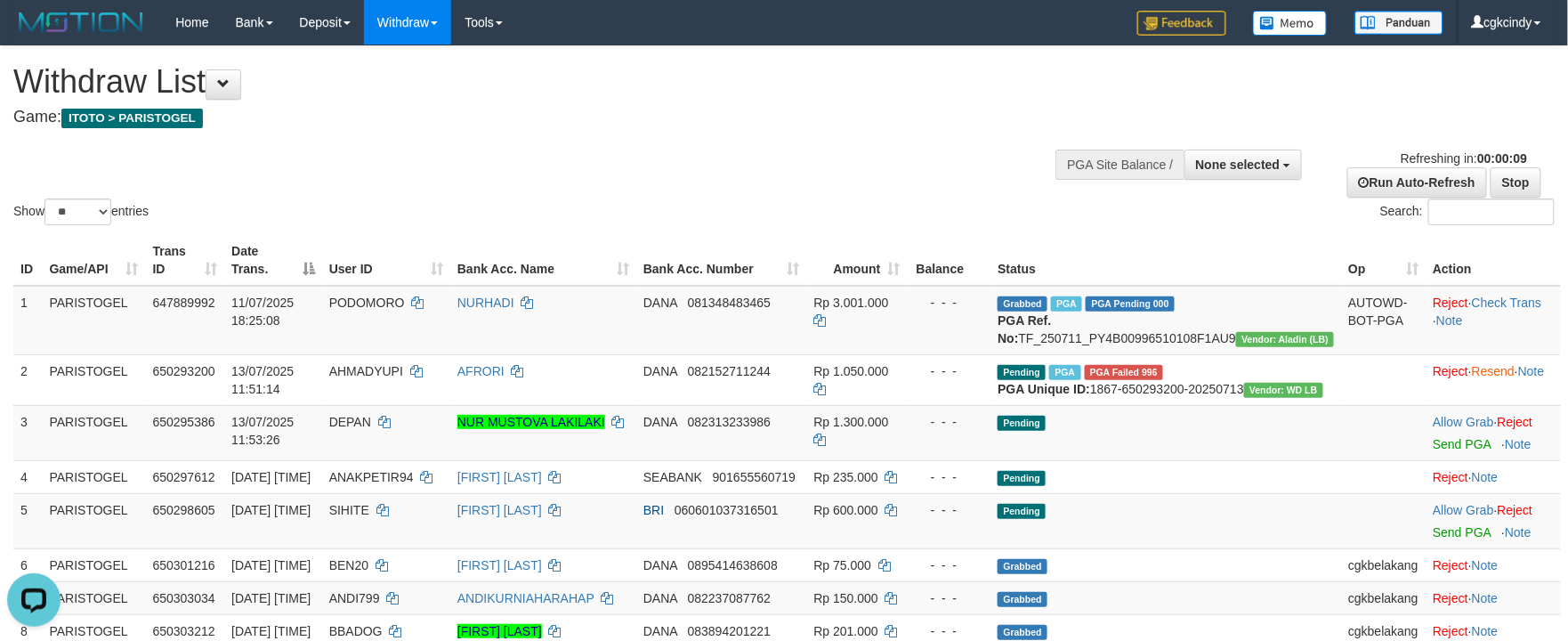 scroll, scrollTop: 0, scrollLeft: 0, axis: both 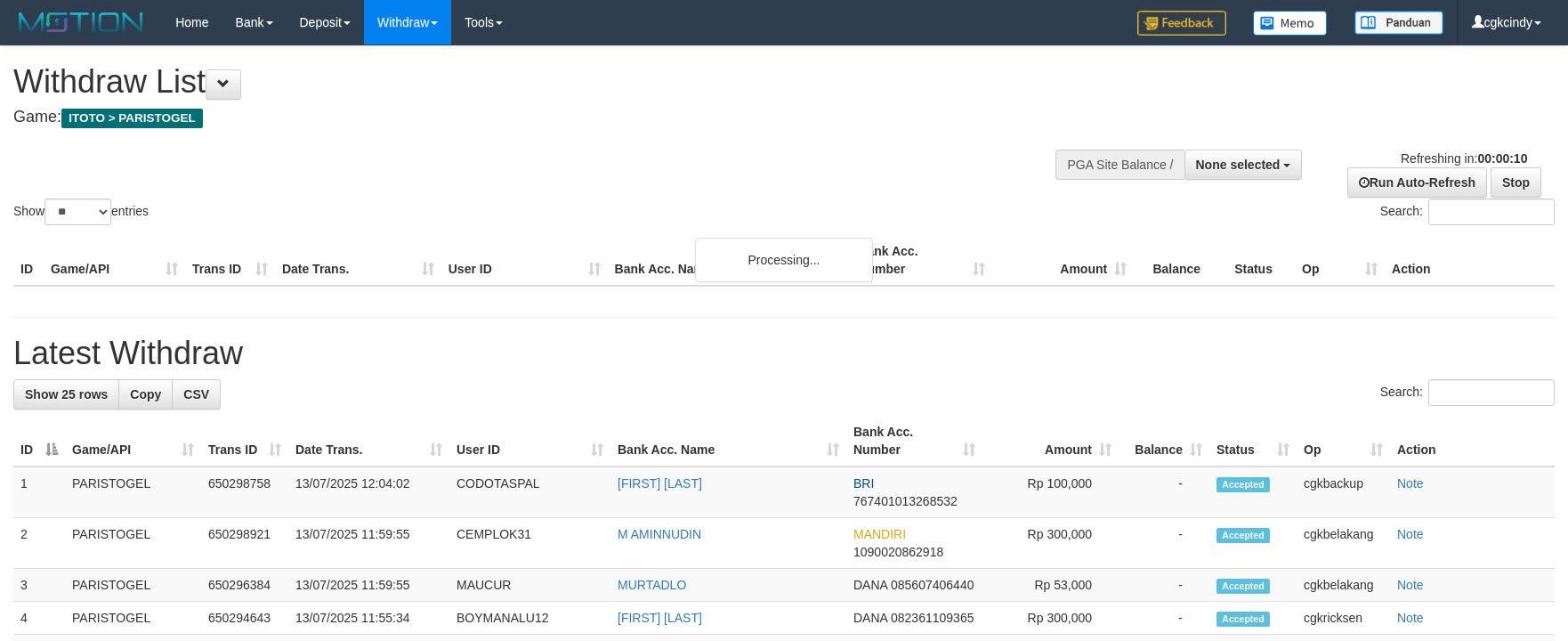 select 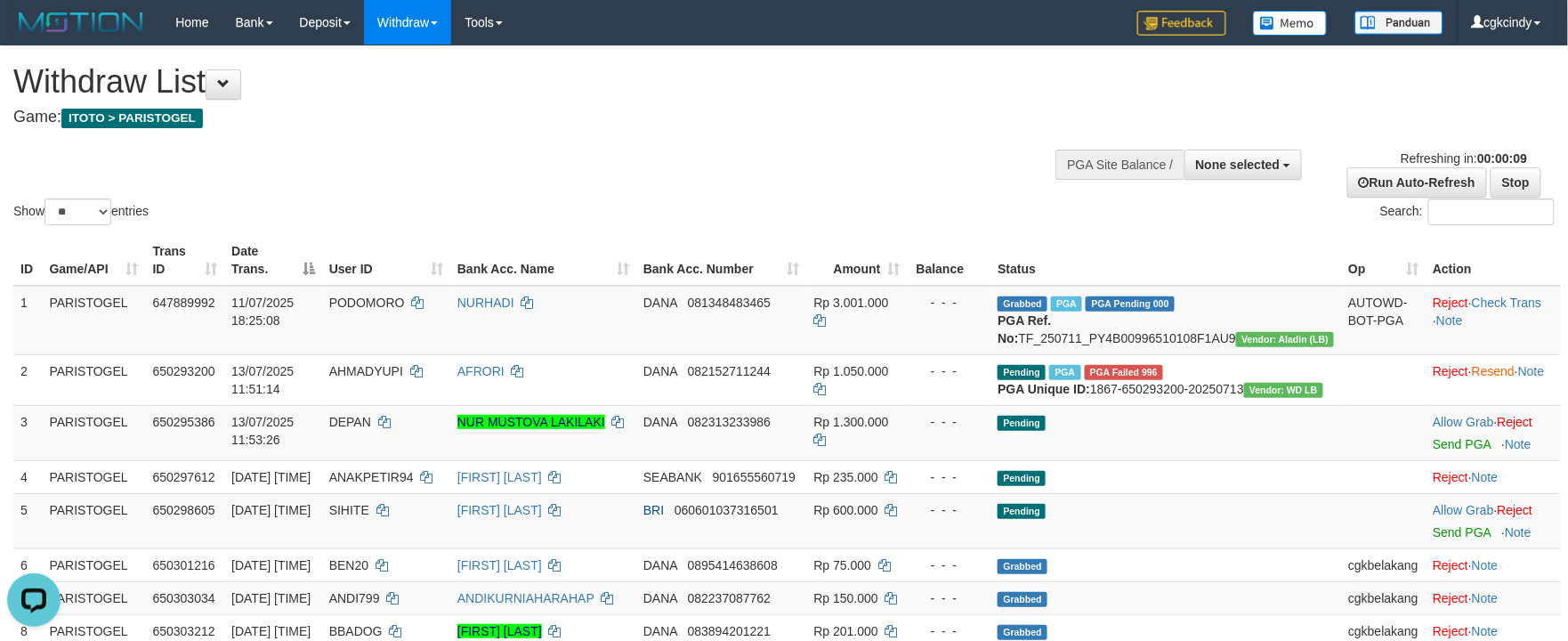 scroll, scrollTop: 0, scrollLeft: 0, axis: both 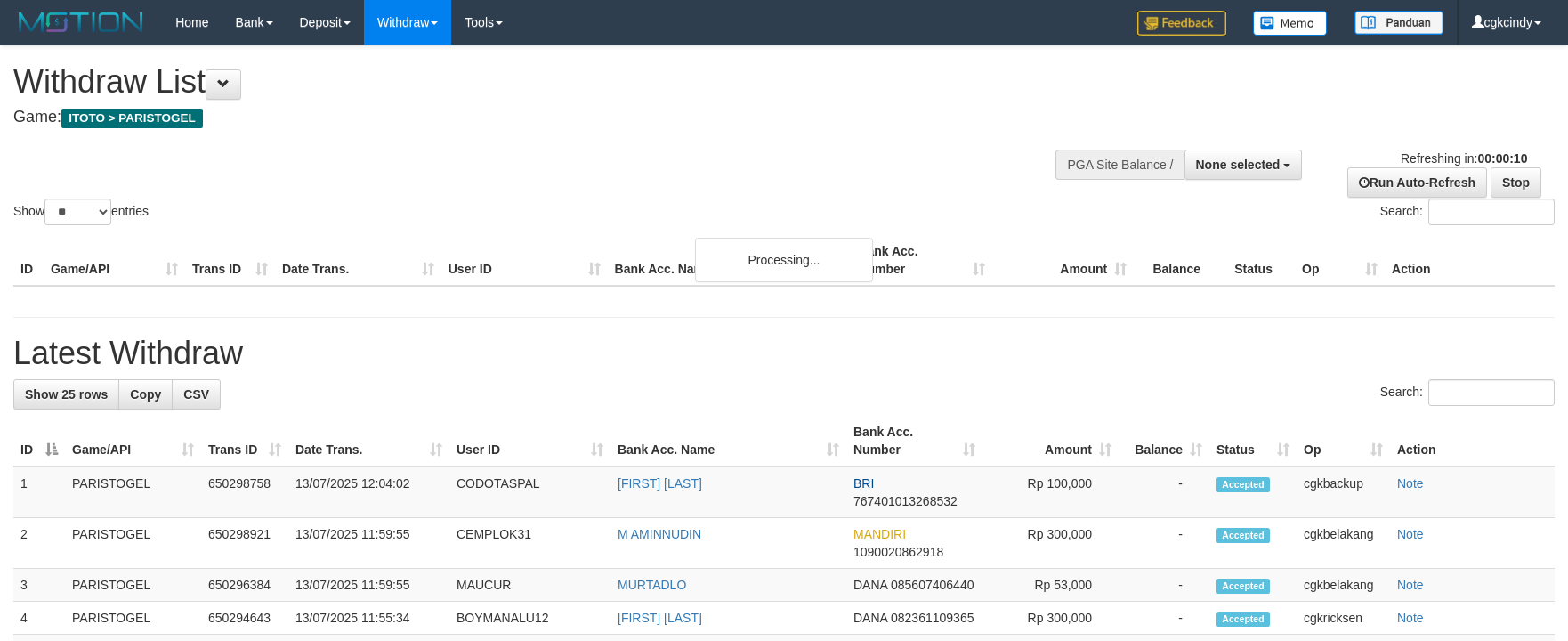 select 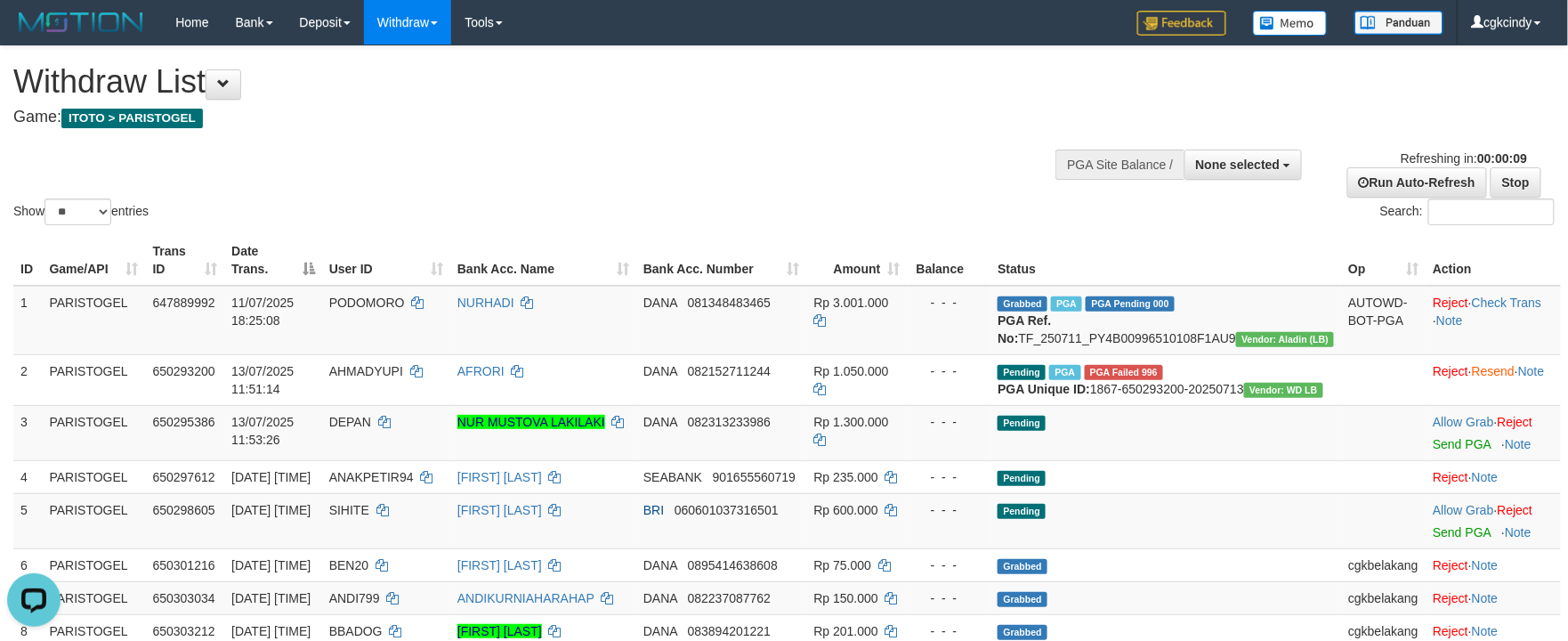 scroll, scrollTop: 0, scrollLeft: 0, axis: both 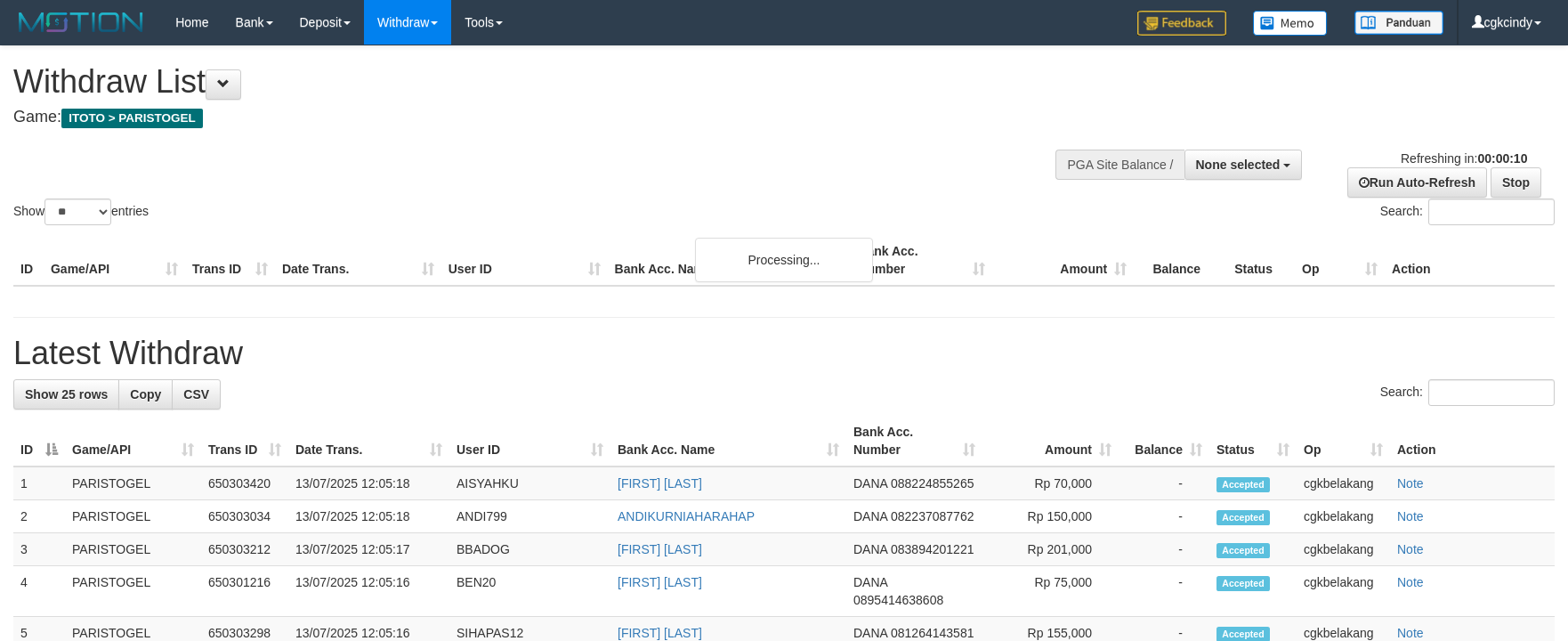 select 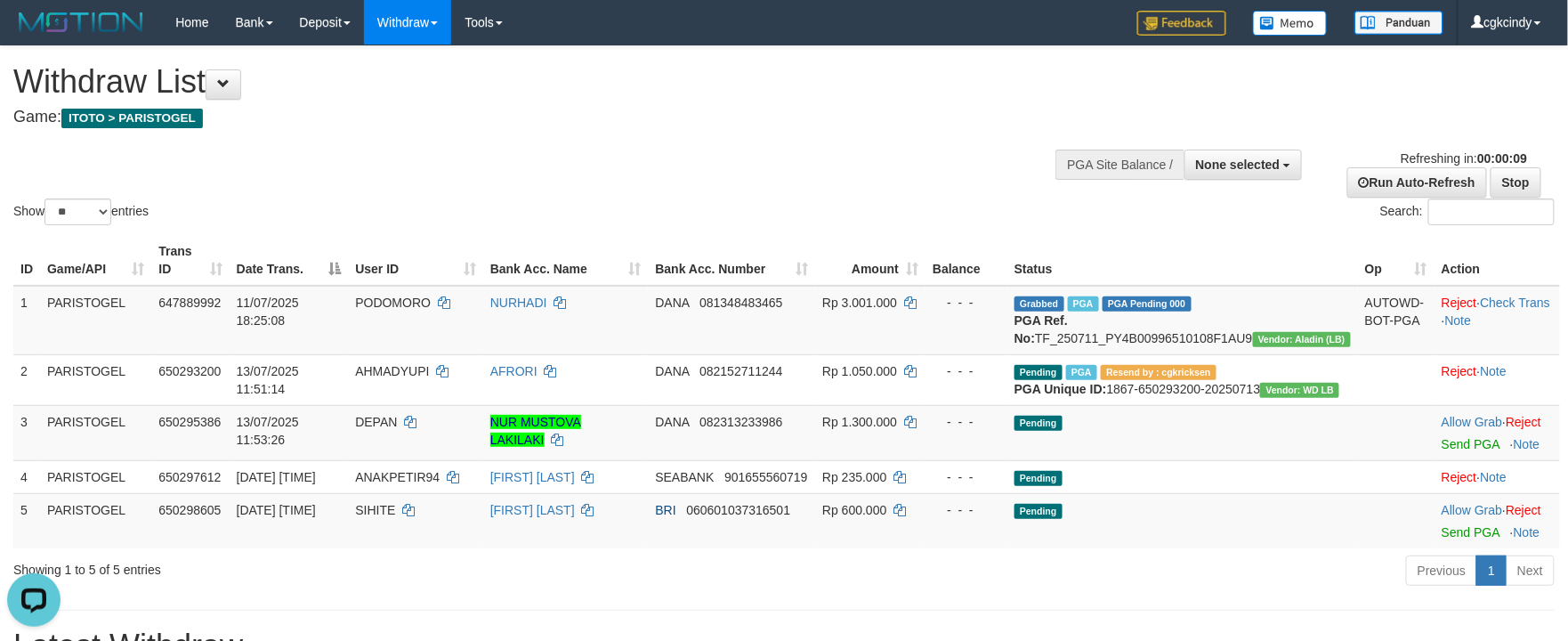 scroll, scrollTop: 0, scrollLeft: 0, axis: both 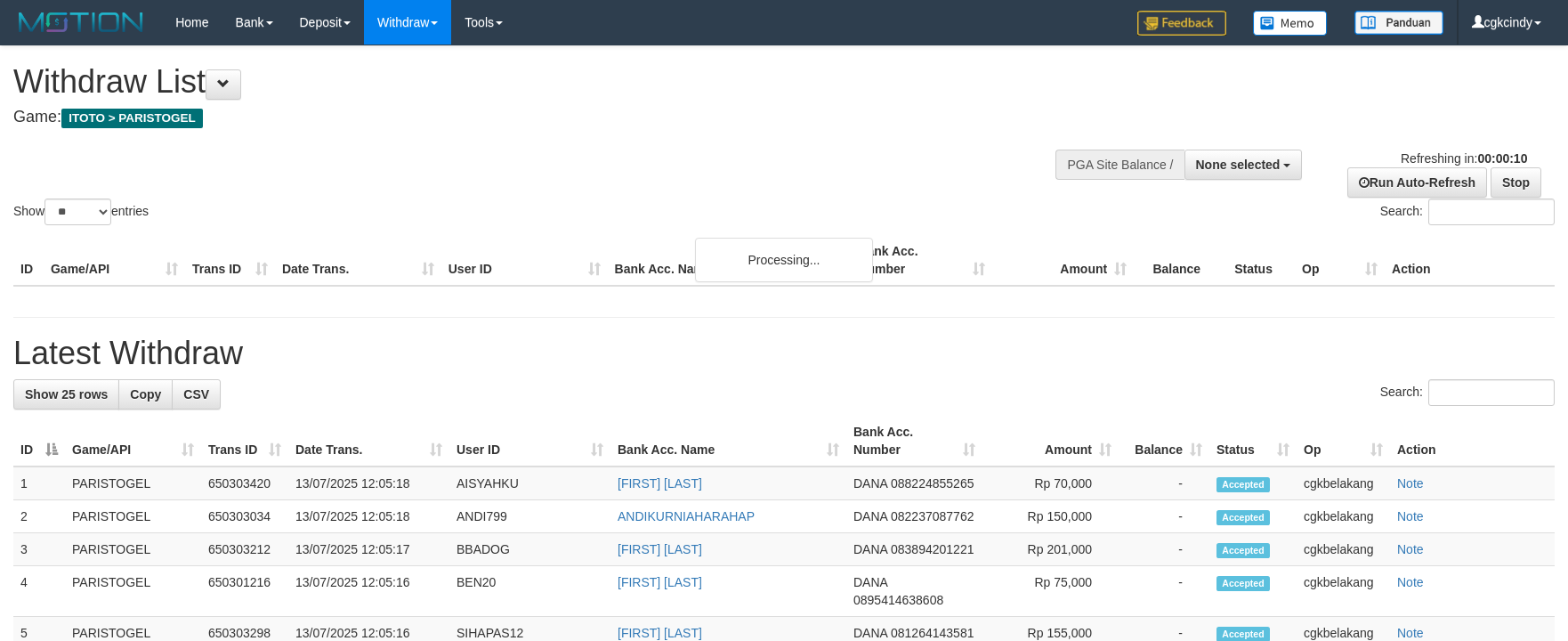 select 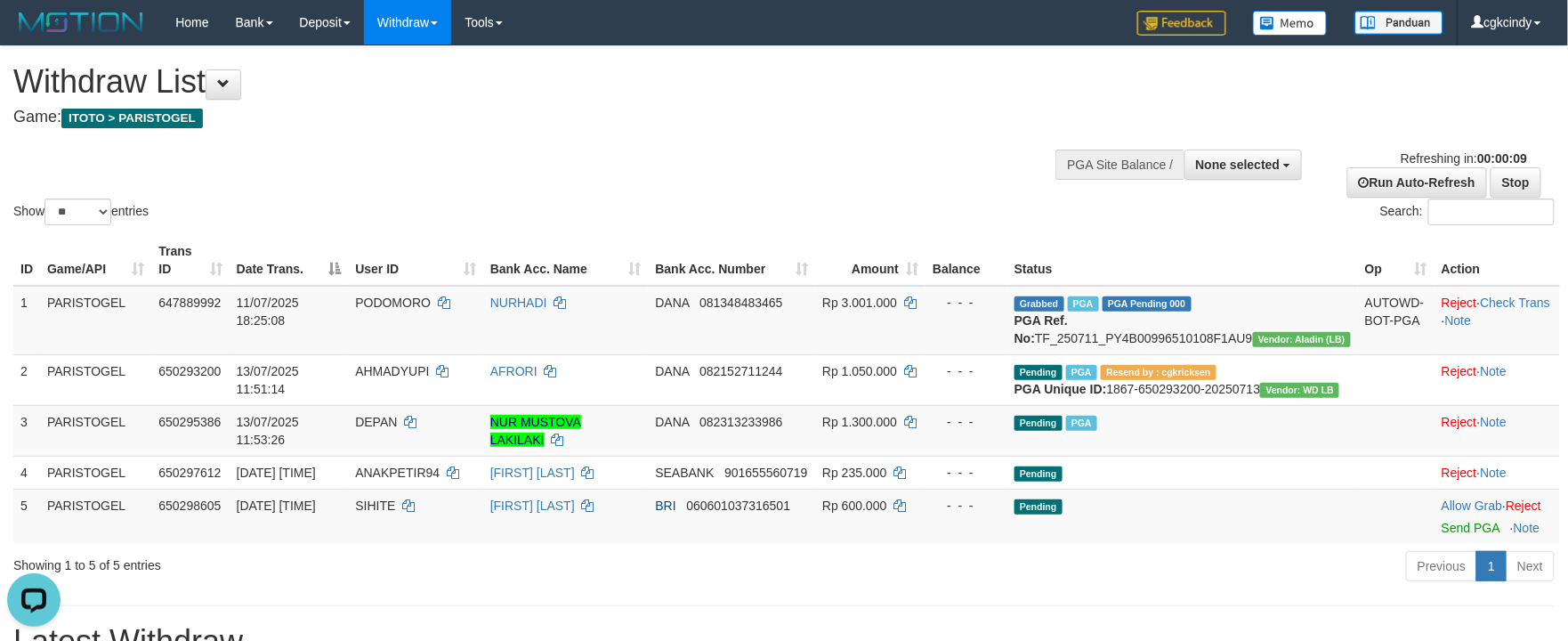 scroll, scrollTop: 0, scrollLeft: 0, axis: both 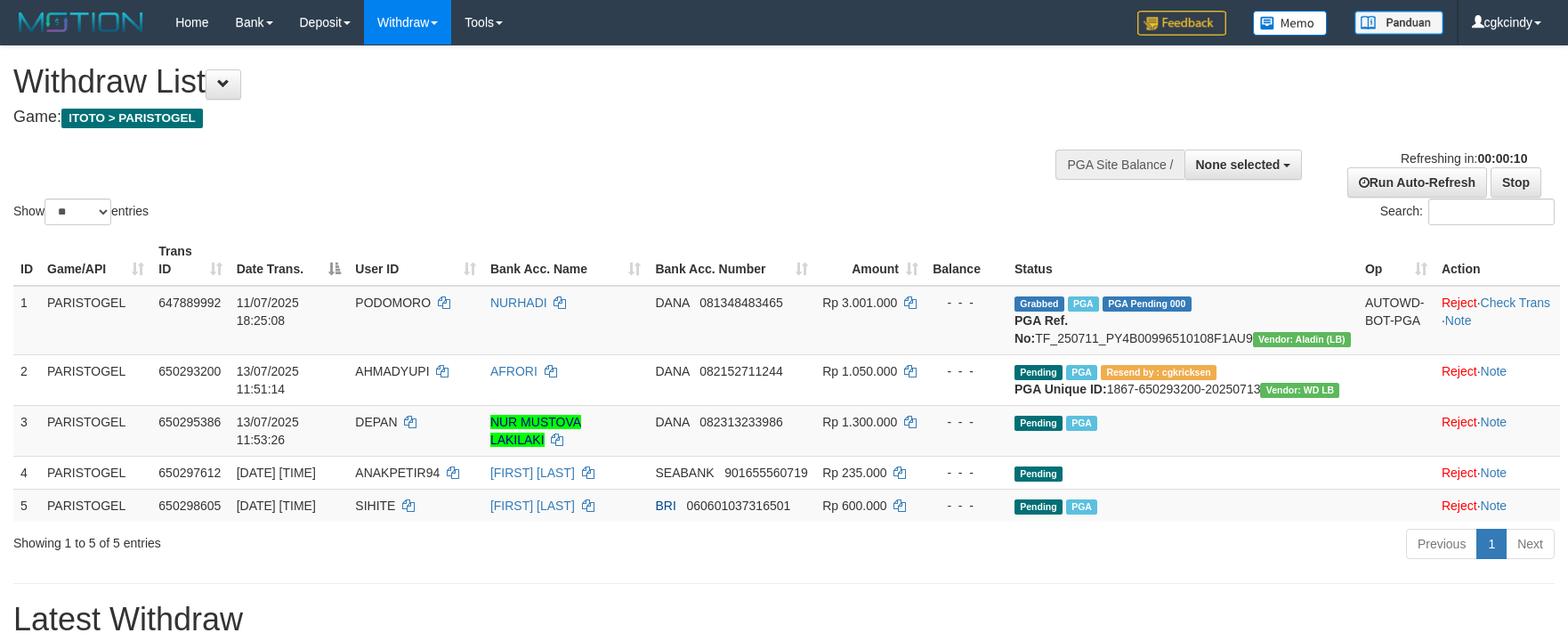 select 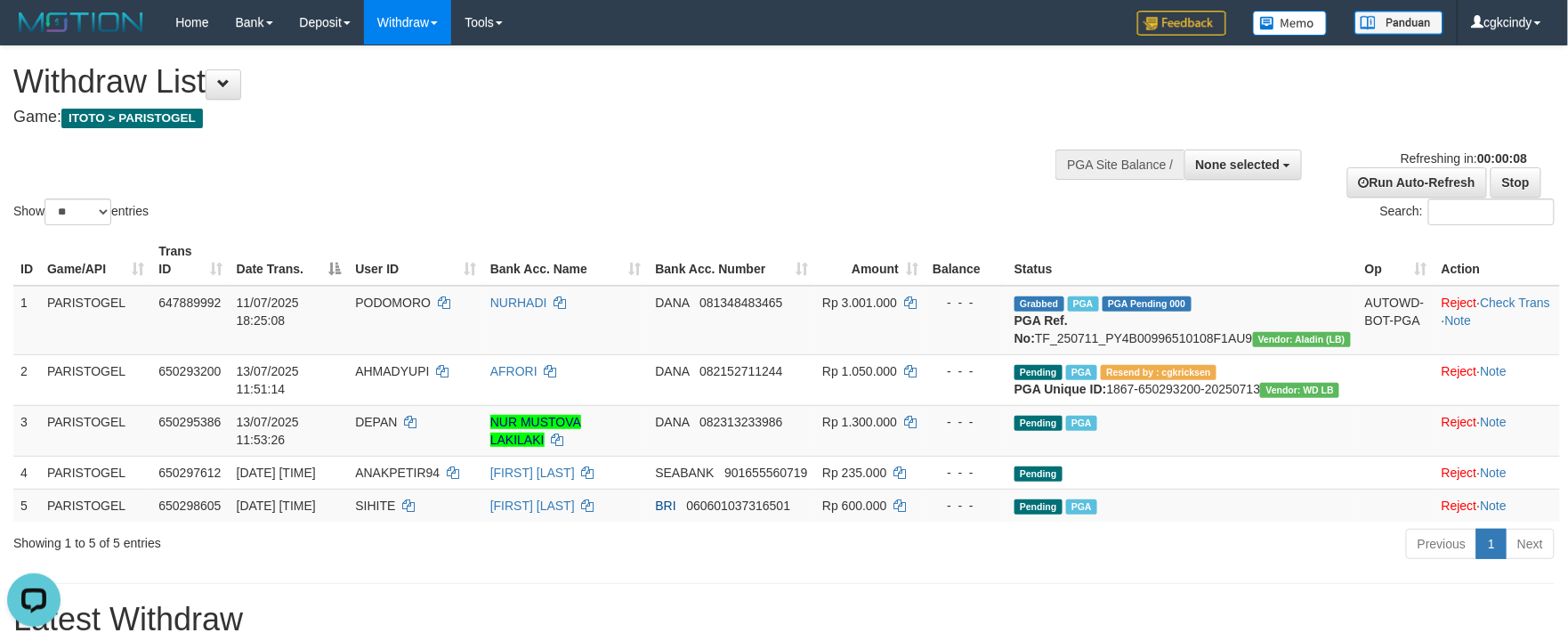 scroll, scrollTop: 0, scrollLeft: 0, axis: both 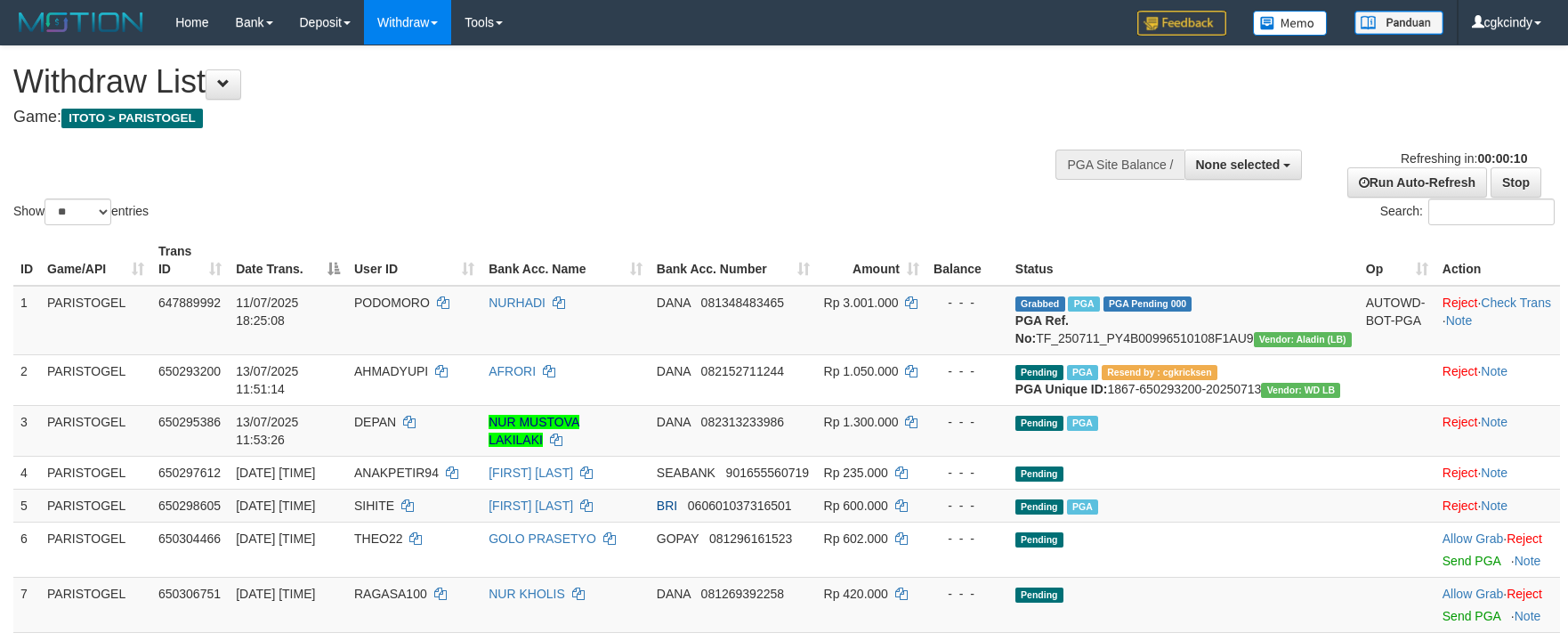select 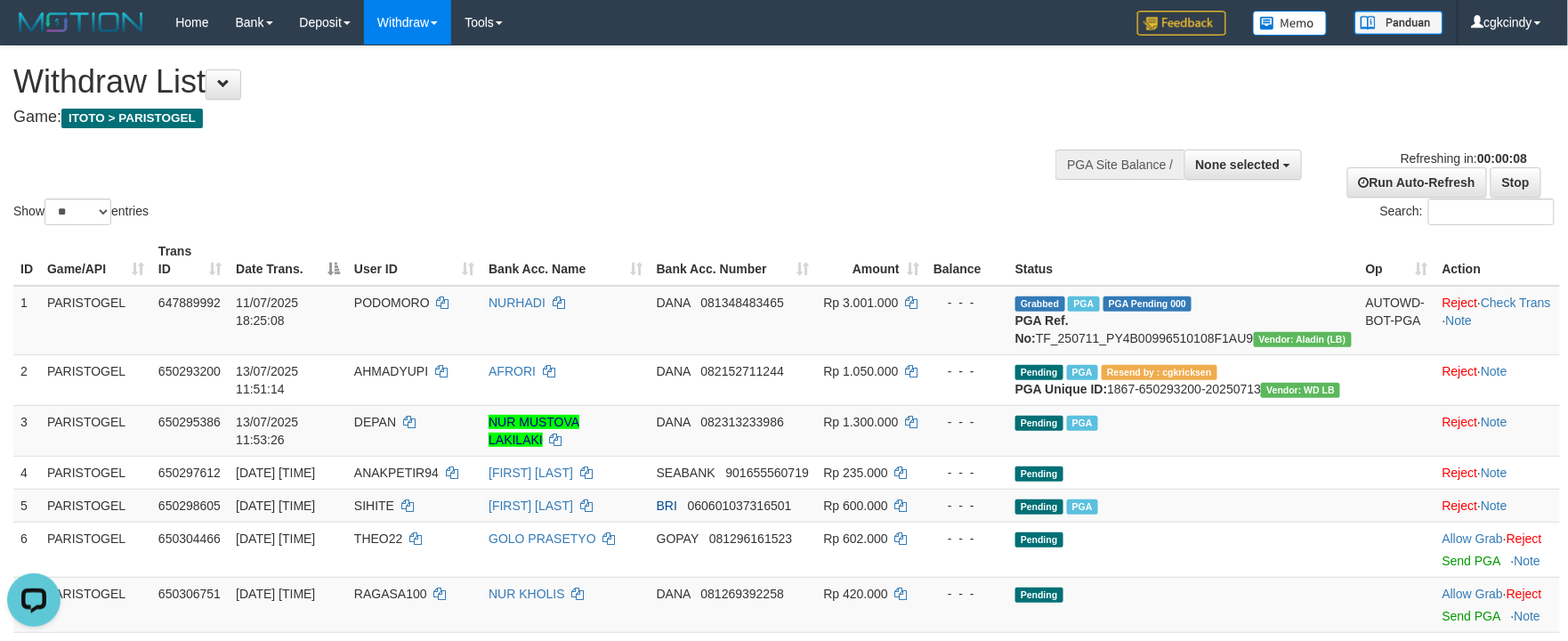 scroll, scrollTop: 0, scrollLeft: 0, axis: both 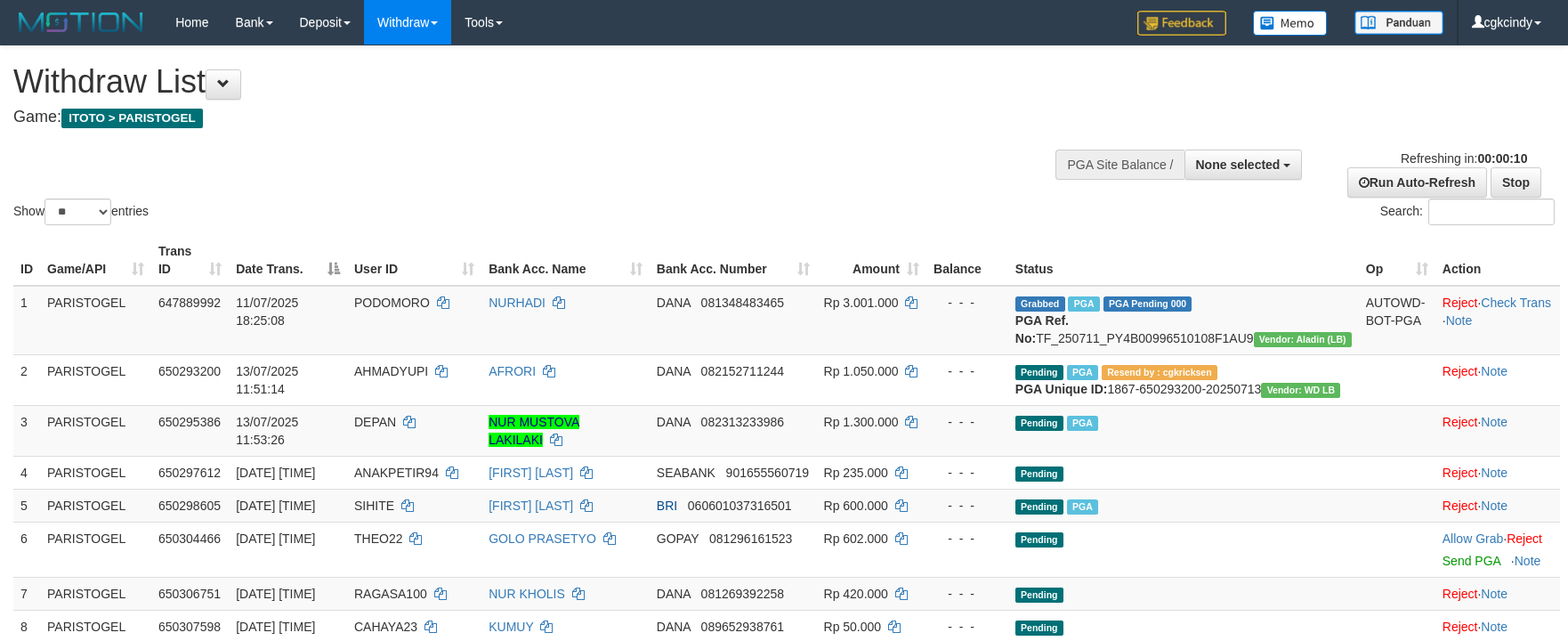 select 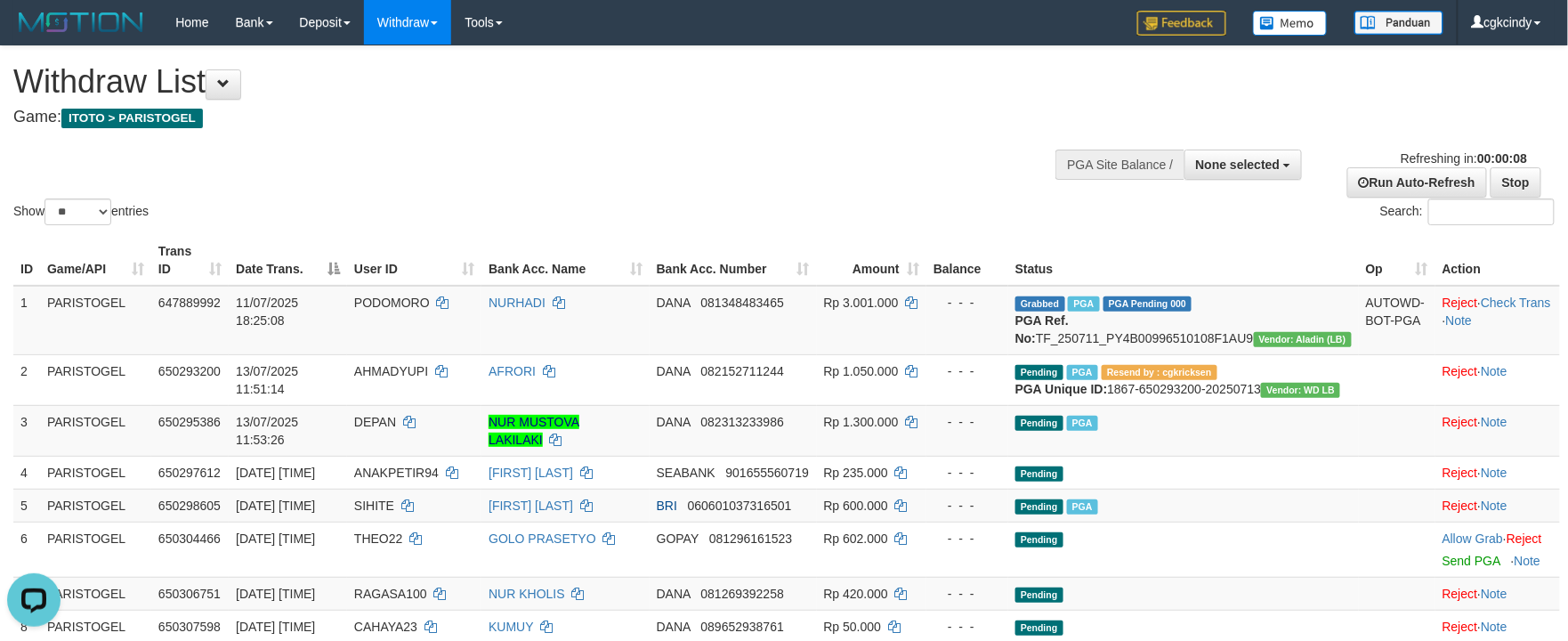 scroll, scrollTop: 0, scrollLeft: 0, axis: both 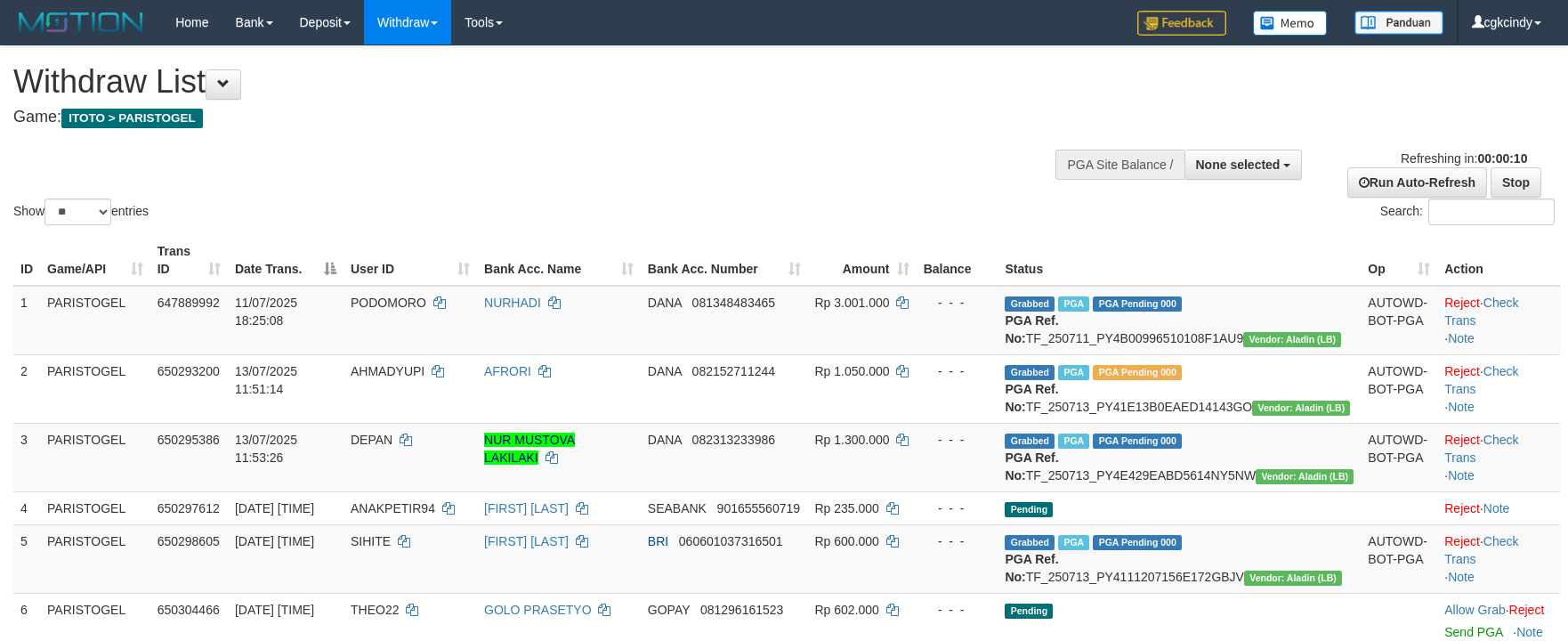 select 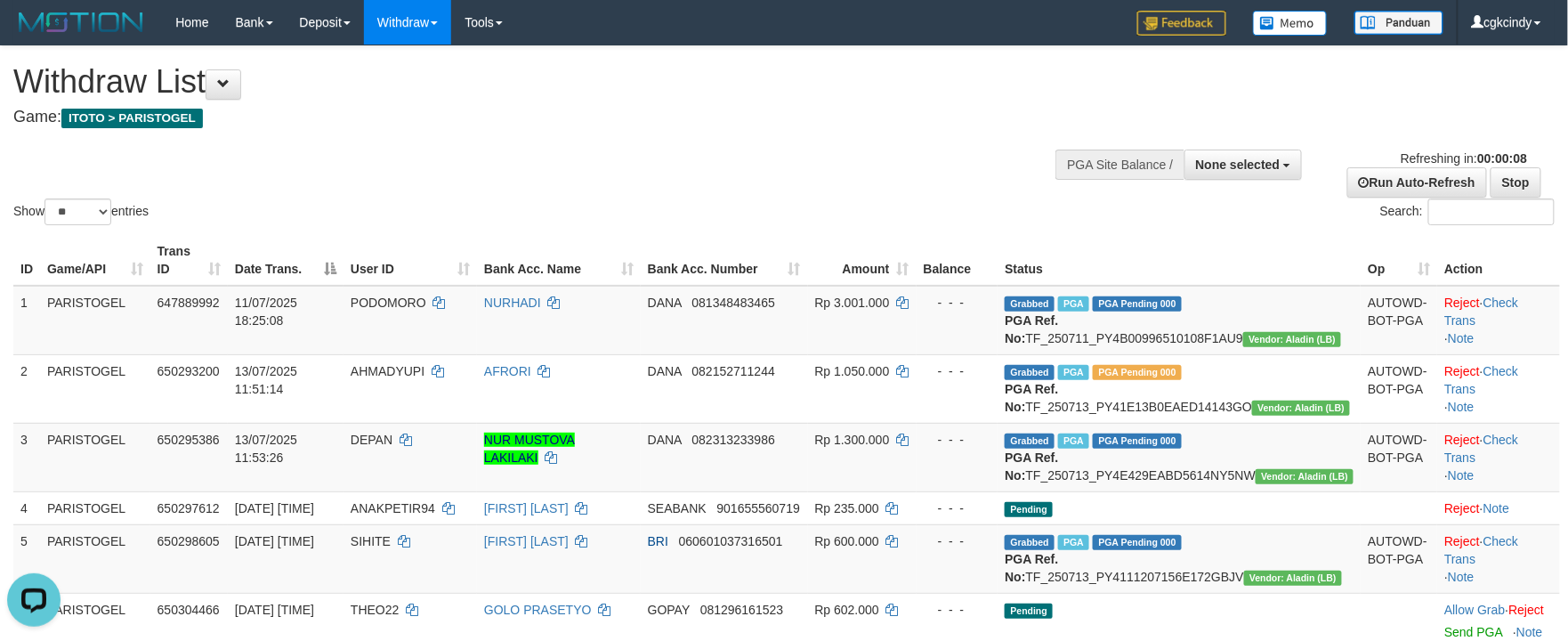 scroll, scrollTop: 0, scrollLeft: 0, axis: both 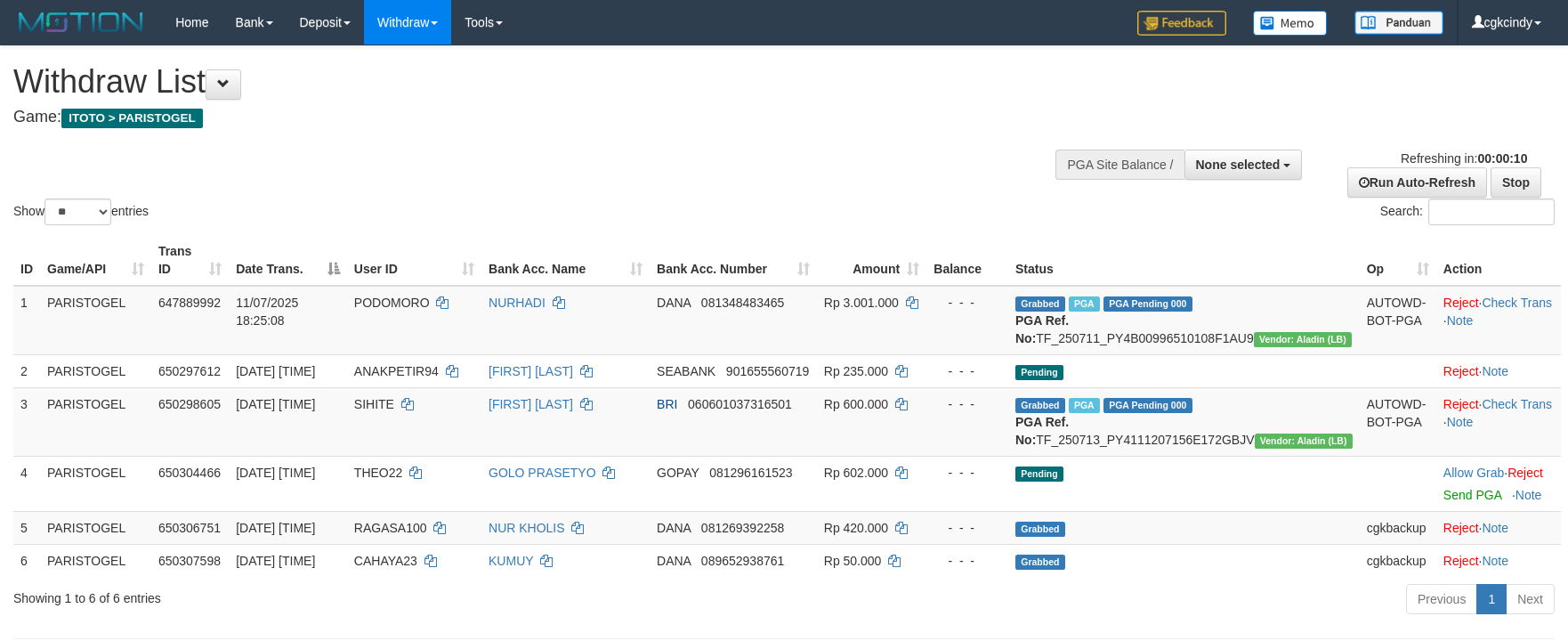 select 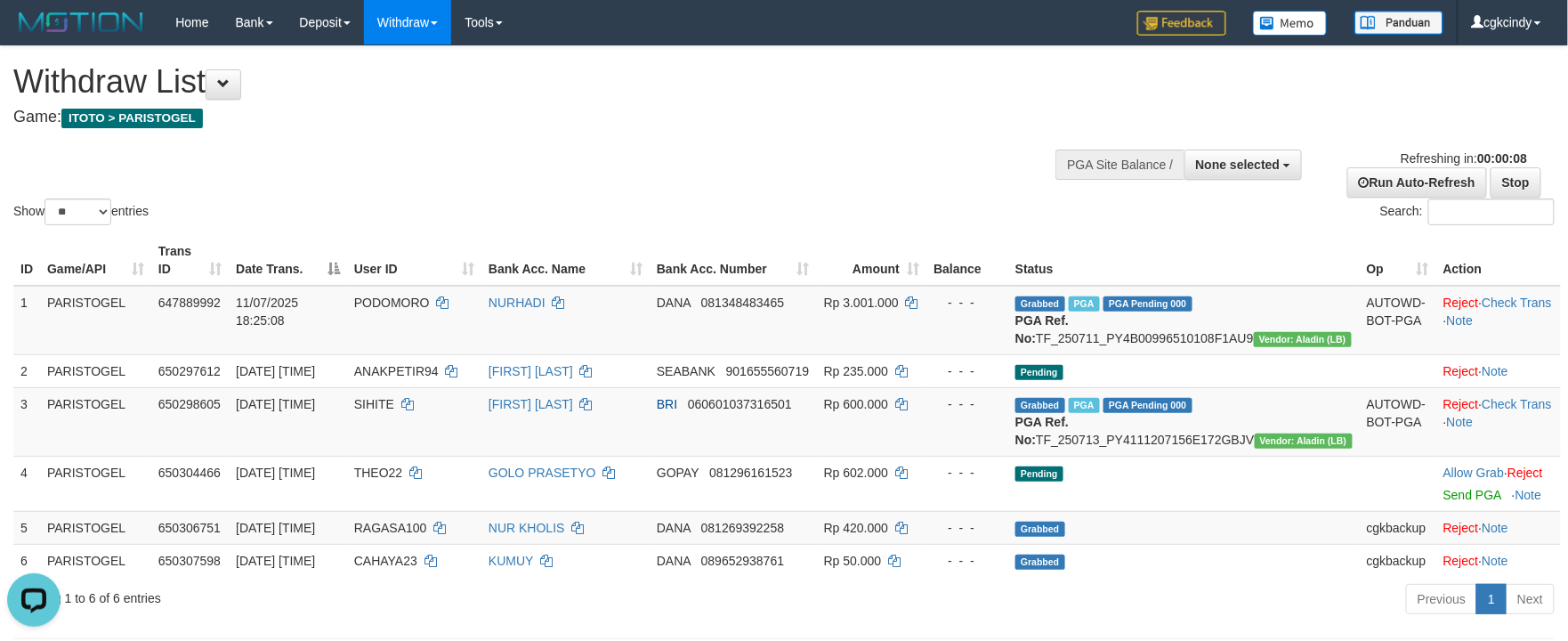 scroll, scrollTop: 0, scrollLeft: 0, axis: both 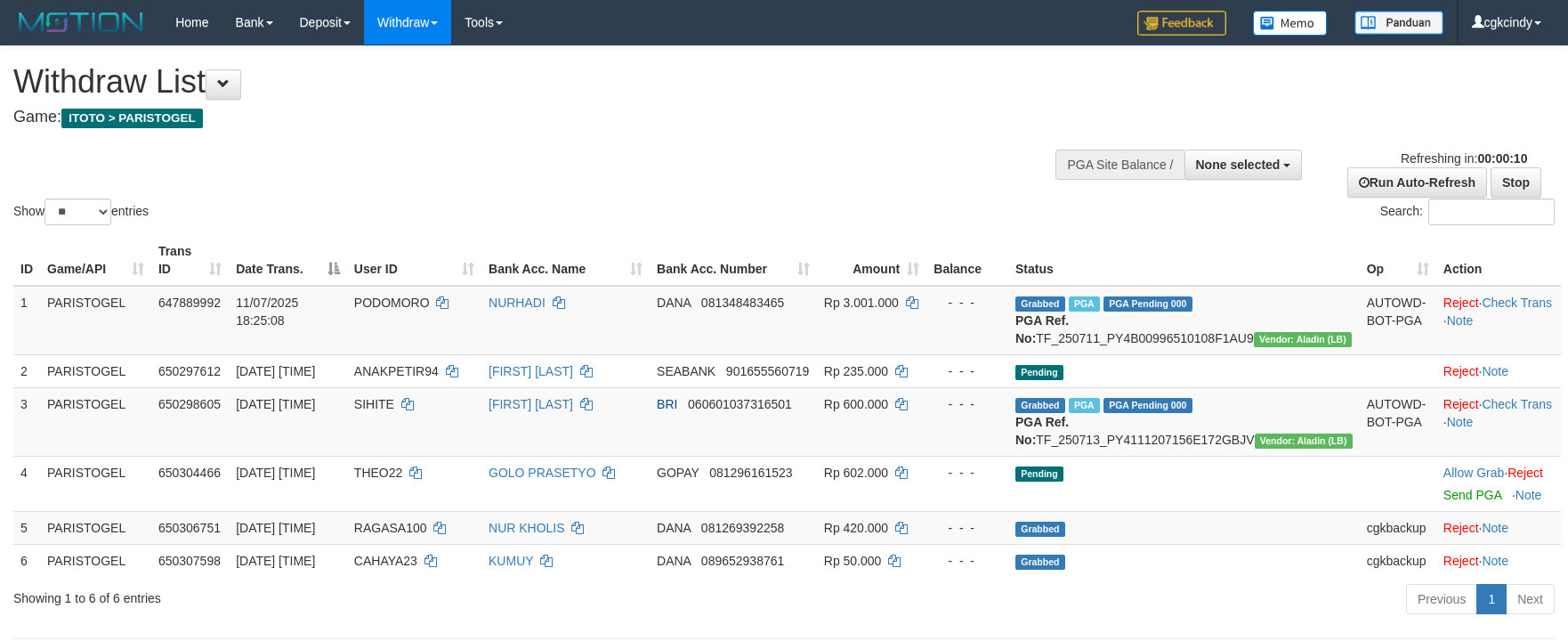 select 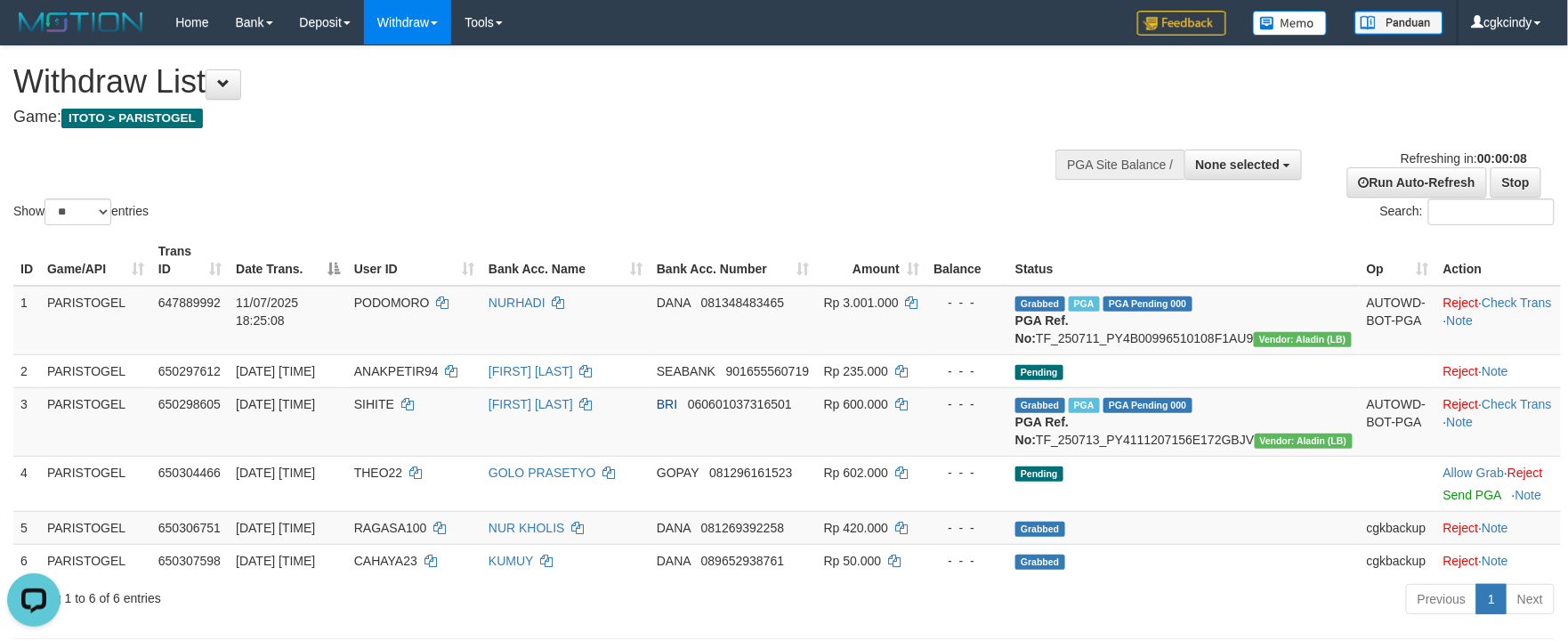 scroll, scrollTop: 0, scrollLeft: 0, axis: both 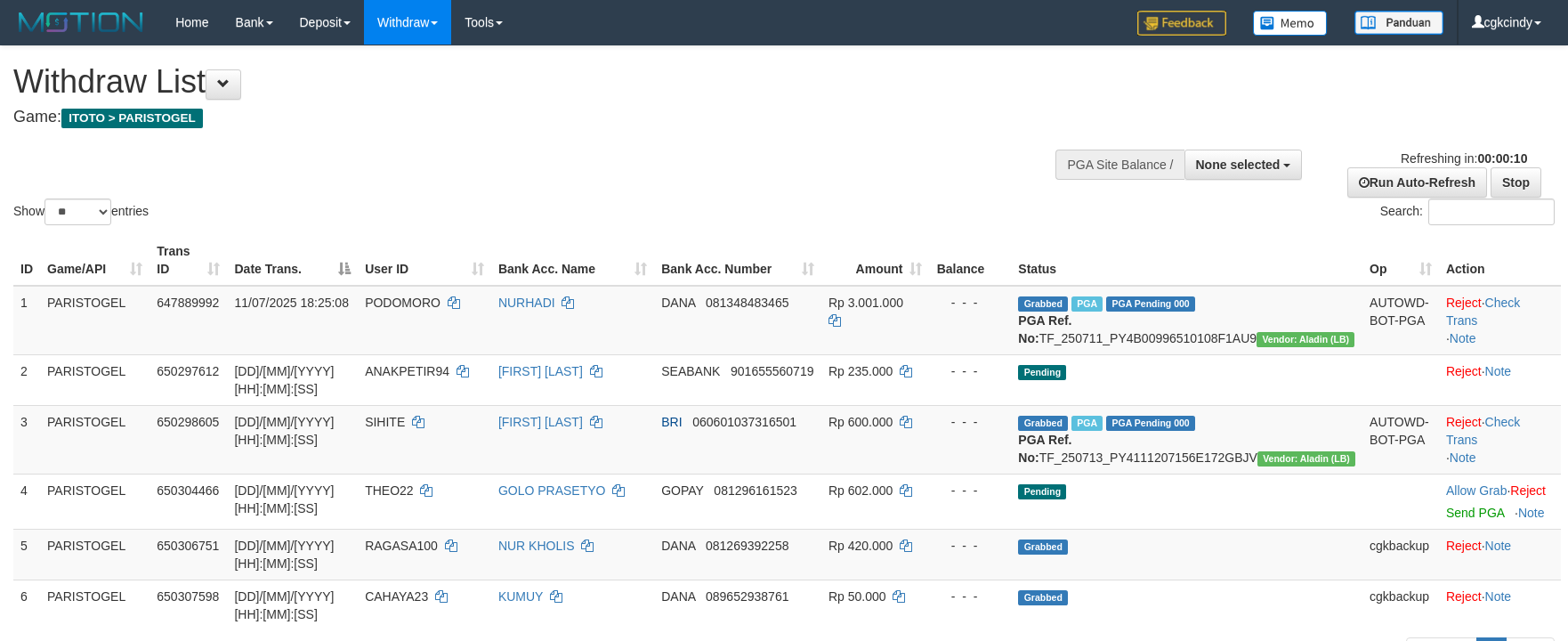 select 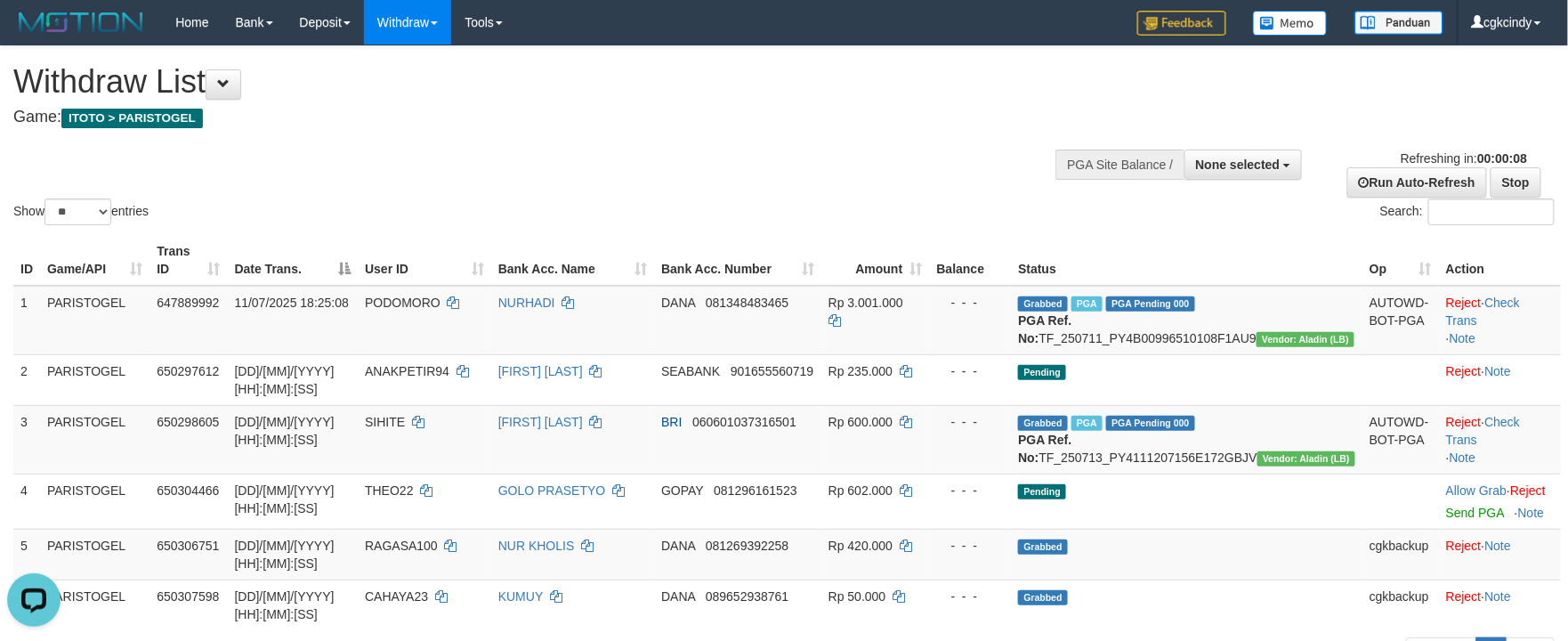 scroll, scrollTop: 0, scrollLeft: 0, axis: both 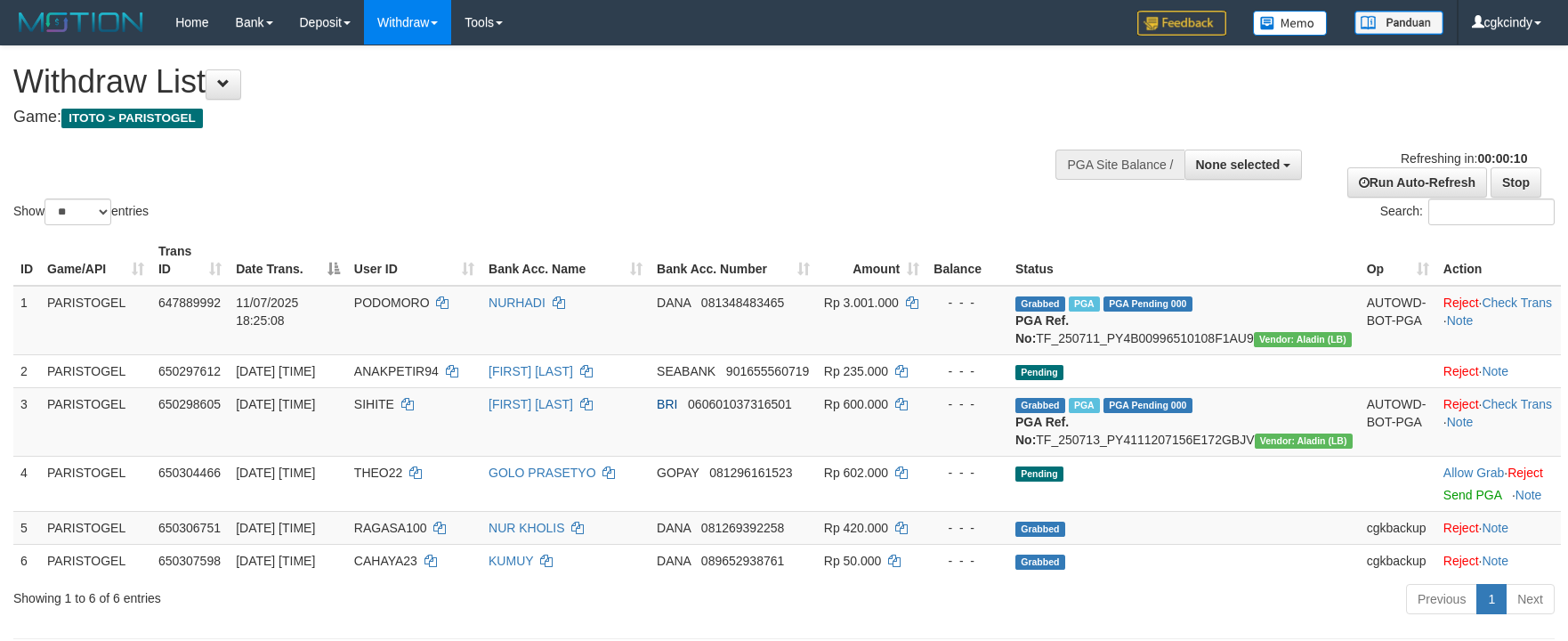 select 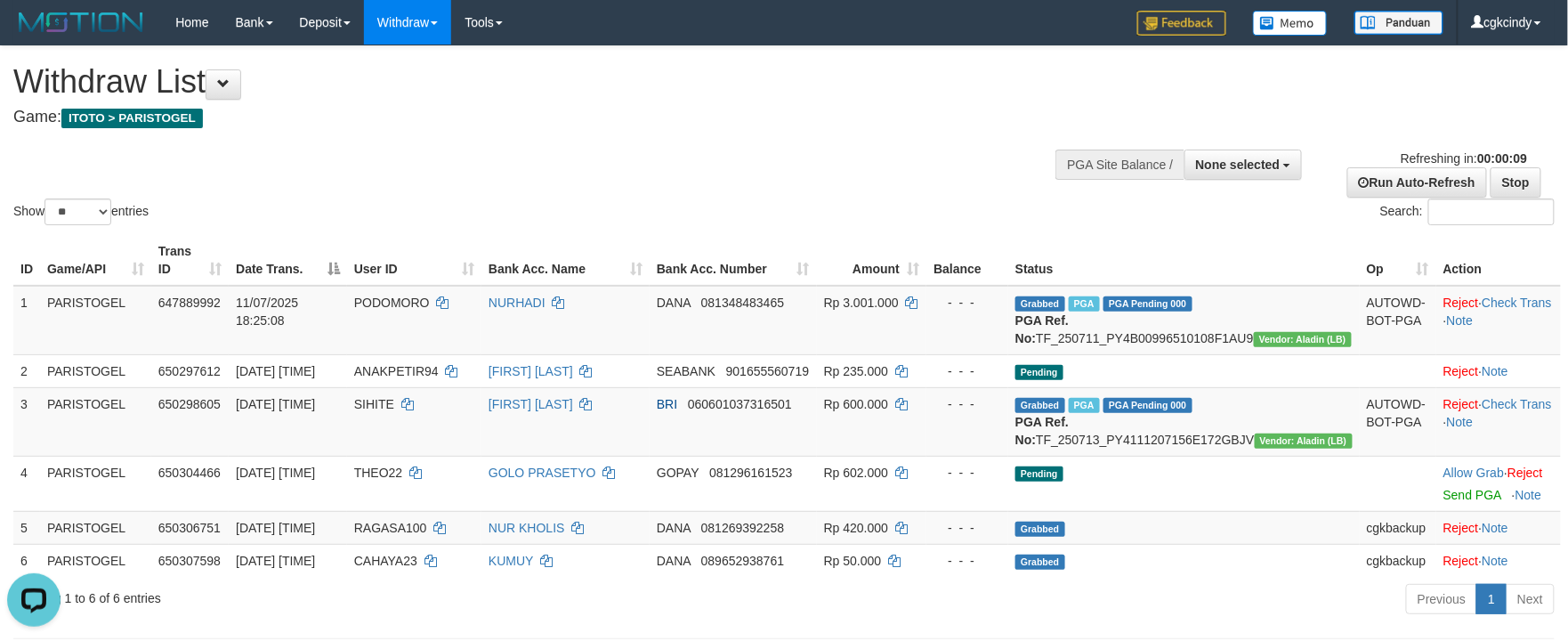 scroll, scrollTop: 0, scrollLeft: 0, axis: both 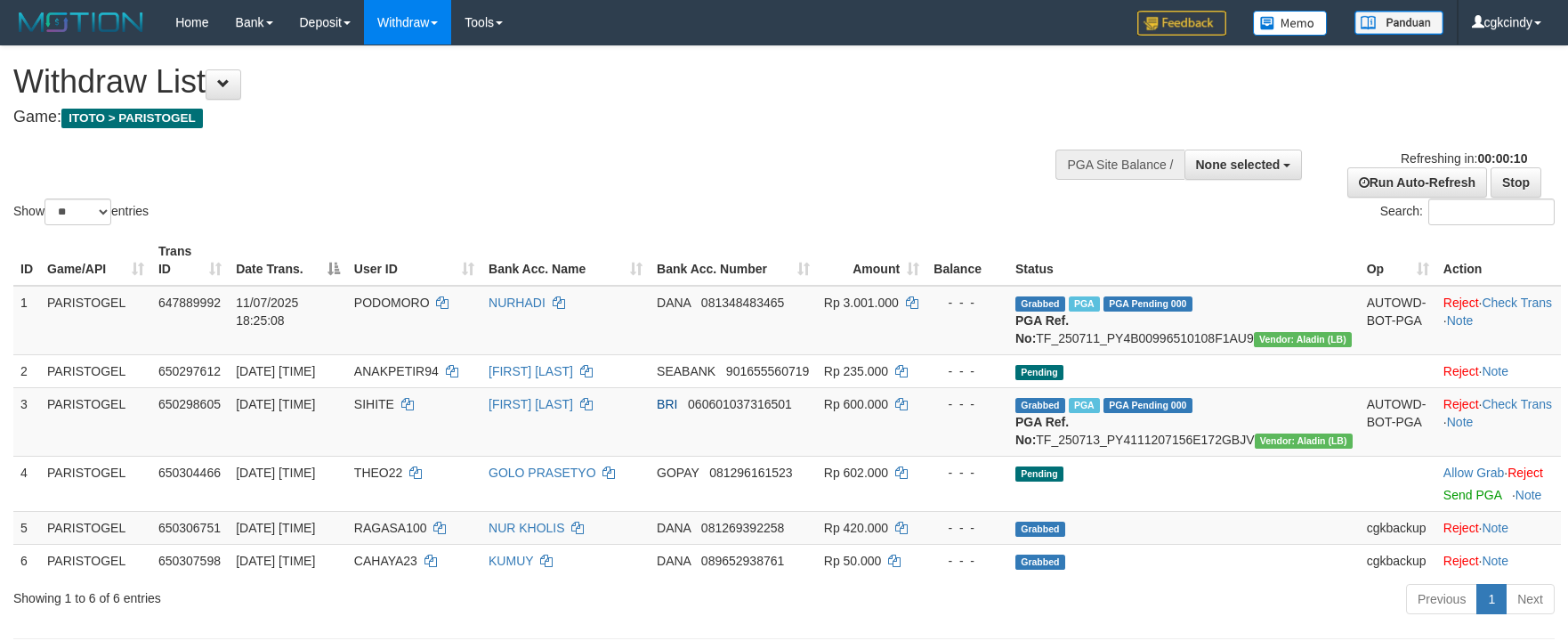 select 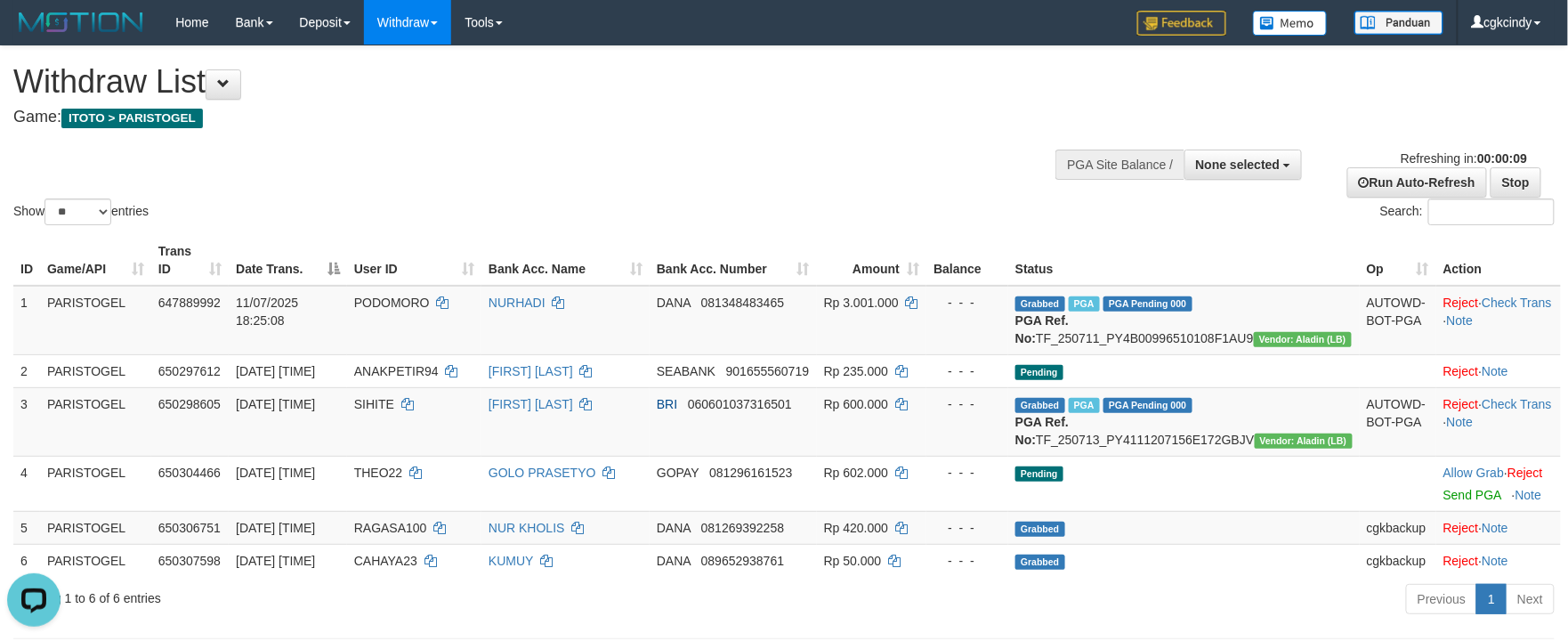 scroll, scrollTop: 0, scrollLeft: 0, axis: both 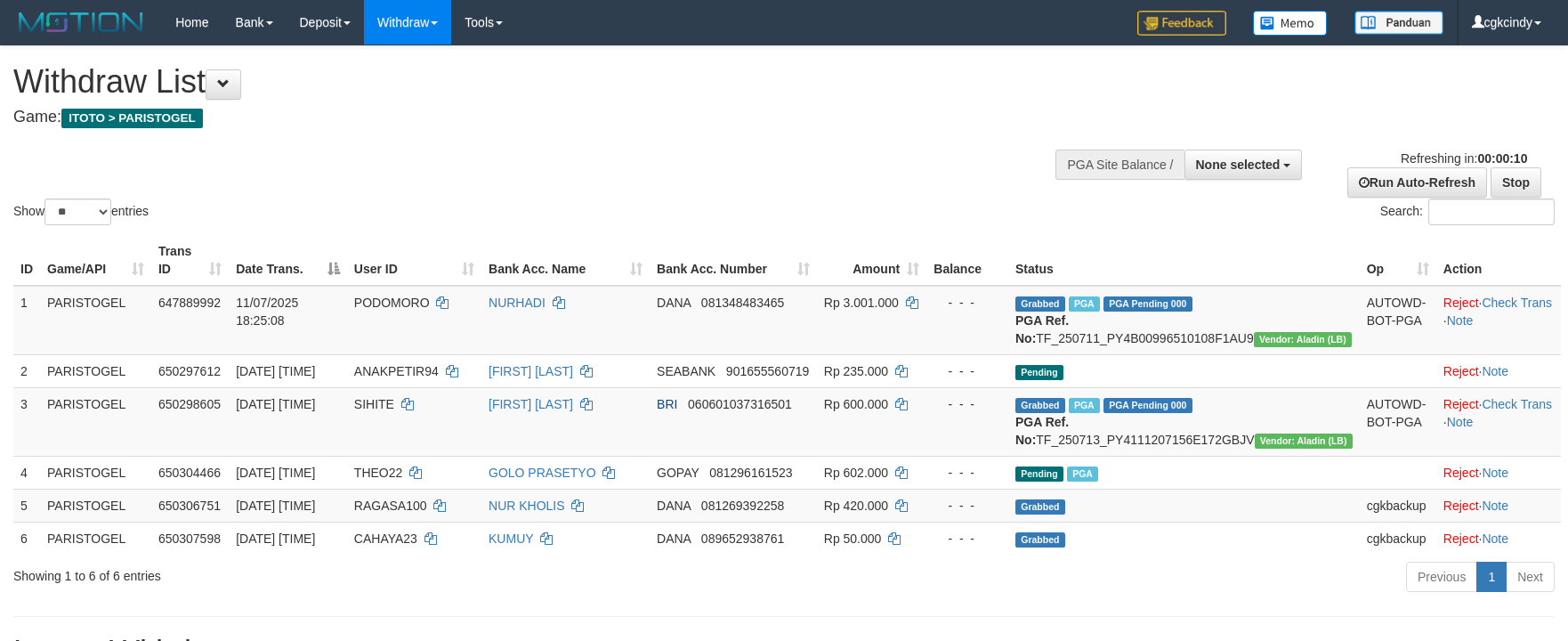 select 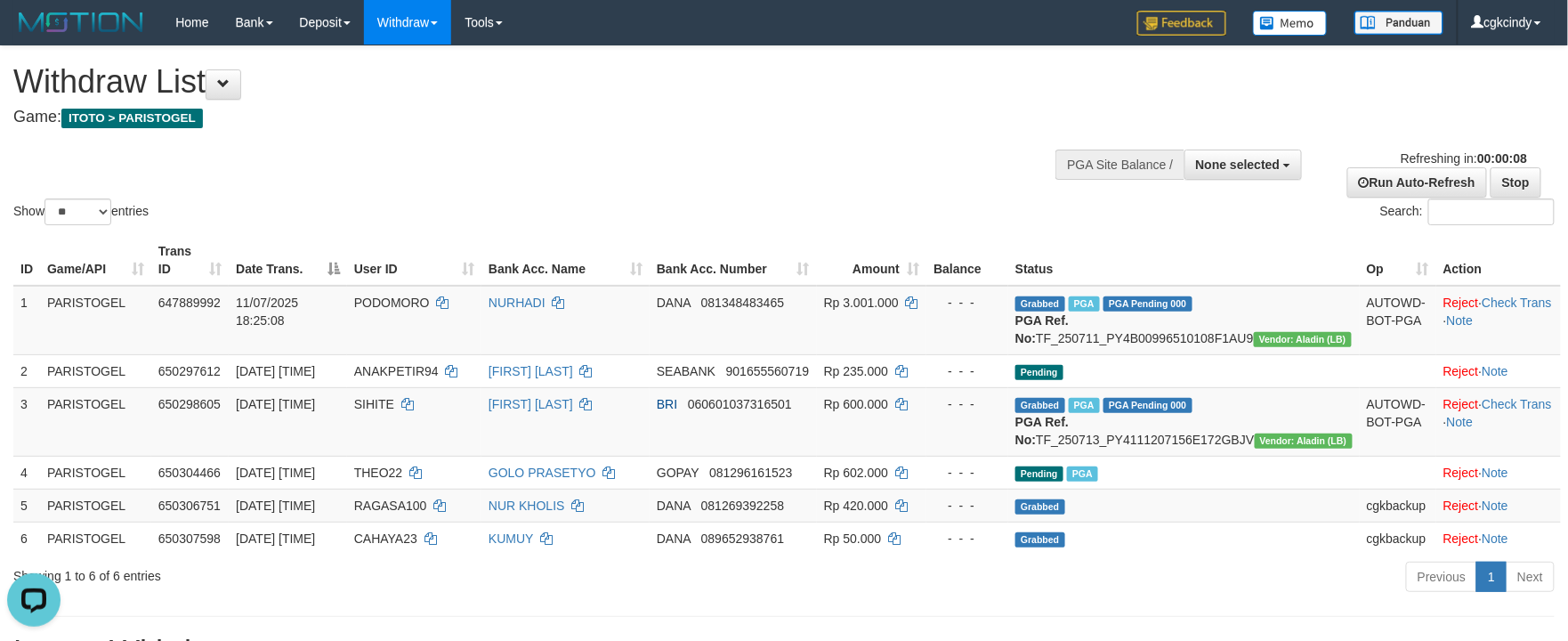 scroll, scrollTop: 0, scrollLeft: 0, axis: both 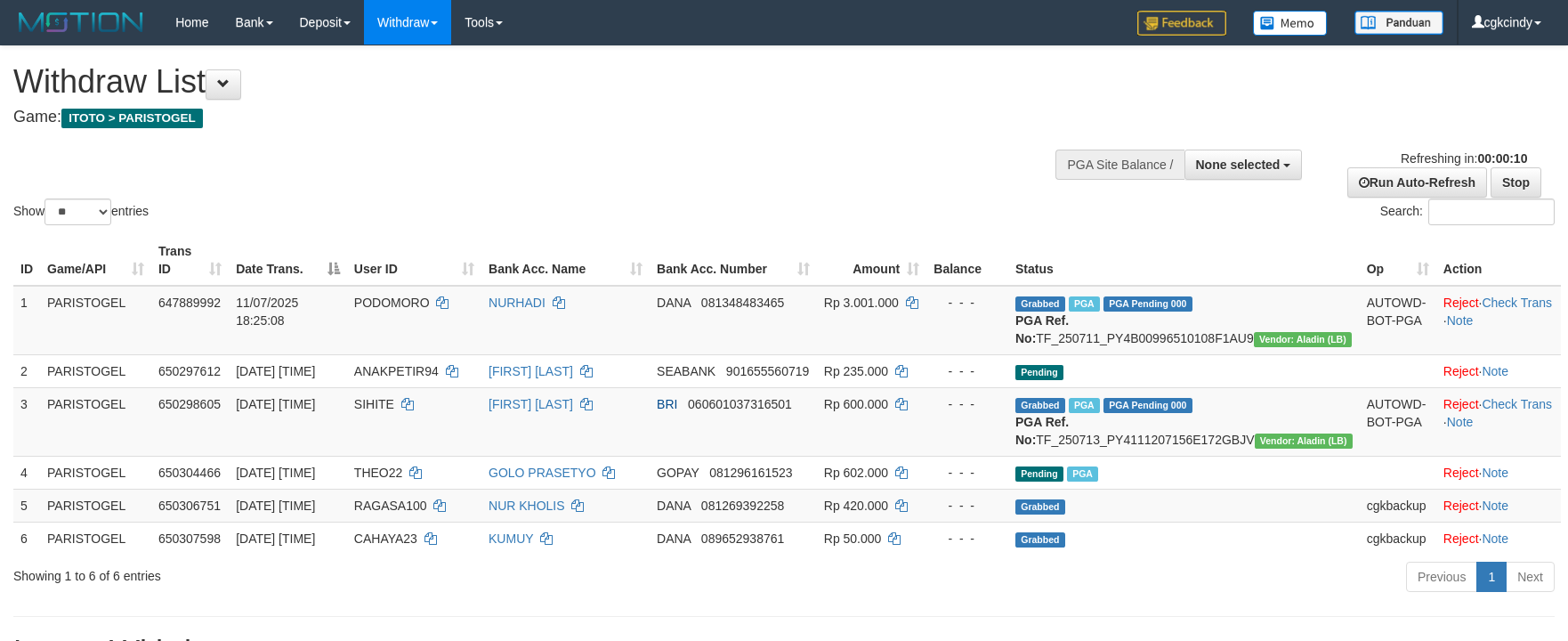 select 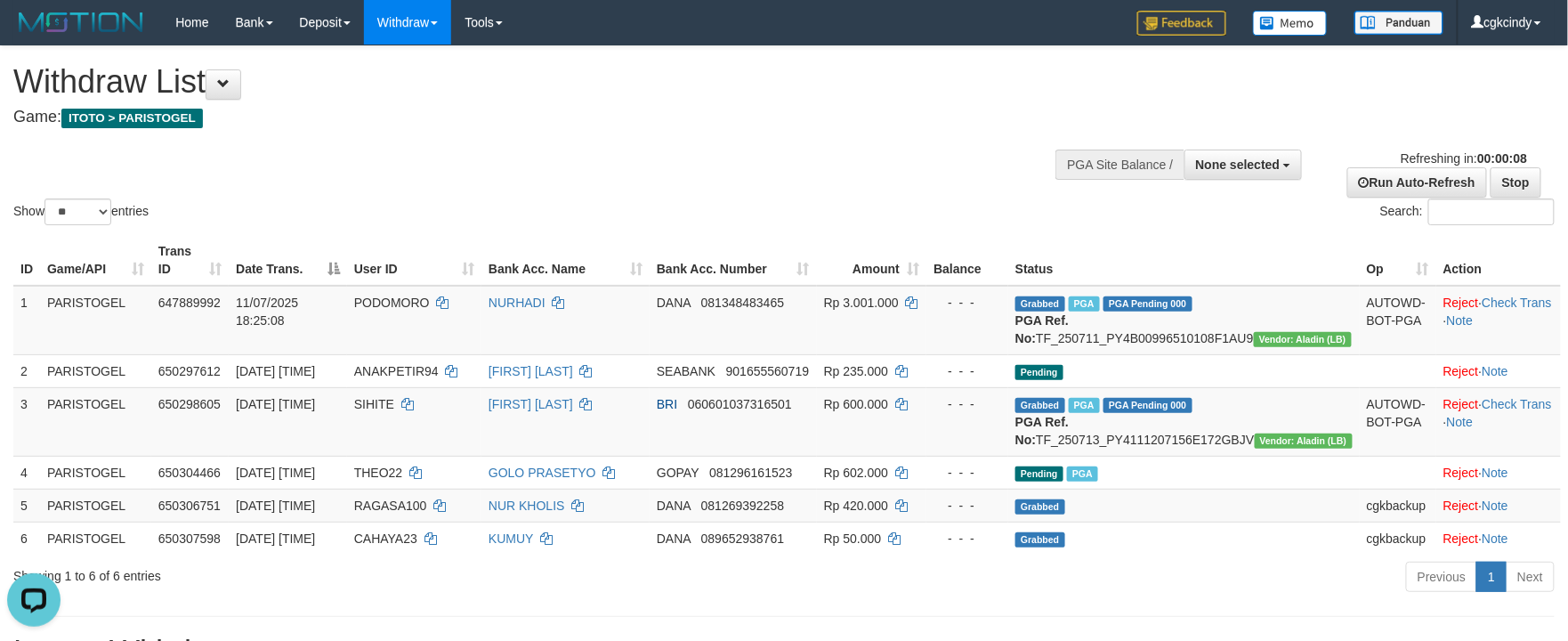 scroll, scrollTop: 0, scrollLeft: 0, axis: both 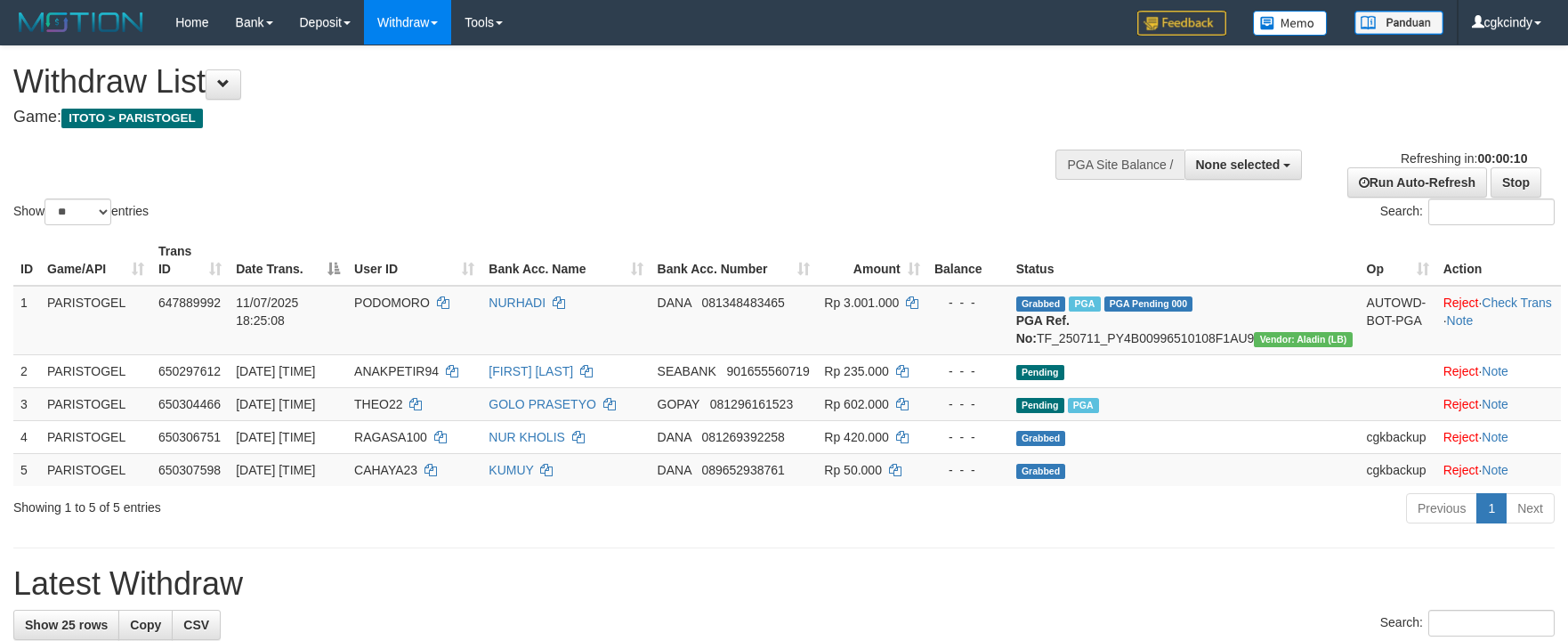 select 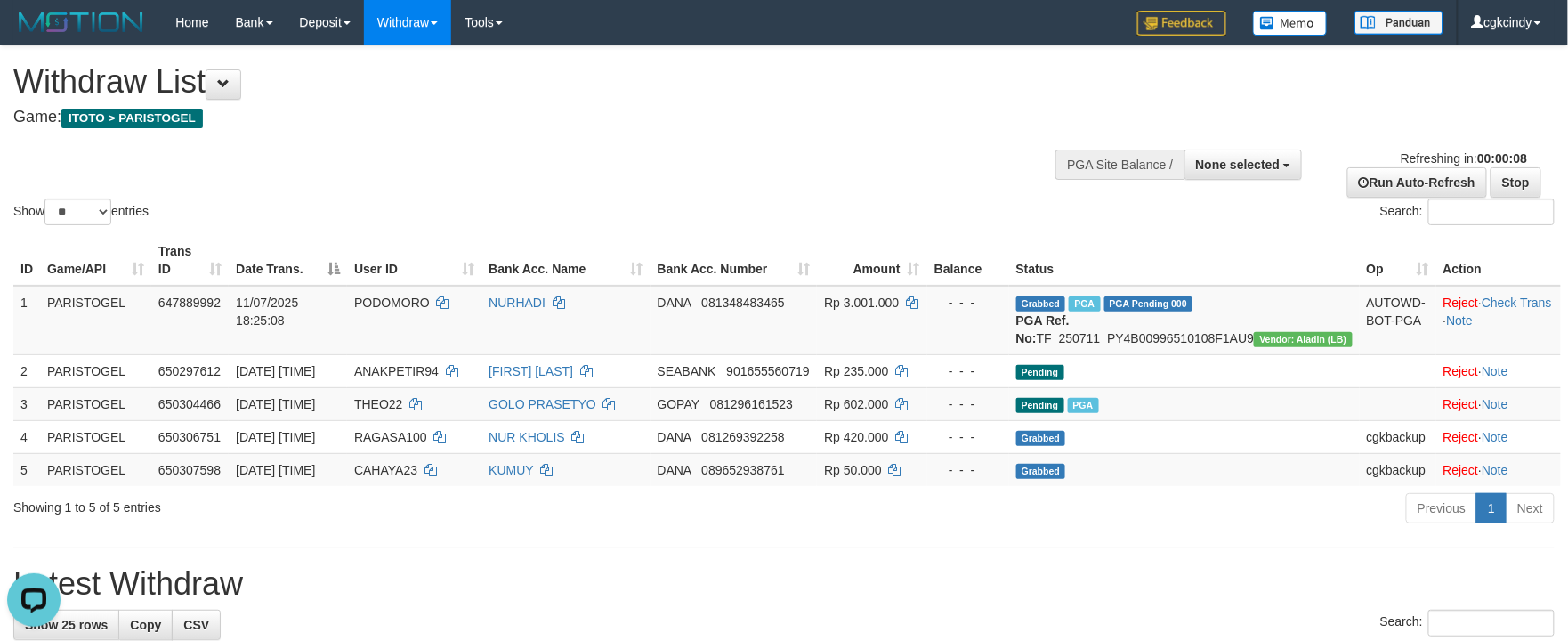 scroll, scrollTop: 0, scrollLeft: 0, axis: both 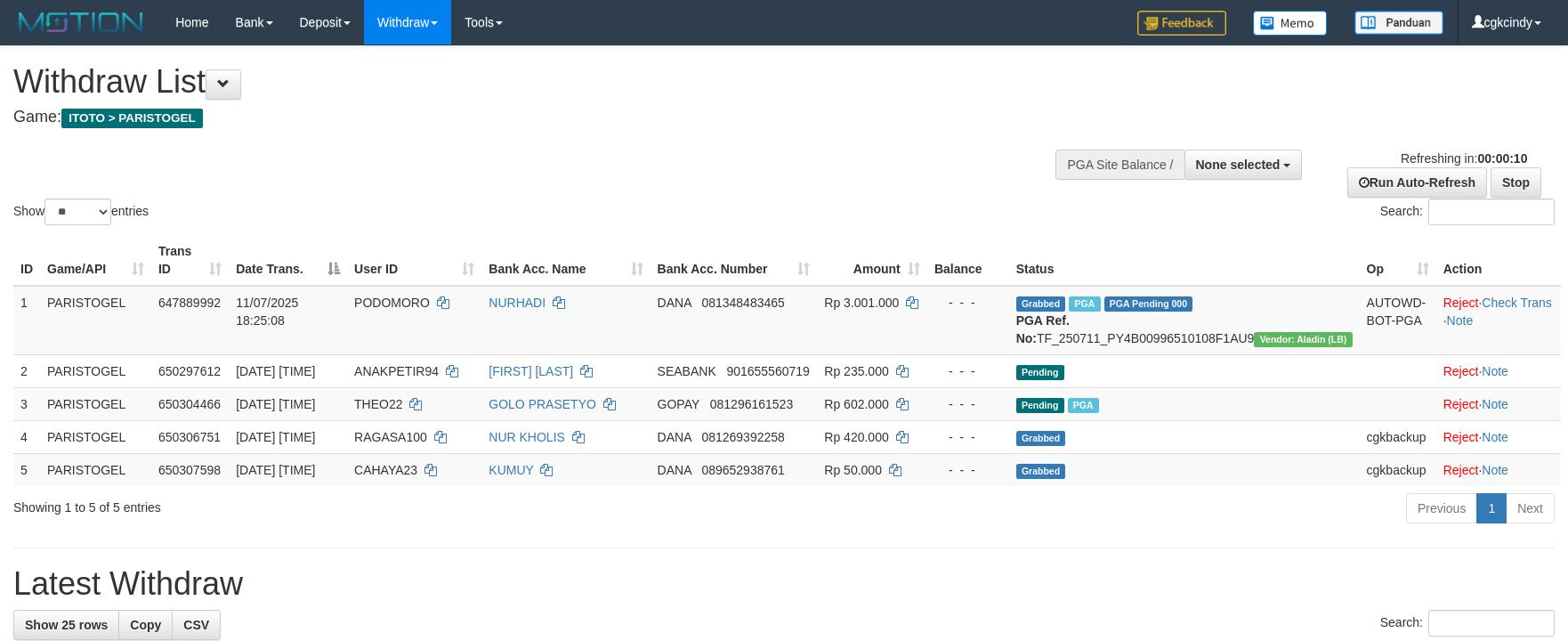 select 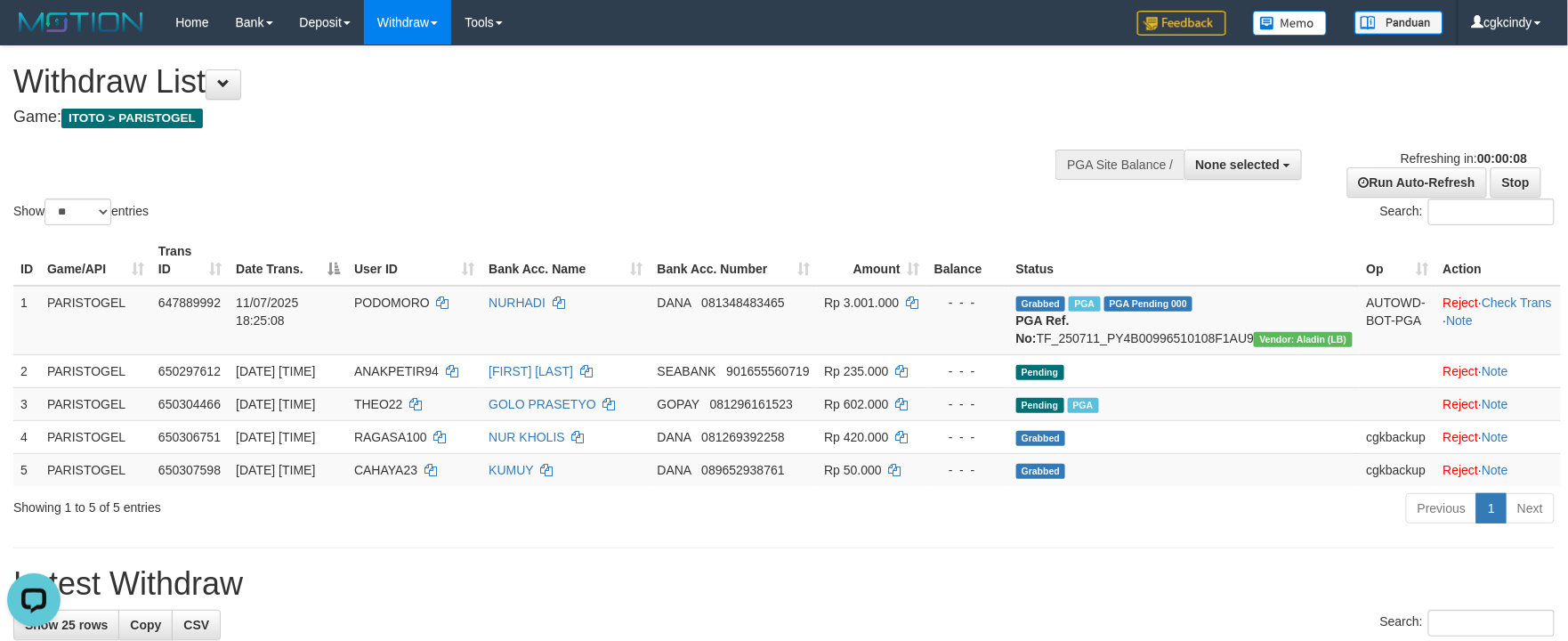 scroll, scrollTop: 0, scrollLeft: 0, axis: both 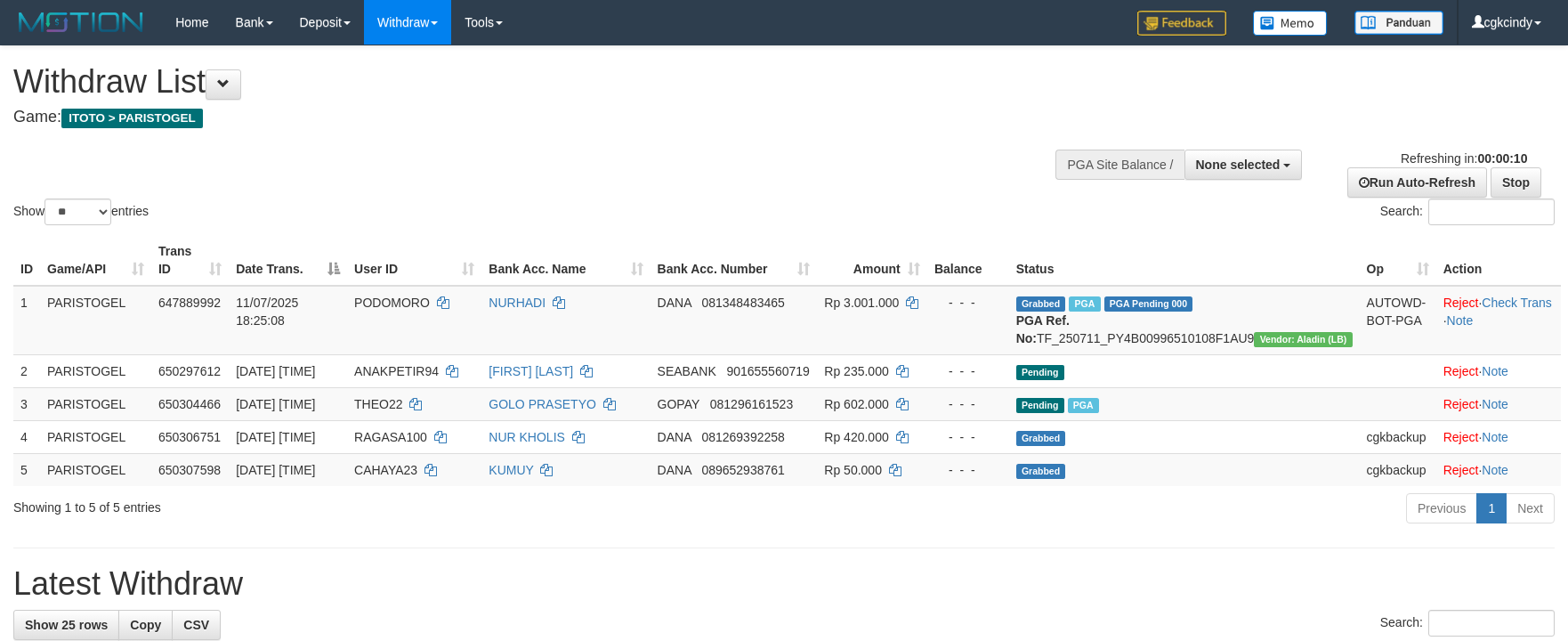 select 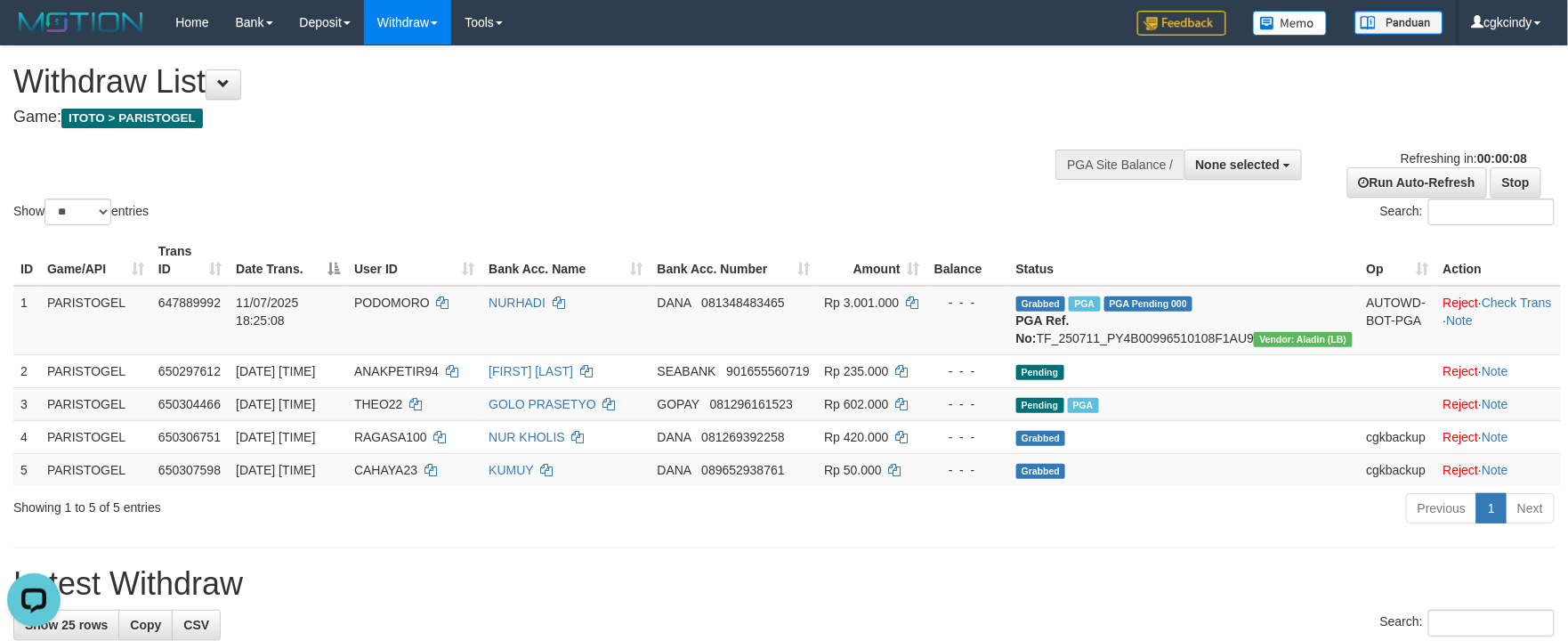 scroll, scrollTop: 0, scrollLeft: 0, axis: both 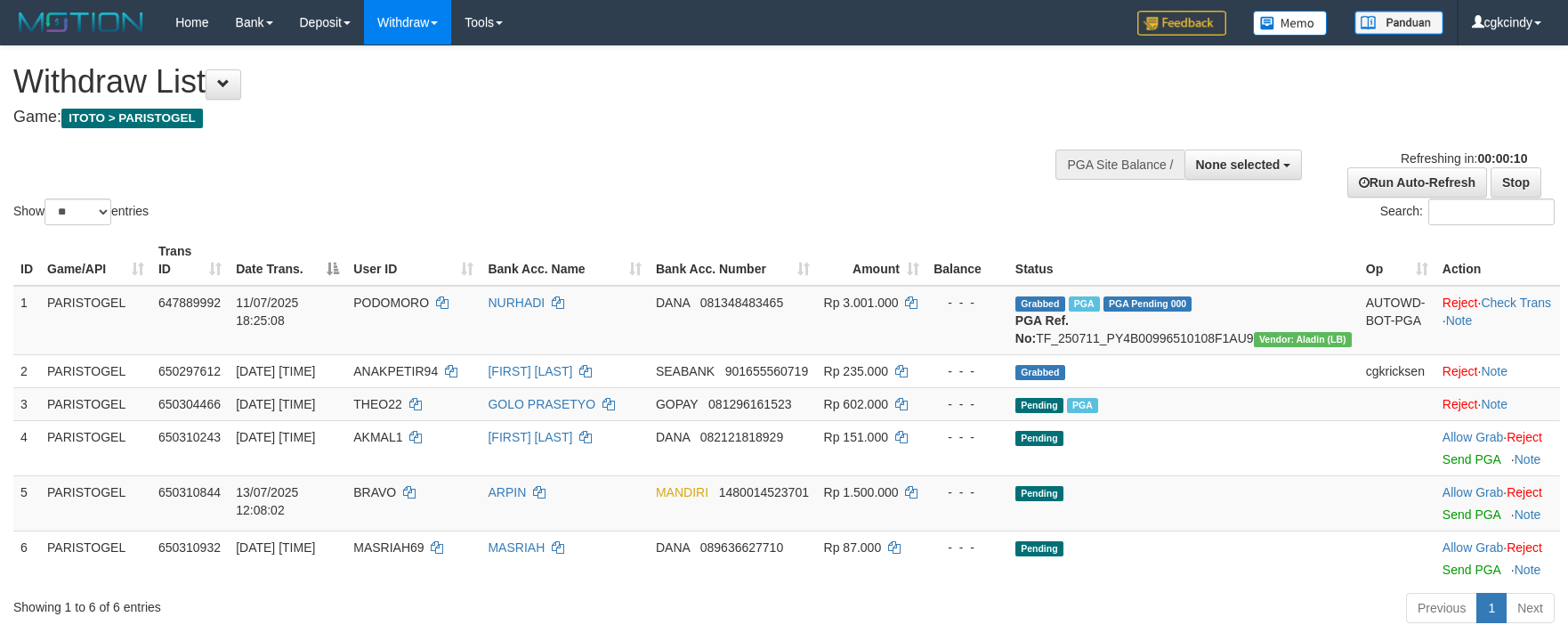 select 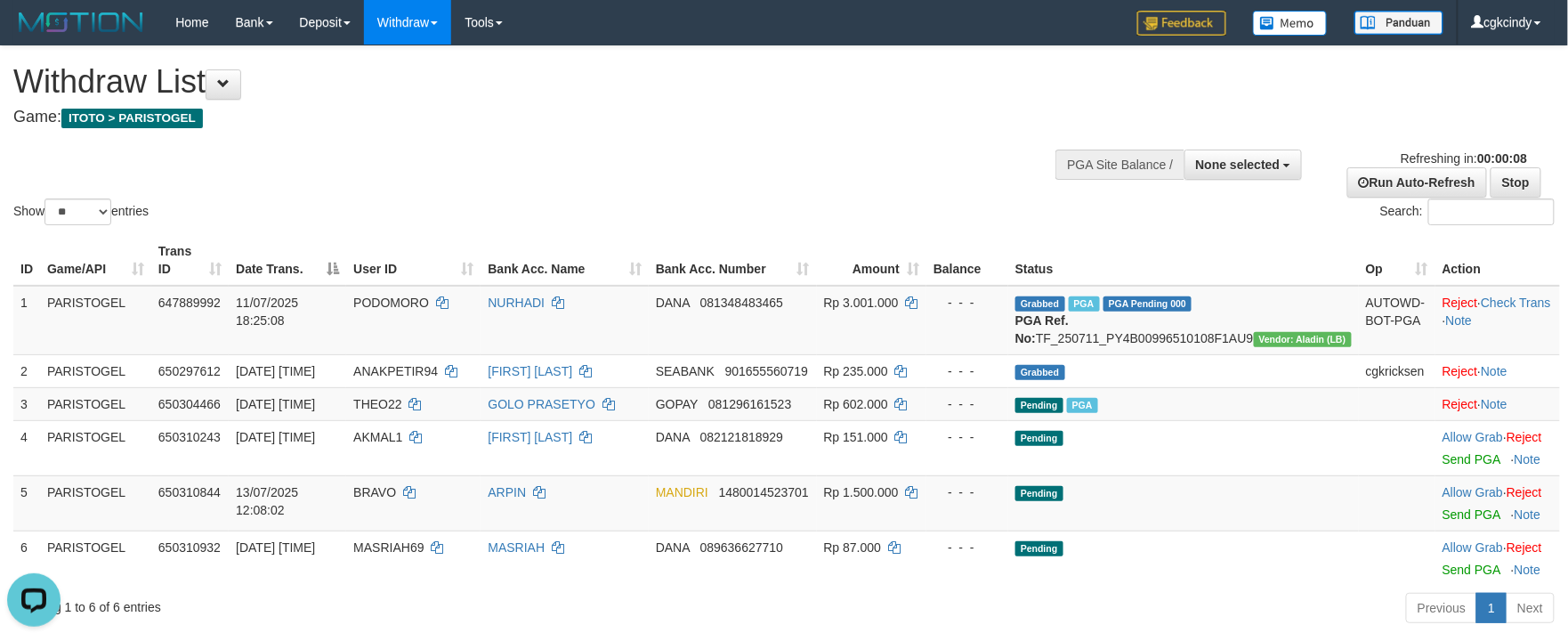 scroll, scrollTop: 0, scrollLeft: 0, axis: both 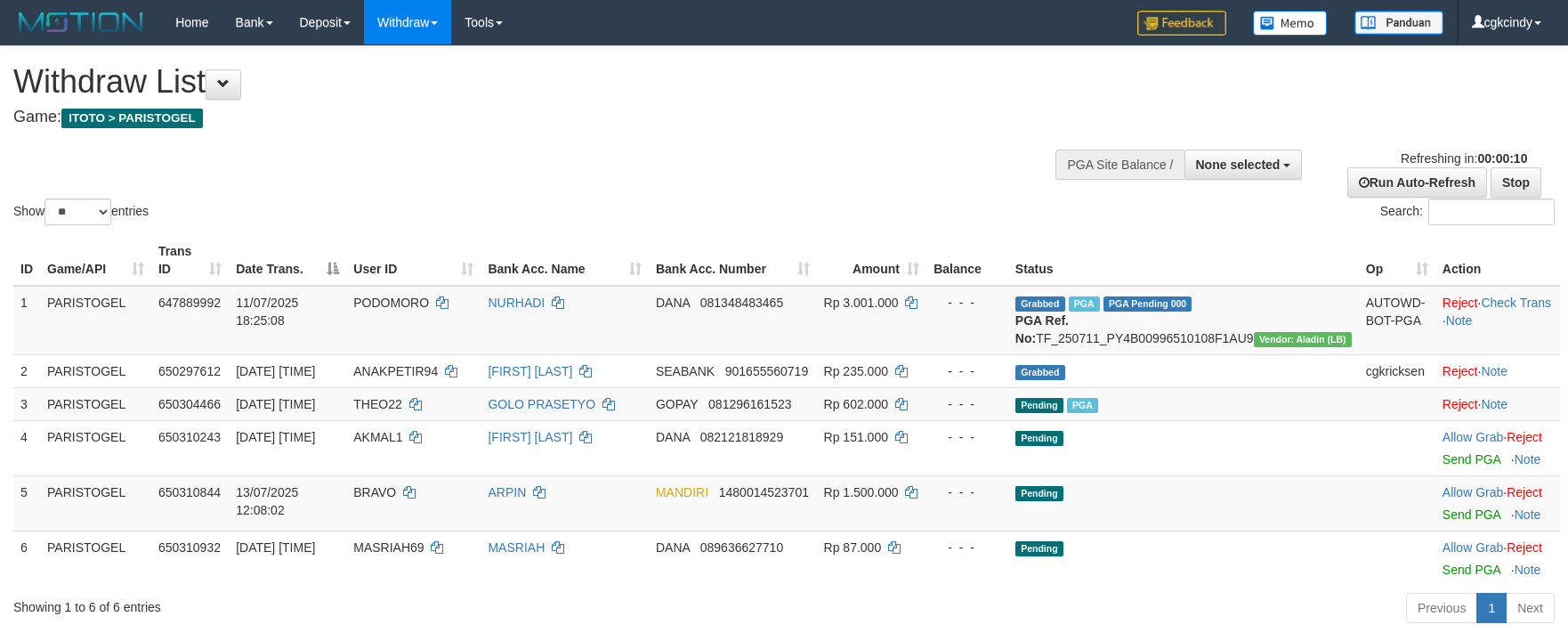 select 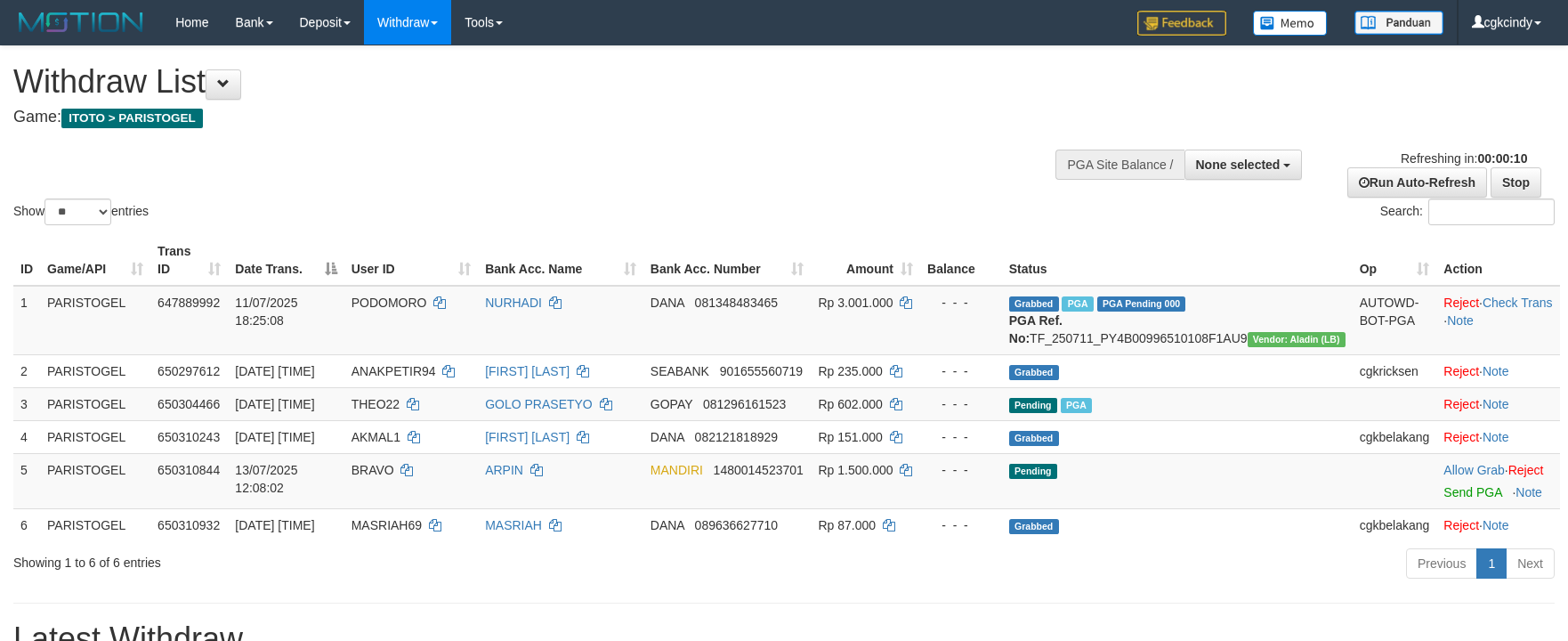 select 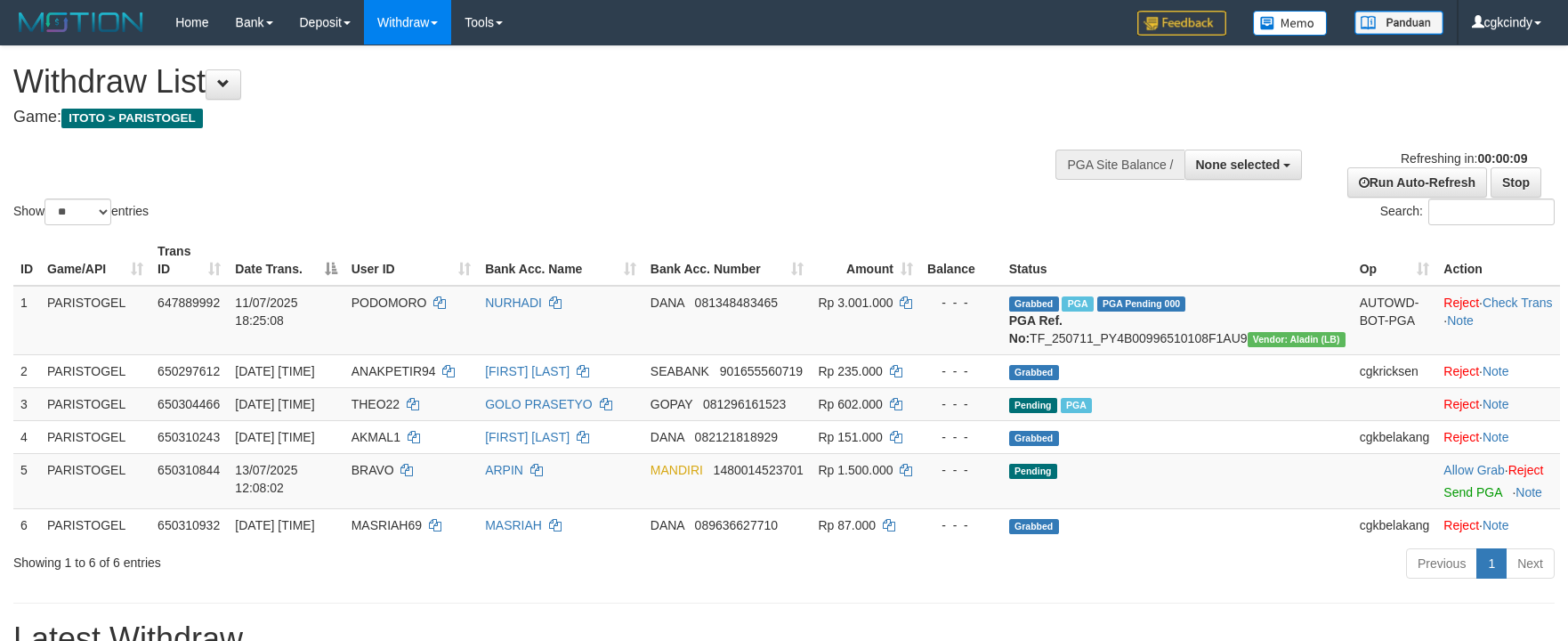select 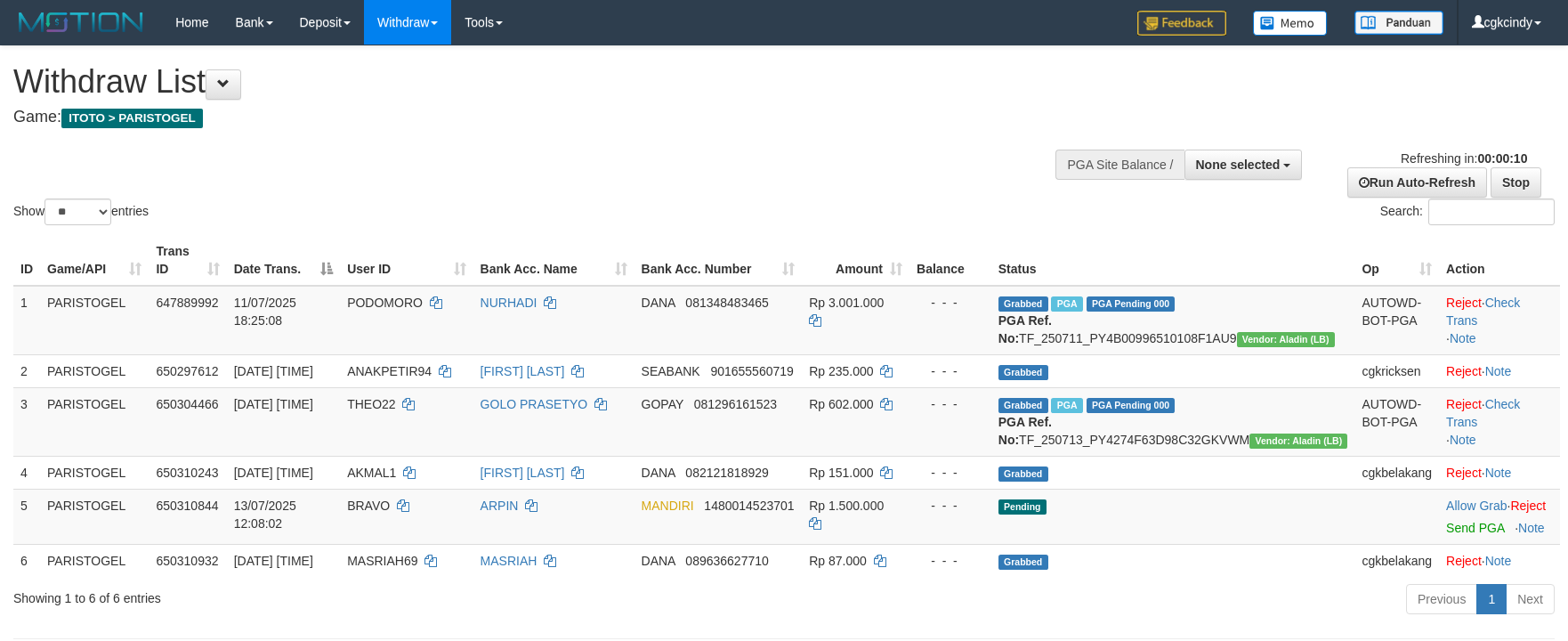 select 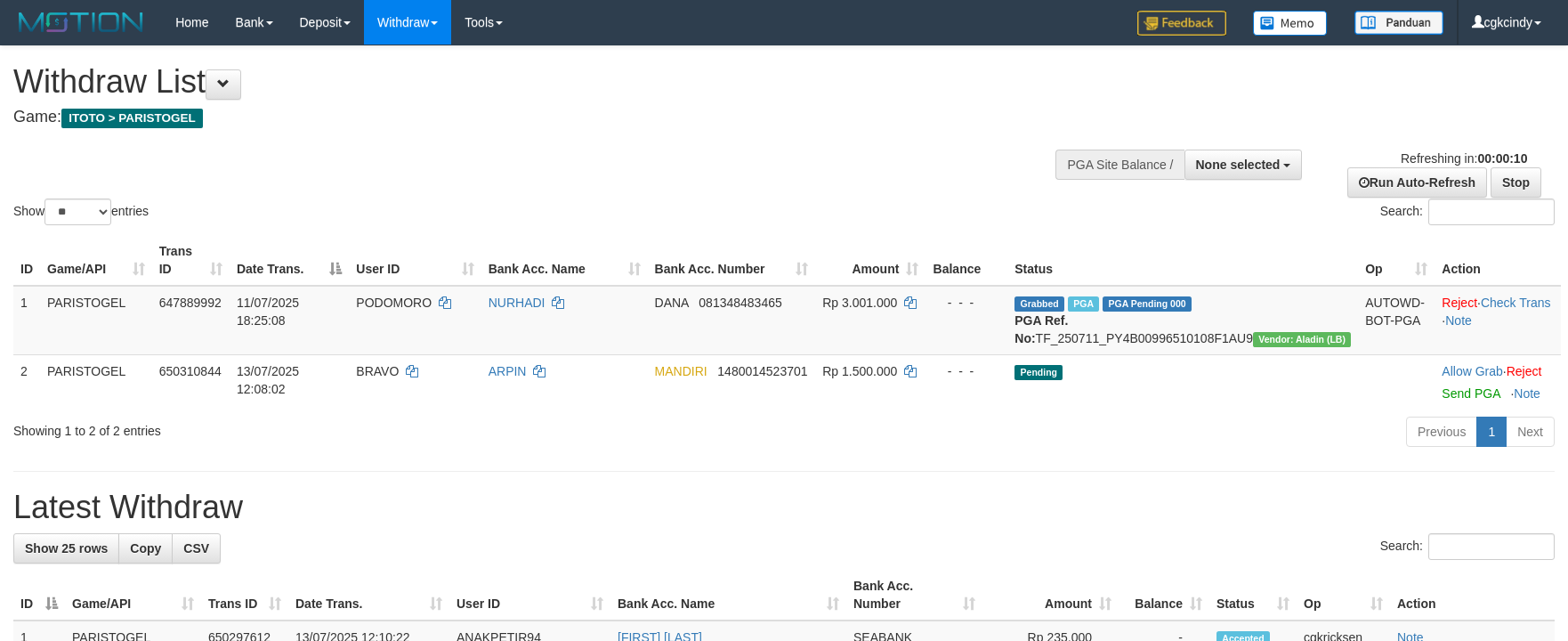 select 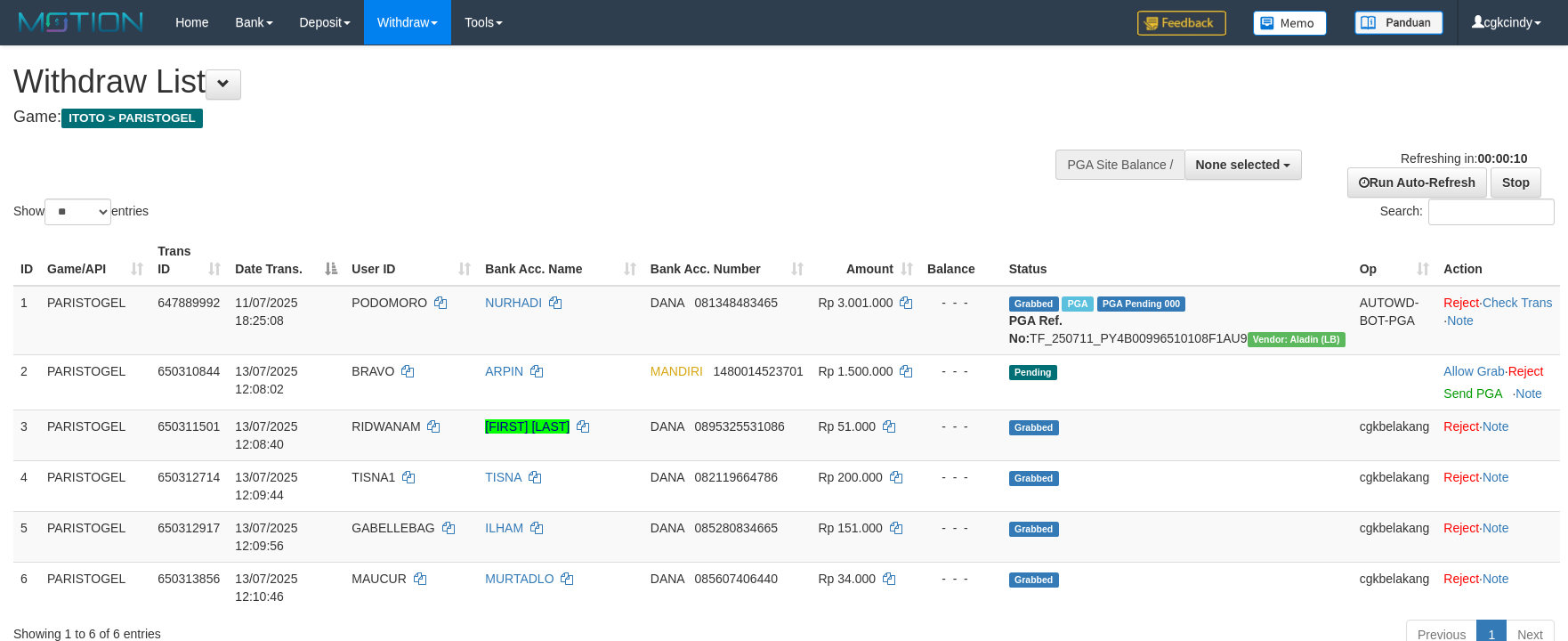 select 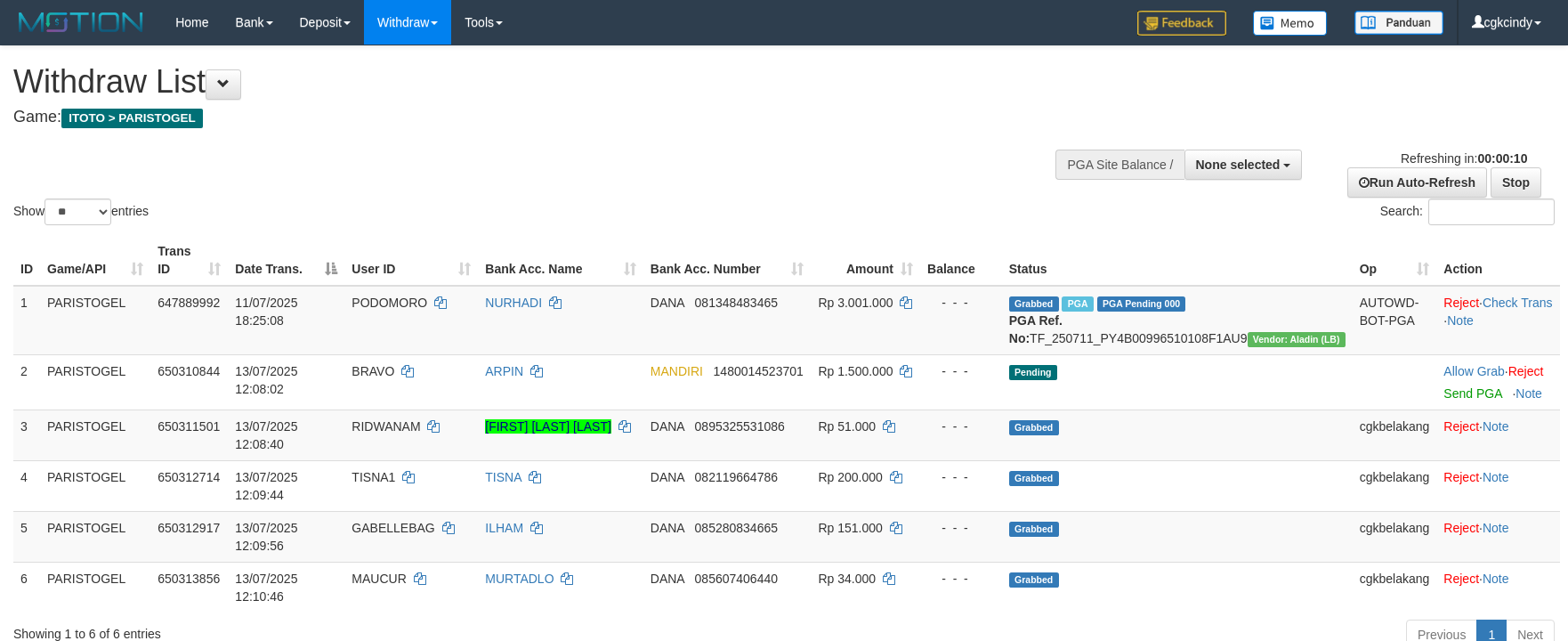 select 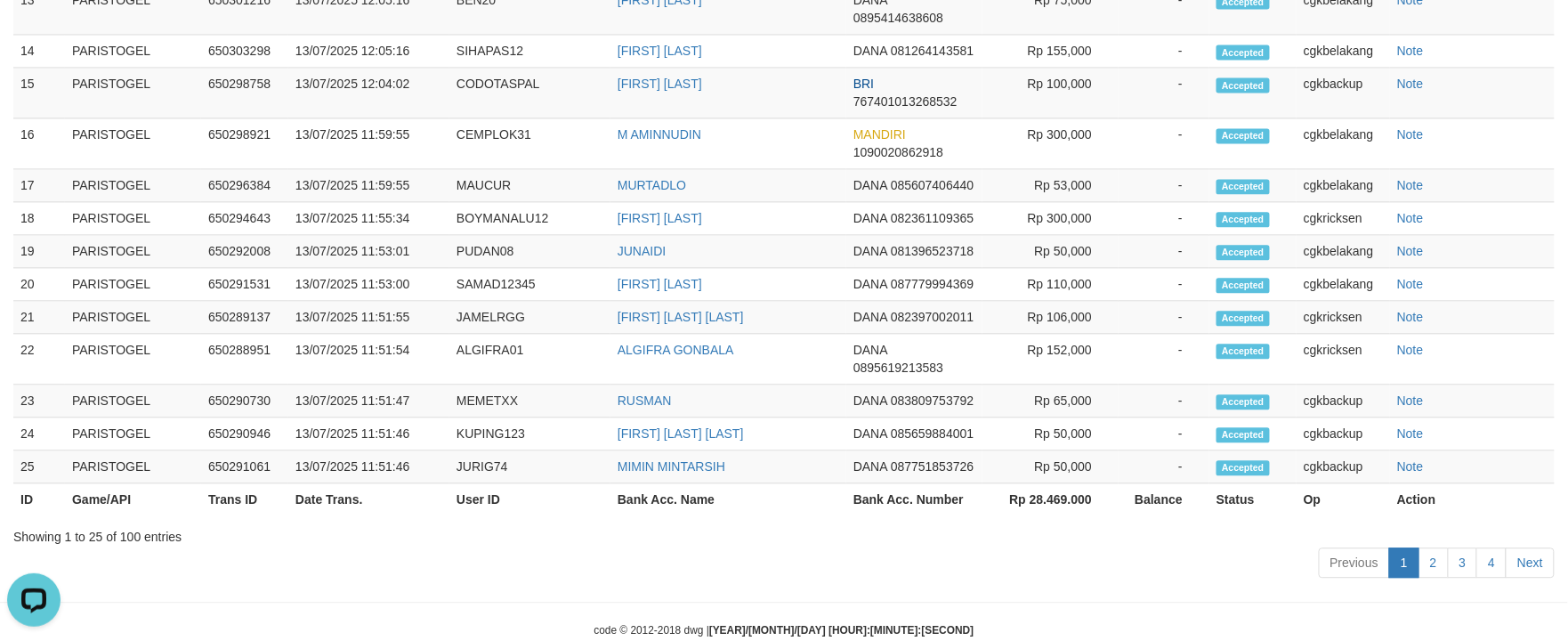 scroll, scrollTop: 1289, scrollLeft: 0, axis: vertical 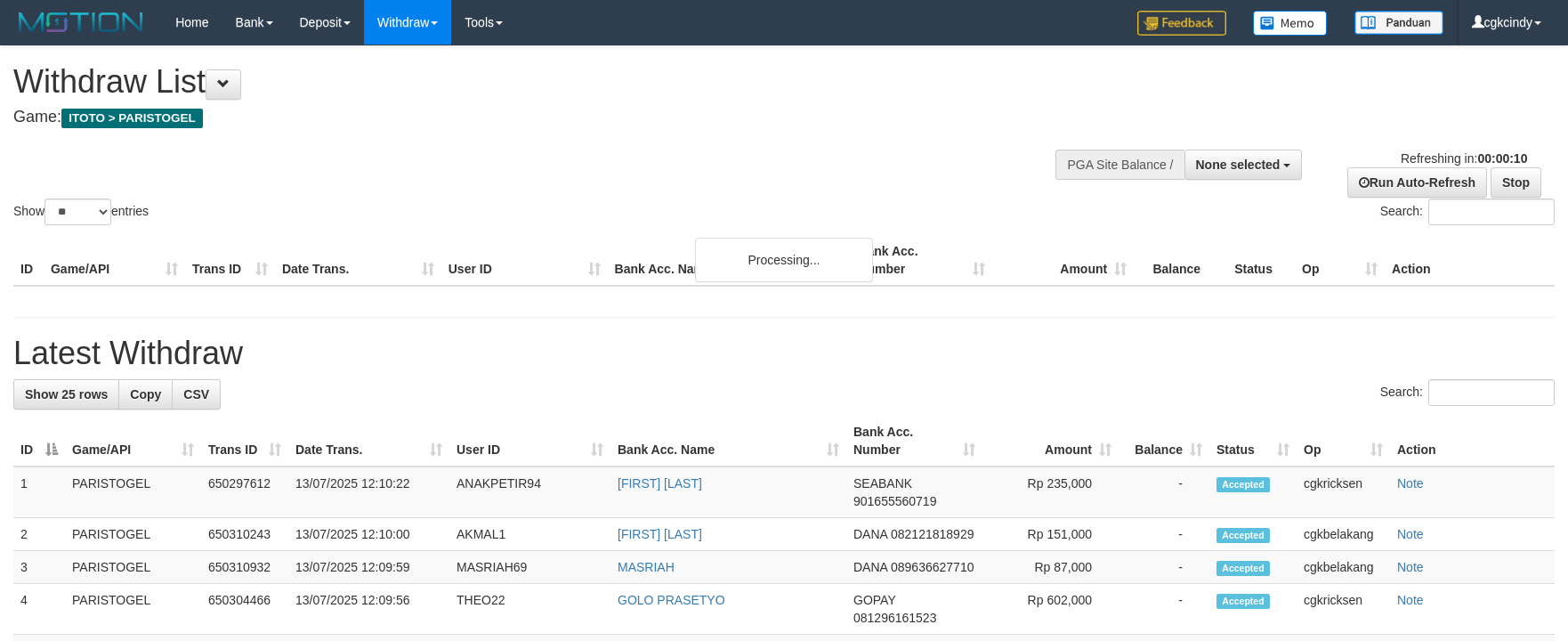 select 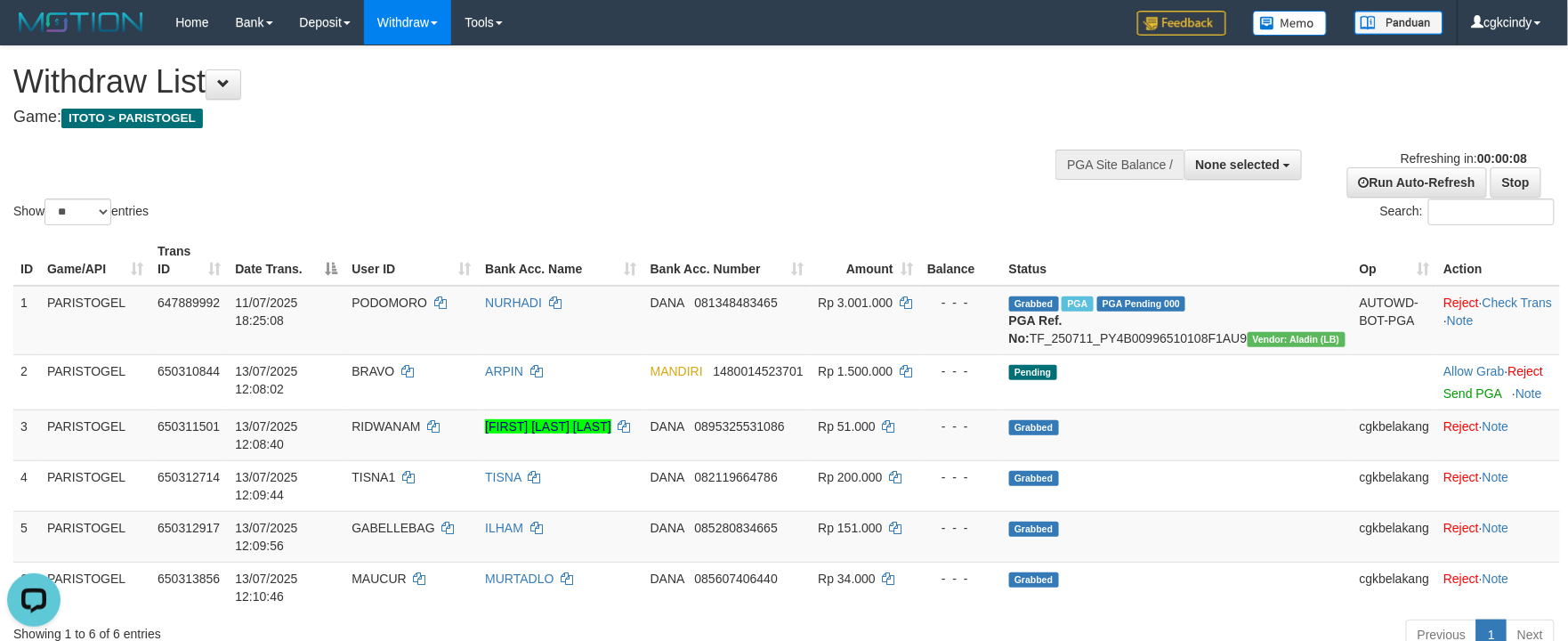 scroll, scrollTop: 0, scrollLeft: 0, axis: both 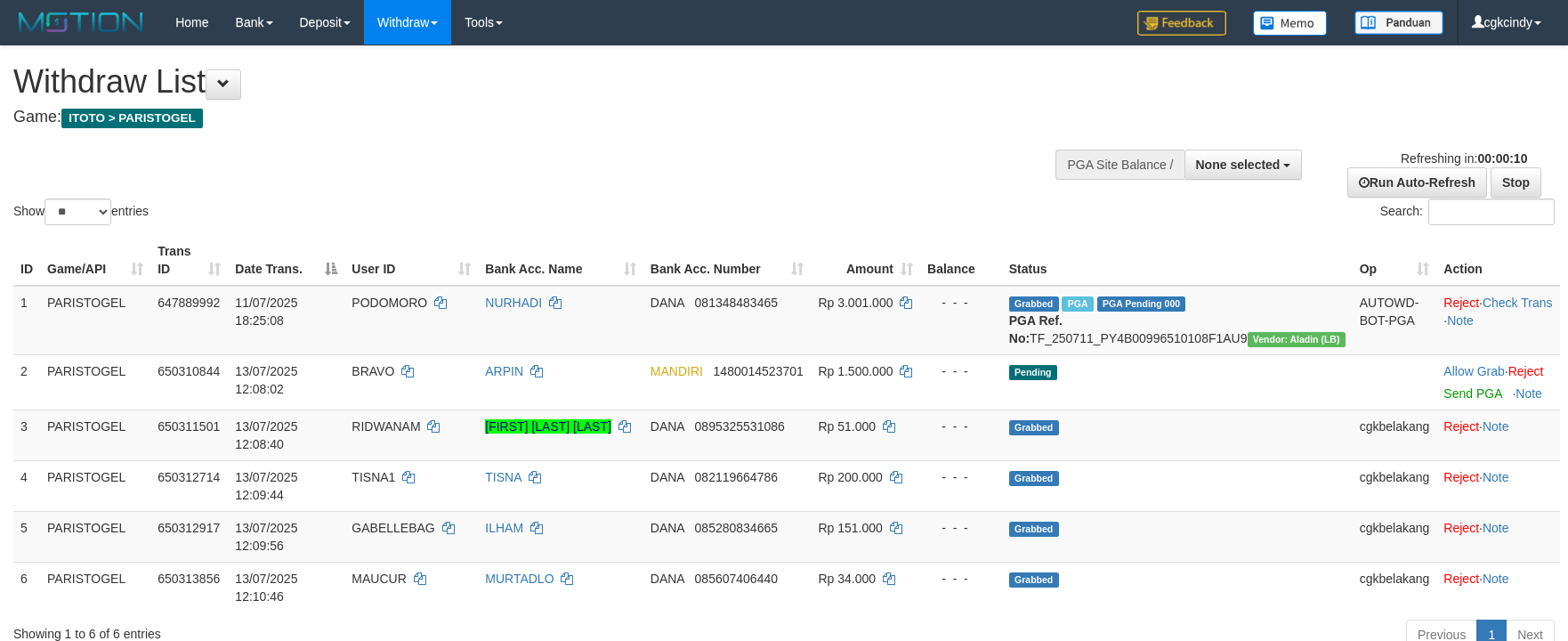 select 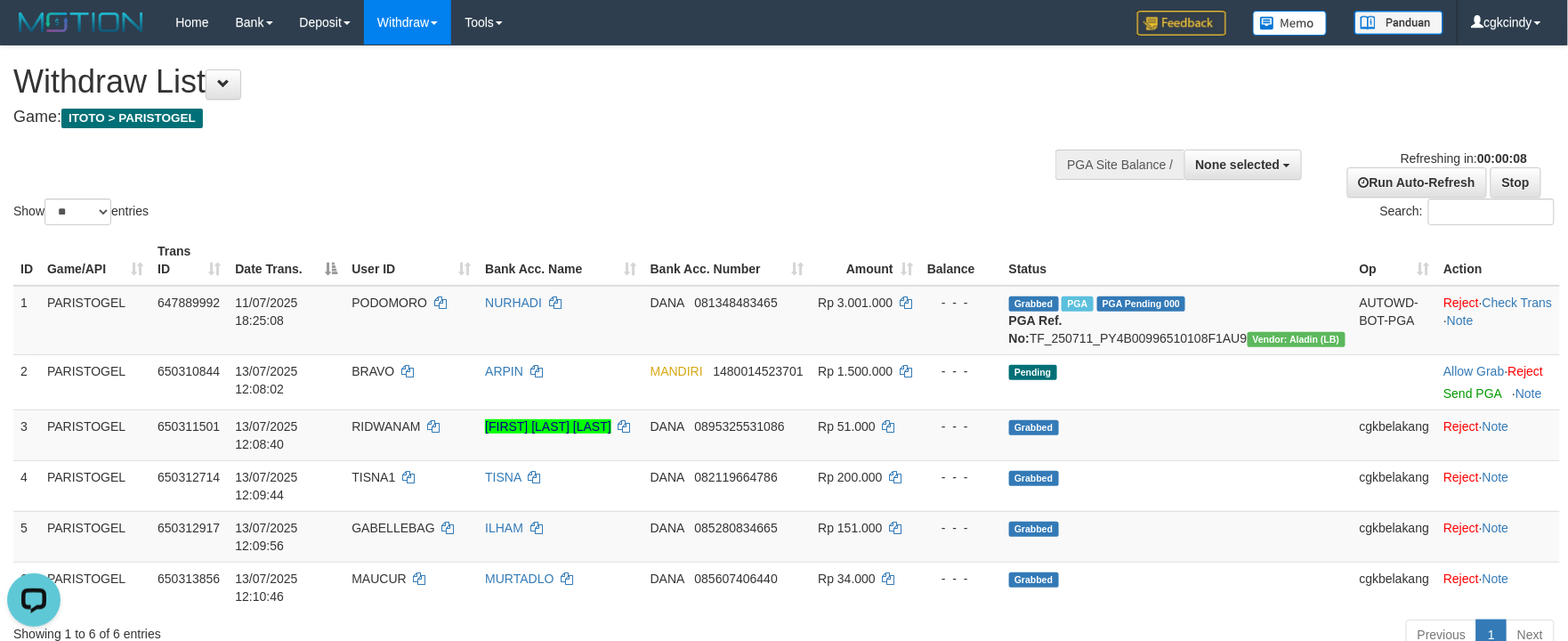 scroll, scrollTop: 0, scrollLeft: 0, axis: both 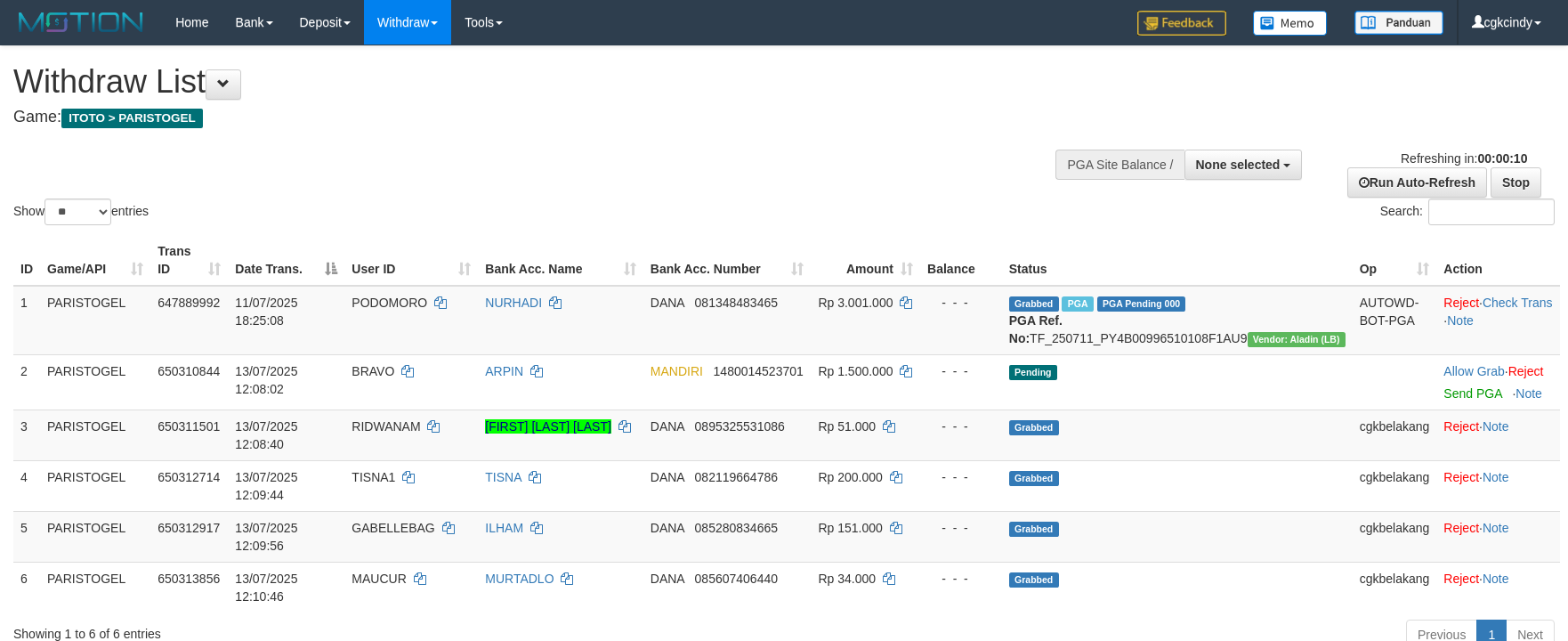 select 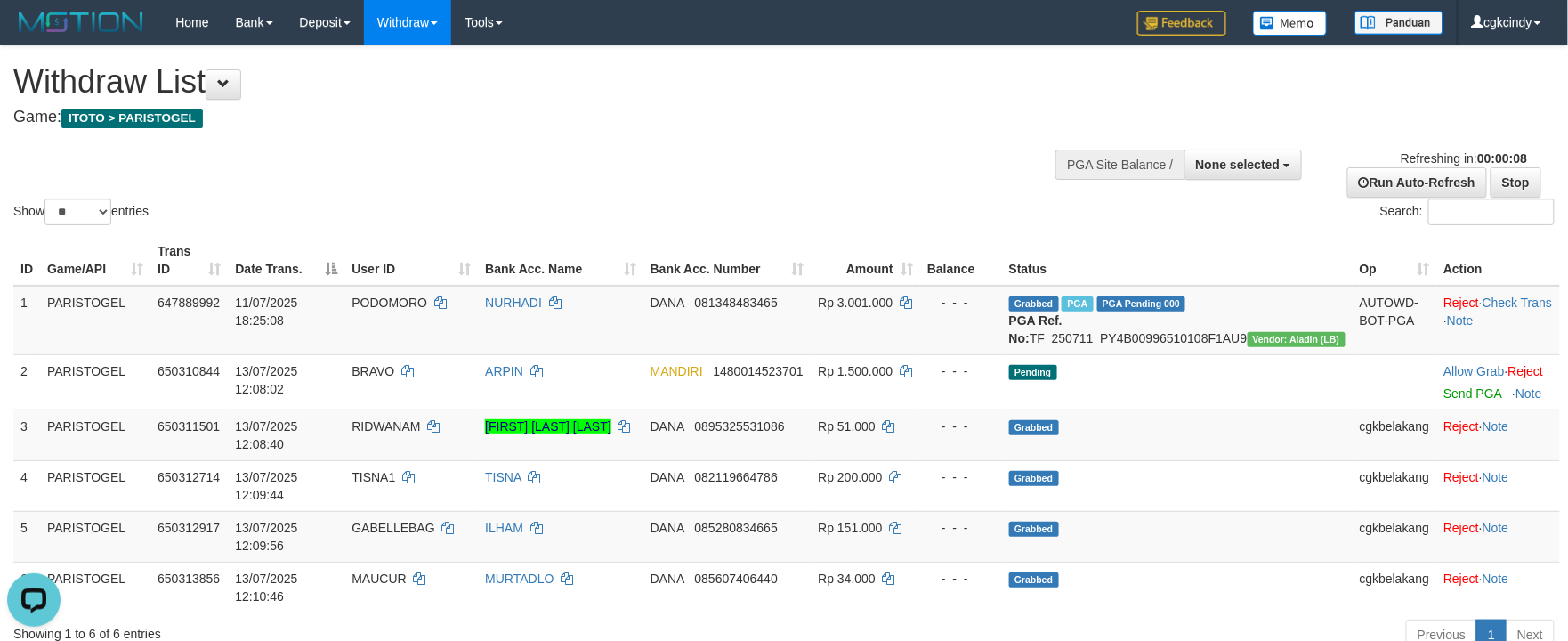scroll, scrollTop: 0, scrollLeft: 0, axis: both 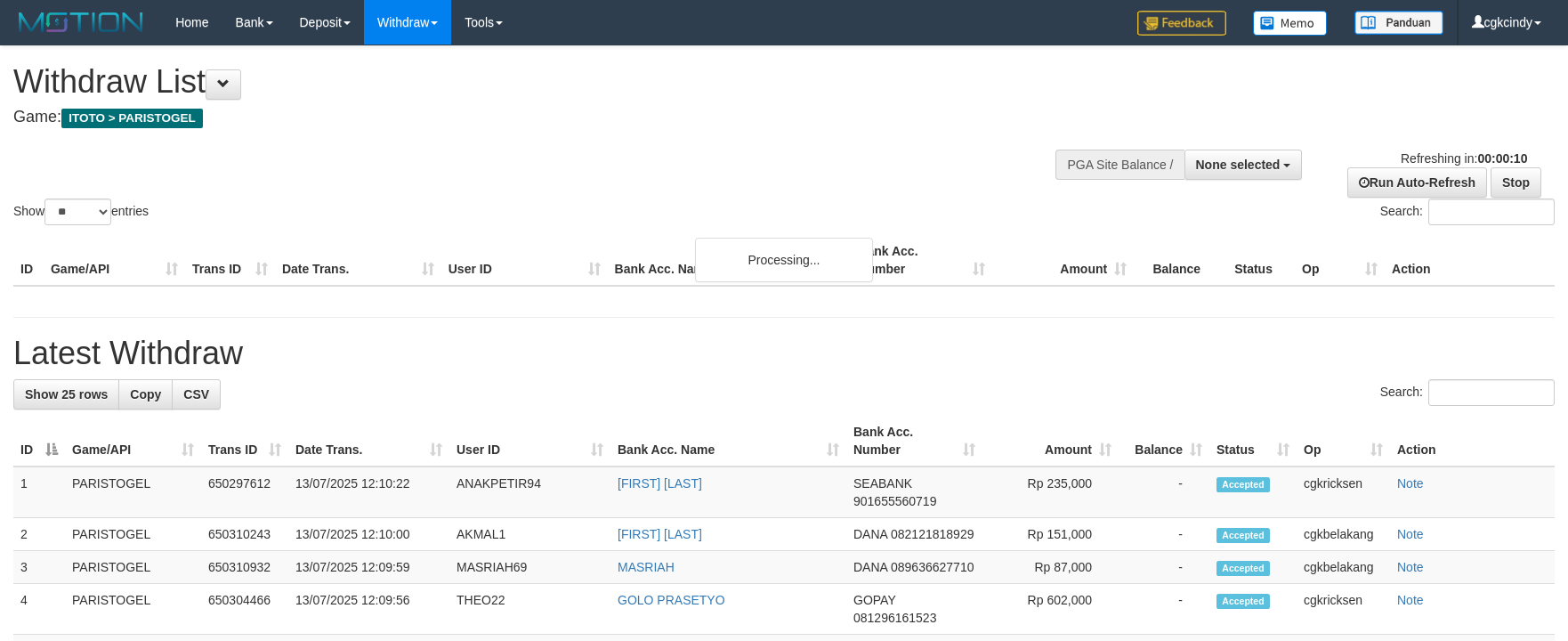 select 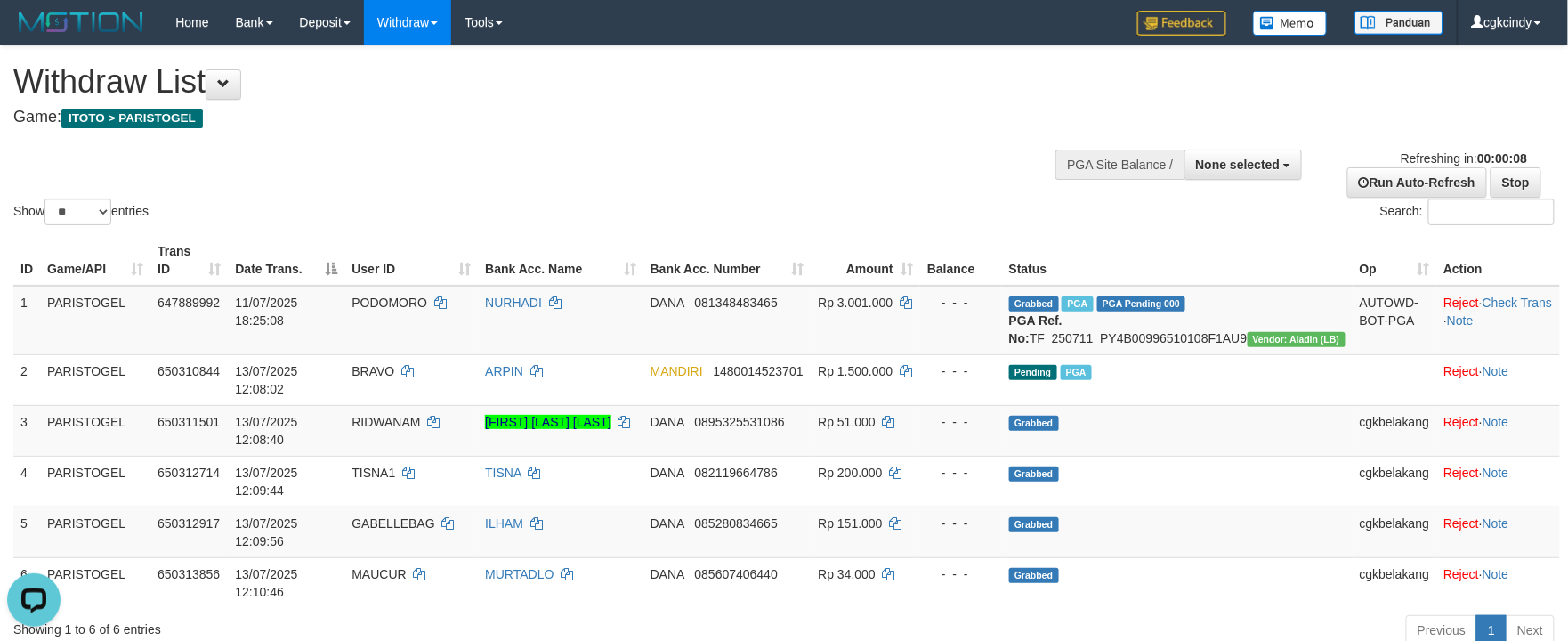 scroll, scrollTop: 0, scrollLeft: 0, axis: both 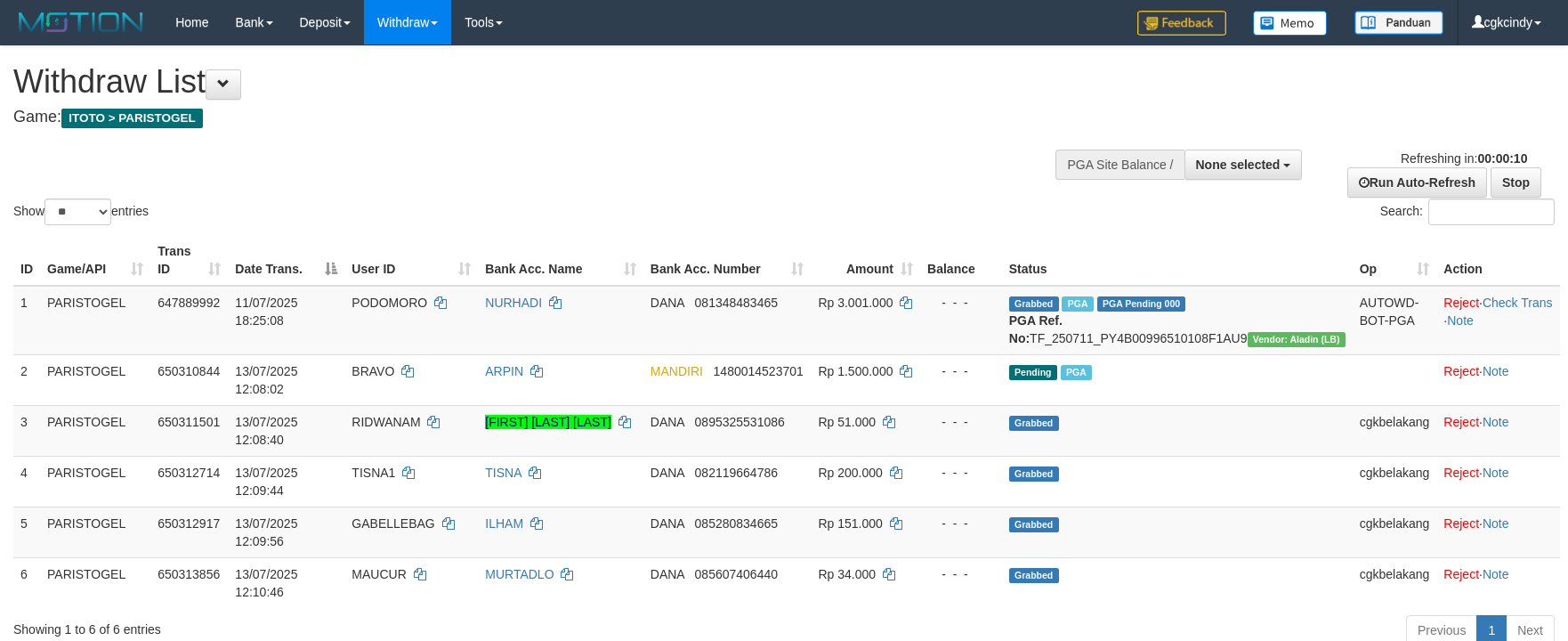select 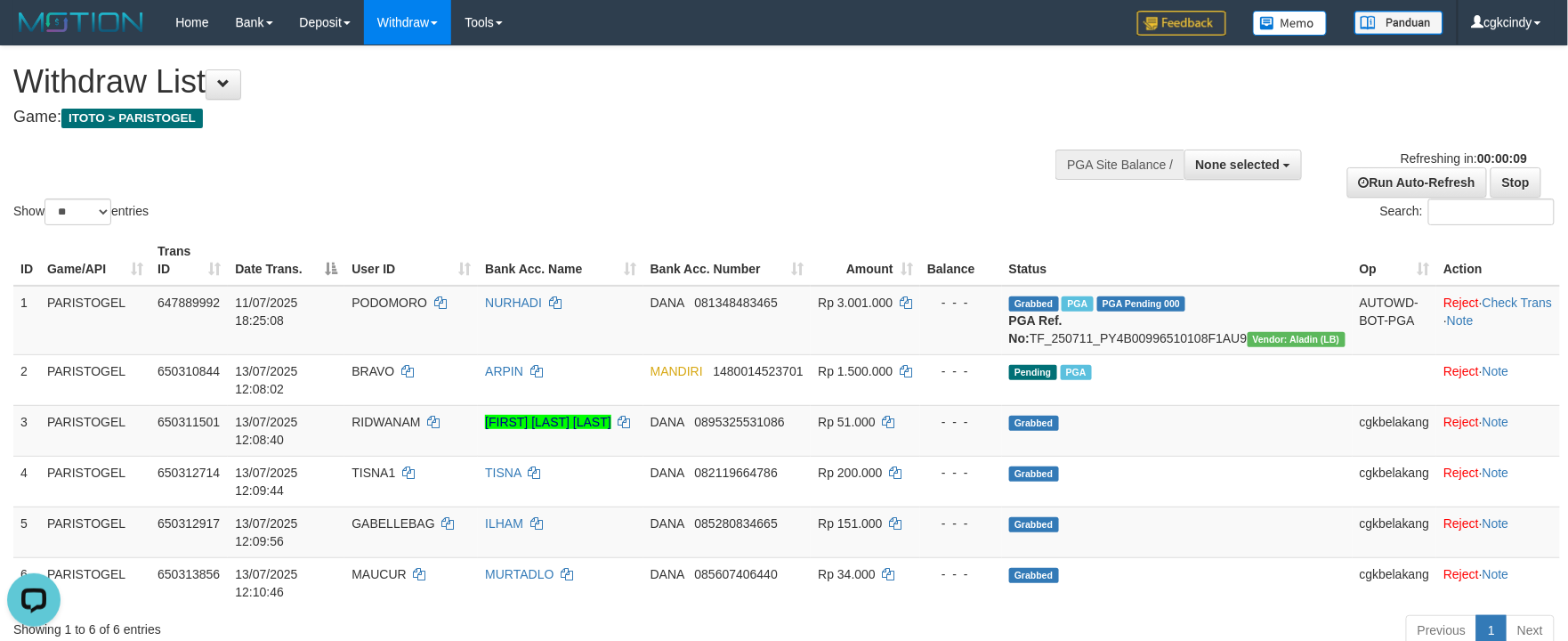 scroll, scrollTop: 0, scrollLeft: 0, axis: both 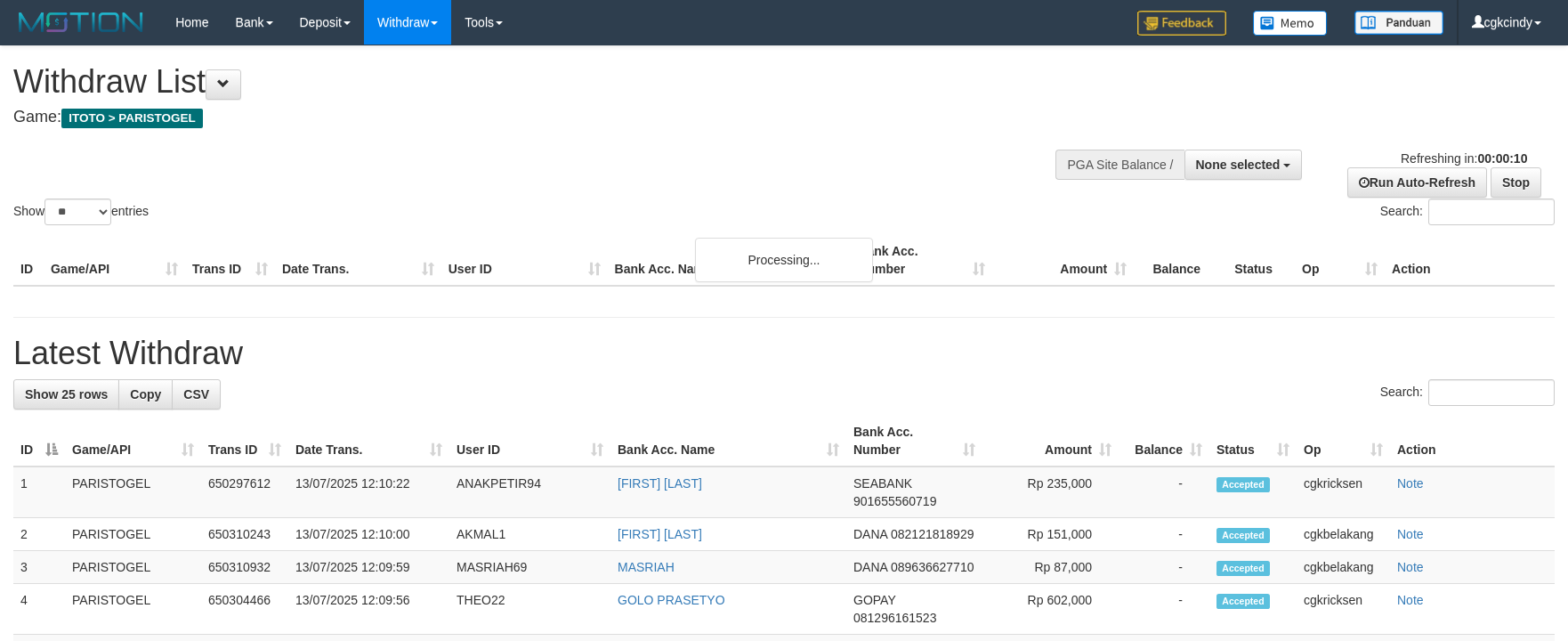 select 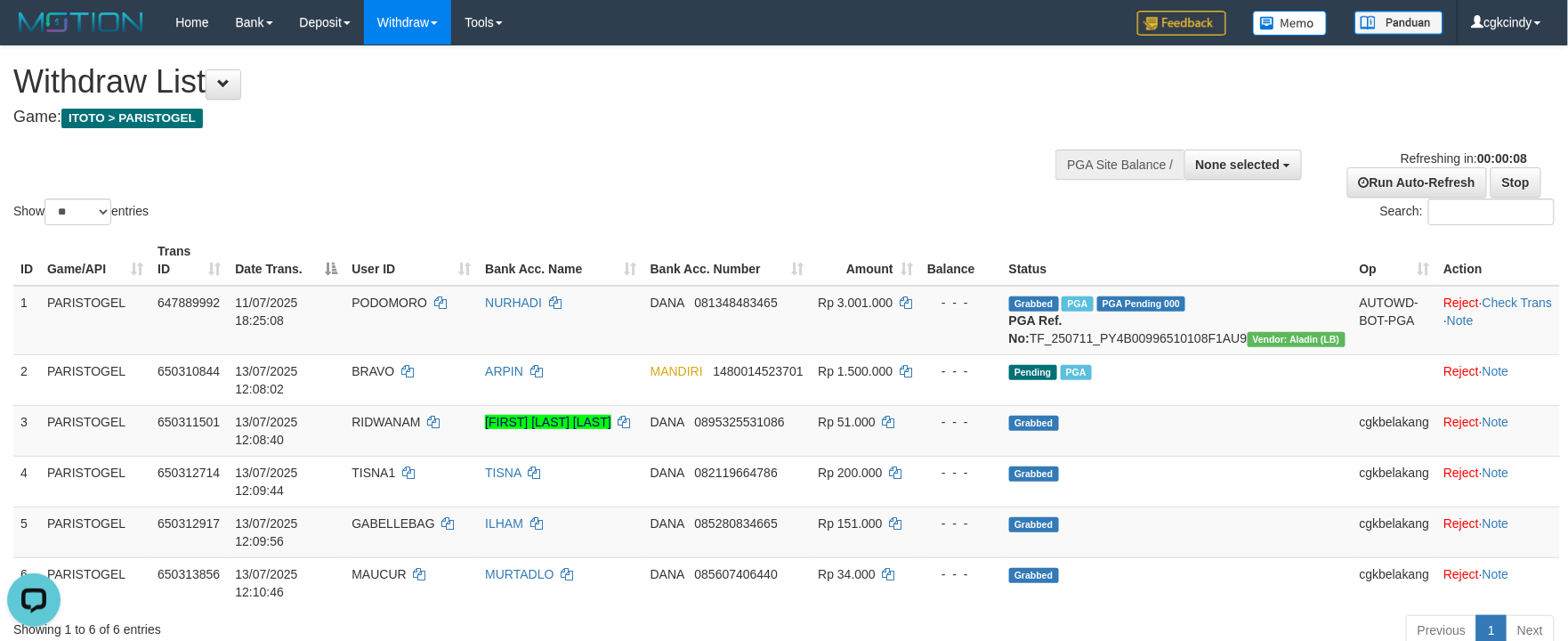 scroll, scrollTop: 0, scrollLeft: 0, axis: both 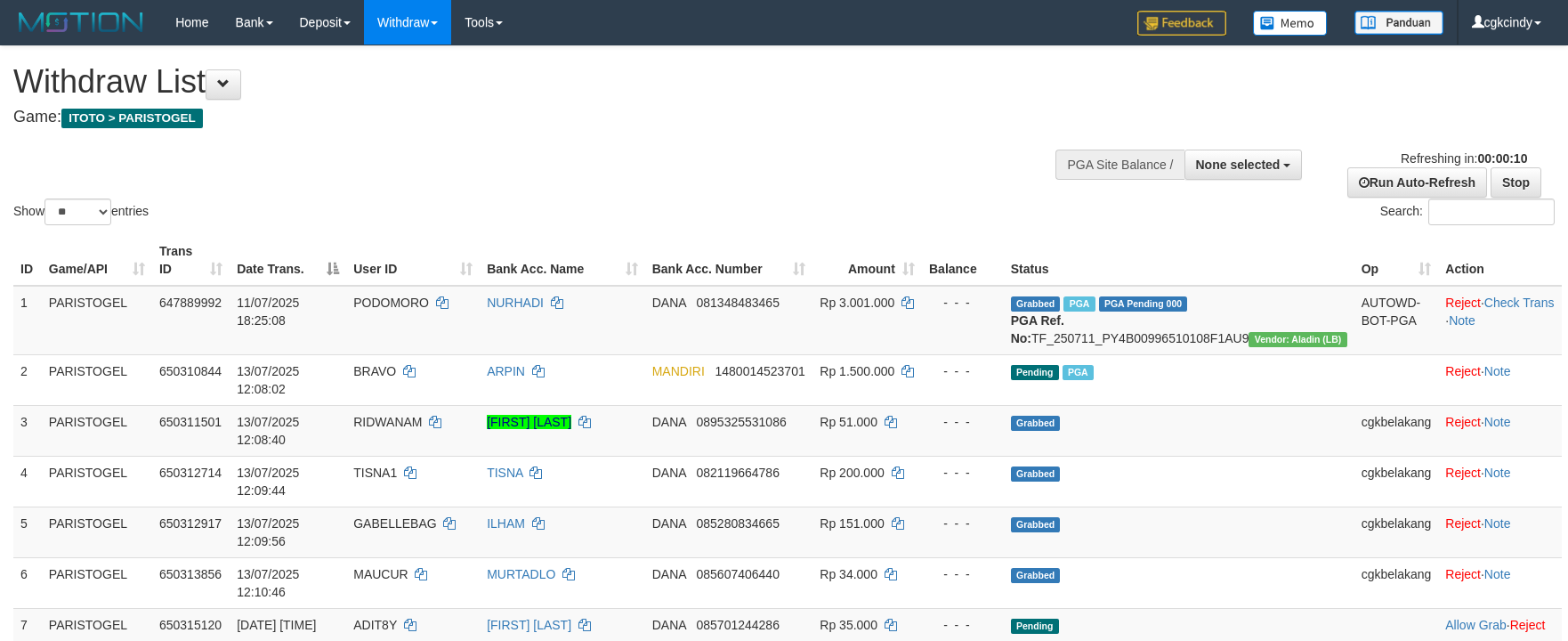 select 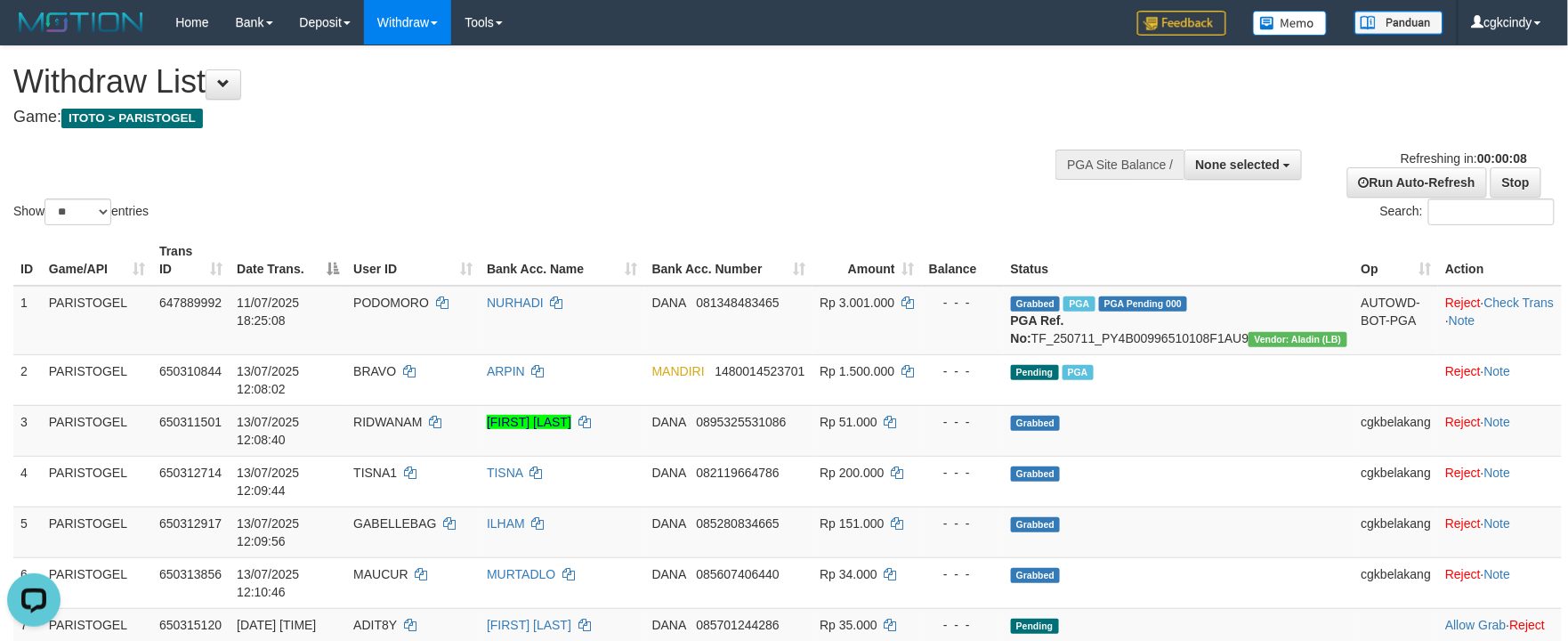 scroll, scrollTop: 0, scrollLeft: 0, axis: both 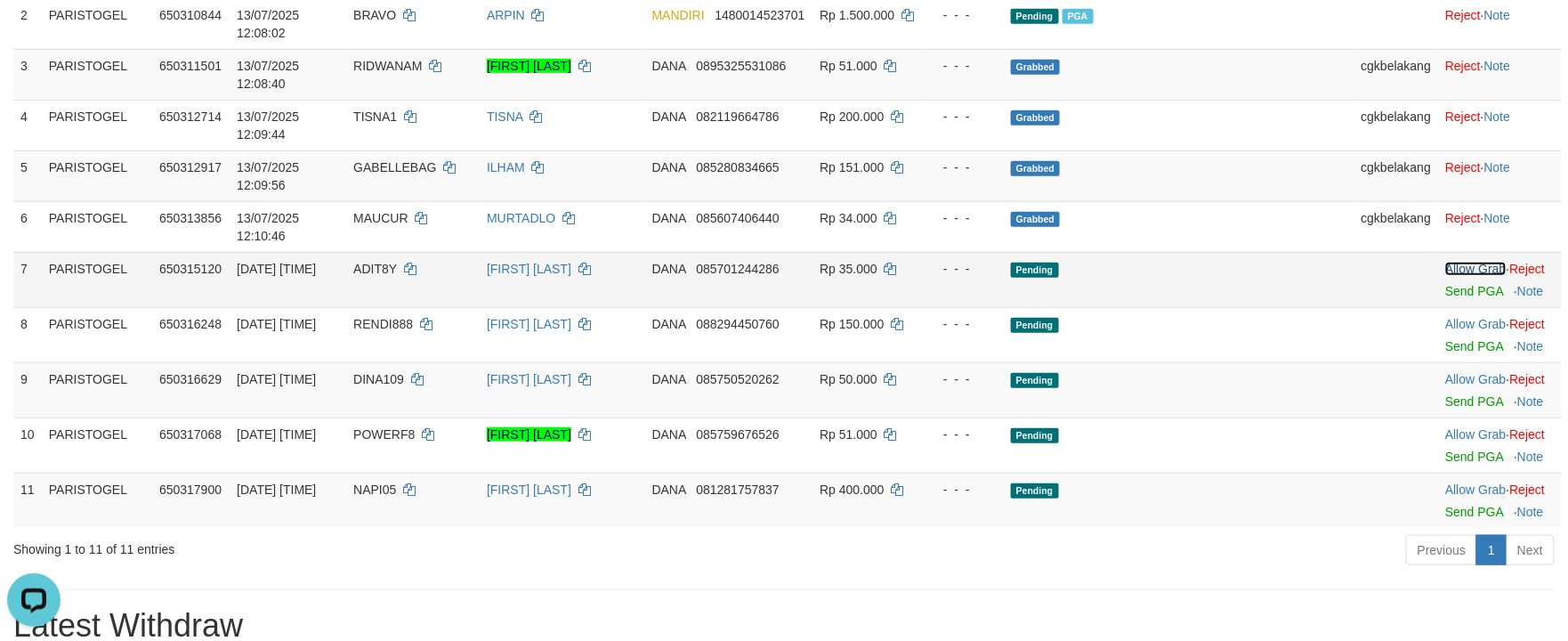 click on "Allow Grab" at bounding box center (1475, 269) 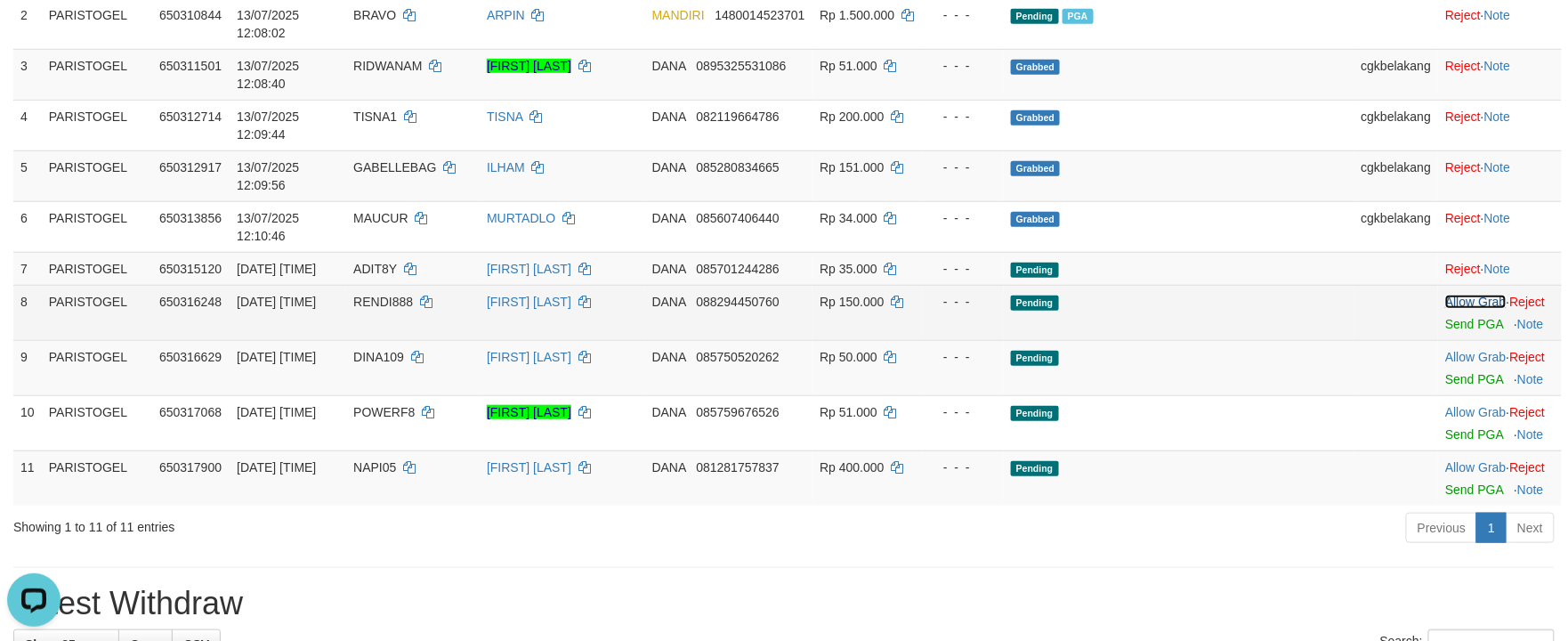 click on "Allow Grab" at bounding box center (1475, 302) 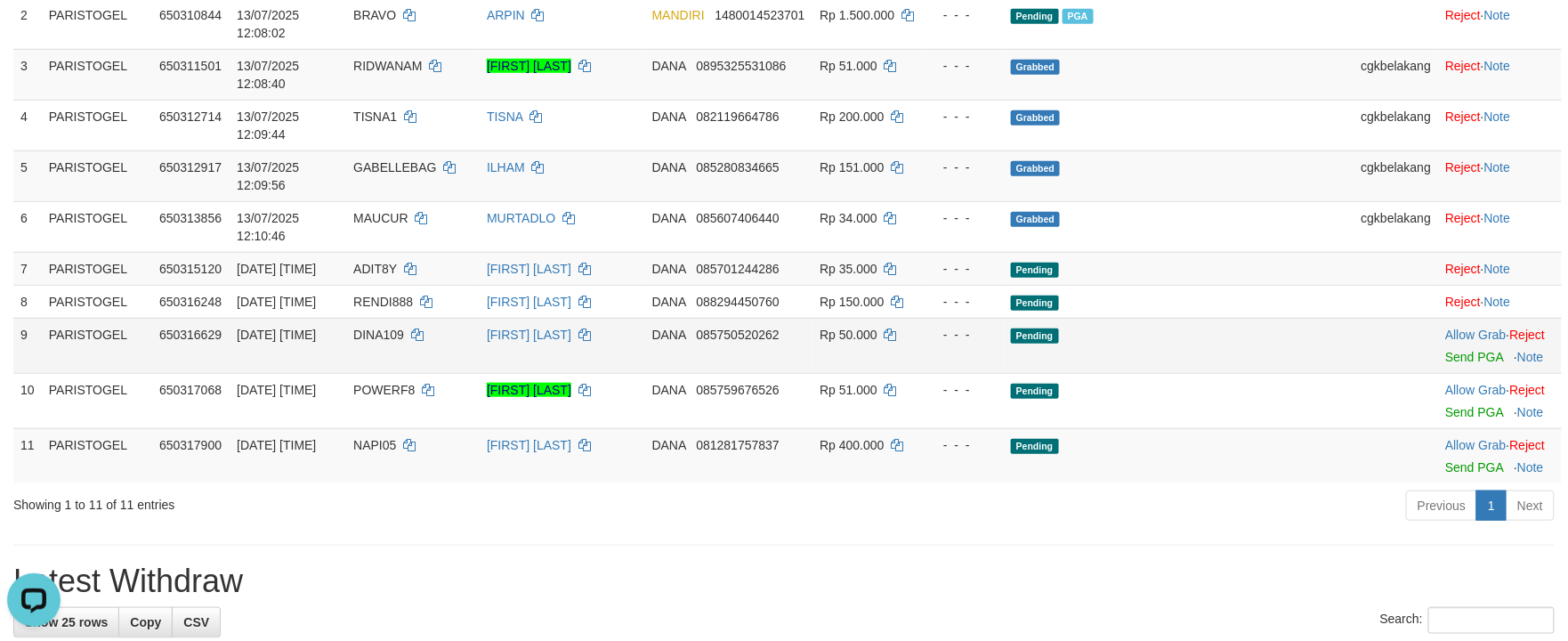 click on "Allow Grab   ·    Reject Send PGA     ·    Note" at bounding box center (1499, 345) 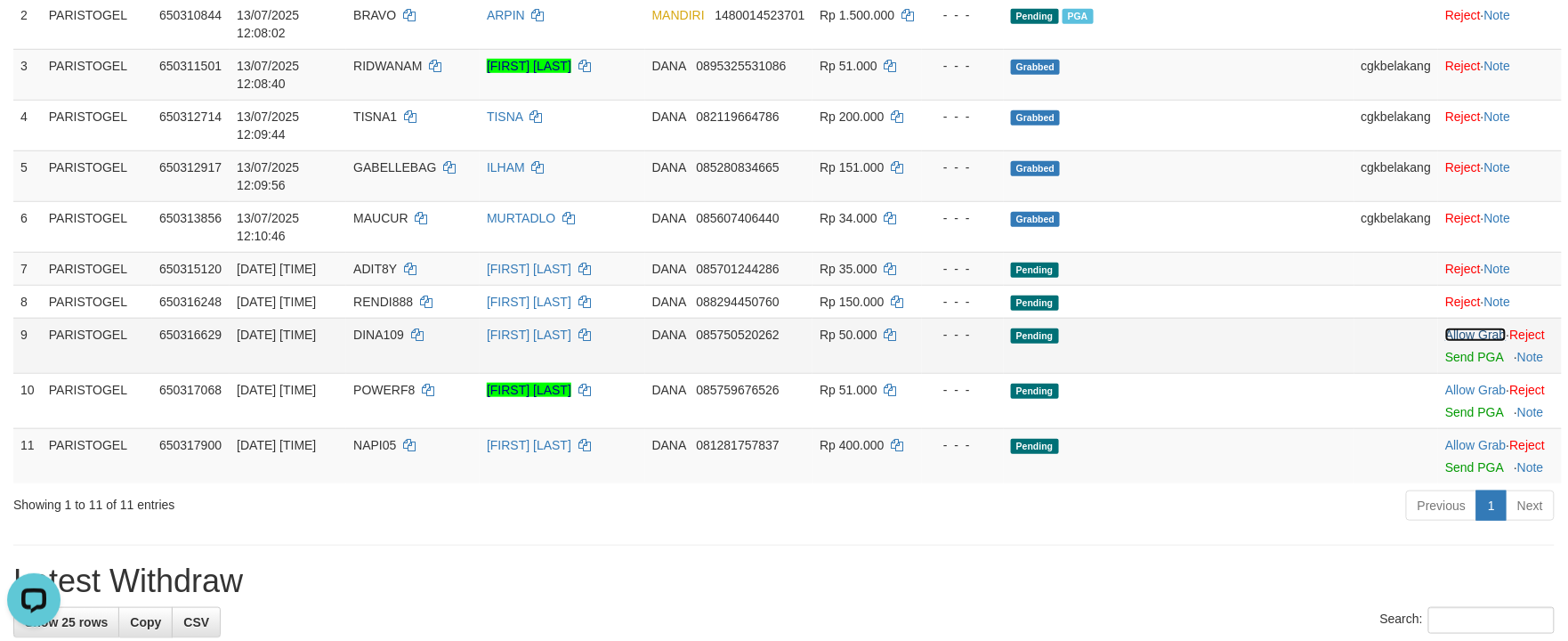 click on "Allow Grab" at bounding box center [1475, 335] 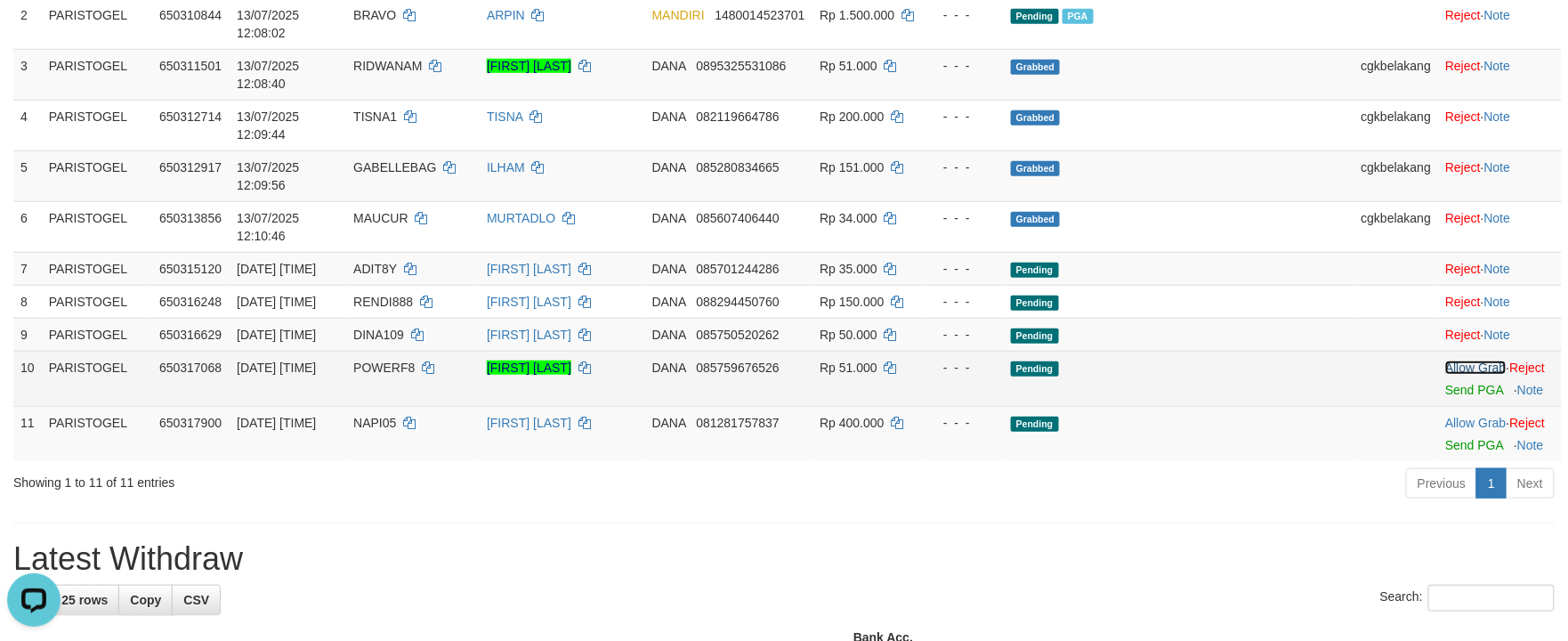 click on "Allow Grab" at bounding box center [1475, 368] 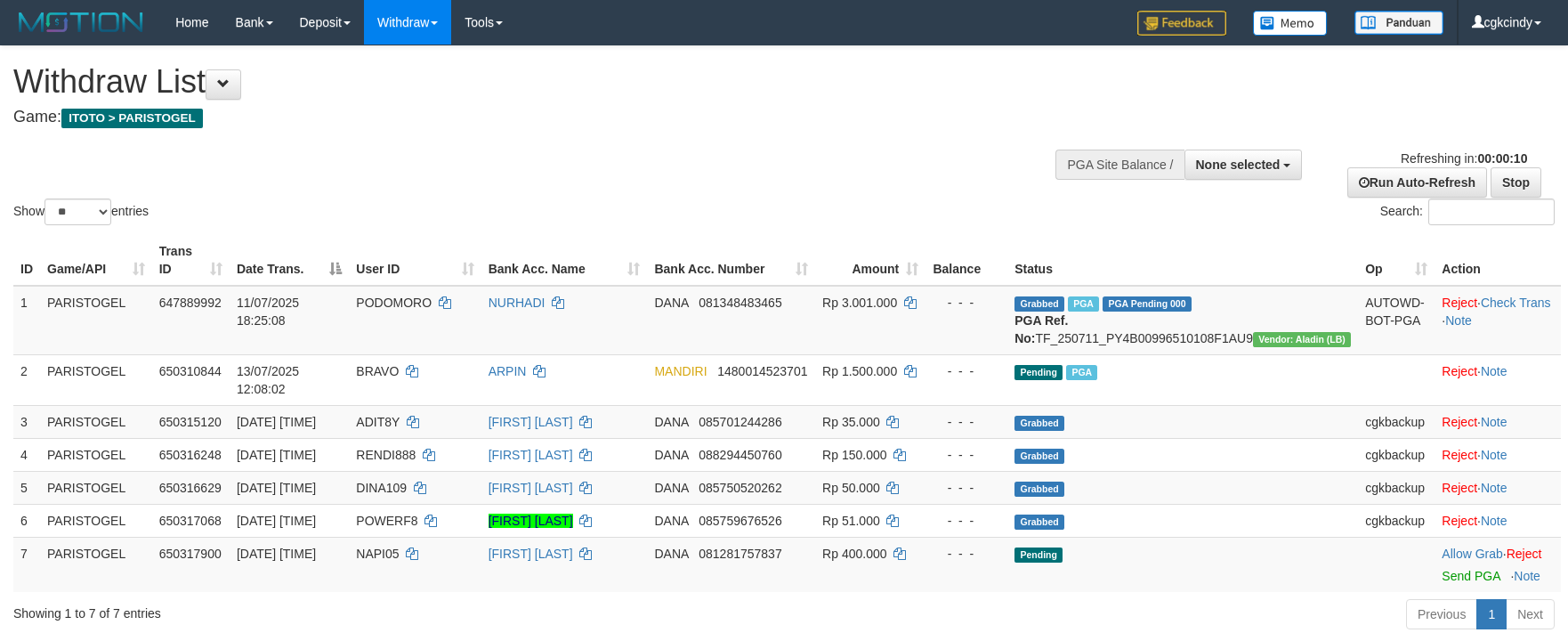 select 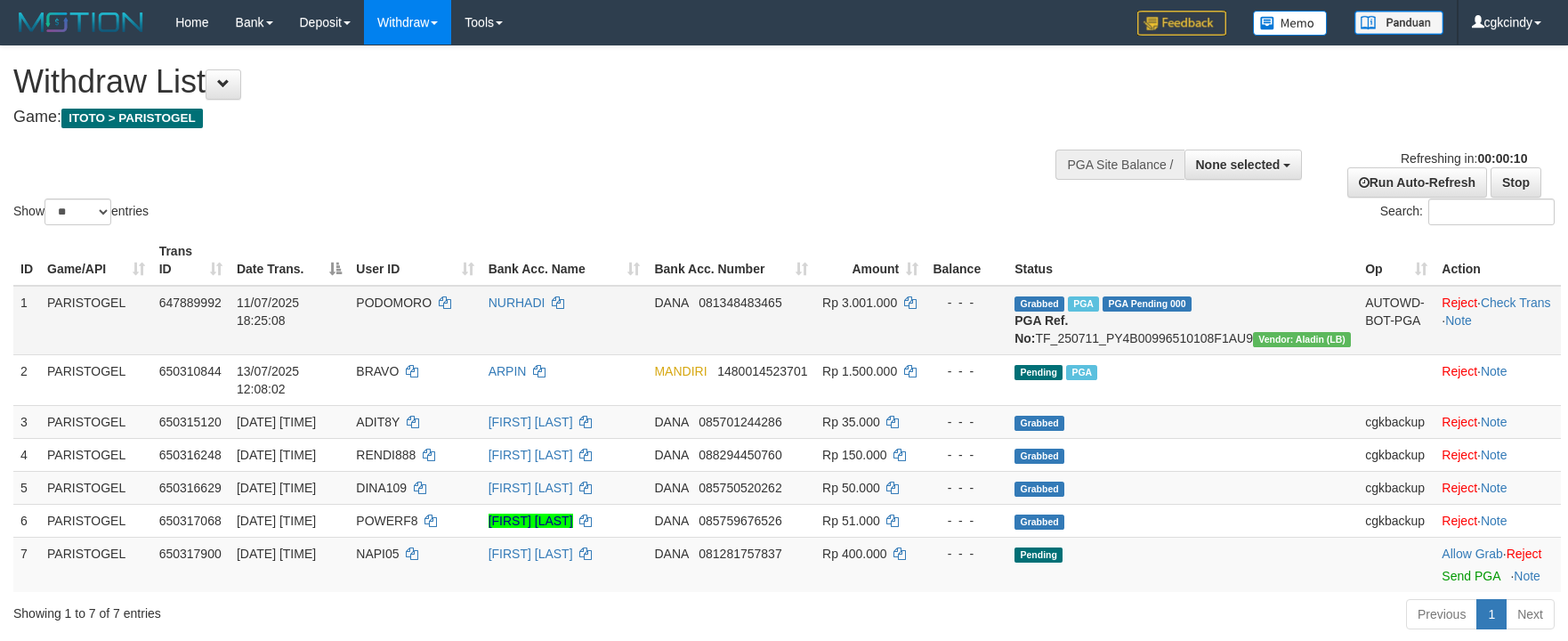 scroll, scrollTop: 0, scrollLeft: 0, axis: both 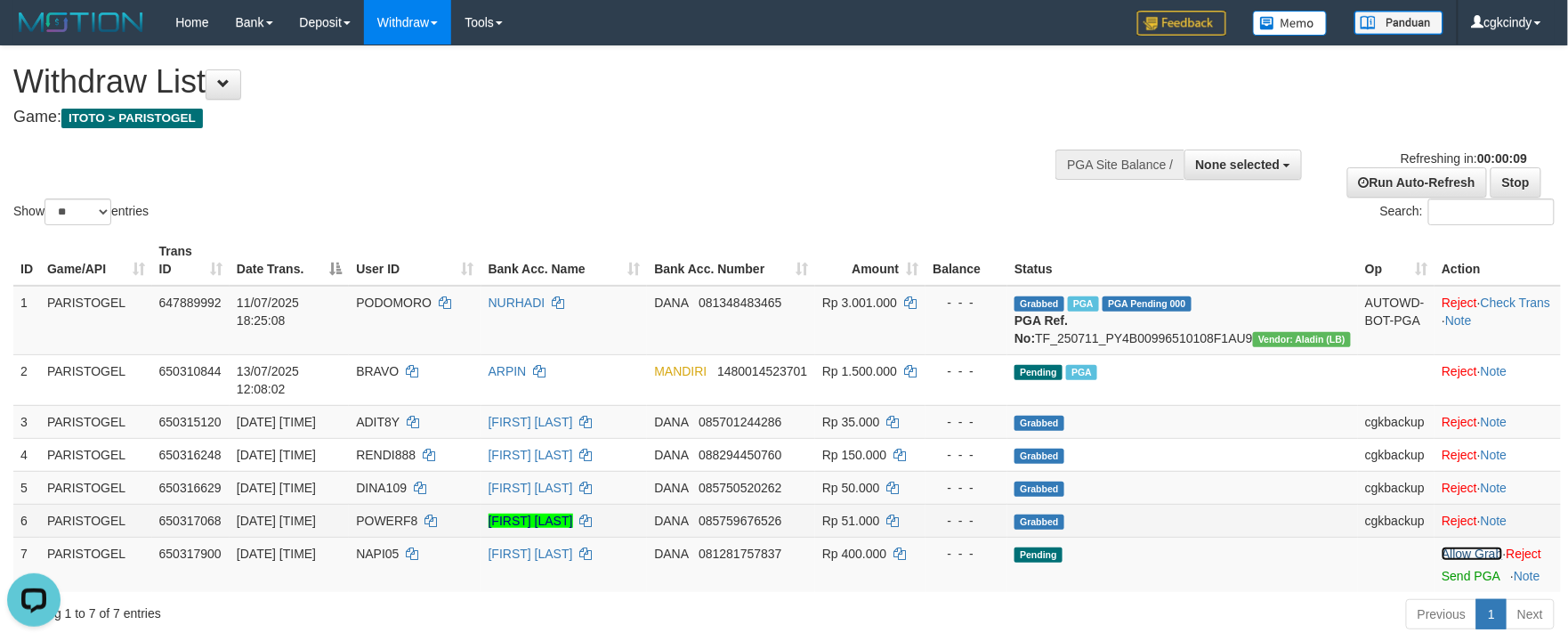drag, startPoint x: 1457, startPoint y: 553, endPoint x: 1556, endPoint y: 511, distance: 107.54069 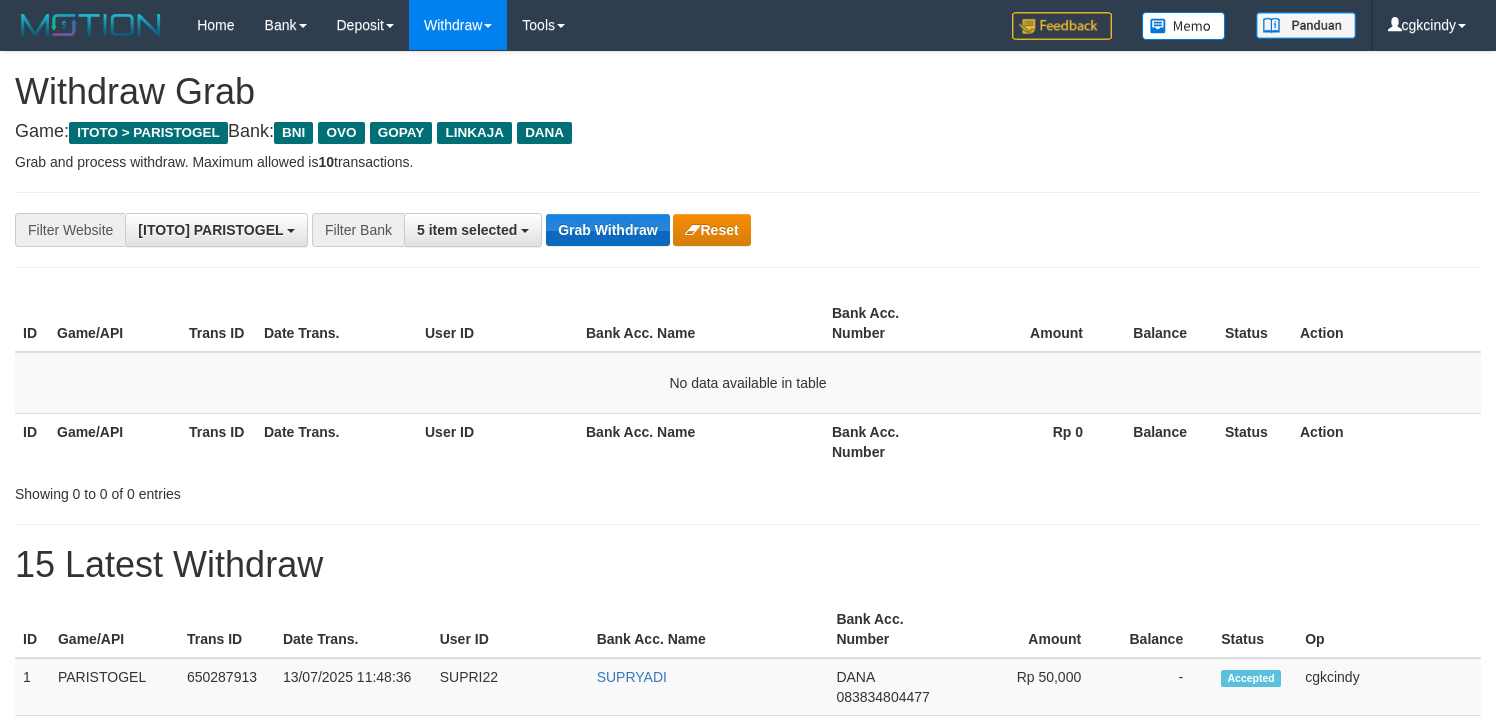 scroll, scrollTop: 0, scrollLeft: 0, axis: both 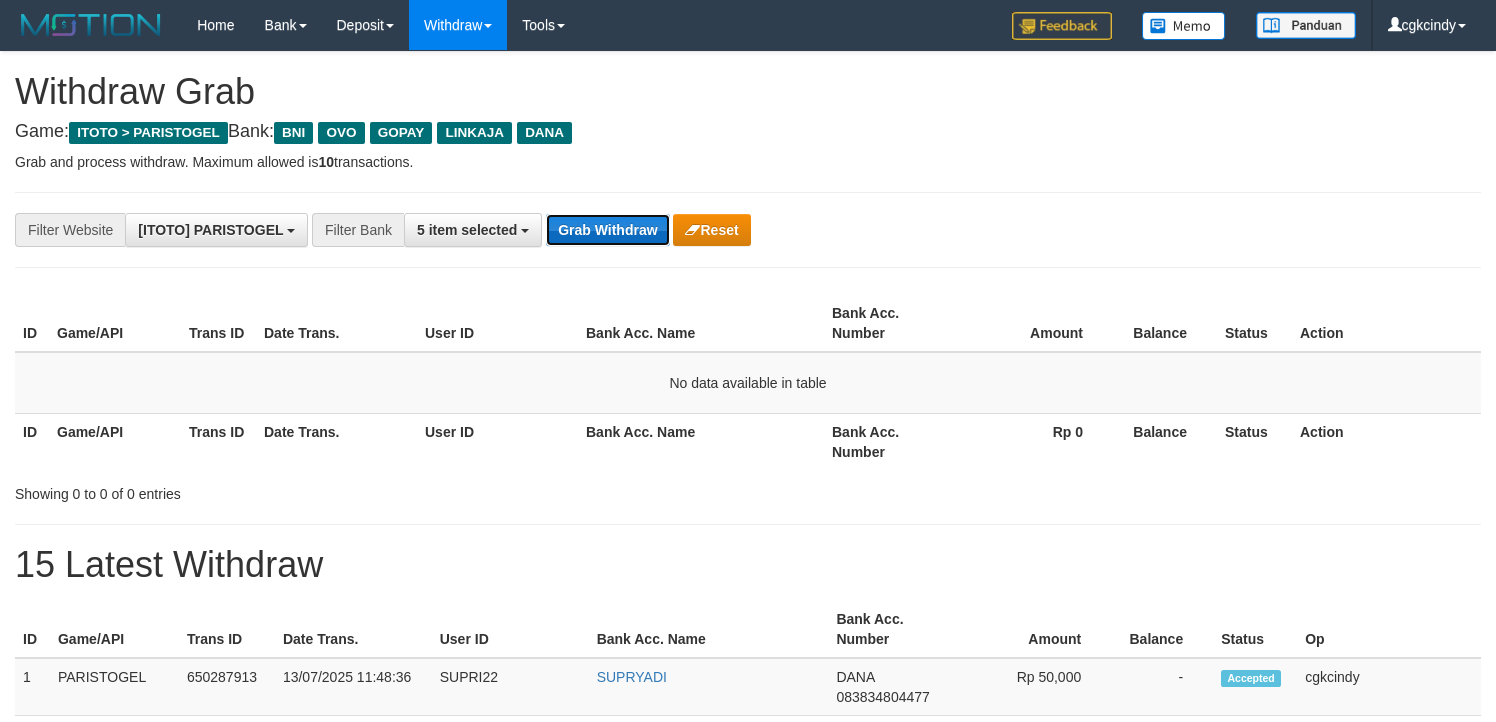 click on "Grab Withdraw" at bounding box center (607, 230) 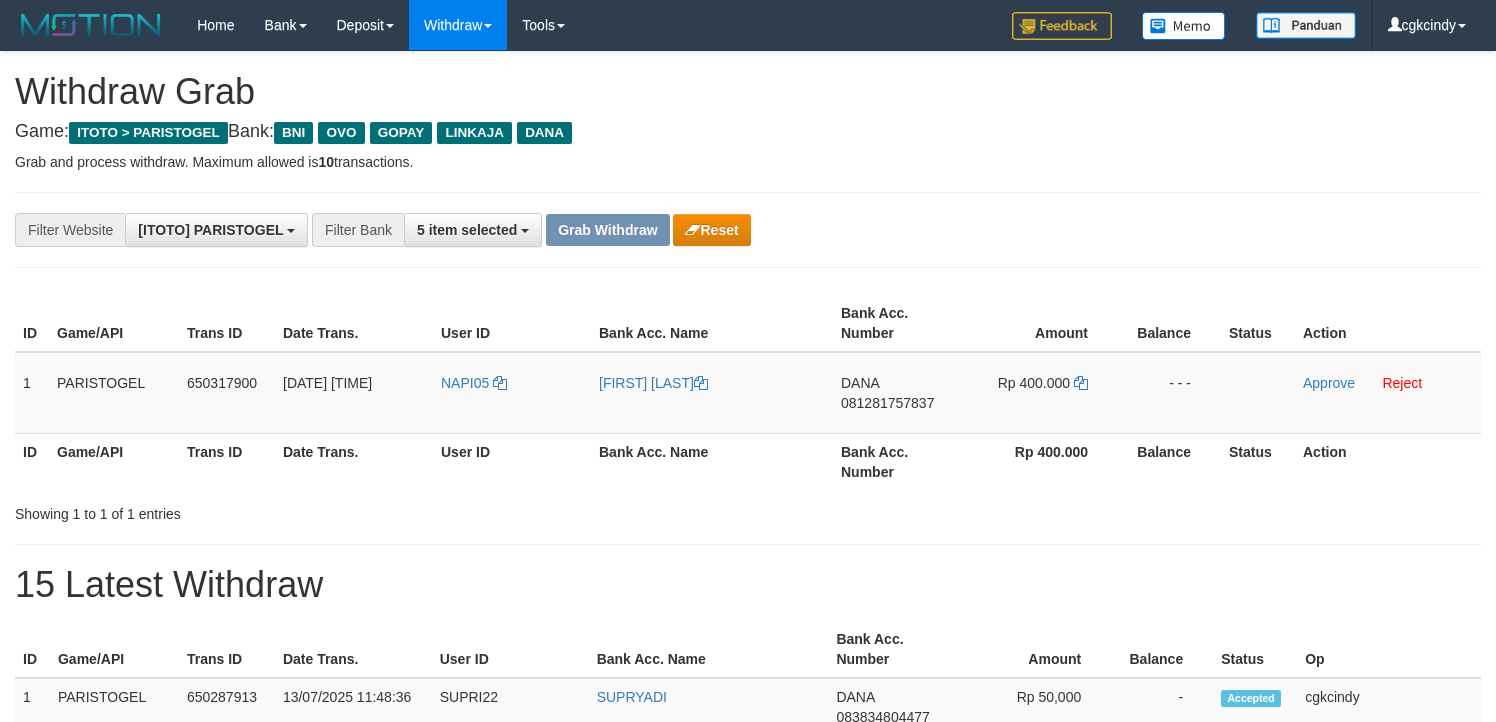 scroll, scrollTop: 0, scrollLeft: 0, axis: both 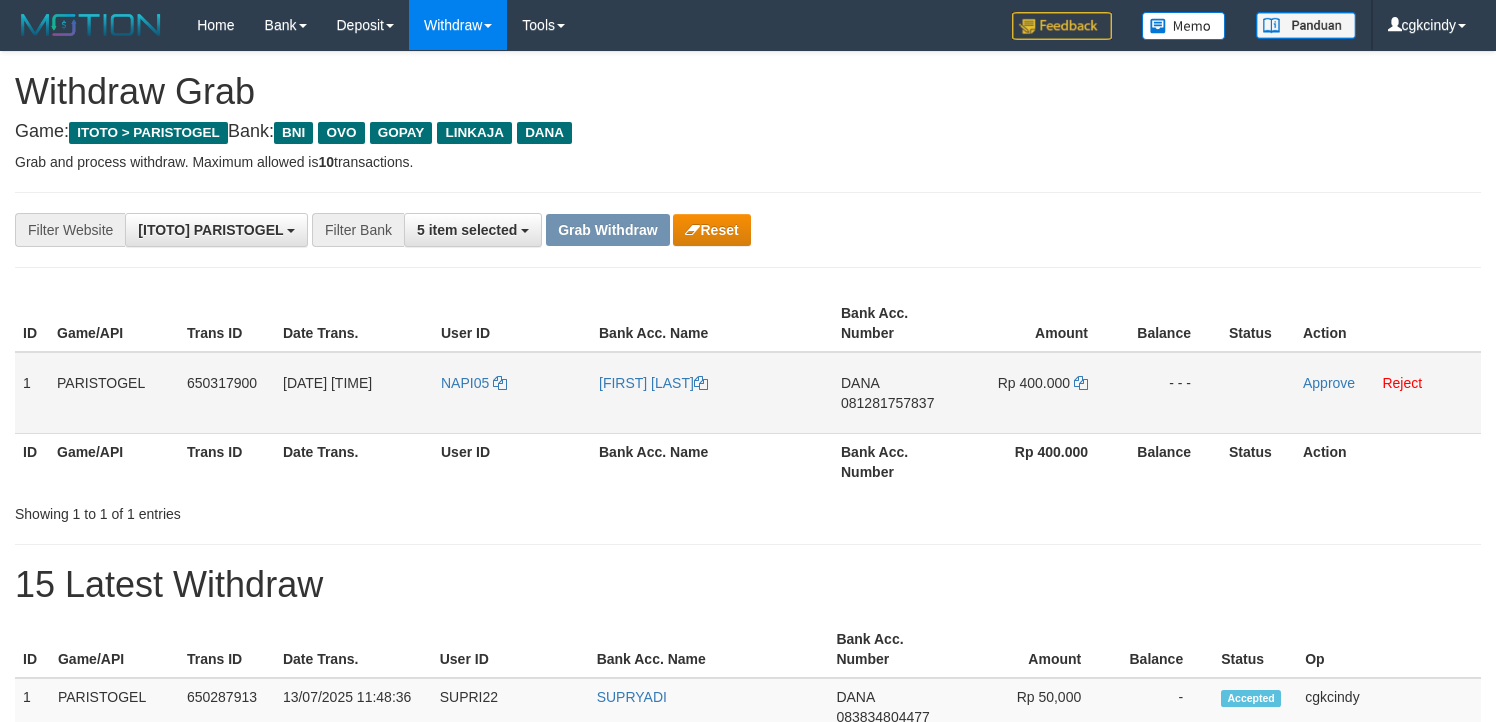 click on "NAPI05" at bounding box center [512, 393] 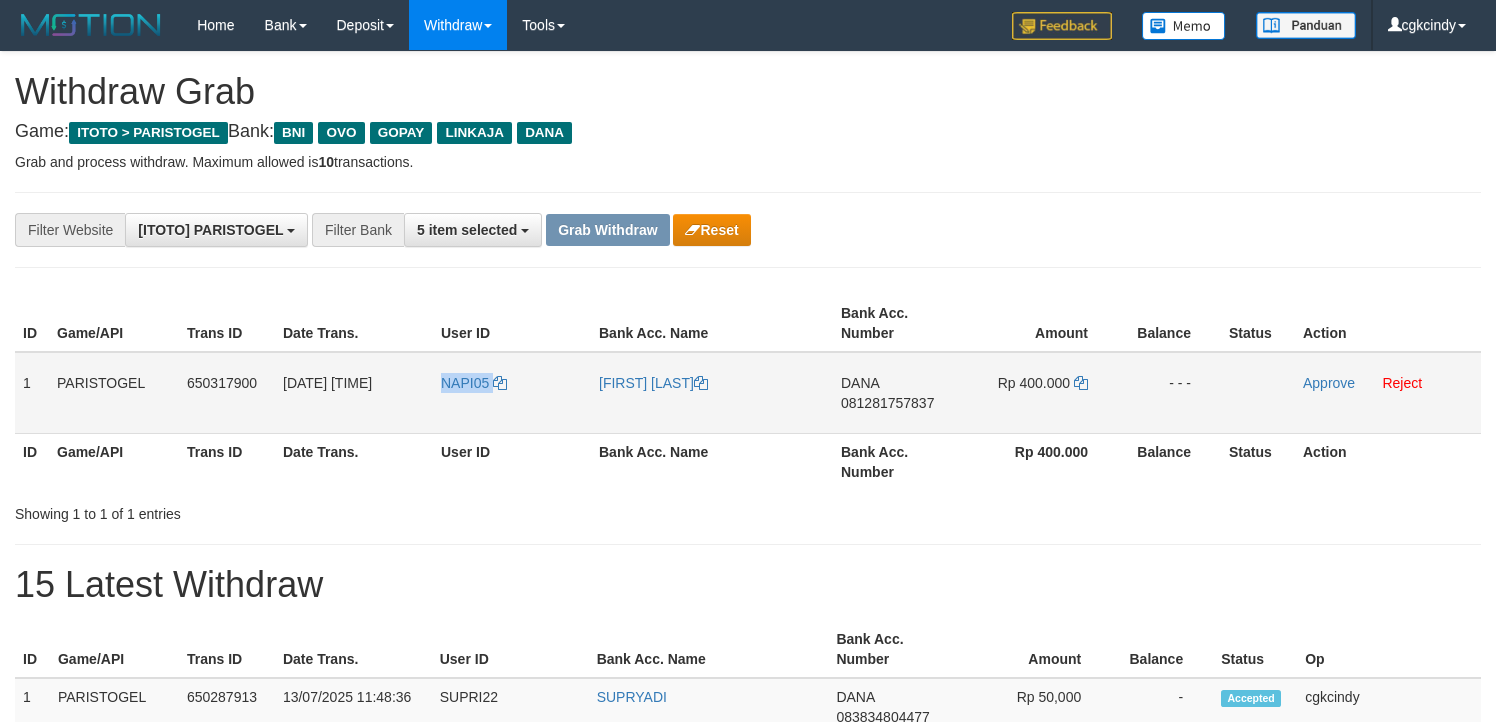 click on "NAPI05" at bounding box center (512, 393) 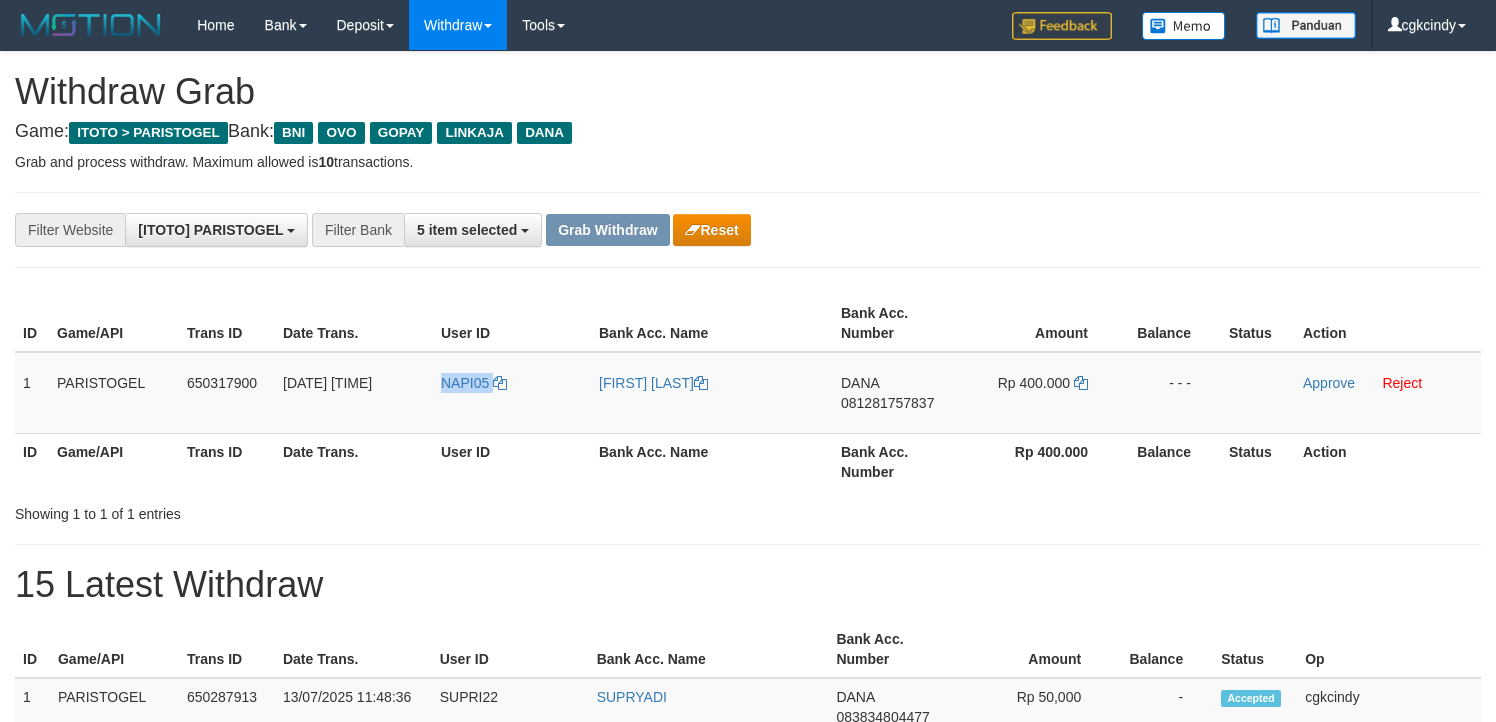copy on "NAPI05" 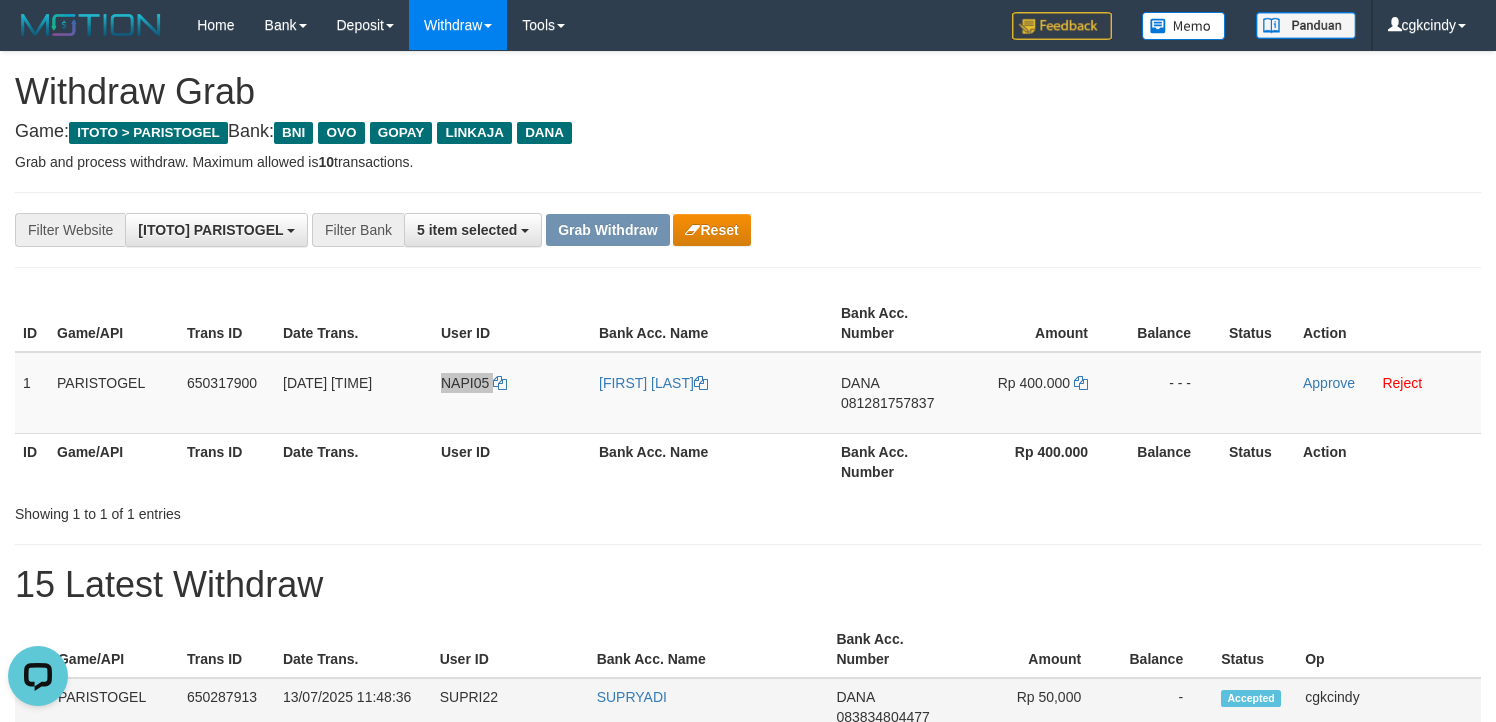 scroll, scrollTop: 0, scrollLeft: 0, axis: both 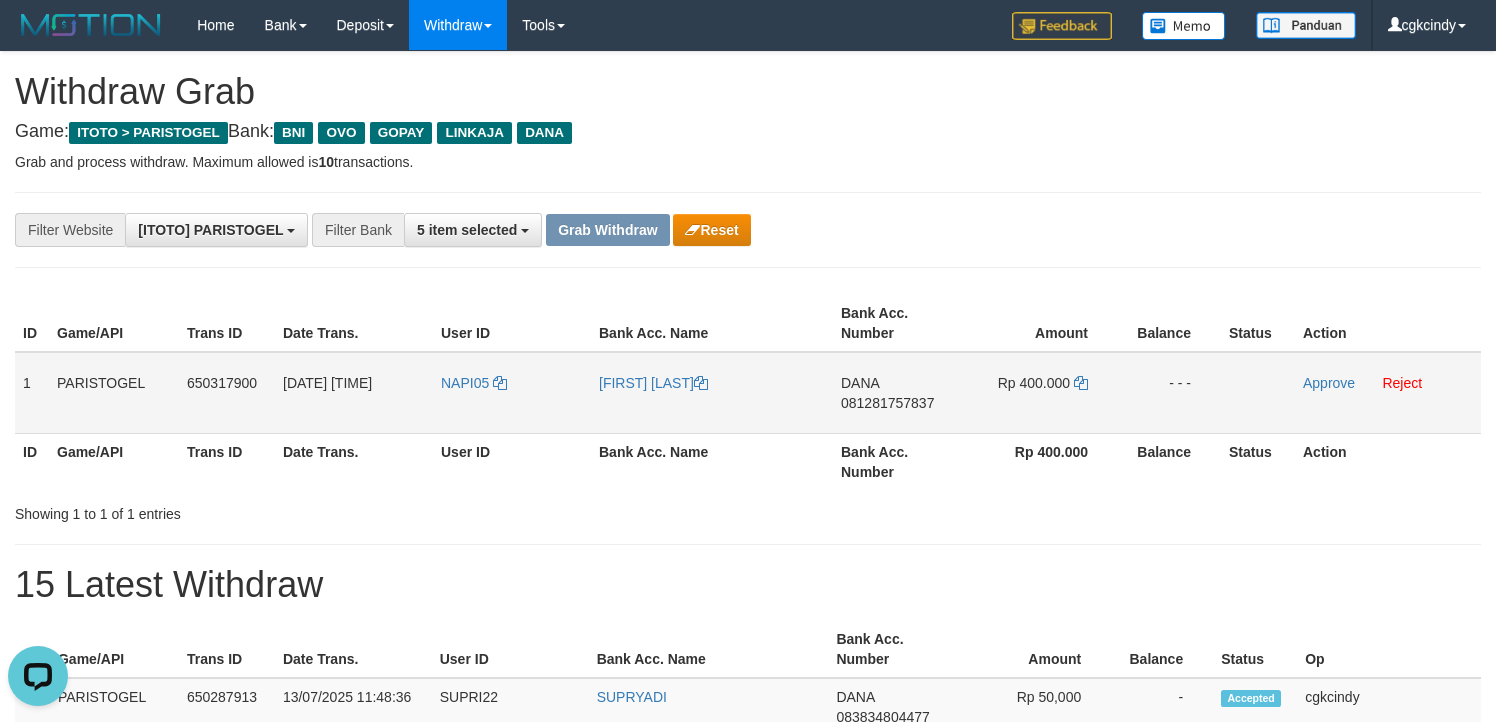 click on "[FIRST] [LAST]" at bounding box center (712, 393) 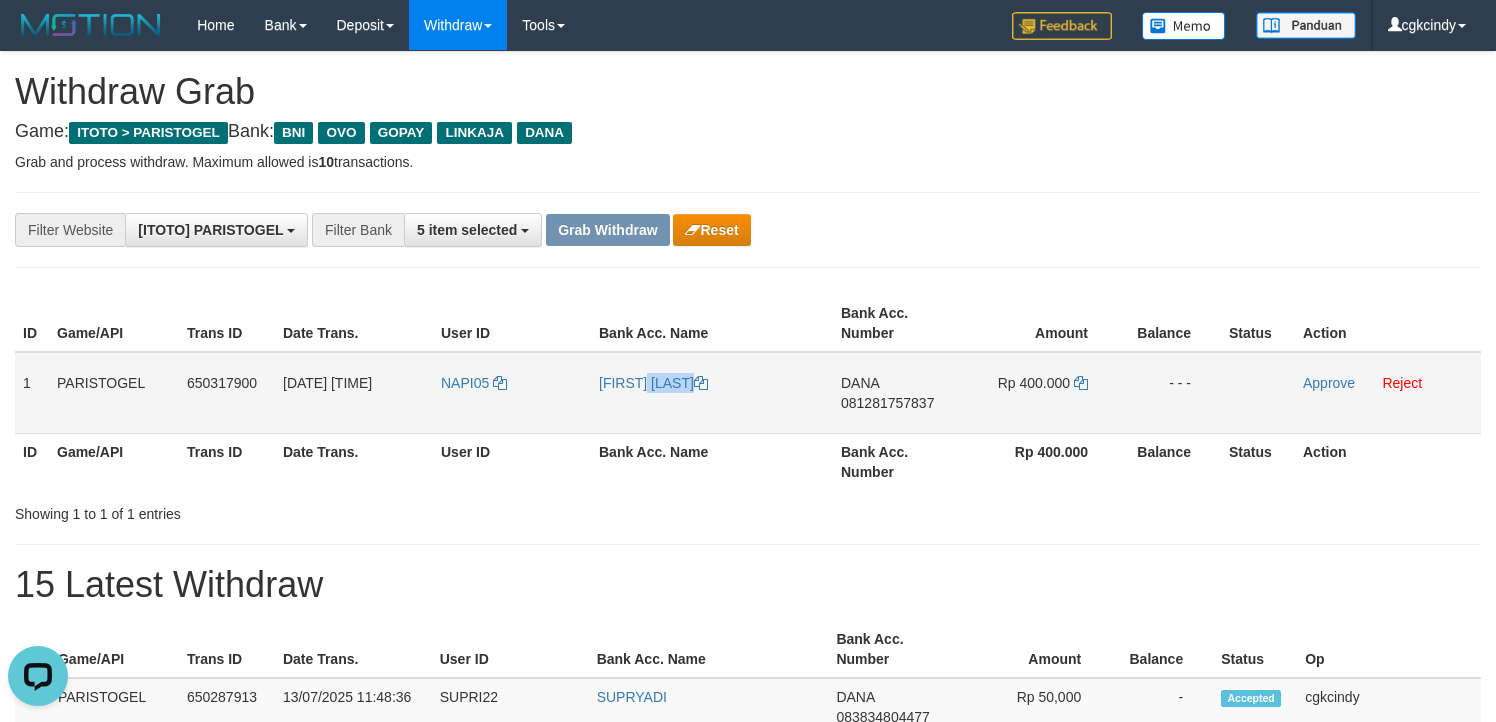 click on "[FIRST] [LAST]" at bounding box center [712, 393] 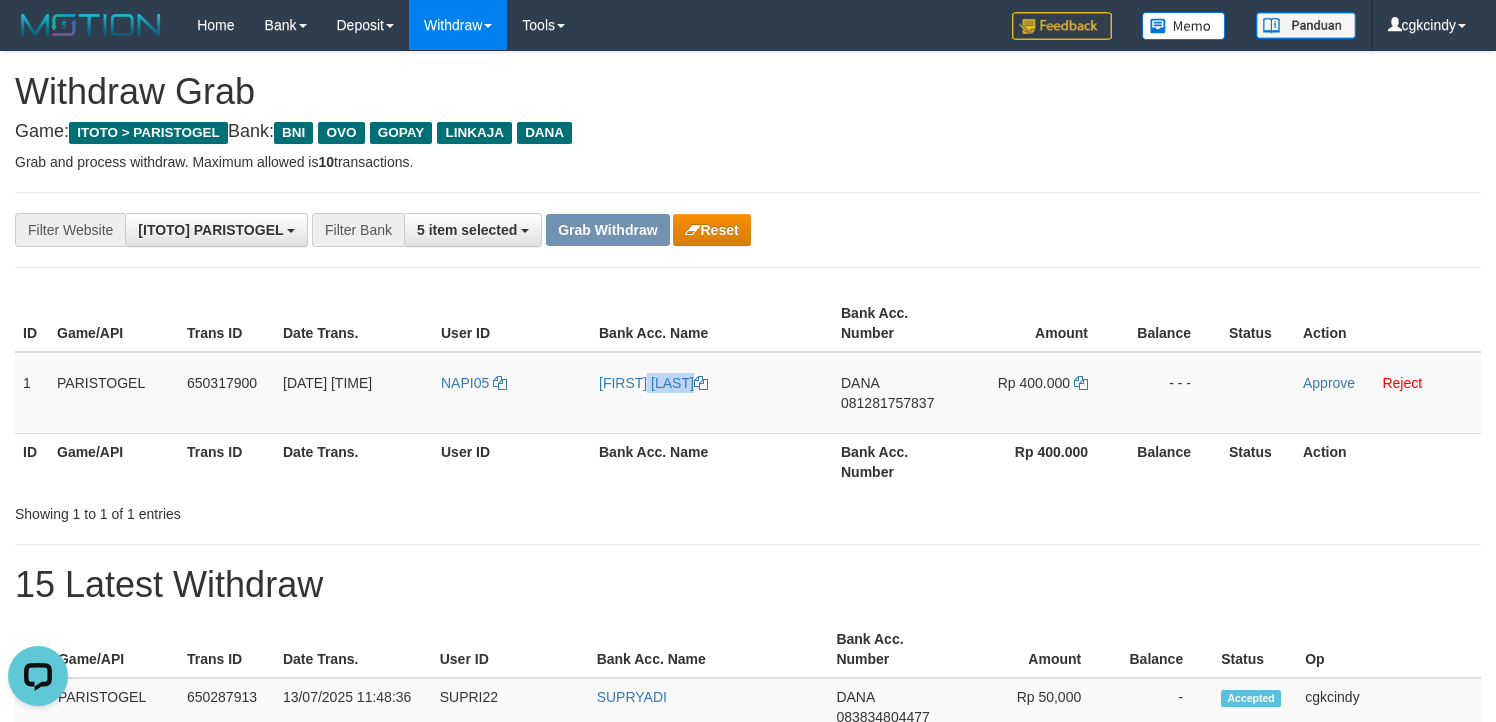 copy on "[FIRST] [LAST]" 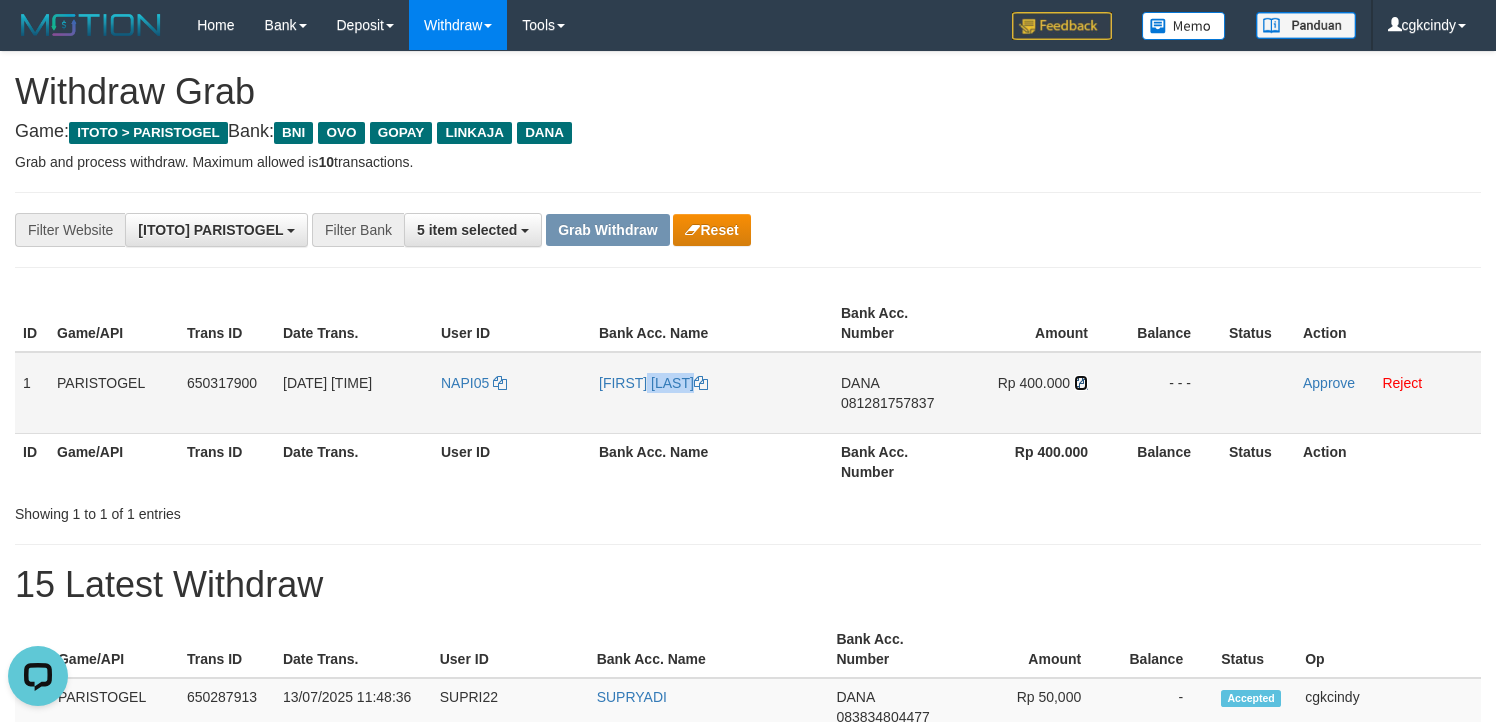 drag, startPoint x: 1085, startPoint y: 381, endPoint x: 942, endPoint y: 413, distance: 146.53668 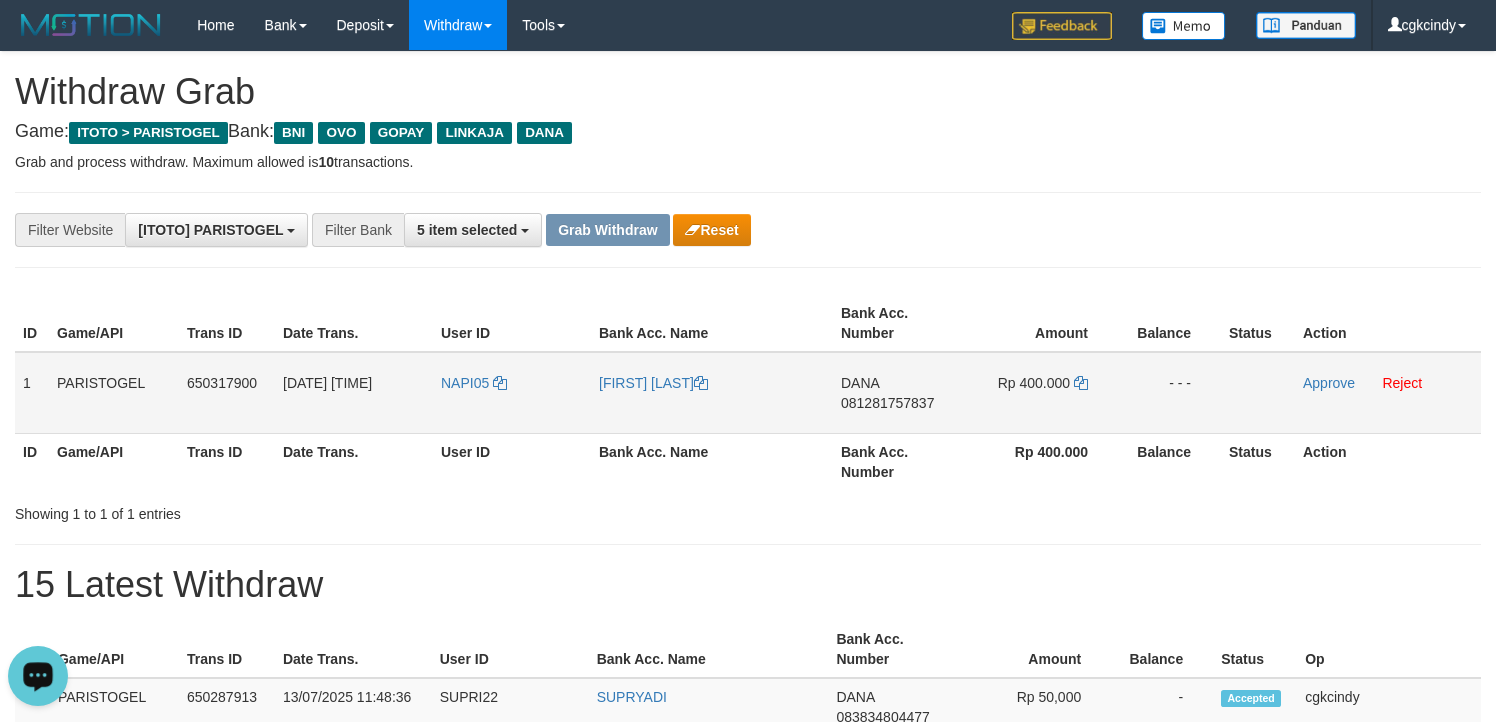 click on "DANA
081281757837" at bounding box center (898, 393) 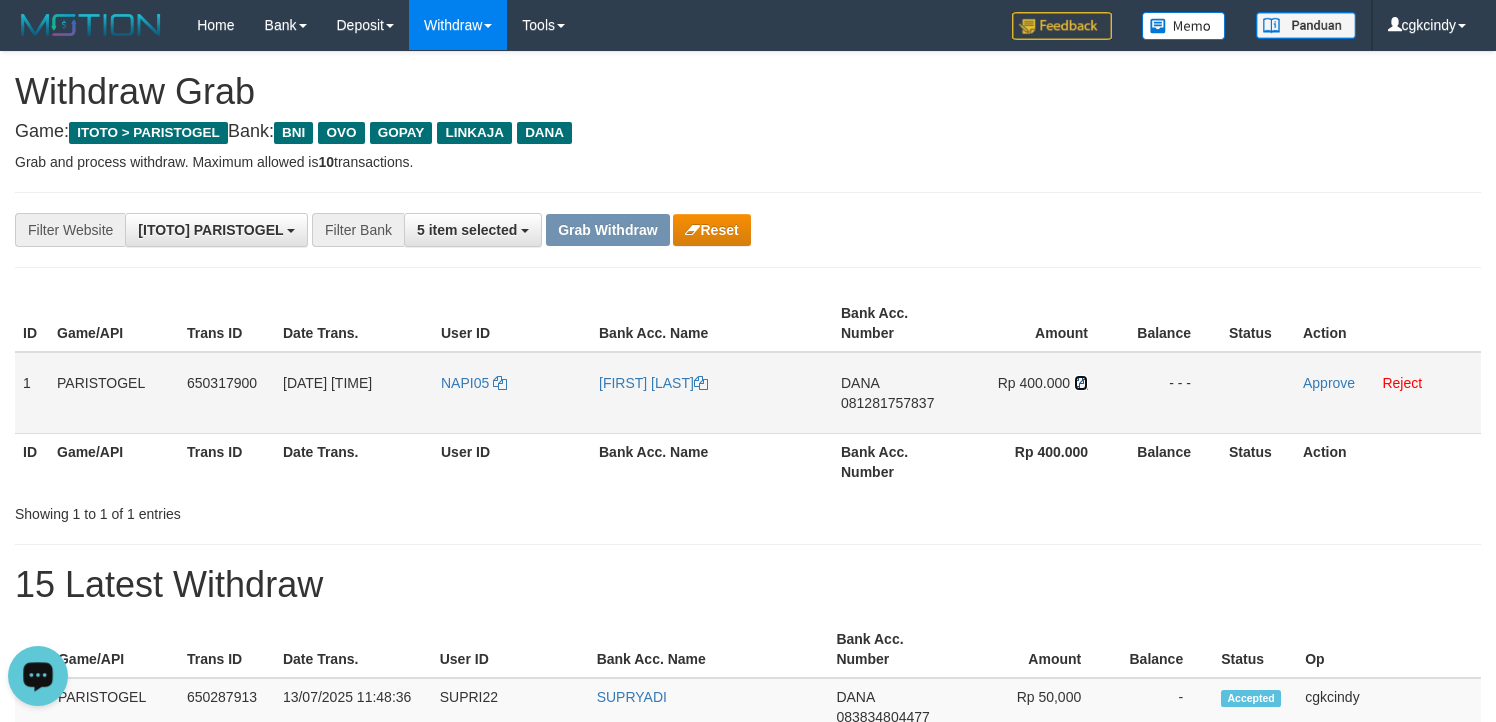 click at bounding box center (1081, 383) 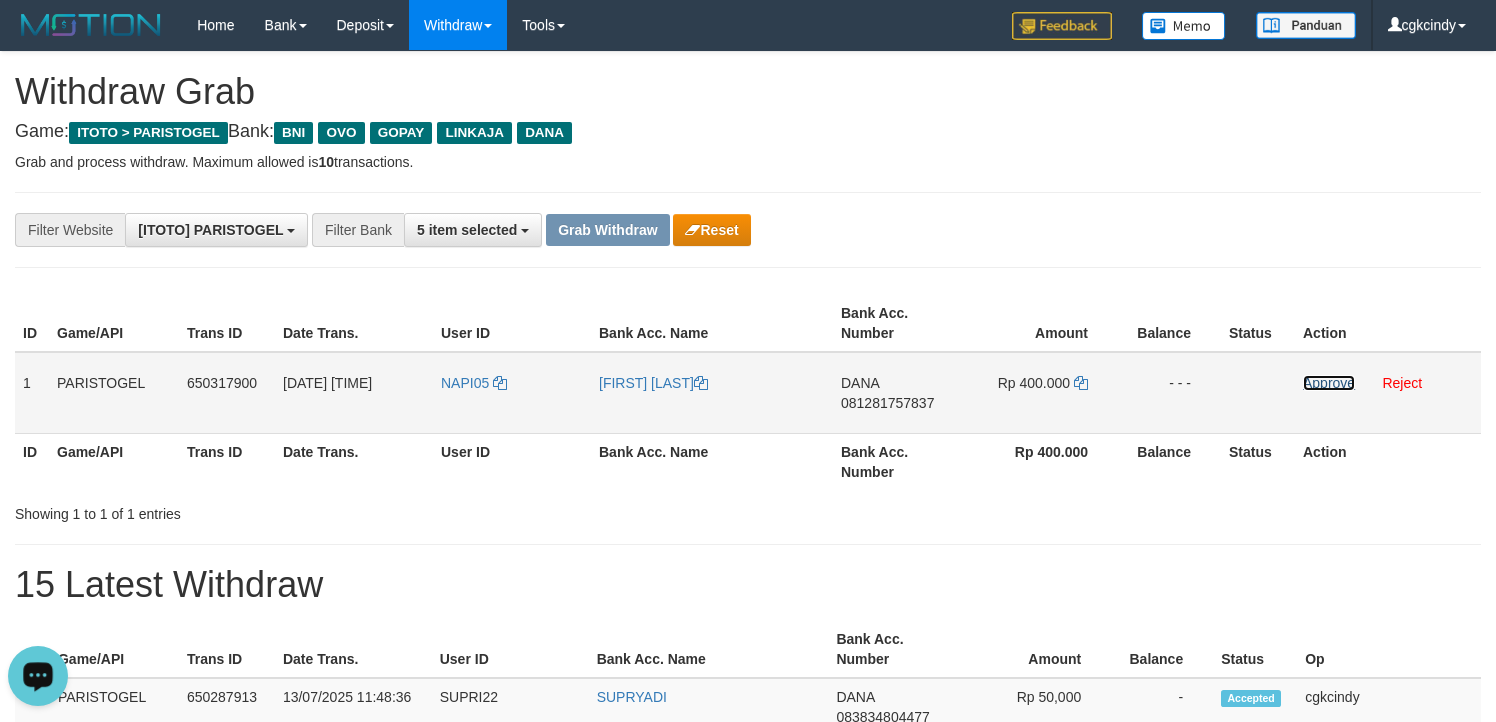 click on "Approve" at bounding box center [1329, 383] 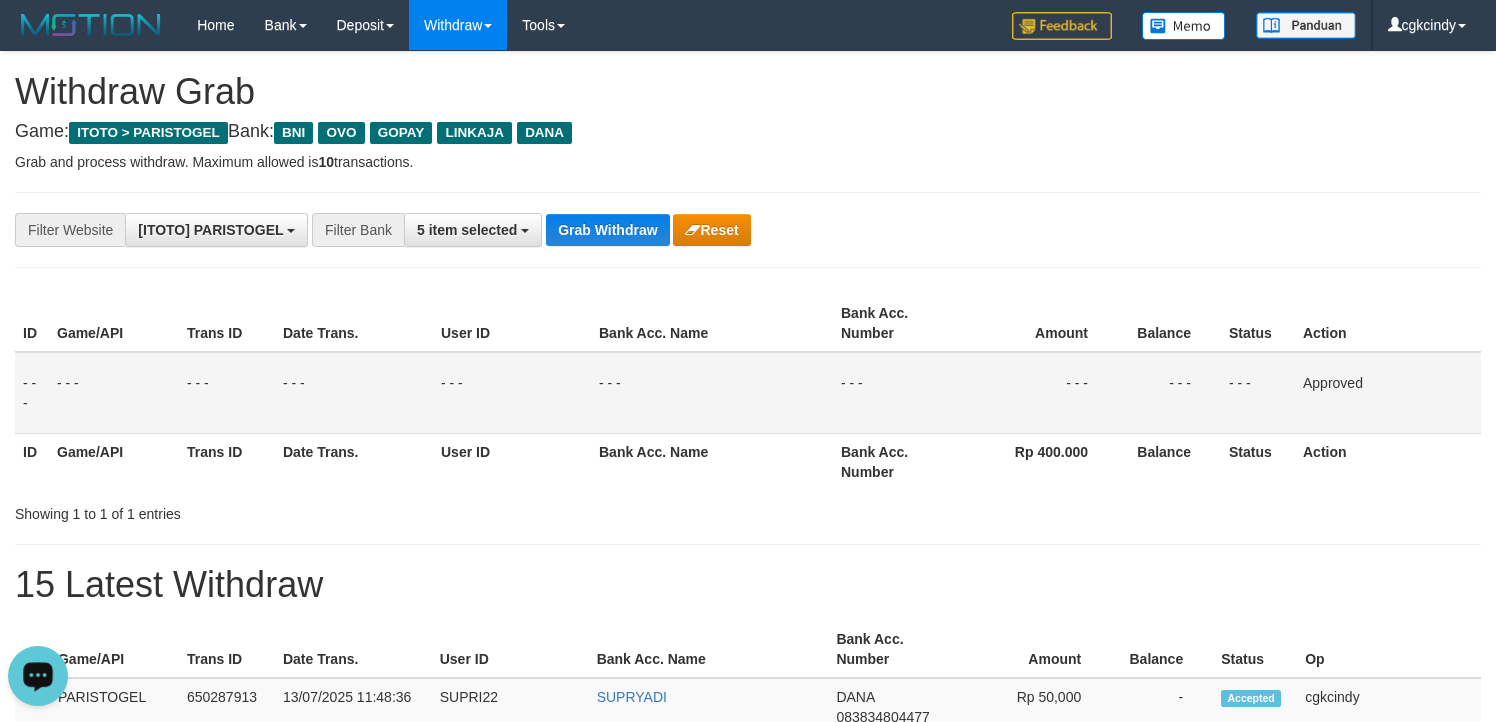 click on "Rp 400.000" at bounding box center (1040, 461) 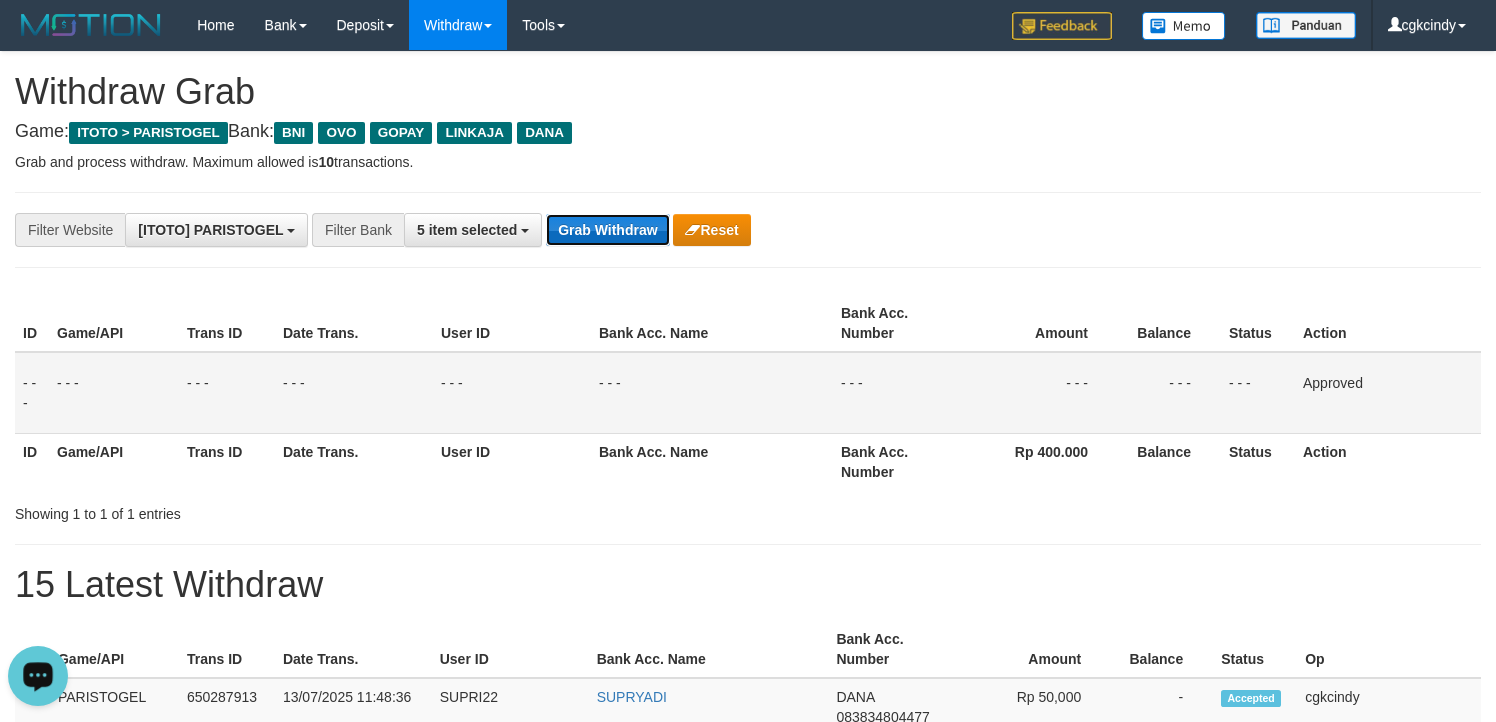 click on "Grab Withdraw" at bounding box center (607, 230) 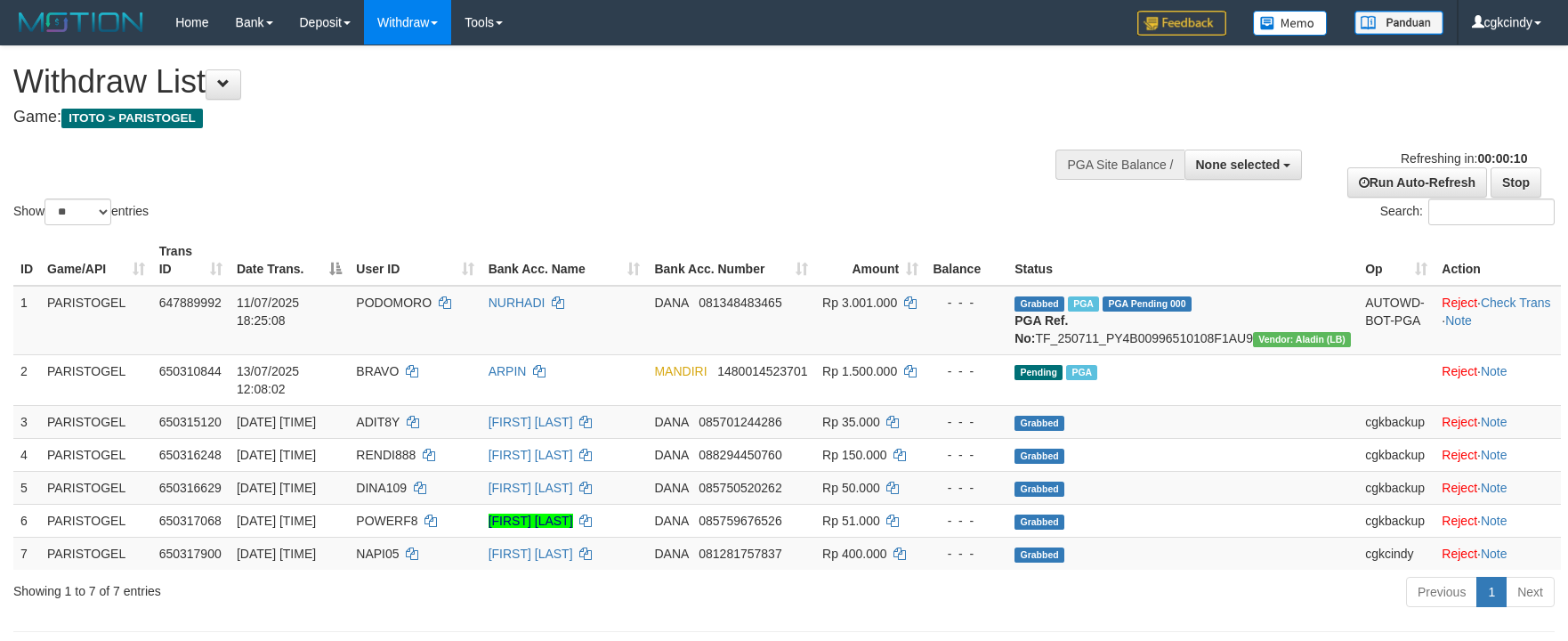 select 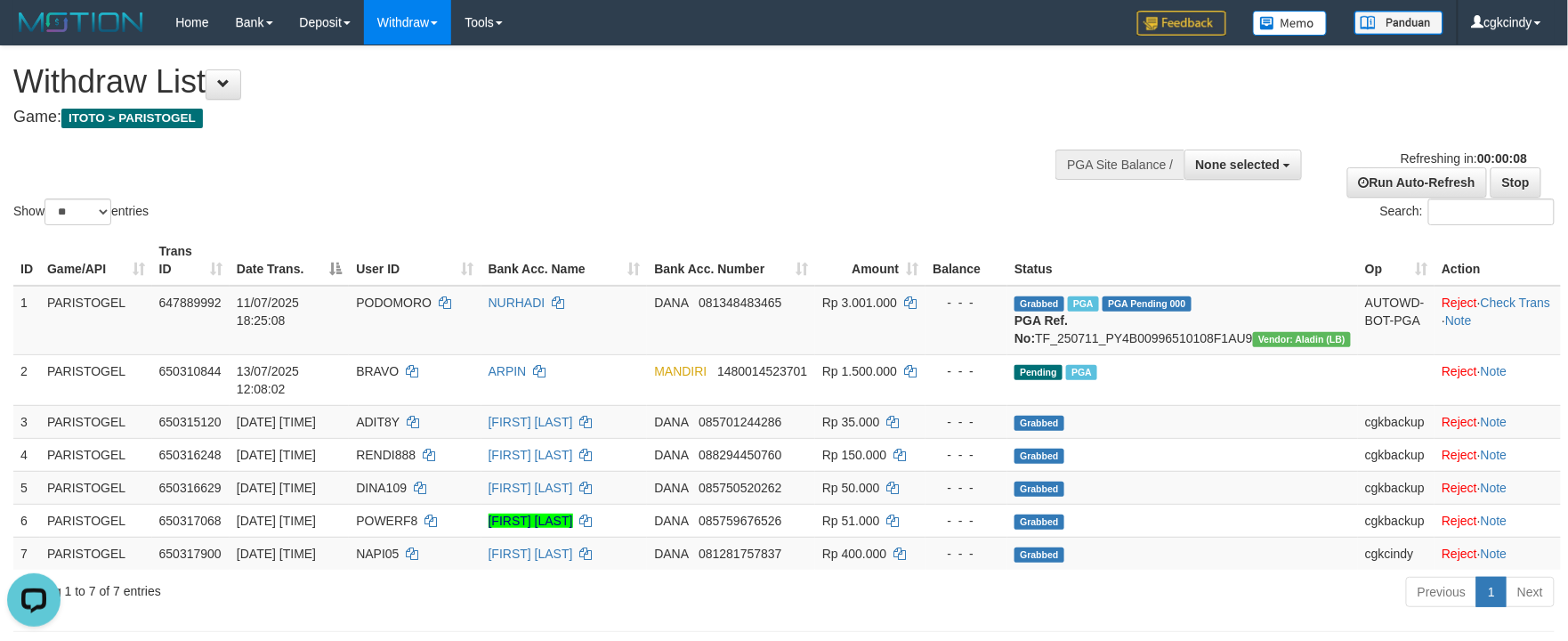 scroll, scrollTop: 0, scrollLeft: 0, axis: both 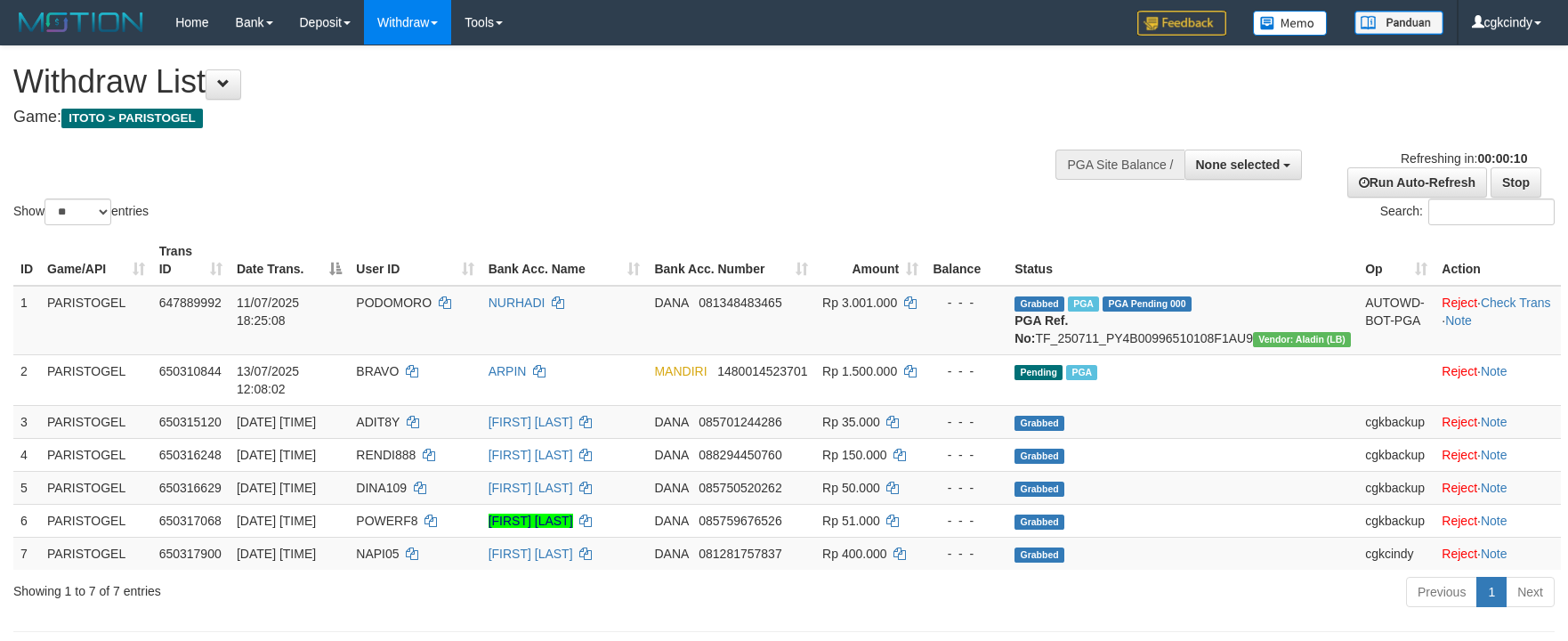 select 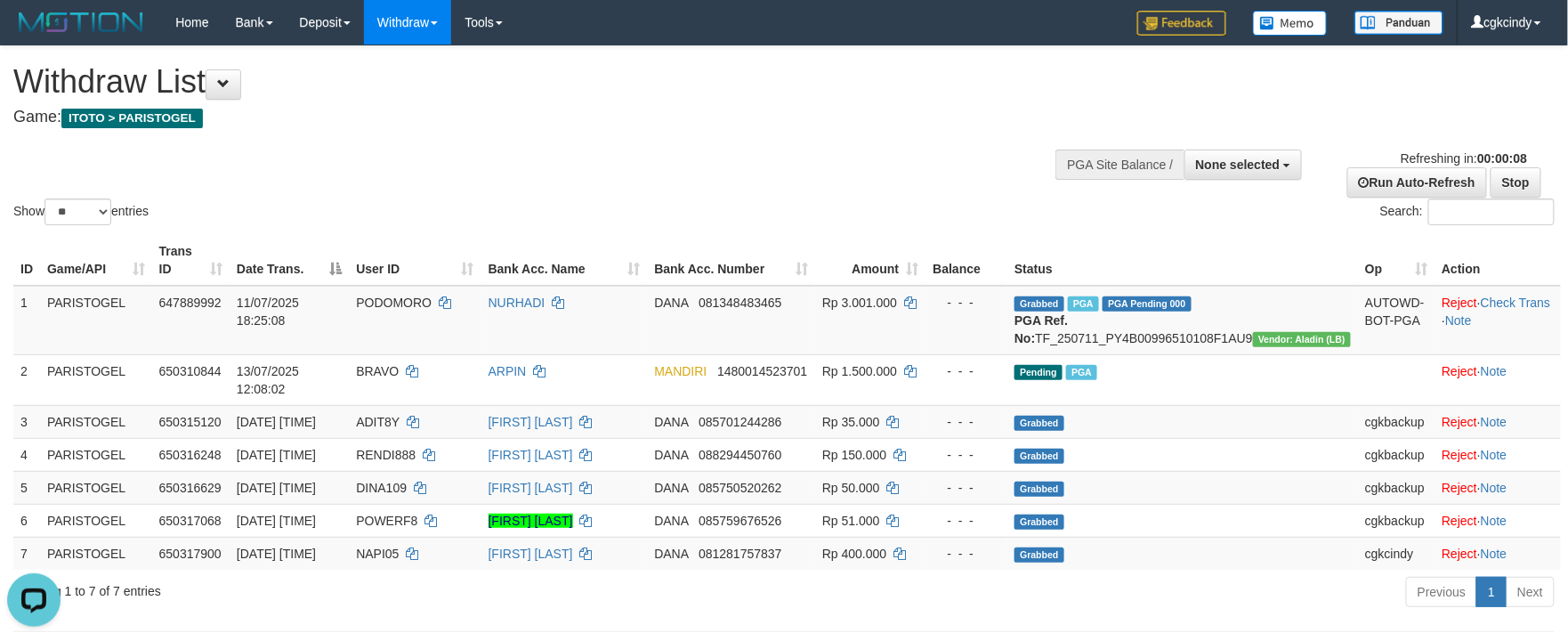 scroll, scrollTop: 0, scrollLeft: 0, axis: both 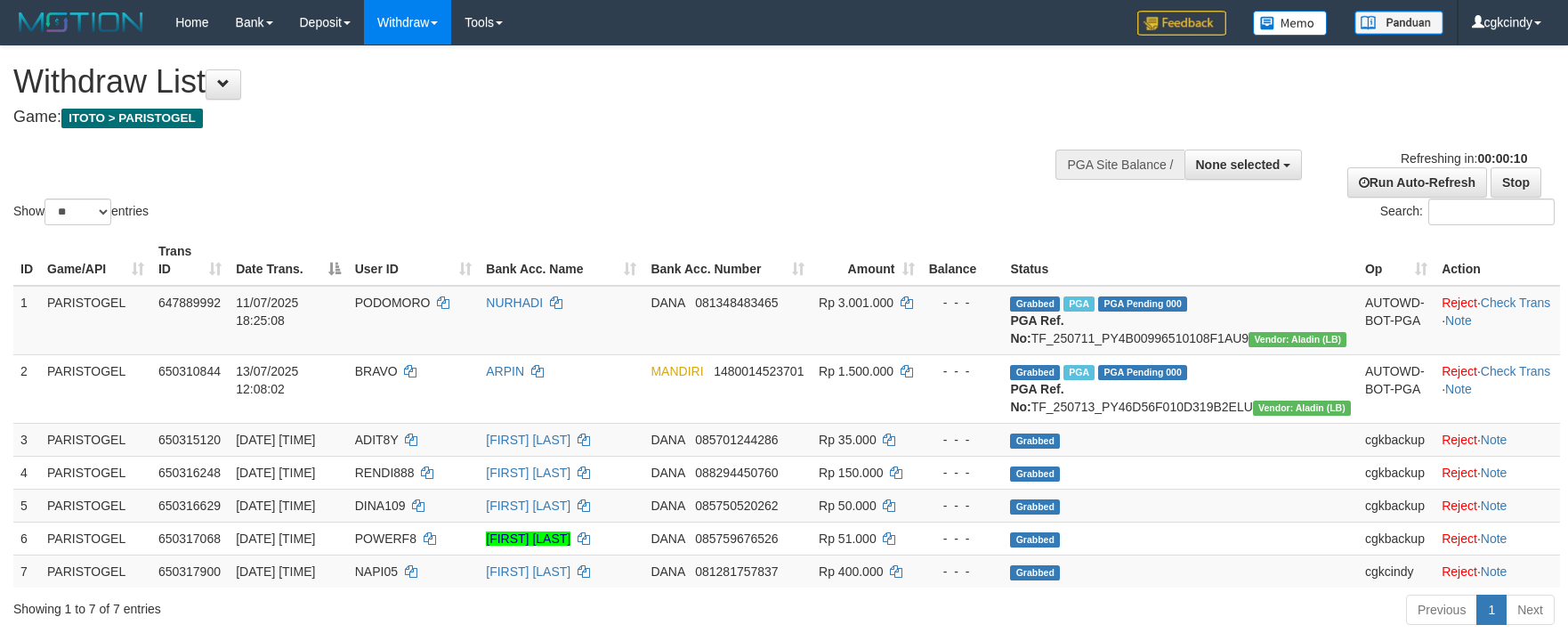 select 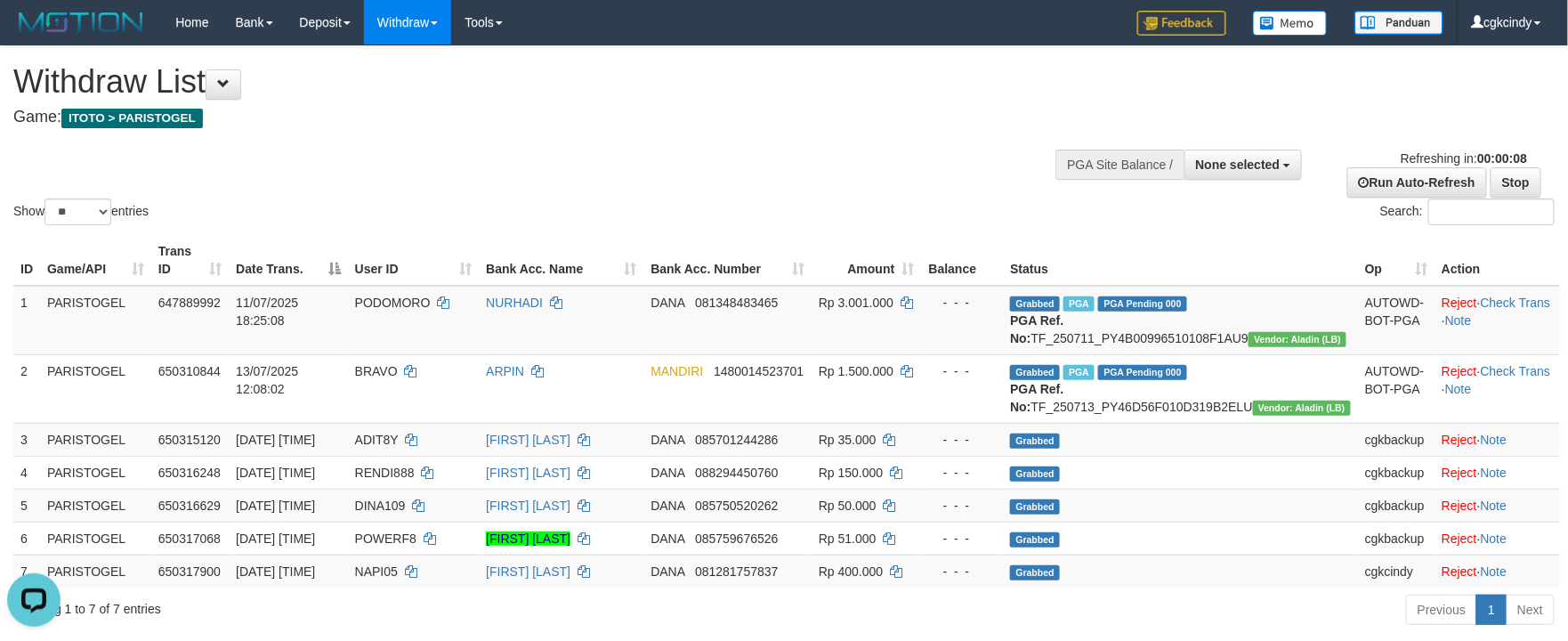 scroll, scrollTop: 0, scrollLeft: 0, axis: both 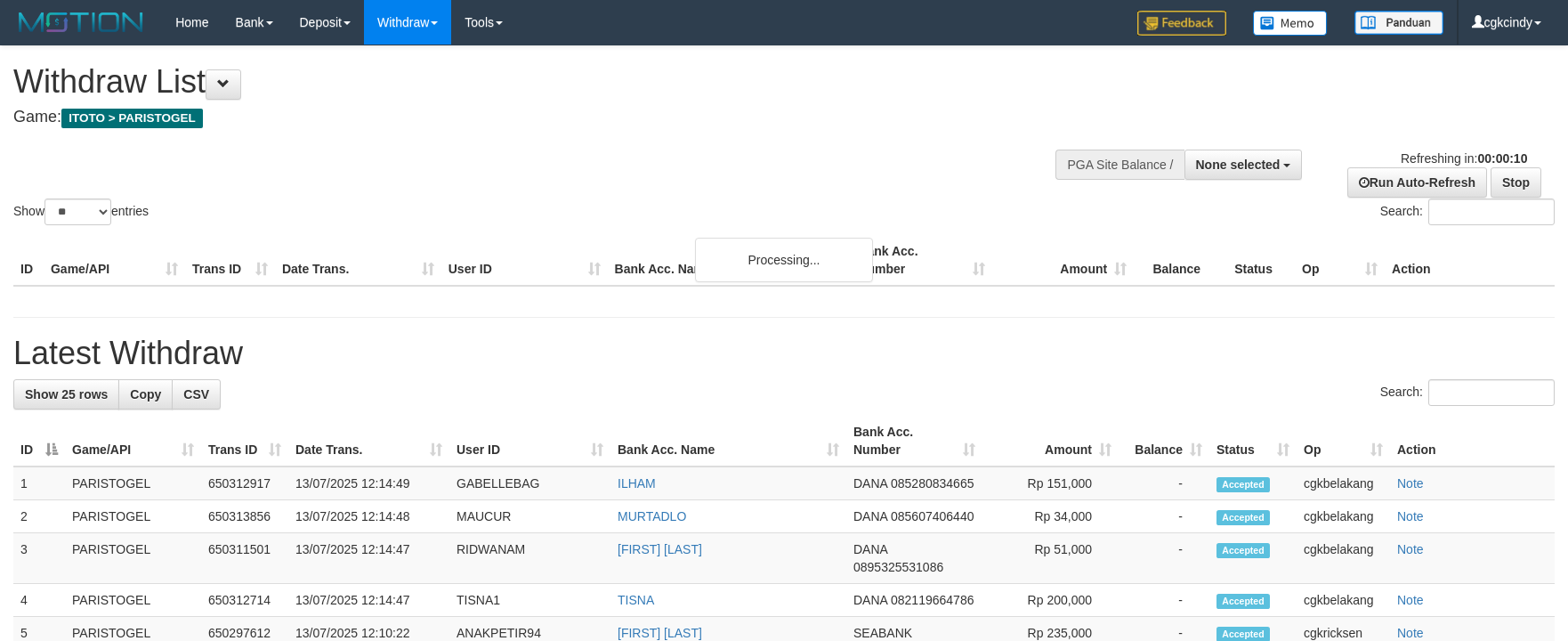select 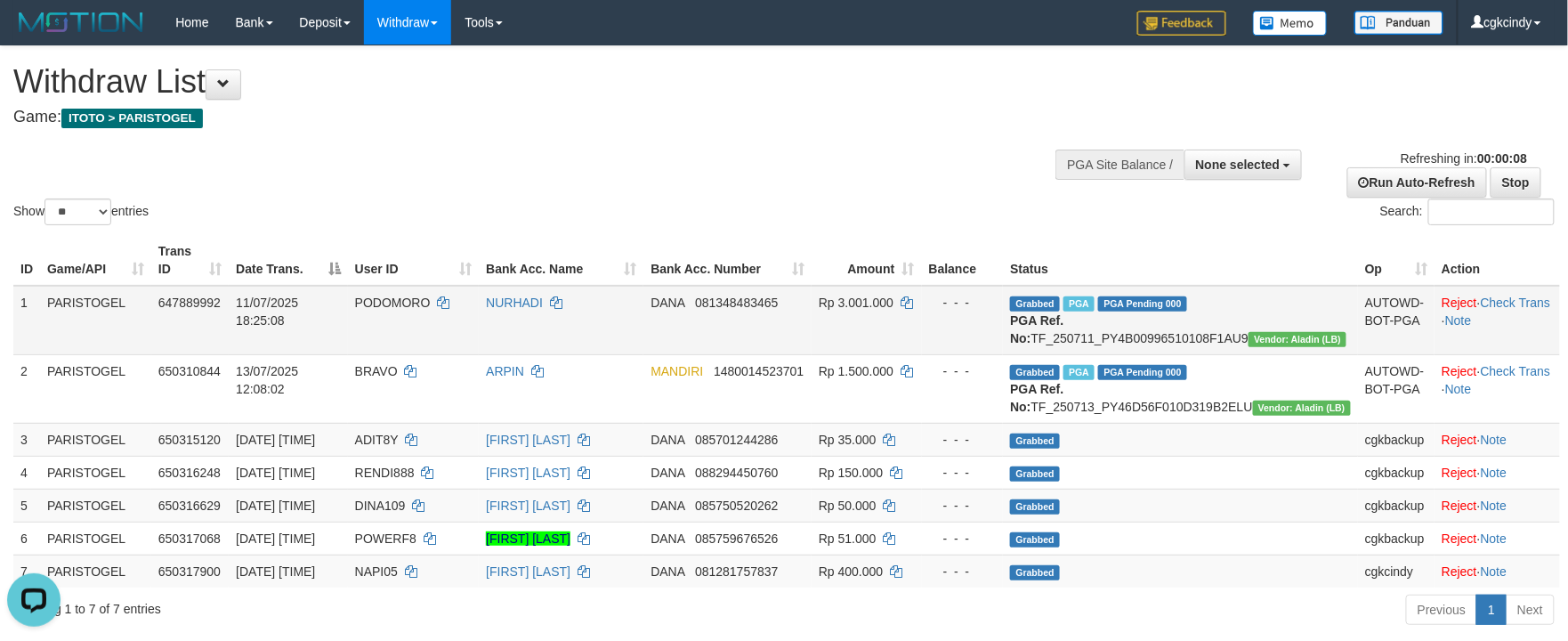 scroll, scrollTop: 0, scrollLeft: 0, axis: both 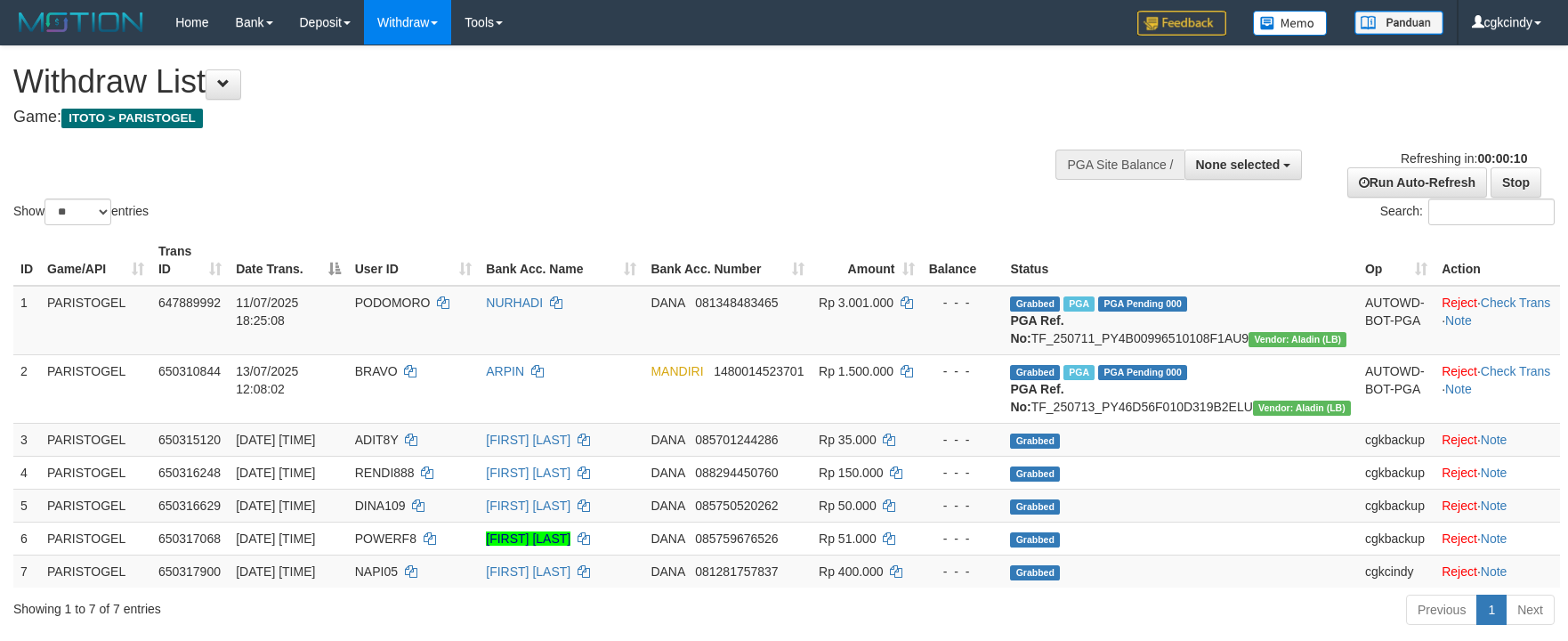 select 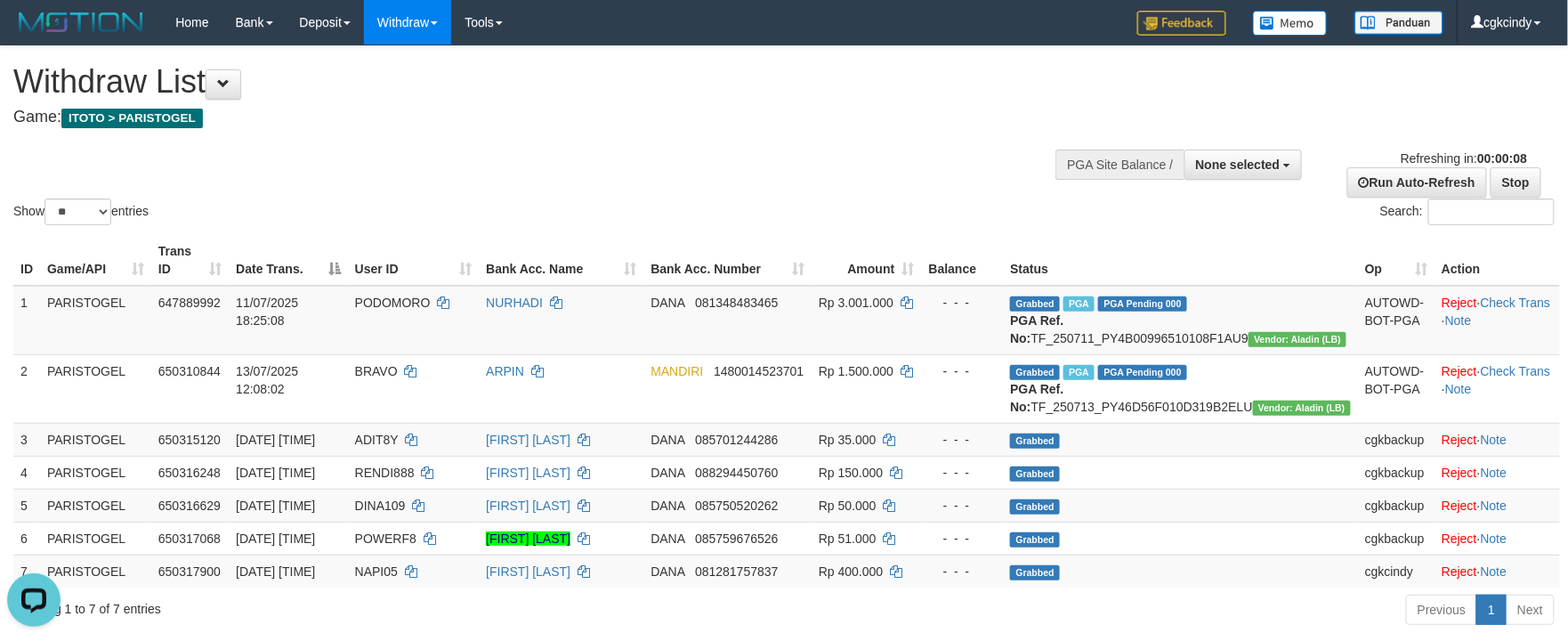 scroll, scrollTop: 0, scrollLeft: 0, axis: both 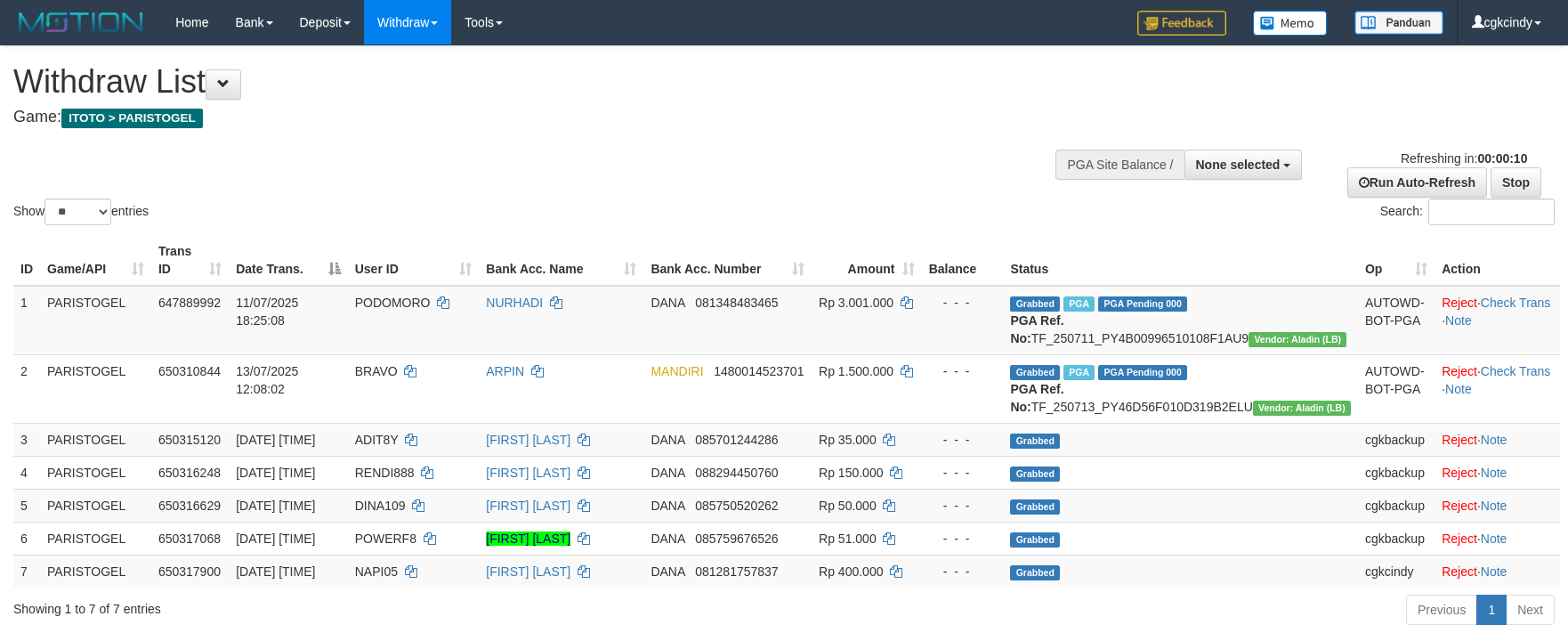 select 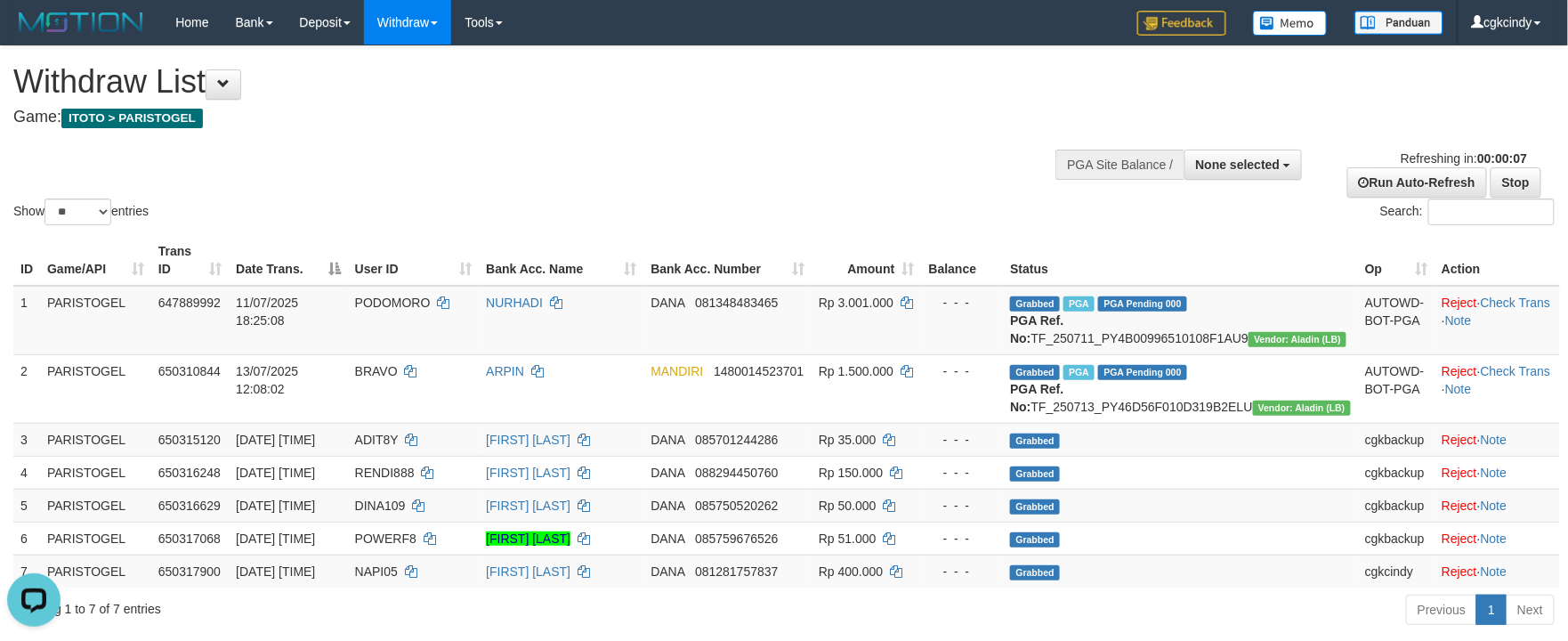 scroll, scrollTop: 0, scrollLeft: 0, axis: both 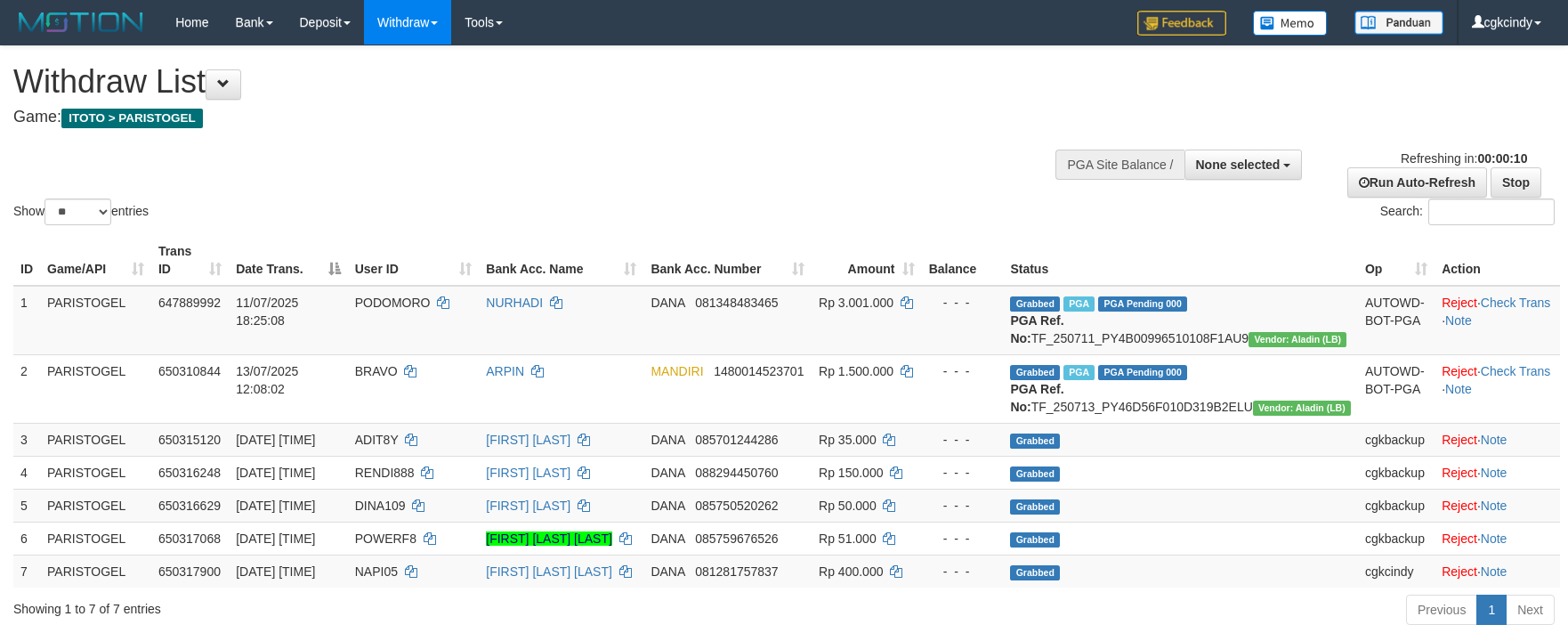 select 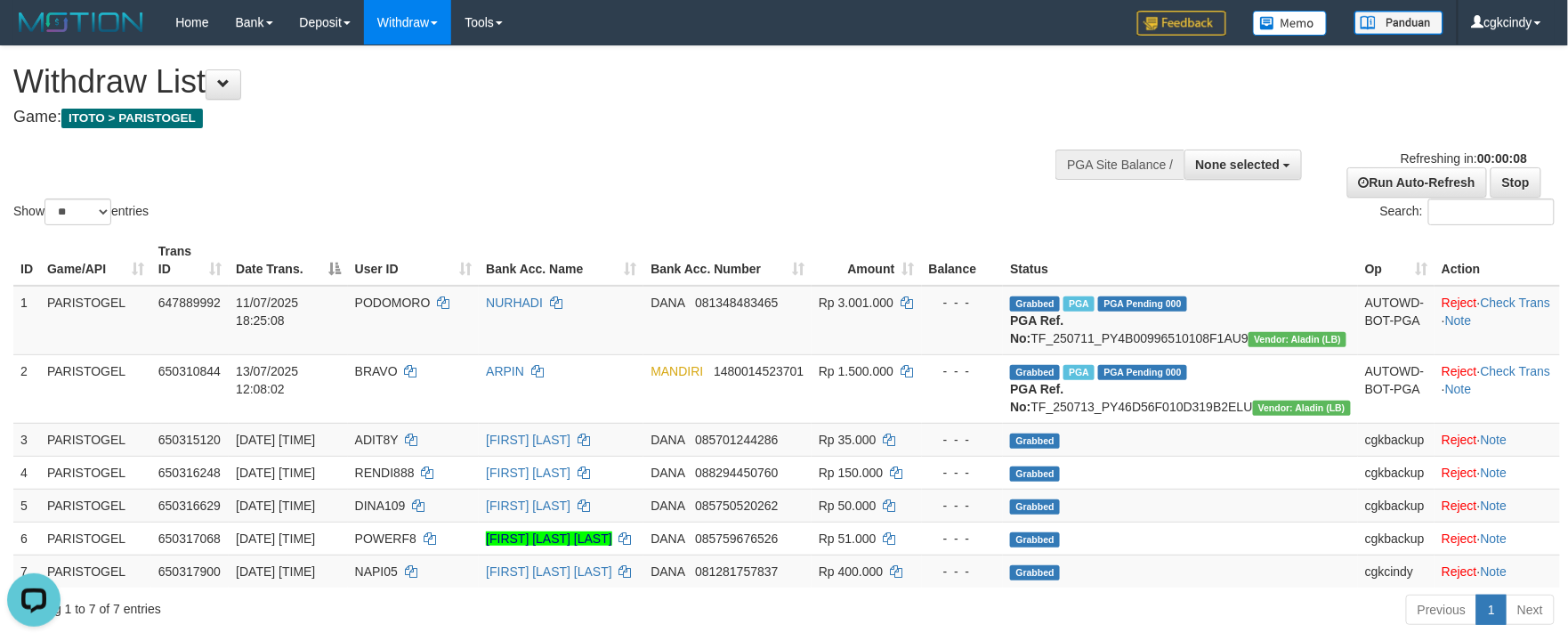 scroll, scrollTop: 0, scrollLeft: 0, axis: both 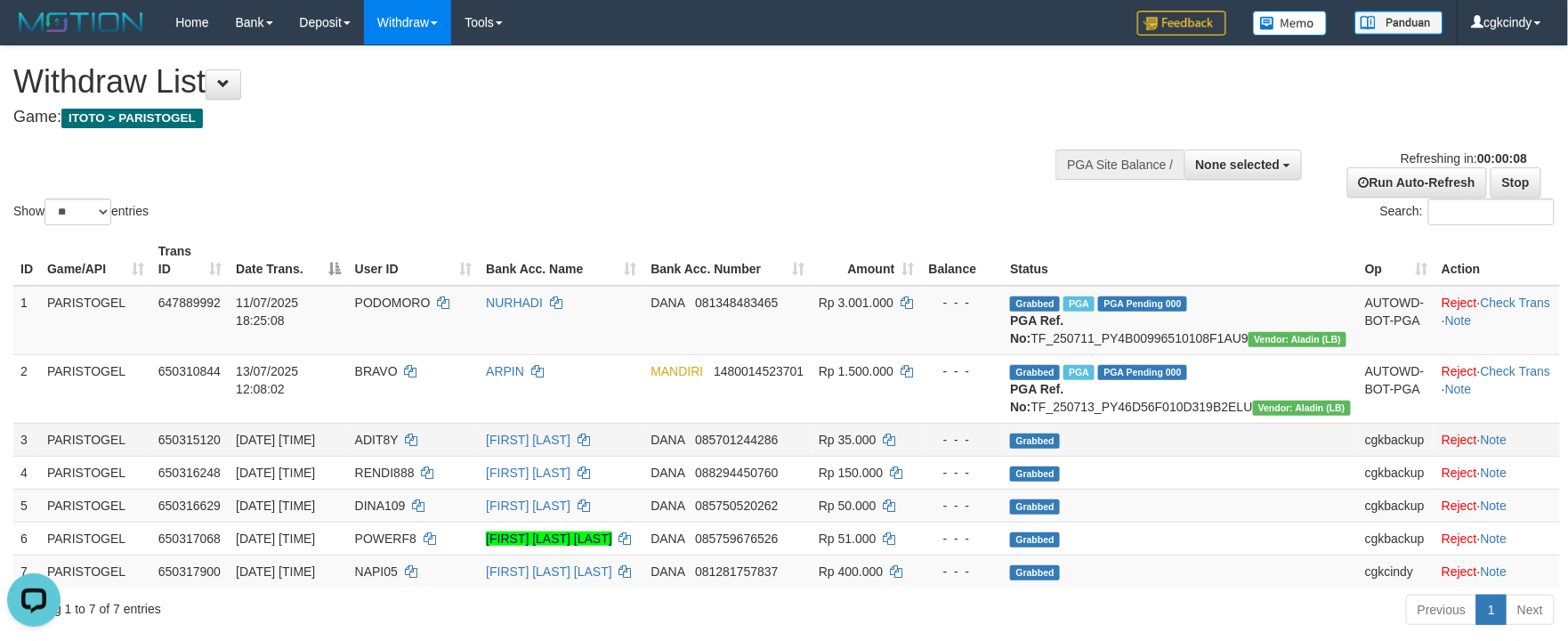 click on "Rp 35.000" at bounding box center [866, 439] 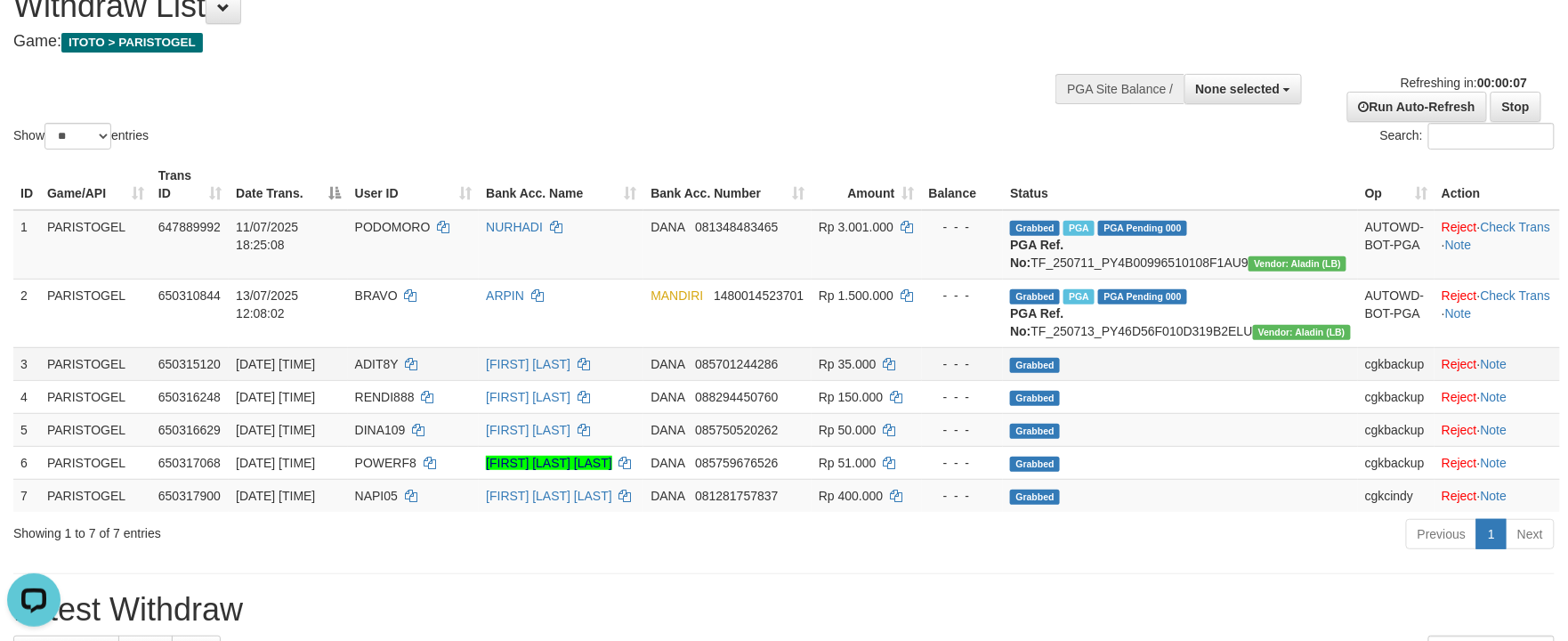 scroll, scrollTop: 118, scrollLeft: 0, axis: vertical 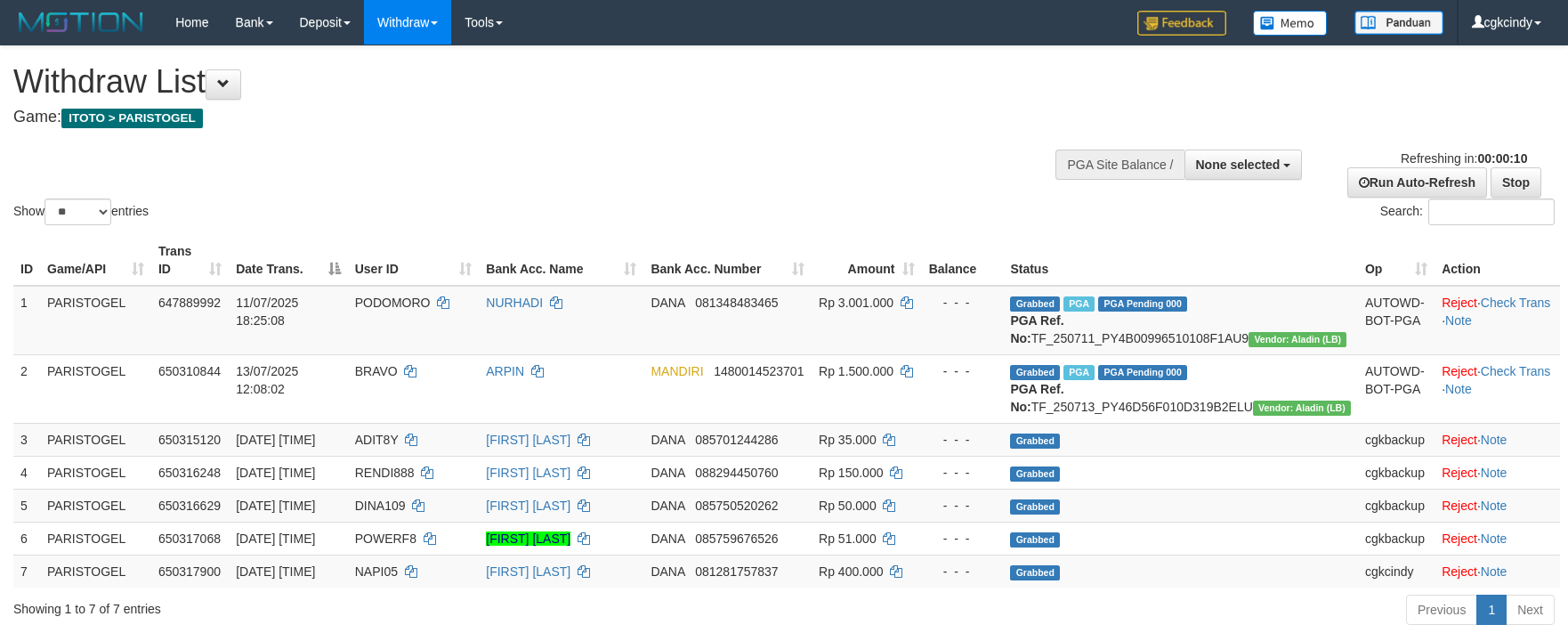 select 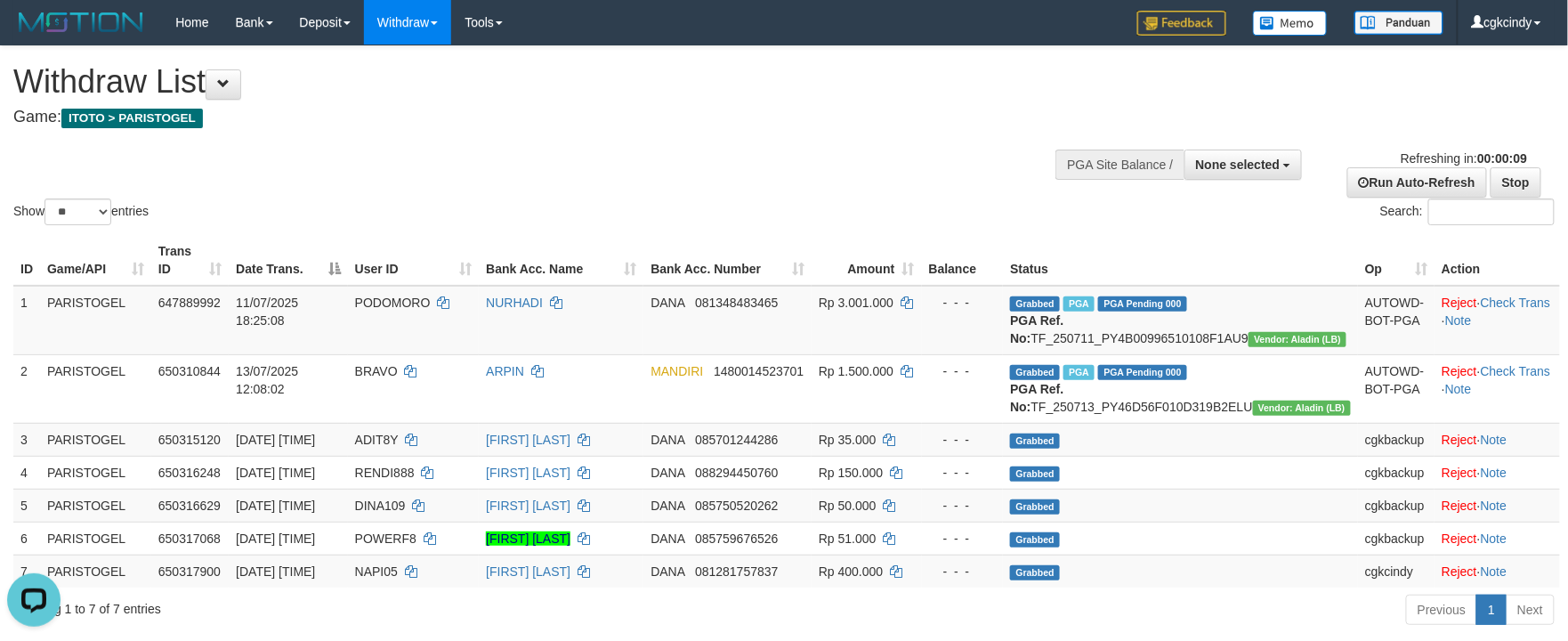 scroll, scrollTop: 0, scrollLeft: 0, axis: both 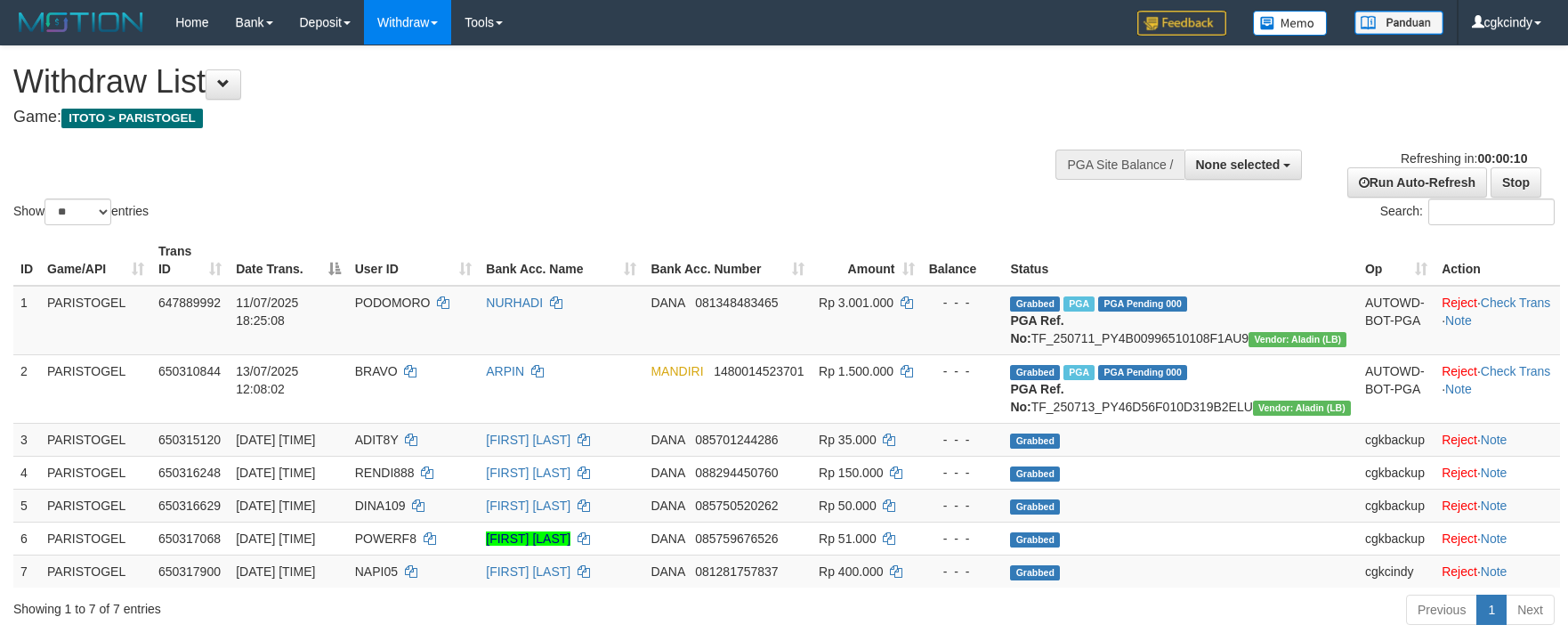 select 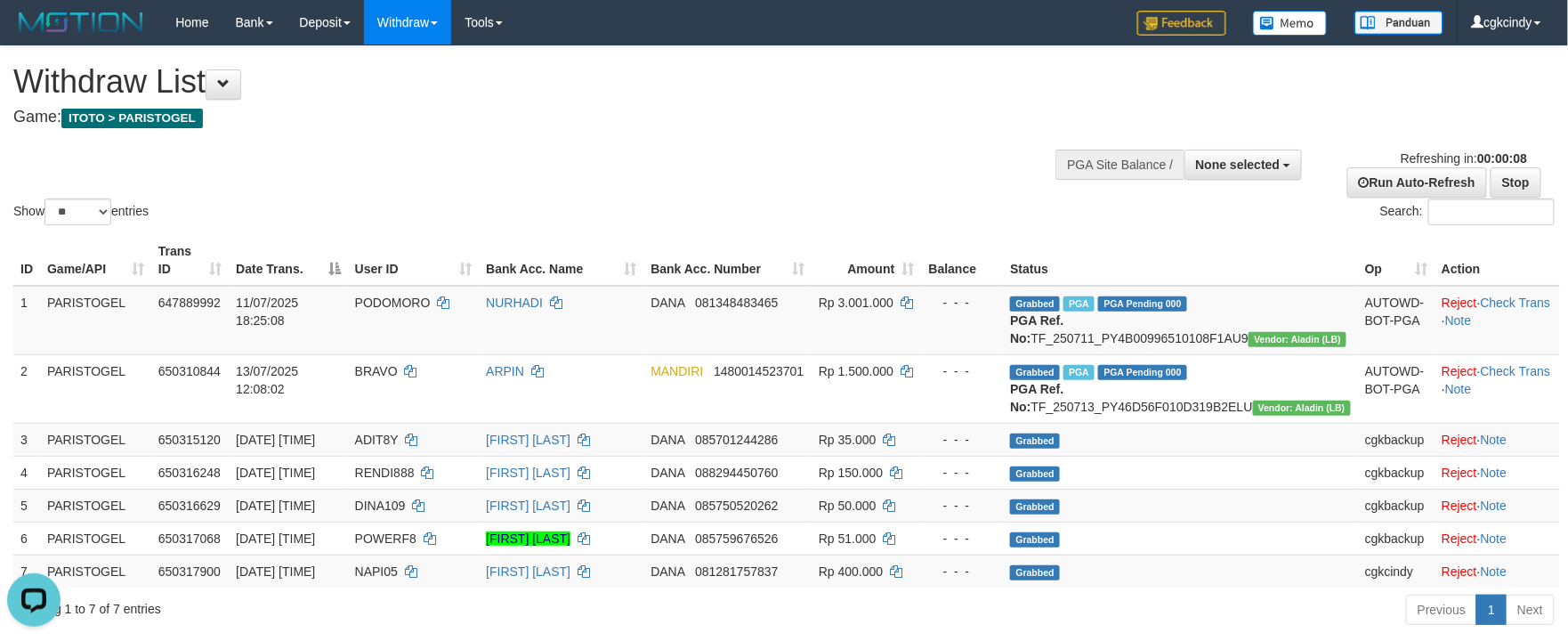 scroll, scrollTop: 0, scrollLeft: 0, axis: both 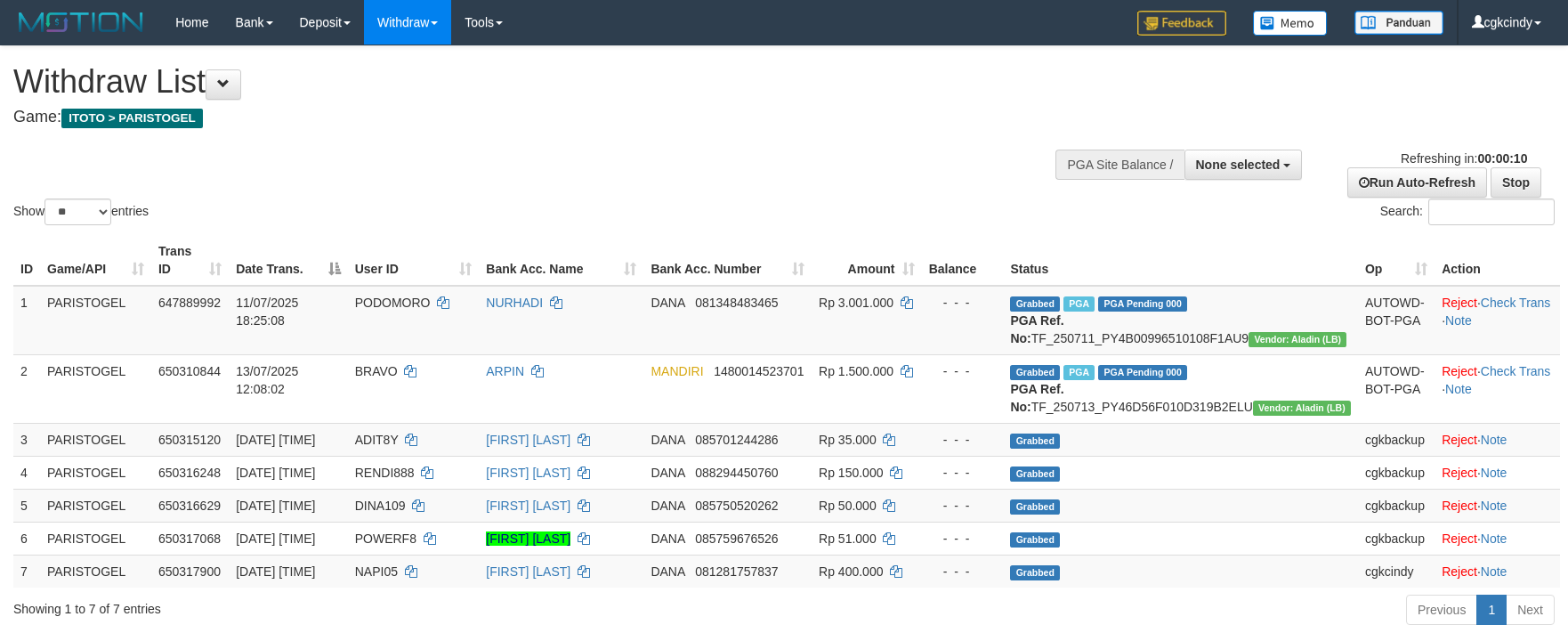 select 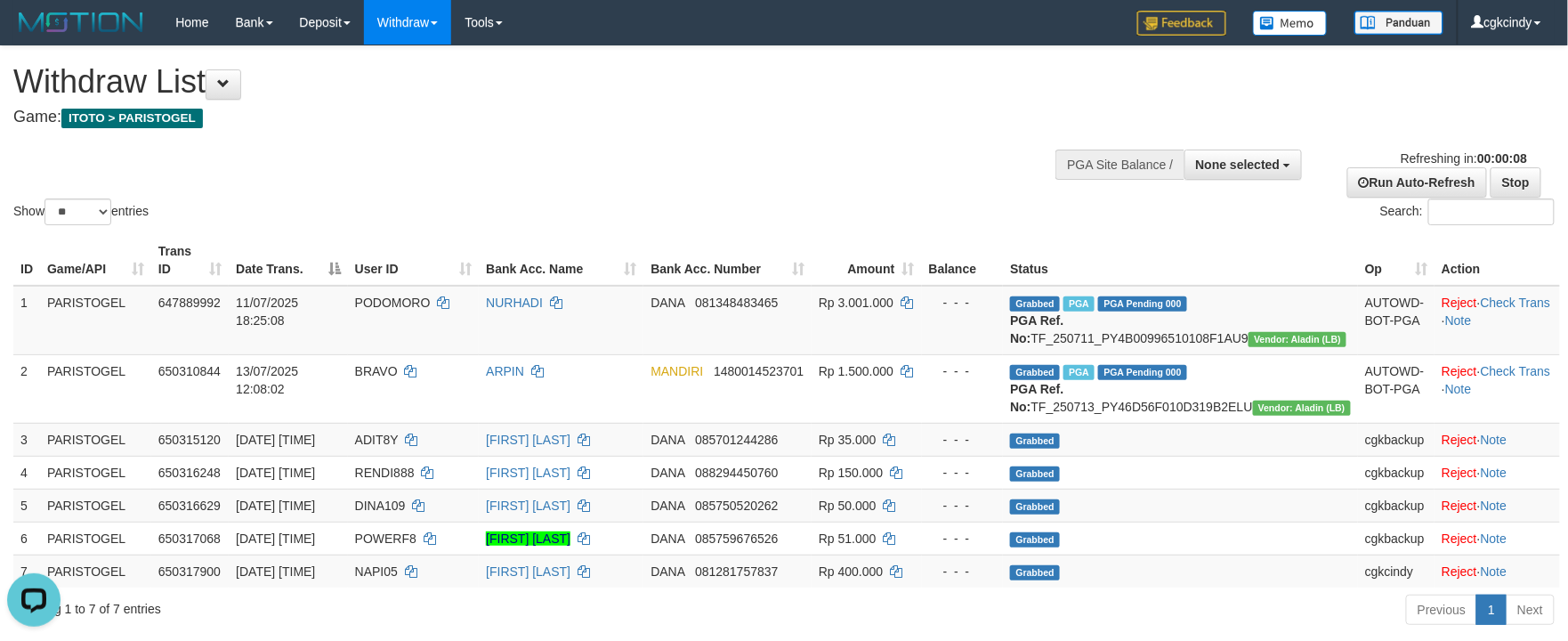 scroll, scrollTop: 0, scrollLeft: 0, axis: both 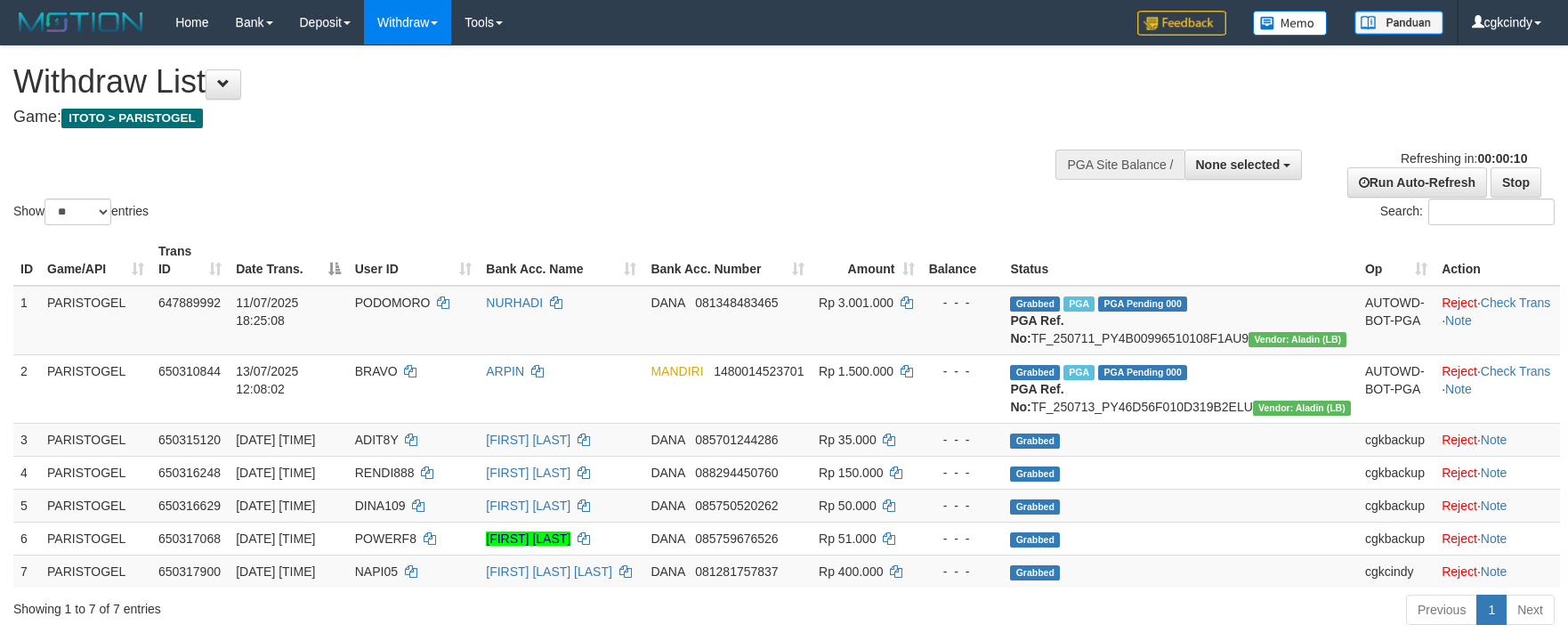 select 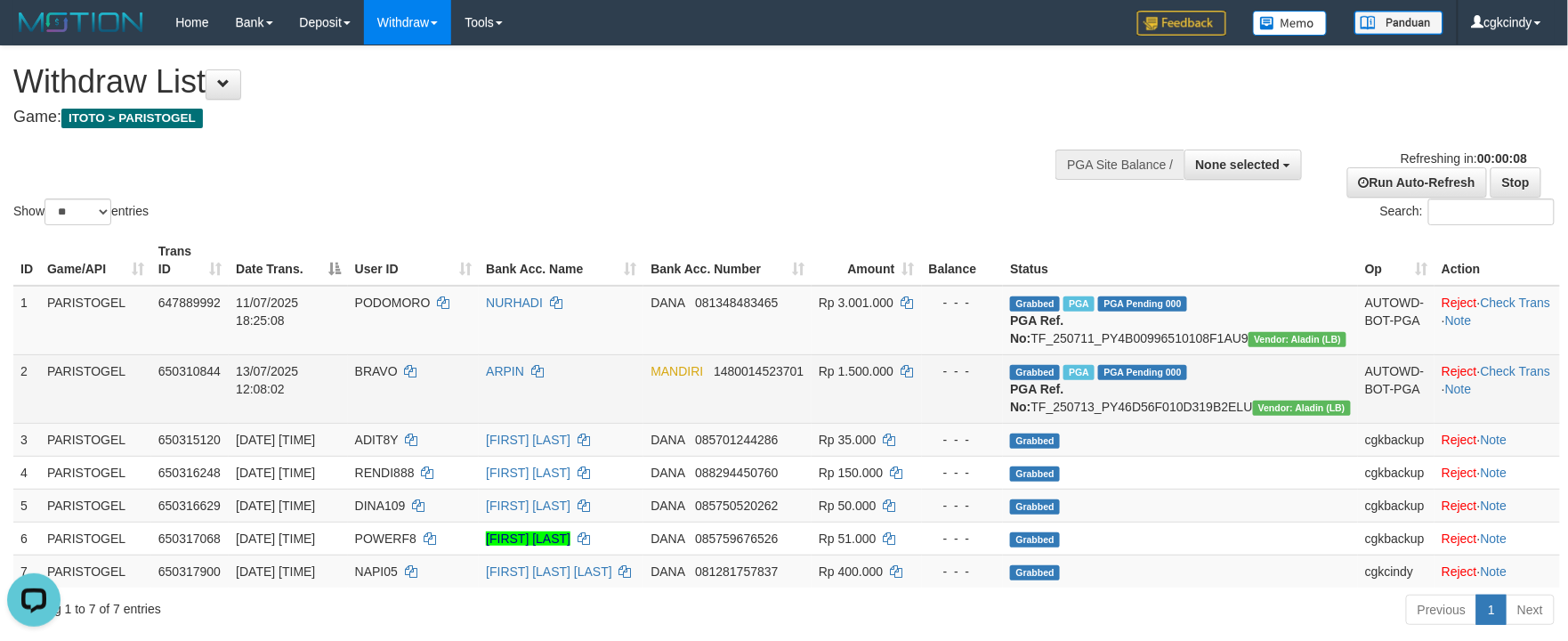 scroll, scrollTop: 0, scrollLeft: 0, axis: both 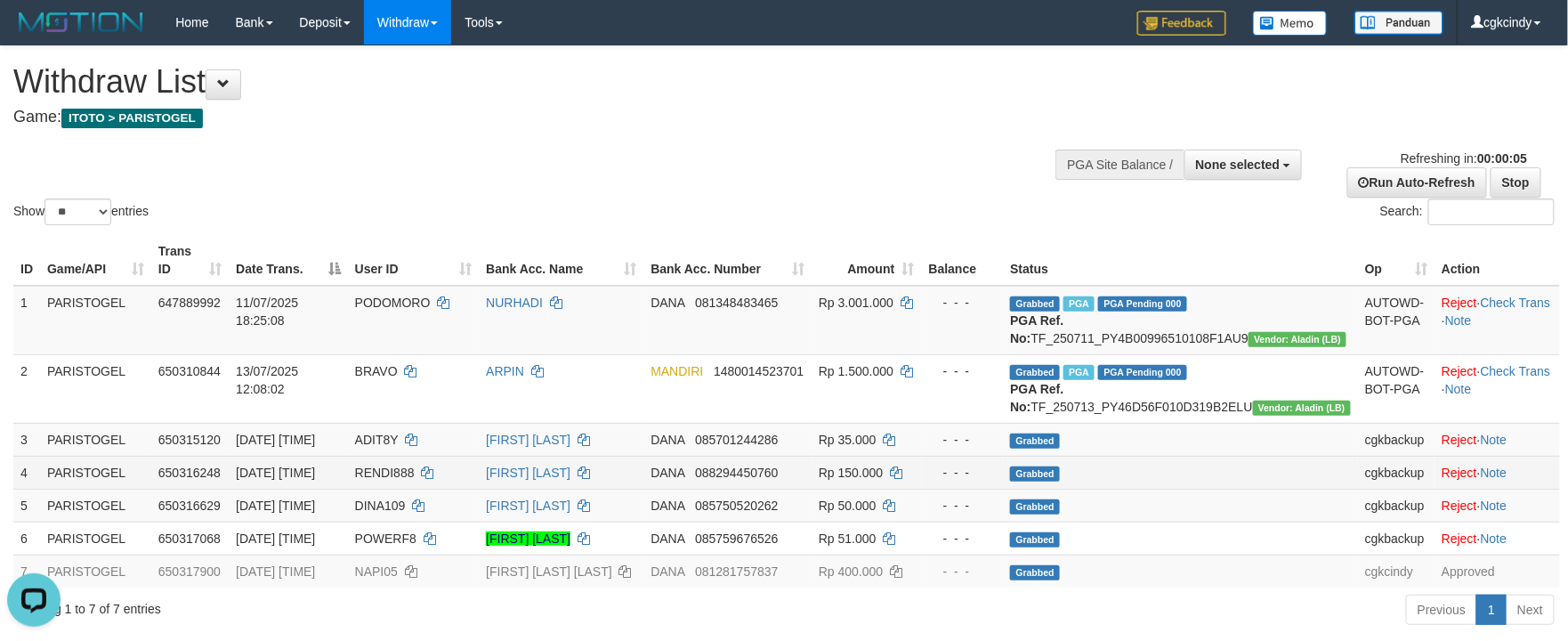 click on "[FIRST] [LAST]" at bounding box center [561, 472] 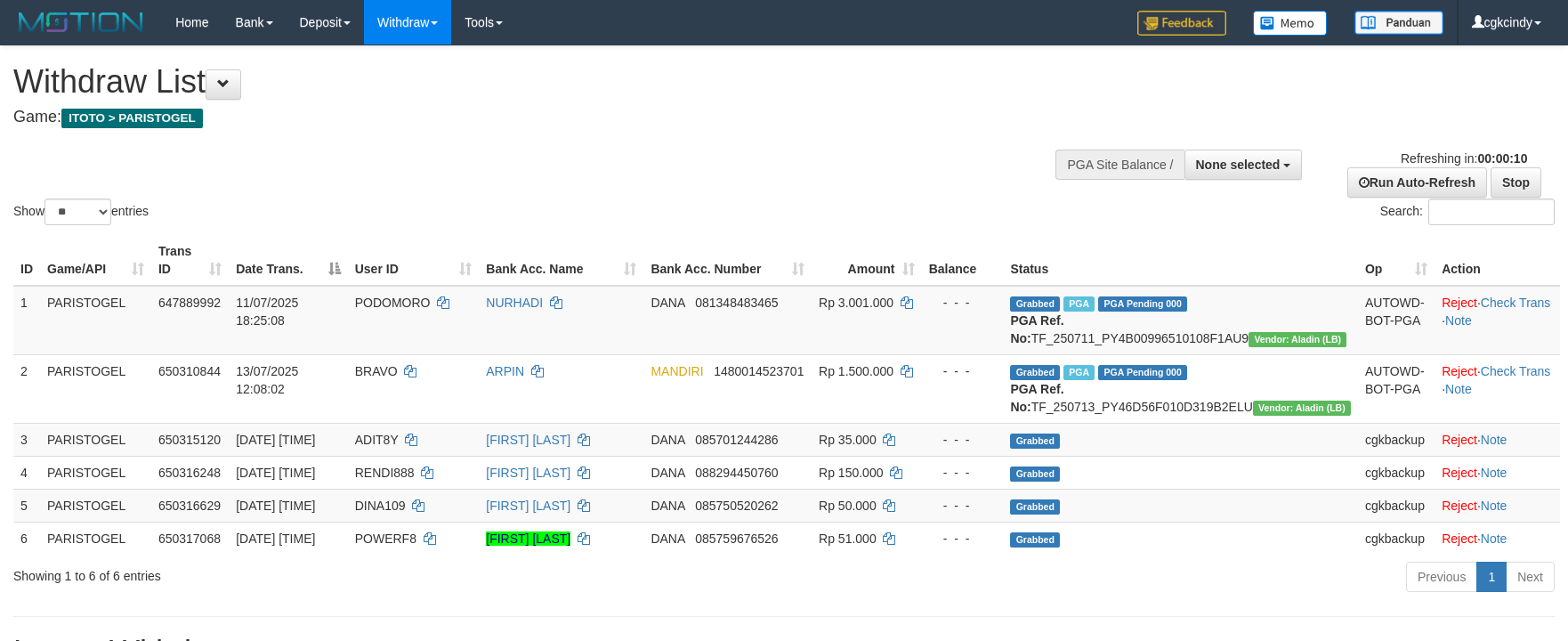 select 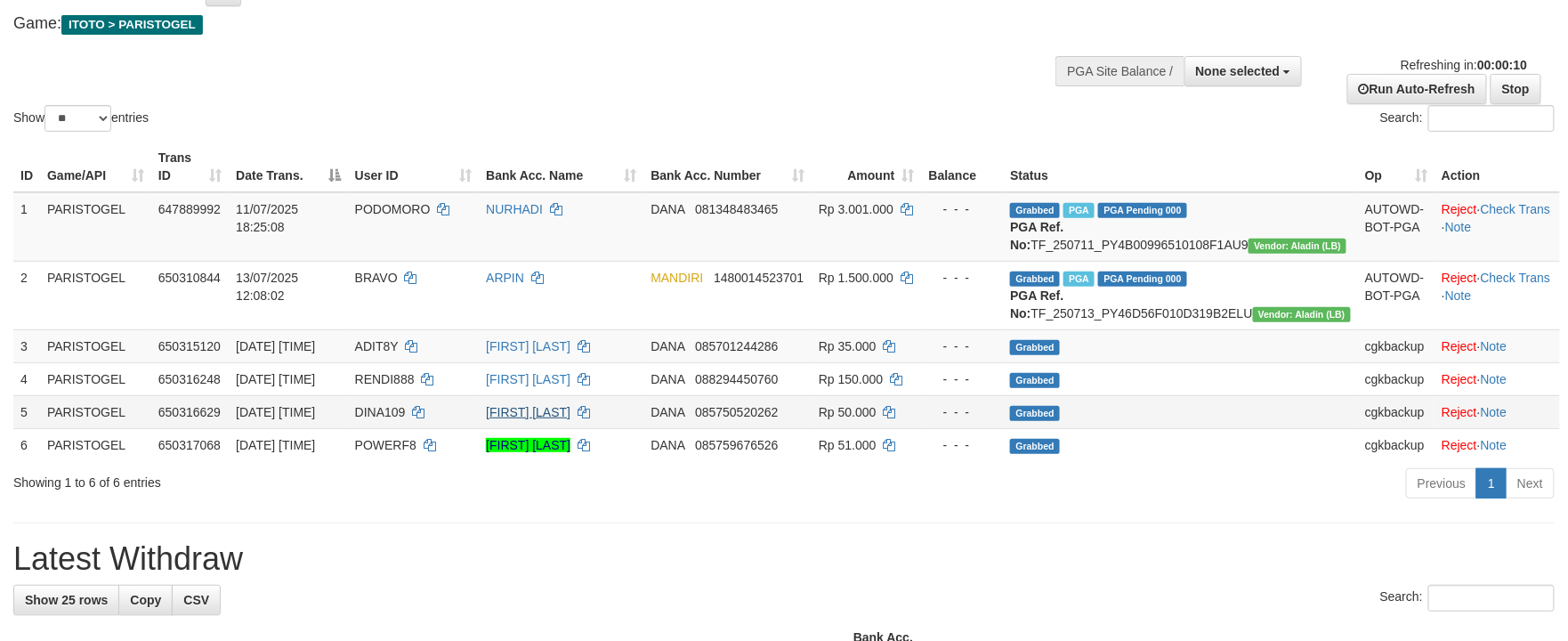 scroll, scrollTop: 237, scrollLeft: 0, axis: vertical 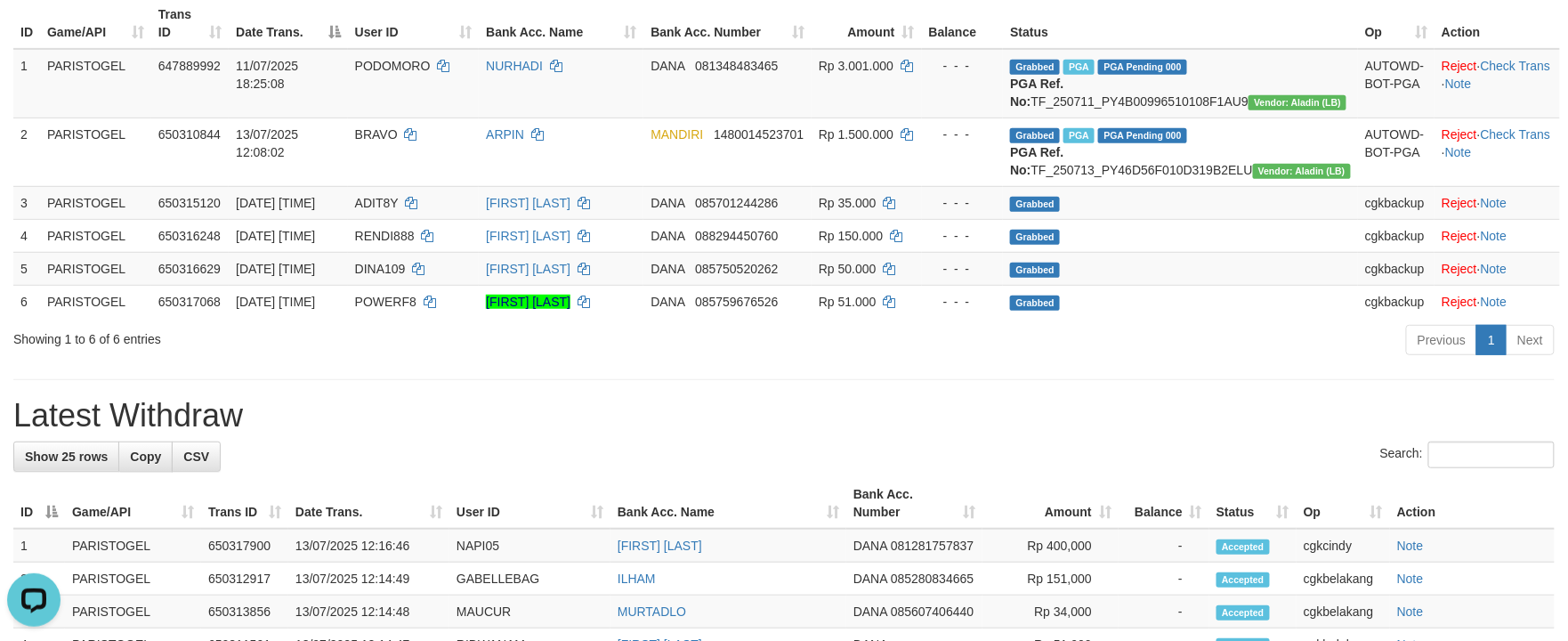 click on "**********" at bounding box center (784, 694) 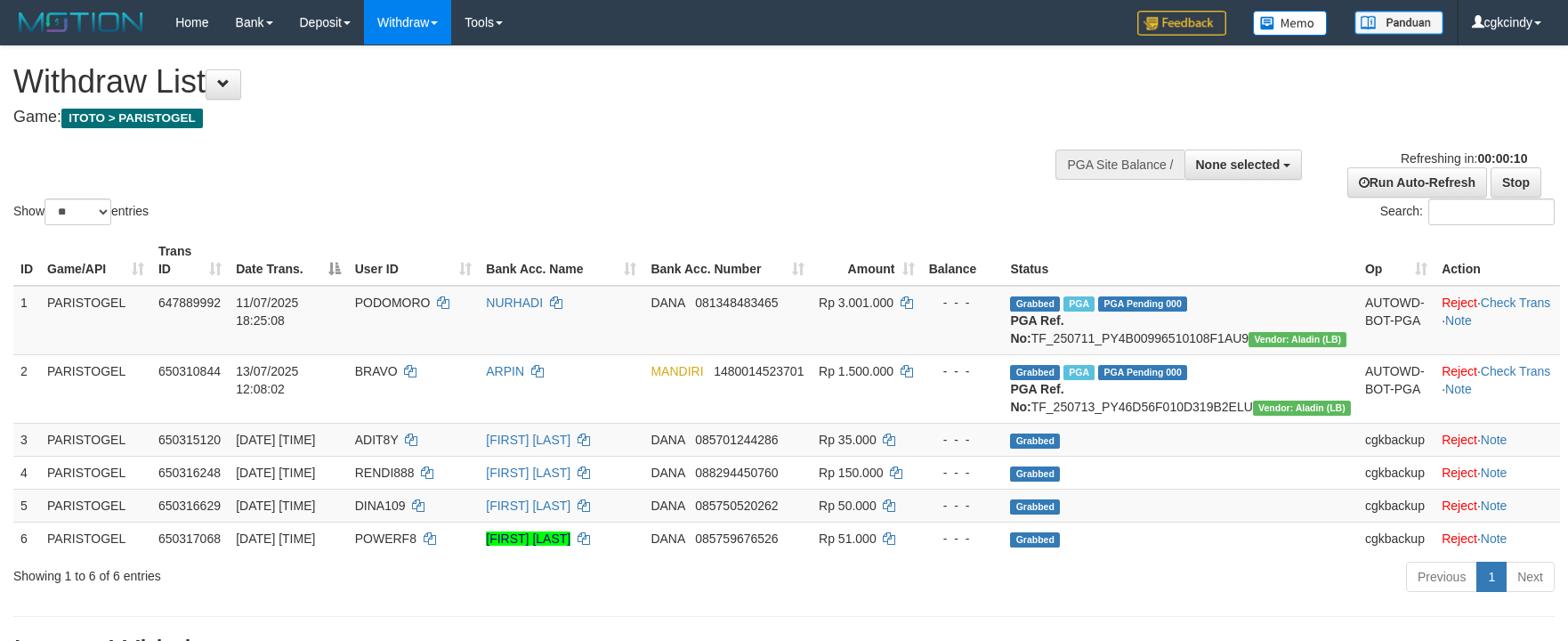 select 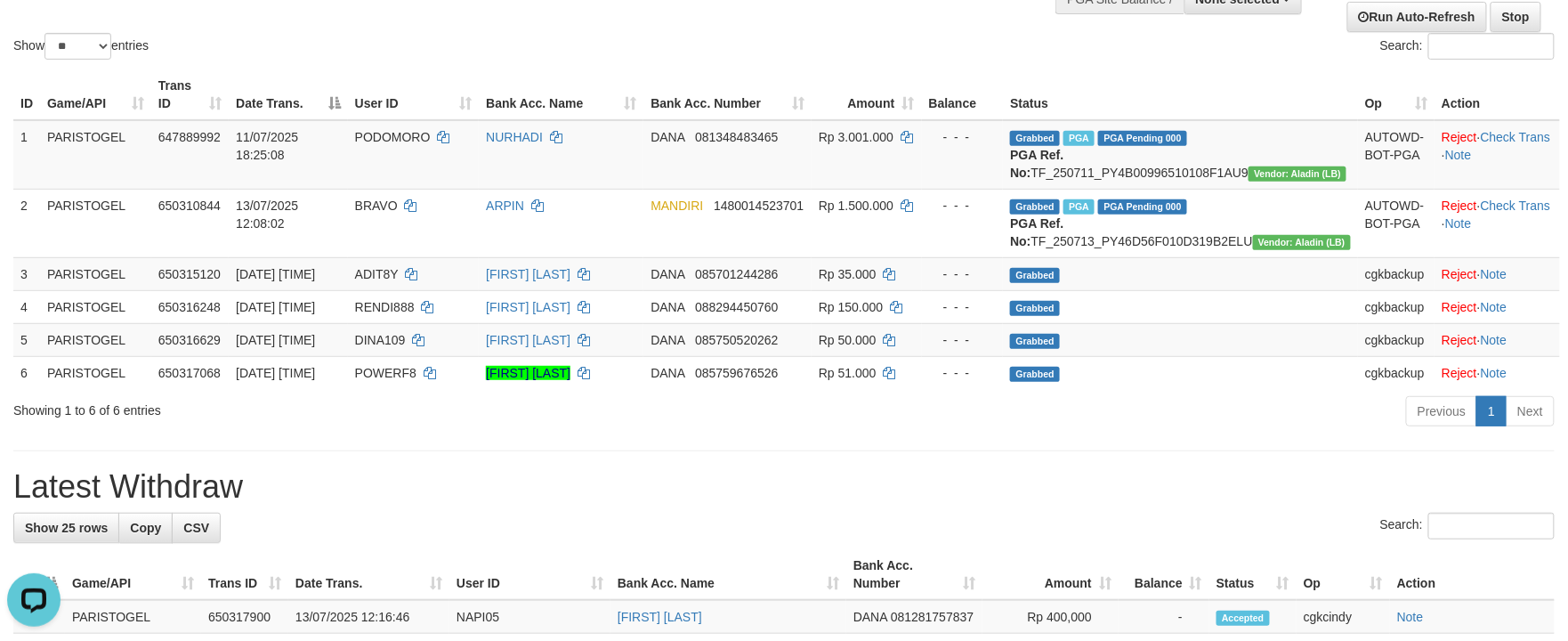 scroll, scrollTop: 0, scrollLeft: 0, axis: both 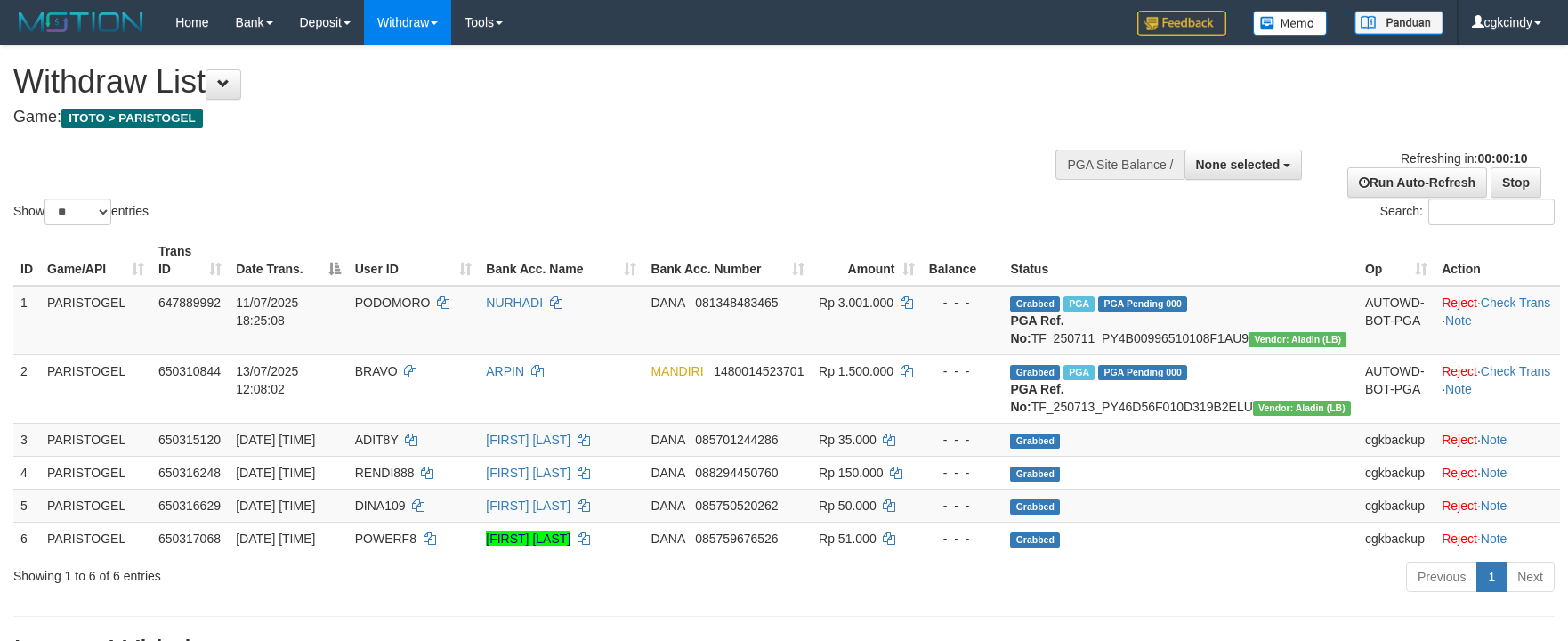 select 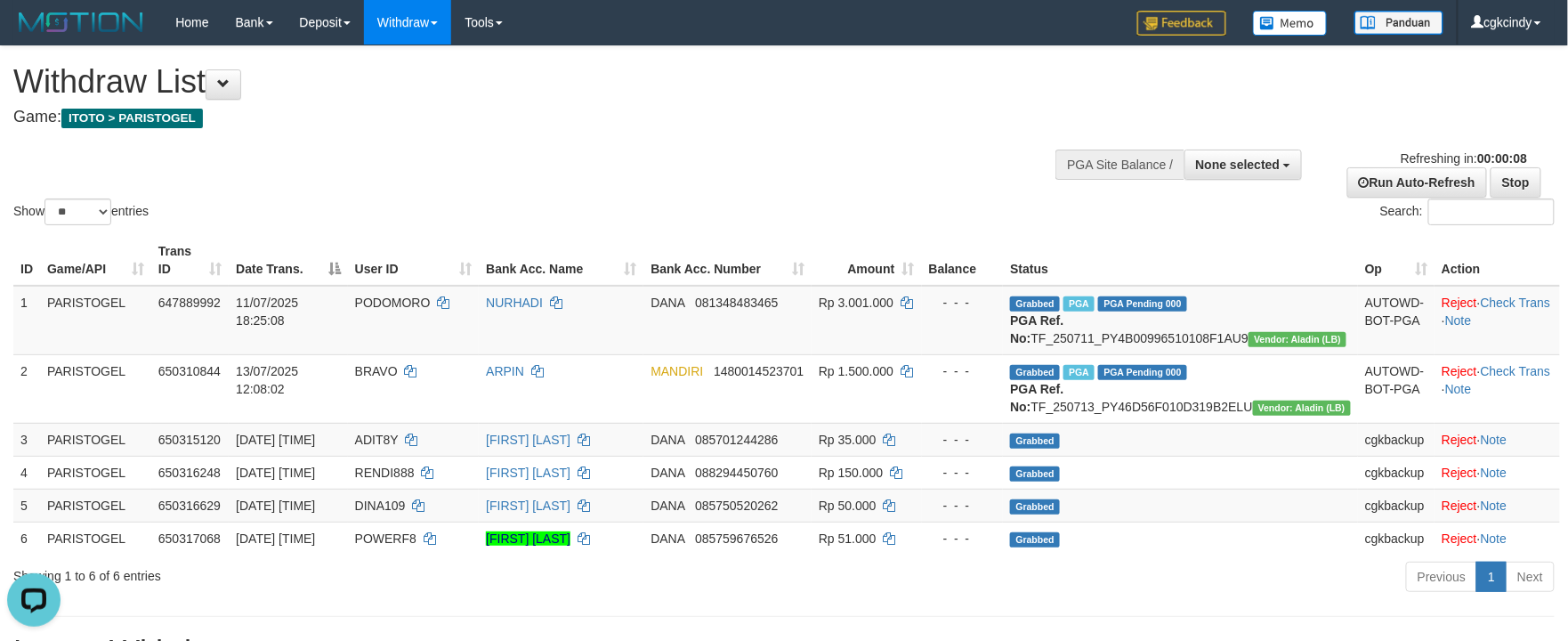 scroll, scrollTop: 0, scrollLeft: 0, axis: both 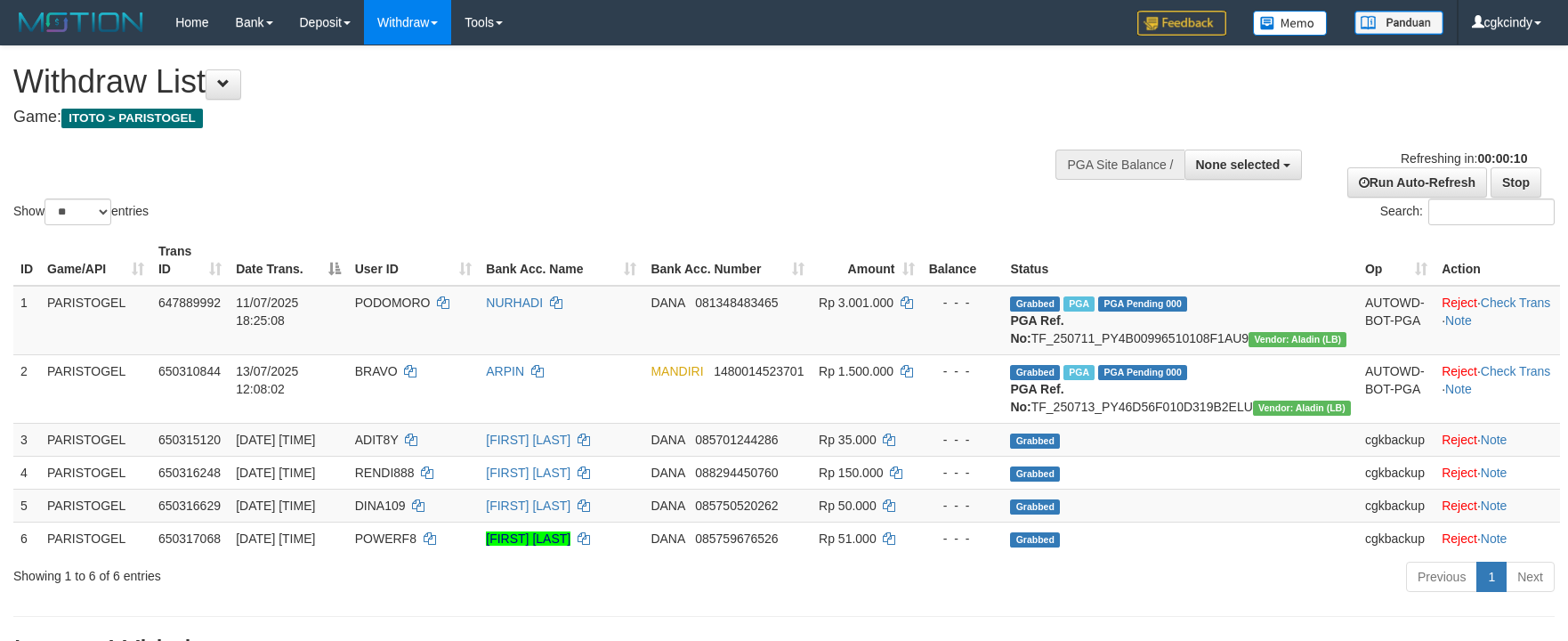 select 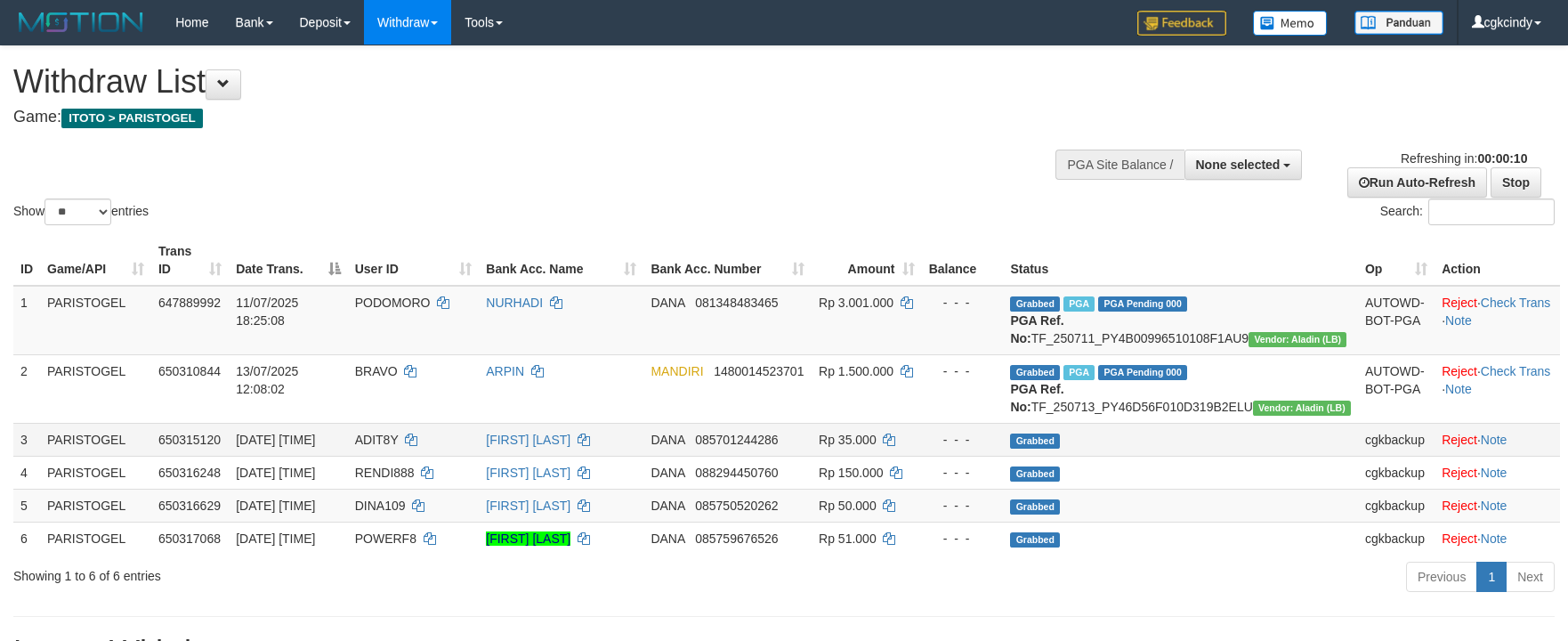 scroll, scrollTop: 0, scrollLeft: 0, axis: both 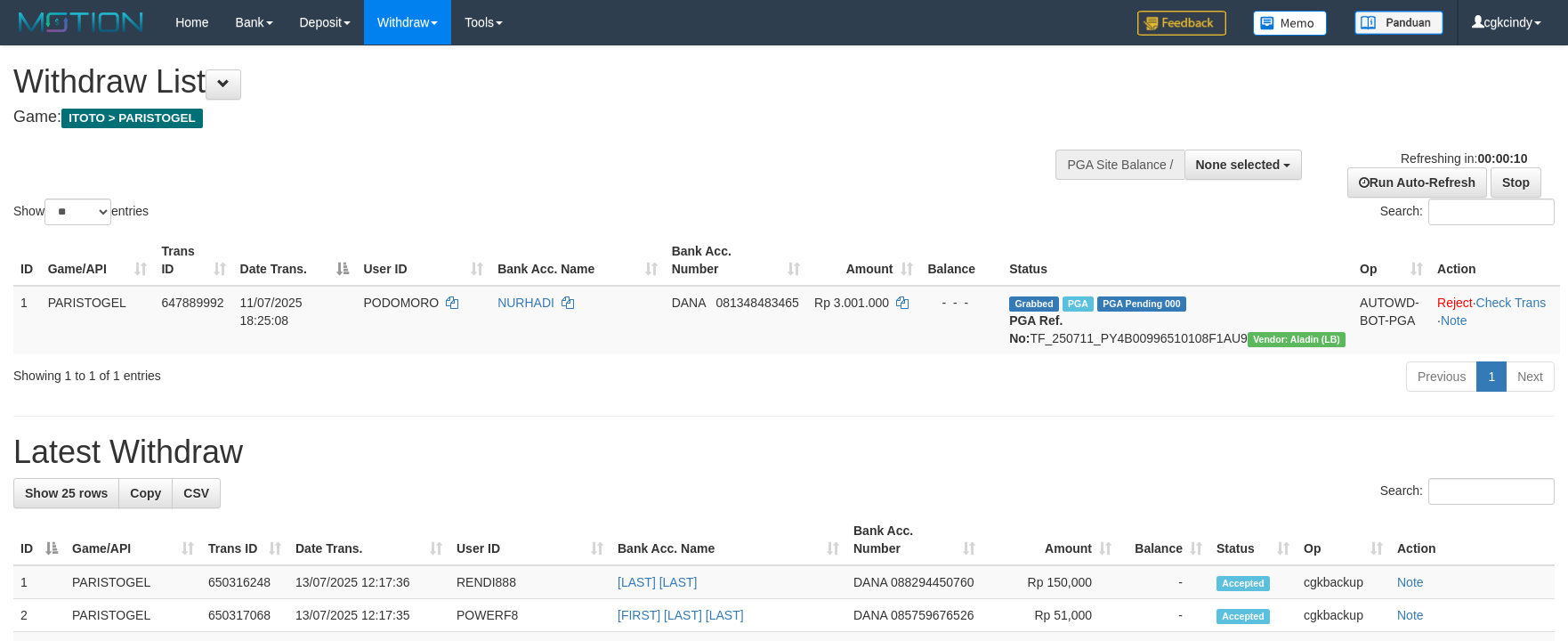select 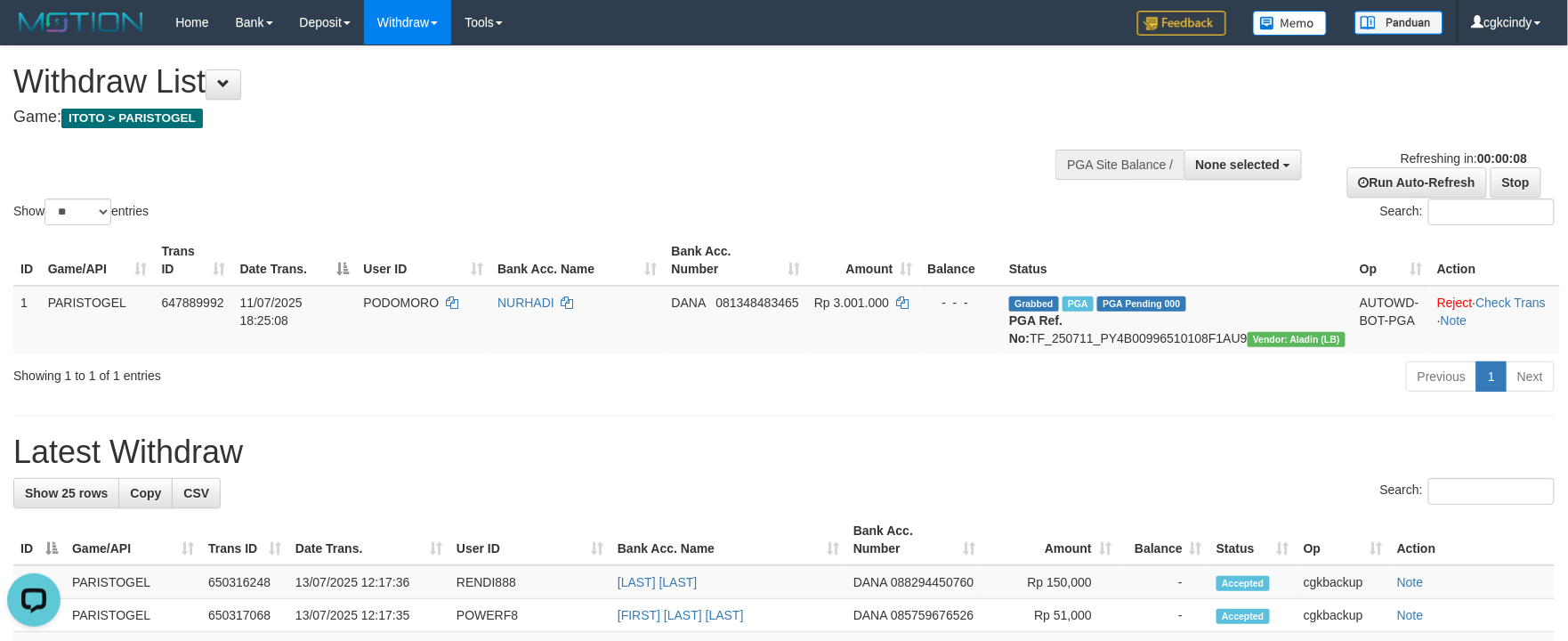 scroll, scrollTop: 0, scrollLeft: 0, axis: both 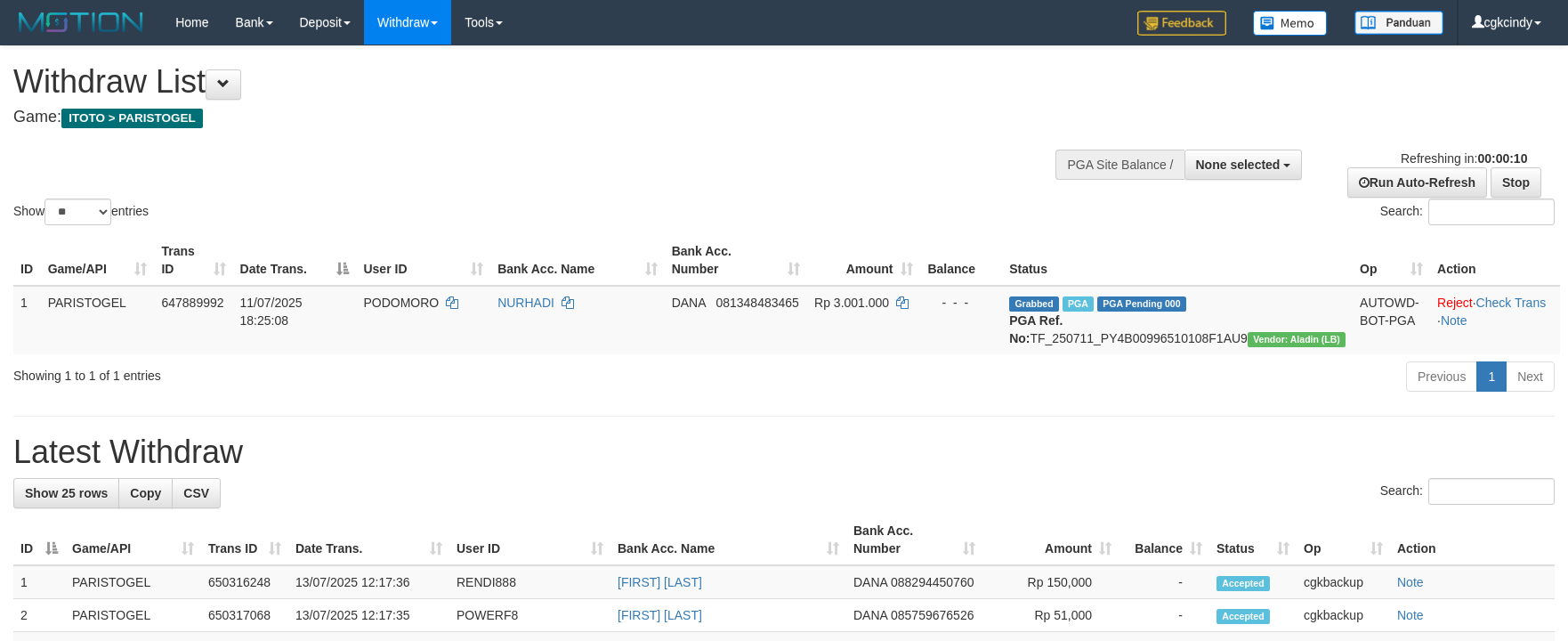 select 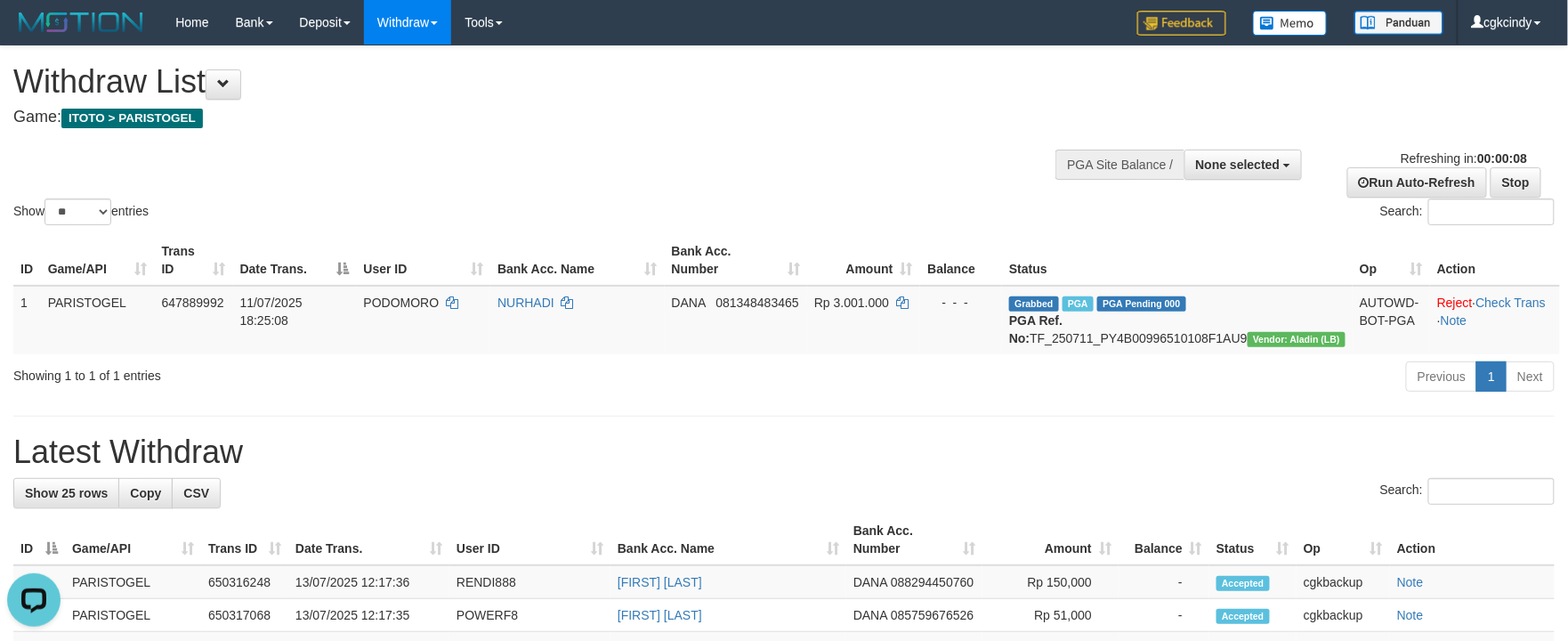 scroll, scrollTop: 0, scrollLeft: 0, axis: both 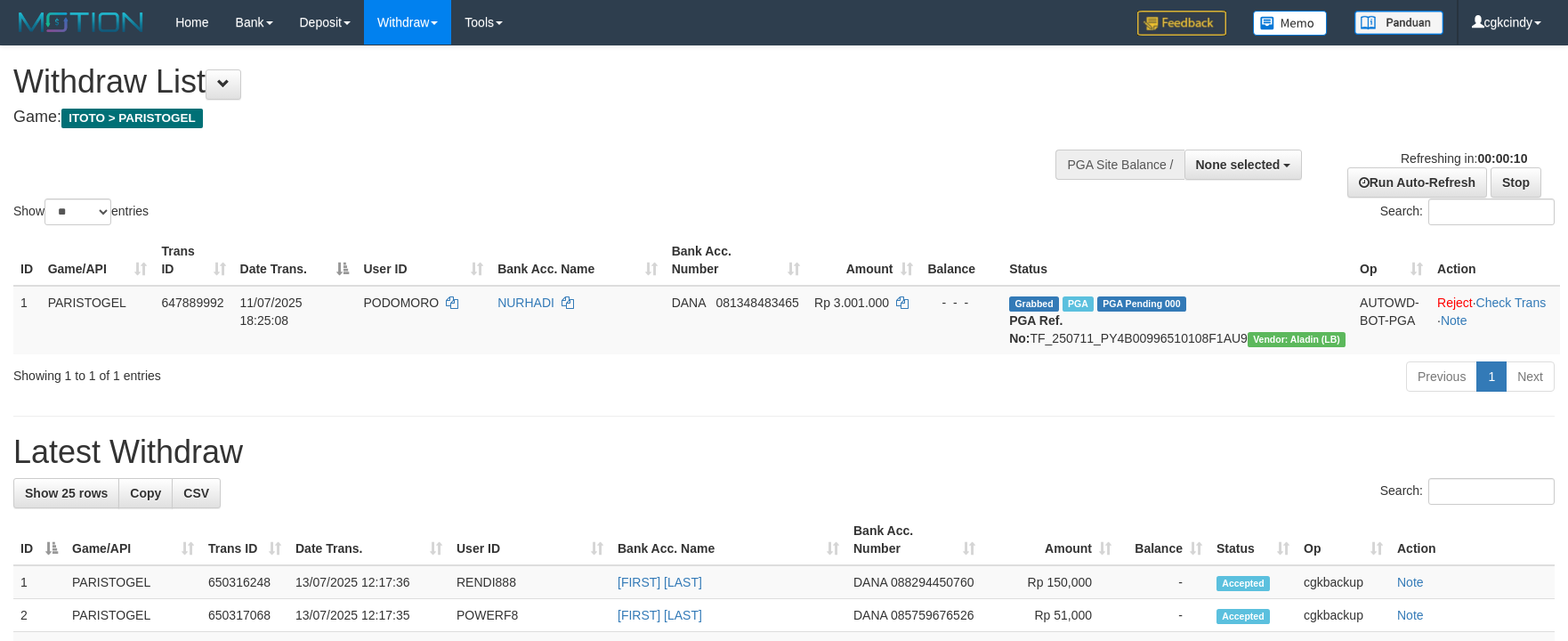 select 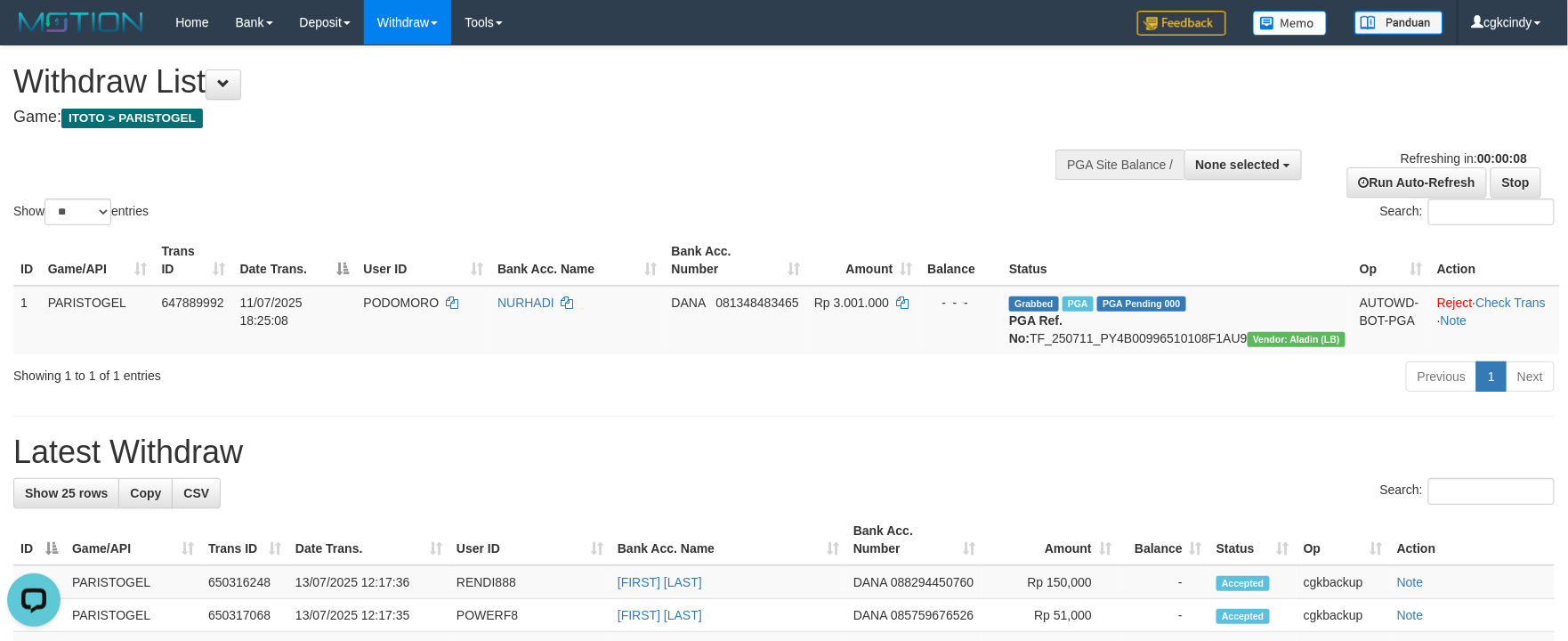 scroll, scrollTop: 0, scrollLeft: 0, axis: both 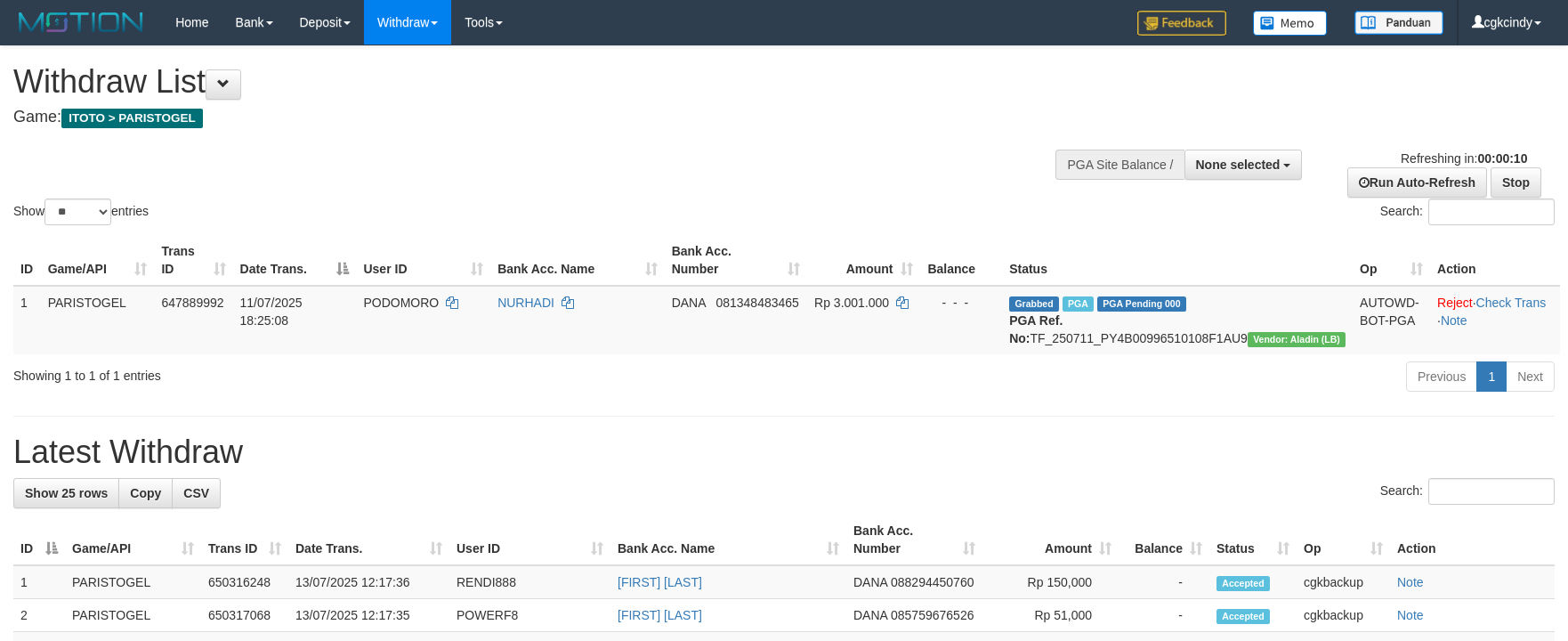 select 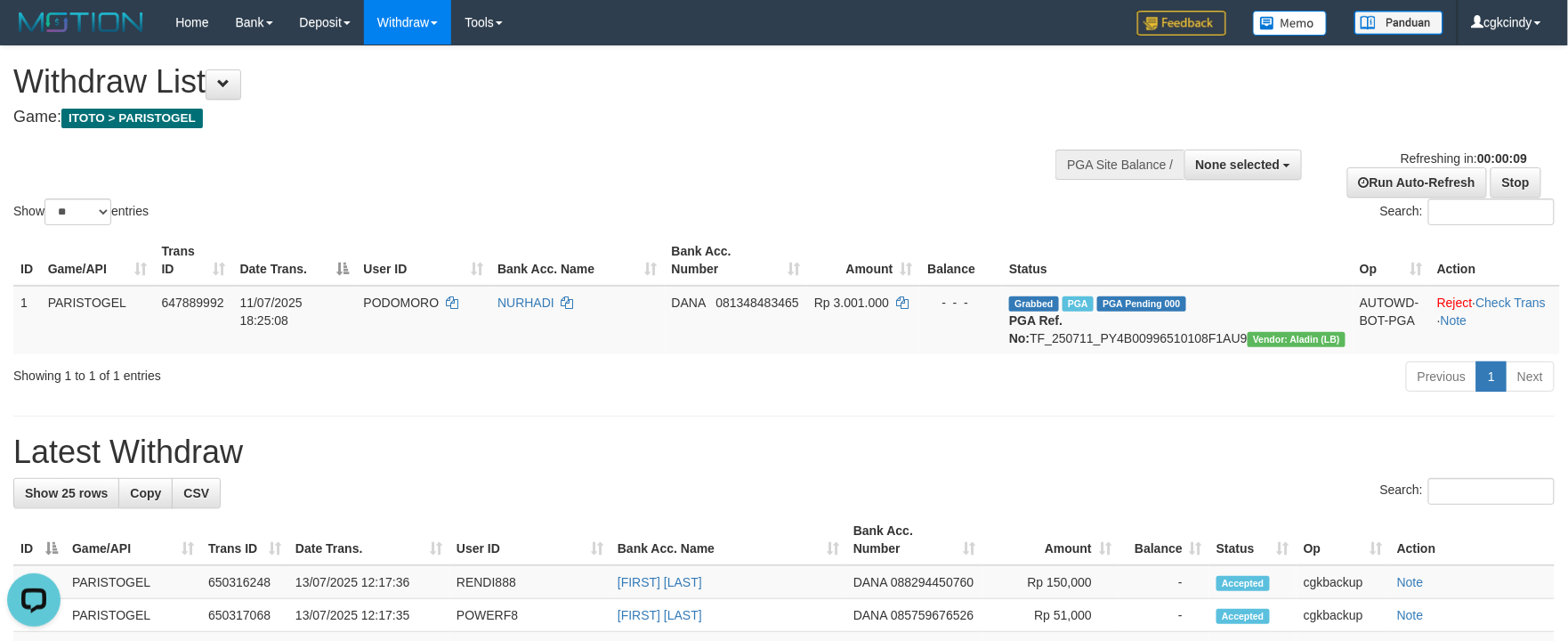 scroll, scrollTop: 0, scrollLeft: 0, axis: both 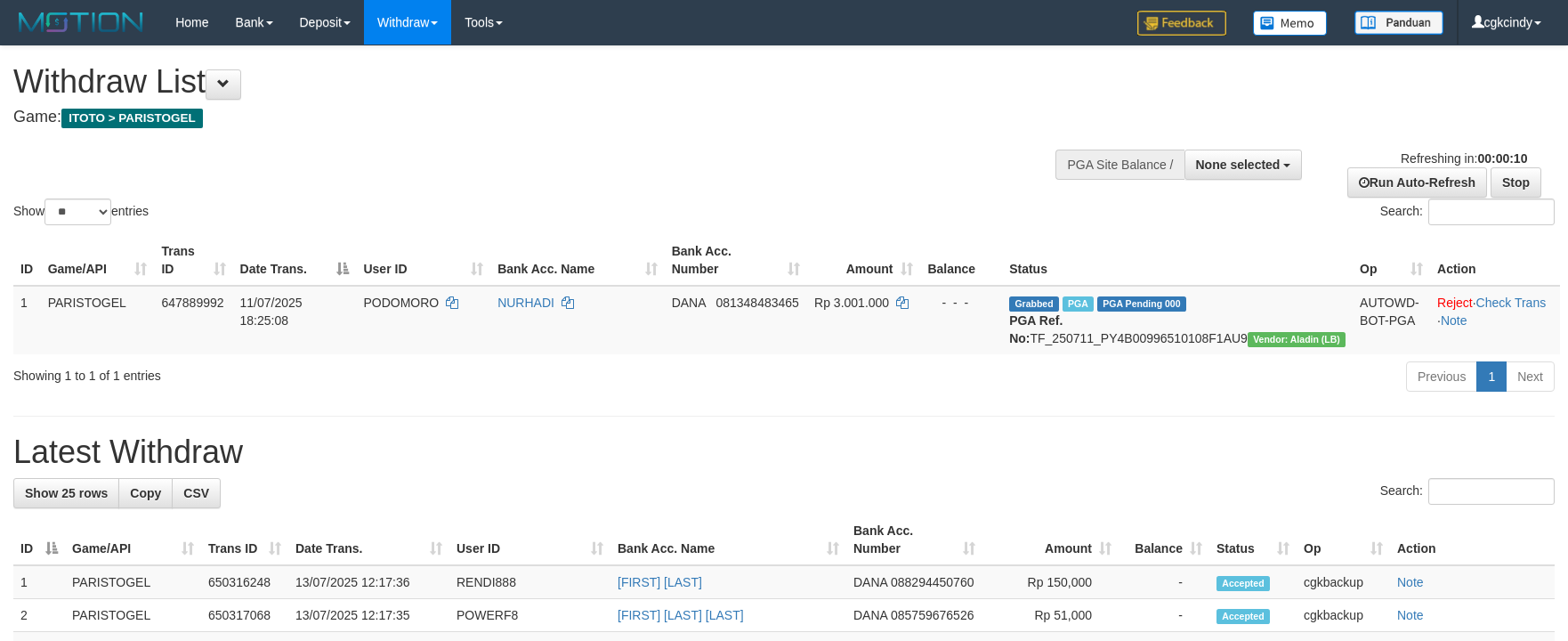 select 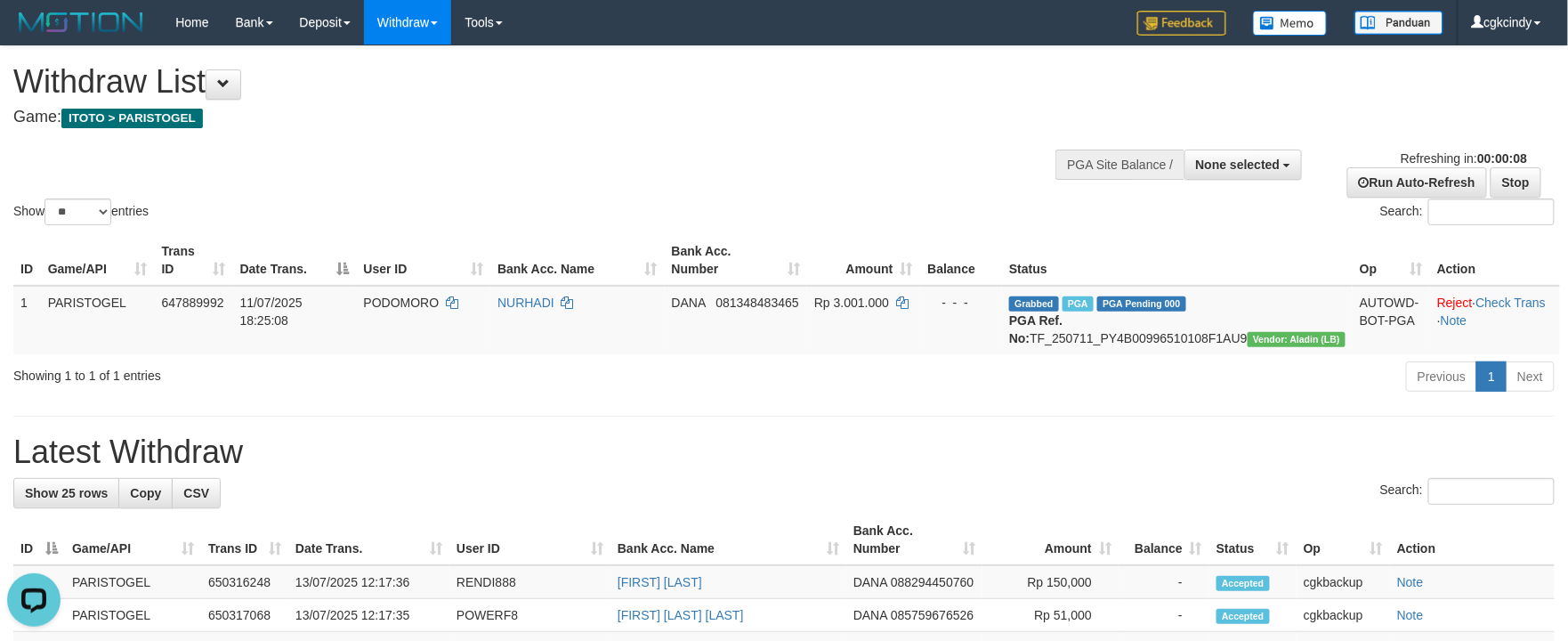 scroll, scrollTop: 0, scrollLeft: 0, axis: both 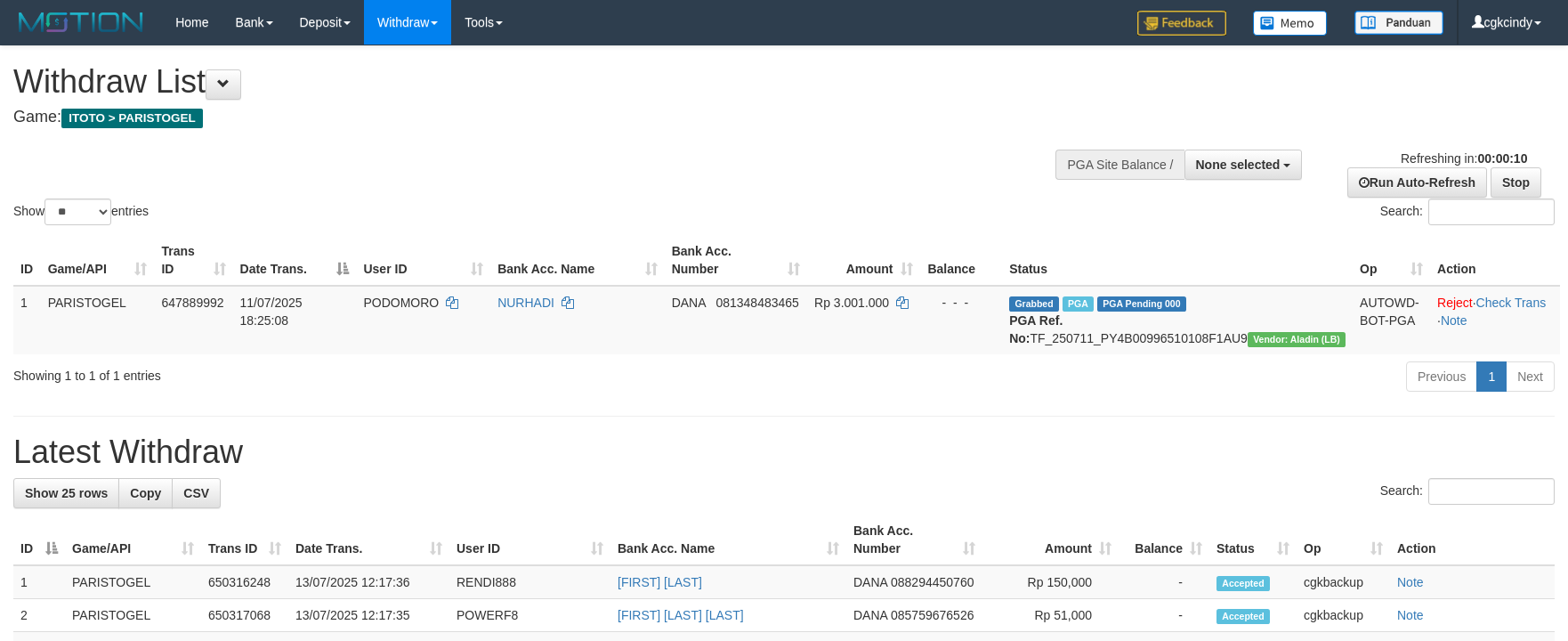 select 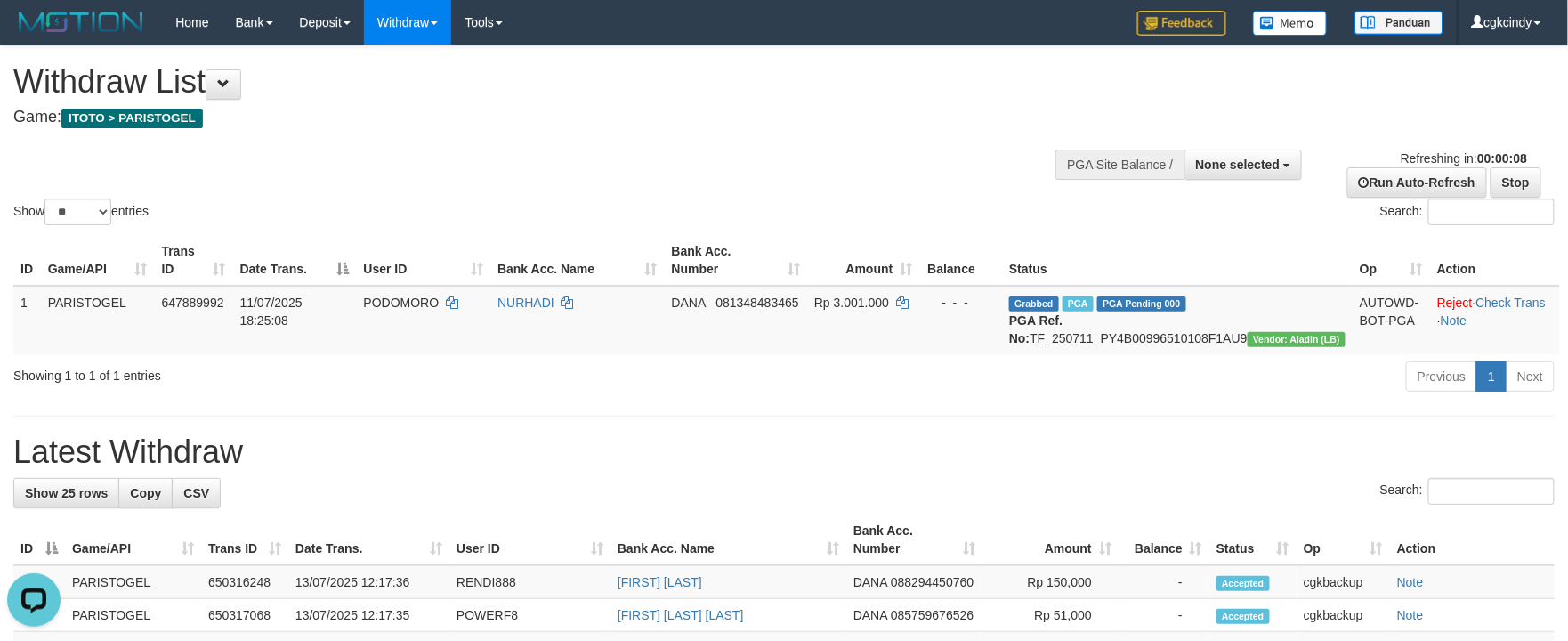 scroll, scrollTop: 0, scrollLeft: 0, axis: both 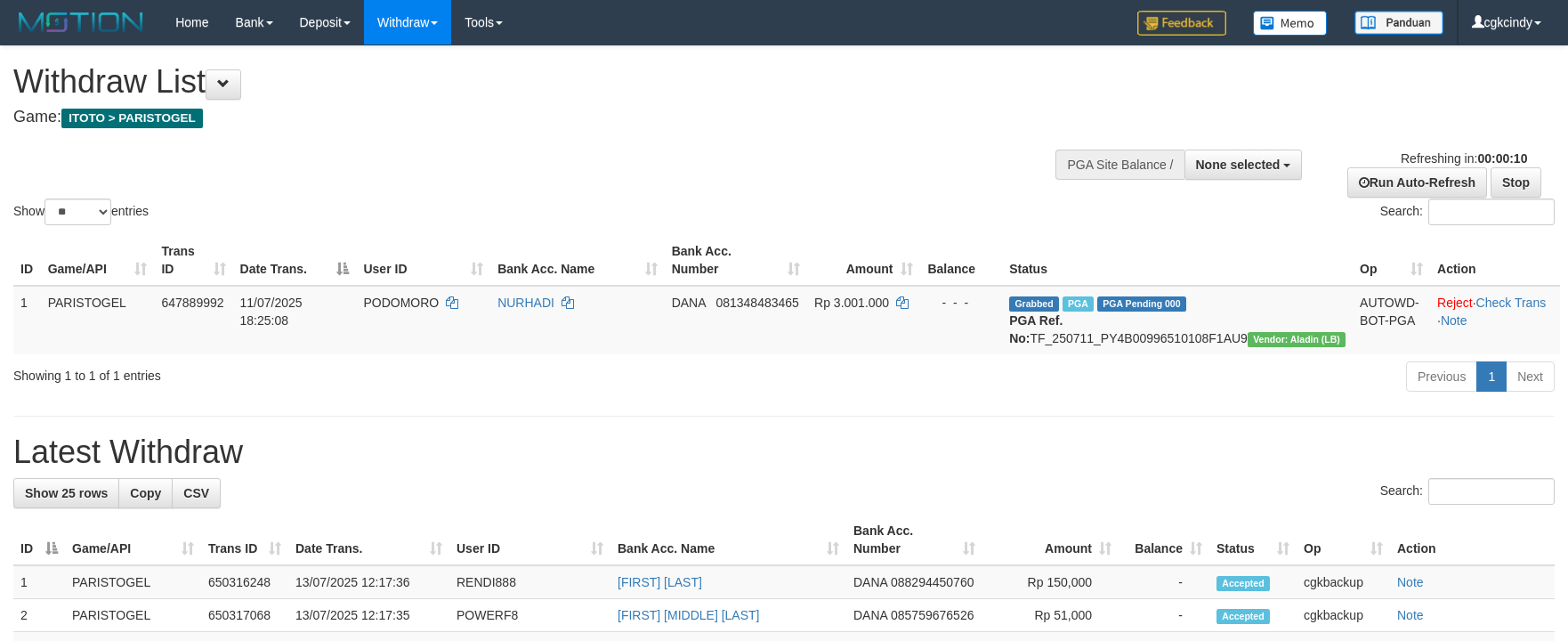 select 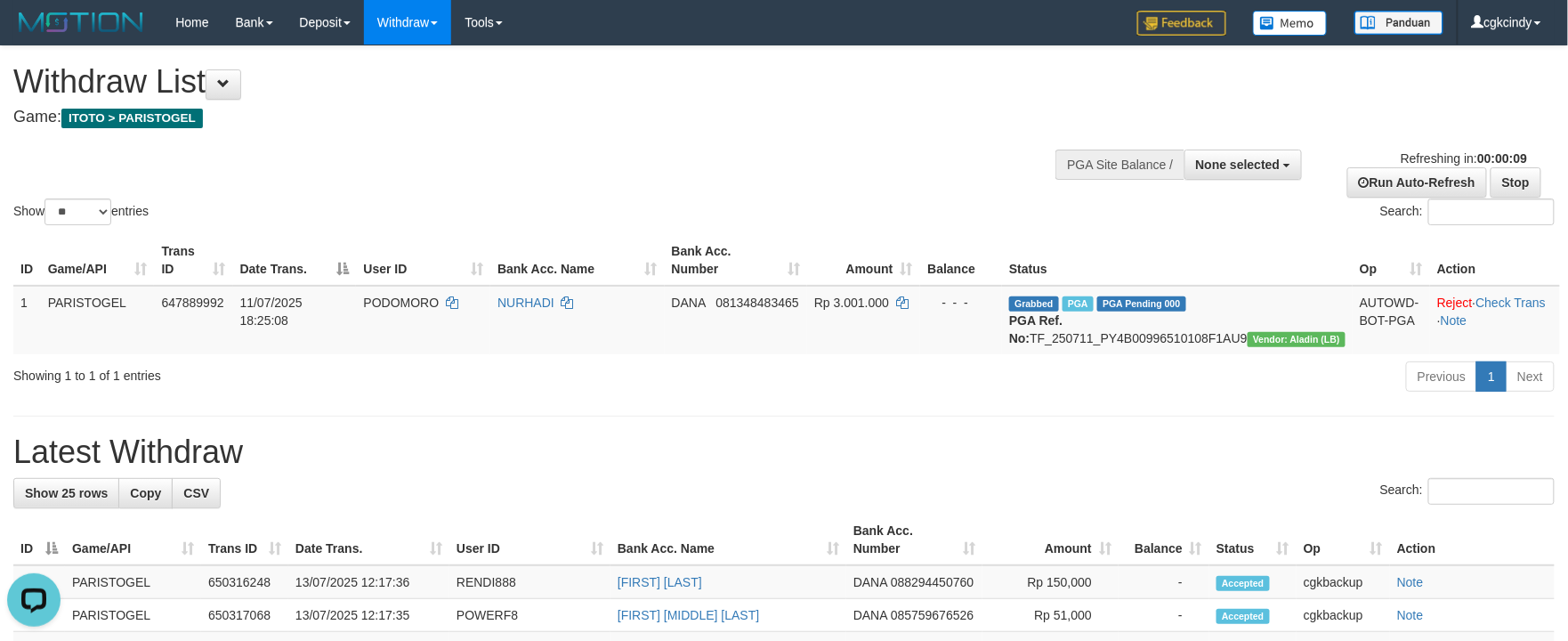 scroll, scrollTop: 0, scrollLeft: 0, axis: both 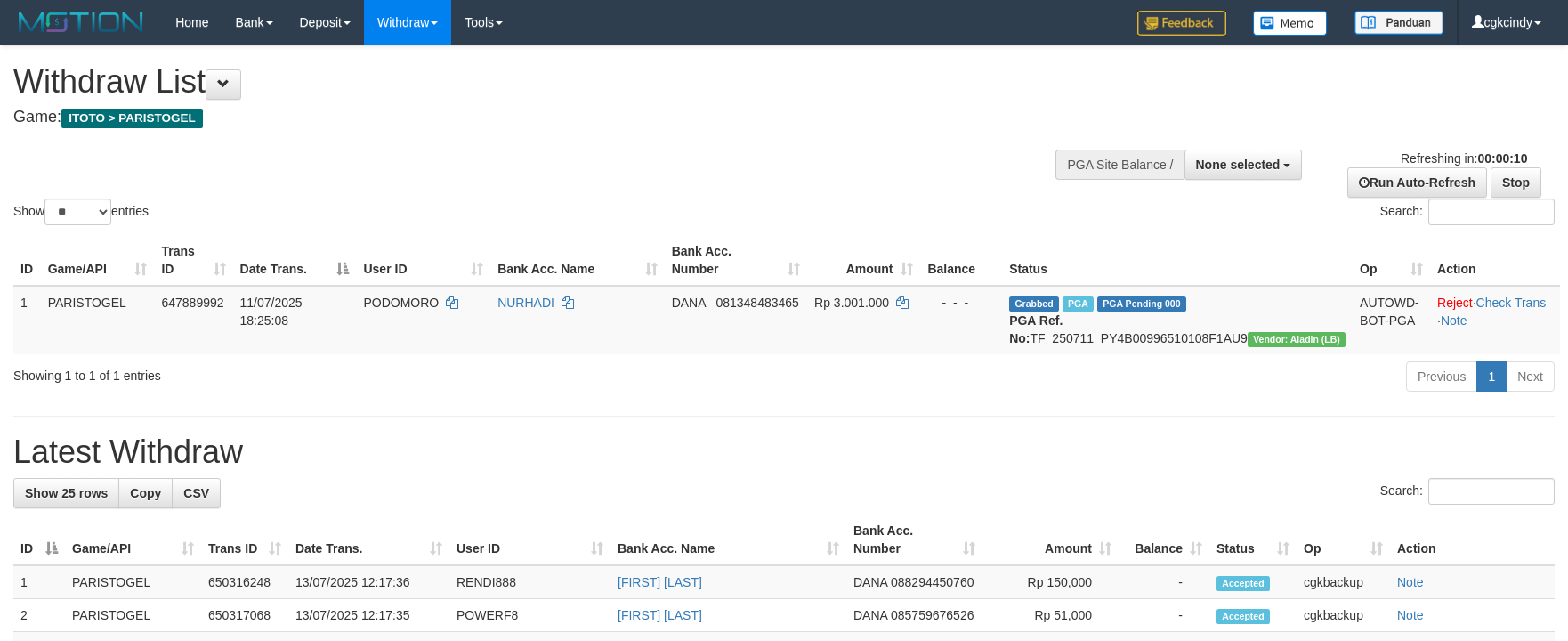 select 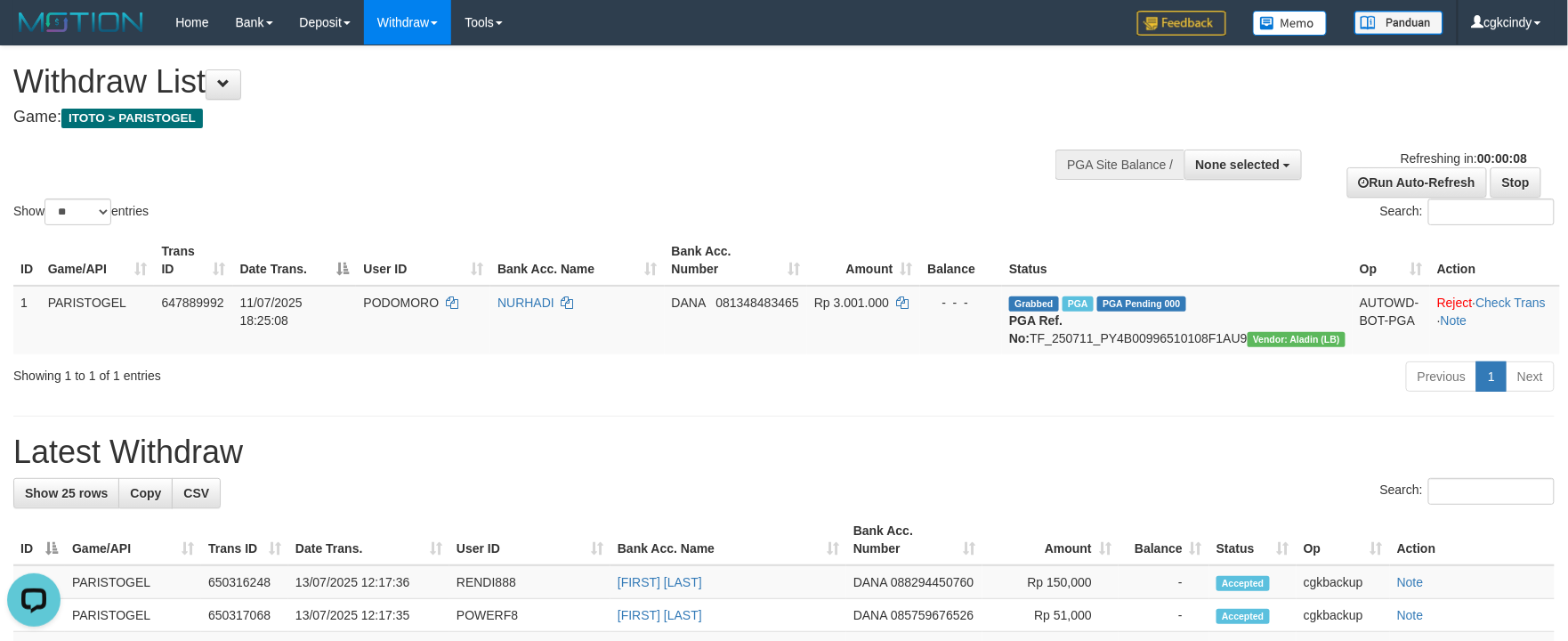 scroll, scrollTop: 0, scrollLeft: 0, axis: both 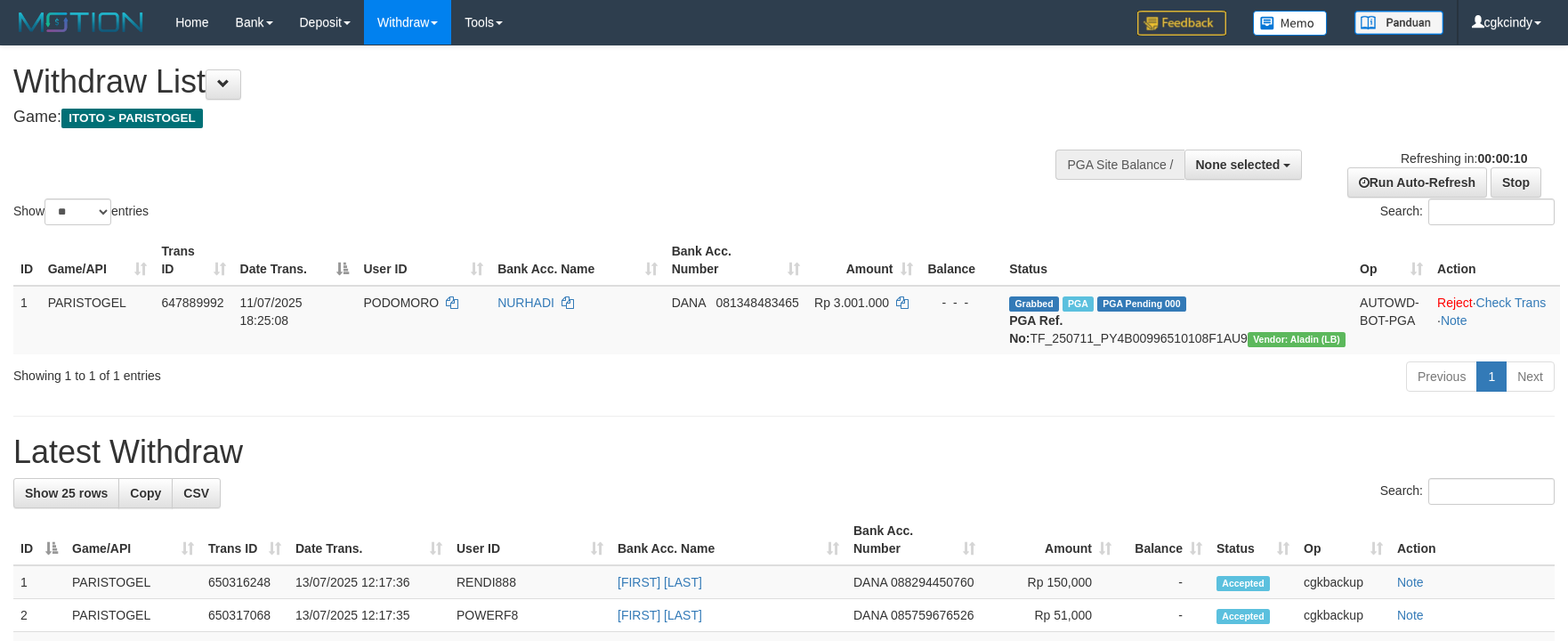 select 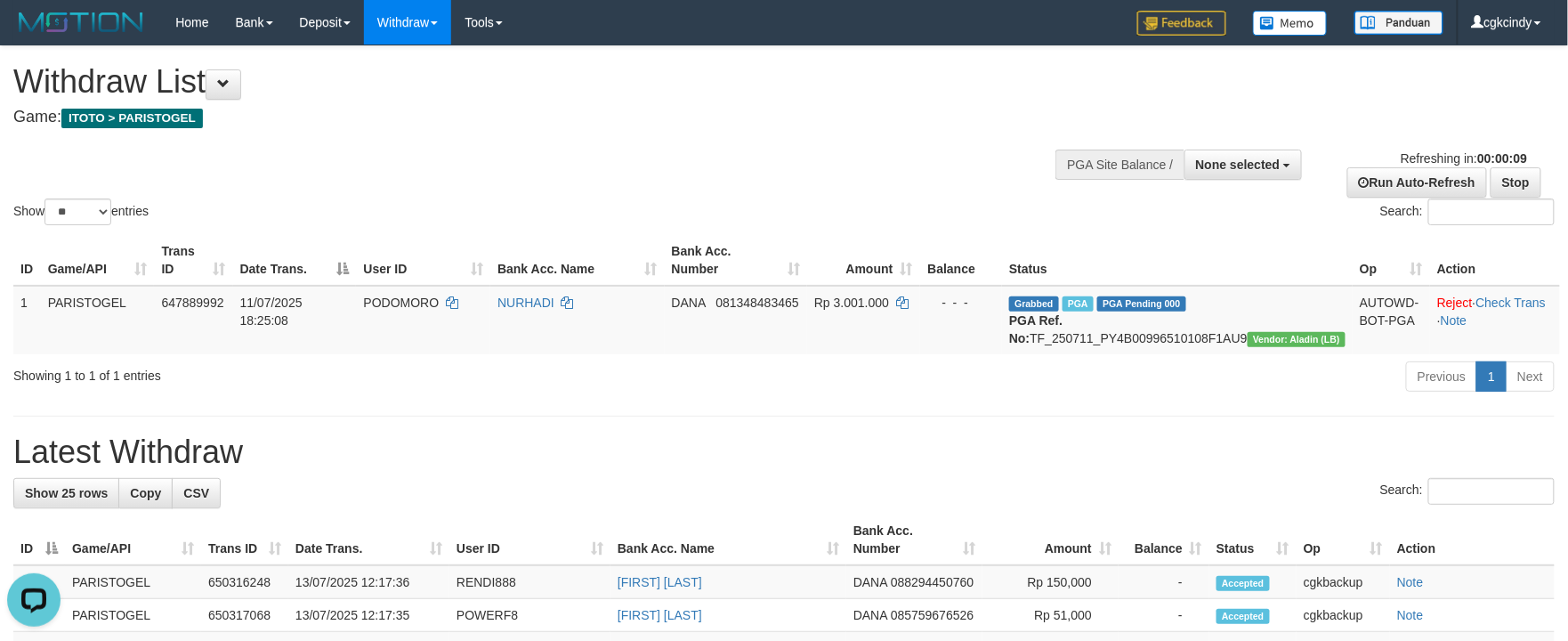 scroll, scrollTop: 0, scrollLeft: 0, axis: both 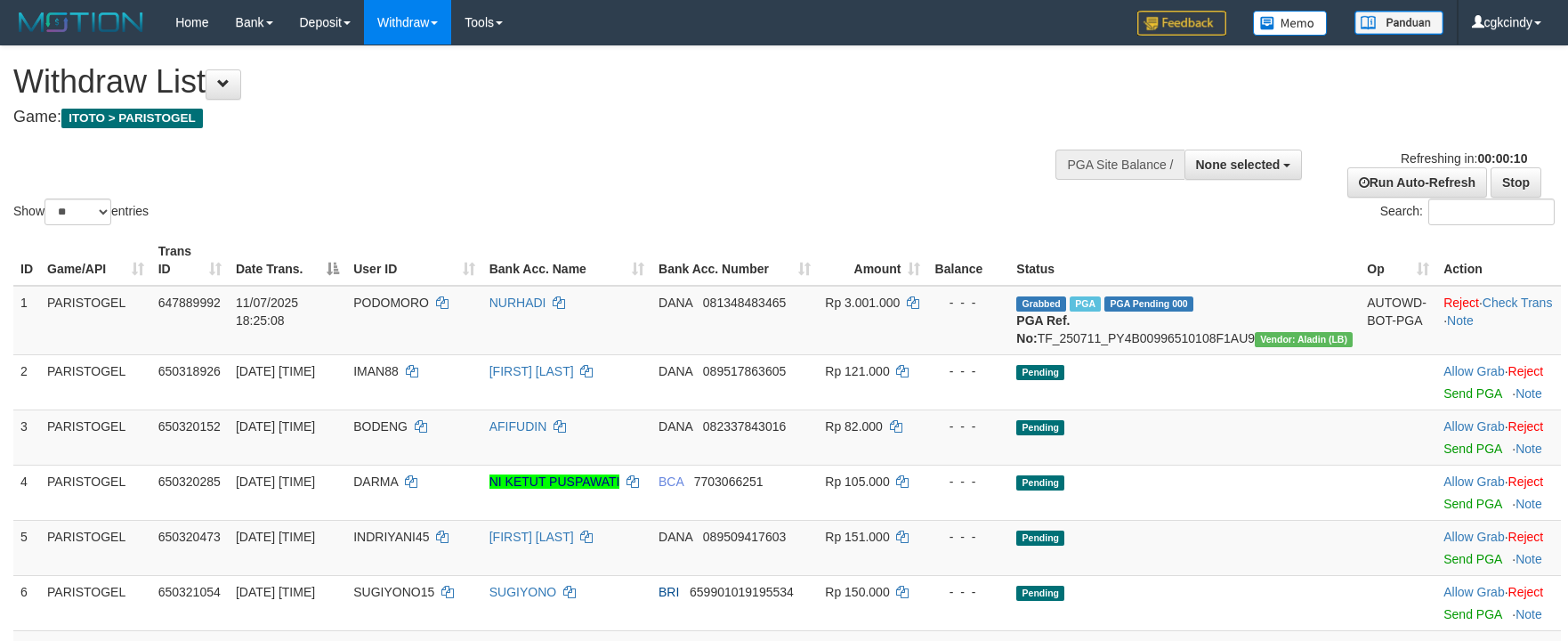 select 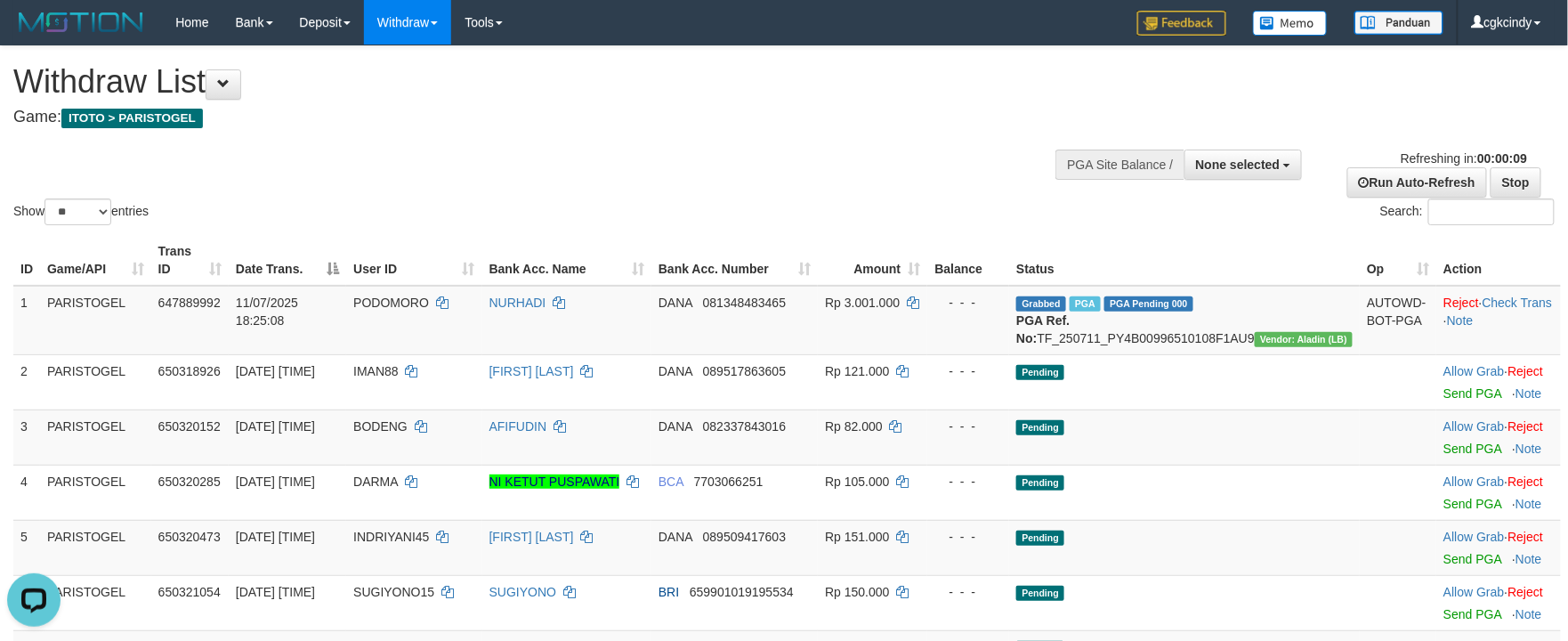 scroll, scrollTop: 0, scrollLeft: 0, axis: both 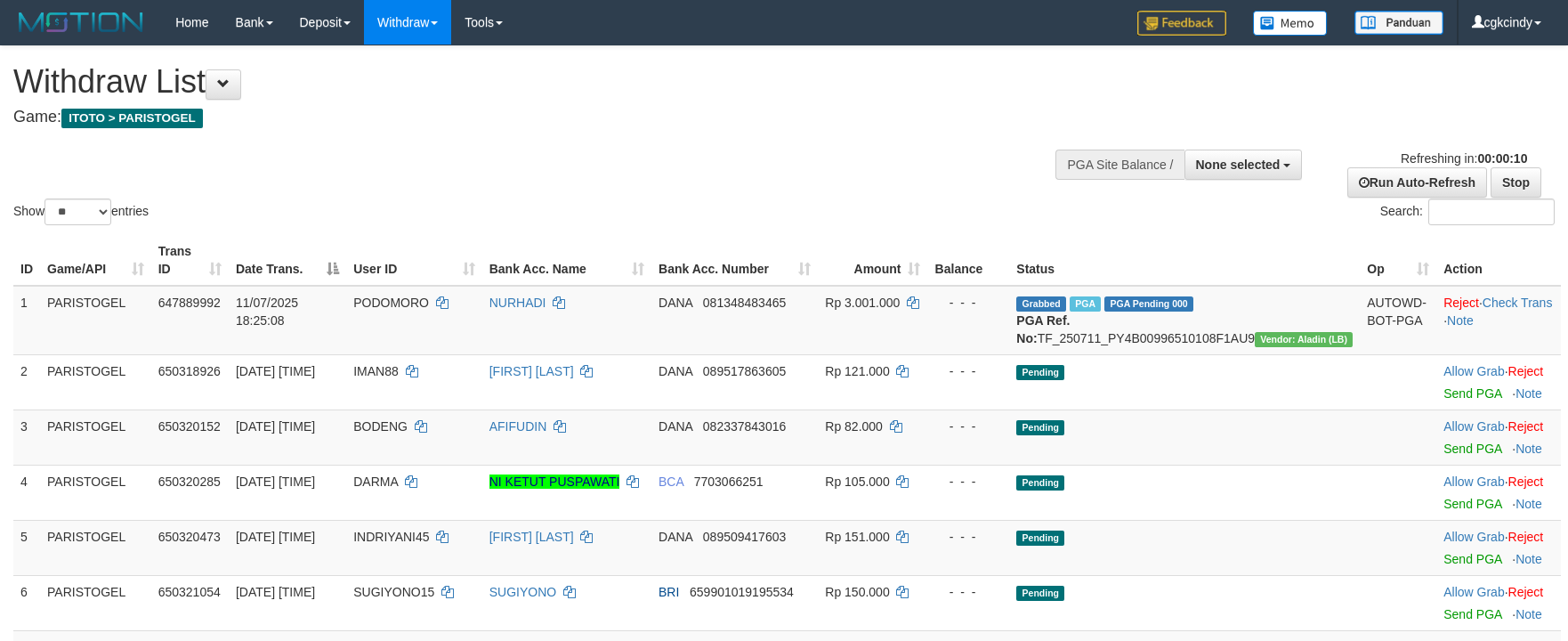 select 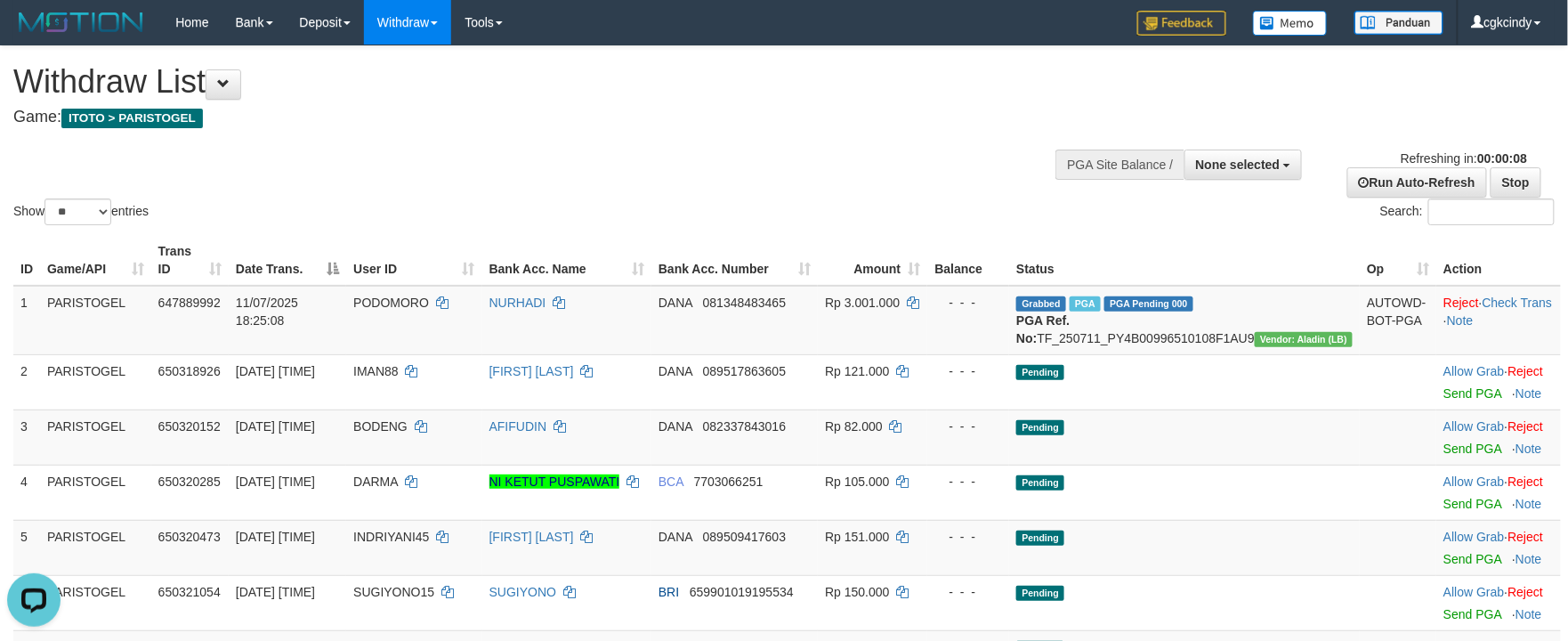 scroll, scrollTop: 0, scrollLeft: 0, axis: both 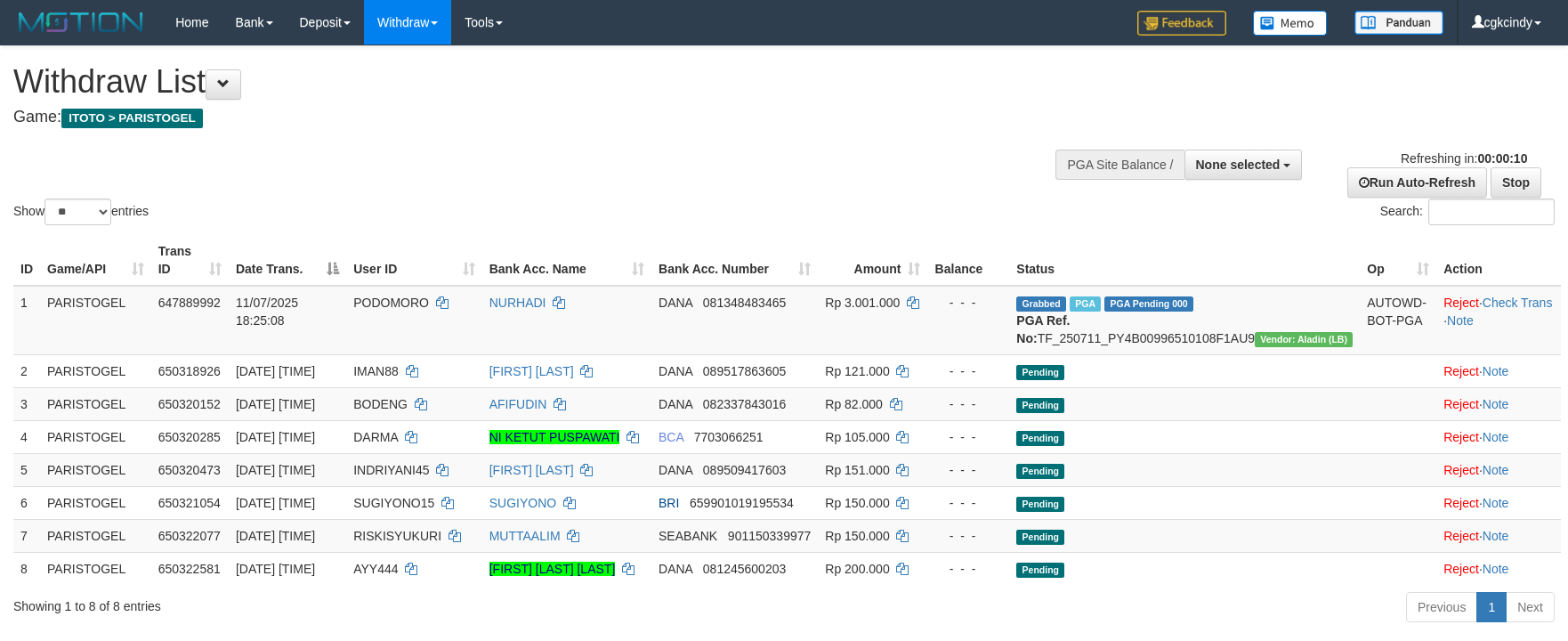 select 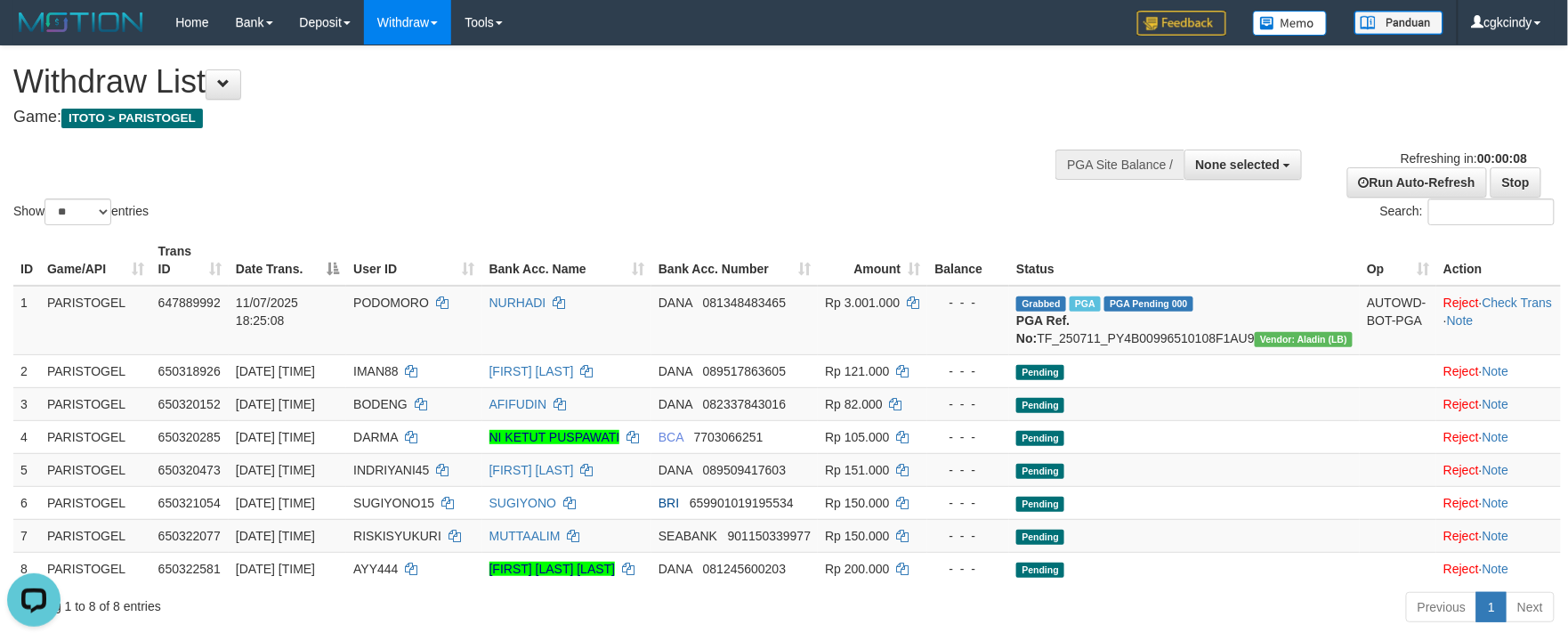scroll, scrollTop: 0, scrollLeft: 0, axis: both 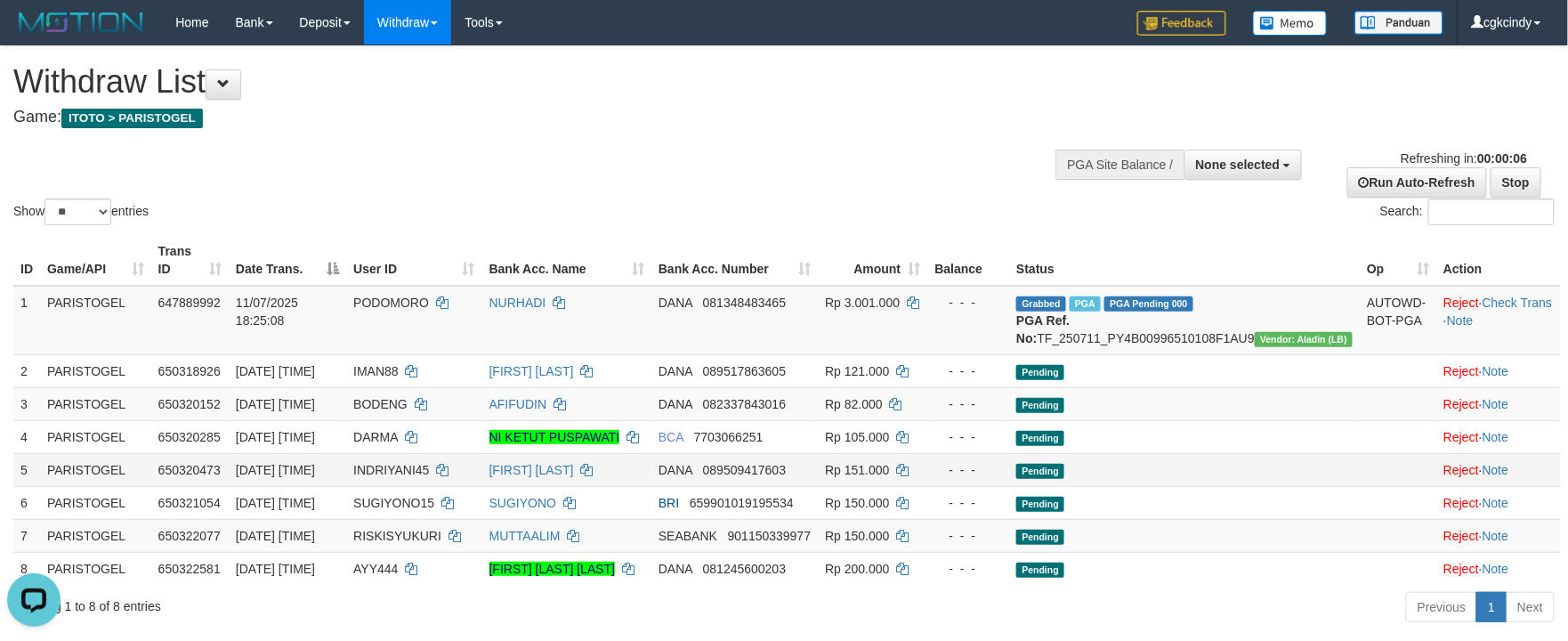 click on "Pending" at bounding box center (1184, 469) 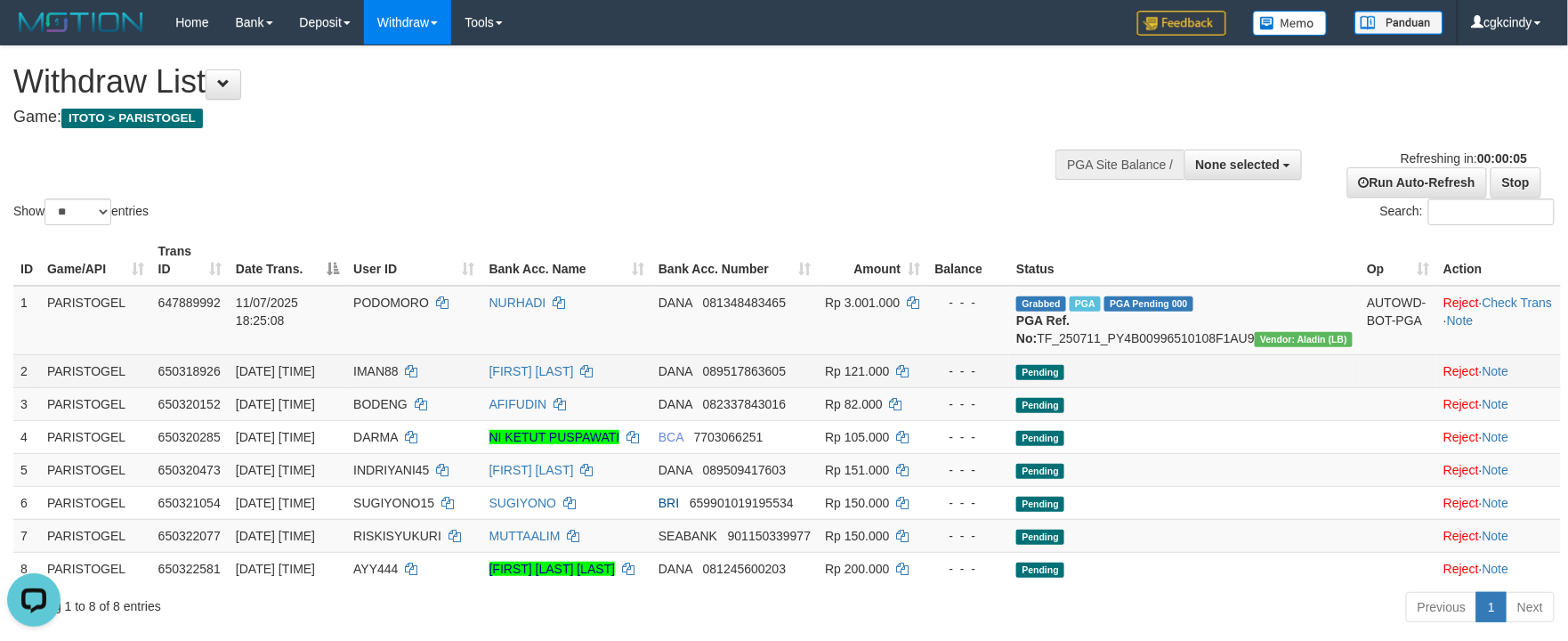 click on "[FIRST] [LAST]" at bounding box center [567, 370] 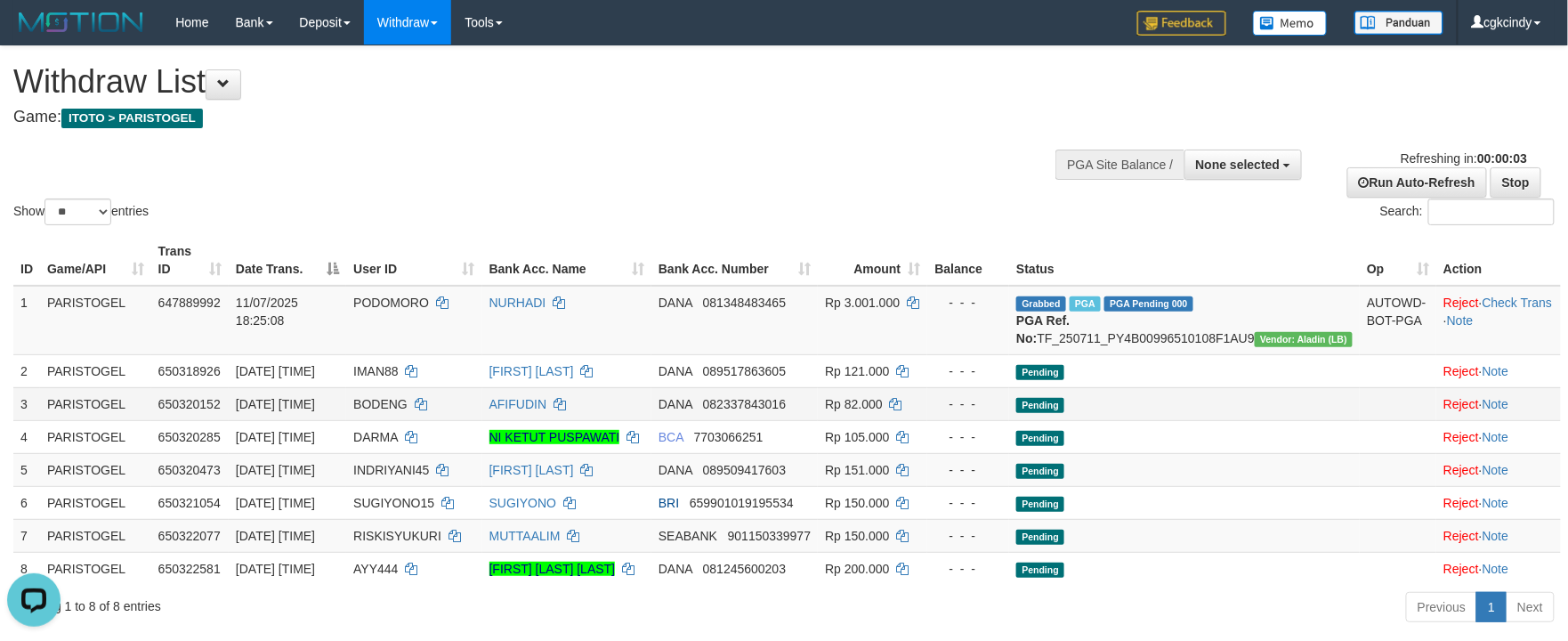click on "Pending" at bounding box center (1184, 403) 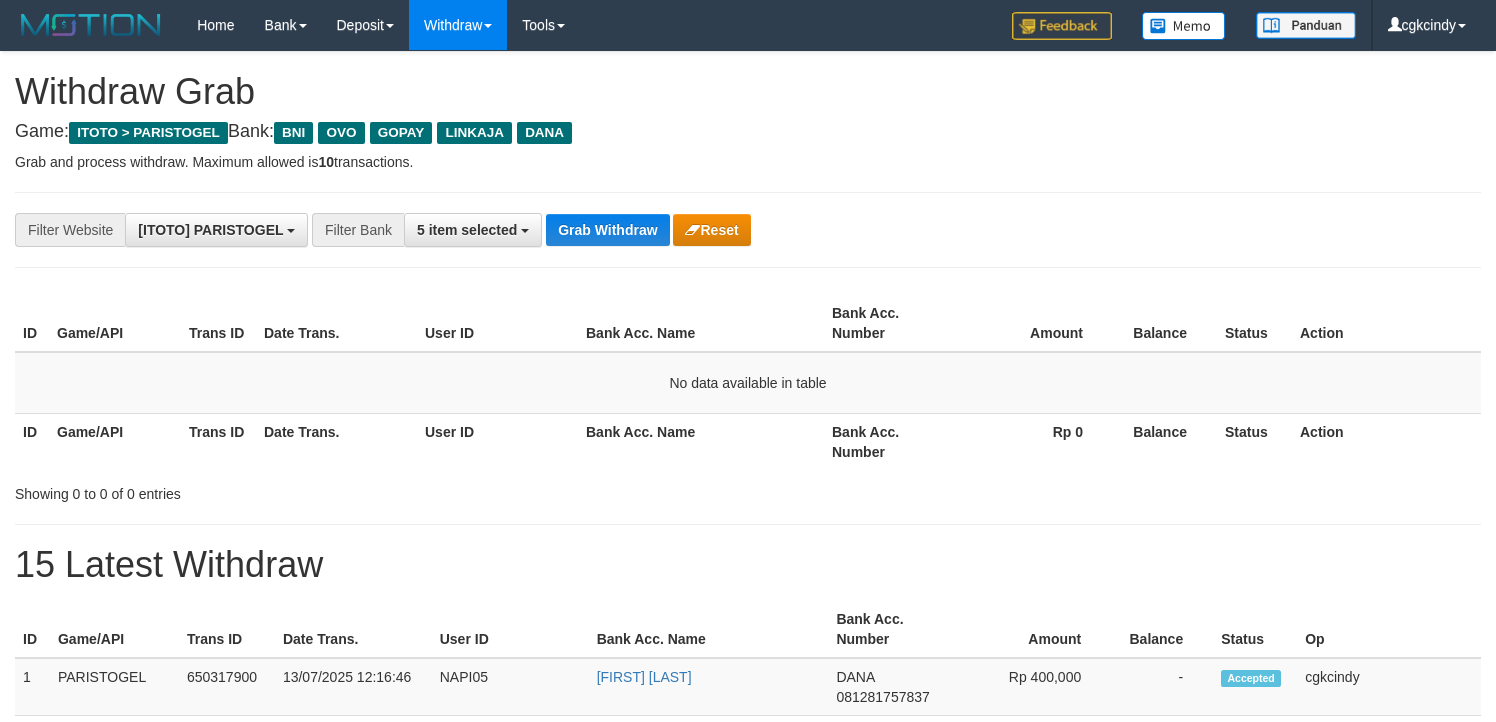 scroll, scrollTop: 0, scrollLeft: 0, axis: both 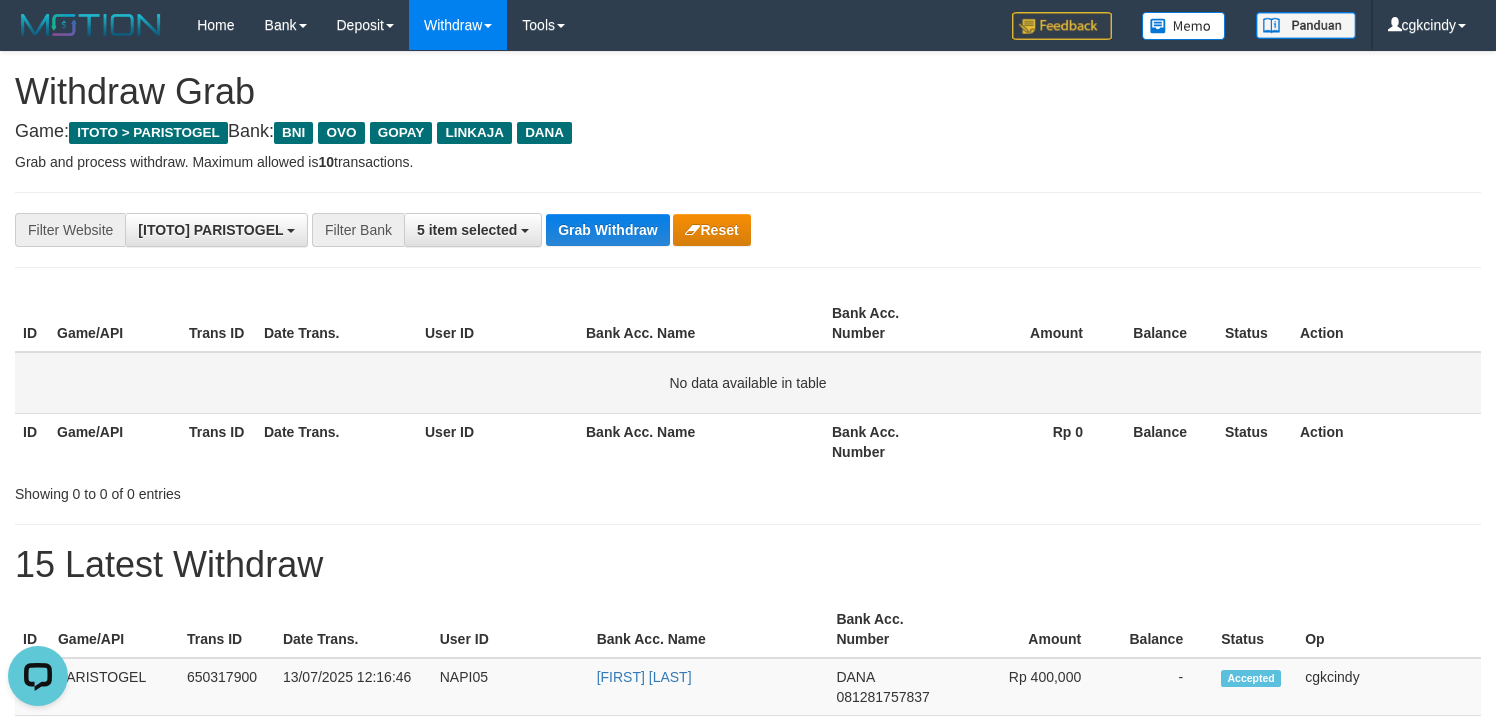 drag, startPoint x: 944, startPoint y: 406, endPoint x: 736, endPoint y: 292, distance: 237.19191 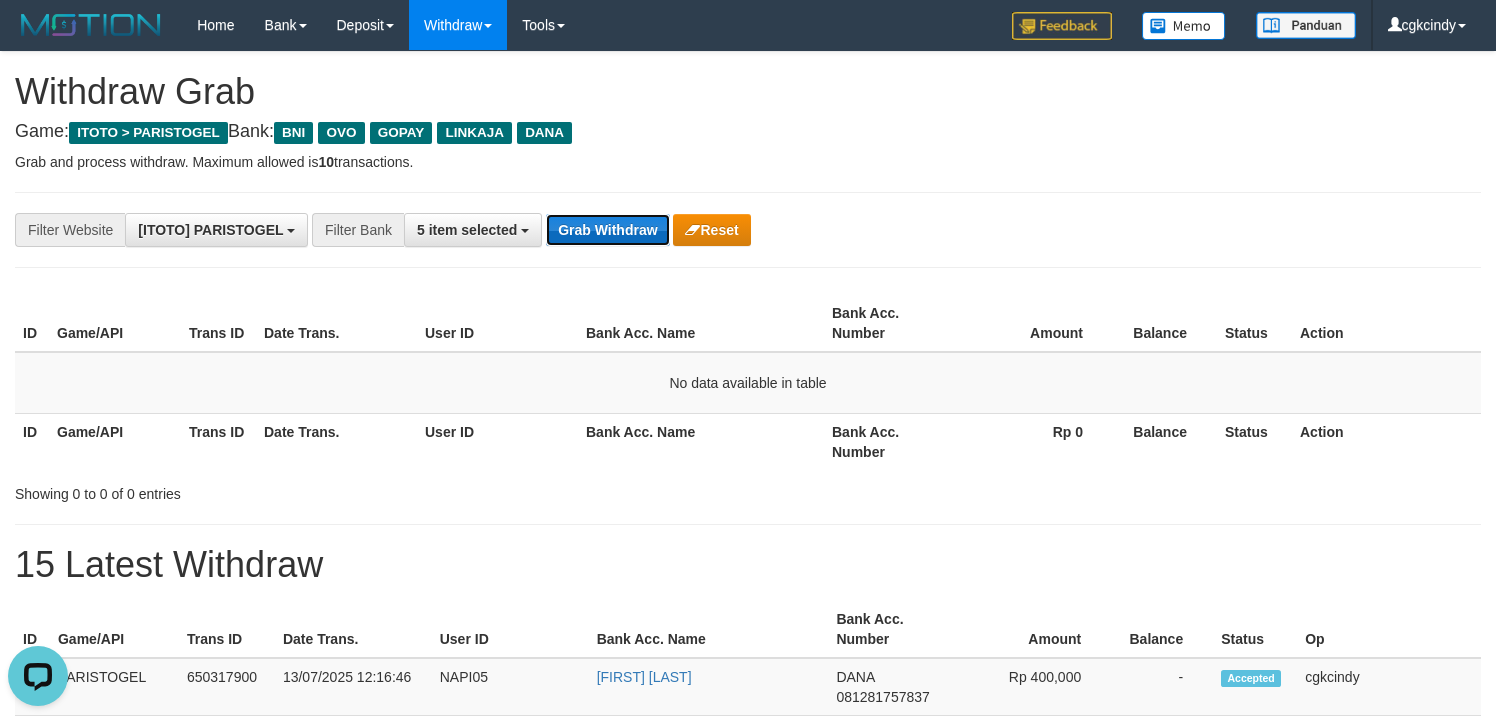 click on "Grab Withdraw" at bounding box center (607, 230) 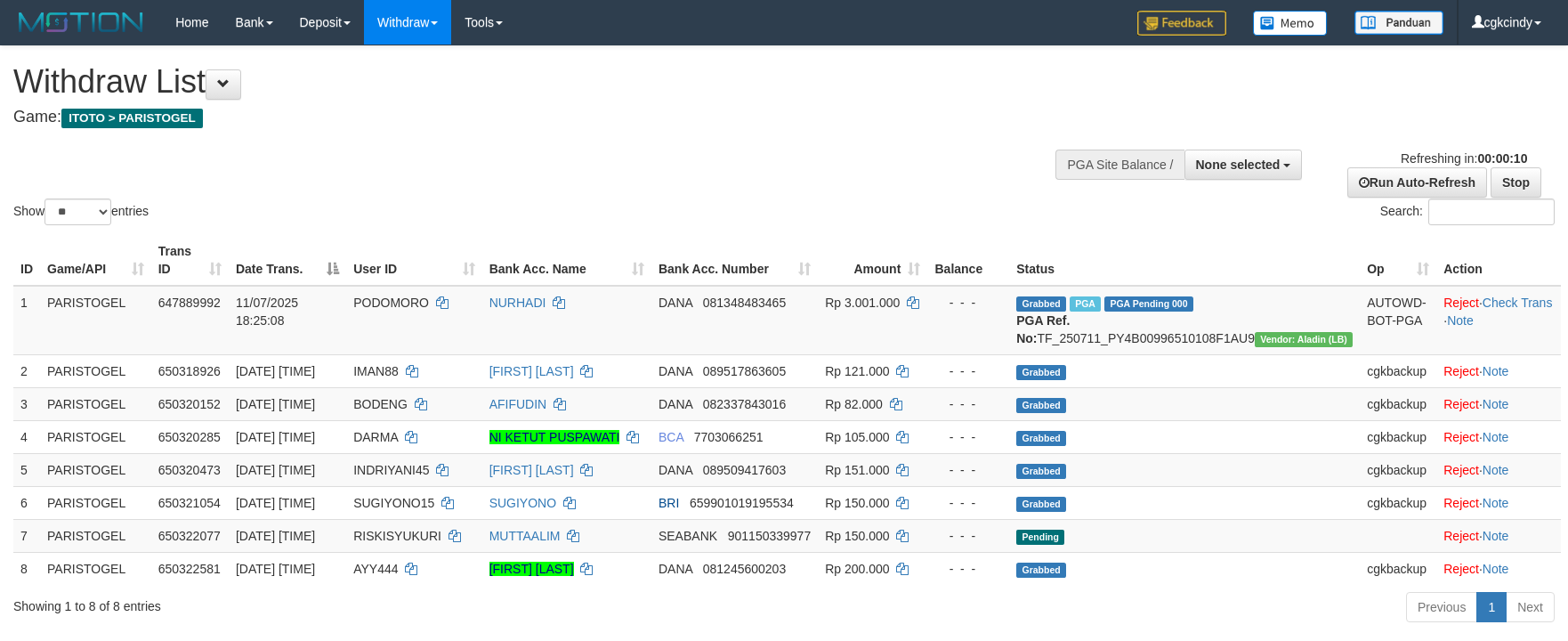 select 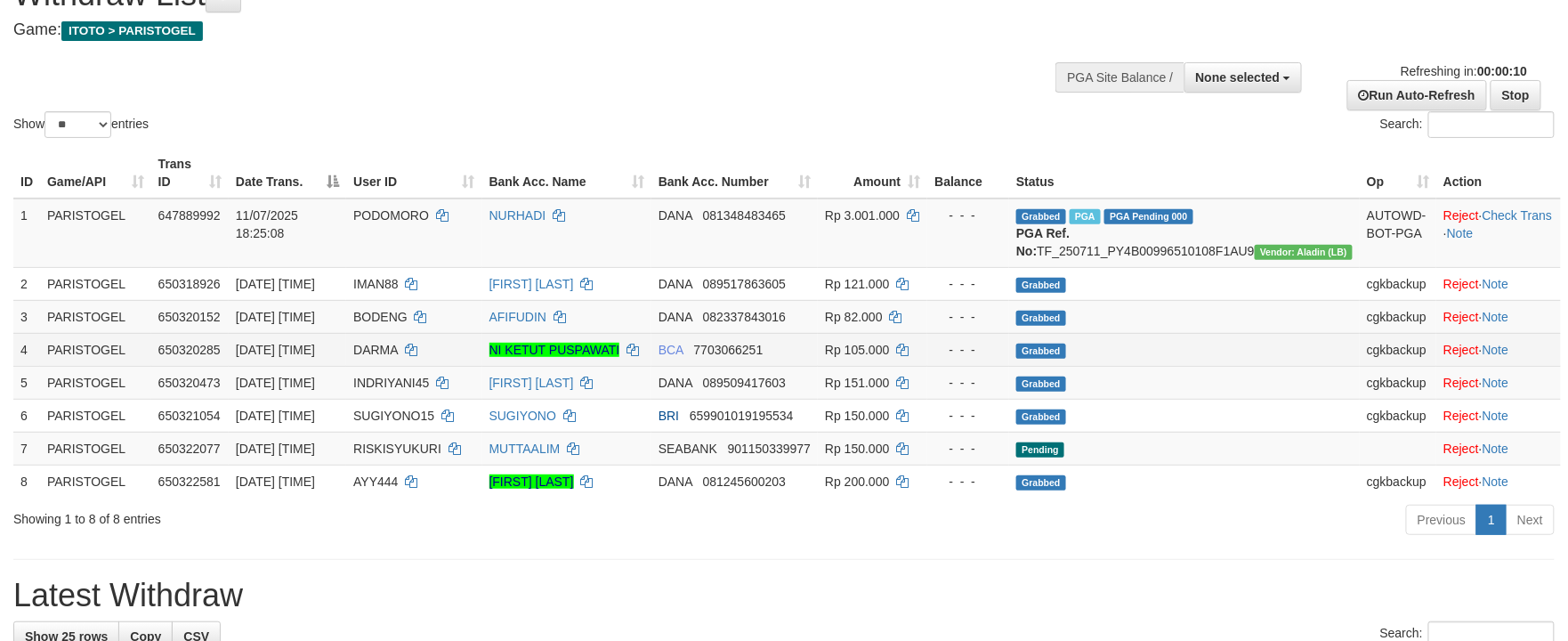 scroll, scrollTop: 237, scrollLeft: 0, axis: vertical 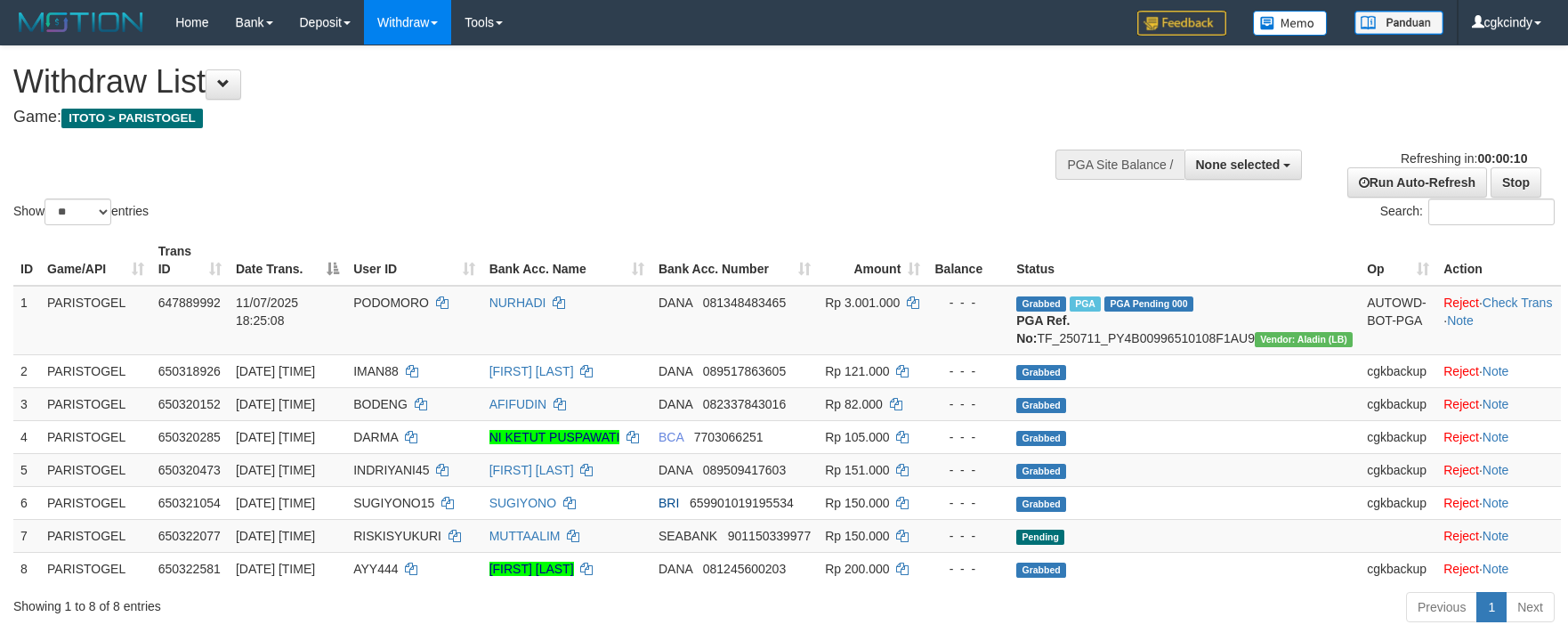 select 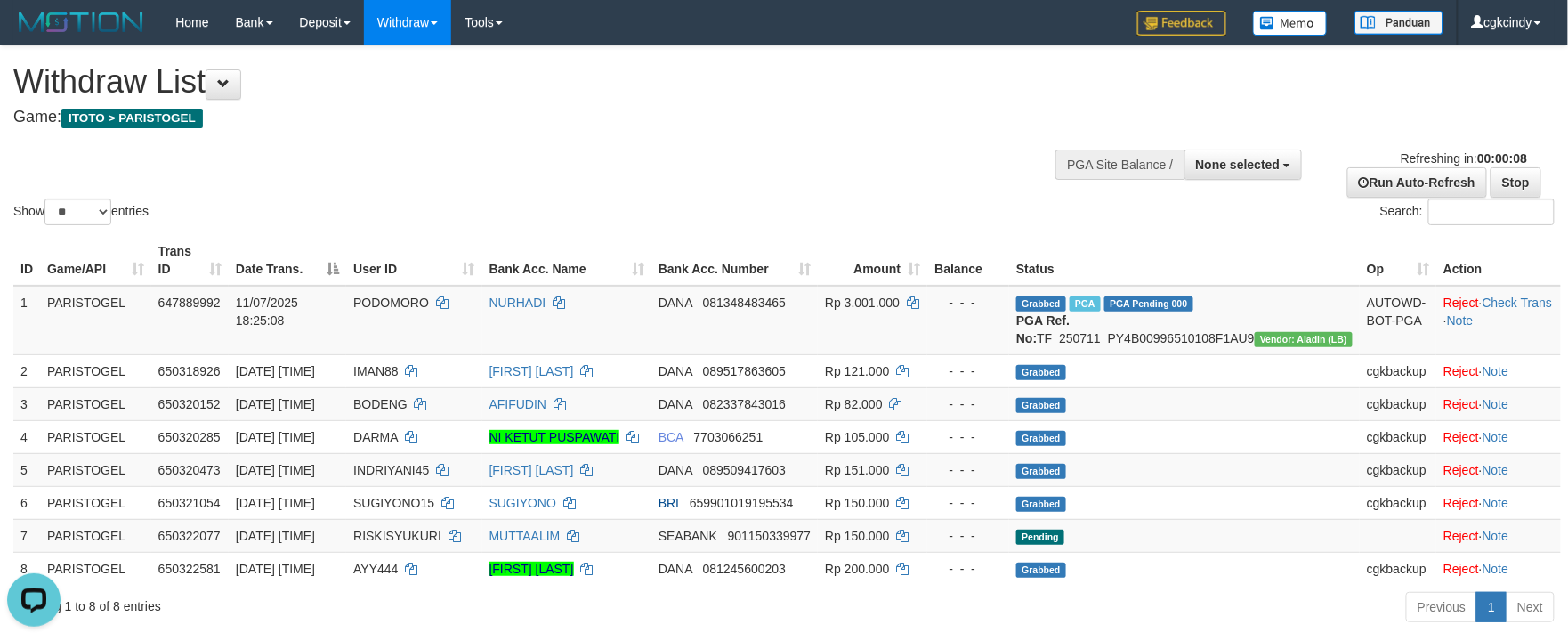 scroll, scrollTop: 0, scrollLeft: 0, axis: both 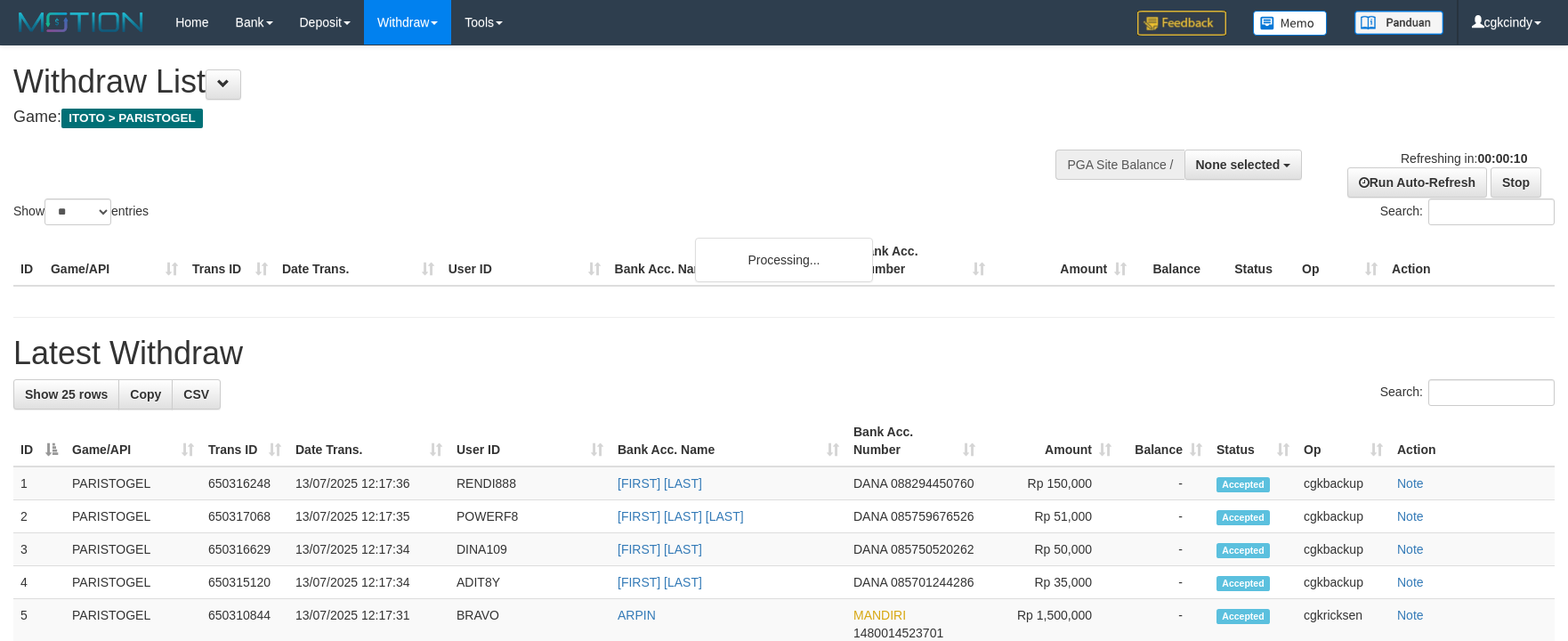 select 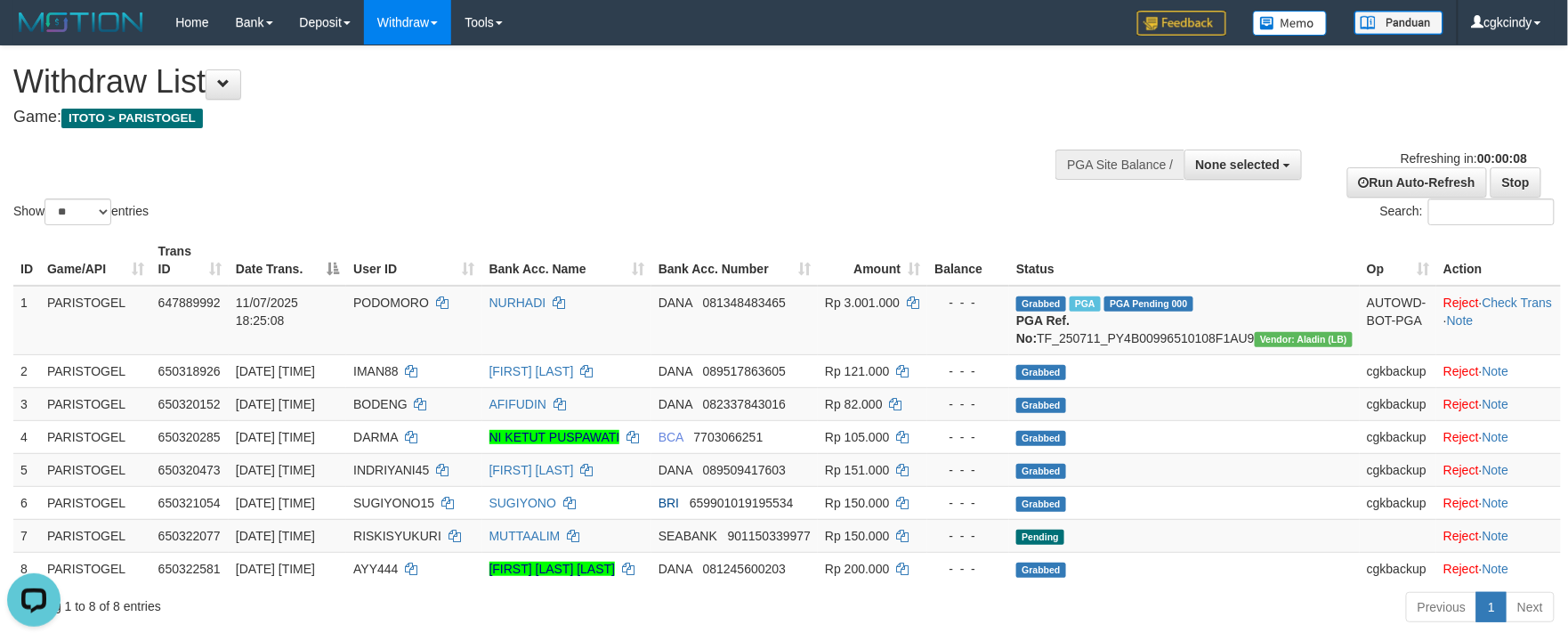 scroll, scrollTop: 0, scrollLeft: 0, axis: both 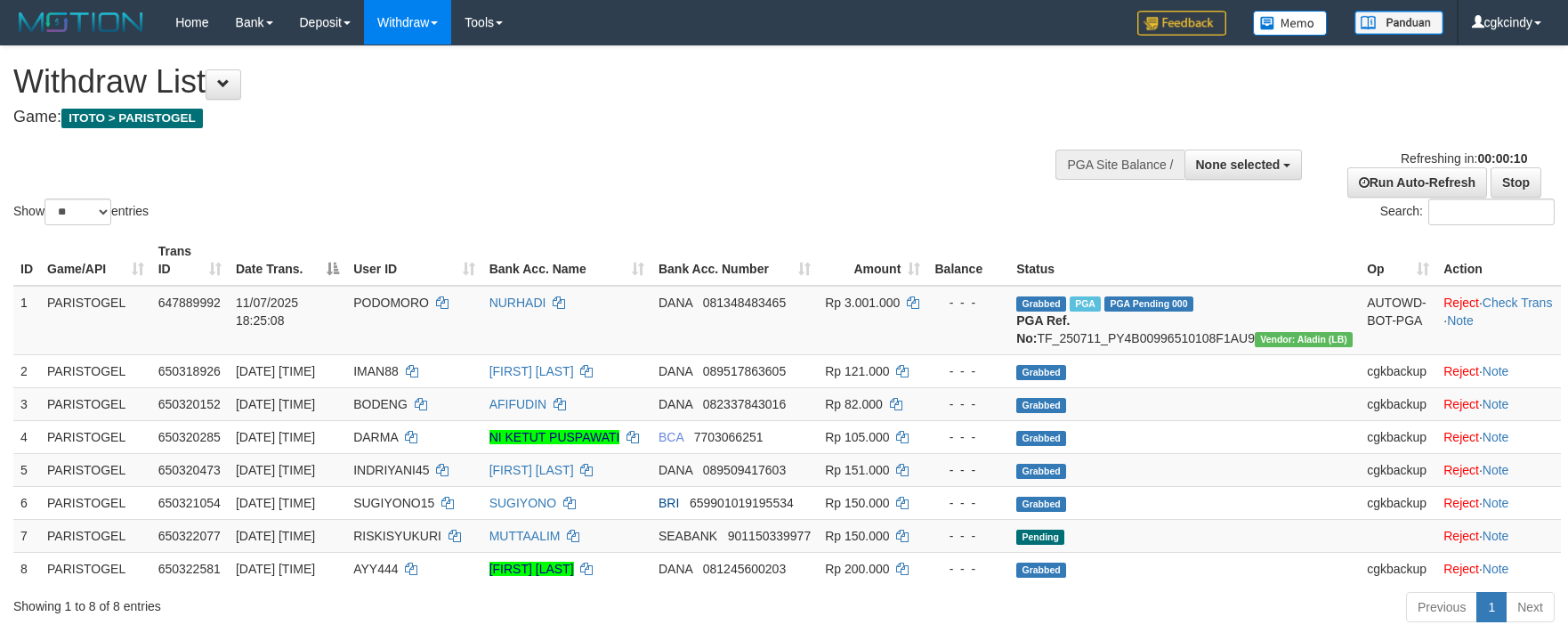 select 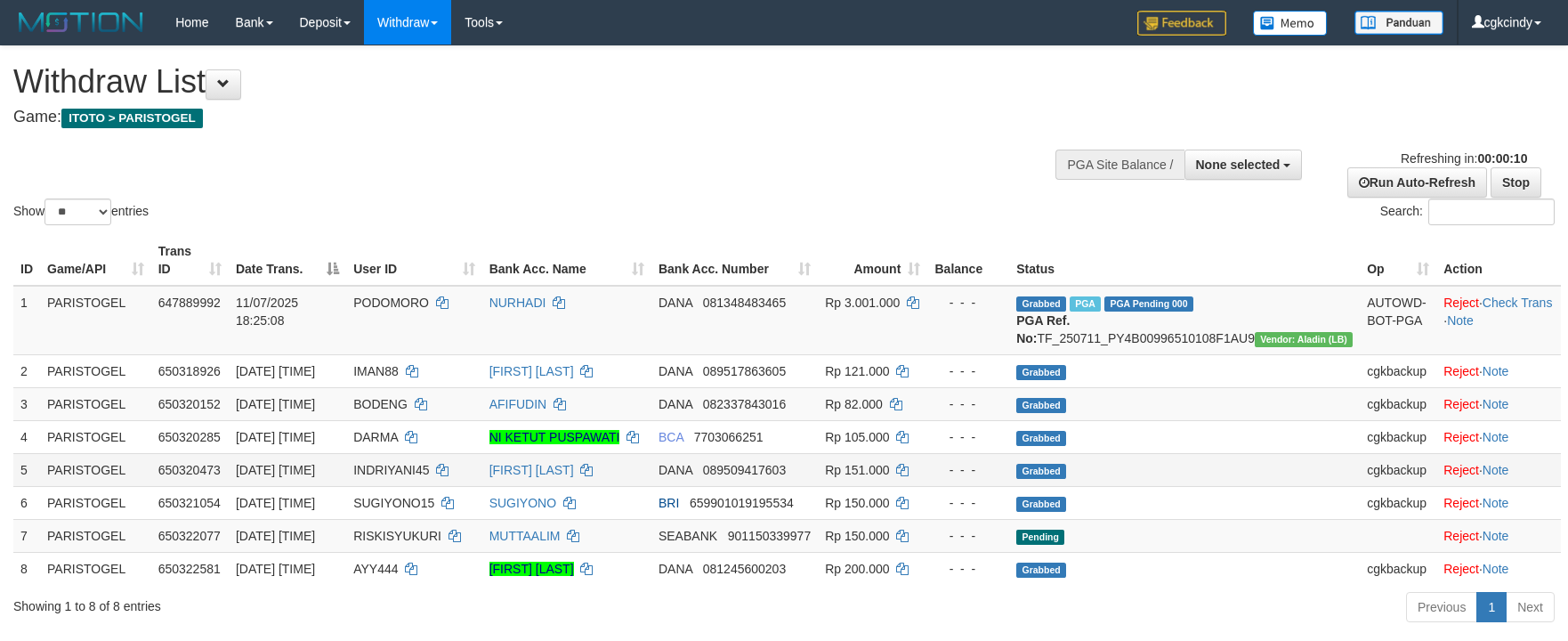 scroll, scrollTop: 0, scrollLeft: 0, axis: both 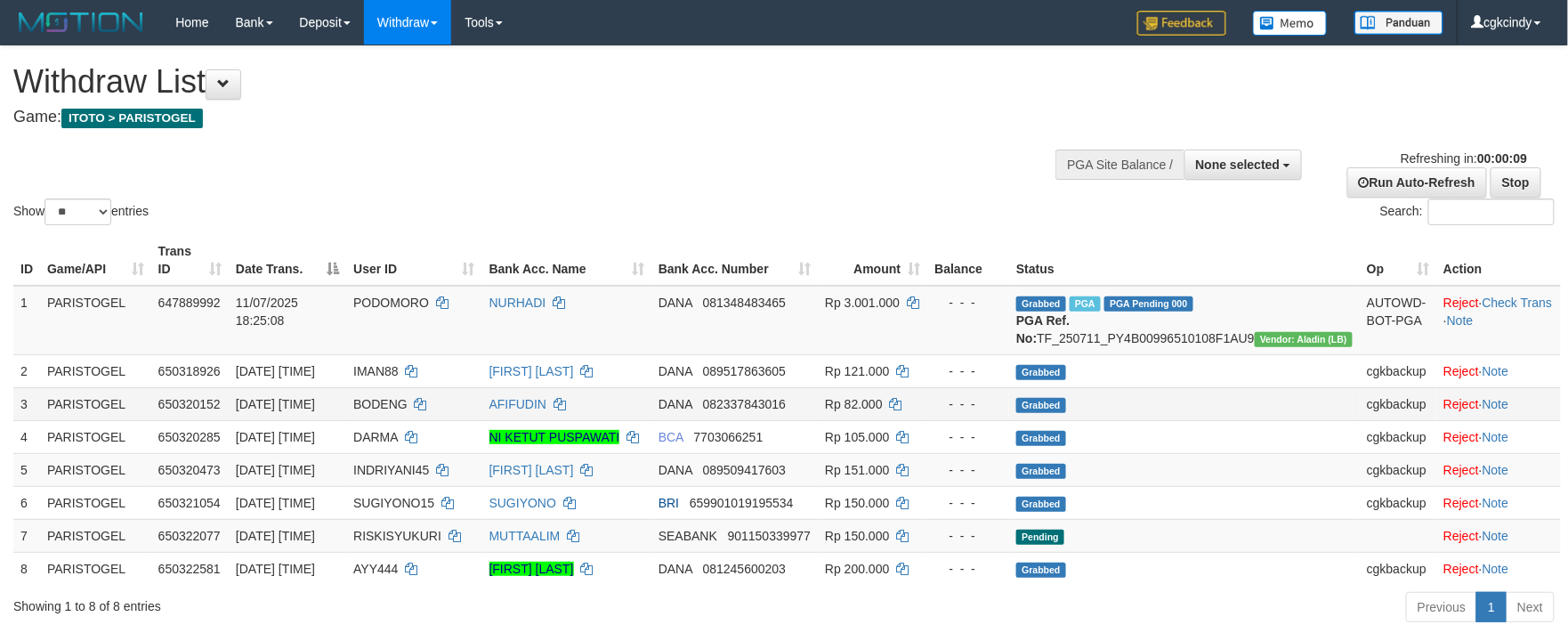 click on "Grabbed" at bounding box center (1184, 403) 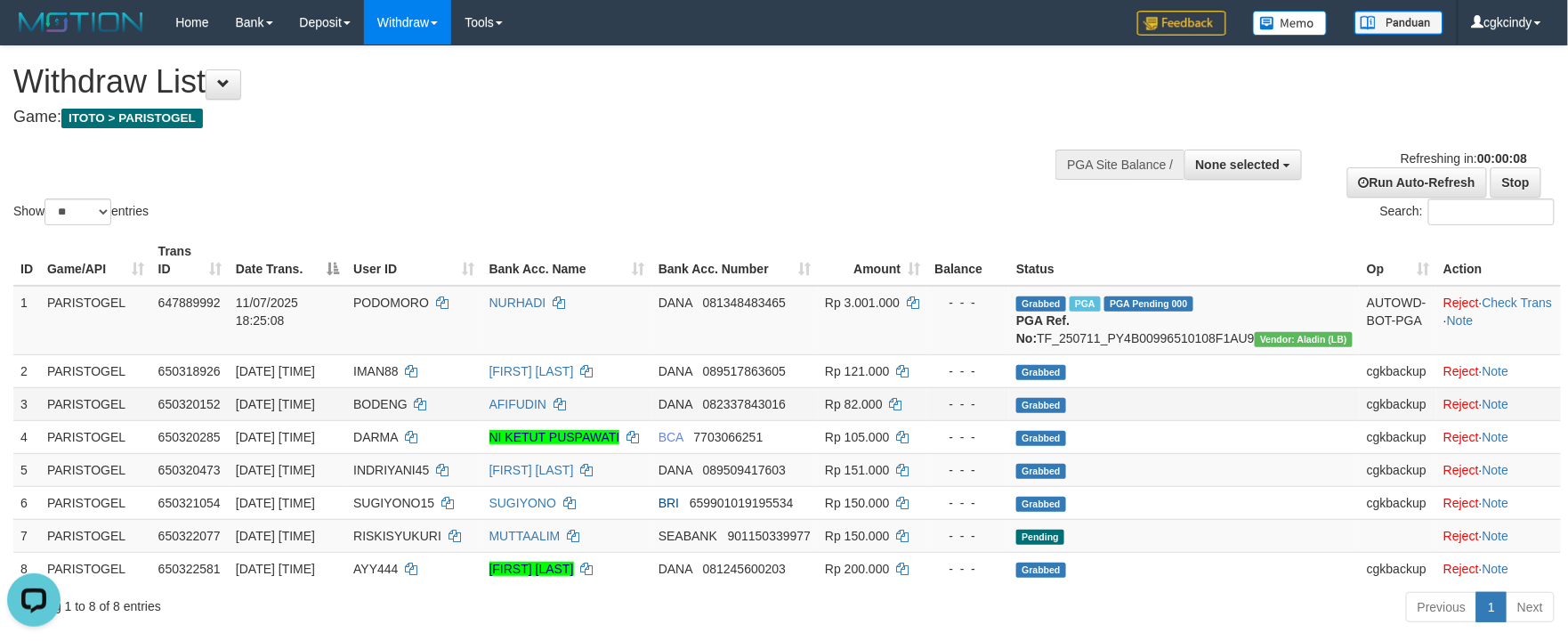 scroll, scrollTop: 0, scrollLeft: 0, axis: both 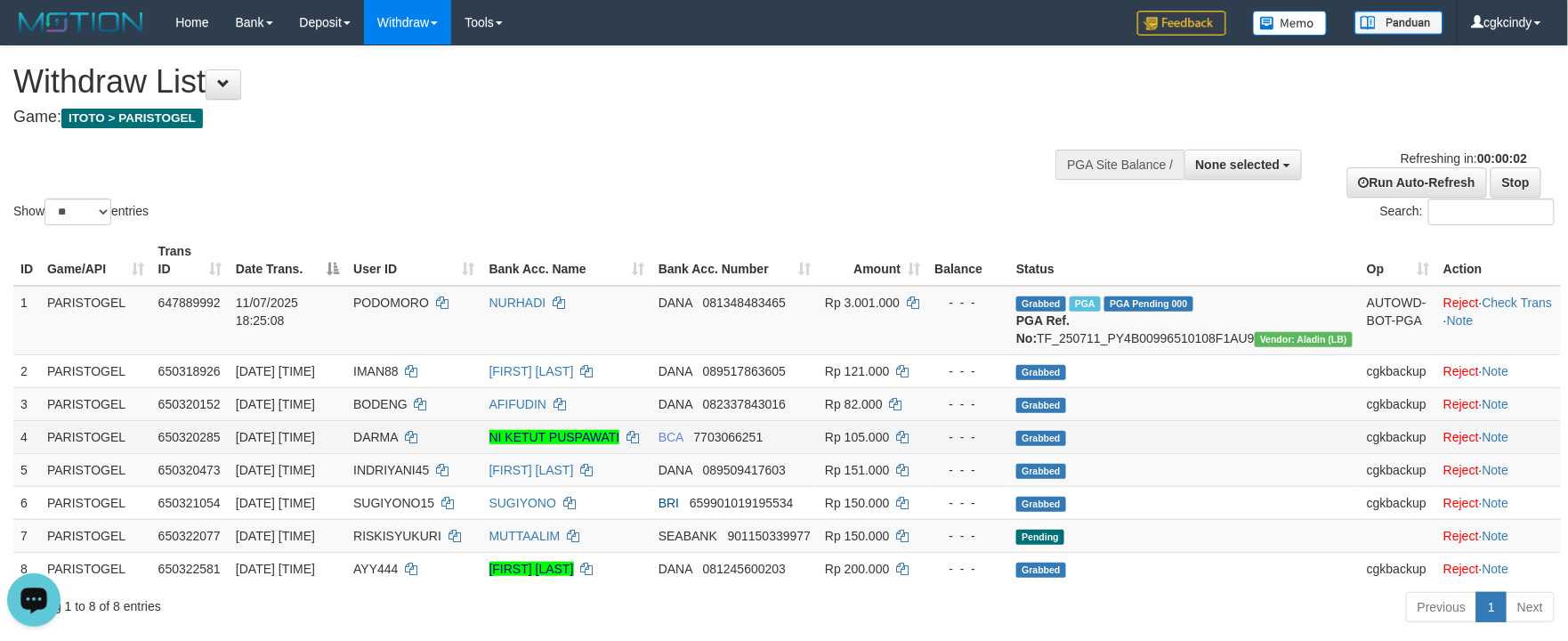 click on "-  -  -" at bounding box center [968, 436] 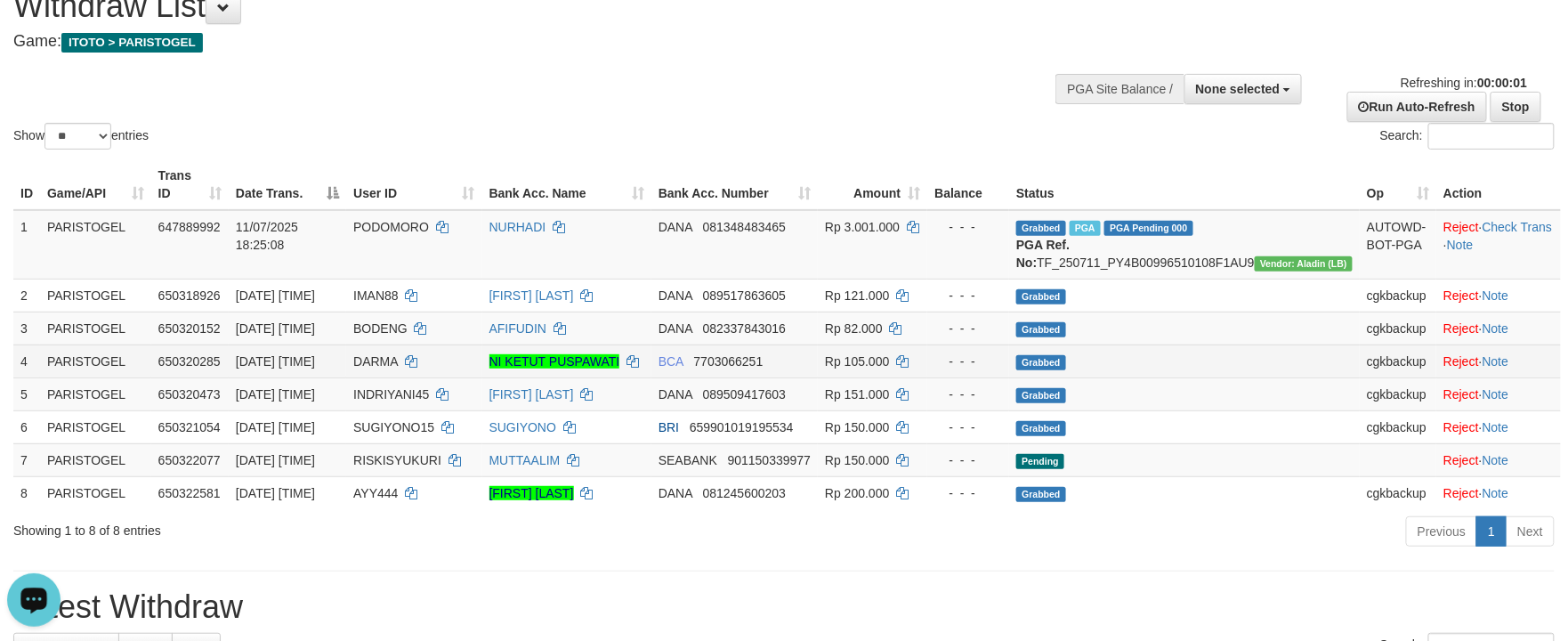 scroll, scrollTop: 118, scrollLeft: 0, axis: vertical 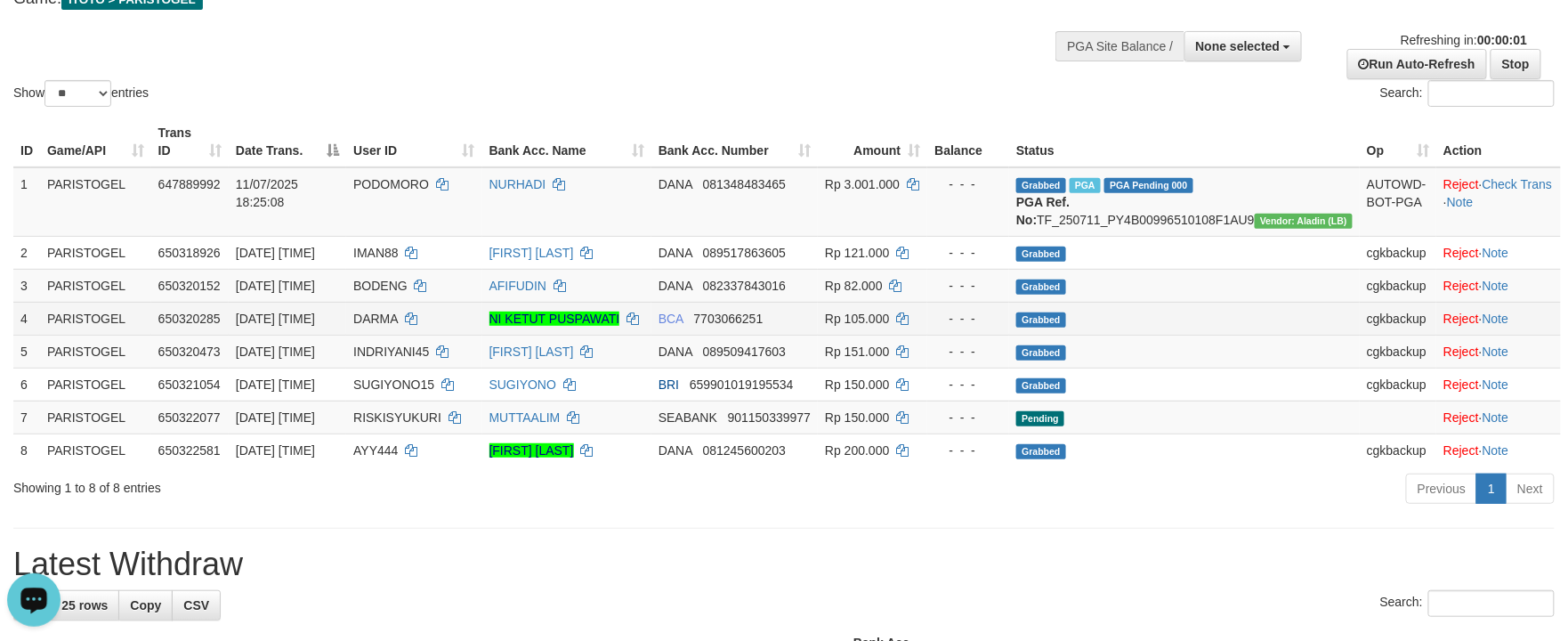 click on "-  -  -" at bounding box center (968, 418) 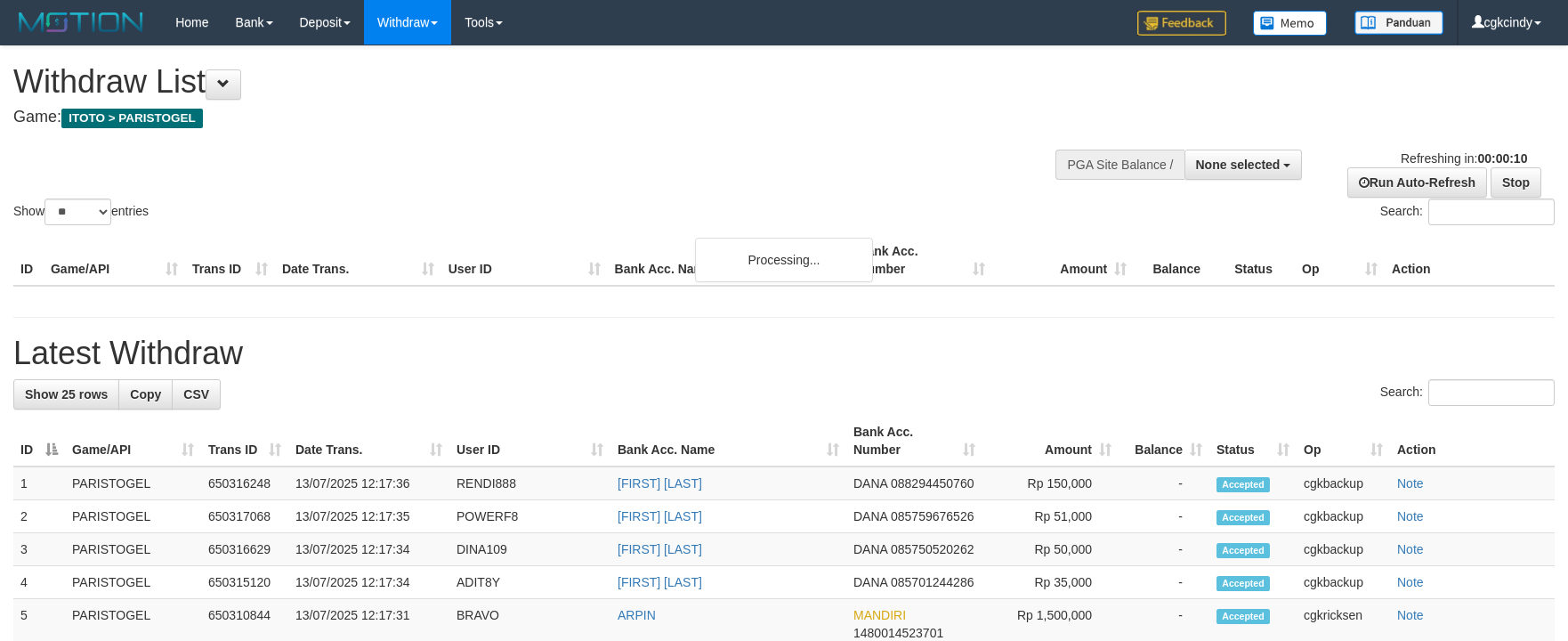 select 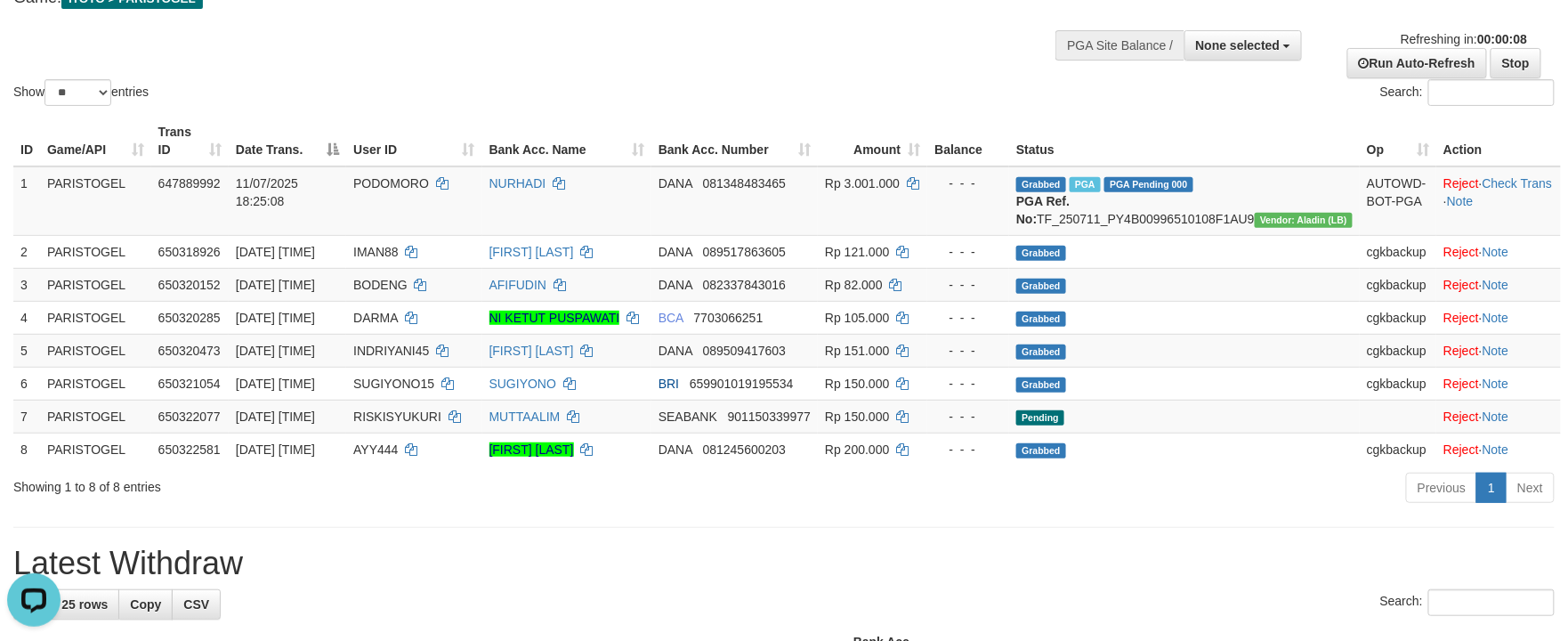 scroll, scrollTop: 0, scrollLeft: 0, axis: both 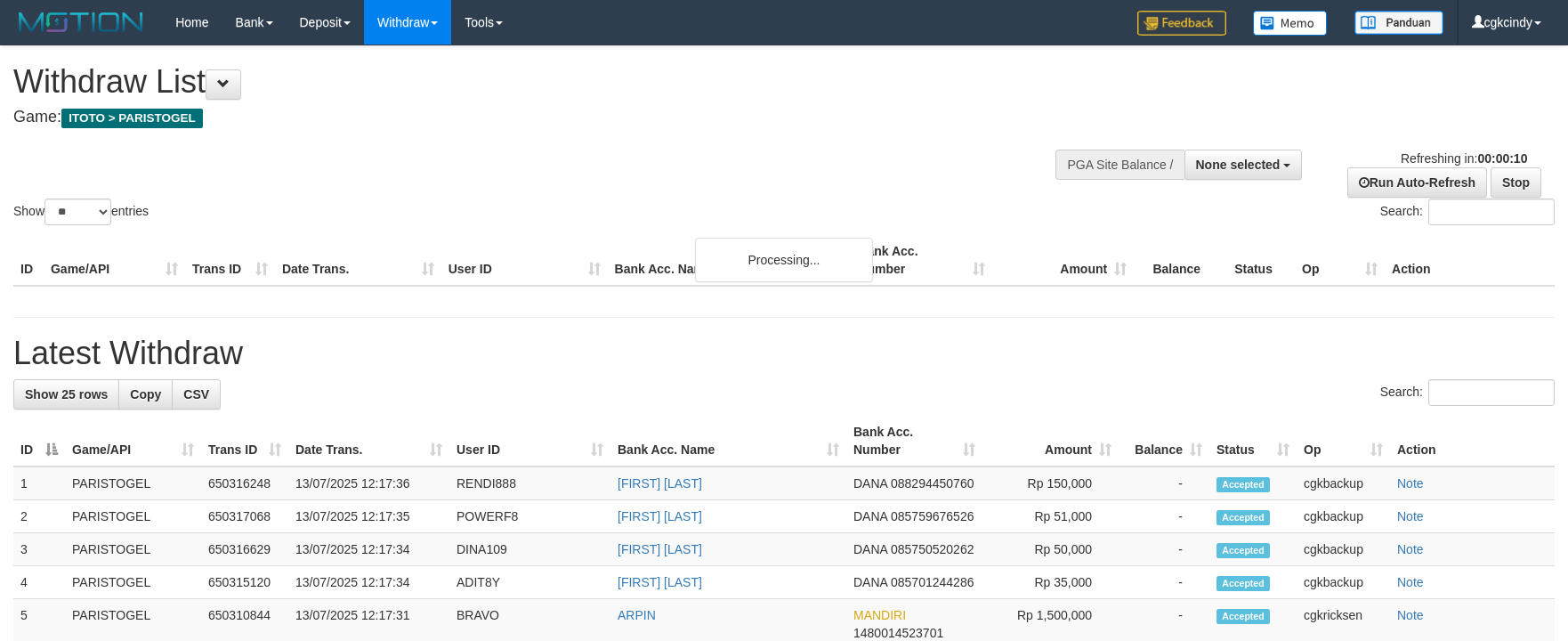 select 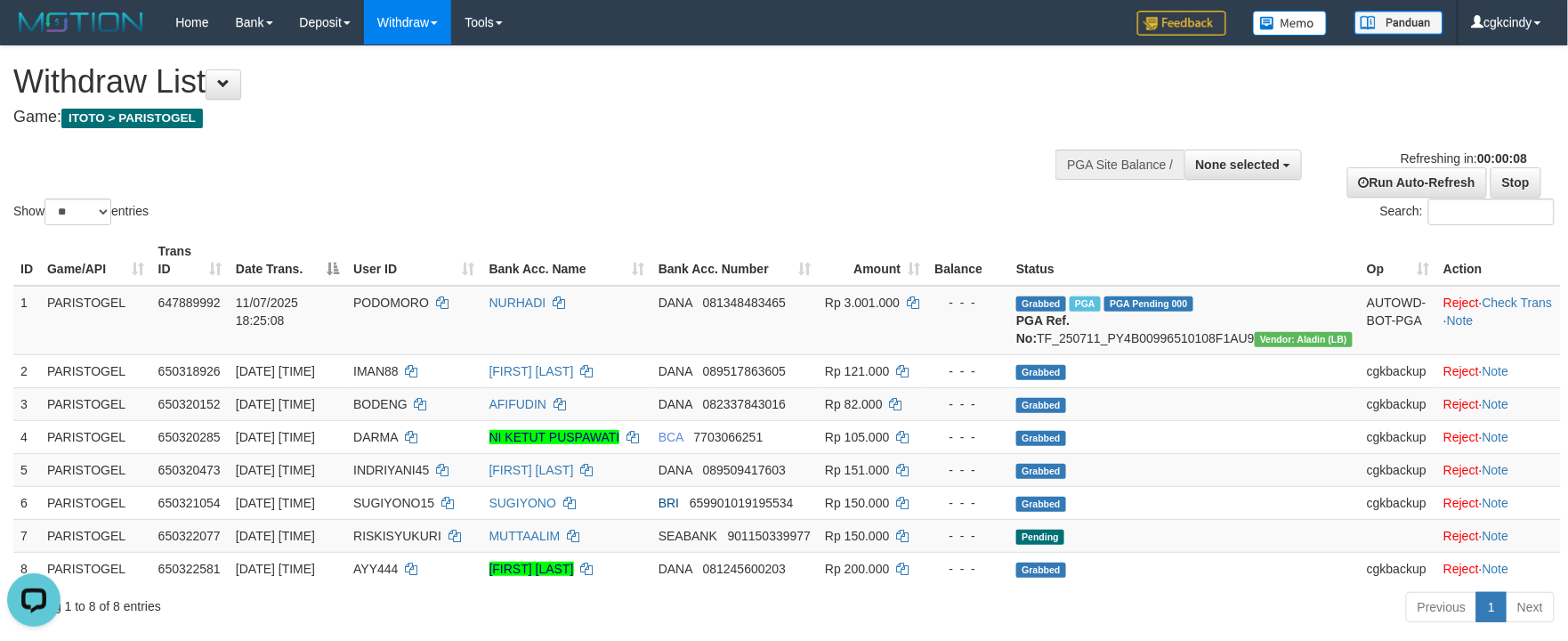 scroll, scrollTop: 0, scrollLeft: 0, axis: both 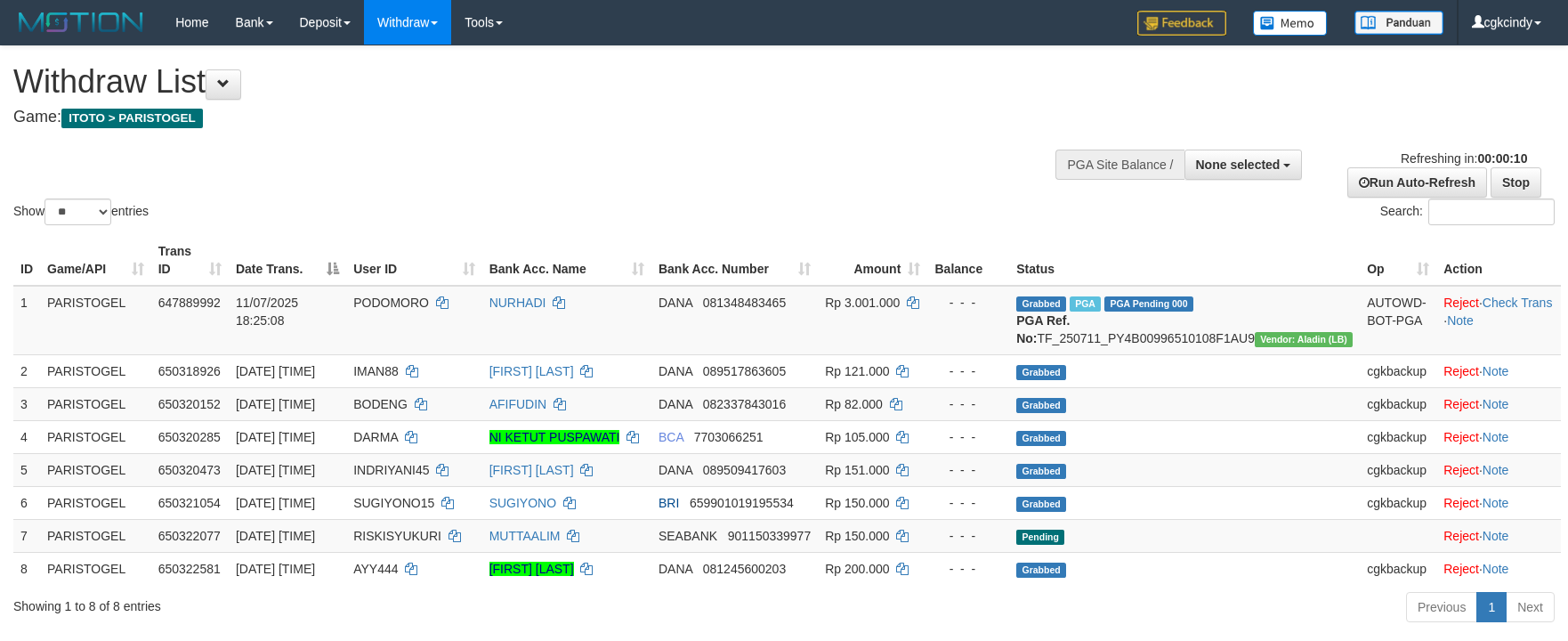 select 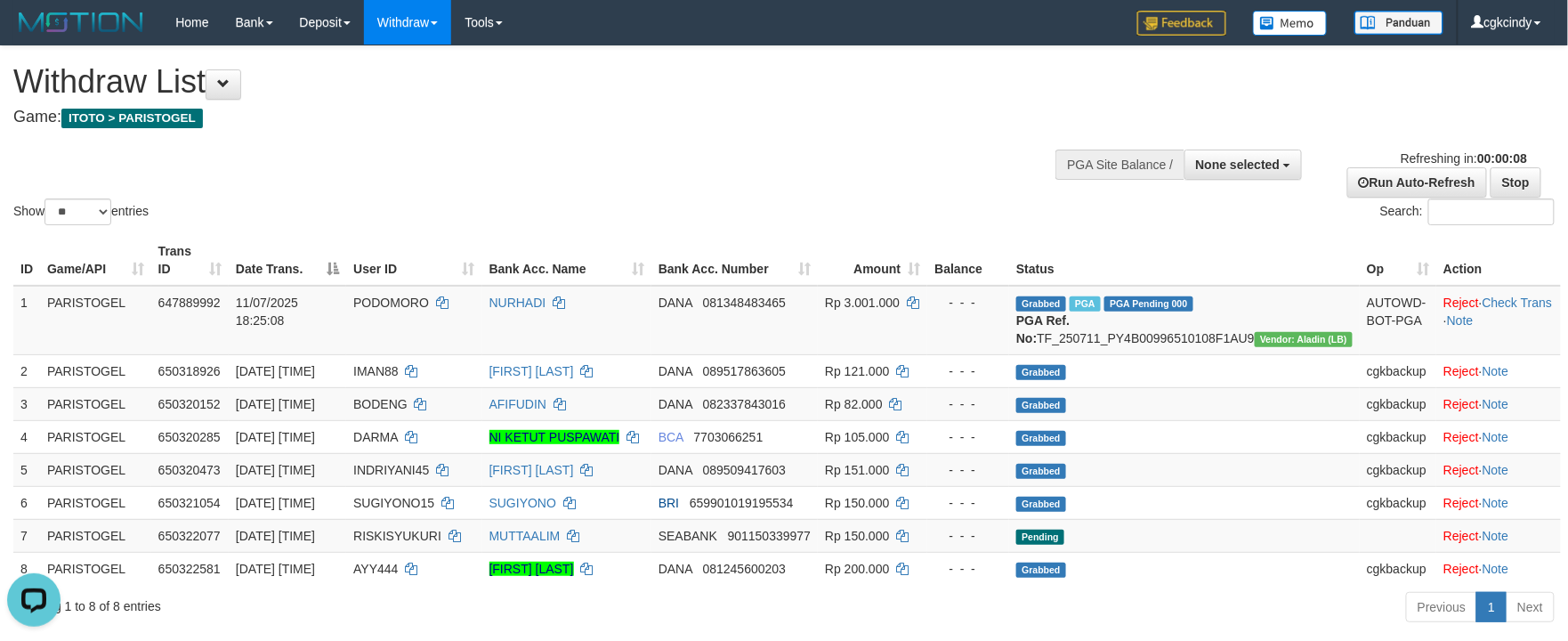 scroll, scrollTop: 0, scrollLeft: 0, axis: both 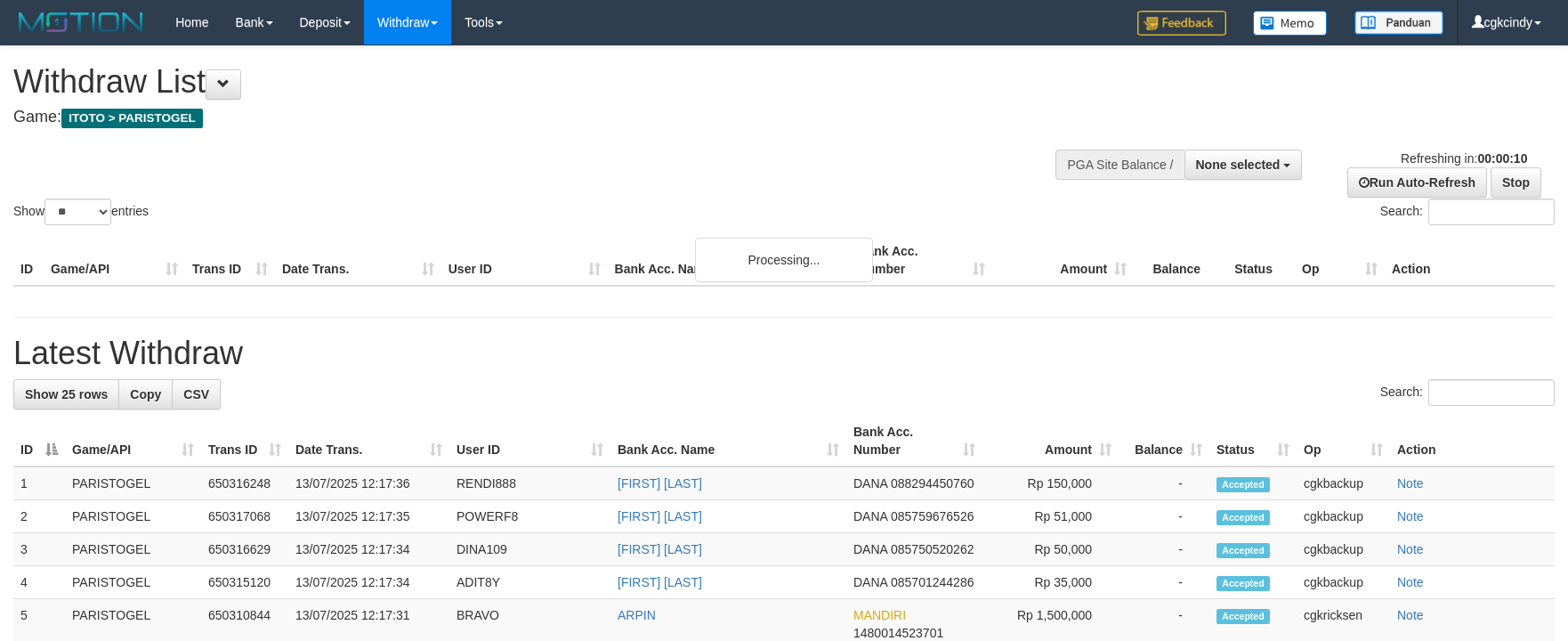 select 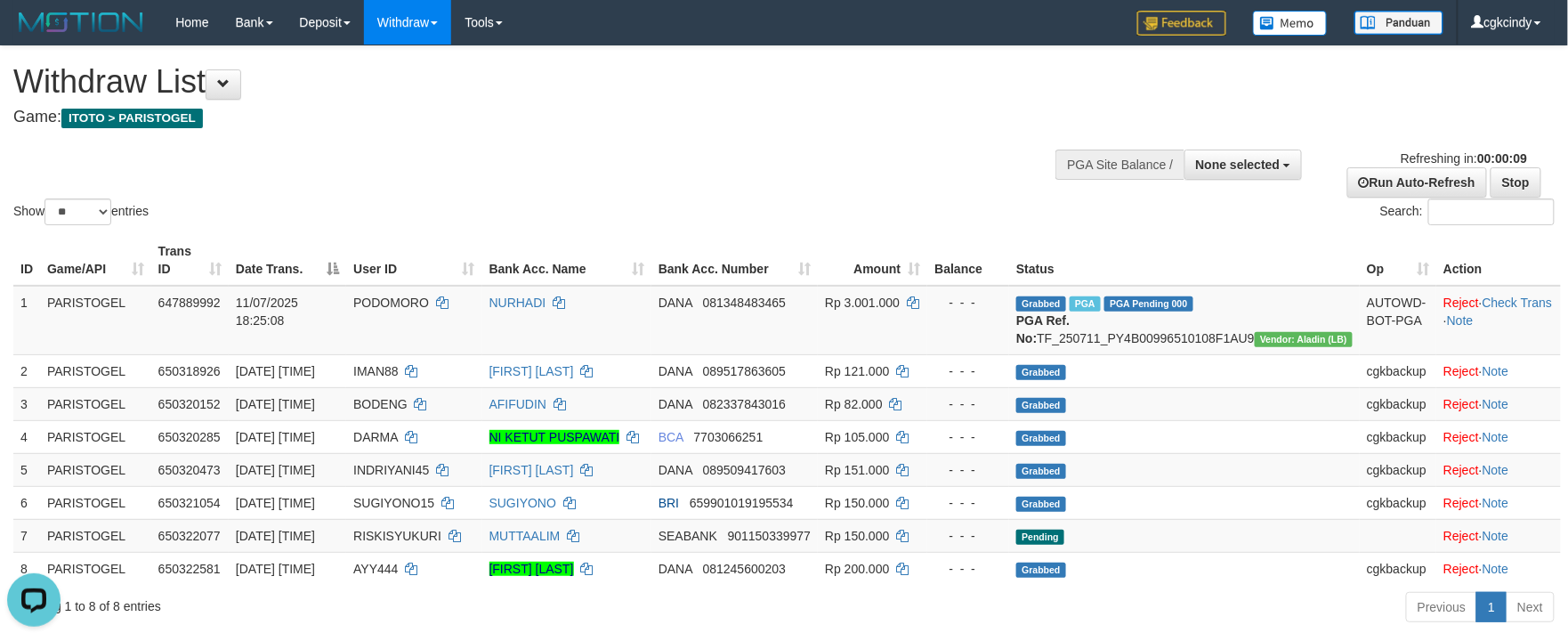 scroll, scrollTop: 0, scrollLeft: 0, axis: both 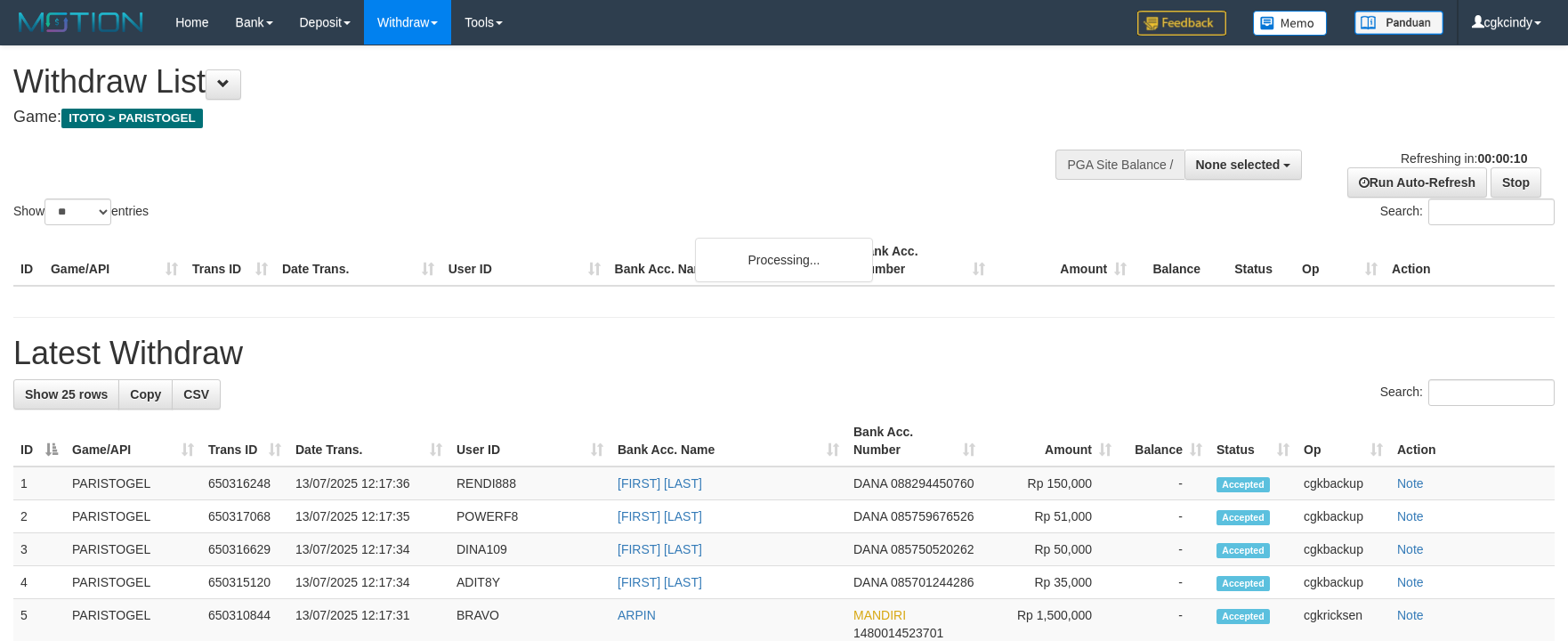 select 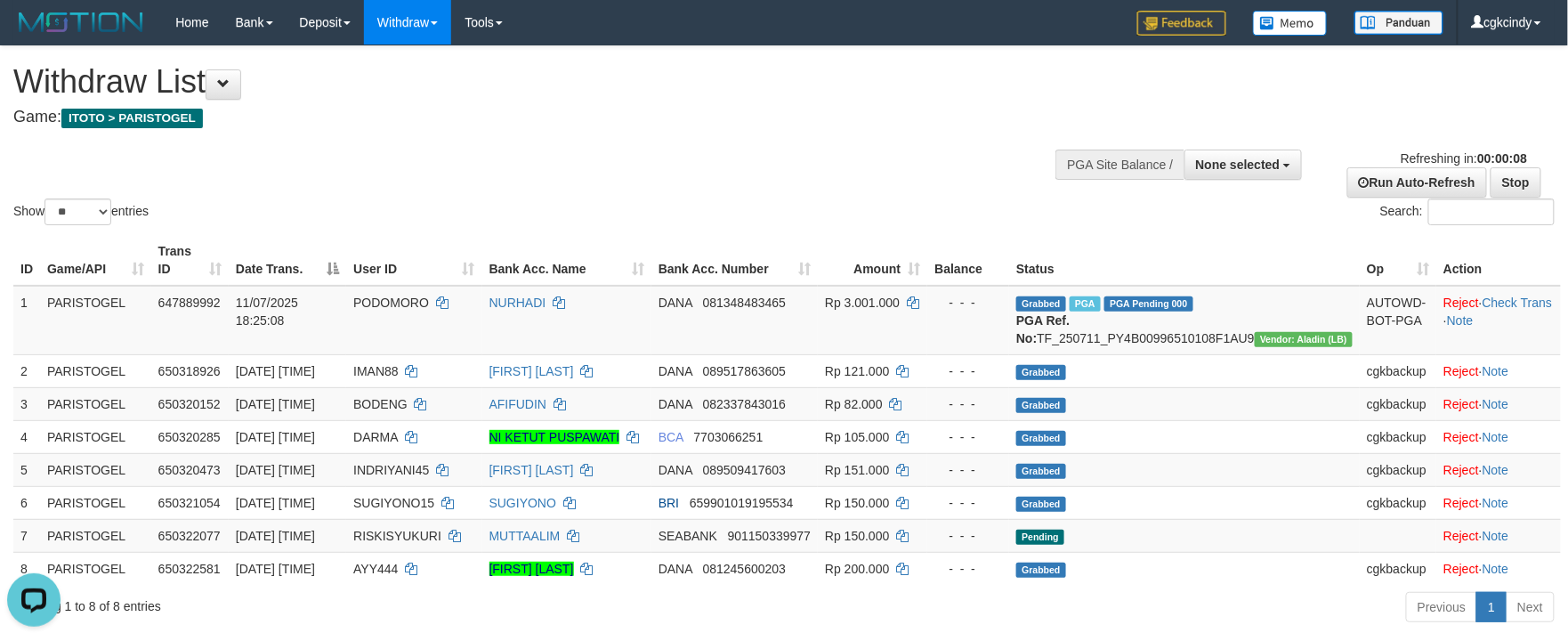 scroll, scrollTop: 0, scrollLeft: 0, axis: both 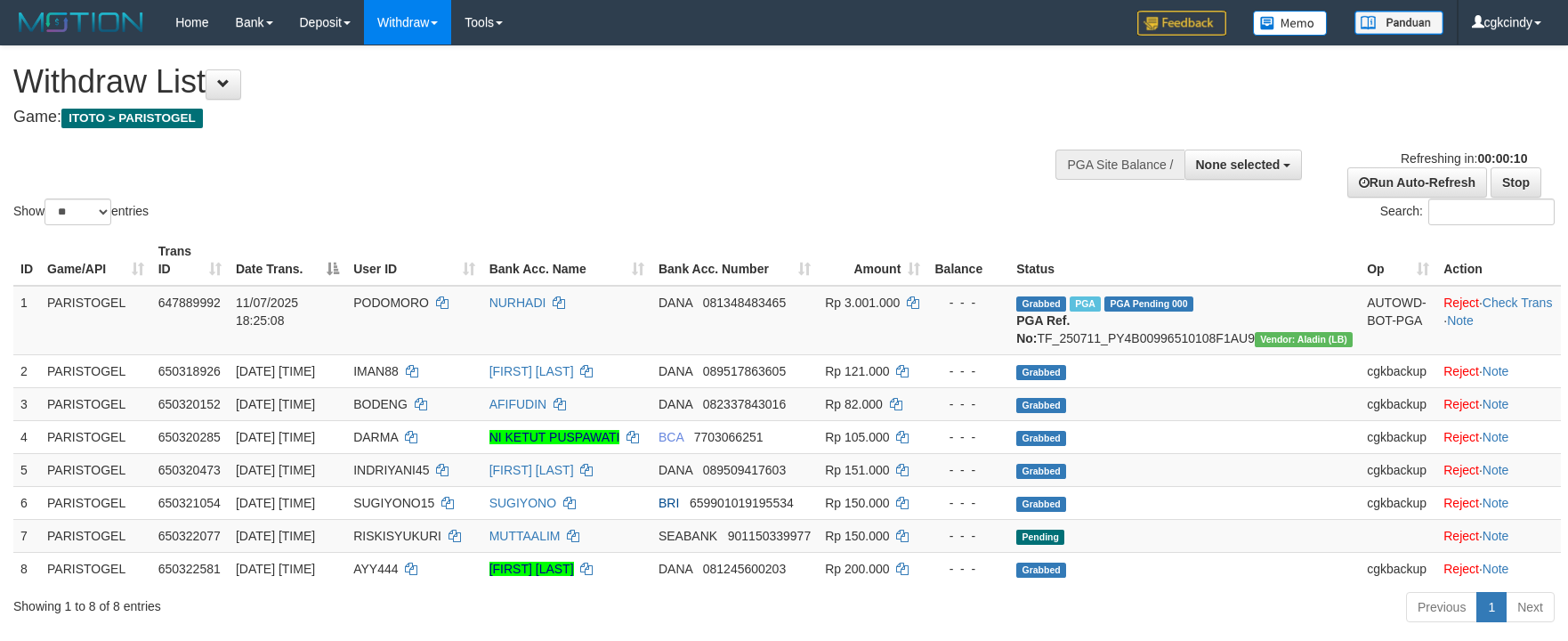 select 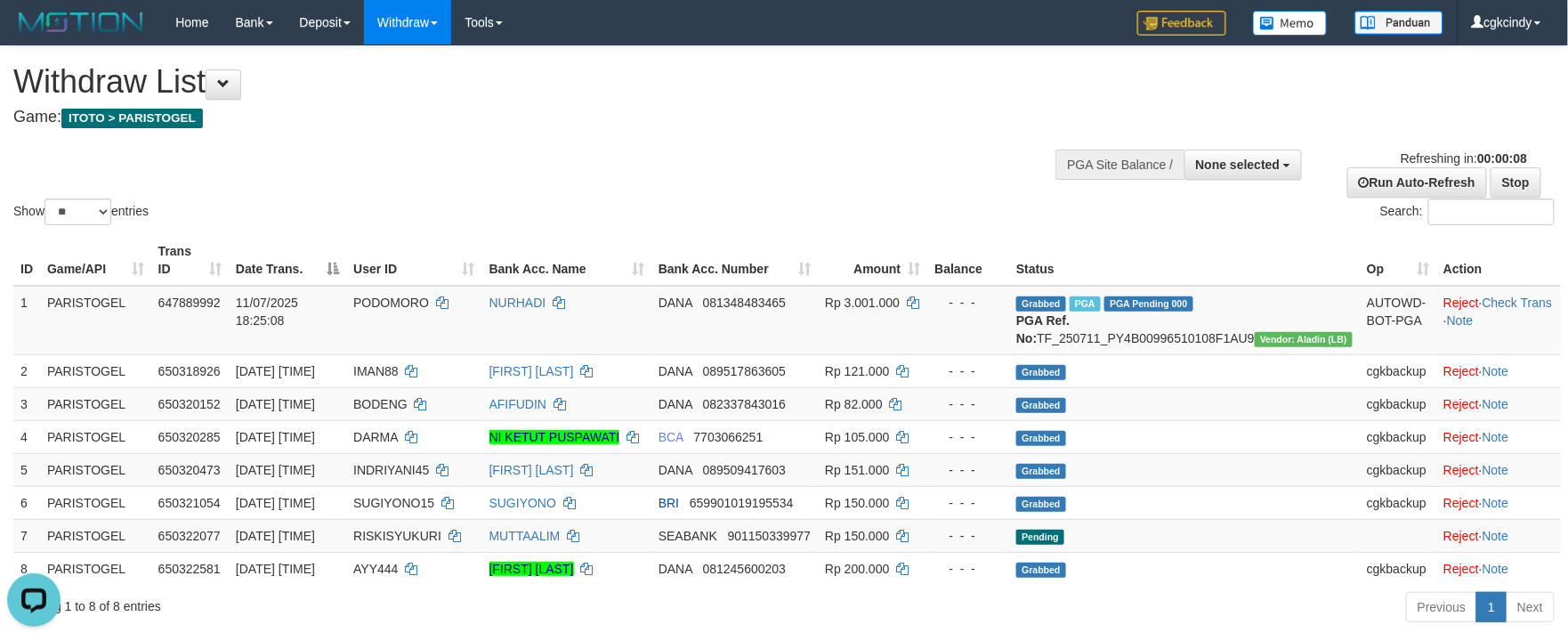scroll, scrollTop: 0, scrollLeft: 0, axis: both 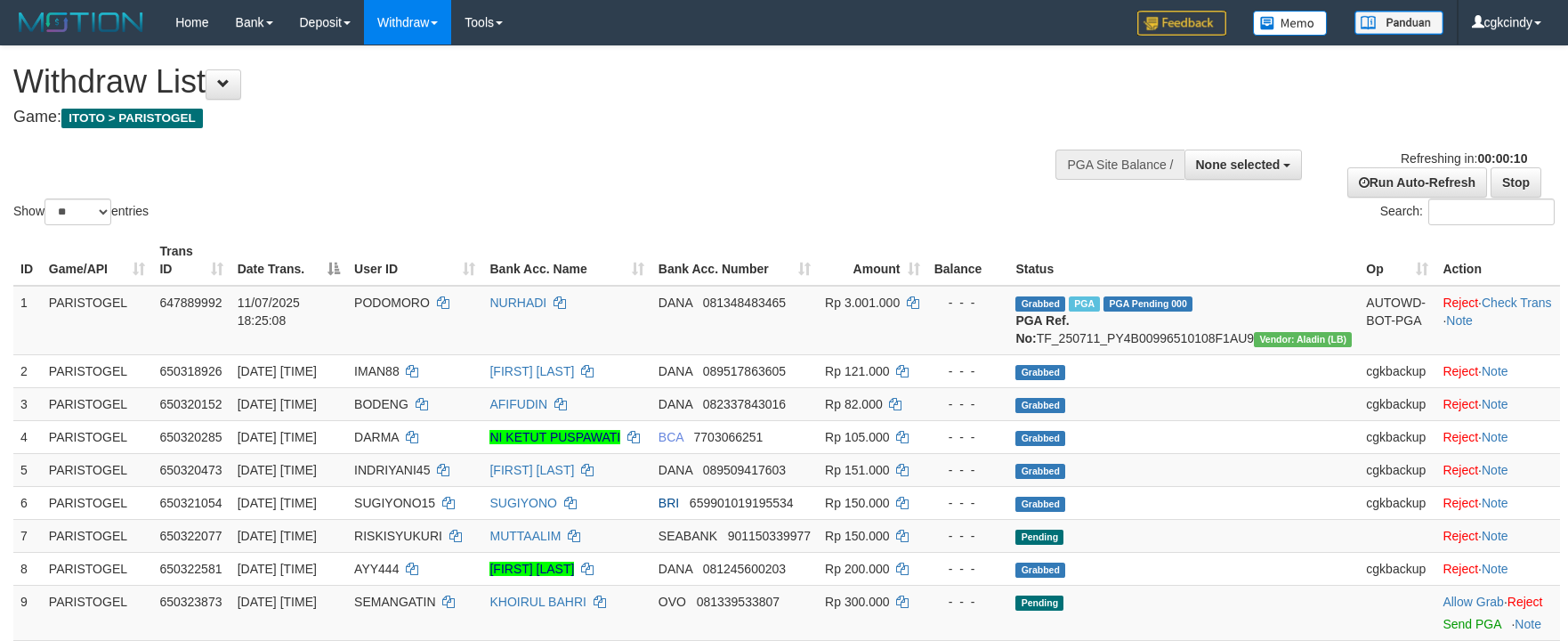 select 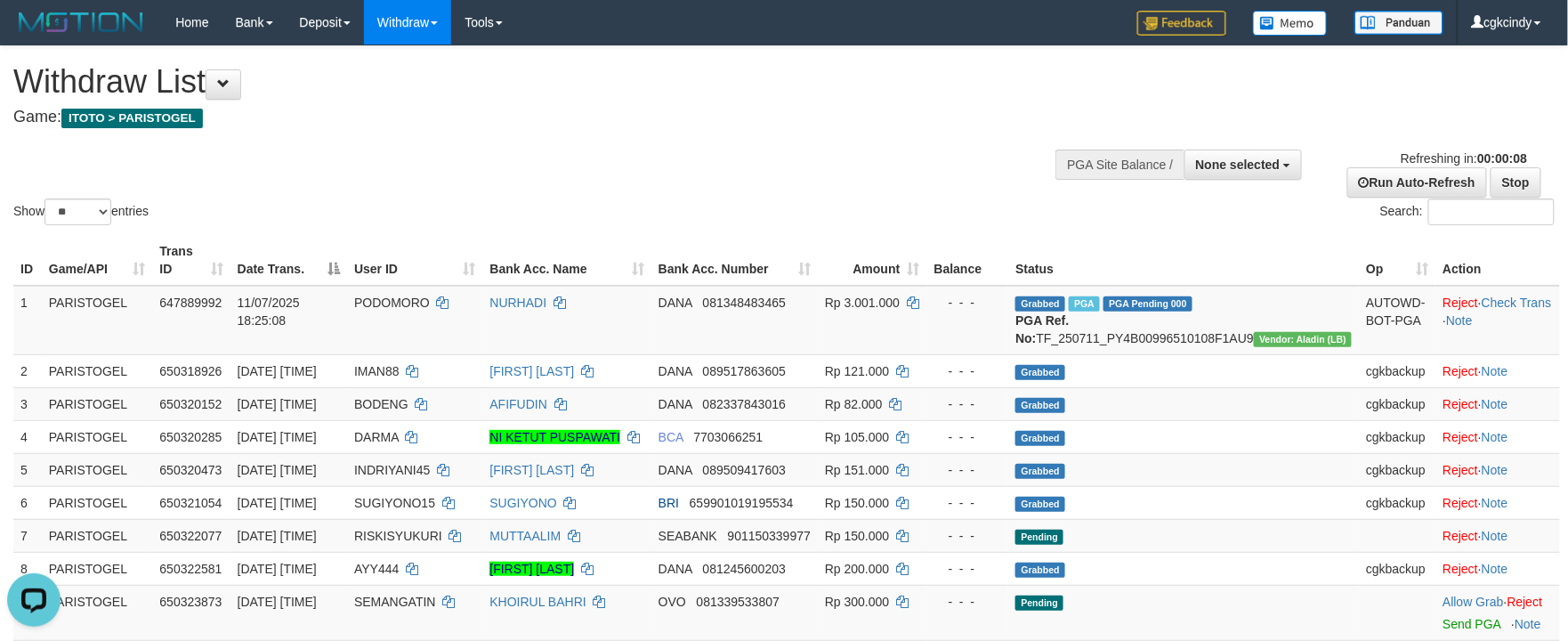 scroll, scrollTop: 0, scrollLeft: 0, axis: both 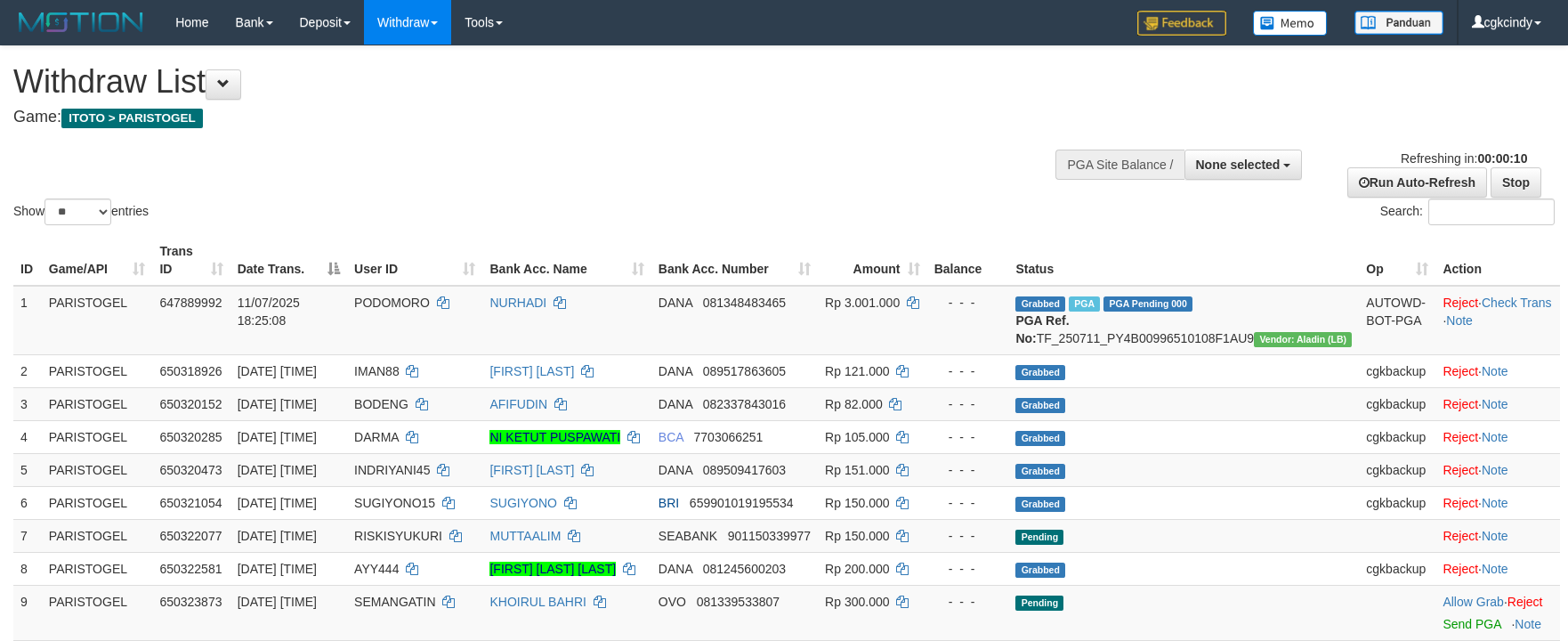 select 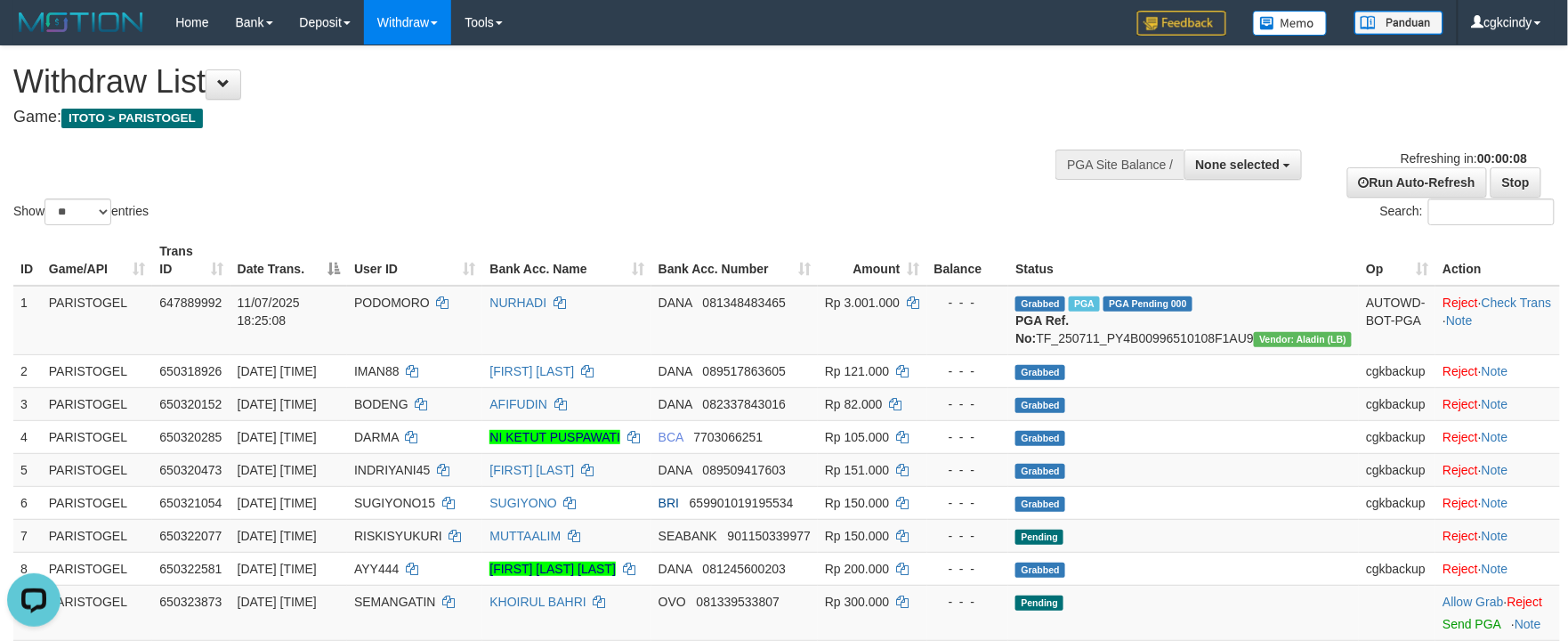 scroll, scrollTop: 0, scrollLeft: 0, axis: both 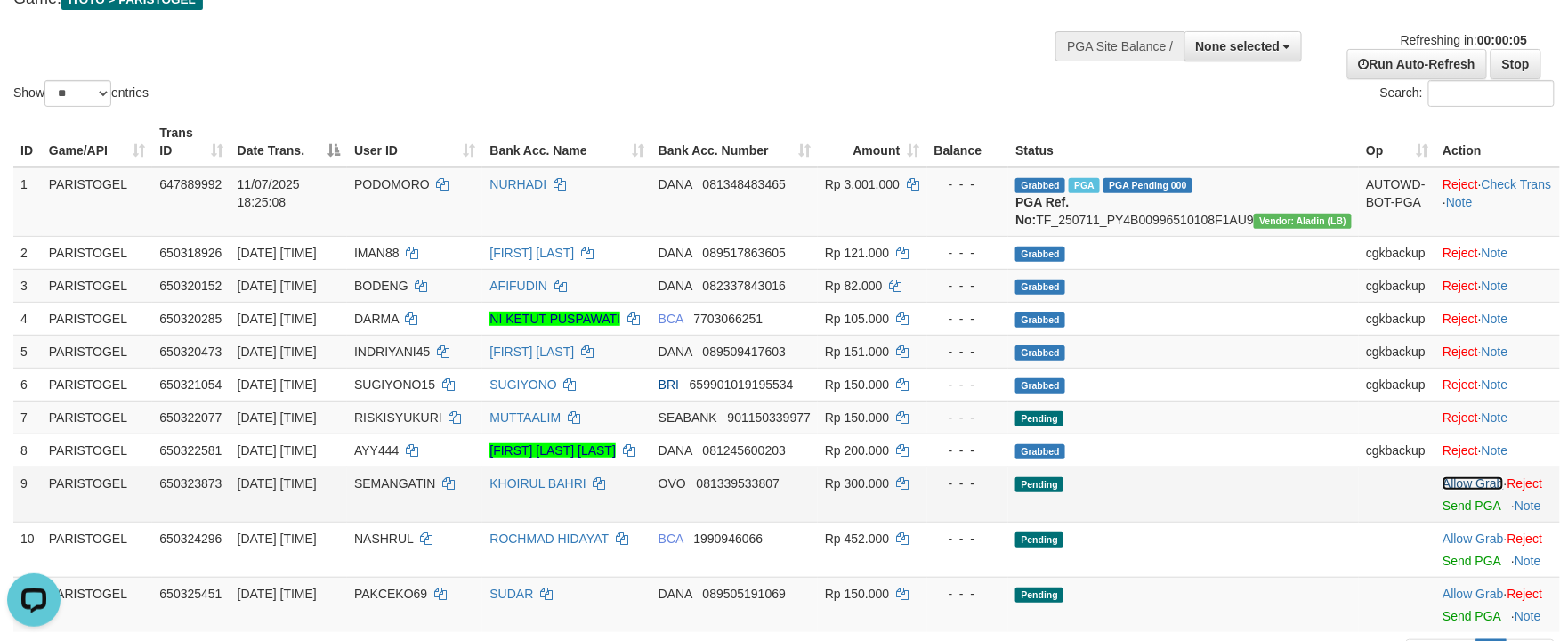 click on "Allow Grab" at bounding box center (1473, 483) 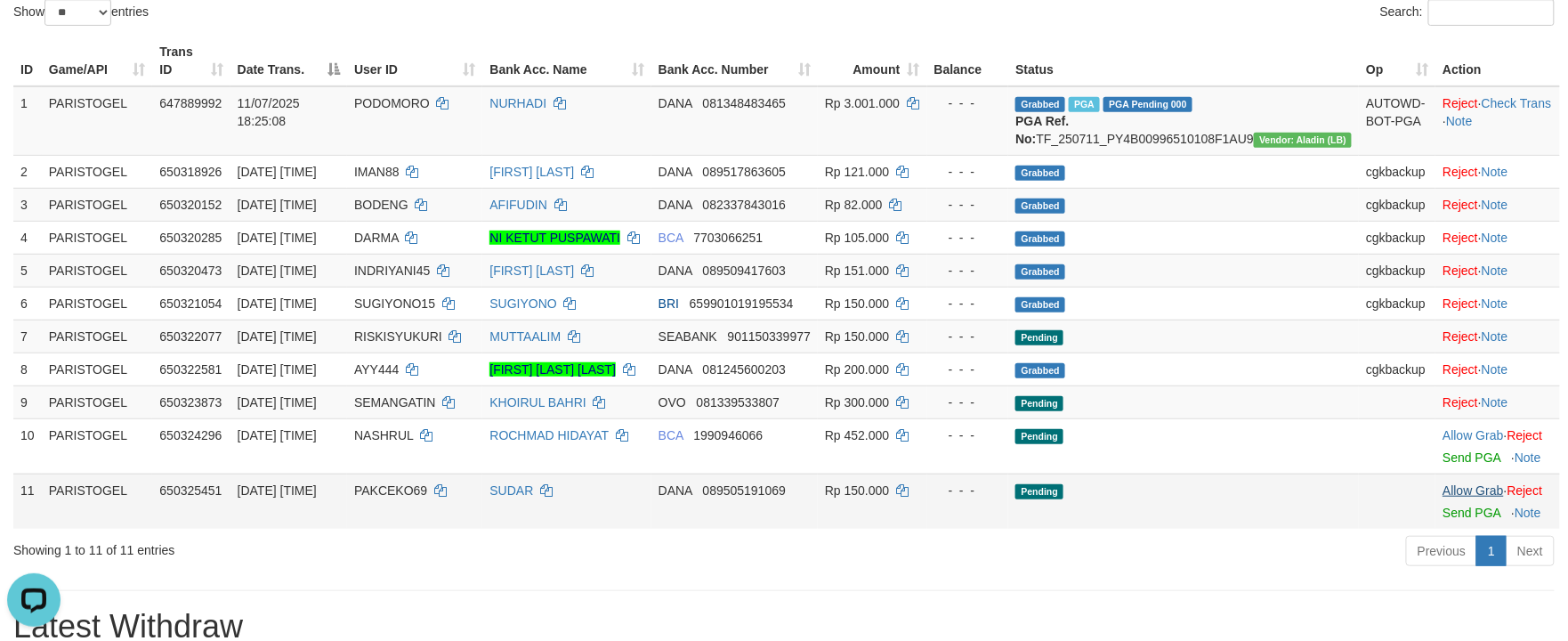 scroll, scrollTop: 237, scrollLeft: 0, axis: vertical 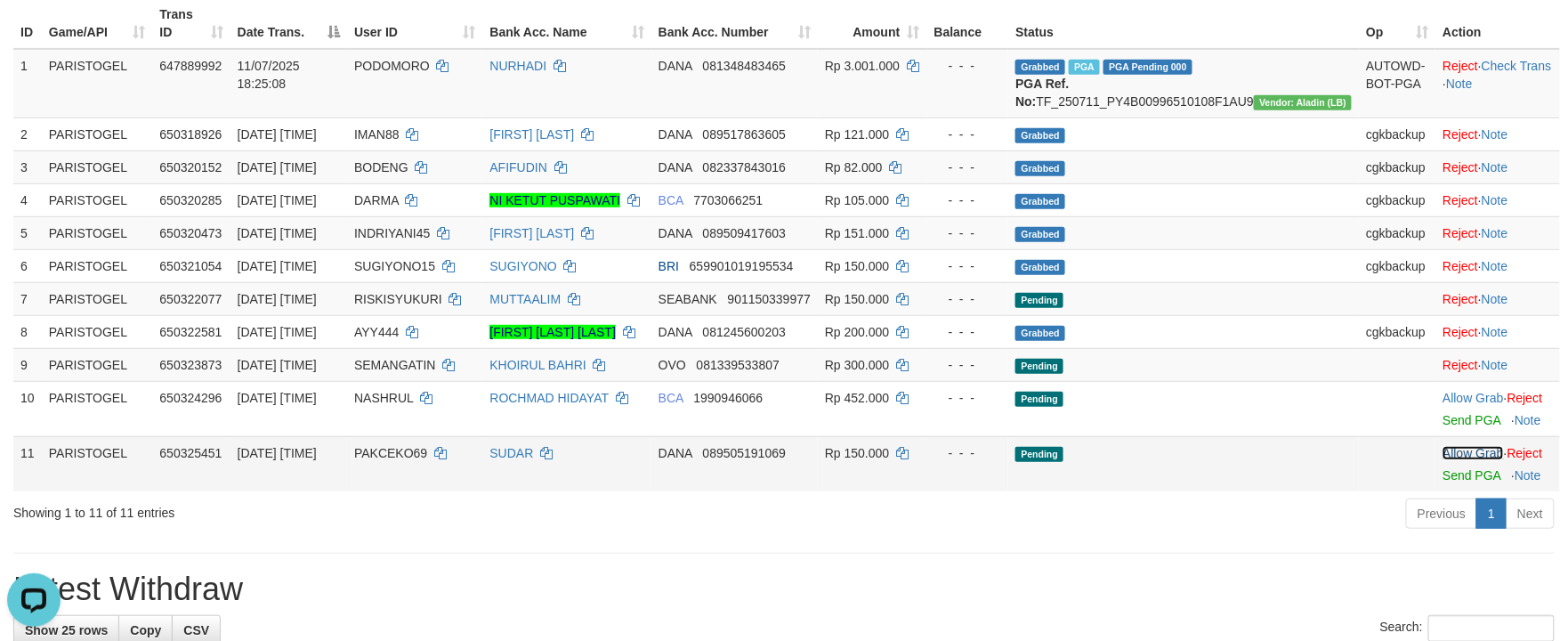 click on "Allow Grab" at bounding box center (1473, 453) 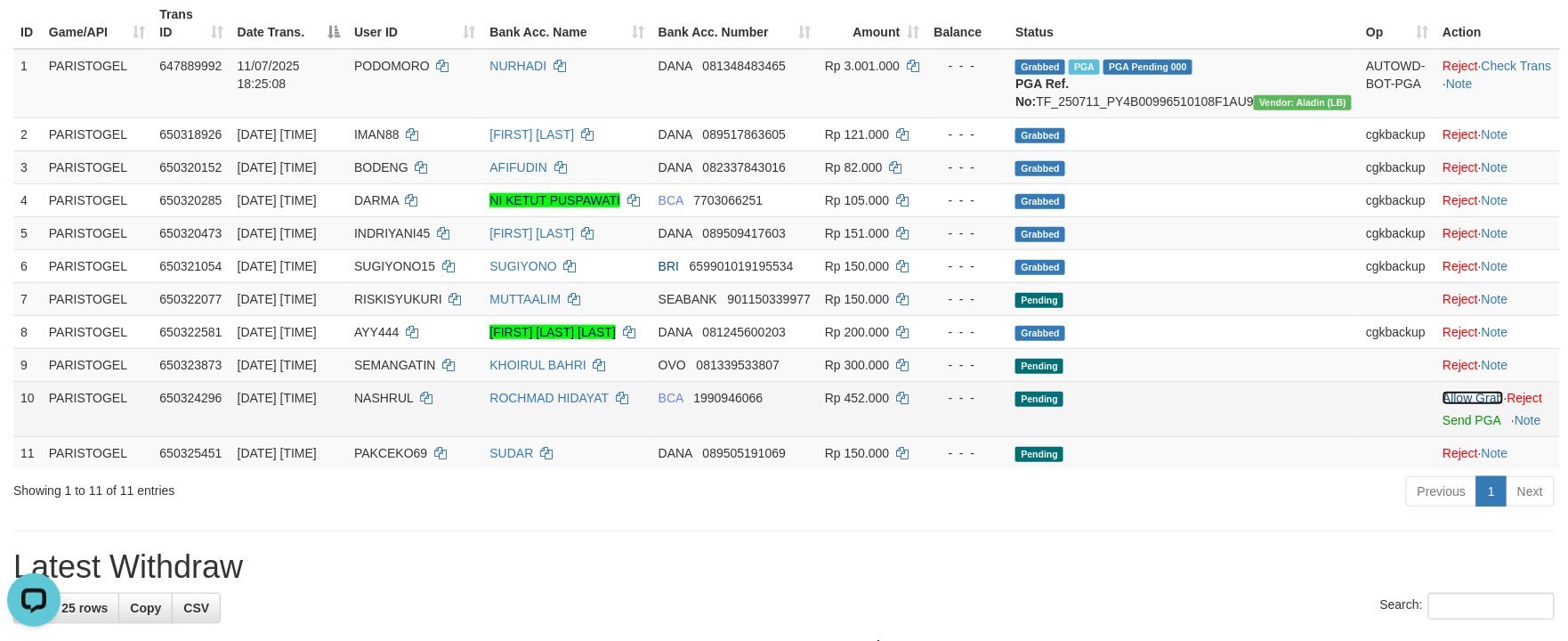 click on "Allow Grab" at bounding box center (1473, 398) 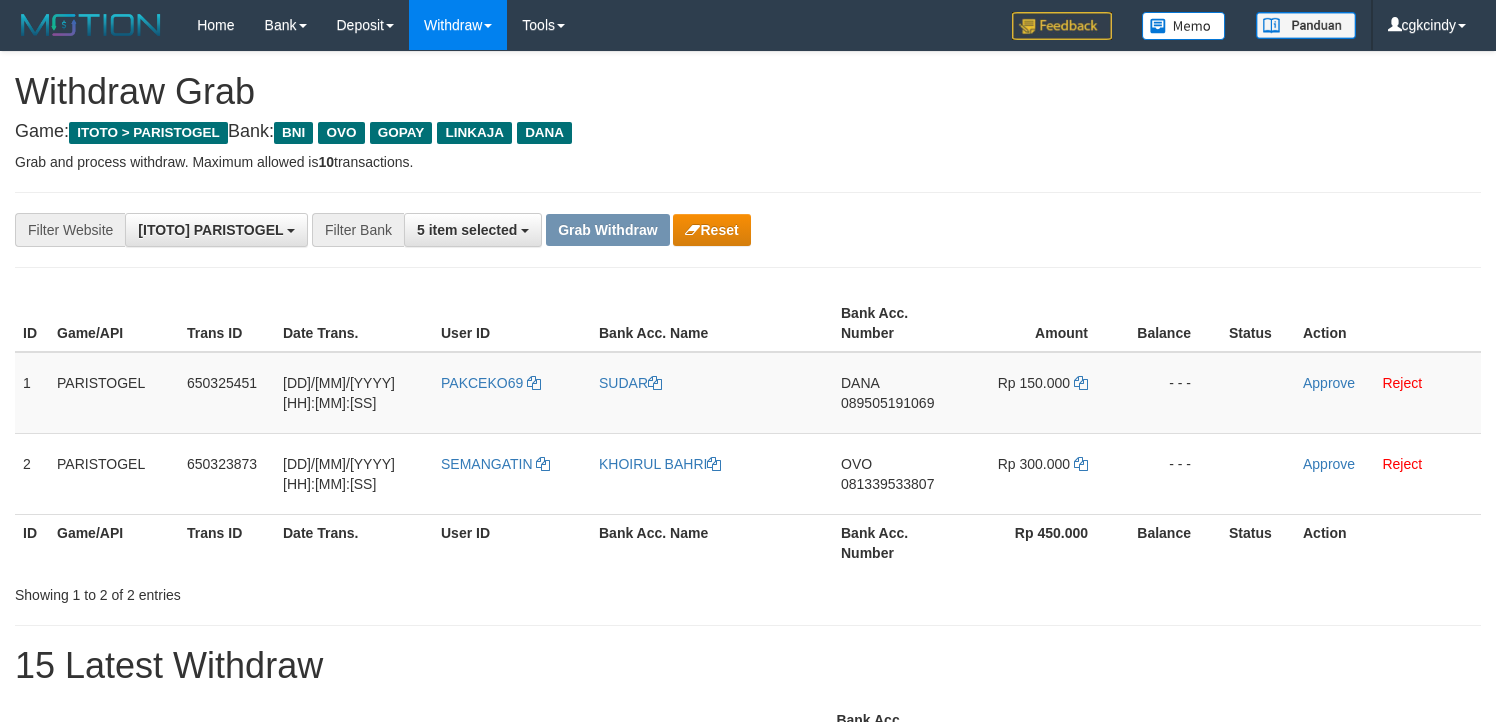 scroll, scrollTop: 0, scrollLeft: 0, axis: both 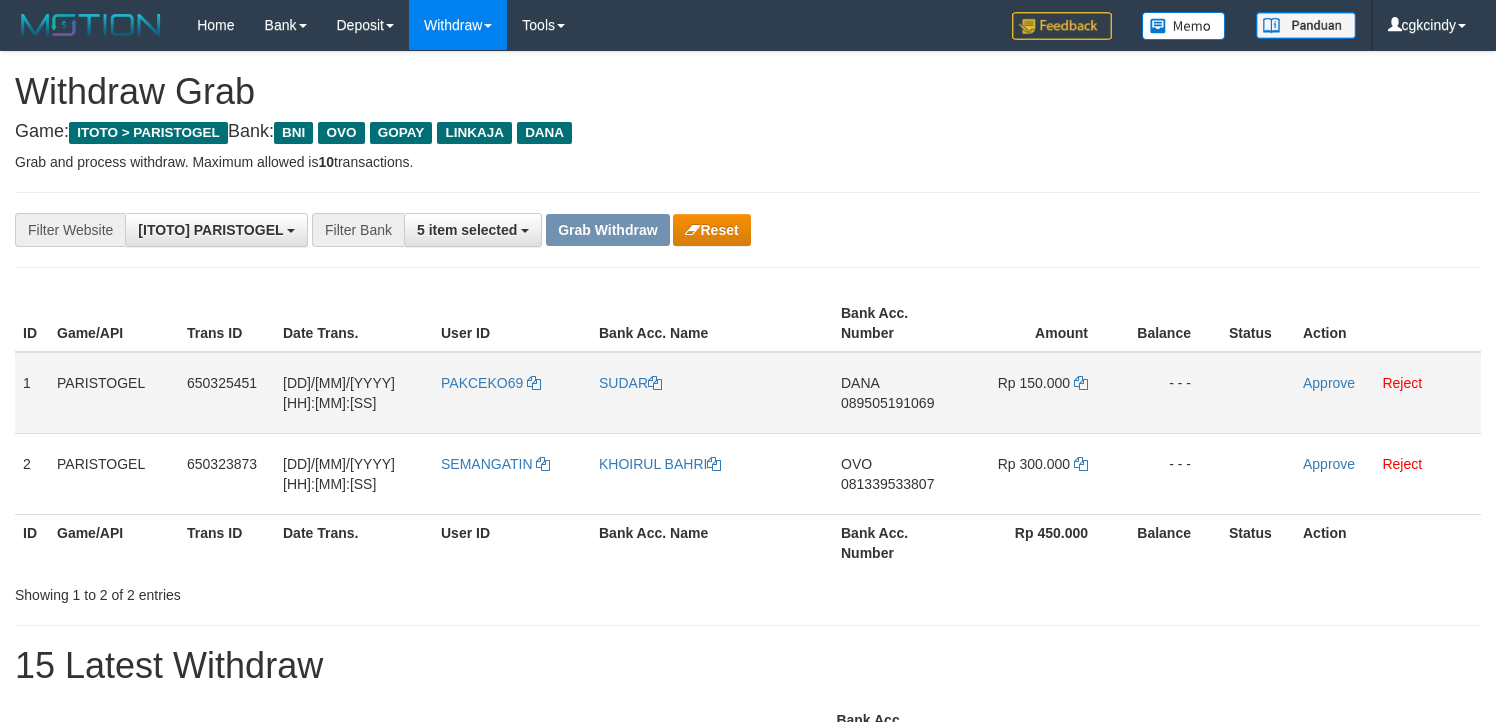 click on "PAKCEKO69" at bounding box center [512, 393] 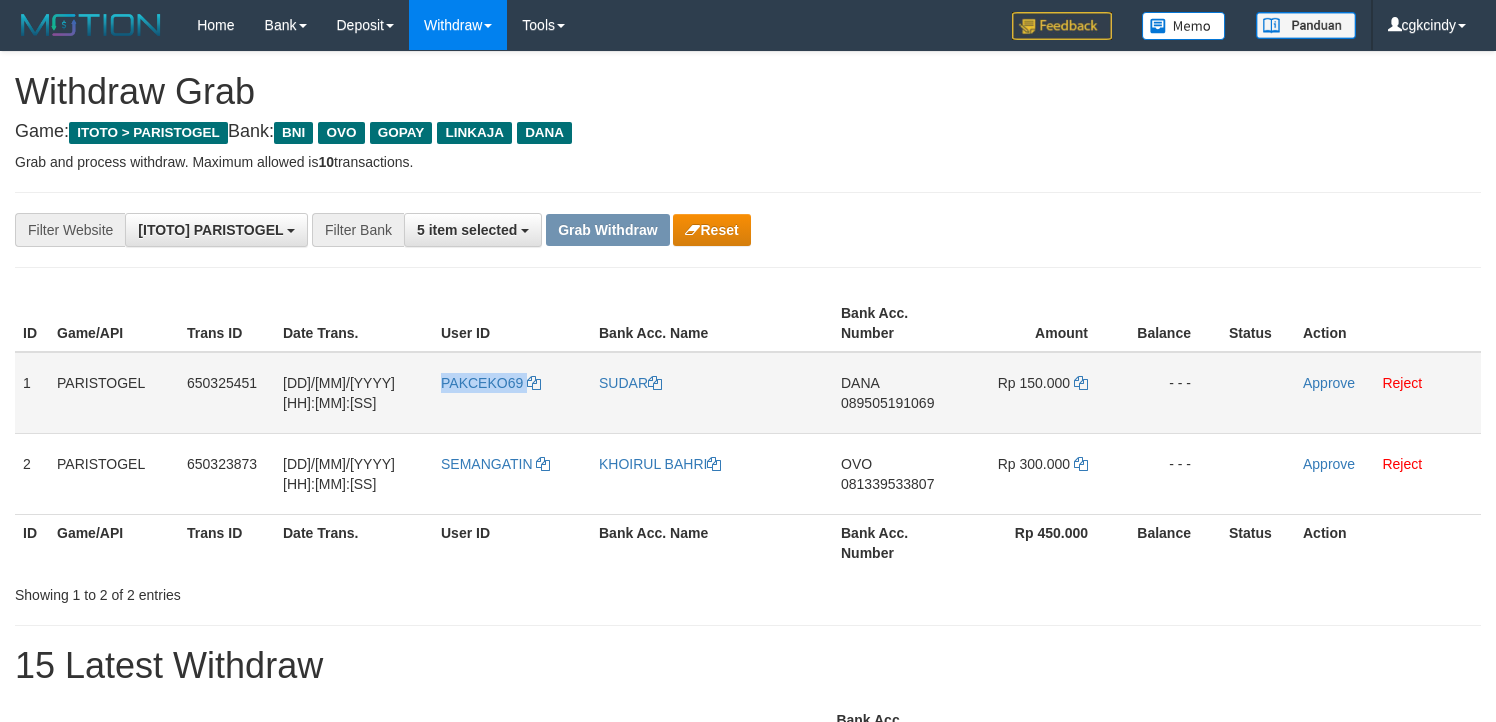 click on "PAKCEKO69" at bounding box center (512, 393) 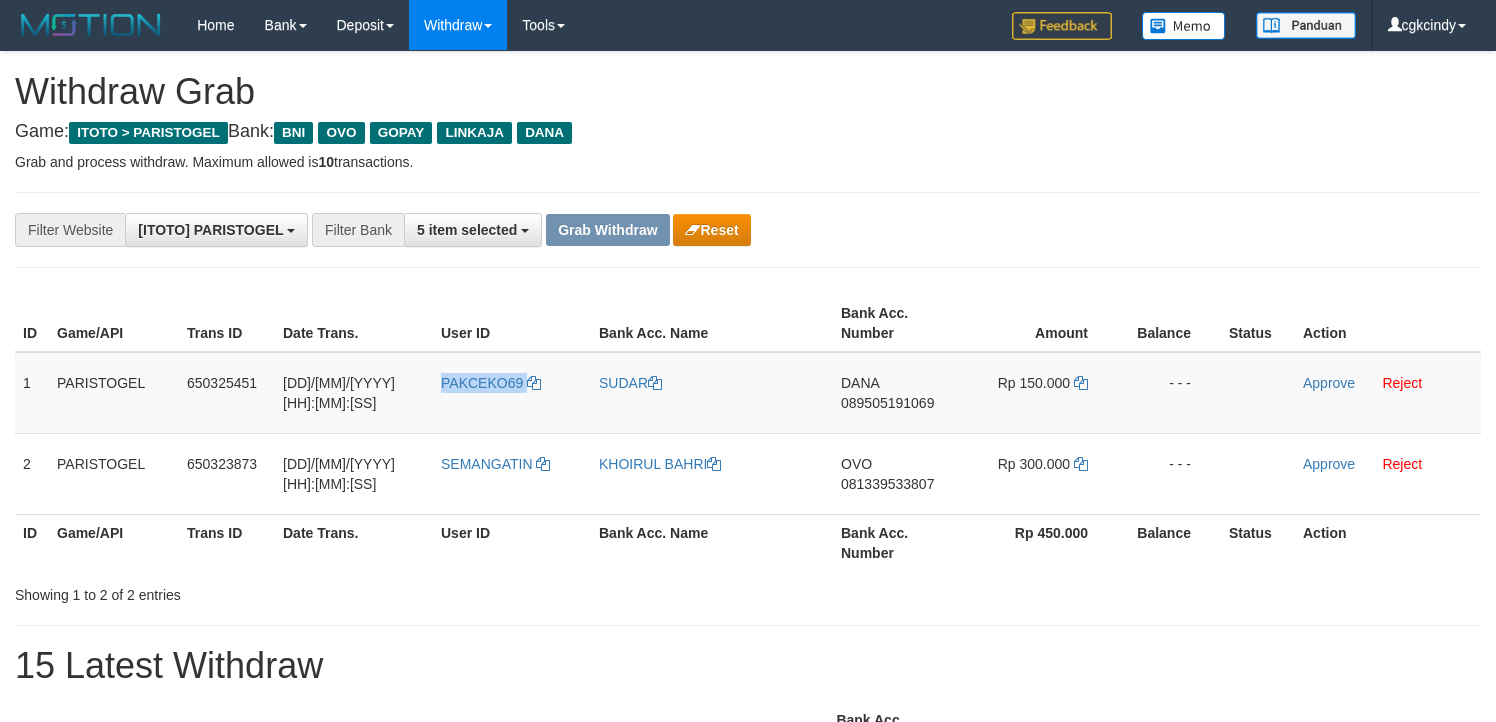 copy on "PAKCEKO69" 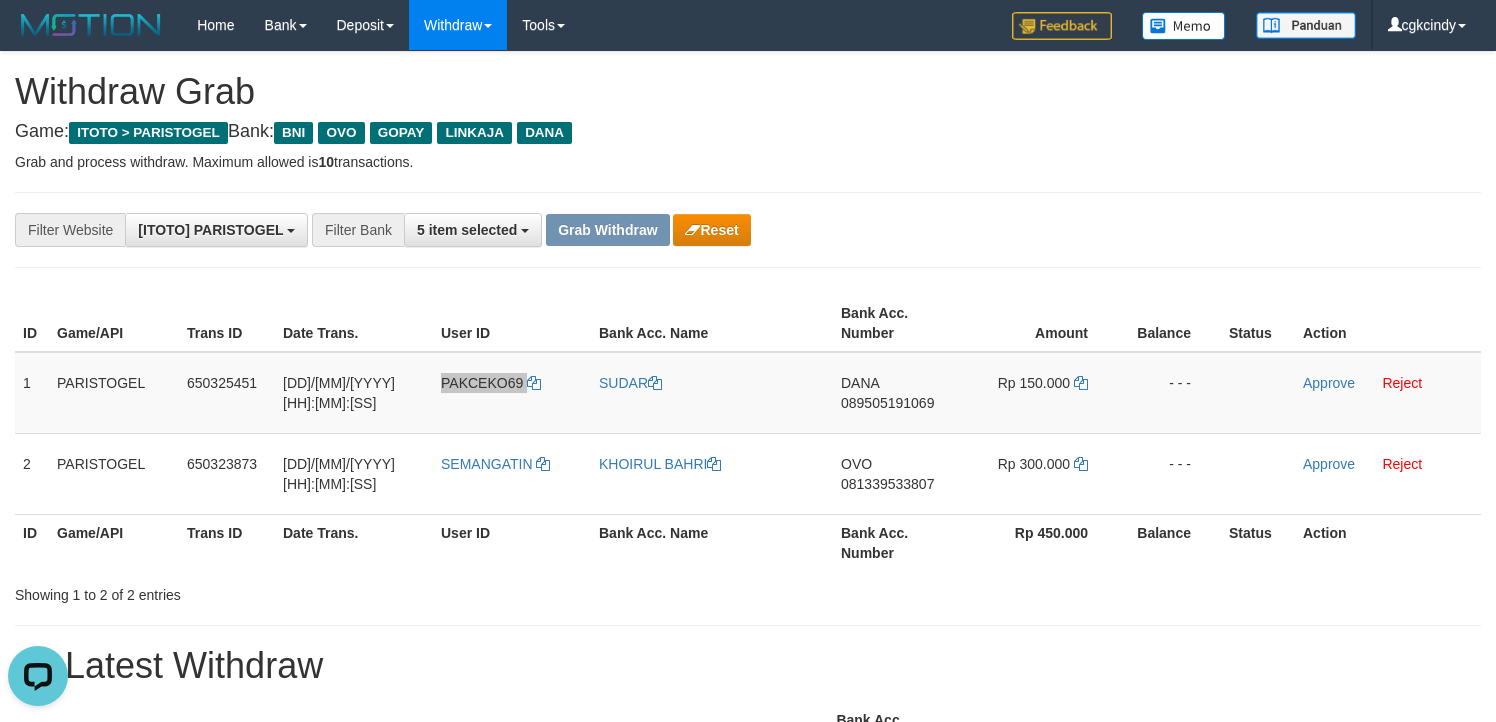 scroll, scrollTop: 0, scrollLeft: 0, axis: both 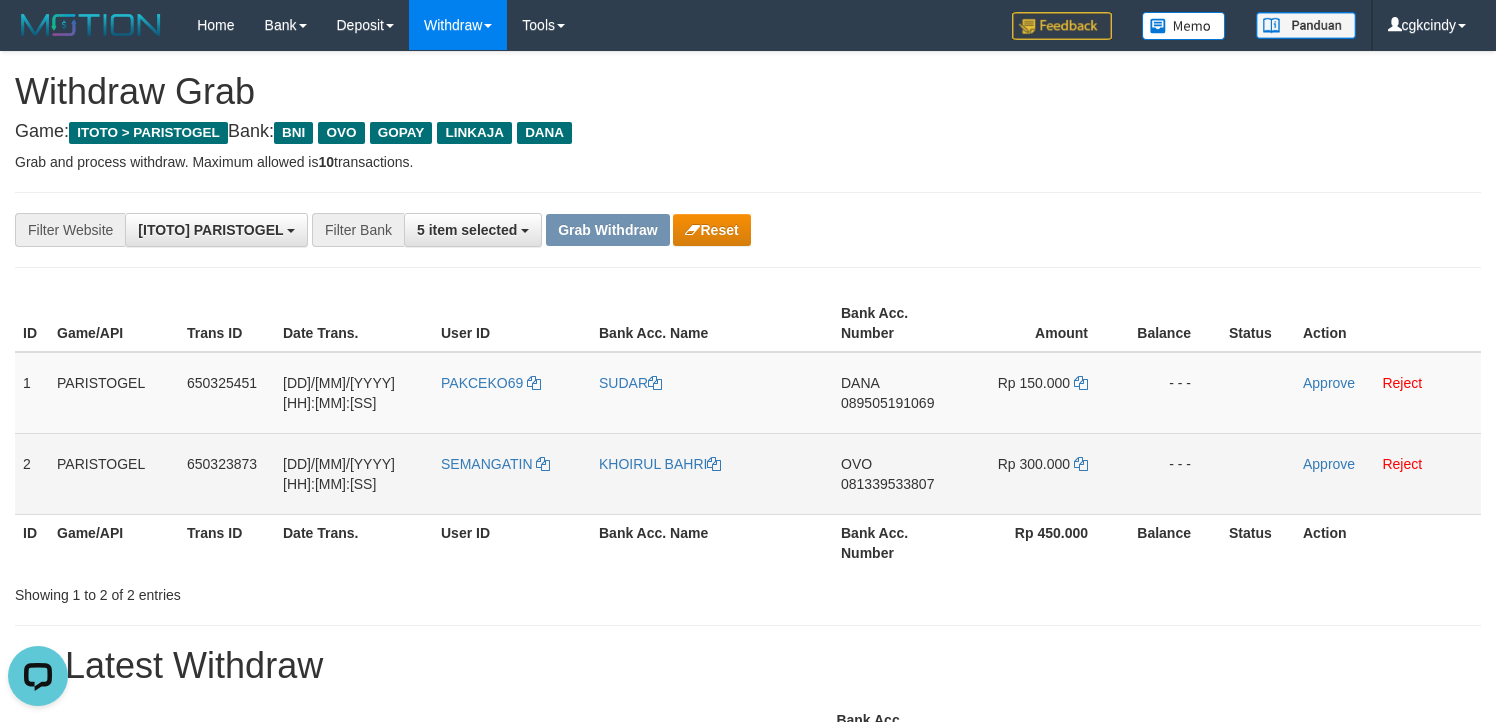 click on "SEMANGATIN" at bounding box center [512, 473] 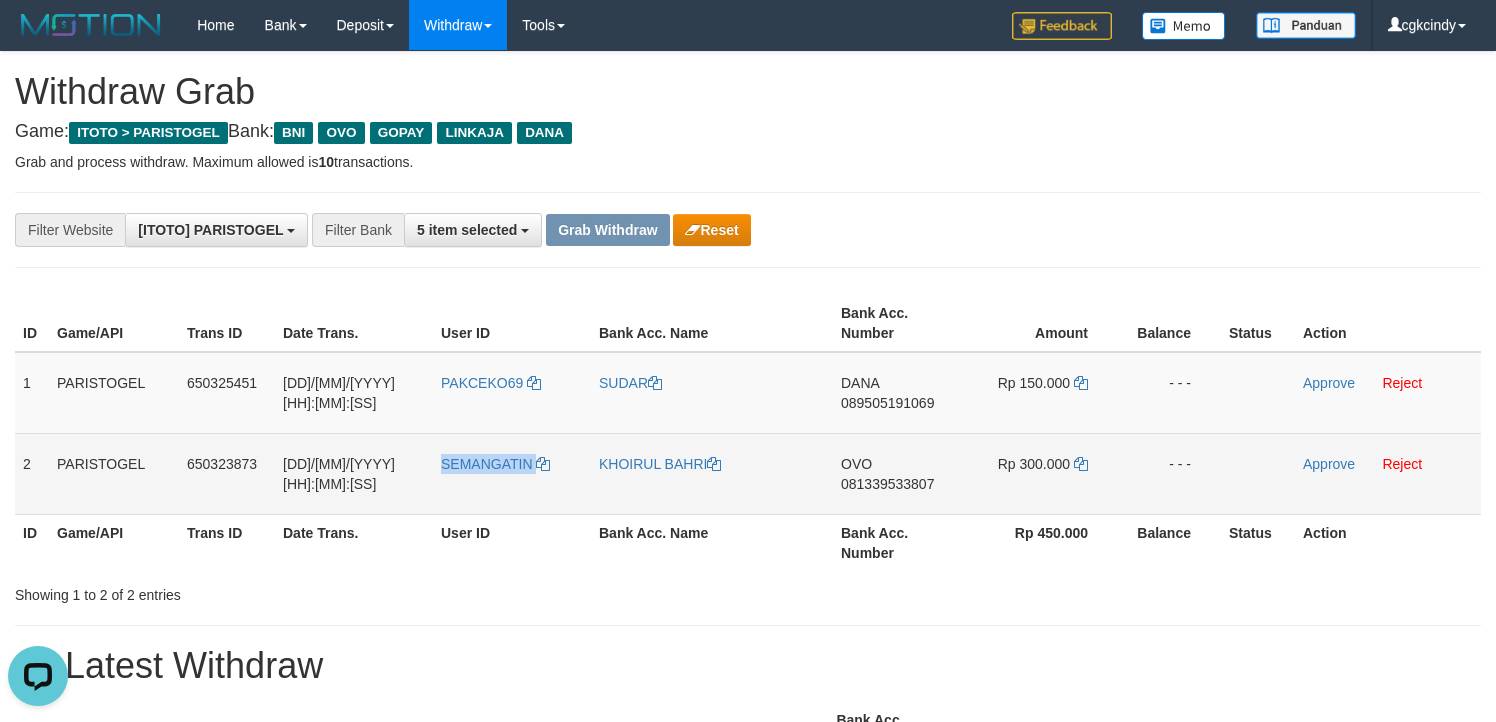 click on "SEMANGATIN" at bounding box center [512, 473] 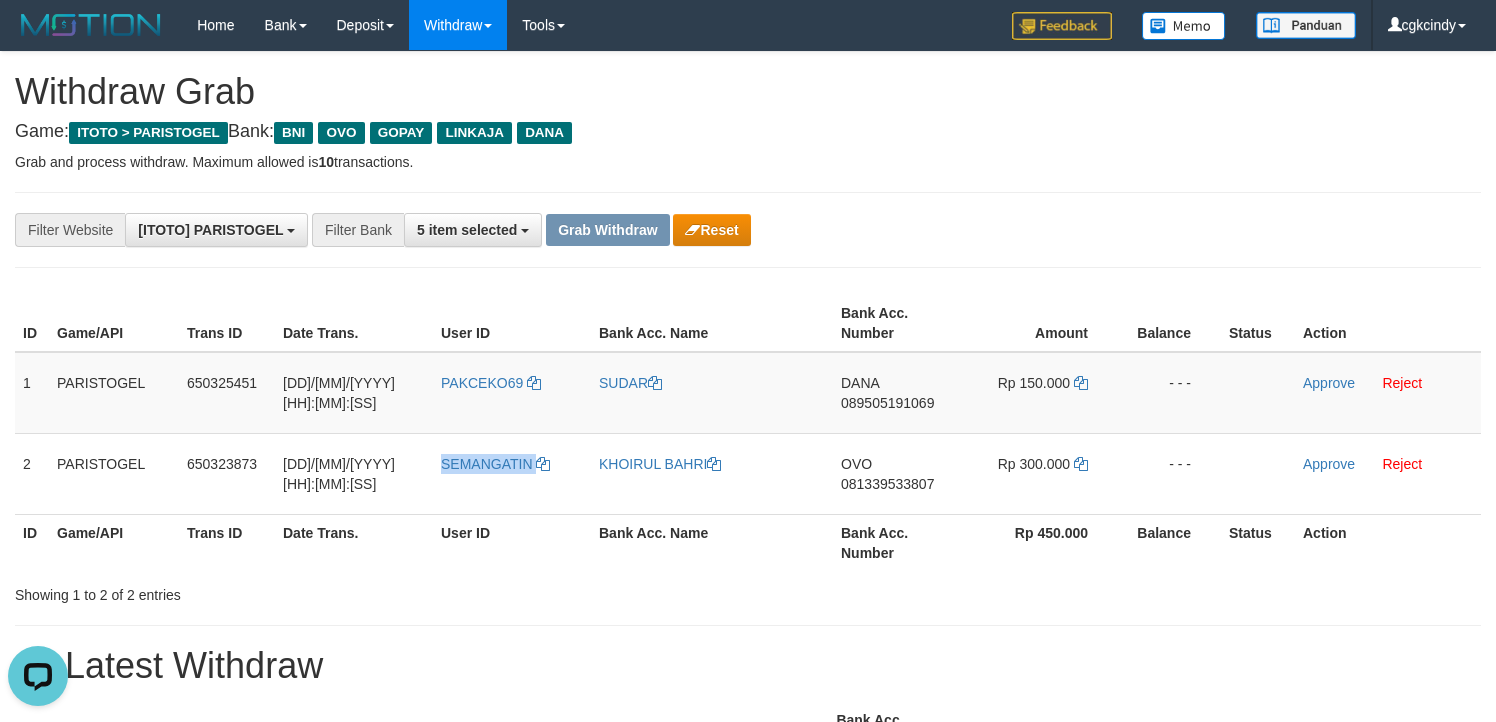 copy on "SEMANGATIN" 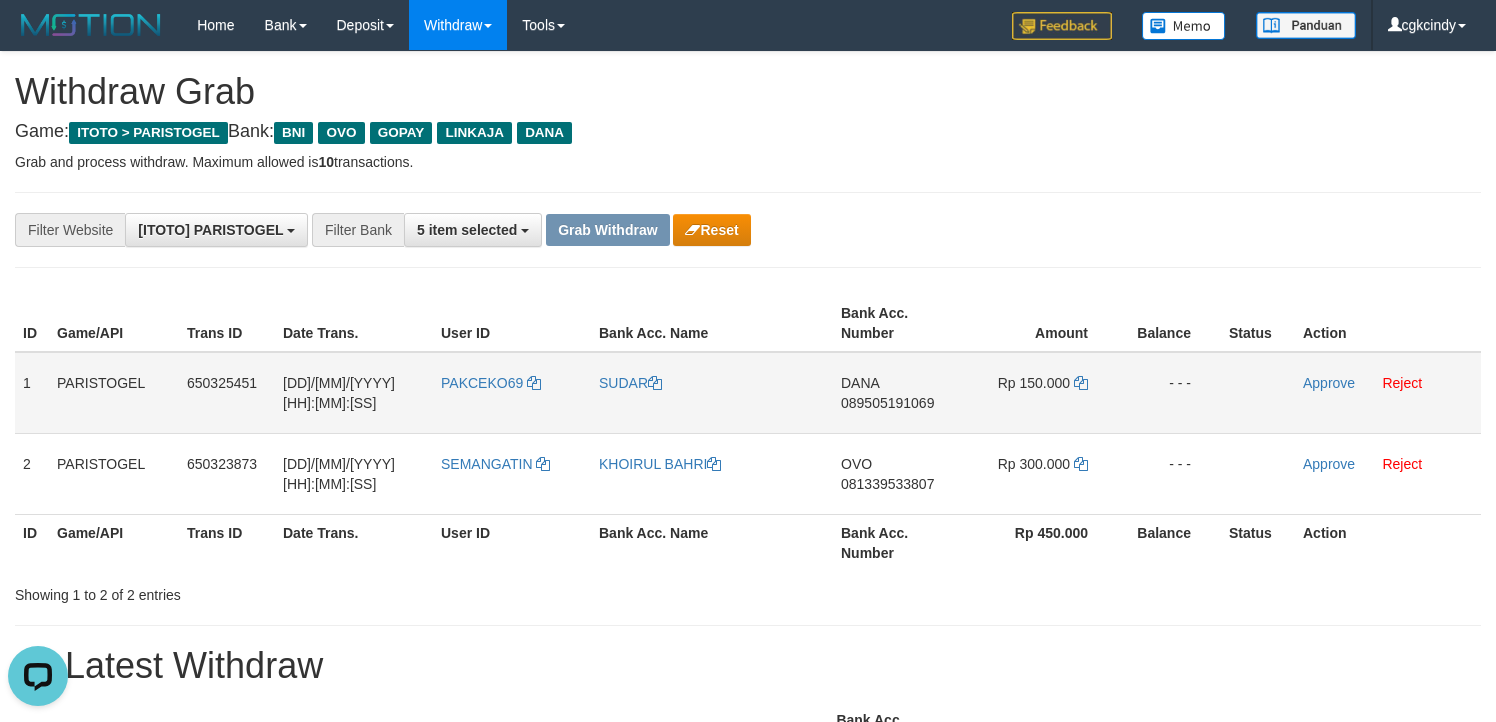 drag, startPoint x: 25, startPoint y: 368, endPoint x: 81, endPoint y: 370, distance: 56.0357 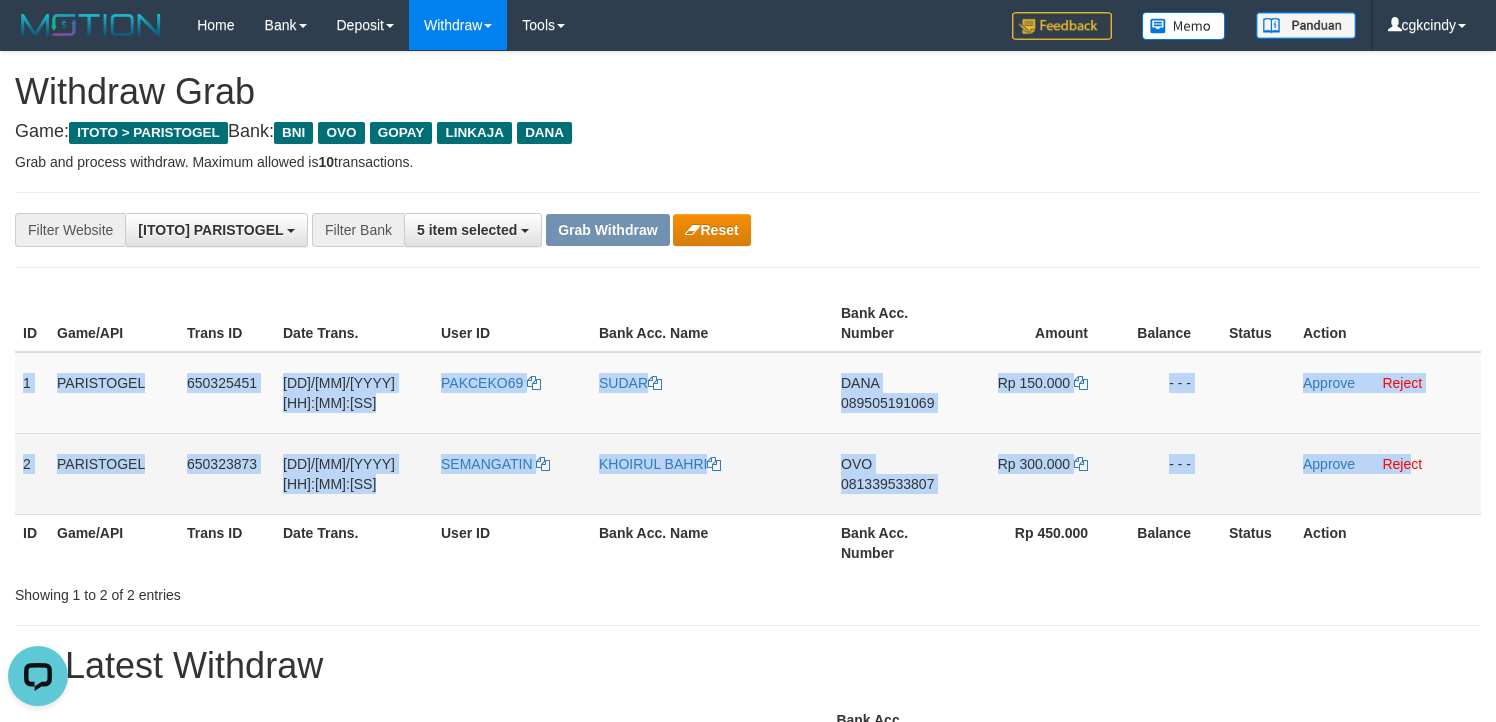 click on "Approve
Reject" at bounding box center (1388, 473) 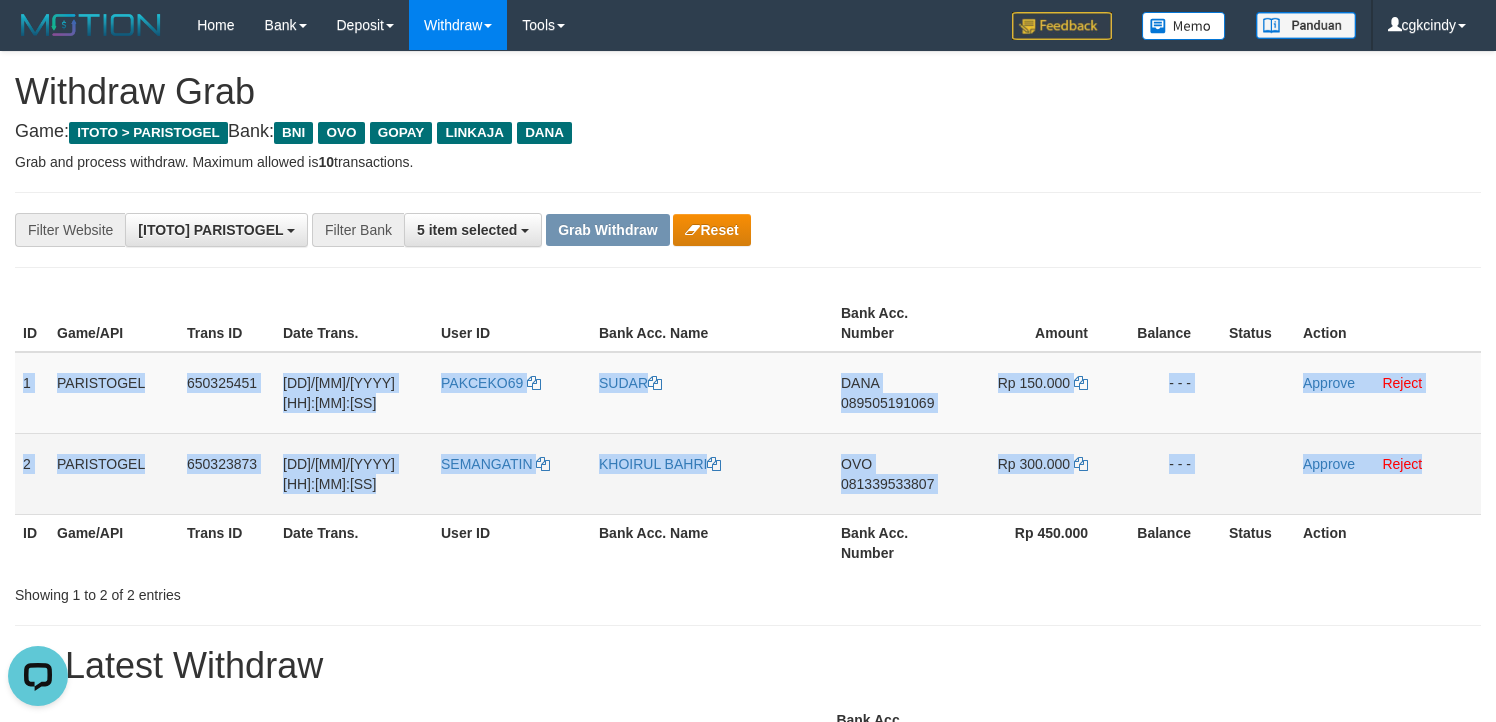 click on "Approve
Reject" at bounding box center (1388, 473) 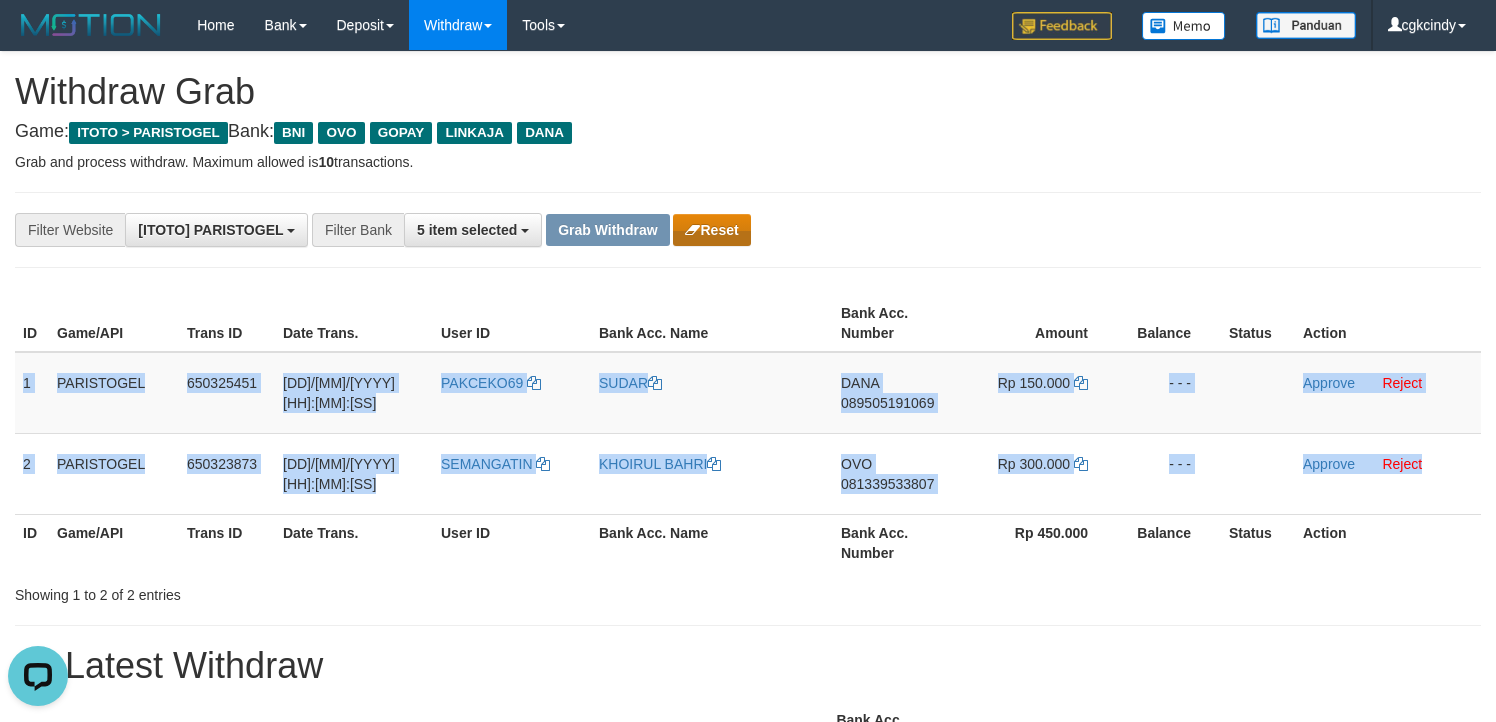 copy on "1
PARISTOGEL
650325451
13/07/2025 12:21:06
PAKCEKO69
SUDAR
DANA
089505191069
Rp 150.000
- - -
Approve
Reject
2
PARISTOGEL
650323873
13/07/2025 12:19:42
SEMANGATIN
KHOIRUL BAHRI
OVO
081339533807
Rp 300.000
- - -
Approve
Reject" 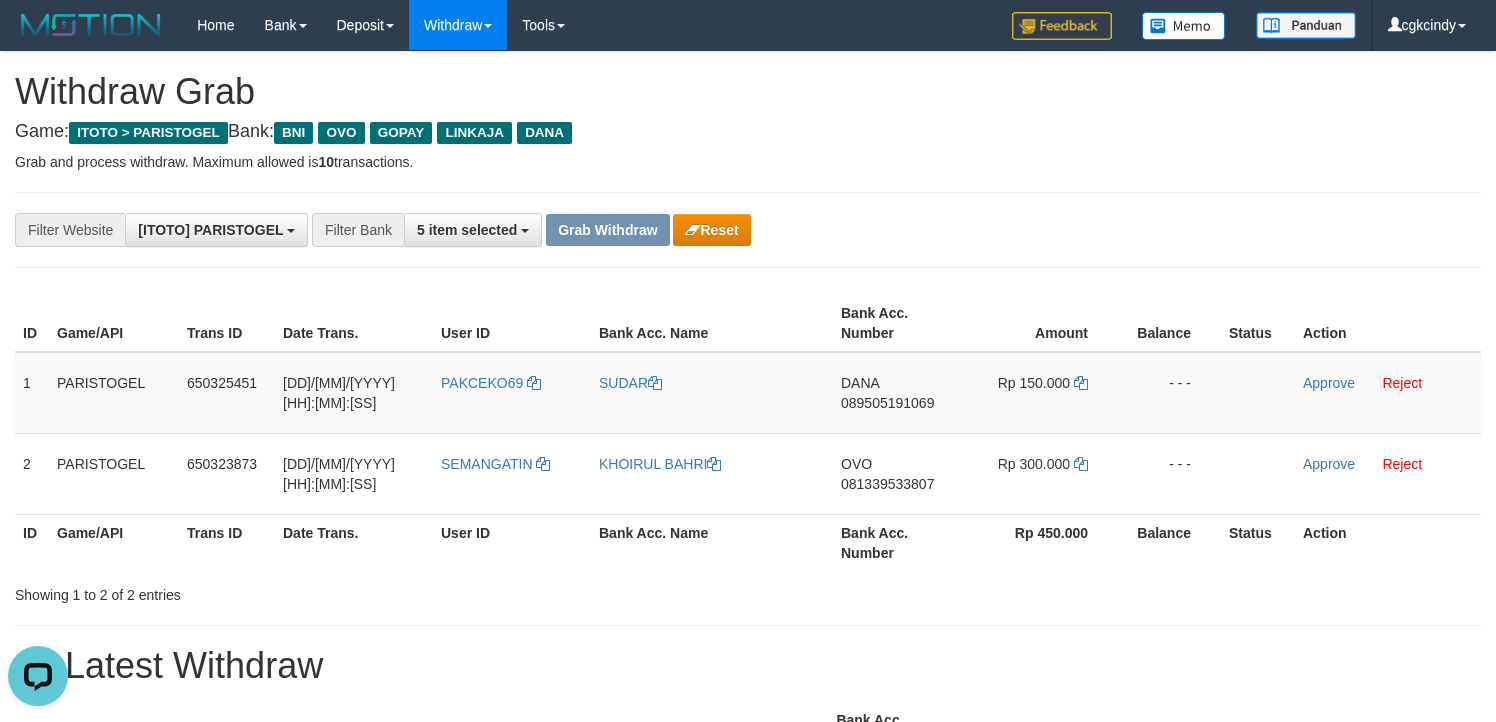 click on "Showing 1 to 2 of 2 entries" at bounding box center (748, 591) 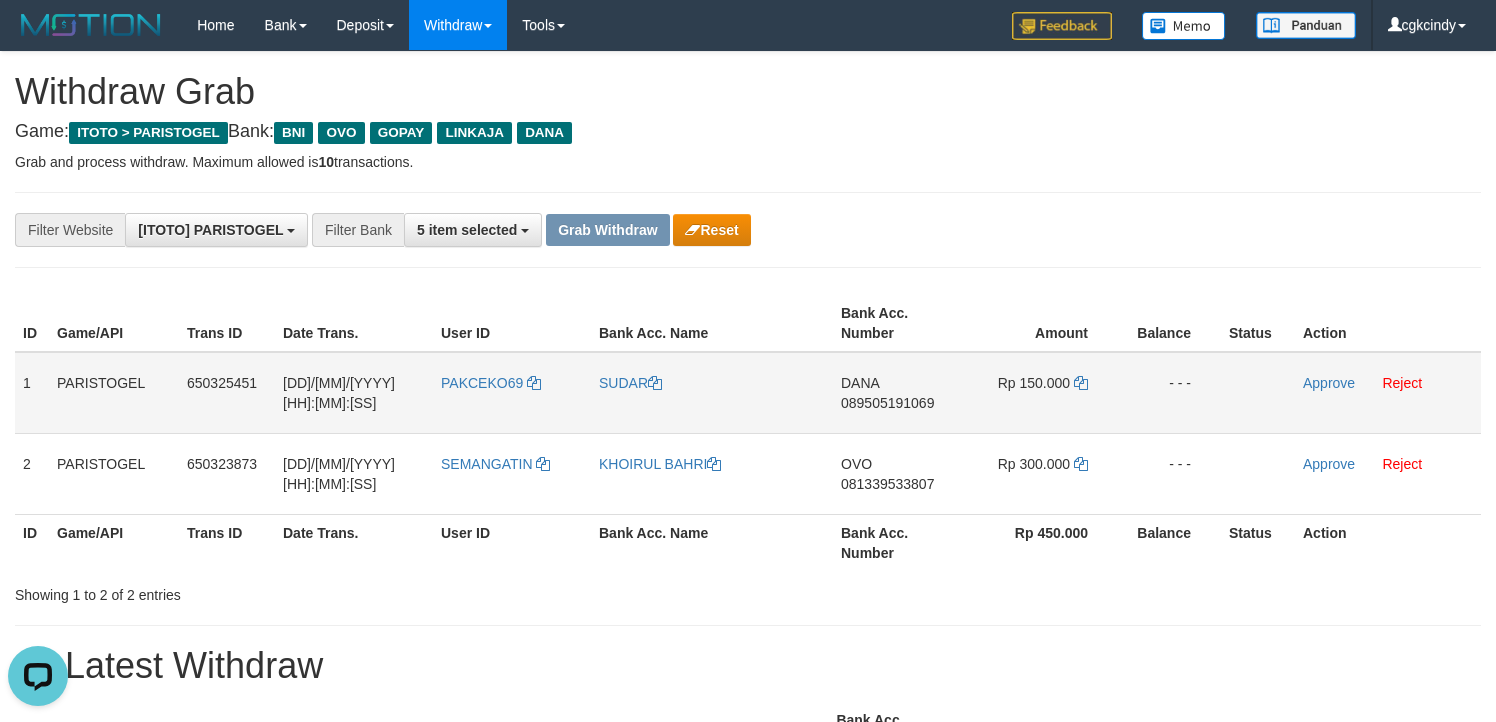 drag, startPoint x: 1237, startPoint y: 434, endPoint x: 1157, endPoint y: 428, distance: 80.224686 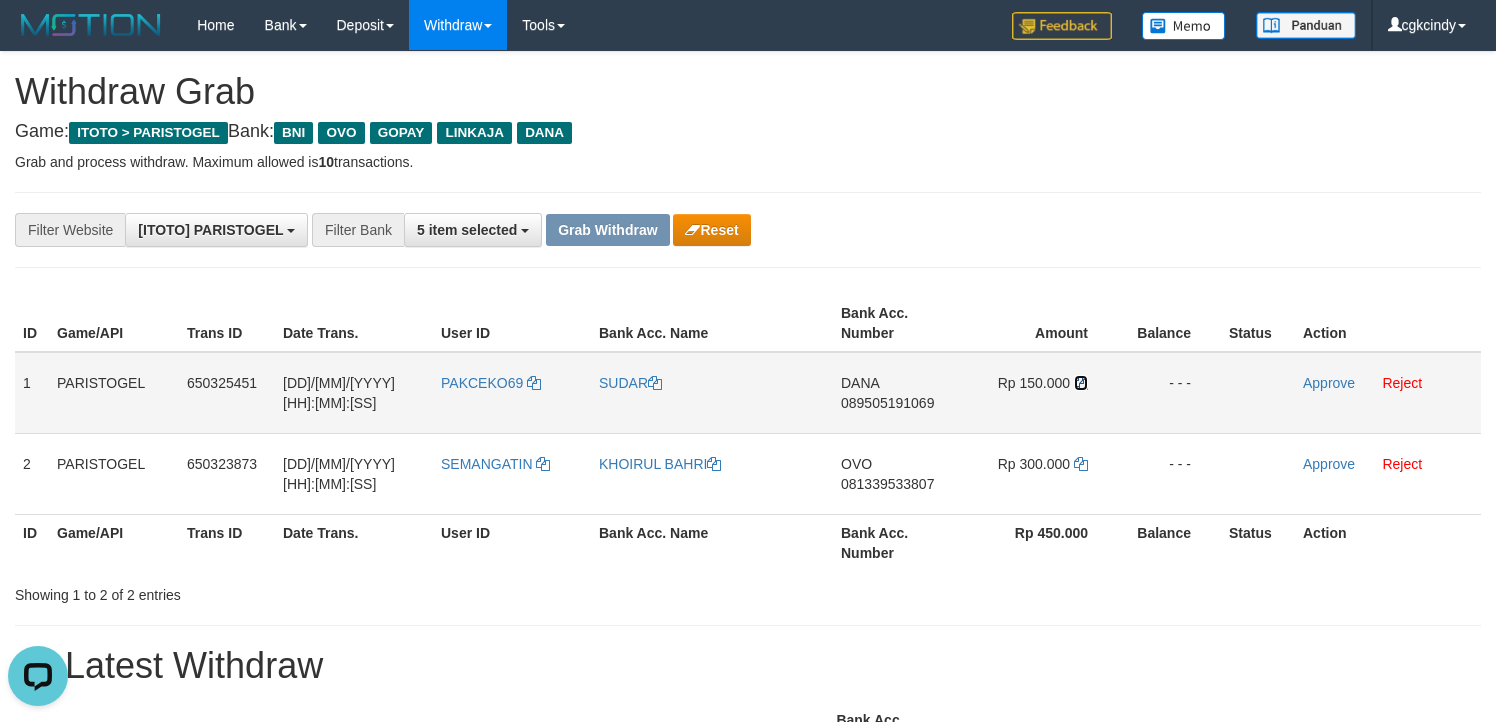 click at bounding box center [1081, 383] 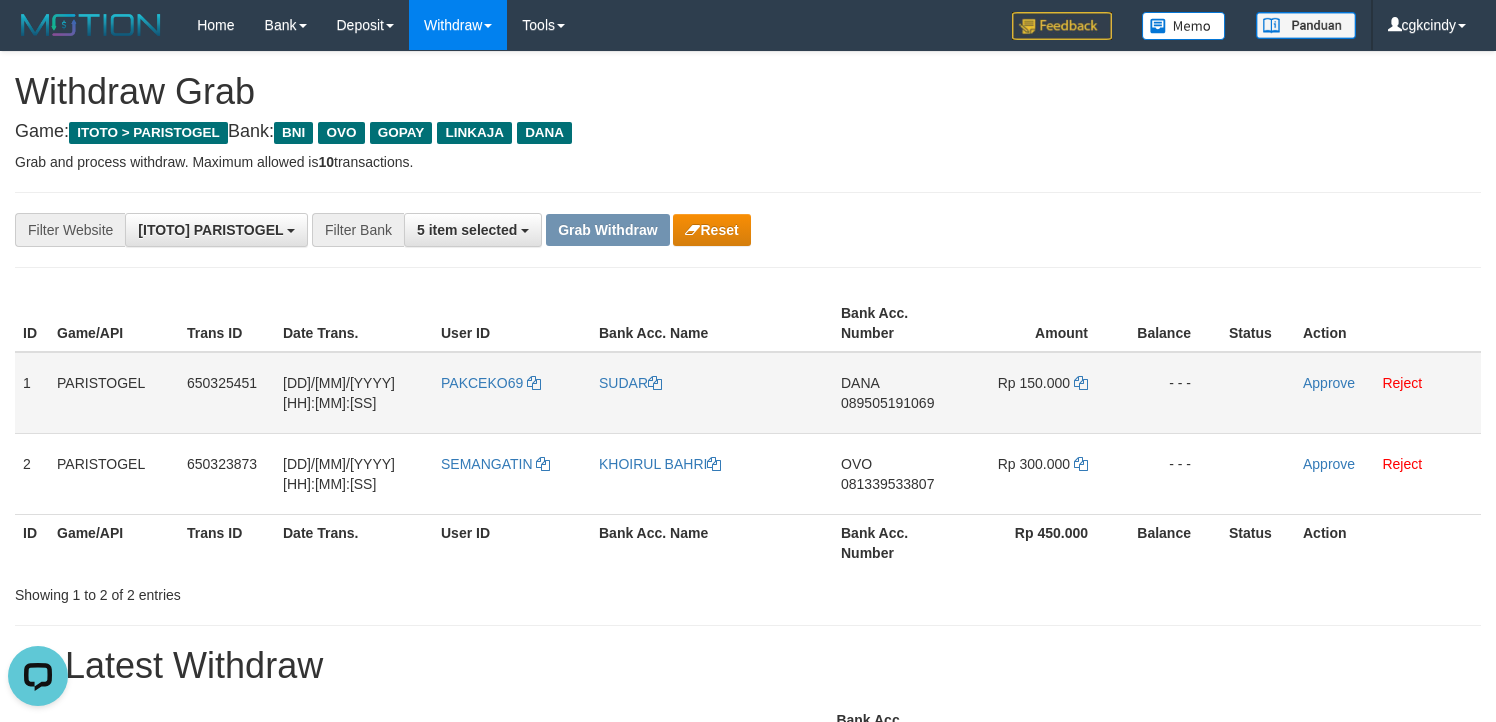 click on "089505191069" at bounding box center (887, 403) 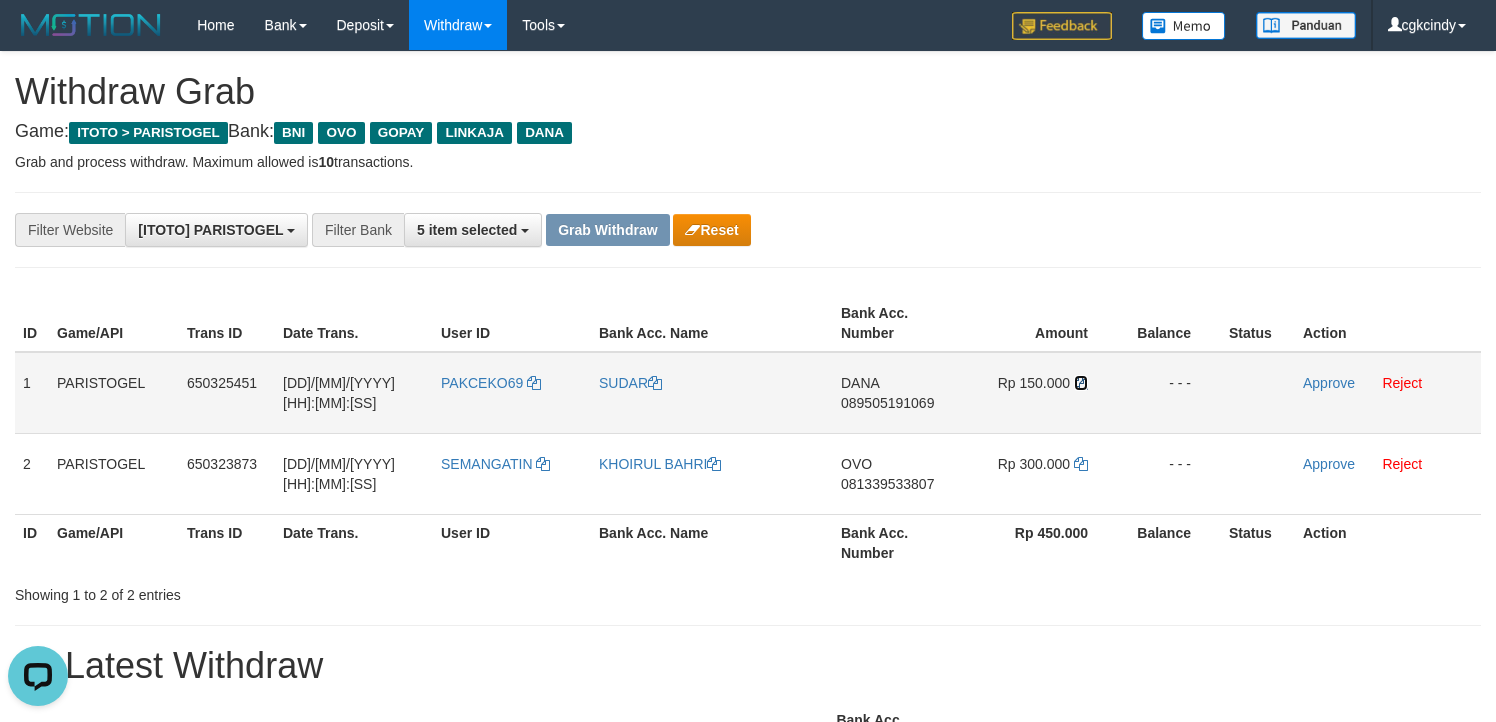 click at bounding box center [1081, 383] 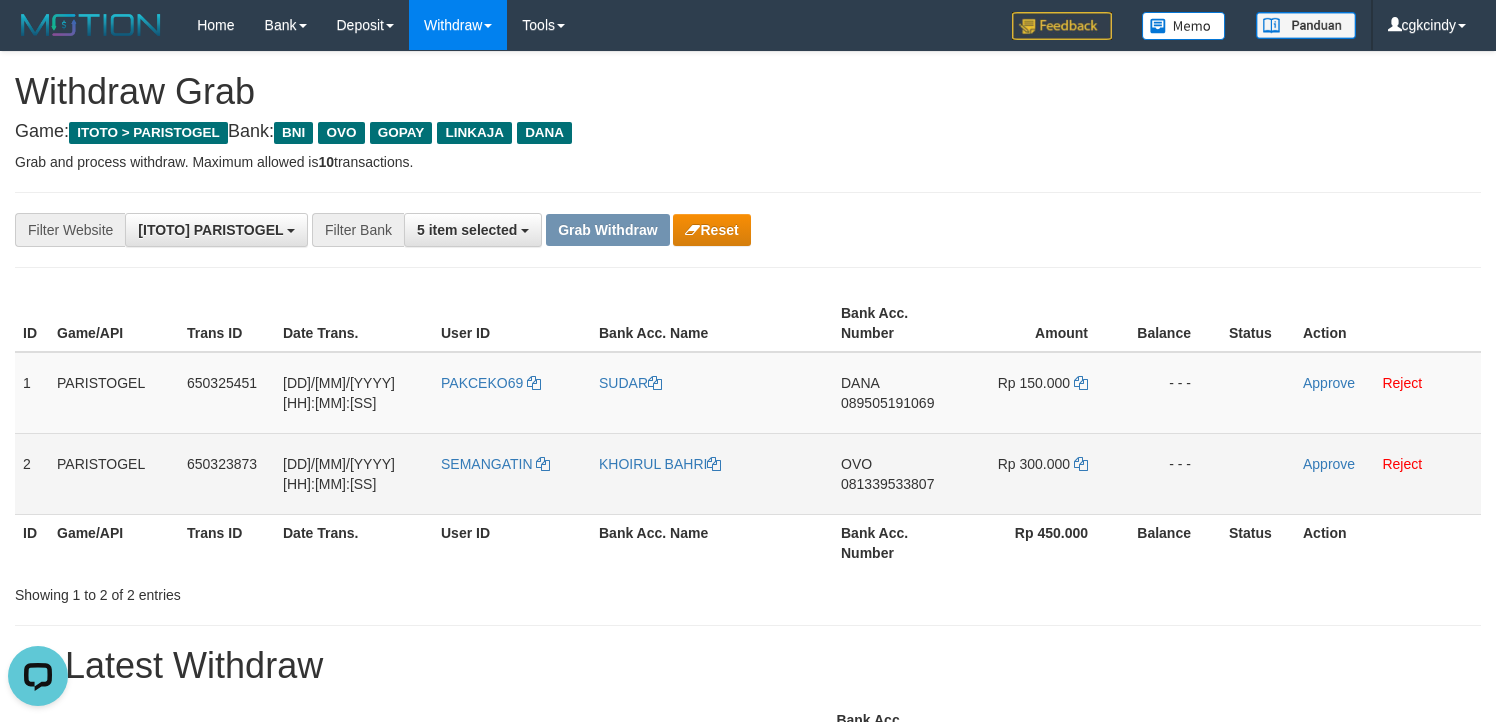click on "081339533807" at bounding box center (887, 484) 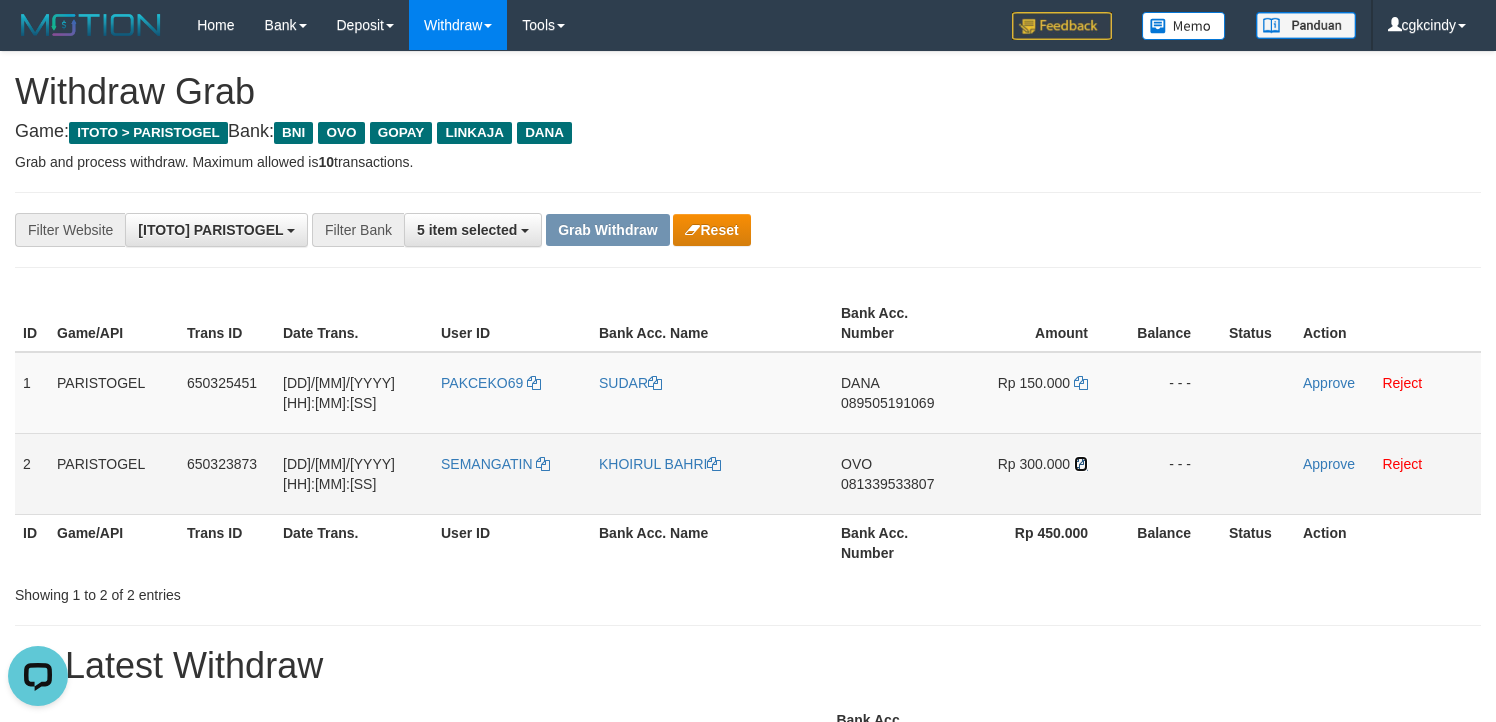 click at bounding box center [1081, 464] 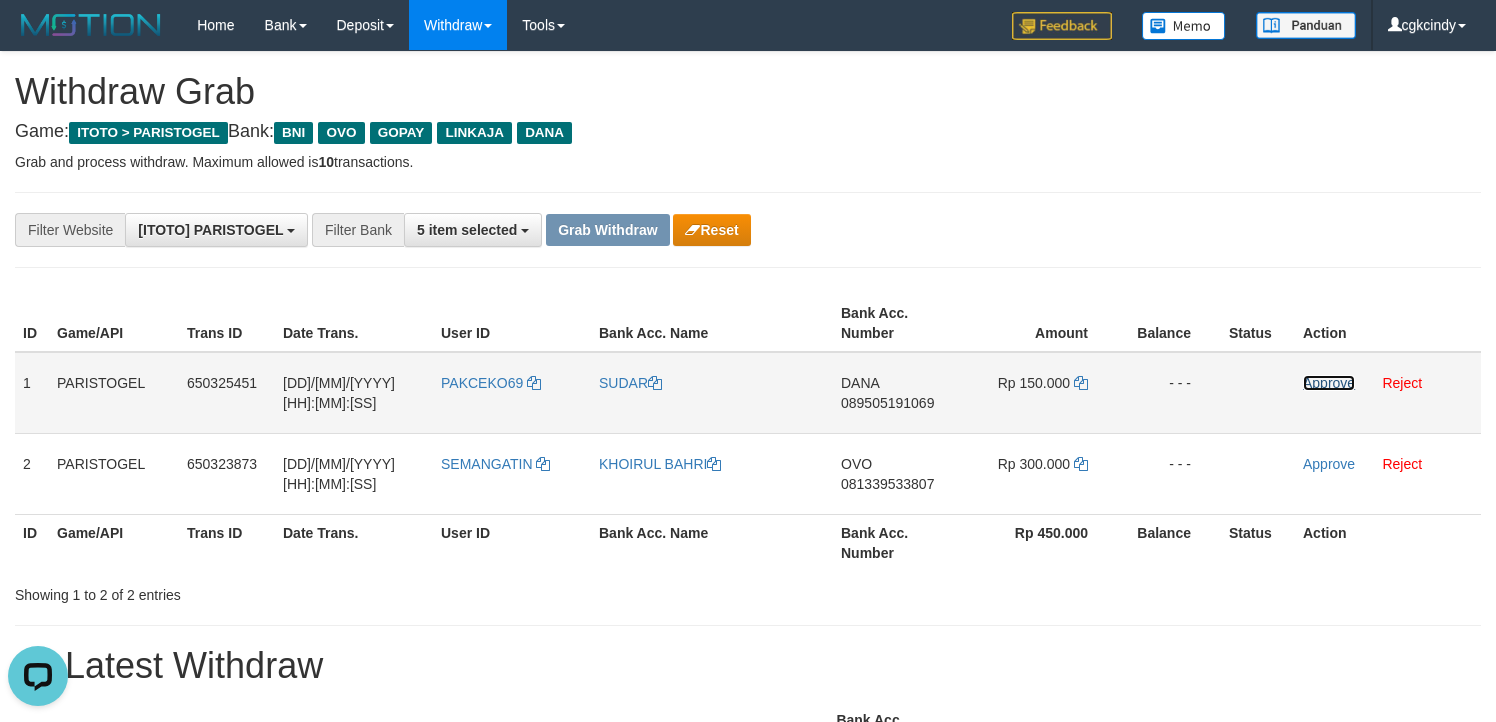 click on "Approve" at bounding box center [1329, 383] 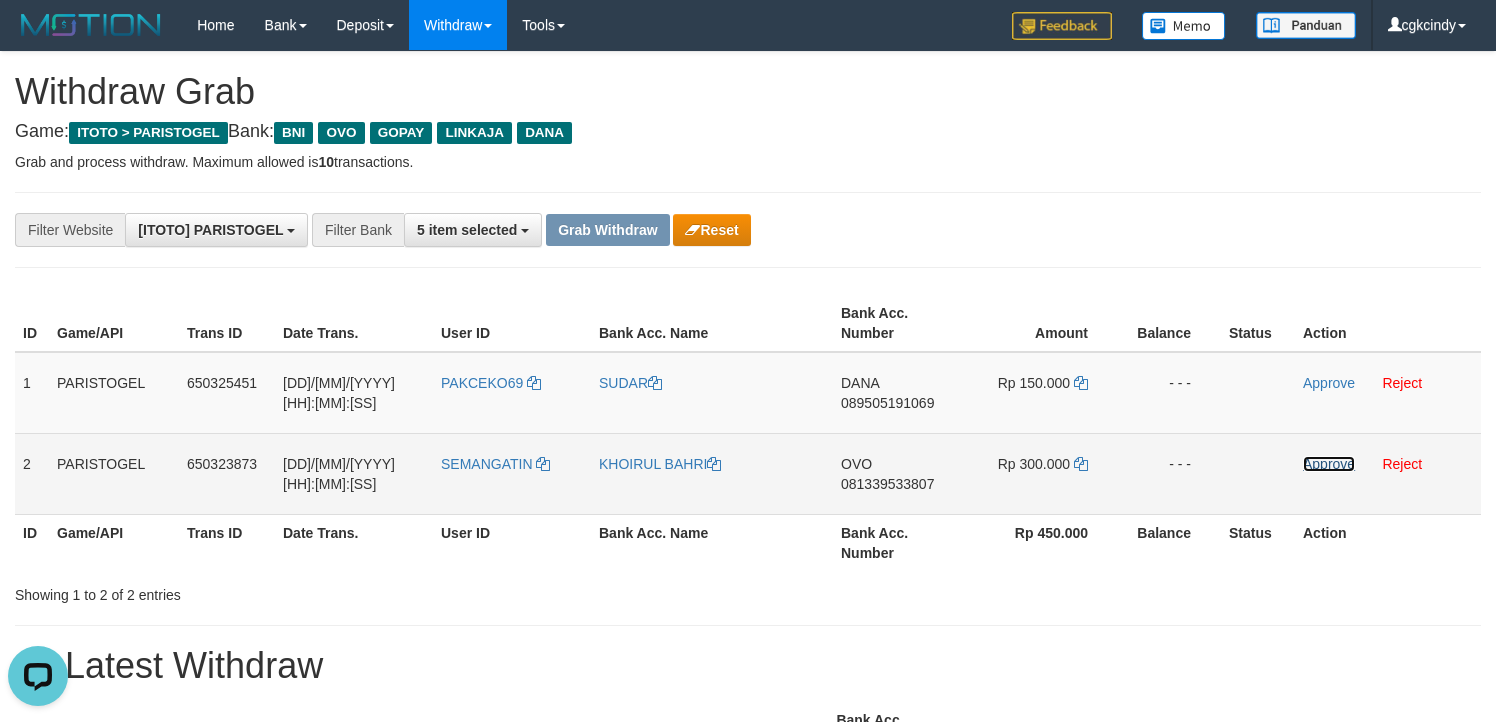 click on "Approve" at bounding box center [1329, 464] 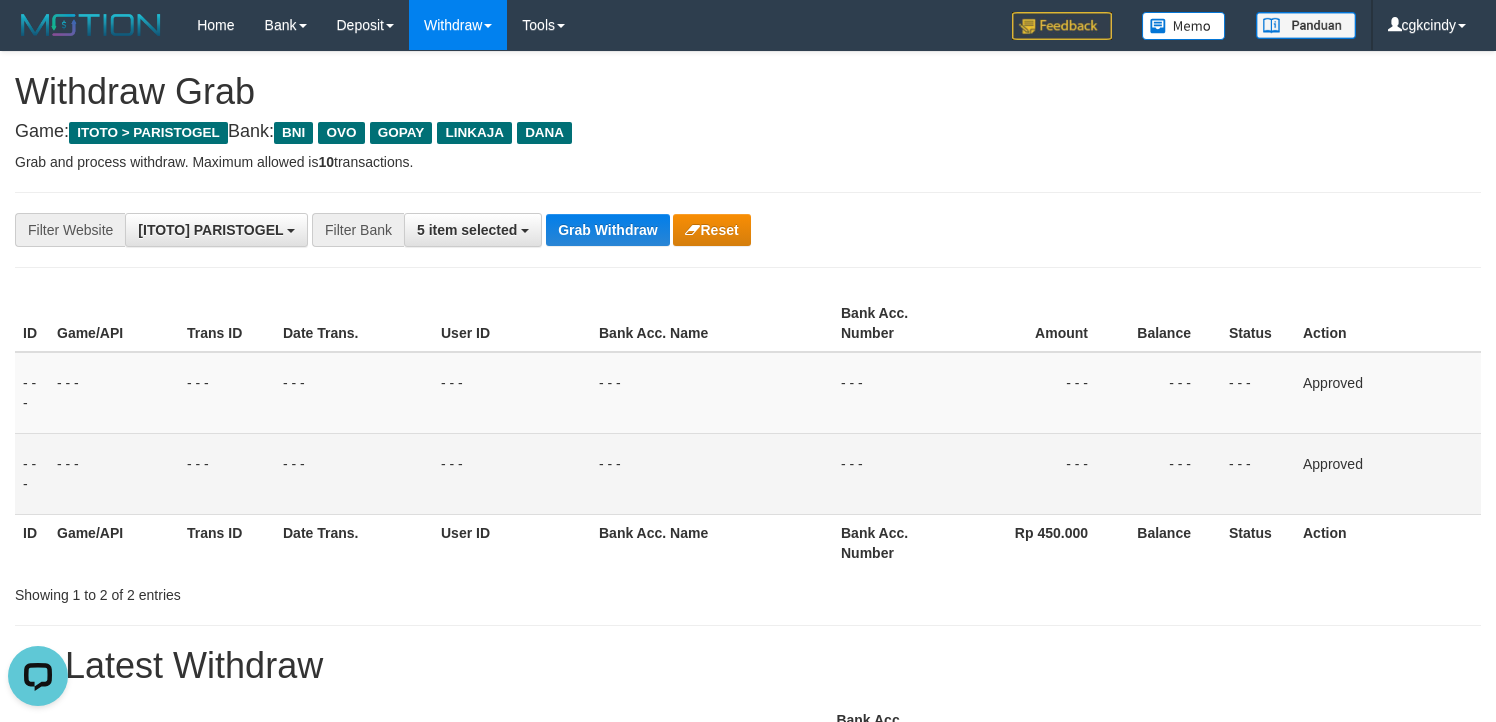click on "- - -" at bounding box center [712, 473] 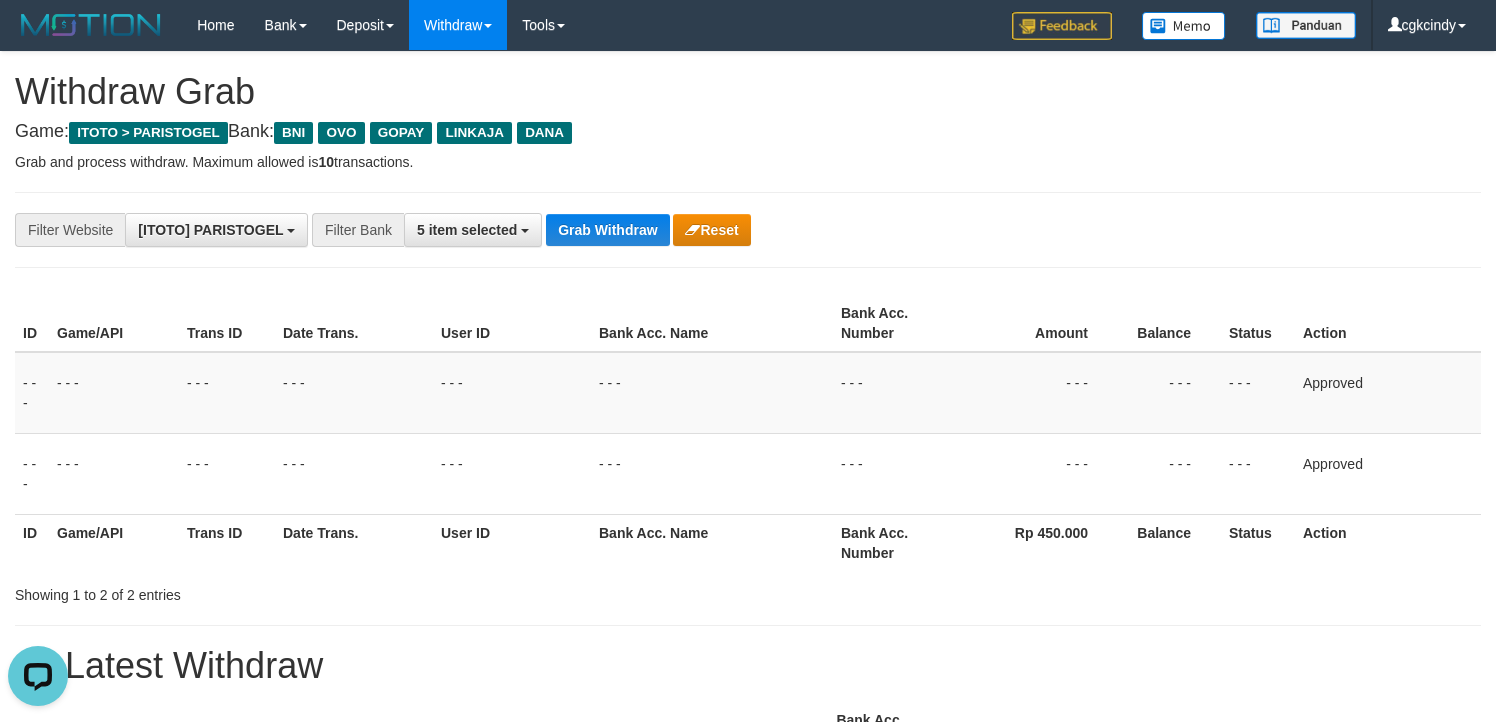 drag, startPoint x: 833, startPoint y: 526, endPoint x: 660, endPoint y: 350, distance: 246.78938 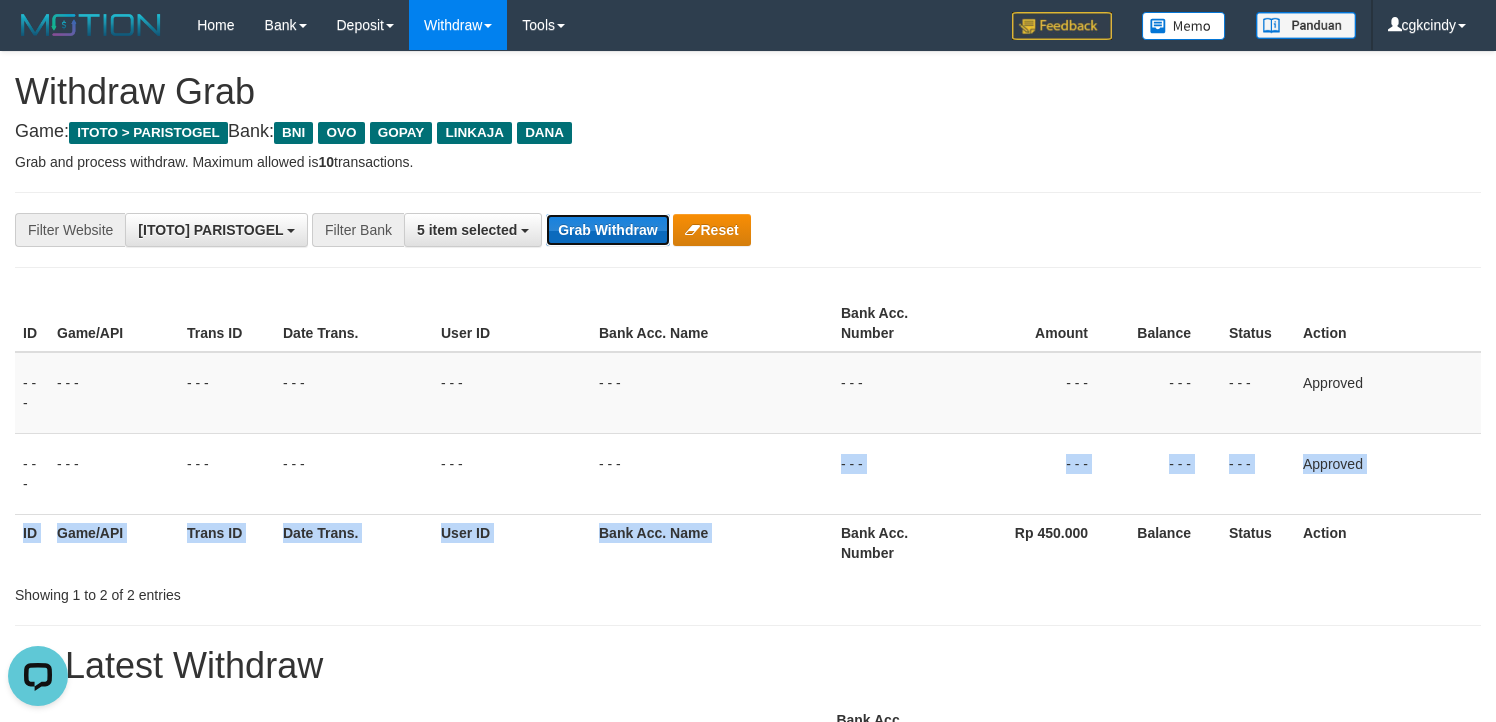 click on "Grab Withdraw" at bounding box center (607, 230) 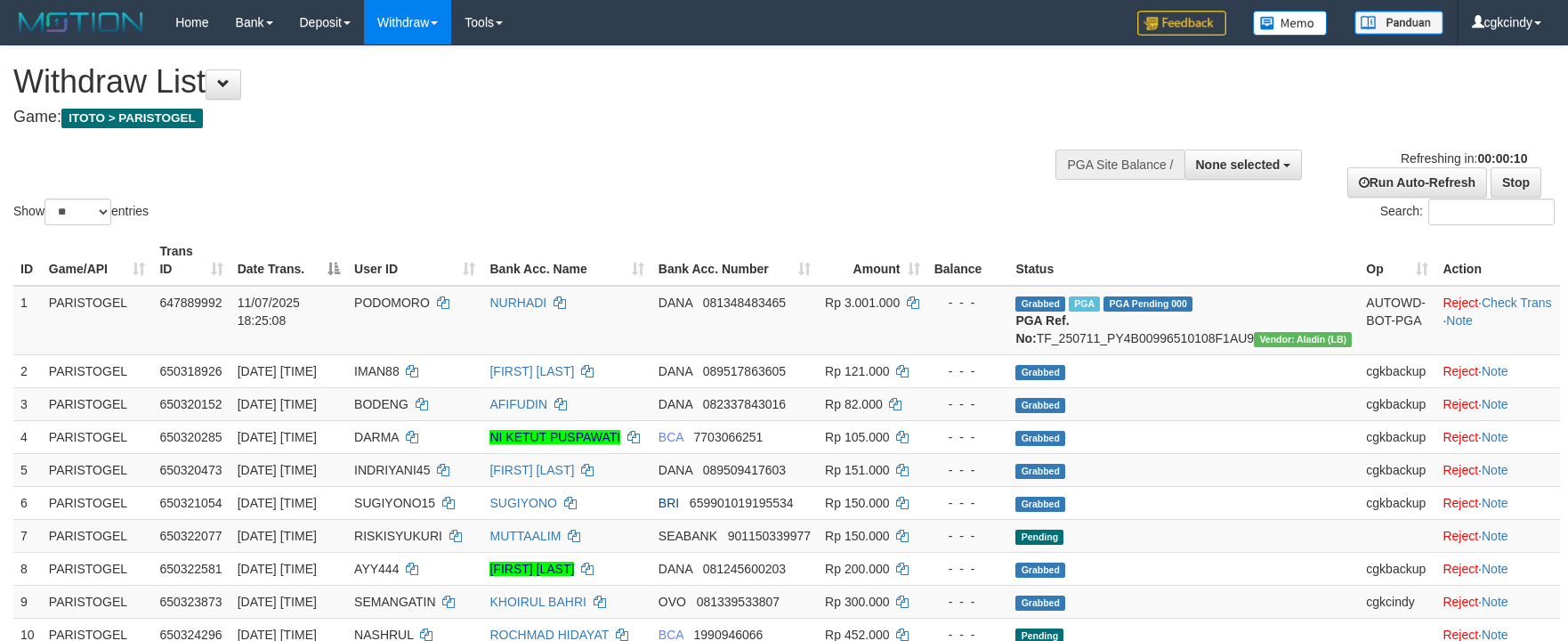select 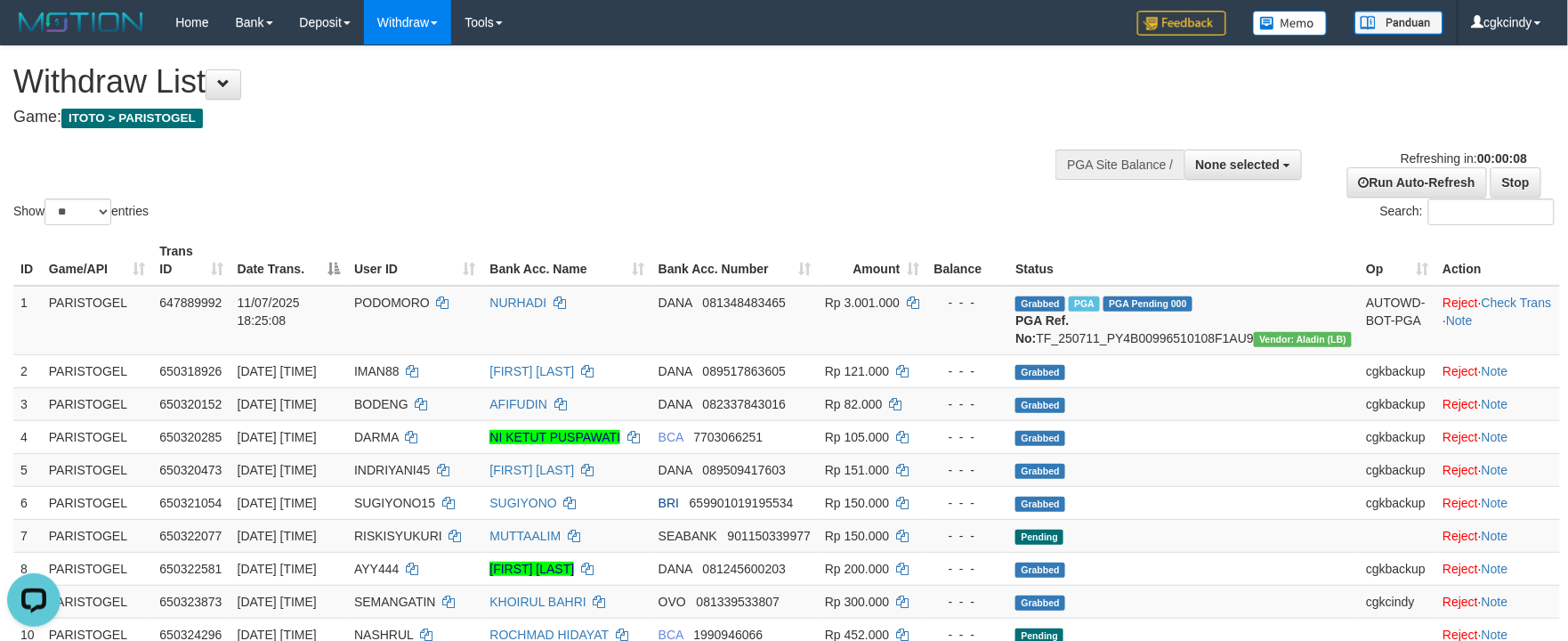 scroll, scrollTop: 0, scrollLeft: 0, axis: both 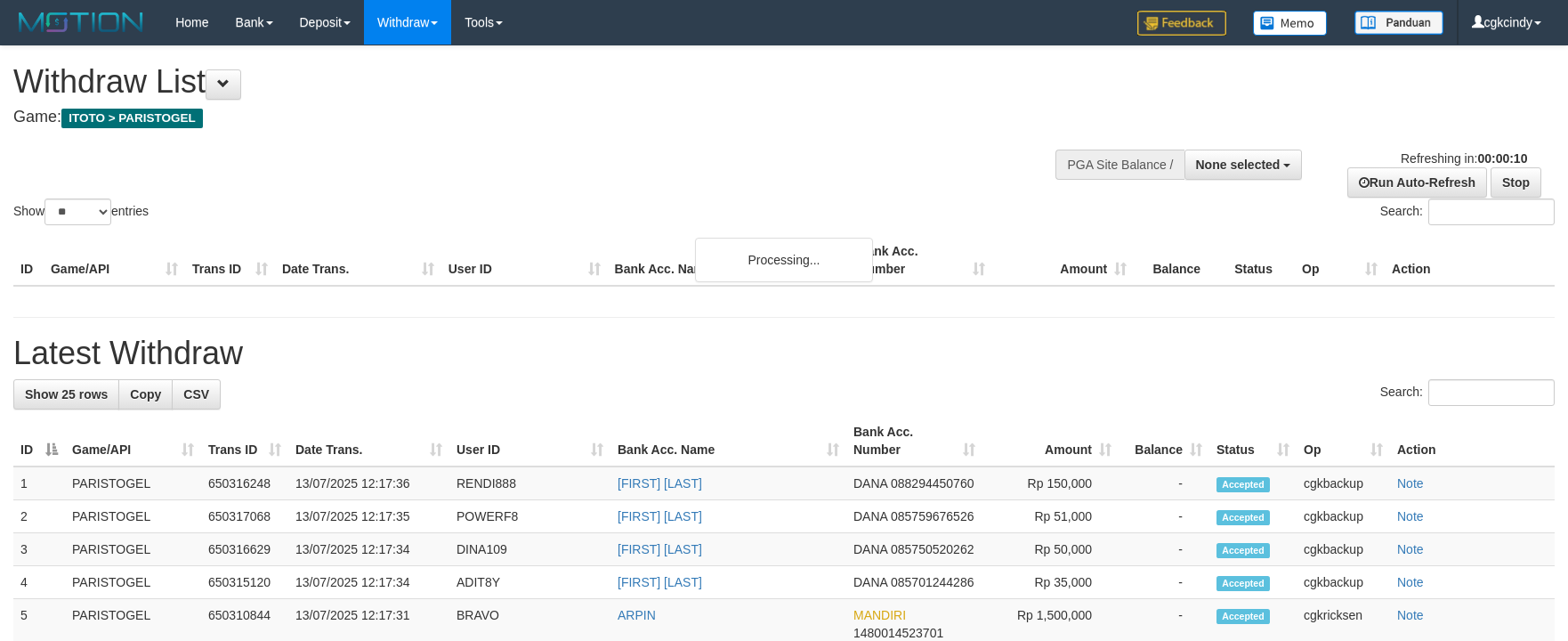 select 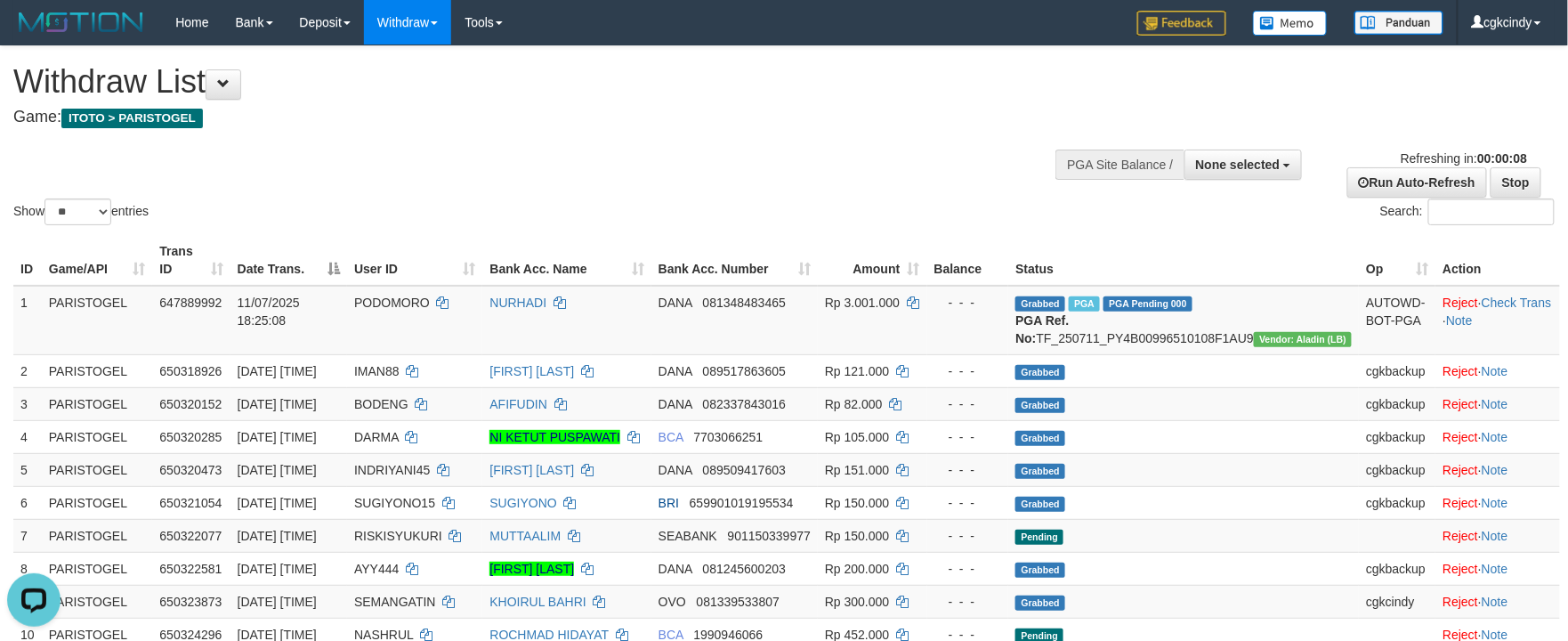 scroll, scrollTop: 0, scrollLeft: 0, axis: both 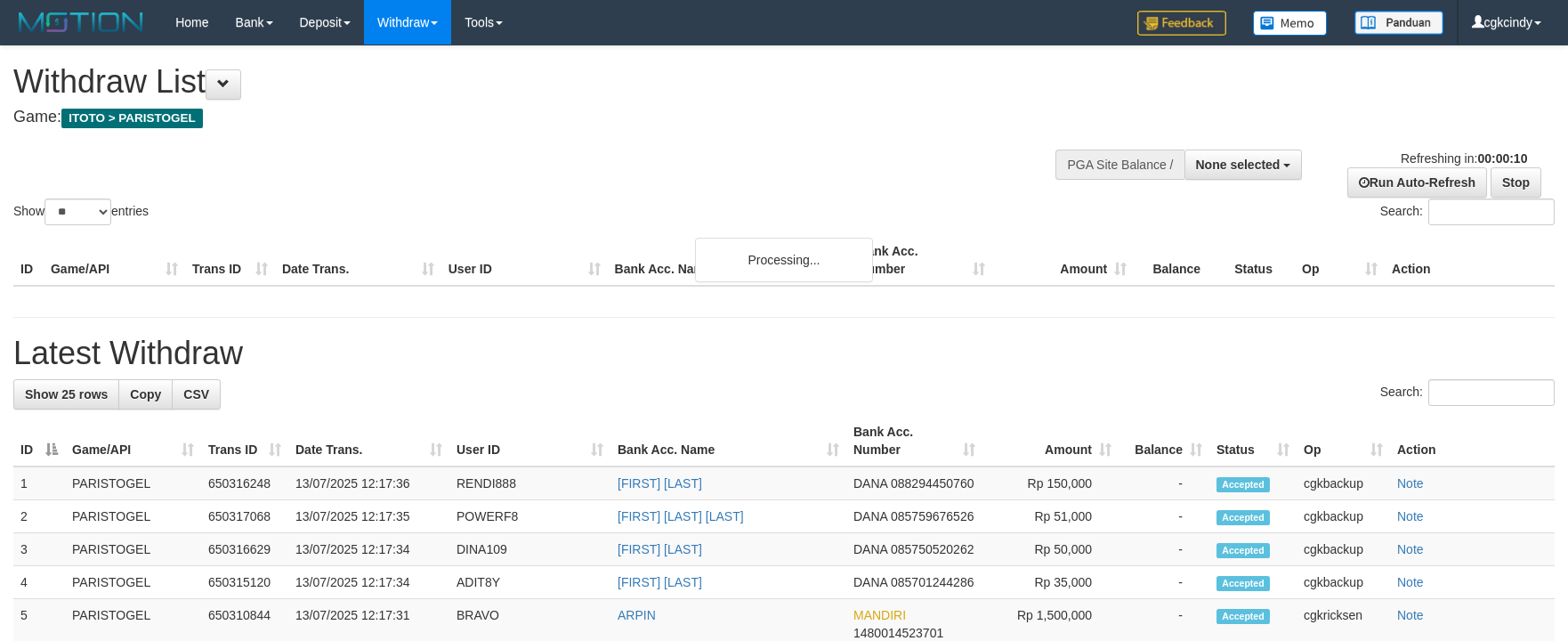 select 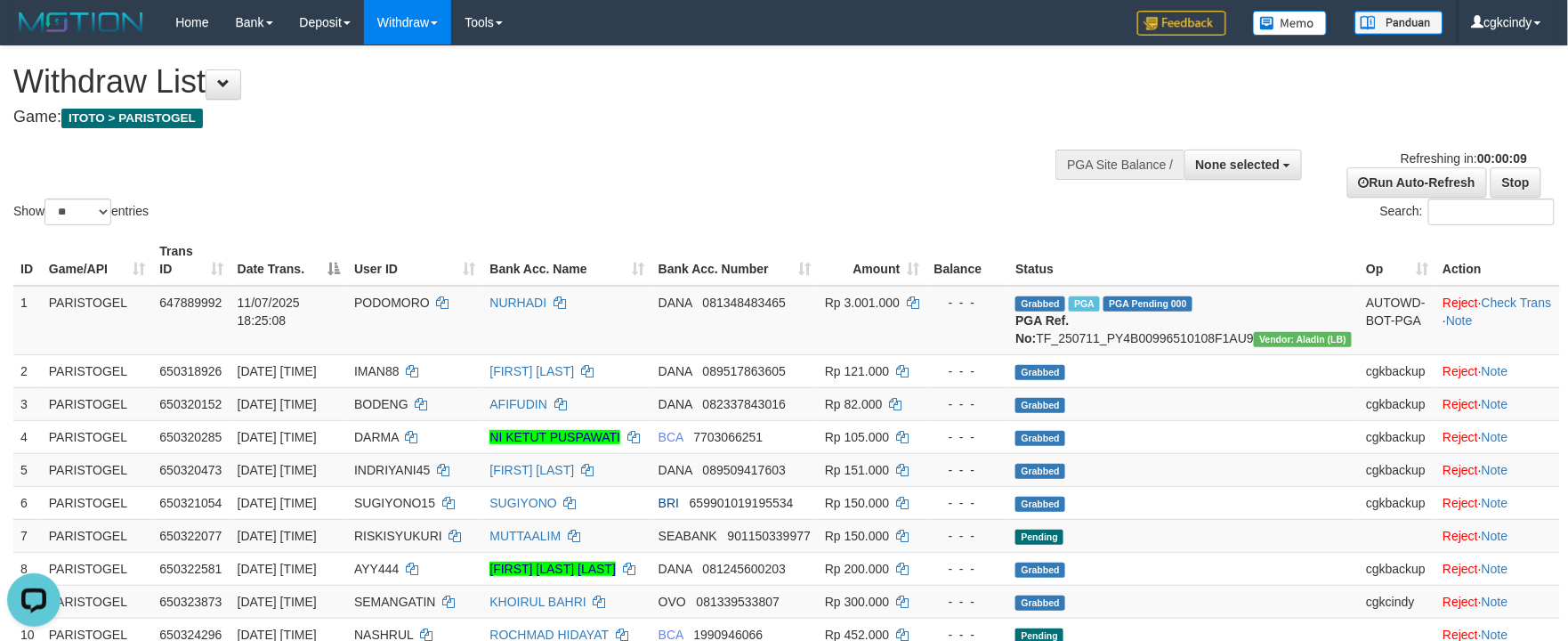 scroll, scrollTop: 0, scrollLeft: 0, axis: both 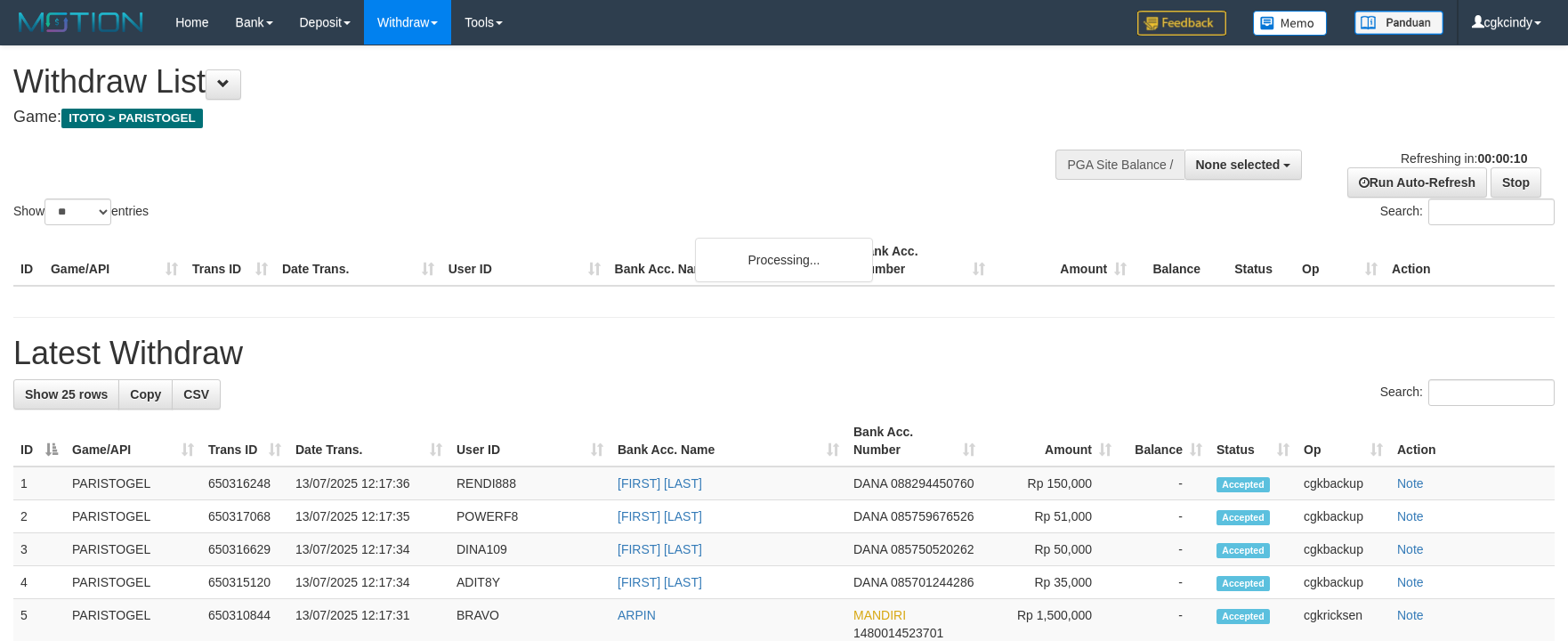 select 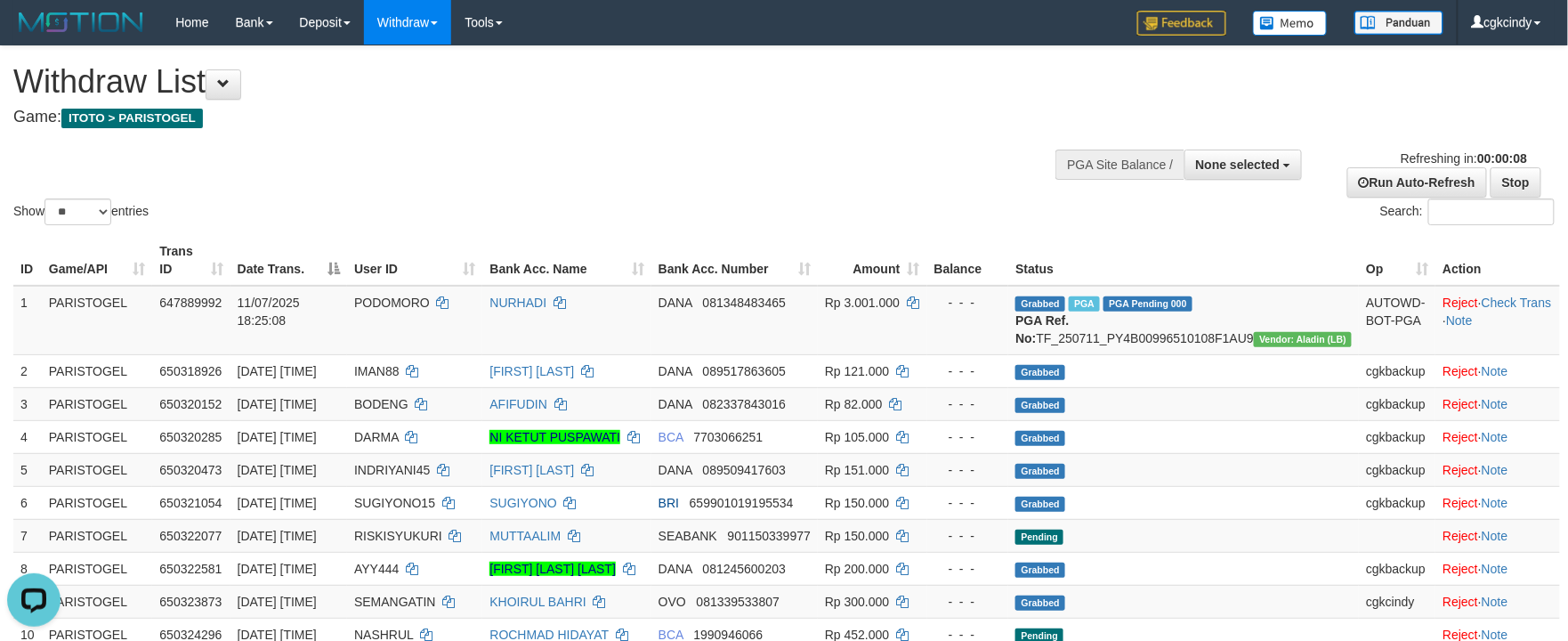 scroll, scrollTop: 0, scrollLeft: 0, axis: both 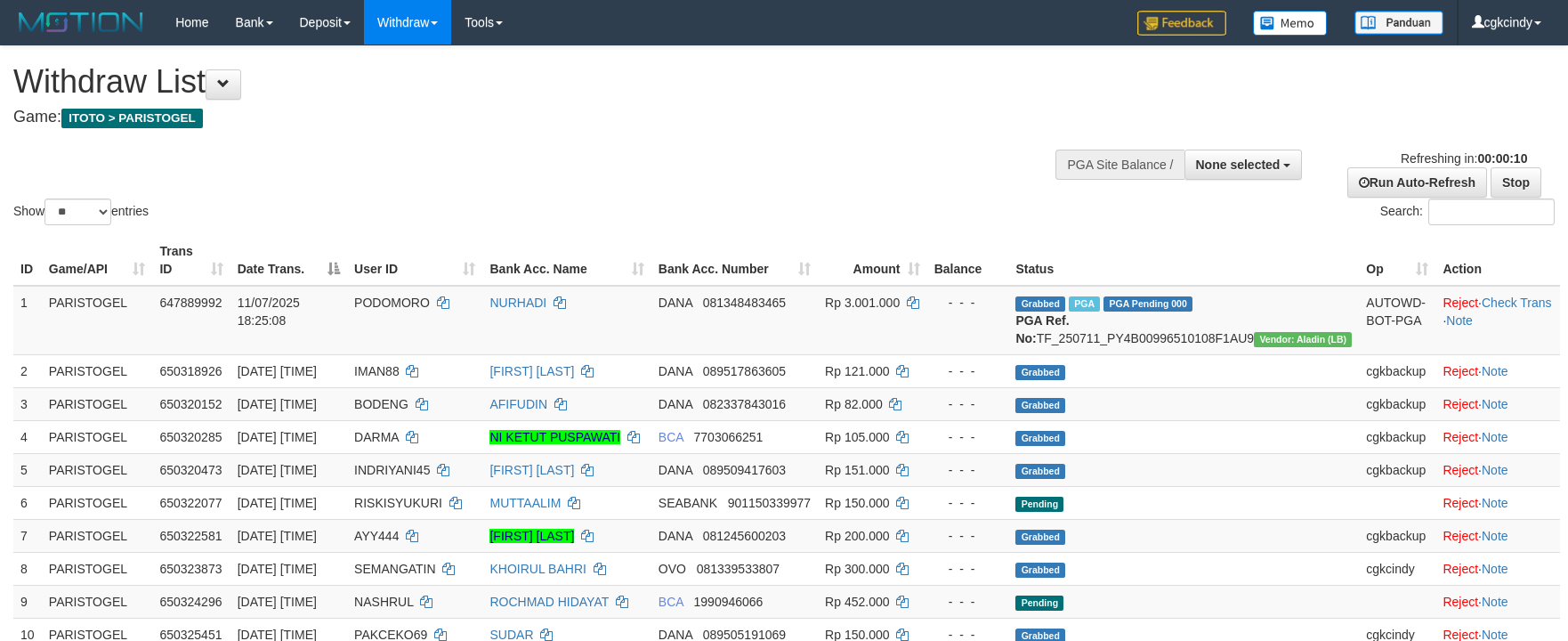 select 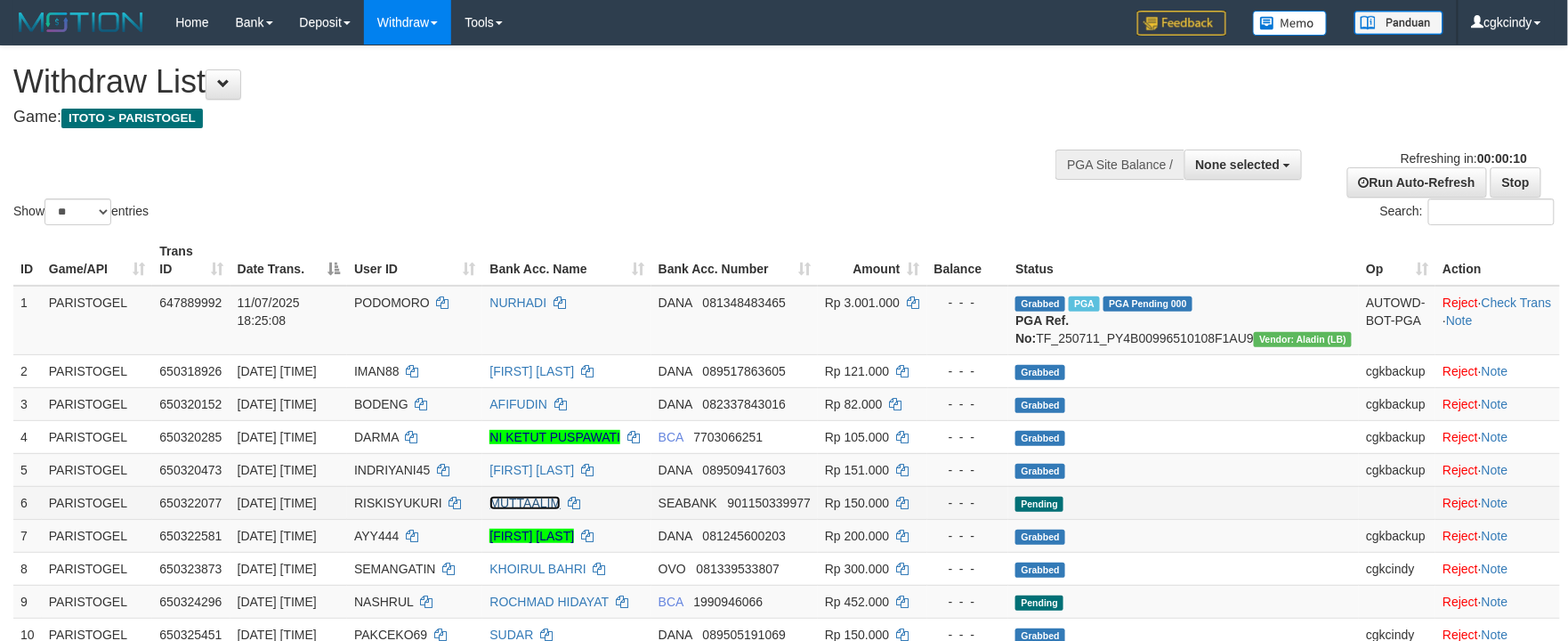 click on "MUTTAALIM" at bounding box center (525, 503) 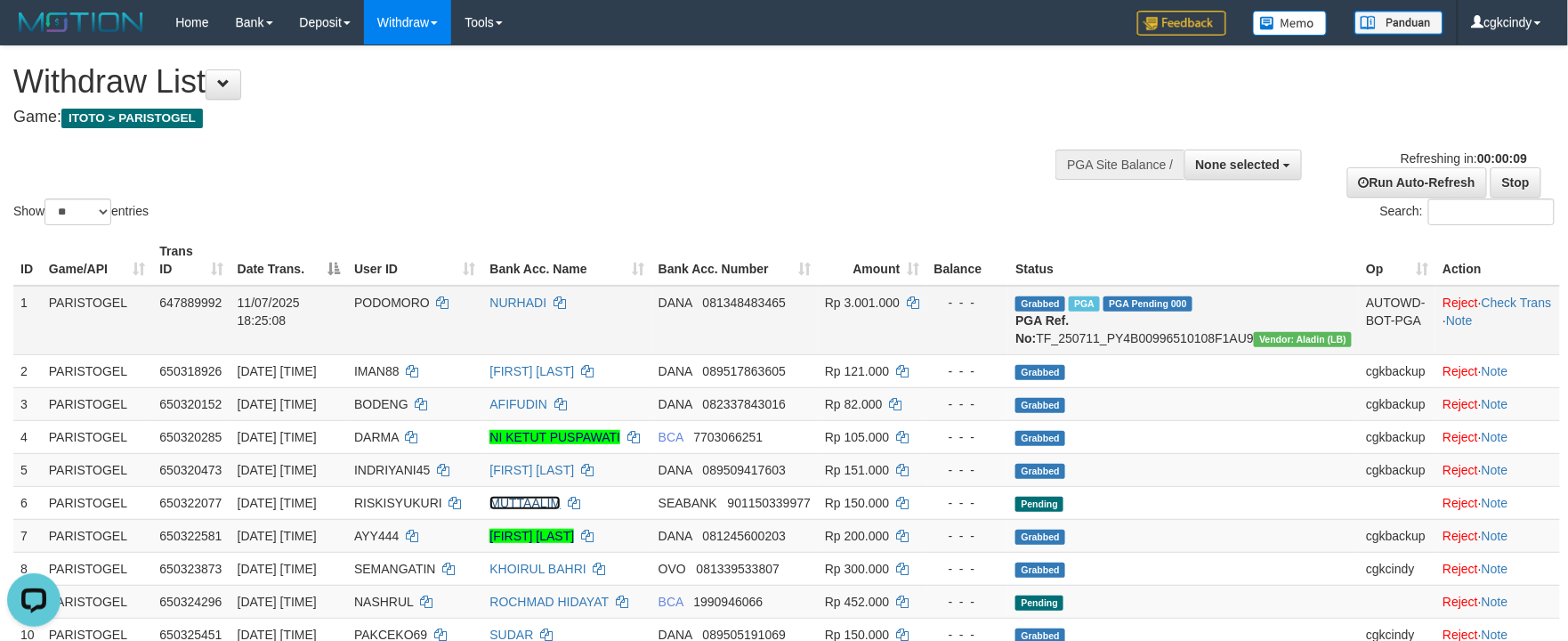 scroll, scrollTop: 0, scrollLeft: 0, axis: both 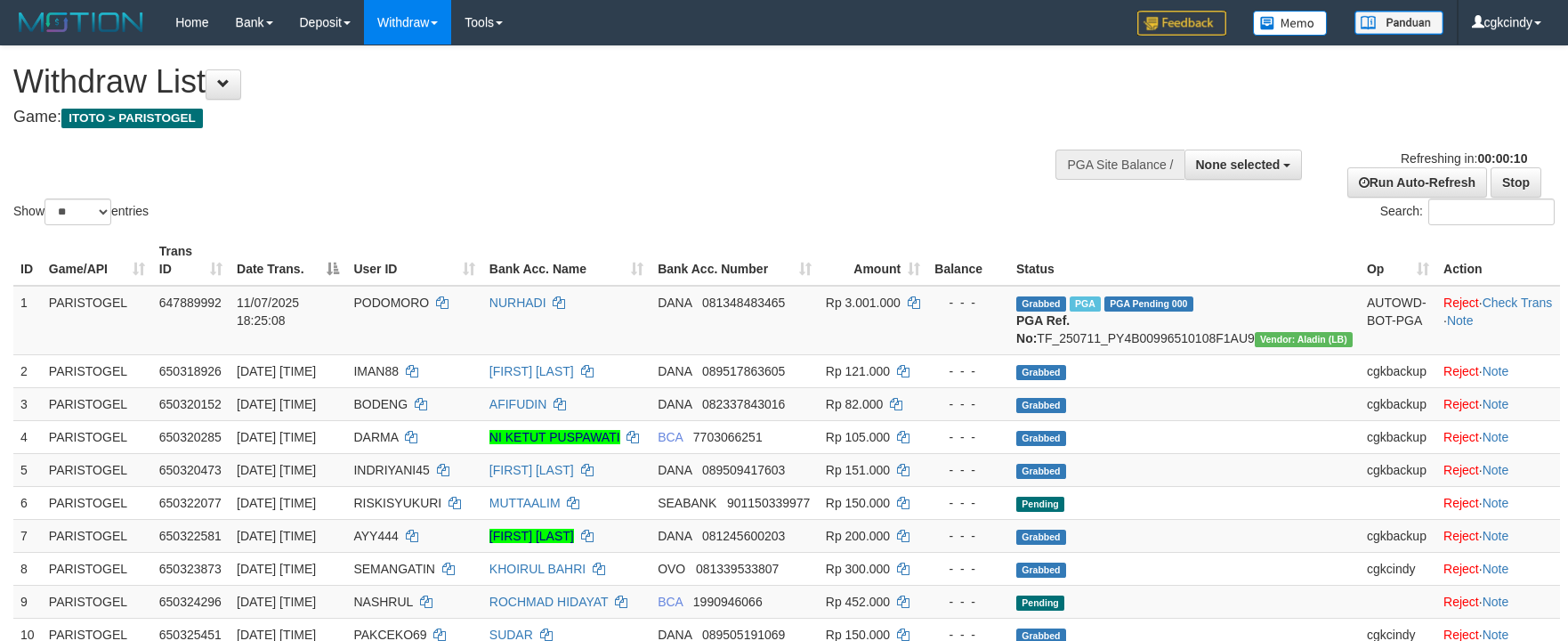 select 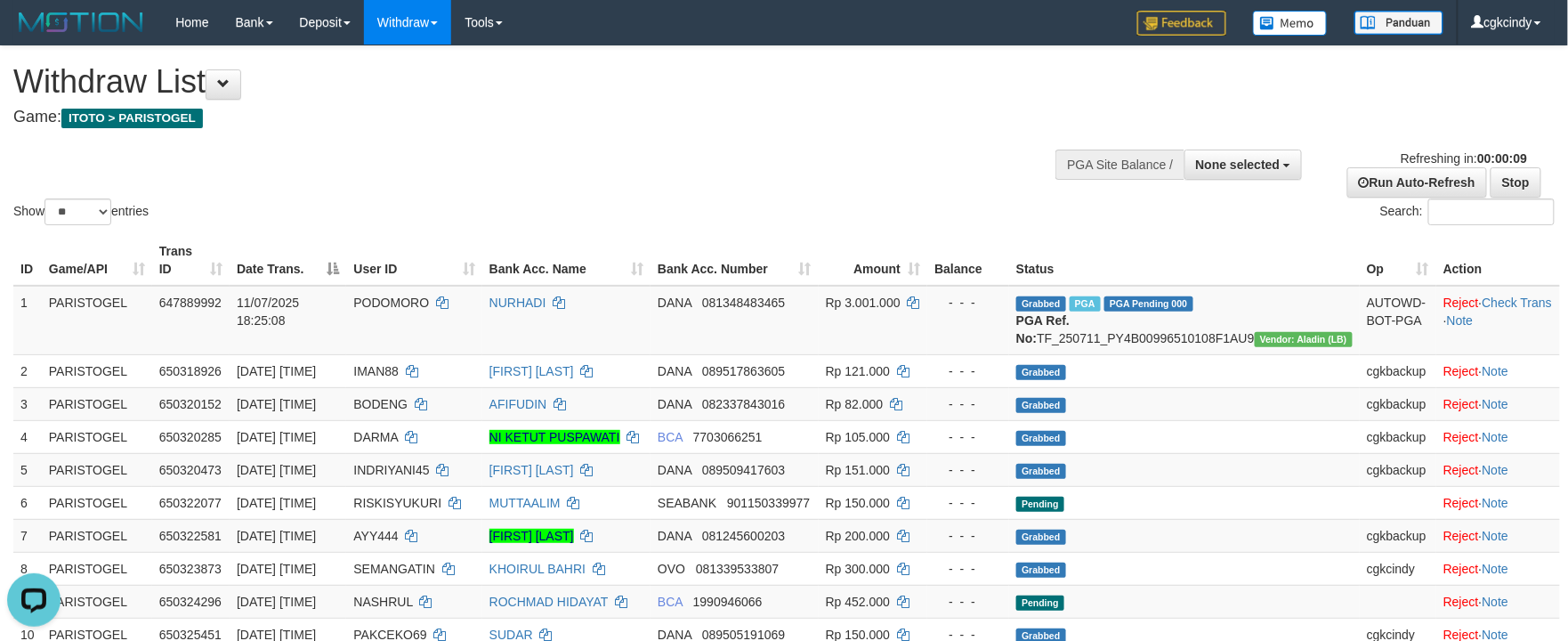 scroll, scrollTop: 0, scrollLeft: 0, axis: both 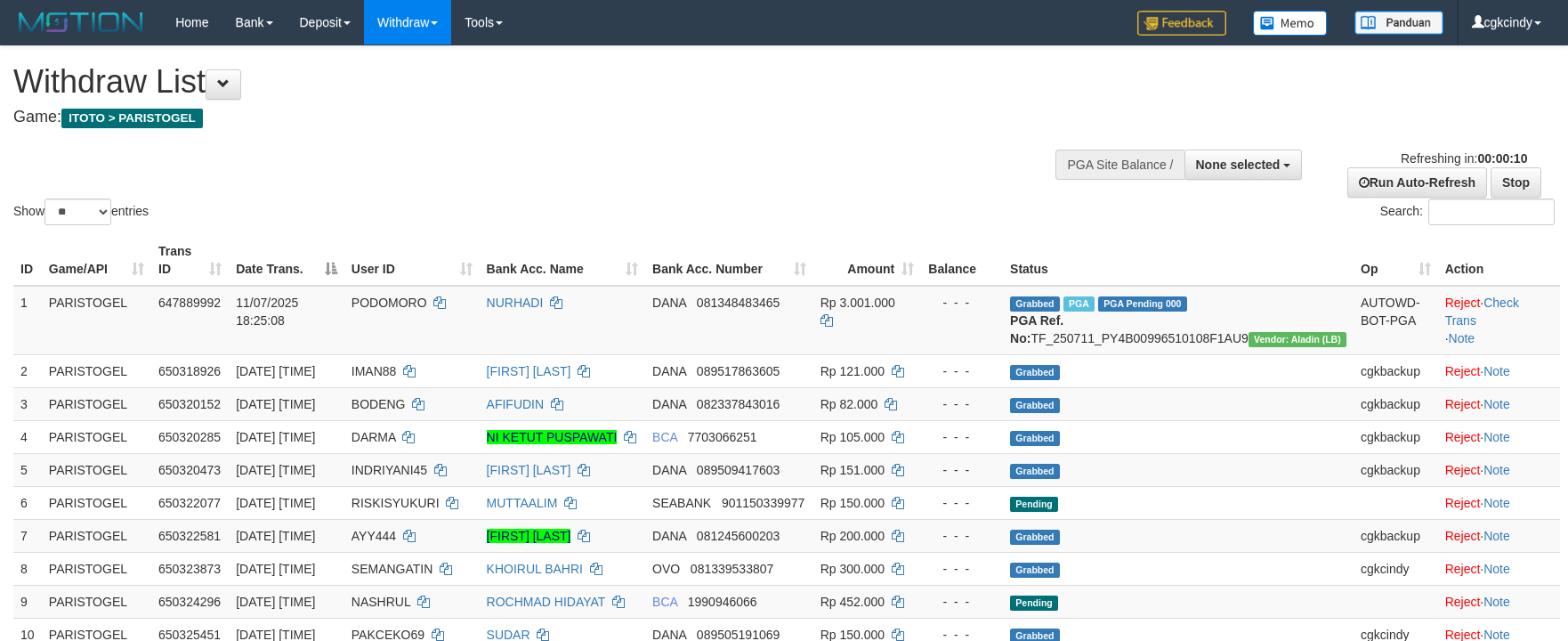 select 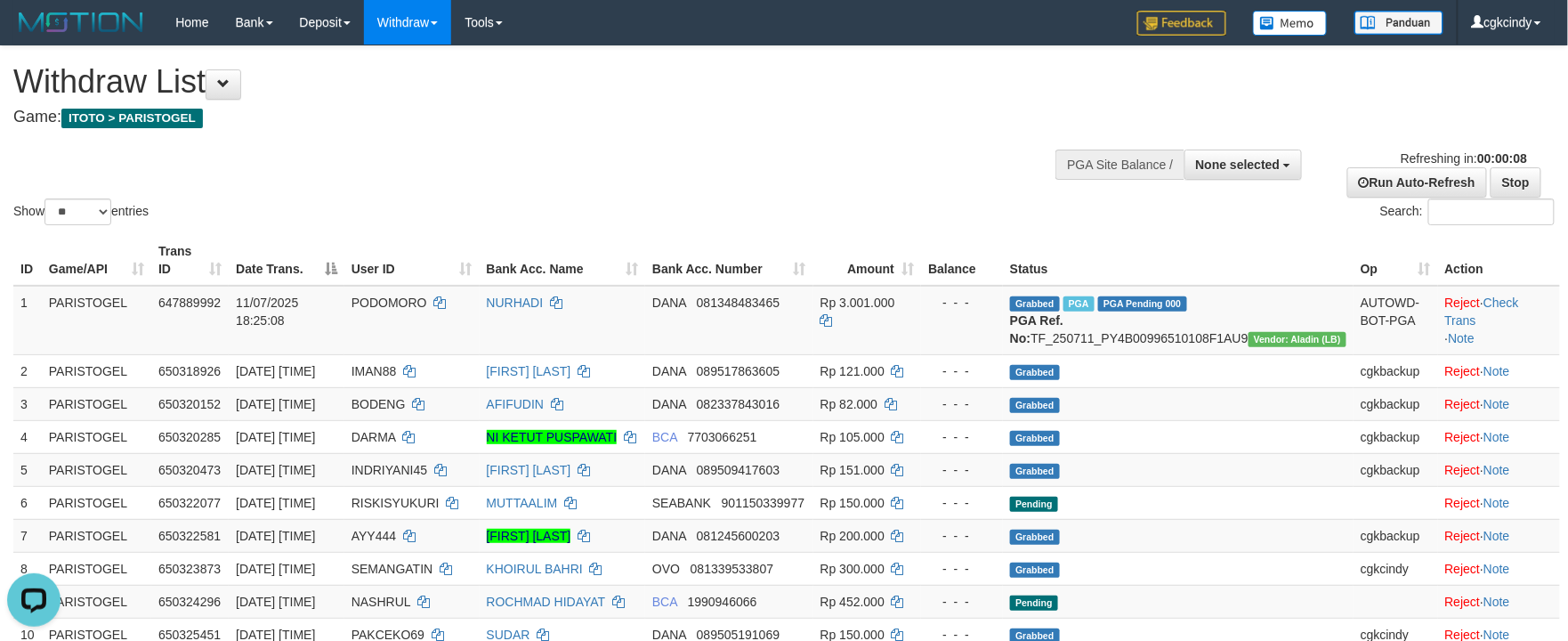 scroll, scrollTop: 0, scrollLeft: 0, axis: both 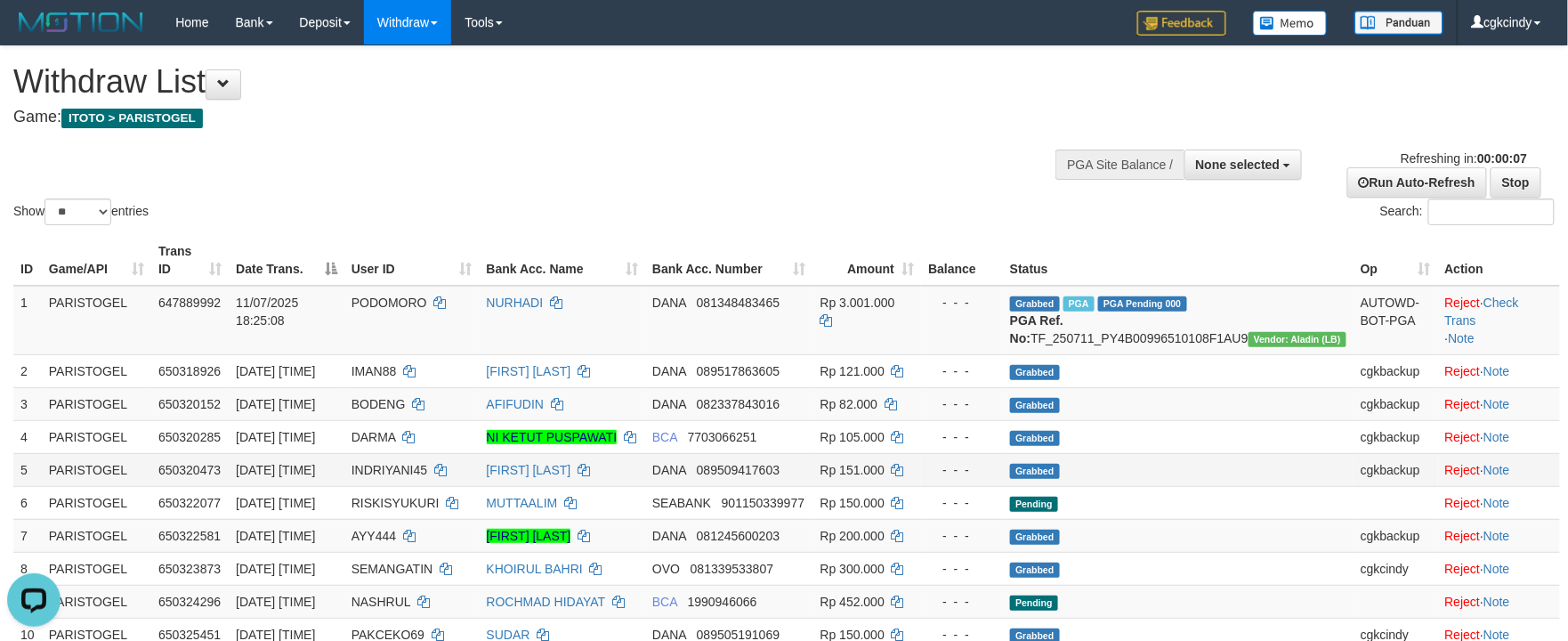 click on "[FIRST] [LAST]" at bounding box center (562, 469) 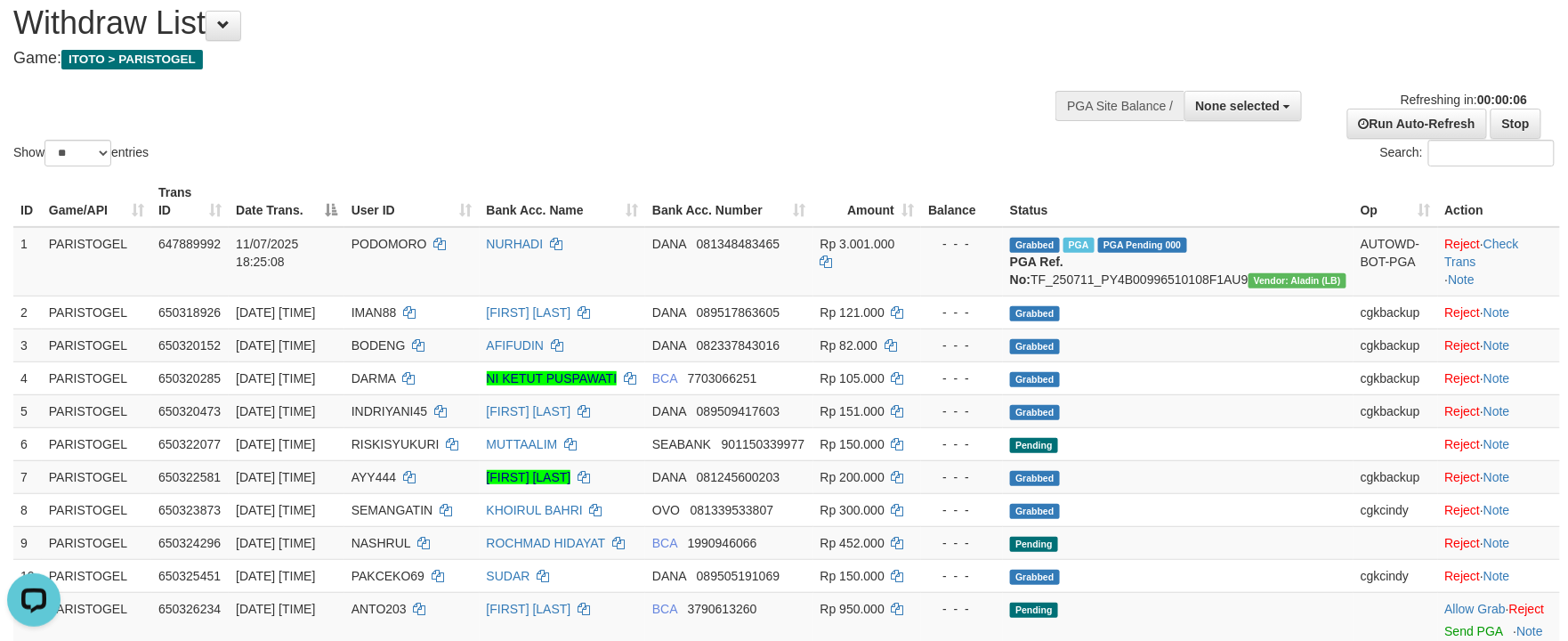scroll, scrollTop: 356, scrollLeft: 0, axis: vertical 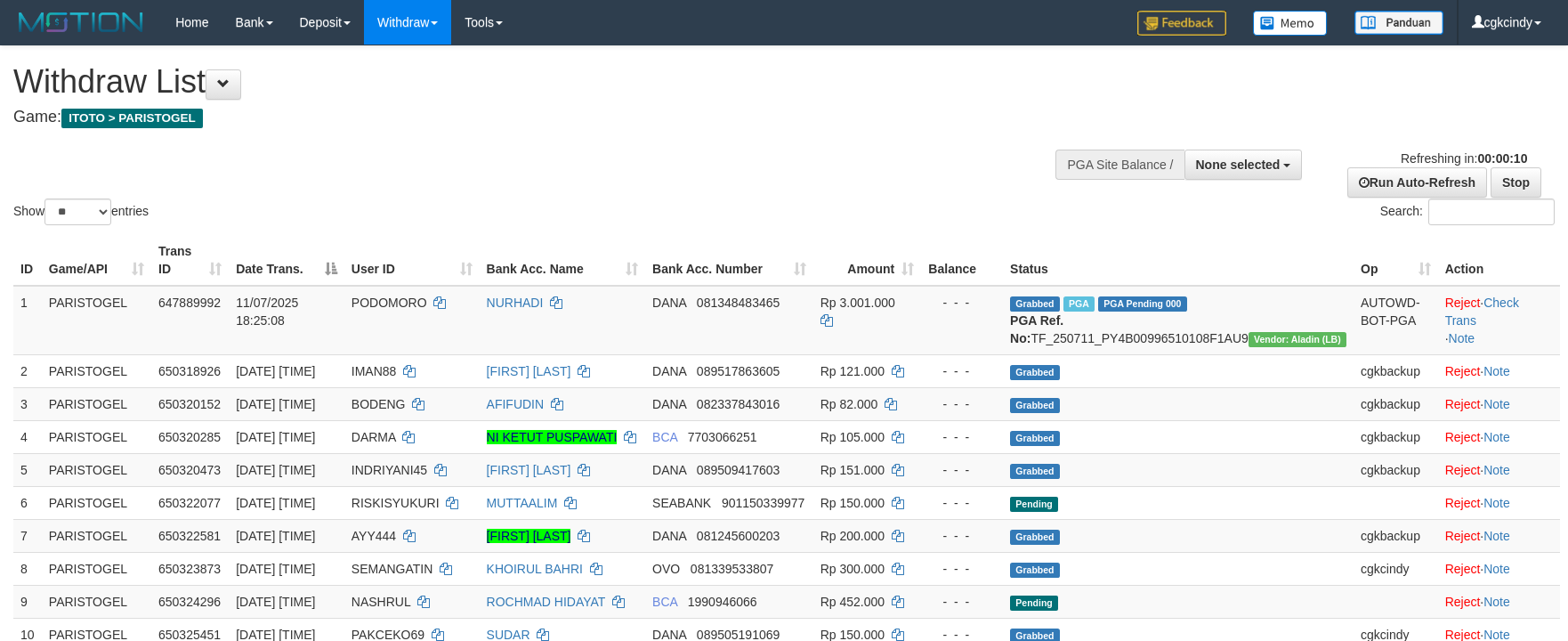 select 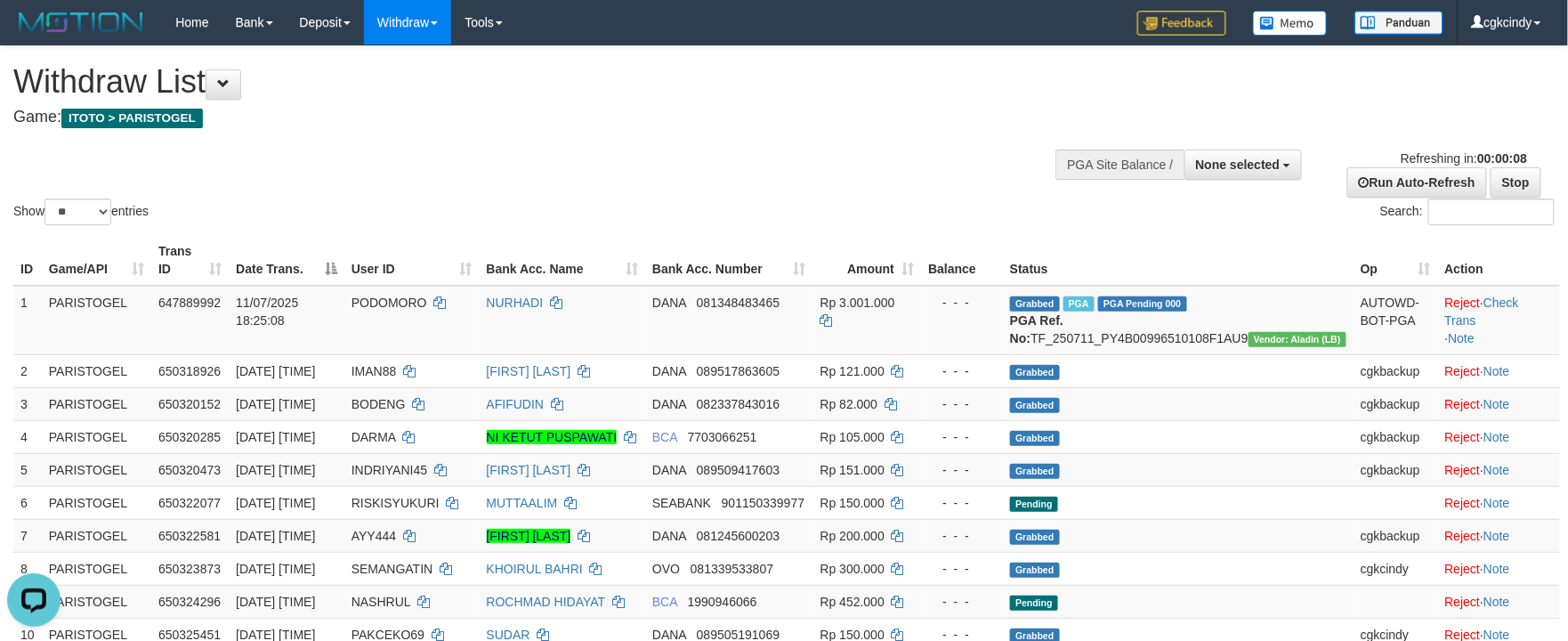 scroll, scrollTop: 0, scrollLeft: 0, axis: both 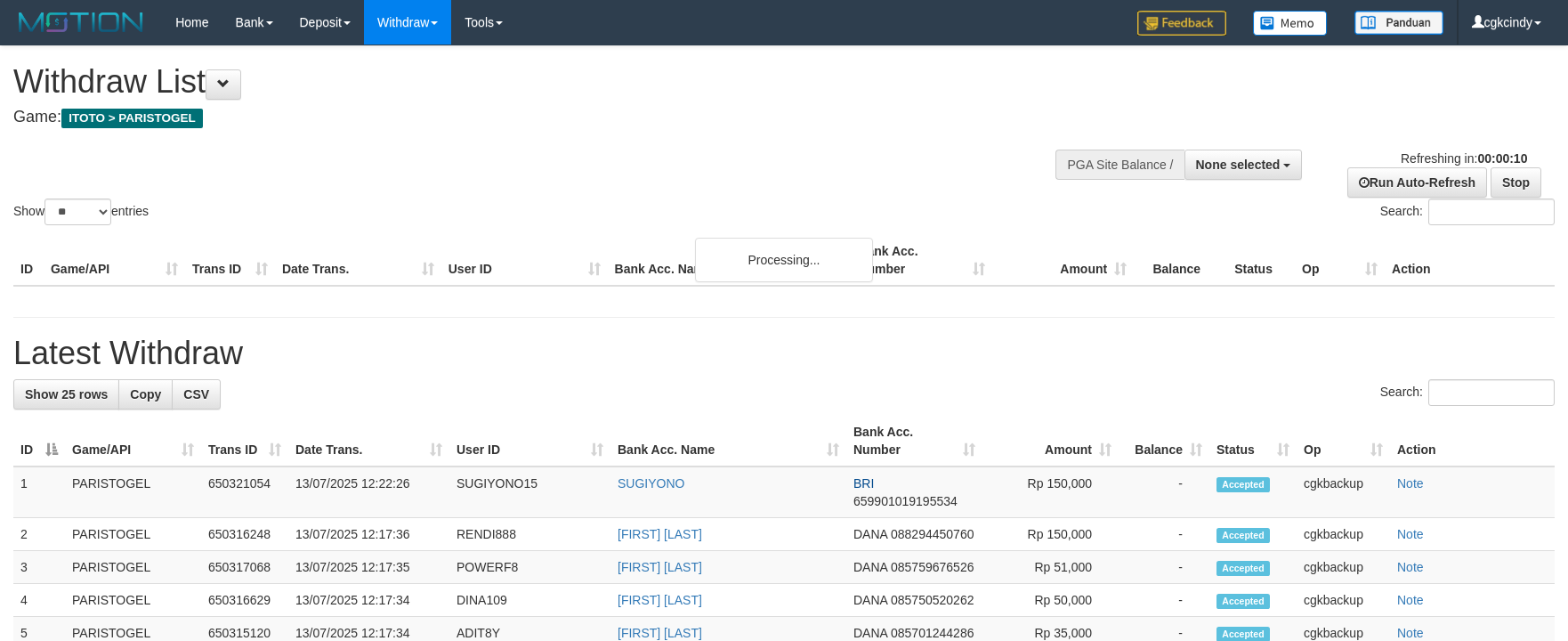 select 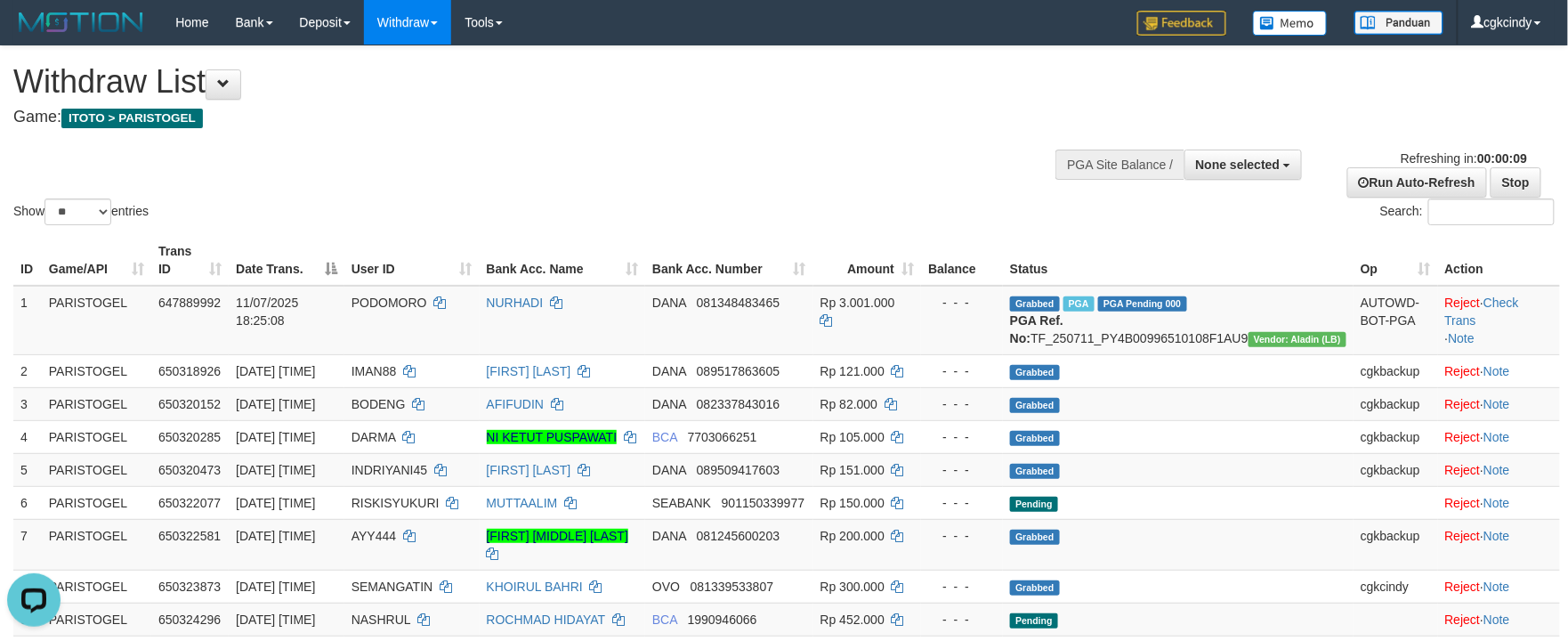 scroll, scrollTop: 0, scrollLeft: 0, axis: both 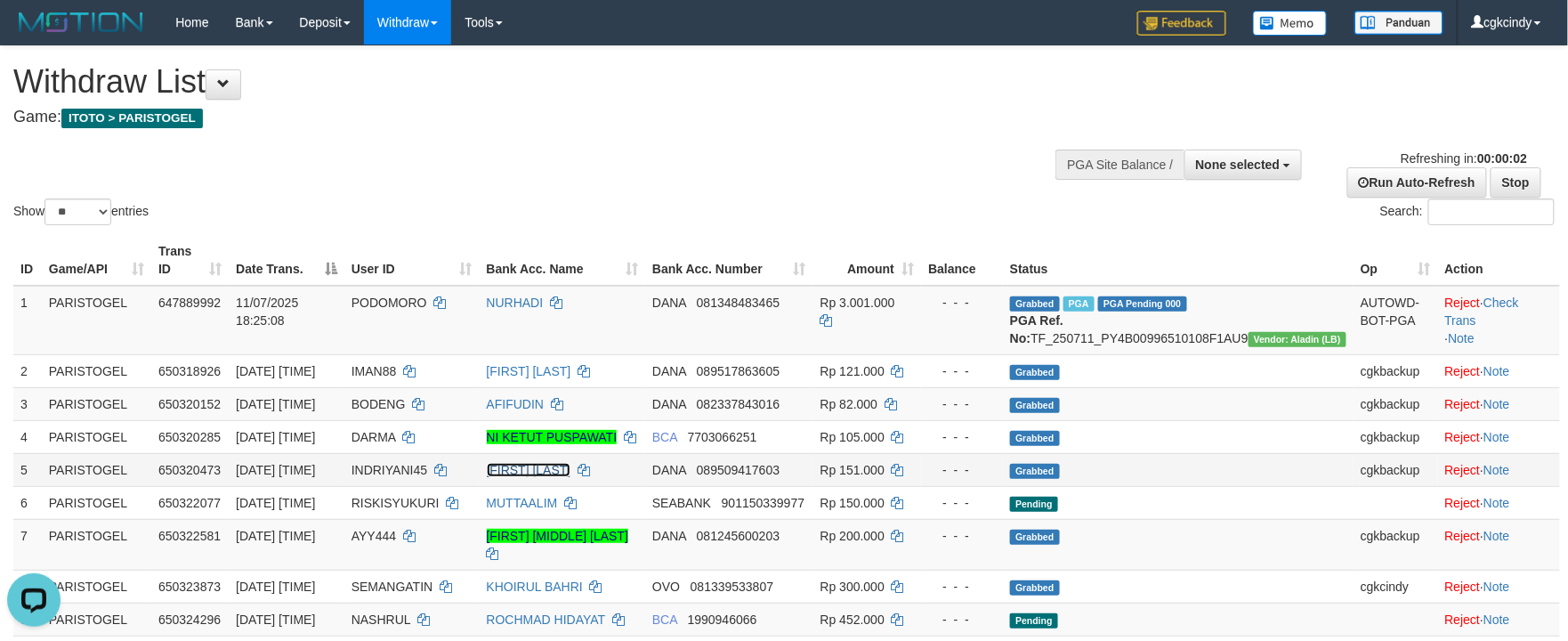 click on "[FIRST] [LAST]" at bounding box center (529, 470) 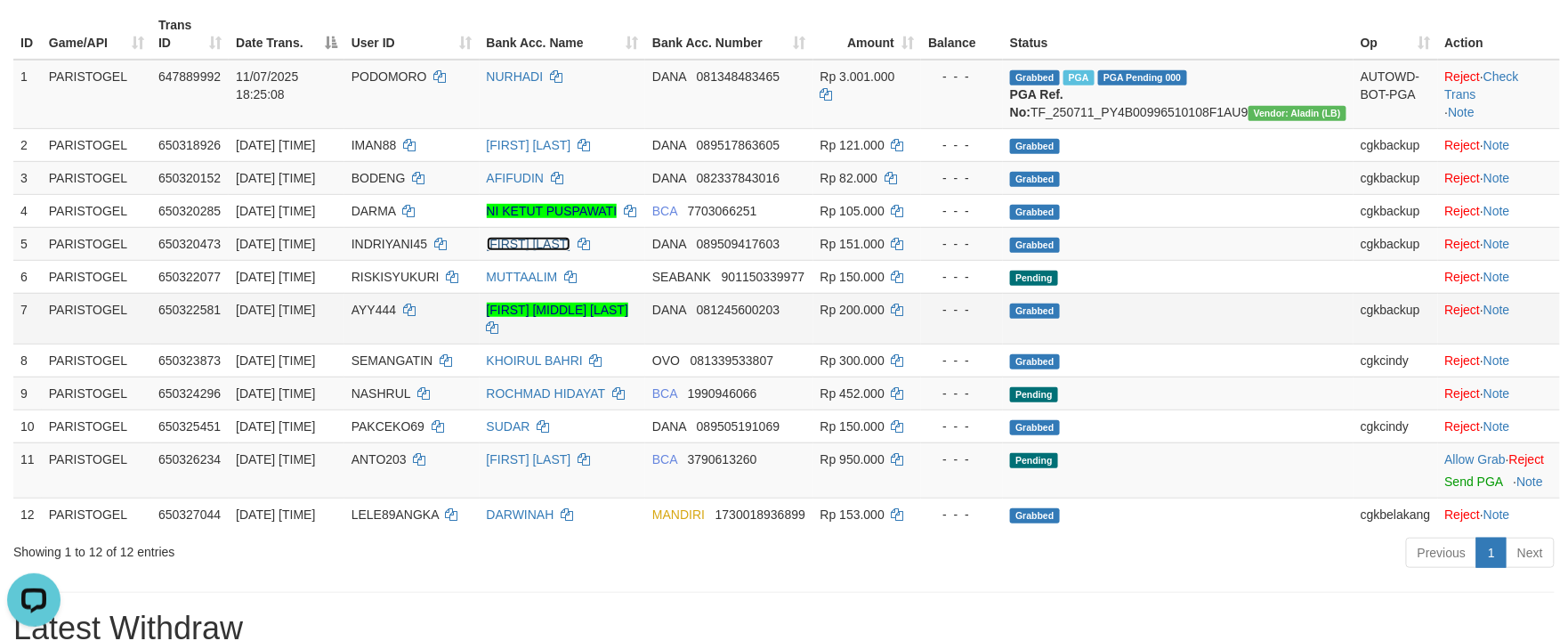 scroll, scrollTop: 356, scrollLeft: 0, axis: vertical 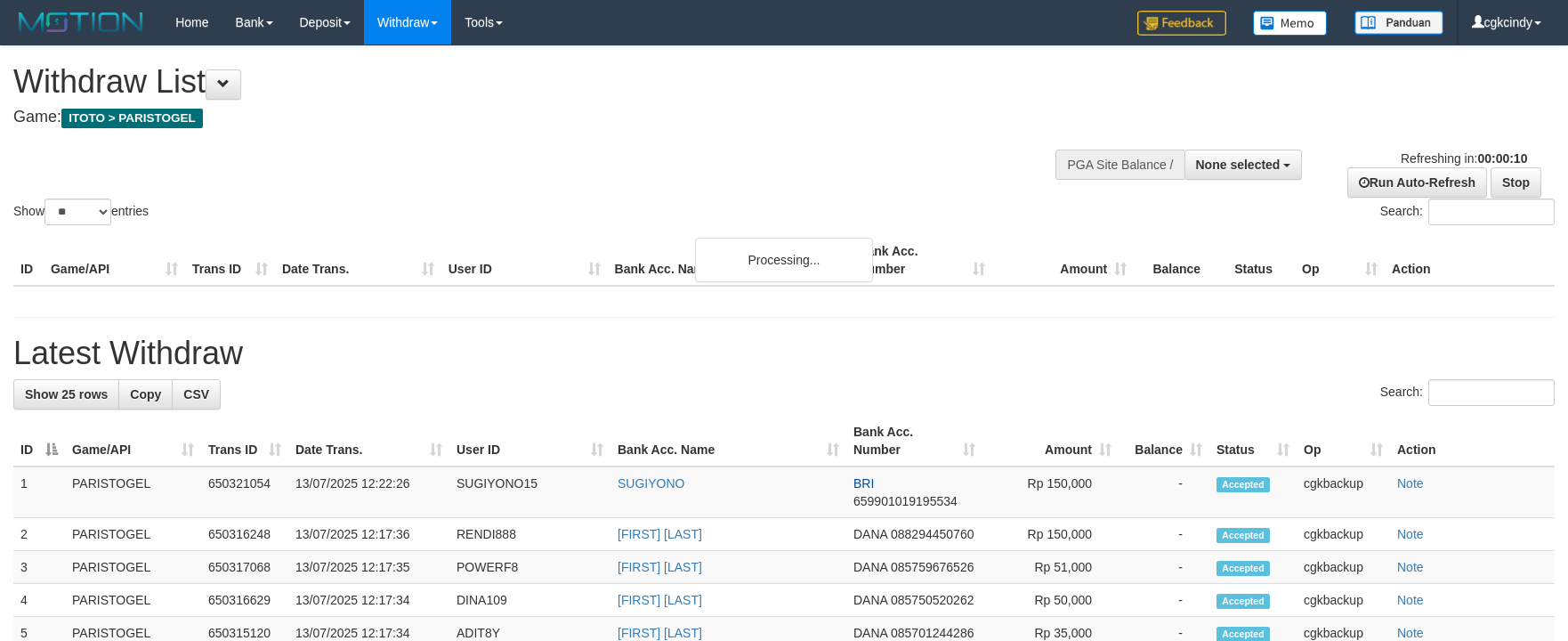 select 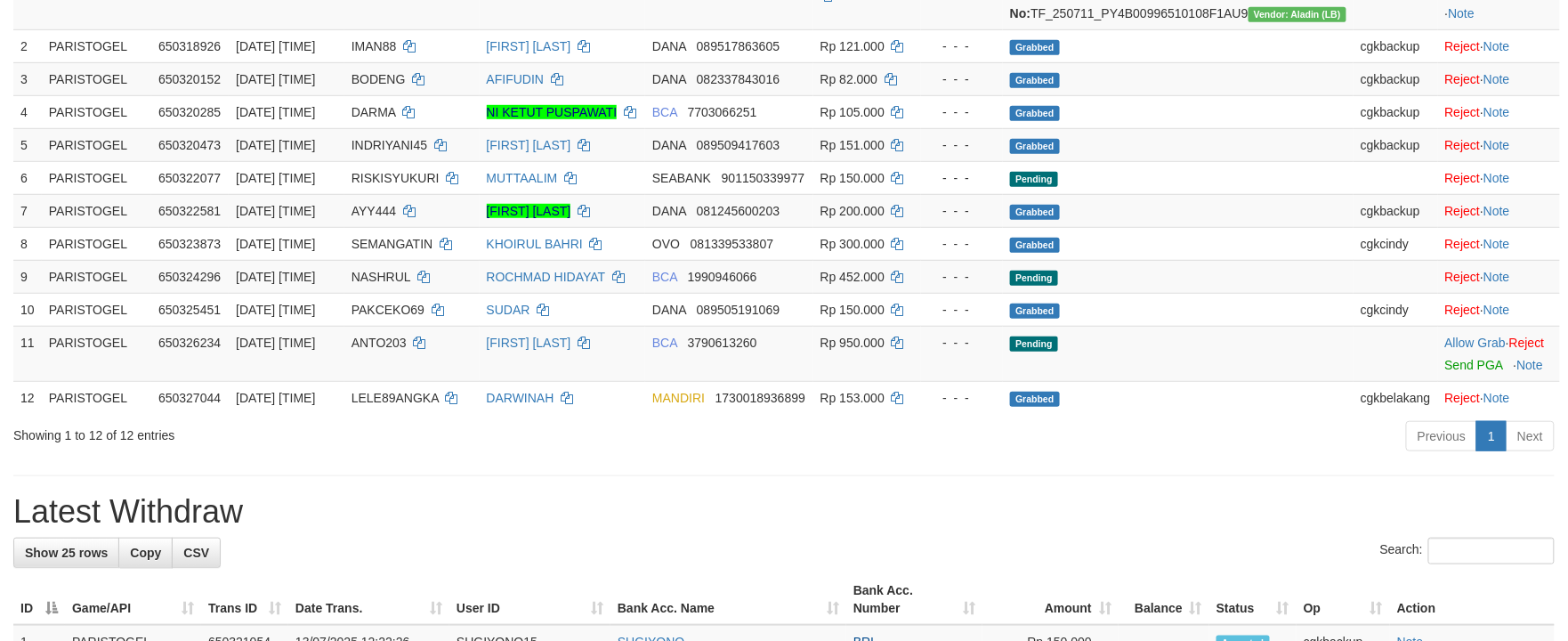 scroll, scrollTop: 475, scrollLeft: 0, axis: vertical 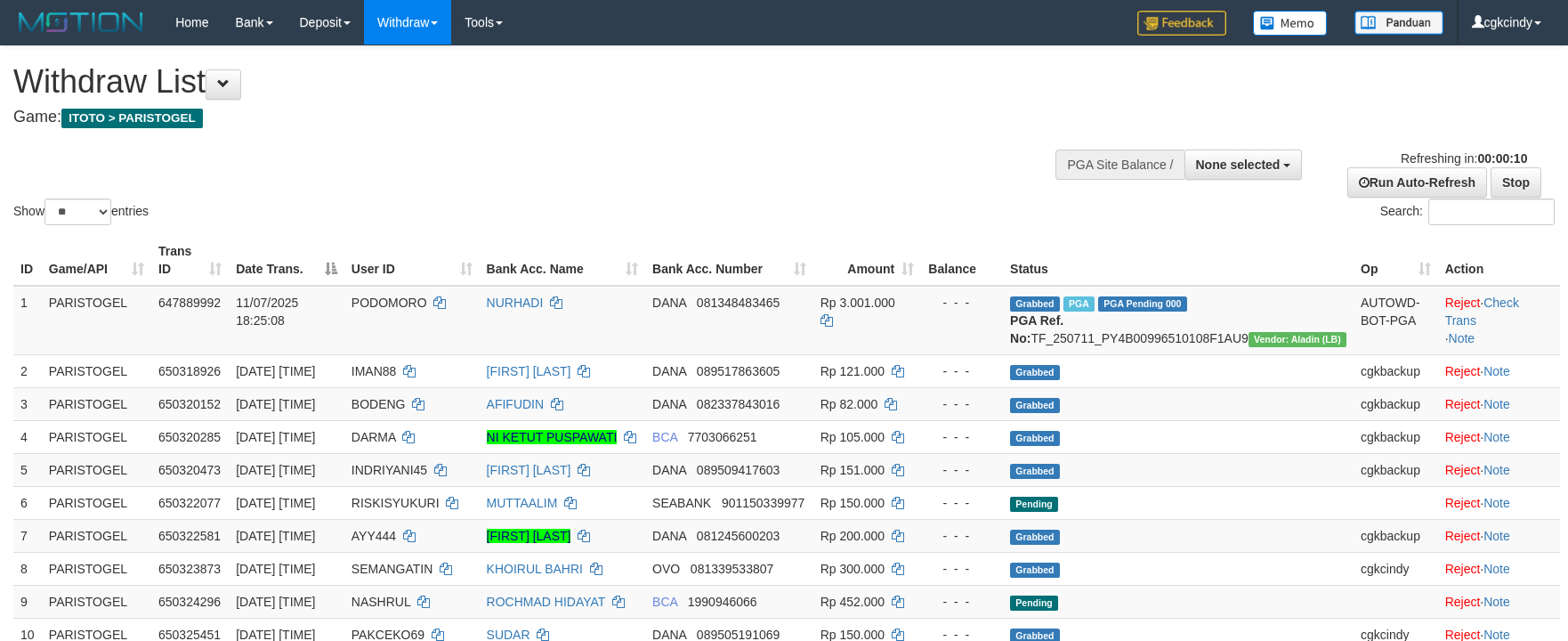 select 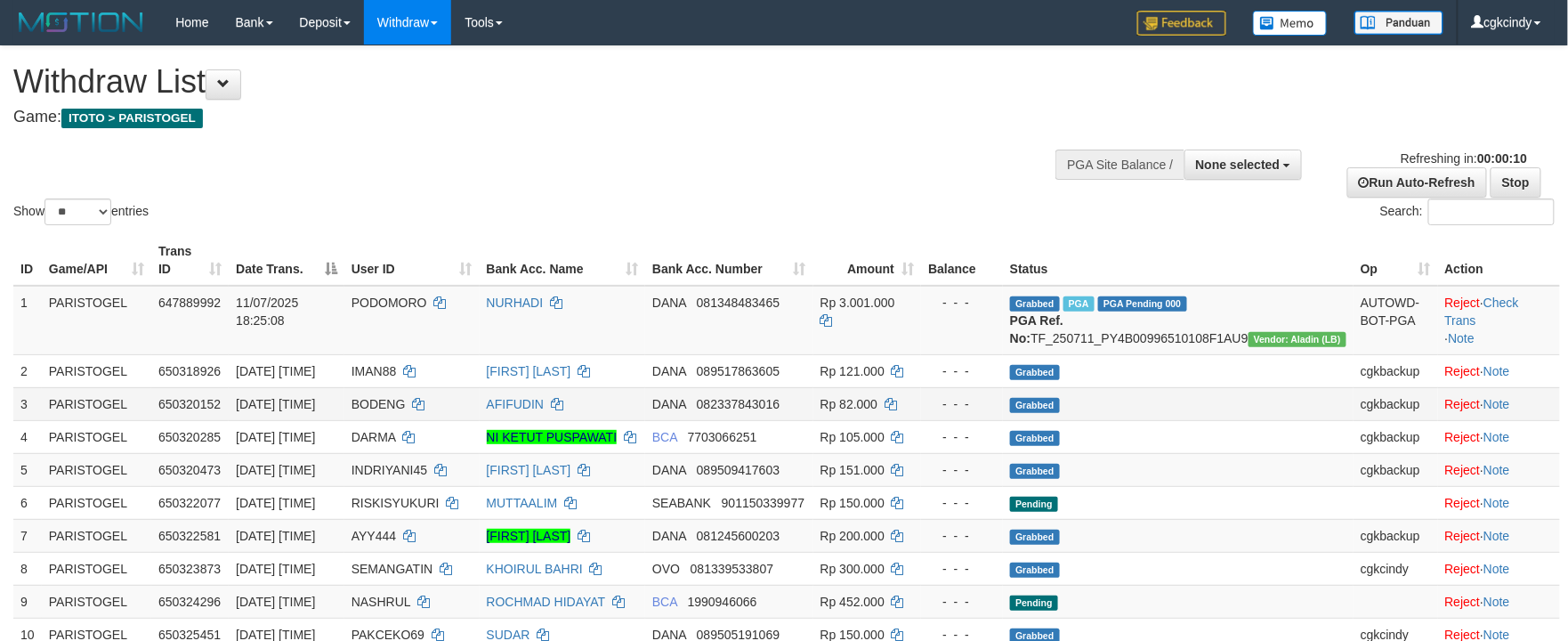 click on "AFIFUDIN" at bounding box center [562, 403] 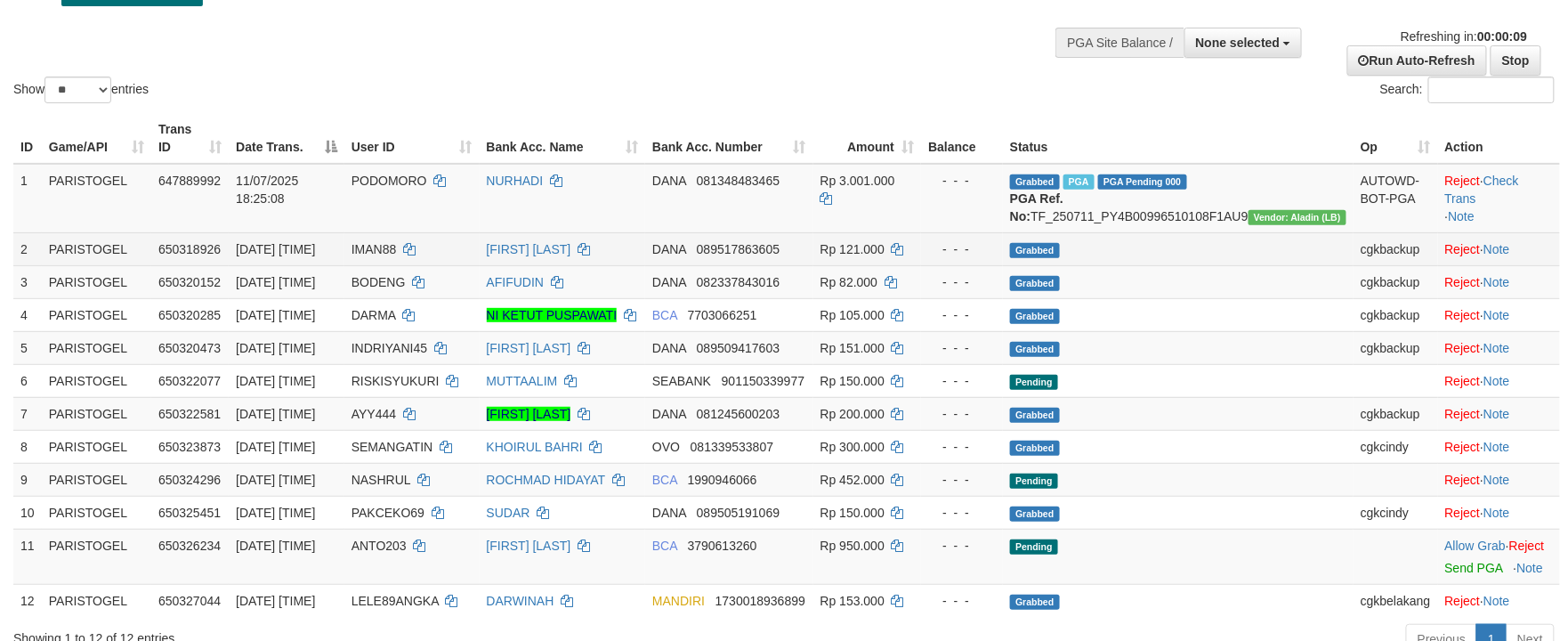 scroll, scrollTop: 356, scrollLeft: 0, axis: vertical 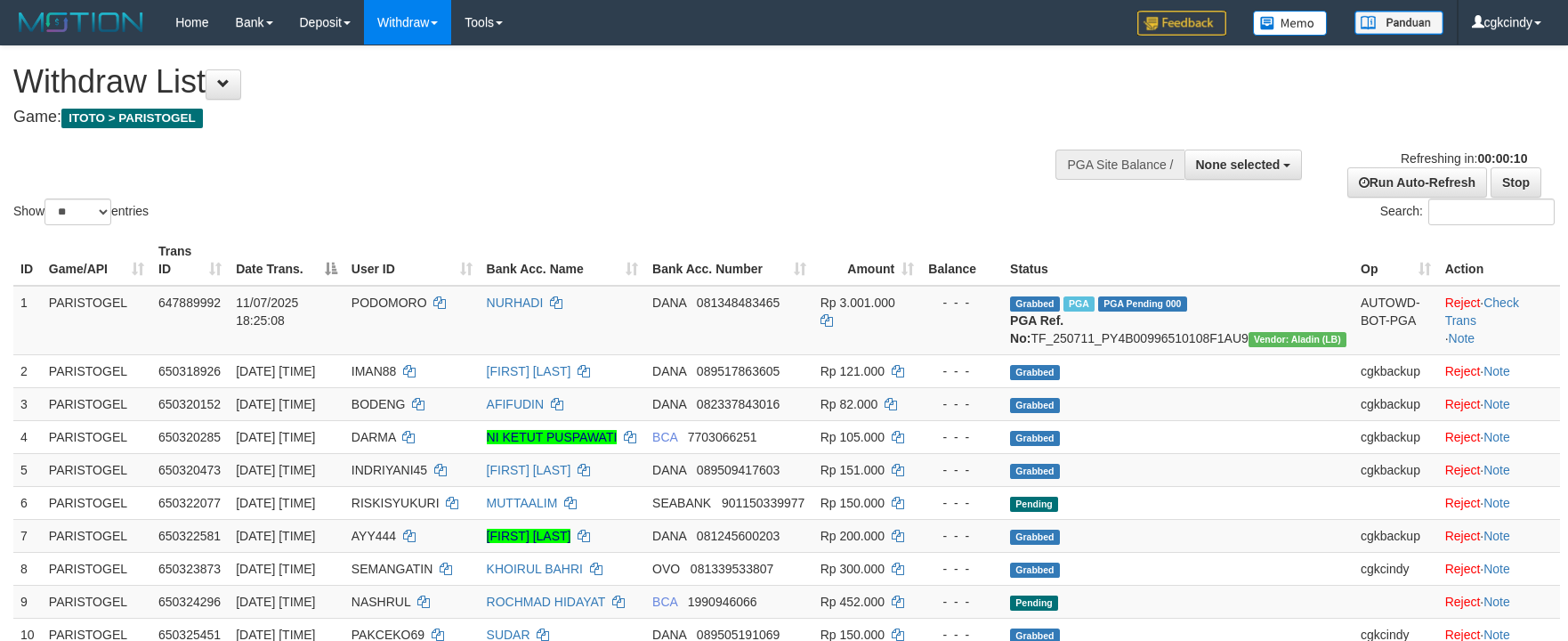 select 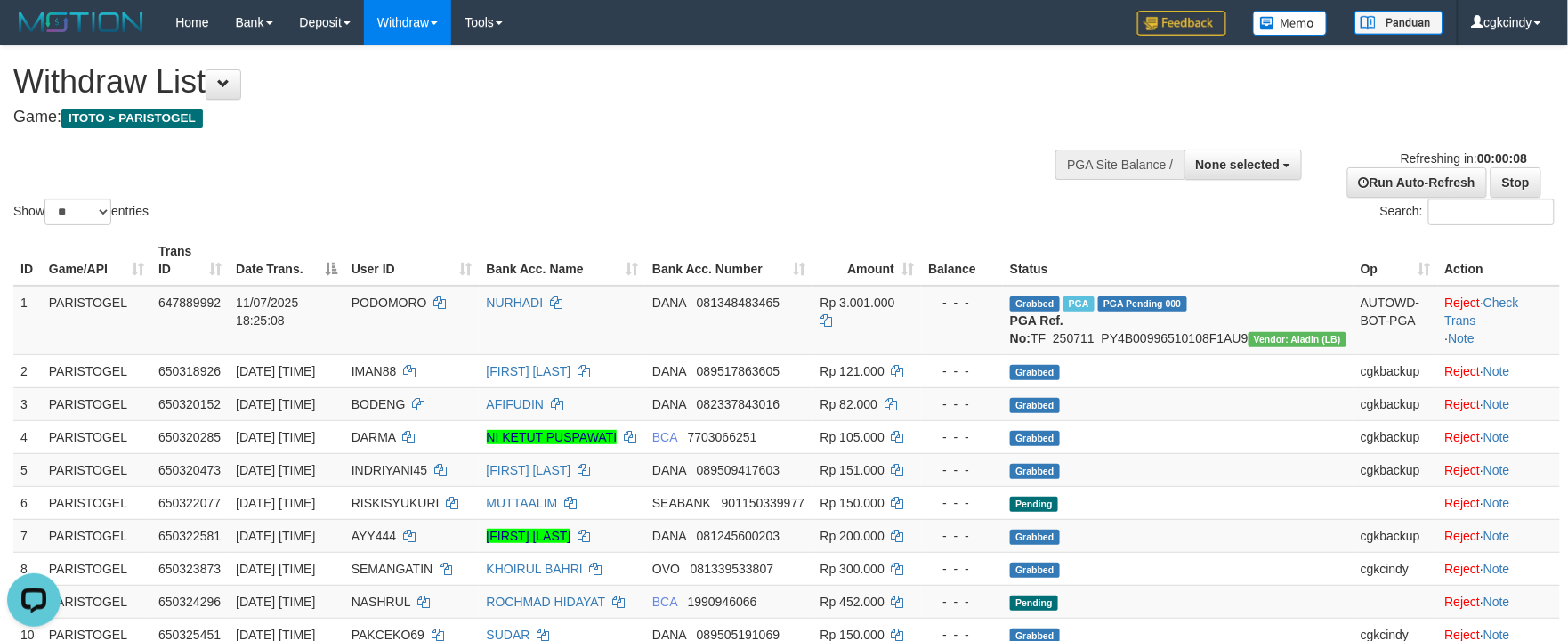 scroll, scrollTop: 0, scrollLeft: 0, axis: both 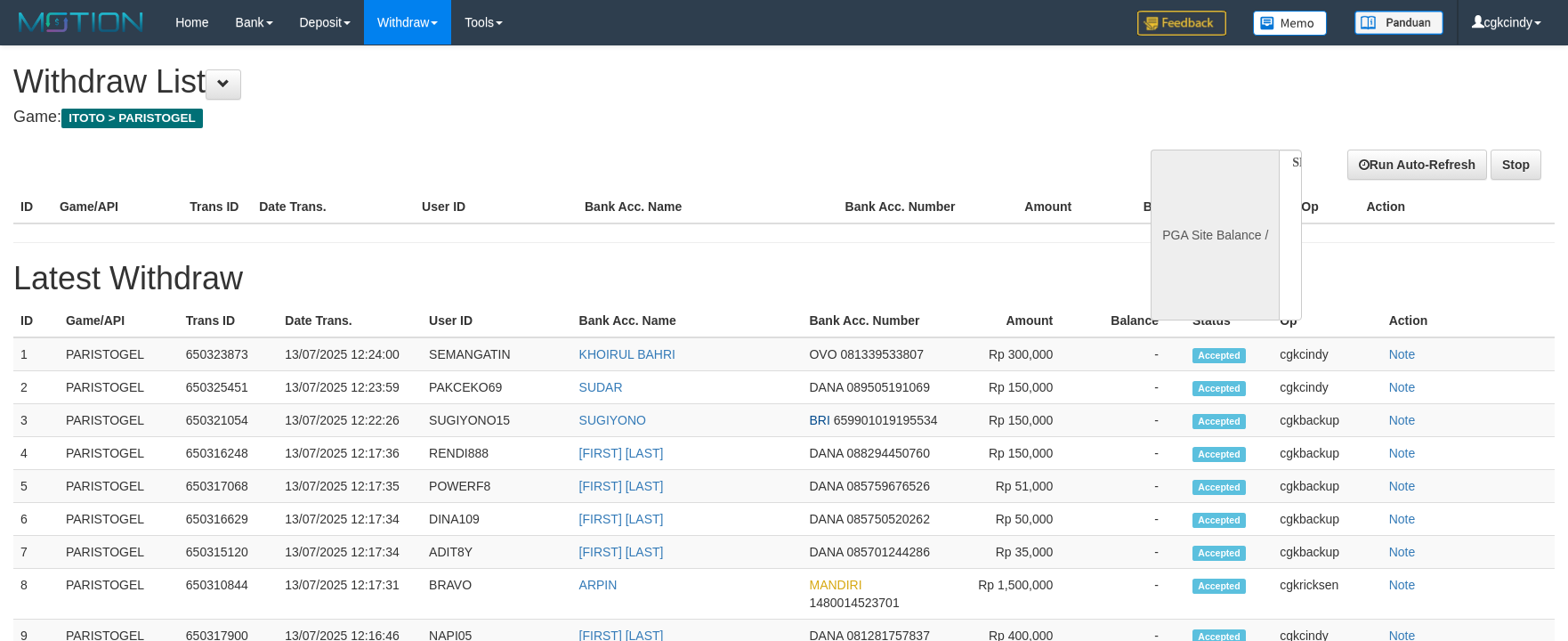 select 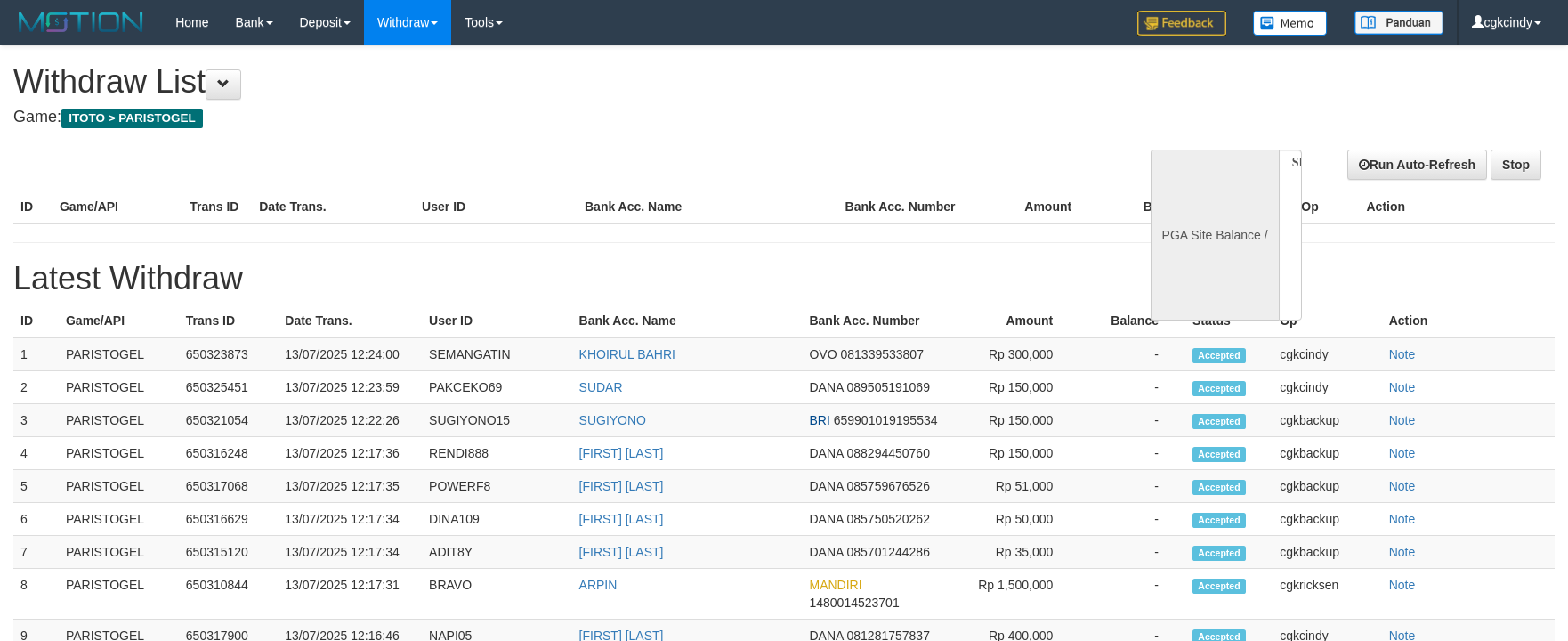 scroll, scrollTop: 0, scrollLeft: 0, axis: both 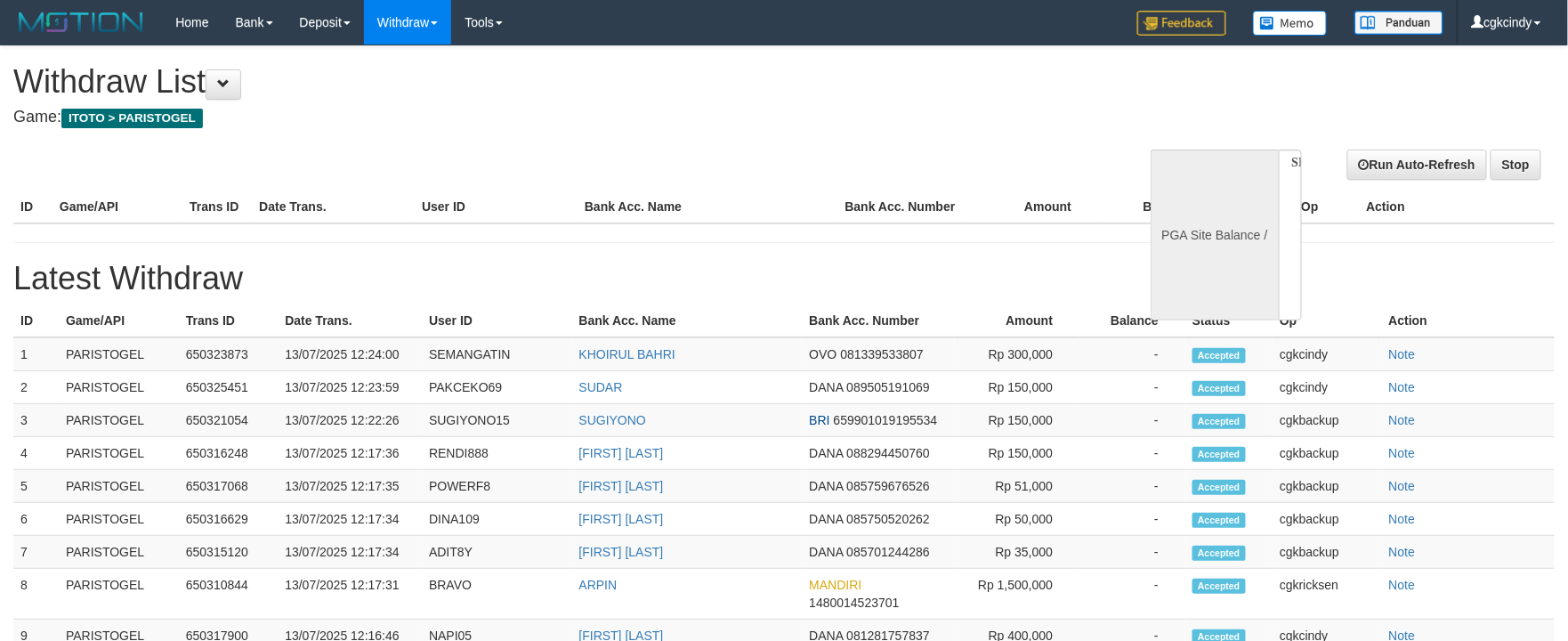 select on "**" 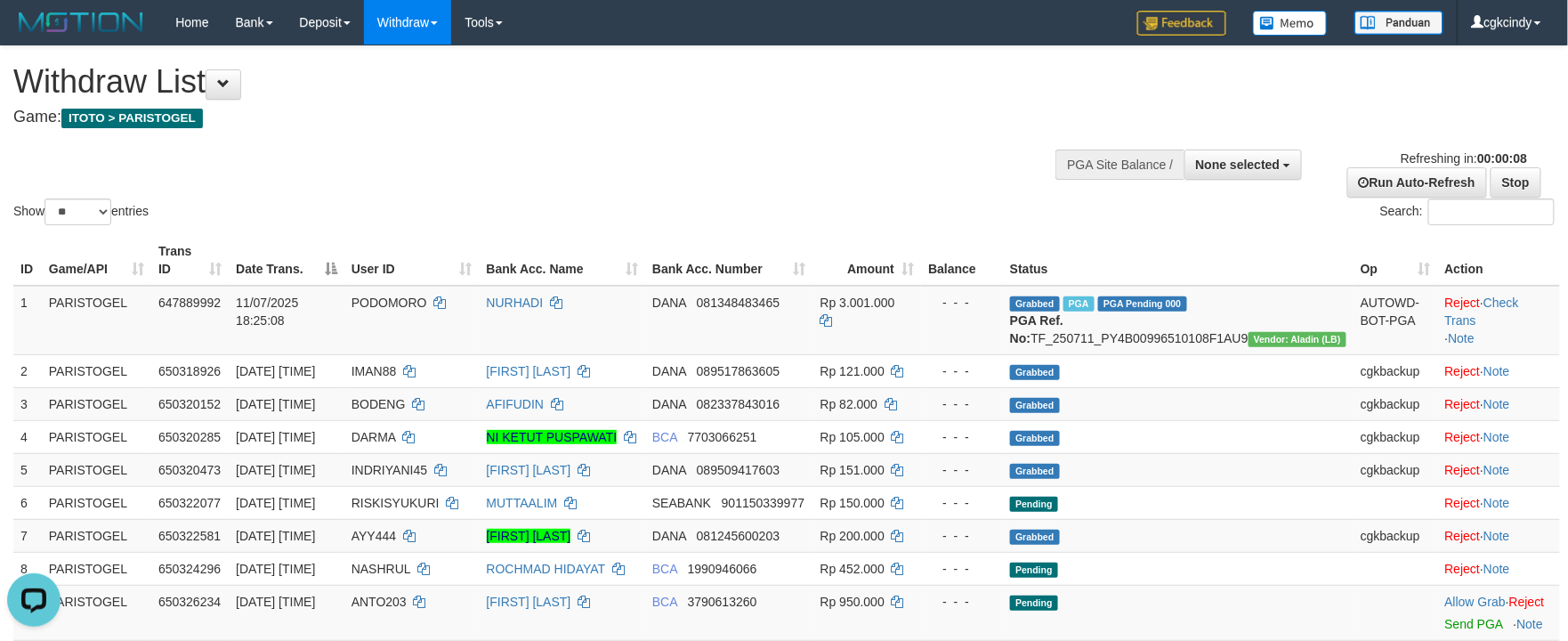 scroll, scrollTop: 0, scrollLeft: 0, axis: both 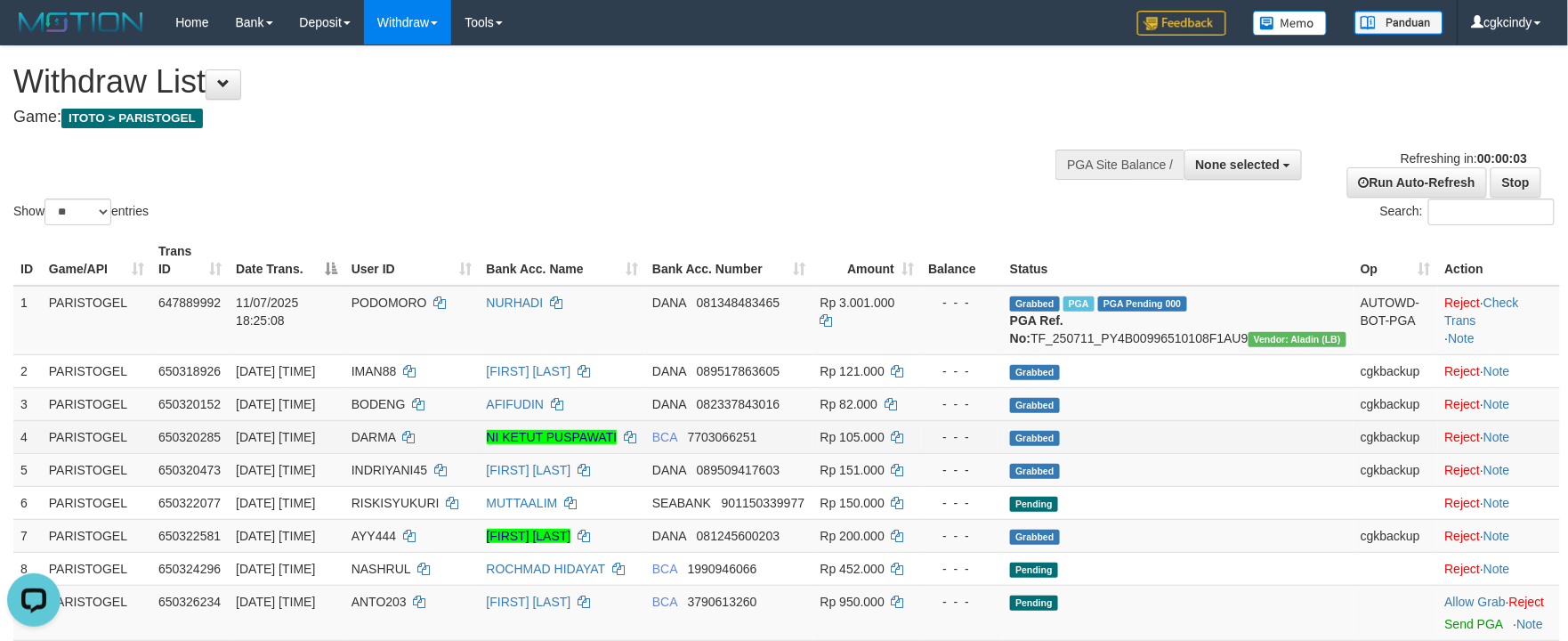click on "7703066251" at bounding box center [723, 437] 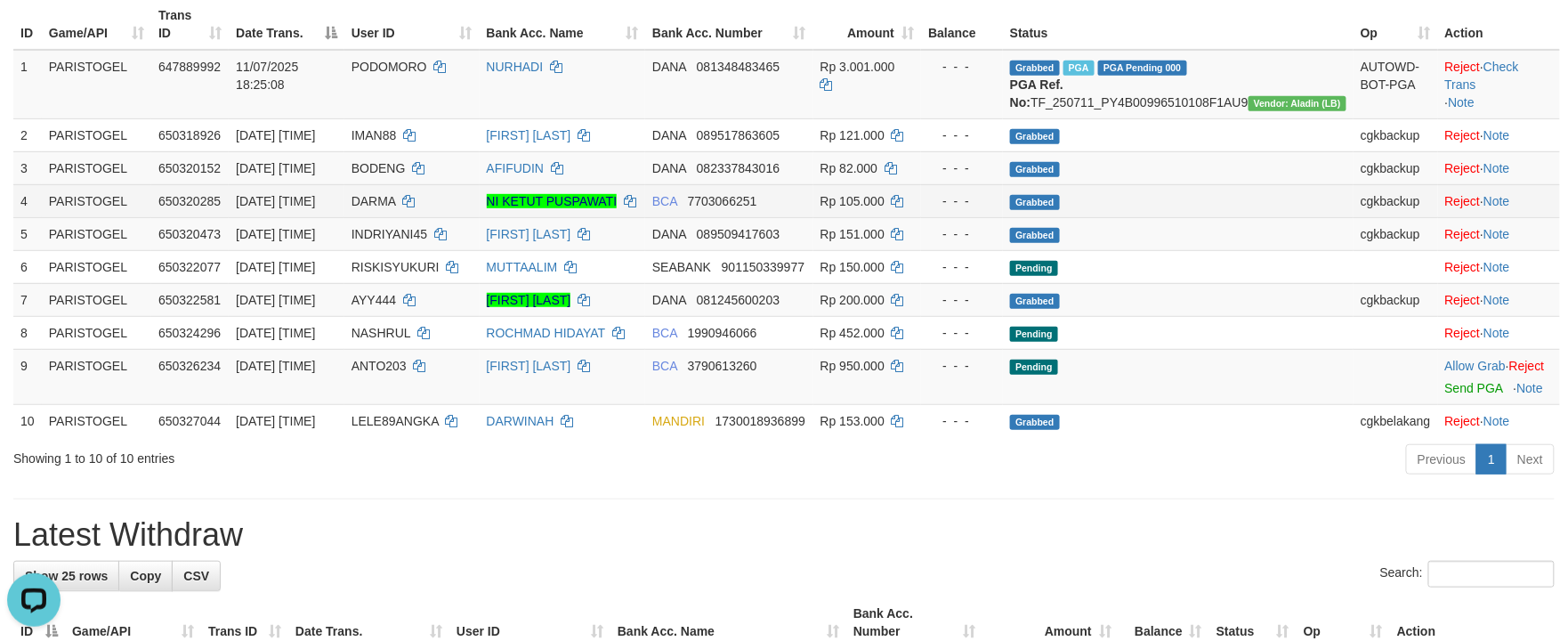scroll, scrollTop: 237, scrollLeft: 0, axis: vertical 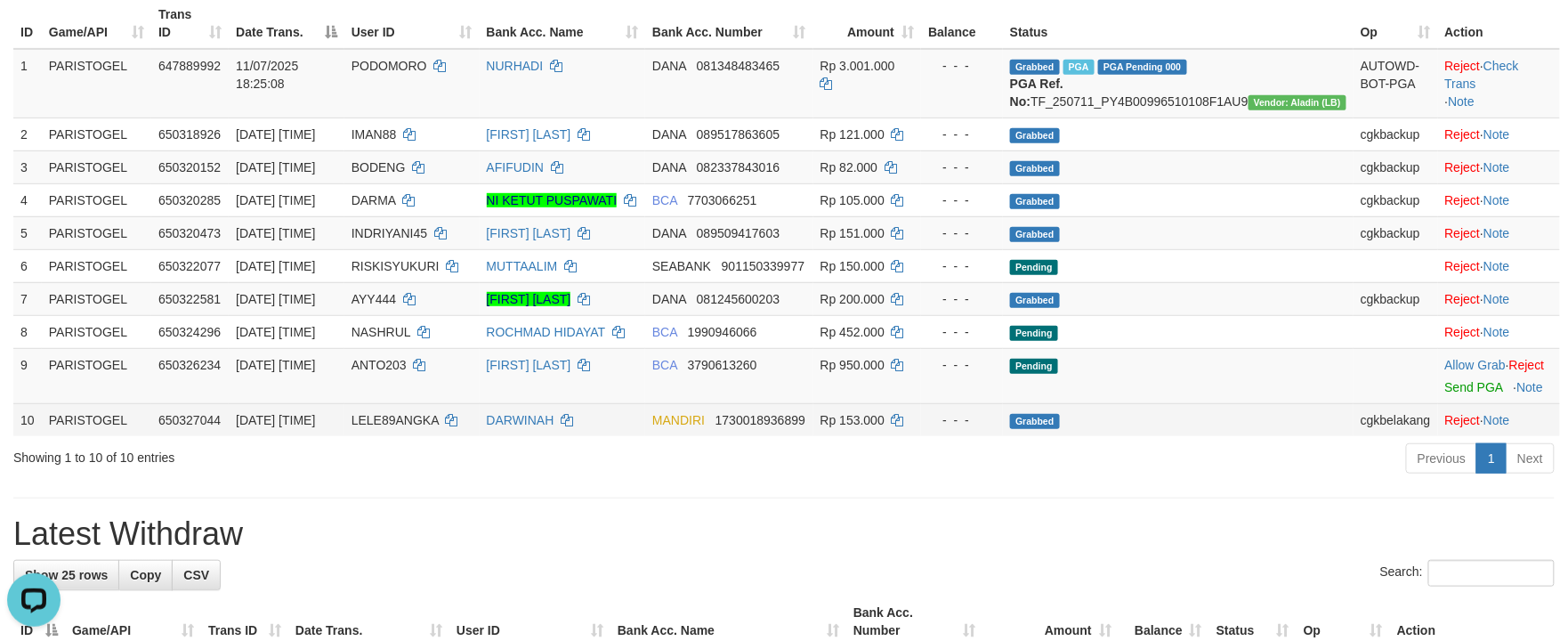 click on "1730018936899" at bounding box center (760, 420) 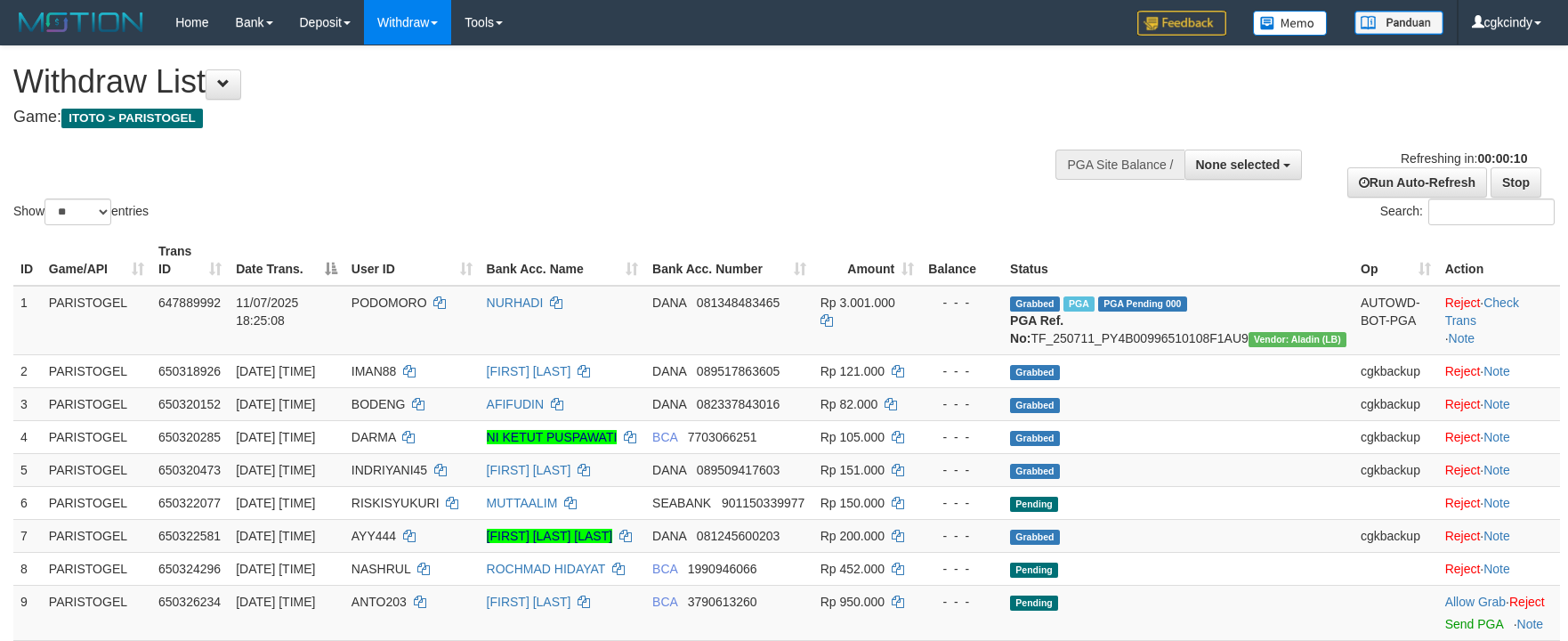 select 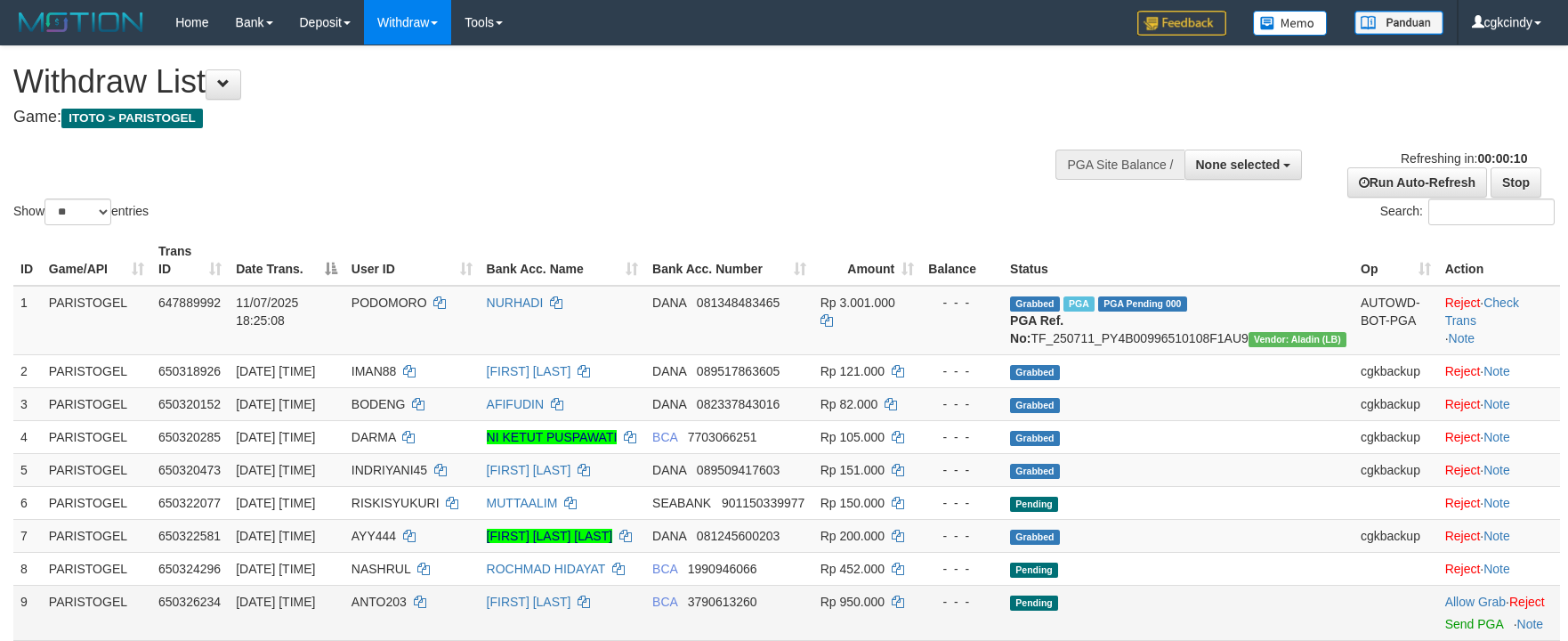 scroll, scrollTop: 166, scrollLeft: 0, axis: vertical 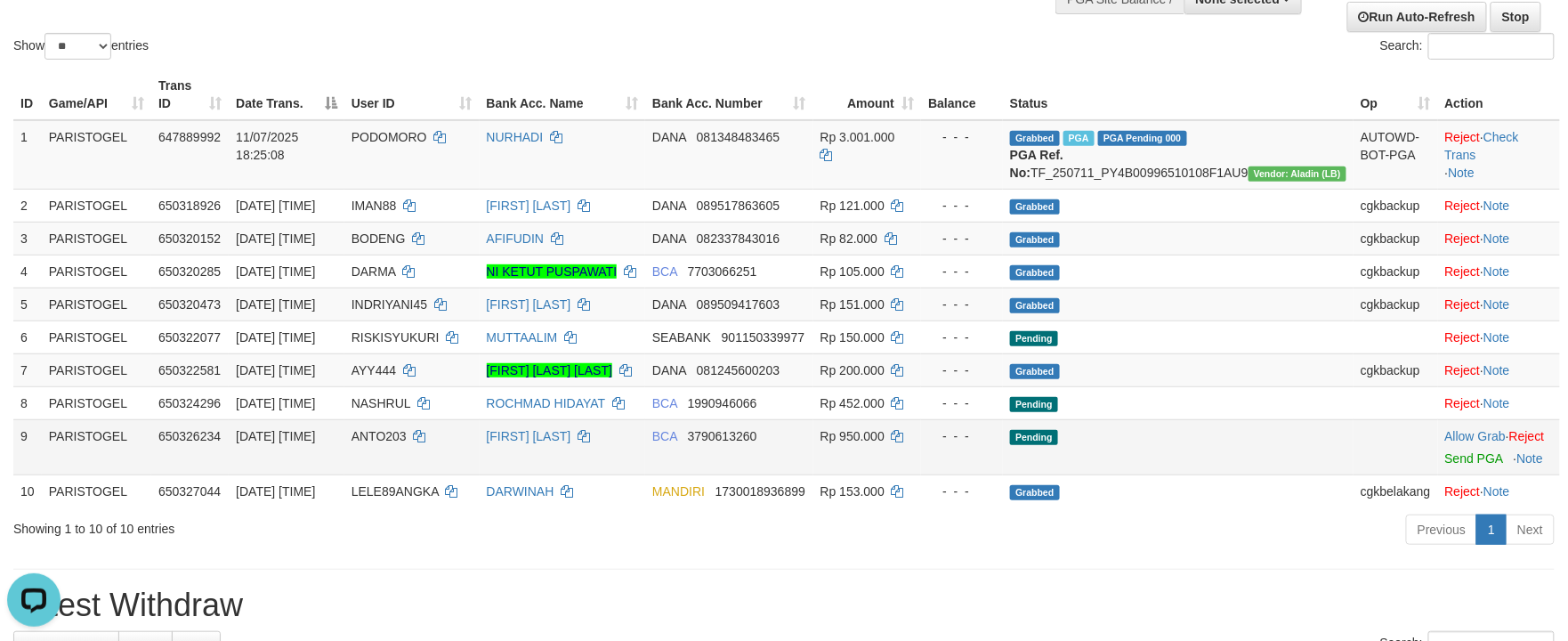 click on "ANTO203" at bounding box center (412, 447) 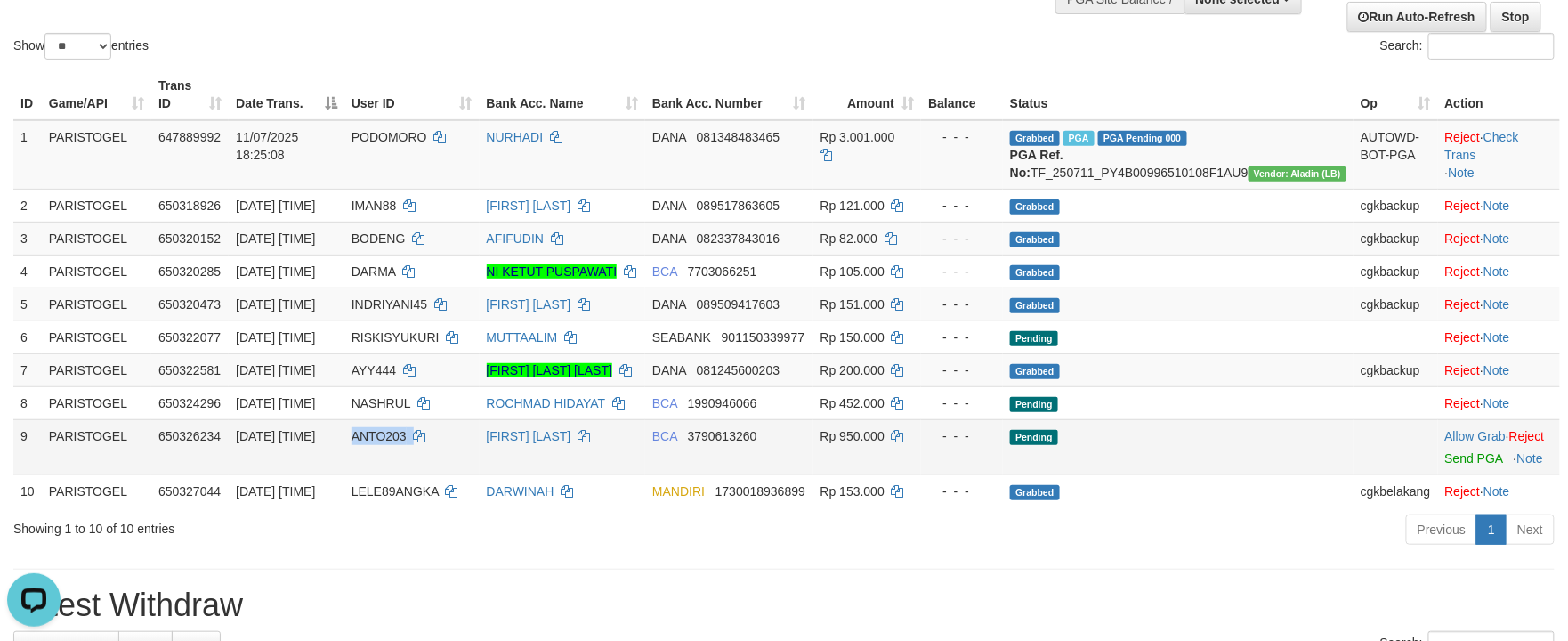 click on "ANTO203" at bounding box center [412, 447] 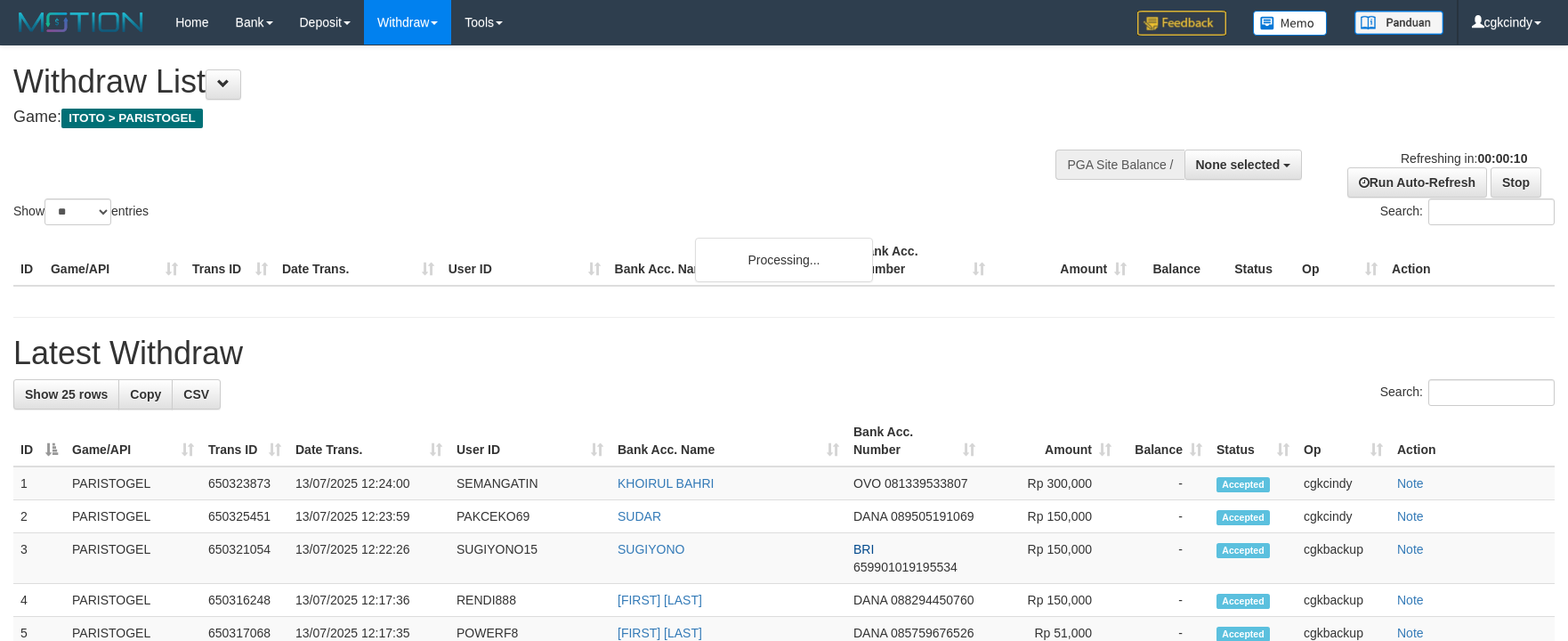 select 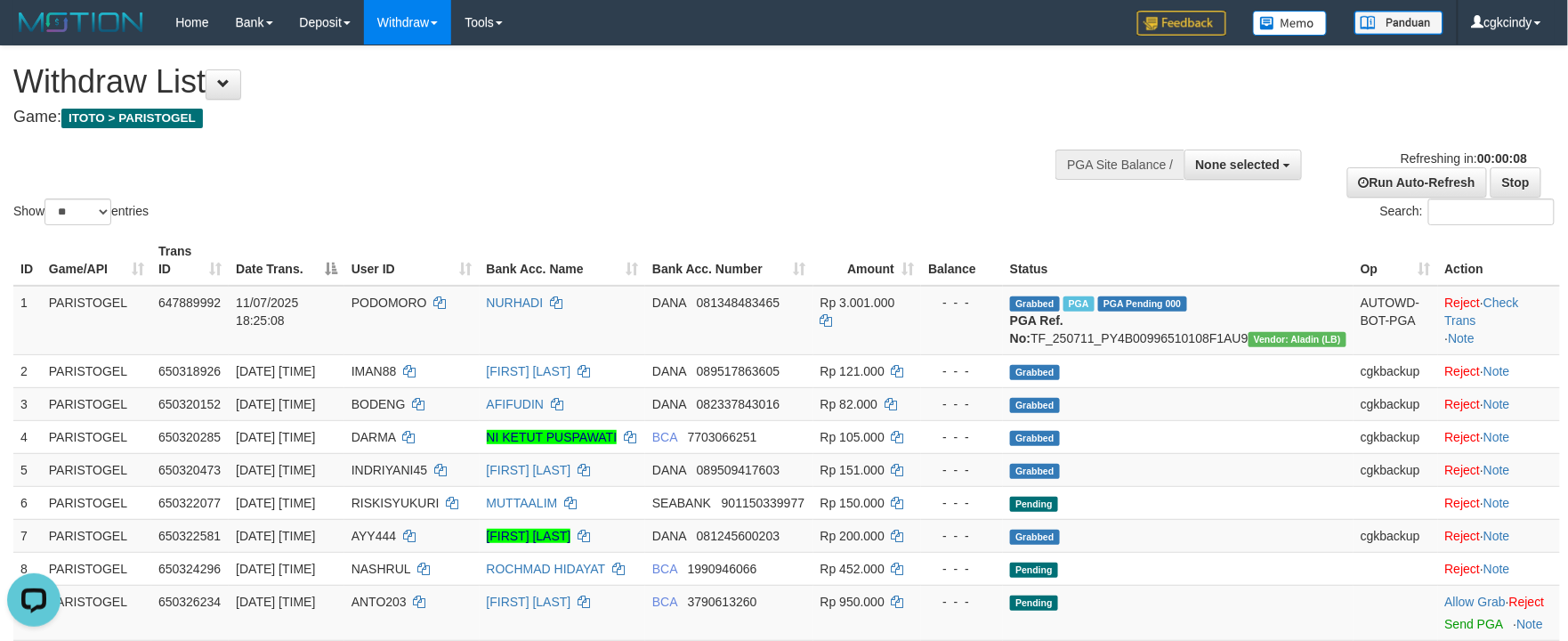 scroll, scrollTop: 0, scrollLeft: 0, axis: both 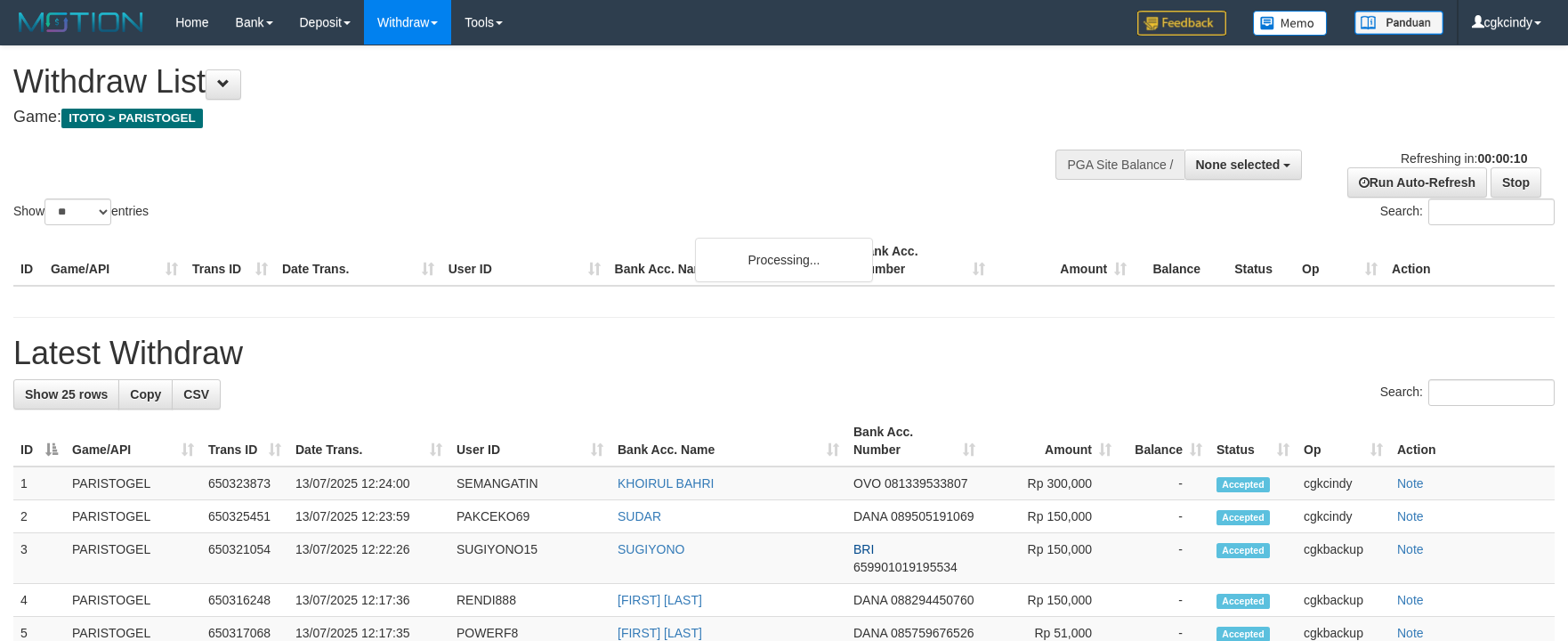 select 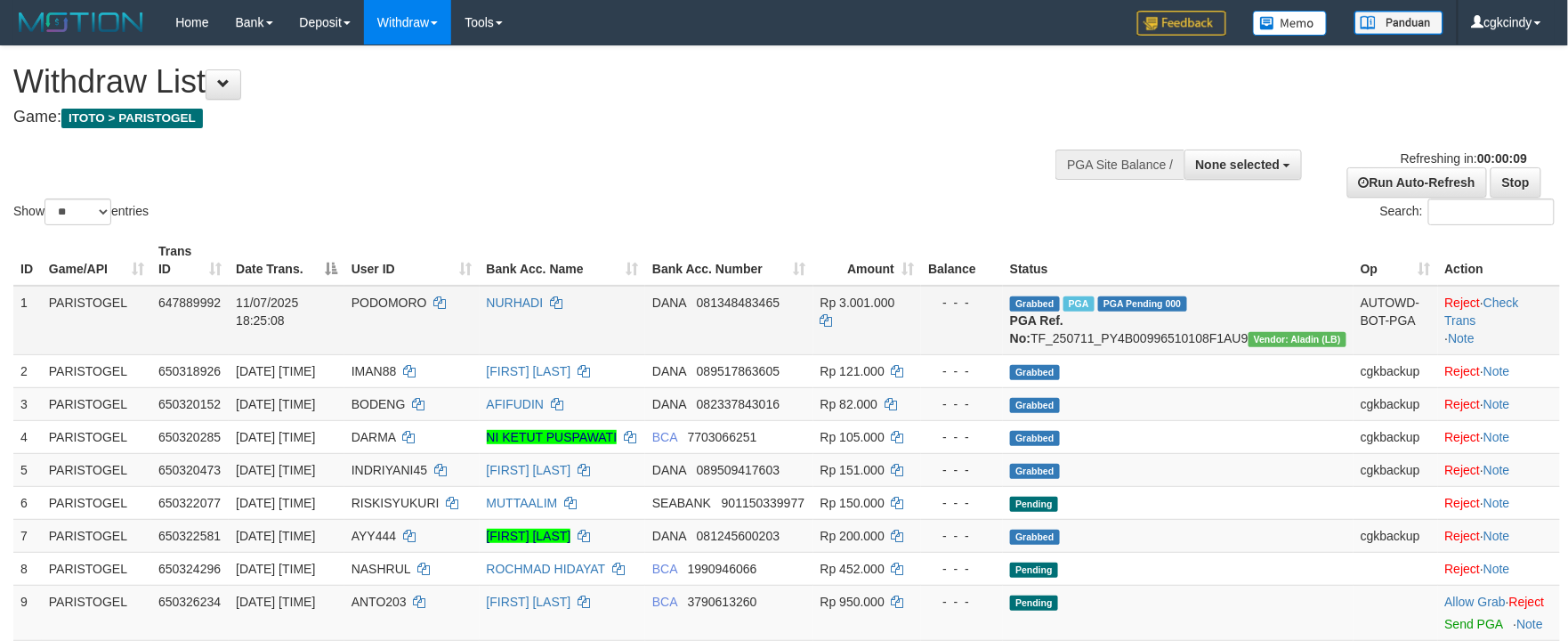 click on "Grabbed   PGA   PGA Pending 000 PGA Ref. No:  TF_250711_PY4B00996510108F1AU9  Vendor: Aladin (LB)" at bounding box center [1178, 320] 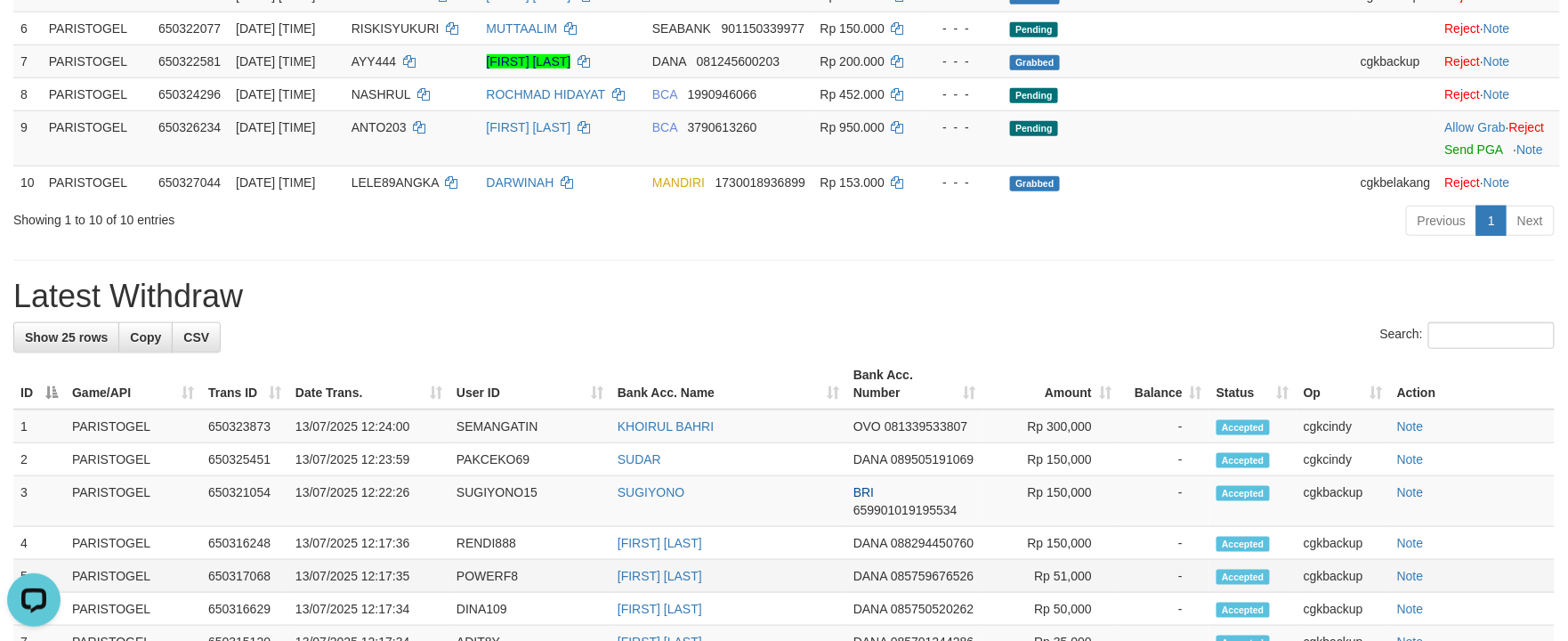 scroll, scrollTop: 0, scrollLeft: 0, axis: both 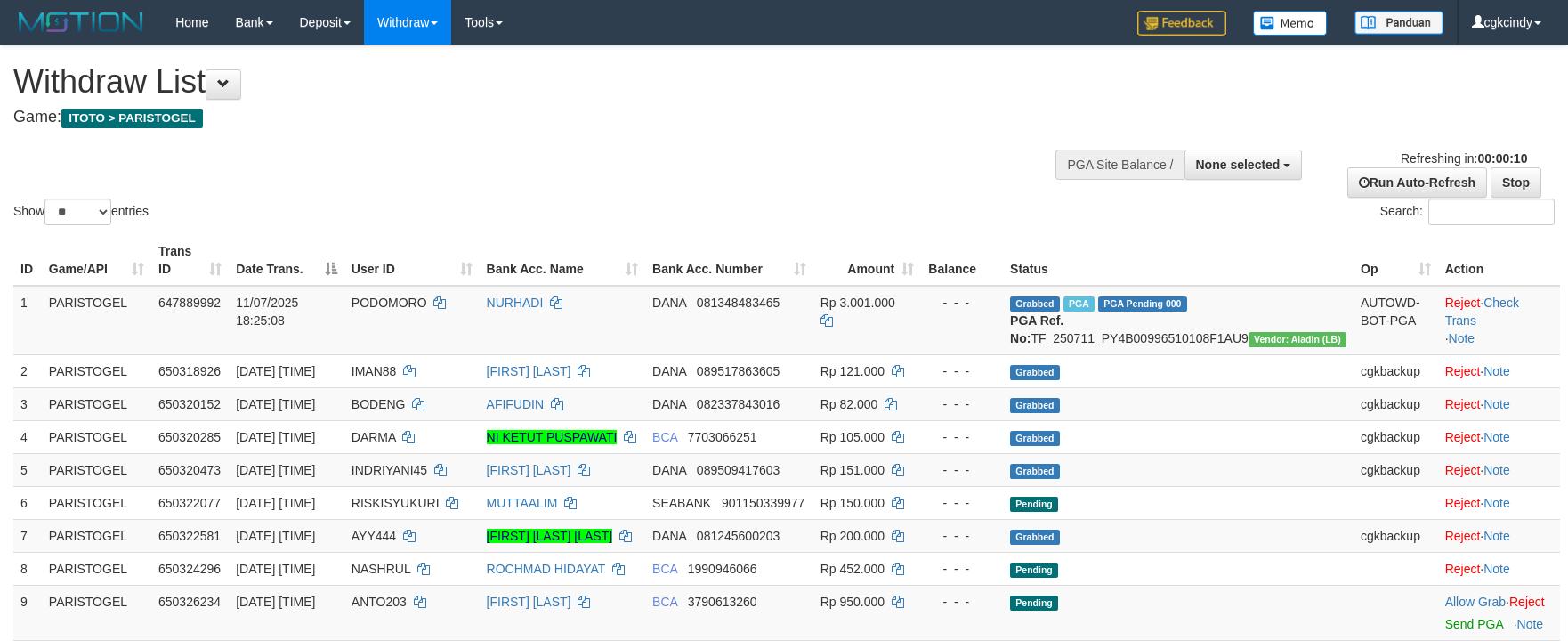 select 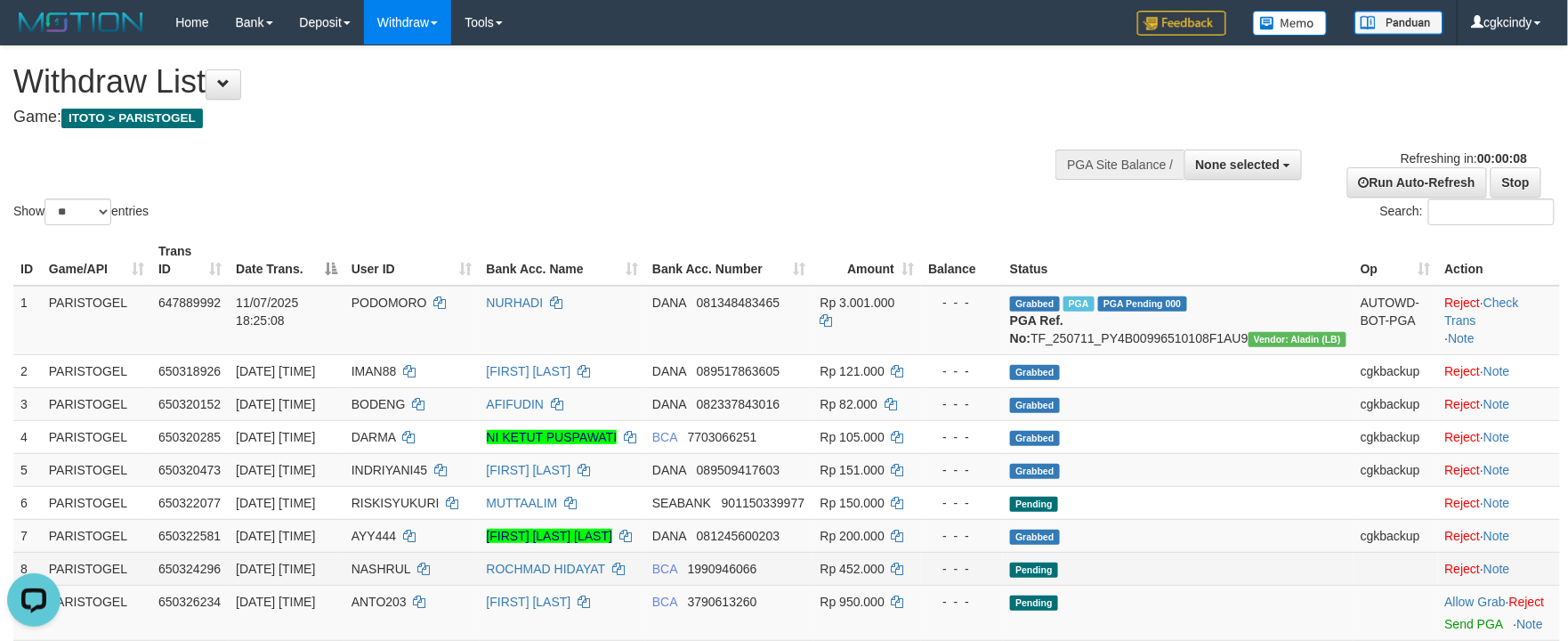 scroll, scrollTop: 0, scrollLeft: 0, axis: both 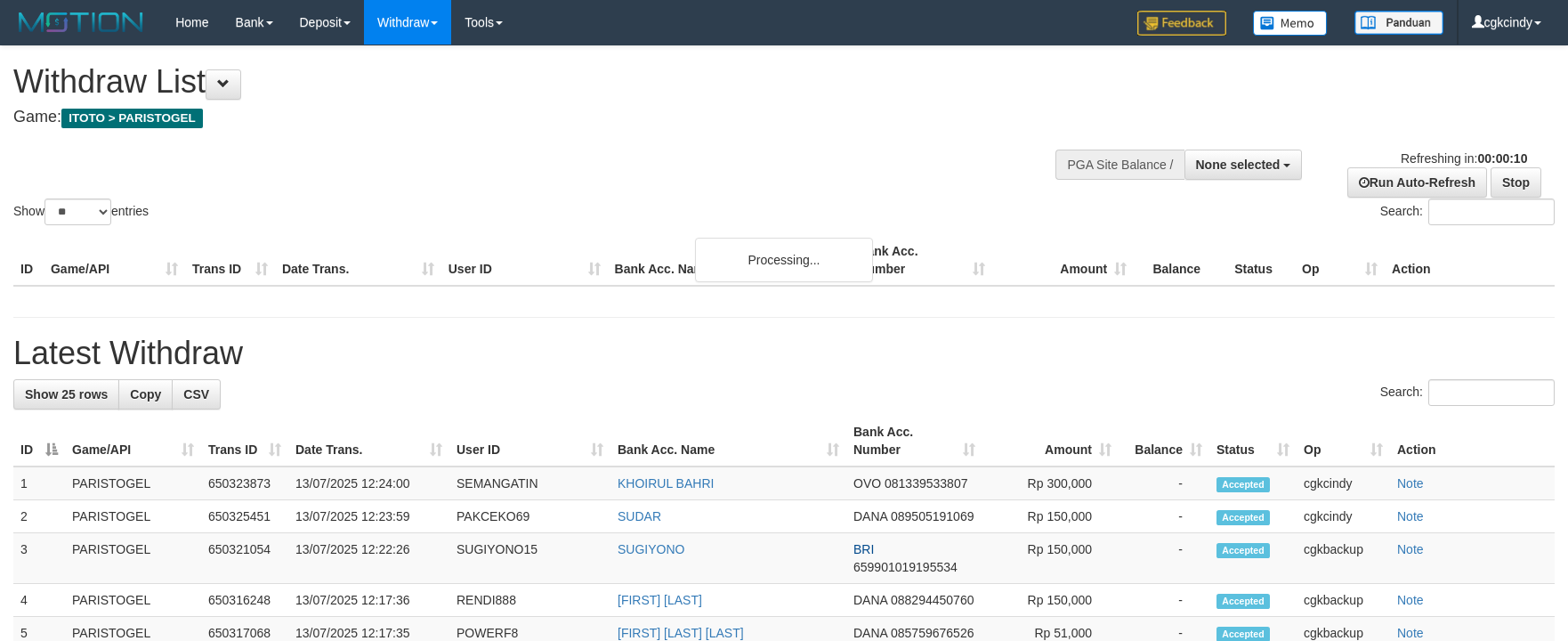 select 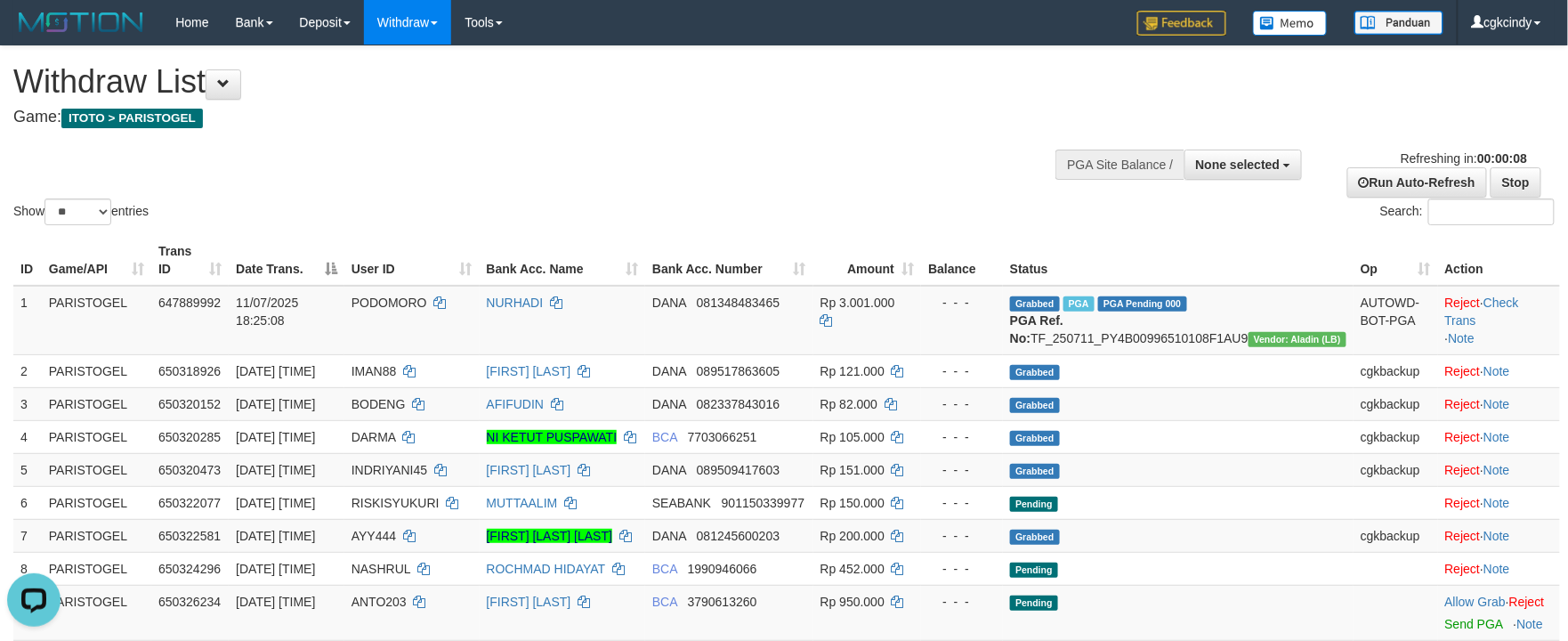 scroll, scrollTop: 0, scrollLeft: 0, axis: both 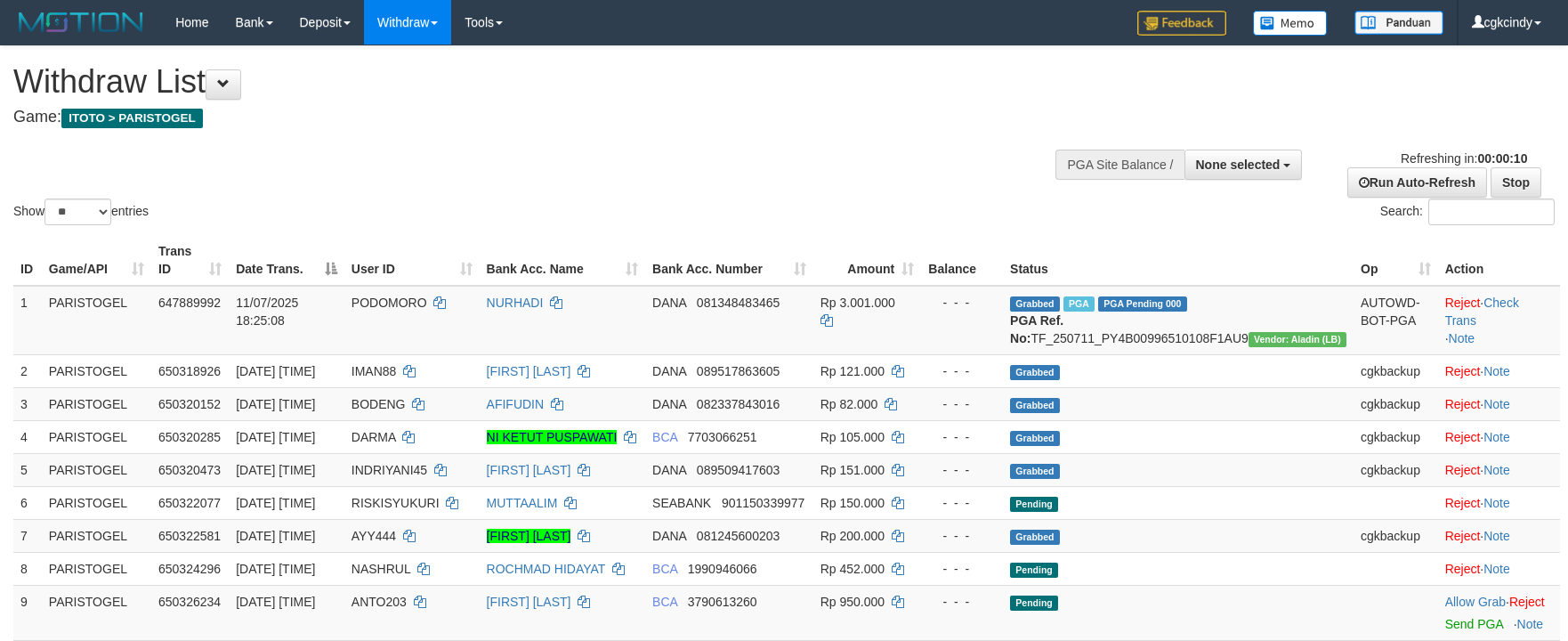 select 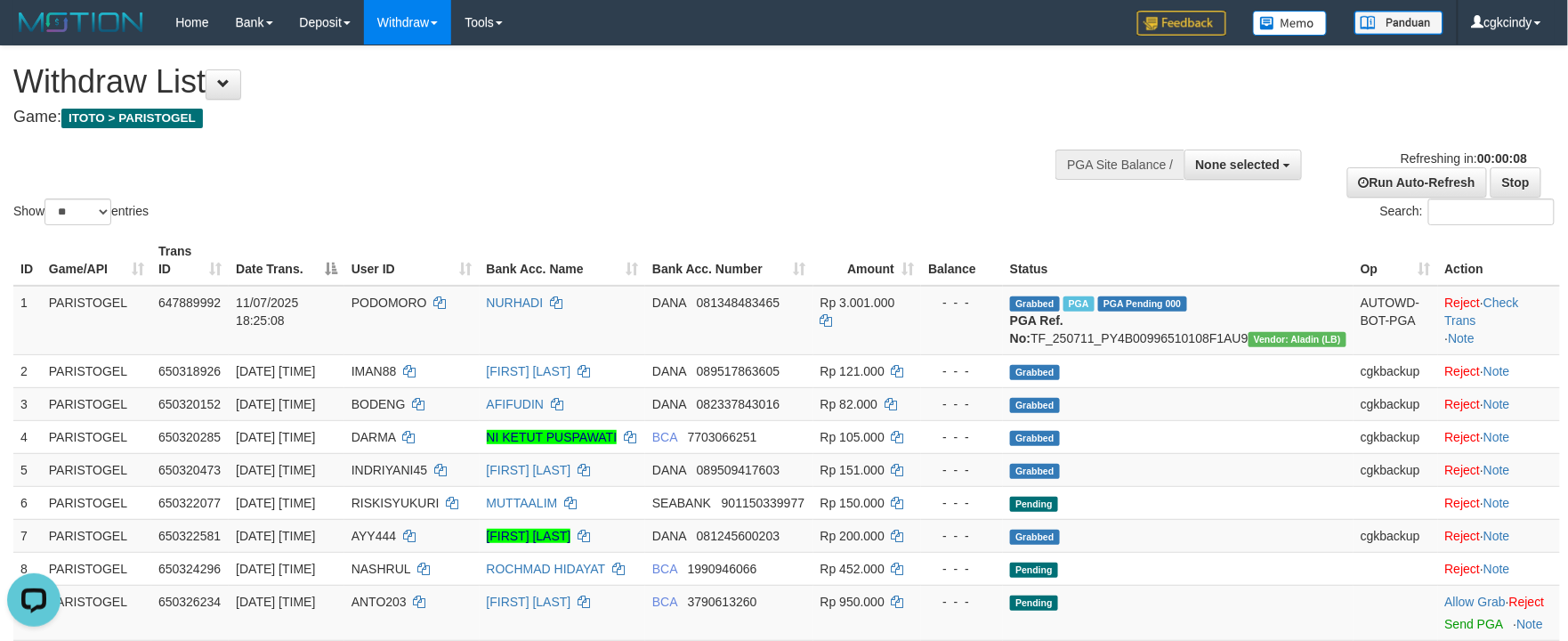 scroll, scrollTop: 0, scrollLeft: 0, axis: both 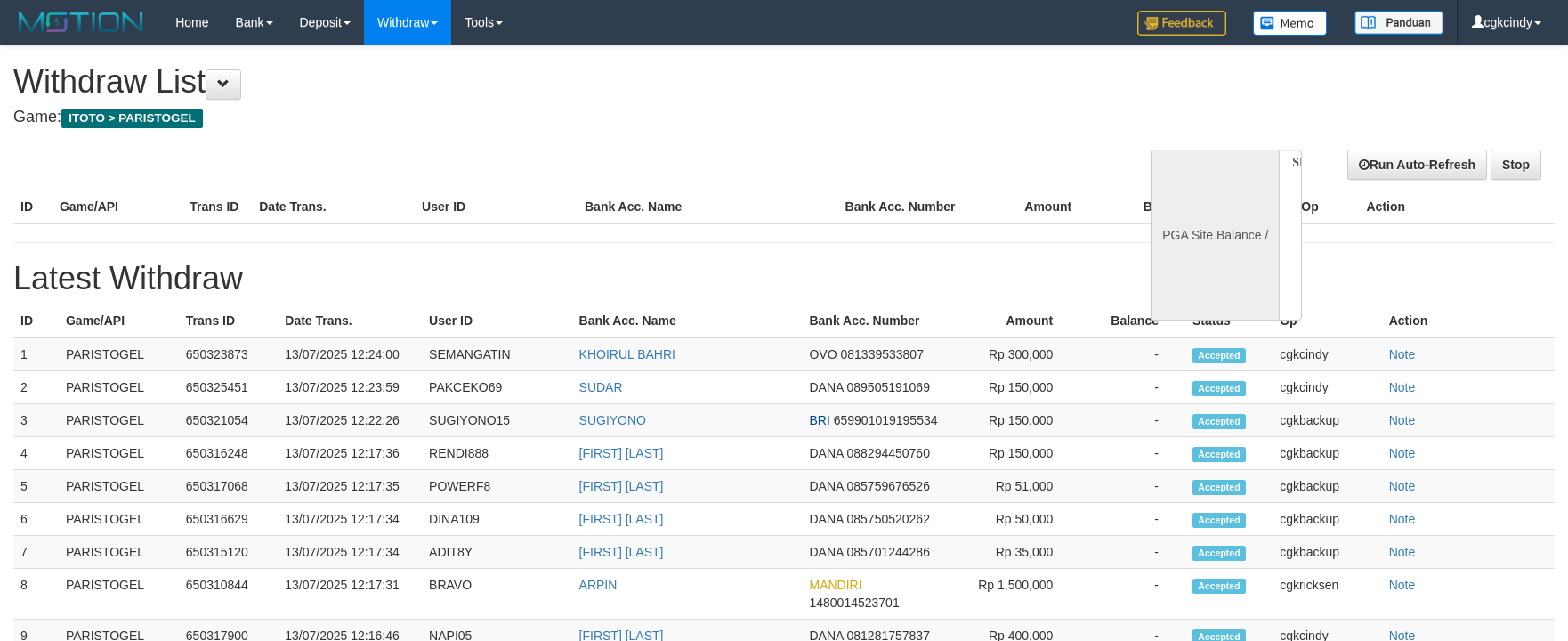 select 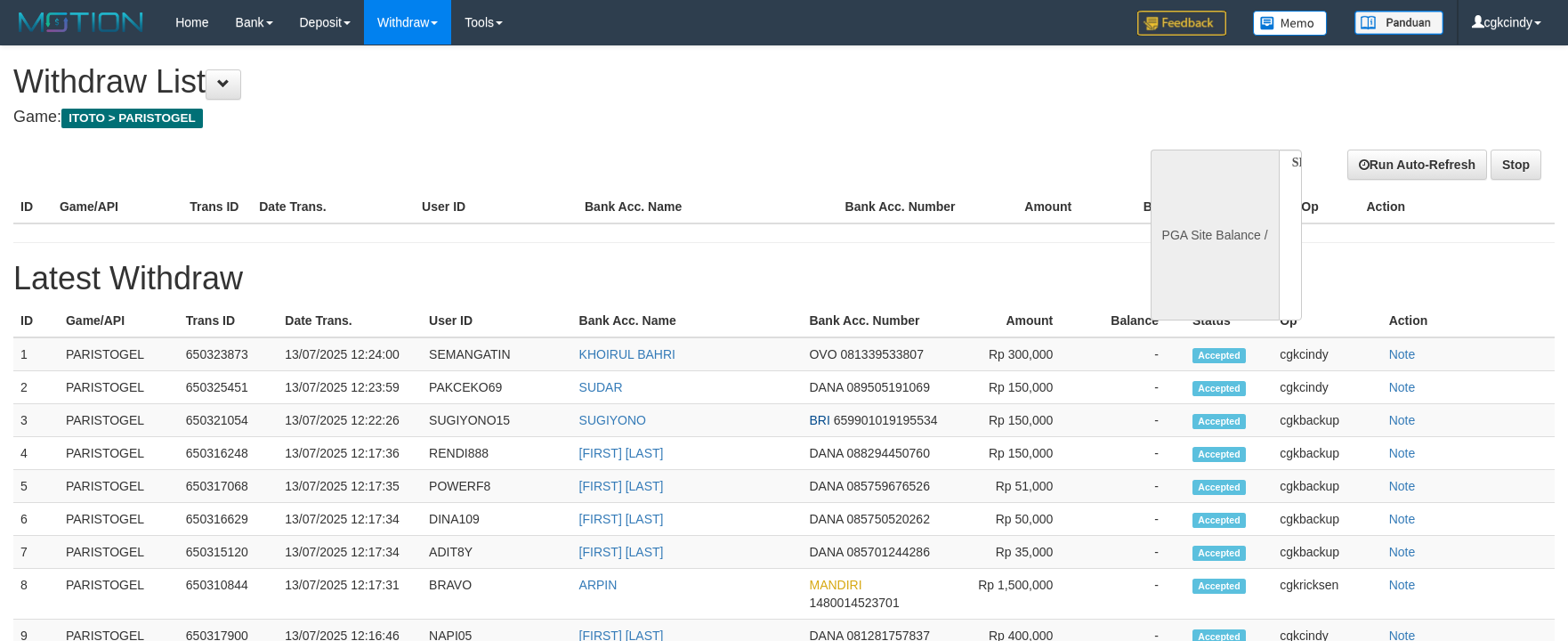 scroll, scrollTop: 0, scrollLeft: 0, axis: both 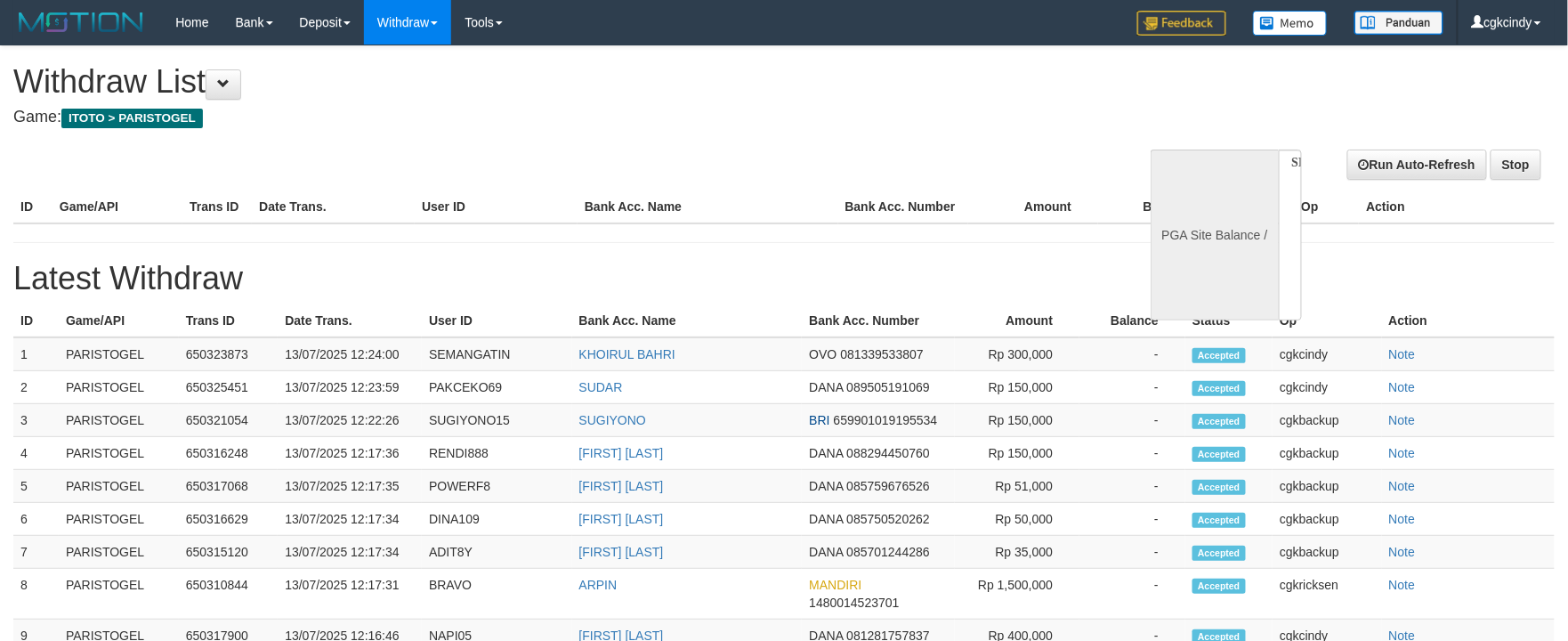 select on "**" 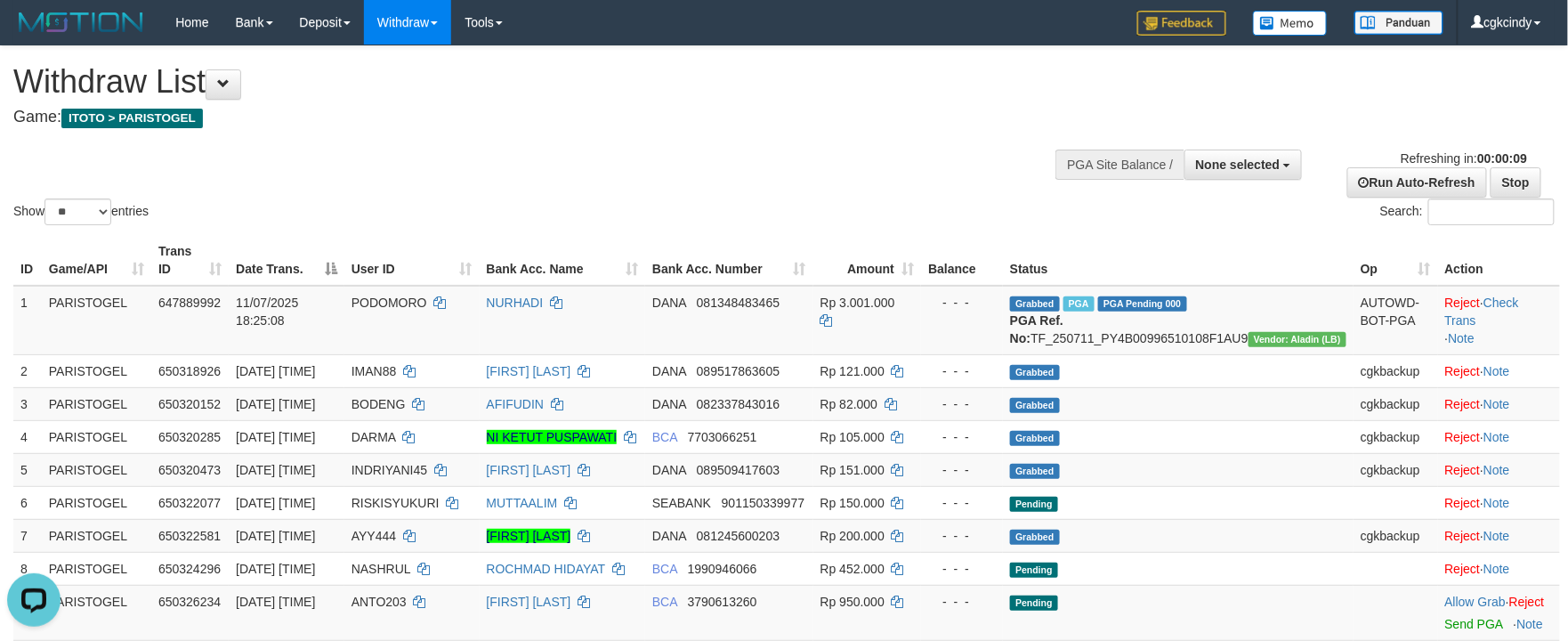 scroll, scrollTop: 0, scrollLeft: 0, axis: both 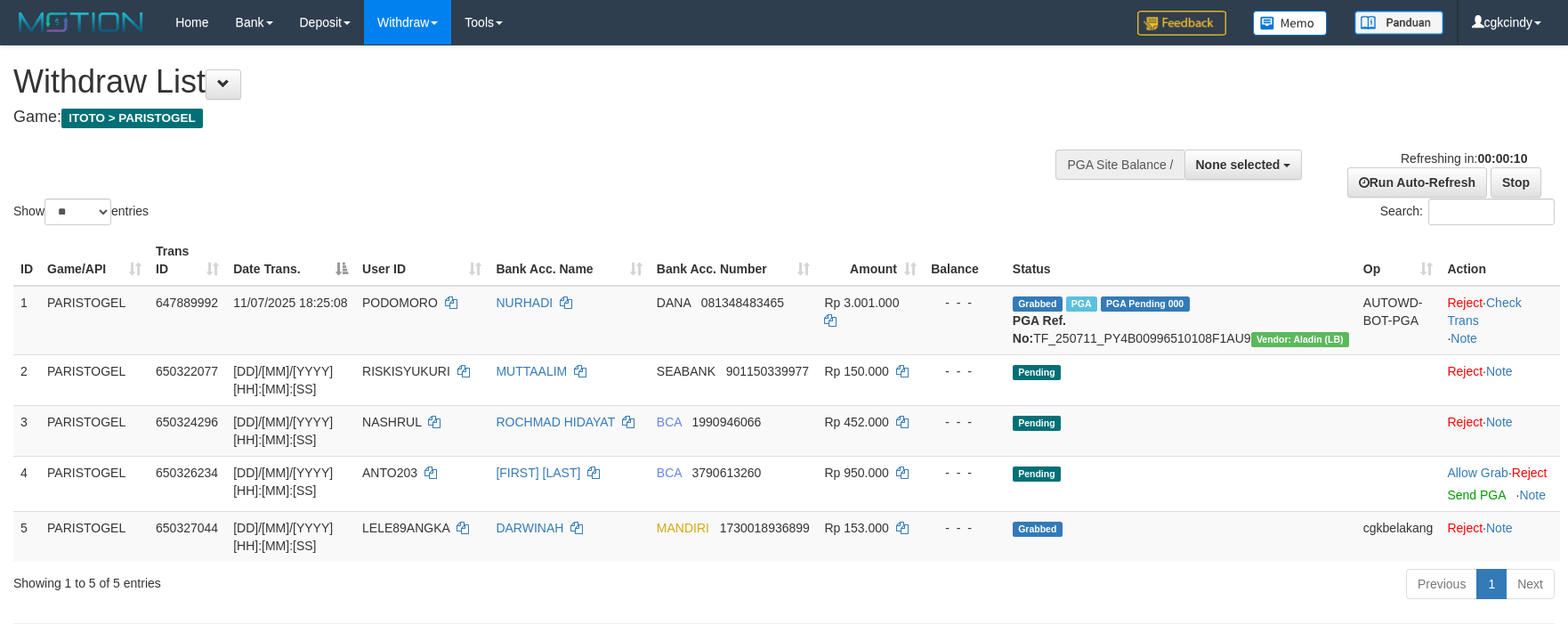 select 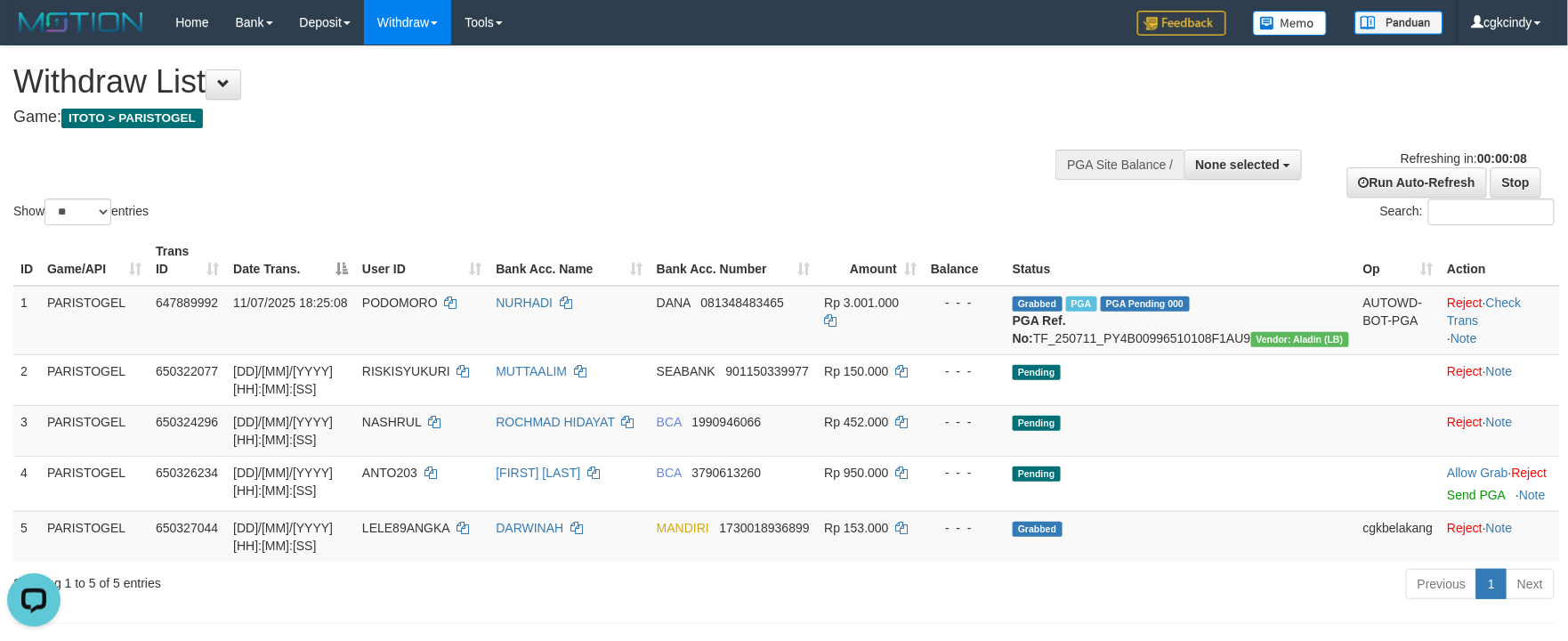 scroll, scrollTop: 0, scrollLeft: 0, axis: both 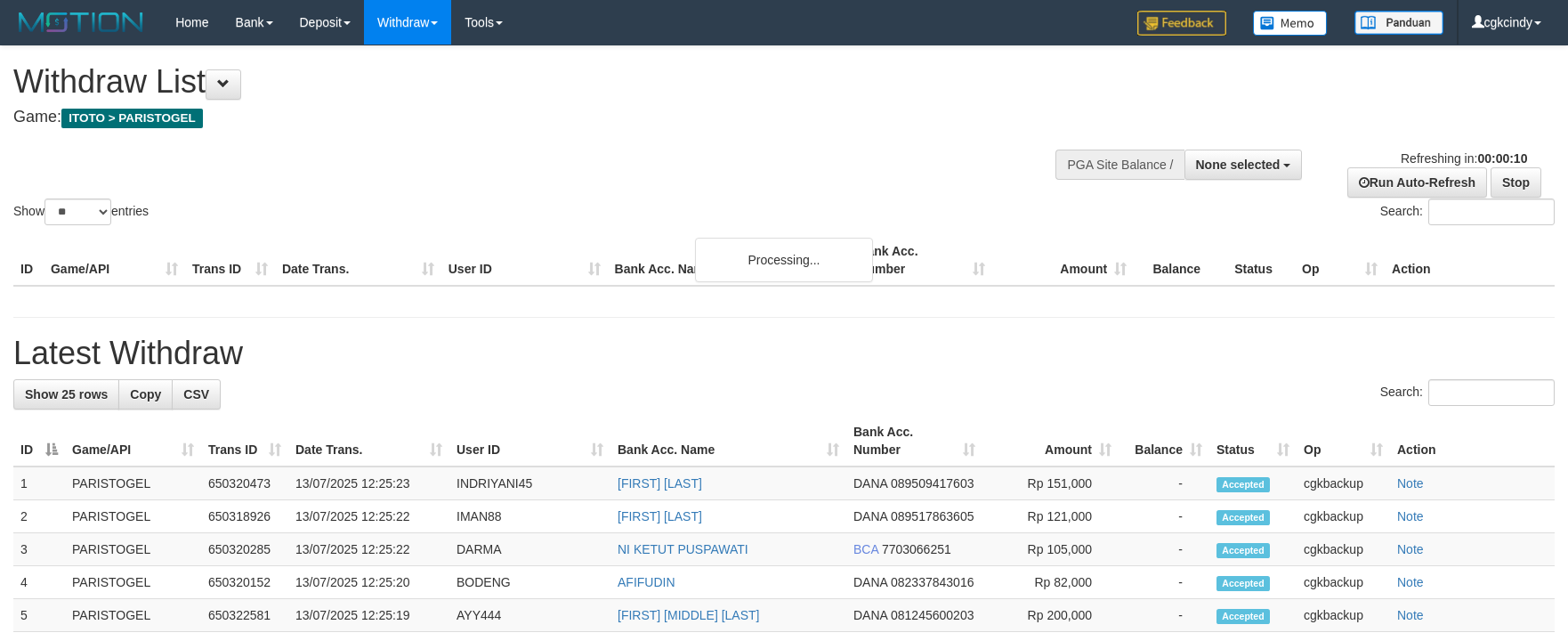 select 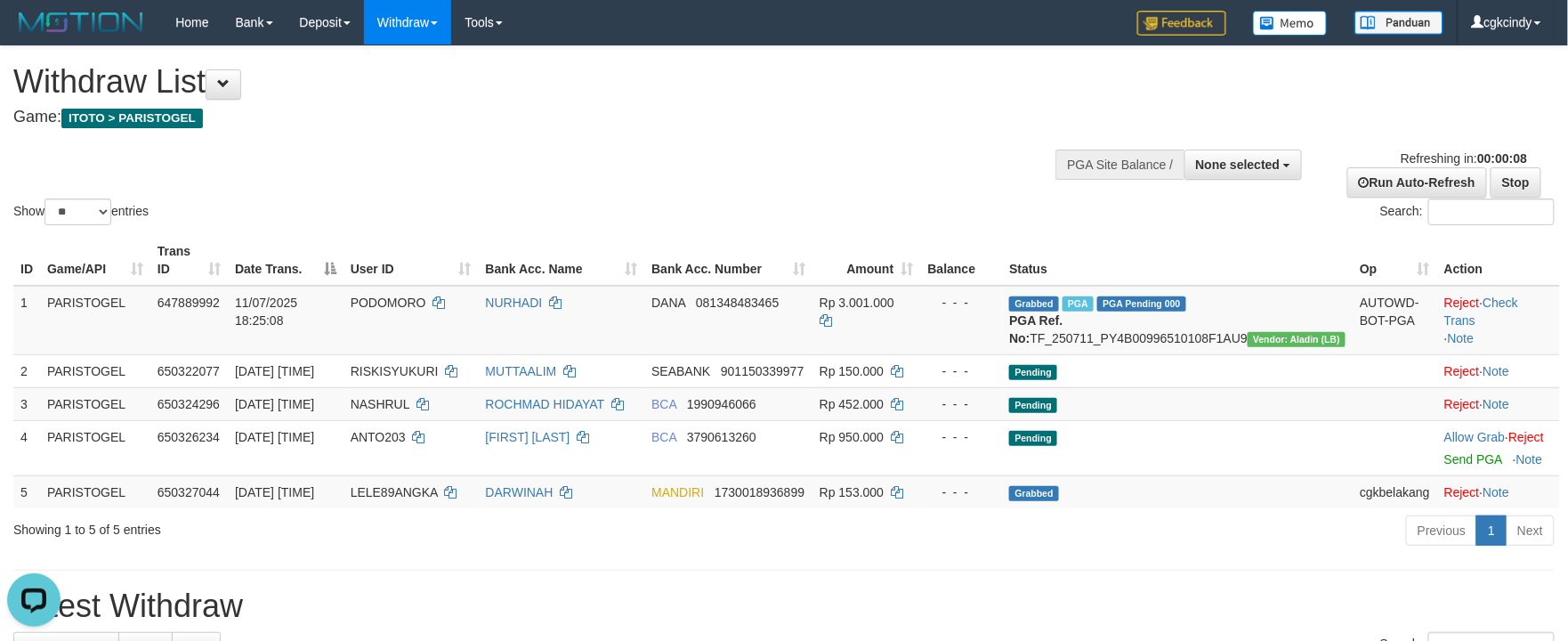 scroll, scrollTop: 0, scrollLeft: 0, axis: both 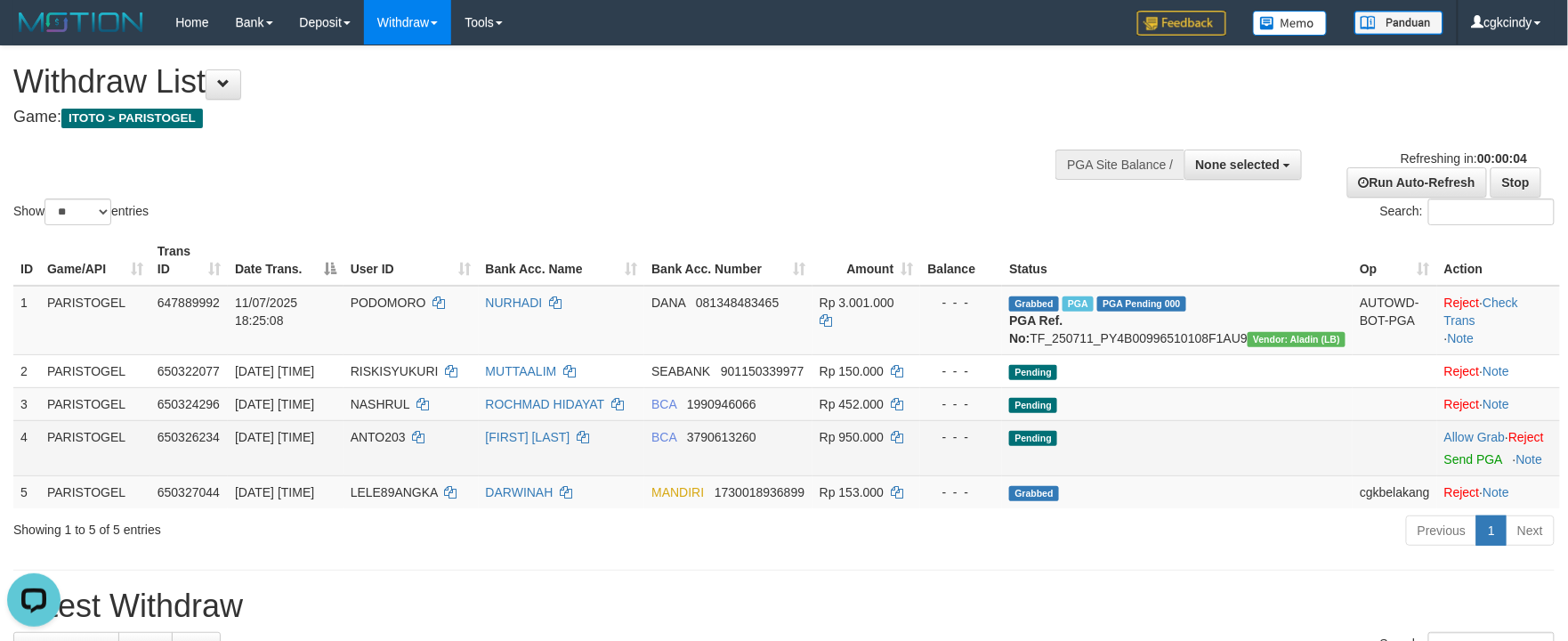 click on "[FIRST] [LAST]" at bounding box center (562, 448) 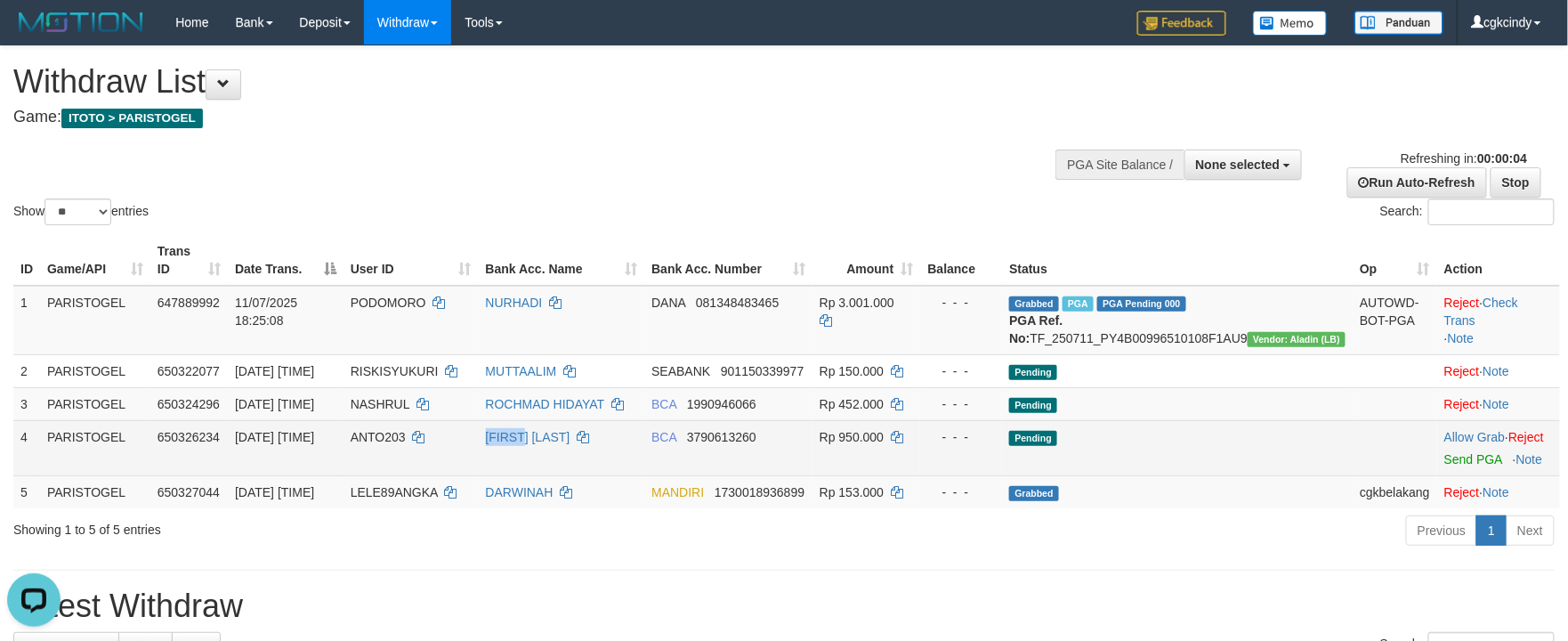 click on "[FIRST] [LAST]" at bounding box center [562, 448] 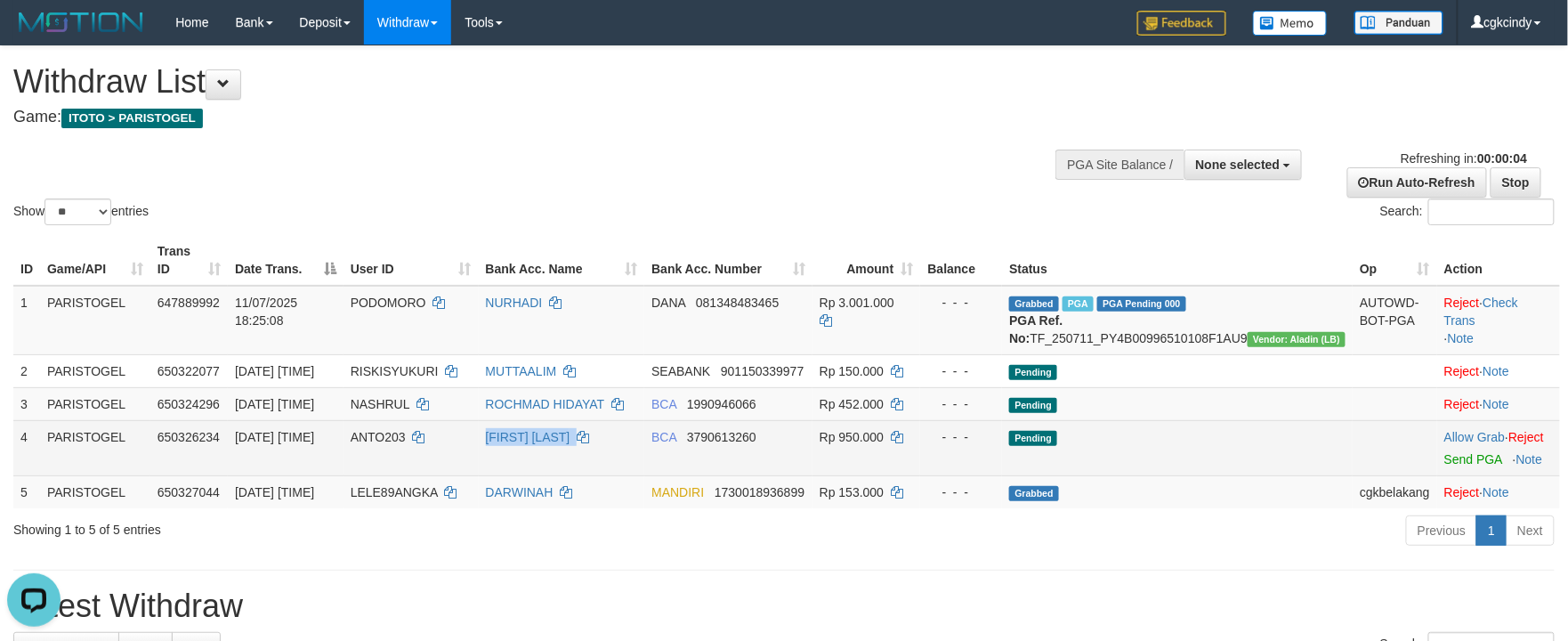 click on "[FIRST] [LAST]" at bounding box center [562, 448] 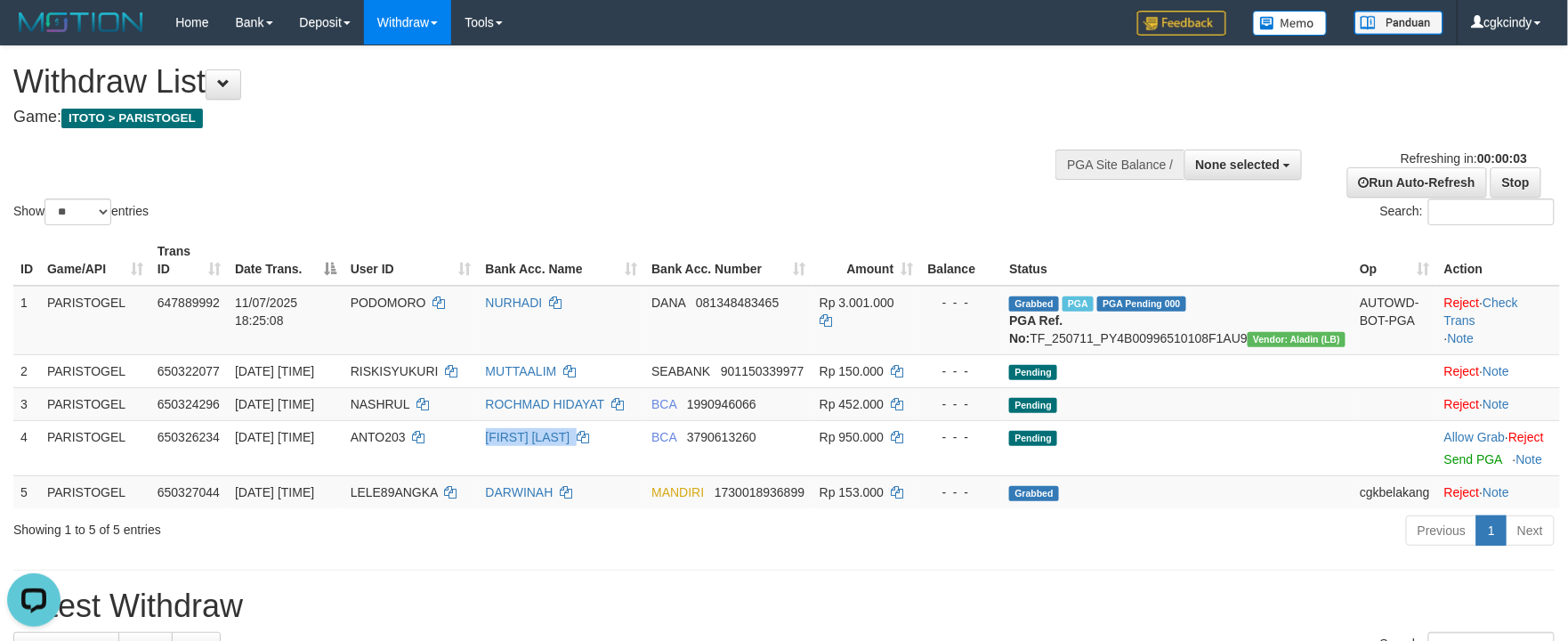 copy on "[FIRST] [LAST]" 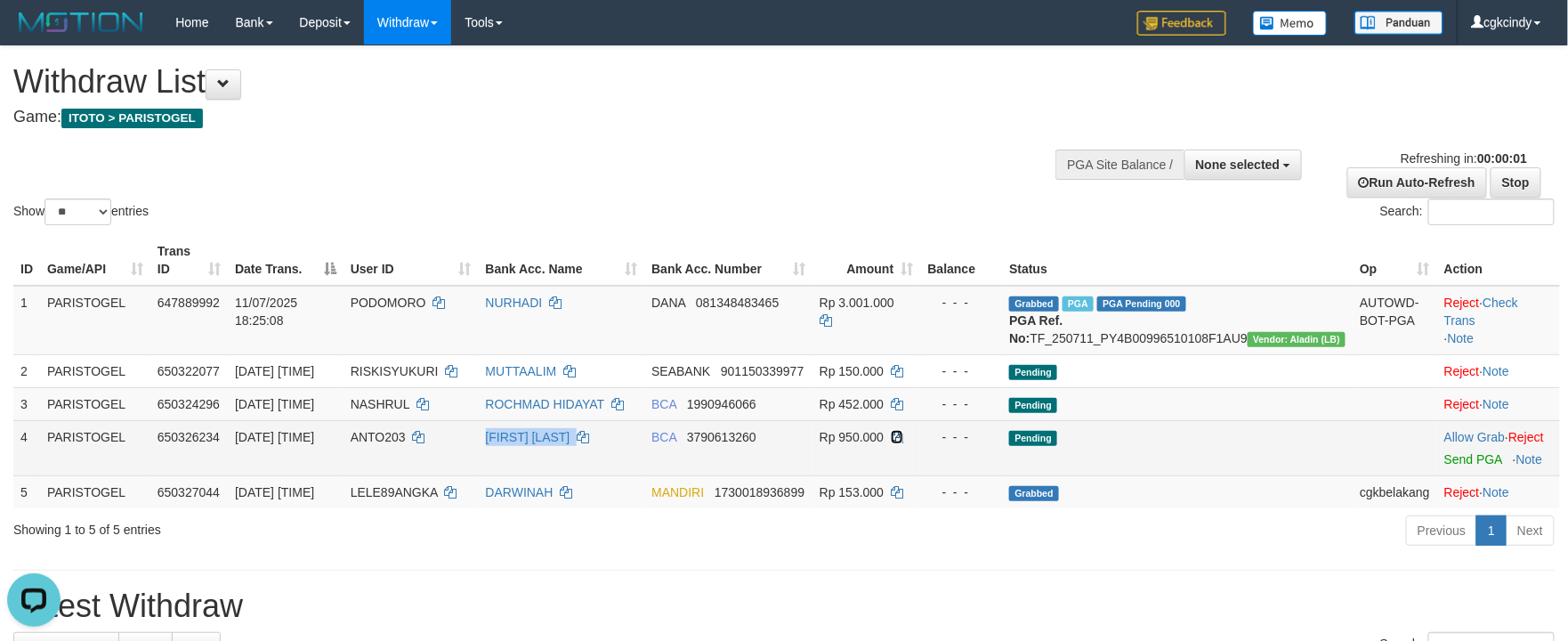 click at bounding box center [897, 437] 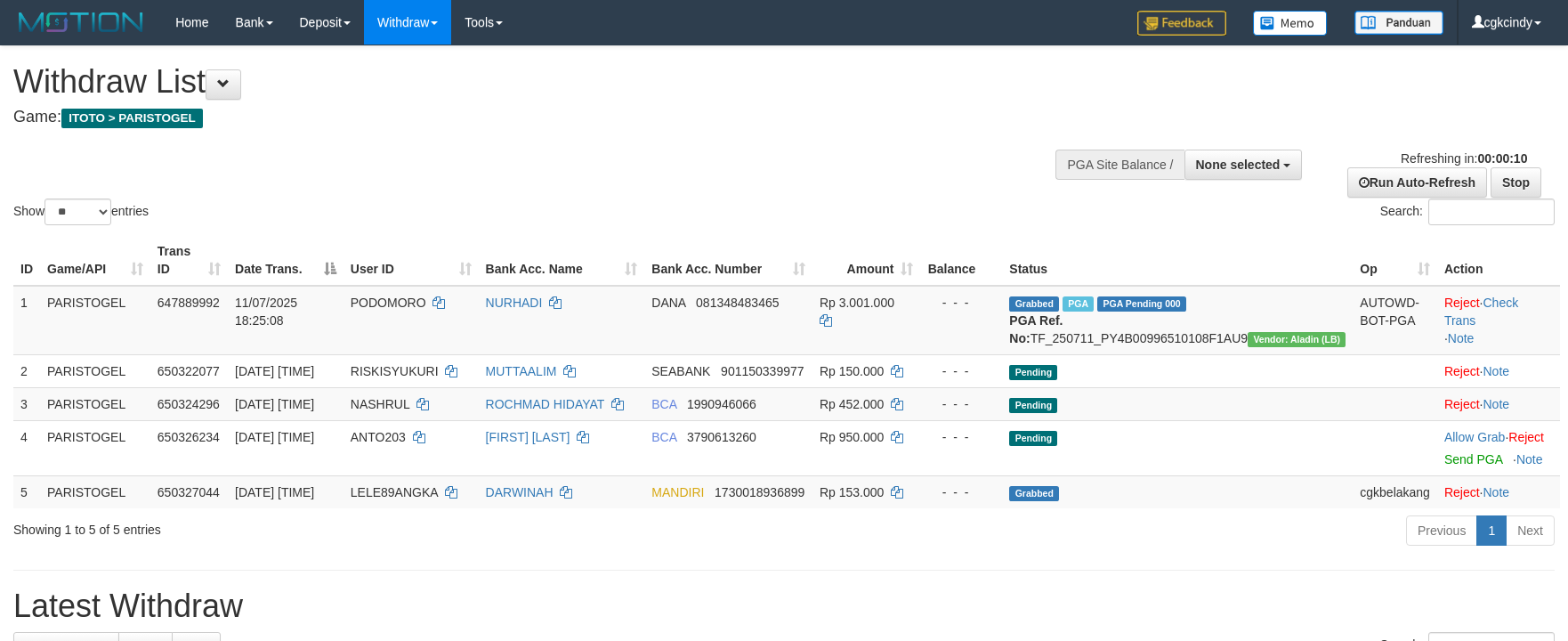 select 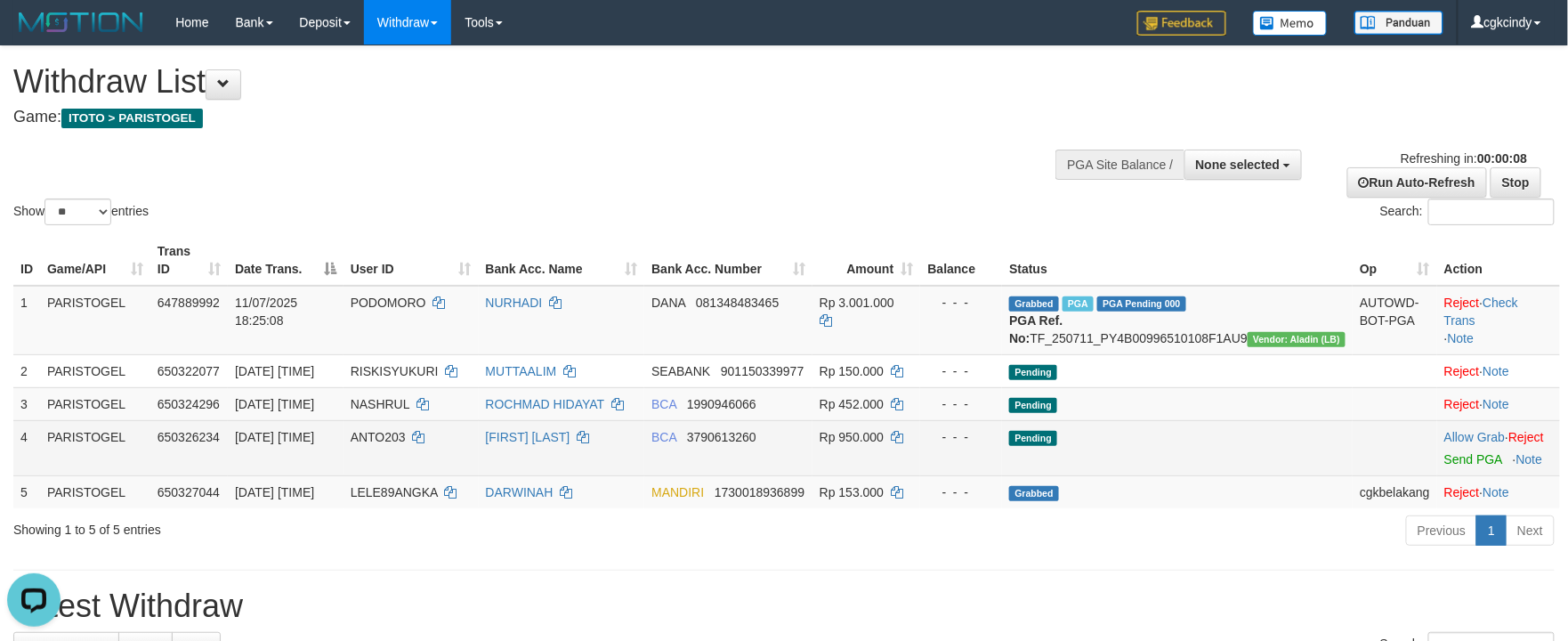 scroll, scrollTop: 0, scrollLeft: 0, axis: both 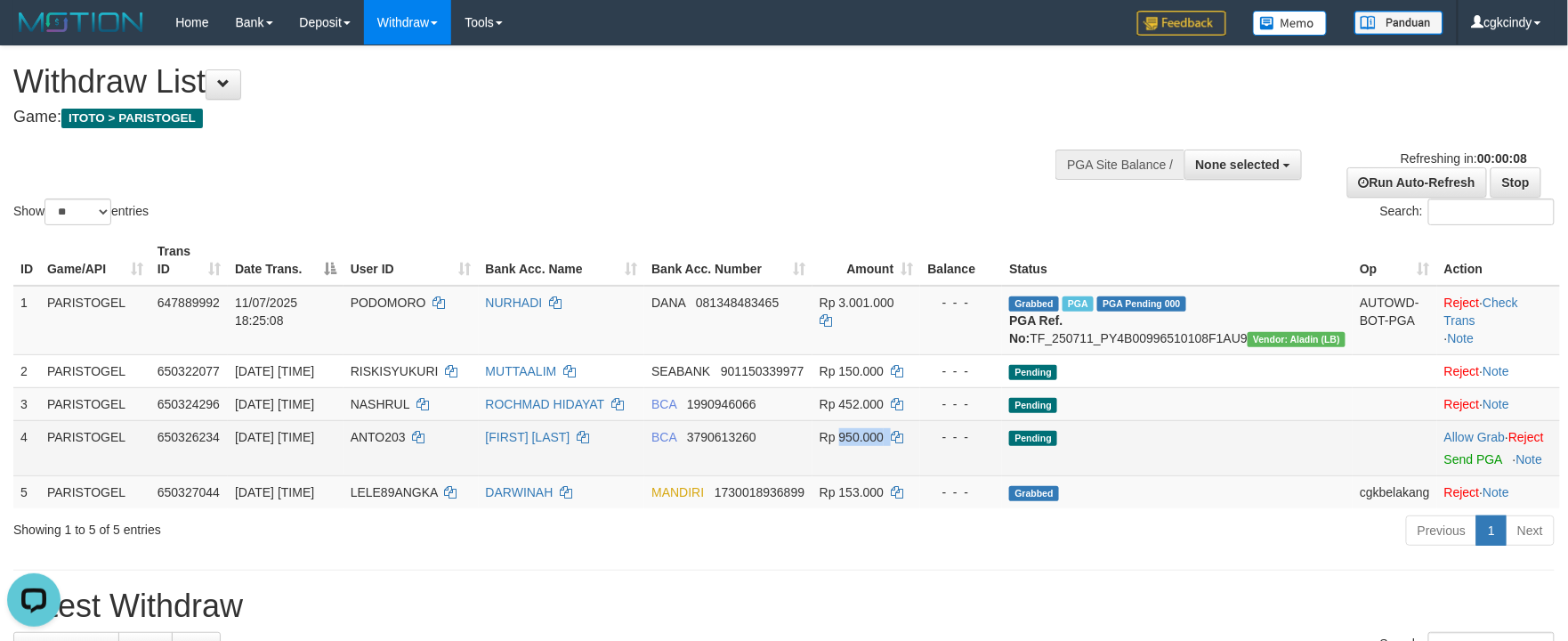 click on "Rp 950.000" at bounding box center (852, 437) 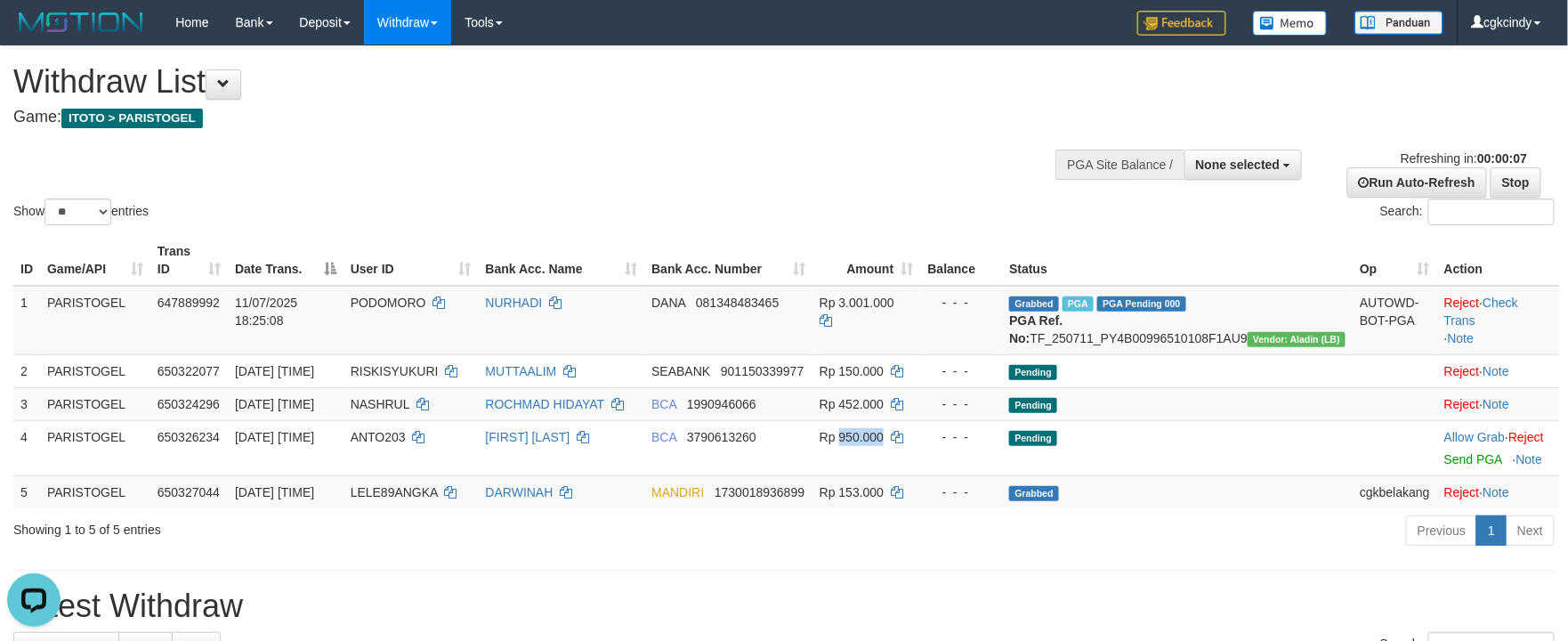 copy on "950.000" 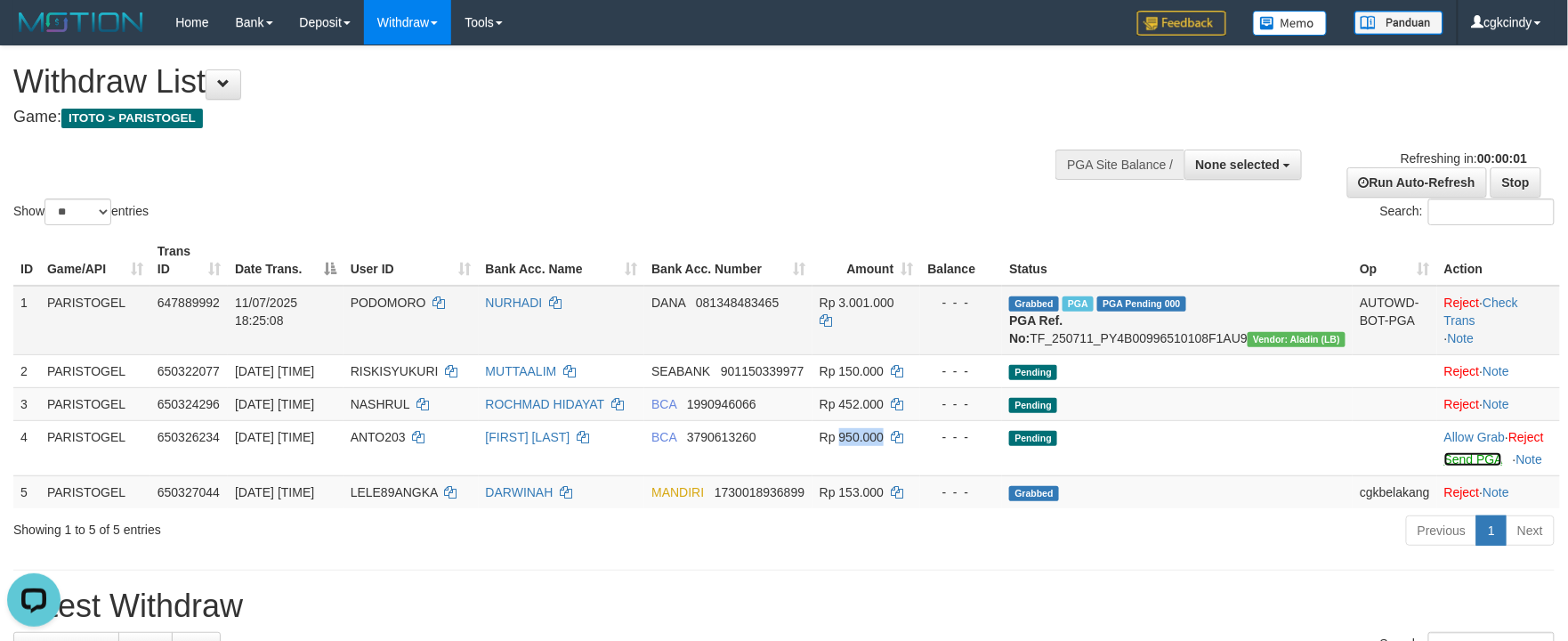 drag, startPoint x: 1461, startPoint y: 478, endPoint x: 876, endPoint y: 326, distance: 604.4245 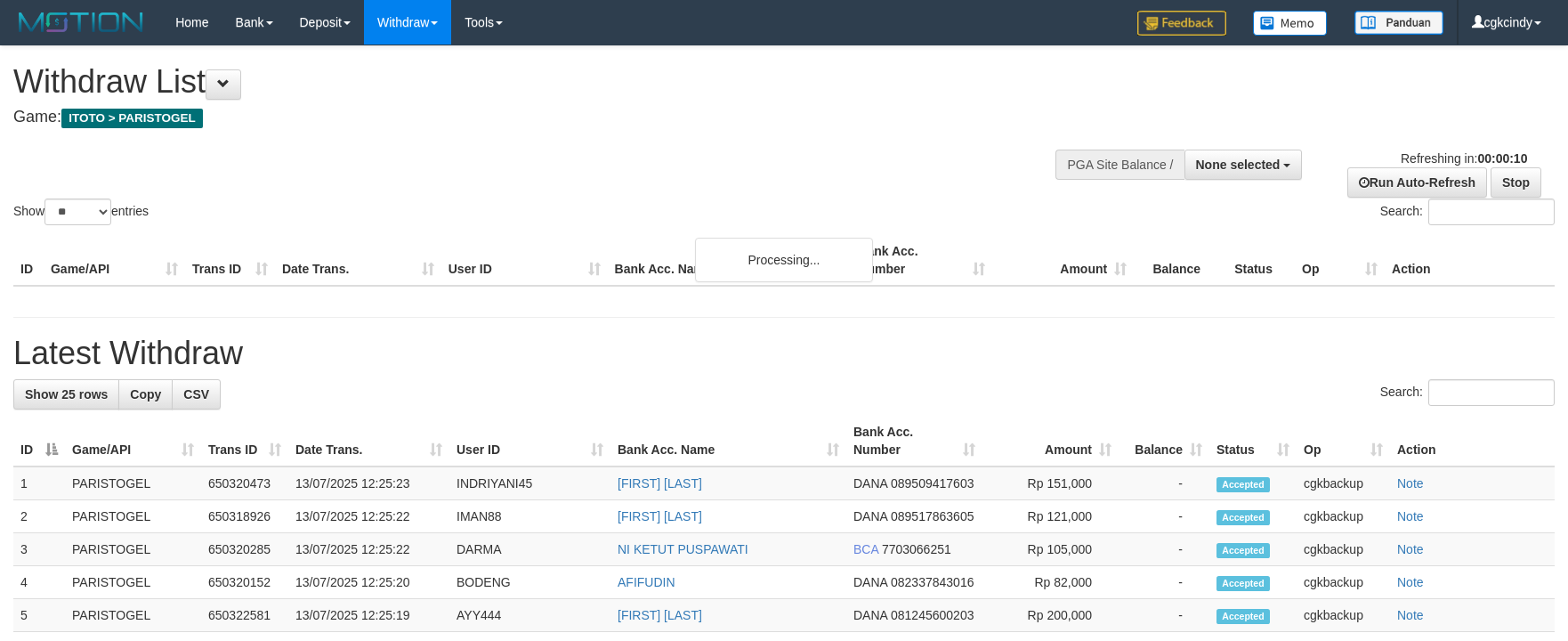 select 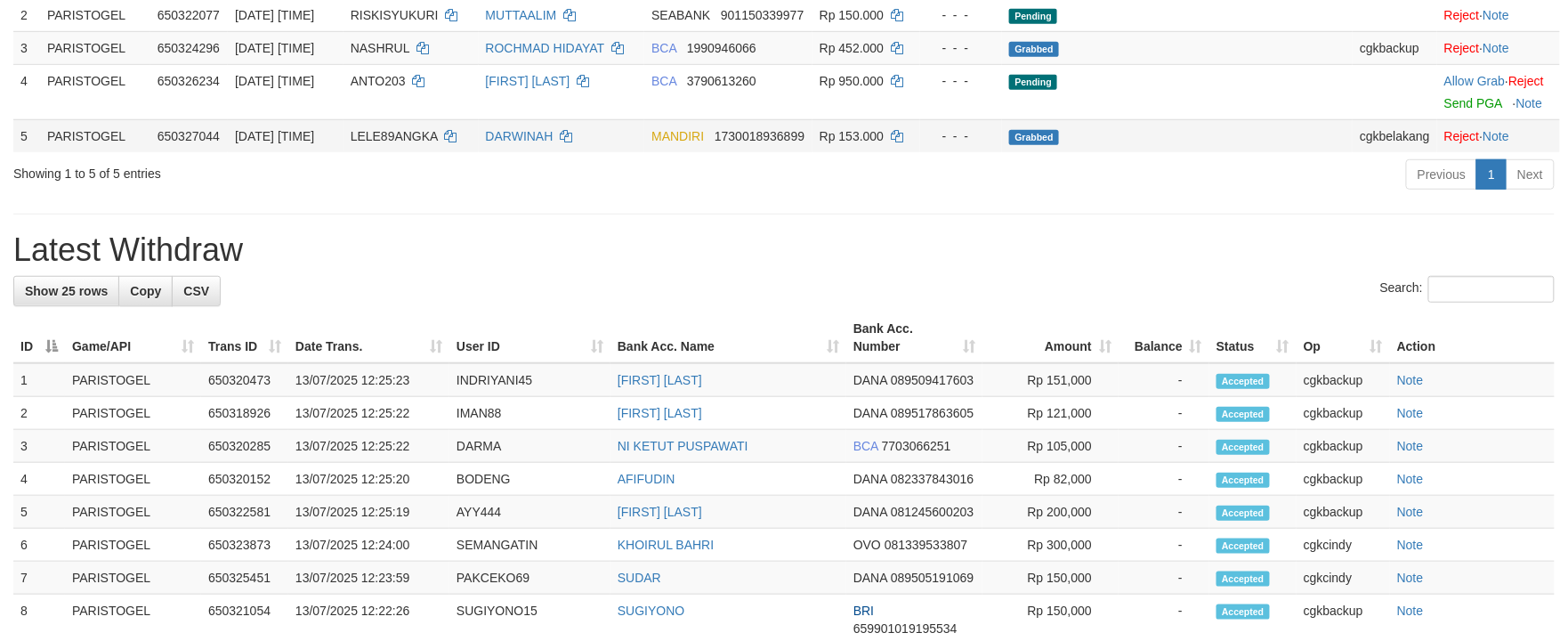 scroll, scrollTop: 118, scrollLeft: 0, axis: vertical 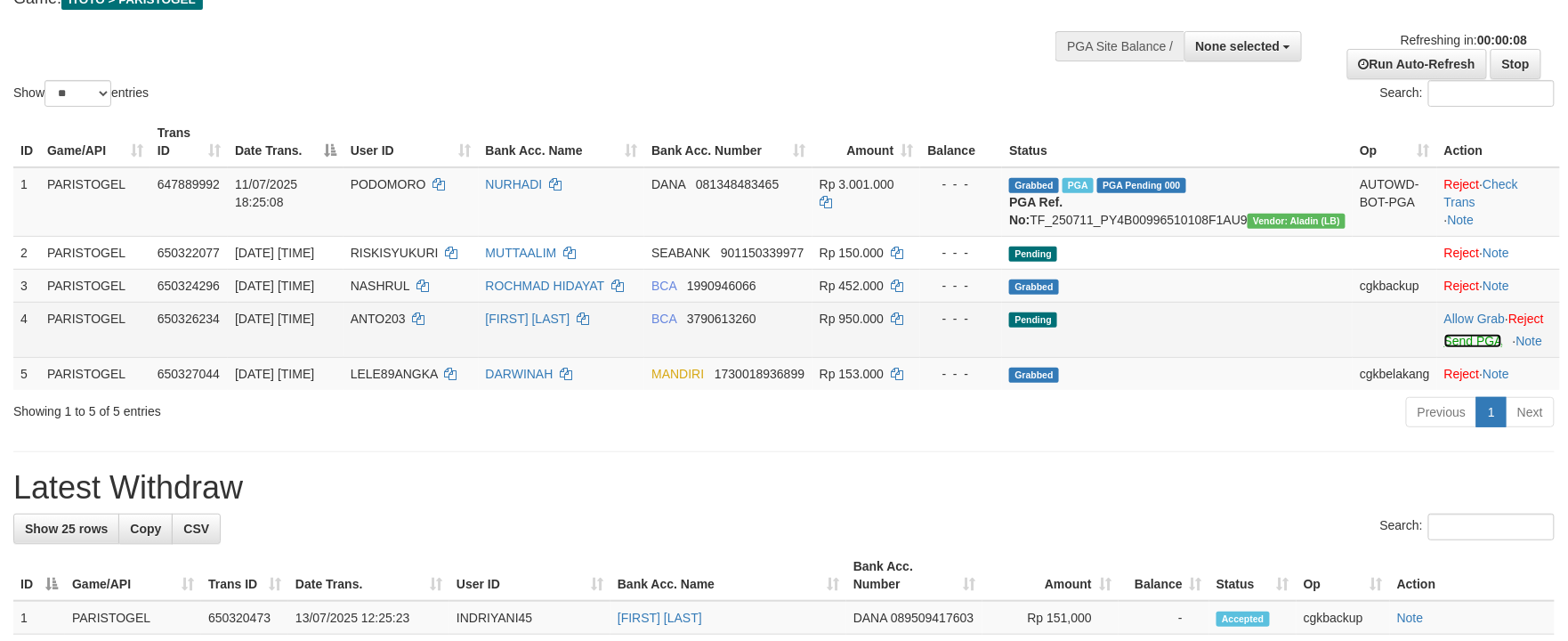 click on "Send PGA" at bounding box center [1473, 341] 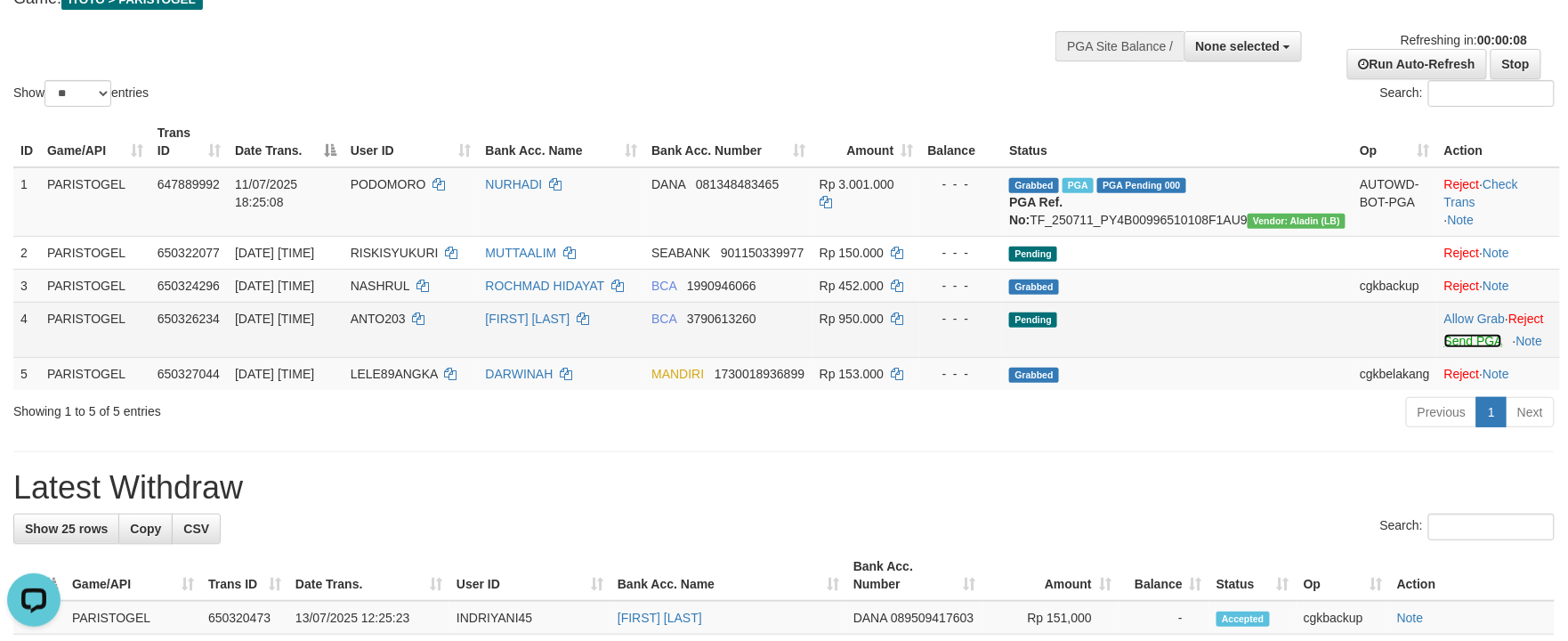 scroll, scrollTop: 0, scrollLeft: 0, axis: both 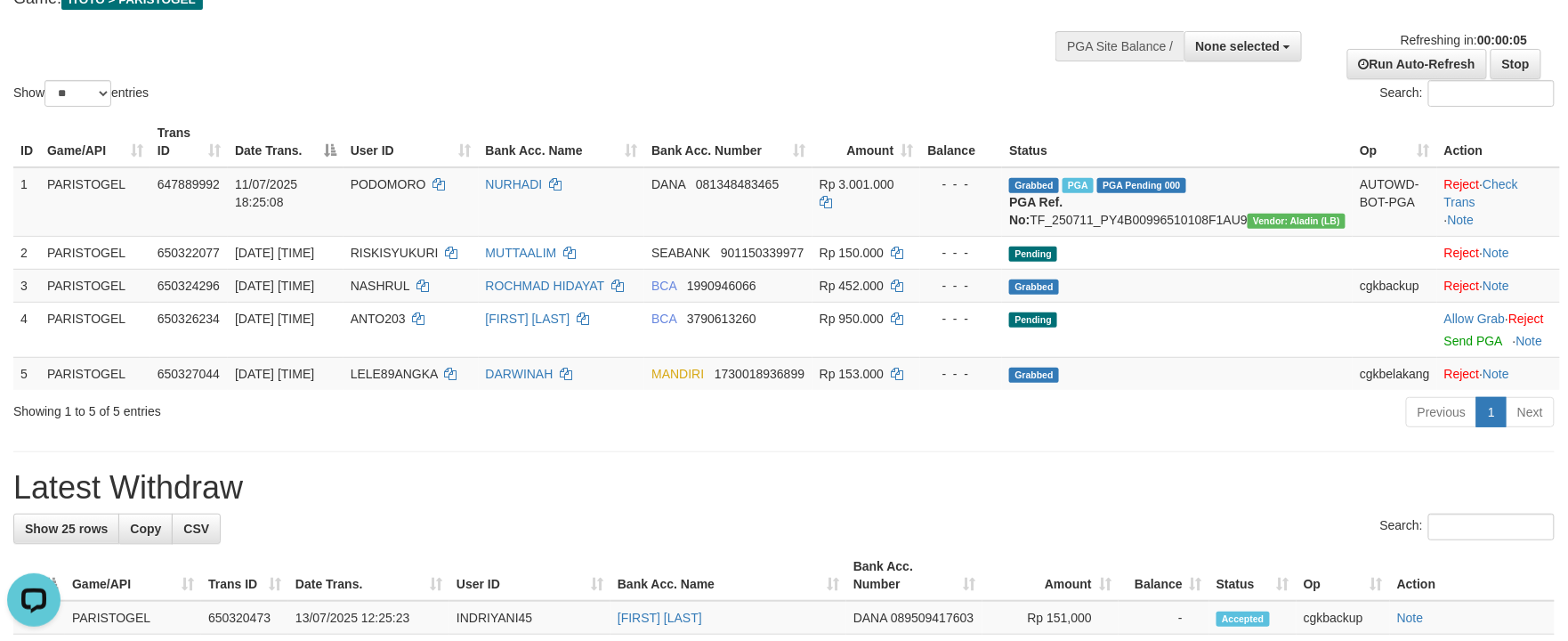click on "**********" at bounding box center (784, 780) 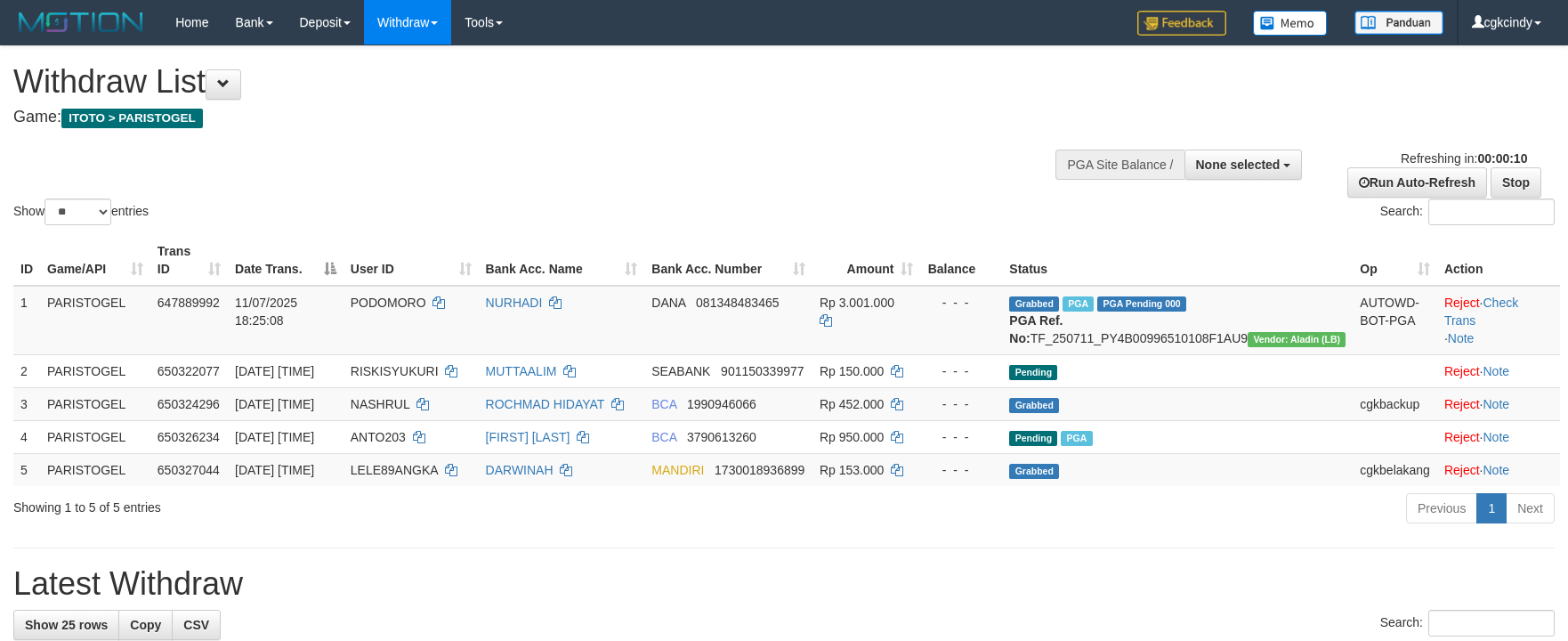 select 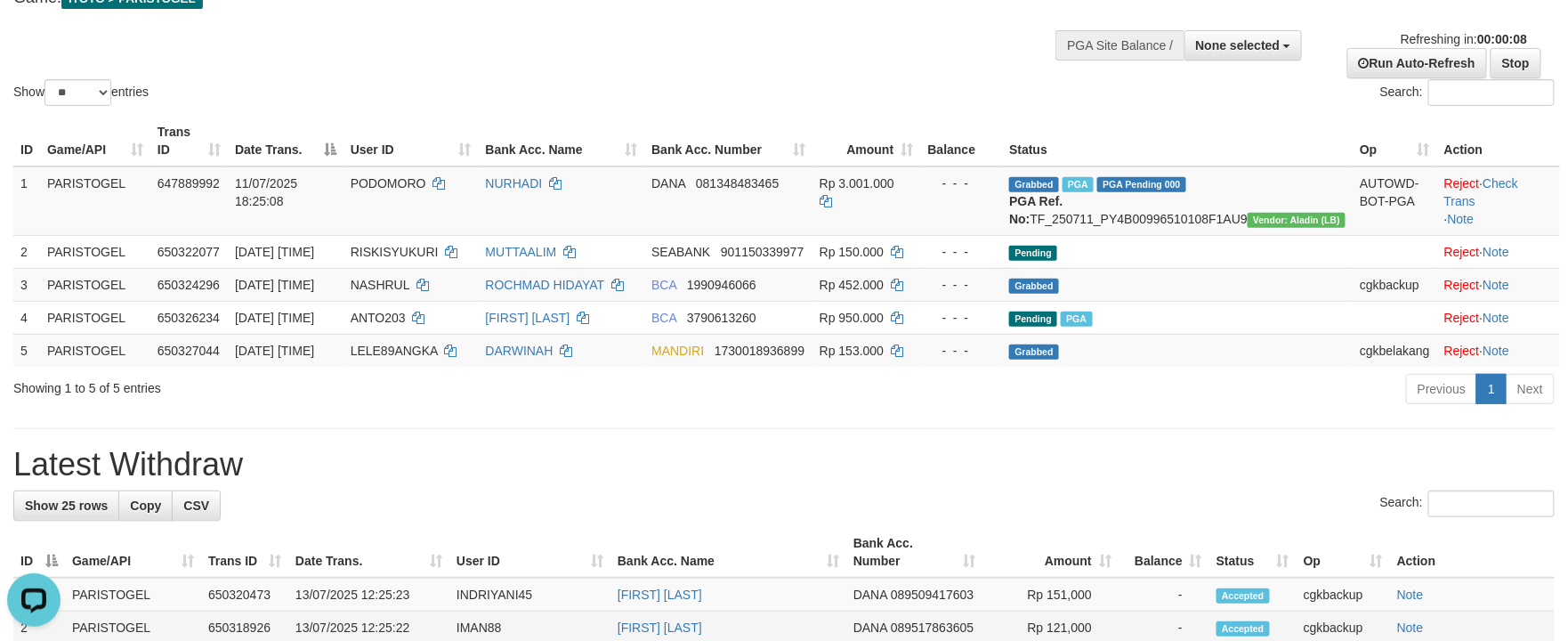scroll, scrollTop: 0, scrollLeft: 0, axis: both 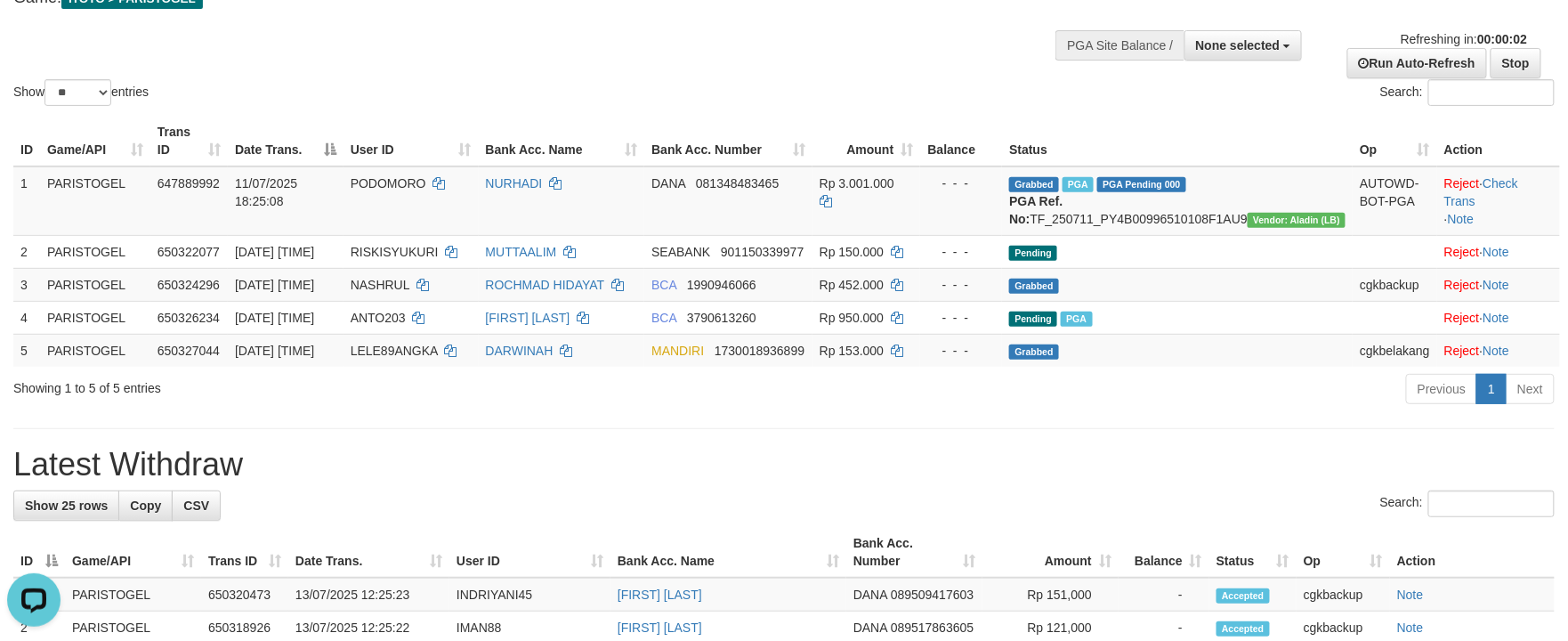 click on "Search:" at bounding box center (784, 506) 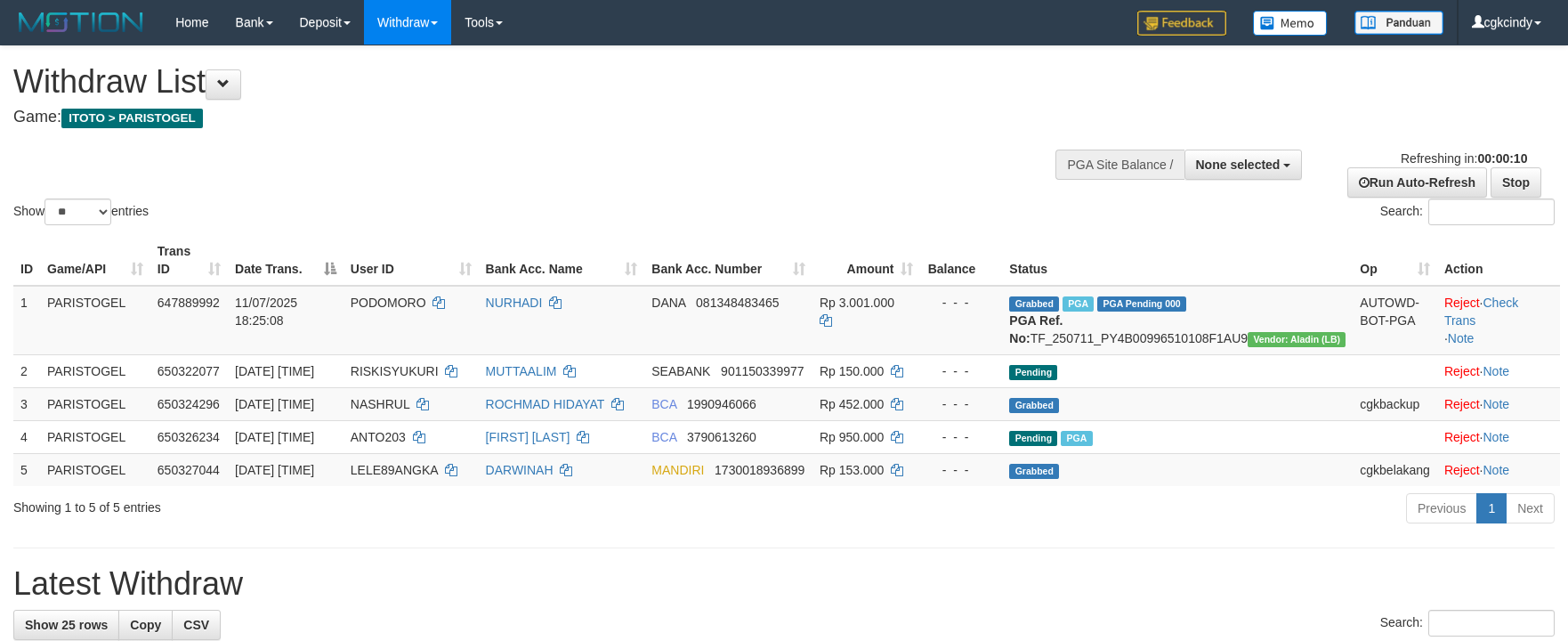 select 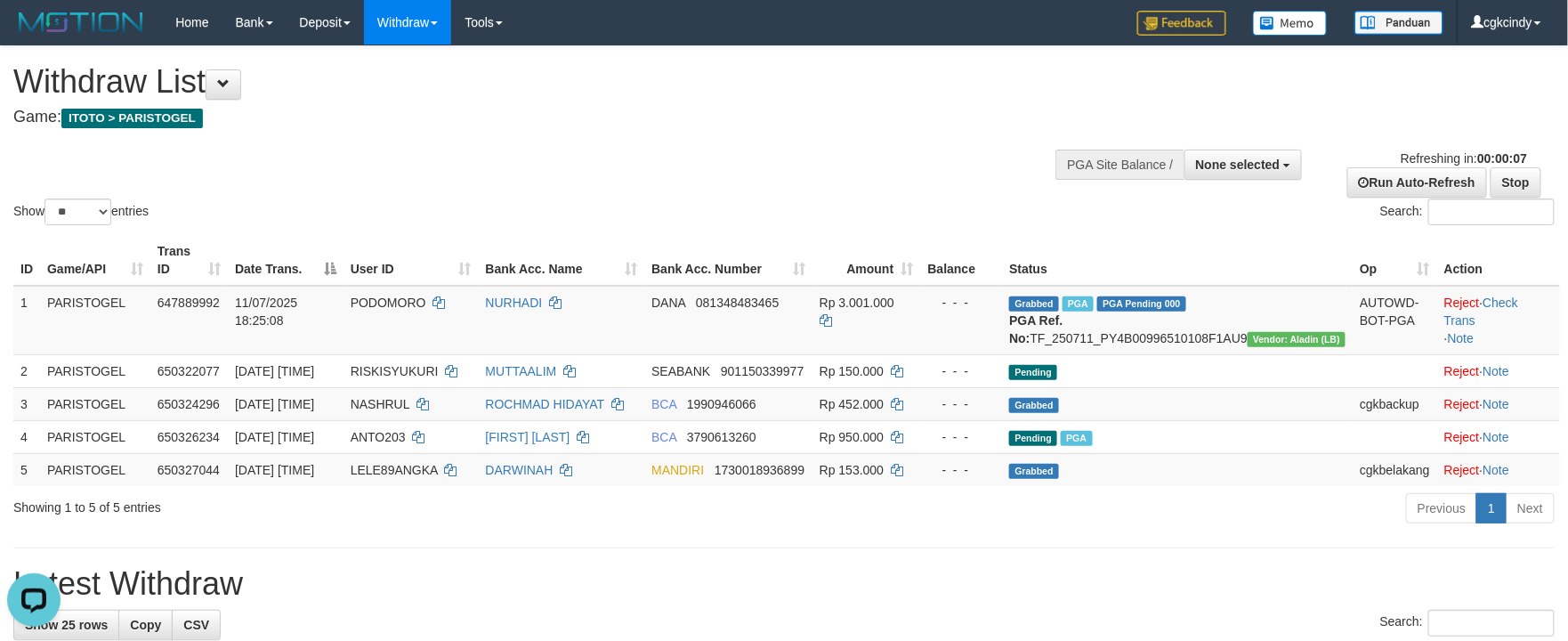 scroll, scrollTop: 0, scrollLeft: 0, axis: both 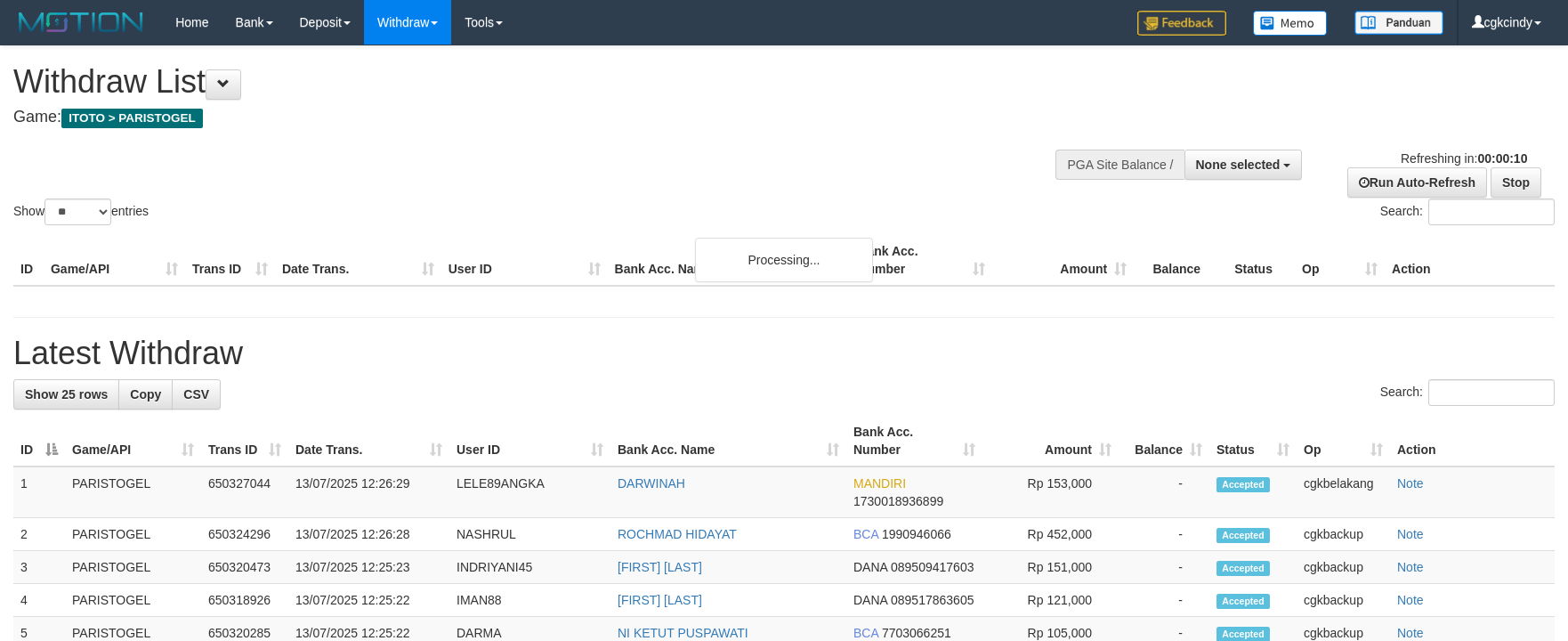 select 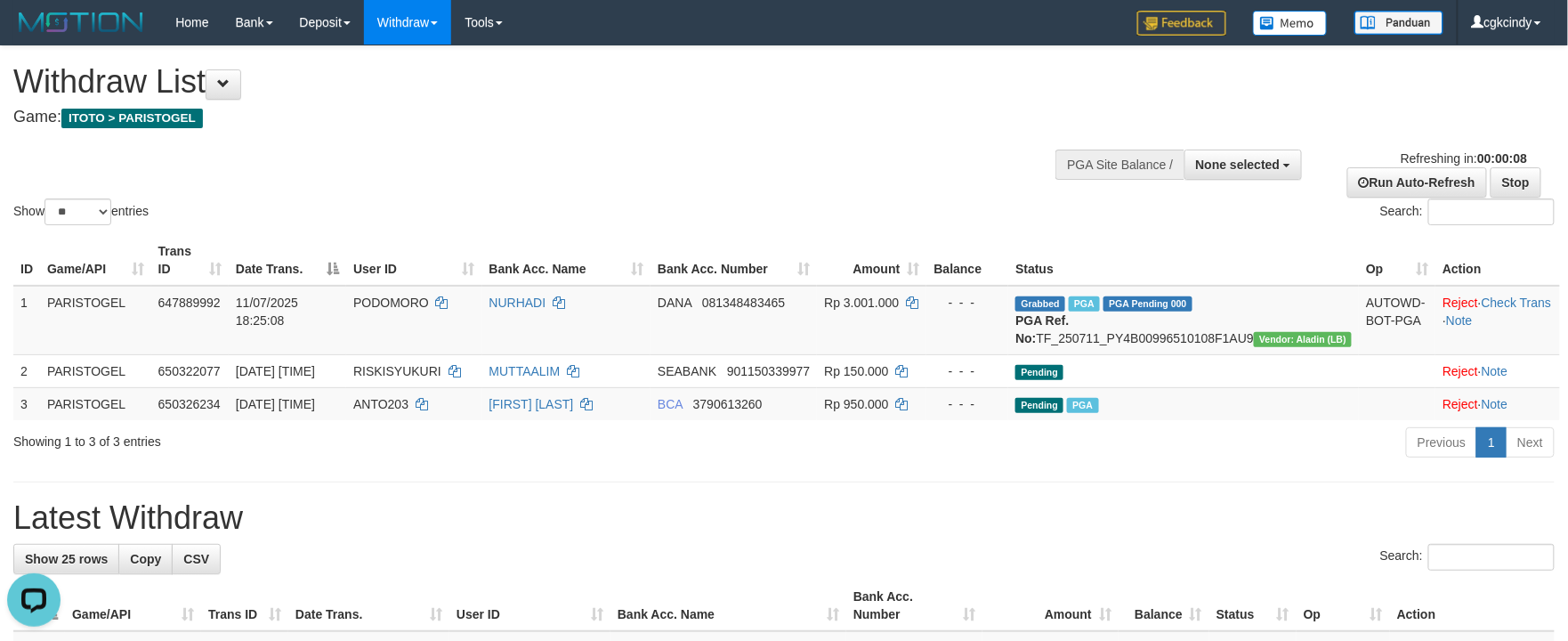 scroll, scrollTop: 0, scrollLeft: 0, axis: both 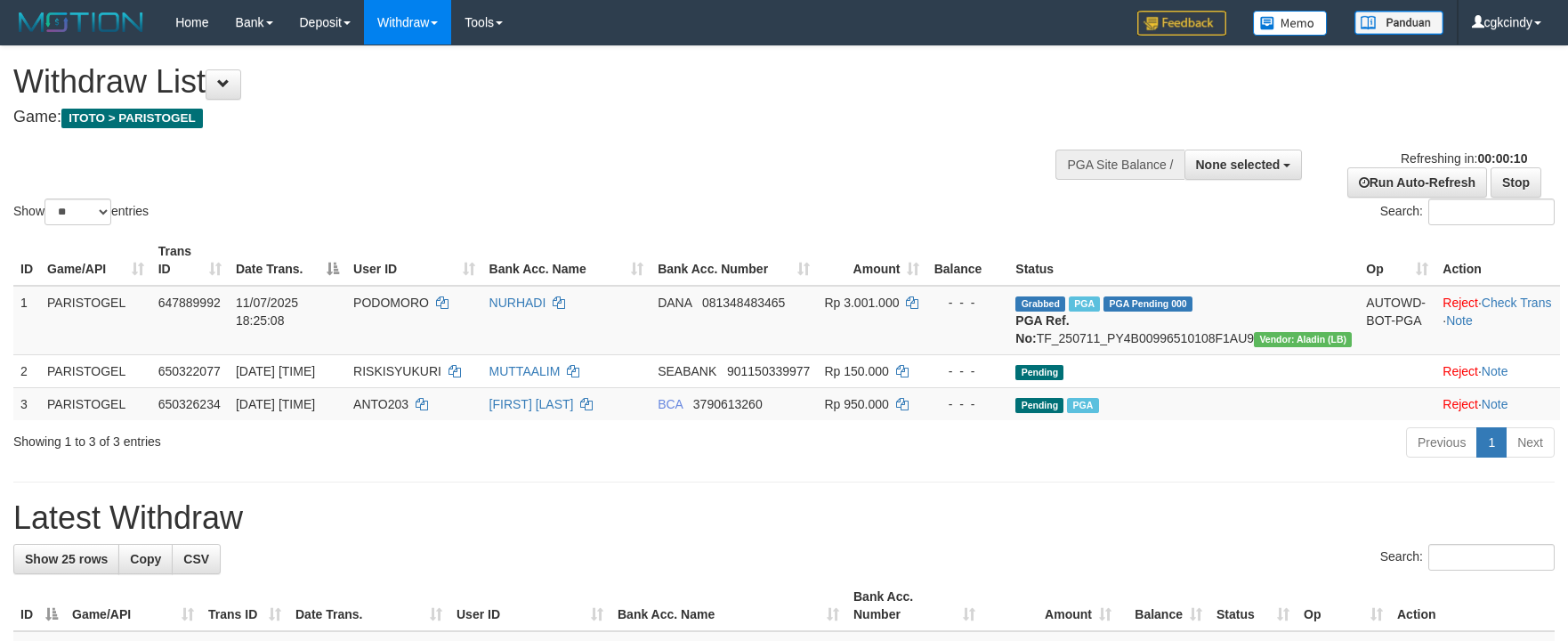 select 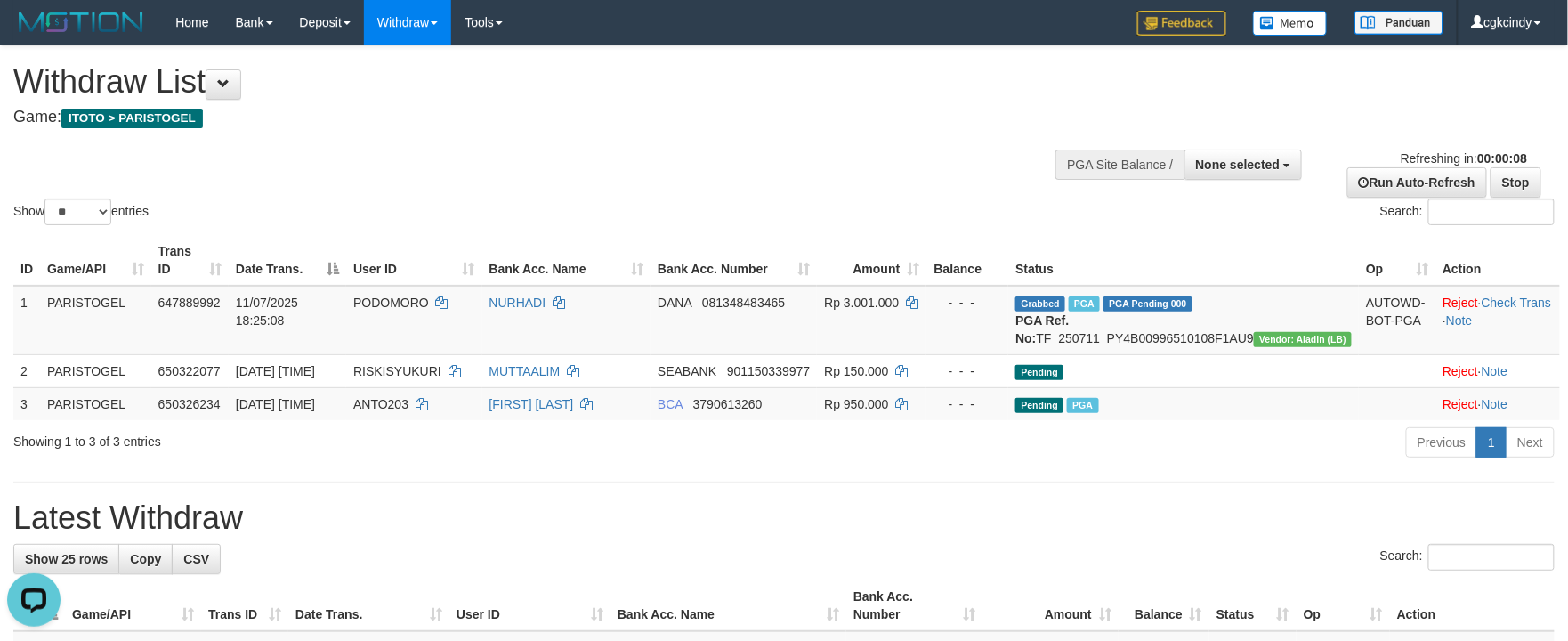 scroll, scrollTop: 0, scrollLeft: 0, axis: both 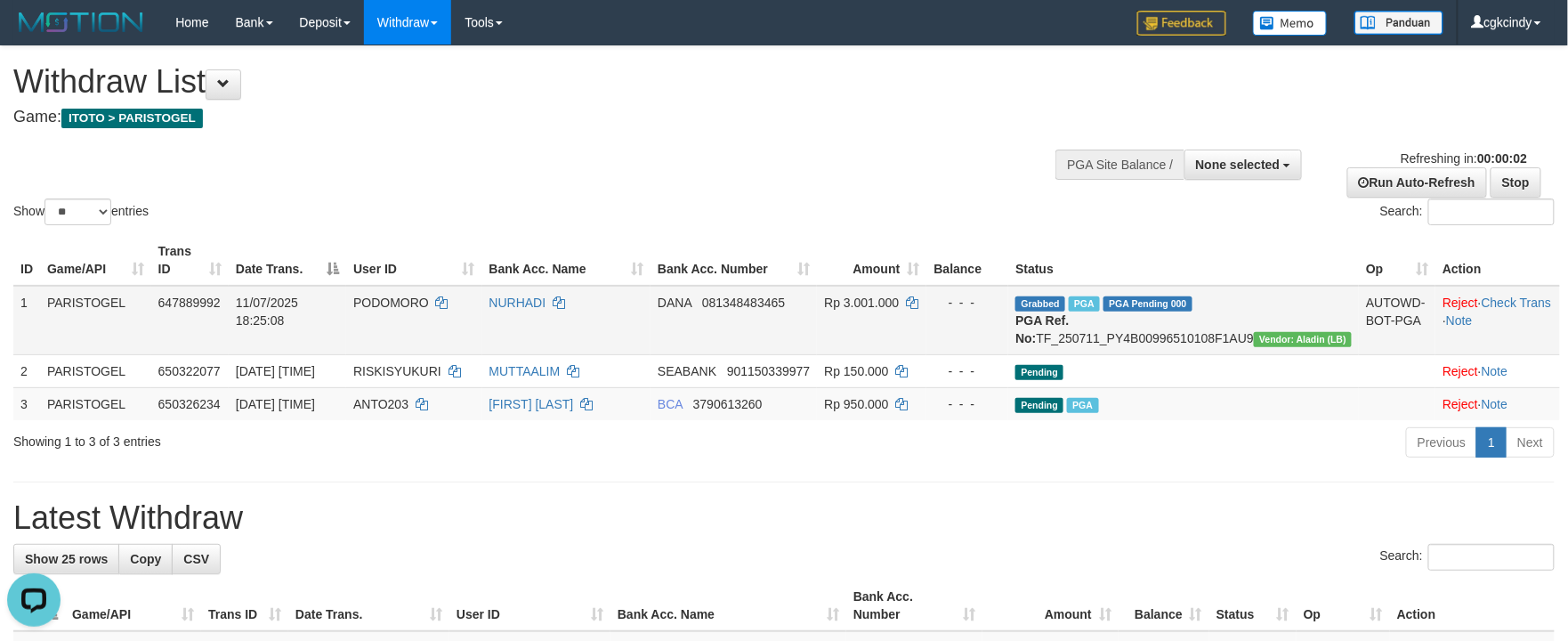 click on "PGA Ref. No:" at bounding box center (1042, 329) 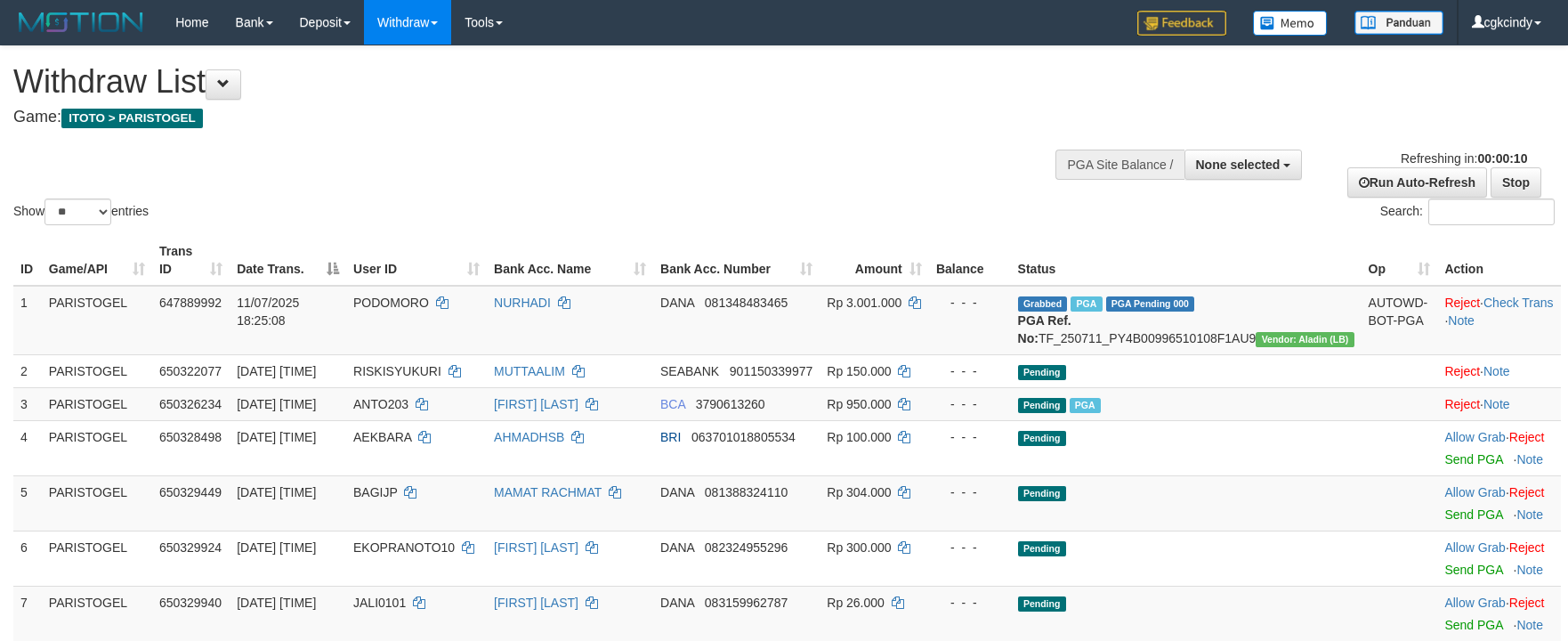 select 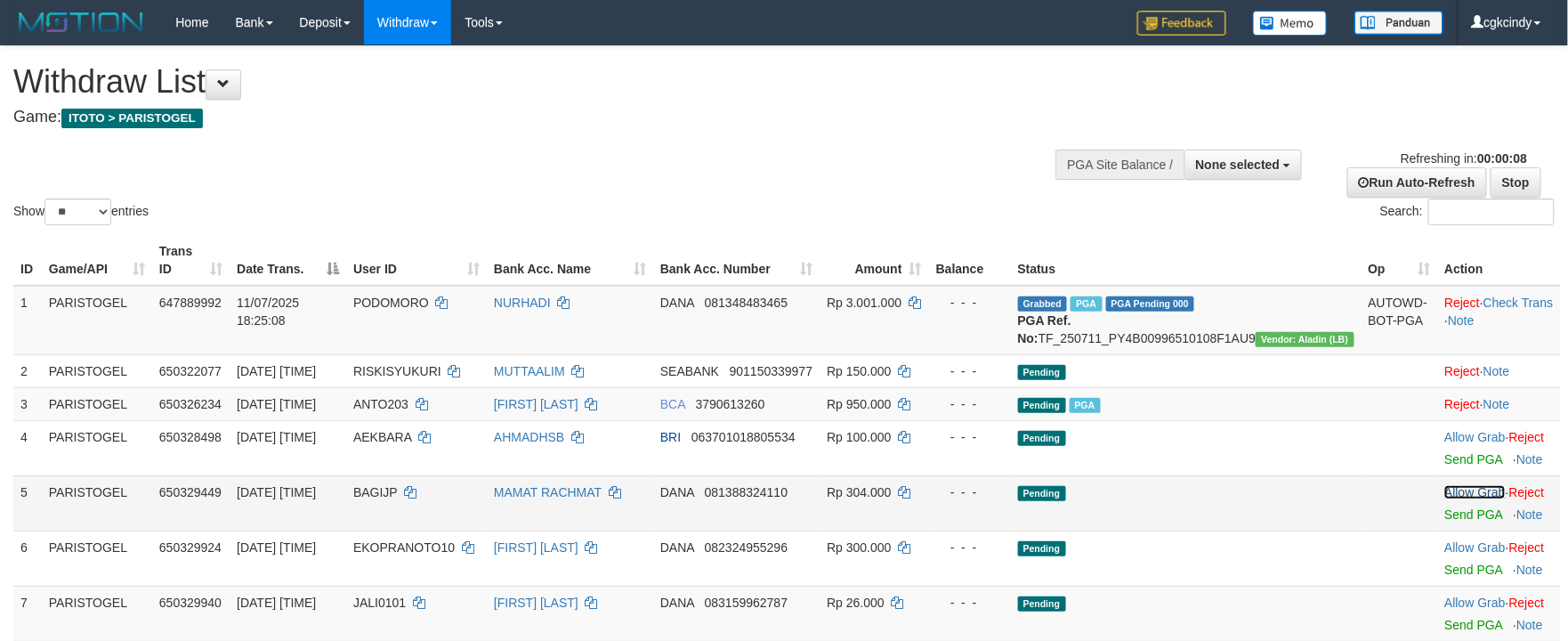 click on "Allow Grab" at bounding box center (1475, 492) 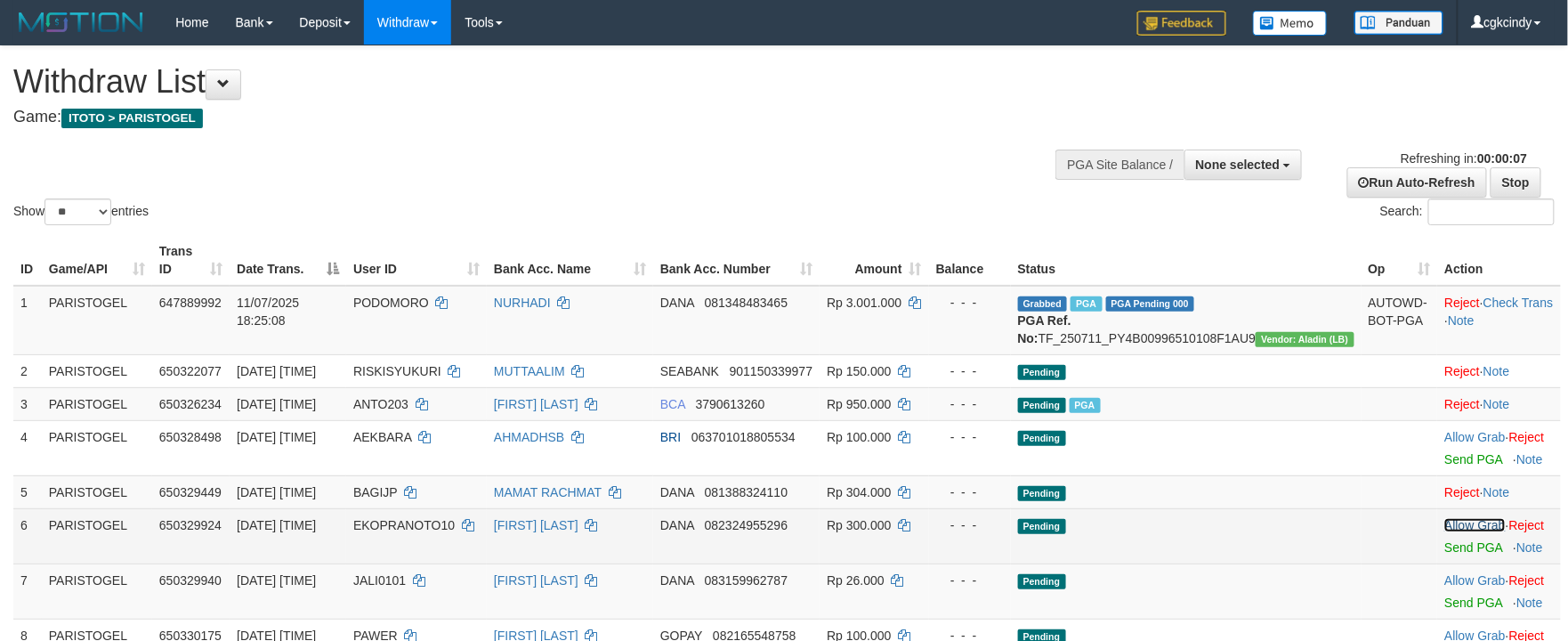 click on "Allow Grab" at bounding box center (1475, 525) 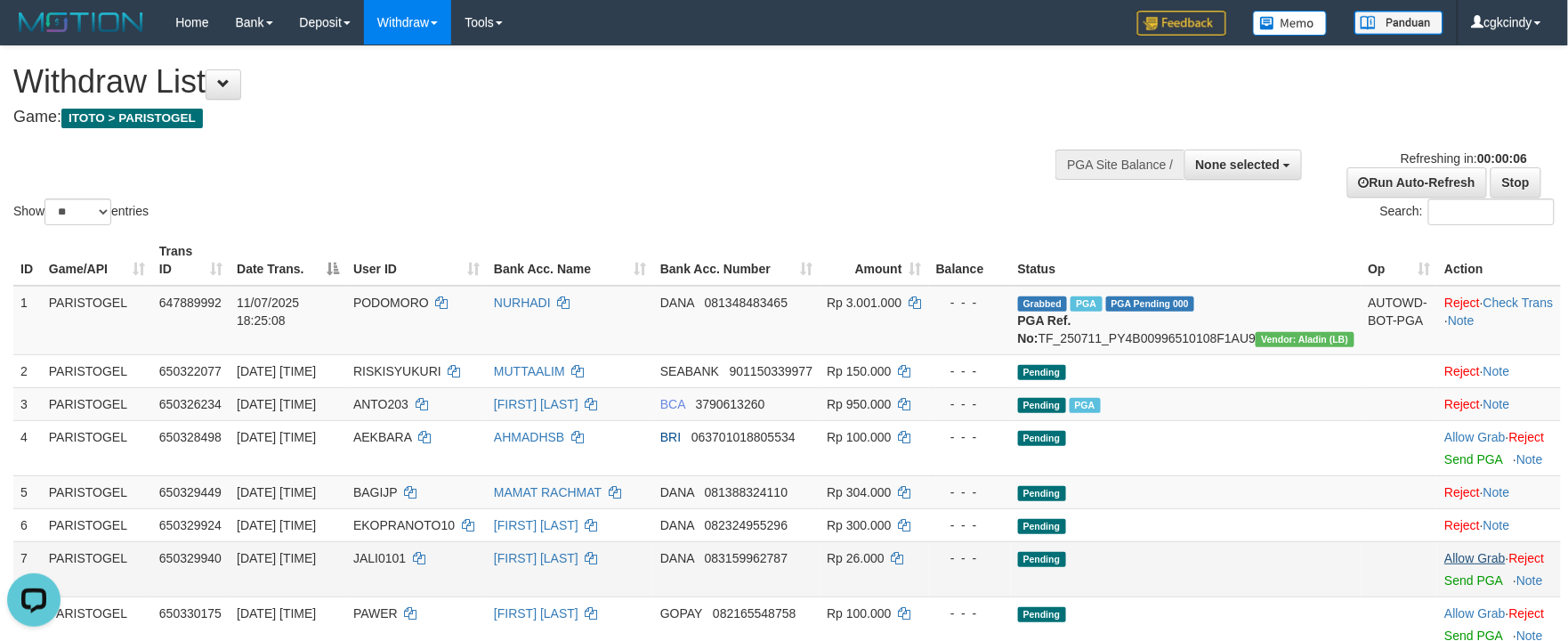 scroll, scrollTop: 0, scrollLeft: 0, axis: both 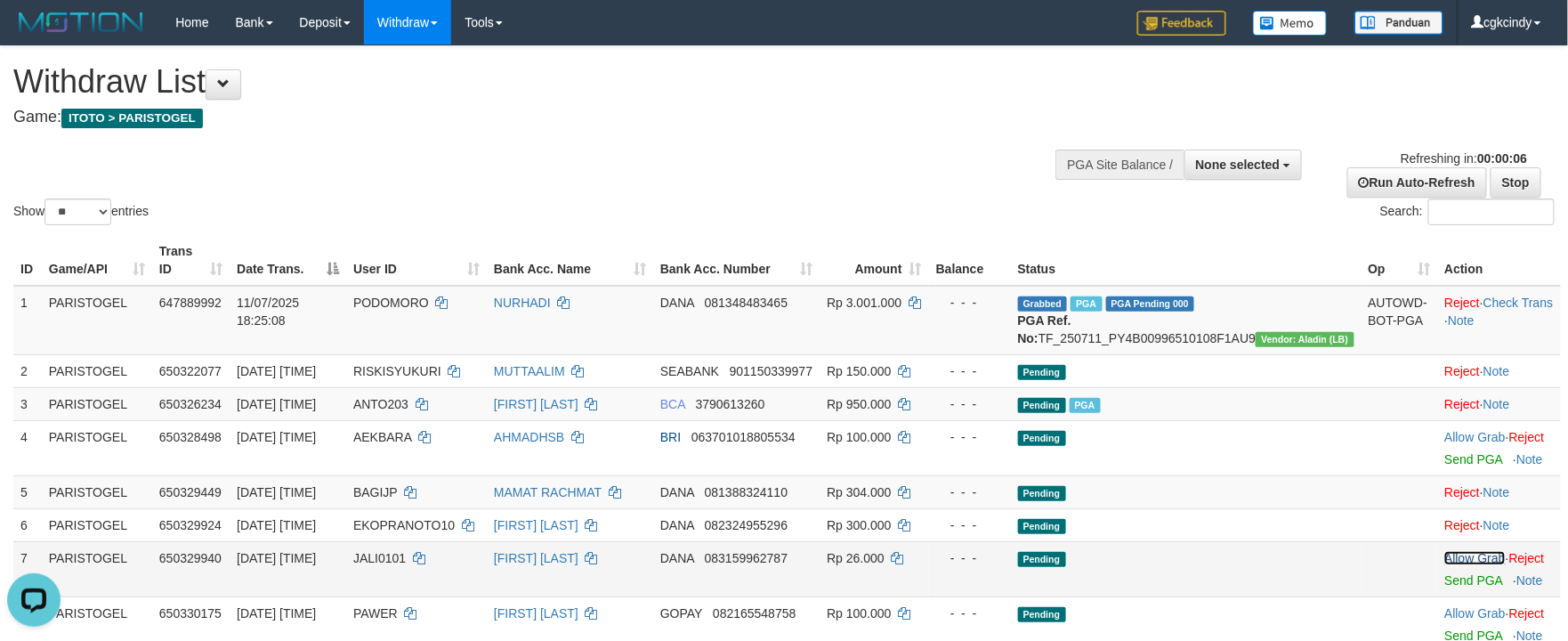 click on "Allow Grab" at bounding box center (1475, 558) 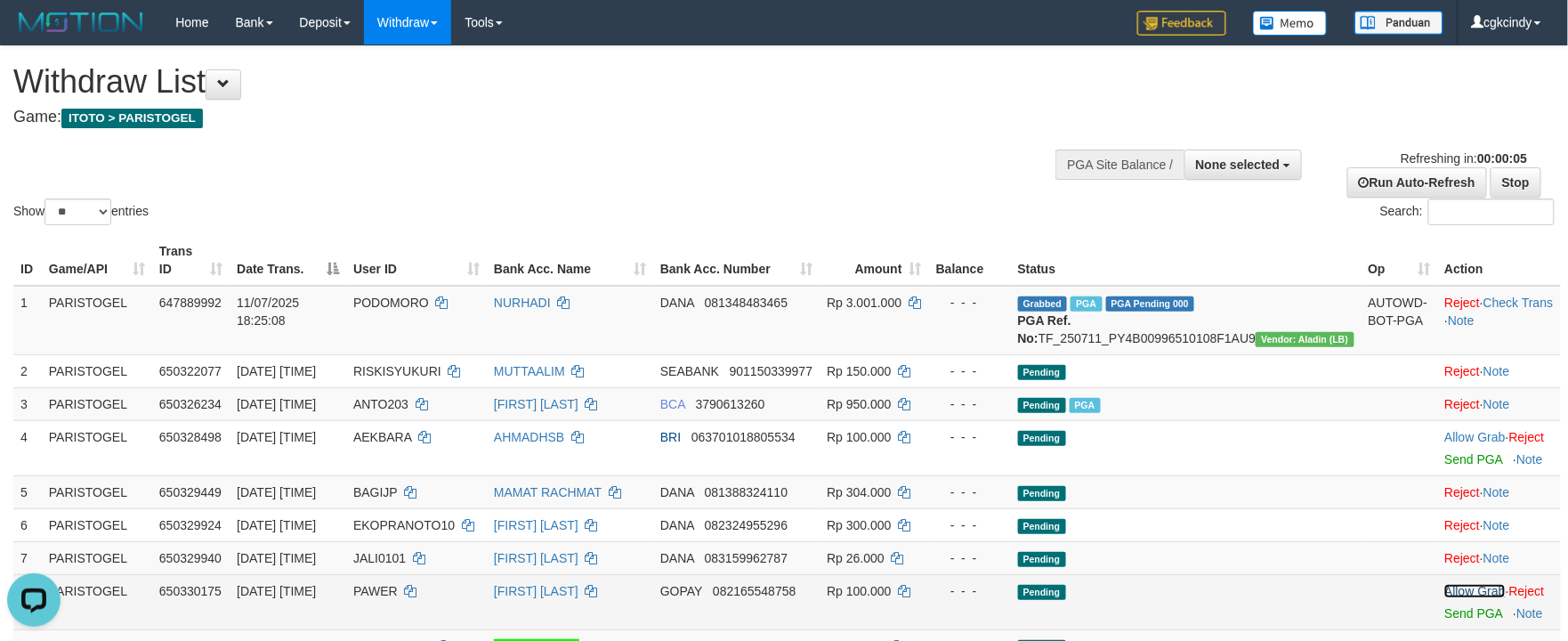click on "Allow Grab" at bounding box center (1475, 591) 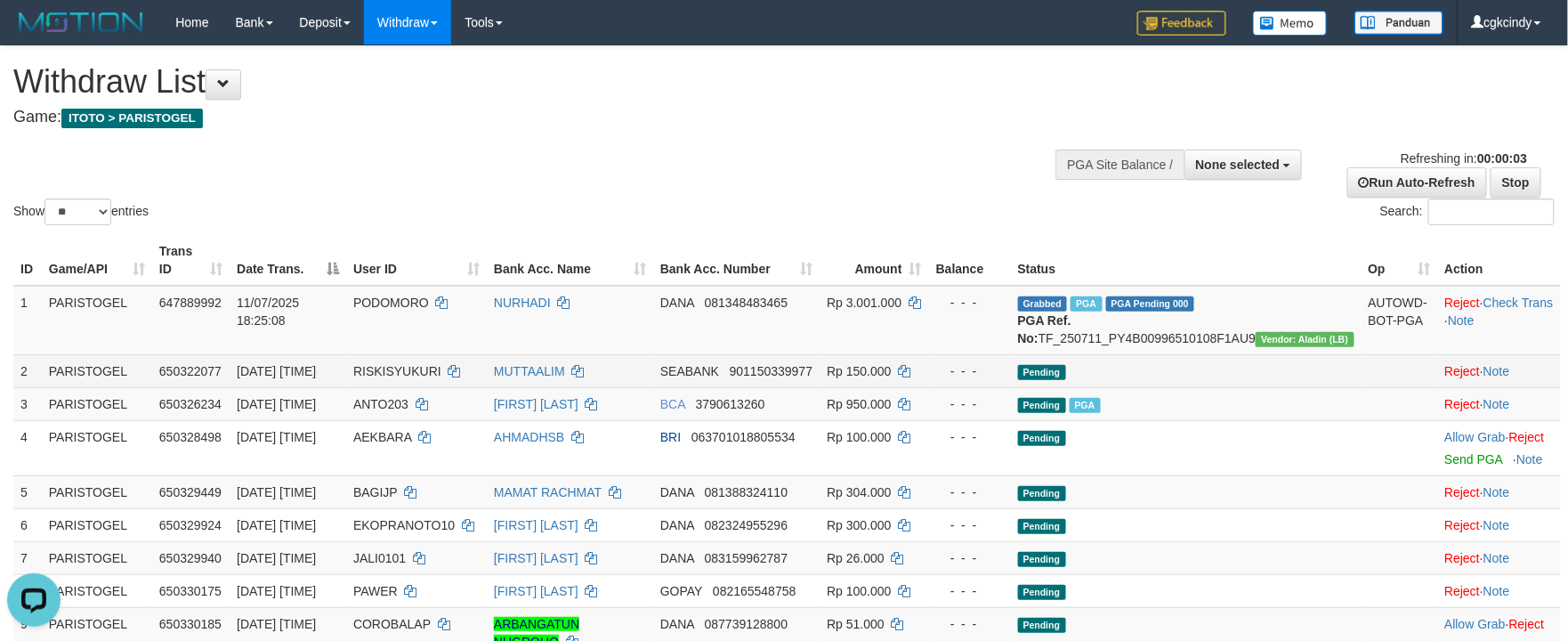 click on "MUTTAALIM" at bounding box center [570, 370] 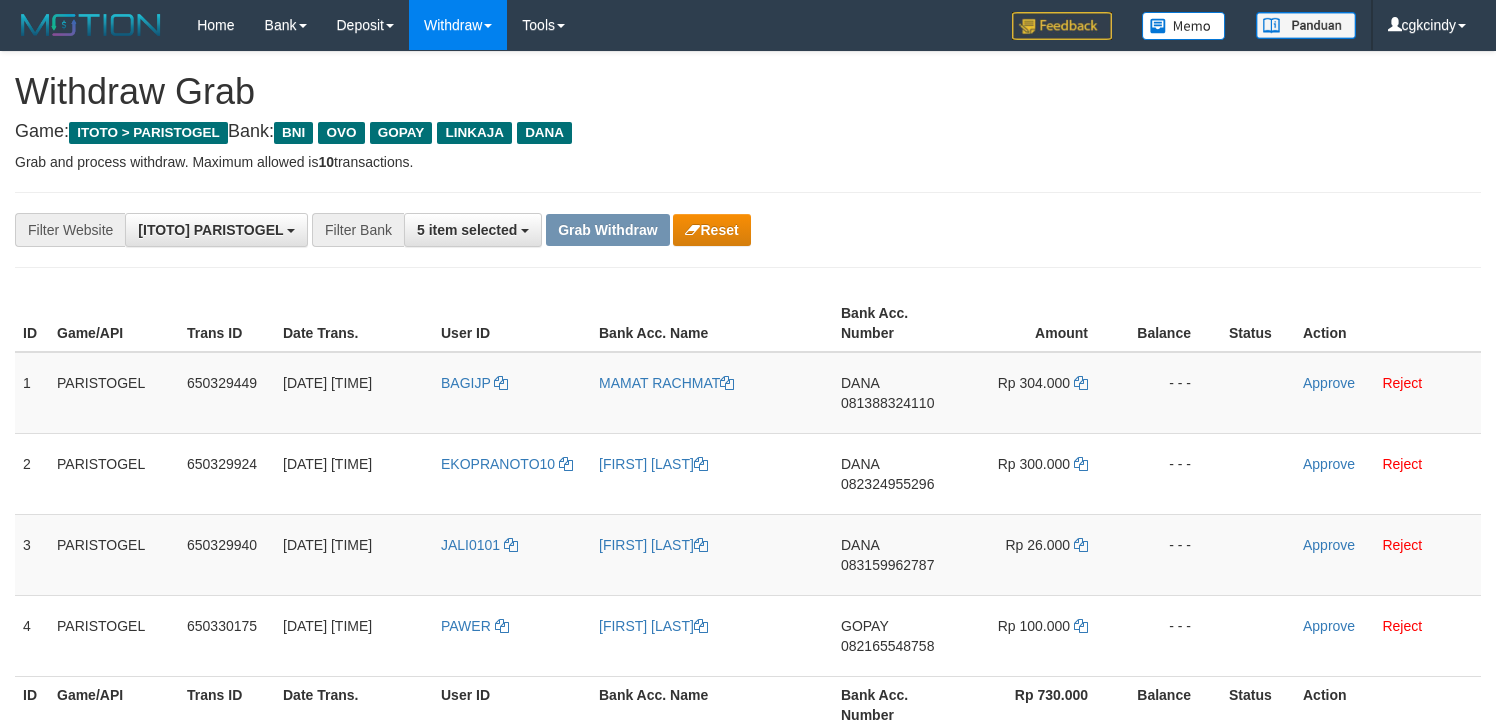 scroll, scrollTop: 0, scrollLeft: 0, axis: both 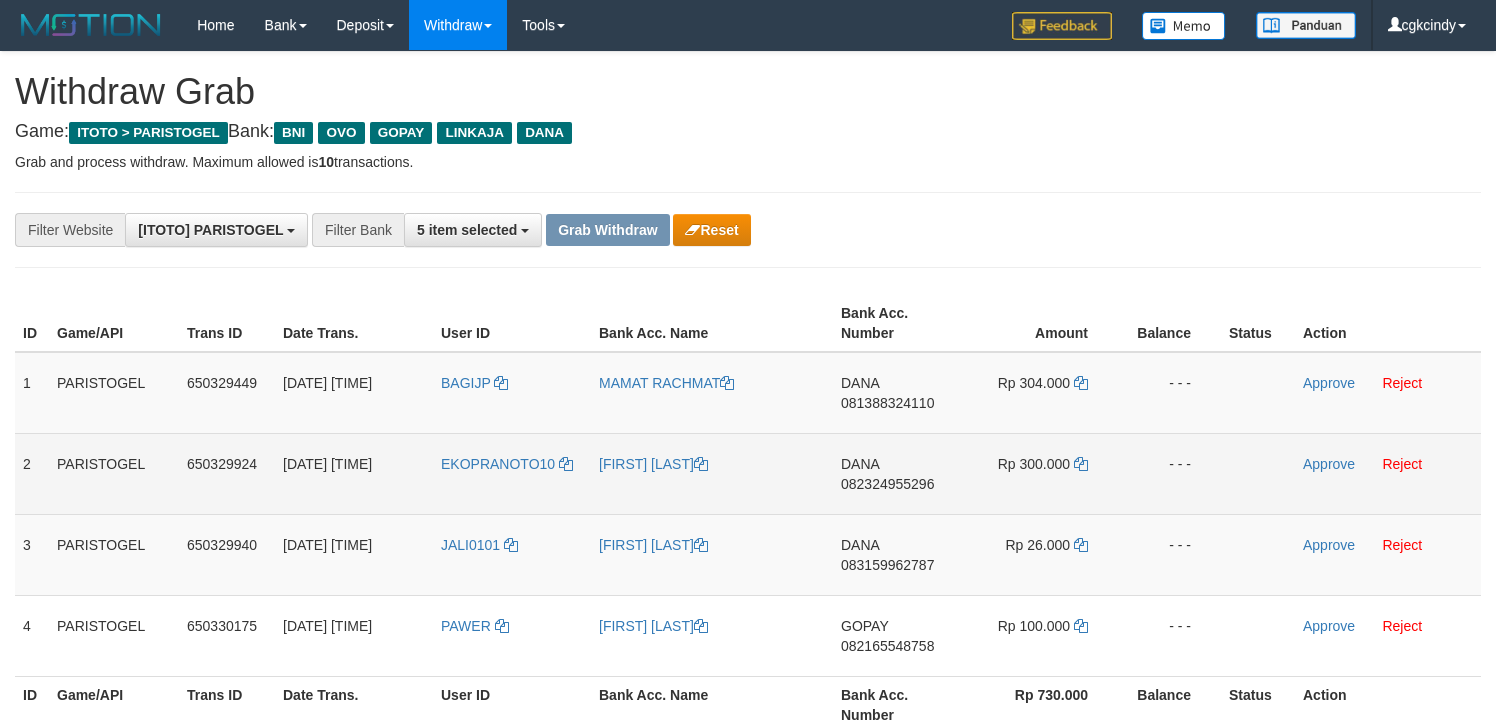 click on "[FIRST]
[PHONE]" at bounding box center [898, 473] 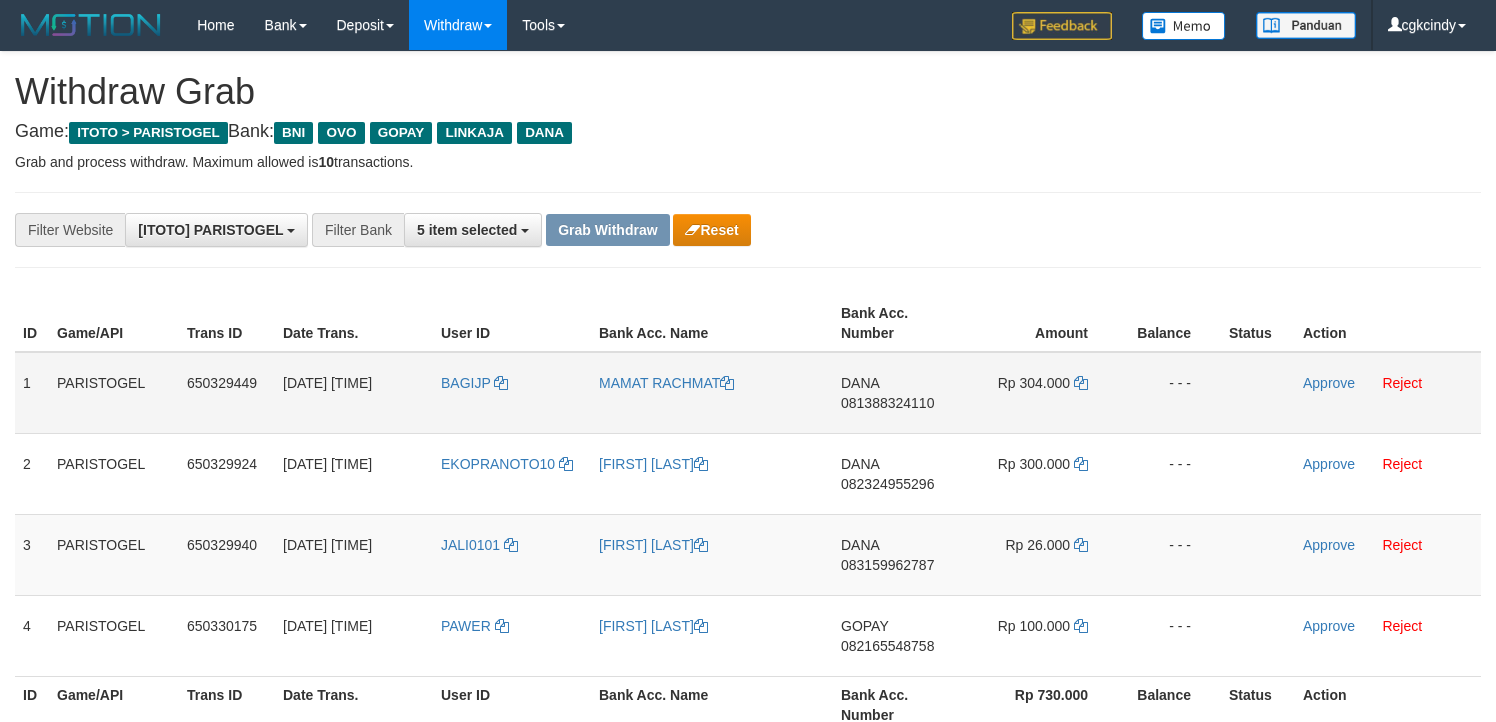 click on "BAGIJP" at bounding box center (512, 393) 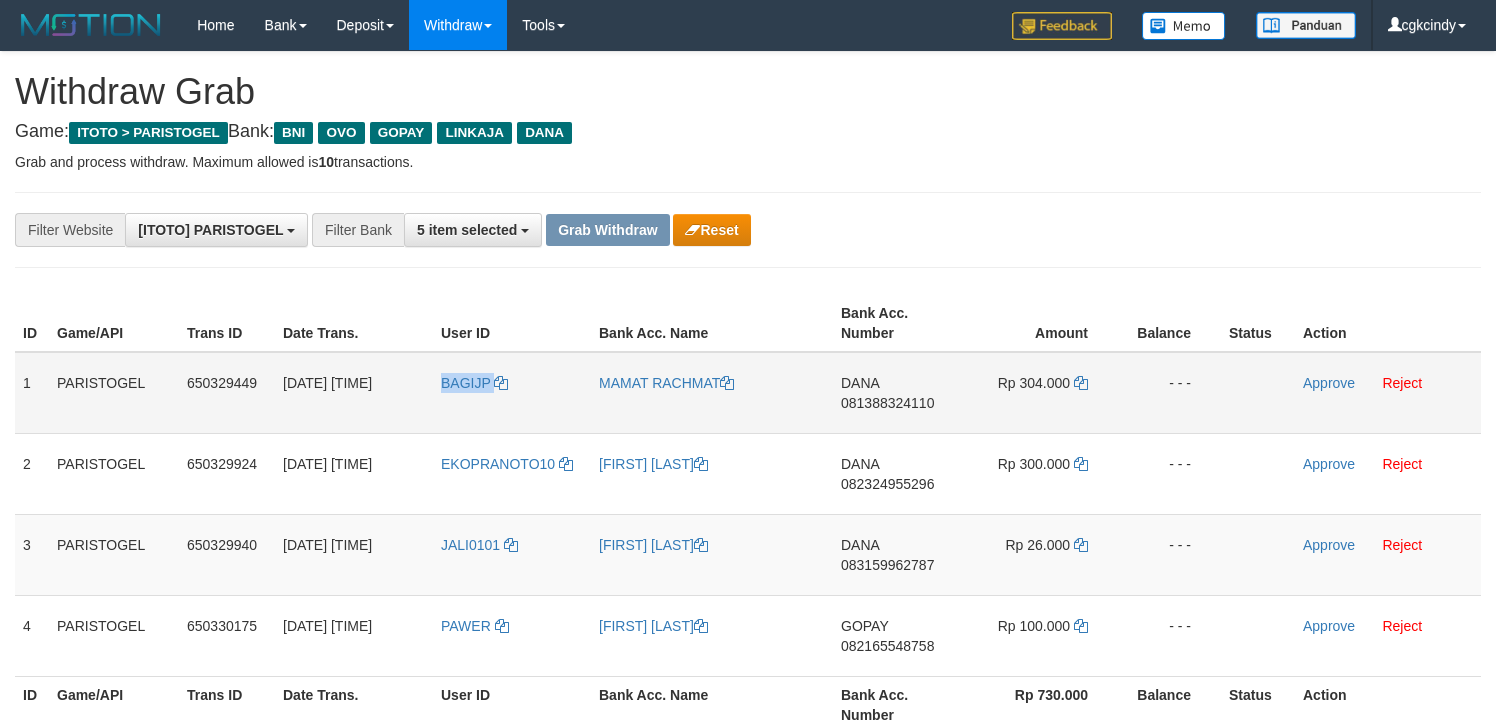 click on "BAGIJP" at bounding box center [512, 393] 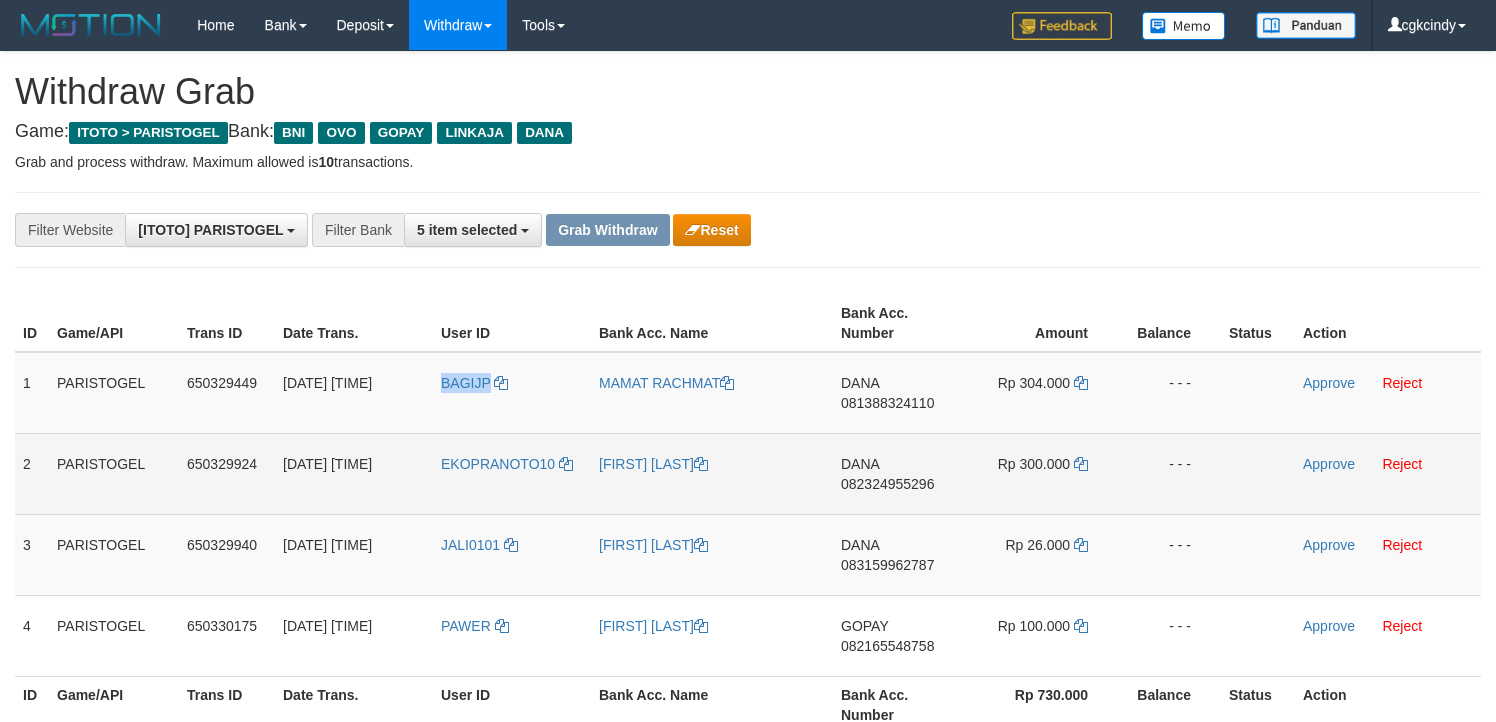 copy on "BAGIJP" 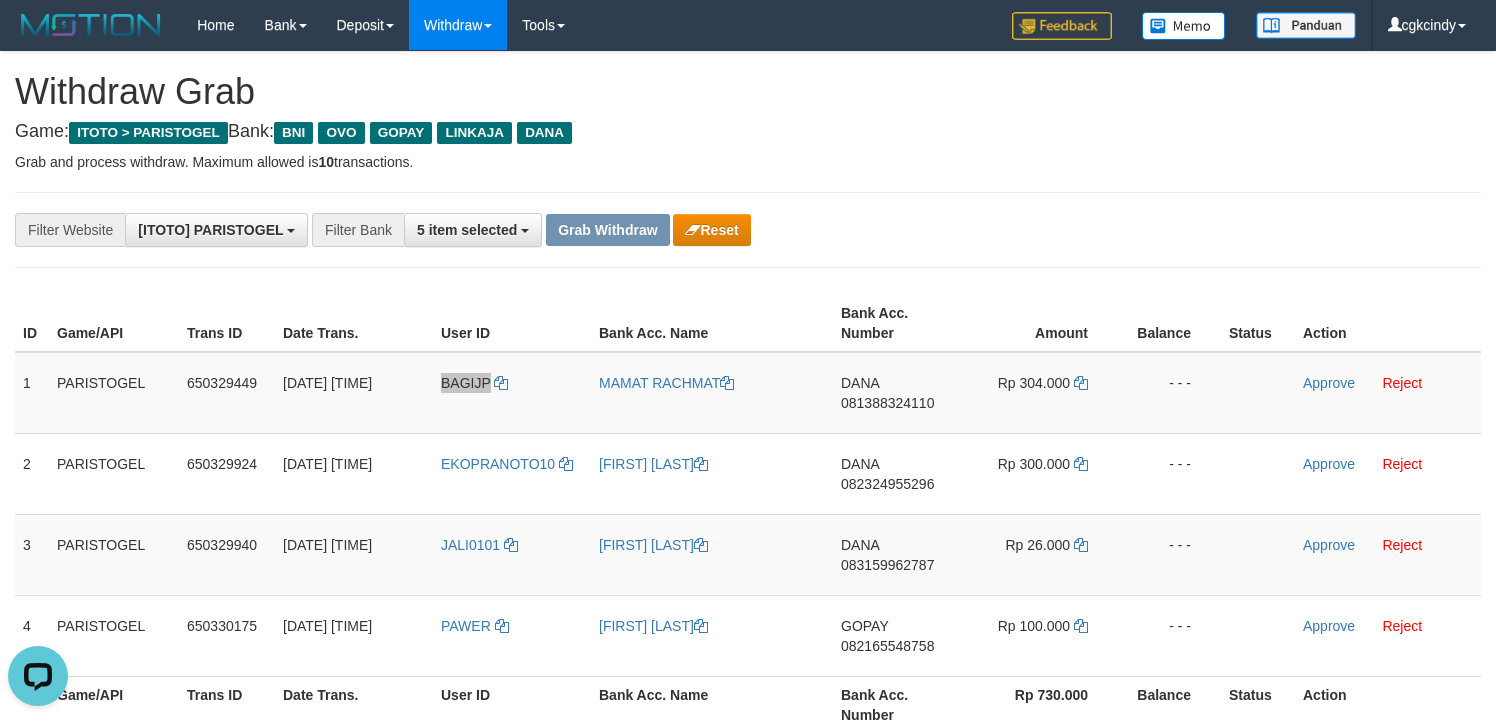 scroll, scrollTop: 0, scrollLeft: 0, axis: both 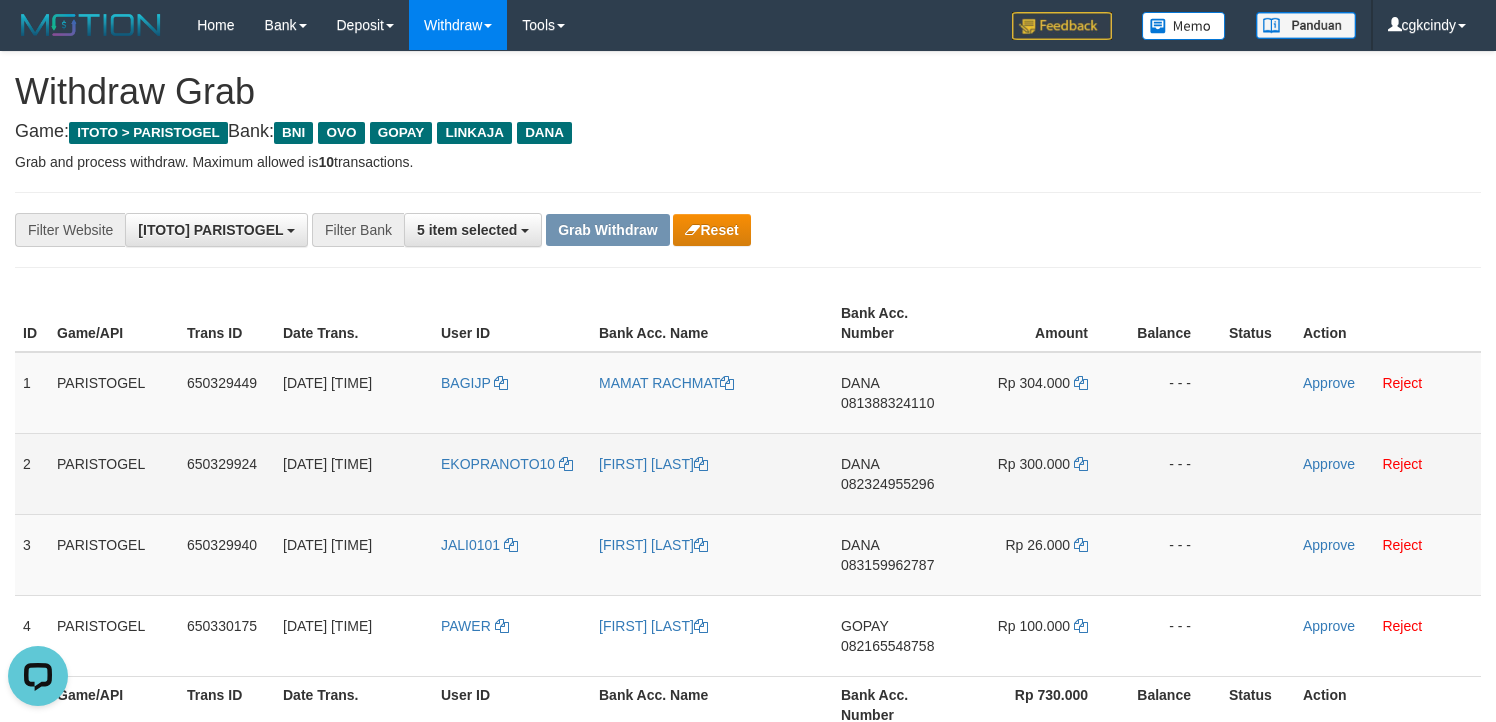 click on "EKOPRANOTO10" at bounding box center [512, 473] 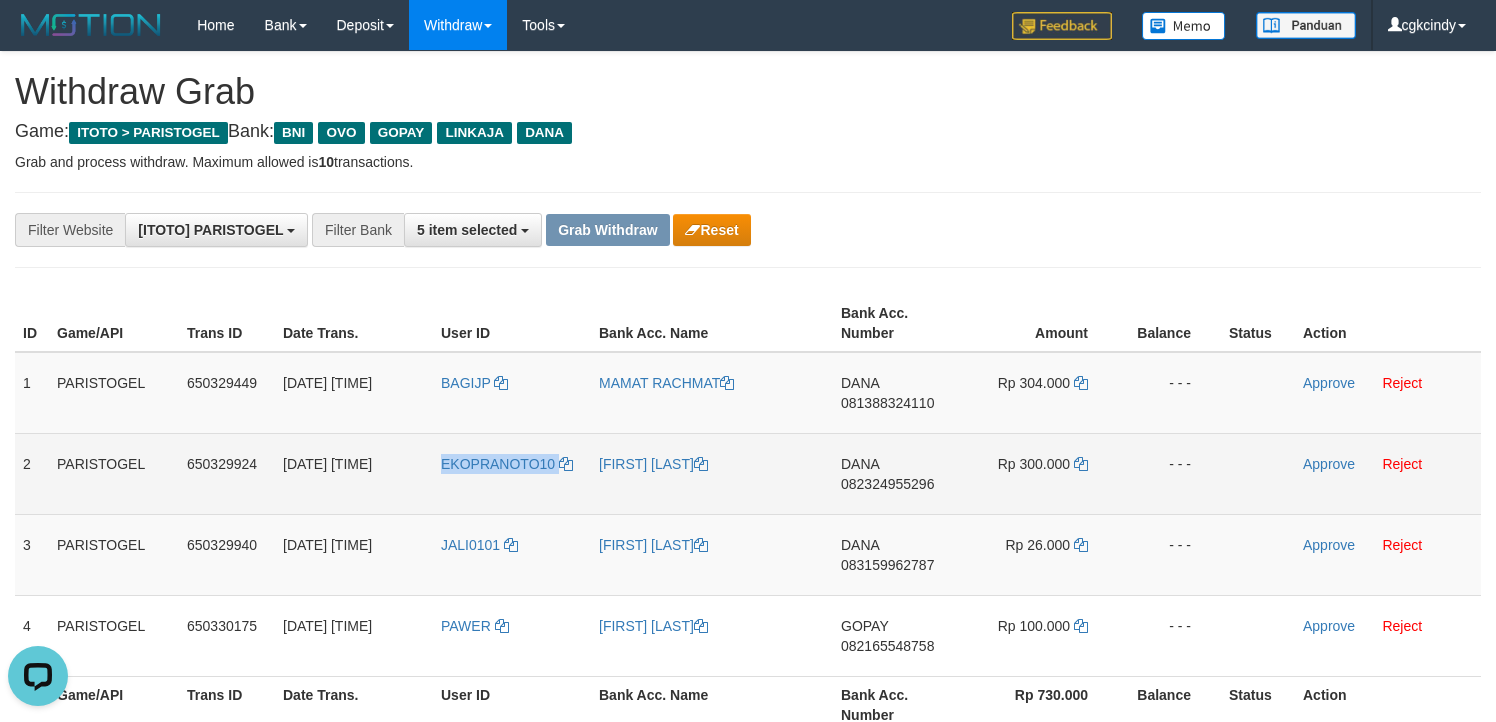 click on "EKOPRANOTO10" at bounding box center (512, 473) 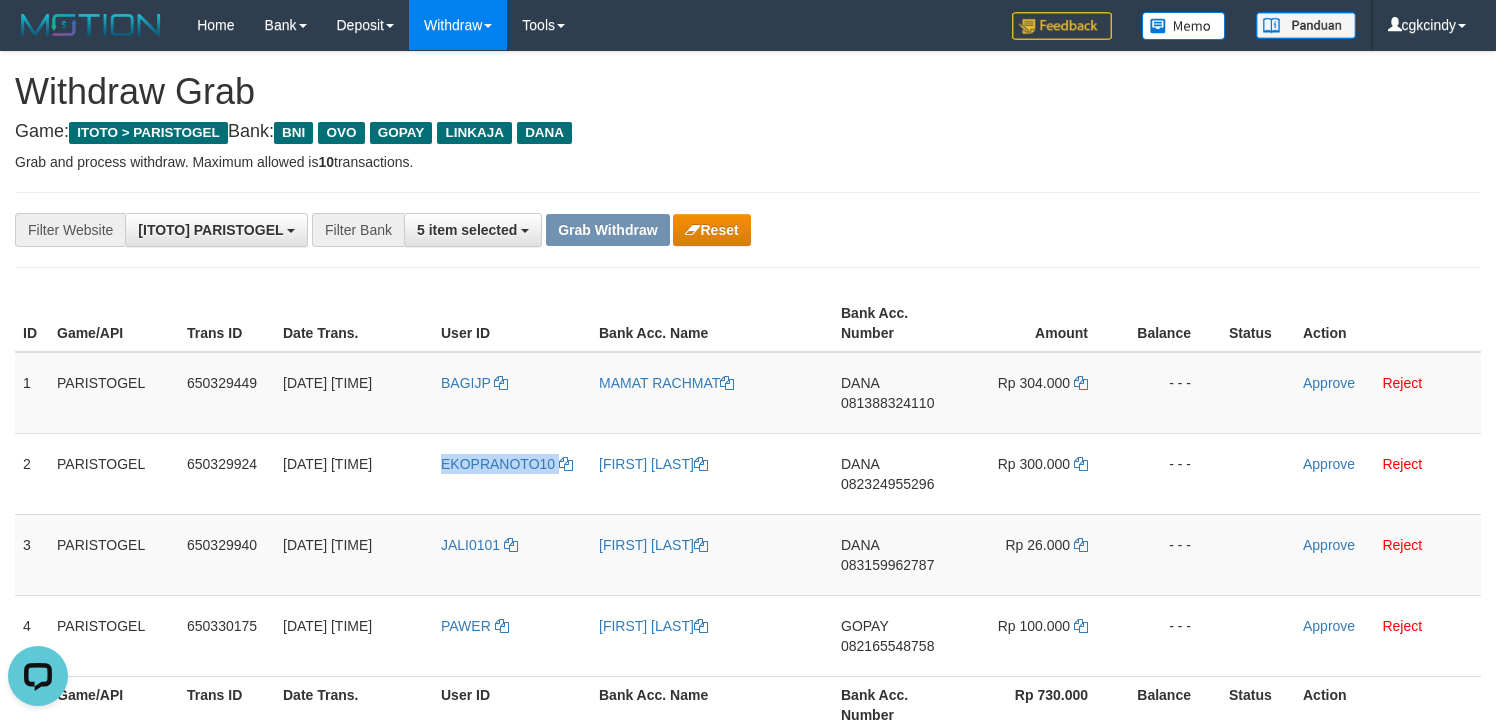 copy on "EKOPRANOTO10" 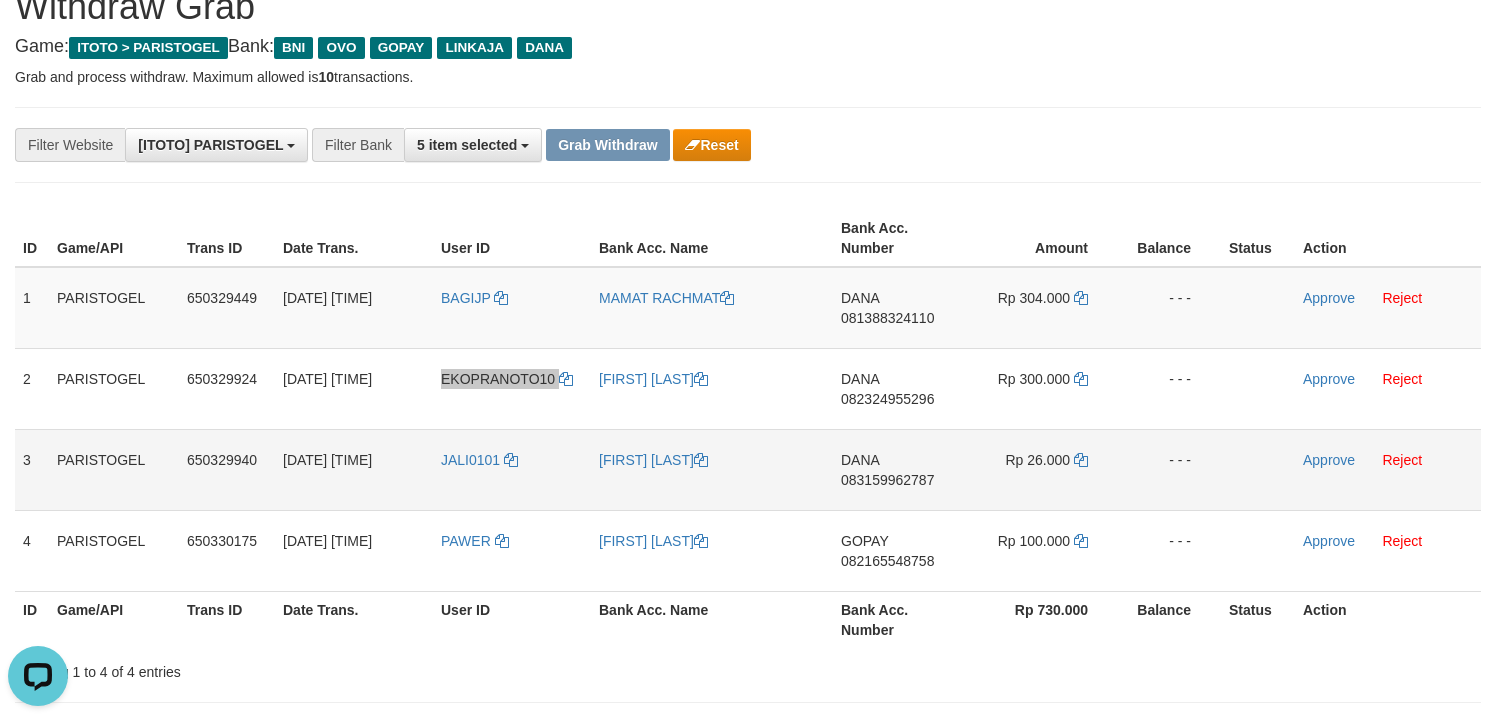scroll, scrollTop: 133, scrollLeft: 0, axis: vertical 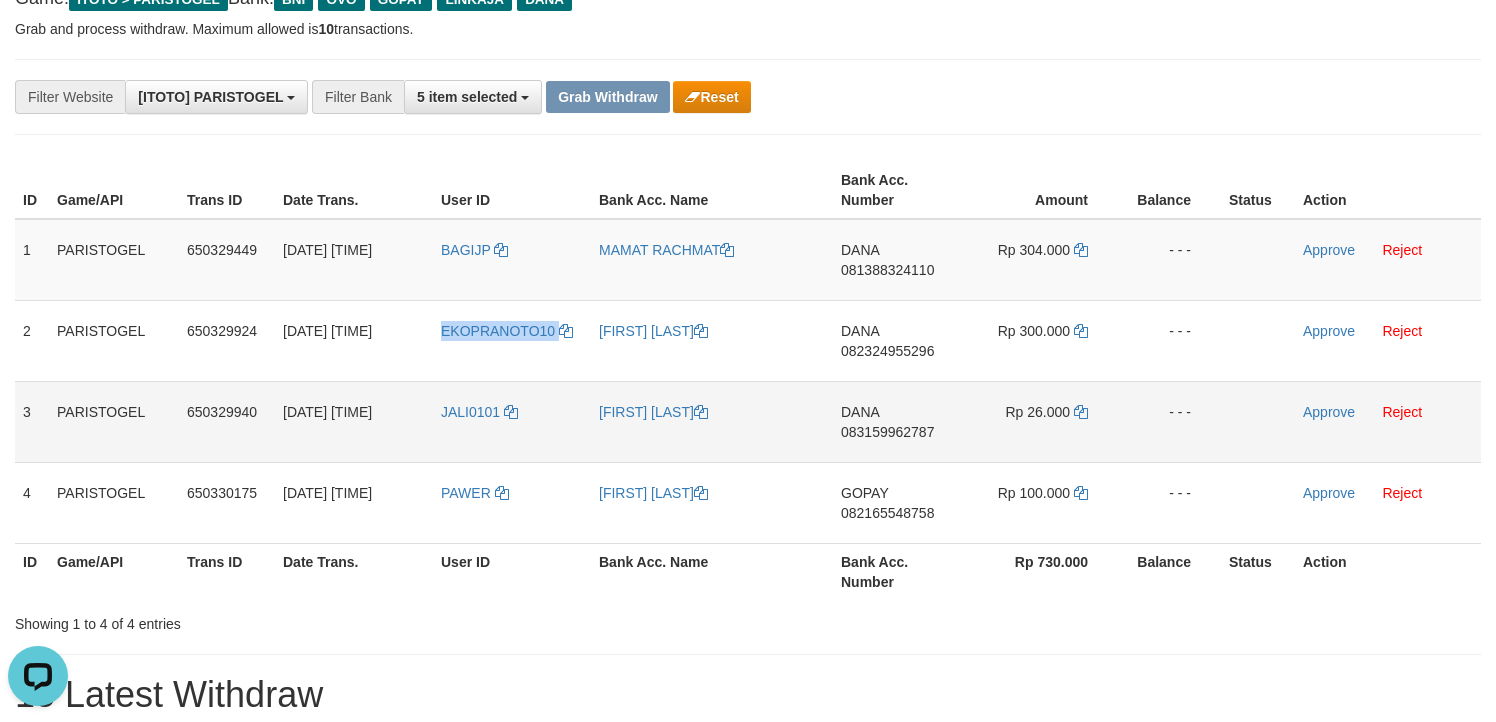 click on "JALI0101" at bounding box center (512, 421) 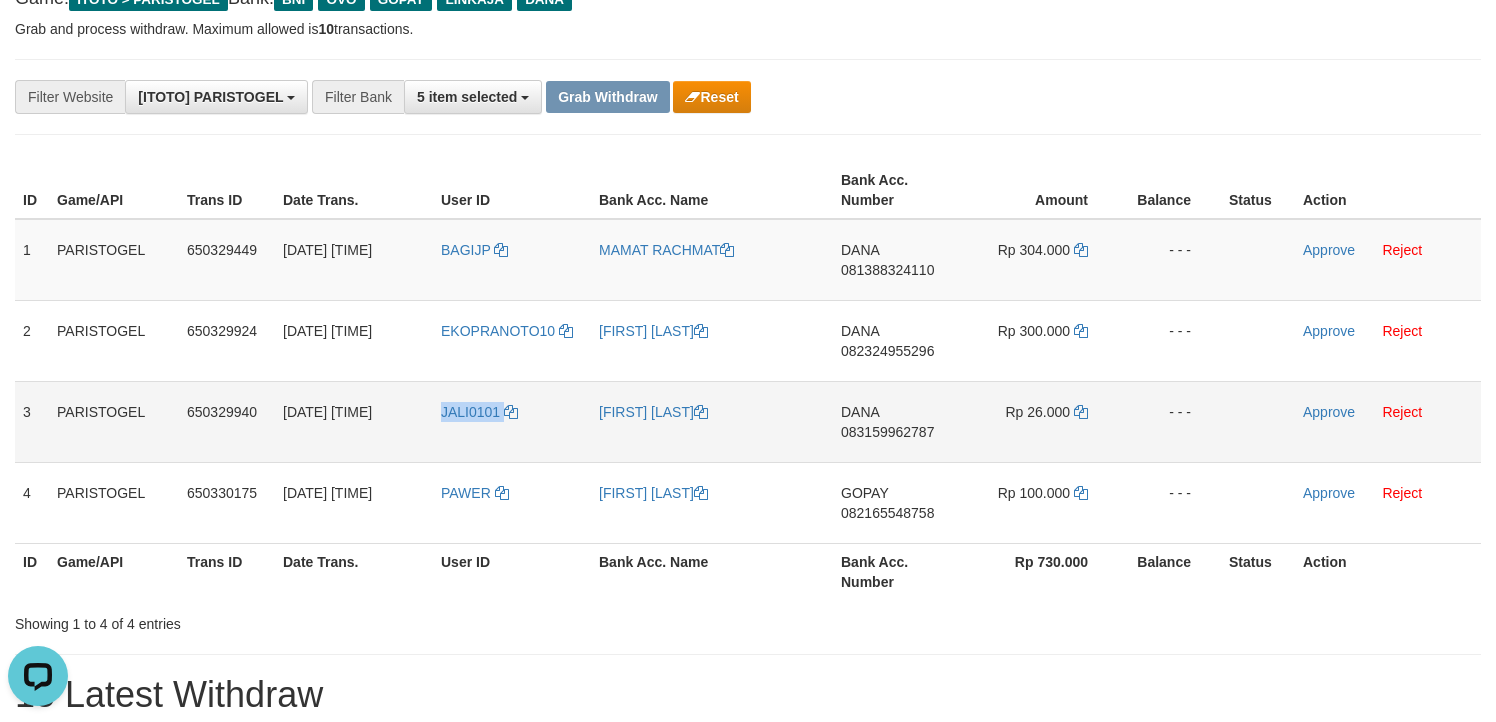 click on "JALI0101" at bounding box center [512, 421] 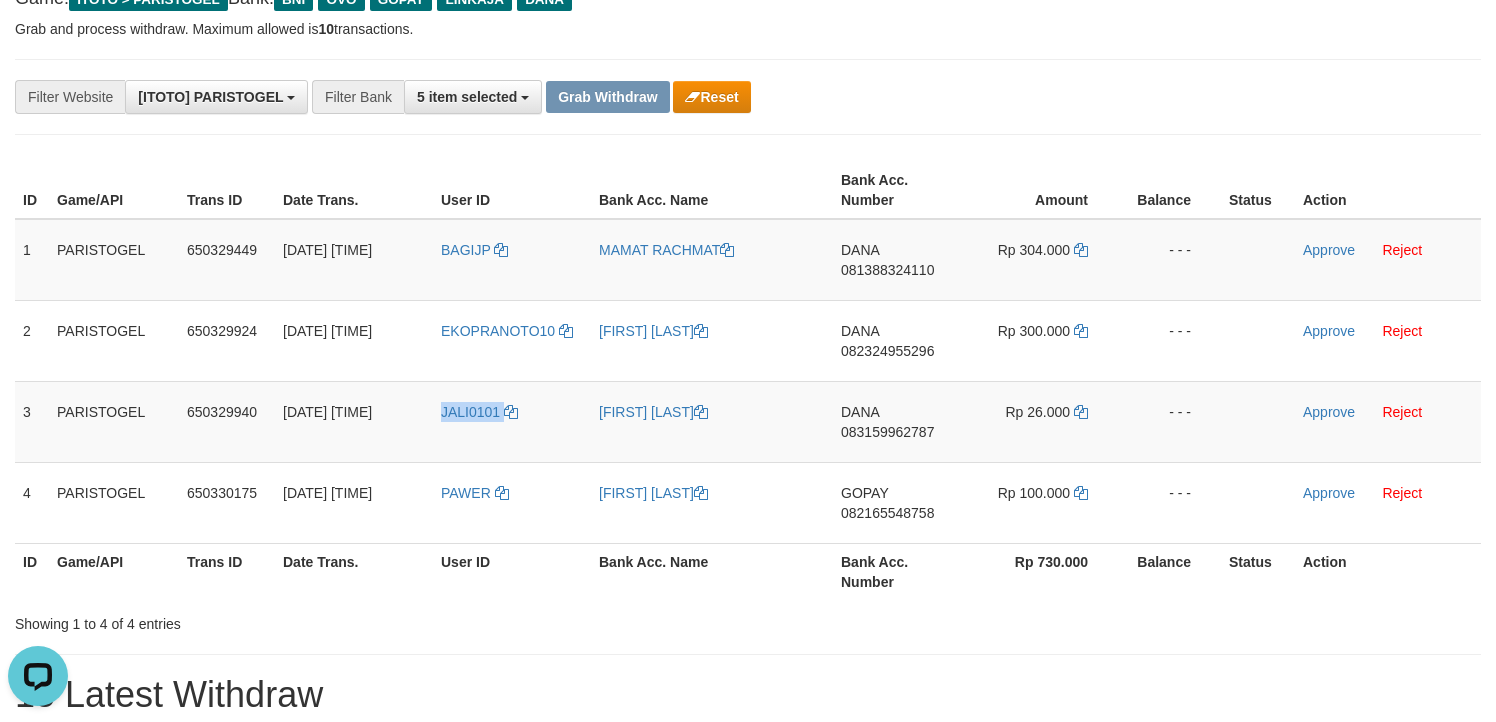 copy on "JALI0101" 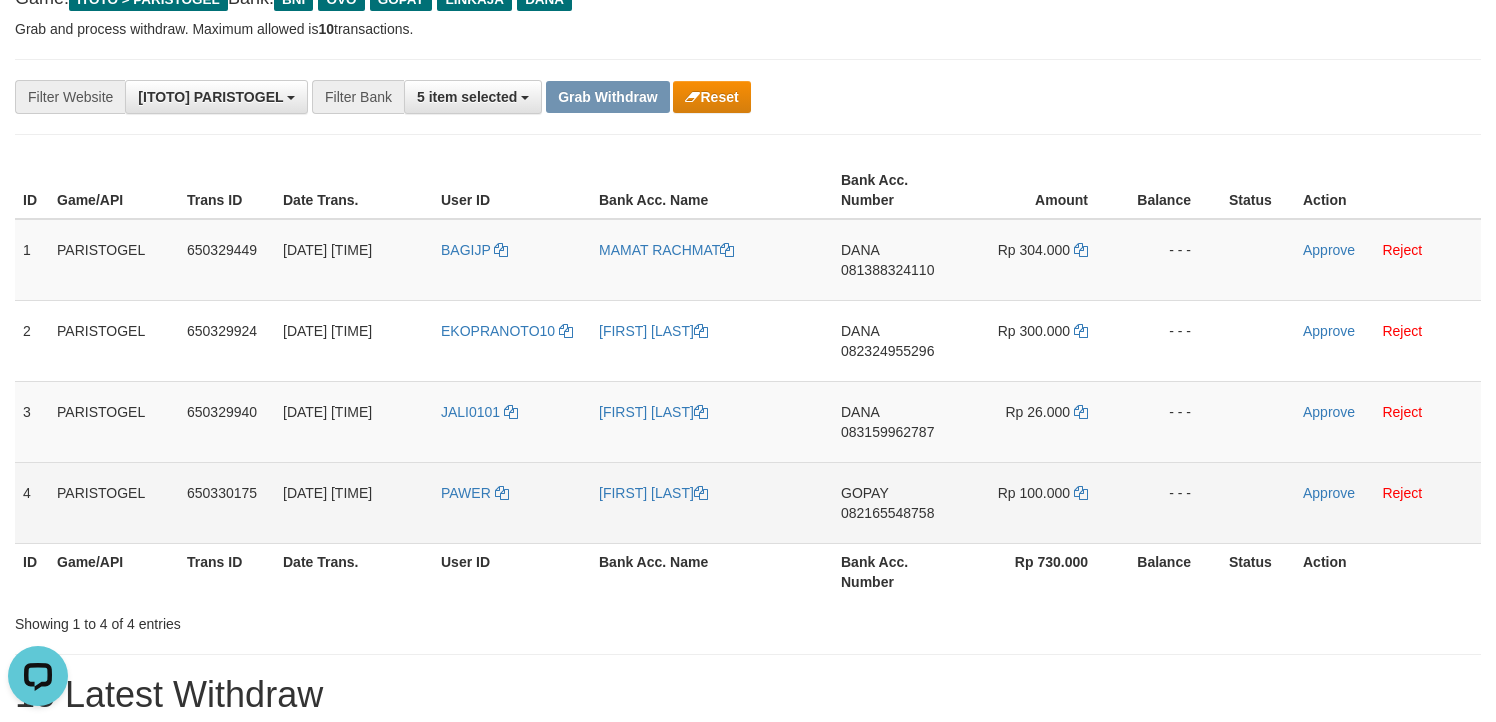 click on "PAWER" at bounding box center [512, 502] 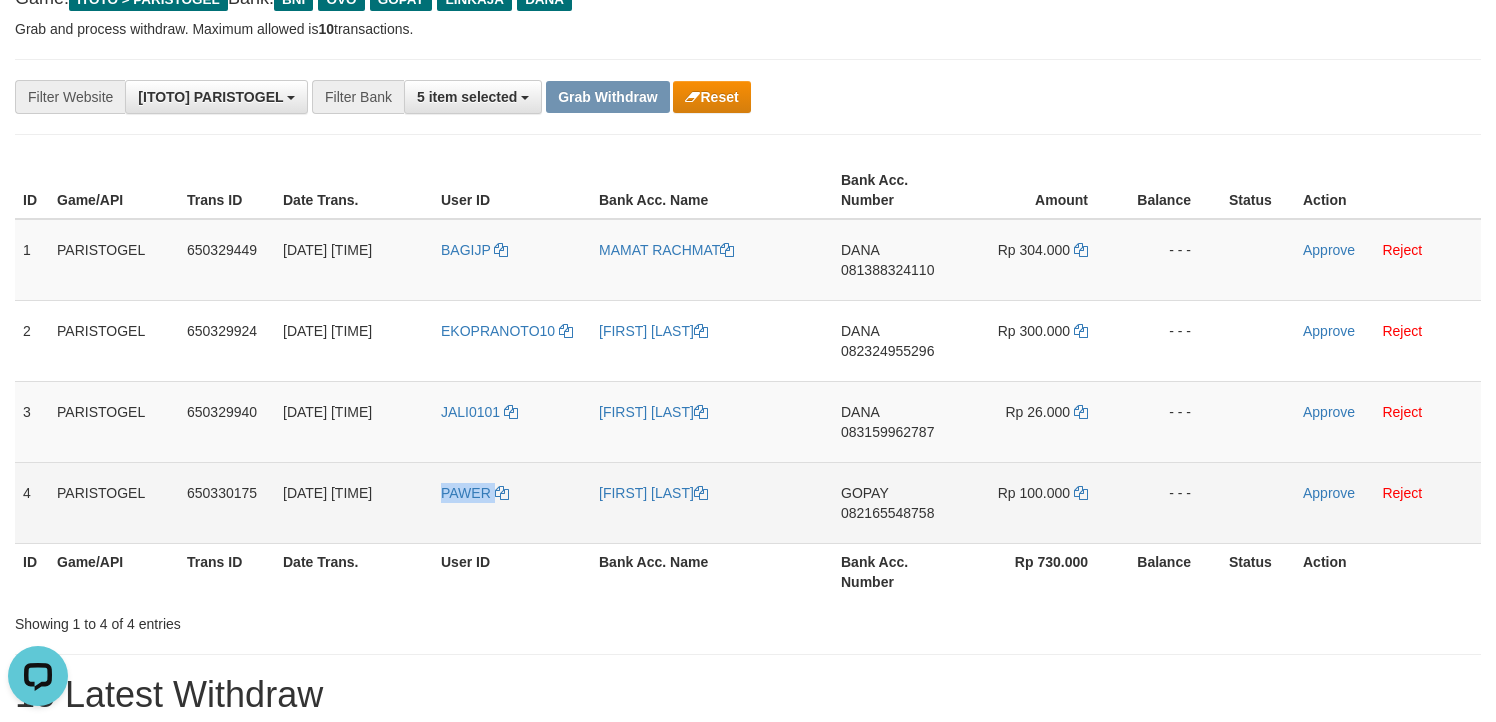 click on "PAWER" at bounding box center (512, 502) 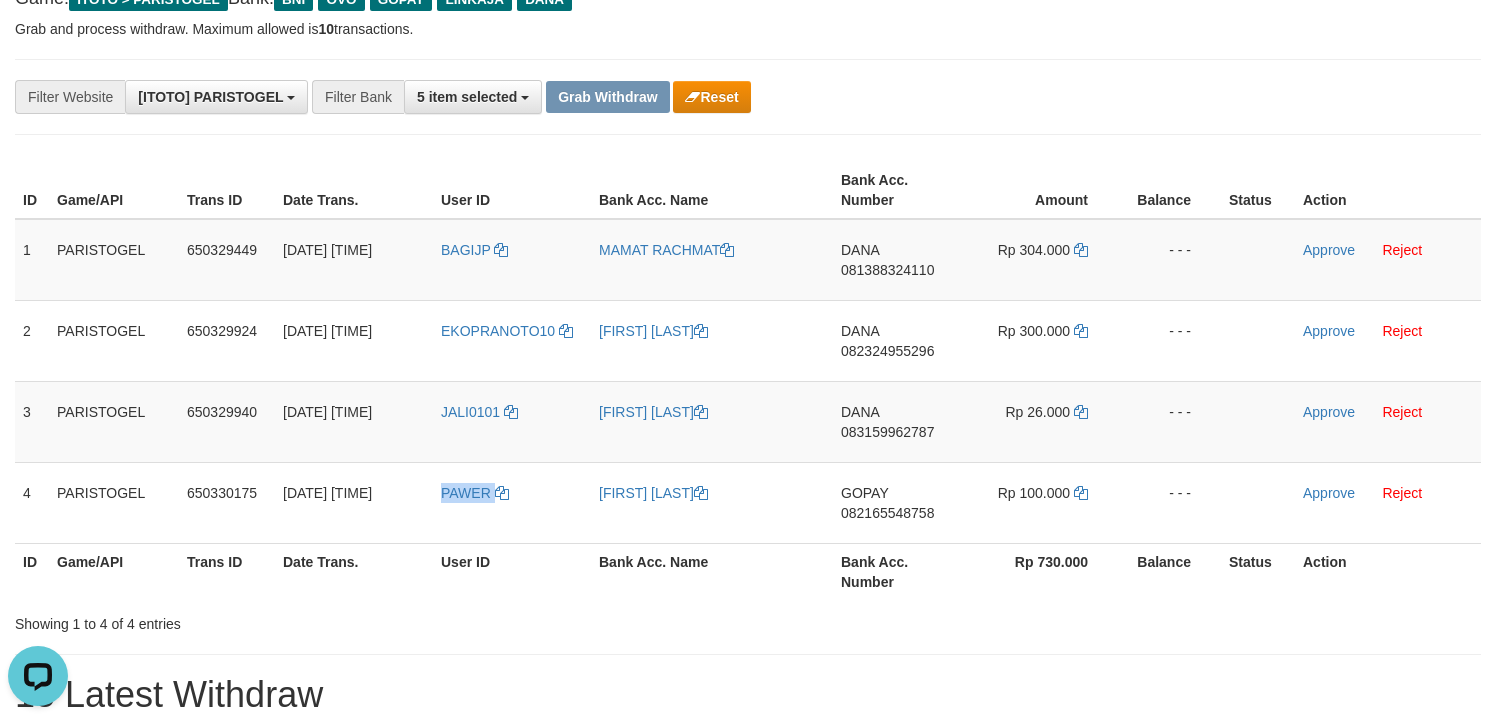 copy on "PAWER" 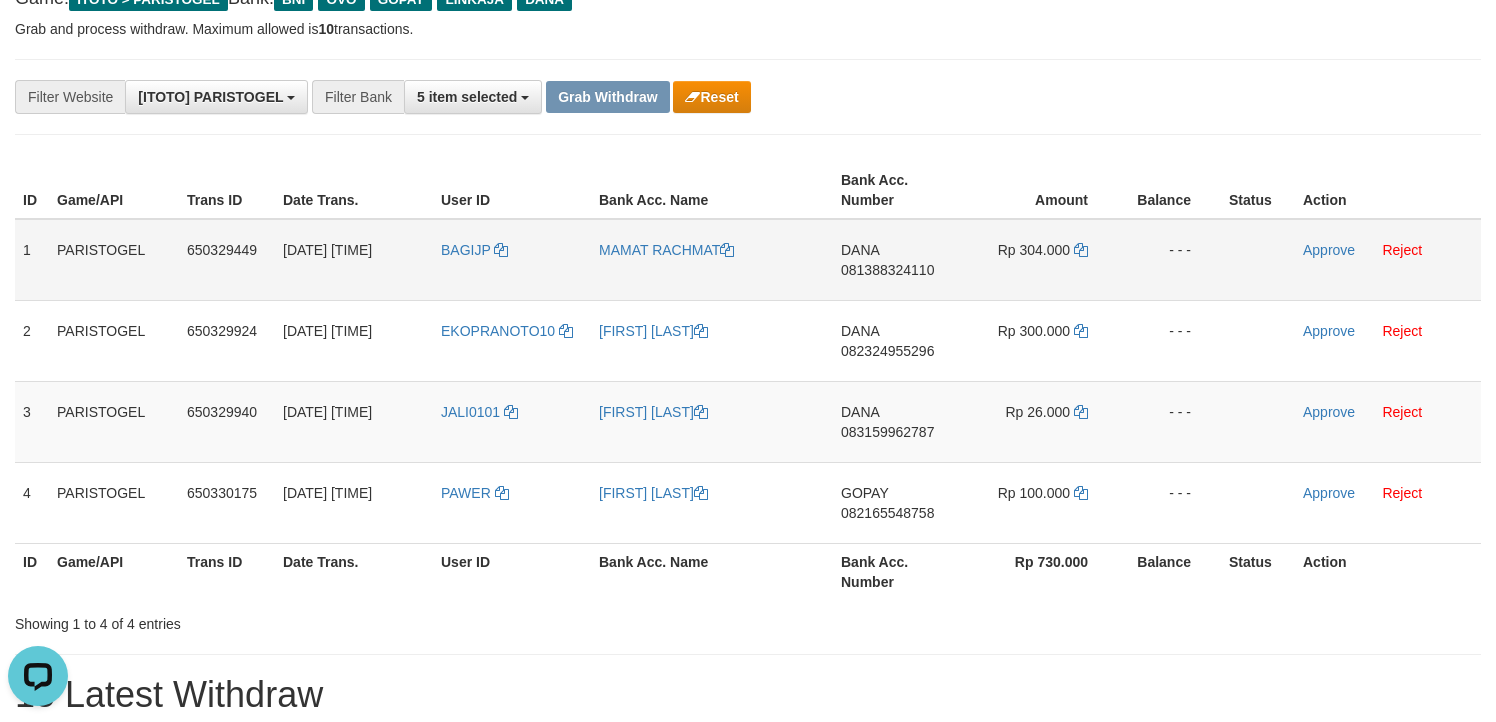 click on "1" at bounding box center [32, 260] 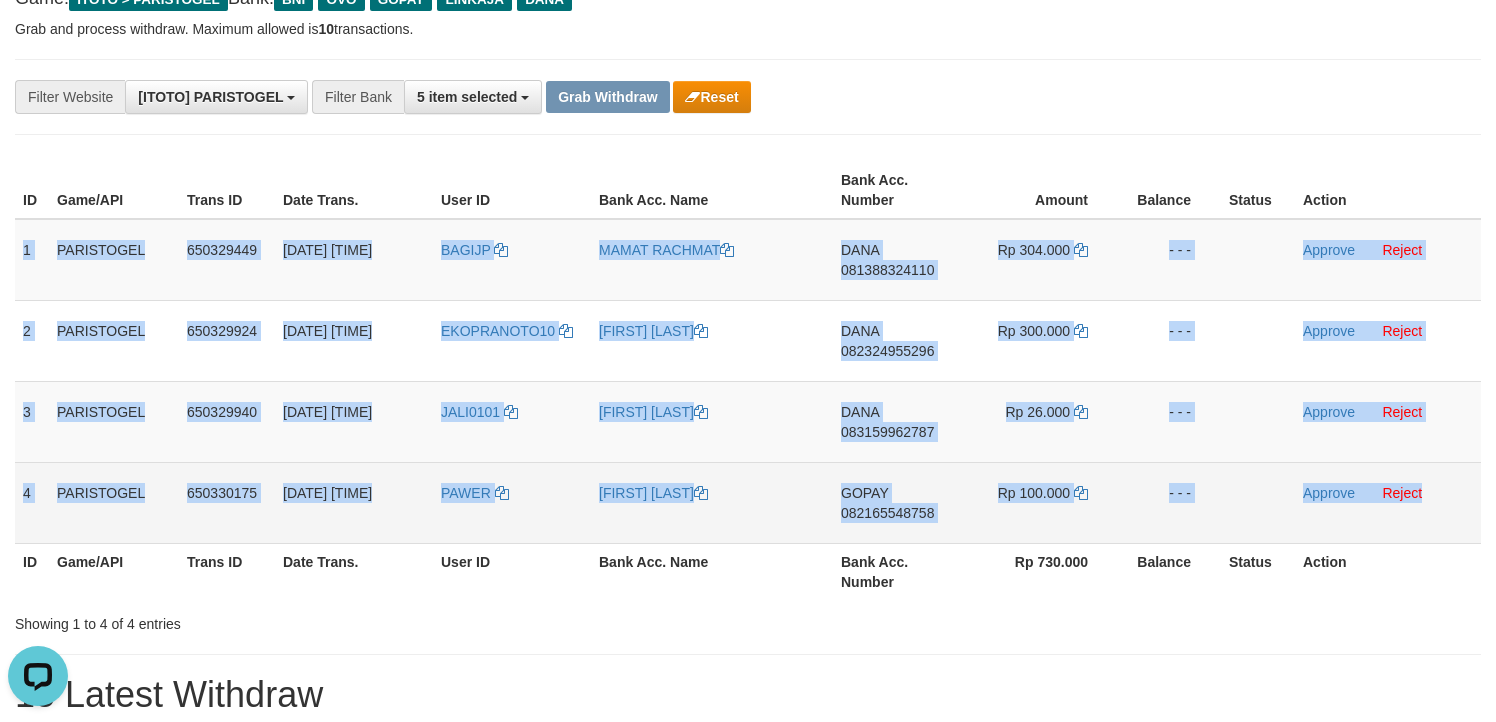 click on "Approve
Reject" at bounding box center [1388, 502] 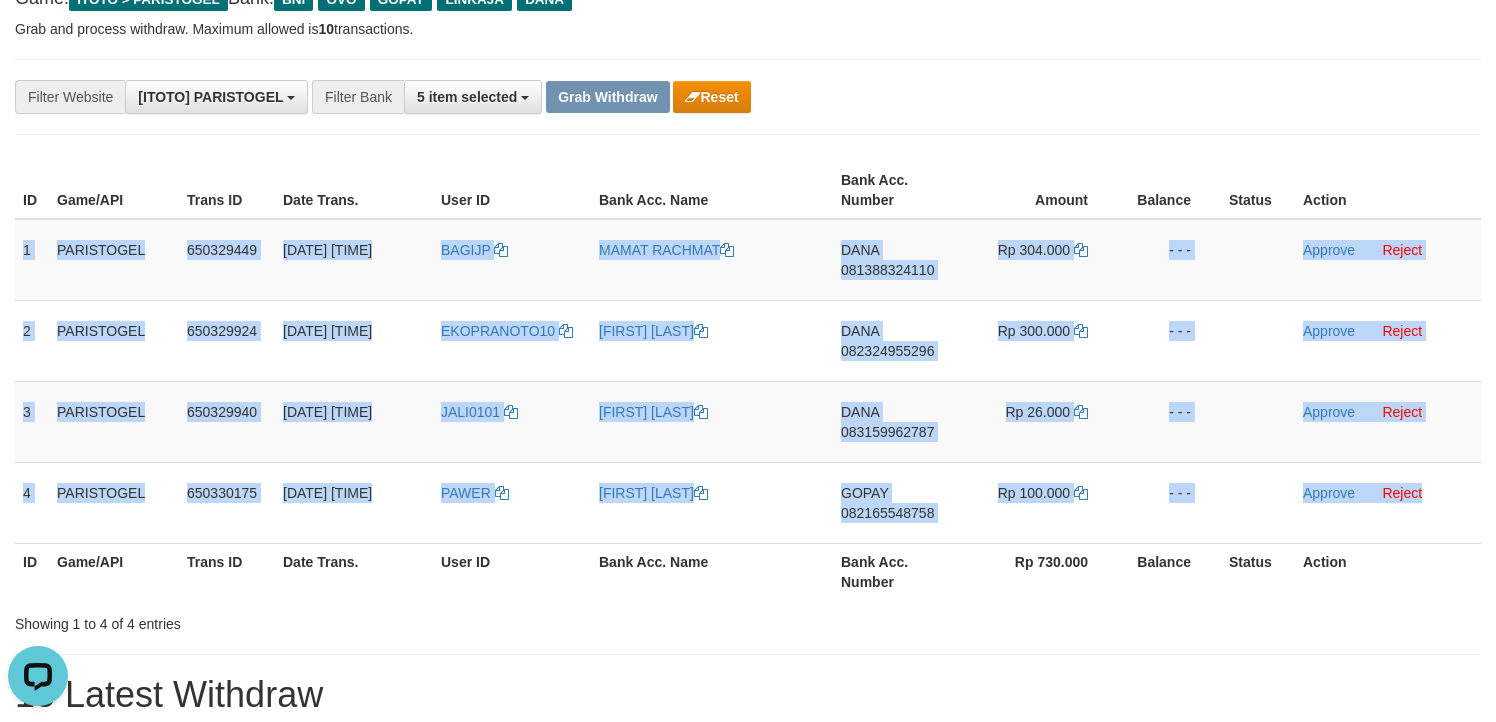 copy on "1
PARISTOGEL
650329449
13/07/2025 12:24:31
BAGIJP
MAMAT RACHMAT
DANA
081388324110
Rp 304.000
- - -
Approve
Reject
2
PARISTOGEL
650329924
13/07/2025 12:24:54
EKOPRANOTO10
EKO PRANOTO
DANA
082324955296
Rp 300.000
- - -
Approve
Reject
3
PARISTOGEL
650329940
13/07/2025 12:24:55
JALI0101
ITA YUNITA
DANA
083159962787
Rp 26.000
- - -
Approve
Reject
4
PARISTOGEL
650330175
13/07/2025 12:25:09
PAWER
ASMAIL SIREGAR
GOPAY
082165548758
Rp 100.000
- - -
Approve
Reject" 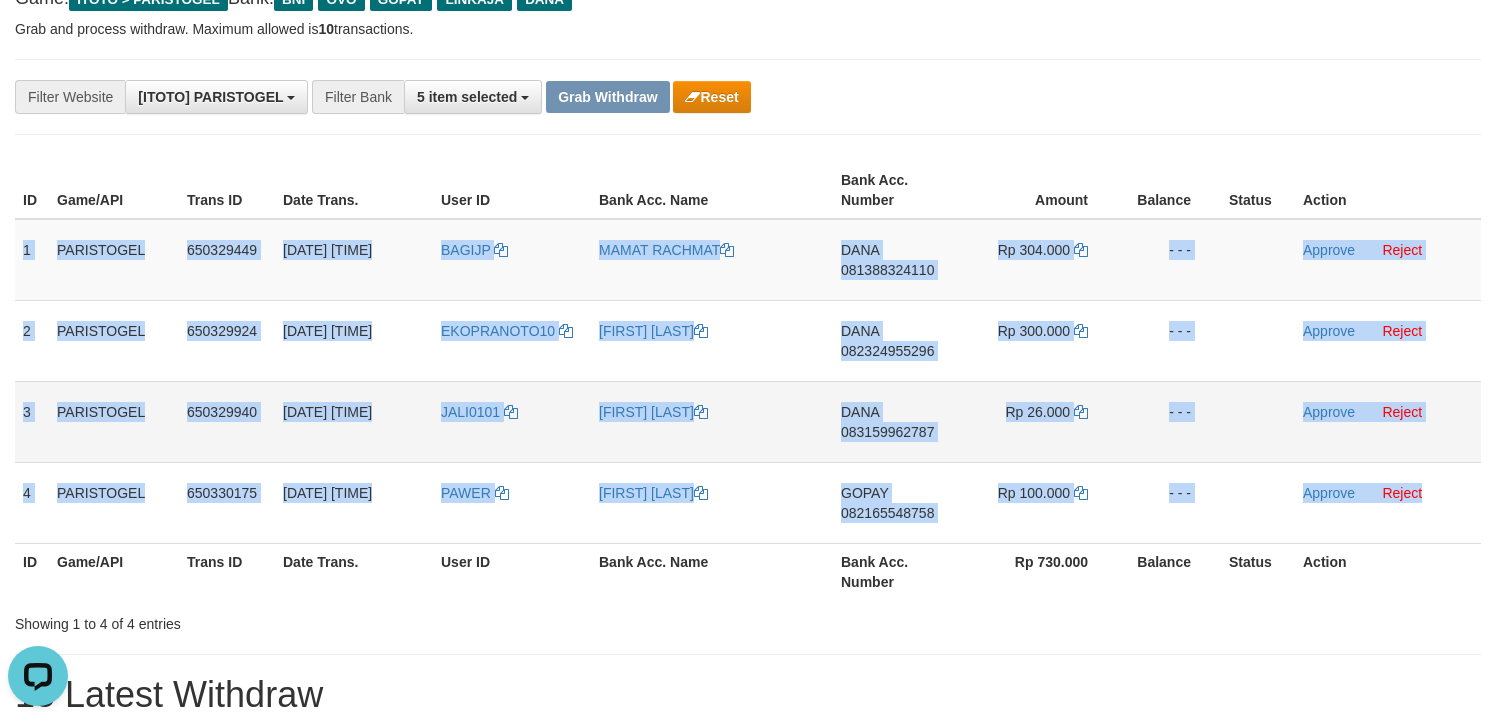 click on "[FIRST] [LAST]" at bounding box center [712, 421] 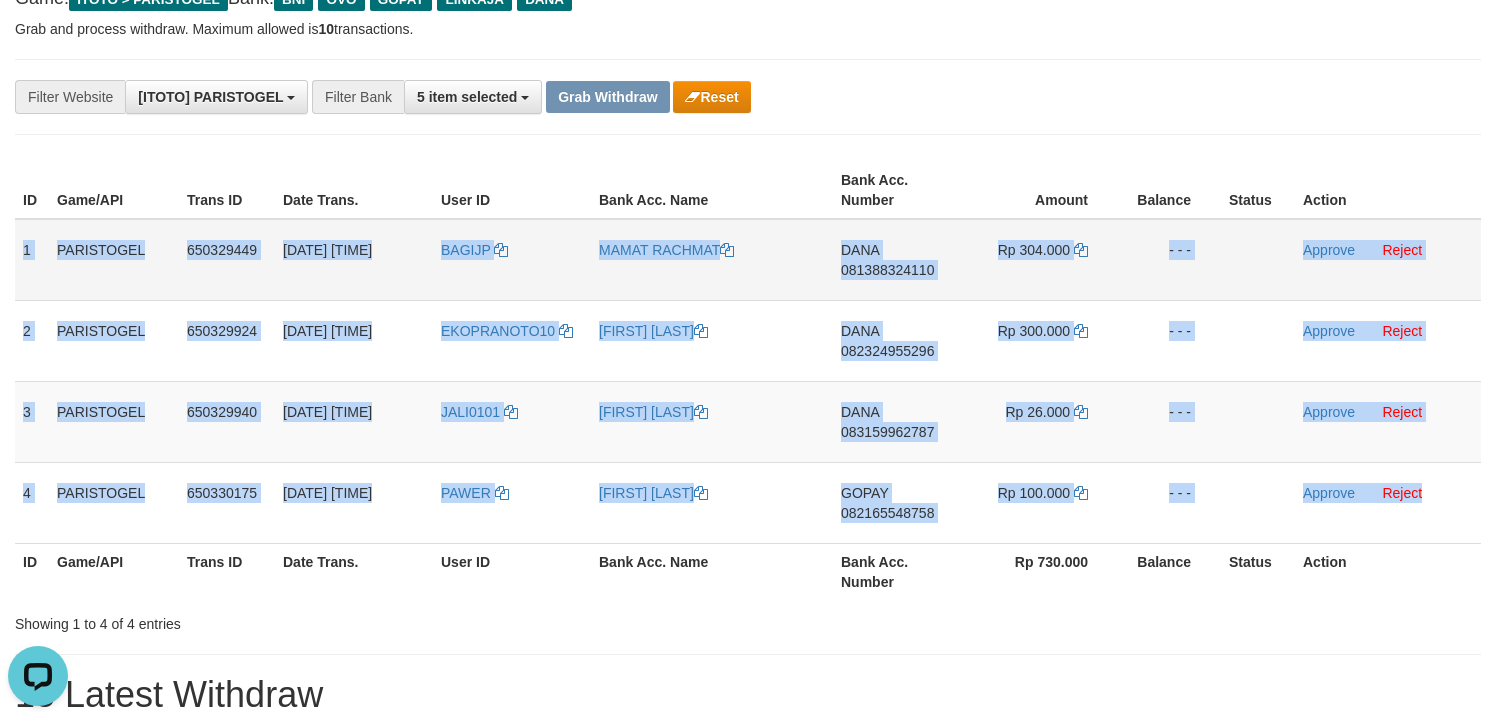 click on "081388324110" at bounding box center [887, 270] 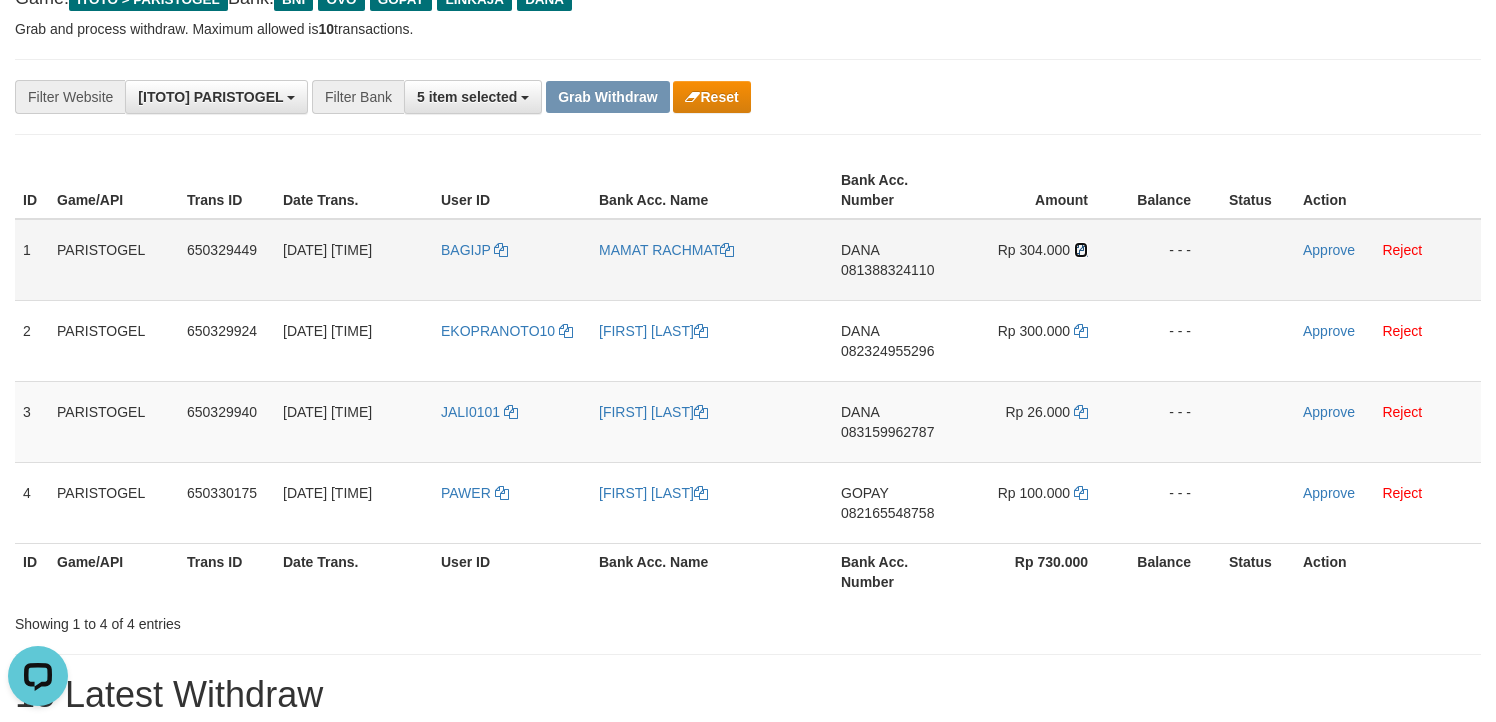 click at bounding box center [1081, 250] 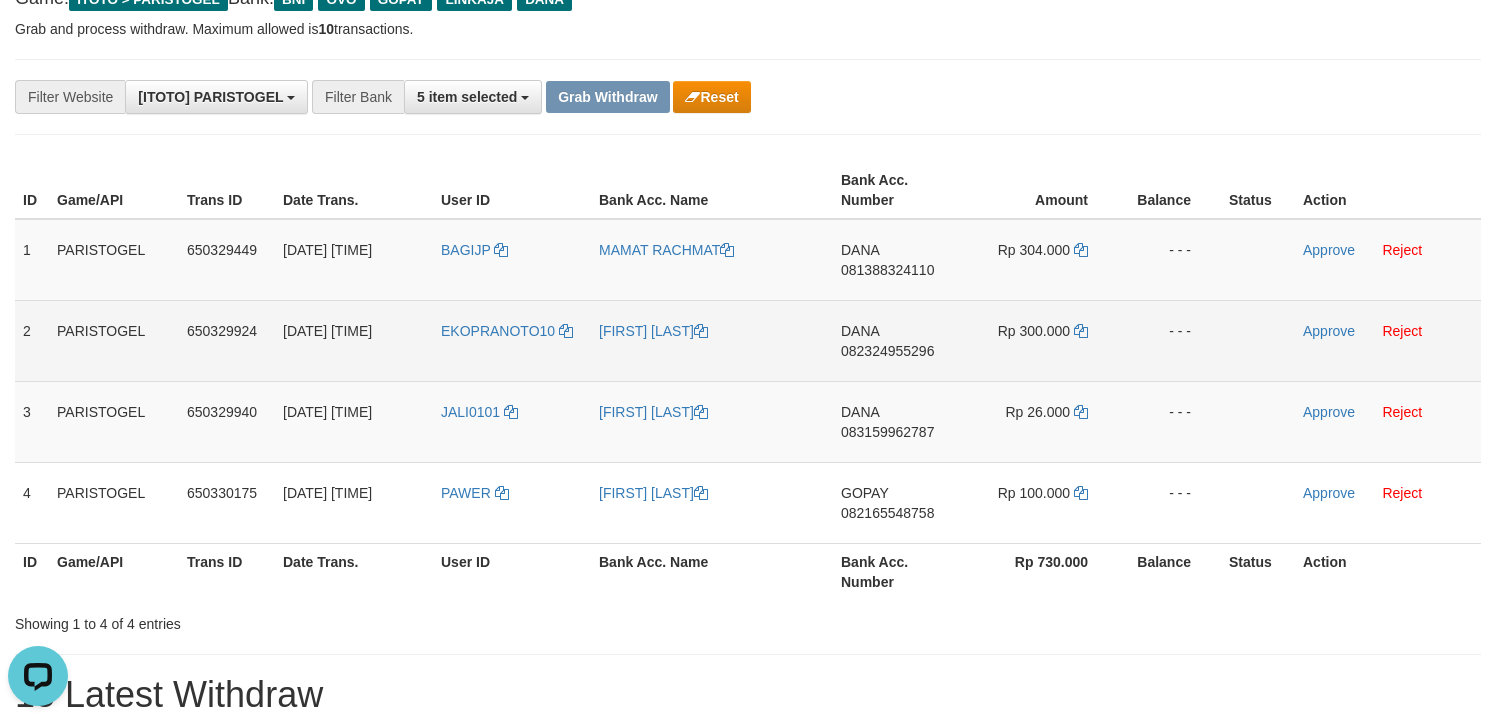 click on "082324955296" at bounding box center (887, 351) 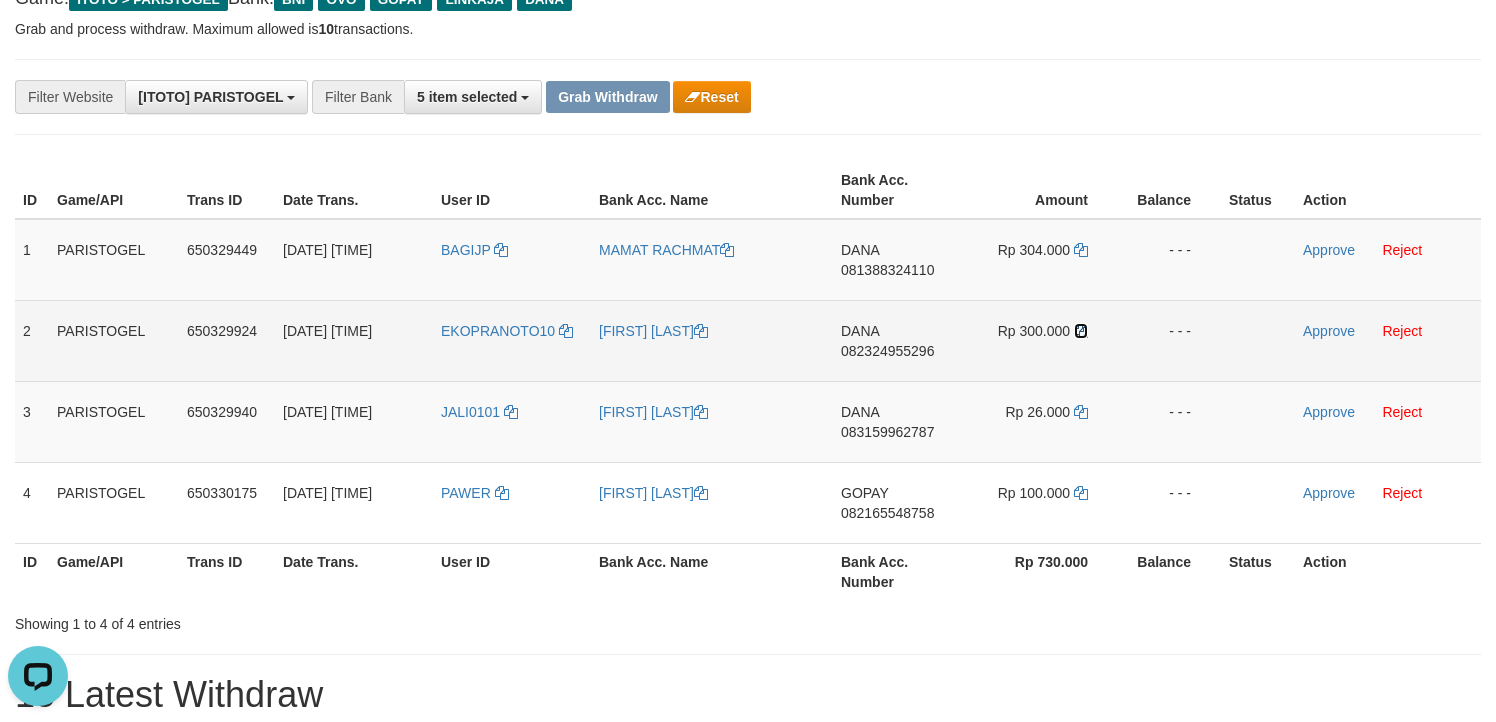 click at bounding box center [1081, 331] 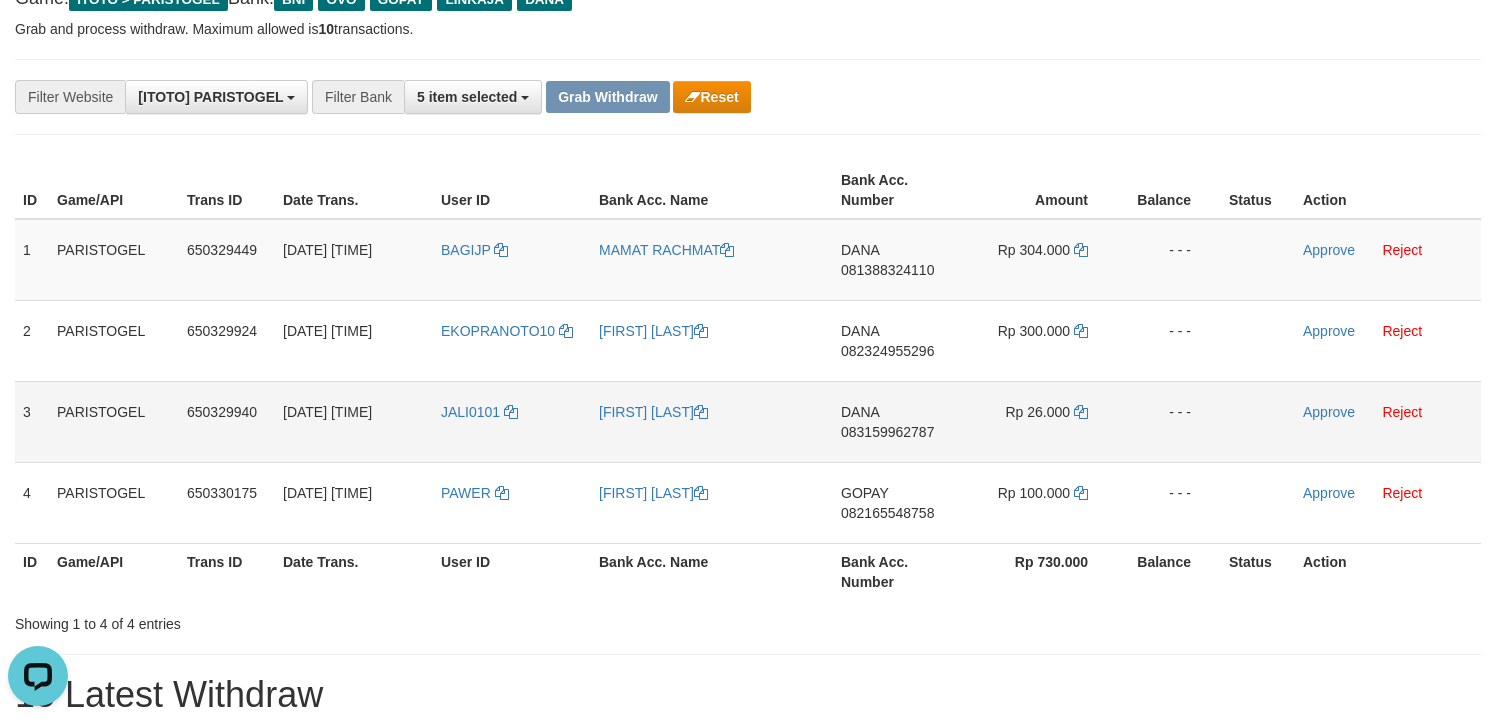 click on "083159962787" at bounding box center [887, 432] 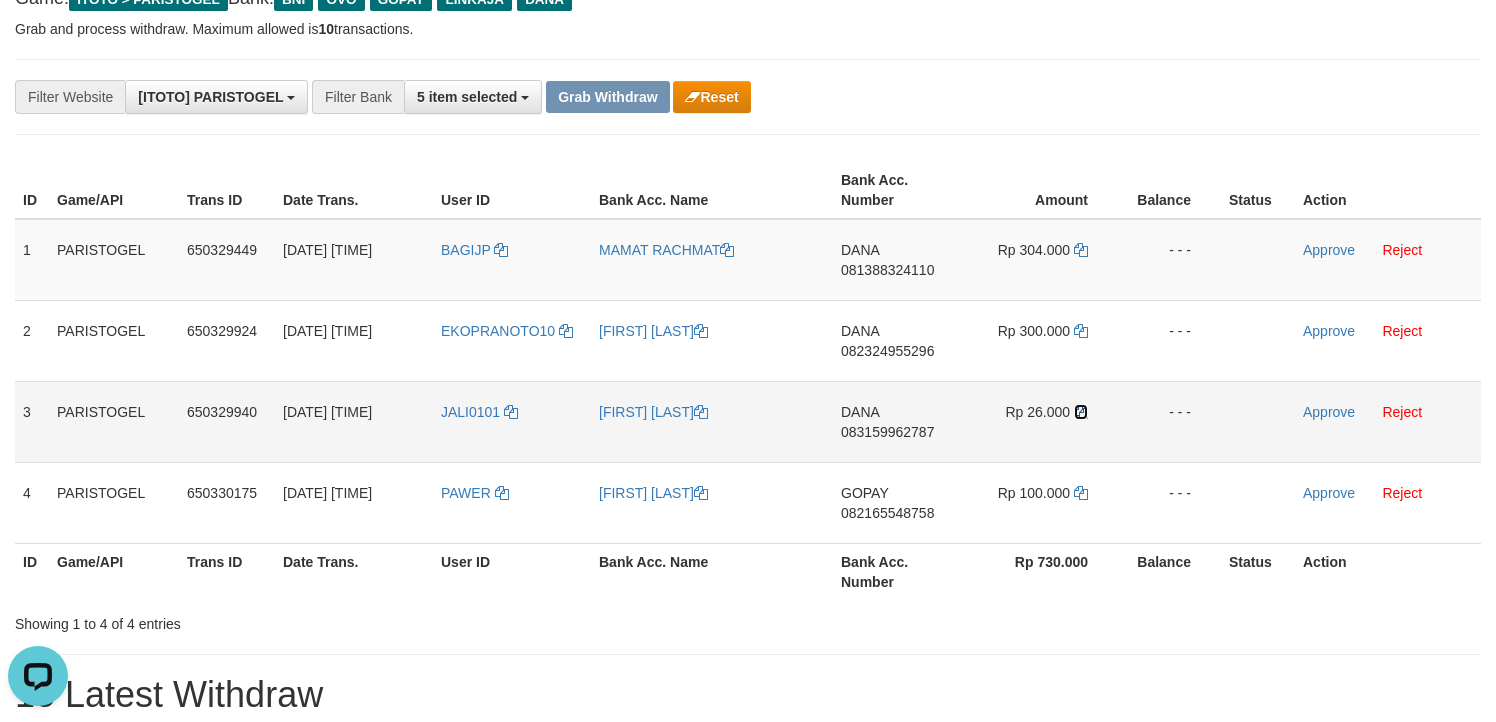 click at bounding box center (1081, 412) 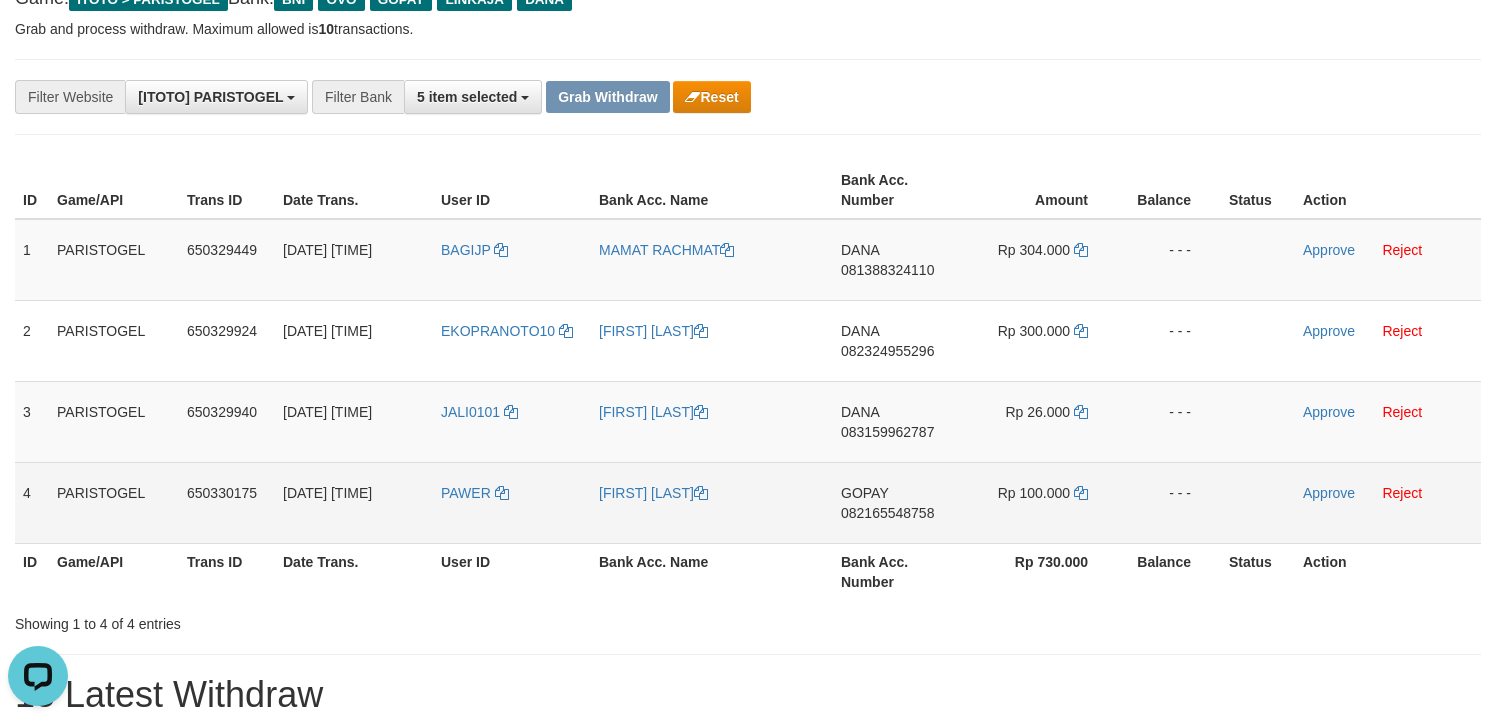 click on "082165548758" at bounding box center (887, 513) 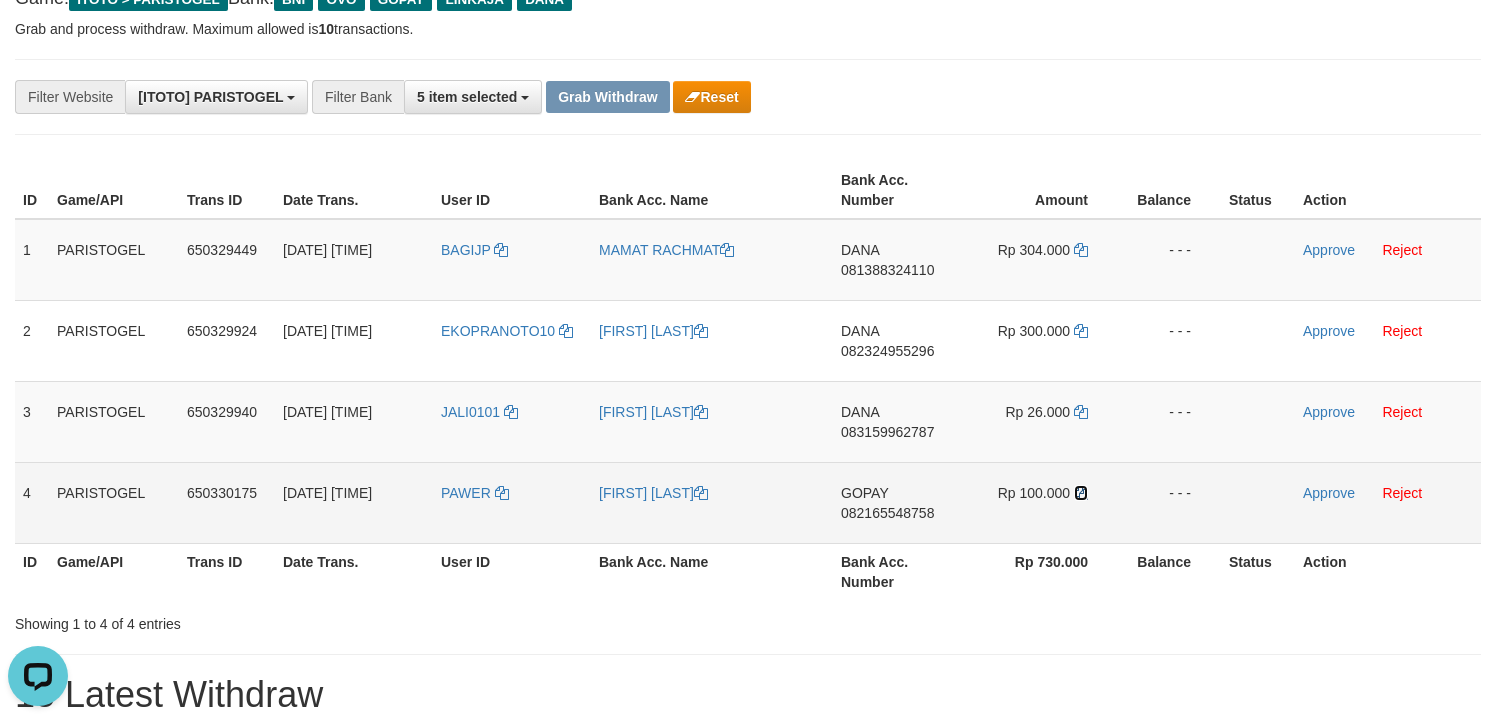 click at bounding box center (1081, 493) 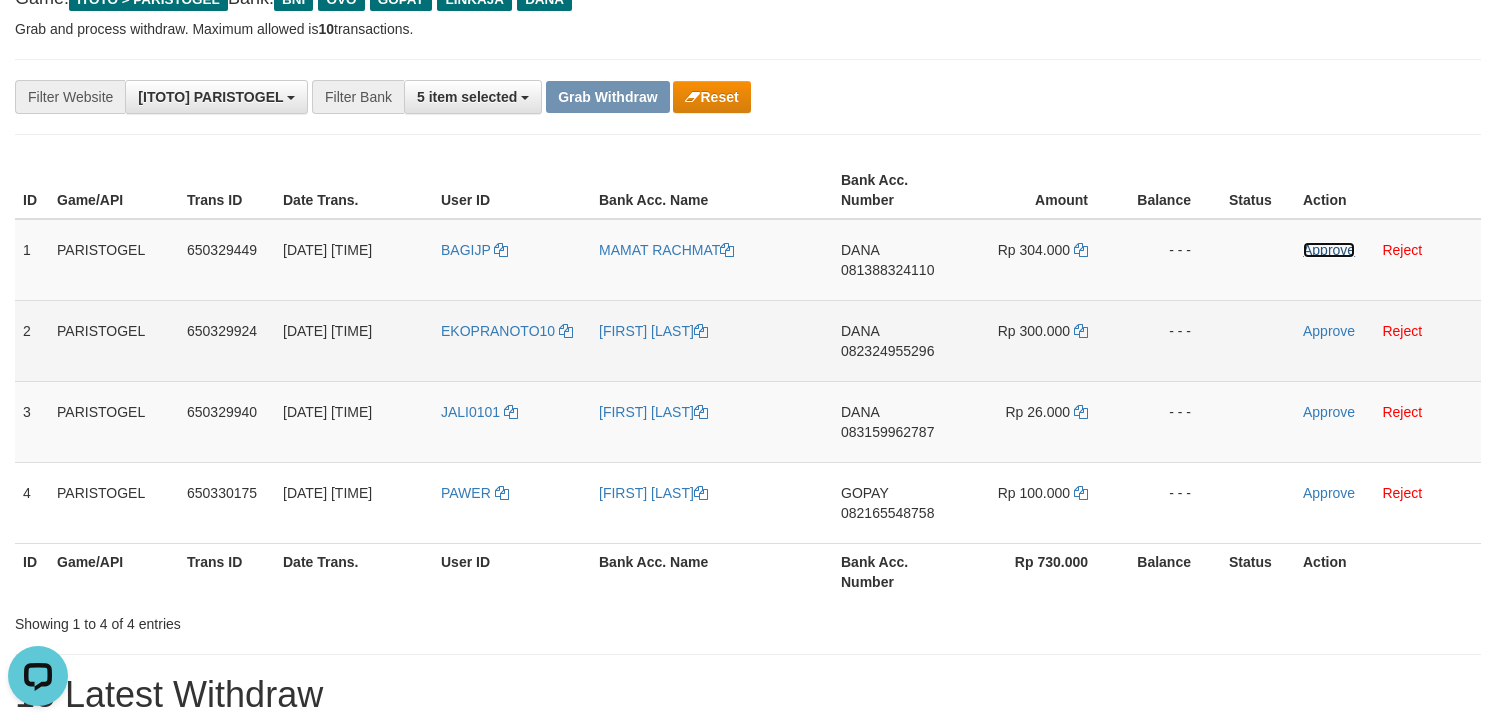 drag, startPoint x: 1350, startPoint y: 253, endPoint x: 1337, endPoint y: 318, distance: 66.287254 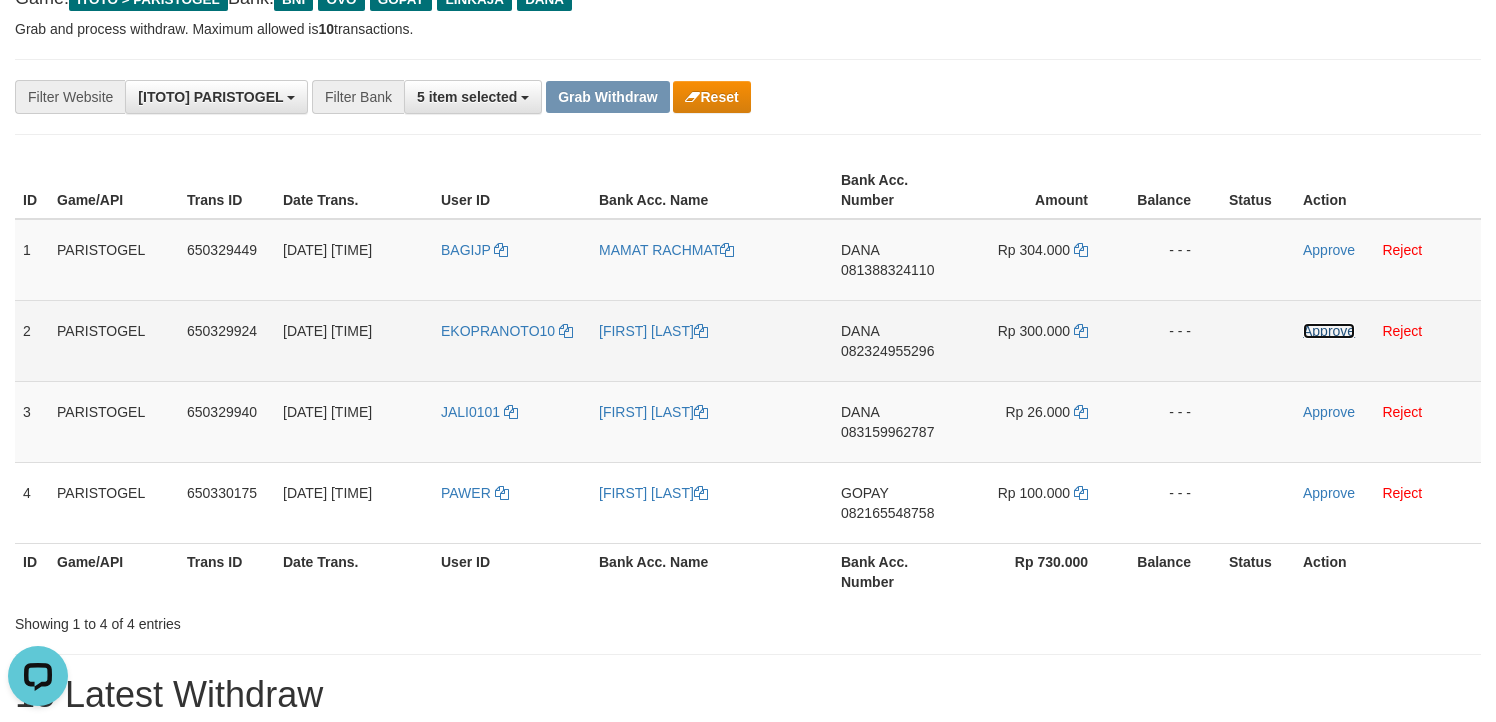 click on "Approve" at bounding box center (1329, 331) 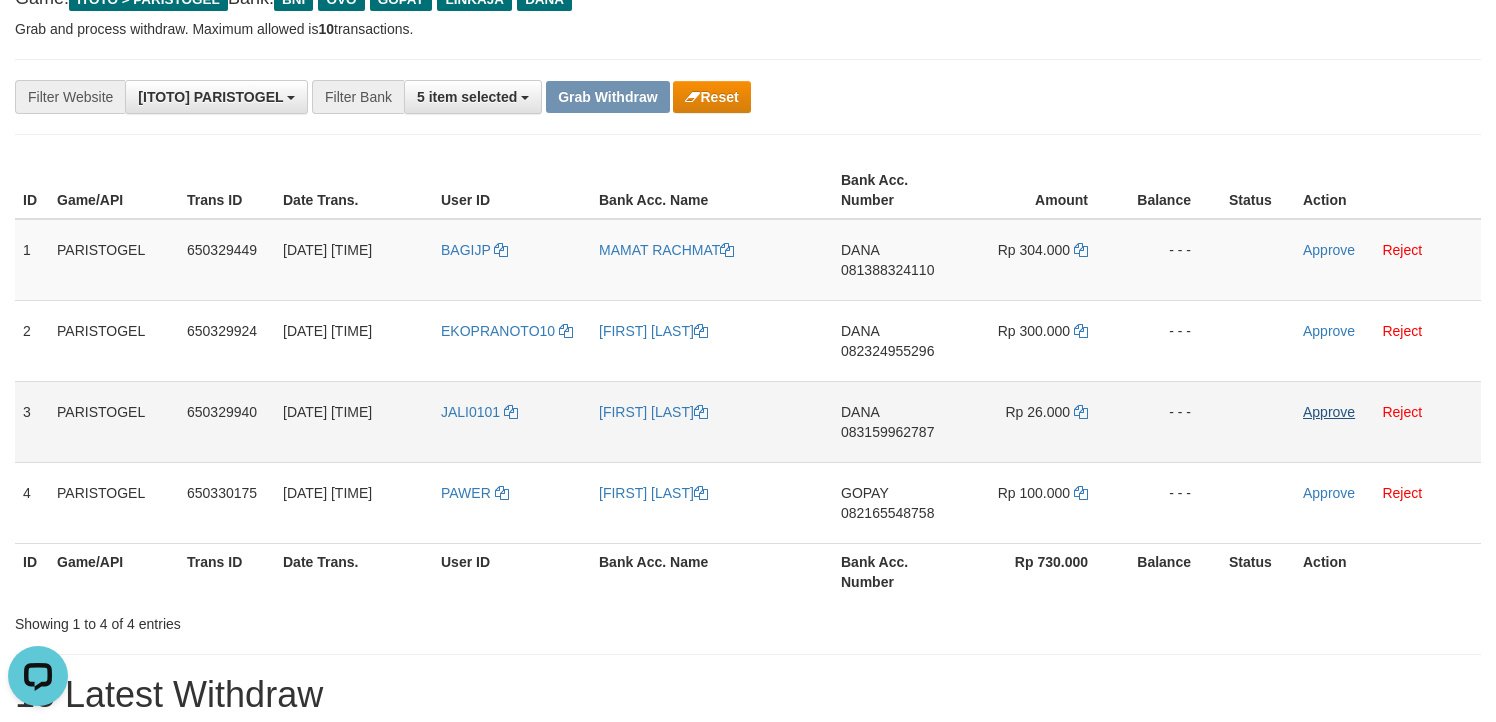 click on "Approve
Reject" at bounding box center [1388, 421] 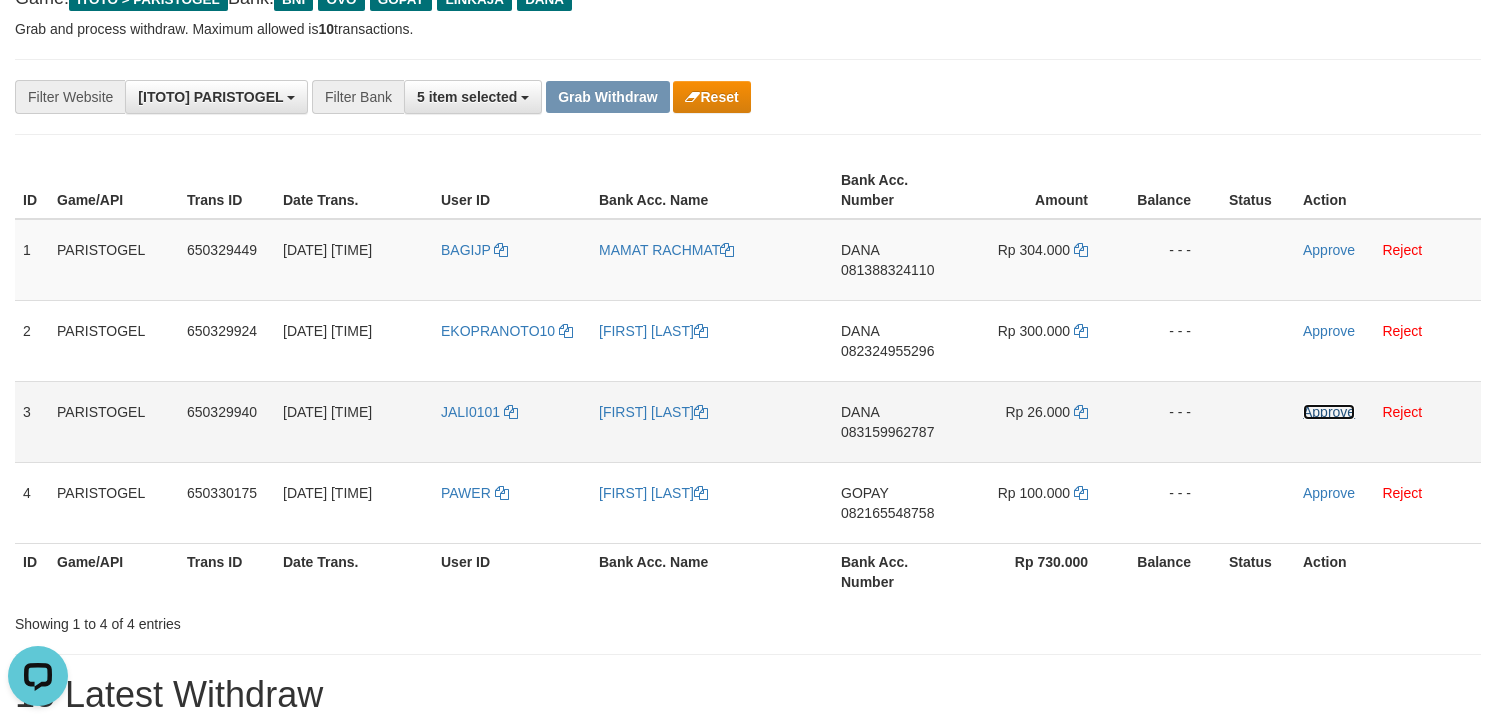 click on "Approve" at bounding box center (1329, 412) 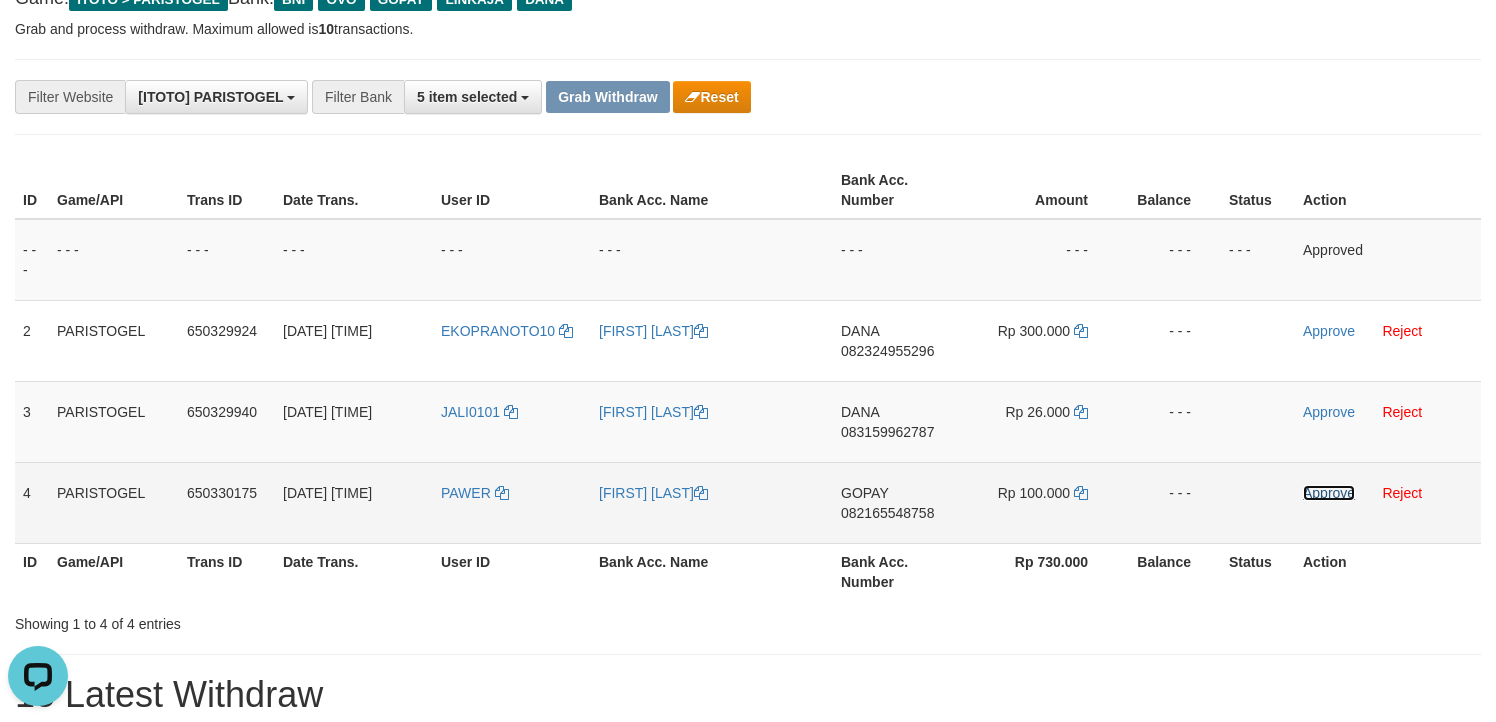 click on "Approve" at bounding box center (1329, 493) 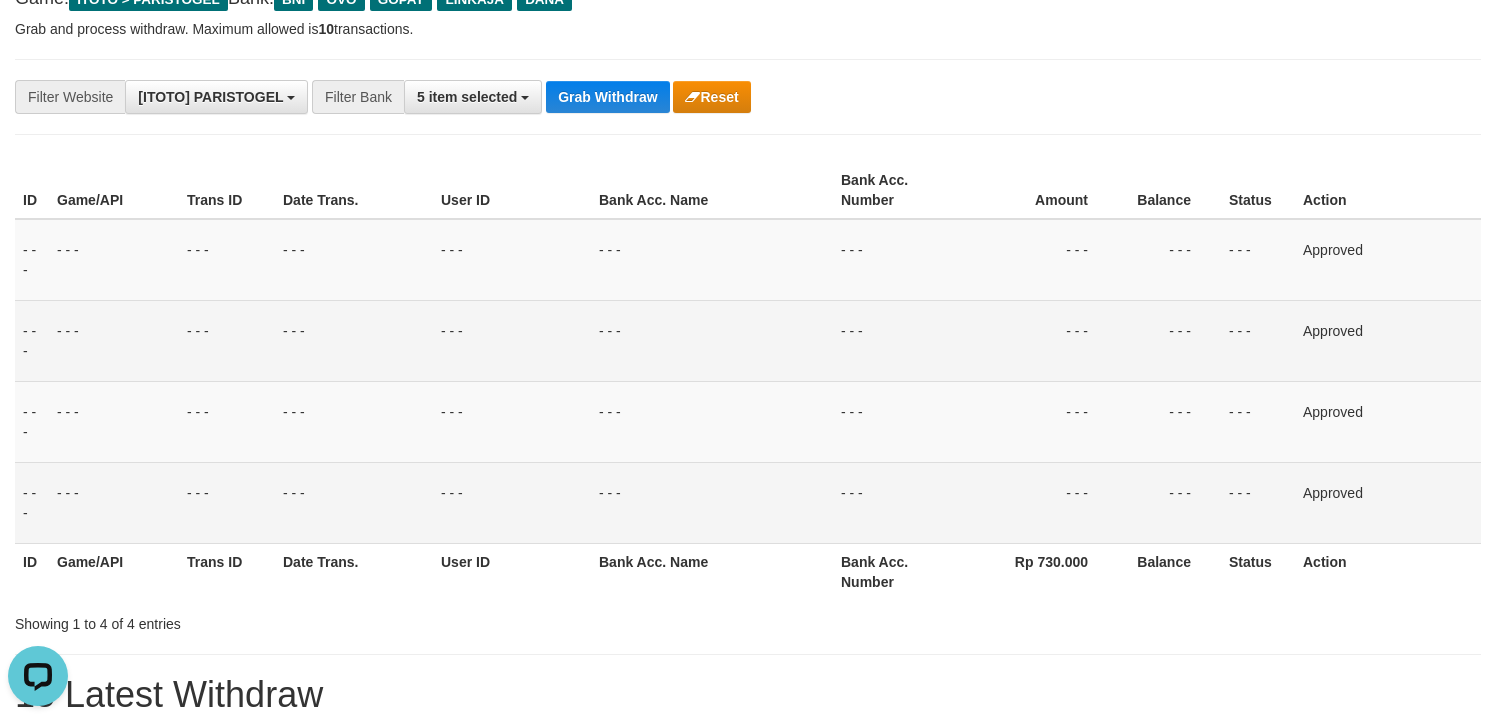 click on "- - -" at bounding box center [1040, 340] 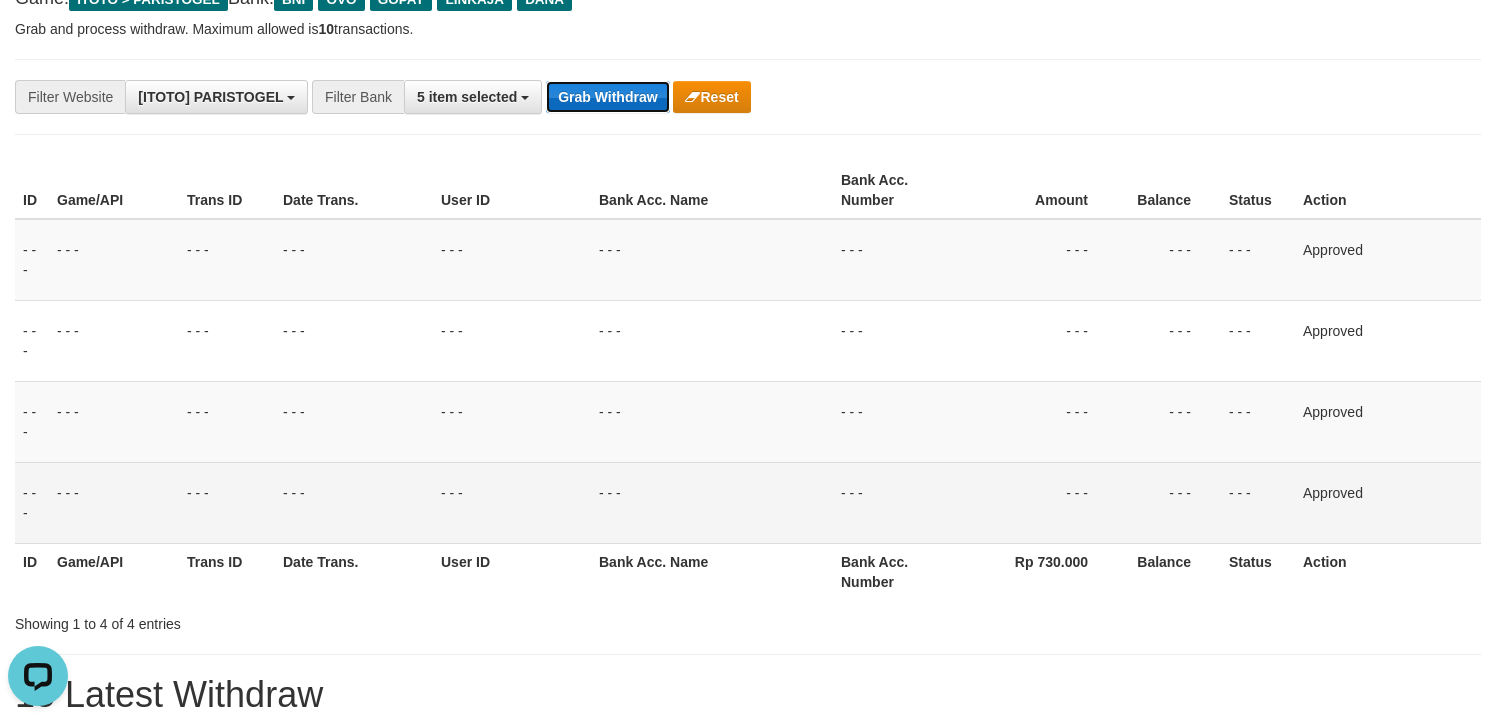click on "Grab Withdraw" at bounding box center (607, 97) 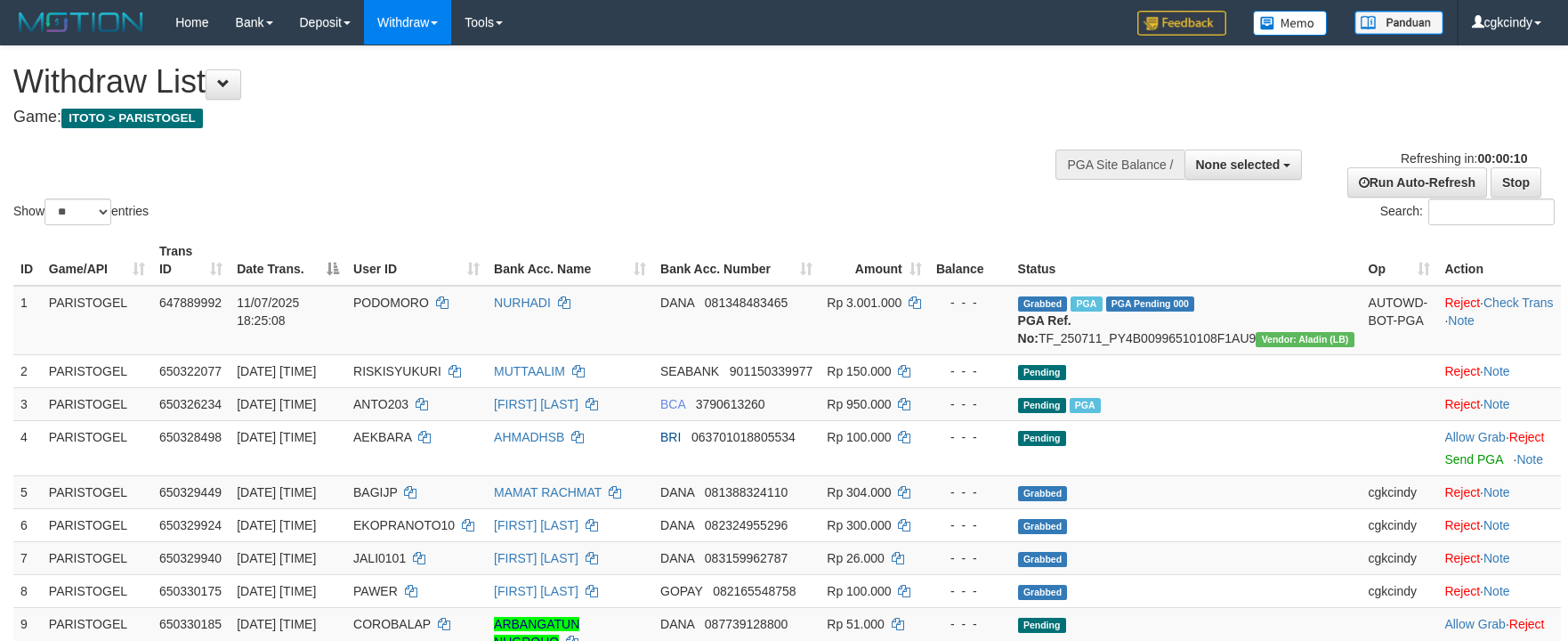 select 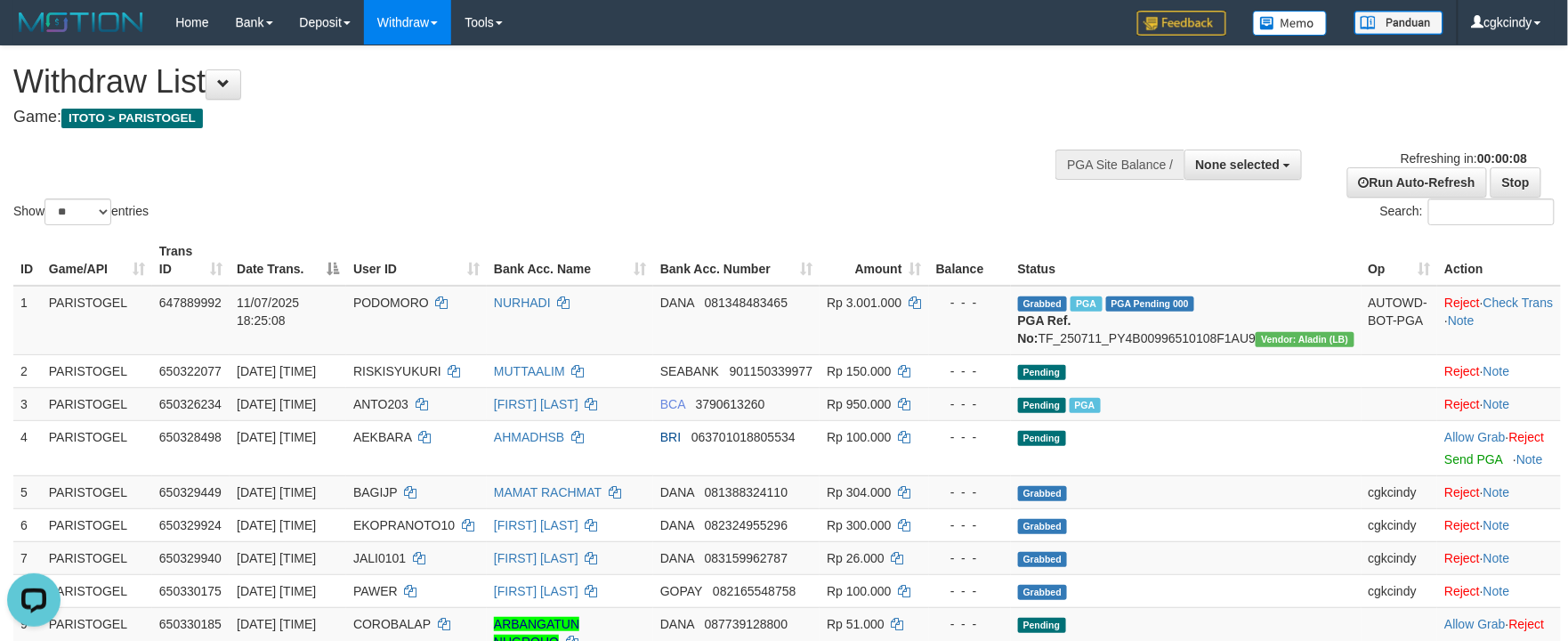 scroll, scrollTop: 0, scrollLeft: 0, axis: both 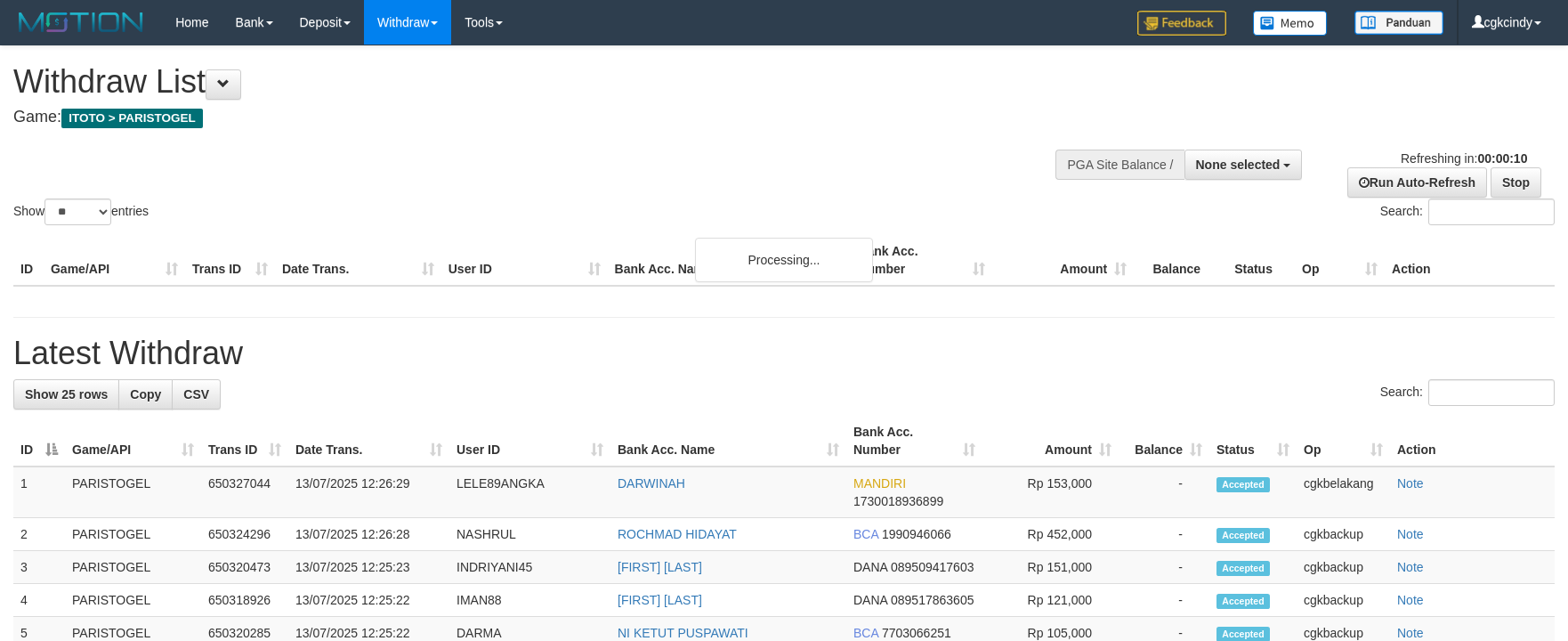 select 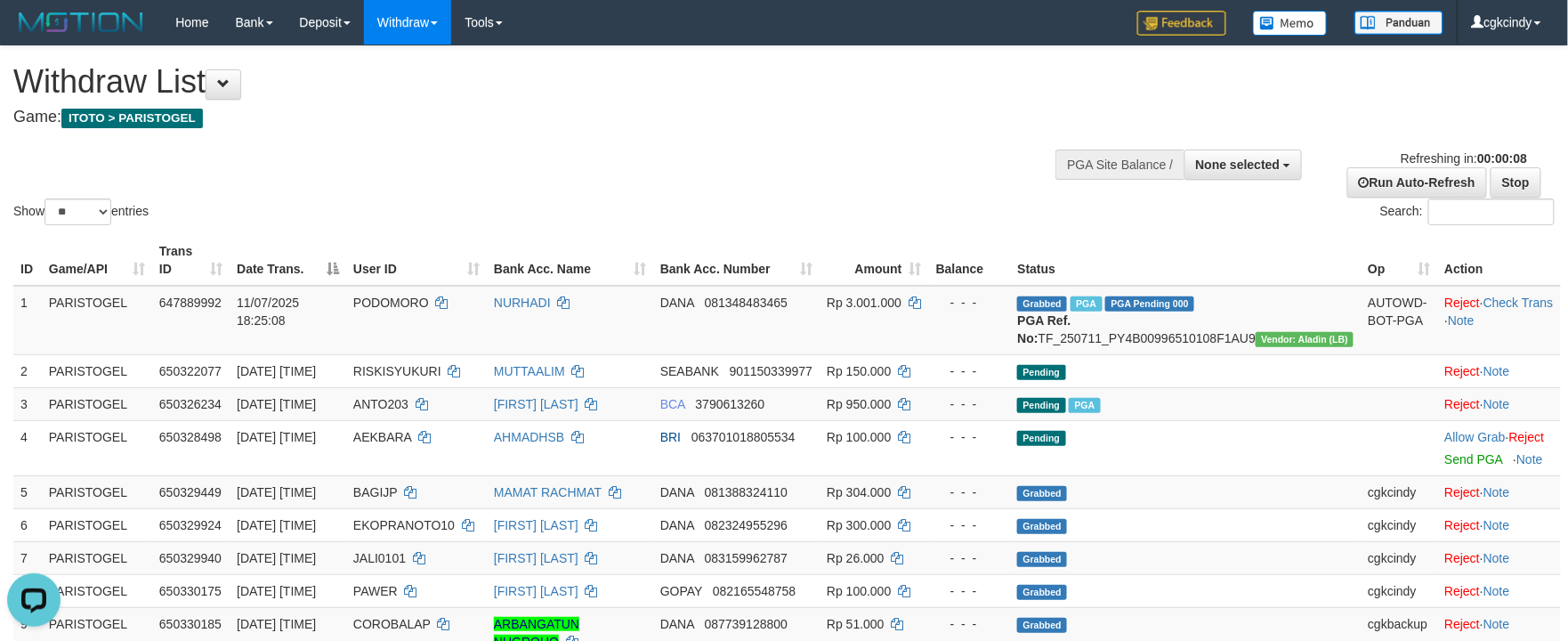 scroll, scrollTop: 0, scrollLeft: 0, axis: both 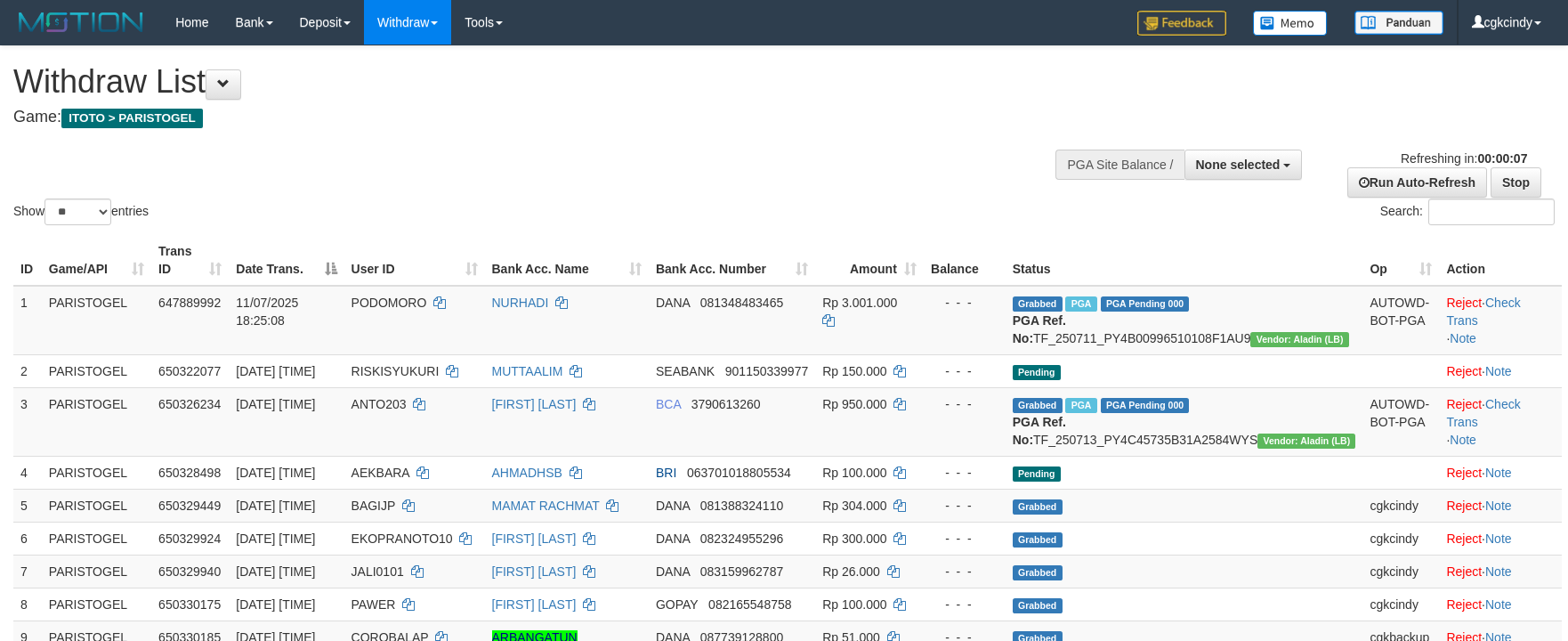 select 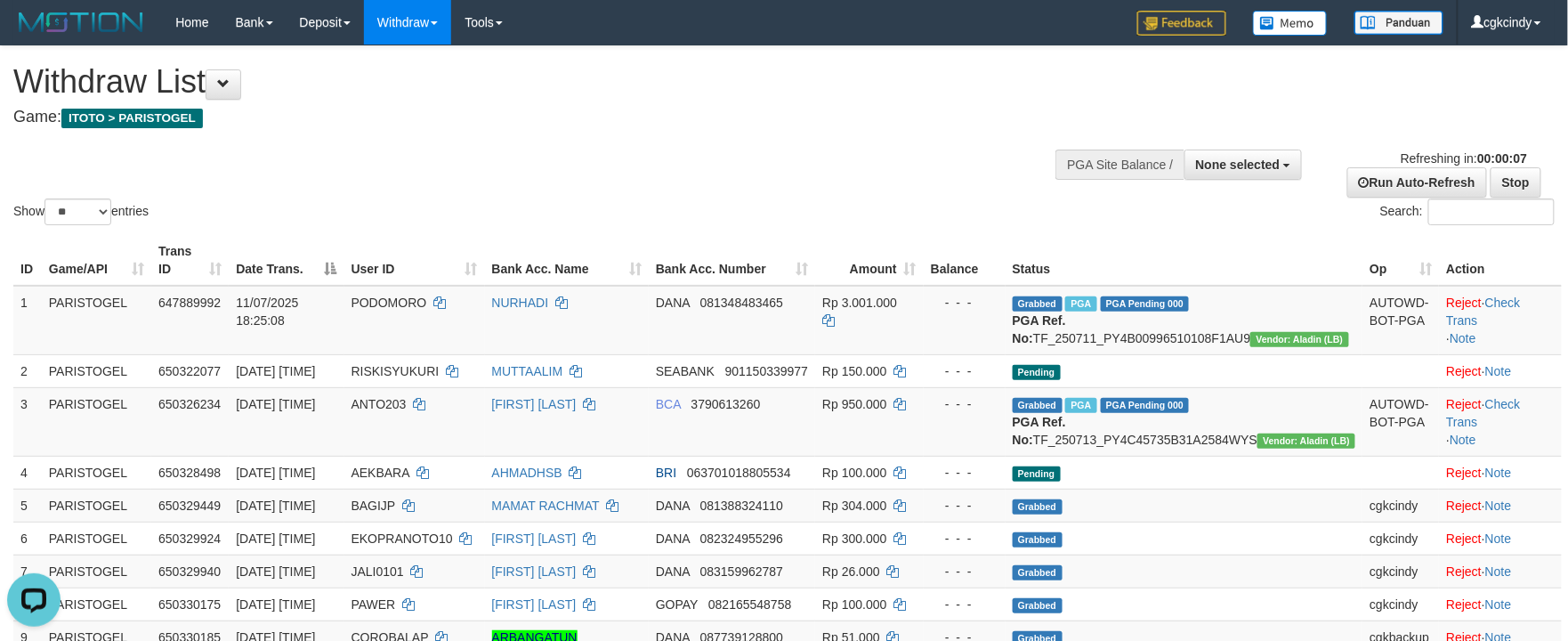 scroll, scrollTop: 0, scrollLeft: 0, axis: both 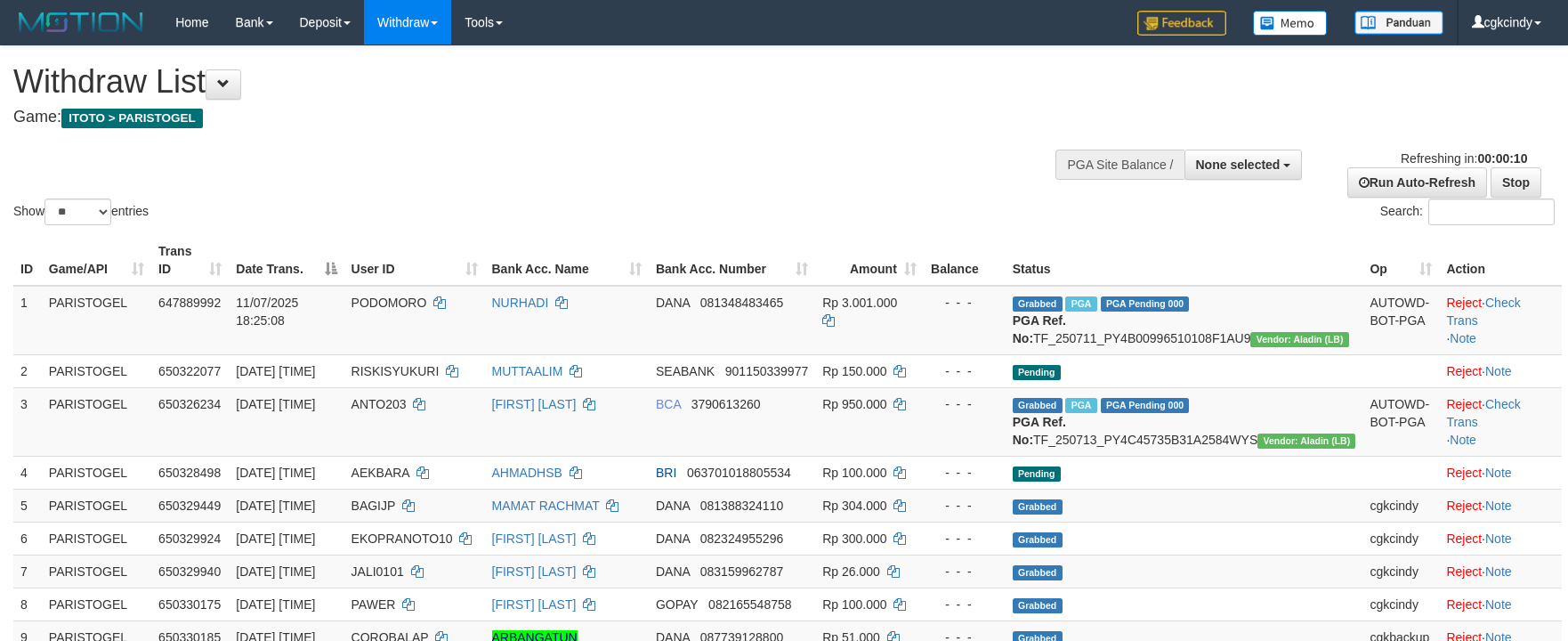 select 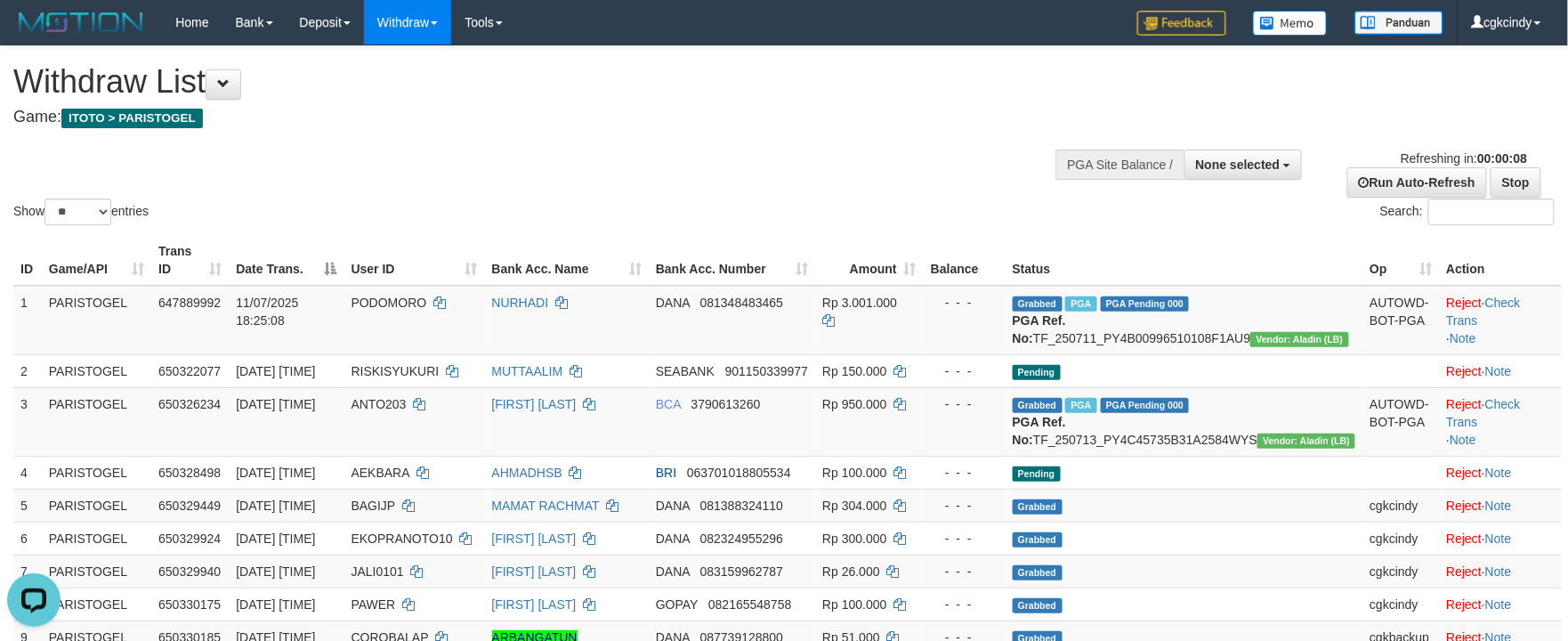 scroll, scrollTop: 0, scrollLeft: 0, axis: both 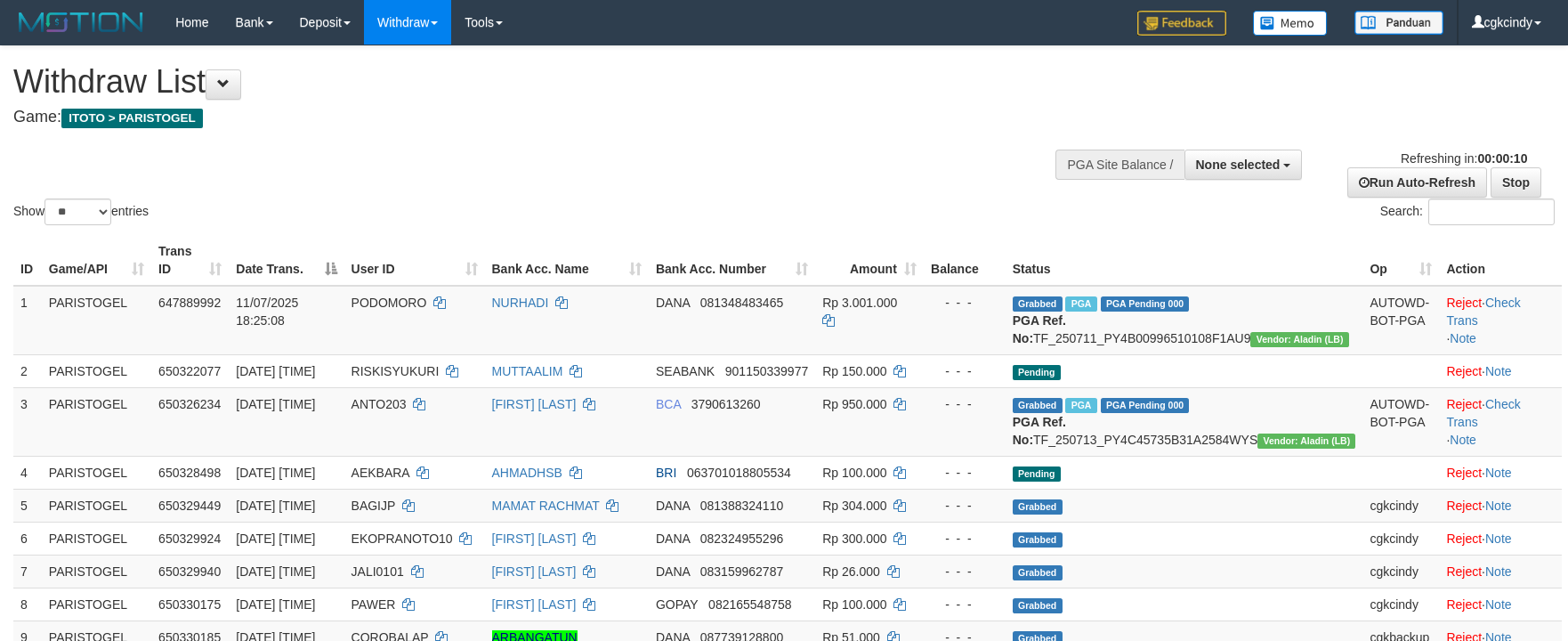 select 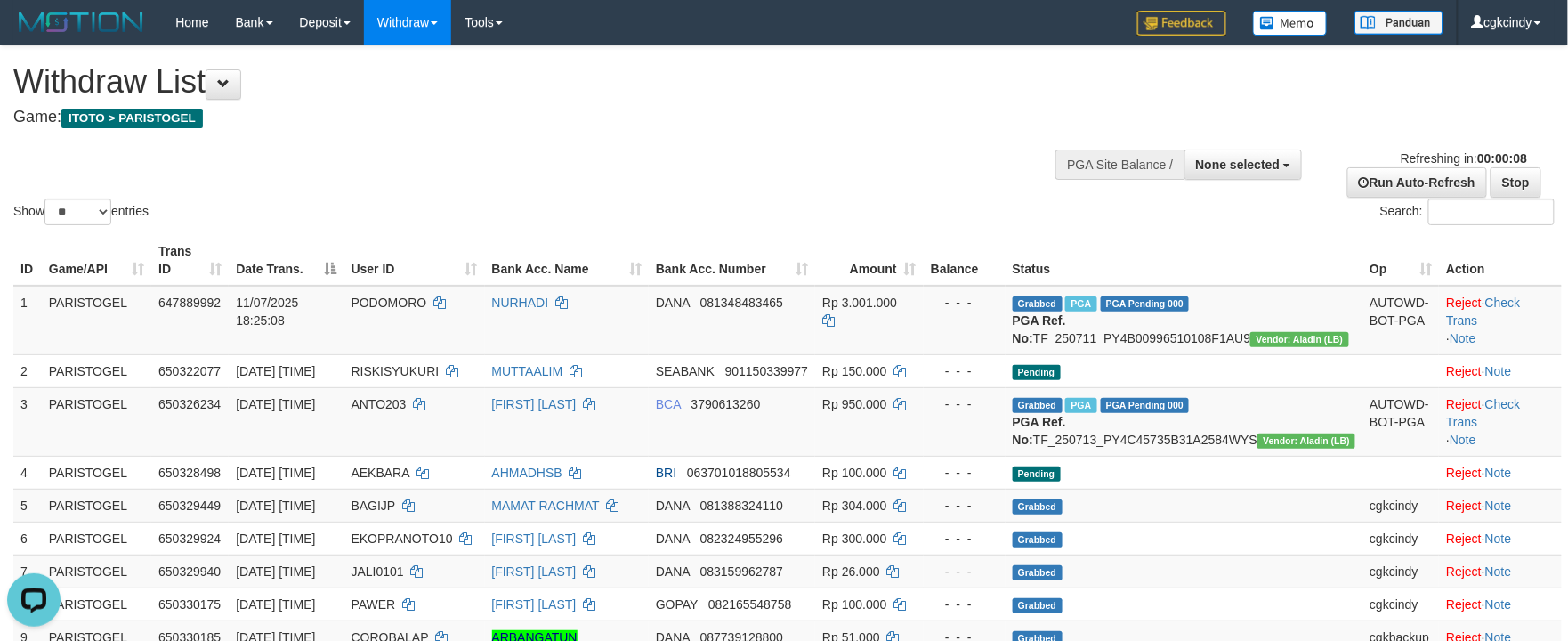 scroll, scrollTop: 0, scrollLeft: 0, axis: both 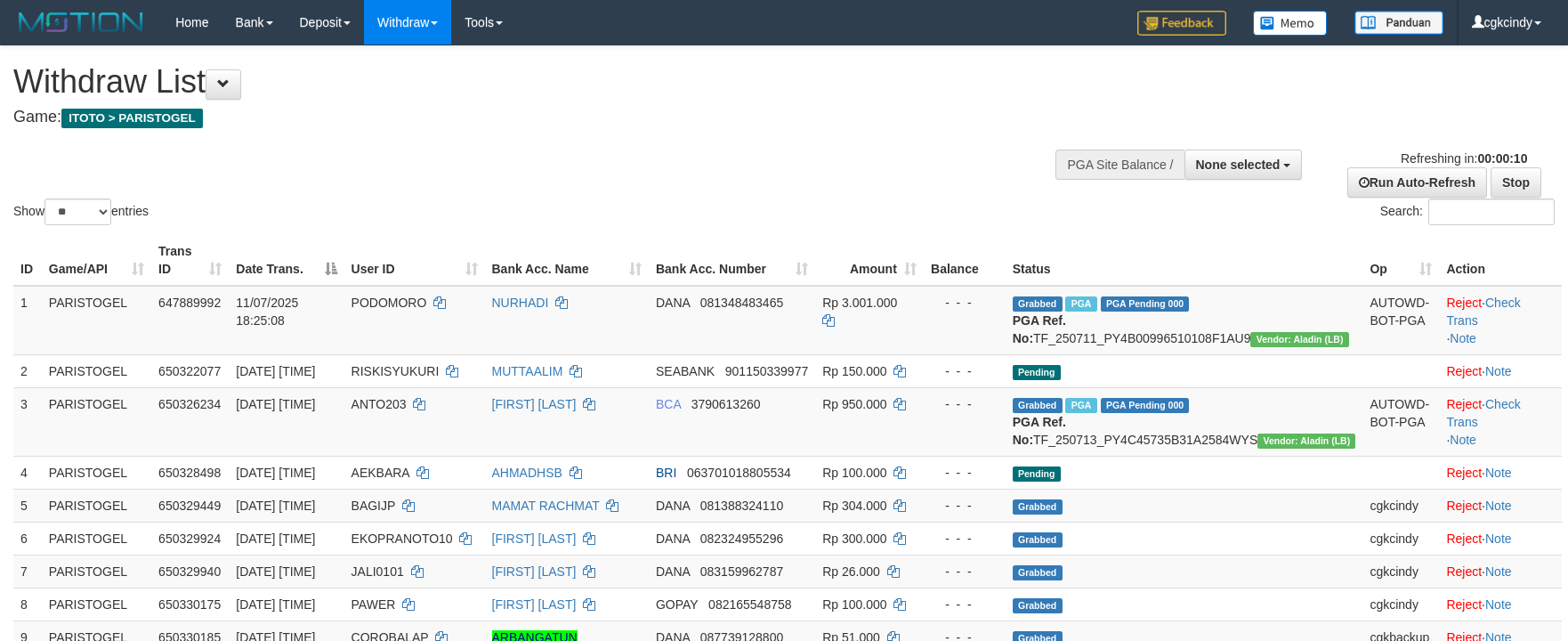 select 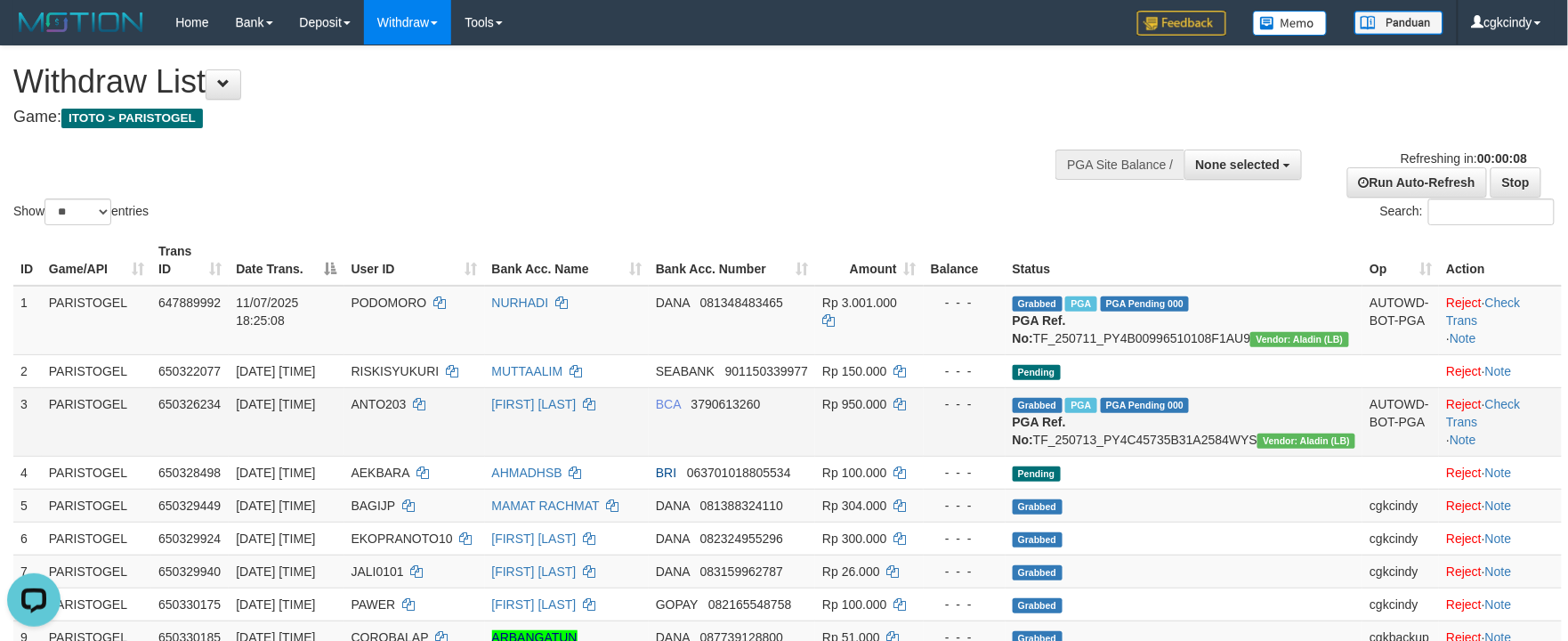 scroll, scrollTop: 0, scrollLeft: 0, axis: both 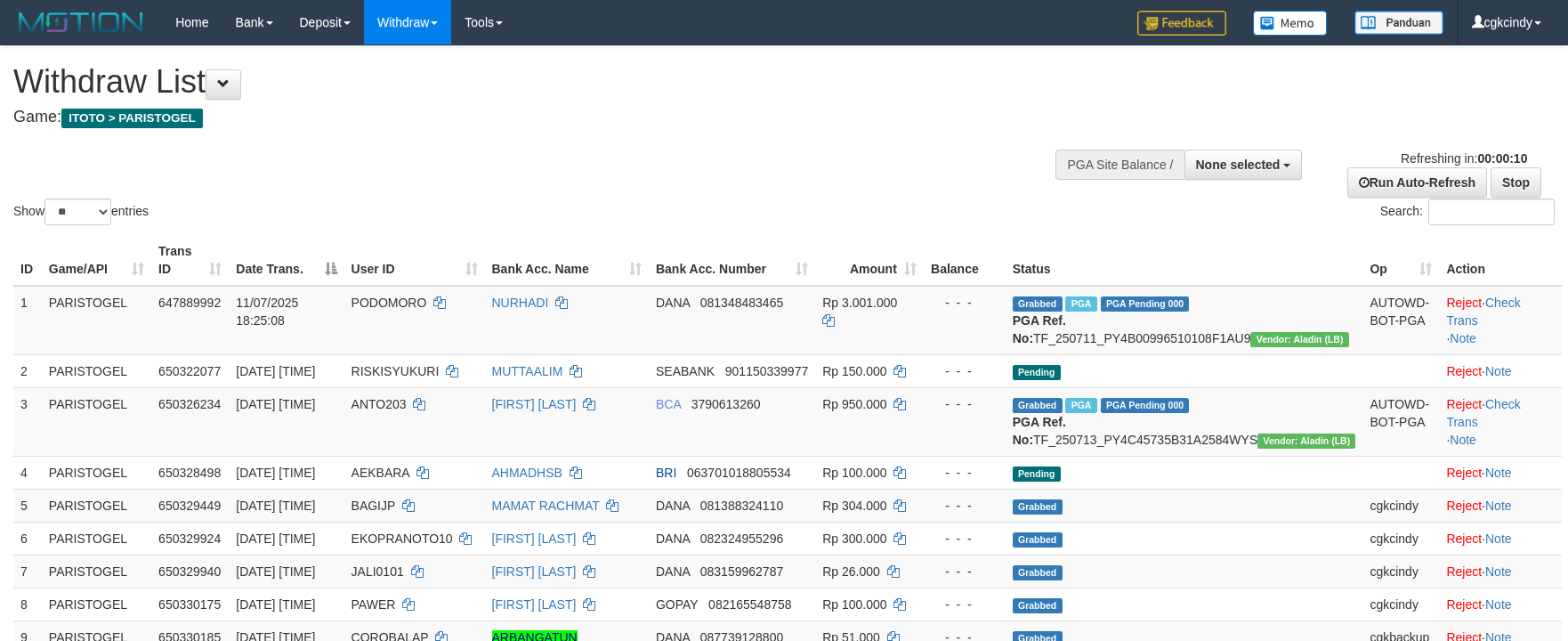 select 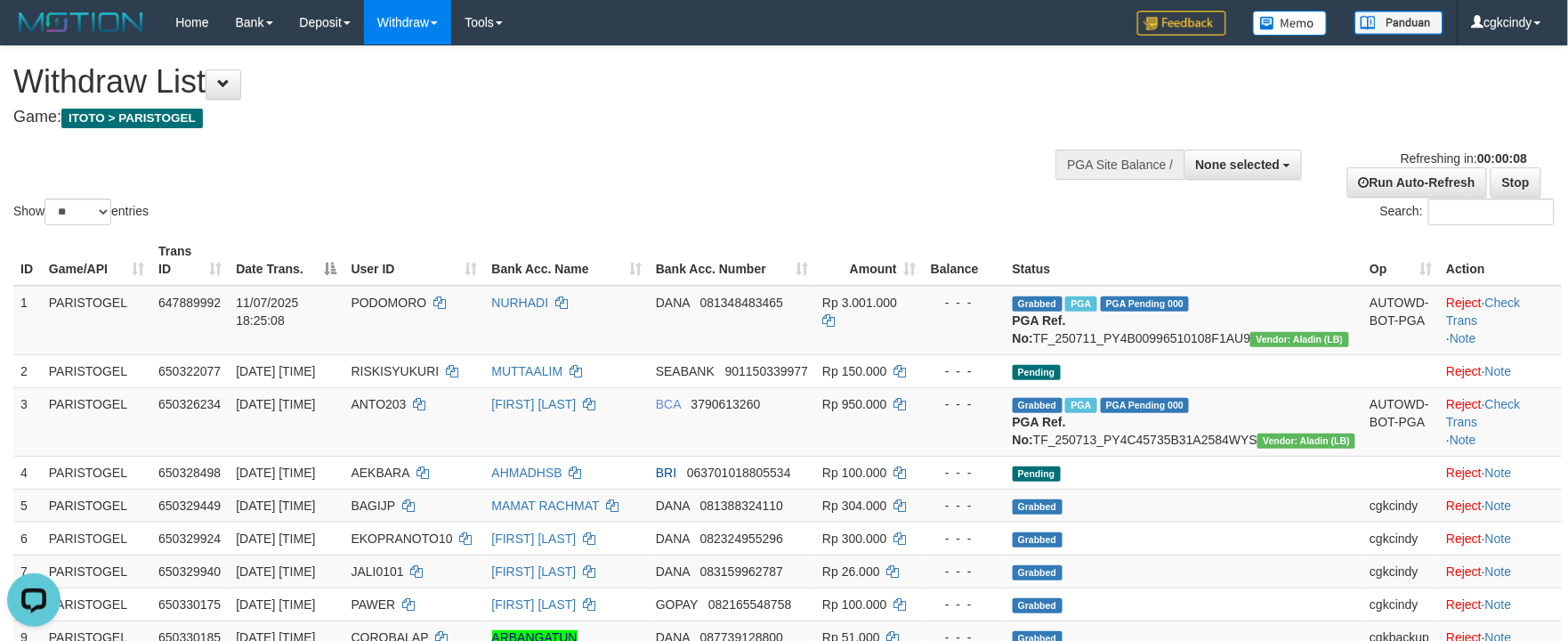 scroll, scrollTop: 0, scrollLeft: 0, axis: both 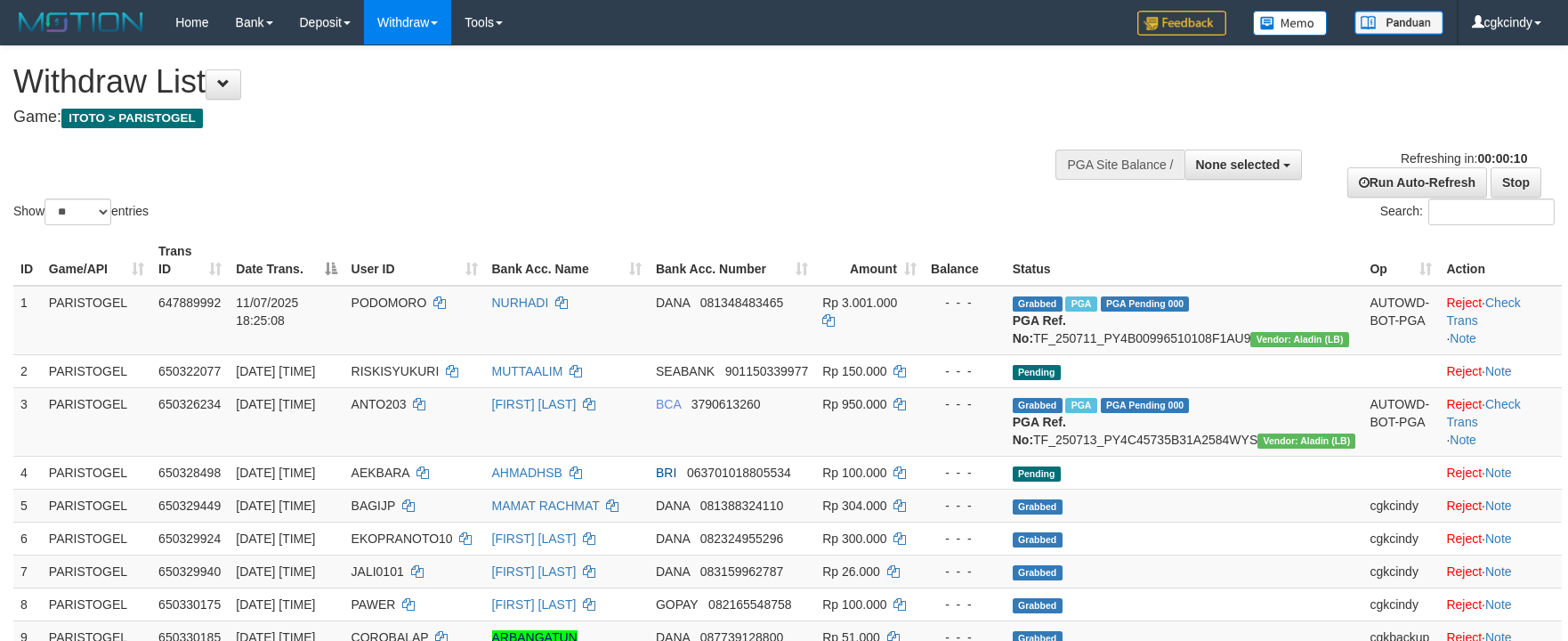 select 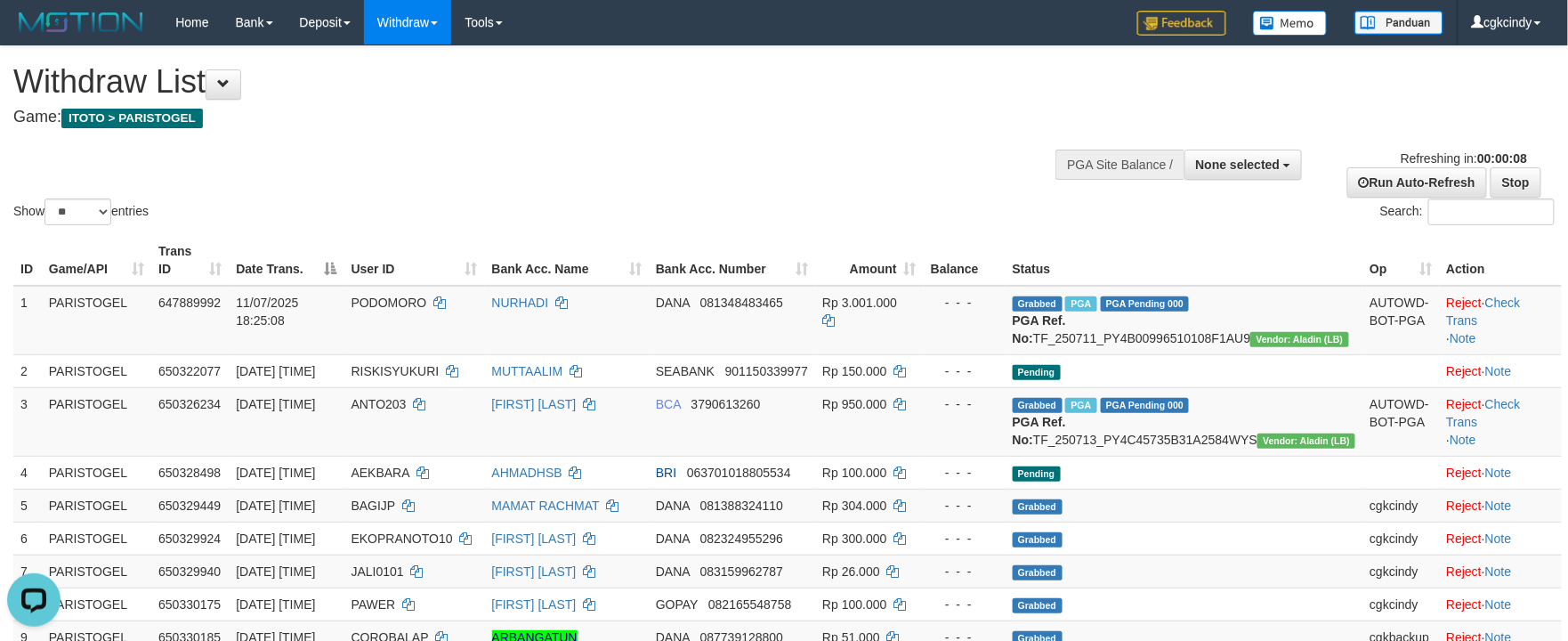 scroll, scrollTop: 0, scrollLeft: 0, axis: both 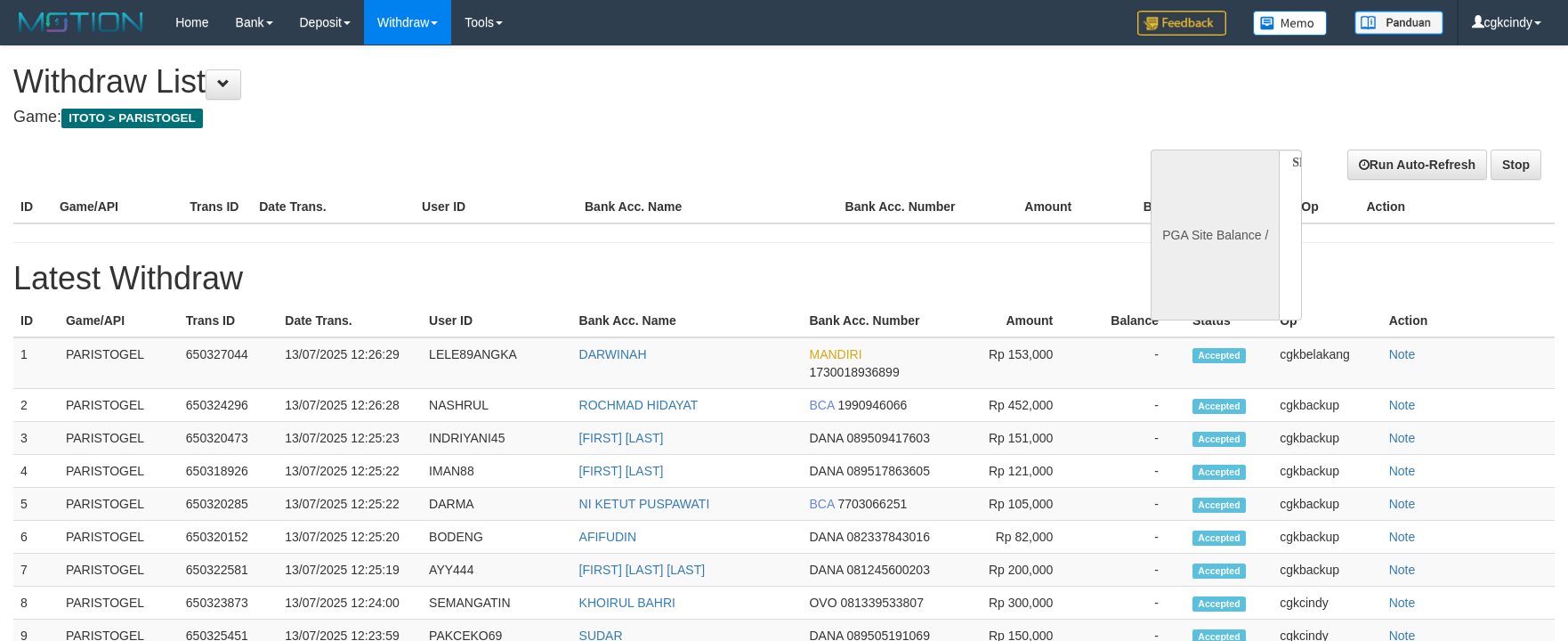 select 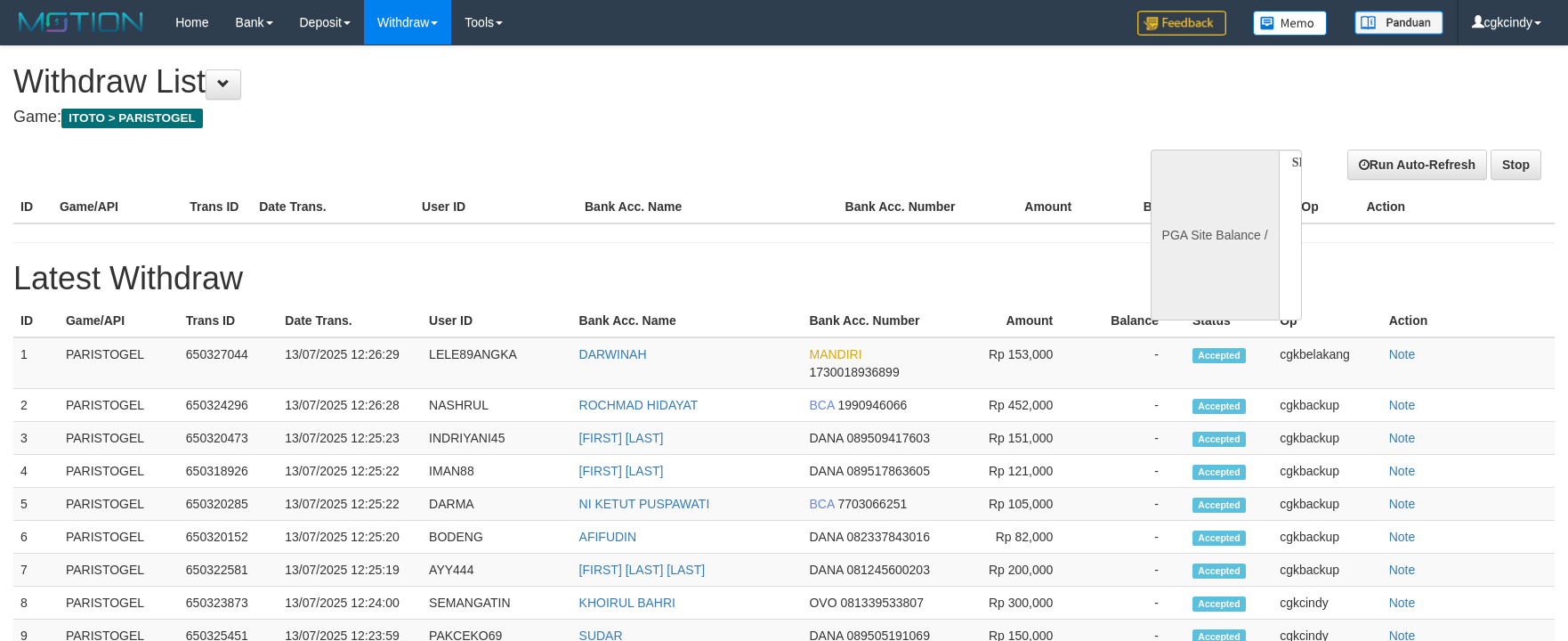 scroll, scrollTop: 0, scrollLeft: 0, axis: both 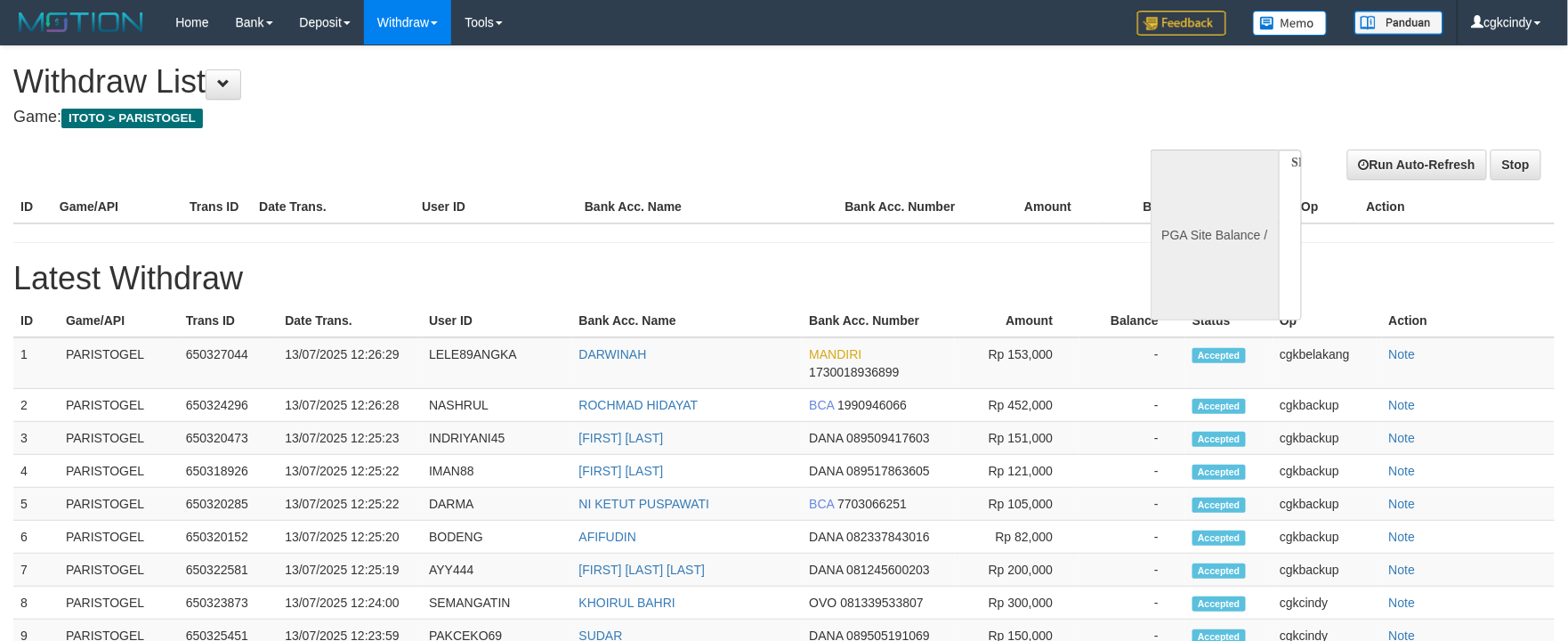 select on "**" 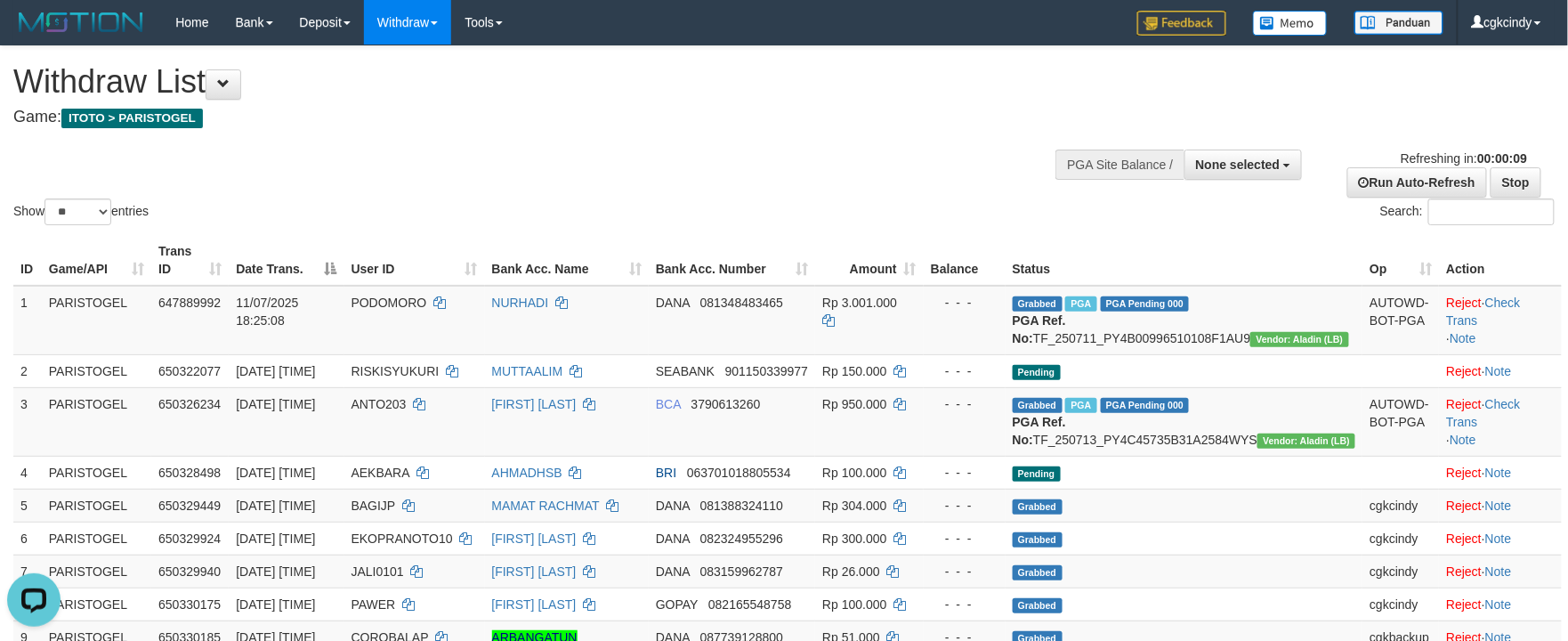 scroll, scrollTop: 0, scrollLeft: 0, axis: both 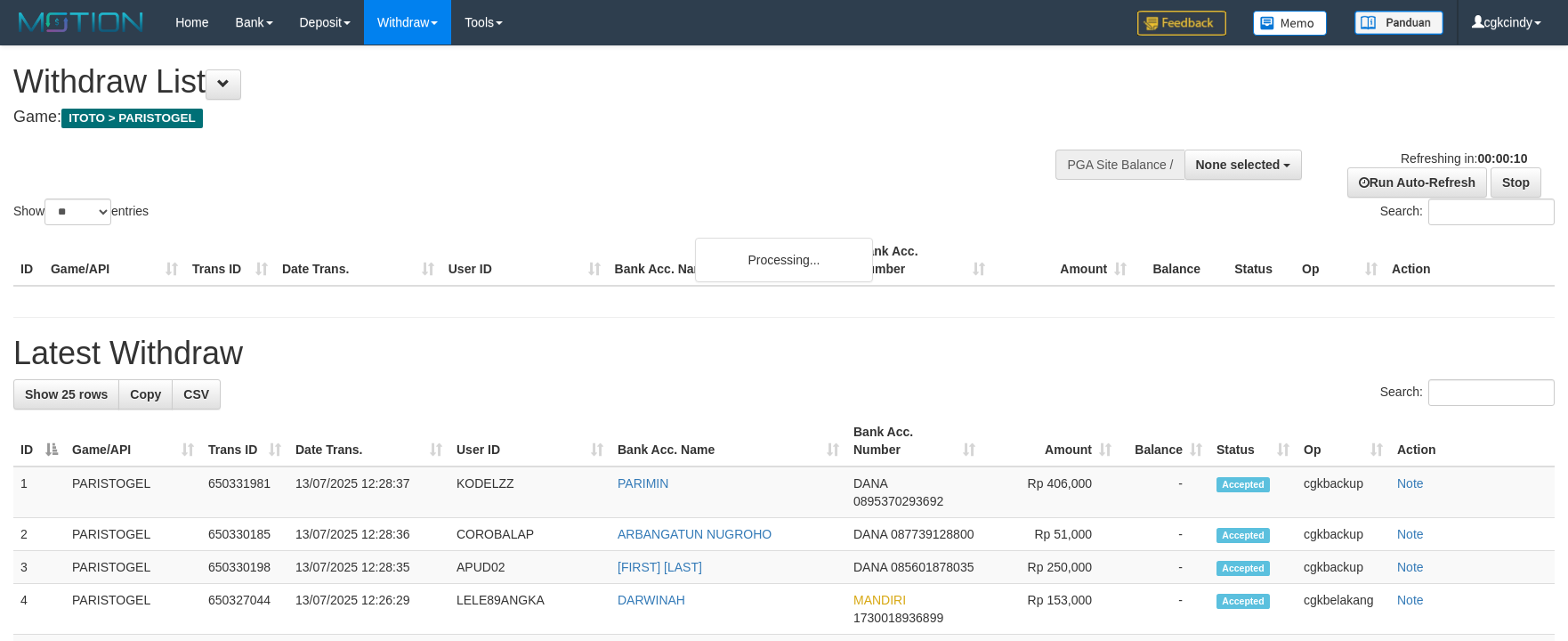 select 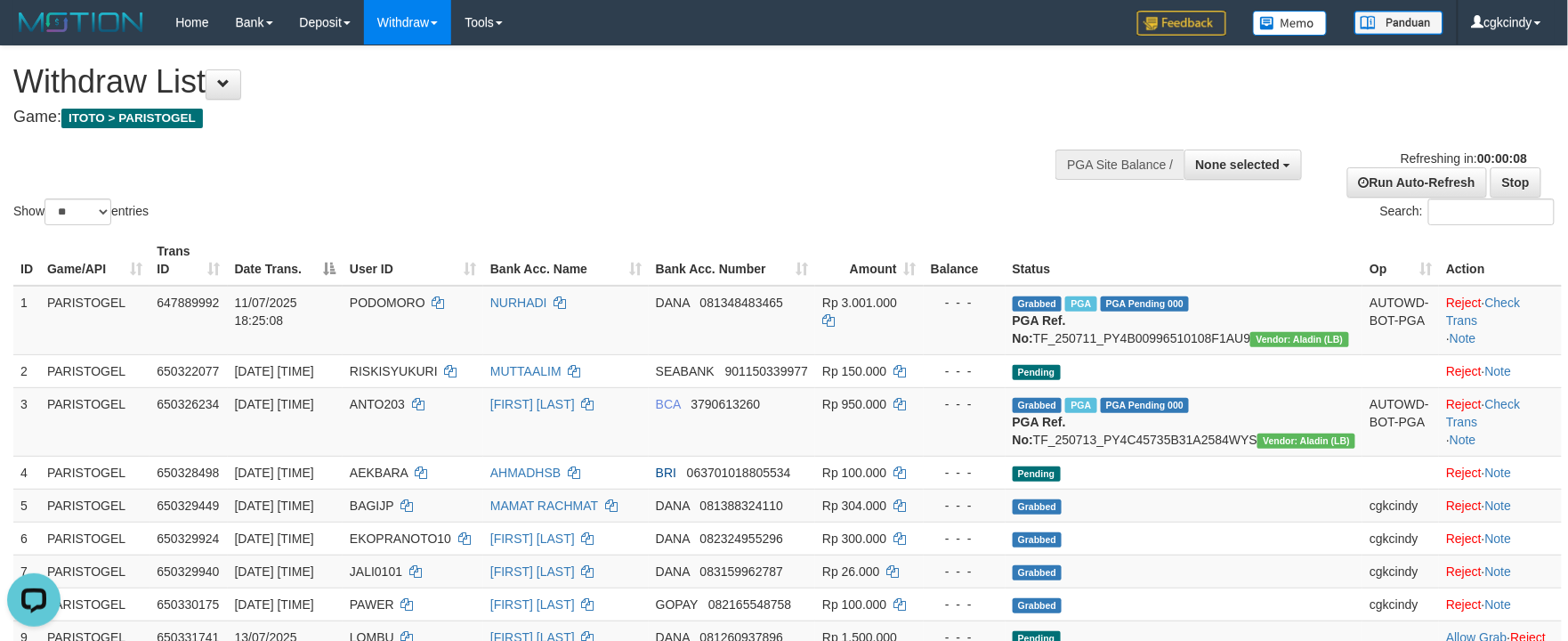 scroll, scrollTop: 0, scrollLeft: 0, axis: both 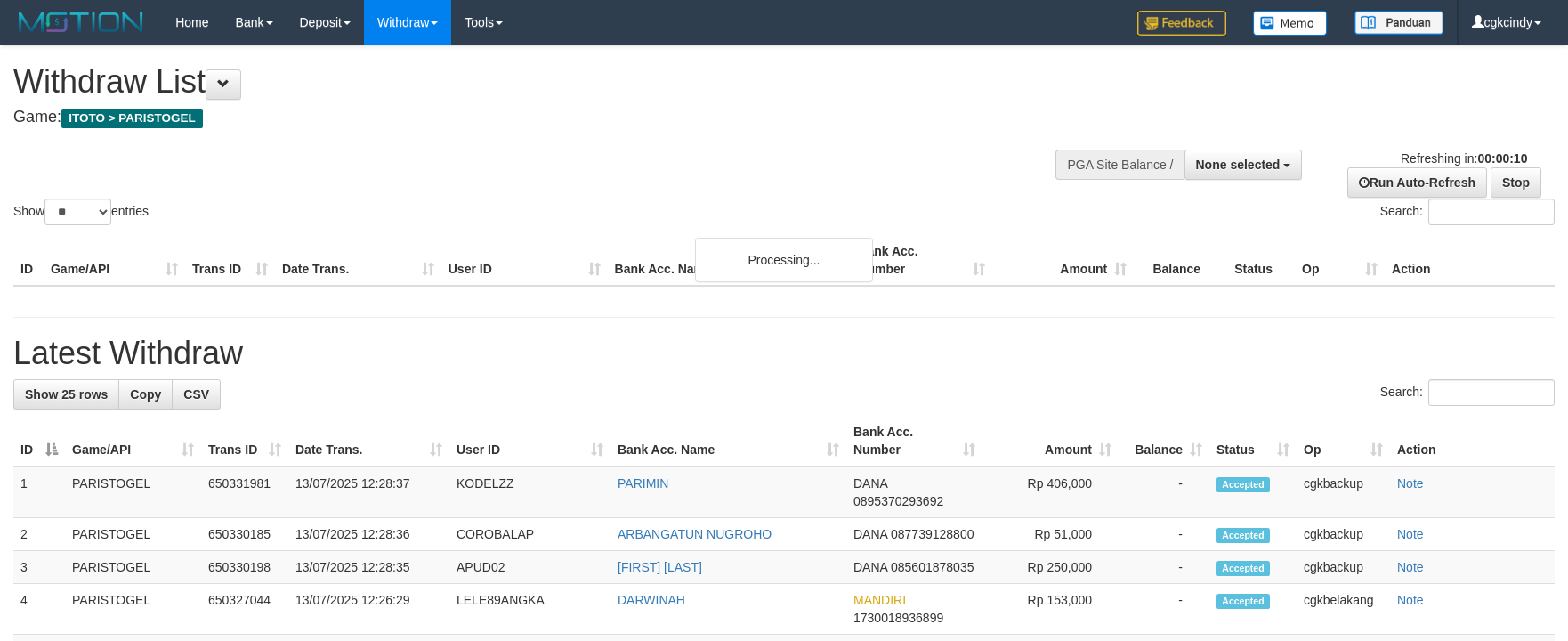 select 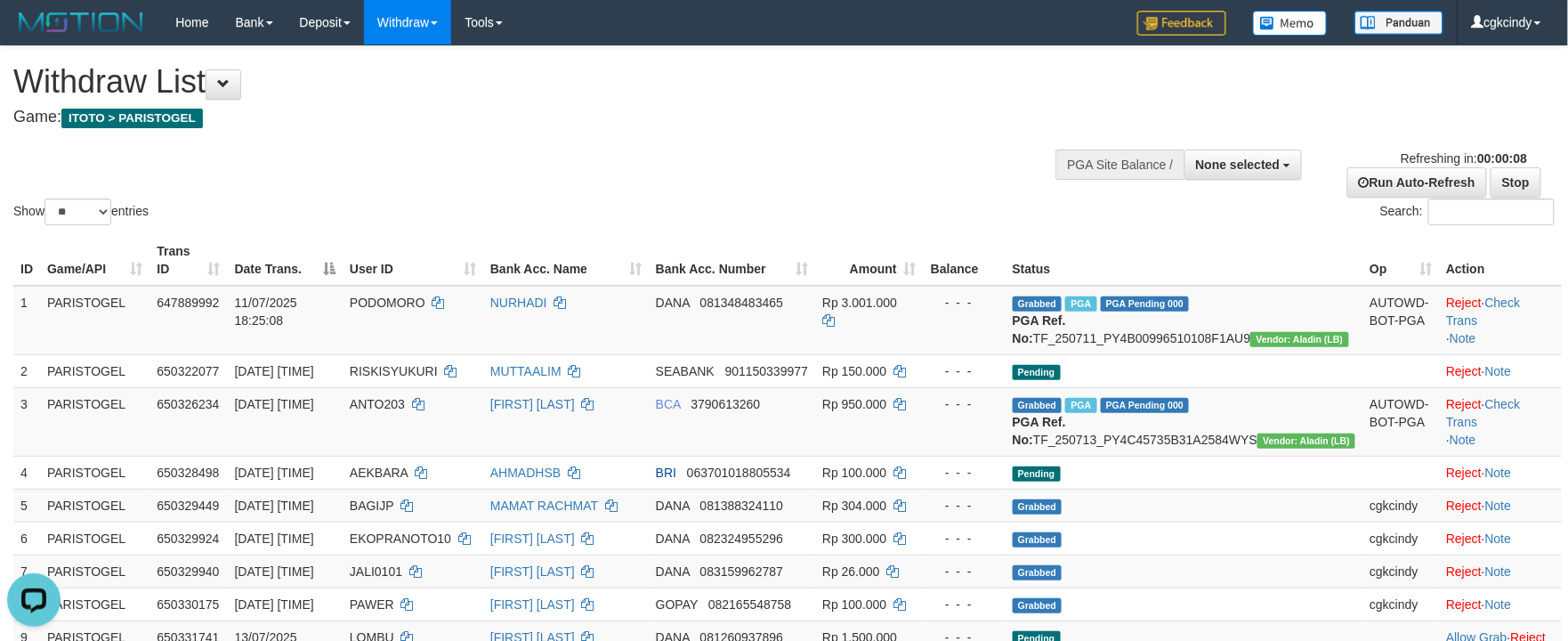 scroll, scrollTop: 0, scrollLeft: 0, axis: both 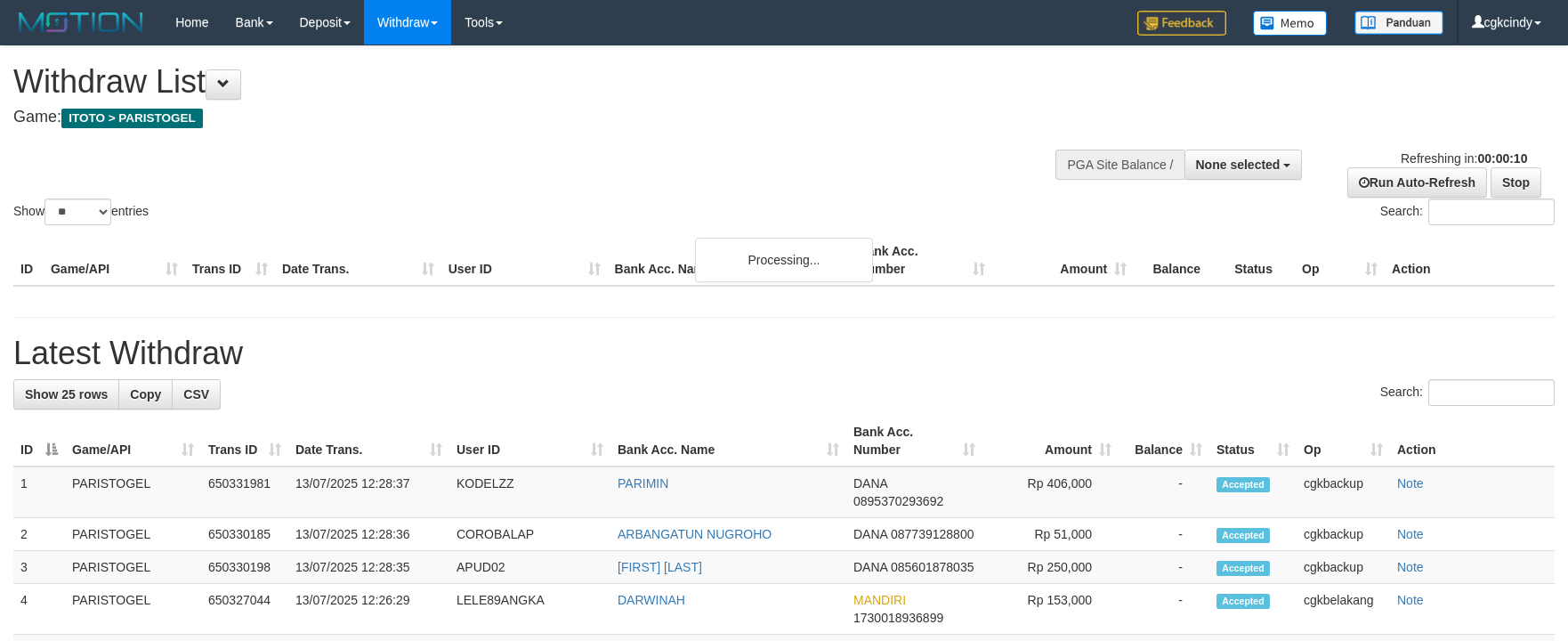 select 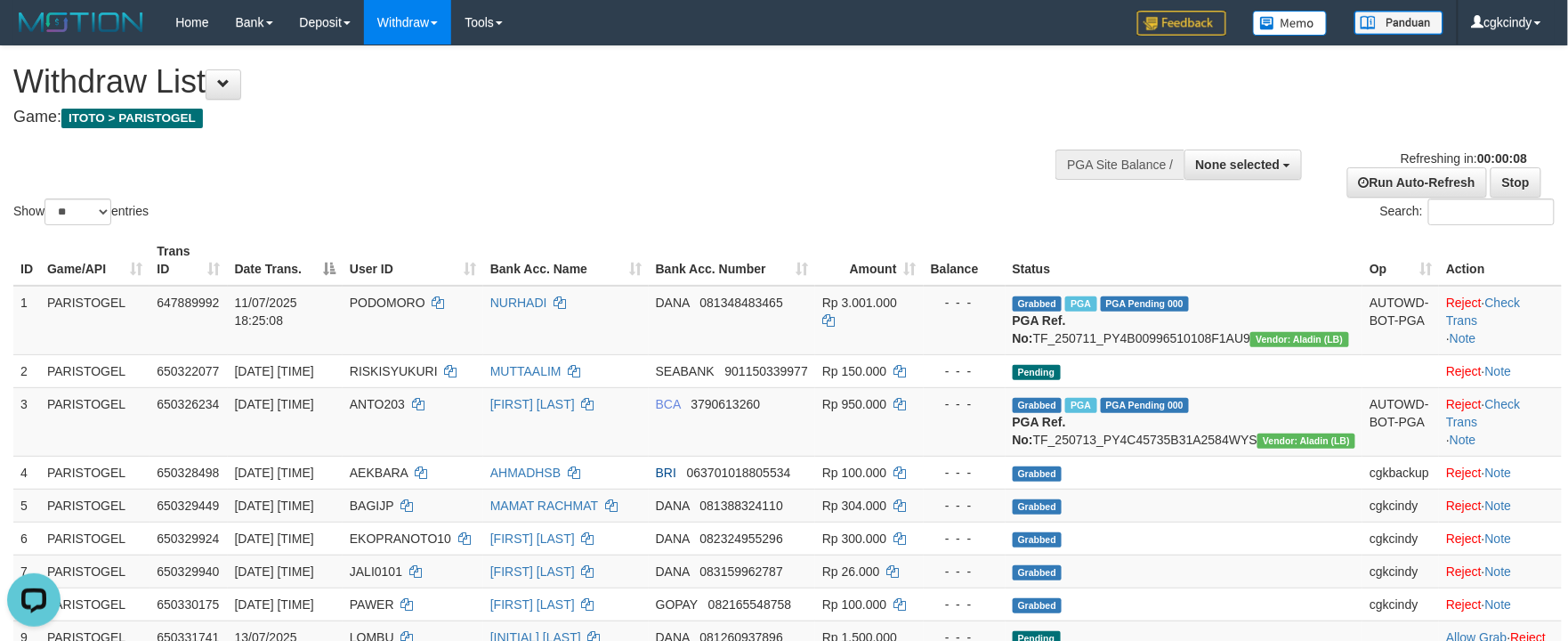 scroll, scrollTop: 0, scrollLeft: 0, axis: both 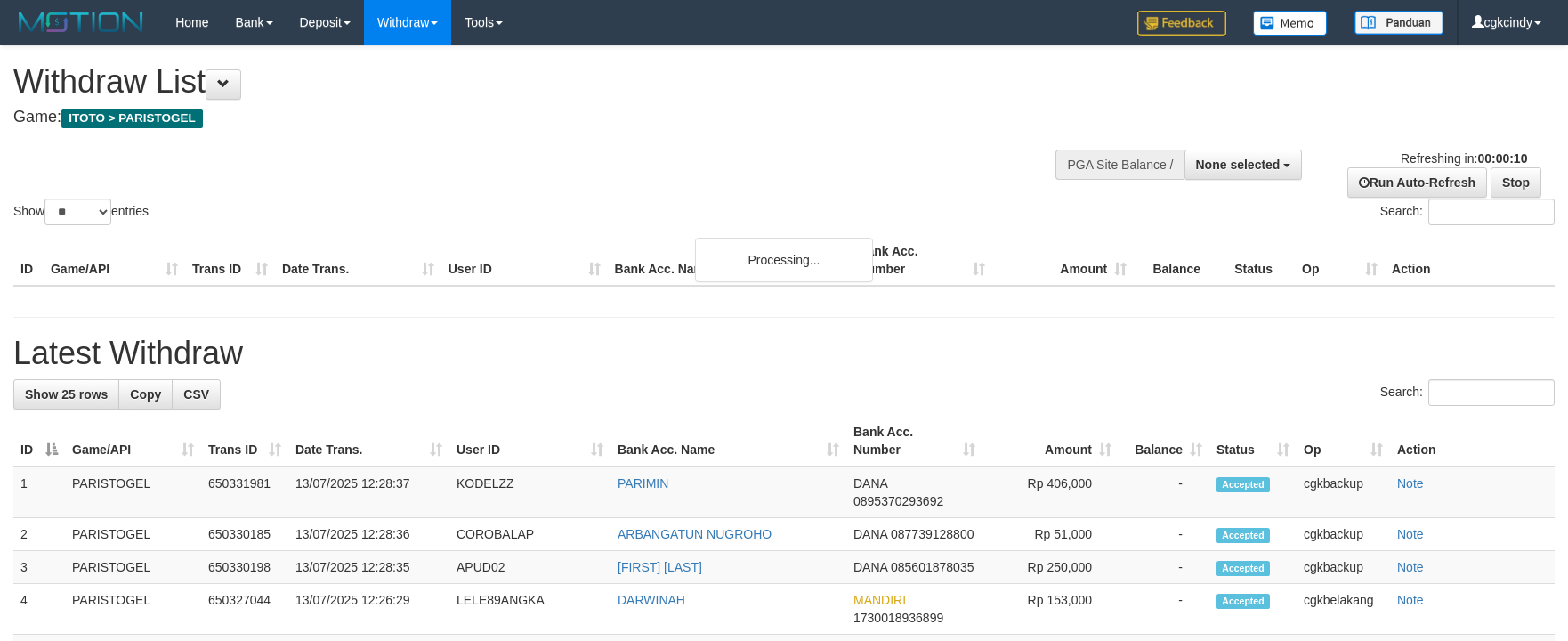 select 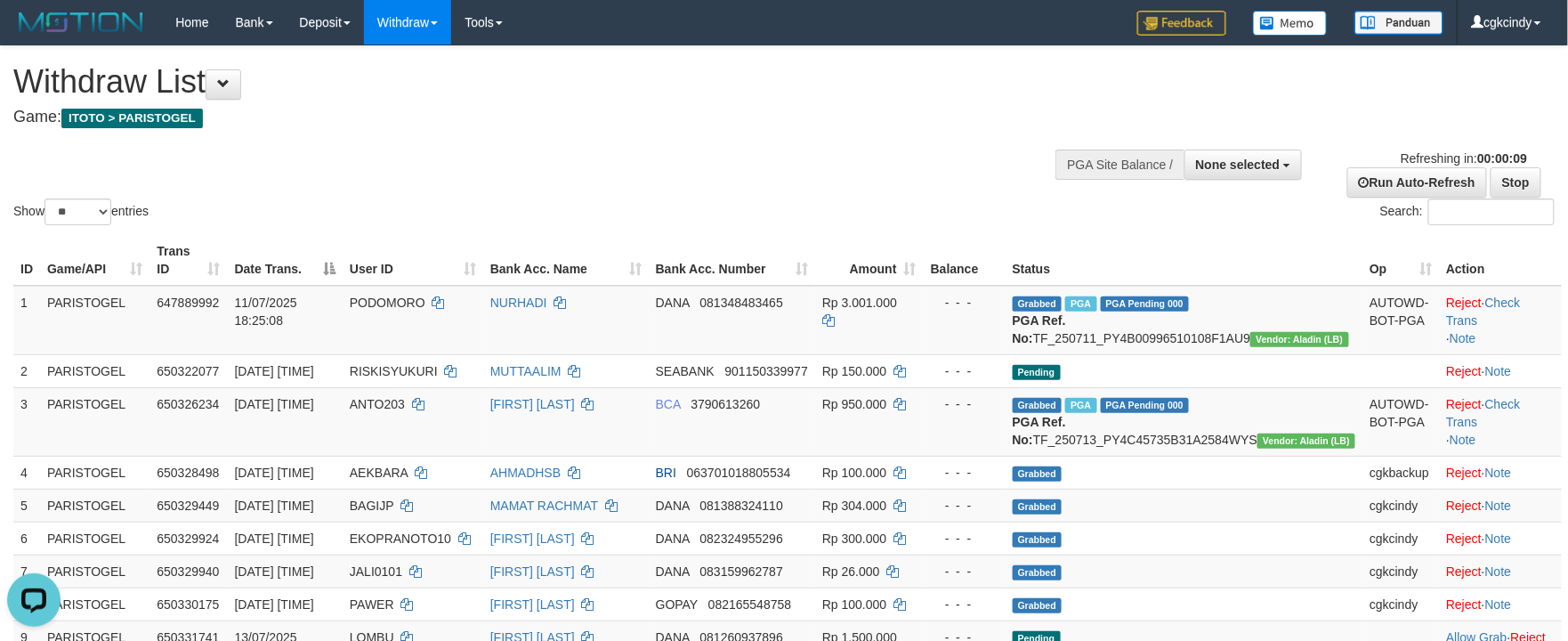 scroll, scrollTop: 0, scrollLeft: 0, axis: both 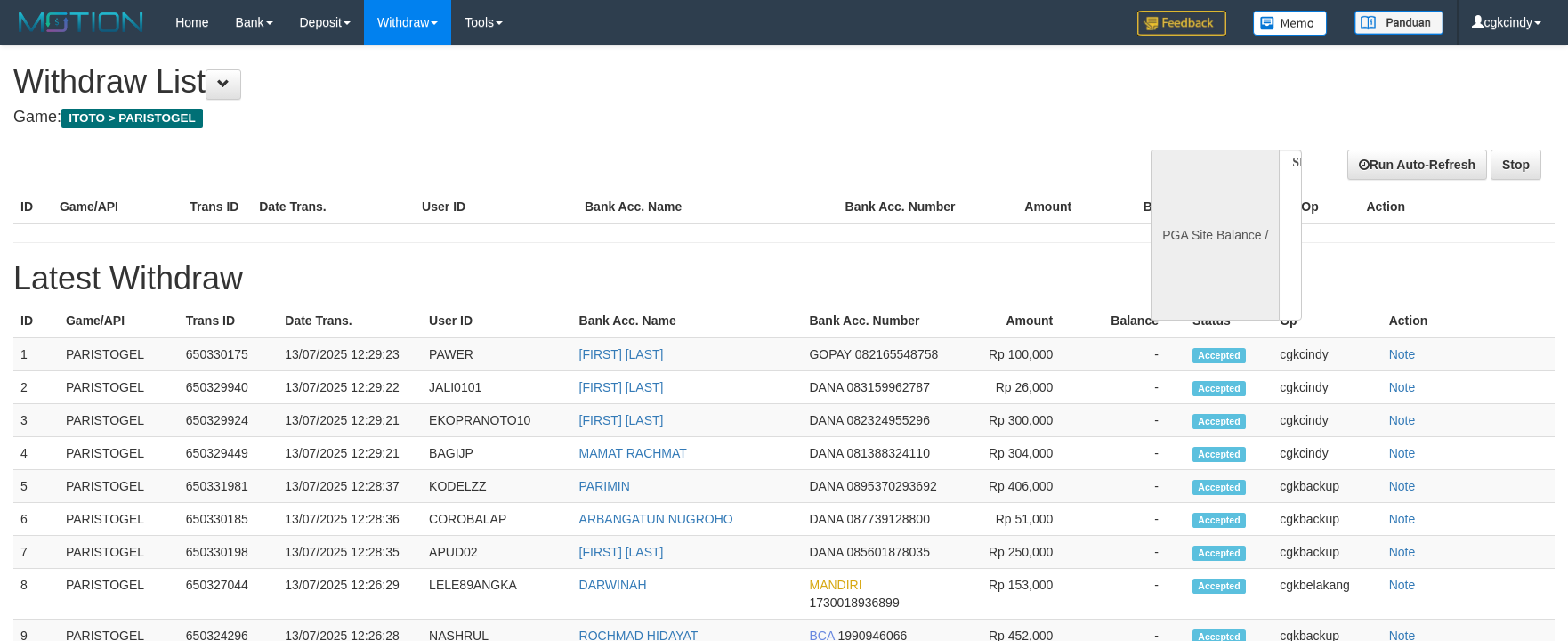 select 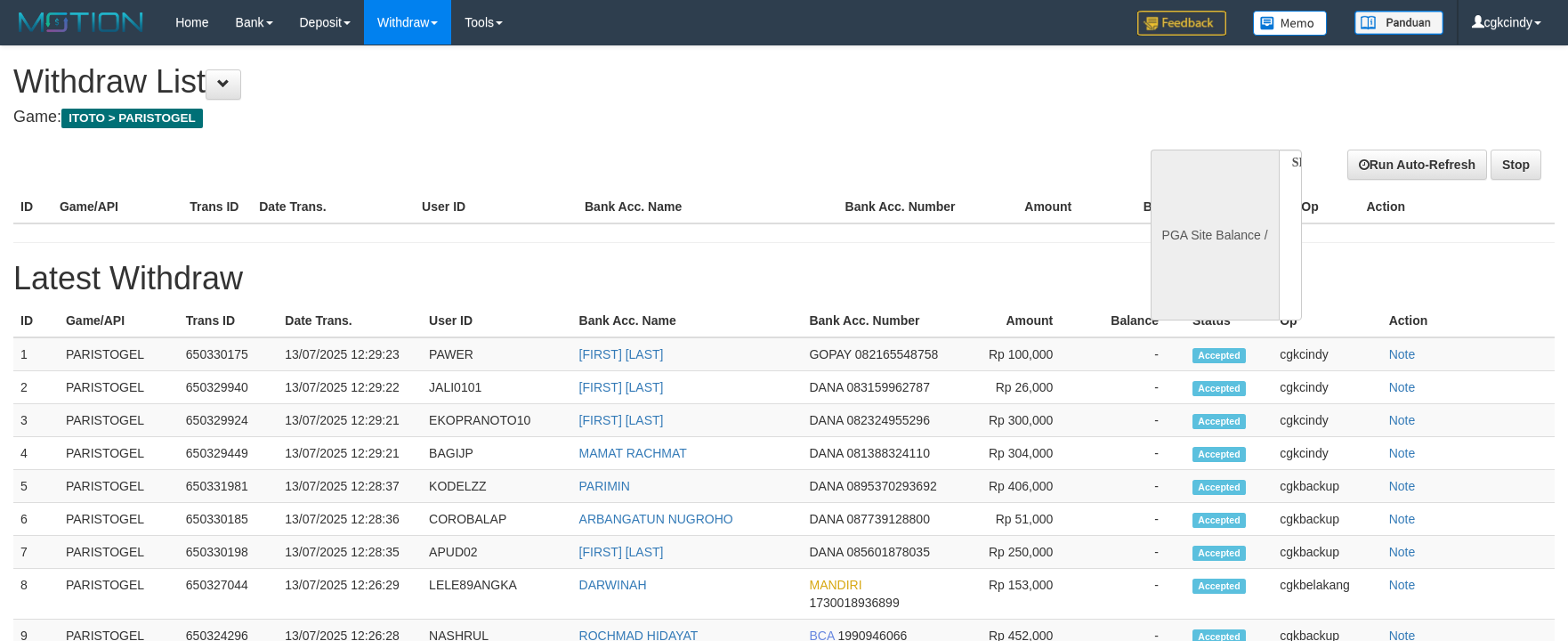 scroll, scrollTop: 0, scrollLeft: 0, axis: both 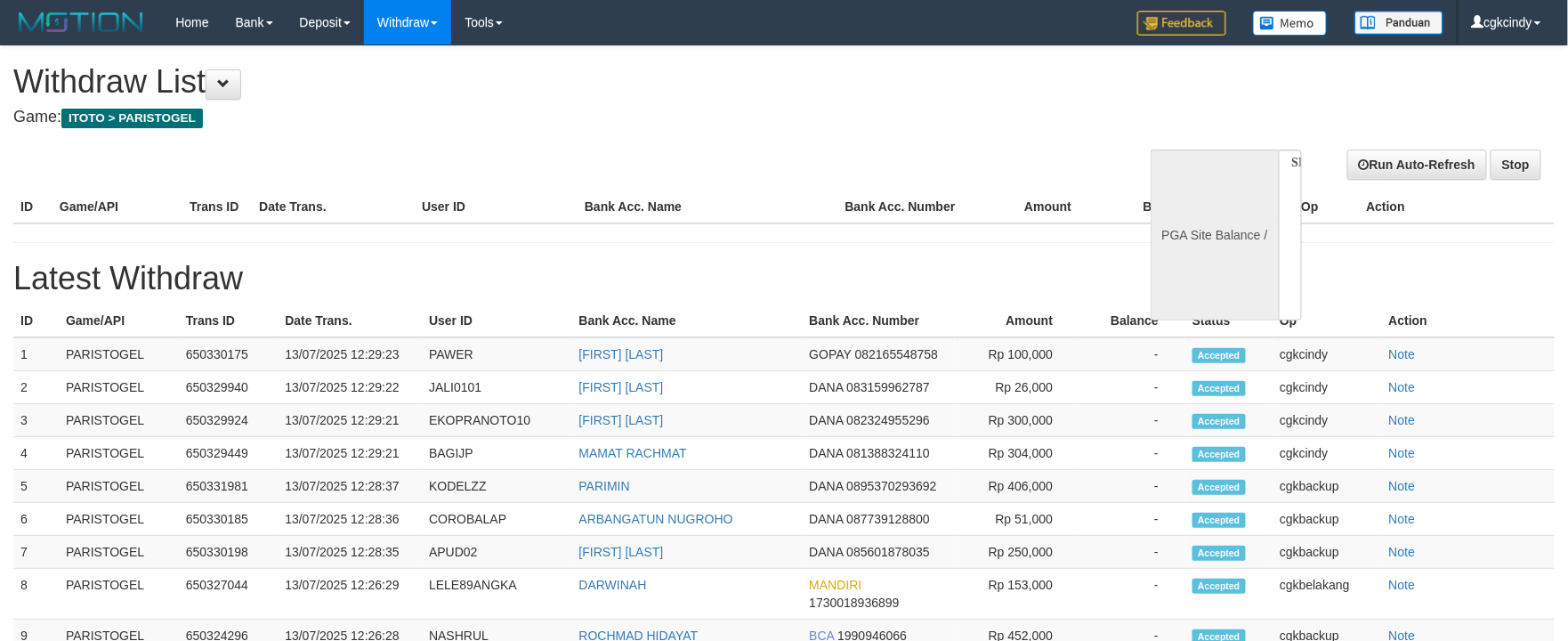 select on "**" 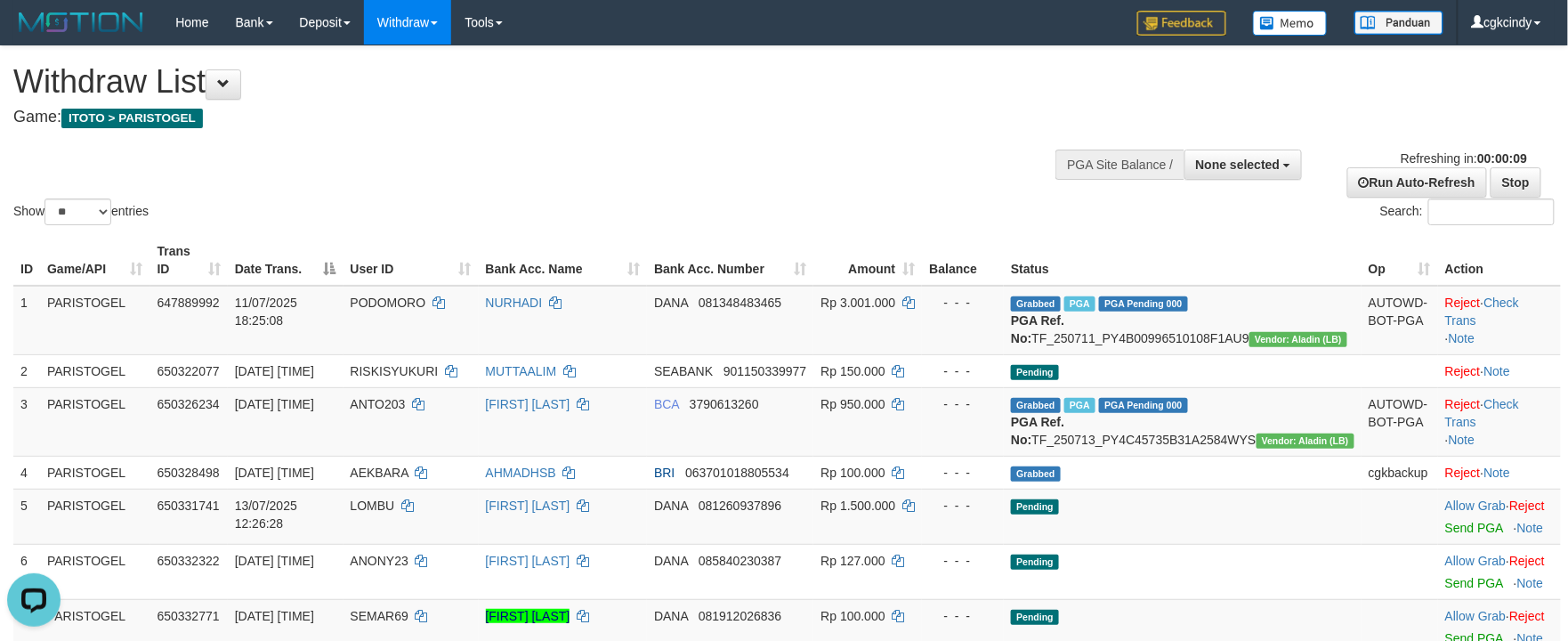 scroll, scrollTop: 0, scrollLeft: 0, axis: both 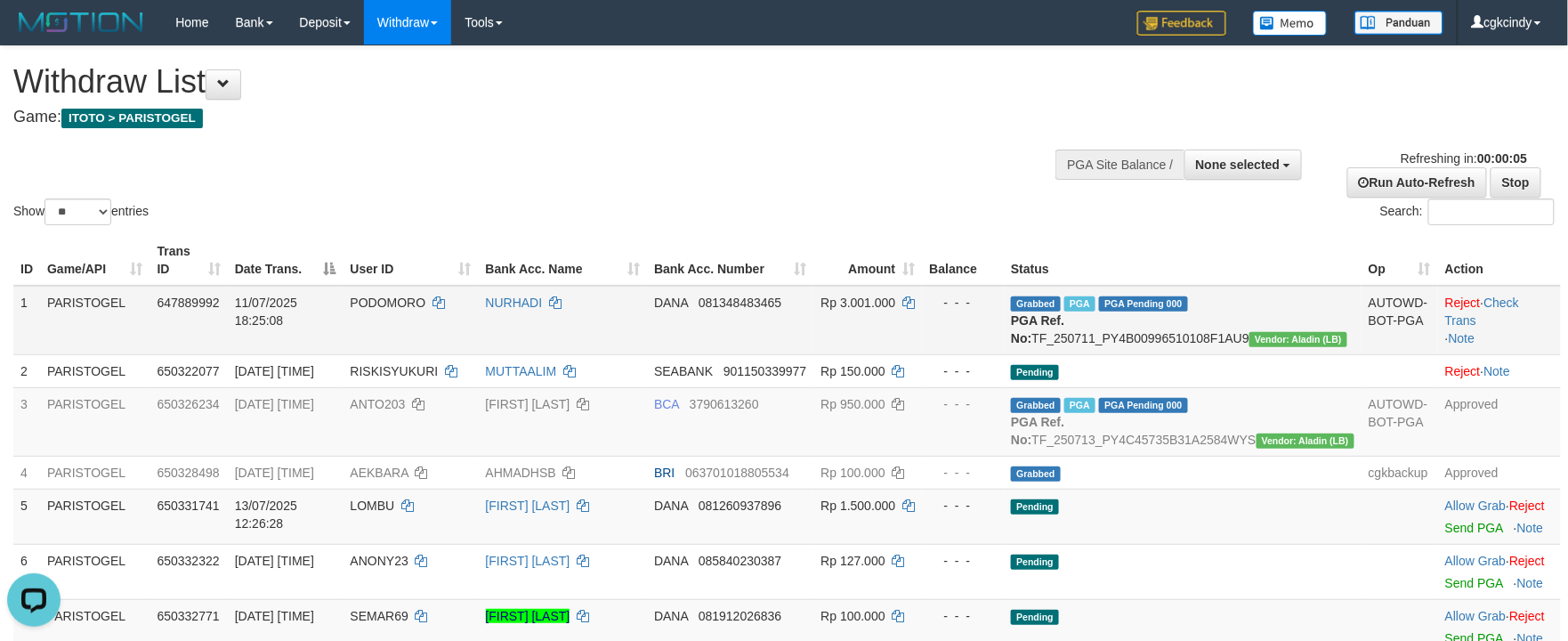 click on "NURHADI" at bounding box center [563, 320] 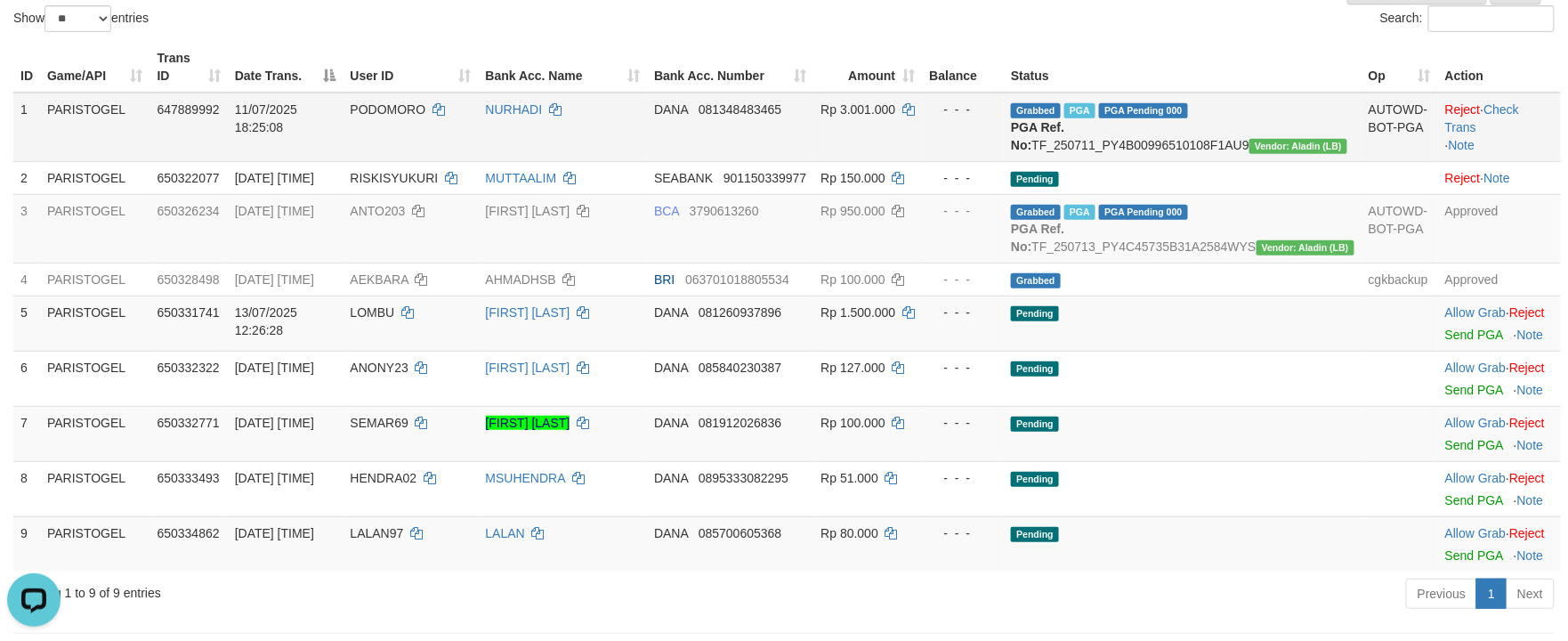 scroll, scrollTop: 356, scrollLeft: 0, axis: vertical 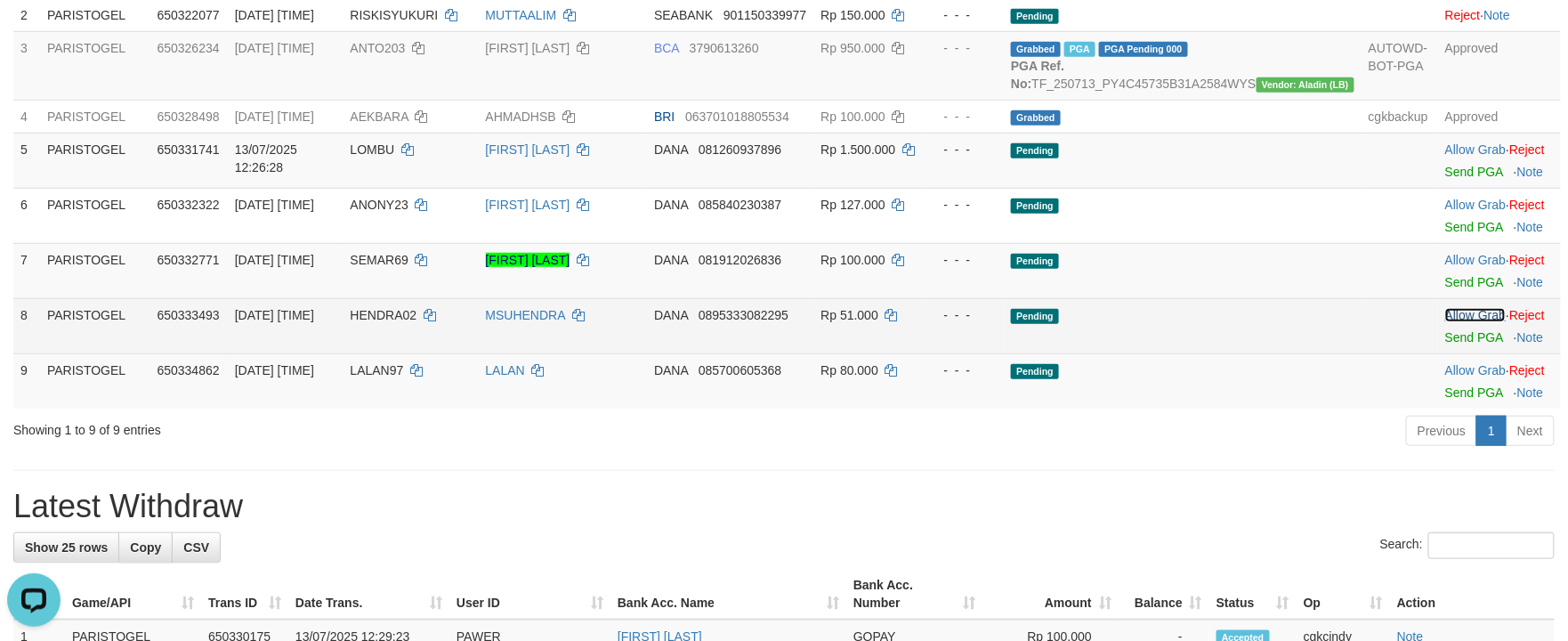 click on "Allow Grab" at bounding box center (1475, 315) 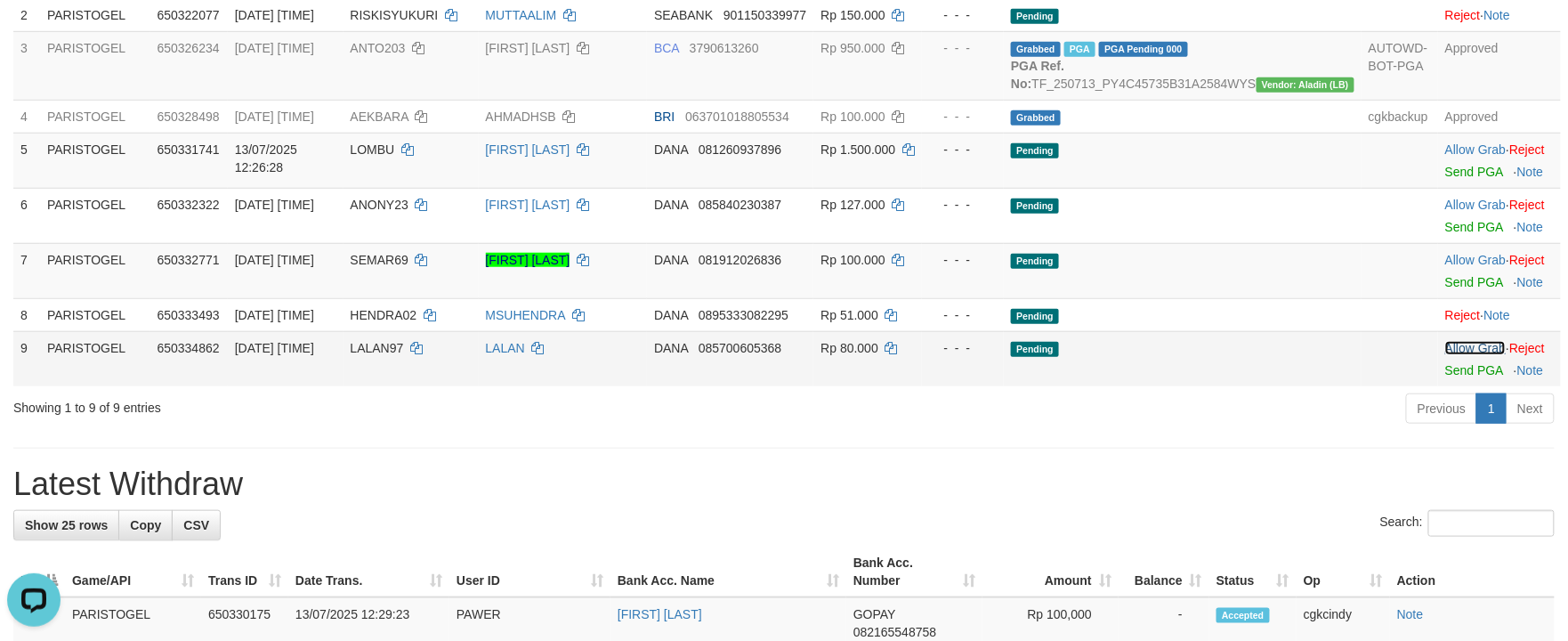 click on "Allow Grab" at bounding box center (1475, 348) 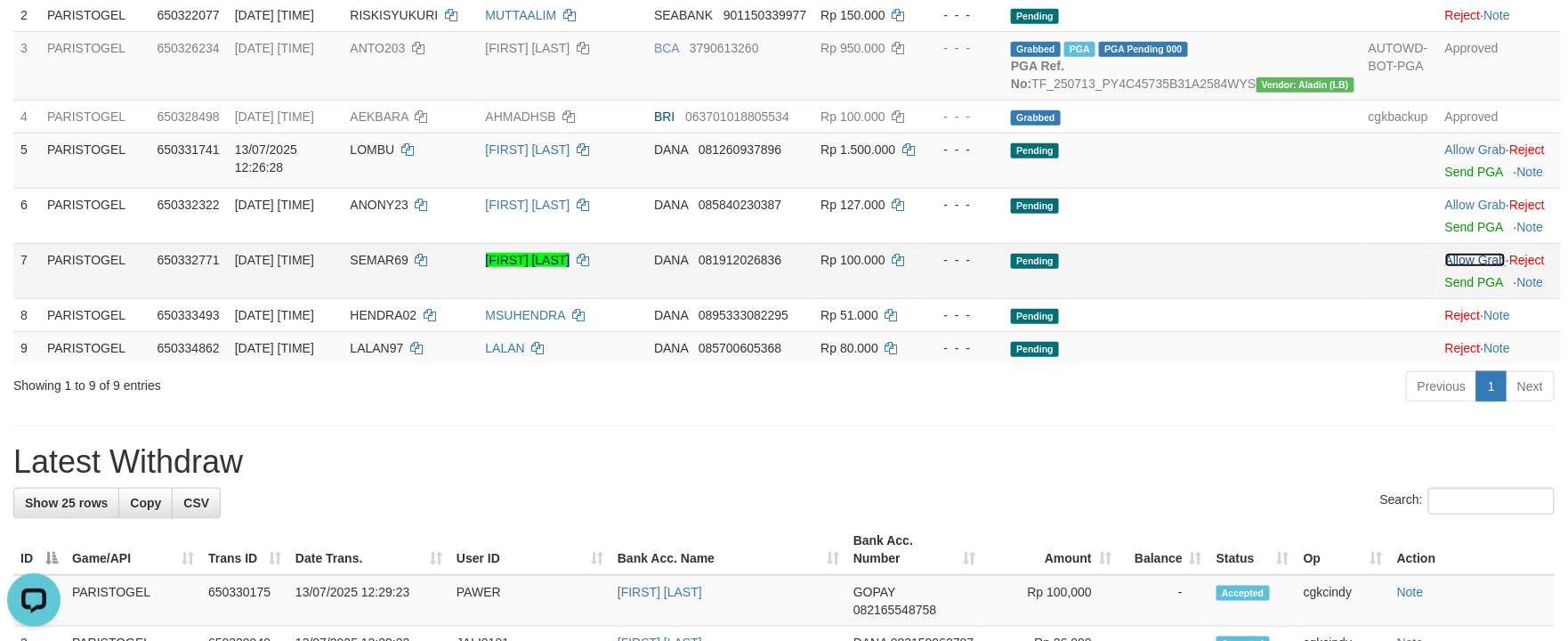 click on "Allow Grab" at bounding box center [1475, 260] 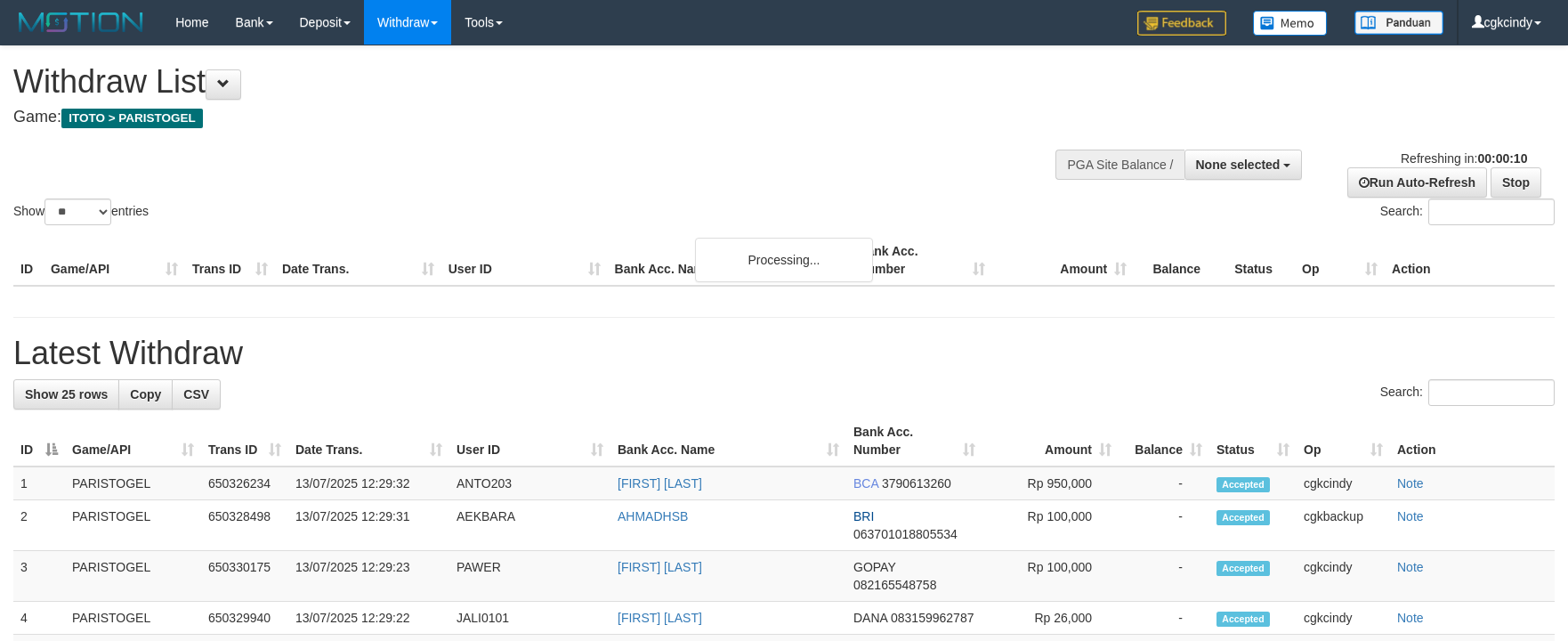 select 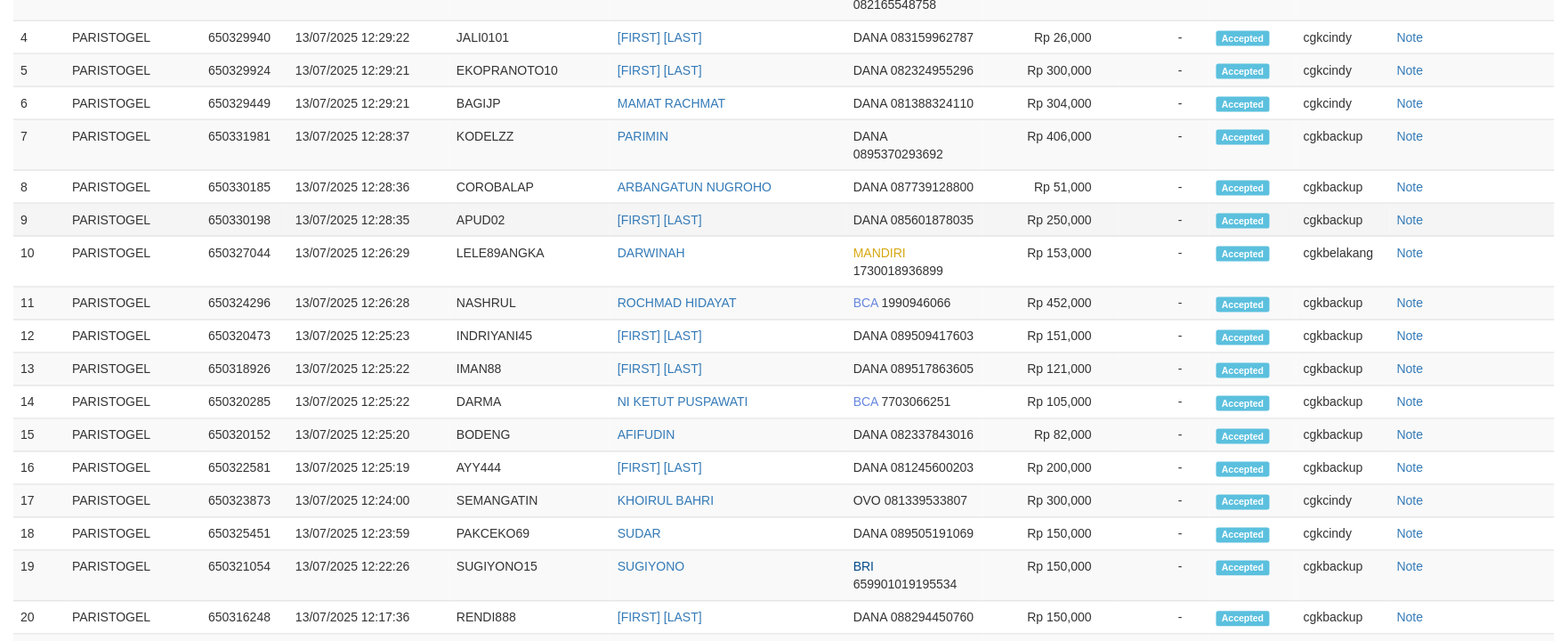 scroll, scrollTop: 306, scrollLeft: 0, axis: vertical 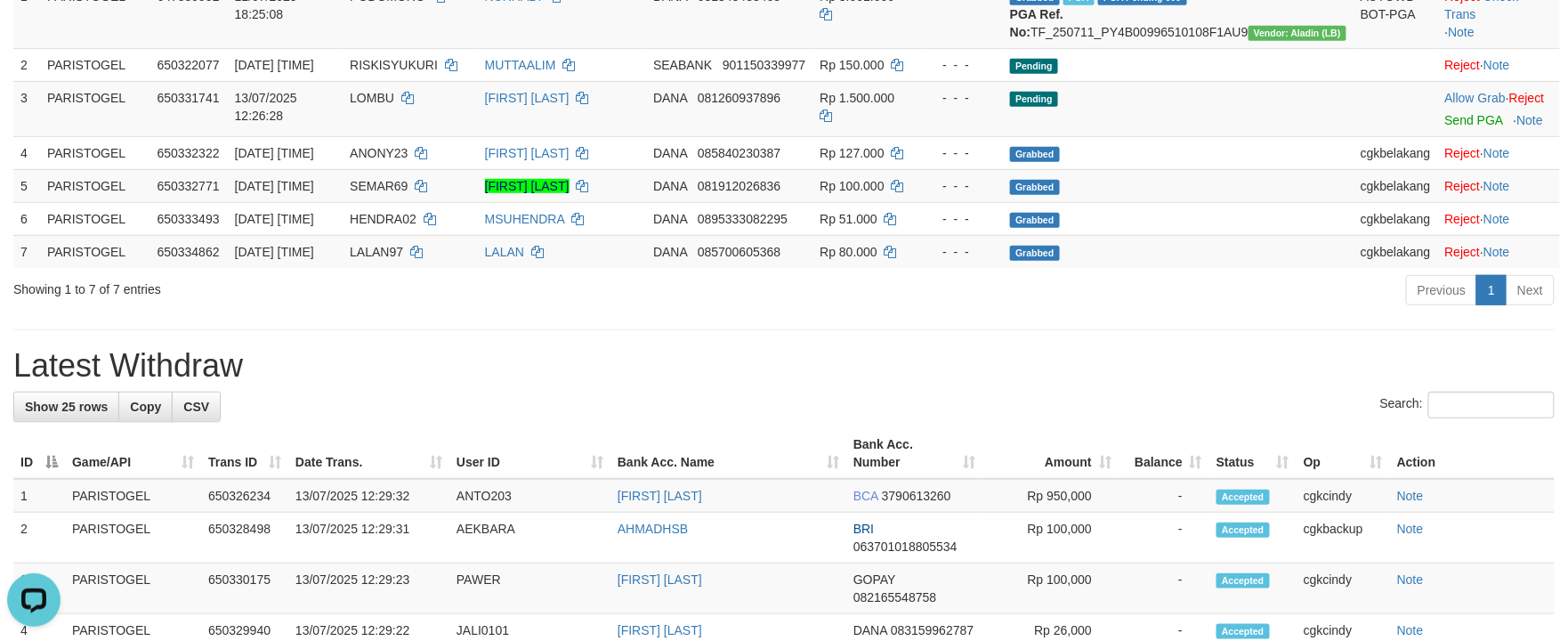 click on "Latest Withdraw" at bounding box center (784, 366) 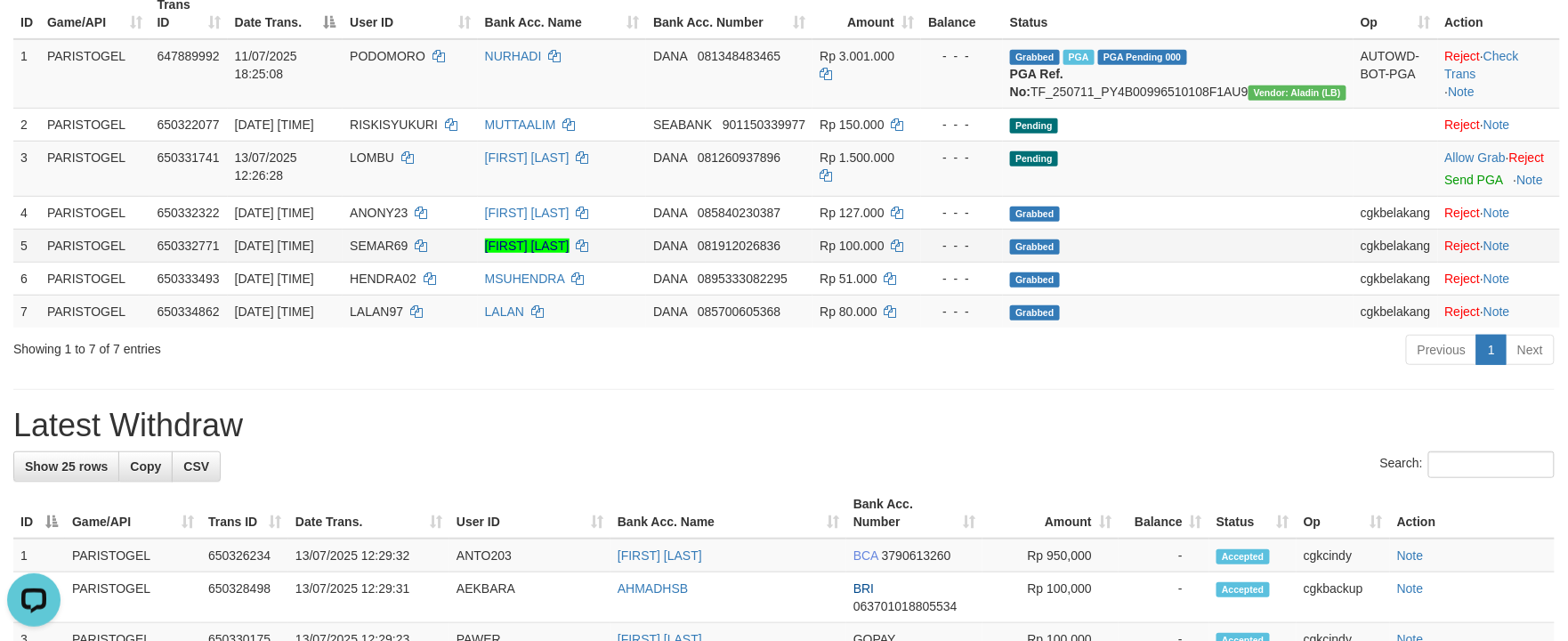 scroll, scrollTop: 187, scrollLeft: 0, axis: vertical 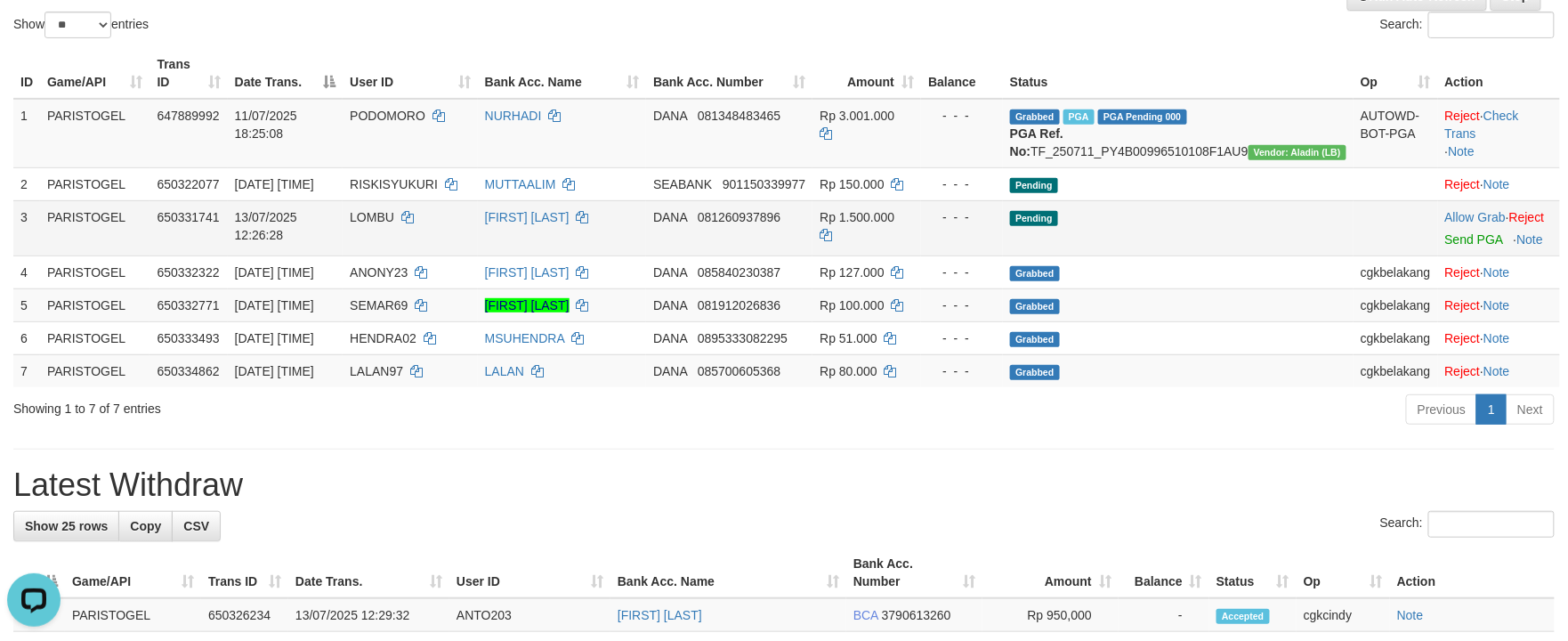 click on "[FIRST] [LAST]" at bounding box center (562, 228) 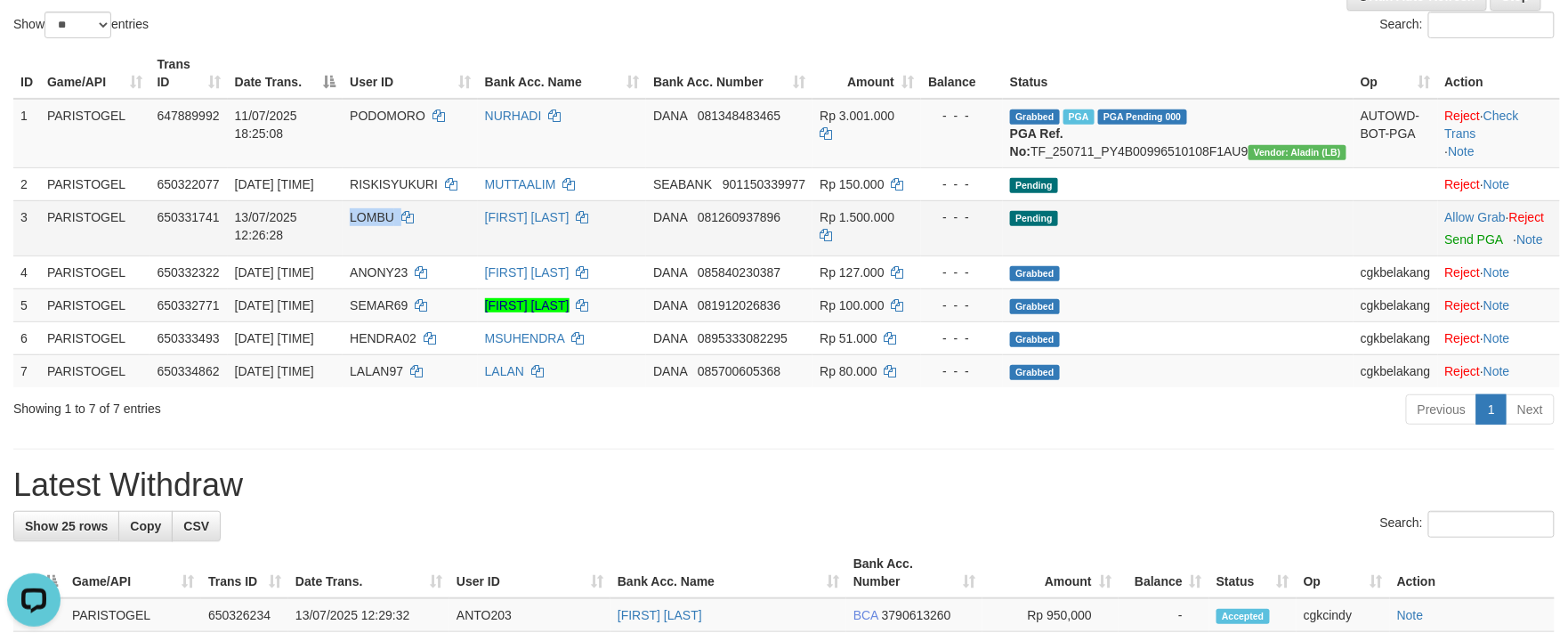 click on "LOMBU" at bounding box center [410, 228] 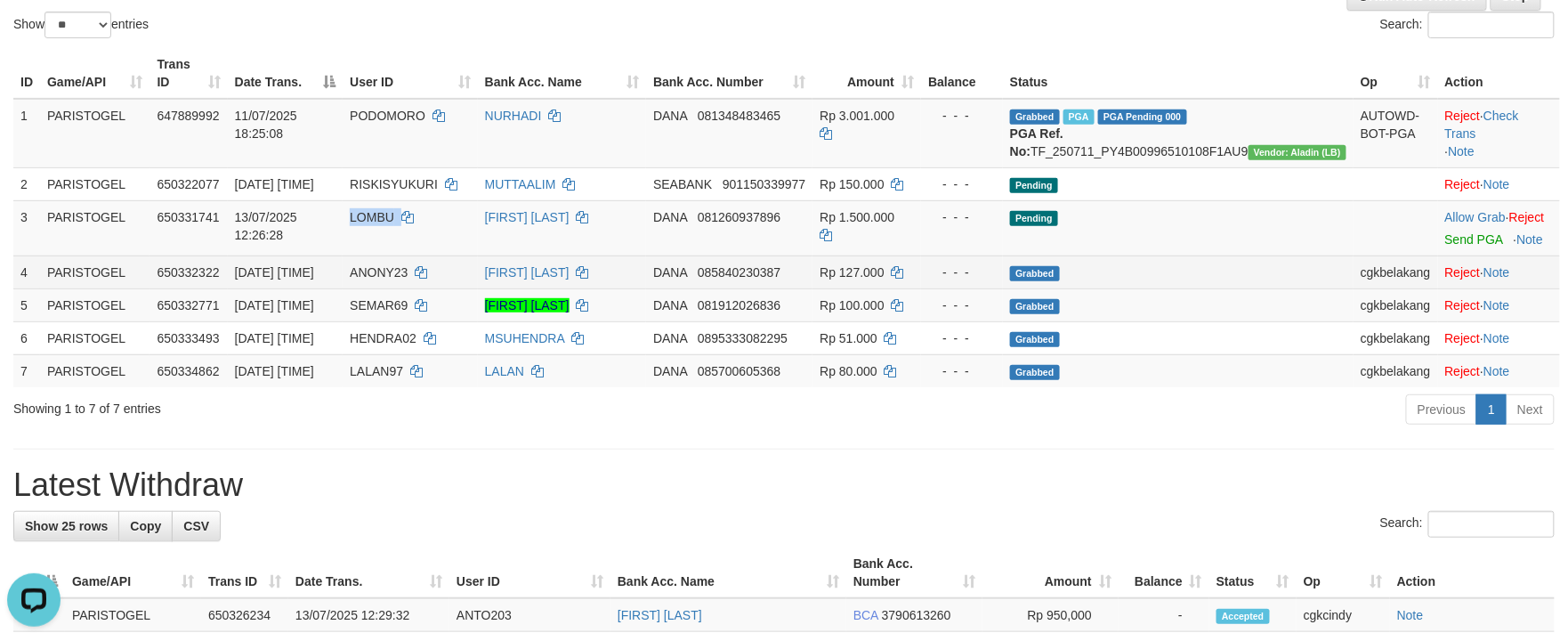 copy on "LOMBU" 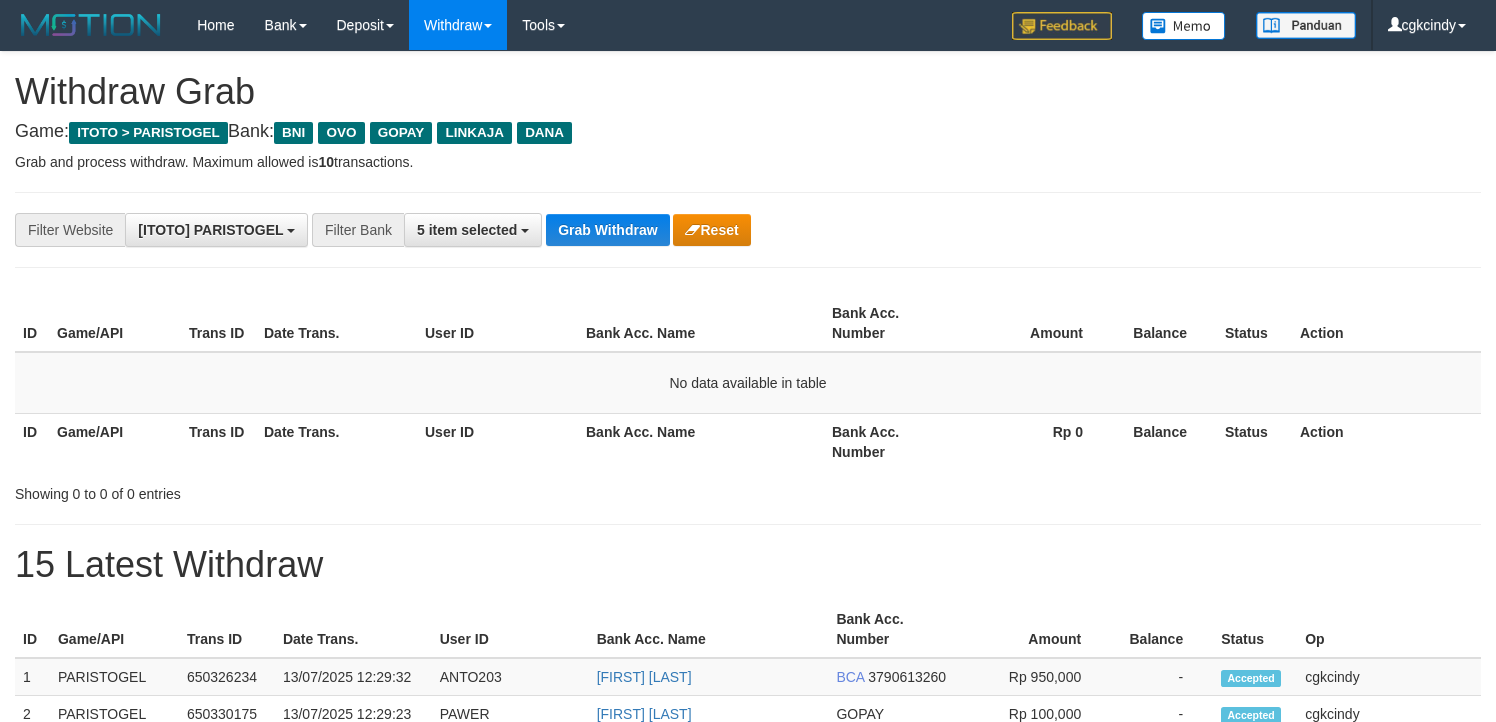 scroll, scrollTop: 0, scrollLeft: 0, axis: both 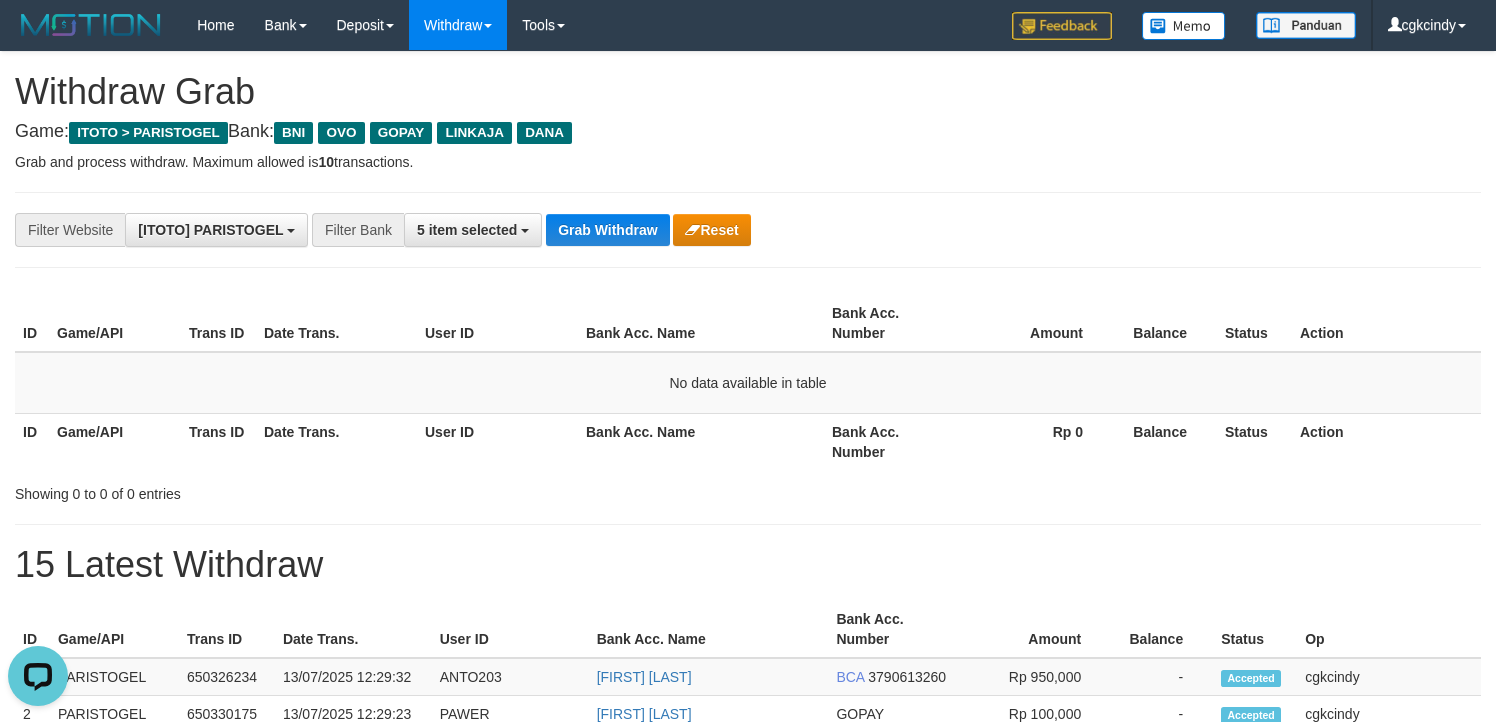 click on "Showing 0 to 0 of 0 entries" at bounding box center [748, 490] 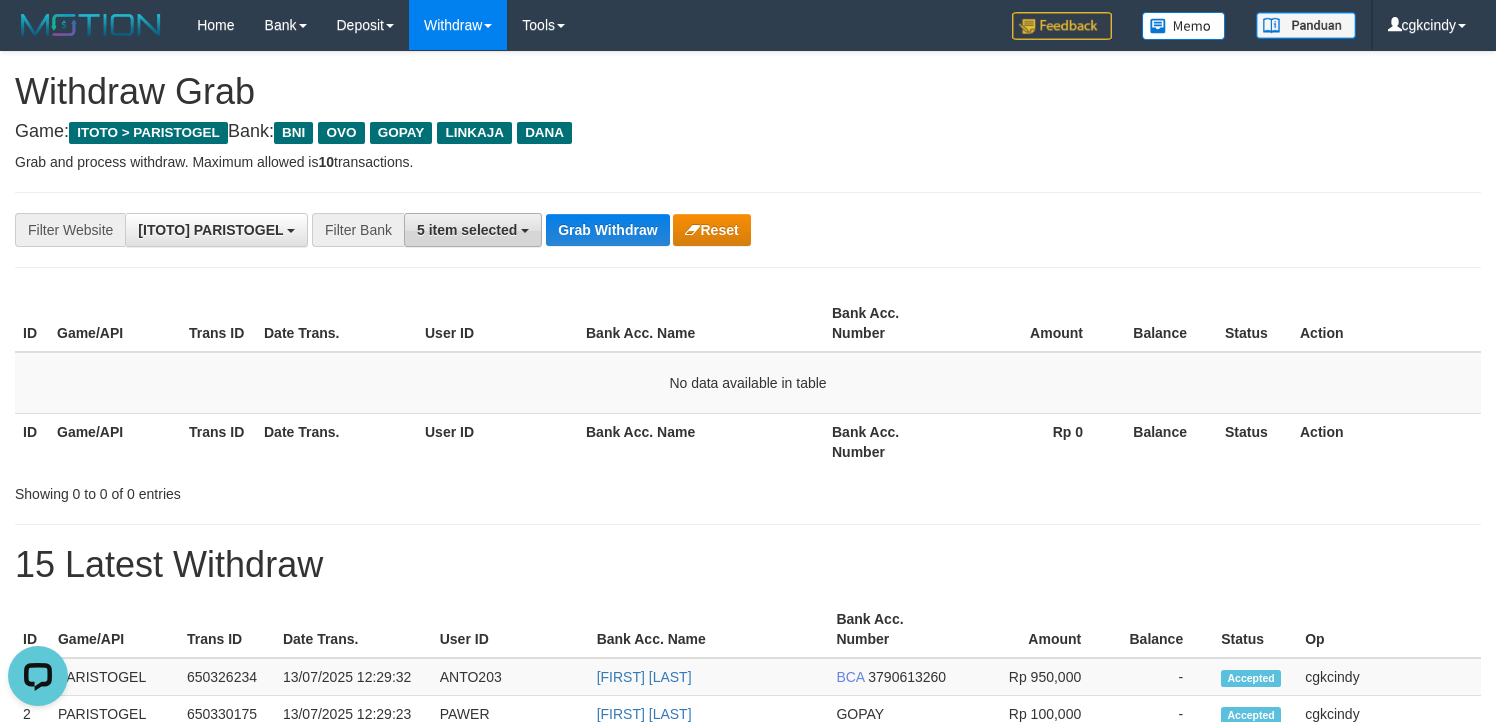click on "5 item selected" at bounding box center [473, 230] 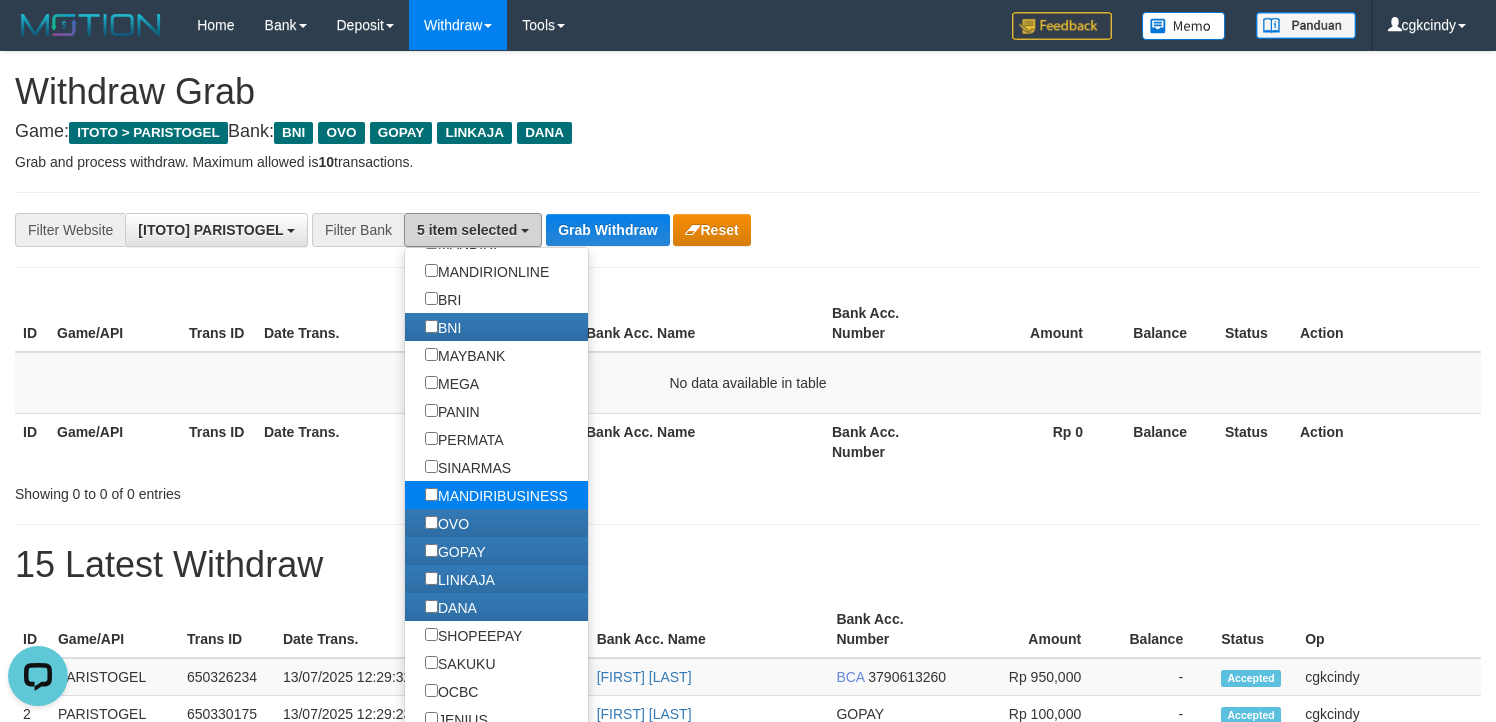 scroll, scrollTop: 370, scrollLeft: 0, axis: vertical 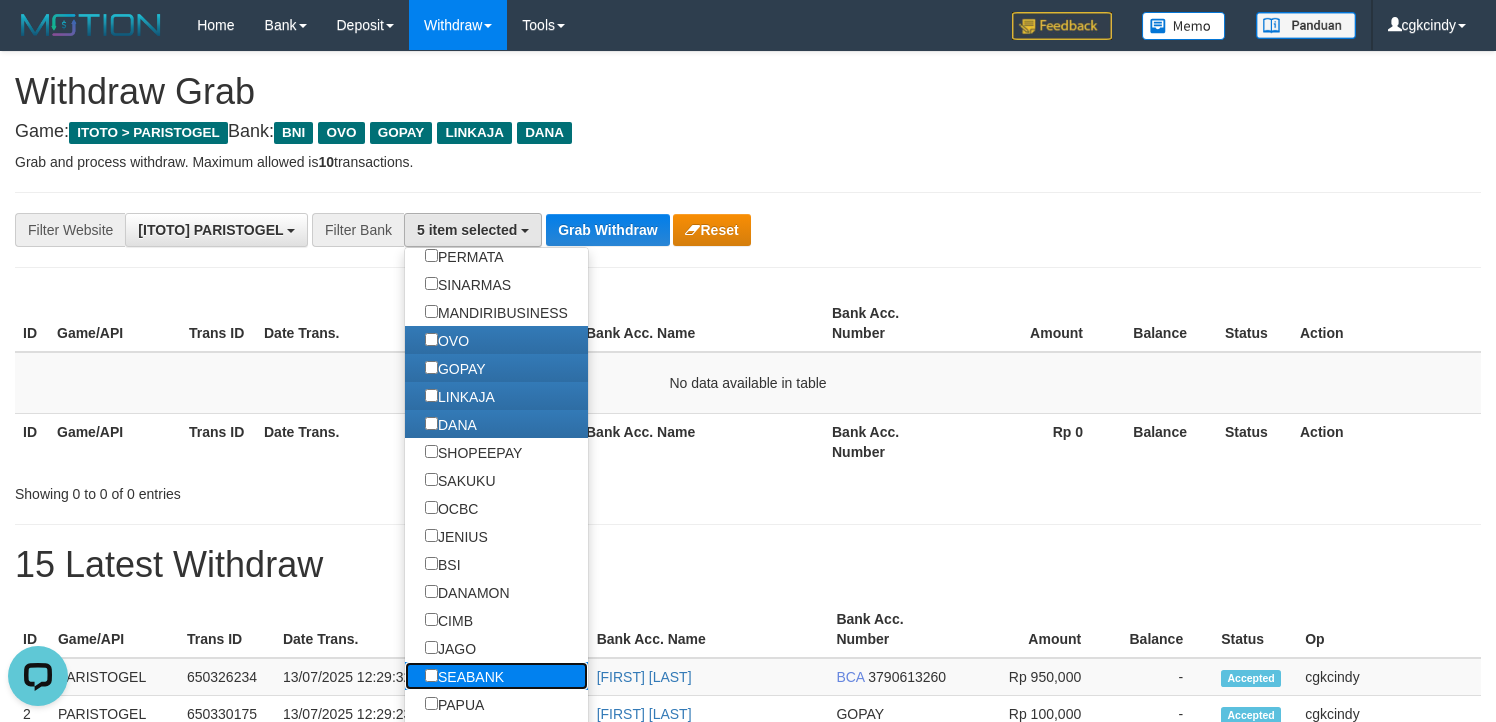 click on "SEABANK" at bounding box center (464, 676) 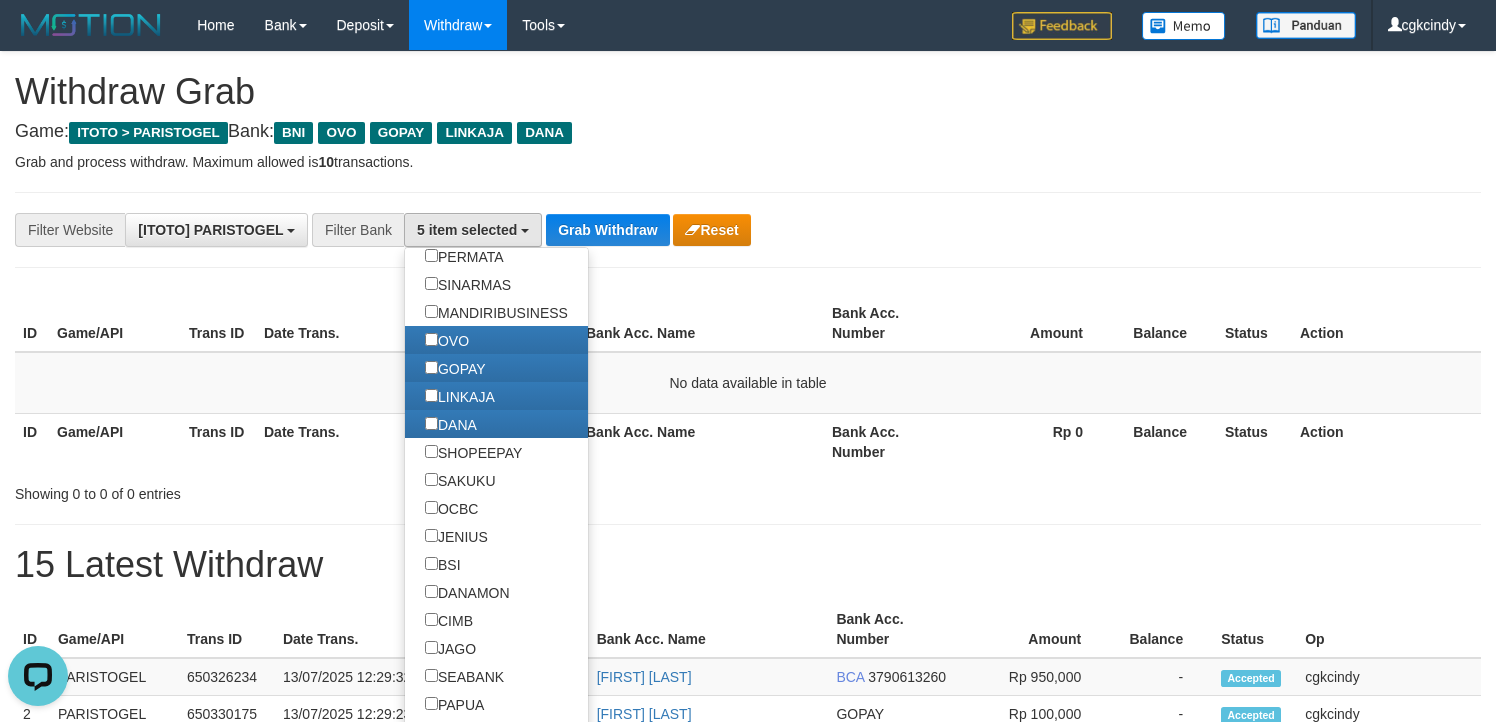 scroll, scrollTop: 102, scrollLeft: 0, axis: vertical 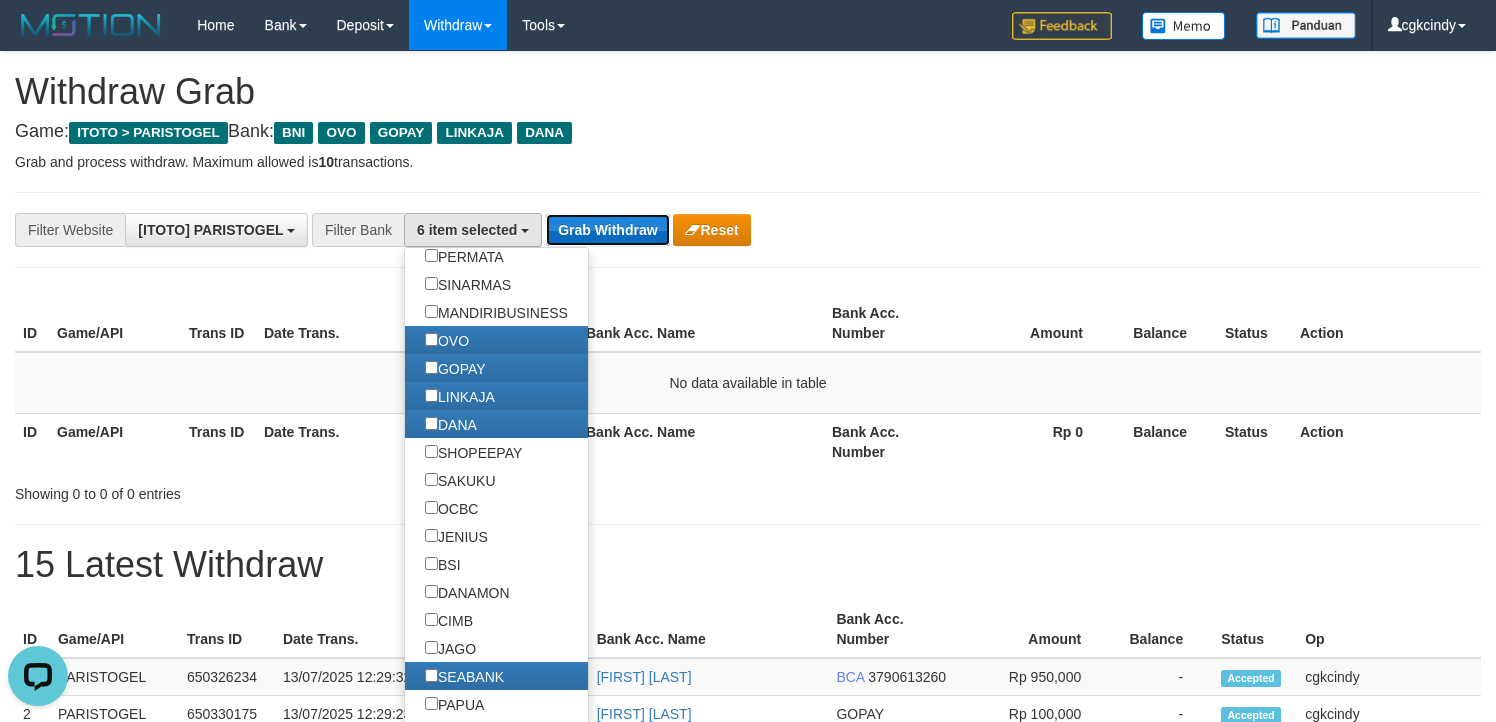 click on "Grab Withdraw" at bounding box center [607, 230] 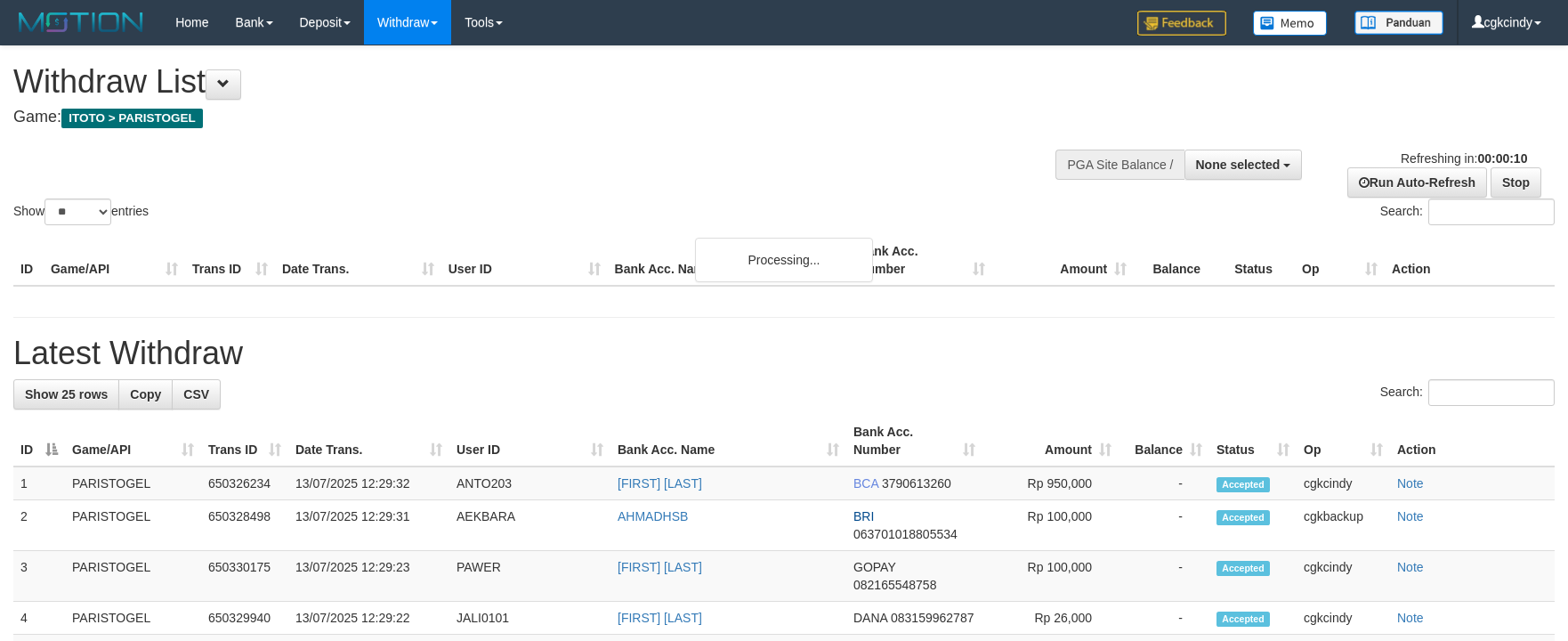 select 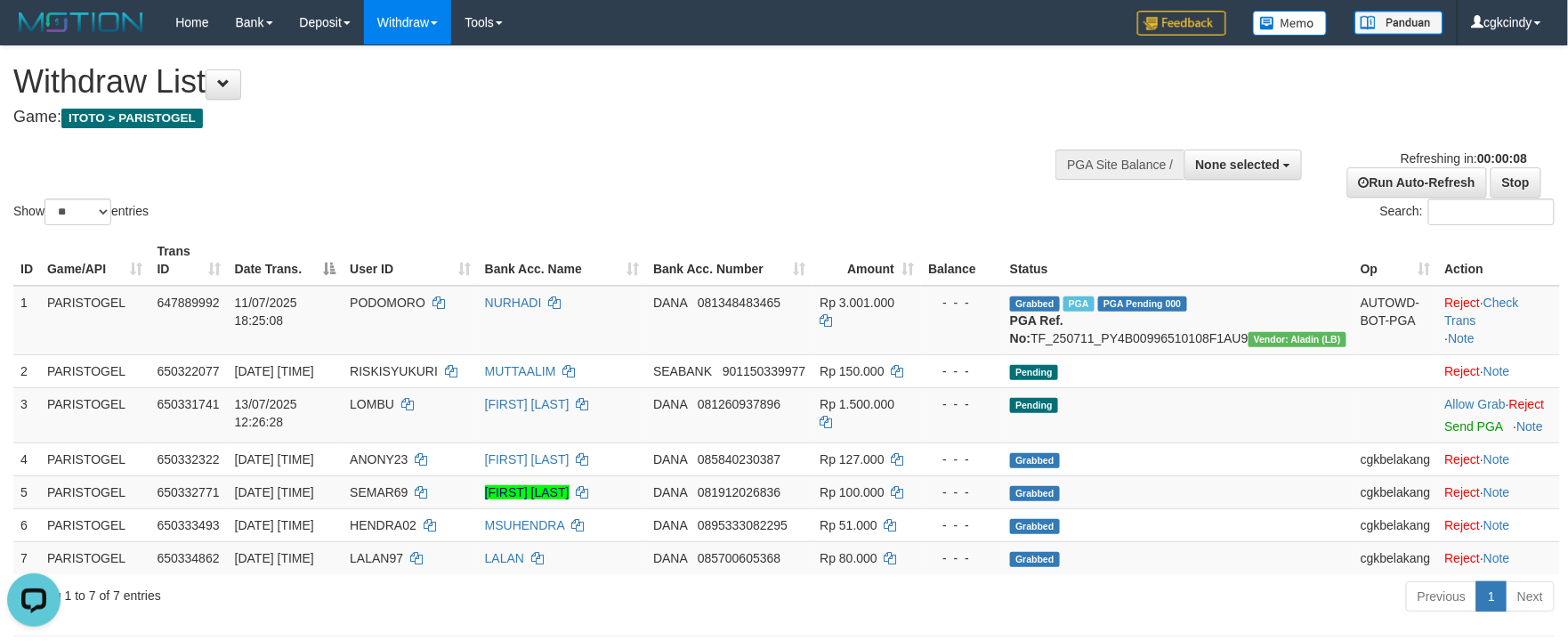 scroll, scrollTop: 0, scrollLeft: 0, axis: both 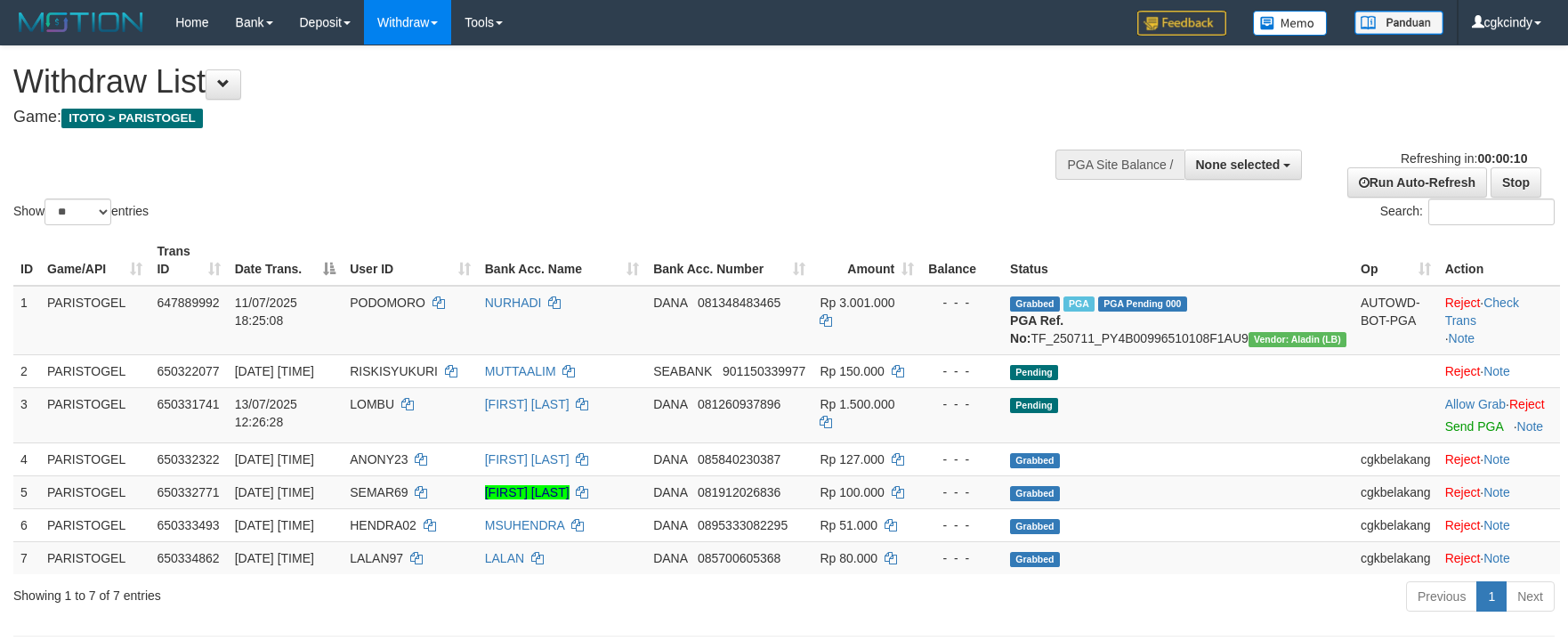 select 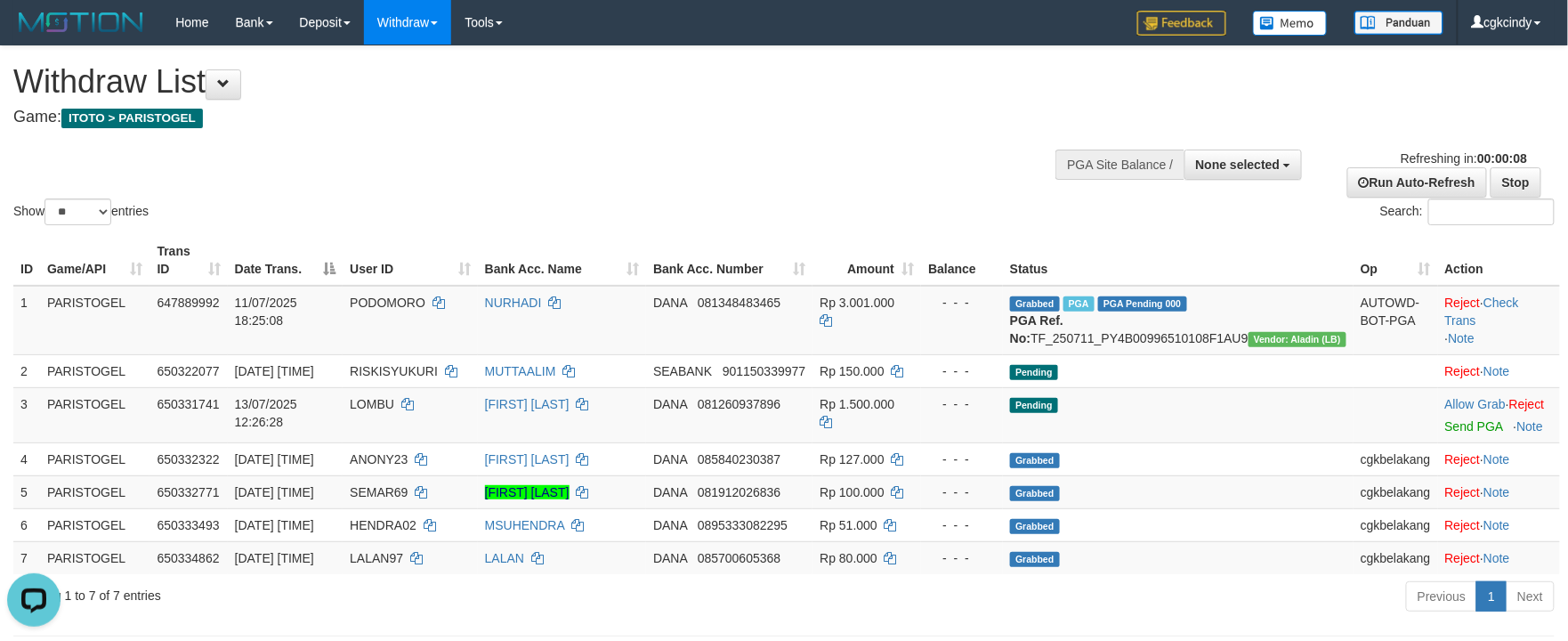 scroll, scrollTop: 0, scrollLeft: 0, axis: both 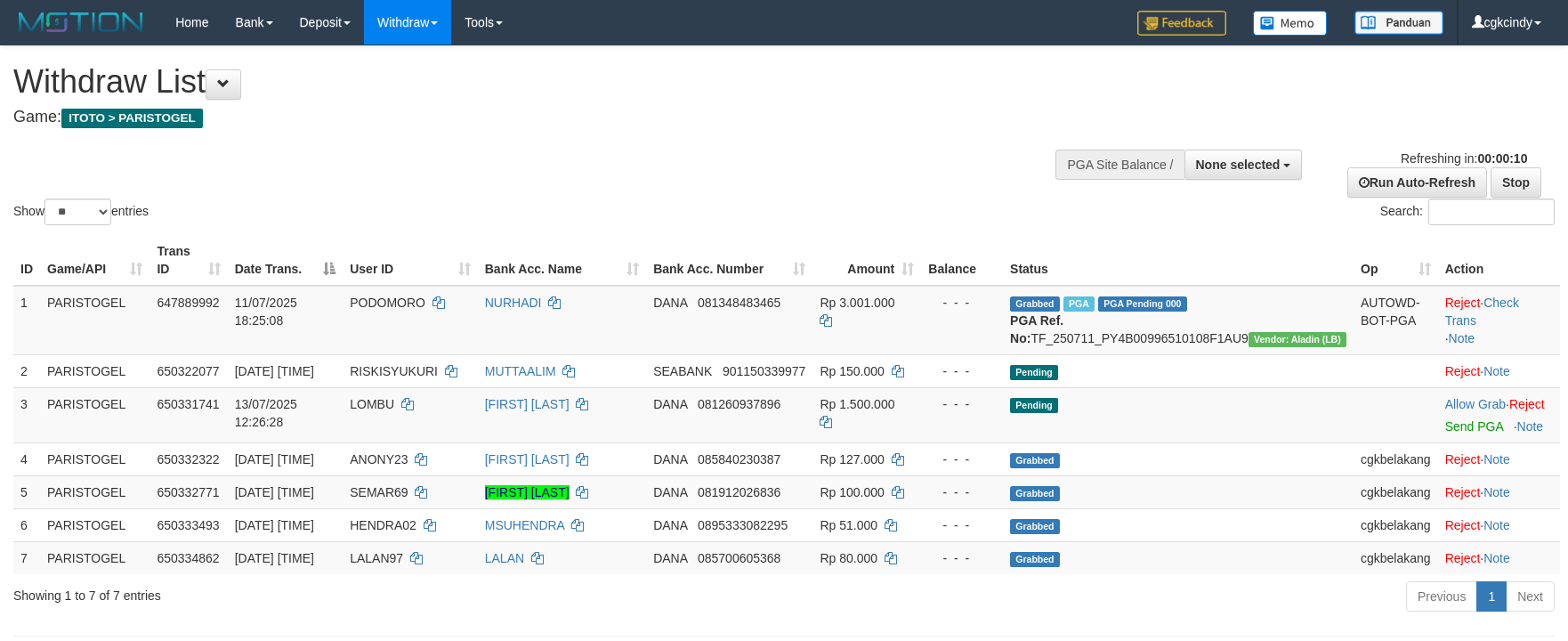 select 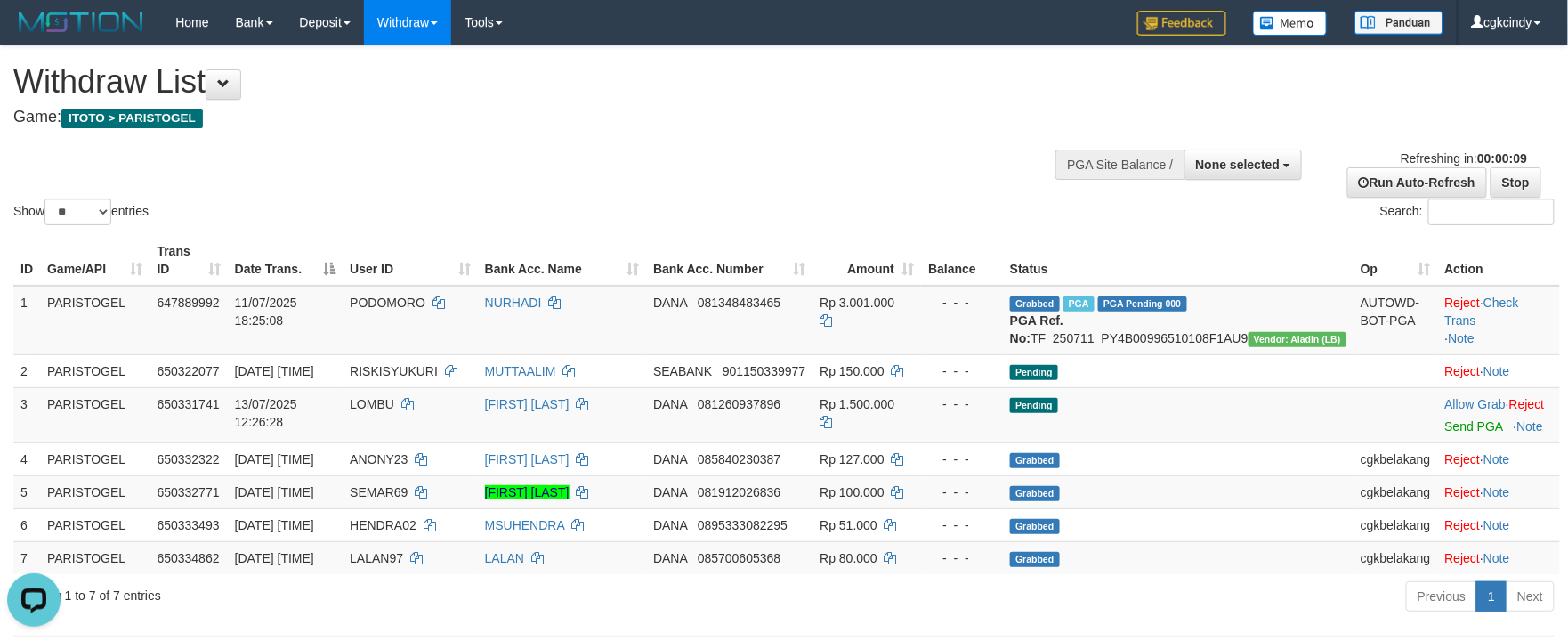 scroll, scrollTop: 0, scrollLeft: 0, axis: both 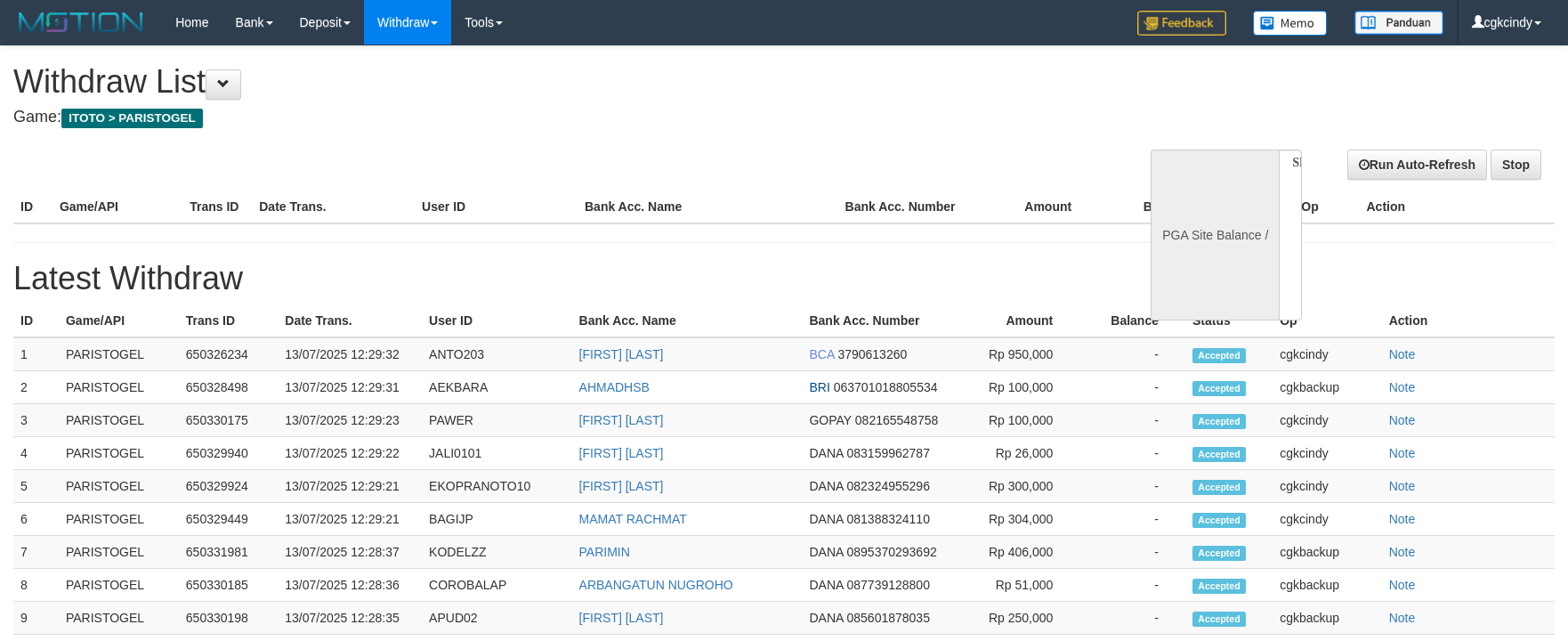 select 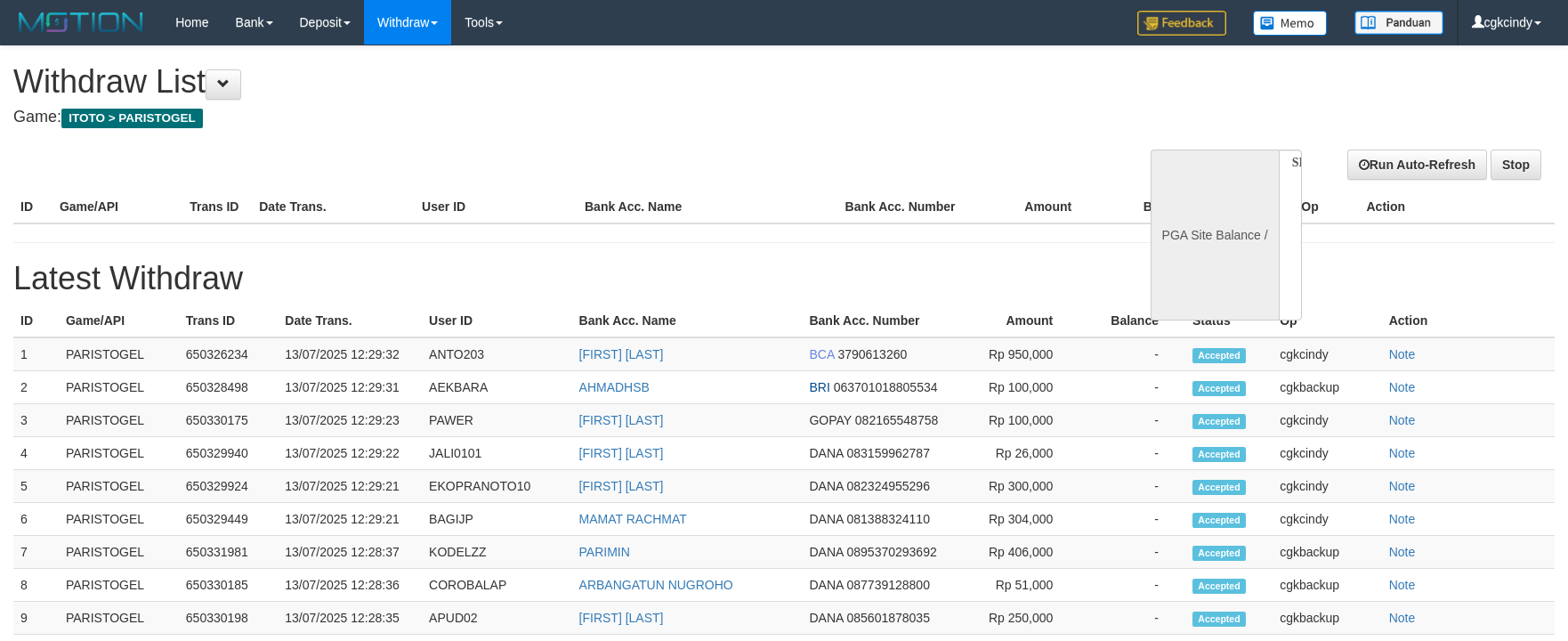 scroll, scrollTop: 0, scrollLeft: 0, axis: both 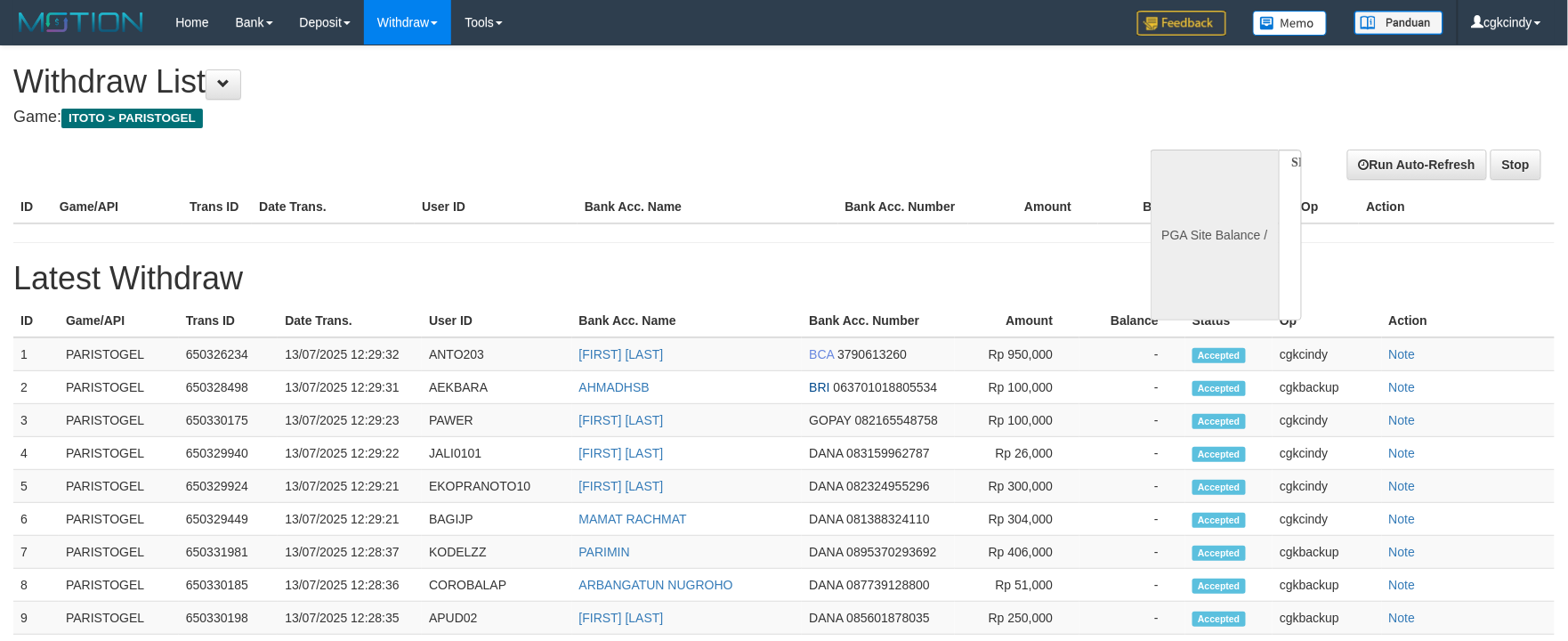 select on "**" 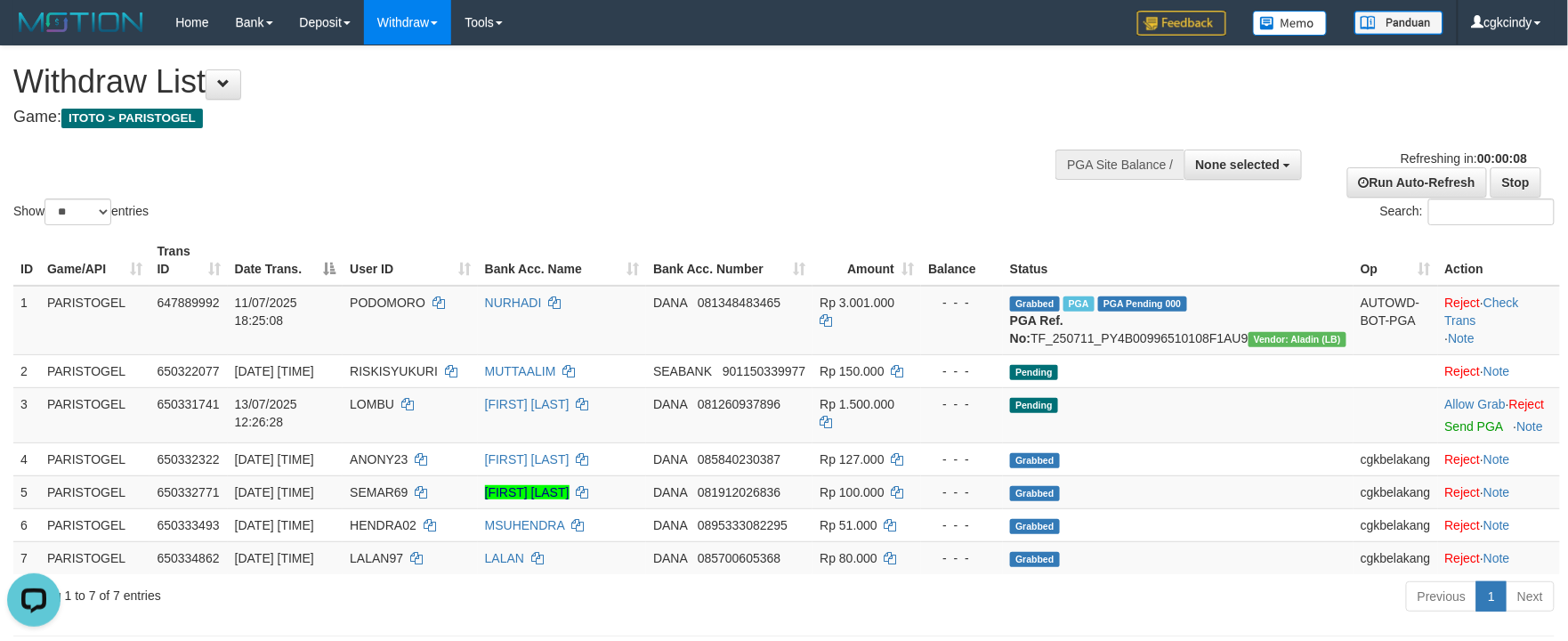 scroll, scrollTop: 0, scrollLeft: 0, axis: both 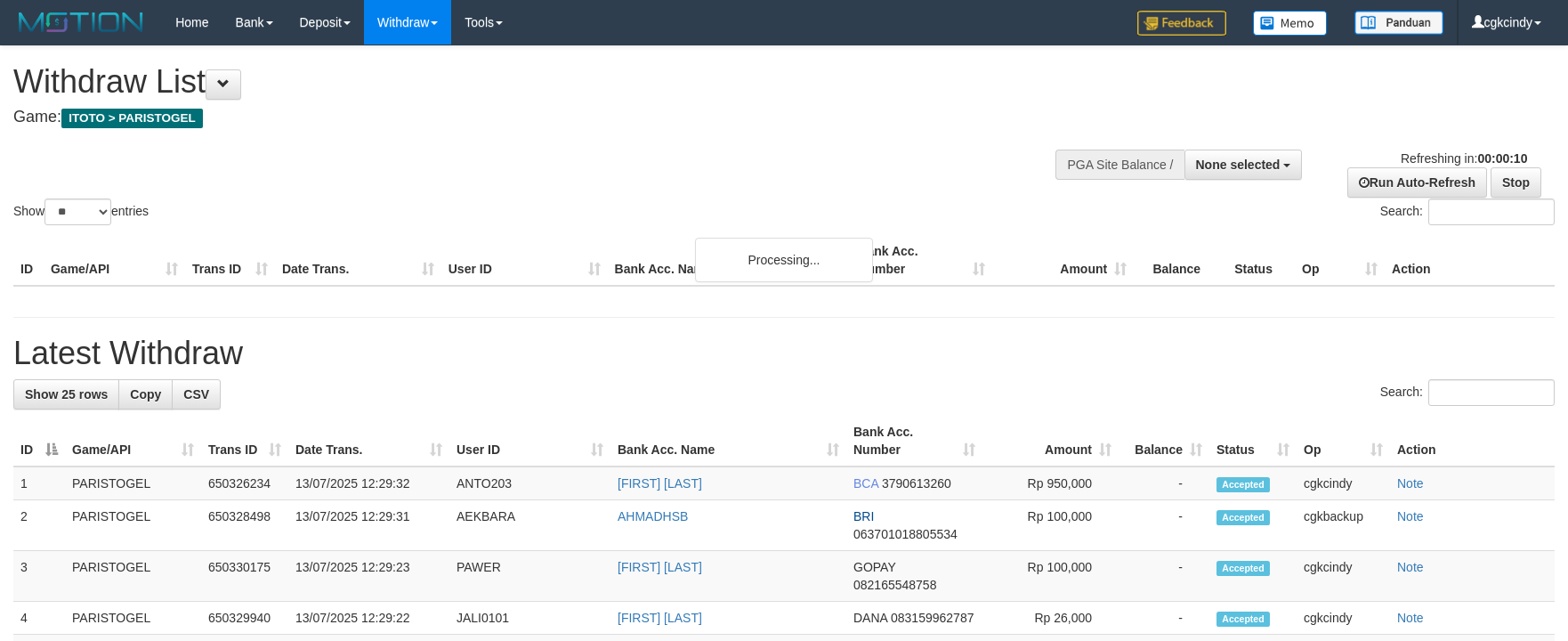 select 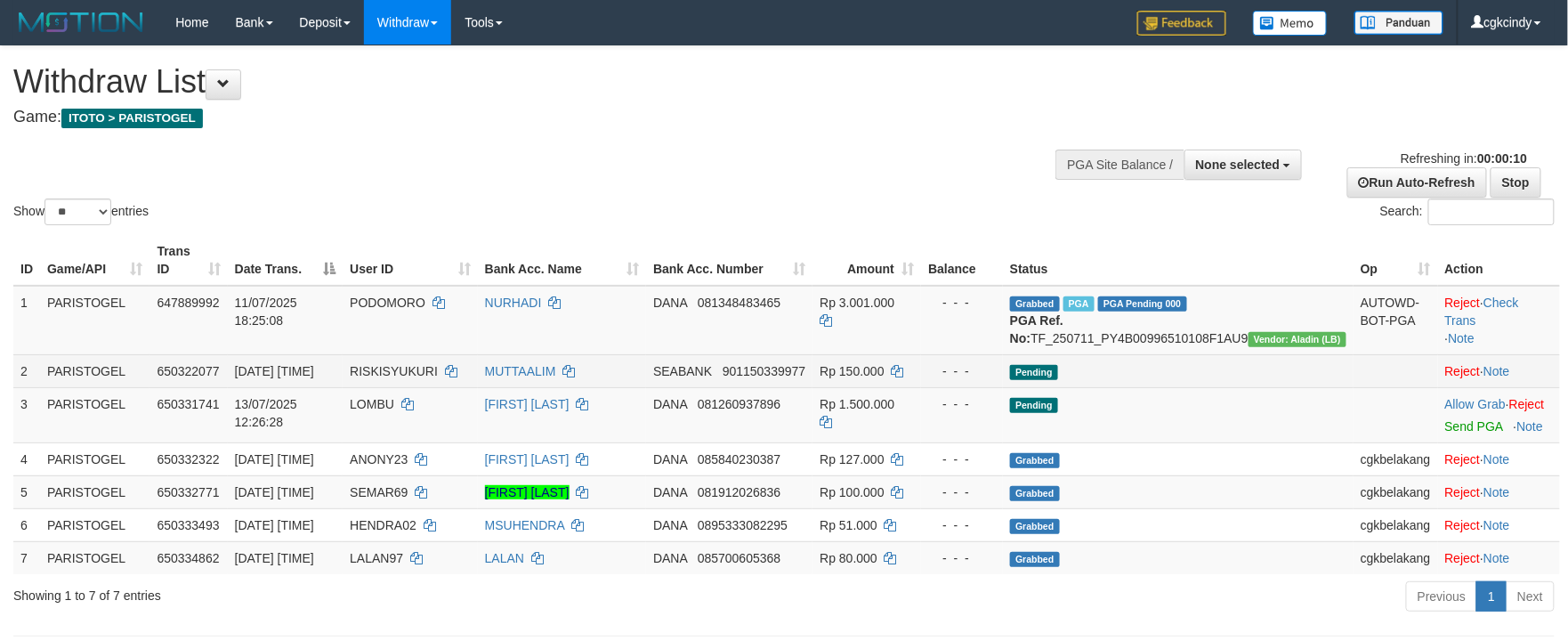 click on "SEABANK     901150339977" at bounding box center [729, 370] 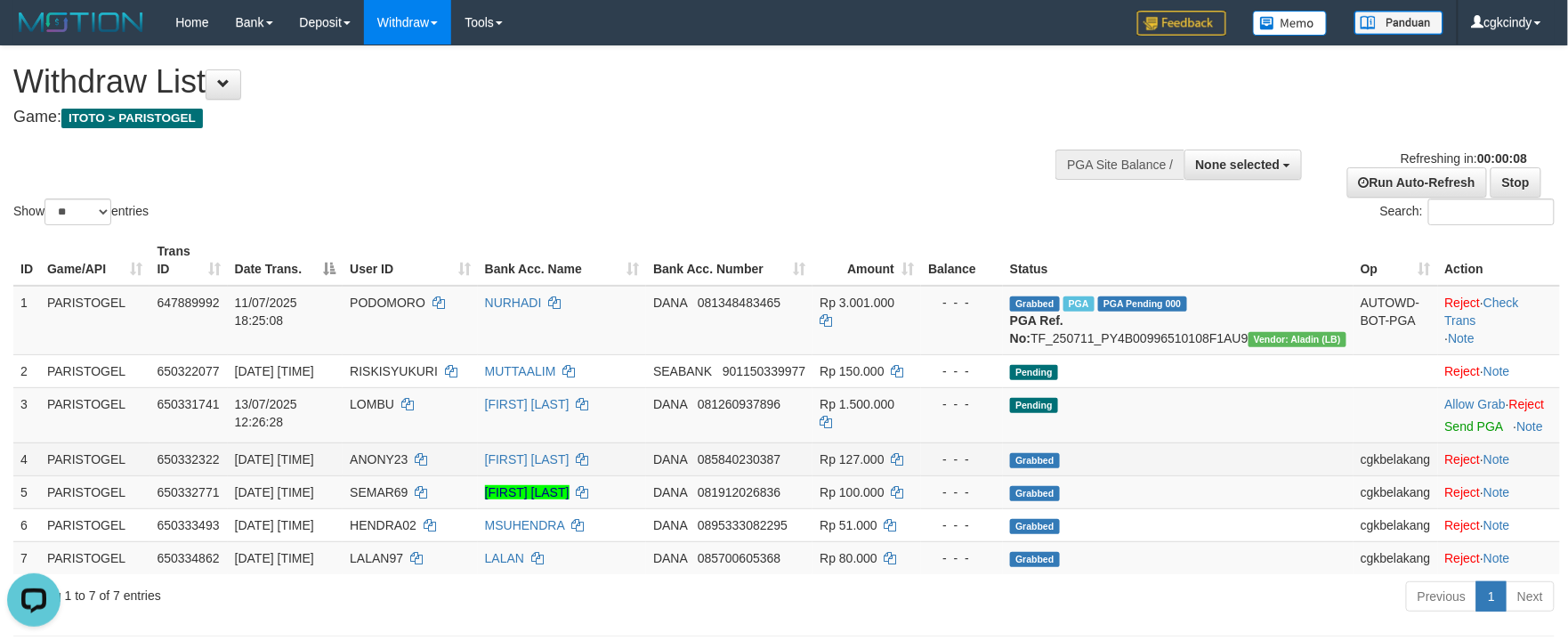 scroll, scrollTop: 0, scrollLeft: 0, axis: both 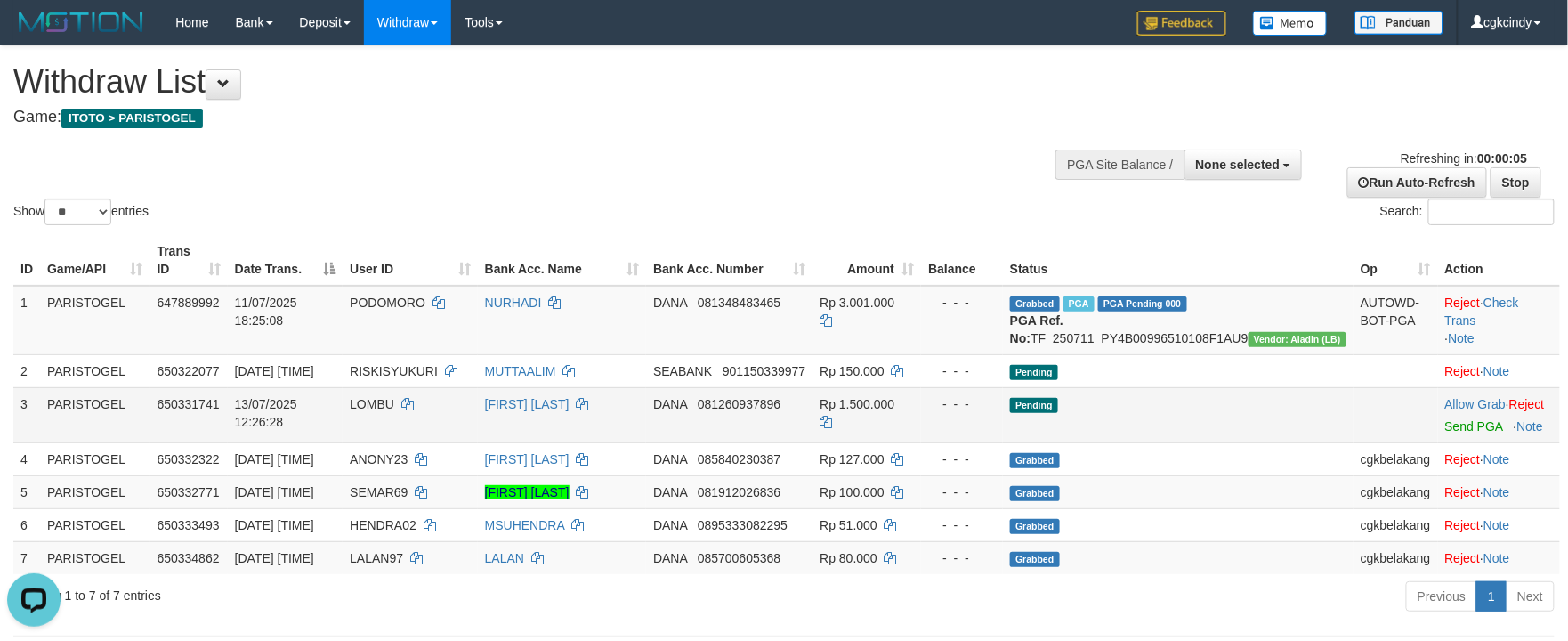 click on "M RUDI HASAYANGAN" at bounding box center (562, 415) 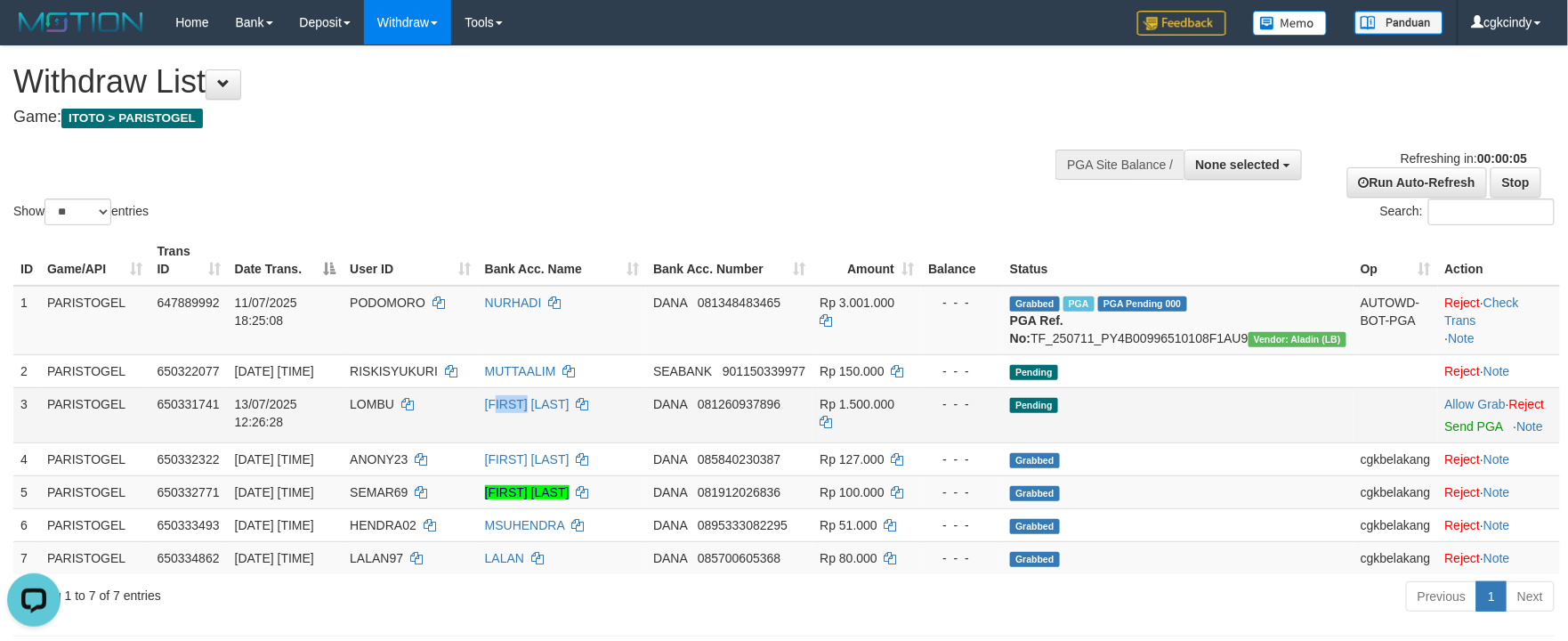click on "[FIRST] [LAST]" at bounding box center (562, 415) 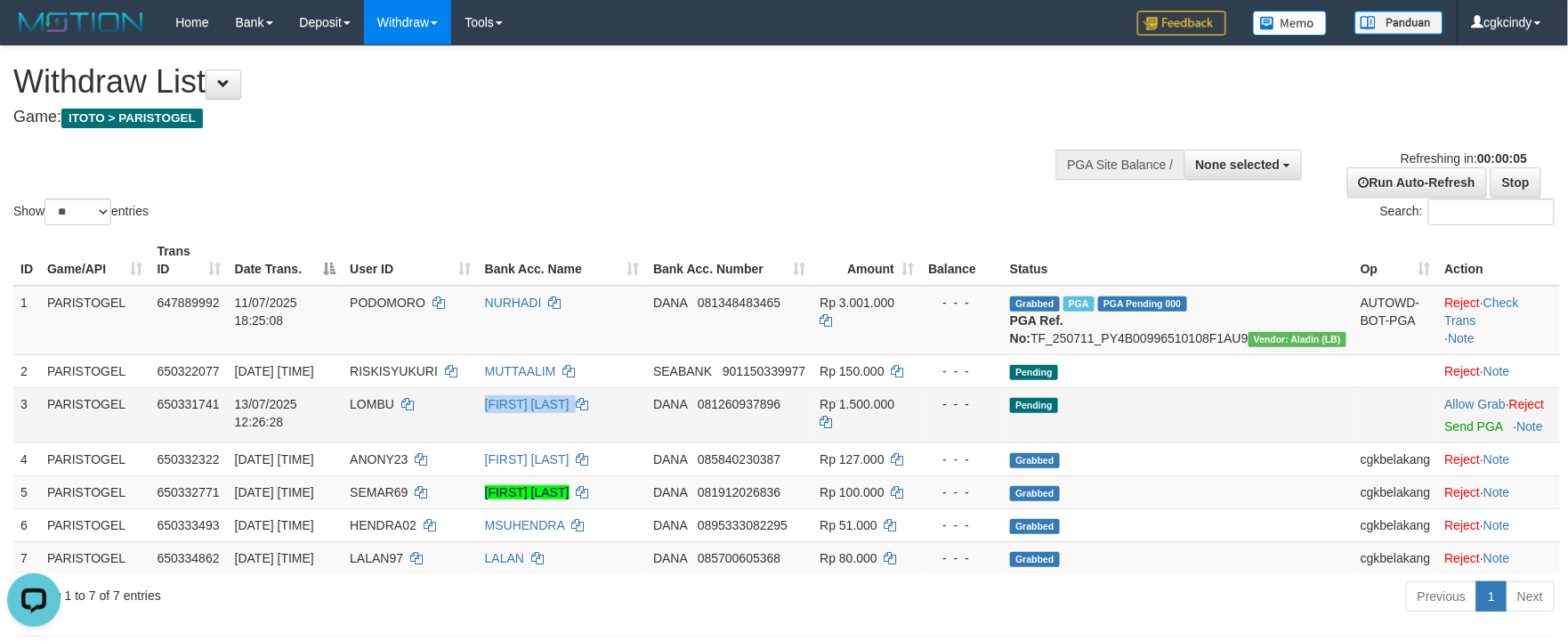 click on "[FIRST] [LAST]" at bounding box center (562, 415) 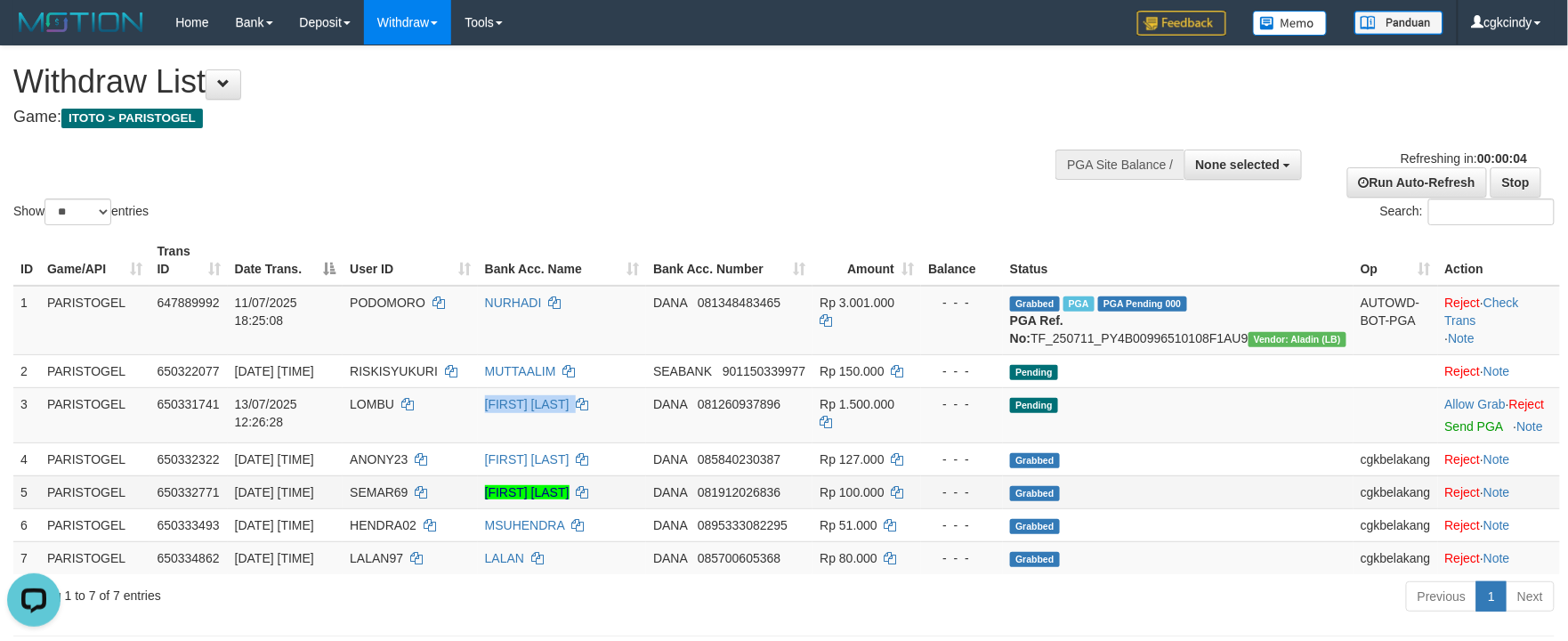 copy on "[FIRST] [LAST]" 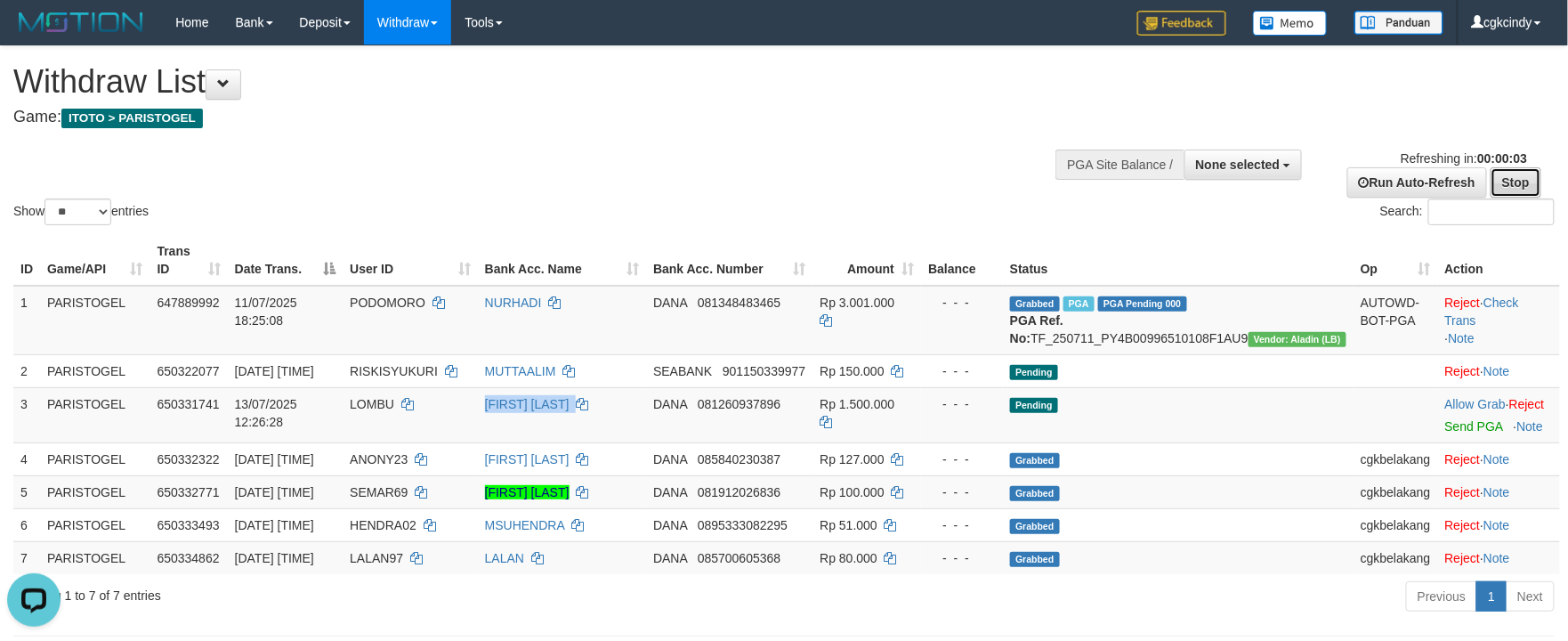 click on "Stop" at bounding box center [1515, 183] 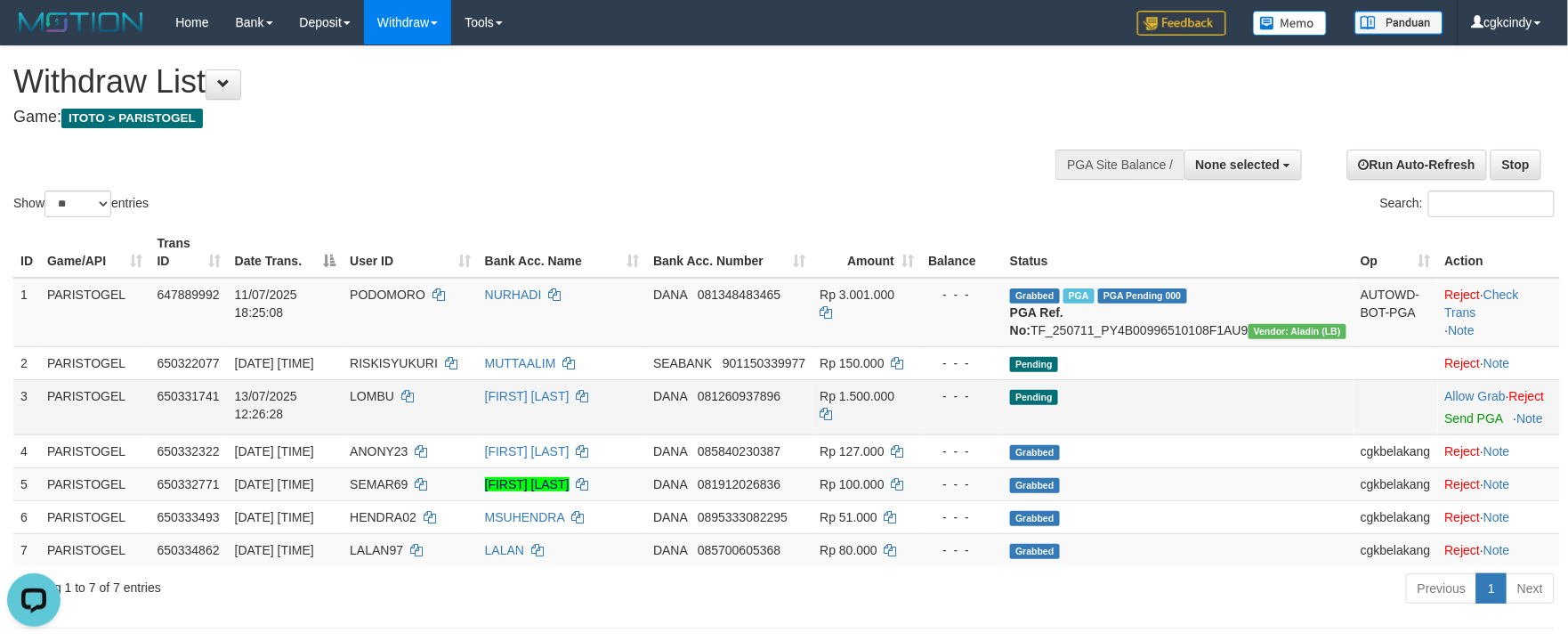 click on "Rp 1.500.000" at bounding box center (857, 396) 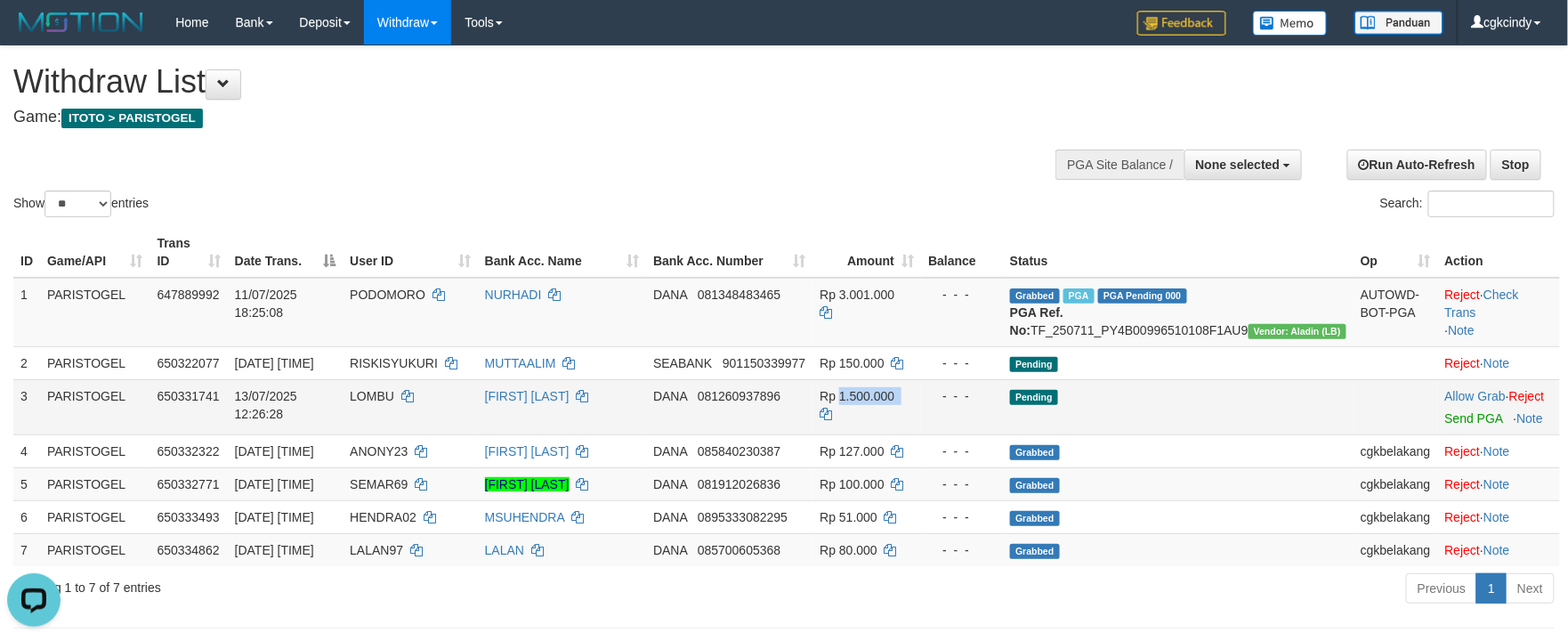 click on "Rp 1.500.000" at bounding box center [857, 396] 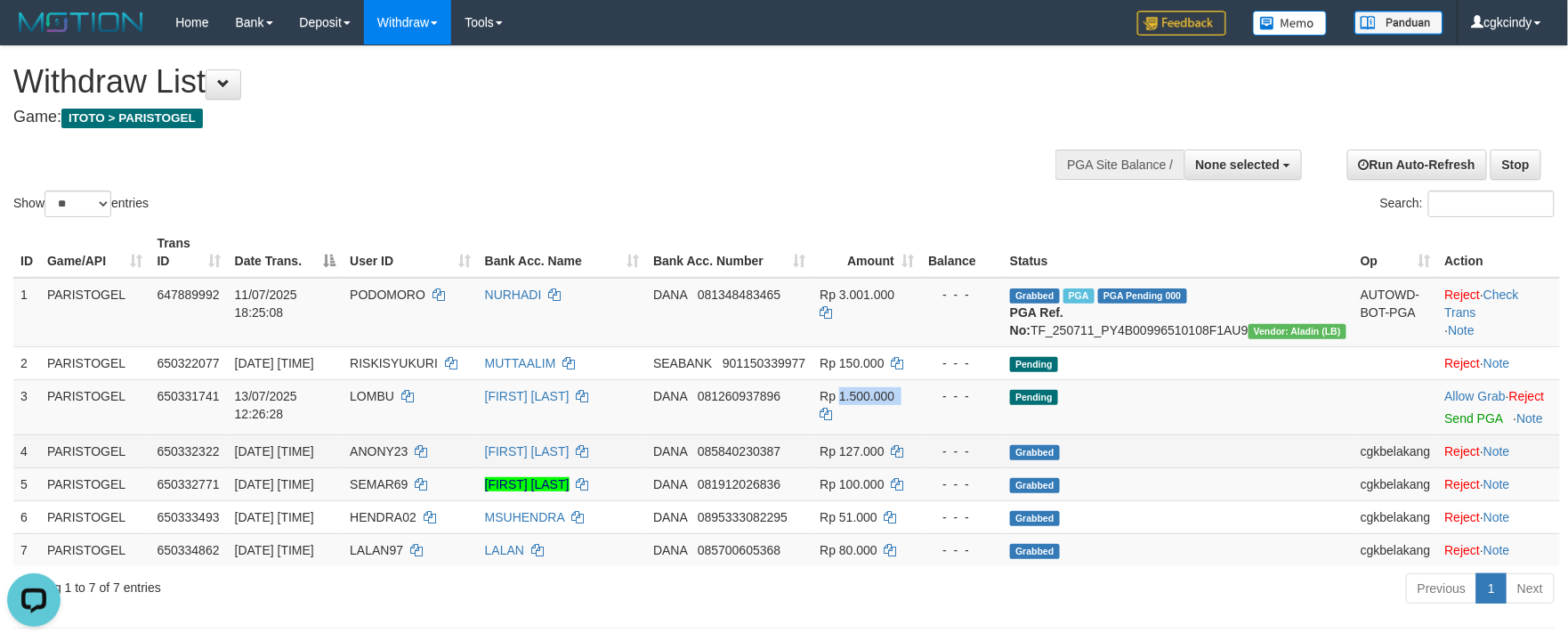 copy on "1.500.000" 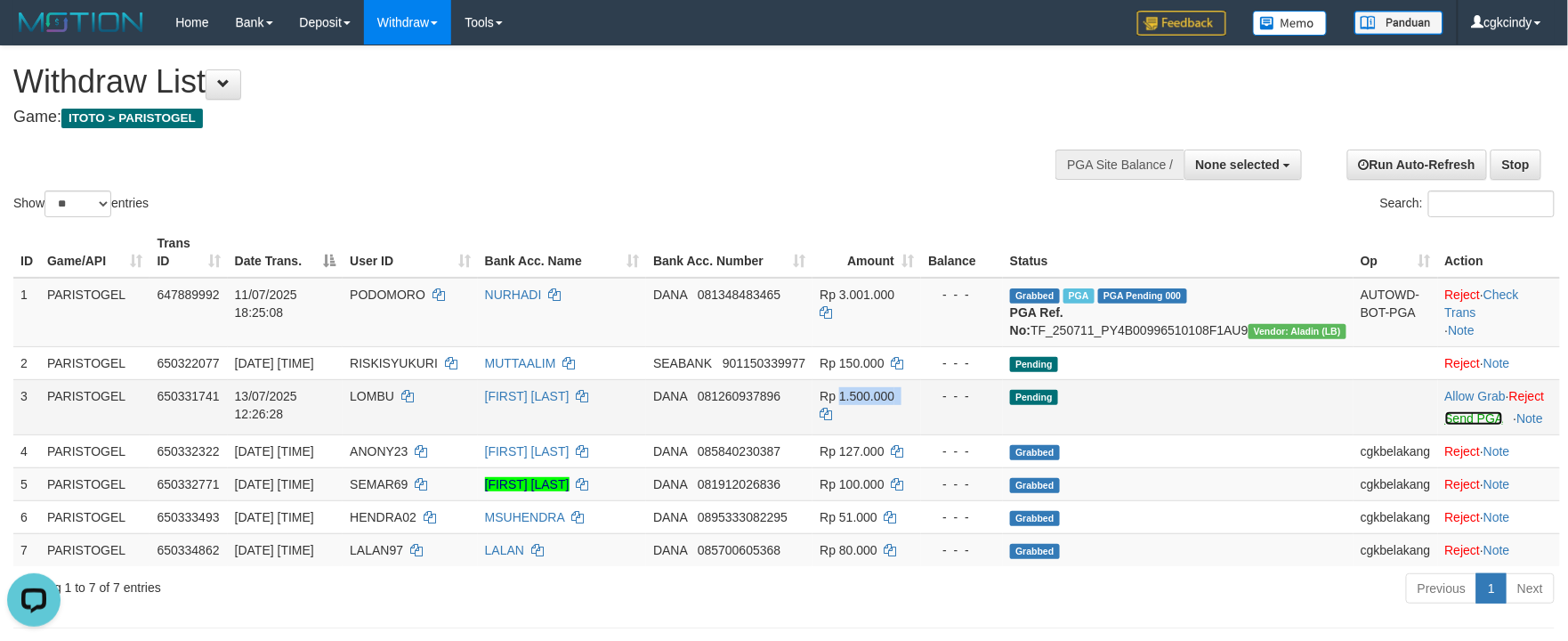 click on "Send PGA" at bounding box center [1474, 418] 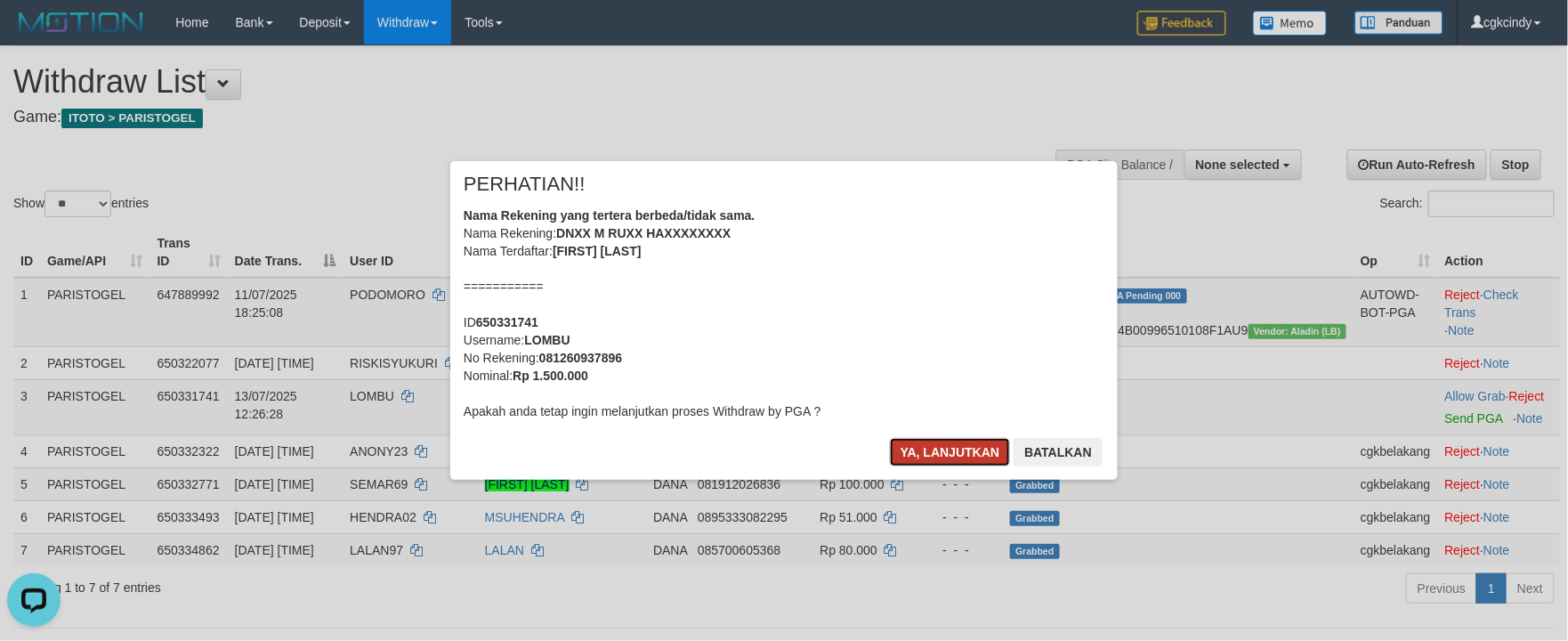 click on "Ya, lanjutkan" at bounding box center (950, 452) 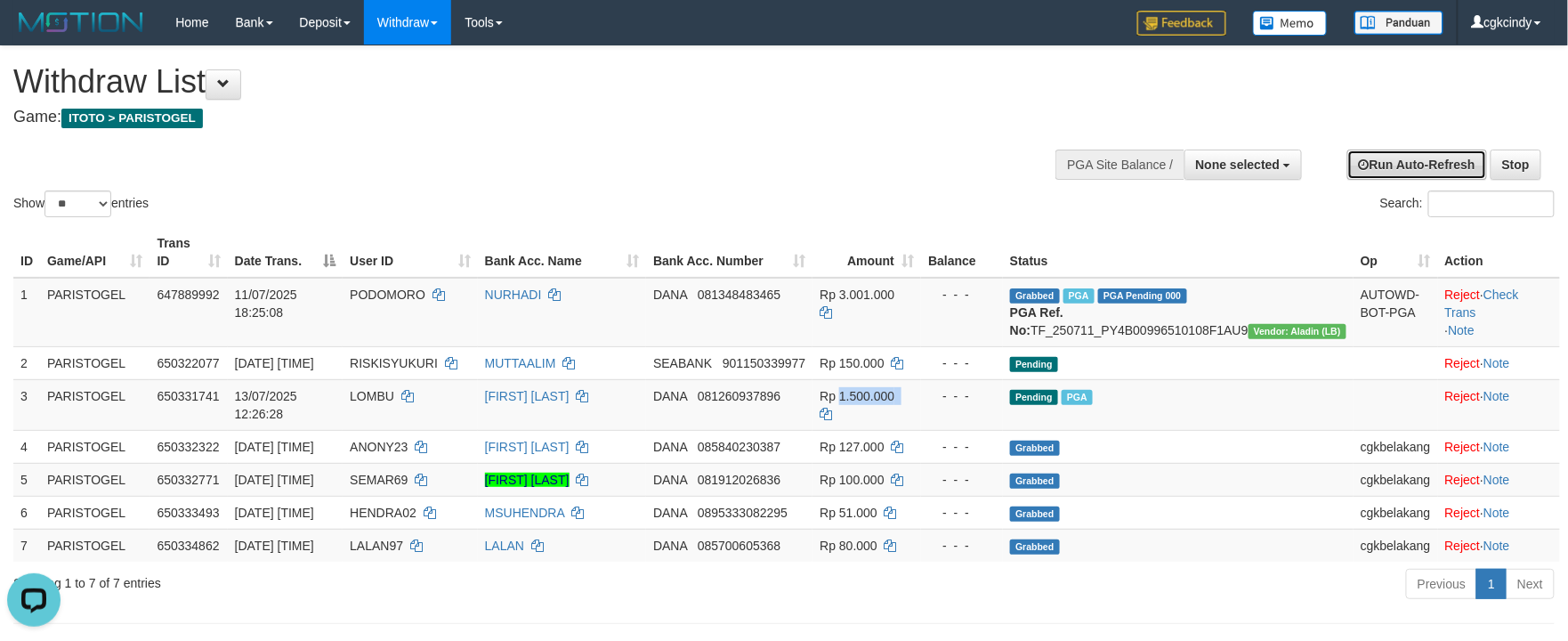 click on "Run Auto-Refresh" at bounding box center (1417, 165) 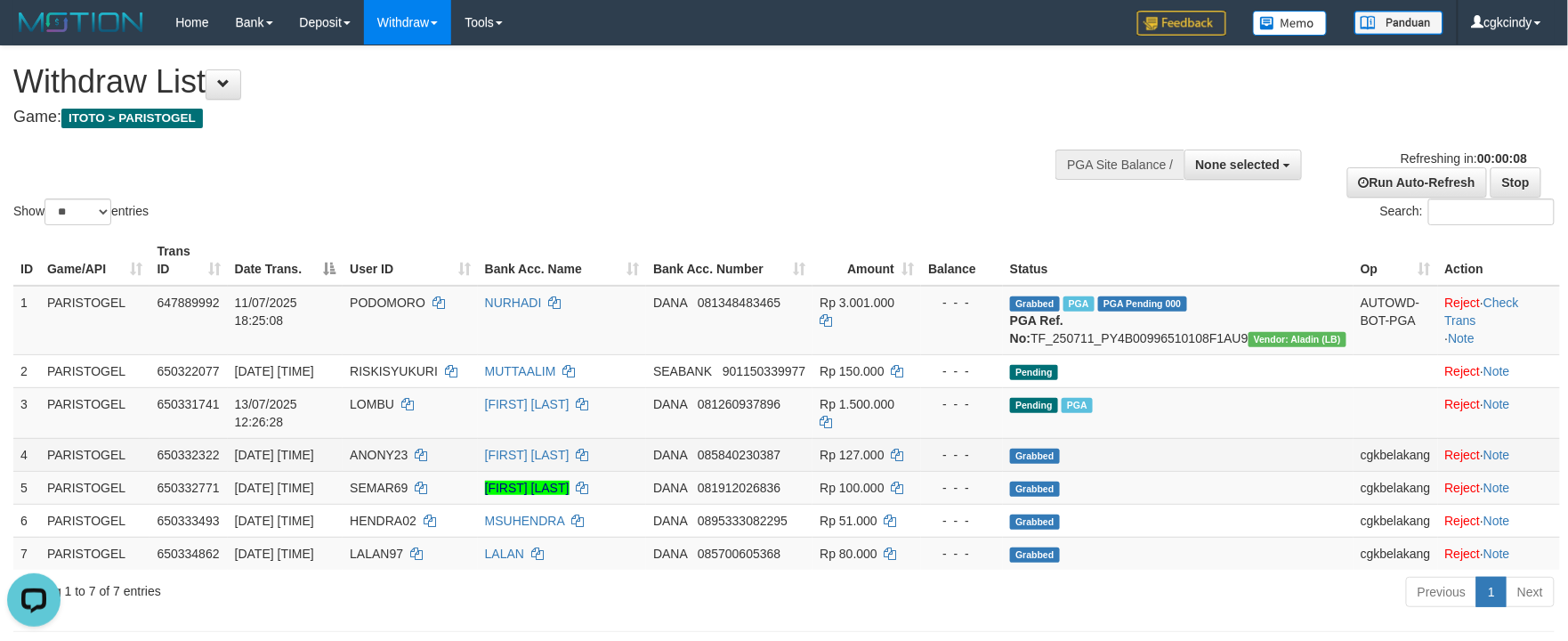 click on "-  -  -" at bounding box center (962, 454) 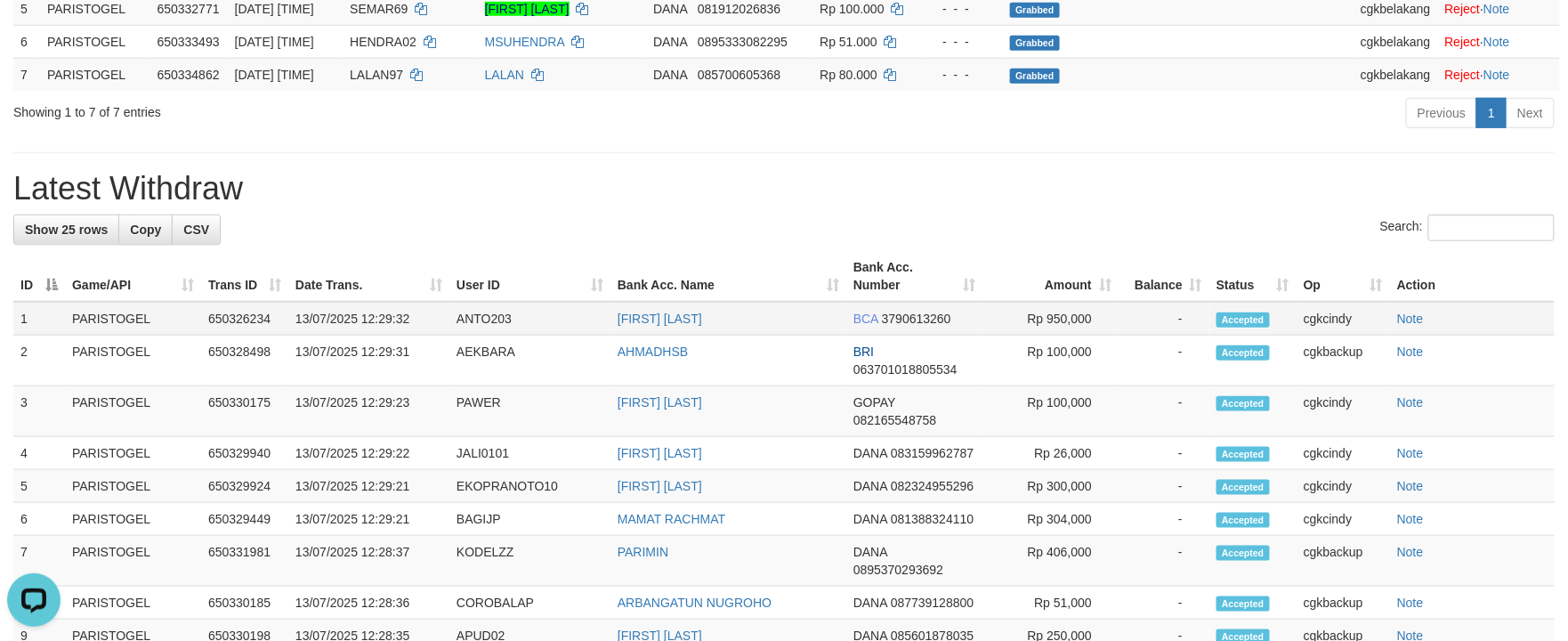 click on "13/07/2025 12:29:32" at bounding box center (368, 319) 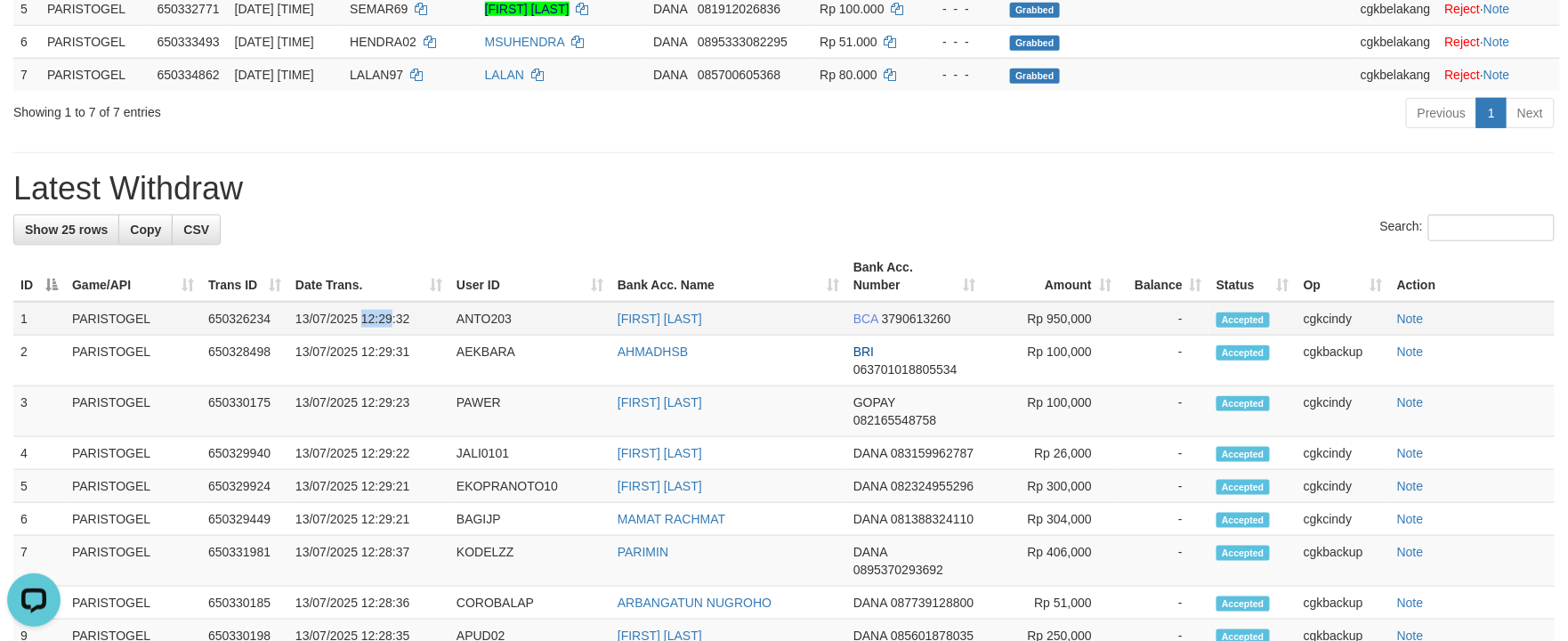 drag, startPoint x: 365, startPoint y: 326, endPoint x: 382, endPoint y: 326, distance: 17 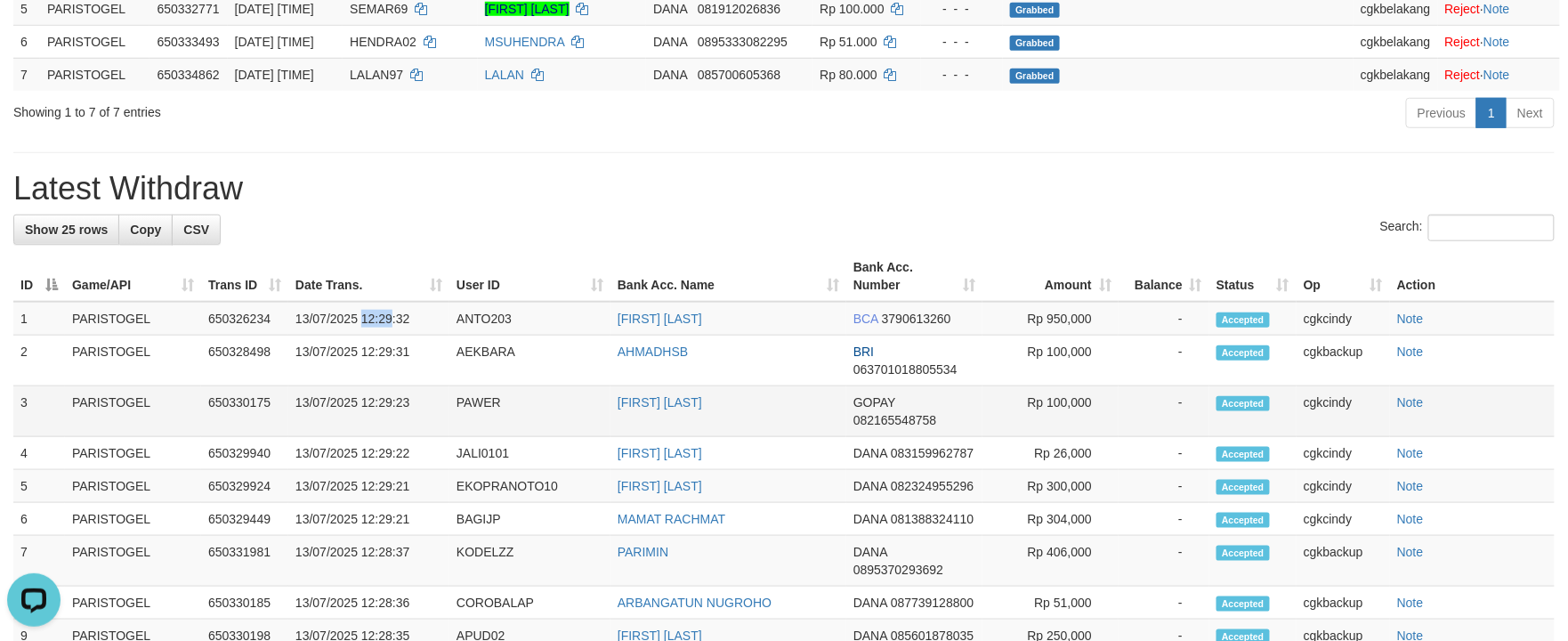 copy on "12:29" 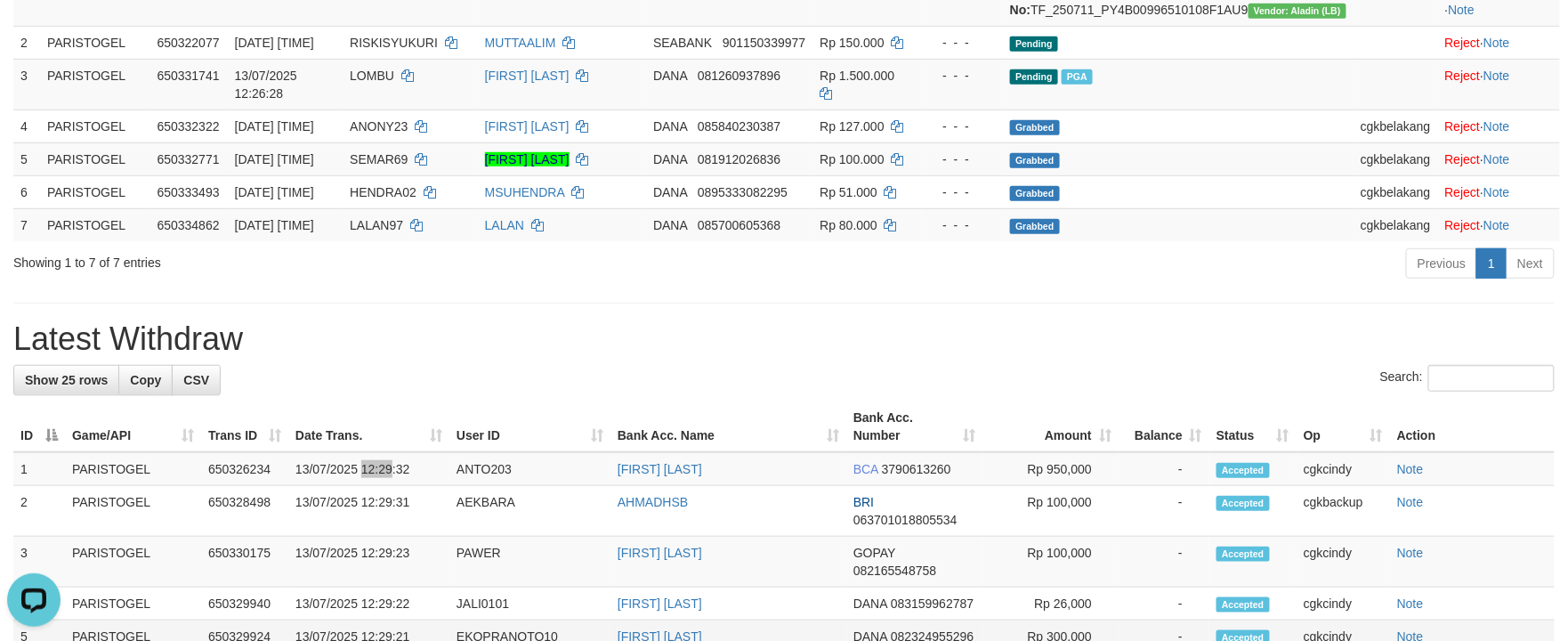 scroll, scrollTop: 4, scrollLeft: 0, axis: vertical 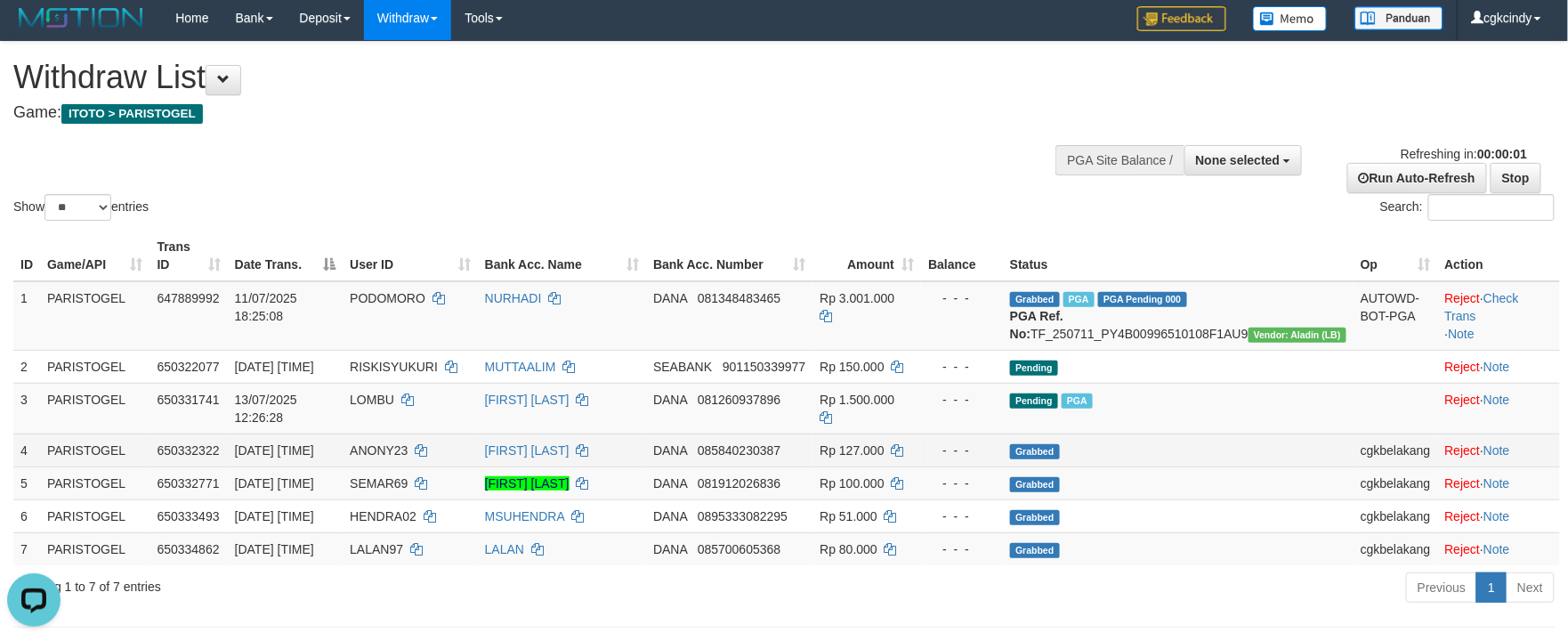 click on "-  -  -" at bounding box center (962, 483) 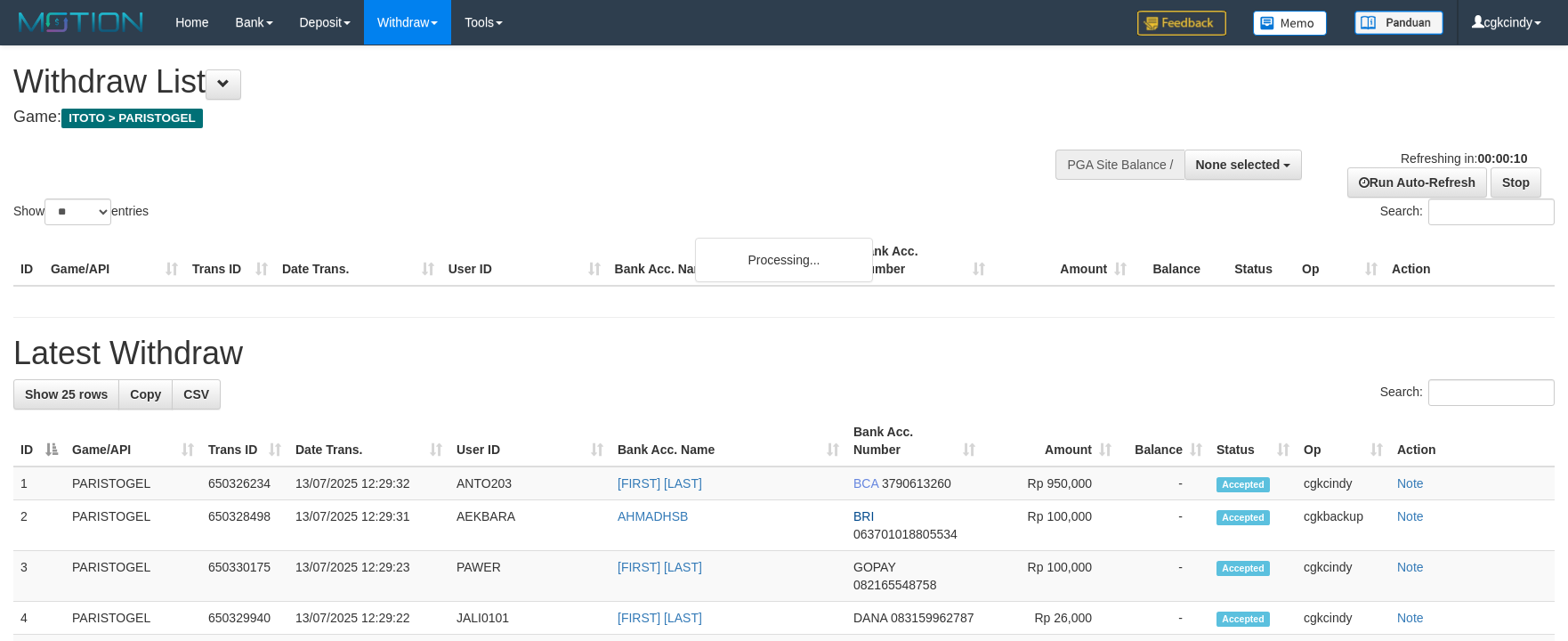 select 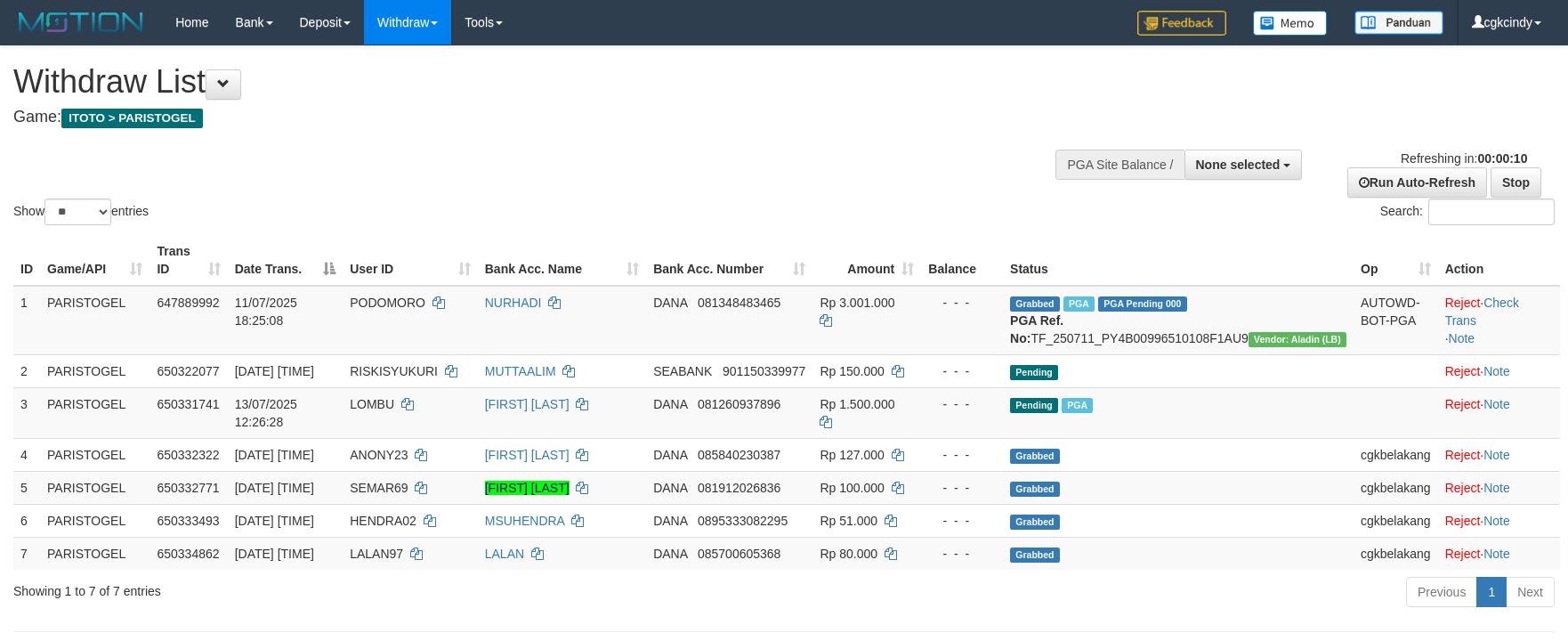 select 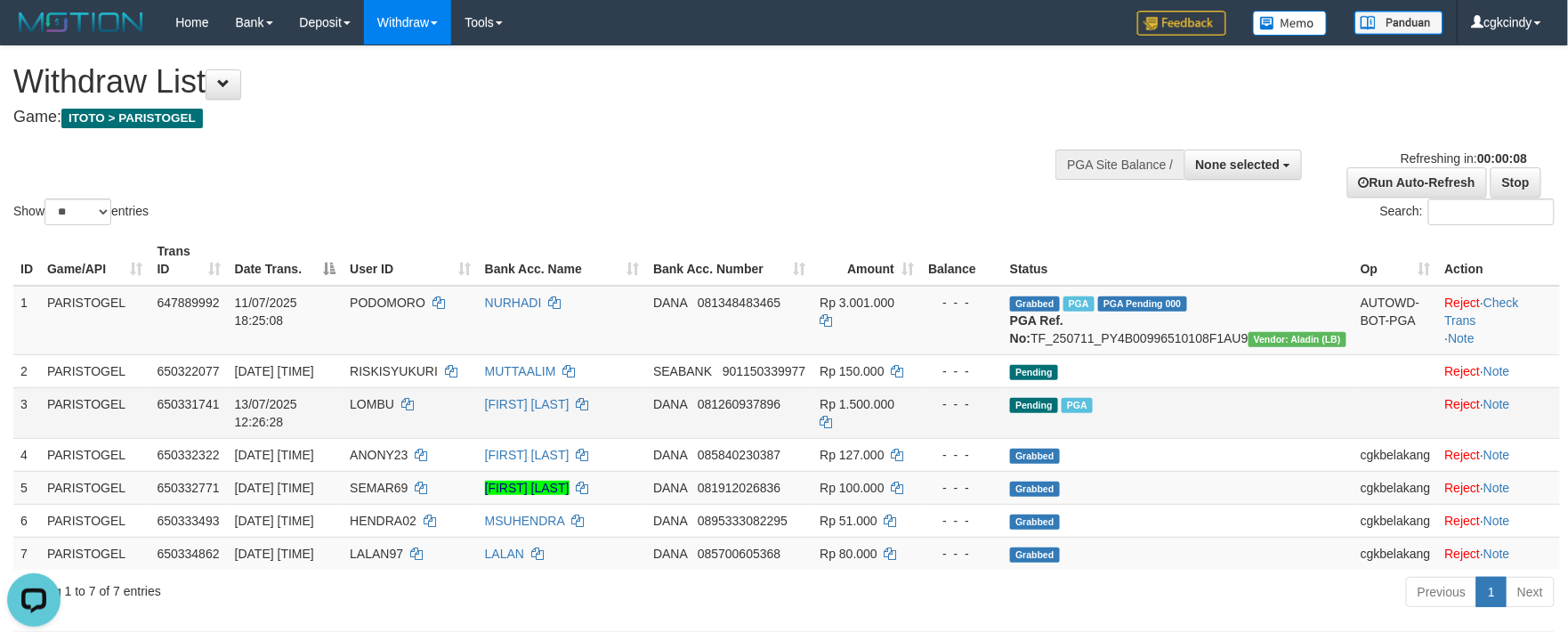 scroll, scrollTop: 0, scrollLeft: 0, axis: both 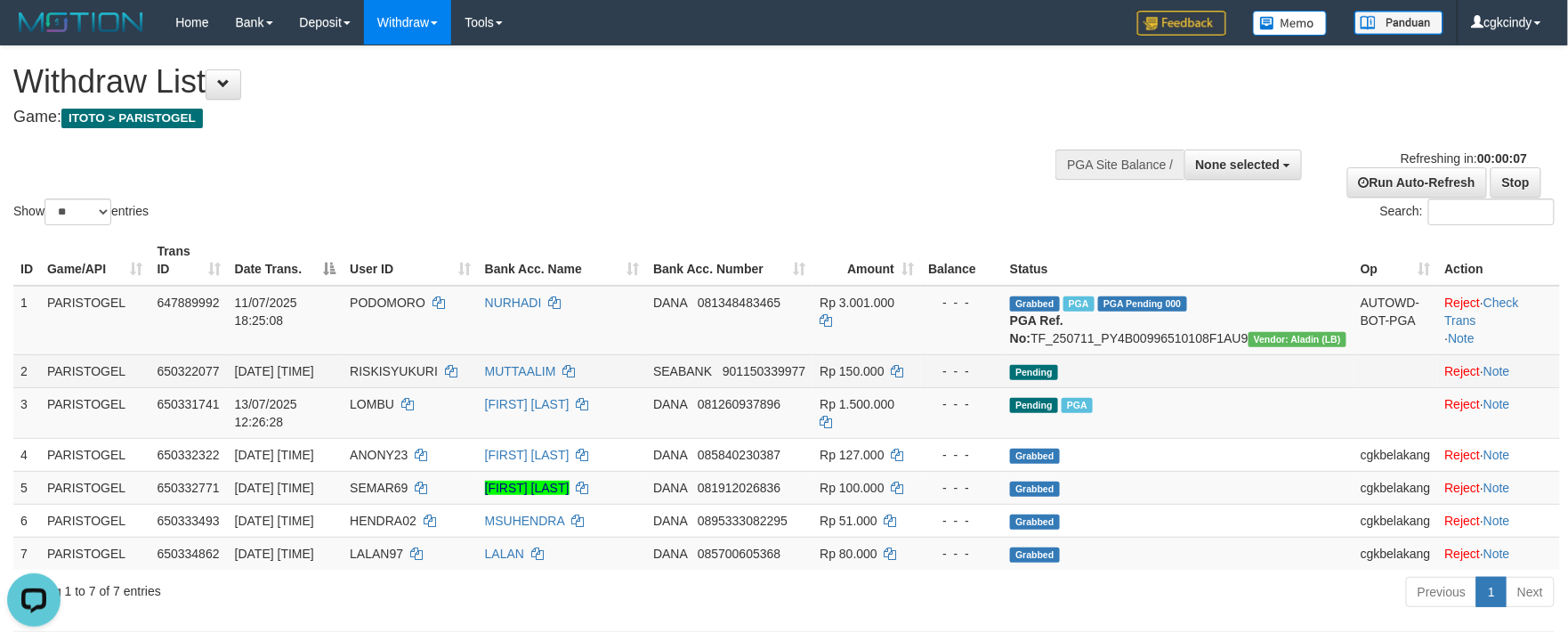 click on "RISKISYUKURI" at bounding box center (393, 371) 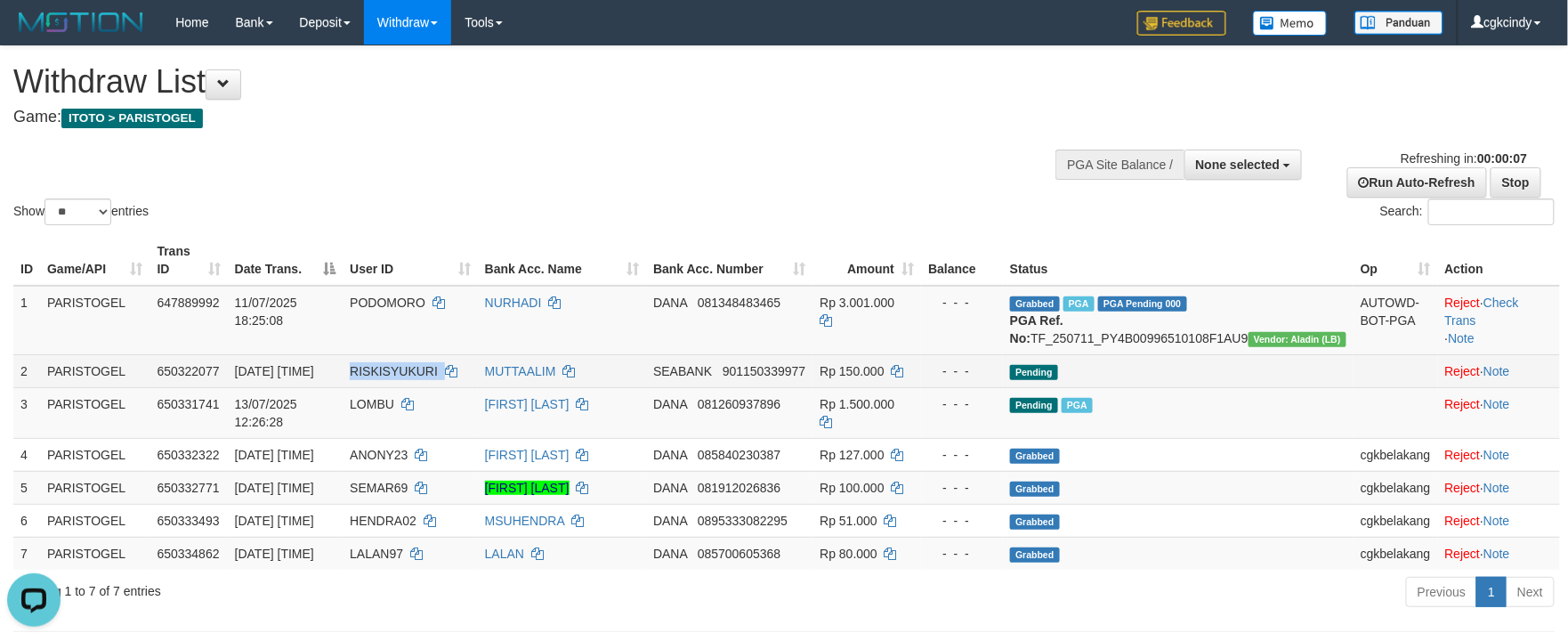 click on "RISKISYUKURI" at bounding box center (393, 371) 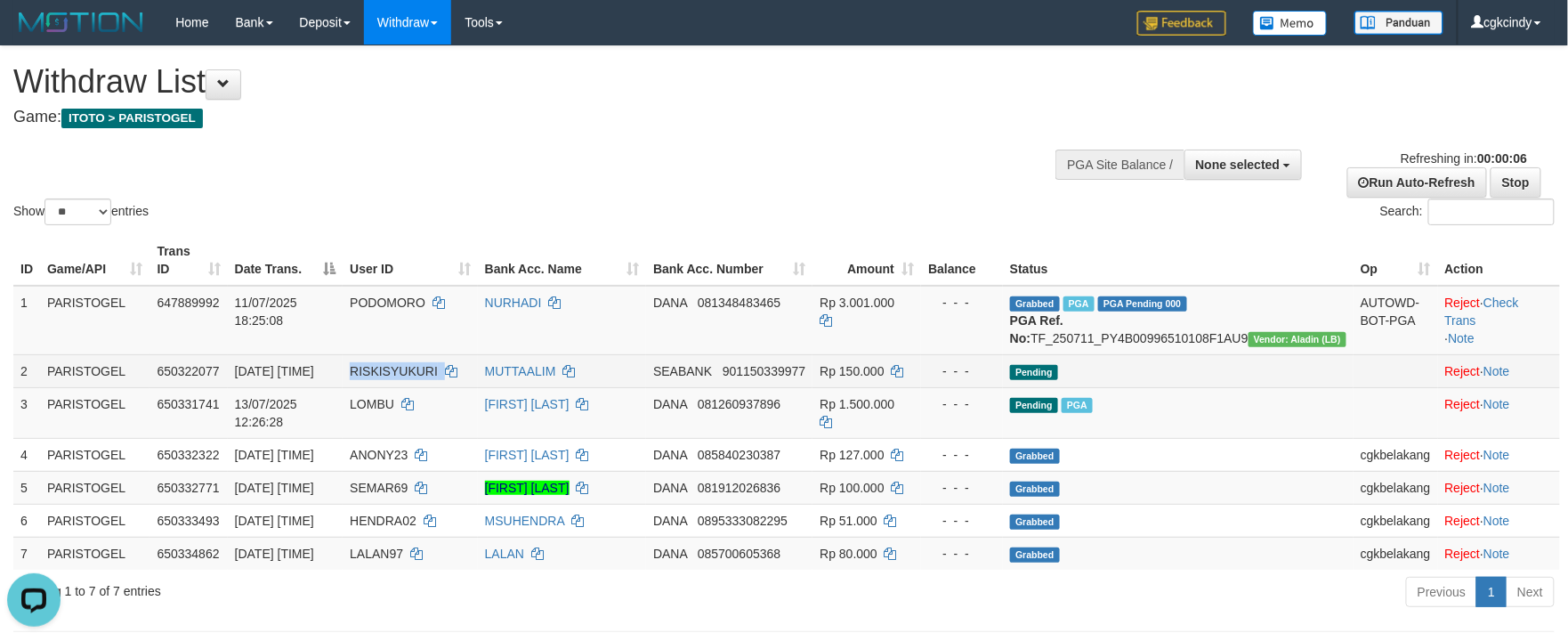 click on "RISKISYUKURI" at bounding box center [393, 371] 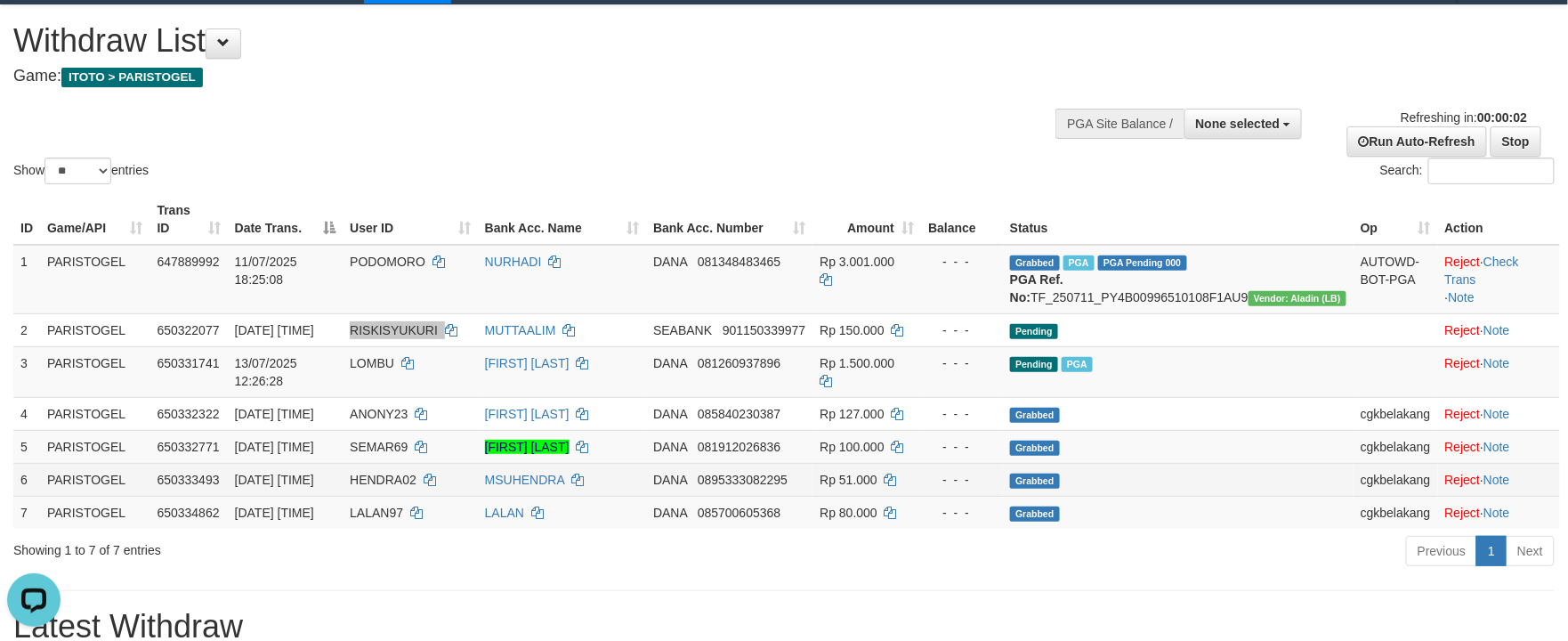 scroll, scrollTop: 0, scrollLeft: 0, axis: both 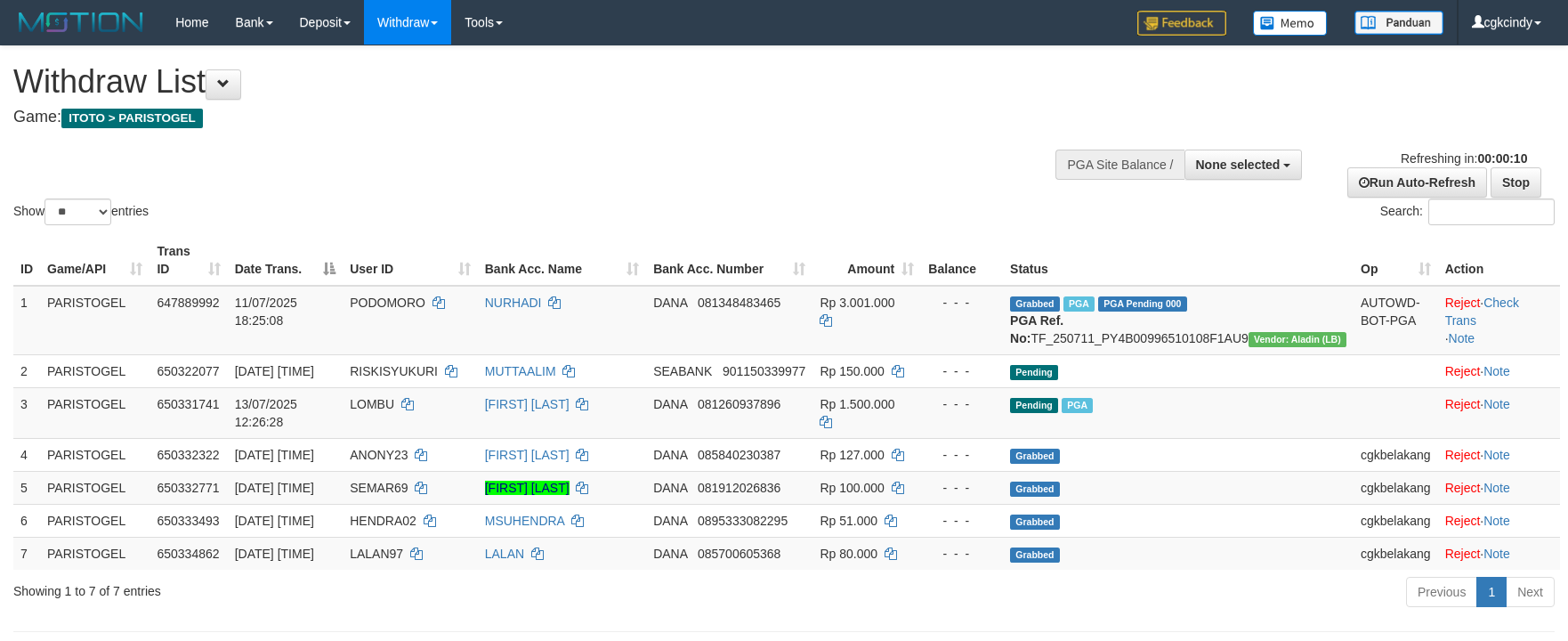 select 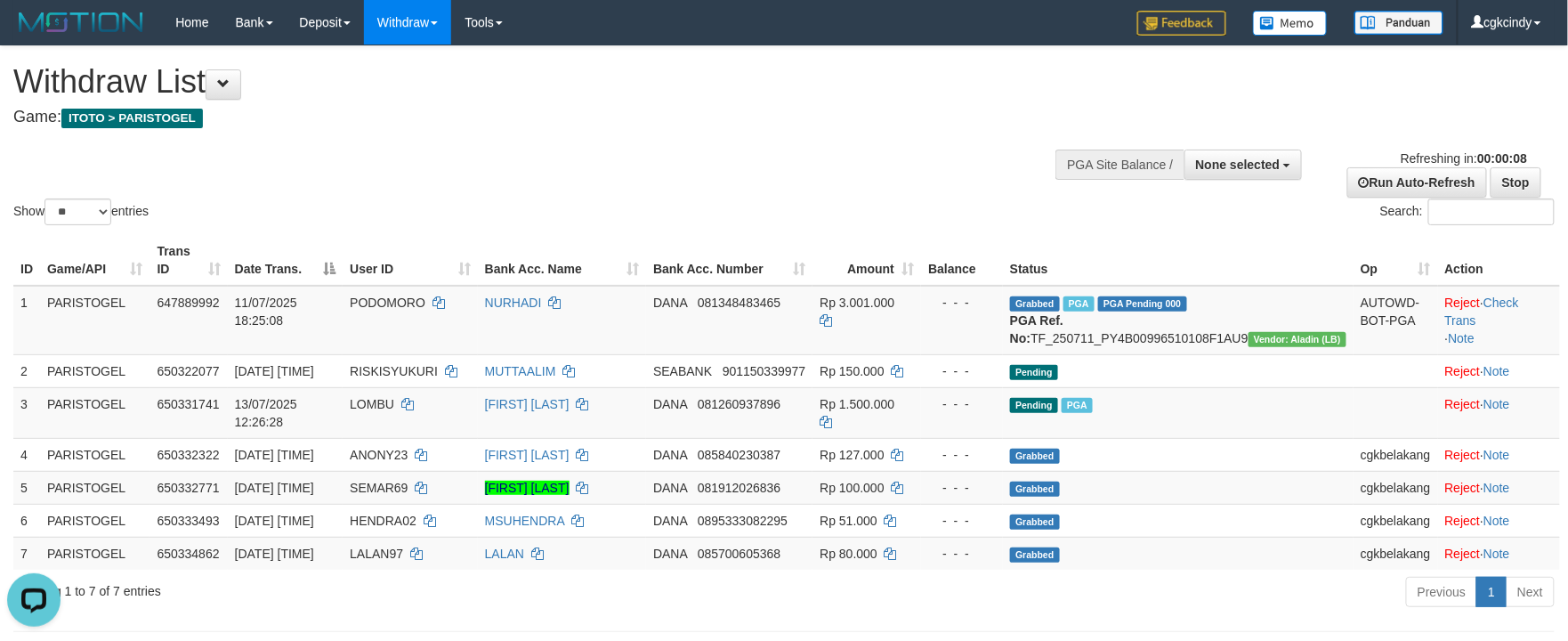 scroll, scrollTop: 0, scrollLeft: 0, axis: both 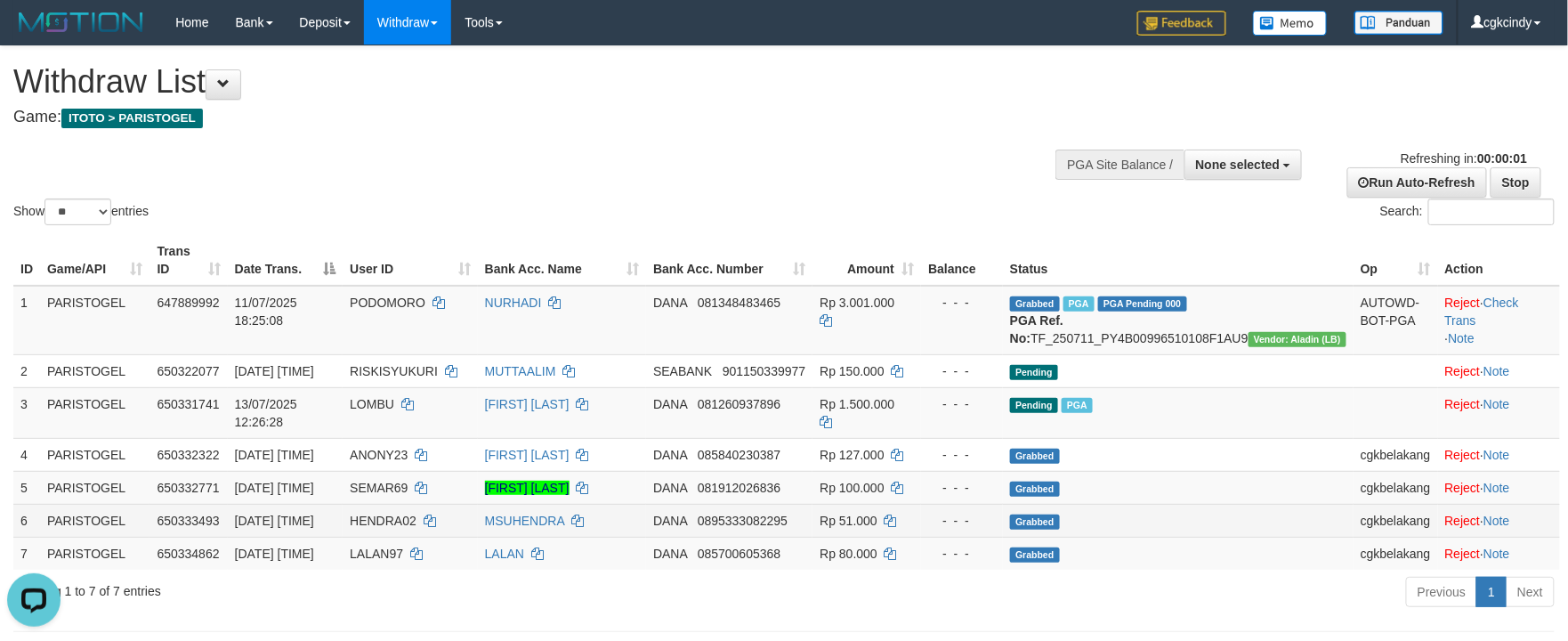 click on "cgkbelakang" at bounding box center [1395, 520] 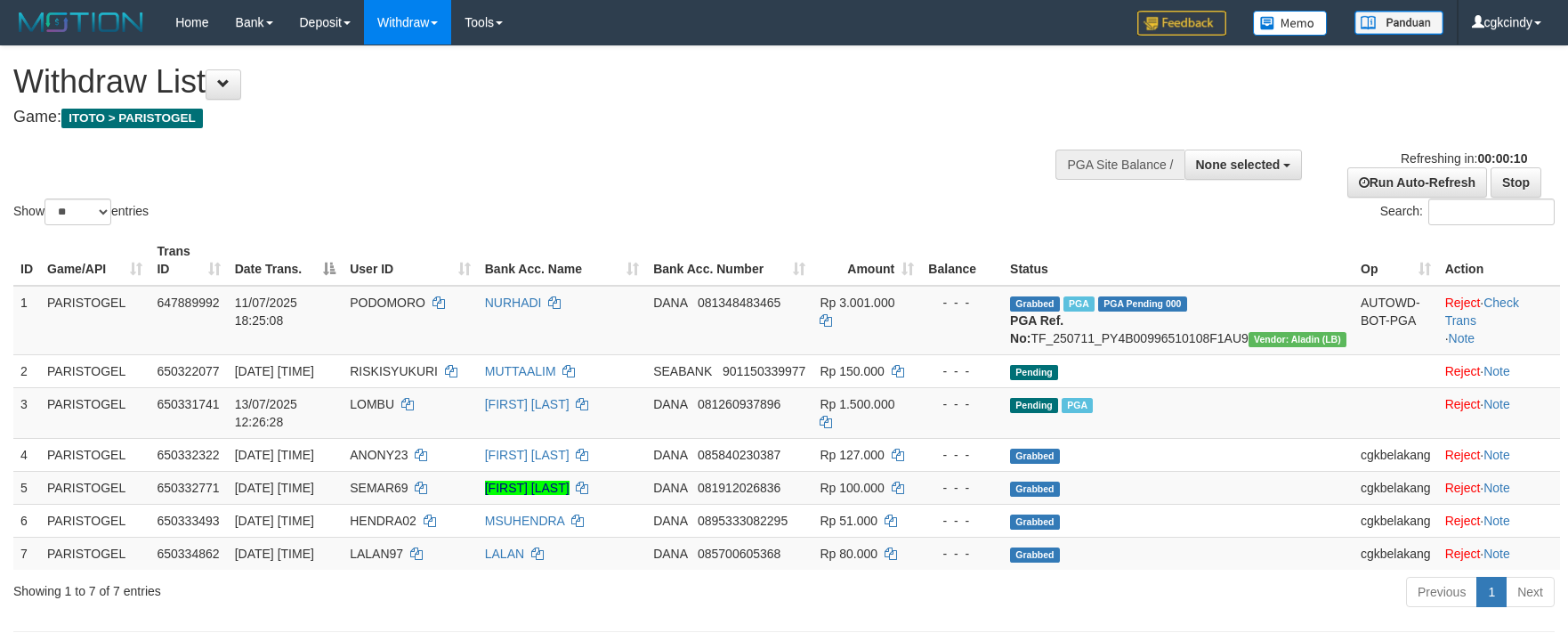 select 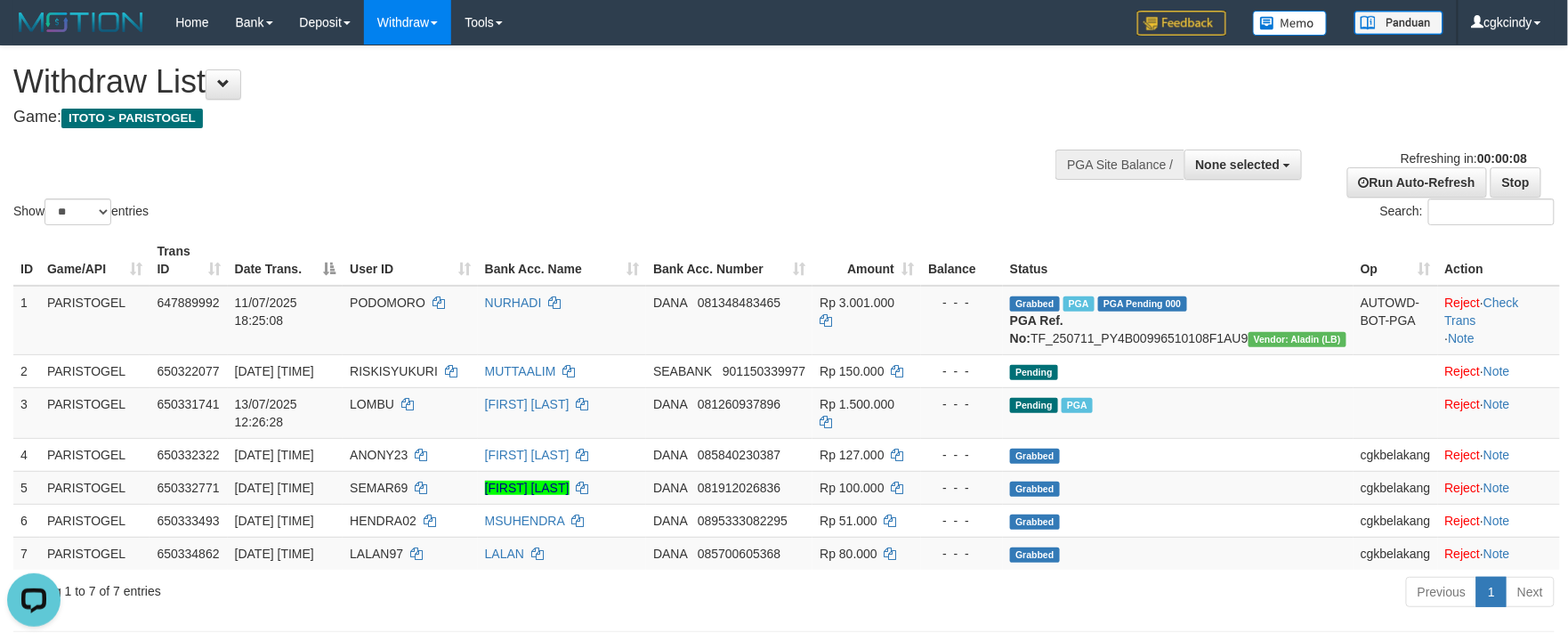 scroll, scrollTop: 0, scrollLeft: 0, axis: both 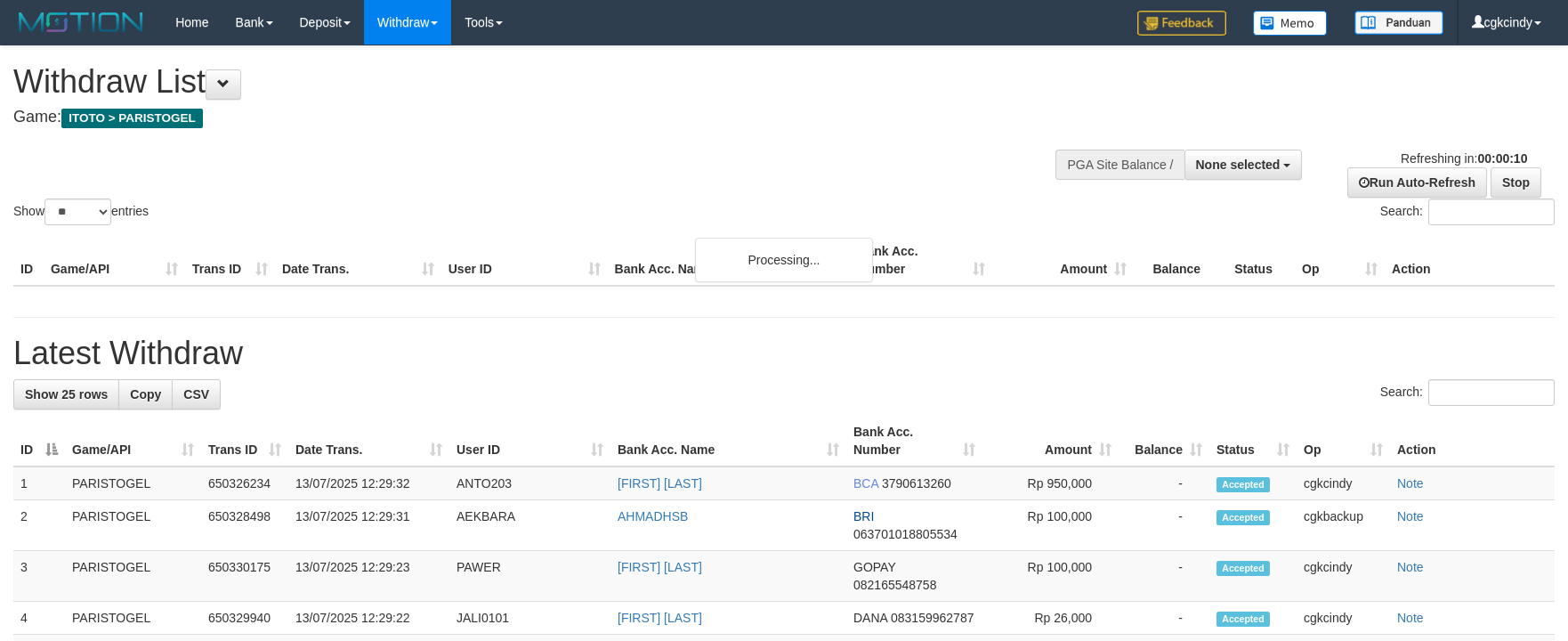 select 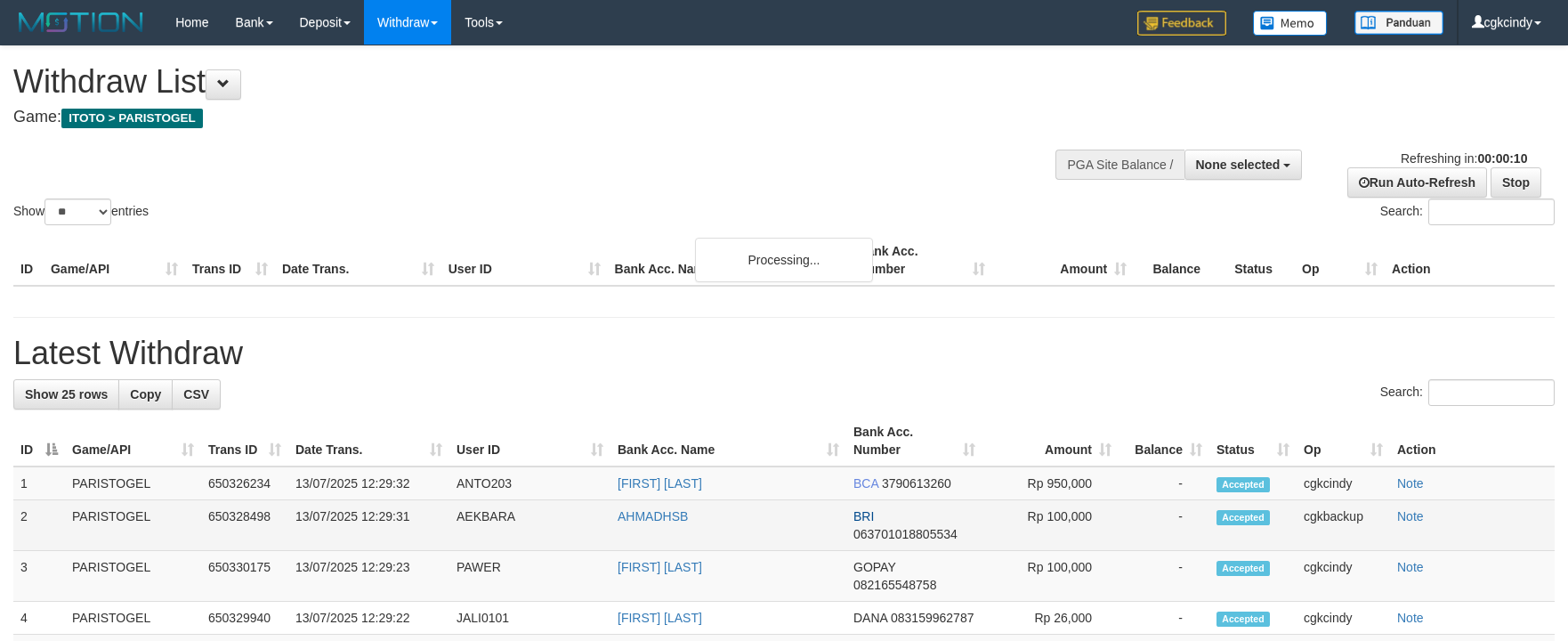 scroll, scrollTop: 0, scrollLeft: 0, axis: both 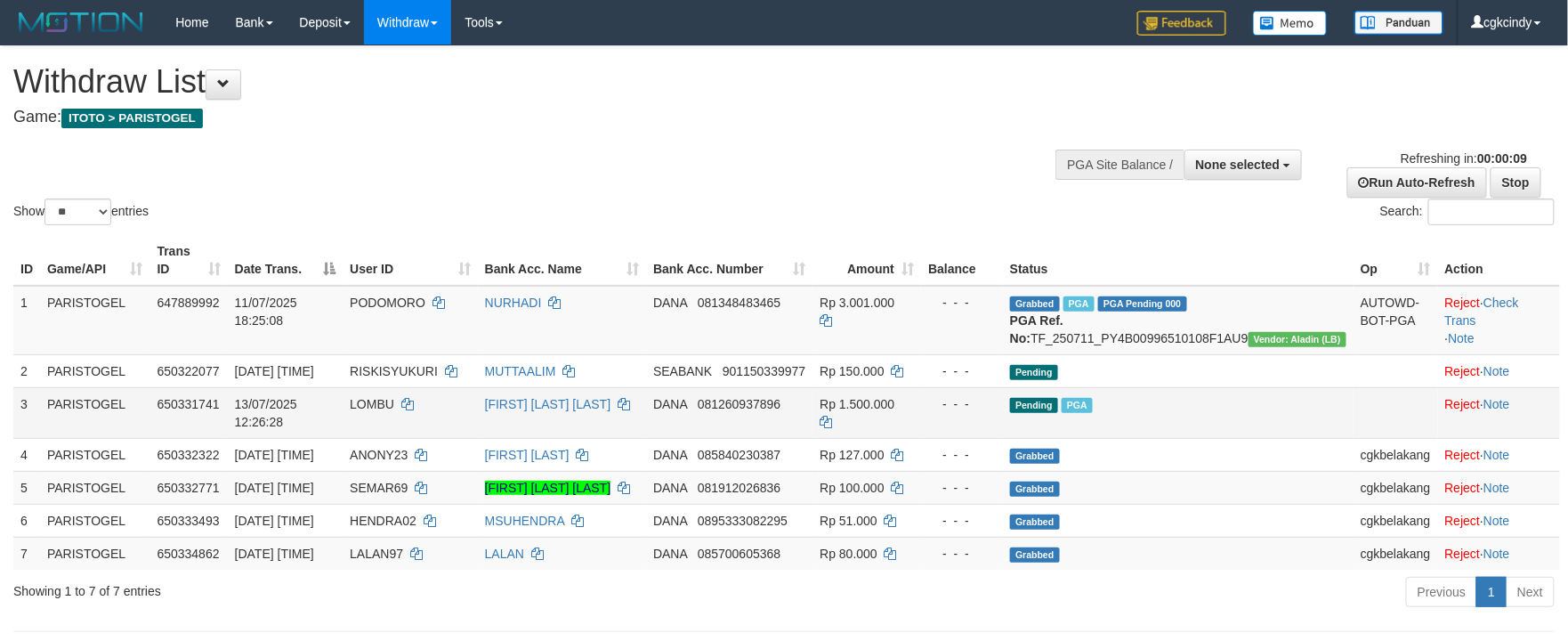 click on "LOMBU" at bounding box center [410, 412] 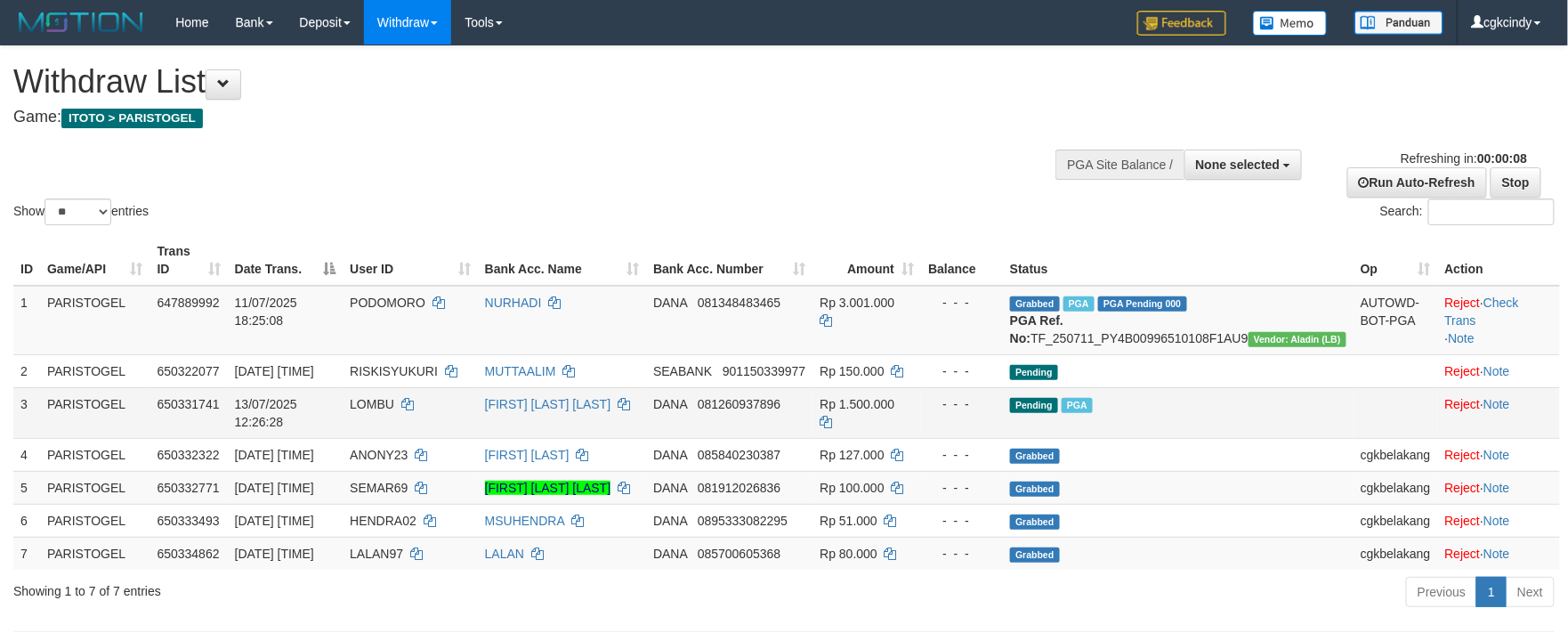 click on "LOMBU" at bounding box center (410, 412) 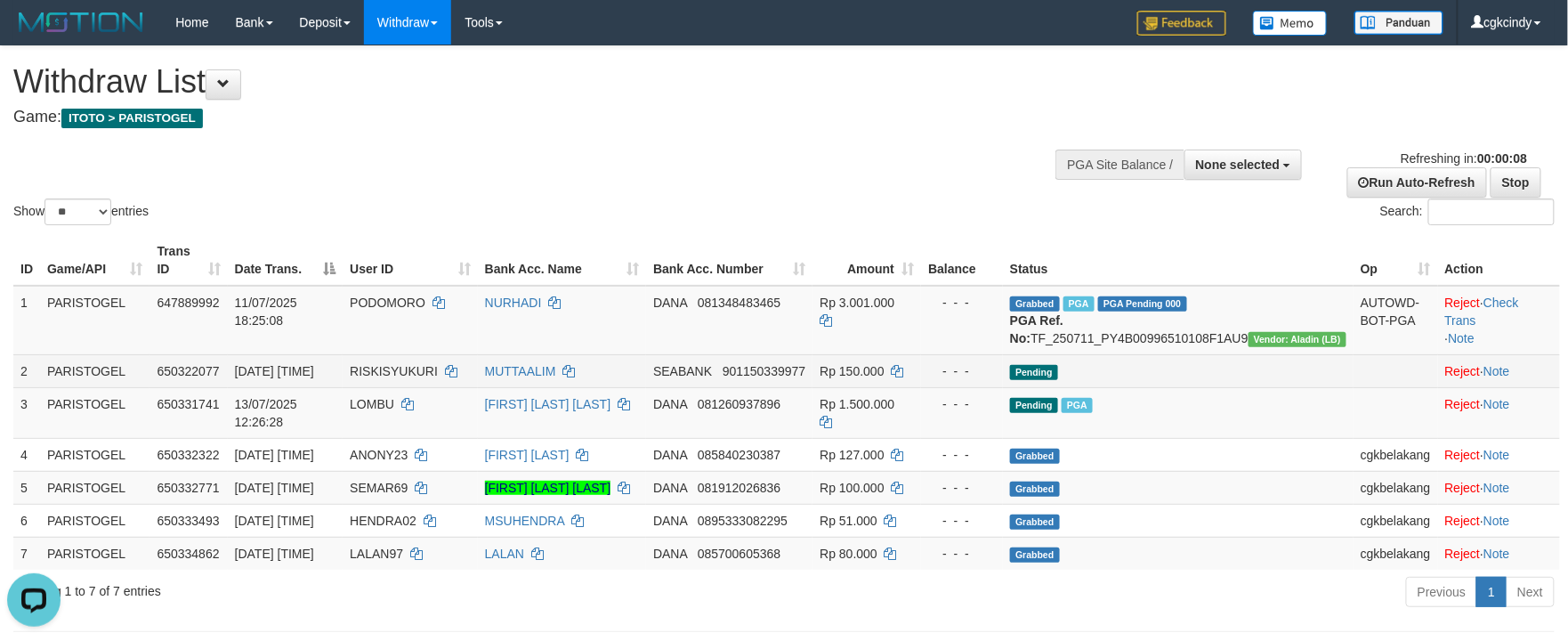 scroll, scrollTop: 0, scrollLeft: 0, axis: both 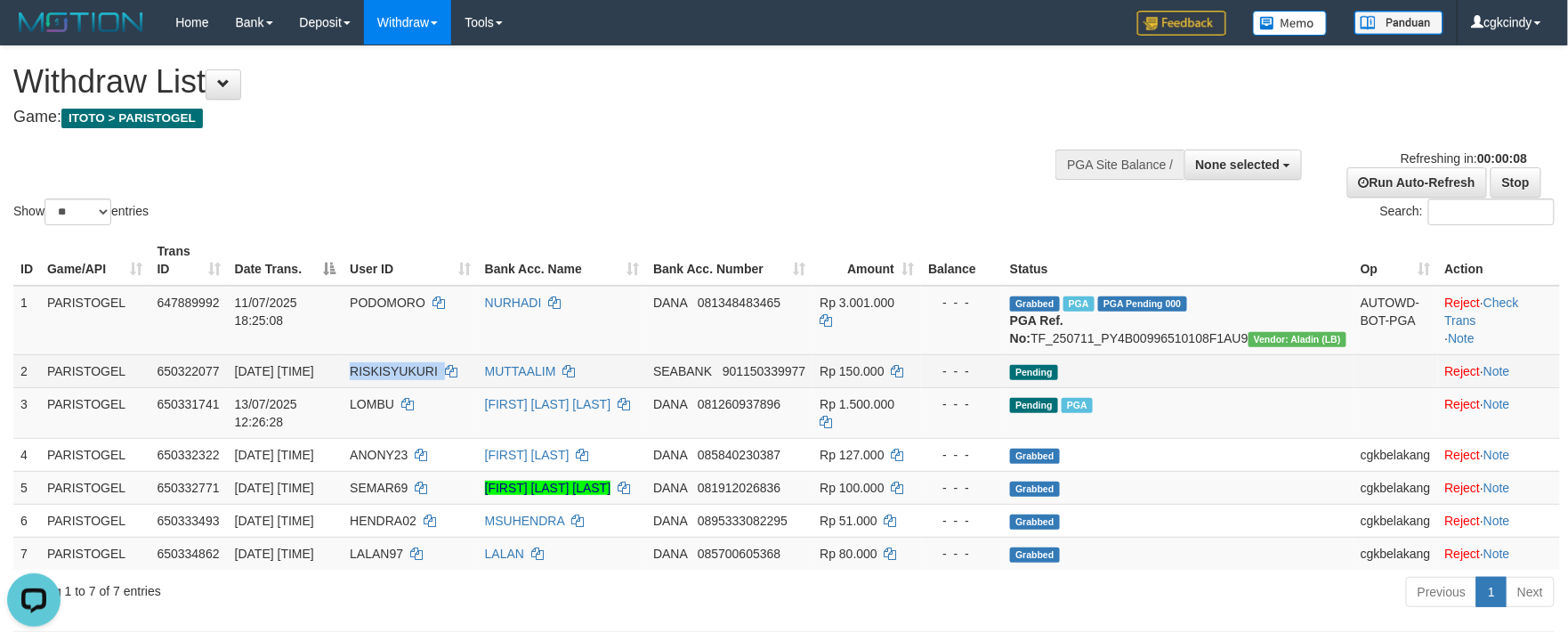 click on "RISKISYUKURI" at bounding box center [410, 370] 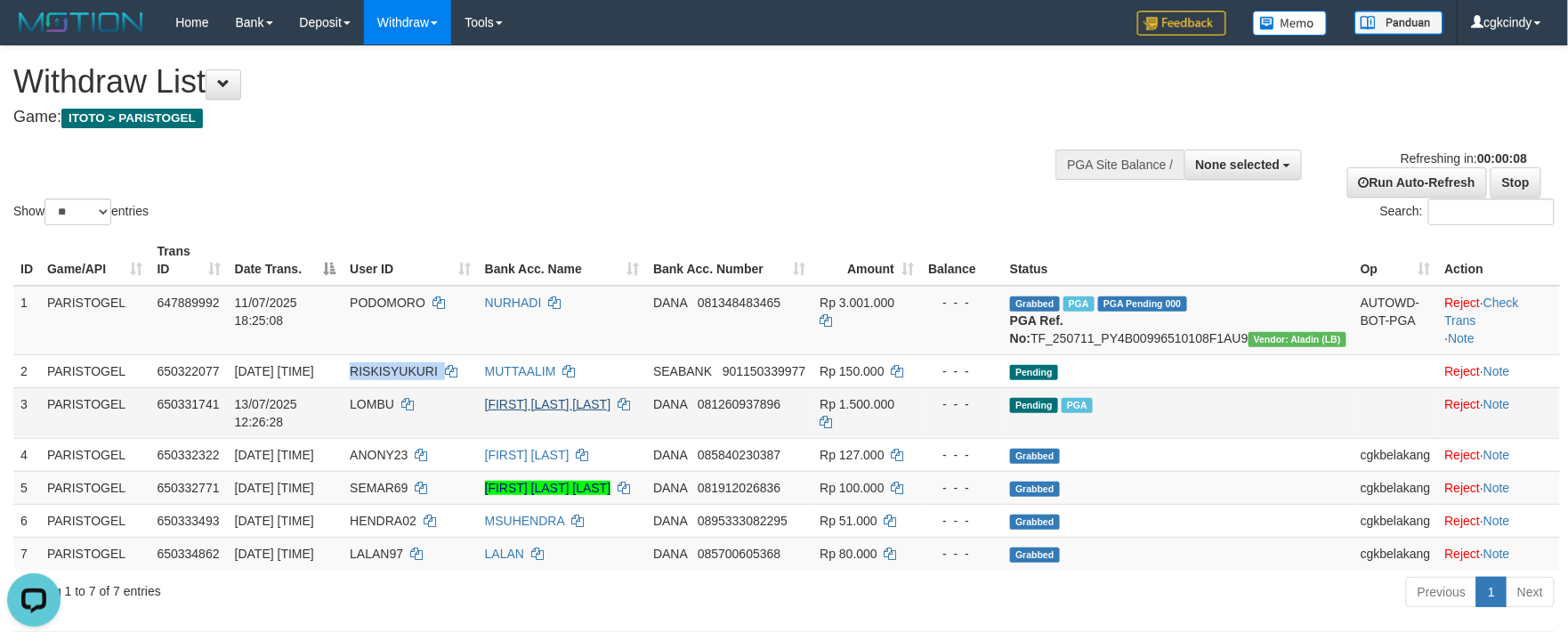 copy on "RISKISYUKURI" 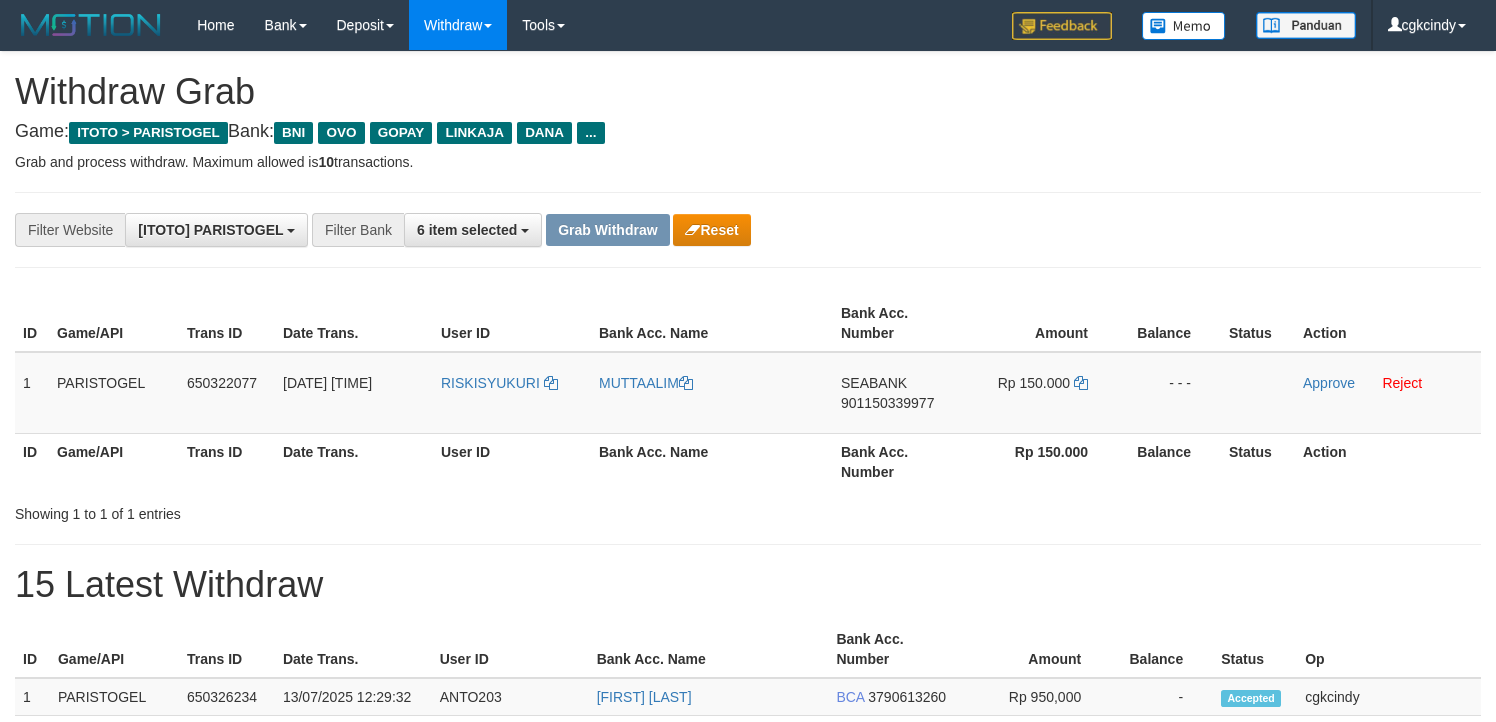 scroll, scrollTop: 0, scrollLeft: 0, axis: both 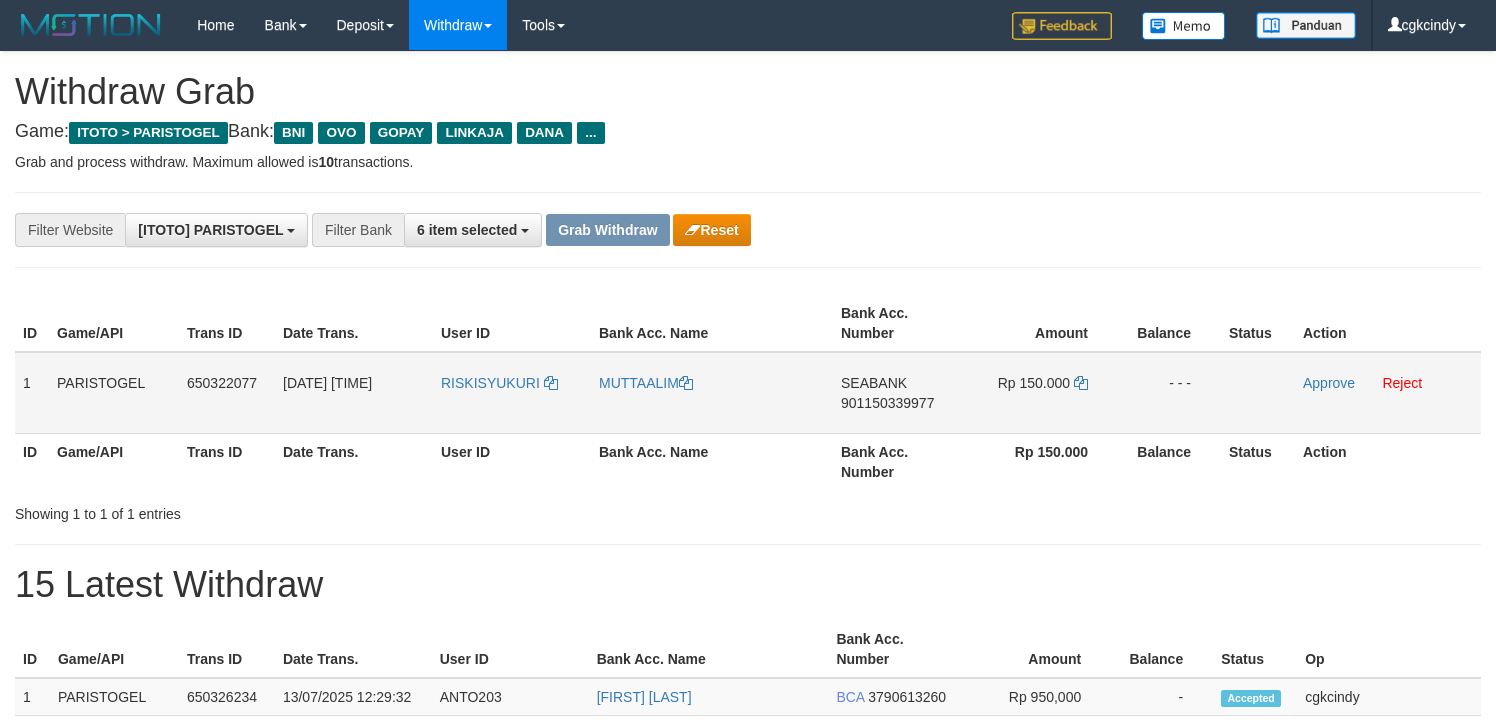 click on "[DATE] [TIME]" at bounding box center (354, 393) 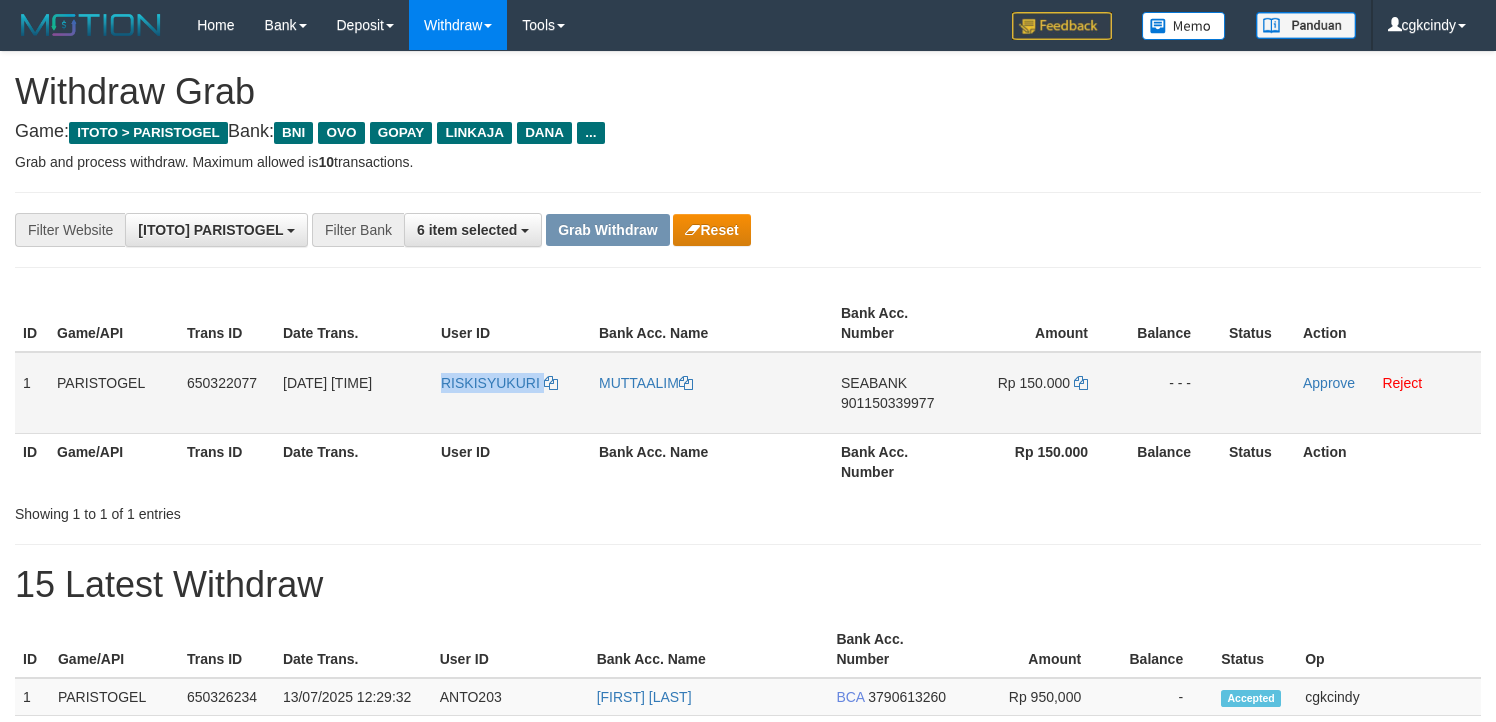 click on "RISKISYUKURI" at bounding box center [512, 393] 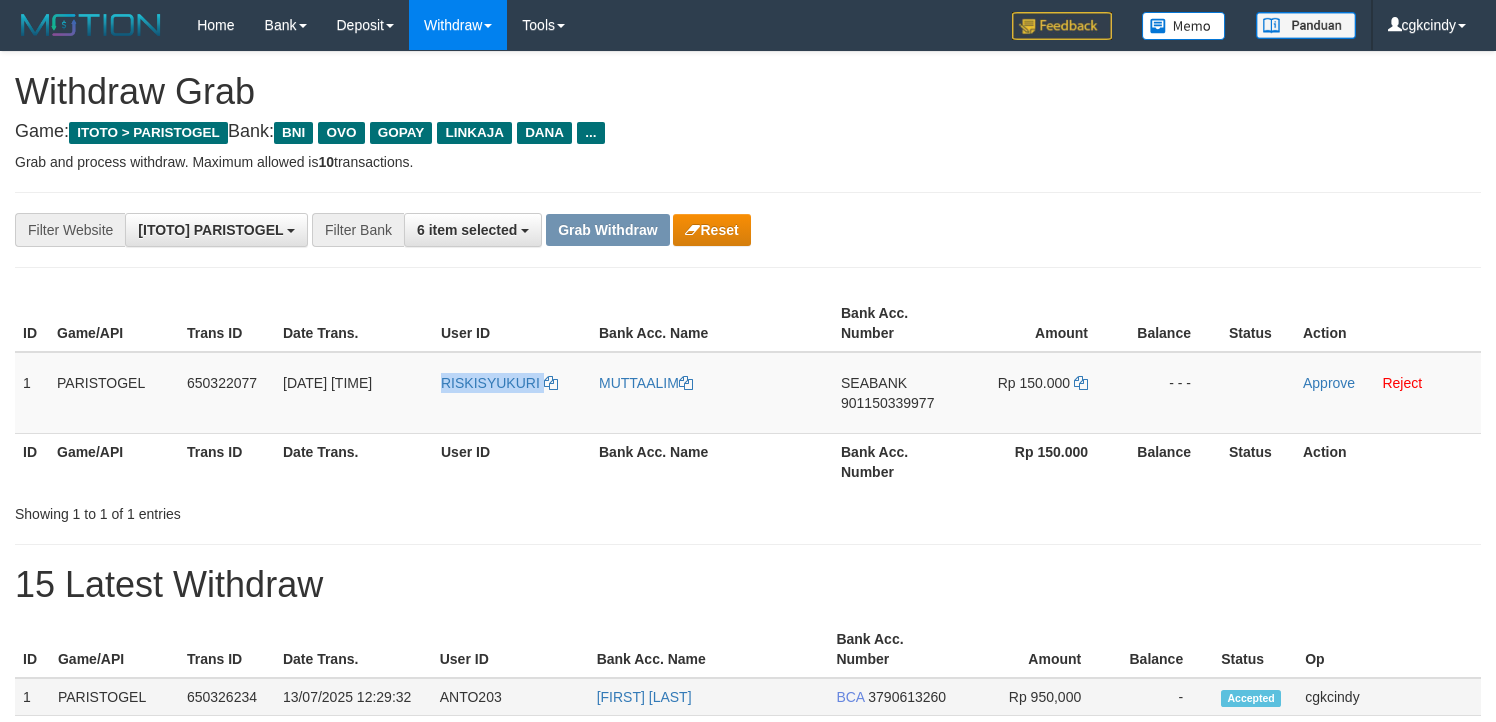 copy on "RISKISYUKURI" 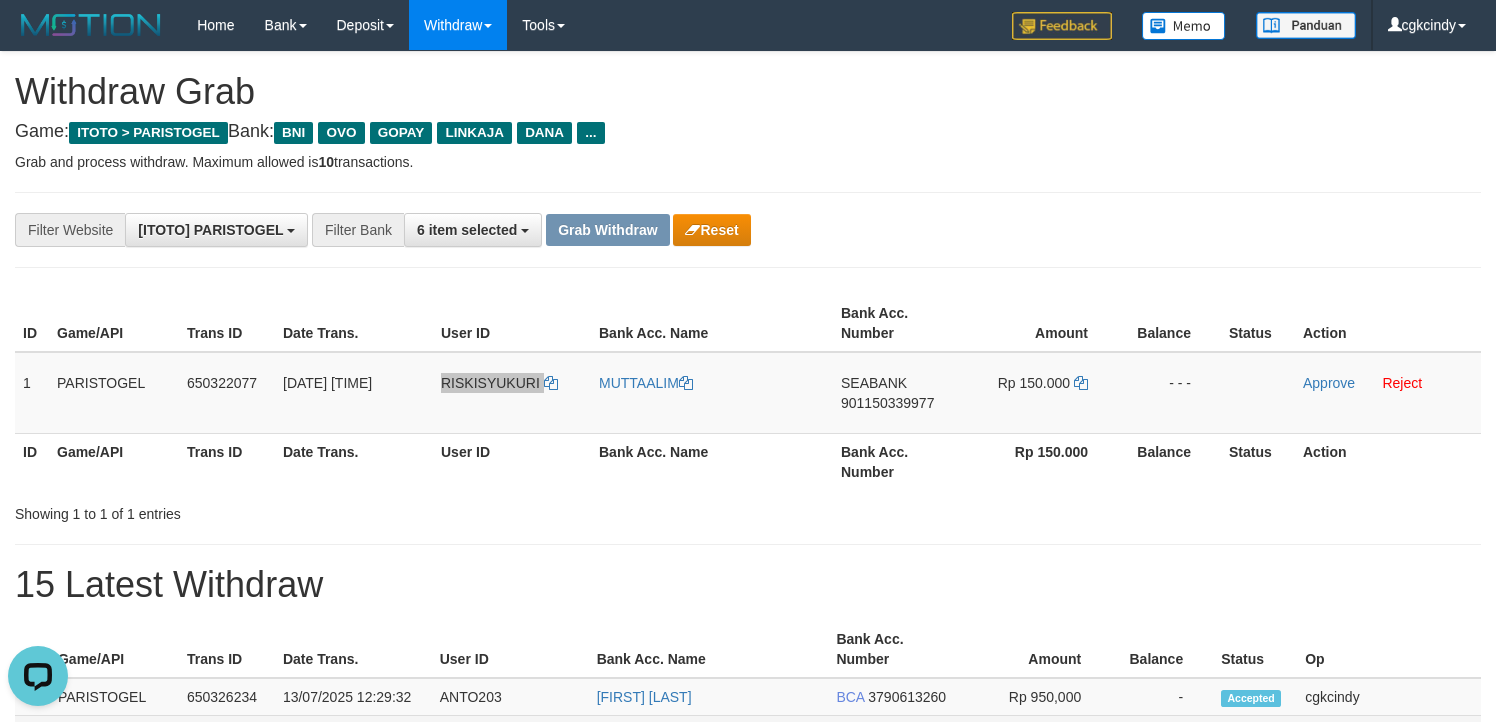 scroll, scrollTop: 0, scrollLeft: 0, axis: both 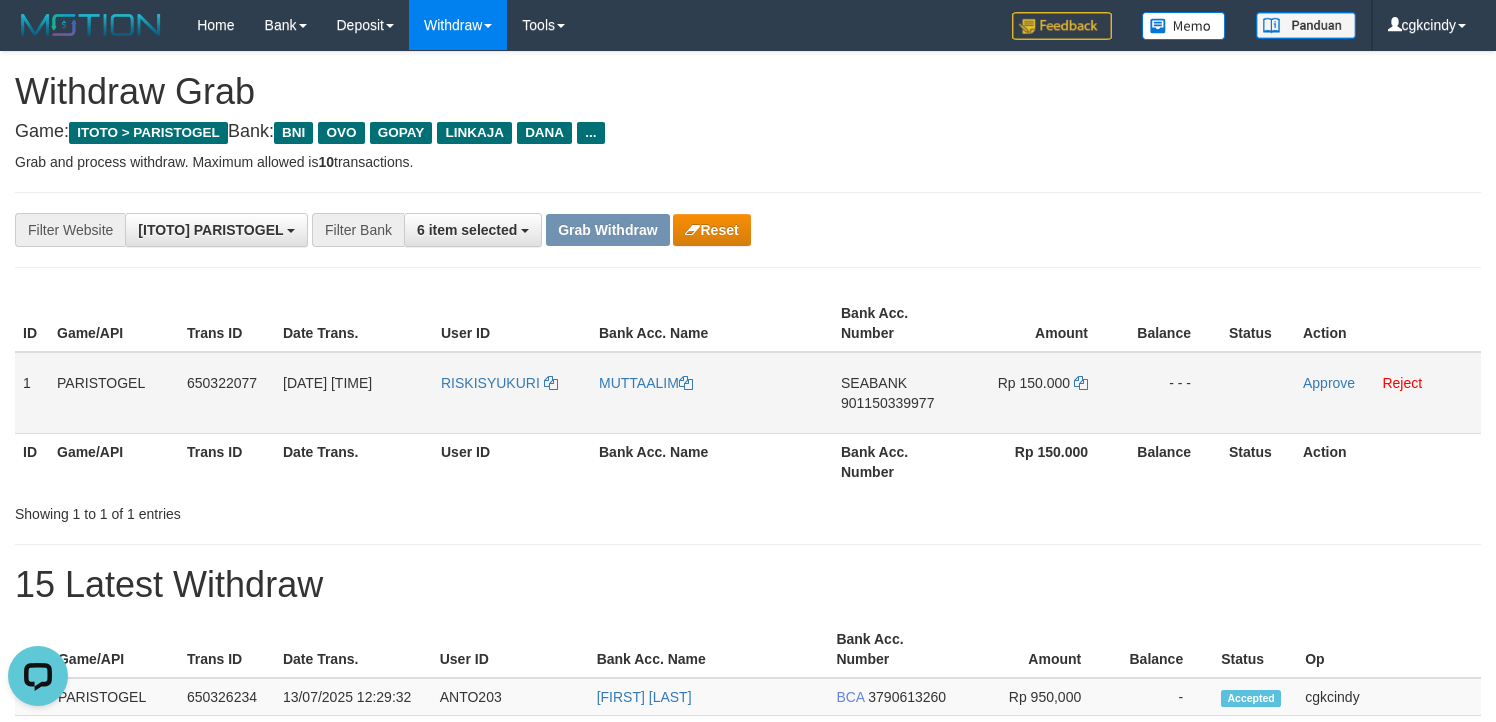 click on "901150339977" at bounding box center (887, 403) 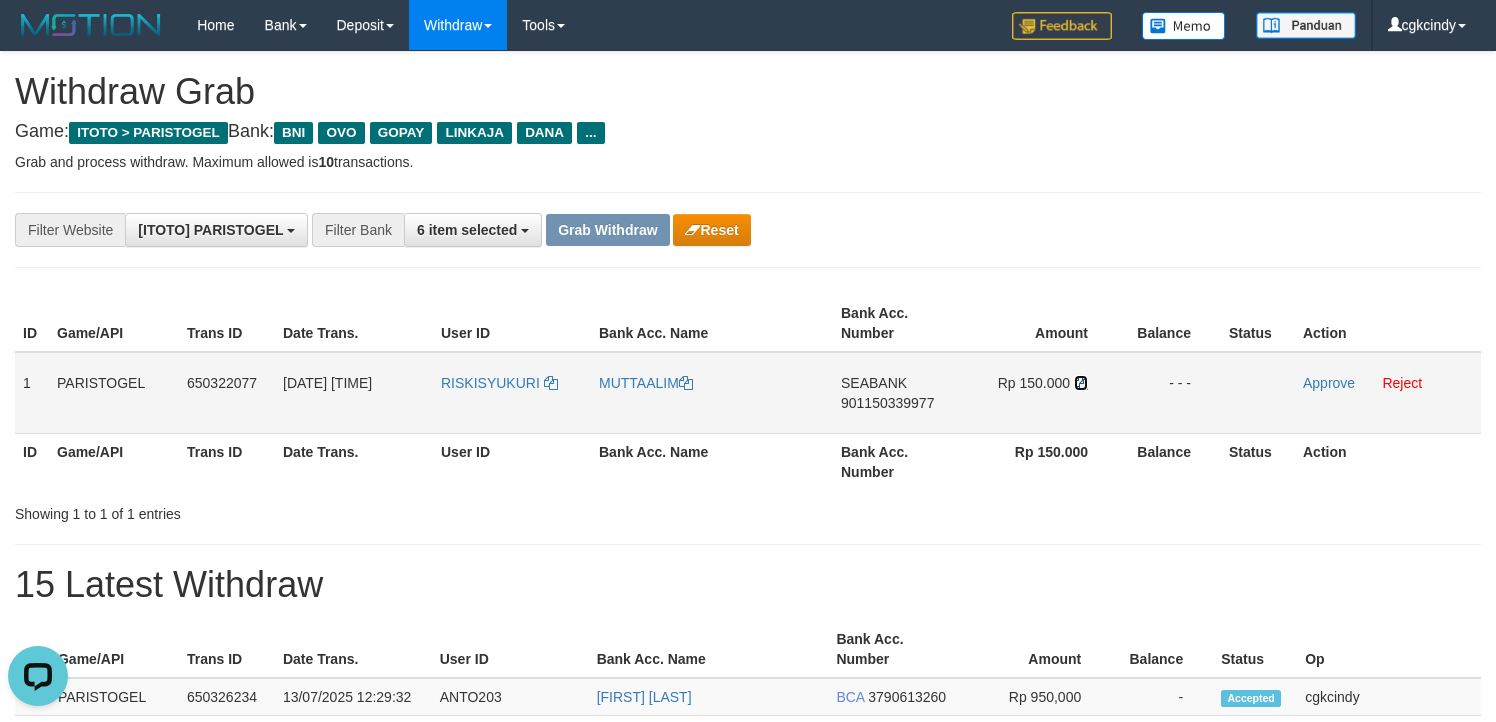 click at bounding box center (1081, 383) 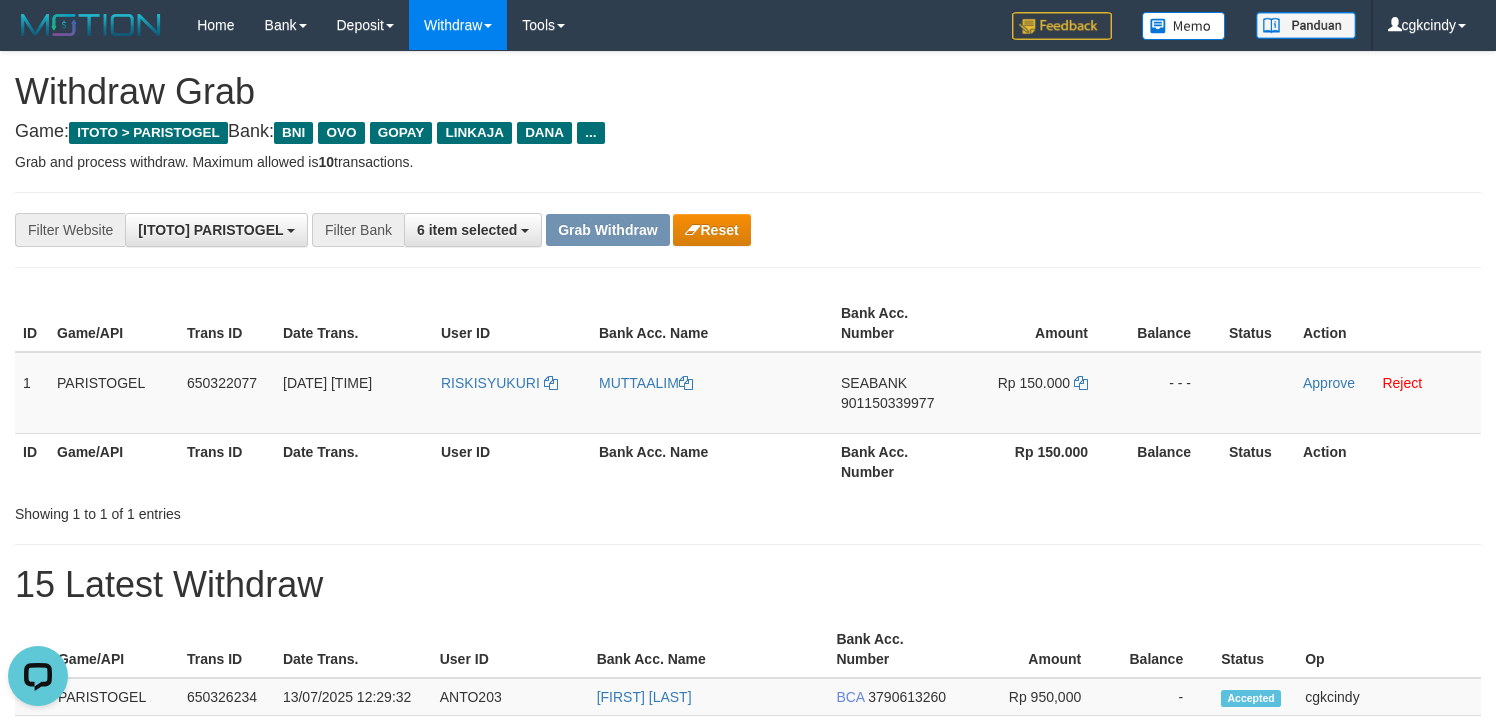 click on "Bank Acc. Number" at bounding box center [898, 461] 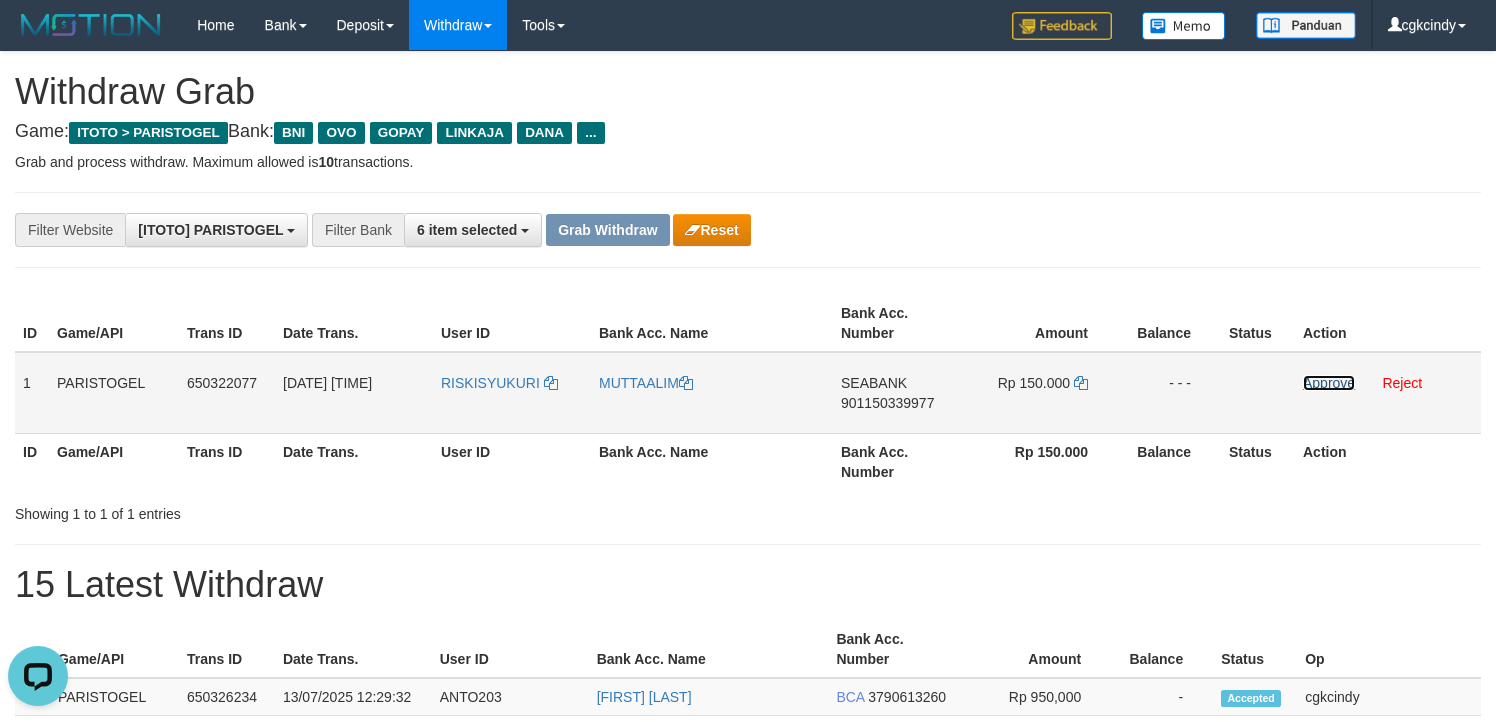 click on "Approve" at bounding box center (1329, 383) 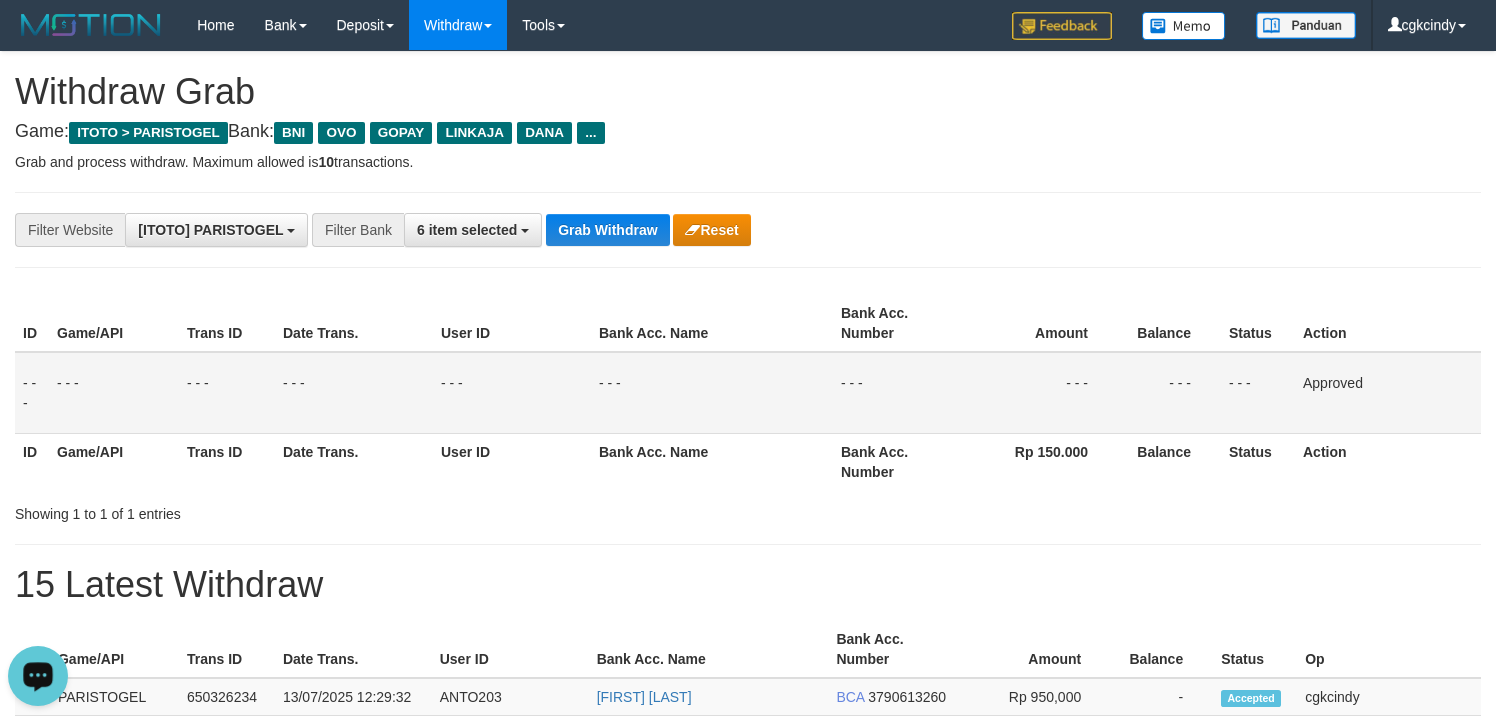 click on "**********" at bounding box center [748, 230] 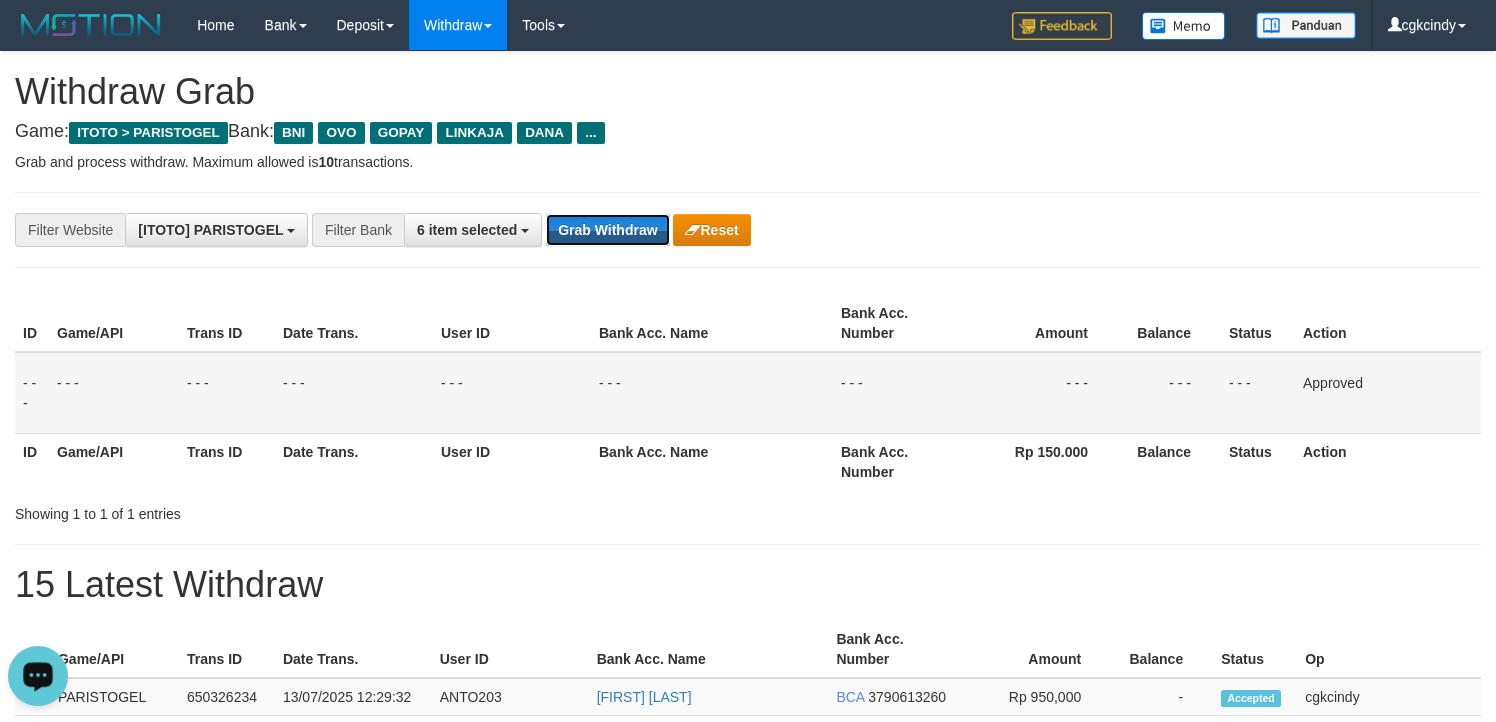 drag, startPoint x: 642, startPoint y: 245, endPoint x: 585, endPoint y: 338, distance: 109.07796 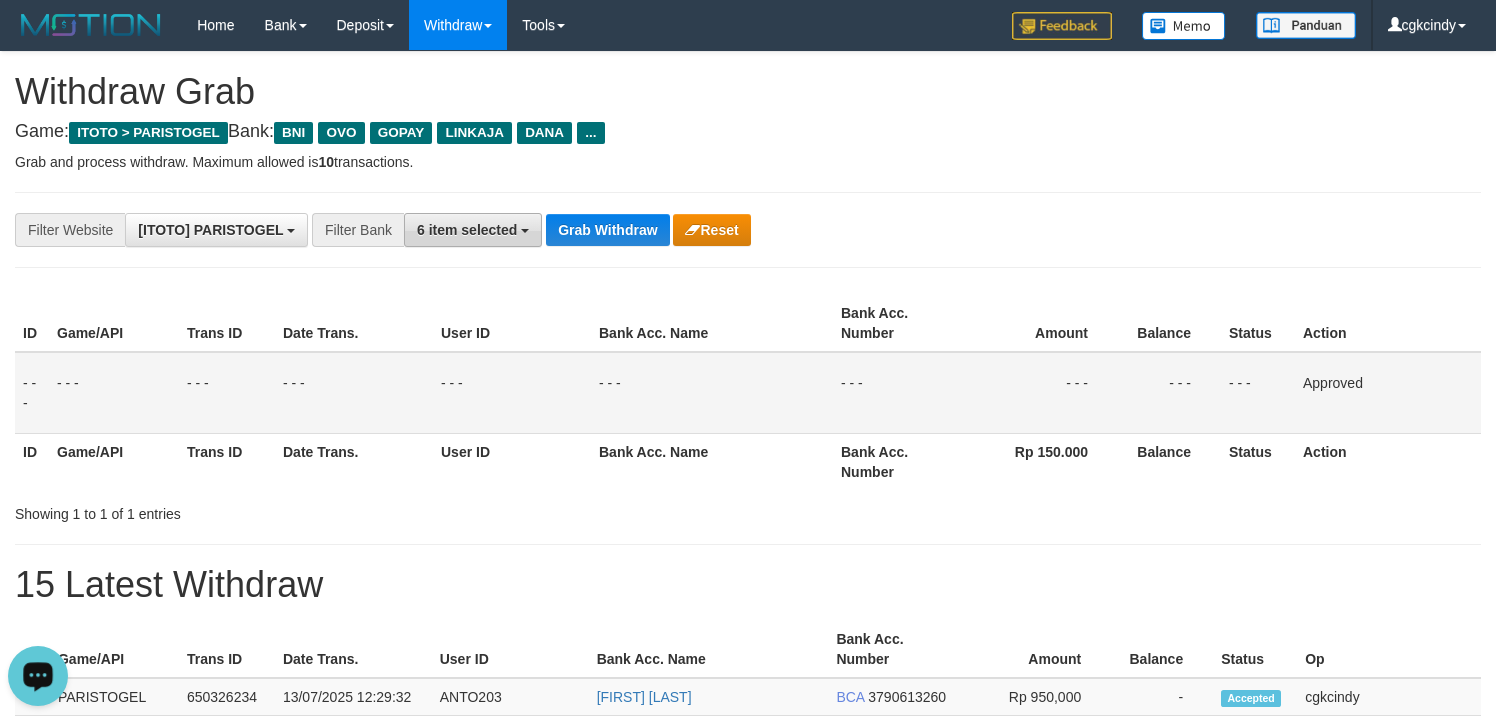 click on "6 item selected" at bounding box center (467, 230) 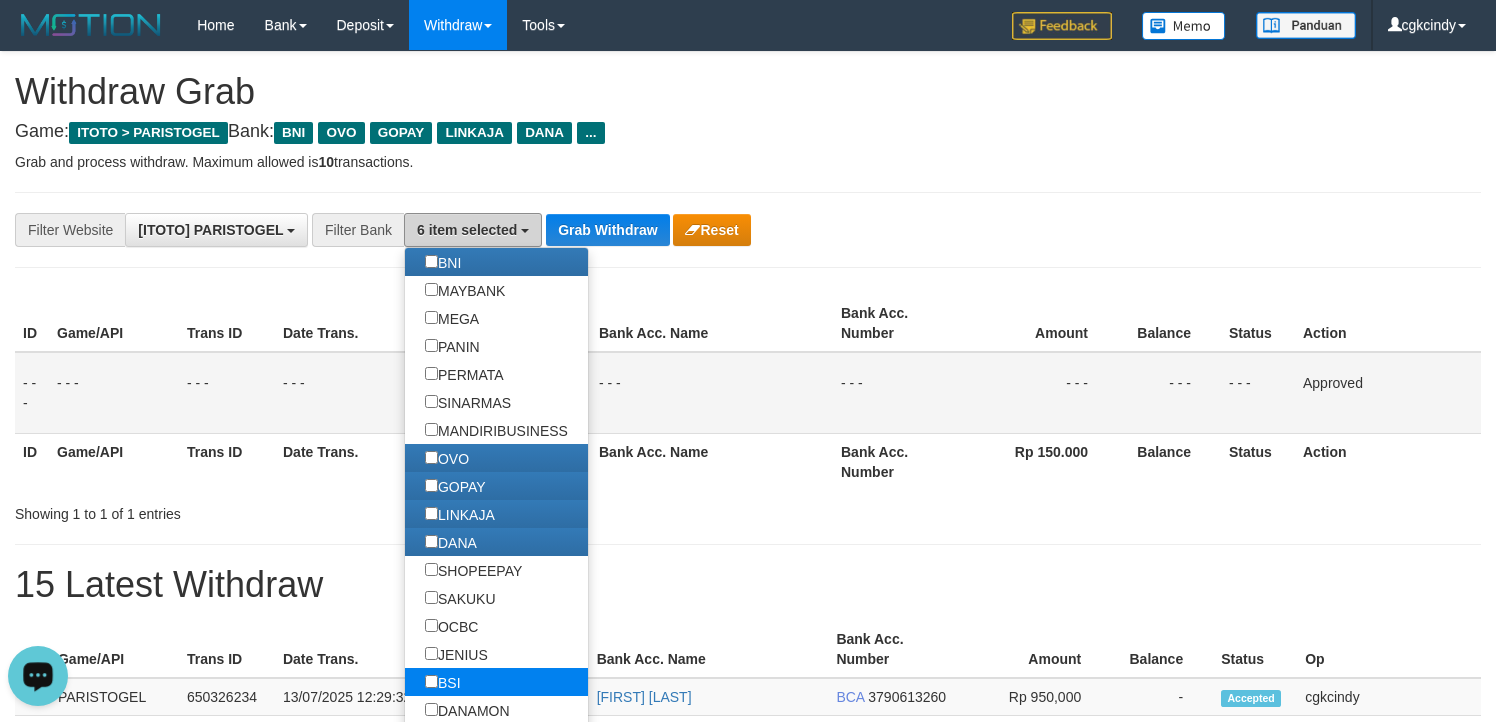 scroll, scrollTop: 370, scrollLeft: 0, axis: vertical 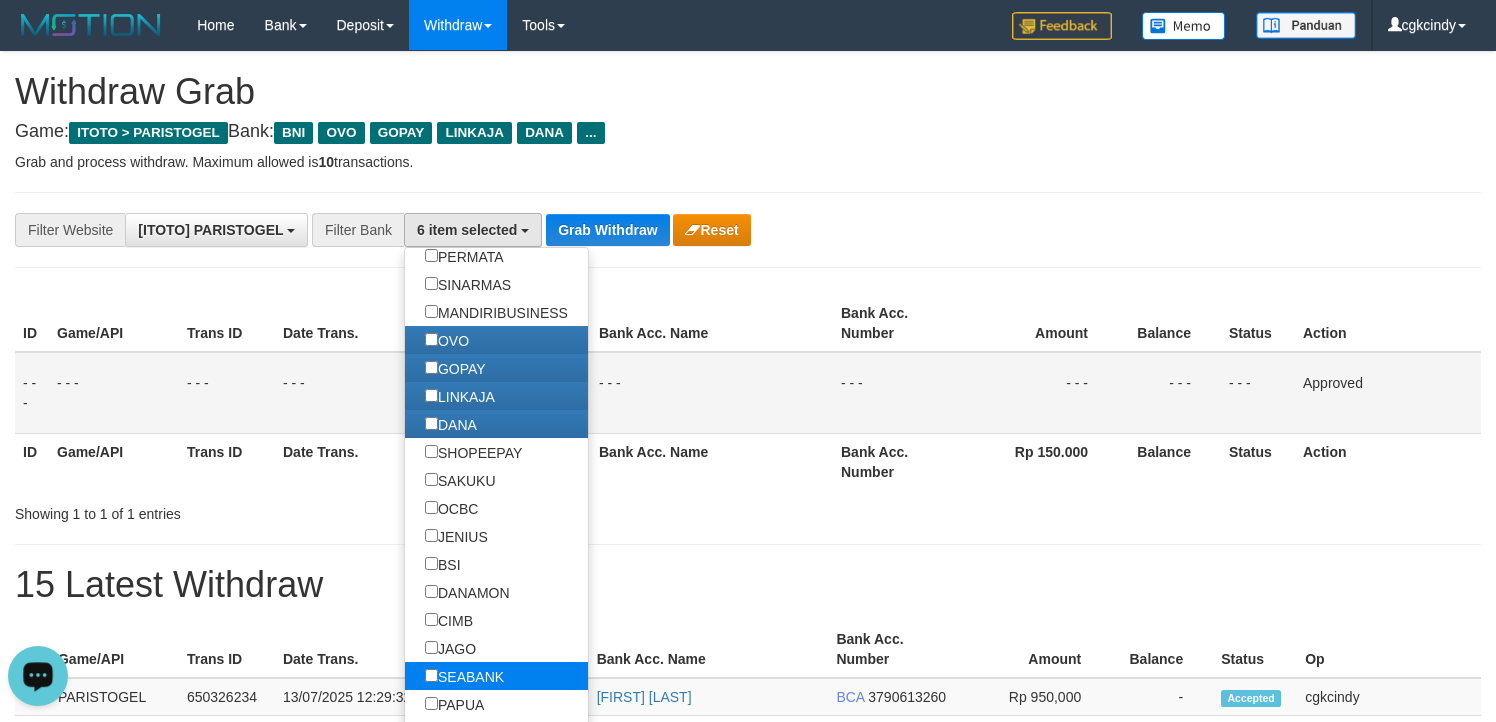 click on "SEABANK" at bounding box center [464, 676] 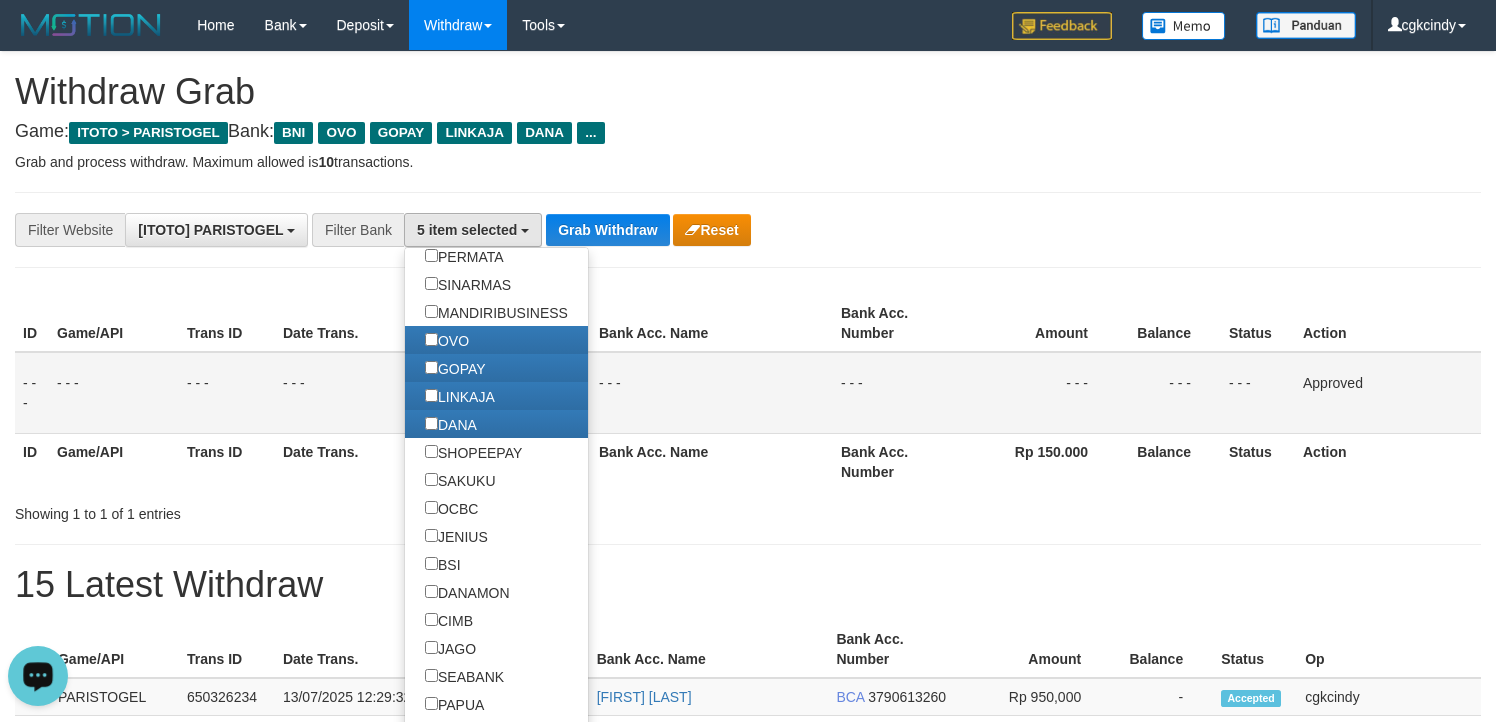 scroll, scrollTop: 102, scrollLeft: 0, axis: vertical 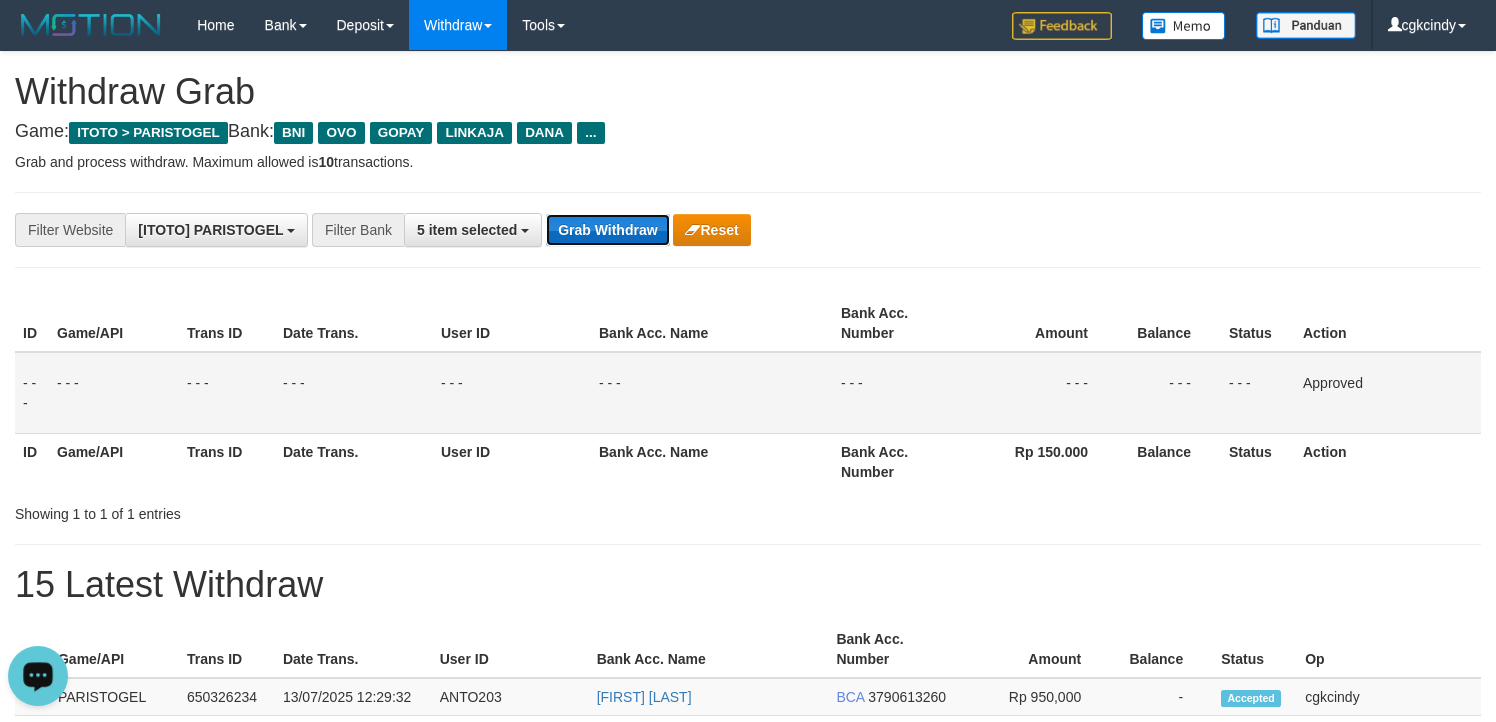 click on "Grab Withdraw" at bounding box center (607, 230) 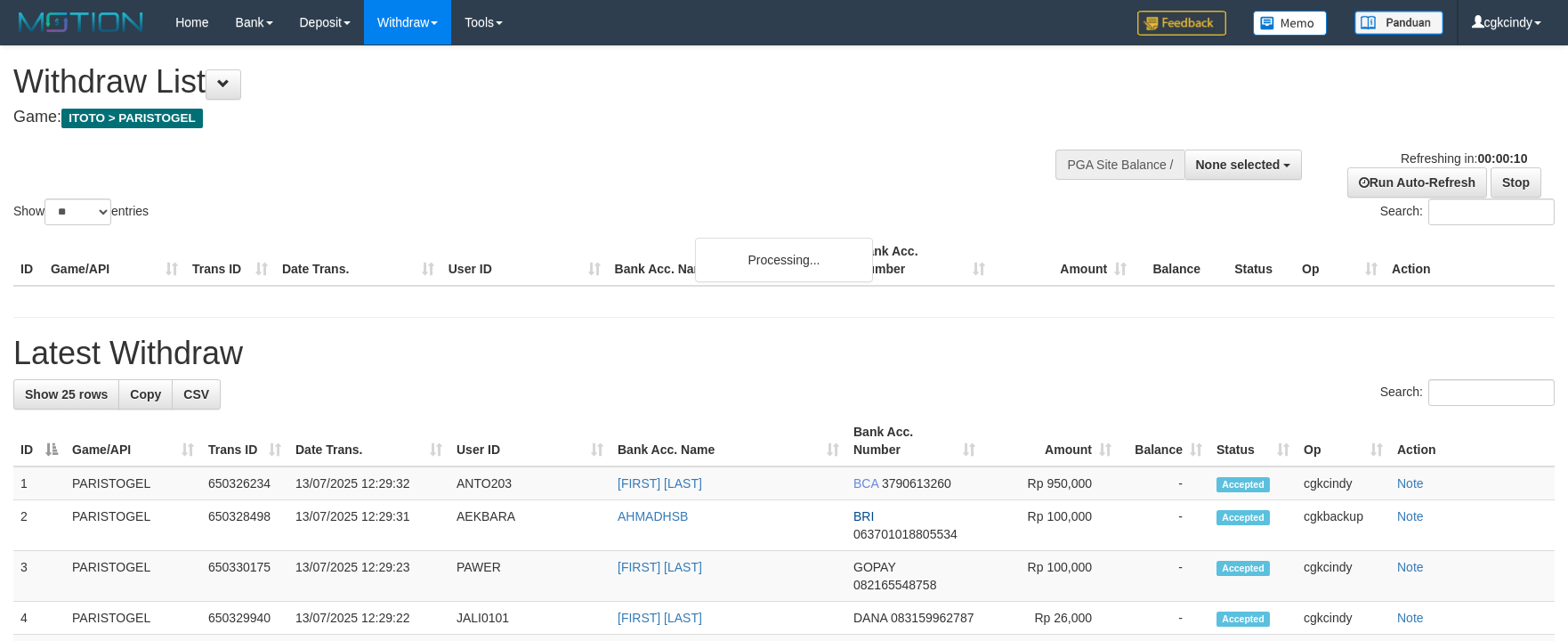 select 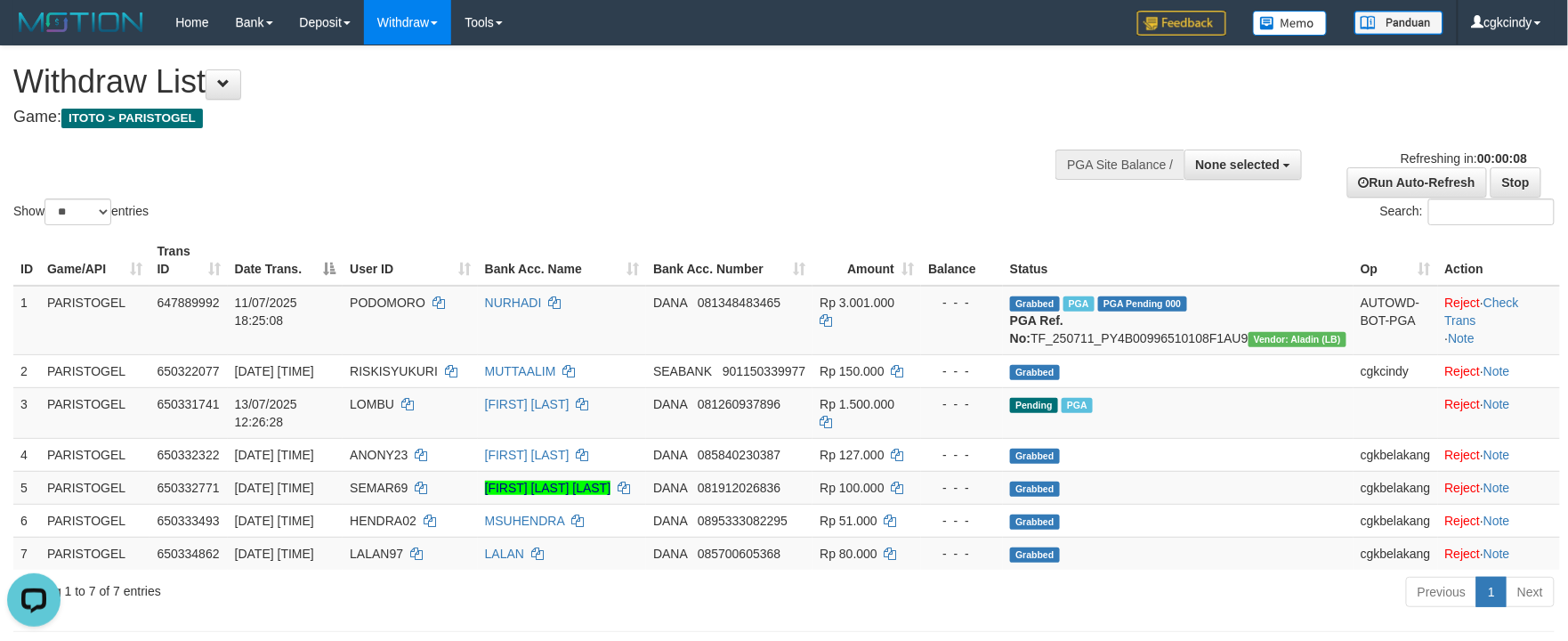 scroll, scrollTop: 0, scrollLeft: 0, axis: both 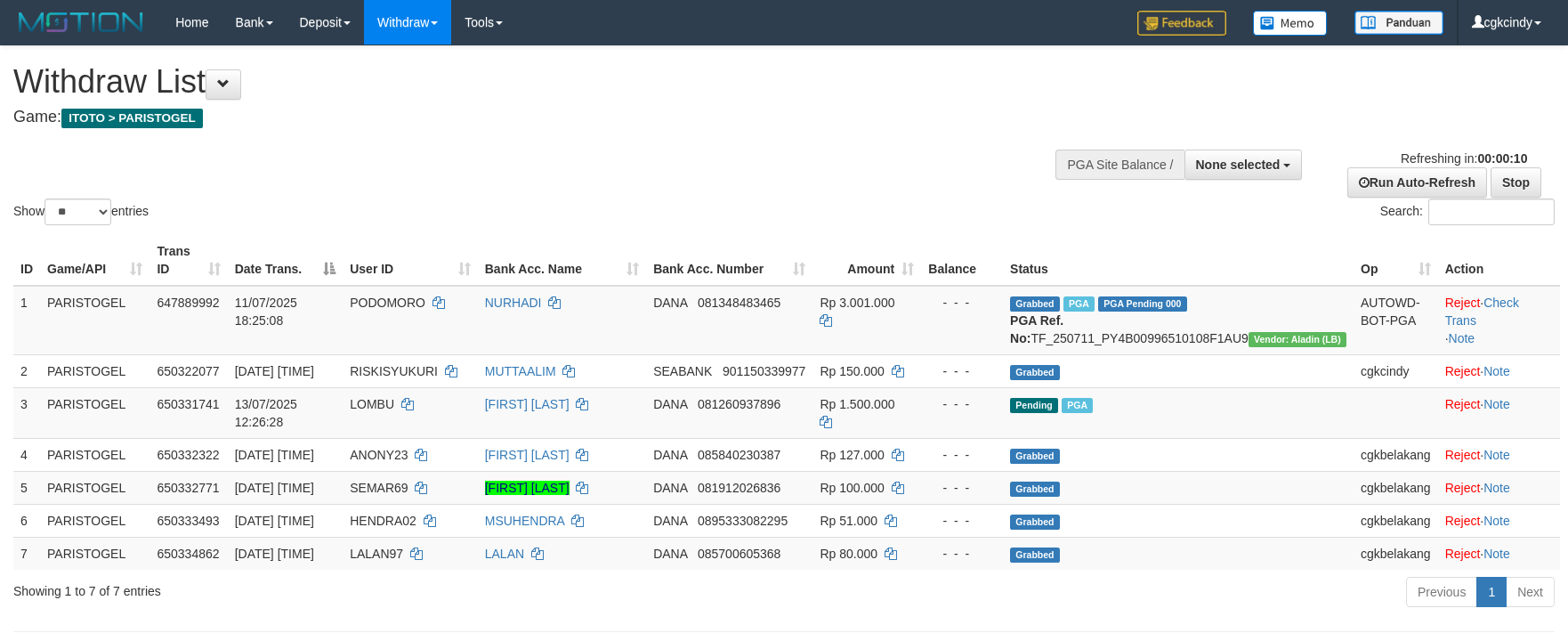 select 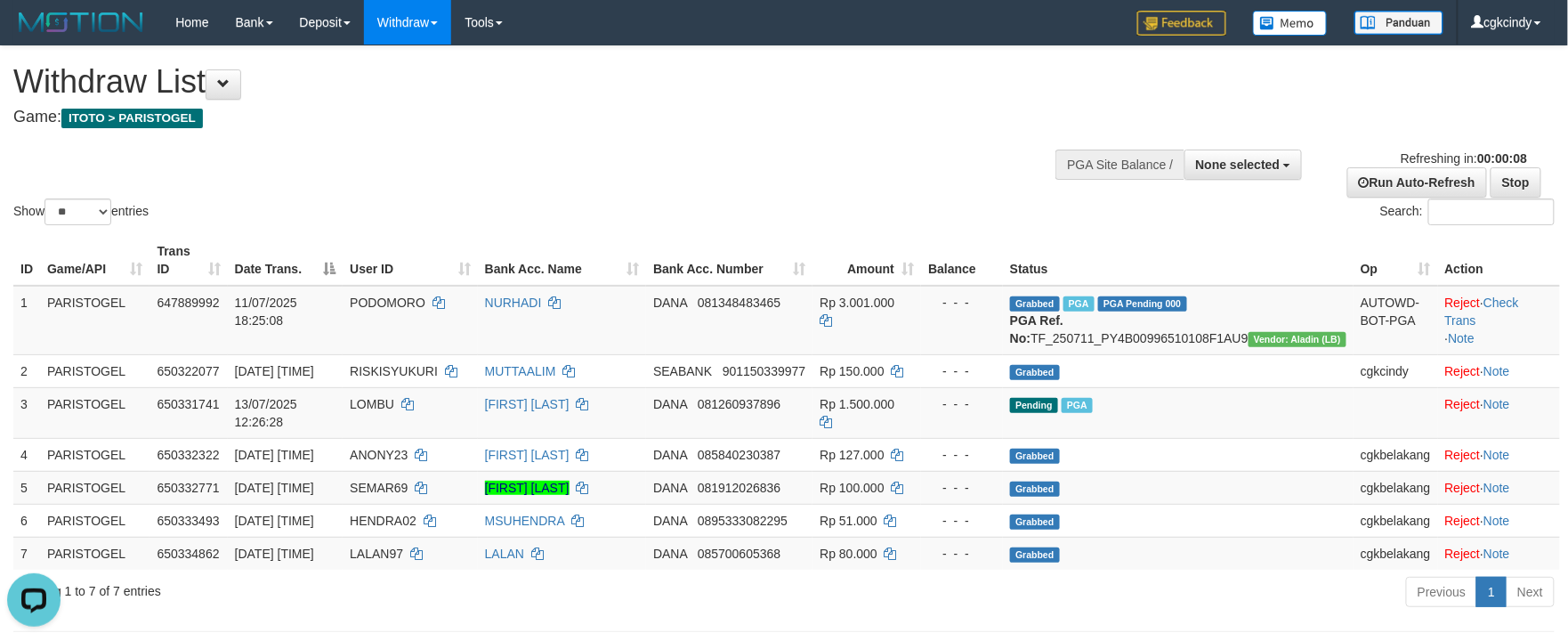 scroll, scrollTop: 0, scrollLeft: 0, axis: both 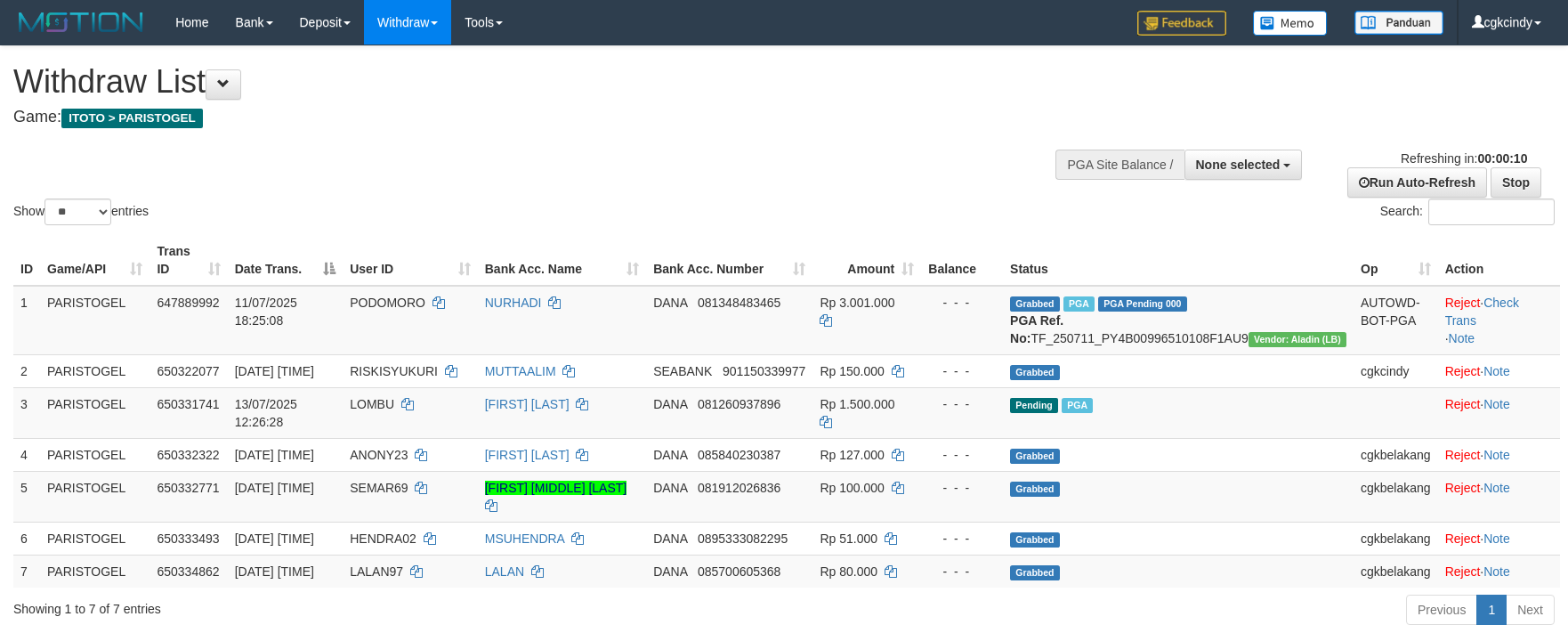 select 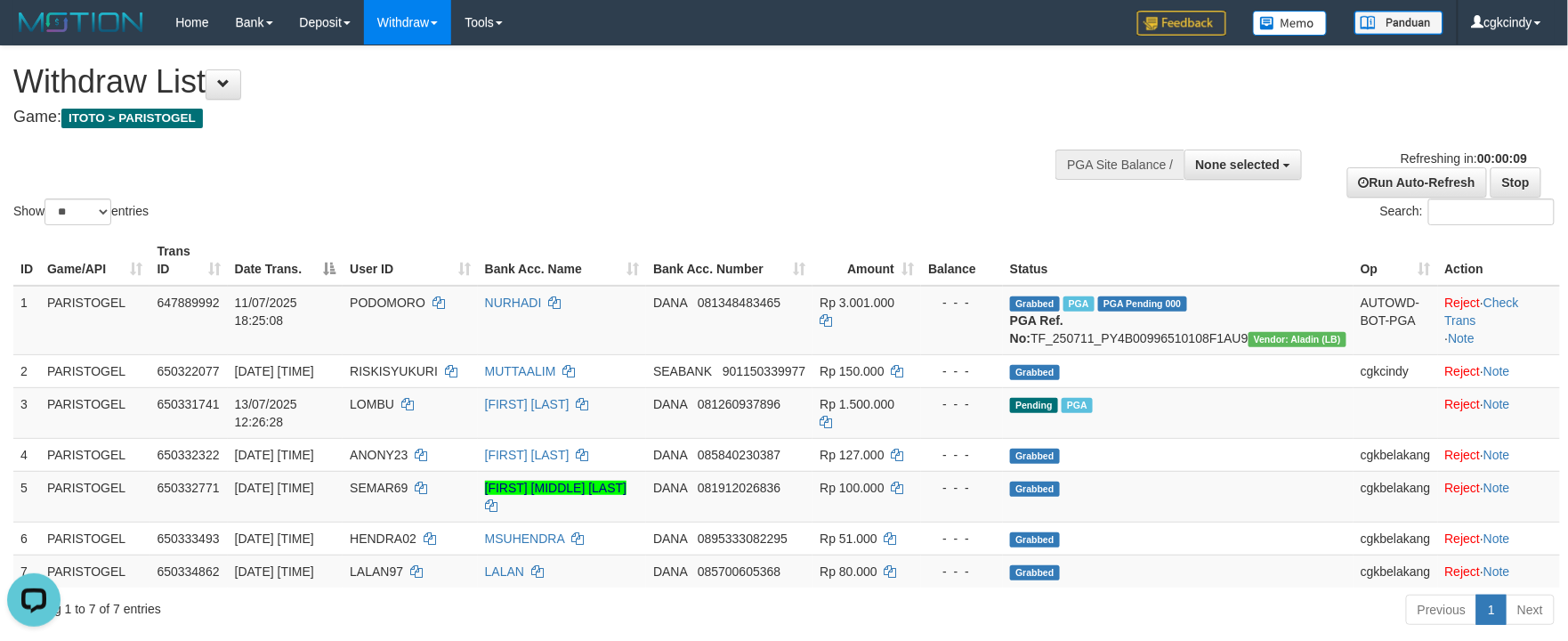 scroll, scrollTop: 0, scrollLeft: 0, axis: both 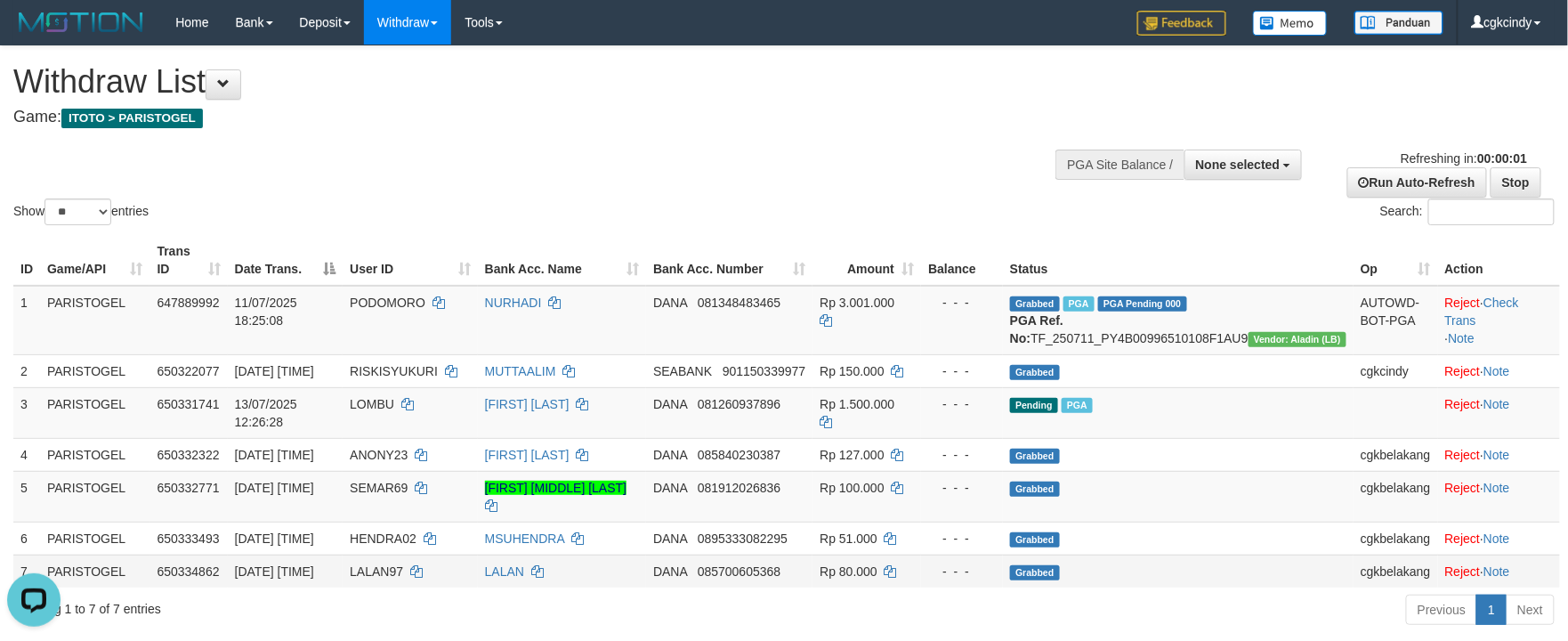 click on "[NAME] [PHONE]" at bounding box center [729, 571] 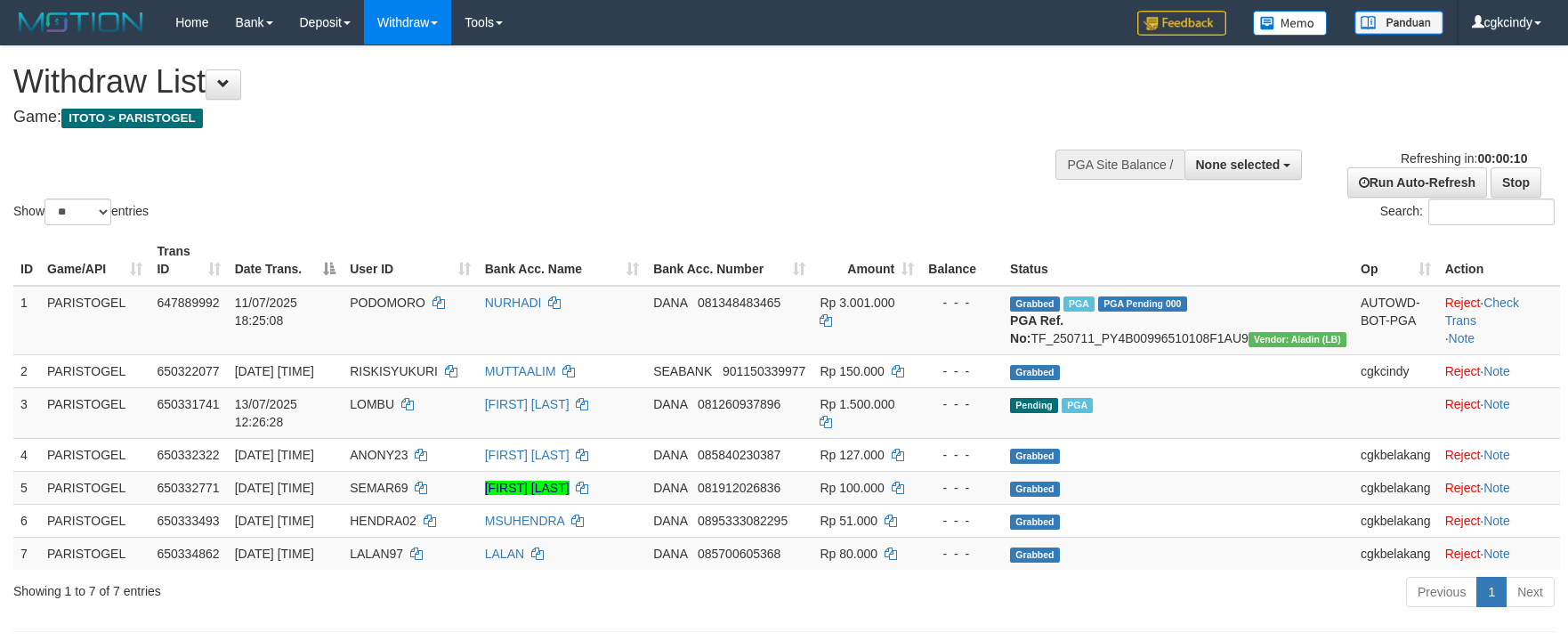 select 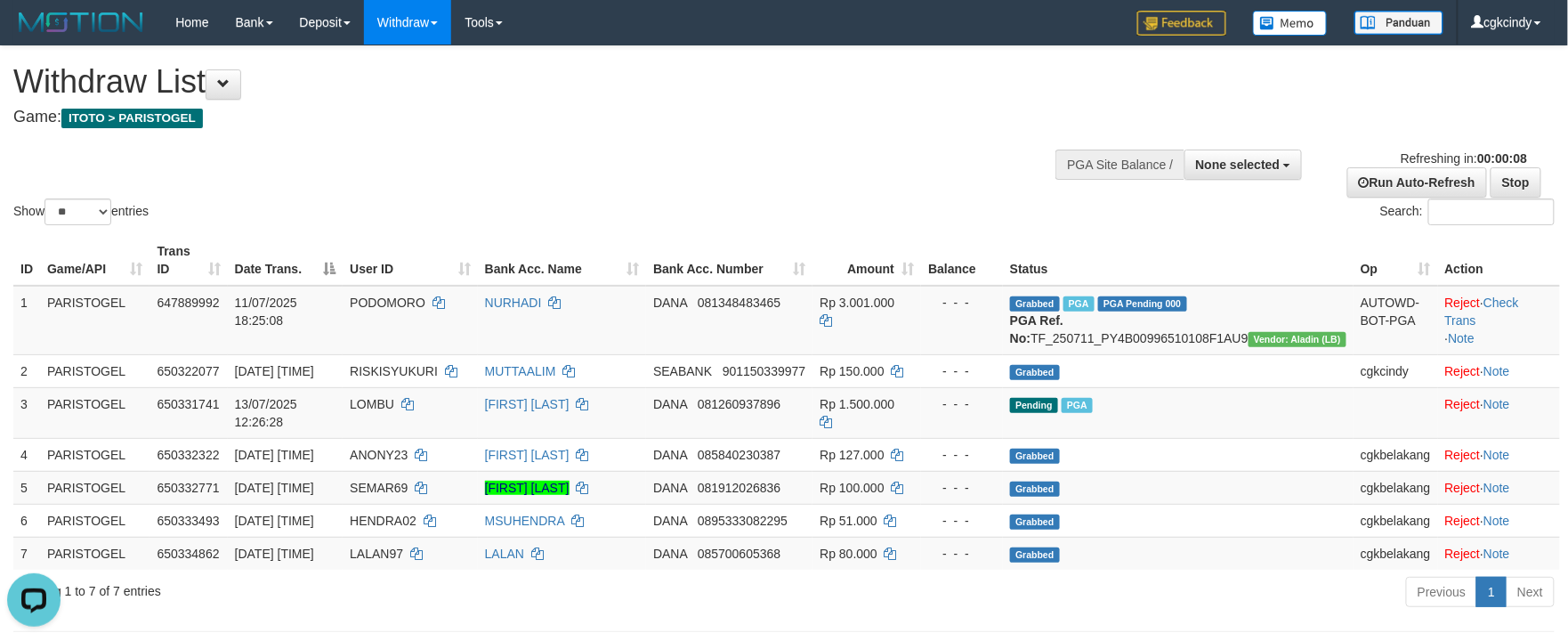 scroll, scrollTop: 0, scrollLeft: 0, axis: both 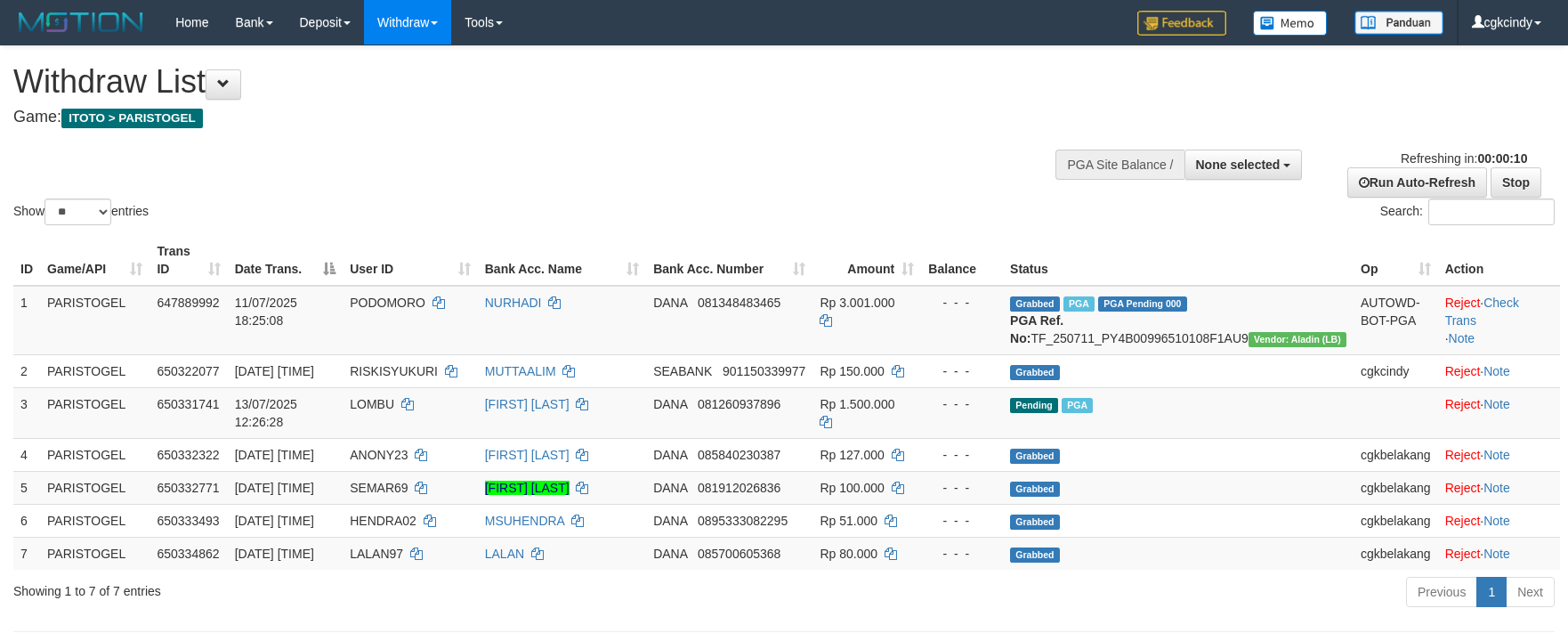 select 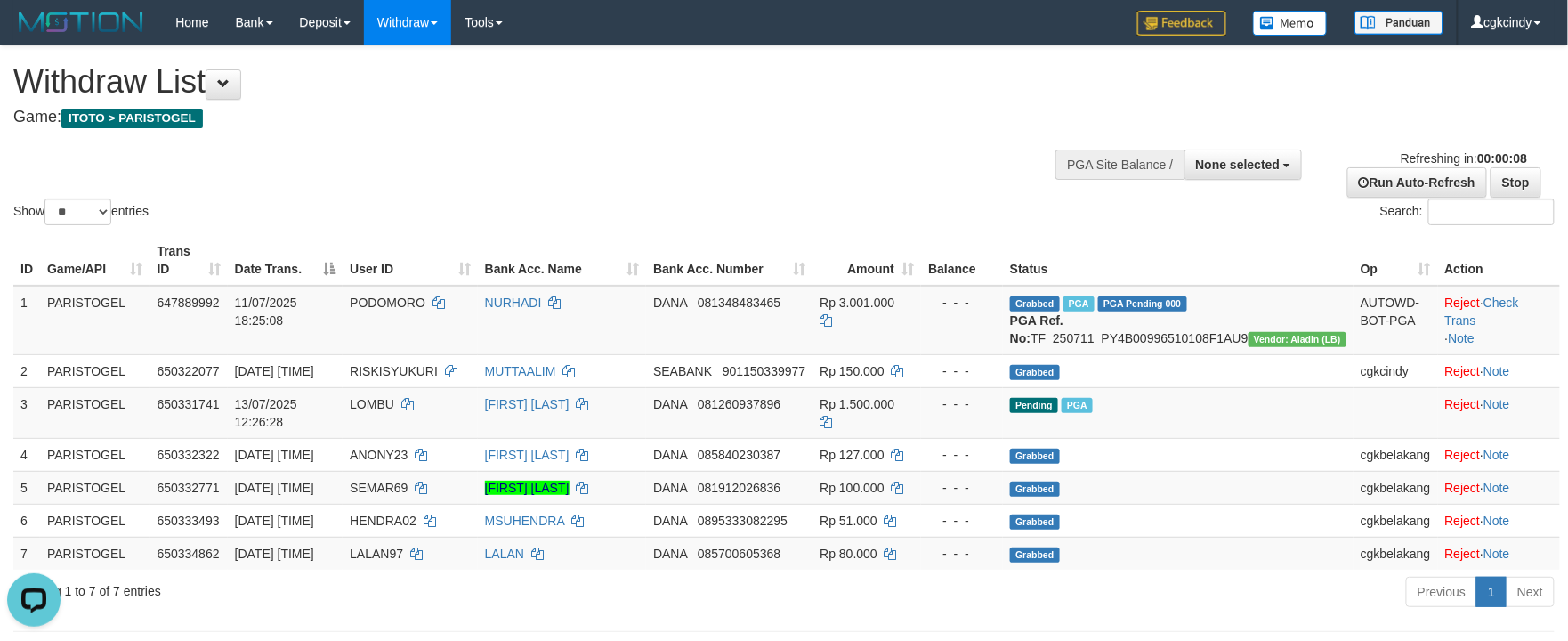 scroll, scrollTop: 0, scrollLeft: 0, axis: both 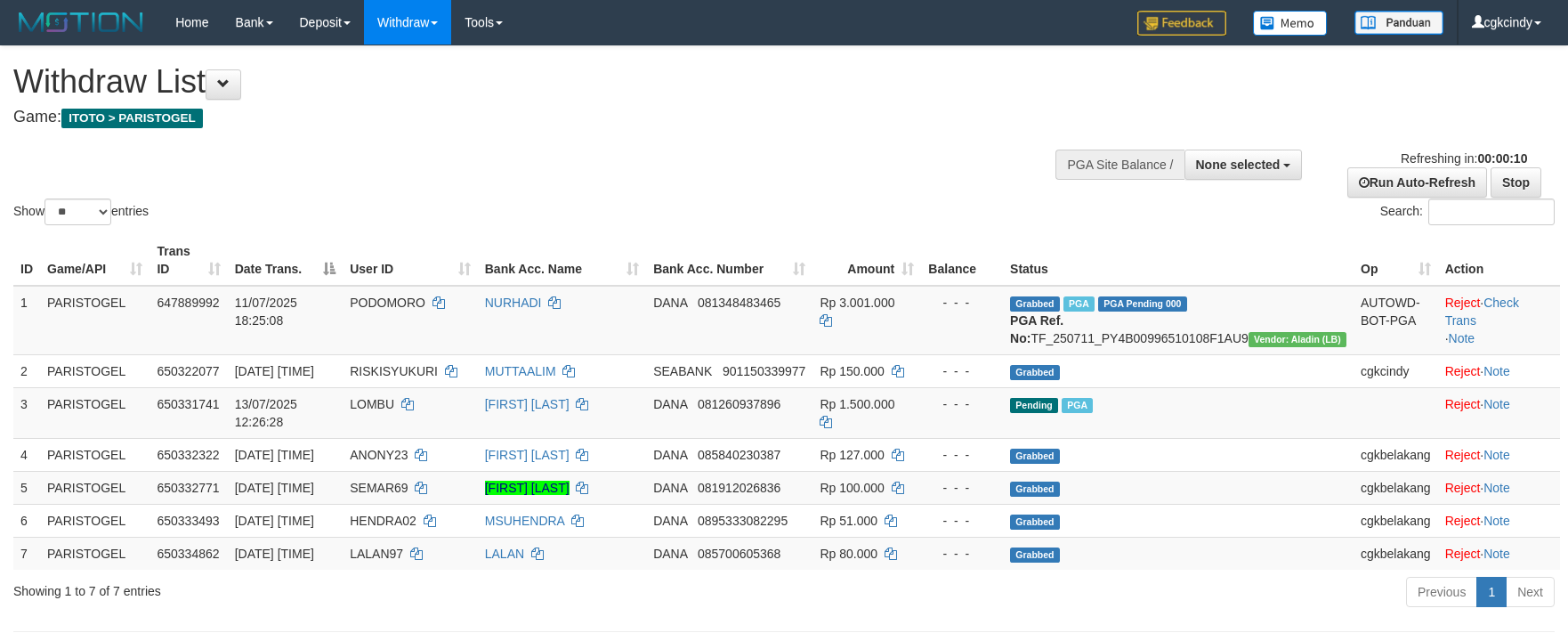 select 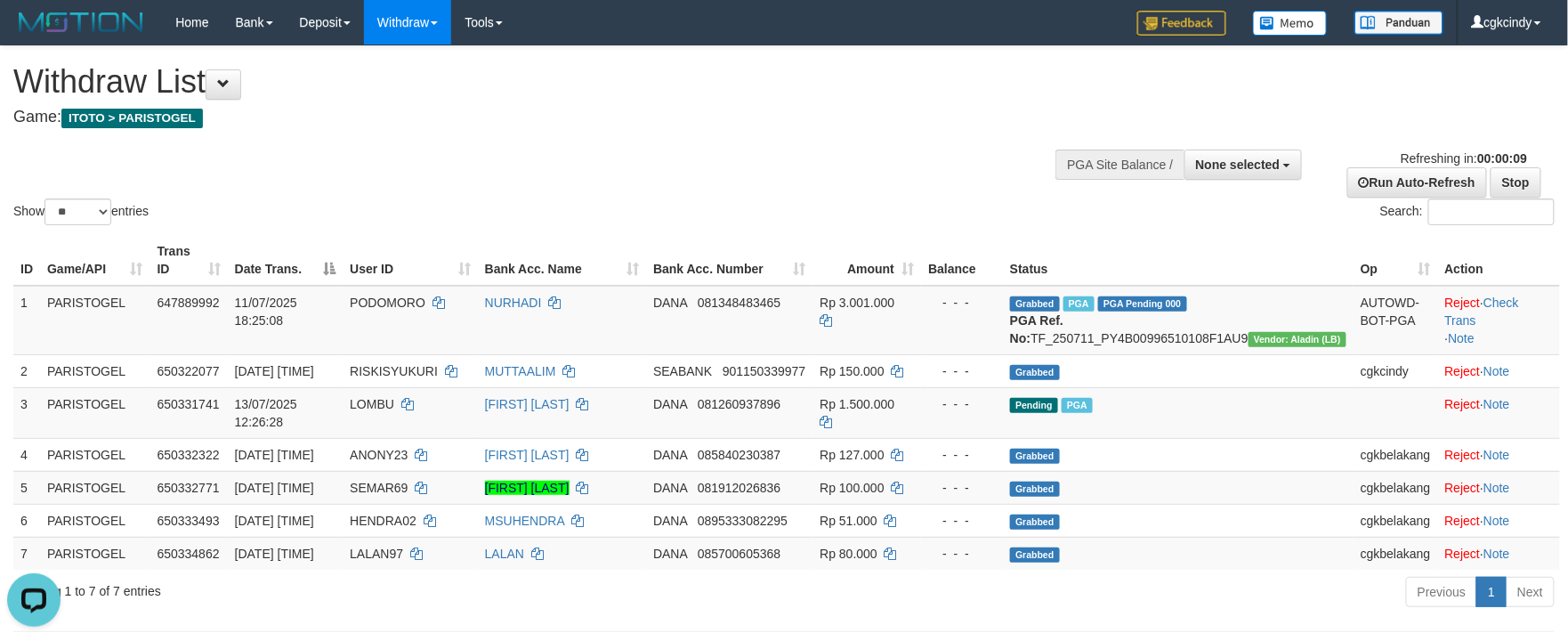 scroll, scrollTop: 0, scrollLeft: 0, axis: both 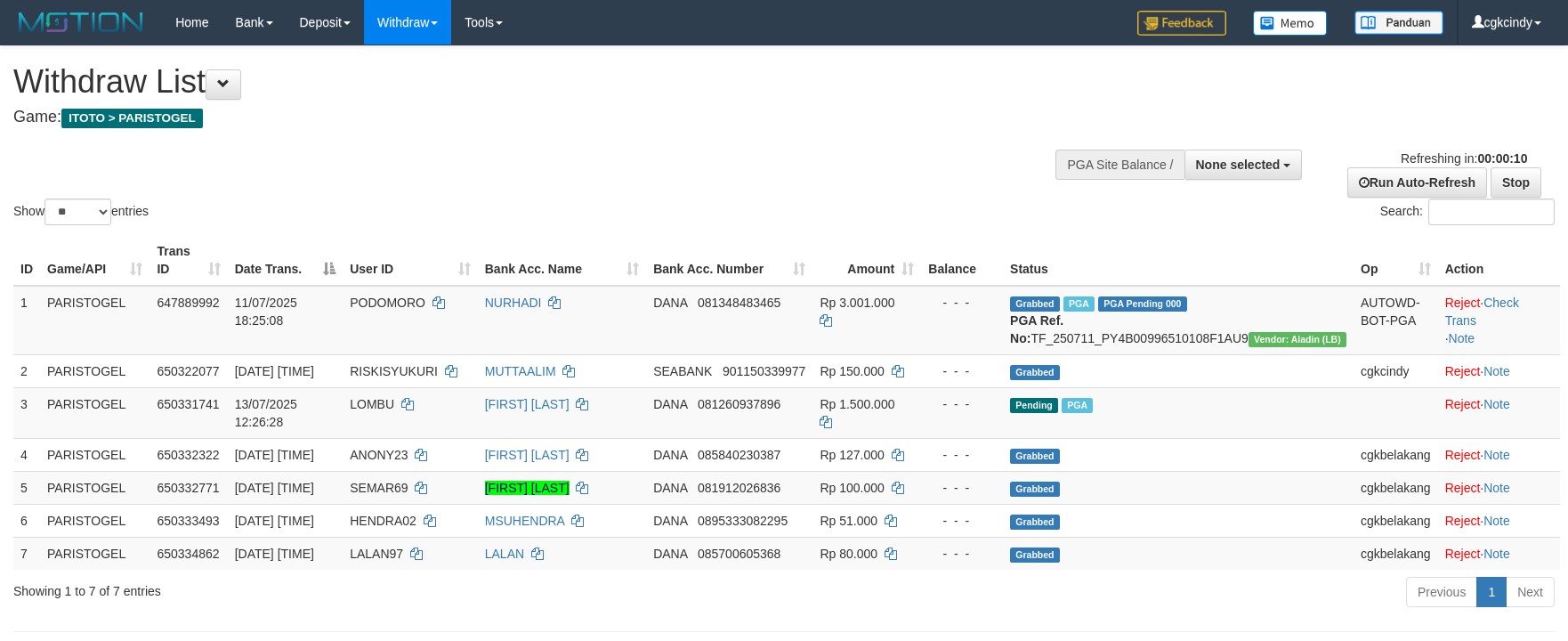 select 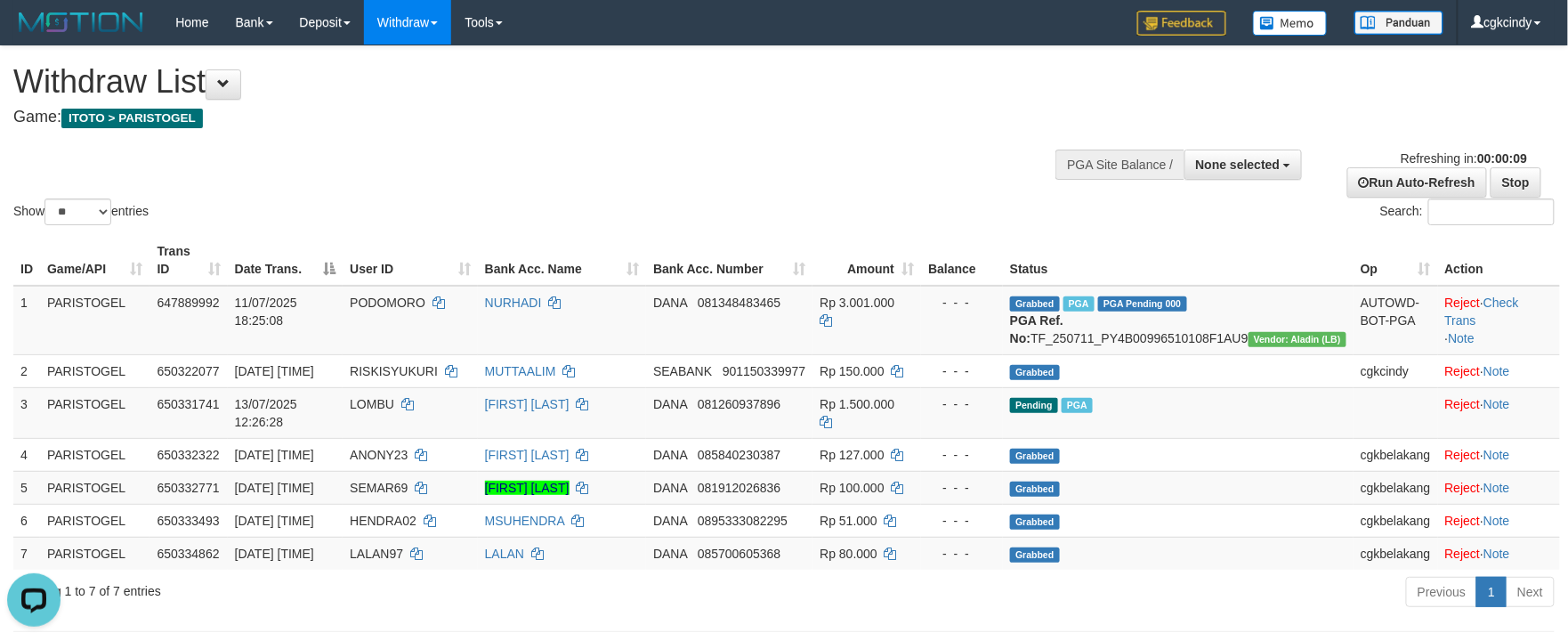 scroll, scrollTop: 0, scrollLeft: 0, axis: both 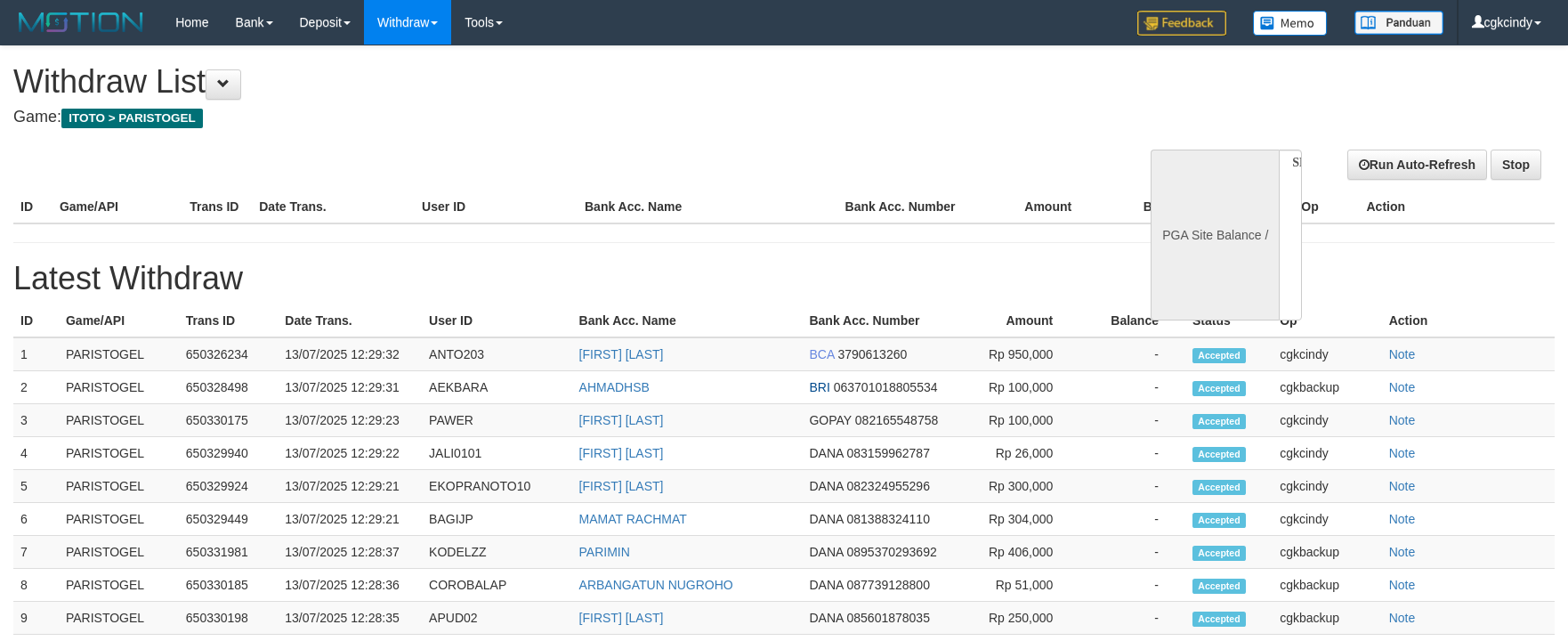 select 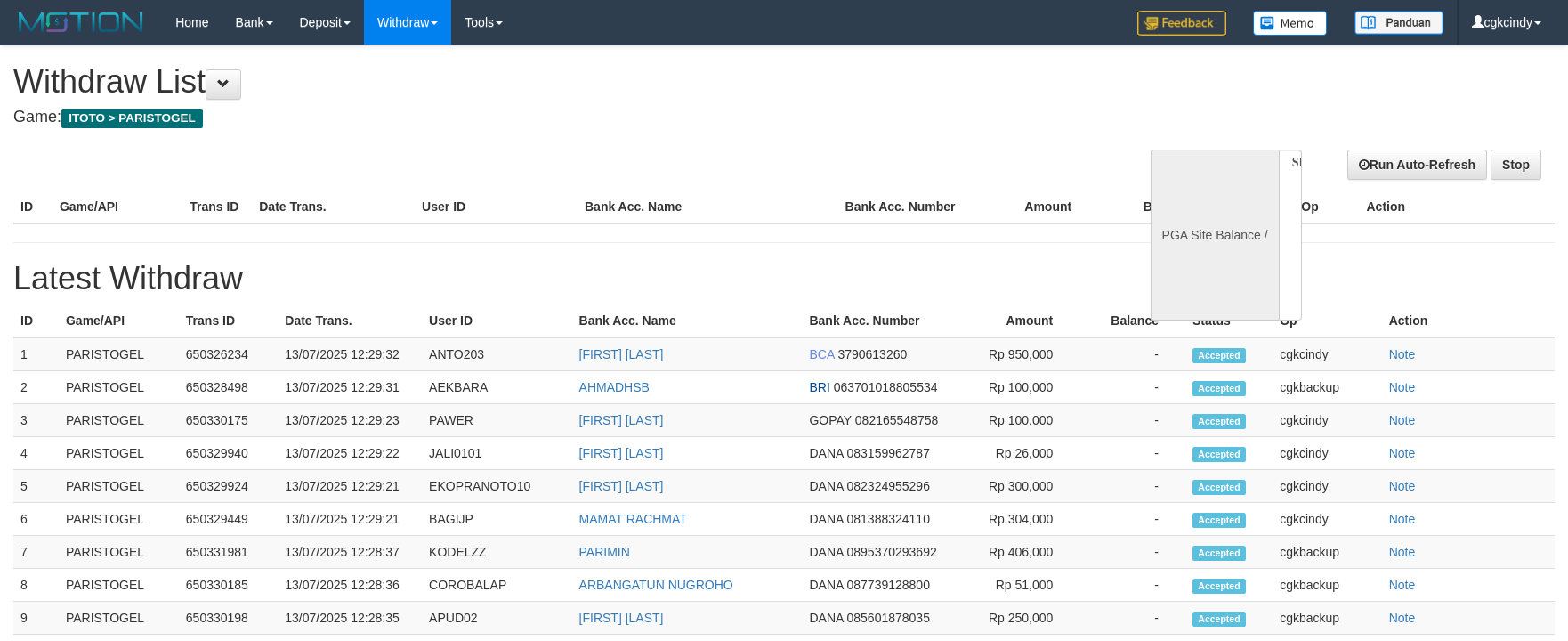 scroll, scrollTop: 0, scrollLeft: 0, axis: both 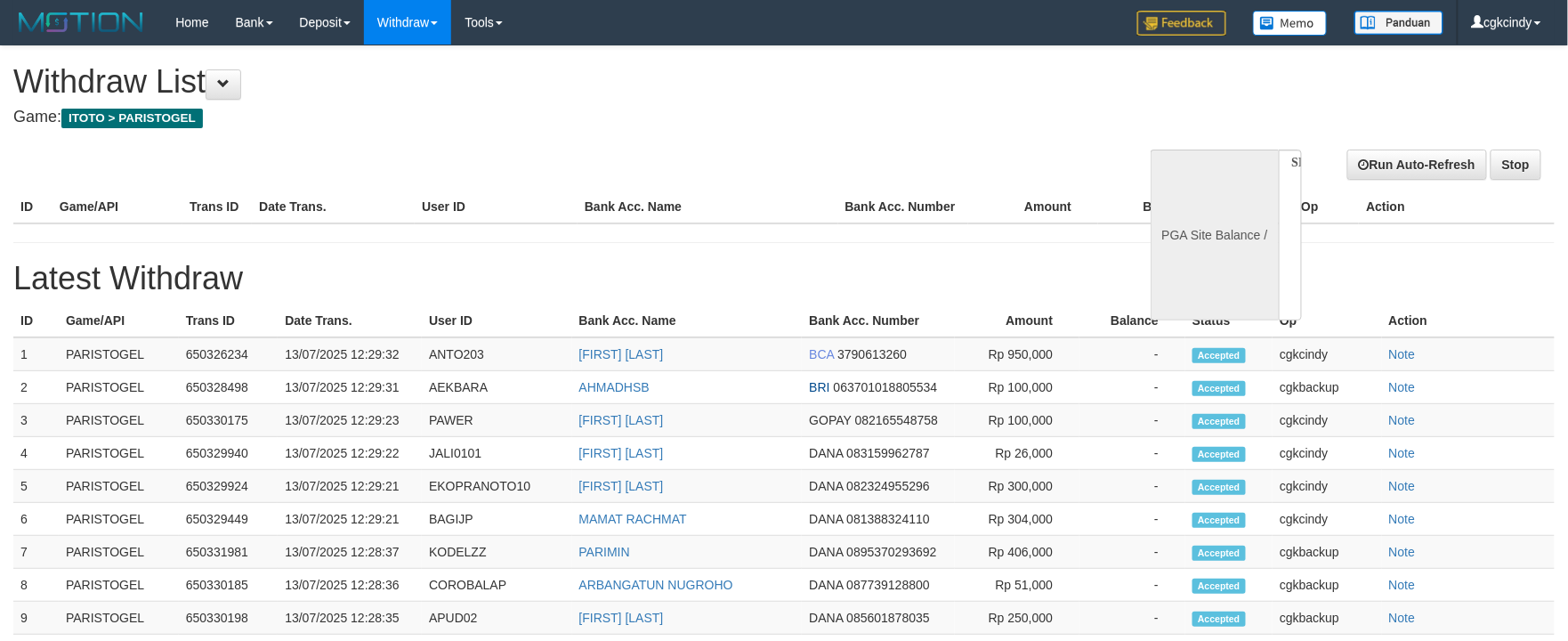 select on "**" 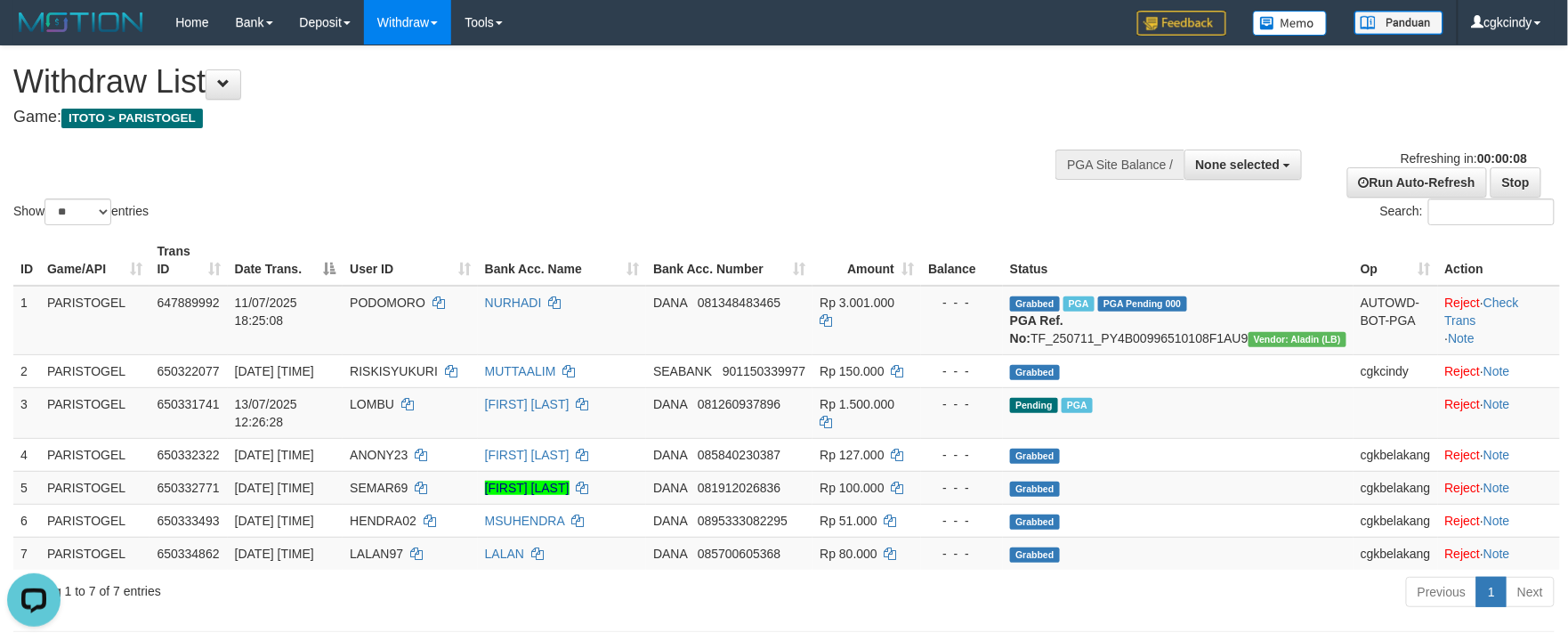 scroll, scrollTop: 0, scrollLeft: 0, axis: both 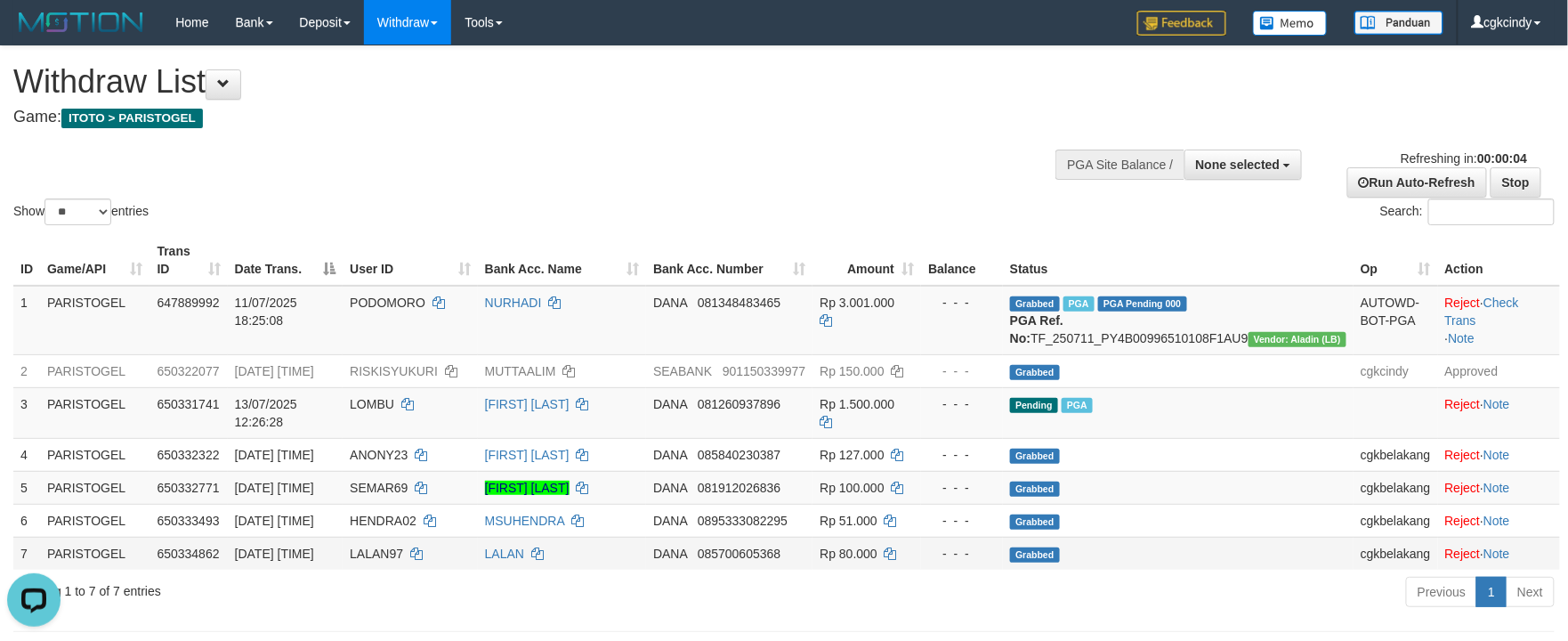 click on "LALAN" at bounding box center [562, 553] 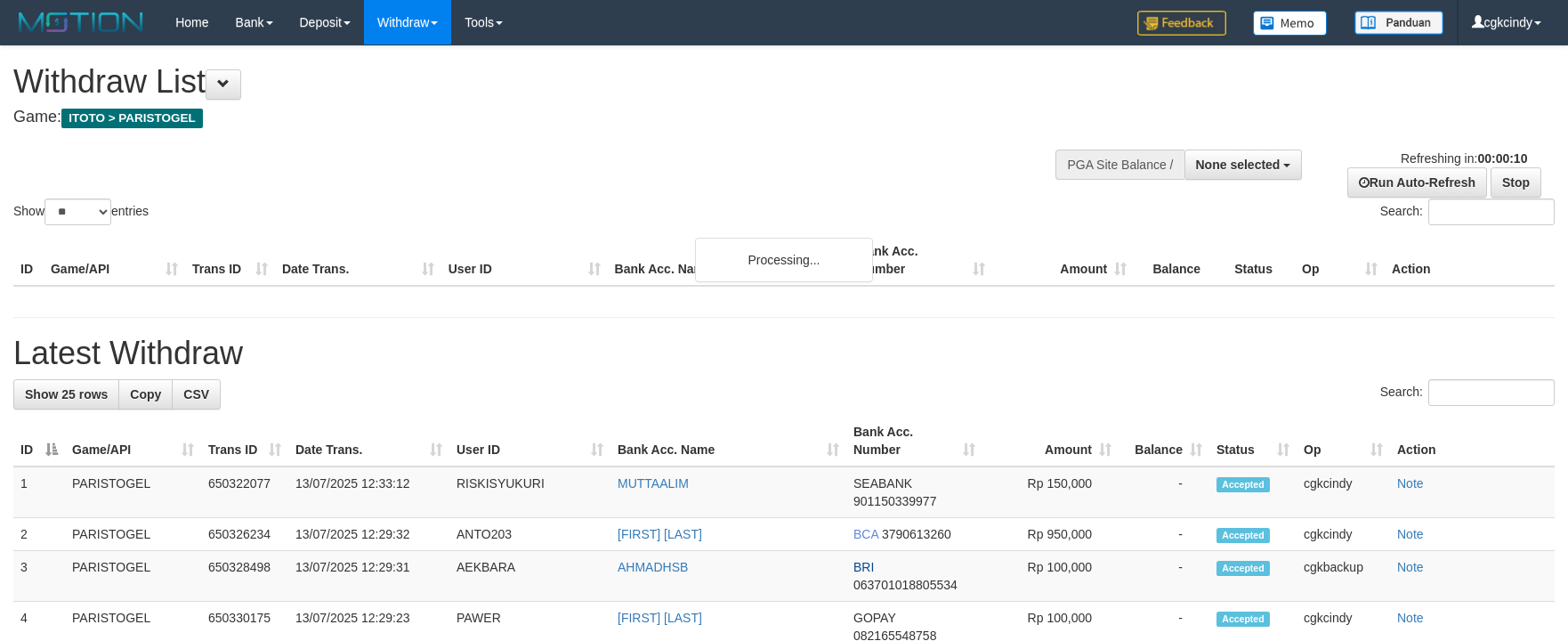 select 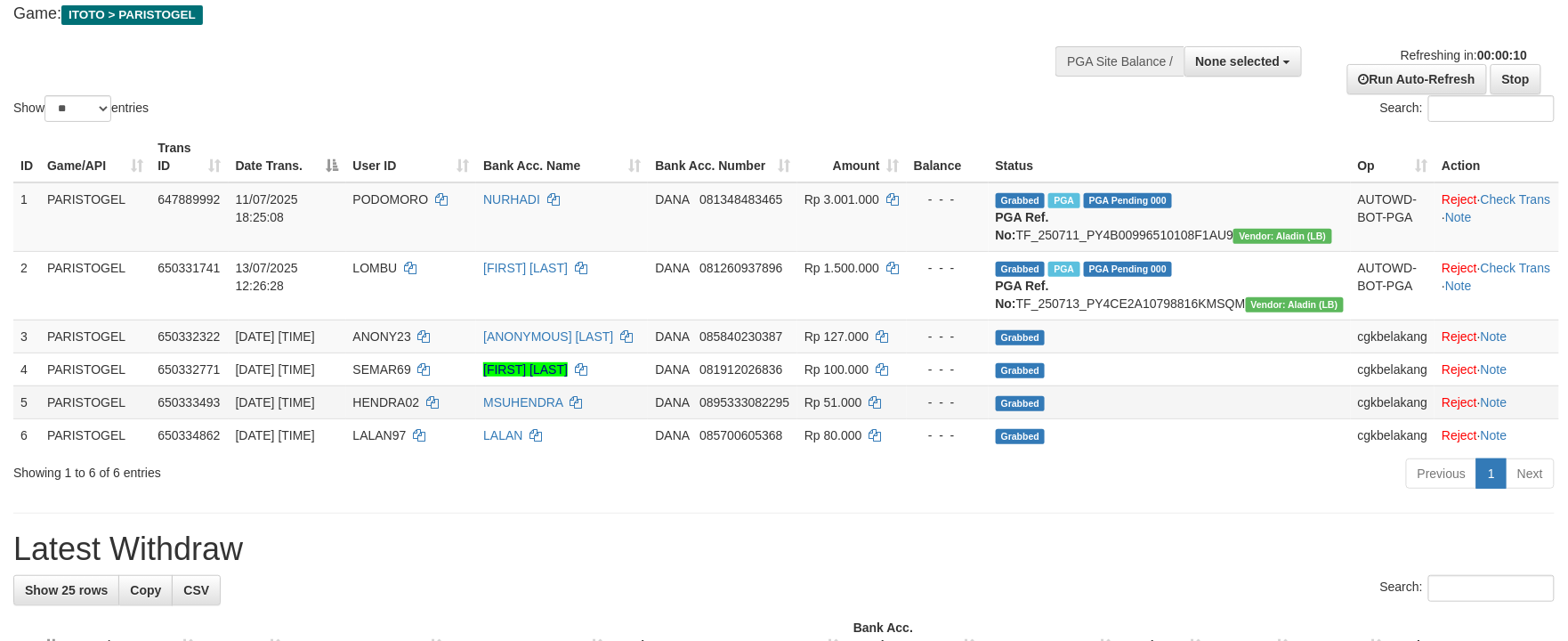 scroll, scrollTop: 237, scrollLeft: 0, axis: vertical 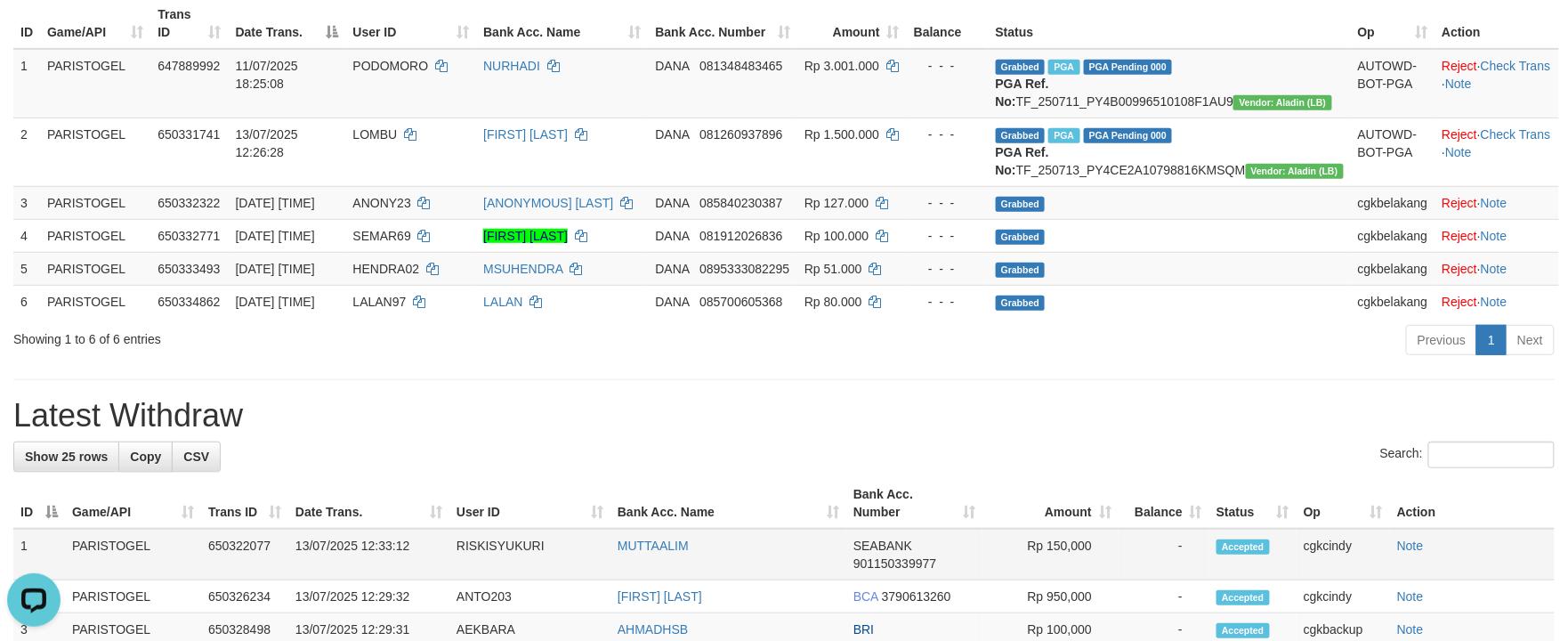 click on "MUTTAALIM" at bounding box center [728, 555] 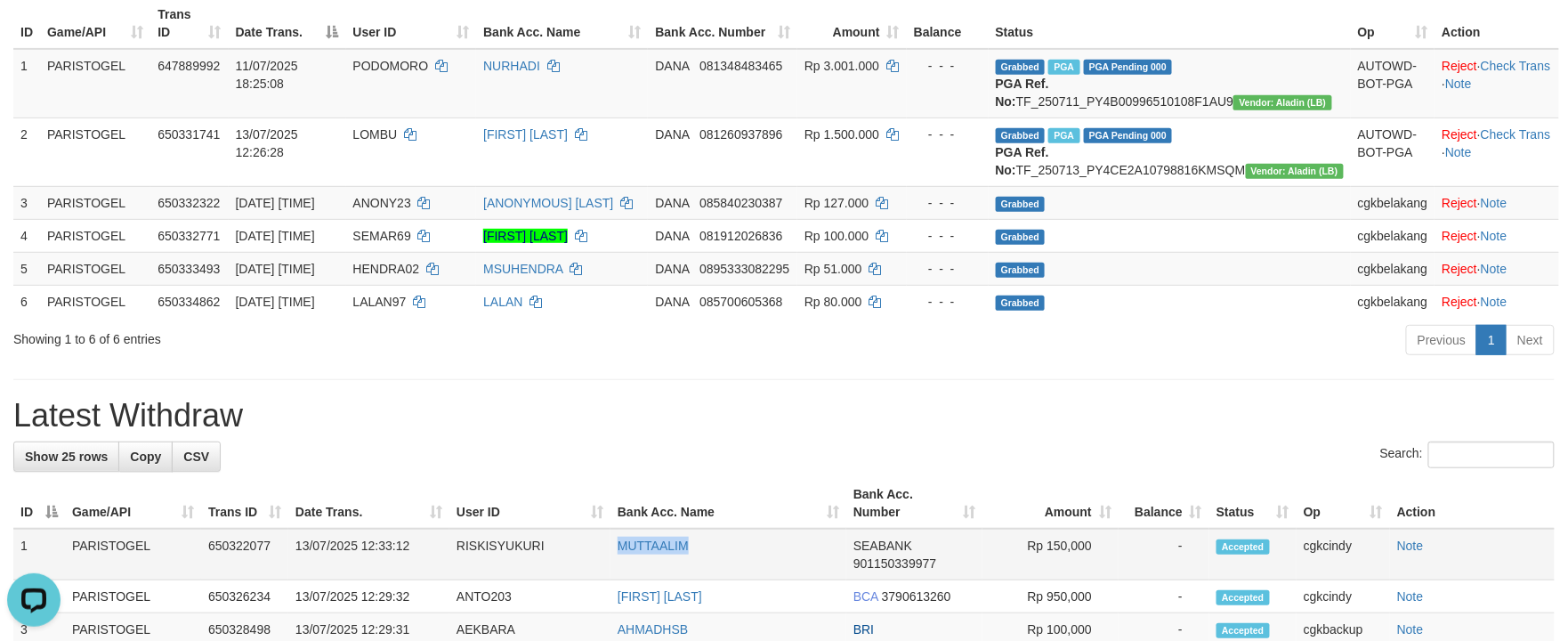 click on "MUTTAALIM" at bounding box center (728, 555) 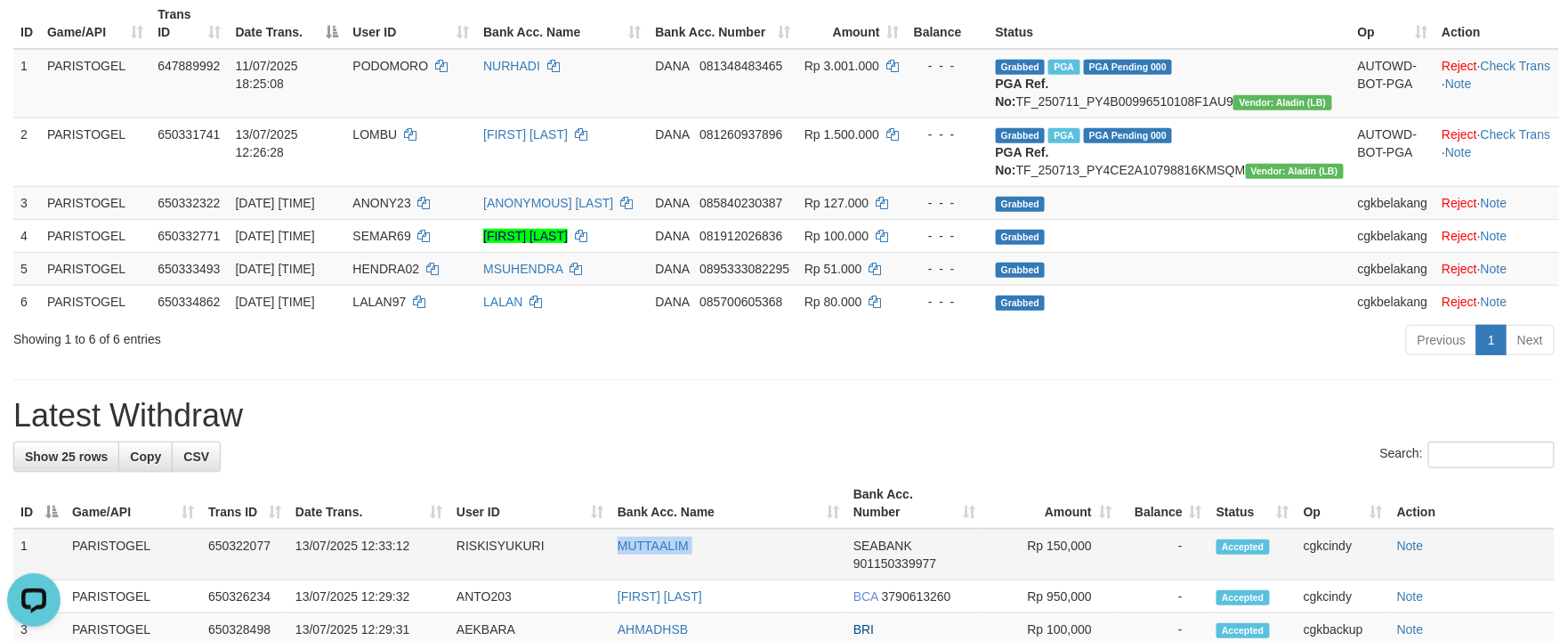 drag, startPoint x: 625, startPoint y: 598, endPoint x: 435, endPoint y: 599, distance: 190.00263 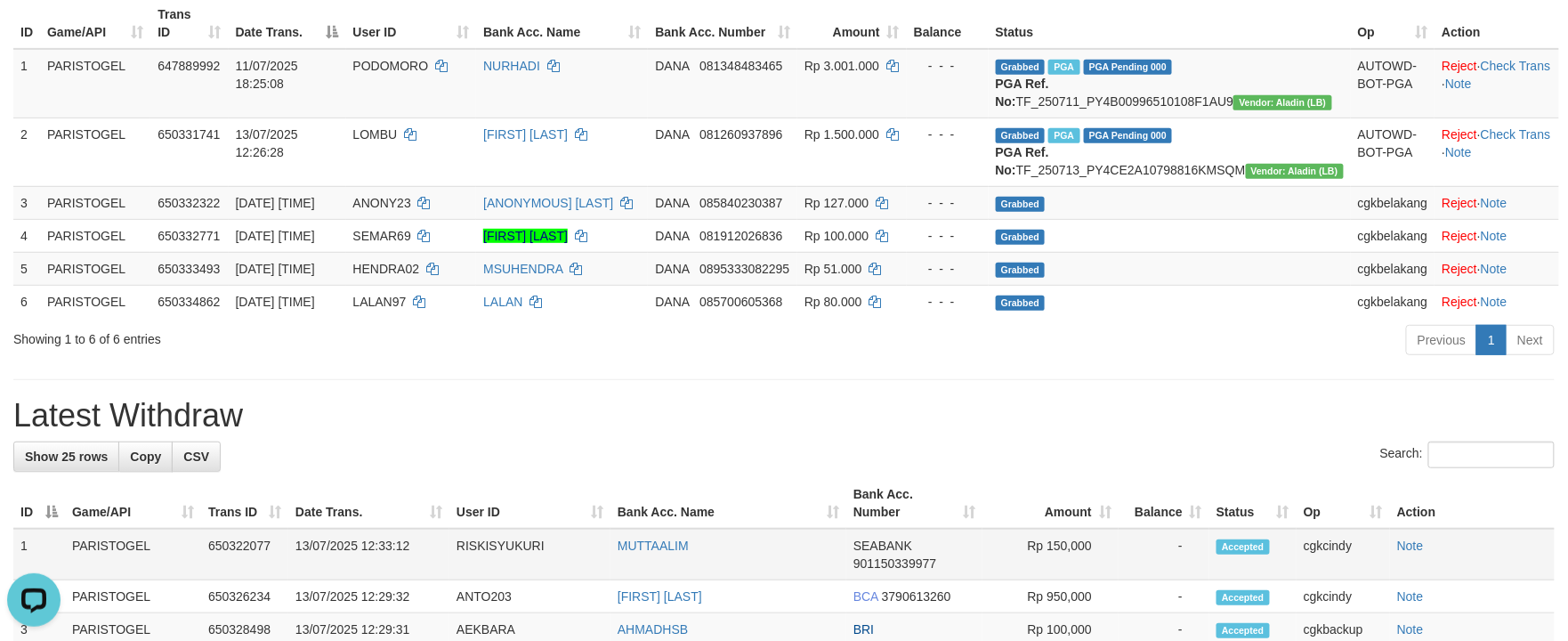 click on "Rp 150,000" at bounding box center [1050, 555] 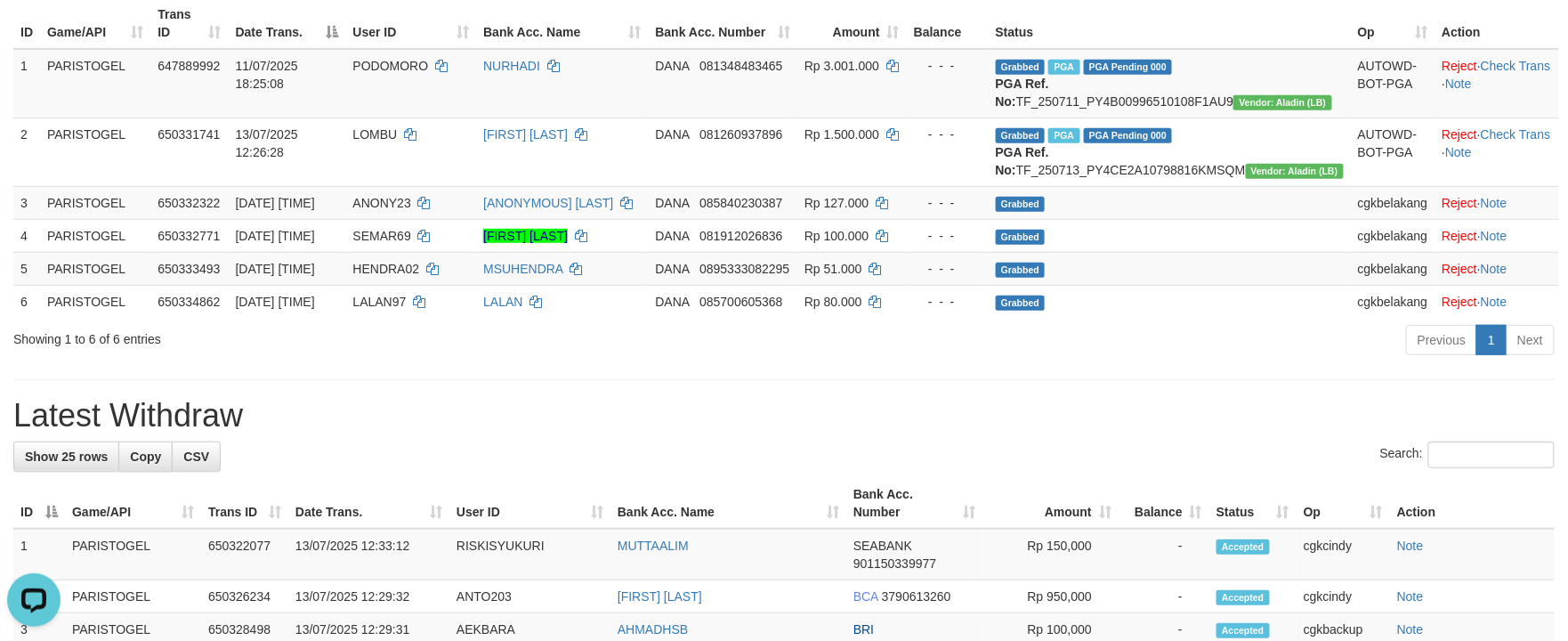 copy on "150,000" 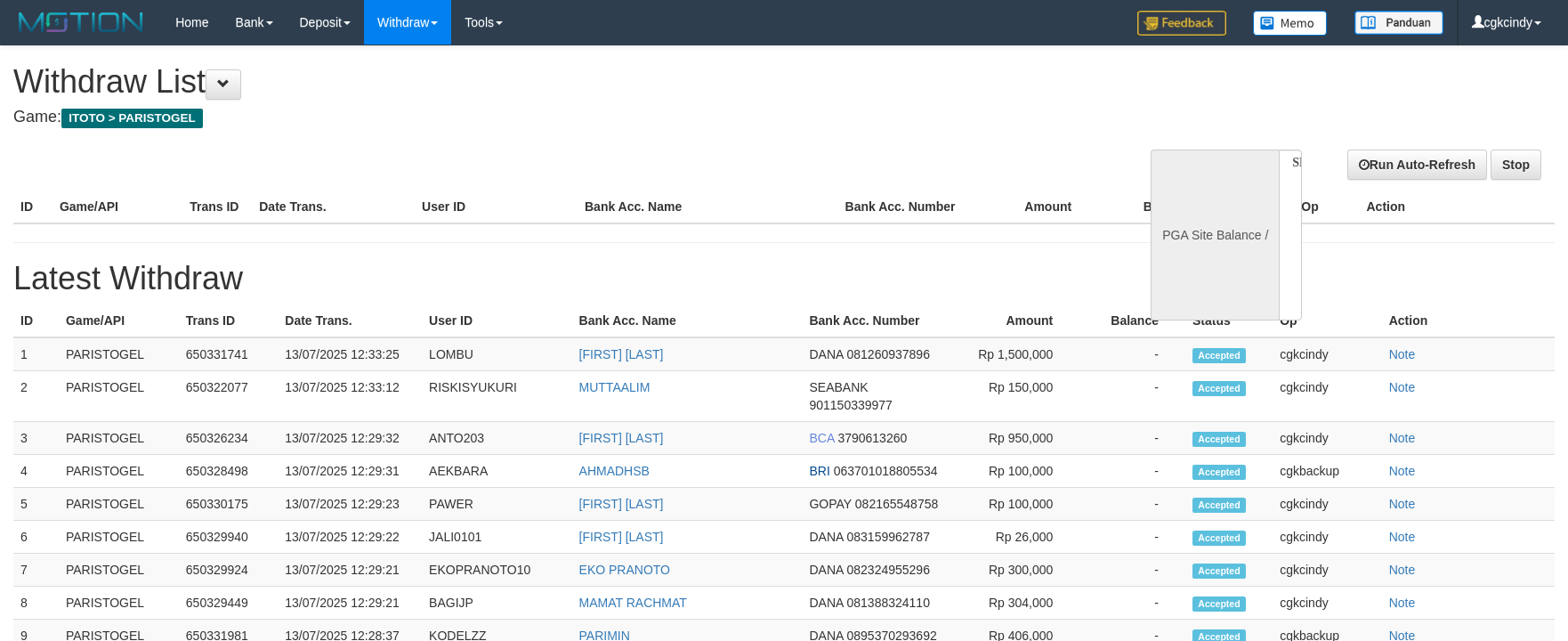 select 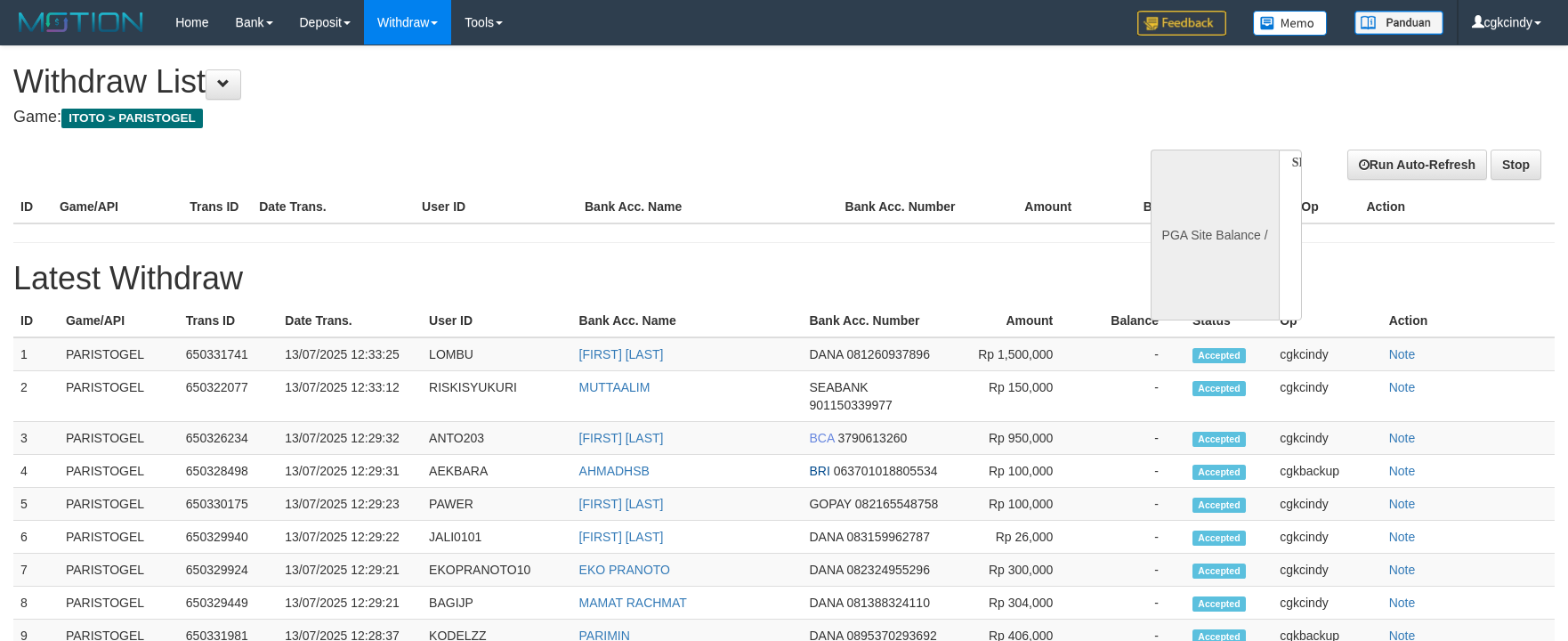 scroll, scrollTop: 0, scrollLeft: 0, axis: both 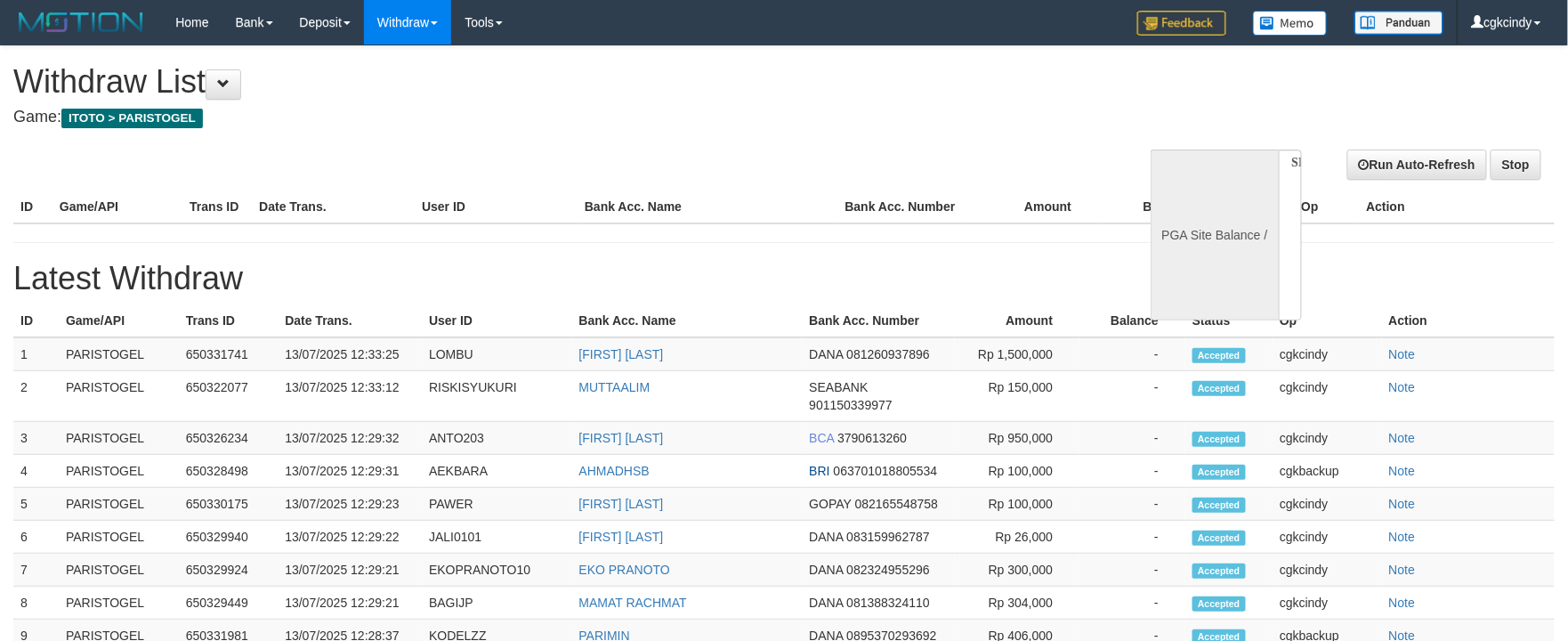 select on "**" 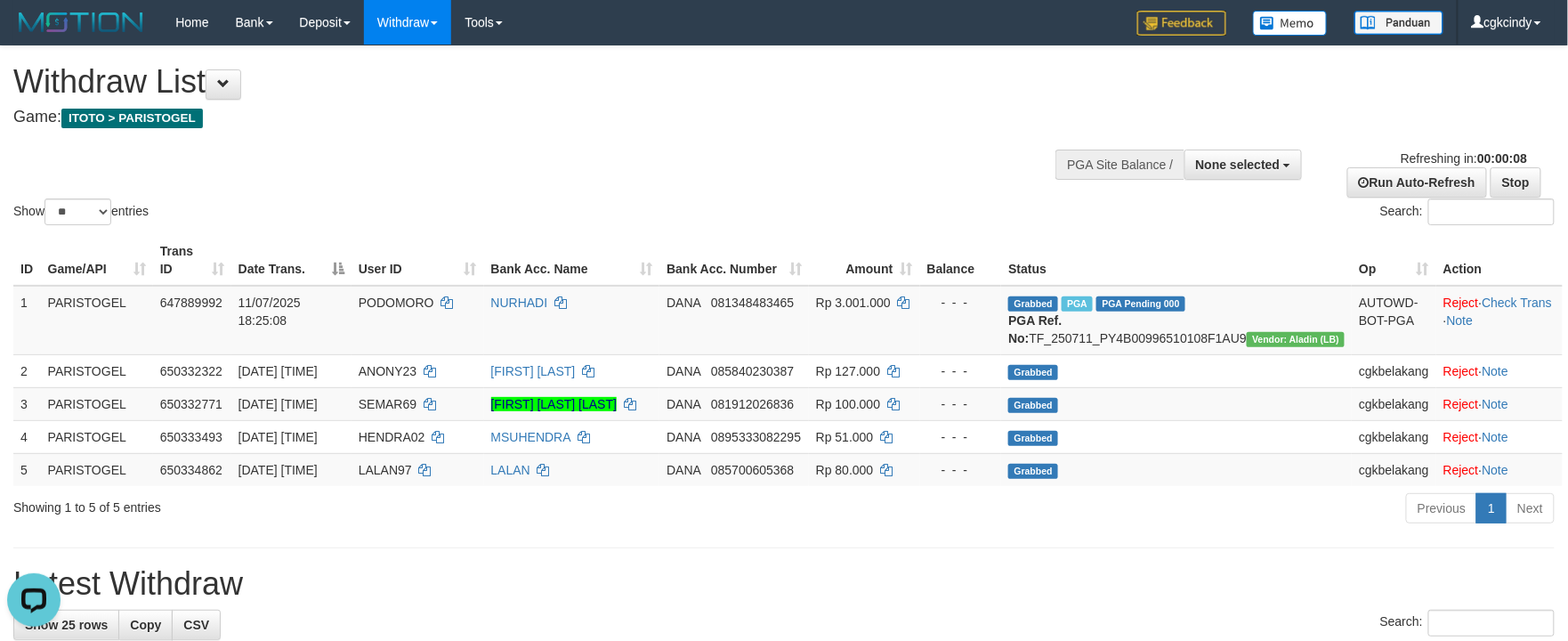 scroll, scrollTop: 0, scrollLeft: 0, axis: both 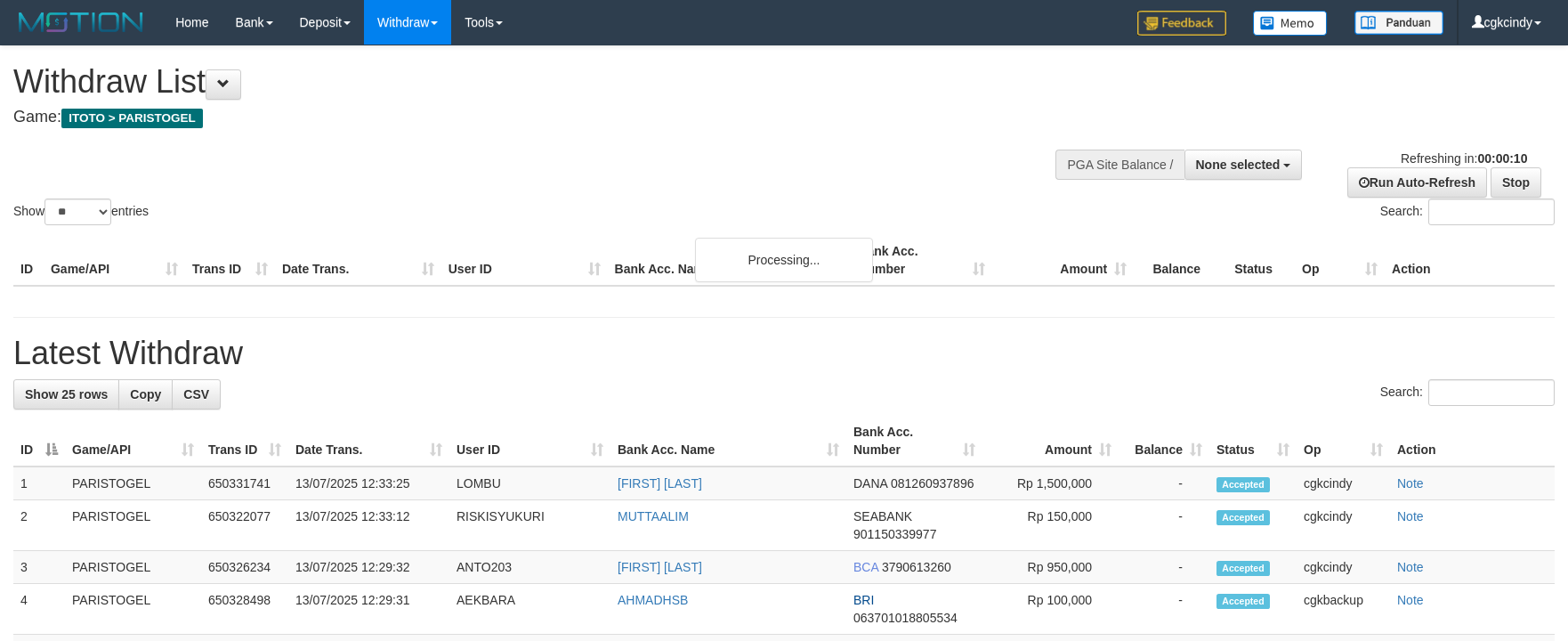 select 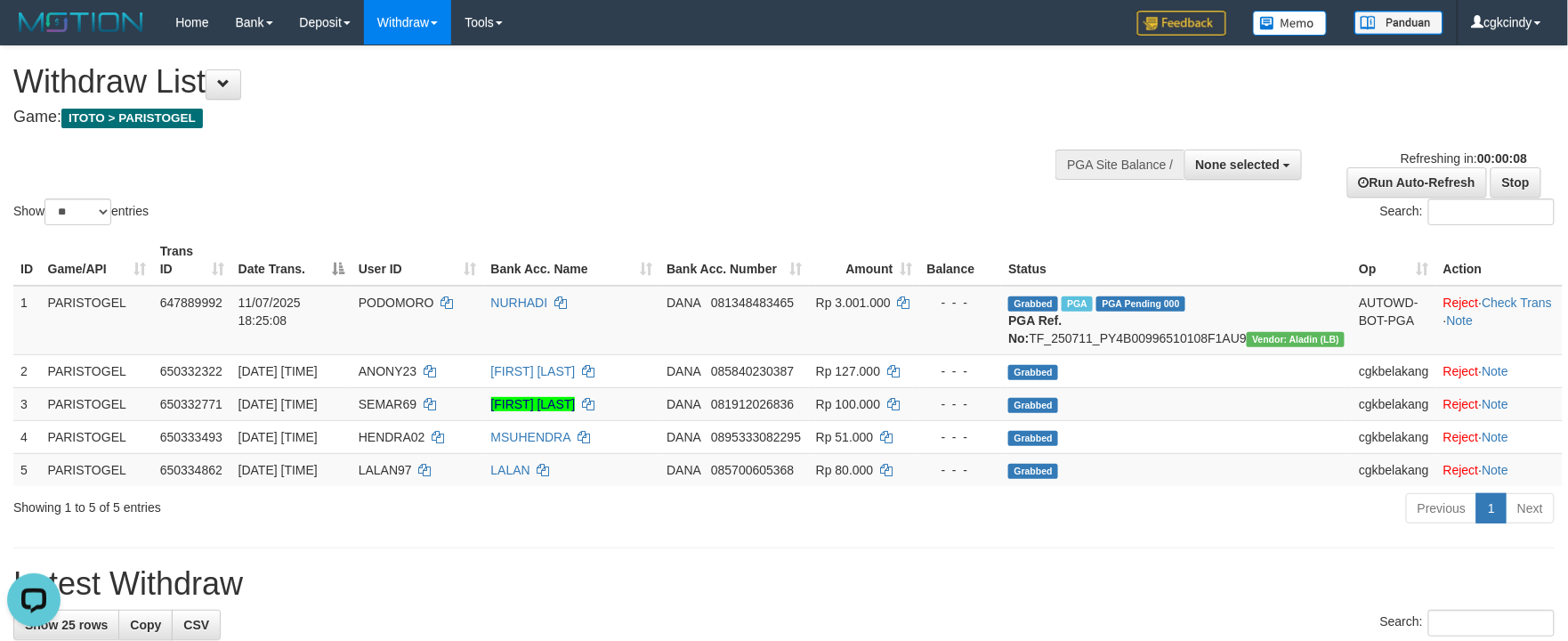 scroll, scrollTop: 0, scrollLeft: 0, axis: both 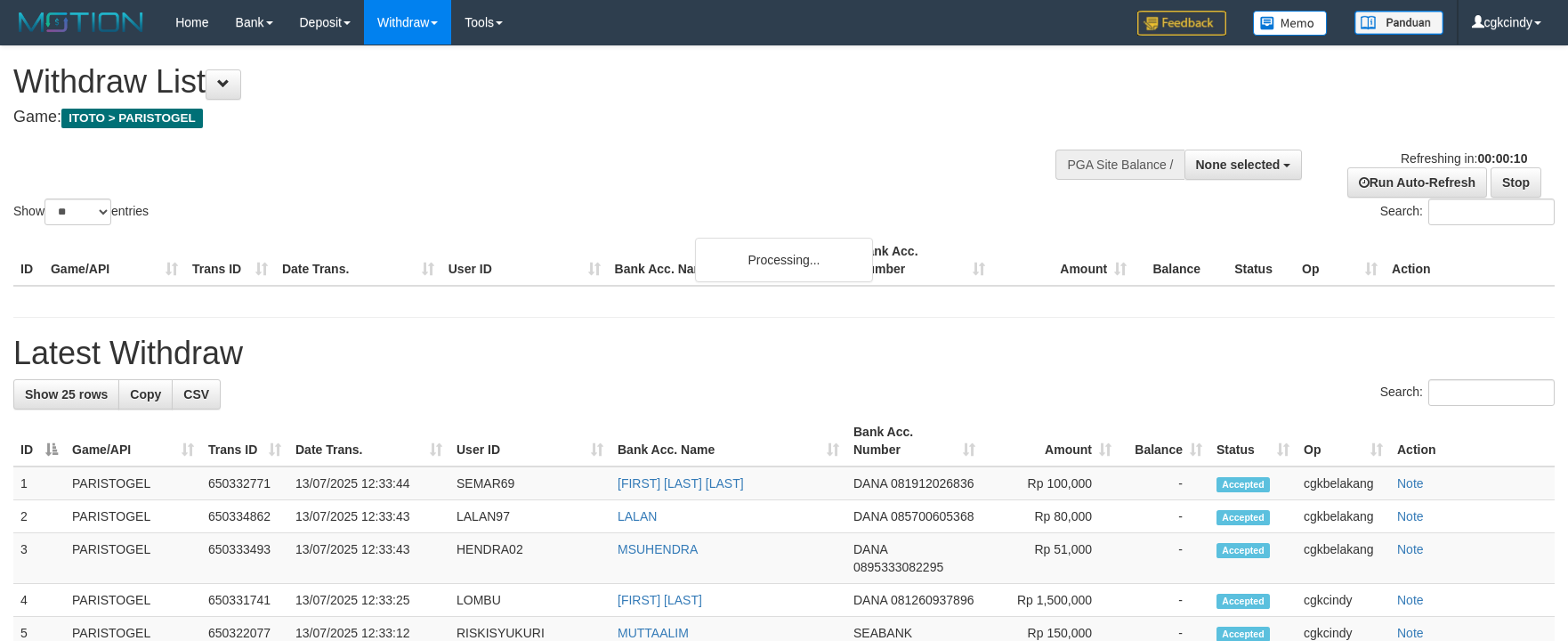 select 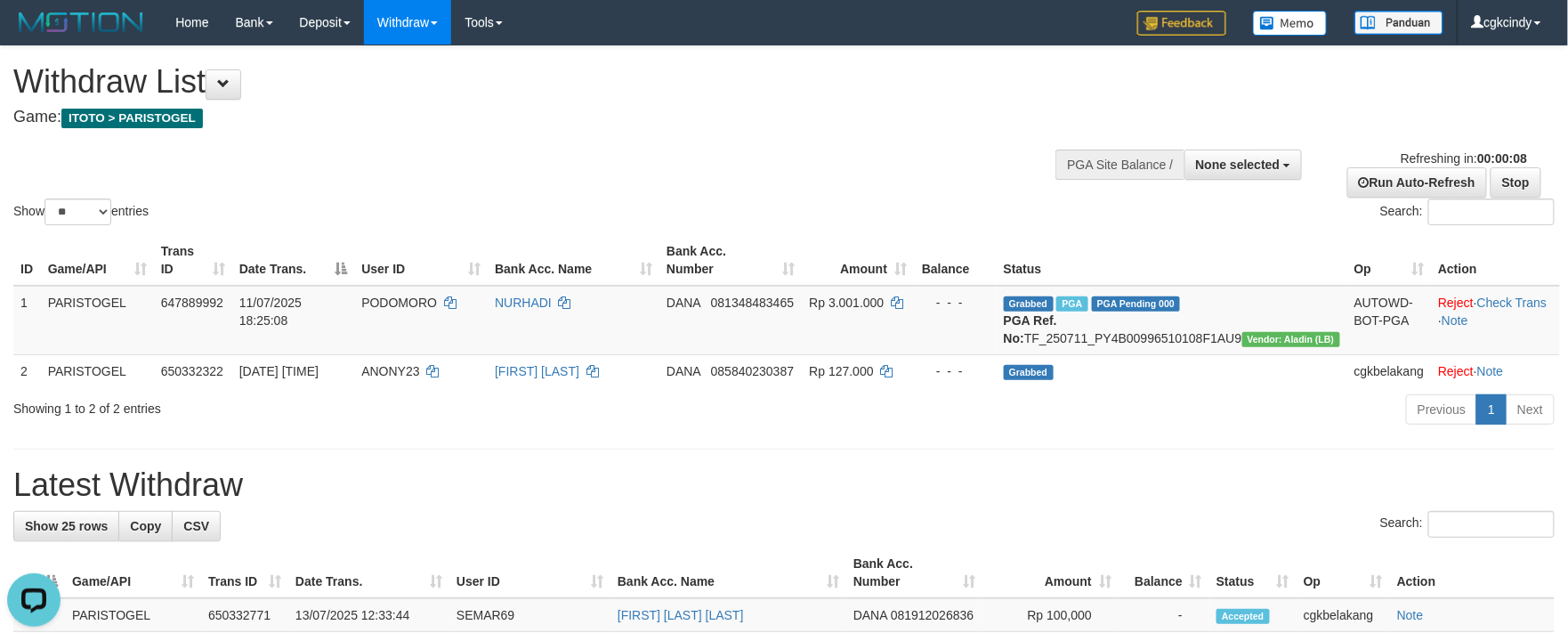 scroll, scrollTop: 0, scrollLeft: 0, axis: both 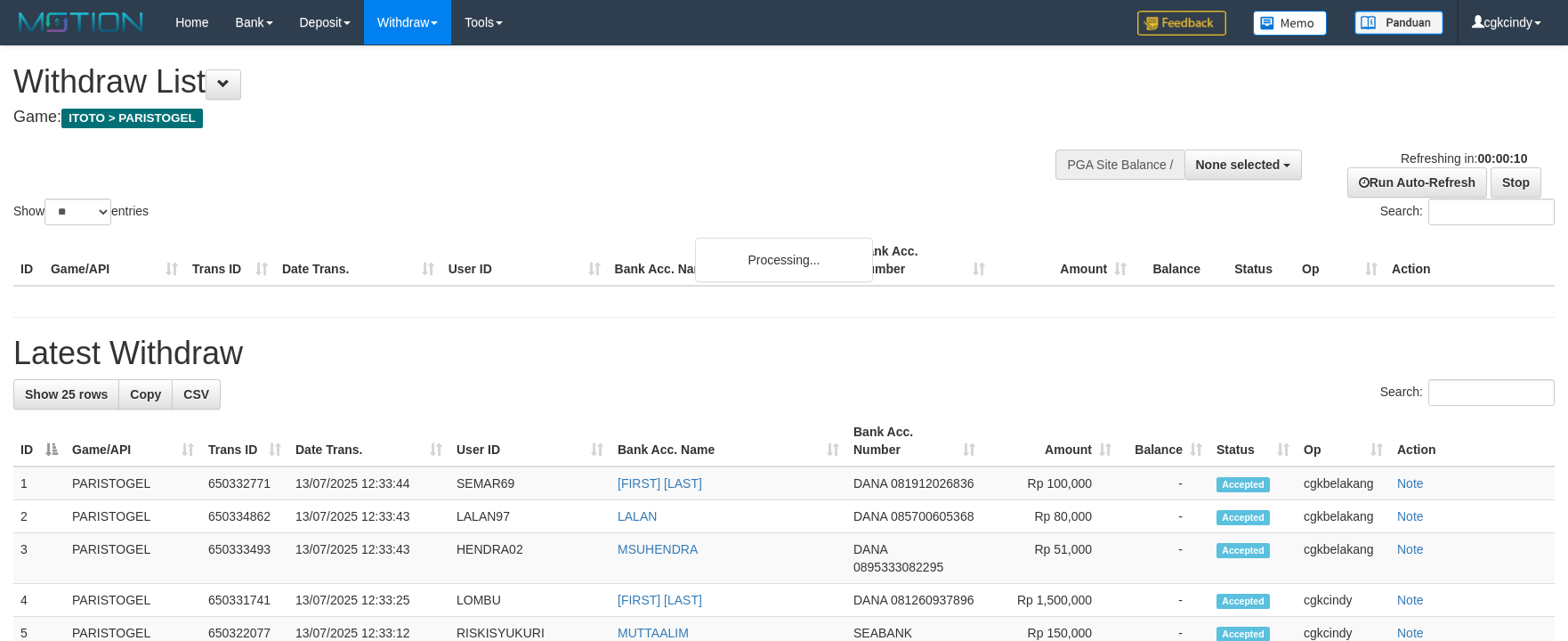 select 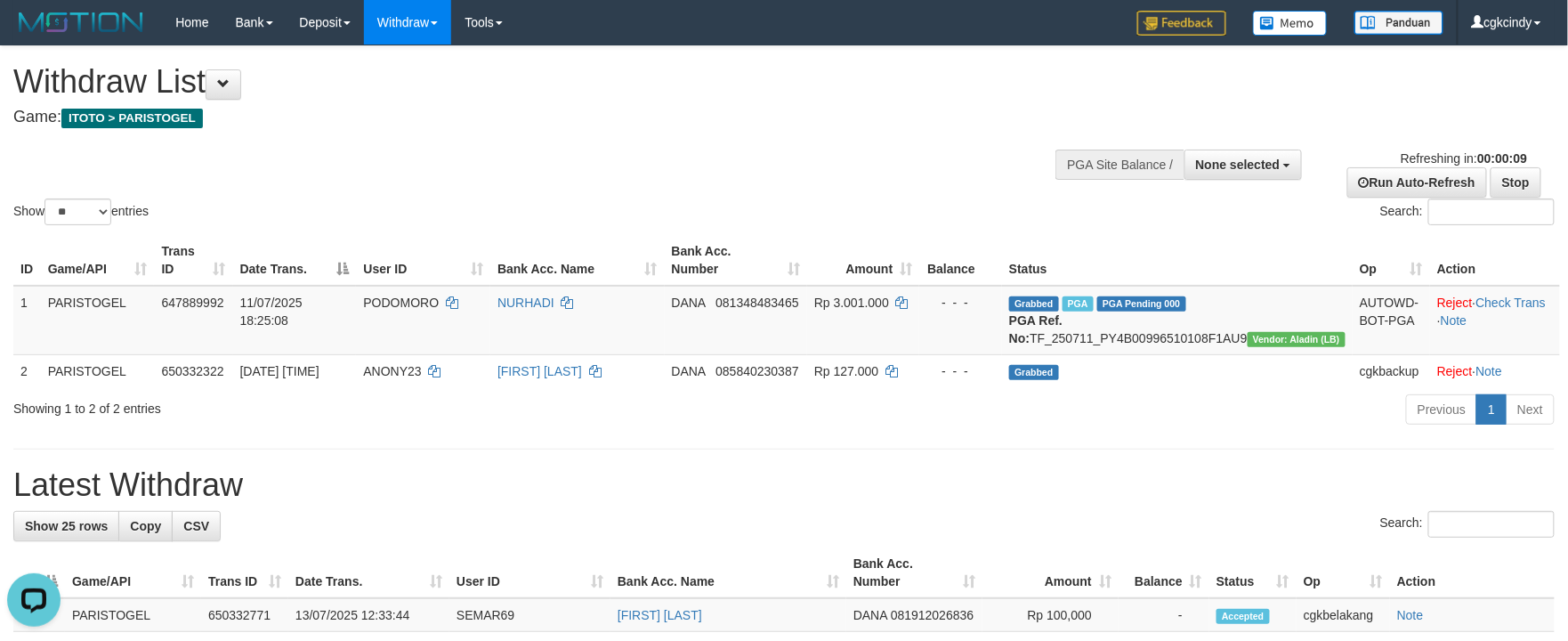 scroll, scrollTop: 0, scrollLeft: 0, axis: both 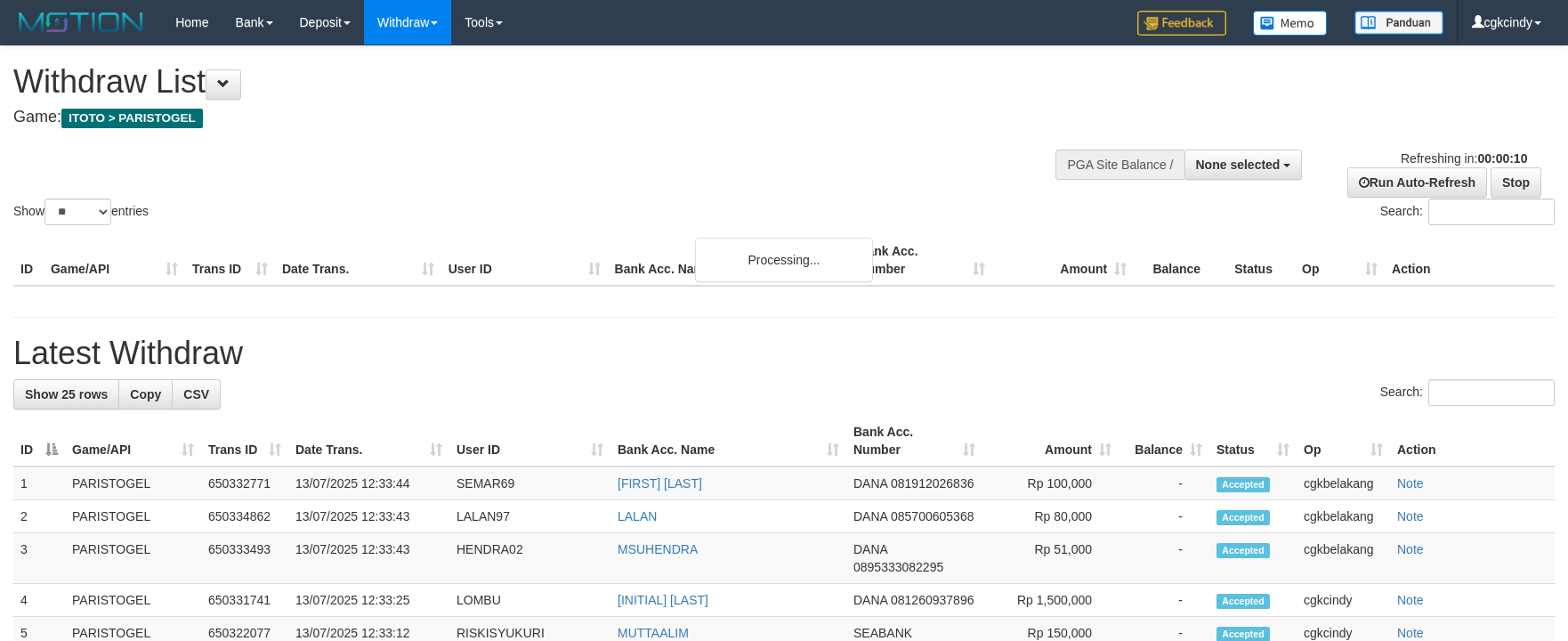 select 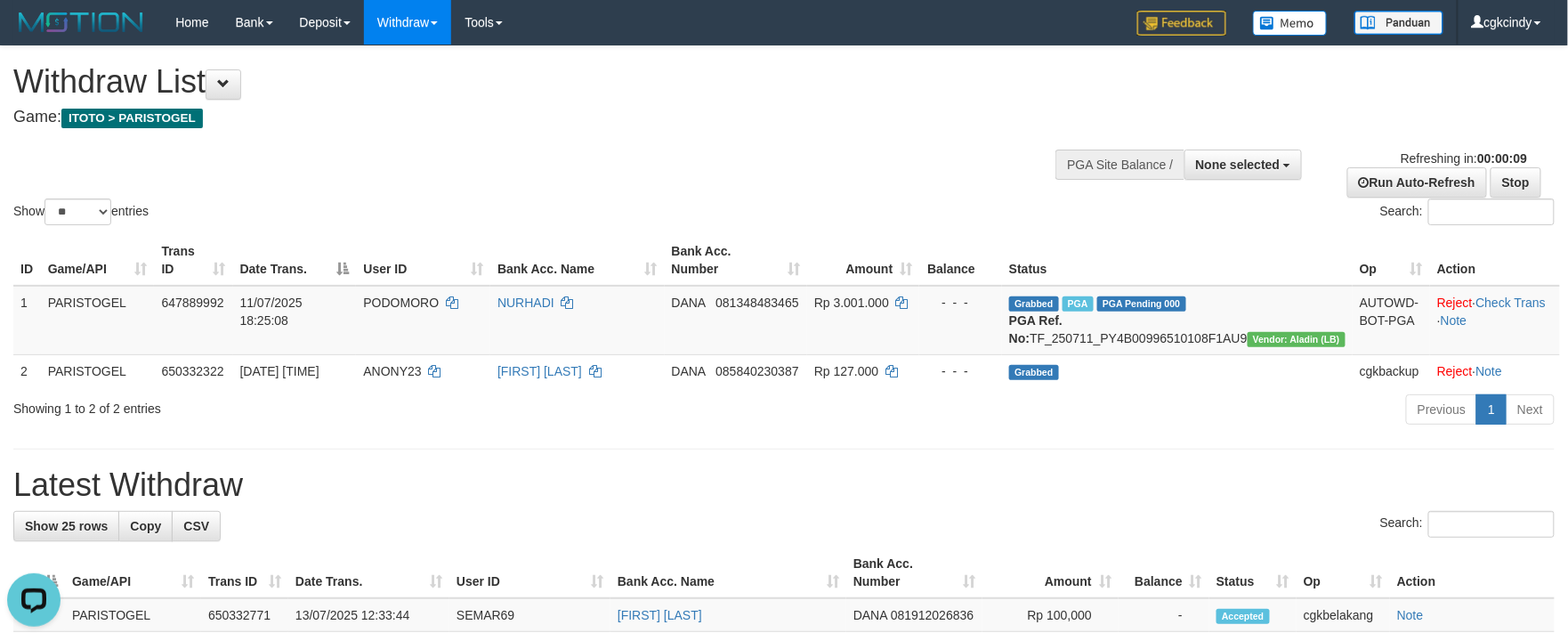 scroll, scrollTop: 0, scrollLeft: 0, axis: both 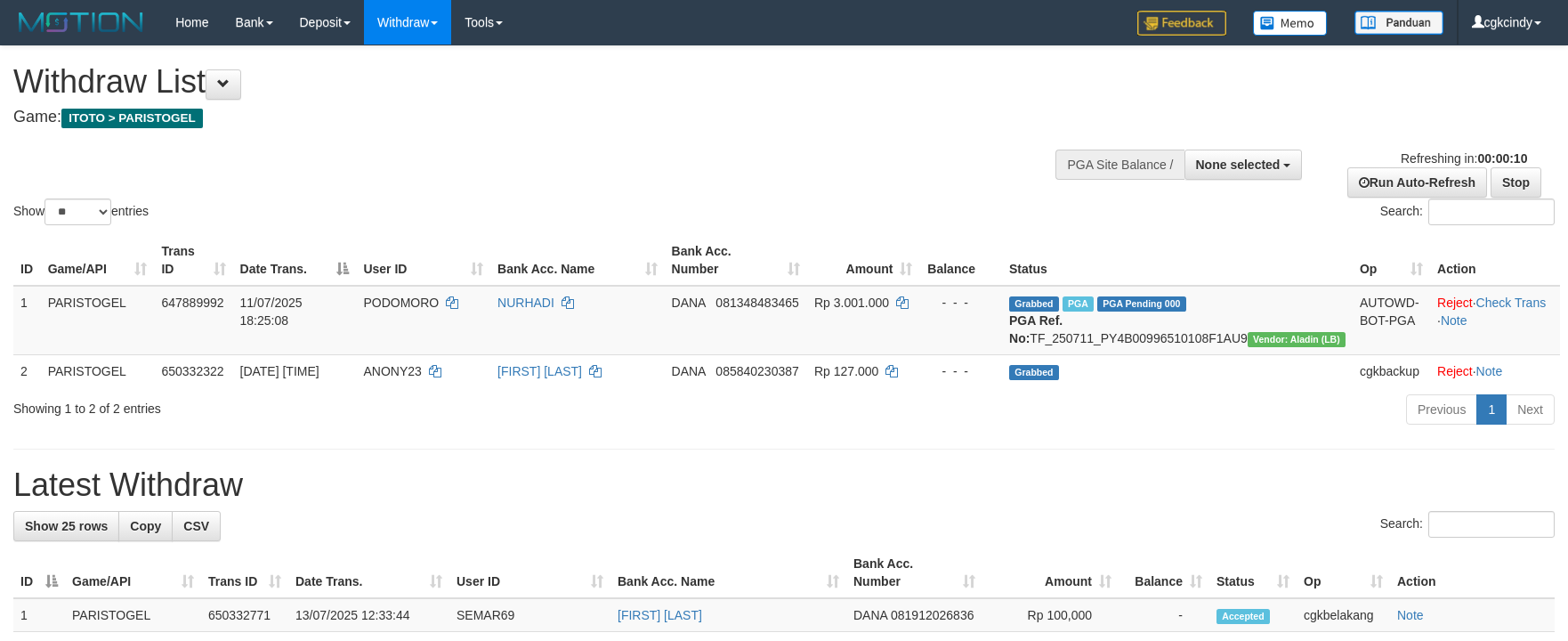 select 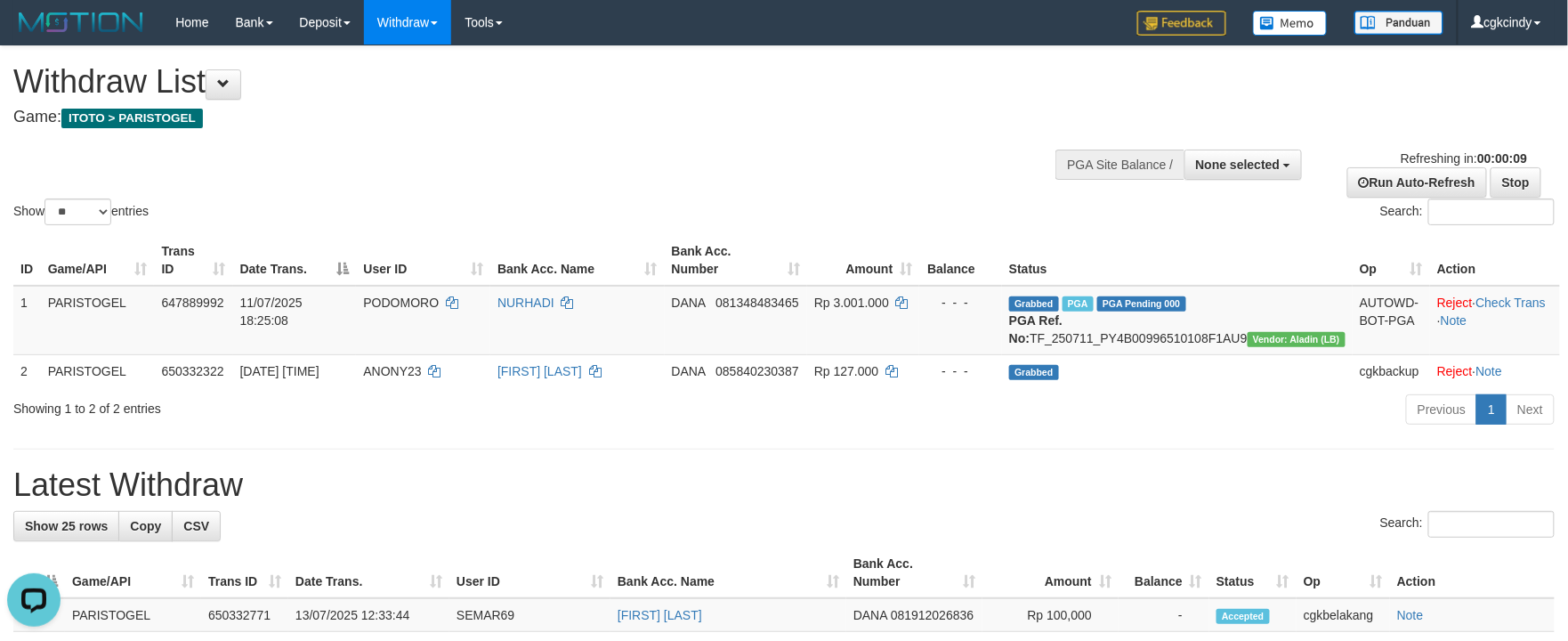 scroll, scrollTop: 0, scrollLeft: 0, axis: both 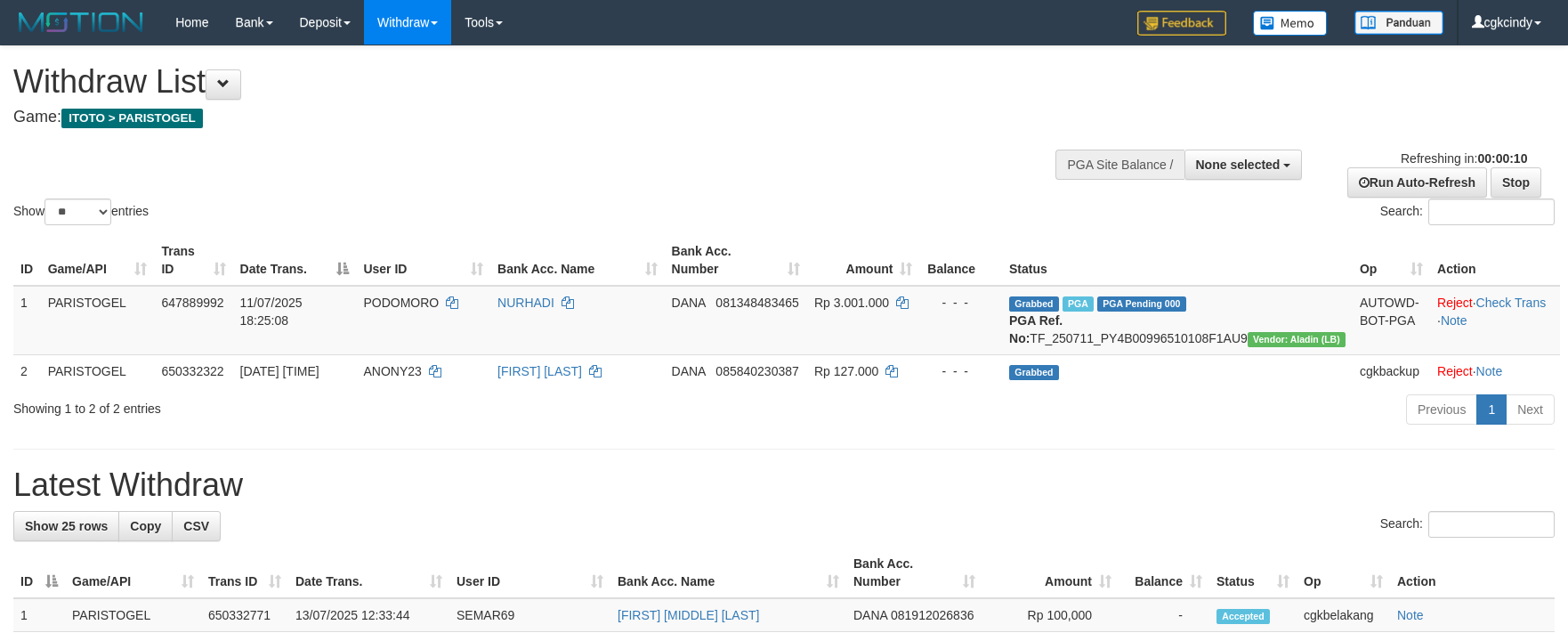 select 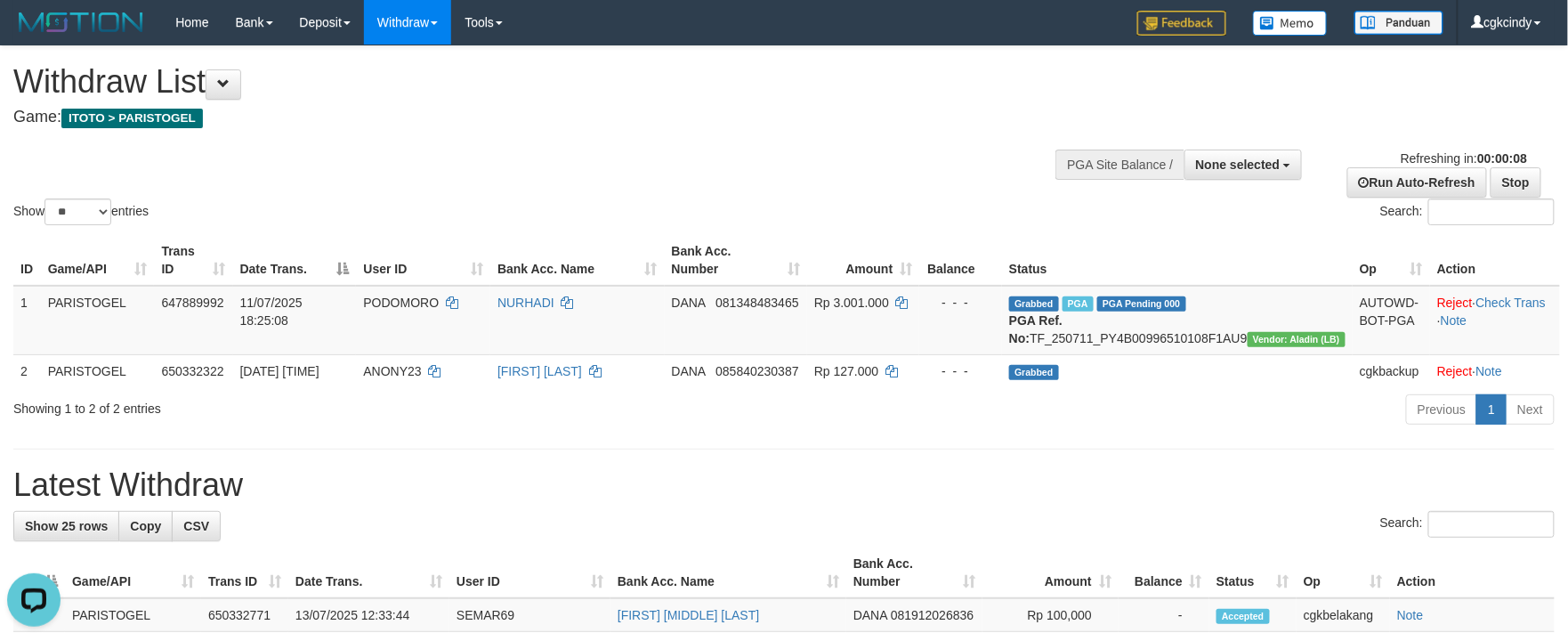 scroll, scrollTop: 0, scrollLeft: 0, axis: both 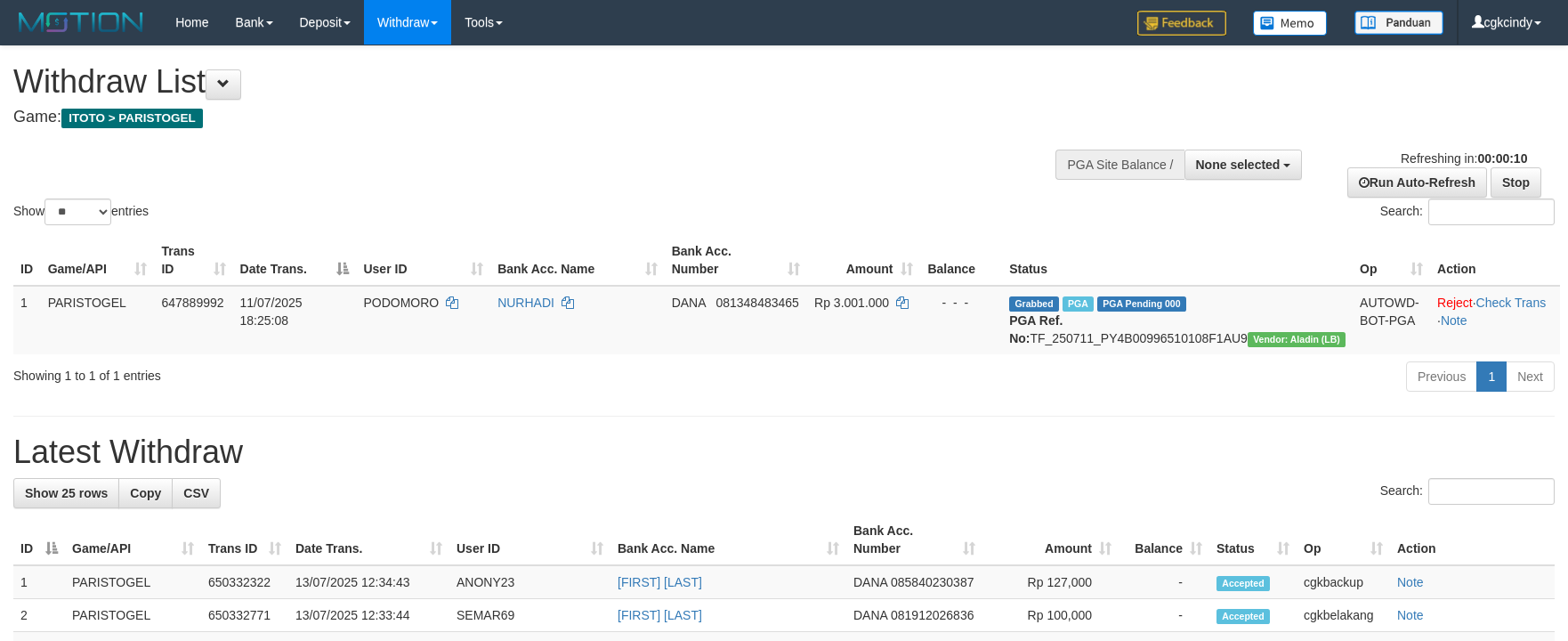 select 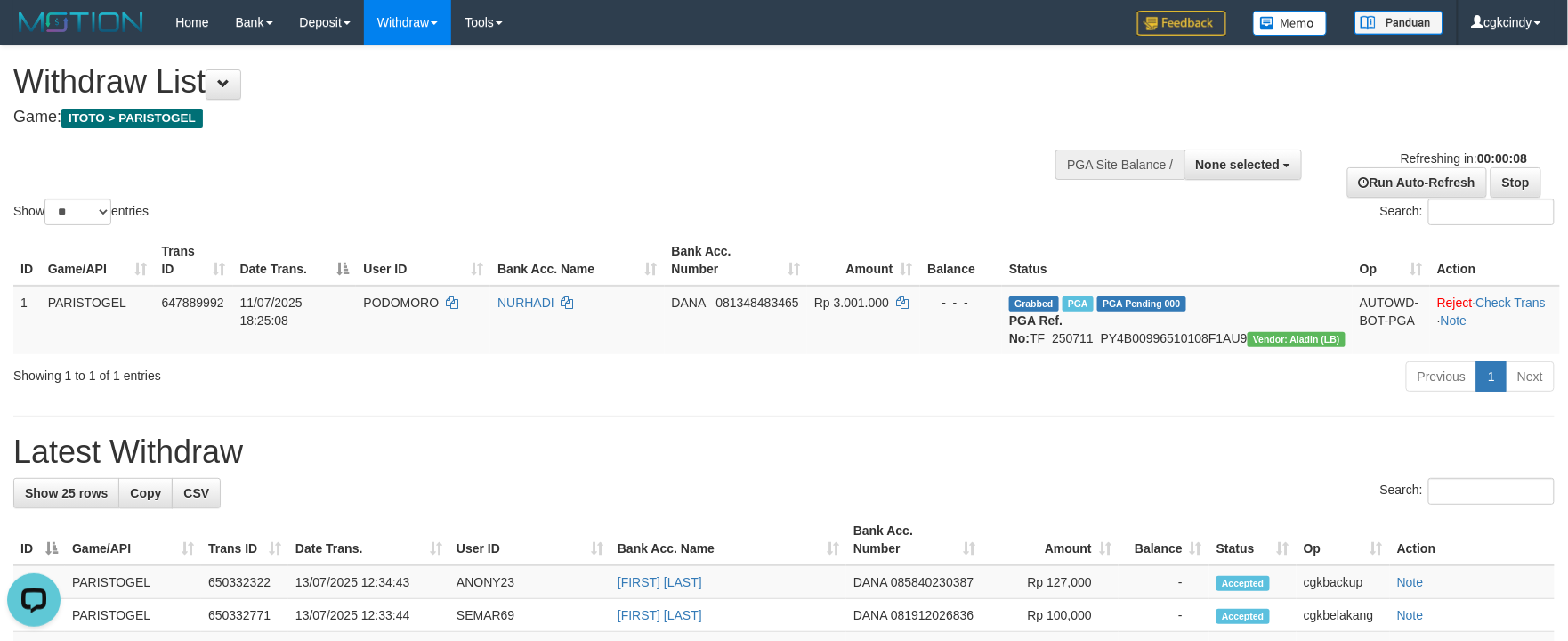 scroll, scrollTop: 0, scrollLeft: 0, axis: both 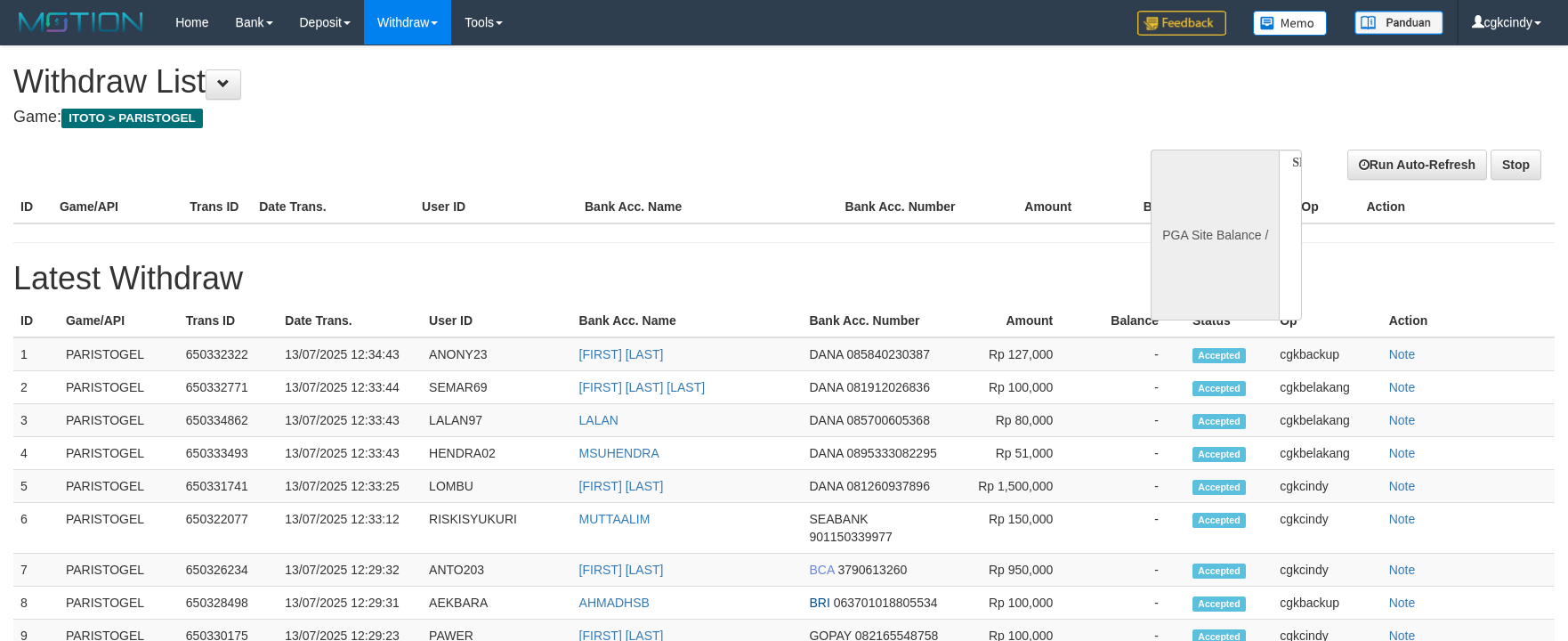 select 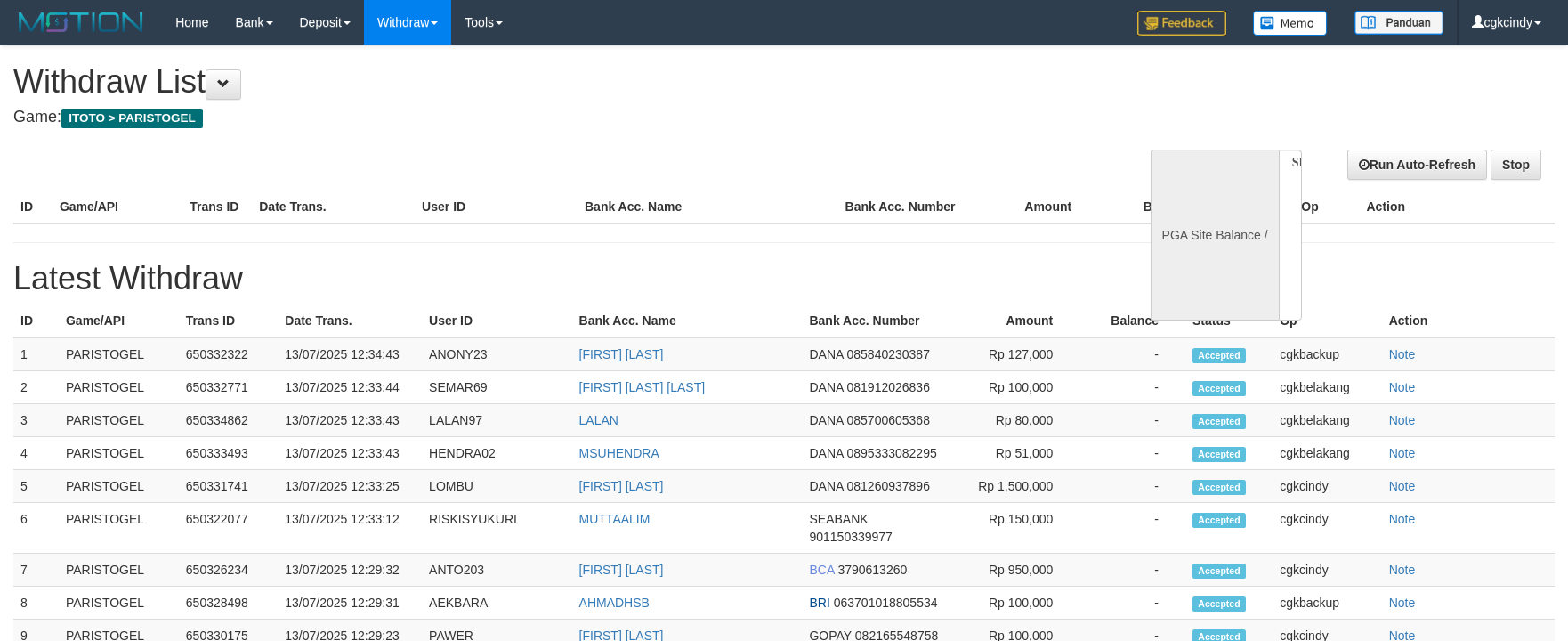 scroll, scrollTop: 0, scrollLeft: 0, axis: both 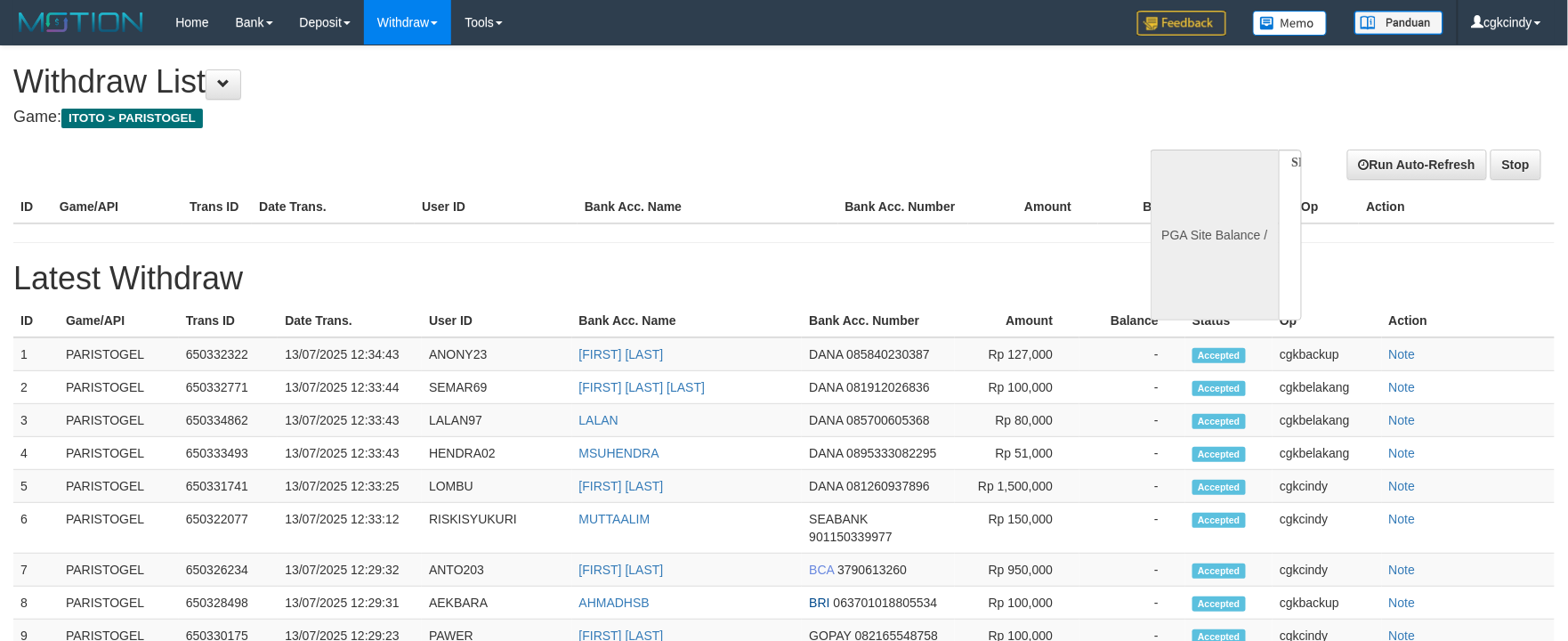 select on "**" 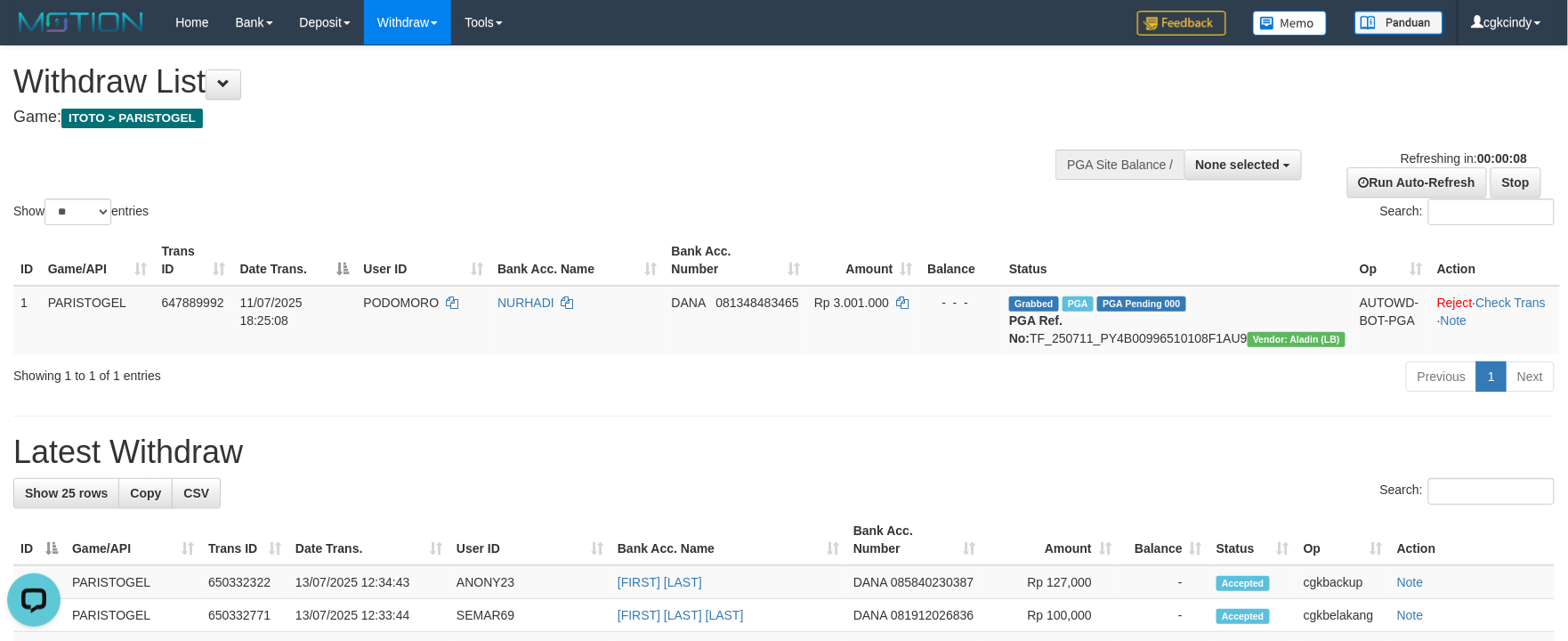 scroll, scrollTop: 0, scrollLeft: 0, axis: both 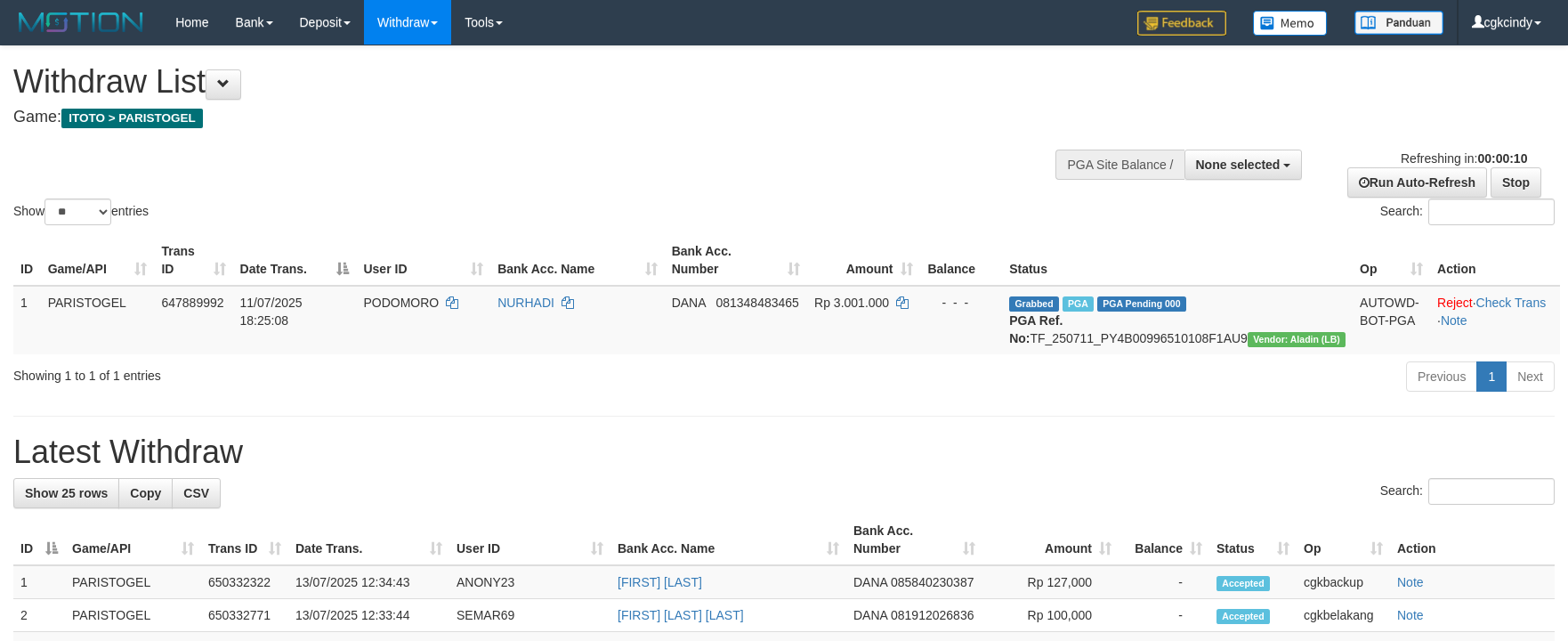 select 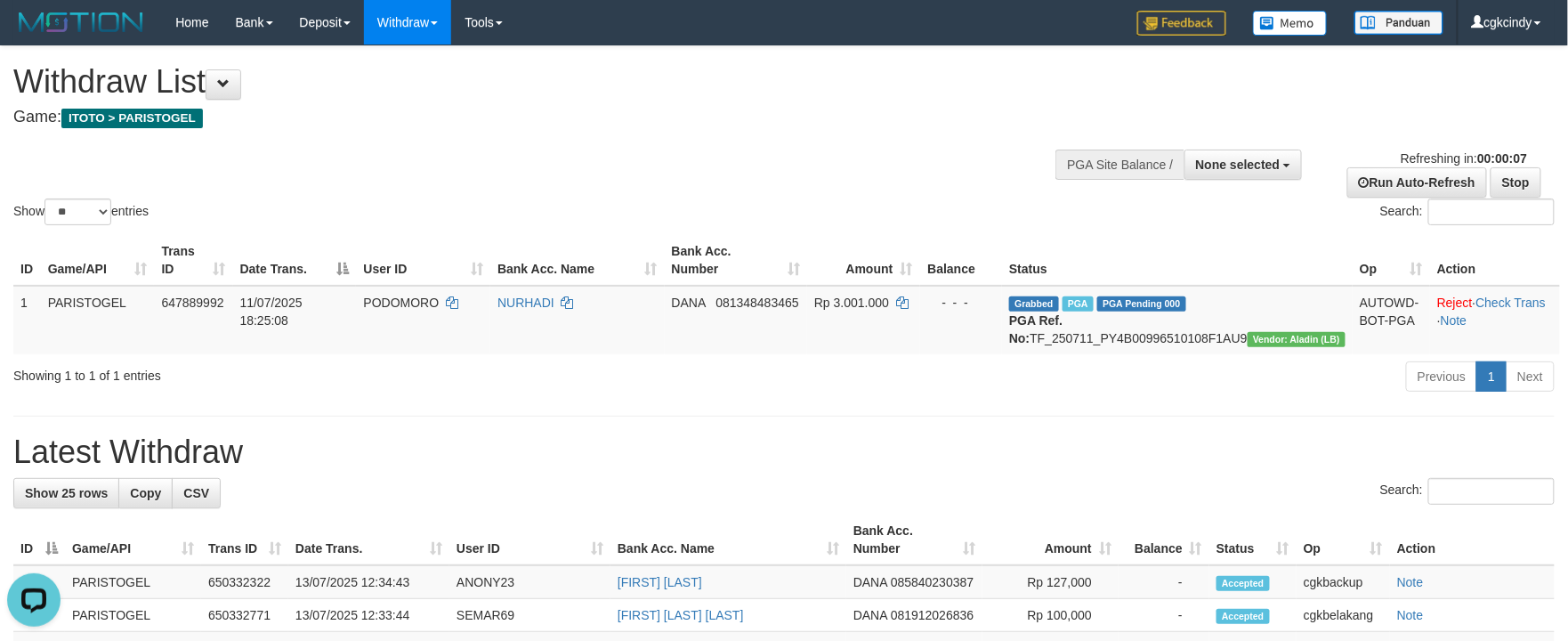 scroll, scrollTop: 0, scrollLeft: 0, axis: both 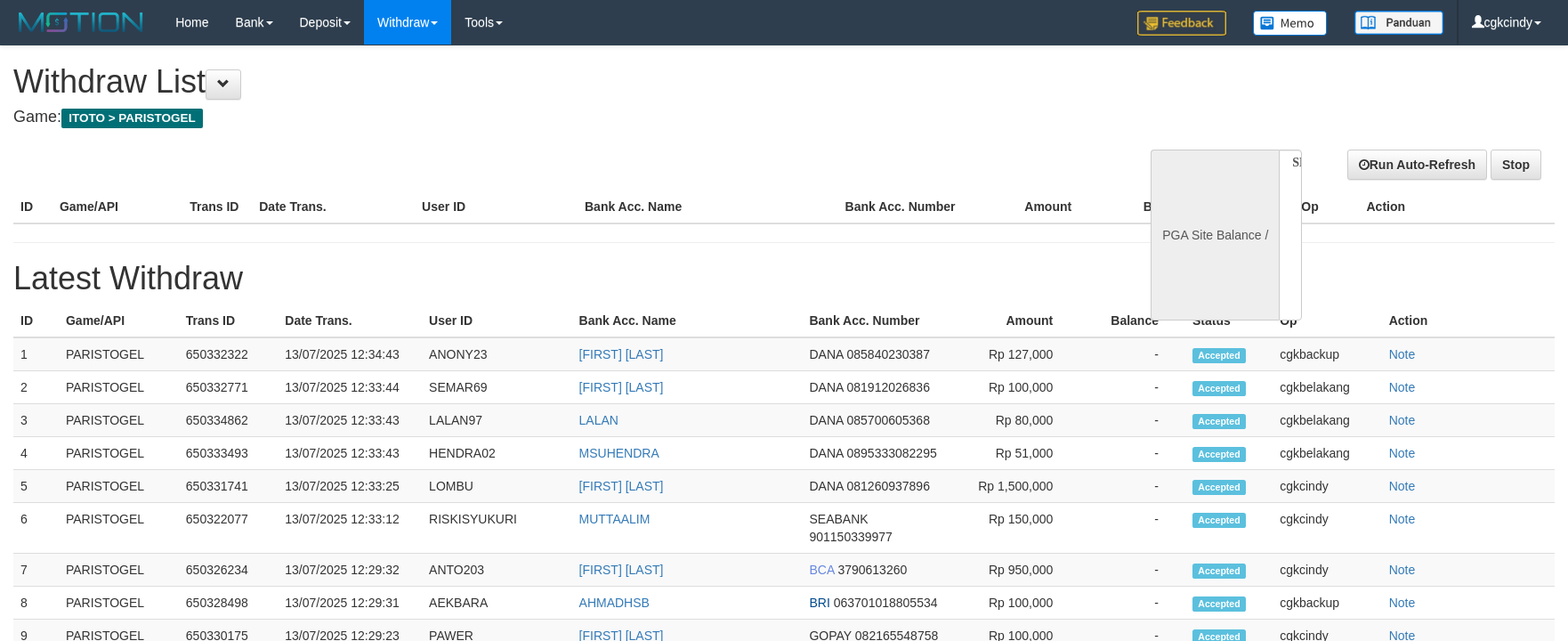 select 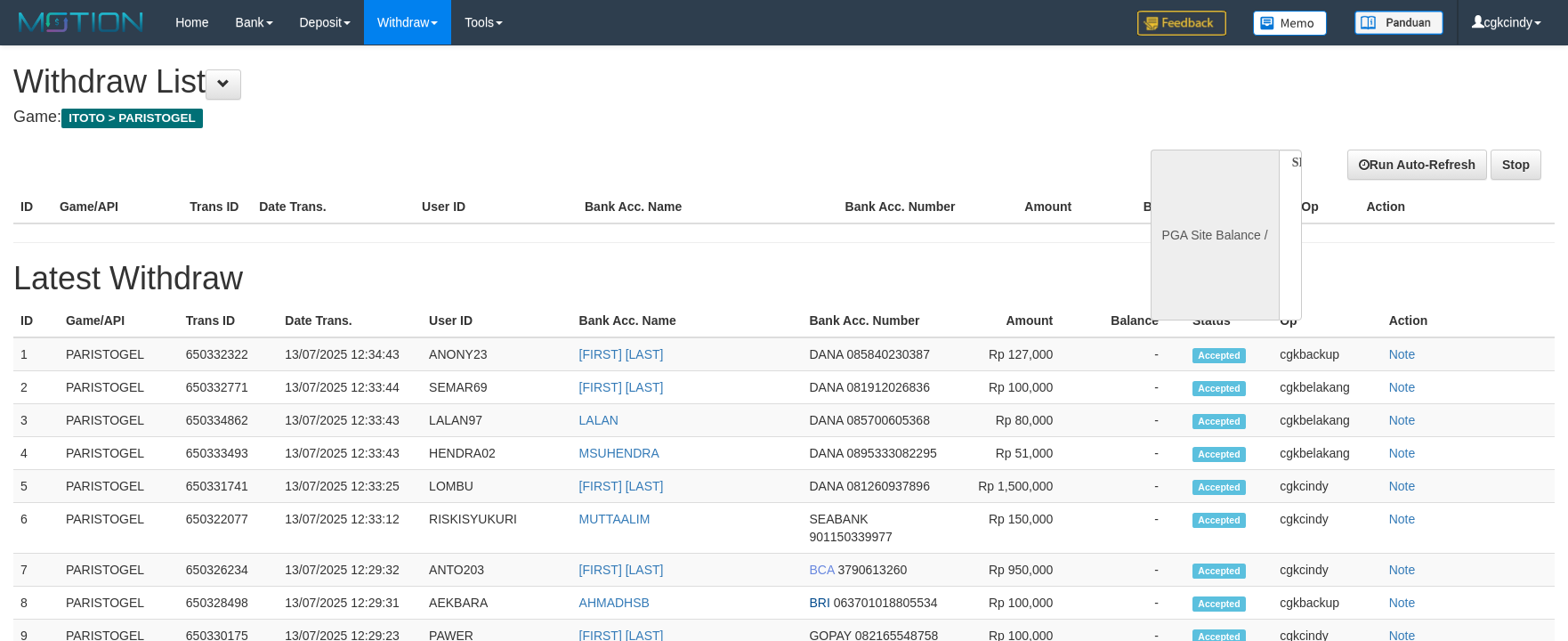 scroll, scrollTop: 0, scrollLeft: 0, axis: both 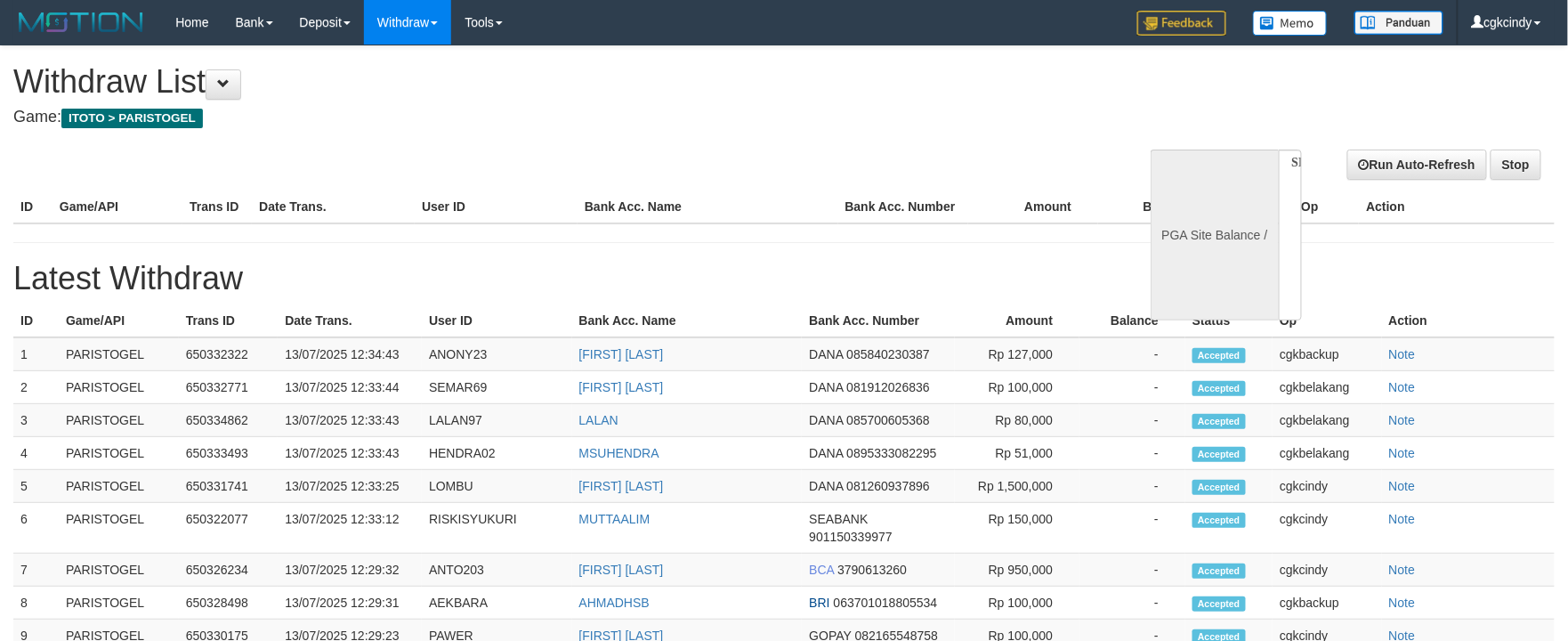 select on "**" 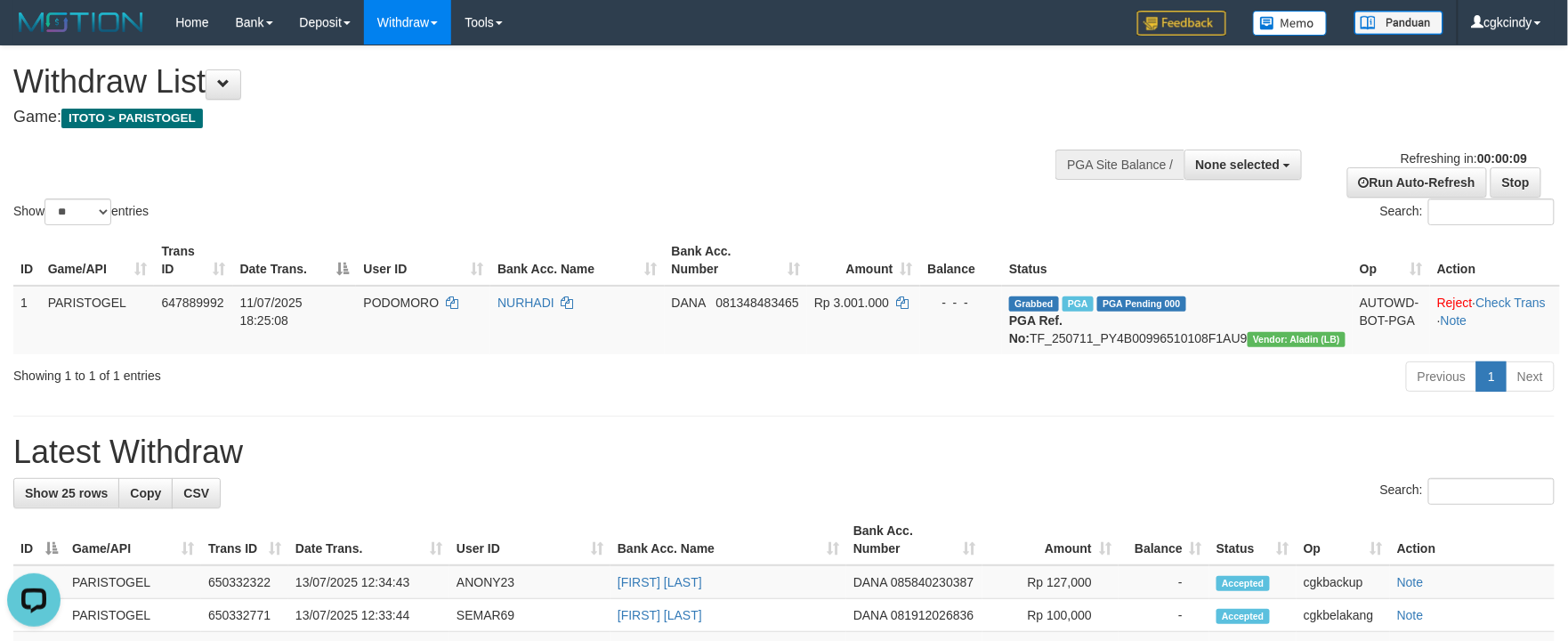 scroll, scrollTop: 0, scrollLeft: 0, axis: both 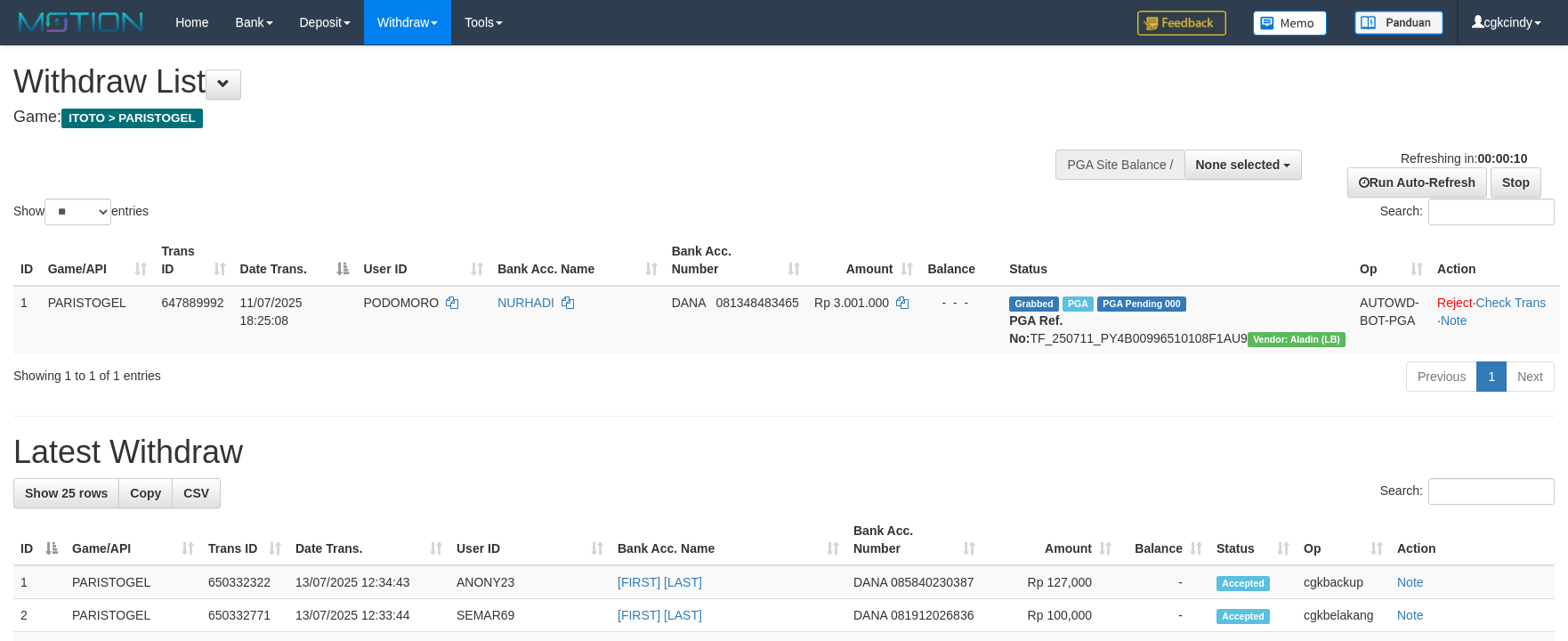 select 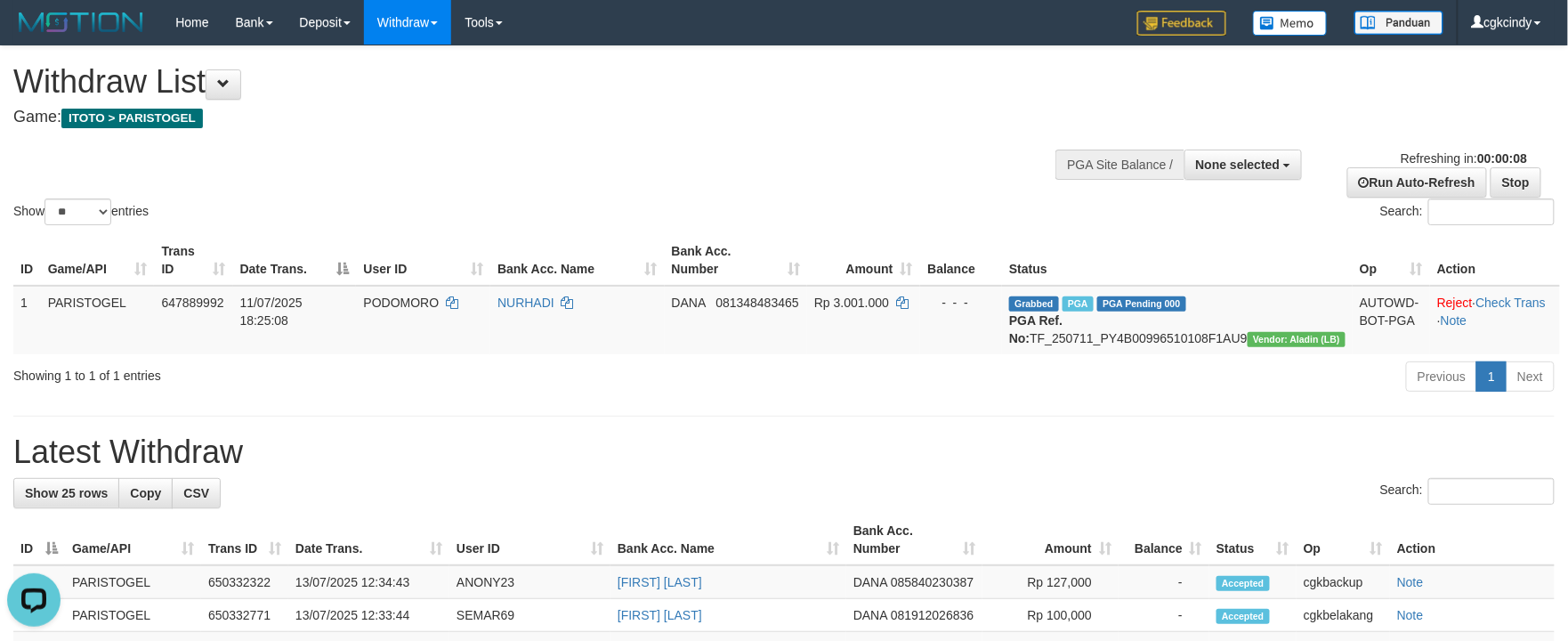 scroll, scrollTop: 0, scrollLeft: 0, axis: both 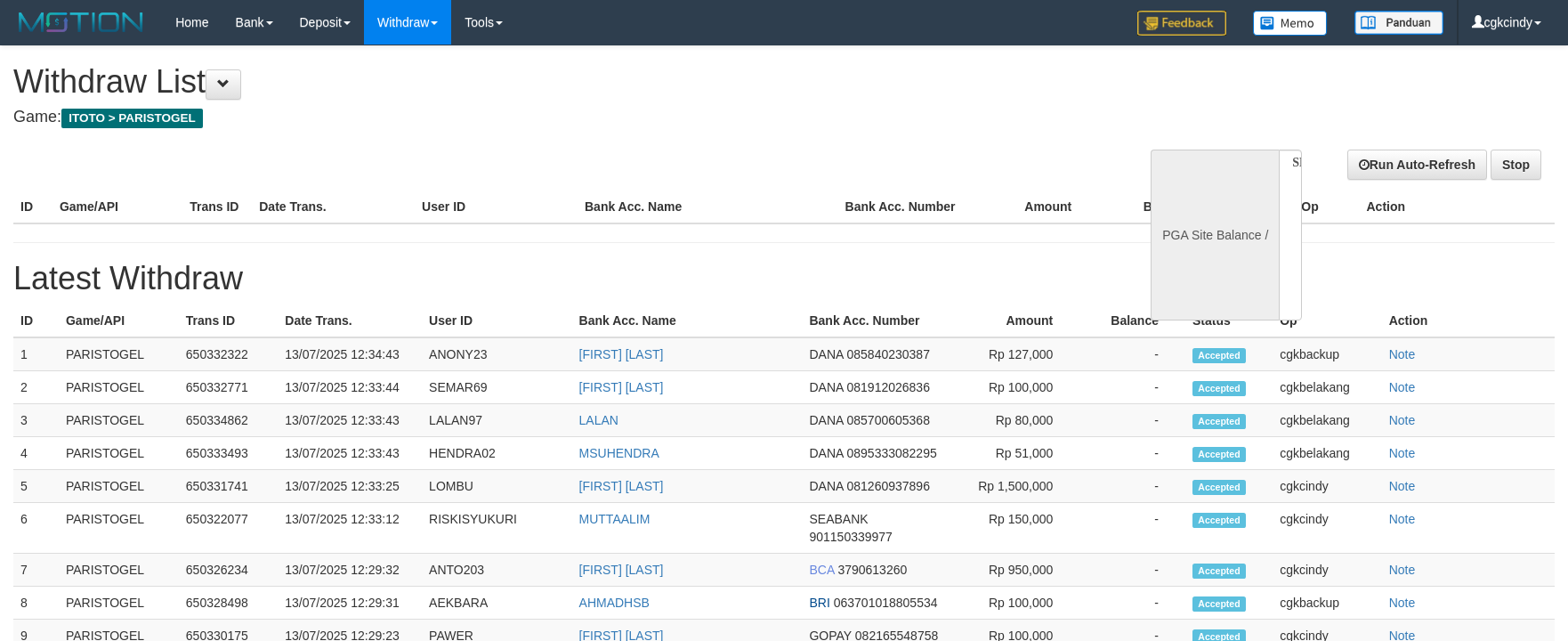select 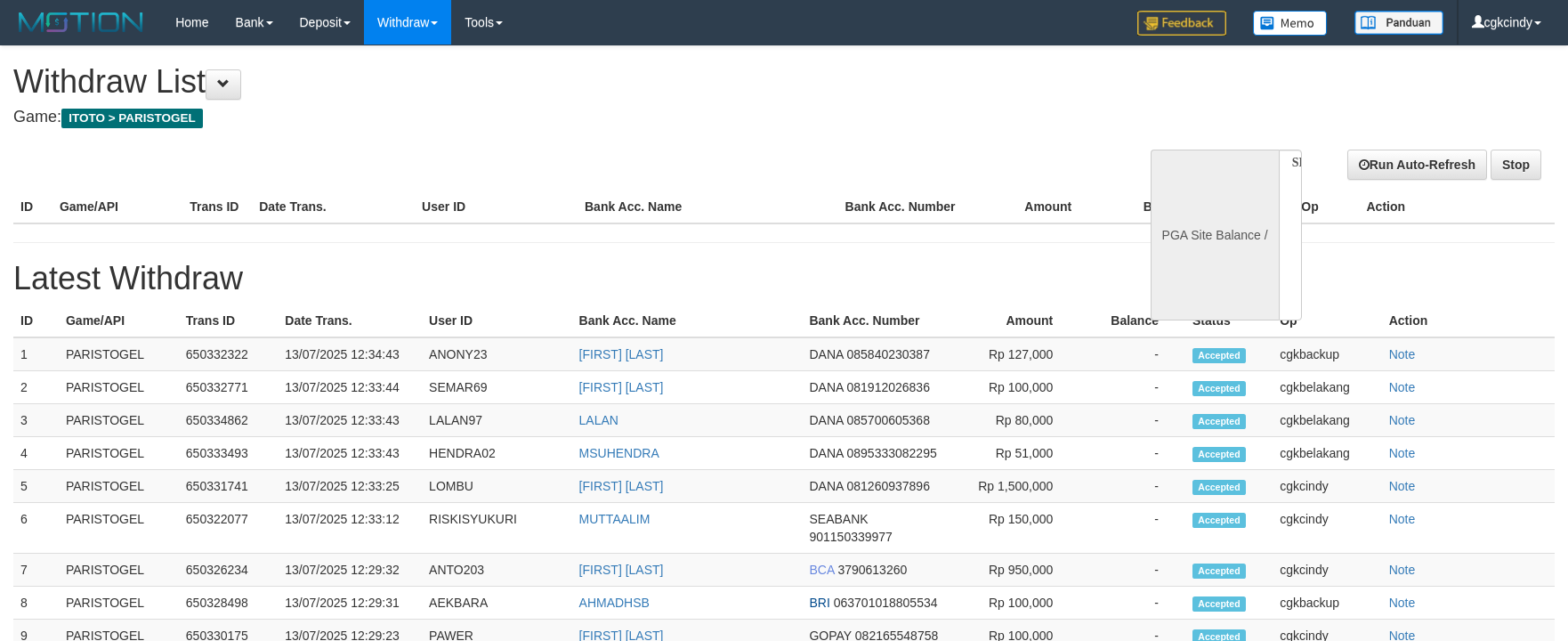 scroll, scrollTop: 0, scrollLeft: 0, axis: both 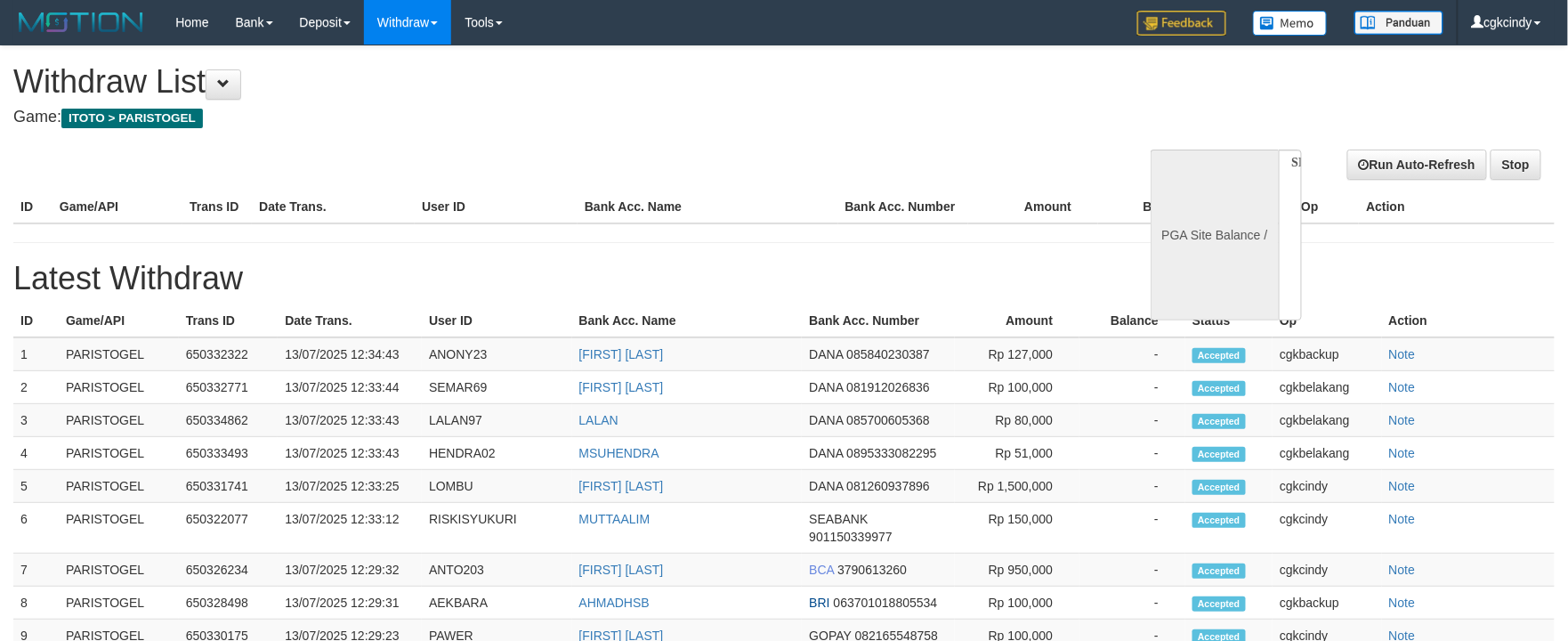 select on "**" 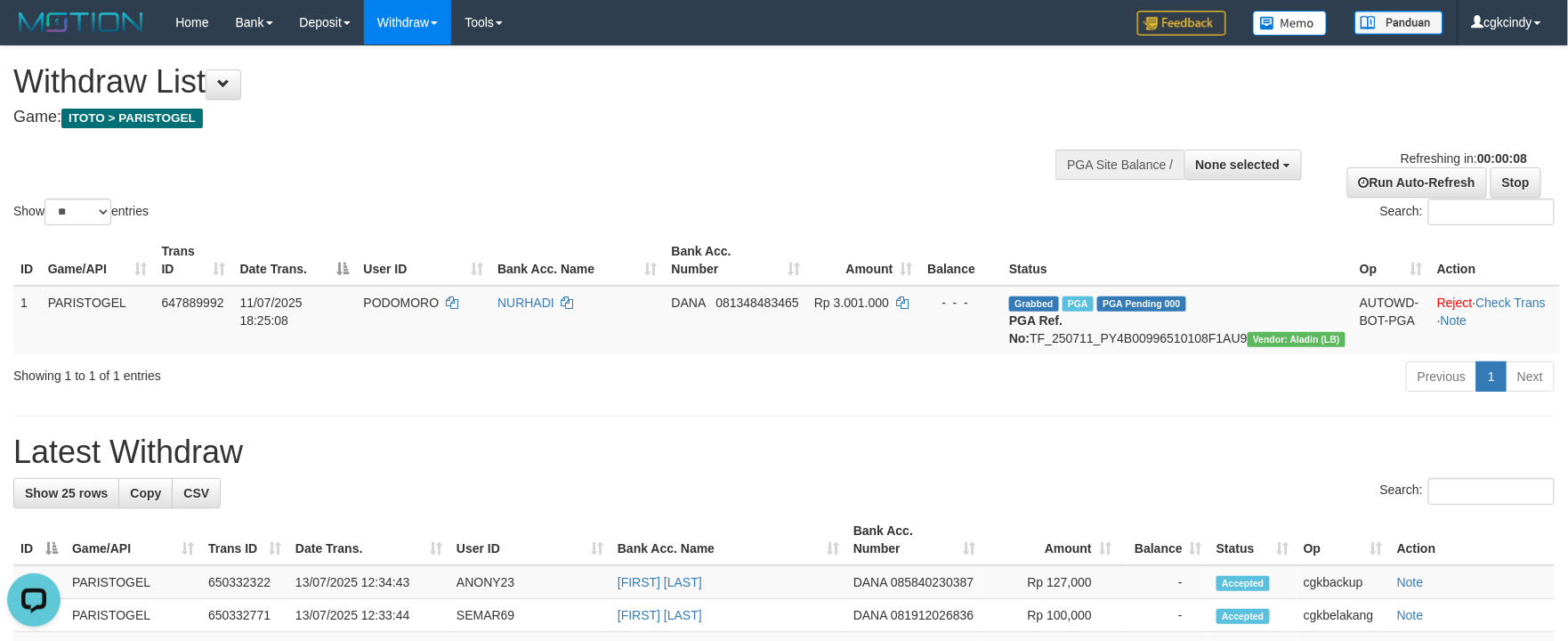 scroll, scrollTop: 0, scrollLeft: 0, axis: both 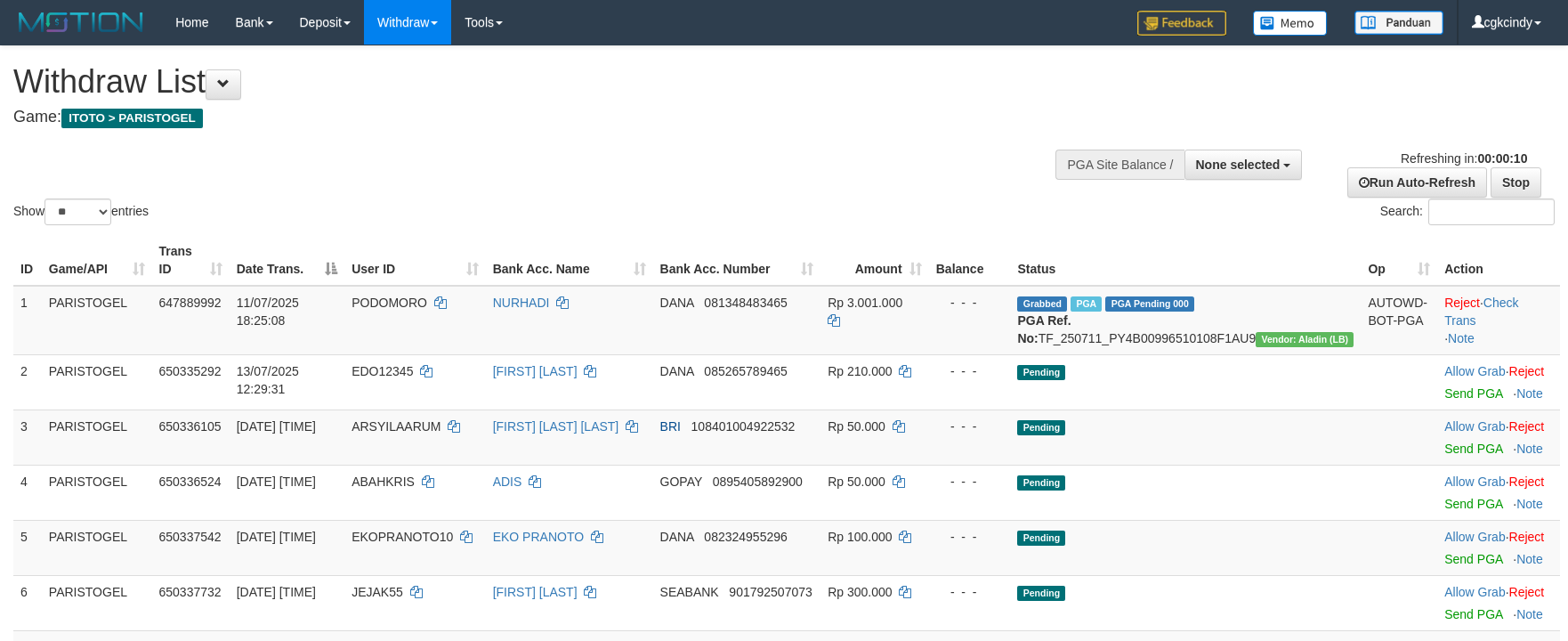 select 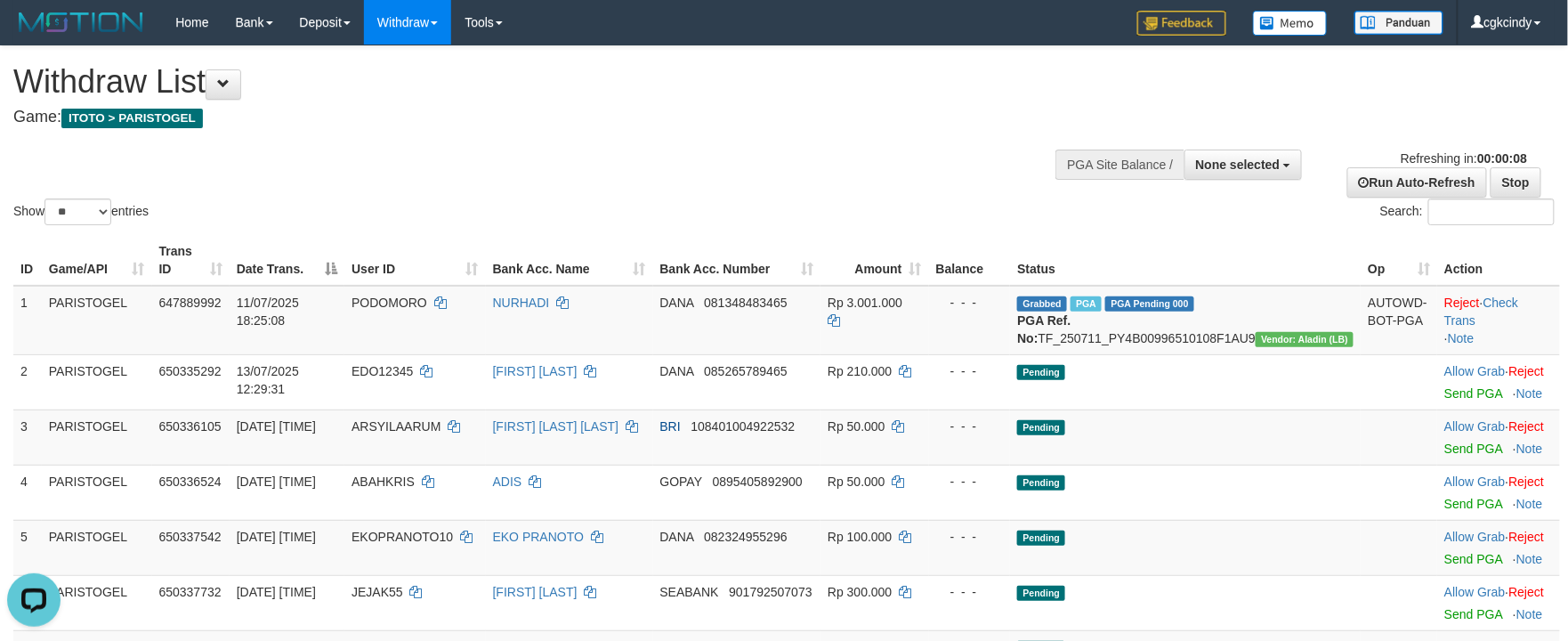 scroll, scrollTop: 0, scrollLeft: 0, axis: both 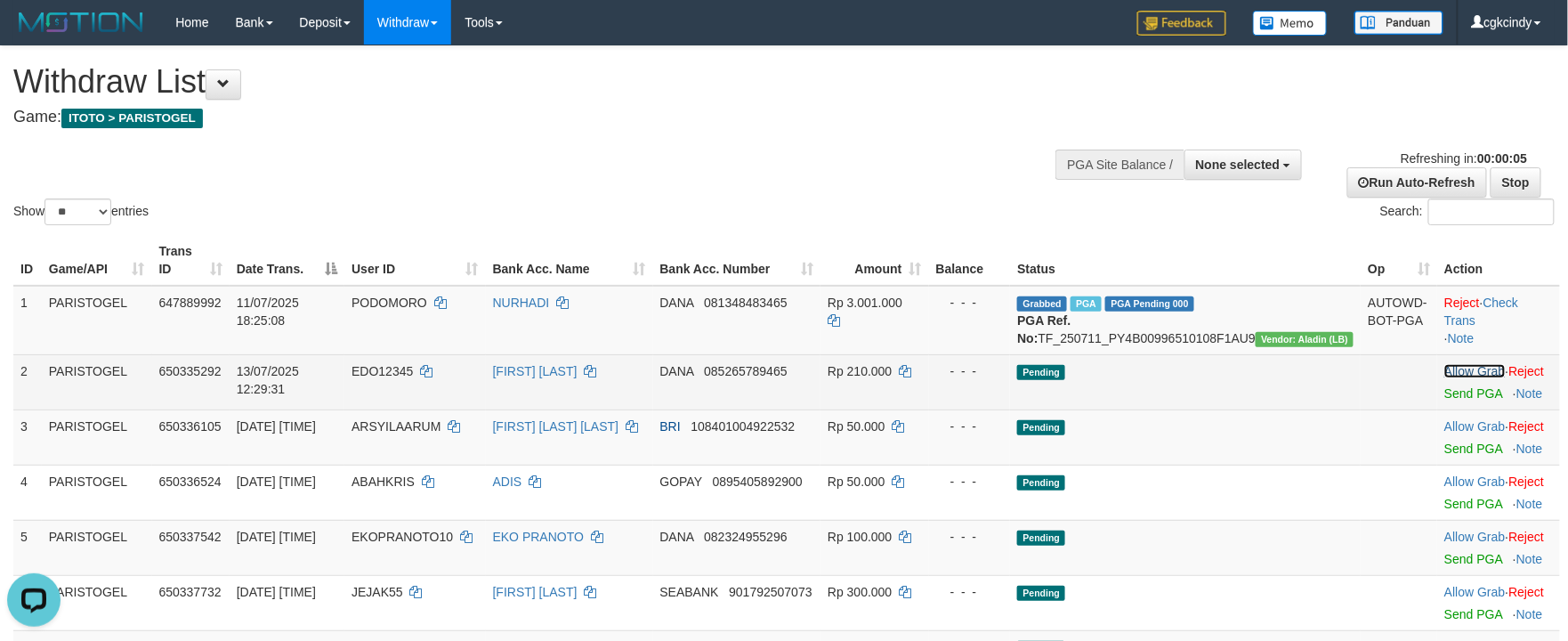 click on "Allow Grab" at bounding box center [1475, 371] 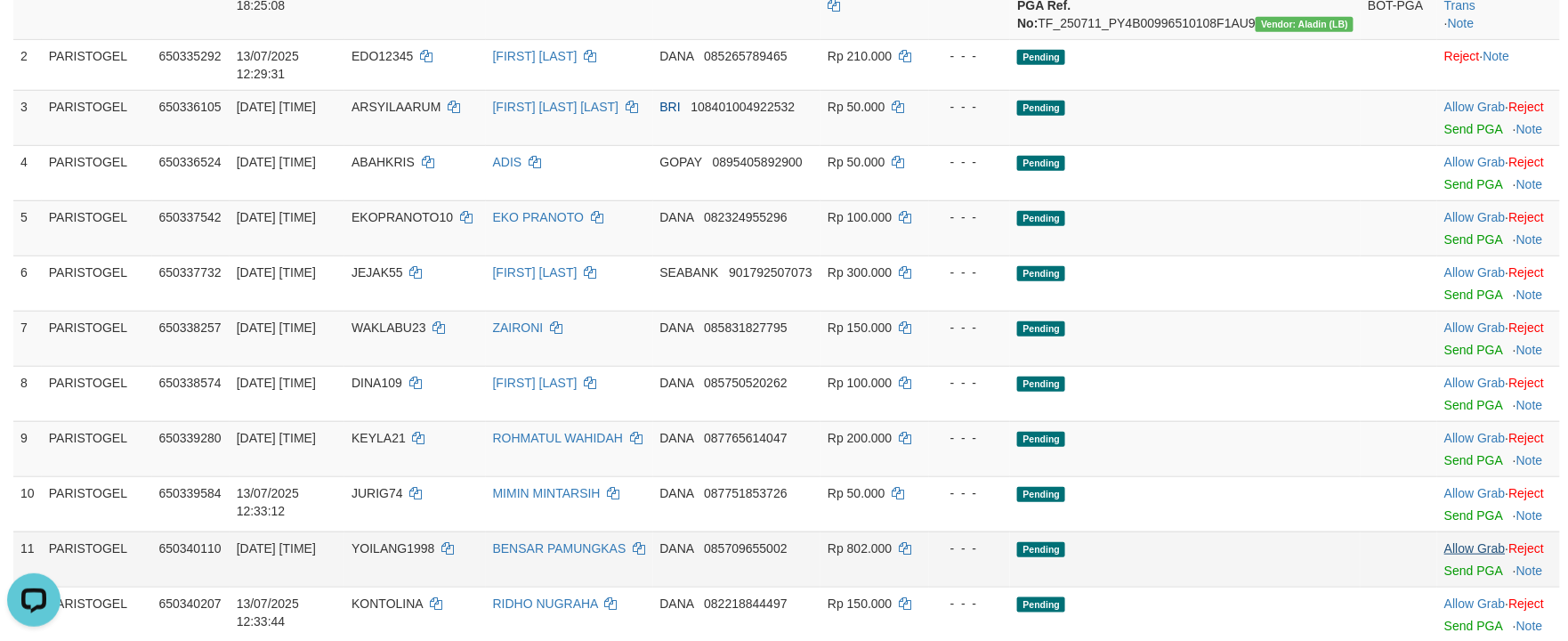 scroll, scrollTop: 475, scrollLeft: 0, axis: vertical 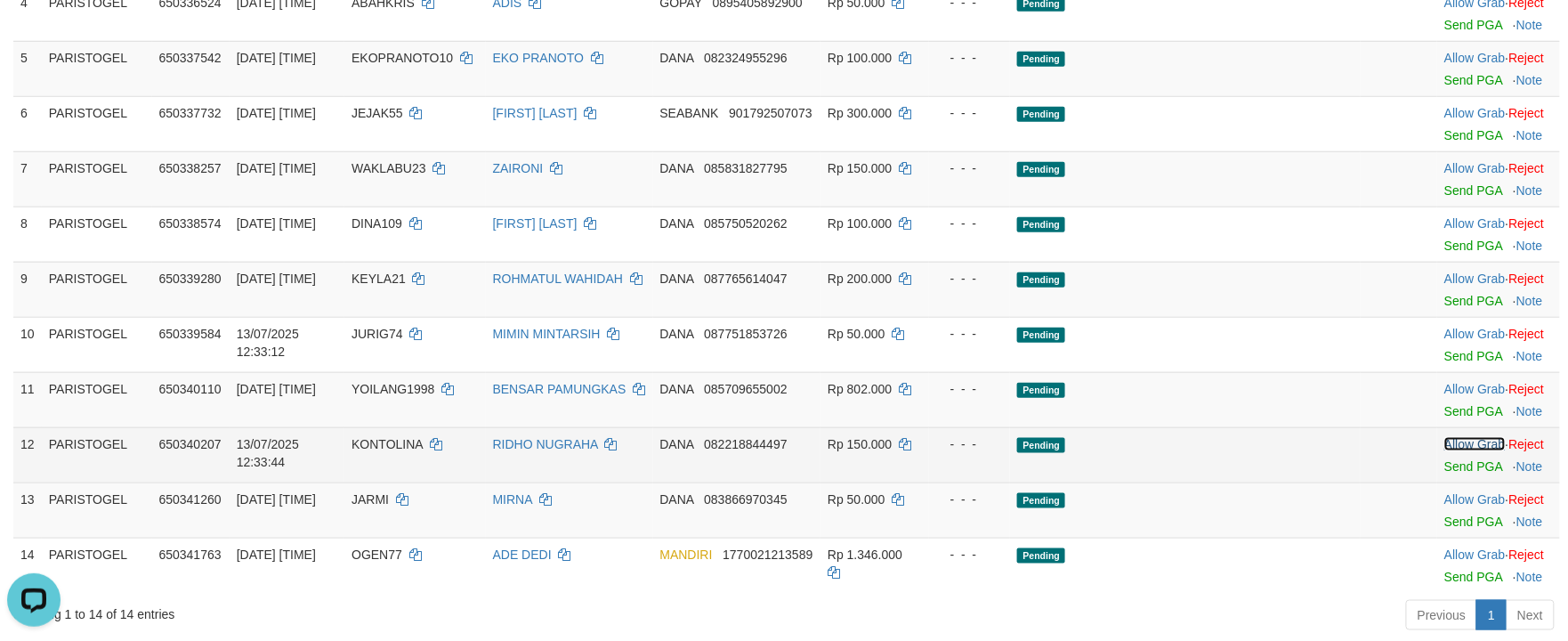 click on "Allow Grab" at bounding box center (1475, 444) 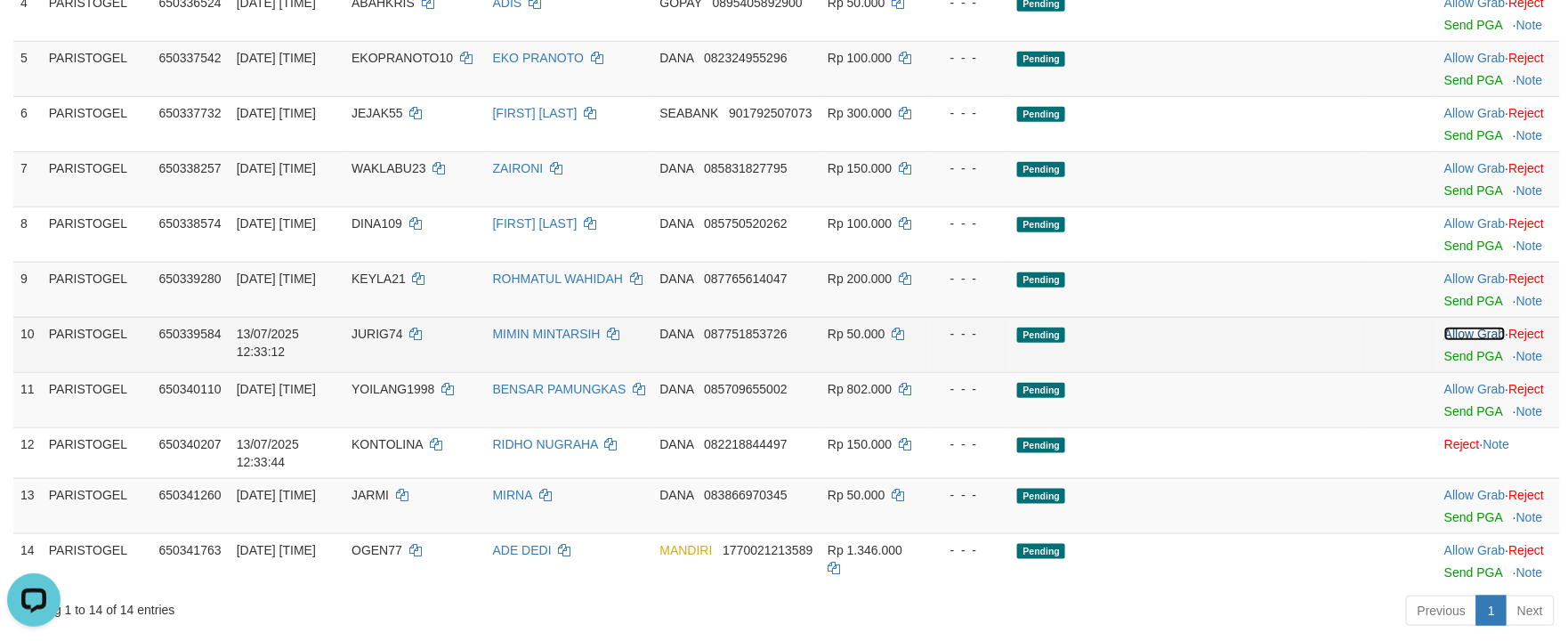 click on "Allow Grab" at bounding box center (1475, 334) 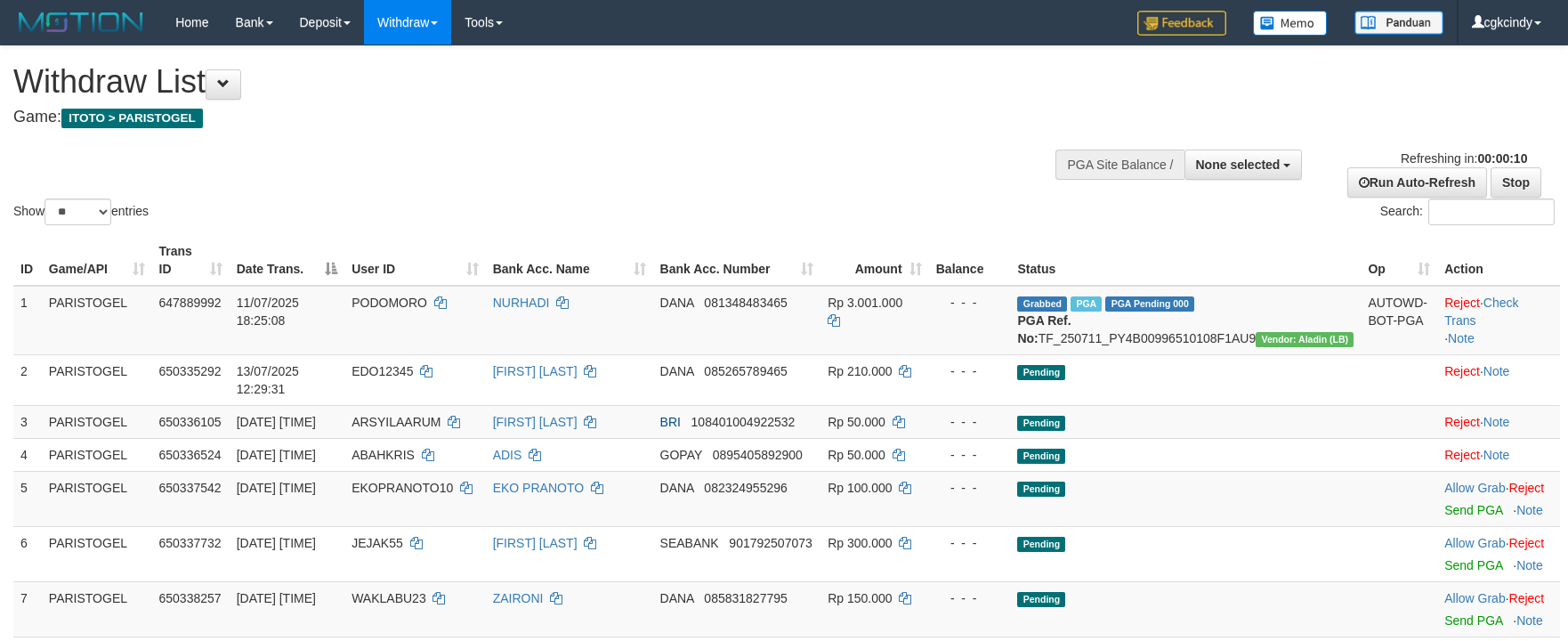 select 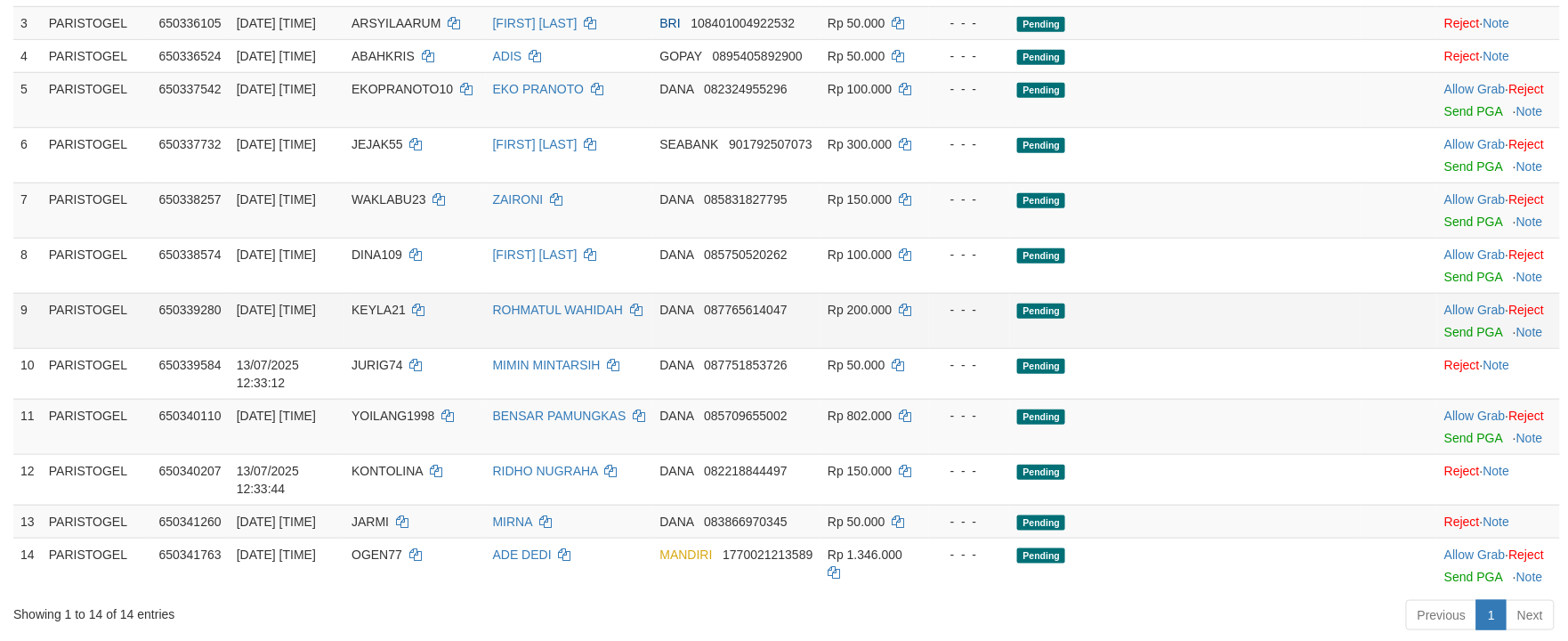 scroll, scrollTop: 356, scrollLeft: 0, axis: vertical 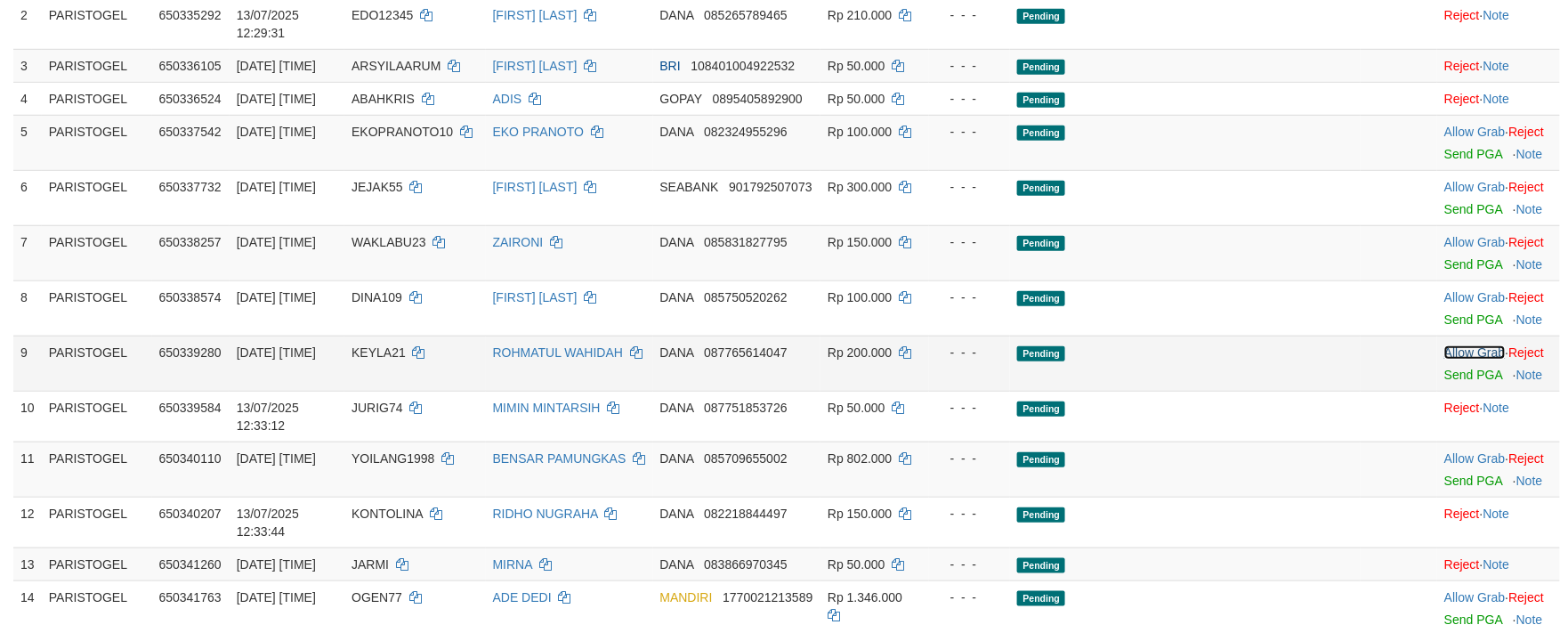 click on "Allow Grab" at bounding box center [1475, 353] 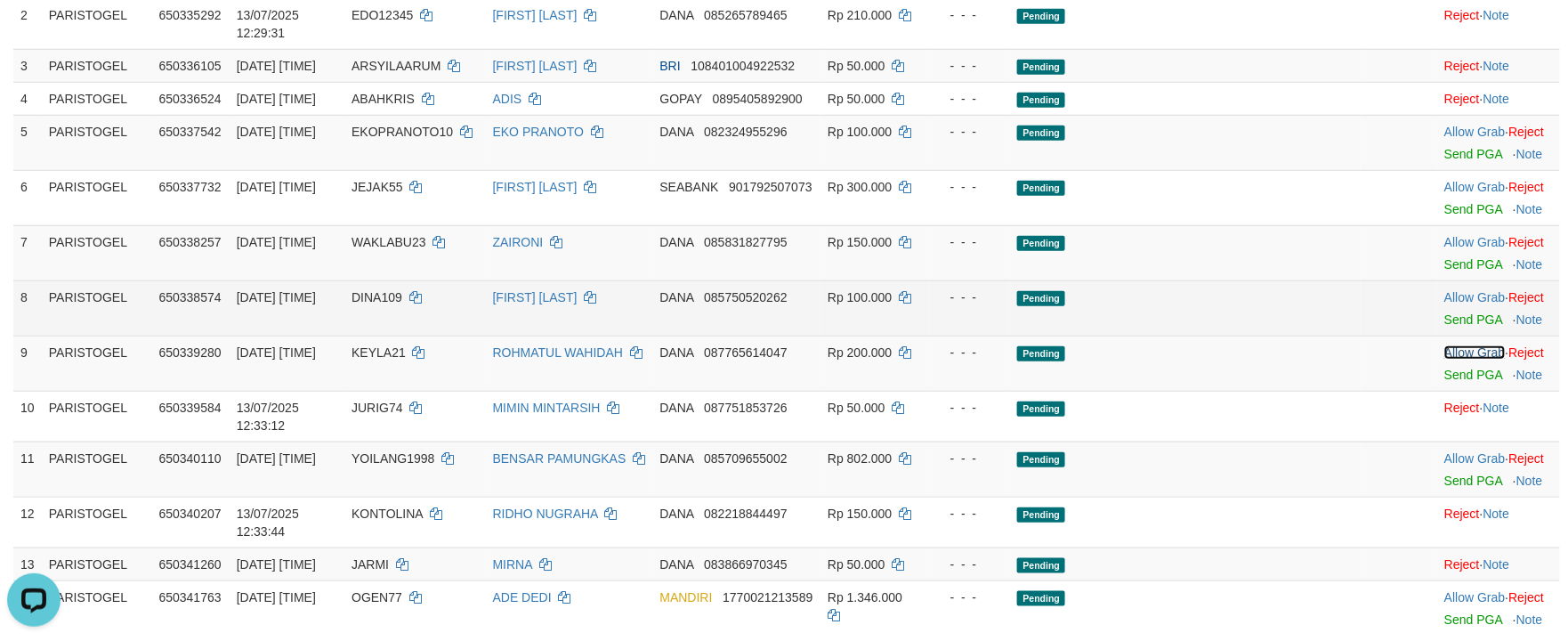 scroll, scrollTop: 0, scrollLeft: 0, axis: both 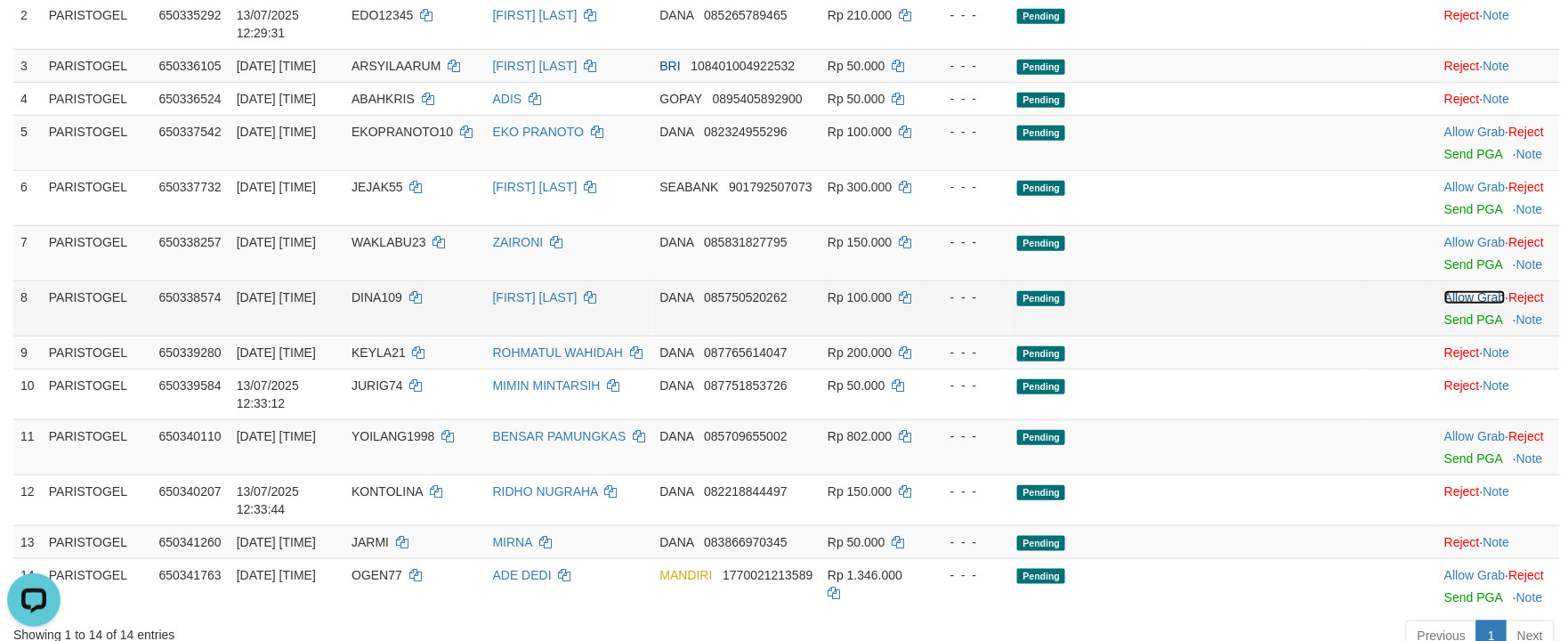 click on "Allow Grab" at bounding box center (1475, 297) 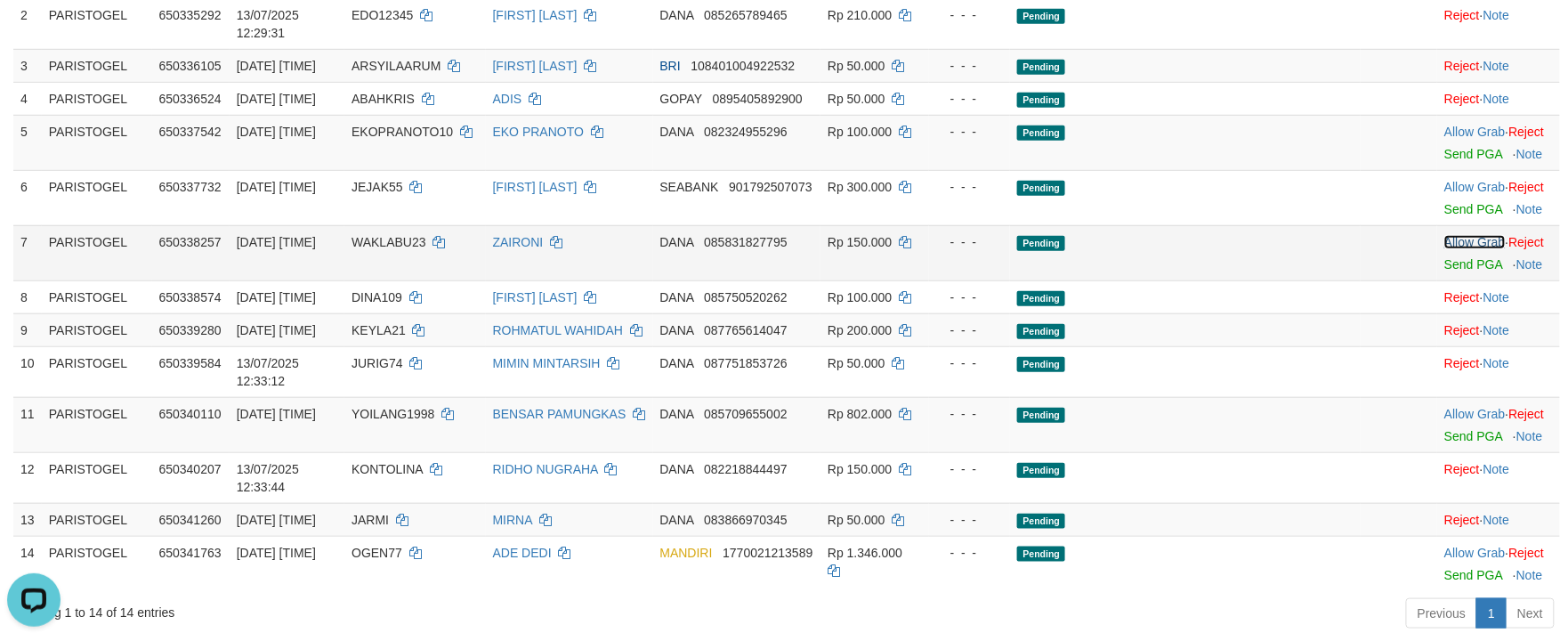 click on "Allow Grab" at bounding box center [1475, 242] 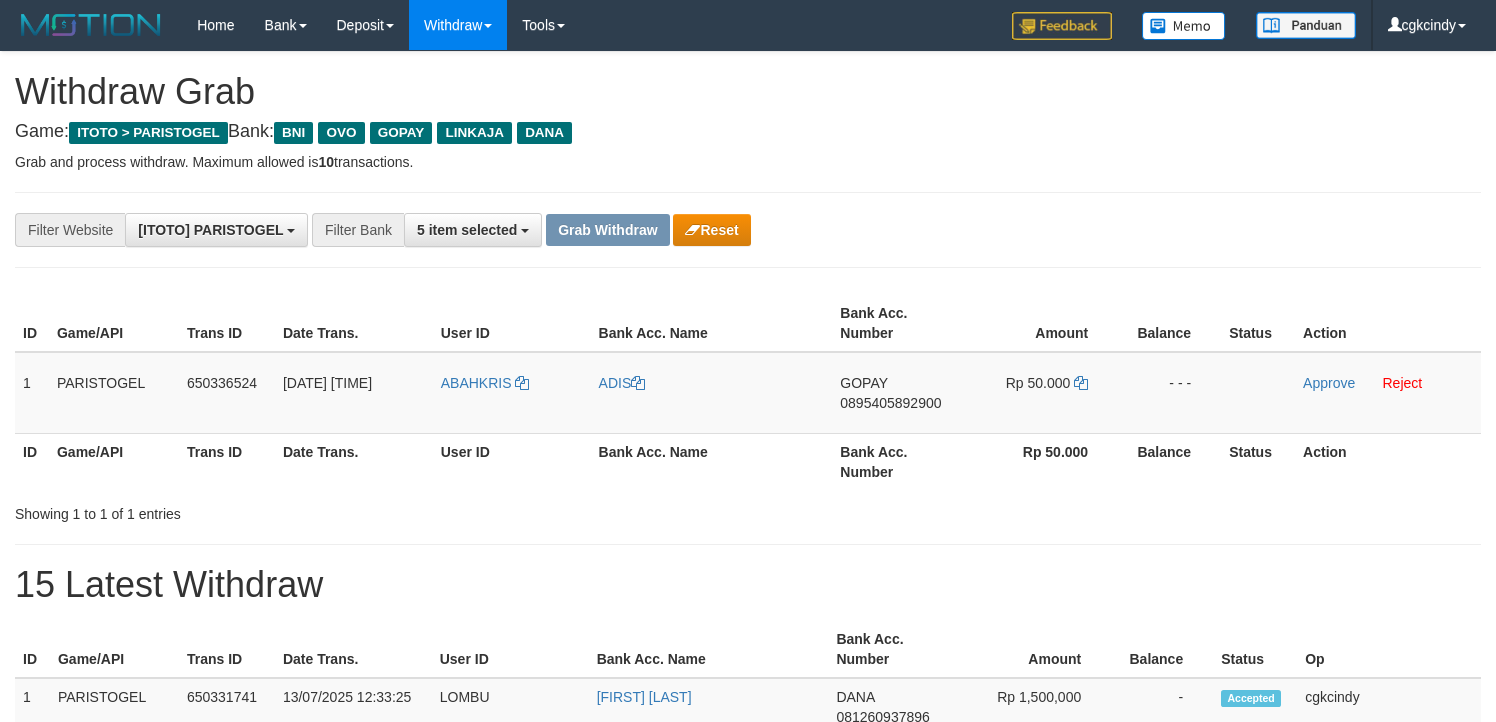 scroll, scrollTop: 0, scrollLeft: 0, axis: both 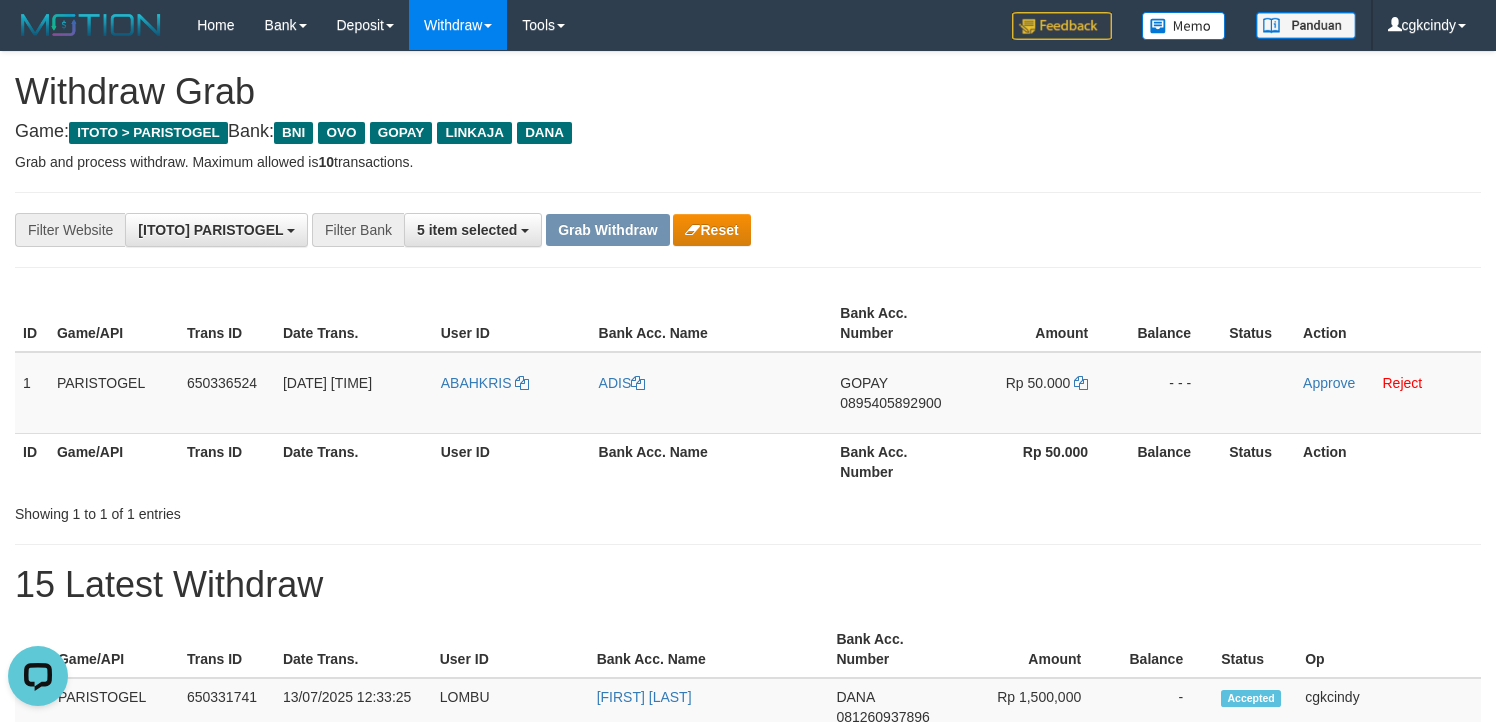 click on "- - -" at bounding box center [1169, 393] 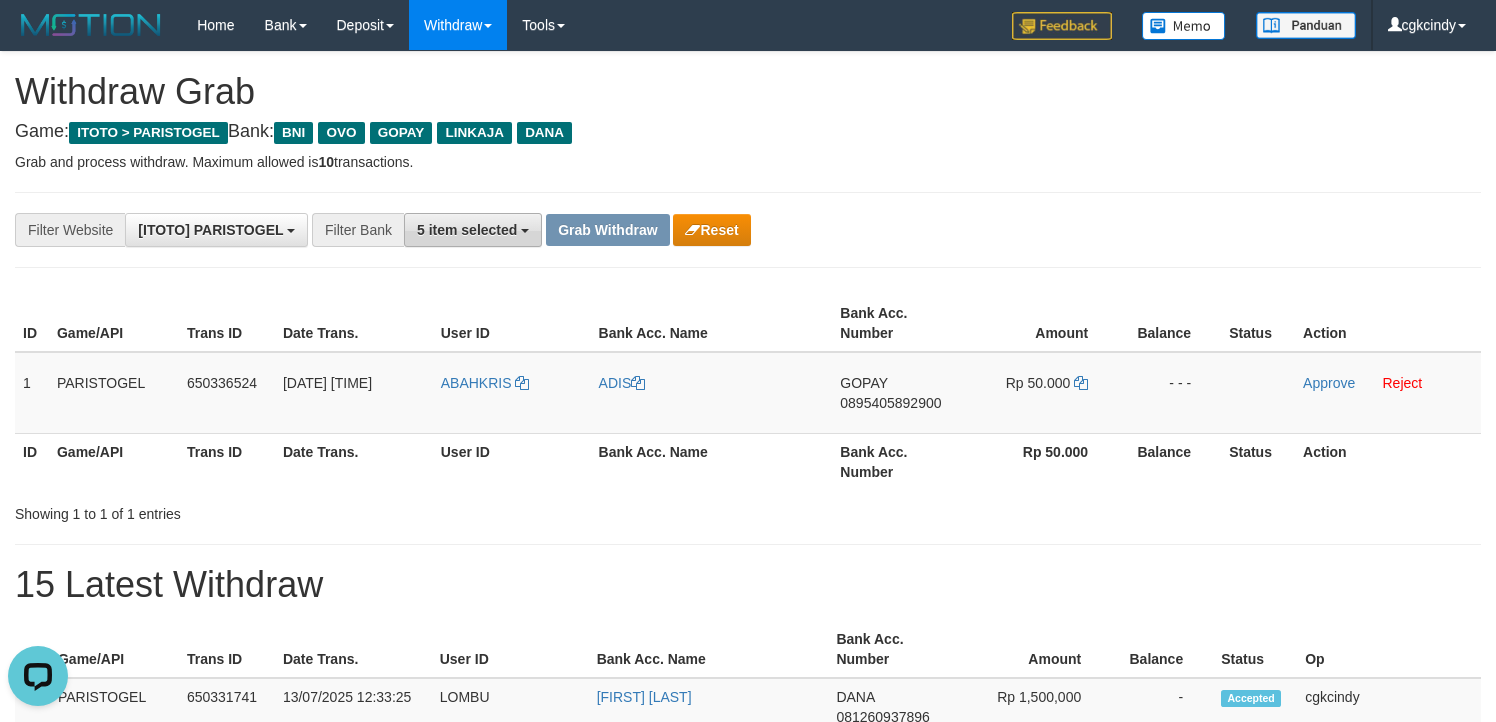 click on "5 item selected" at bounding box center [467, 230] 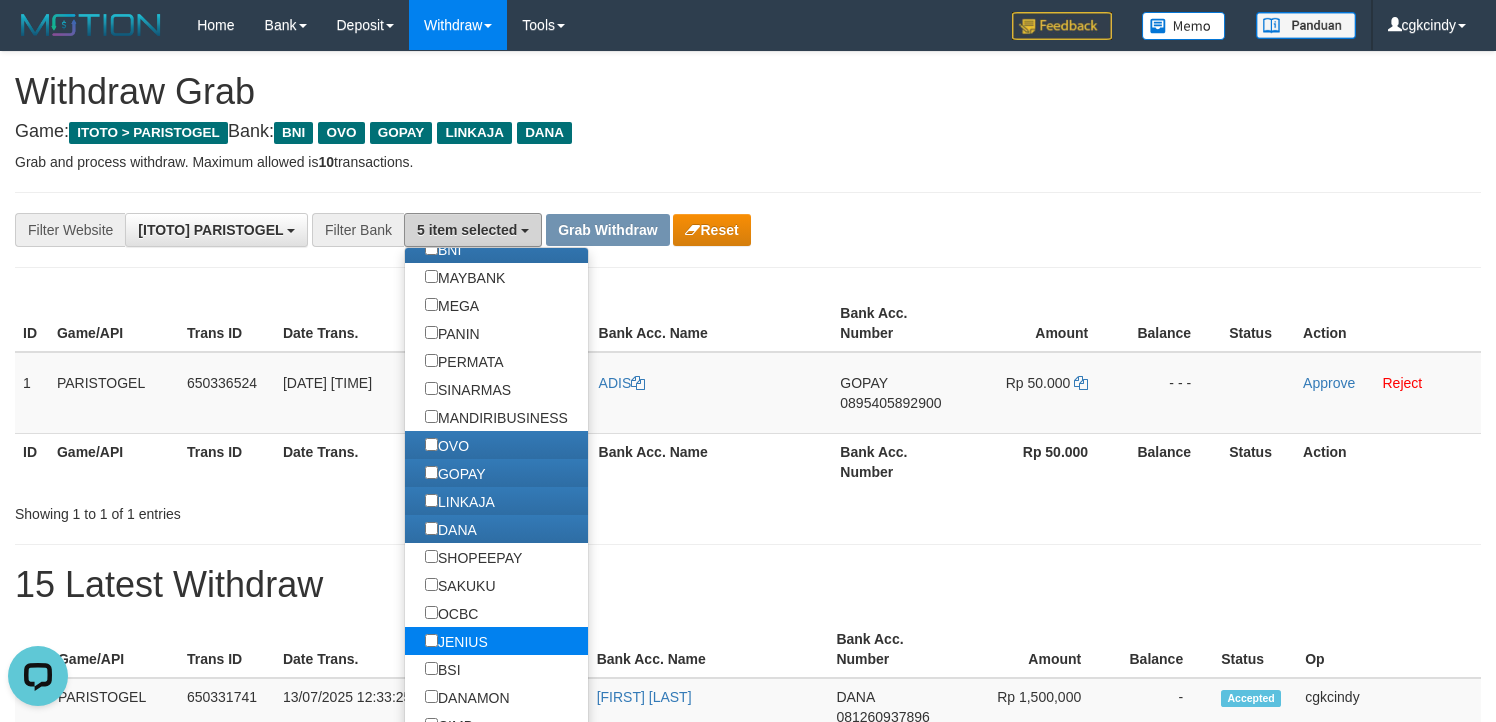 scroll, scrollTop: 370, scrollLeft: 0, axis: vertical 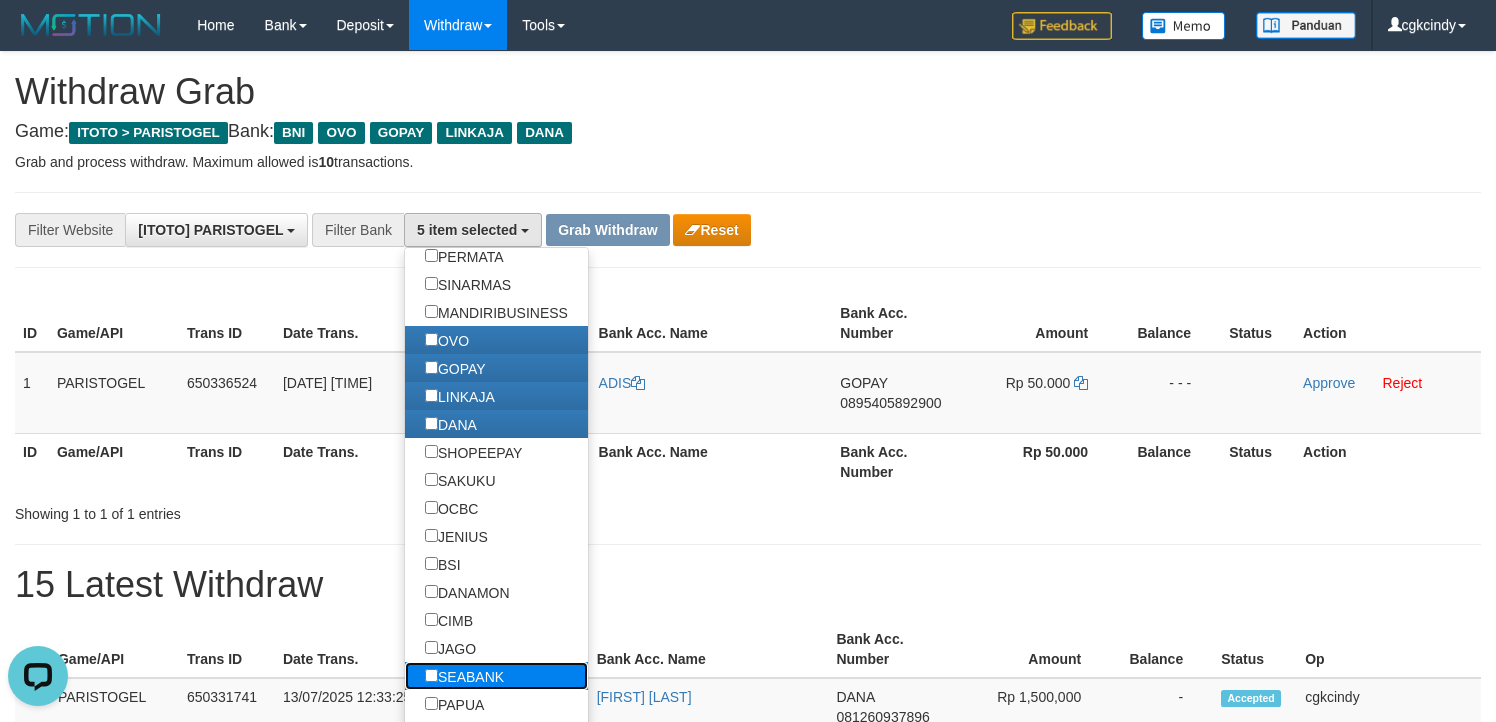 click on "SEABANK" at bounding box center [464, 676] 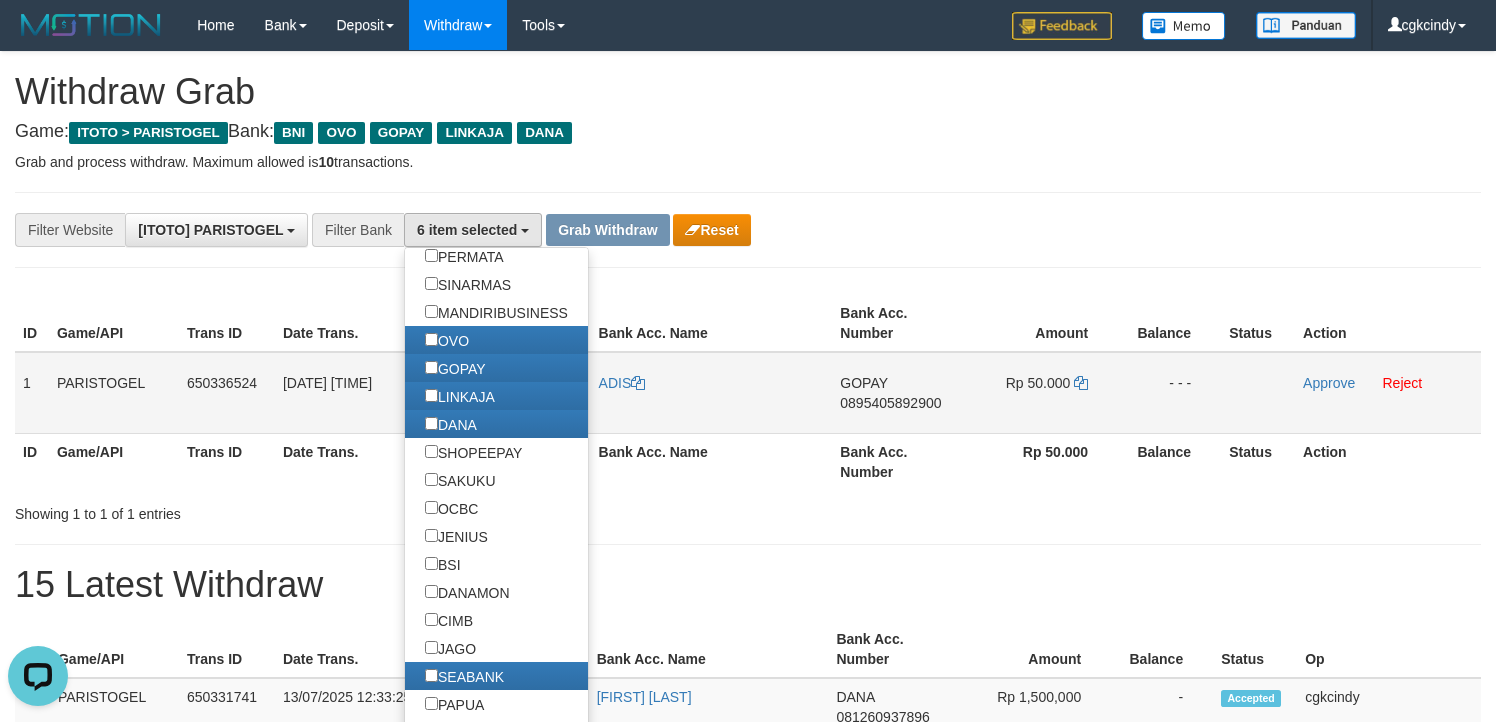 scroll, scrollTop: 102, scrollLeft: 0, axis: vertical 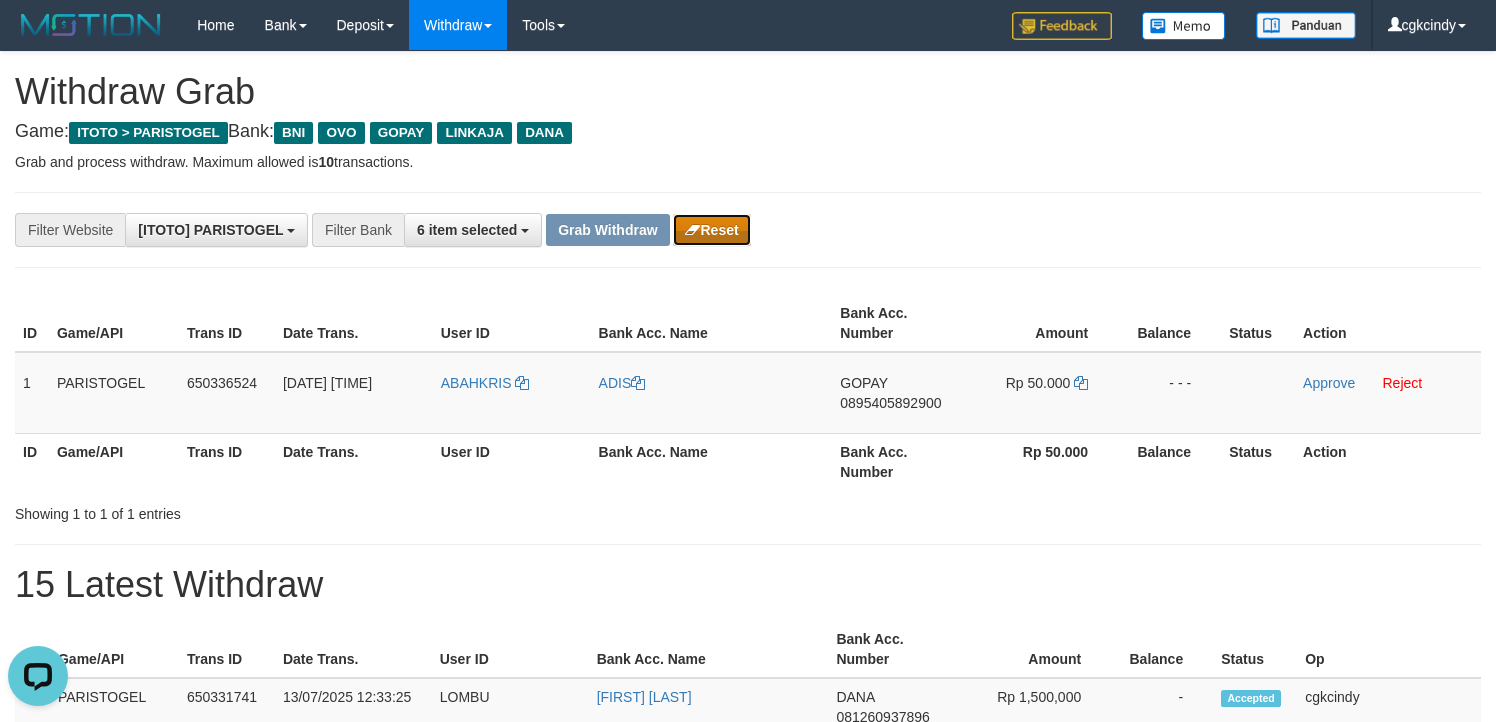 click on "Reset" at bounding box center [711, 230] 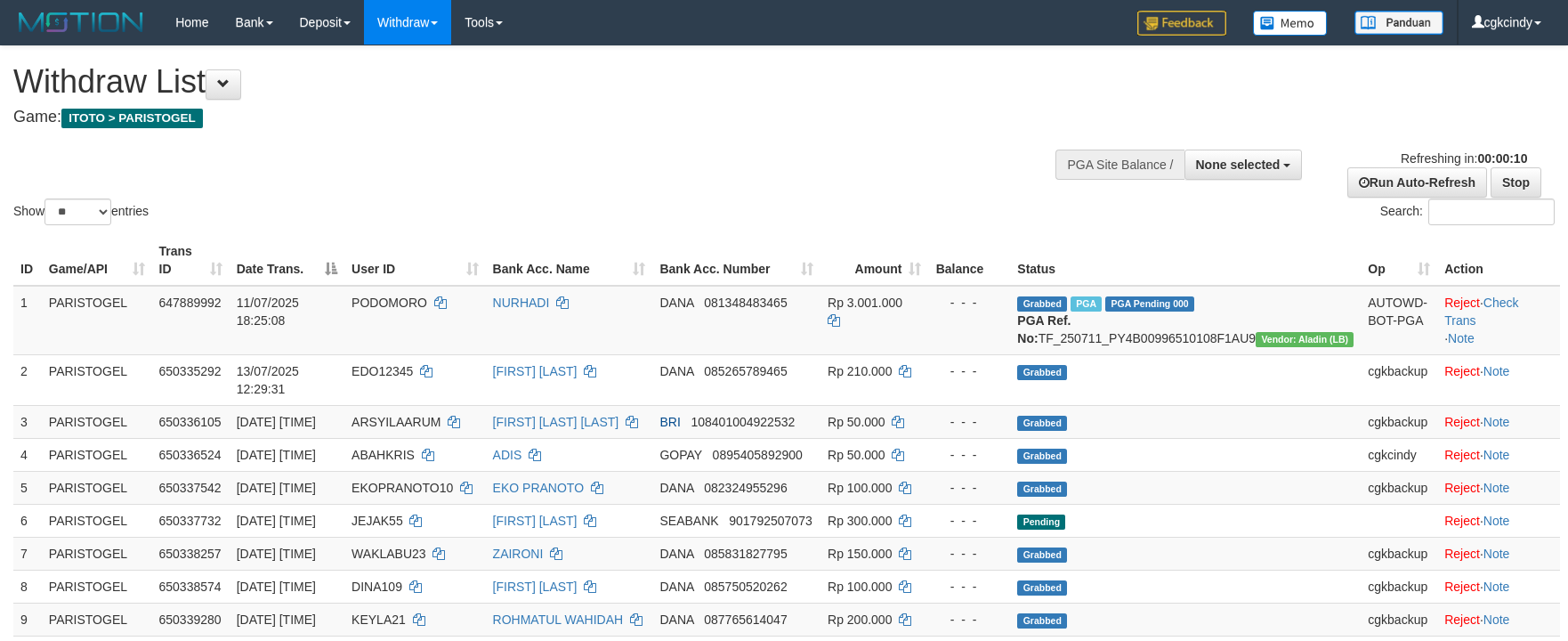select 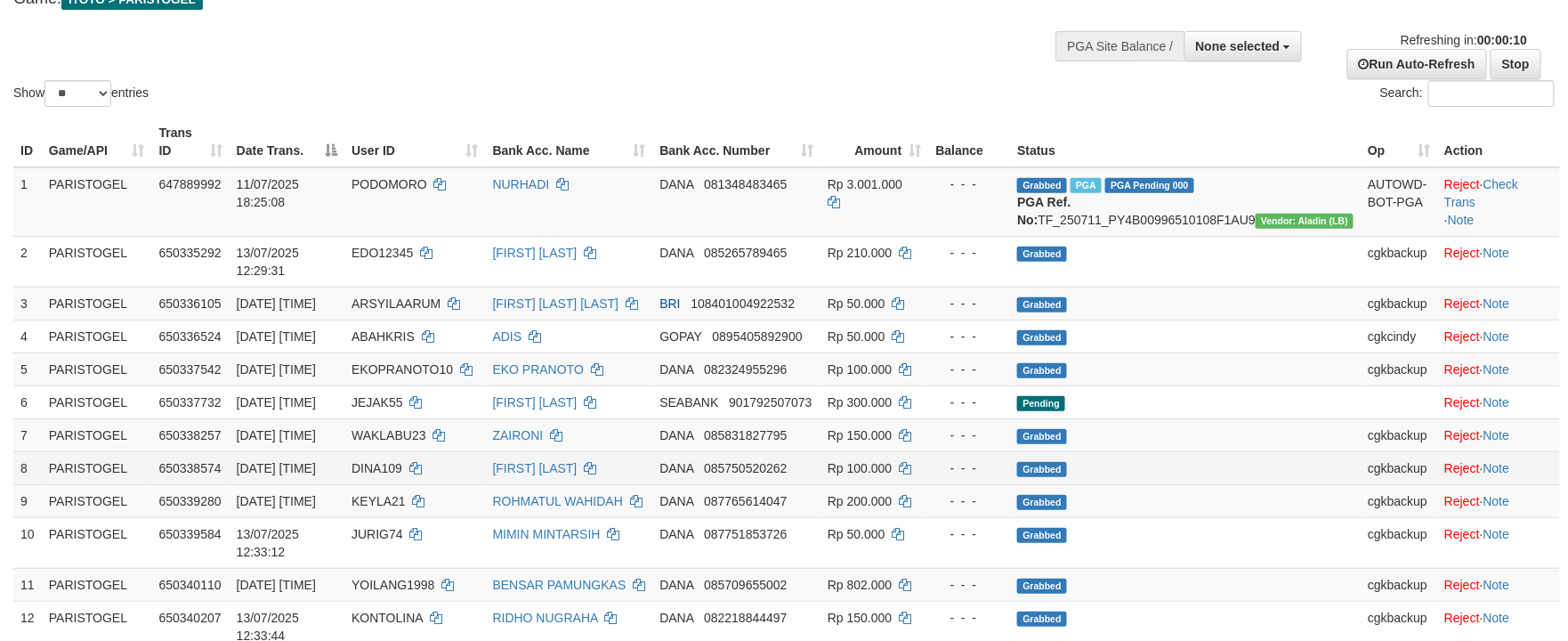 click on "DANA     085750520262" at bounding box center [736, 467] 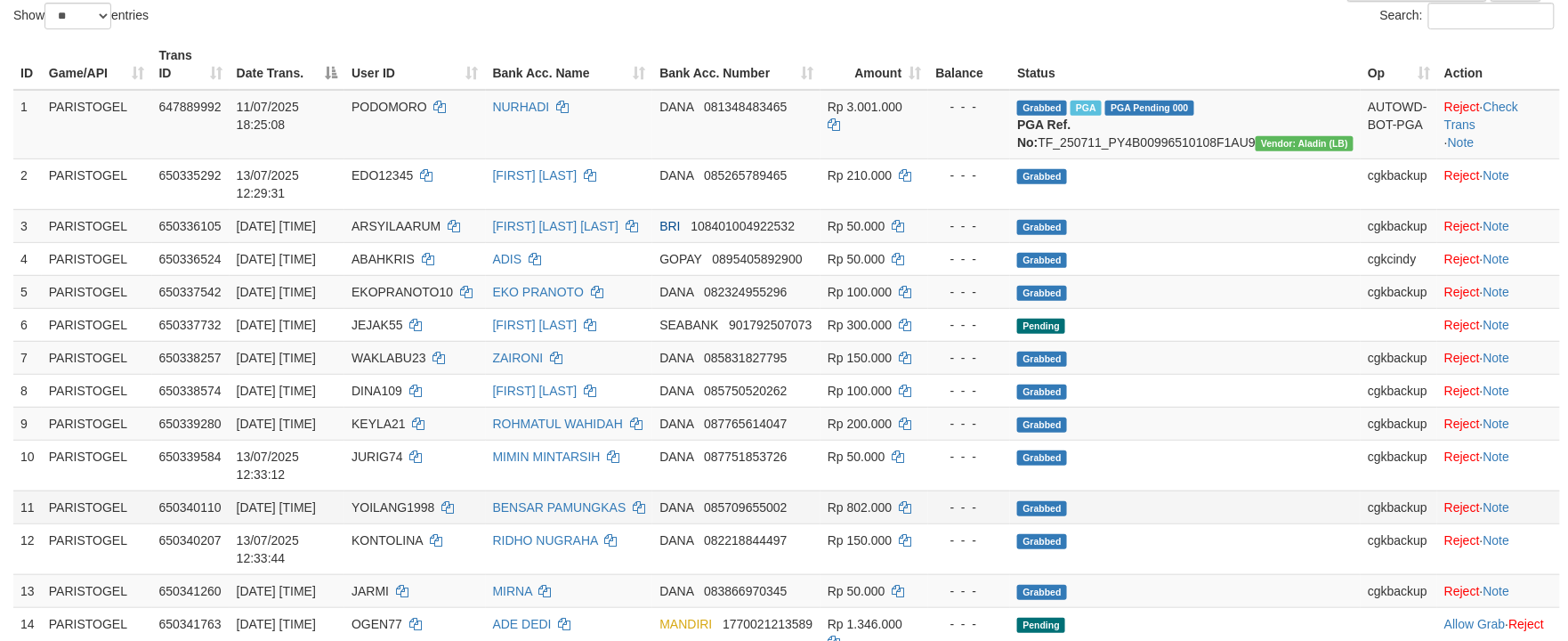 scroll, scrollTop: 237, scrollLeft: 0, axis: vertical 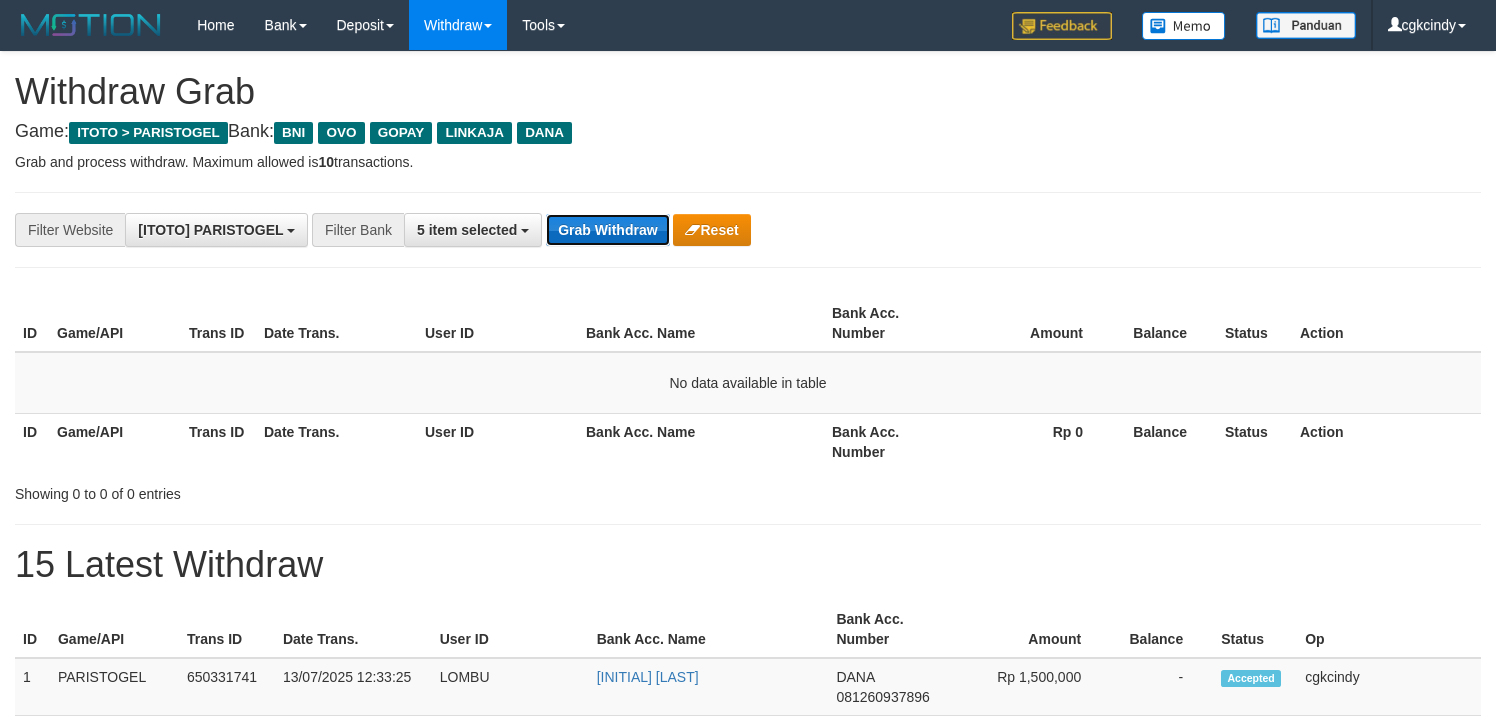 click on "Grab Withdraw" at bounding box center [607, 230] 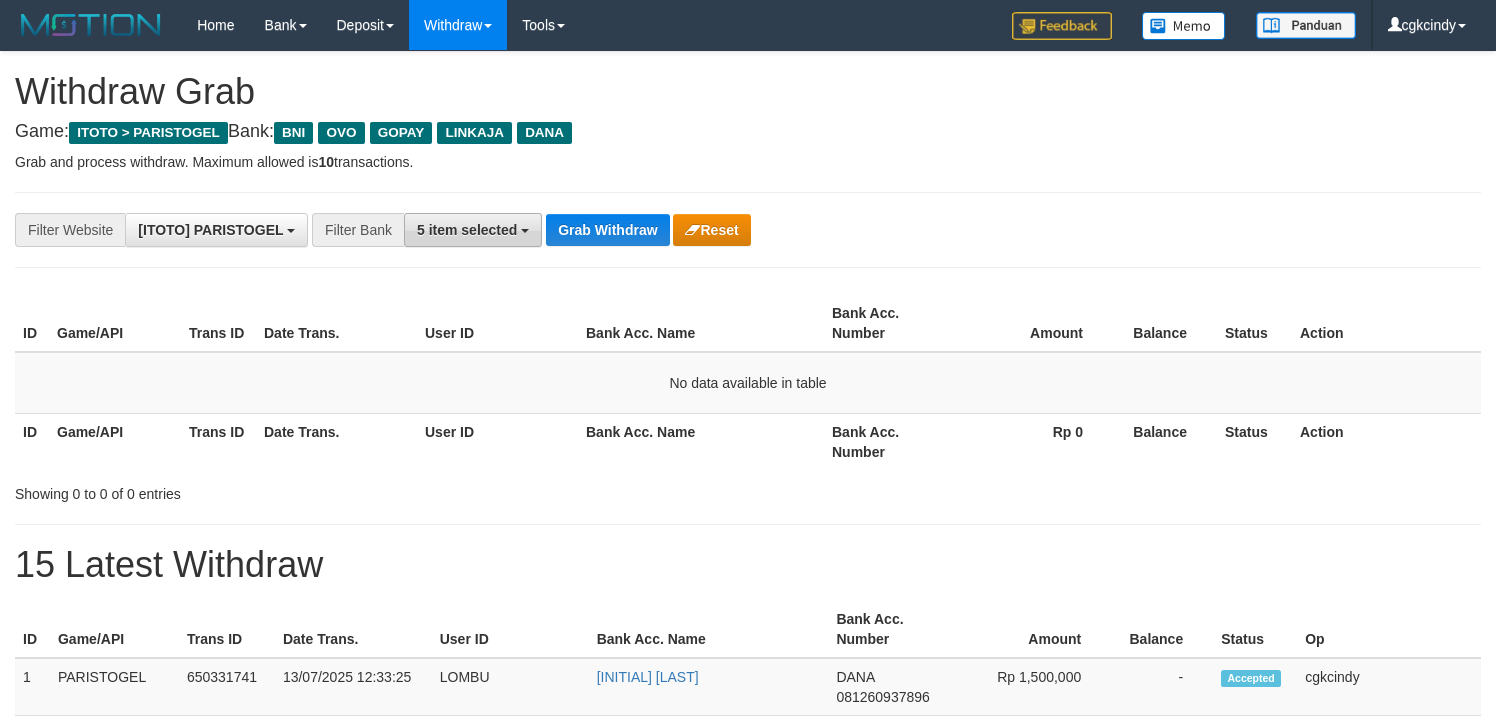 click on "5 item selected" at bounding box center (473, 230) 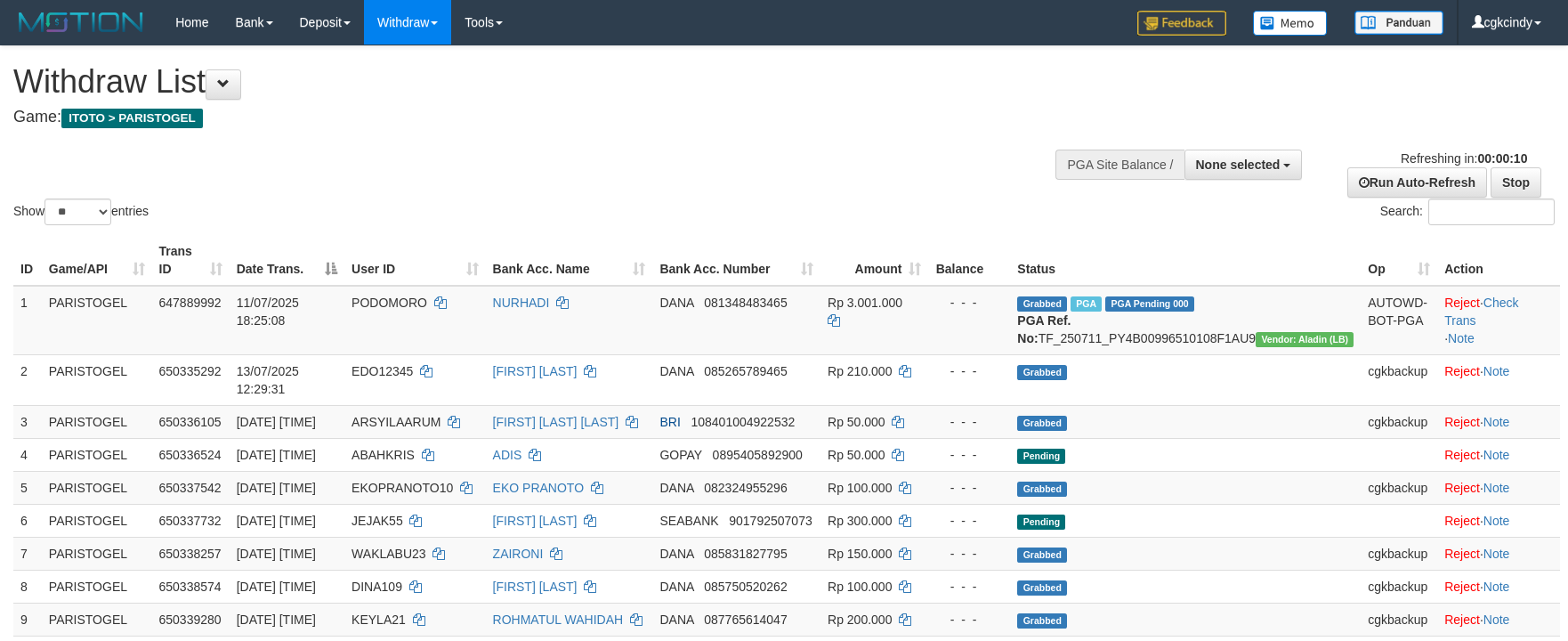 select 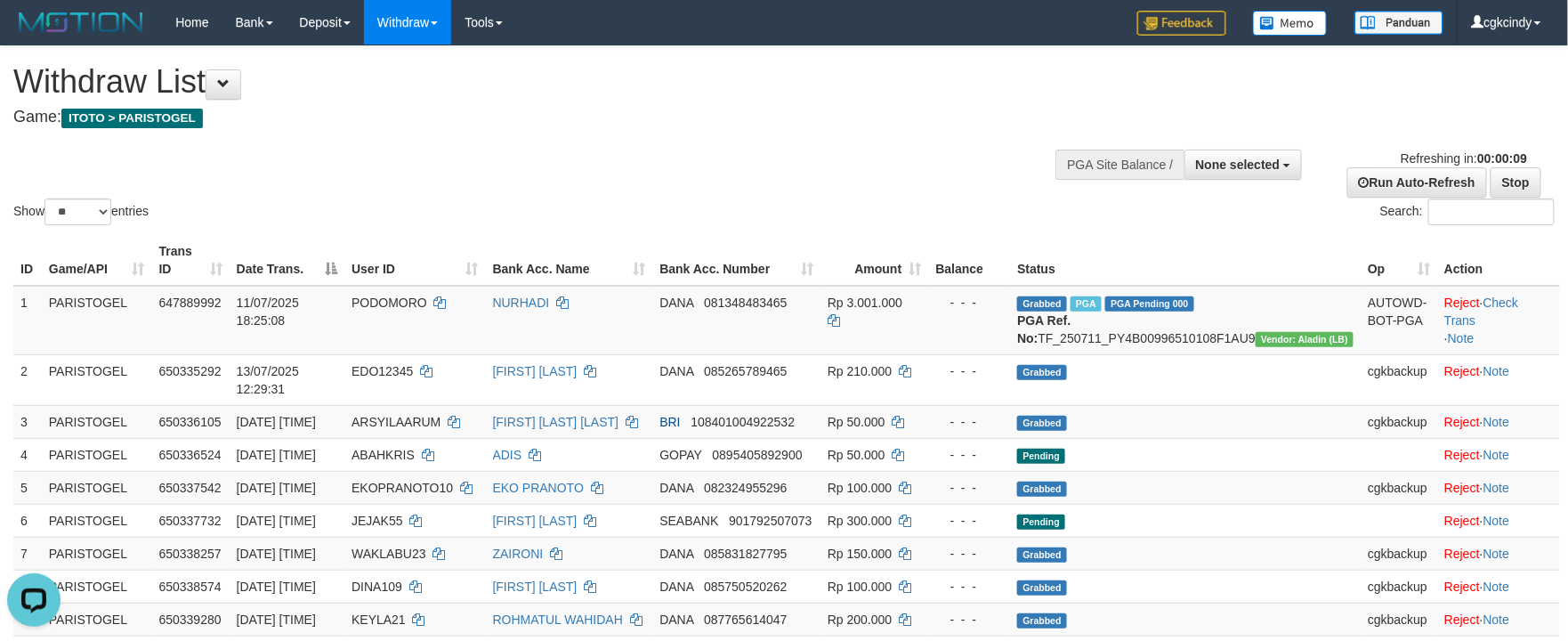 scroll, scrollTop: 0, scrollLeft: 0, axis: both 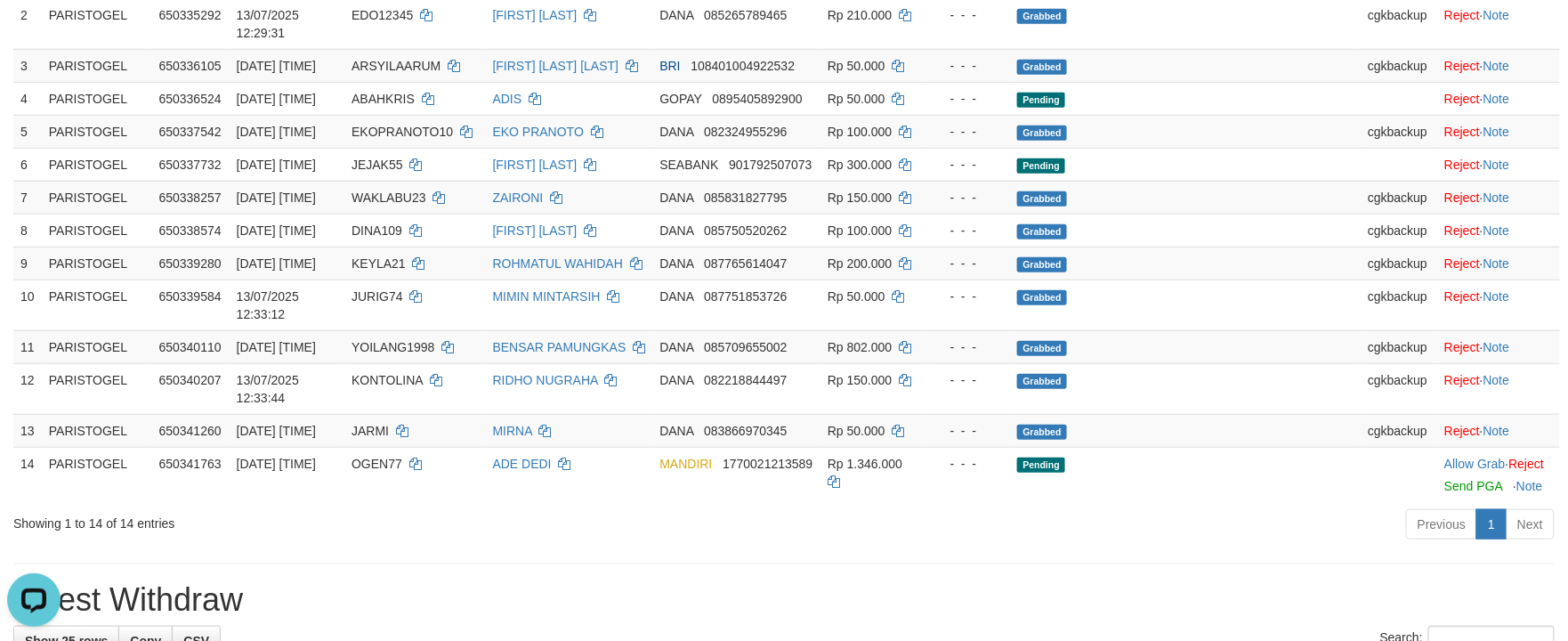 click on "Previous 1 Next" at bounding box center [1111, 526] 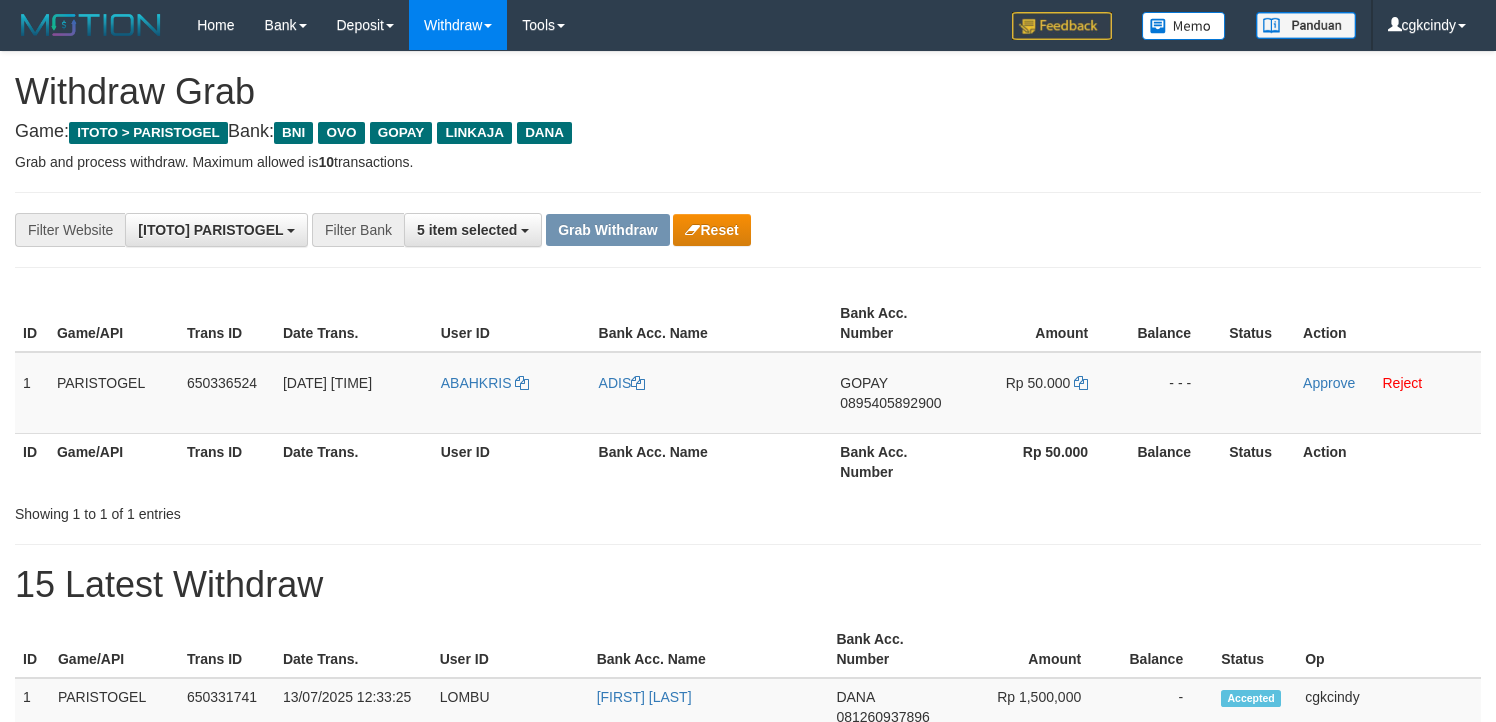 scroll, scrollTop: 0, scrollLeft: 0, axis: both 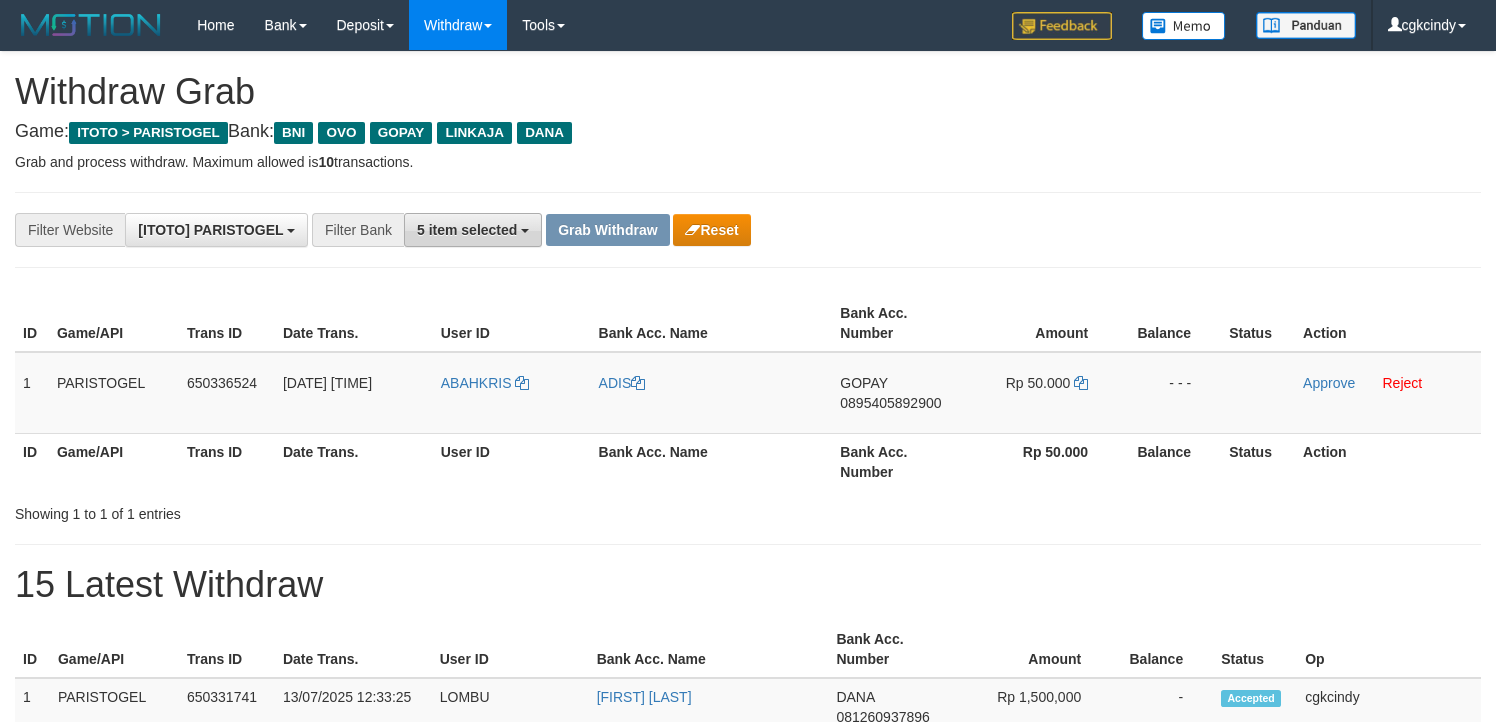 click on "5 item selected" at bounding box center (473, 230) 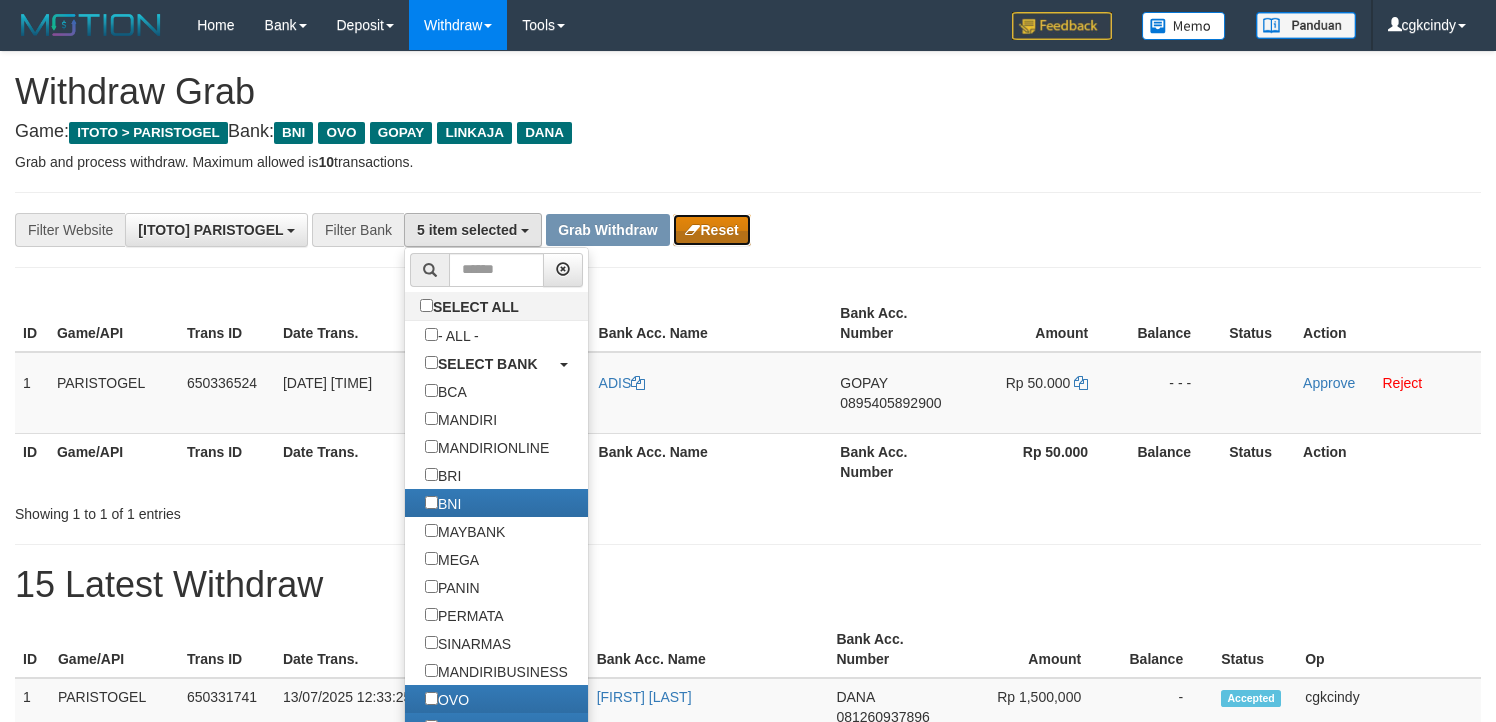 click on "Reset" at bounding box center (711, 230) 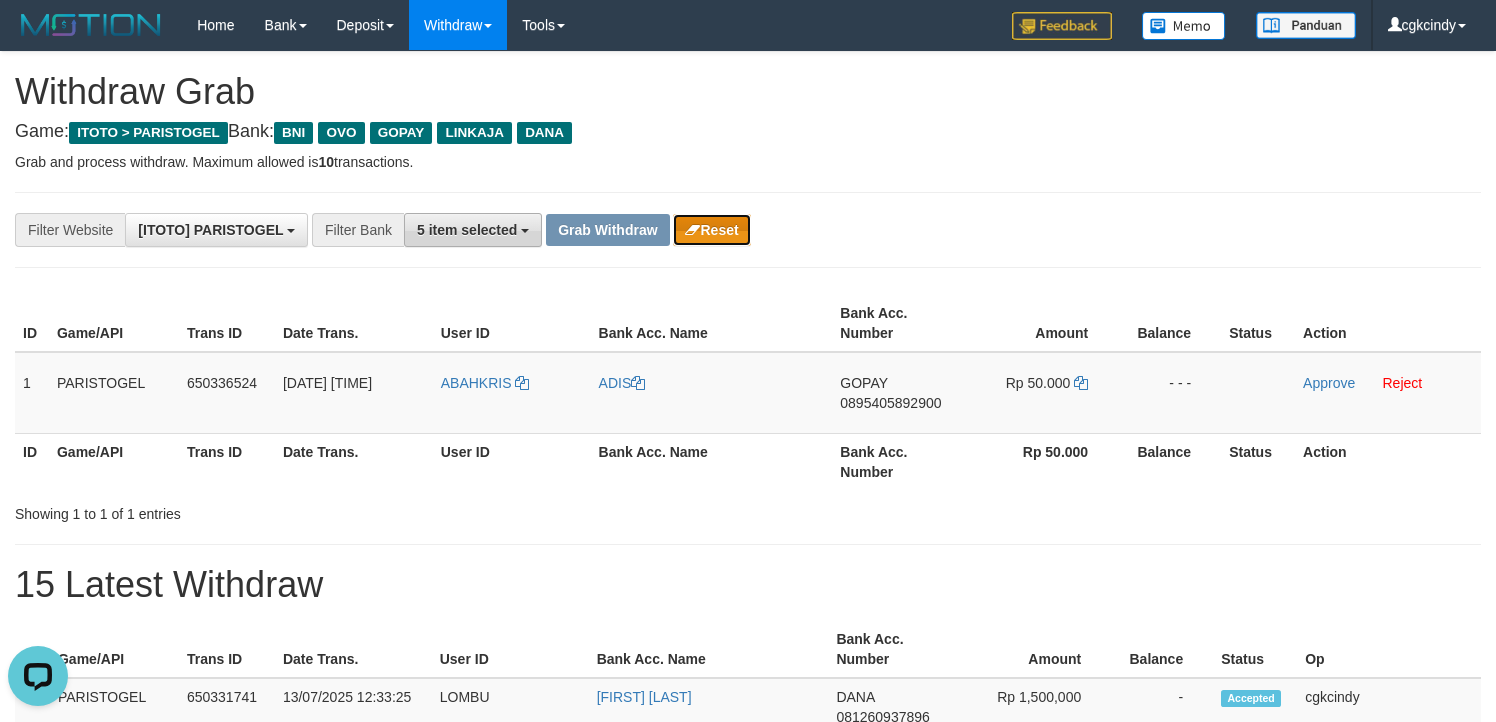 scroll, scrollTop: 0, scrollLeft: 0, axis: both 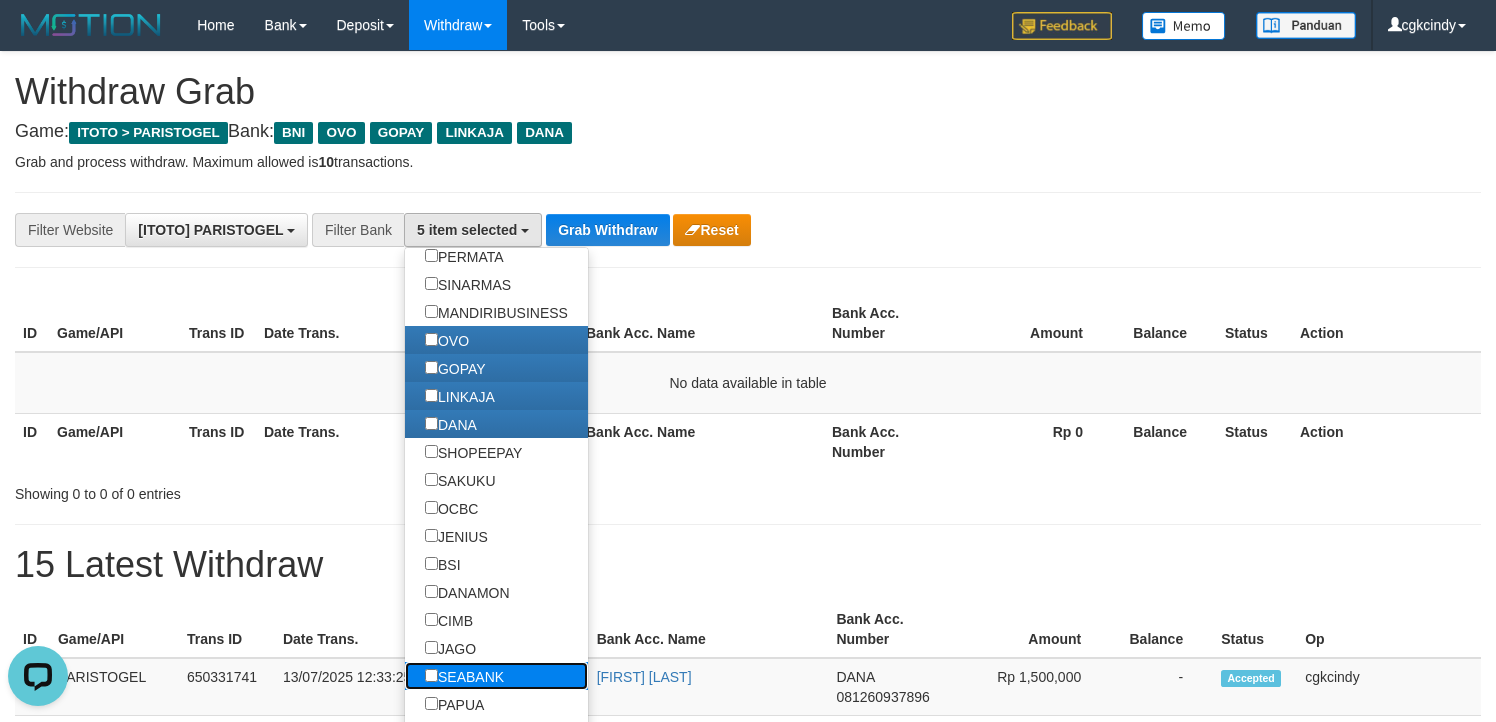 click on "SEABANK" at bounding box center [464, 676] 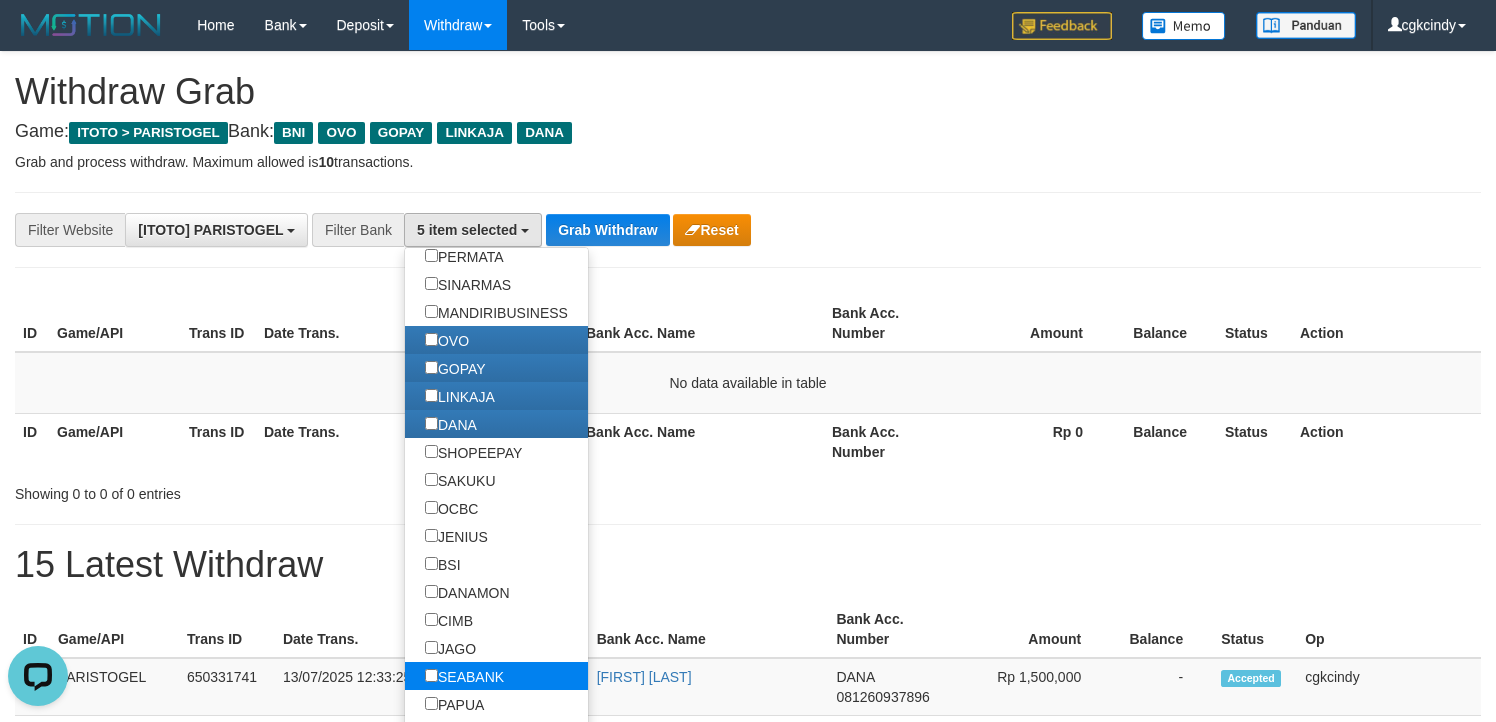 scroll, scrollTop: 0, scrollLeft: 0, axis: both 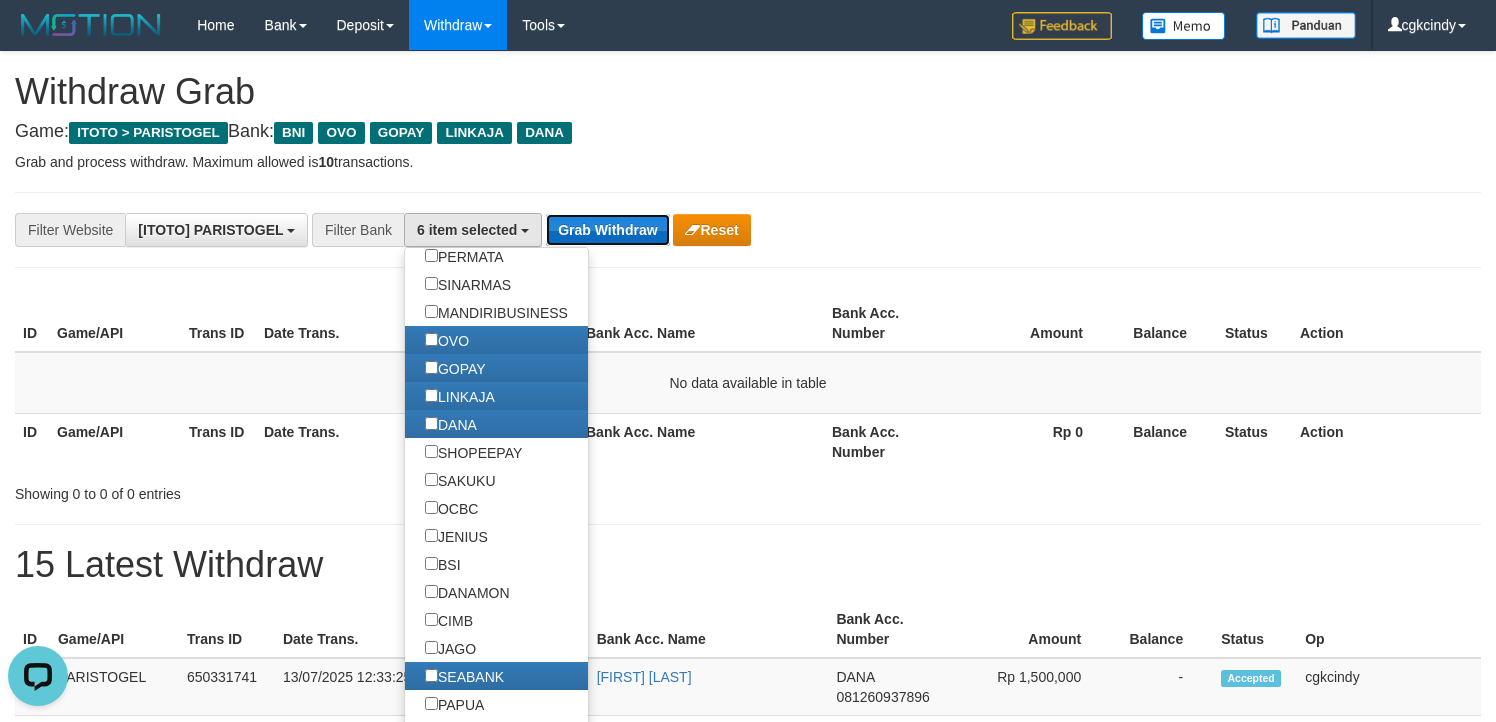 click on "Grab Withdraw" at bounding box center (607, 230) 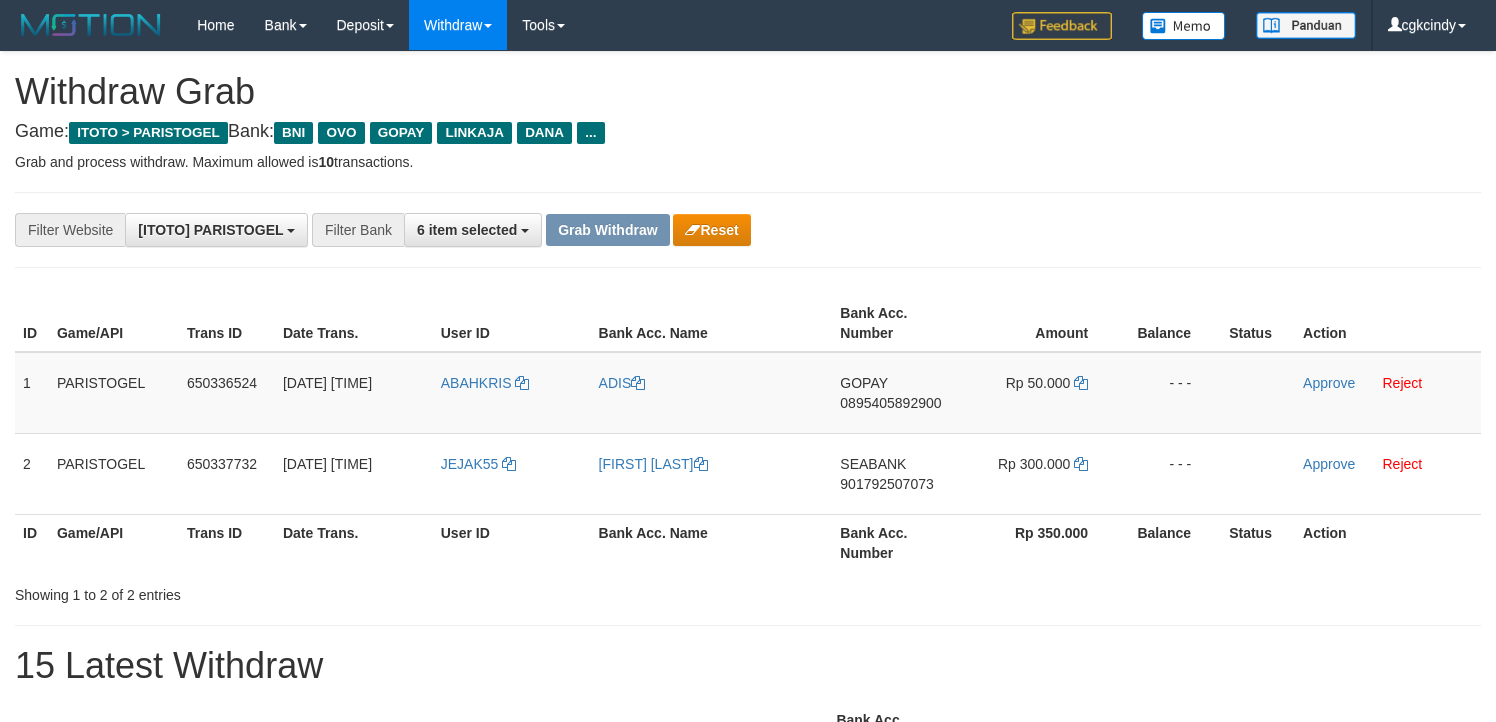 scroll, scrollTop: 0, scrollLeft: 0, axis: both 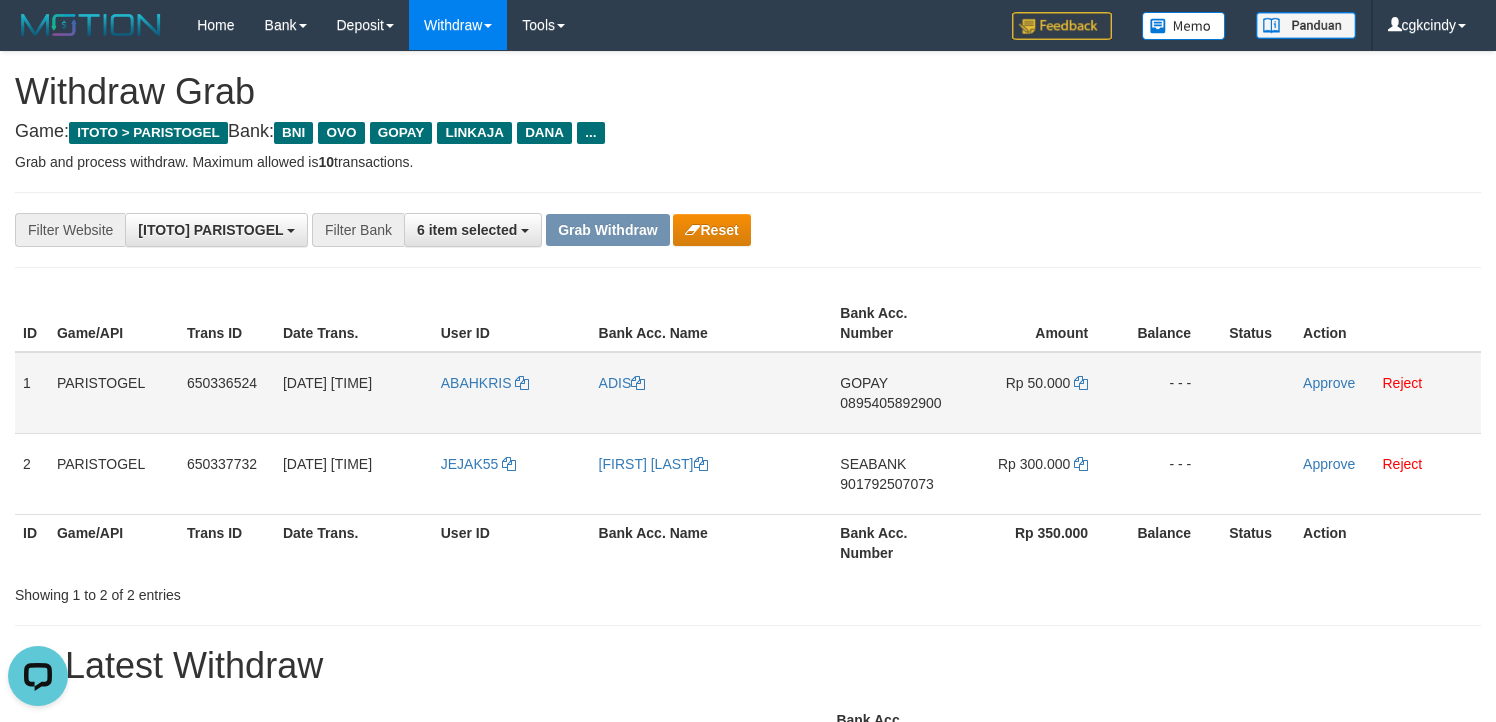 click on "Rp 50.000" at bounding box center (1040, 393) 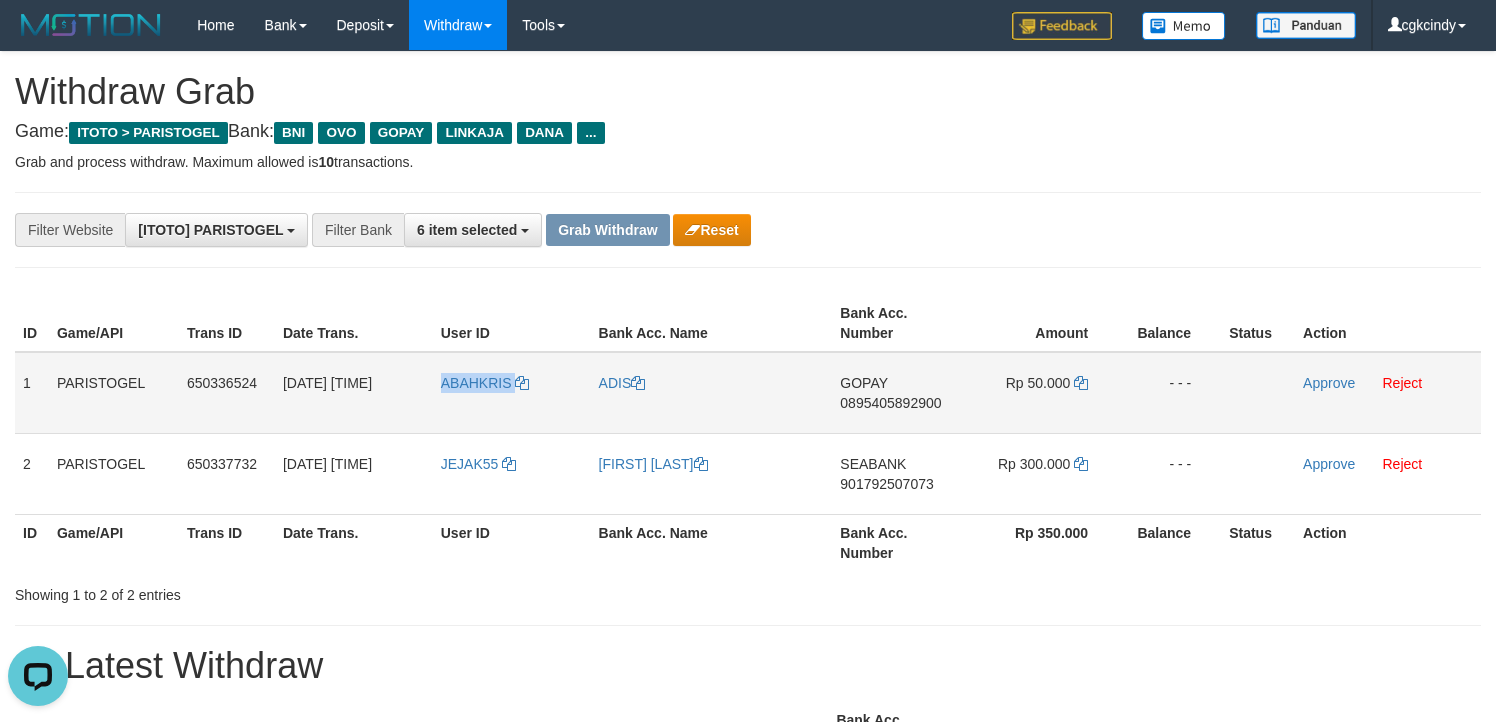 click on "ABAHKRIS" at bounding box center (512, 393) 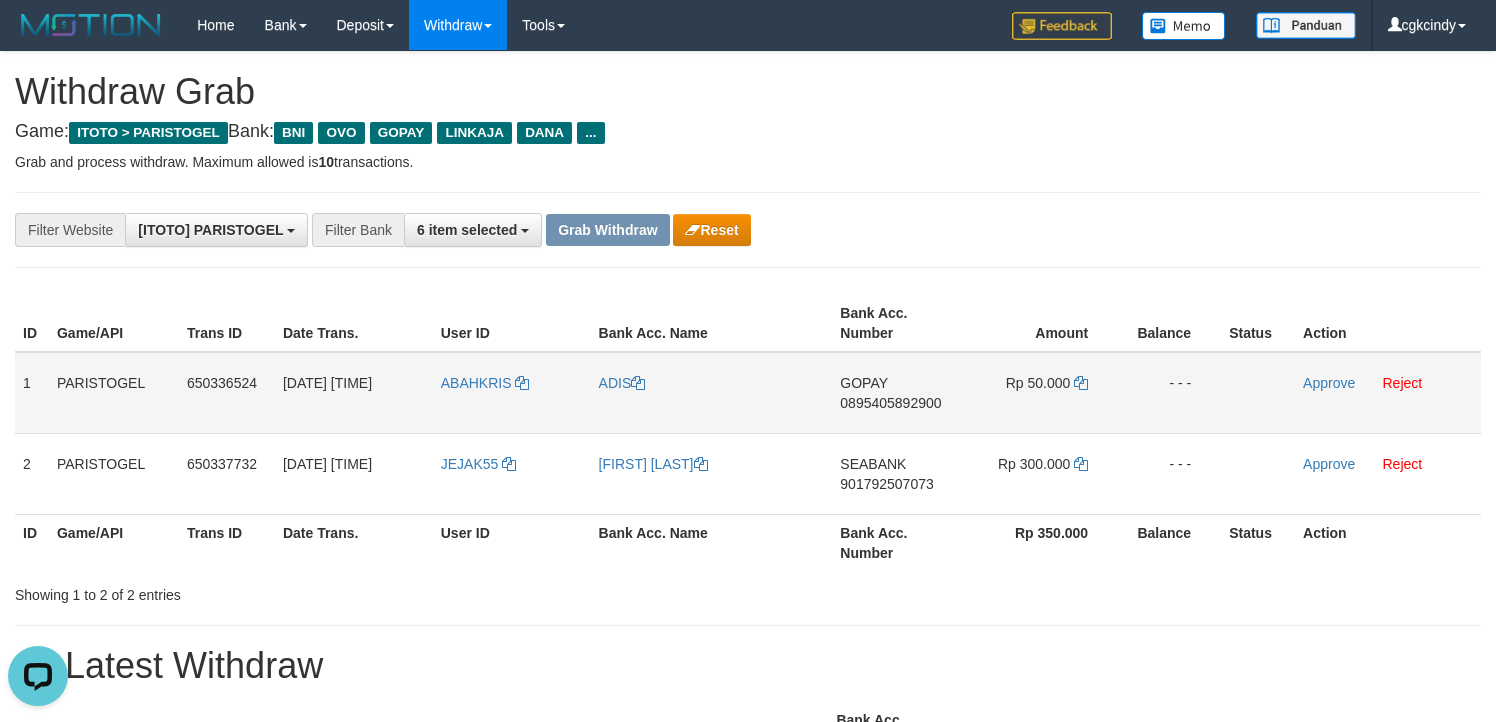 click on "ADIS" at bounding box center [712, 393] 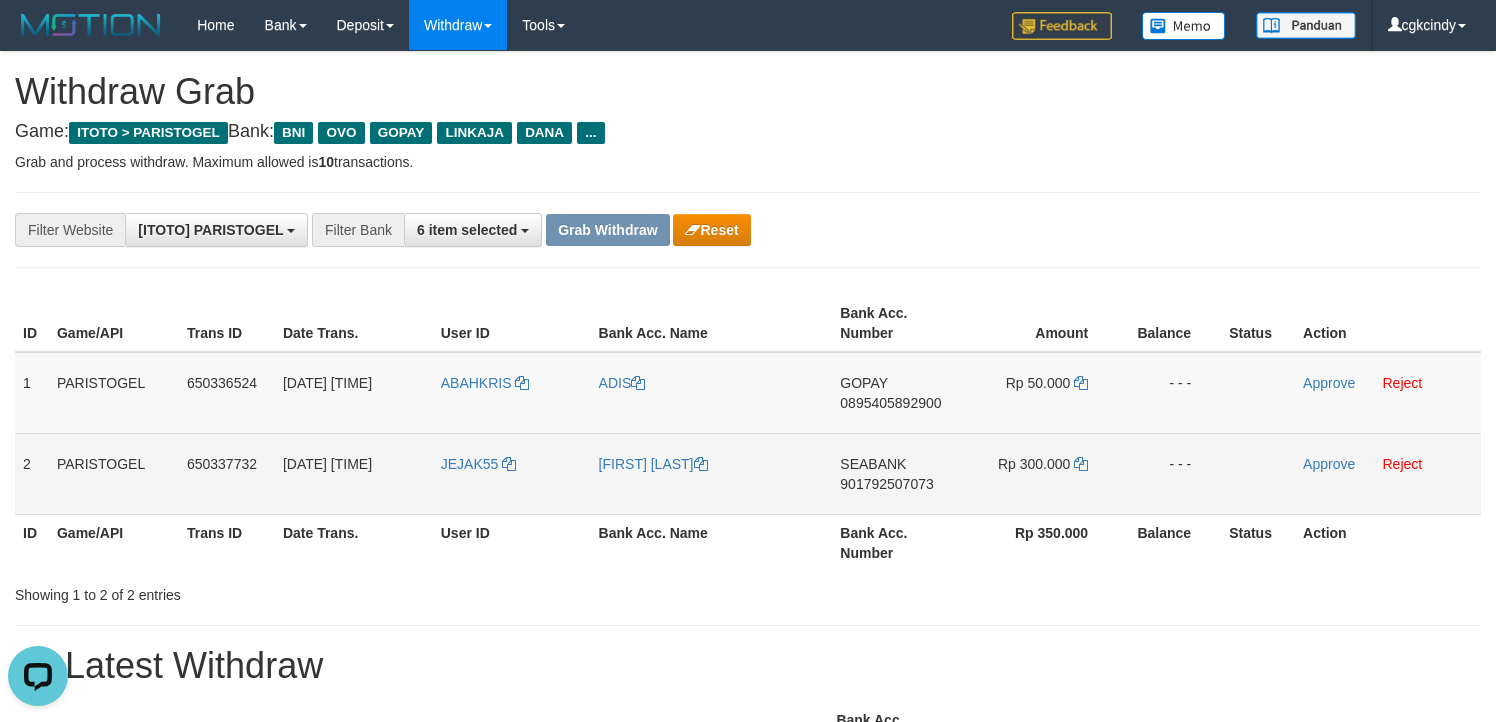 copy on "ADIS" 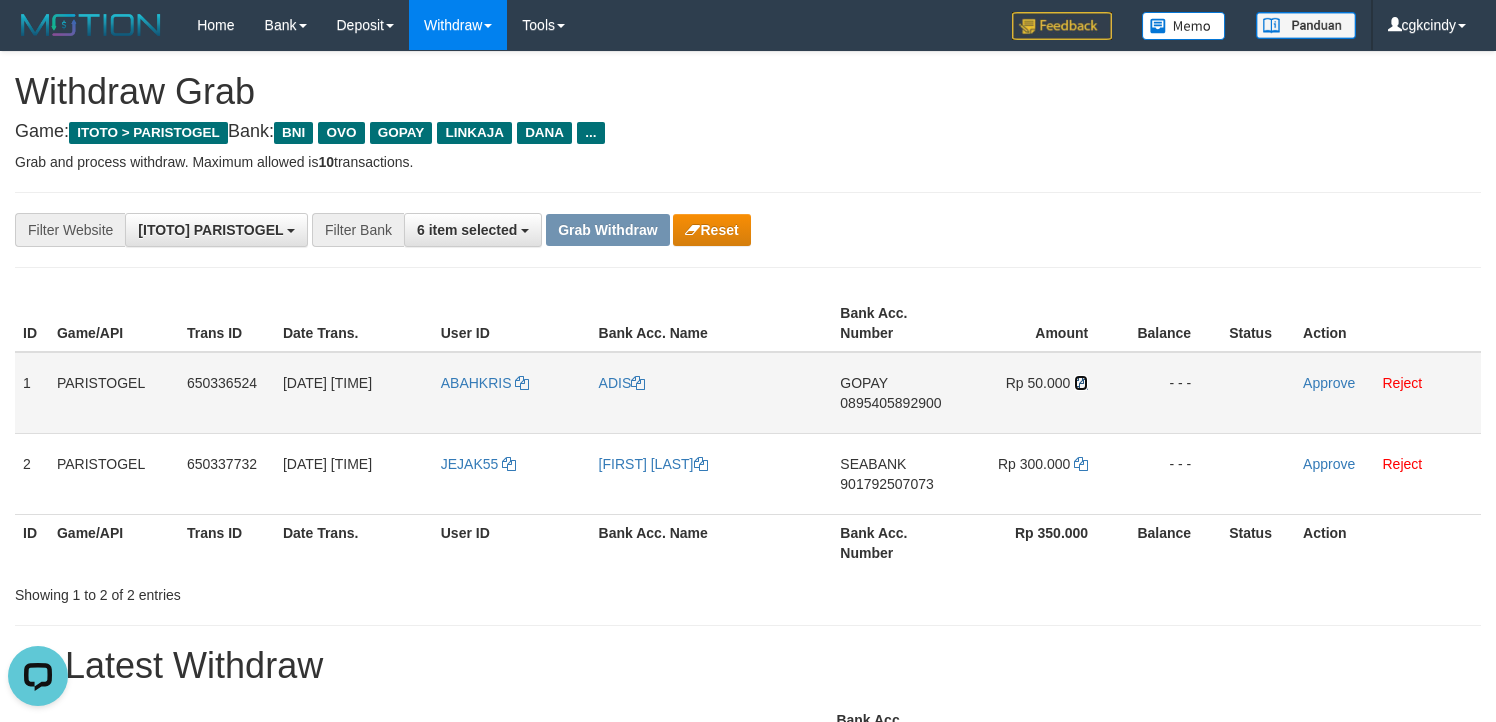 click at bounding box center [1081, 383] 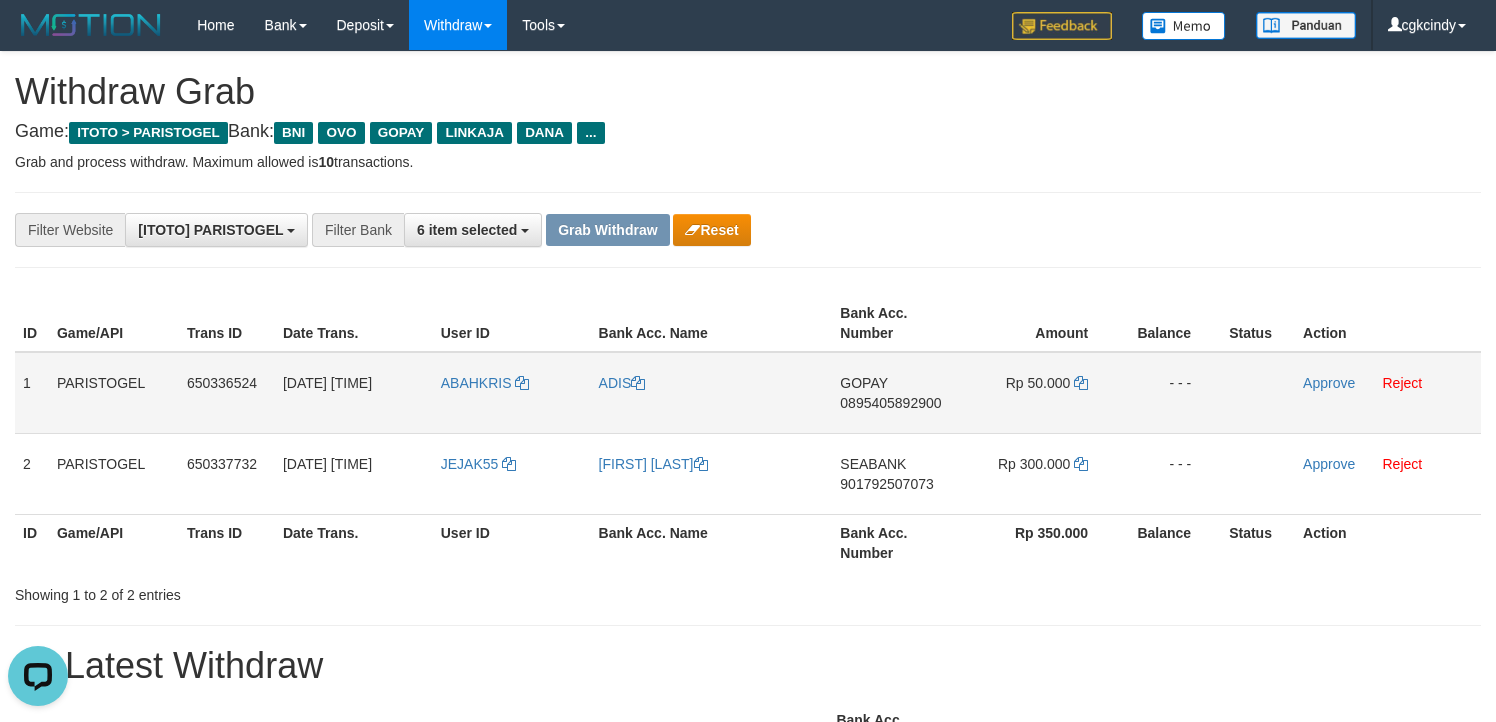 click on "0895405892900" at bounding box center [890, 403] 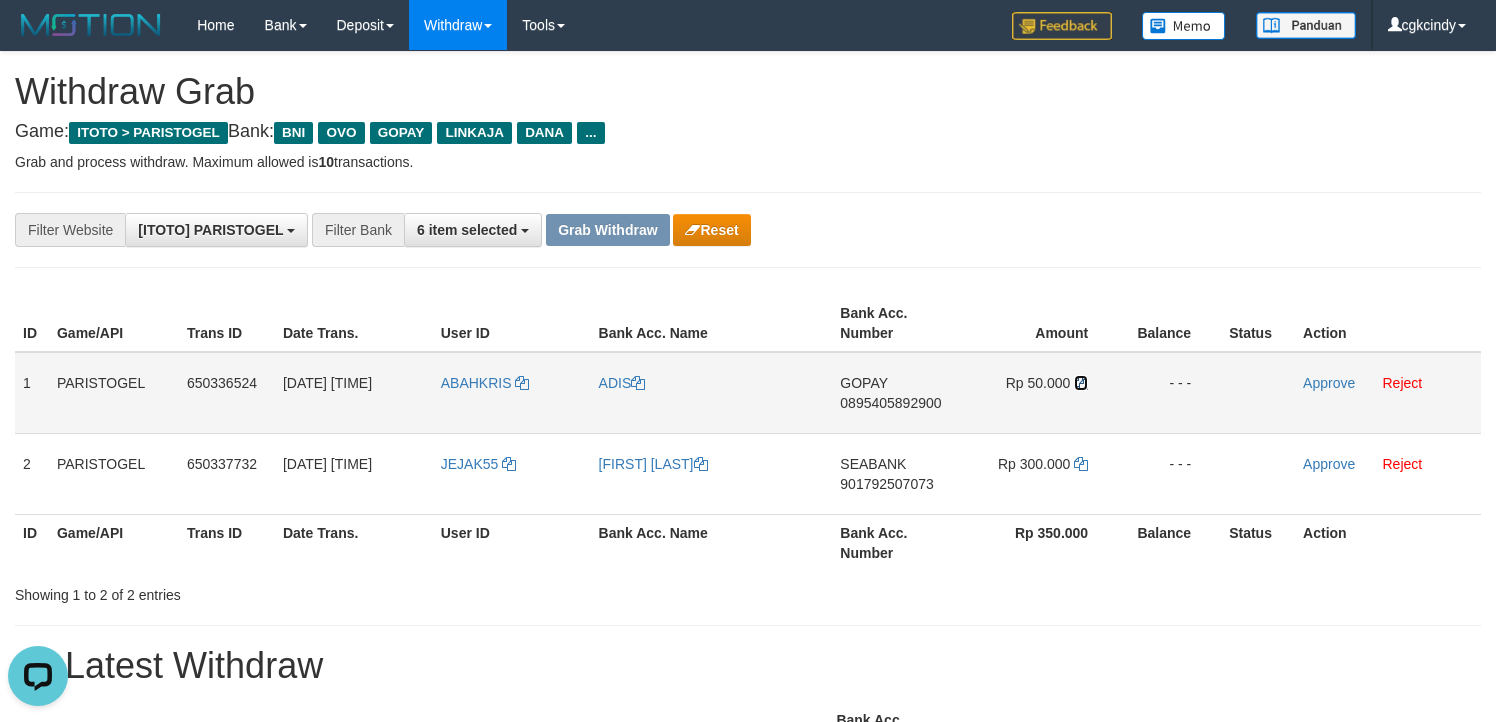 click at bounding box center [1081, 383] 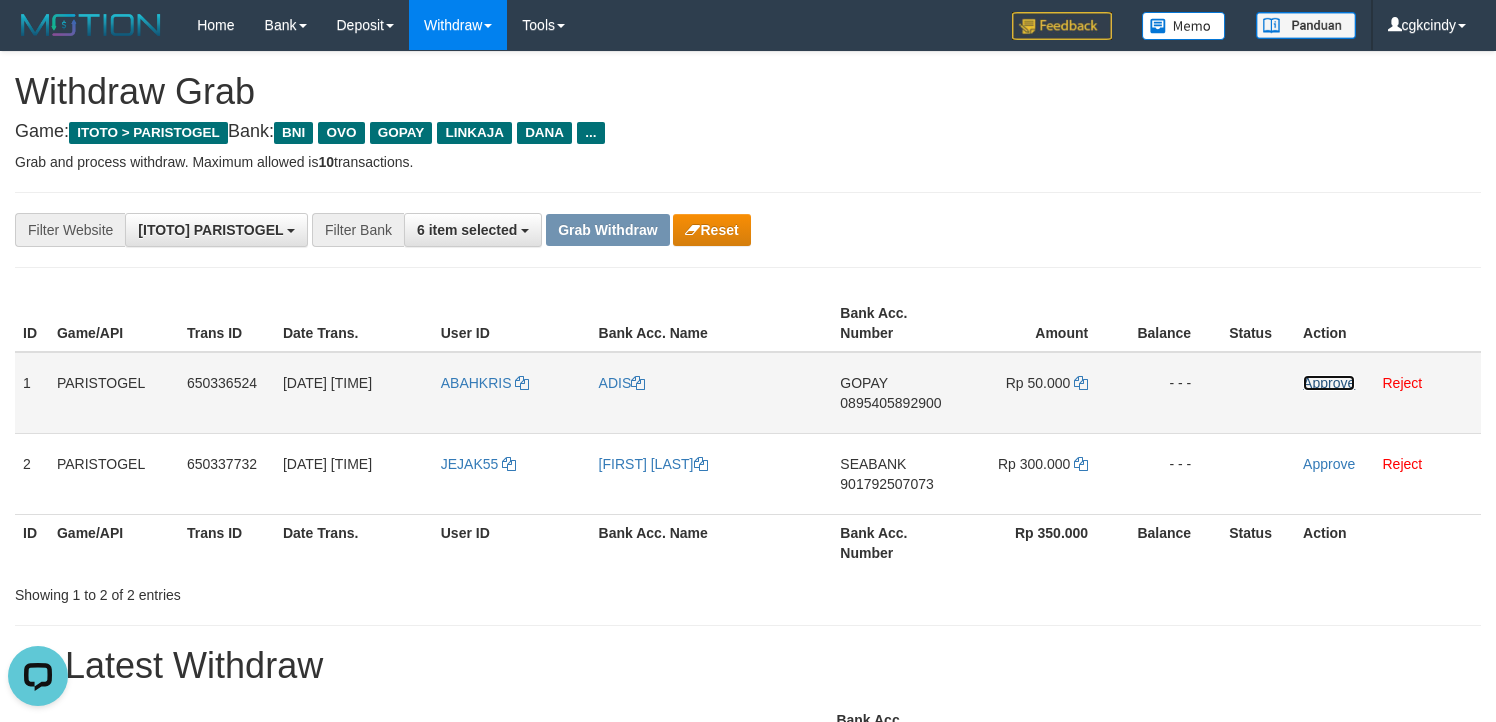 click on "Approve" at bounding box center [1329, 383] 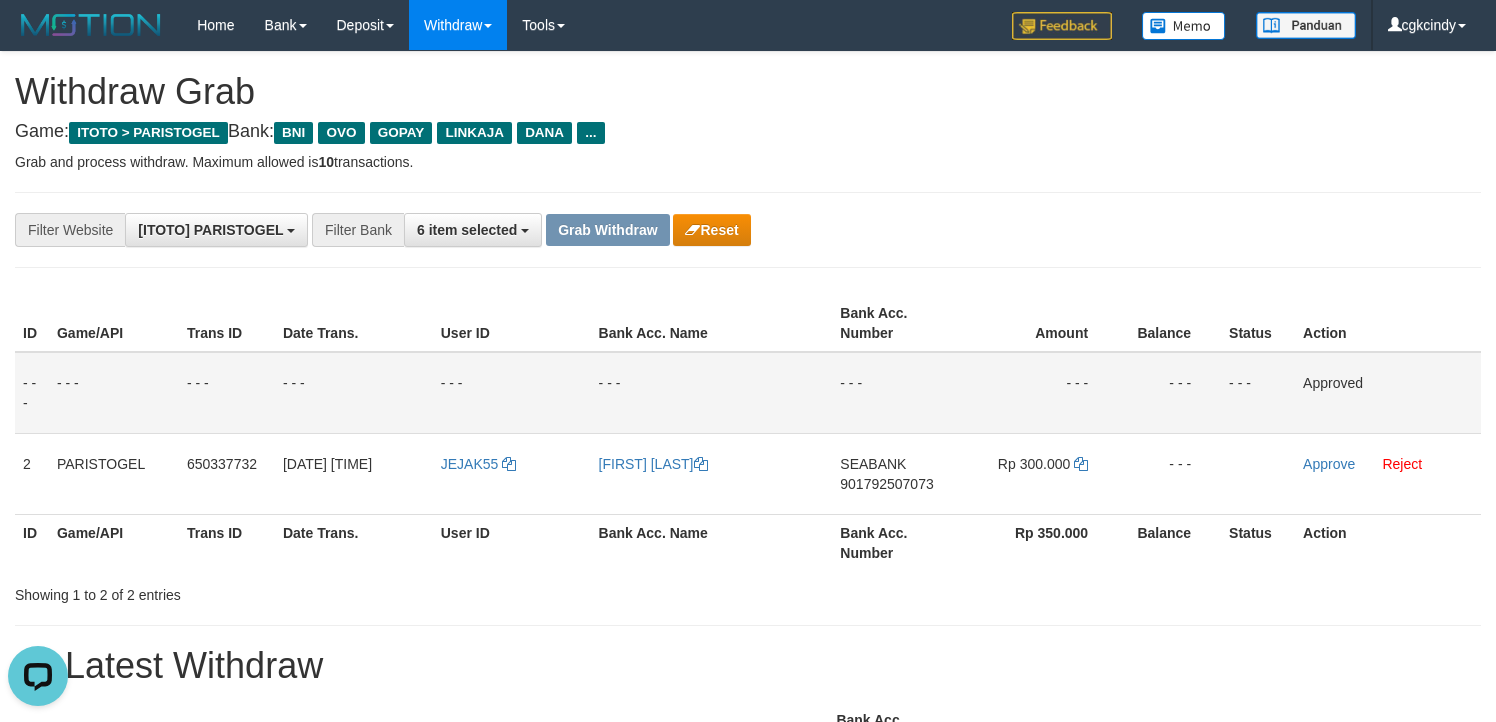 click on "Bank Acc. Name" at bounding box center (712, 542) 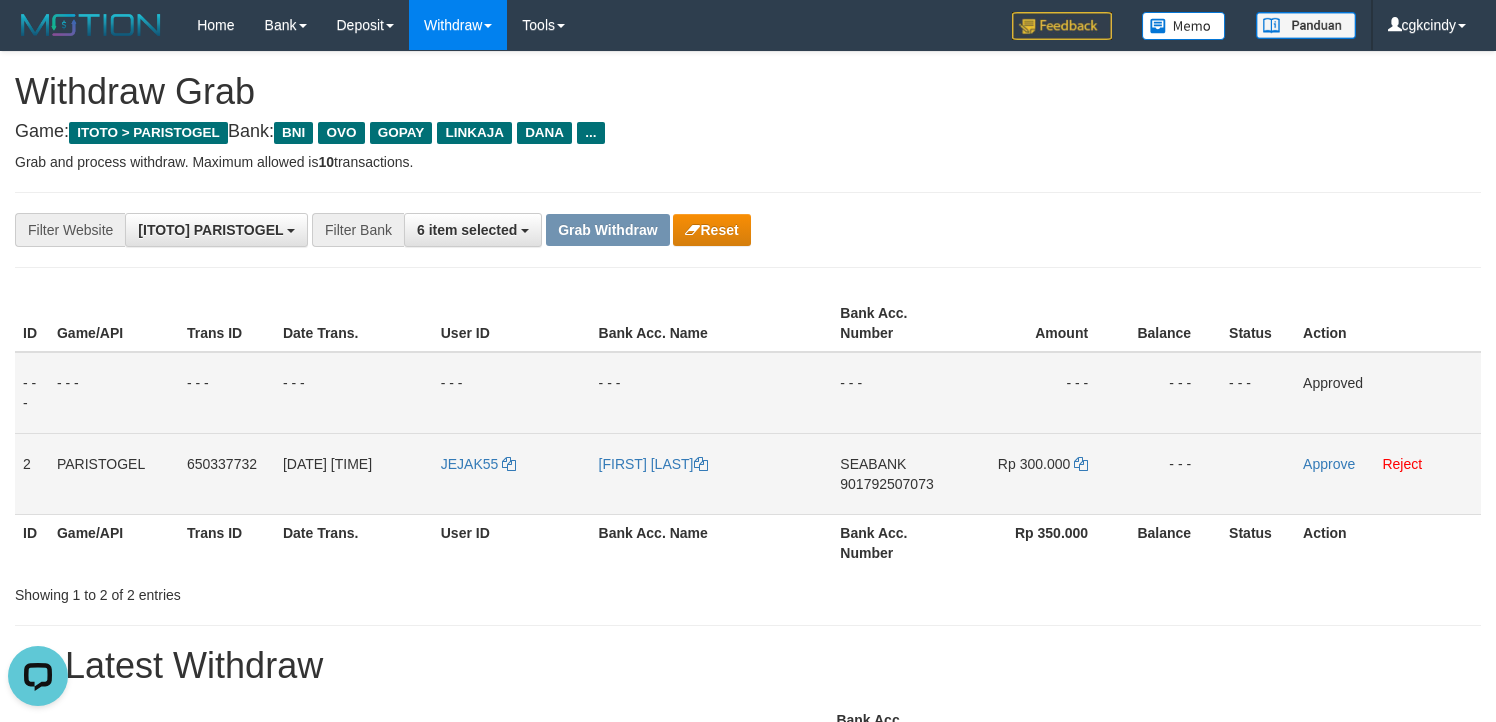click on "JEJAK55" at bounding box center (512, 473) 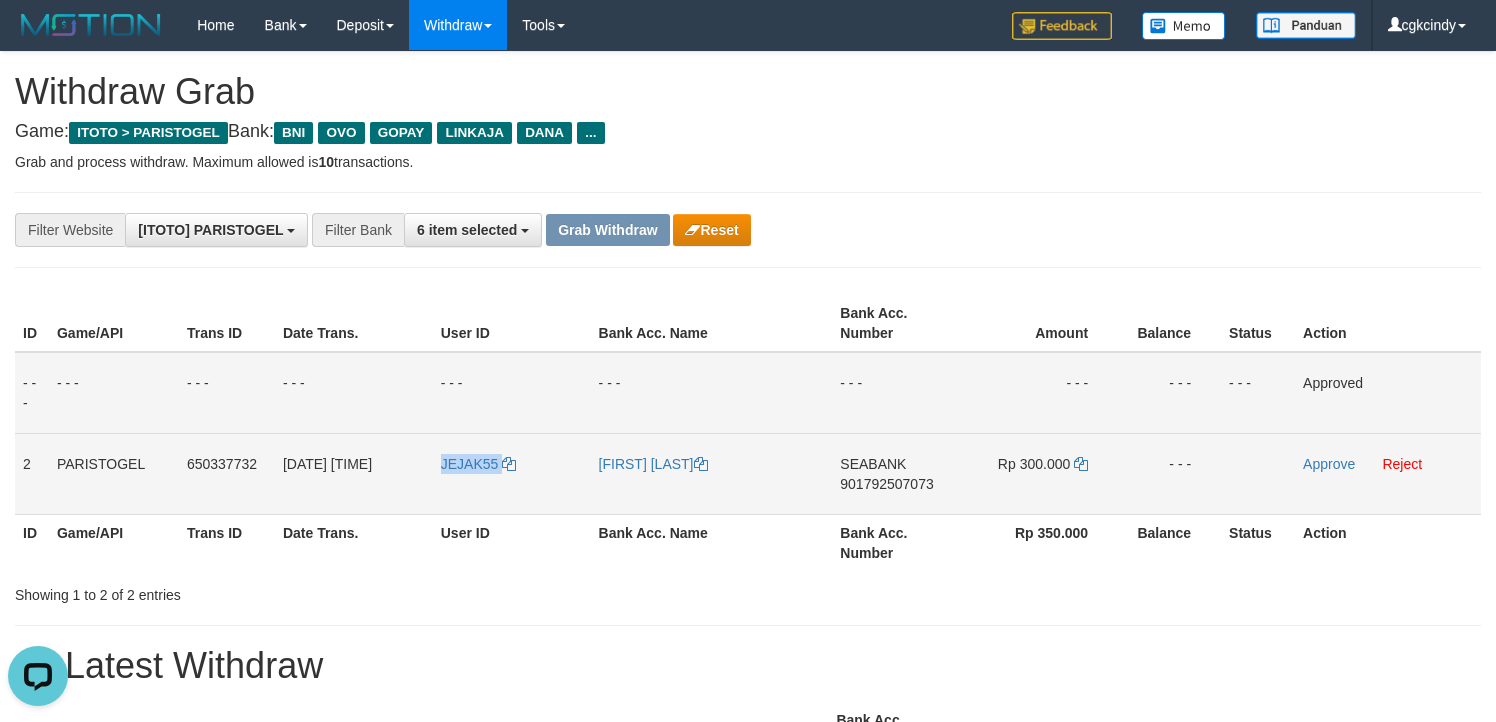 click on "JEJAK55" at bounding box center [512, 473] 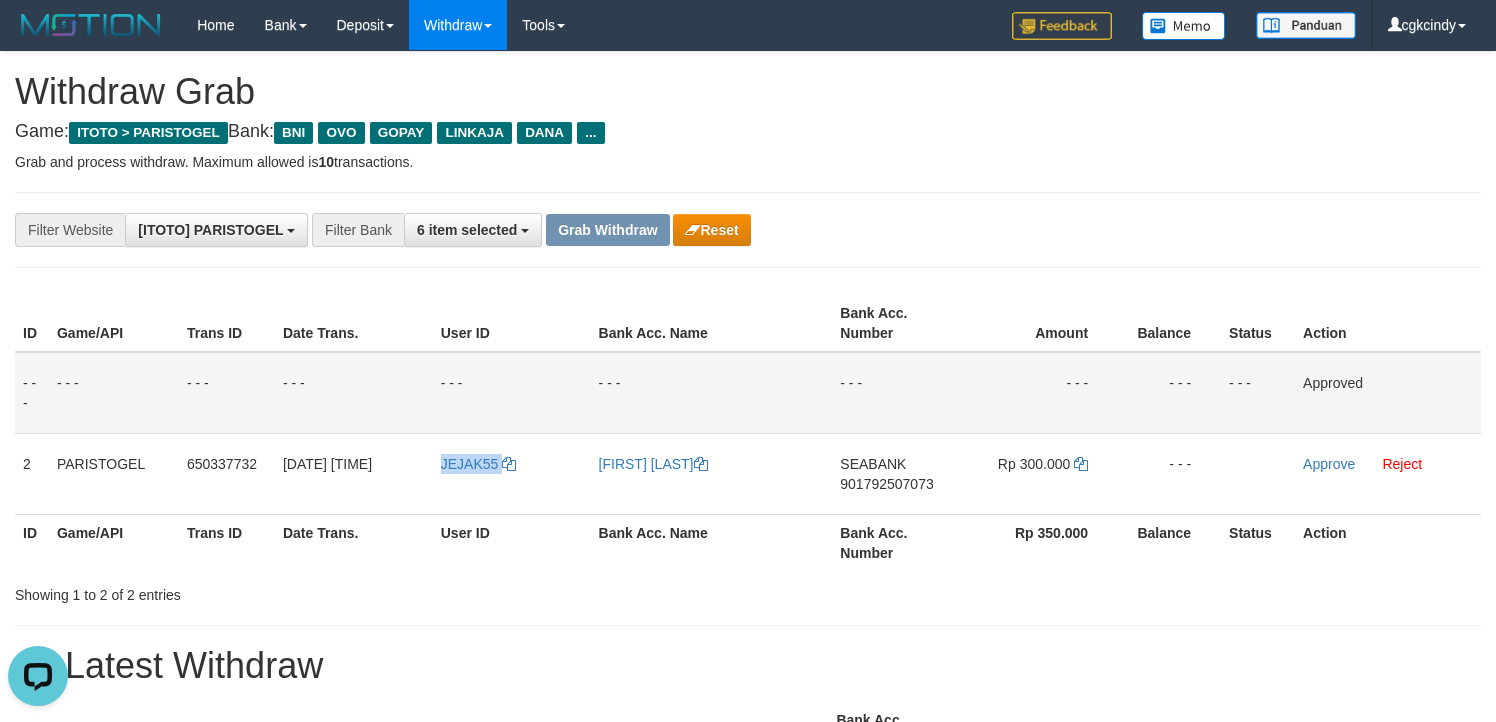 copy on "JEJAK55" 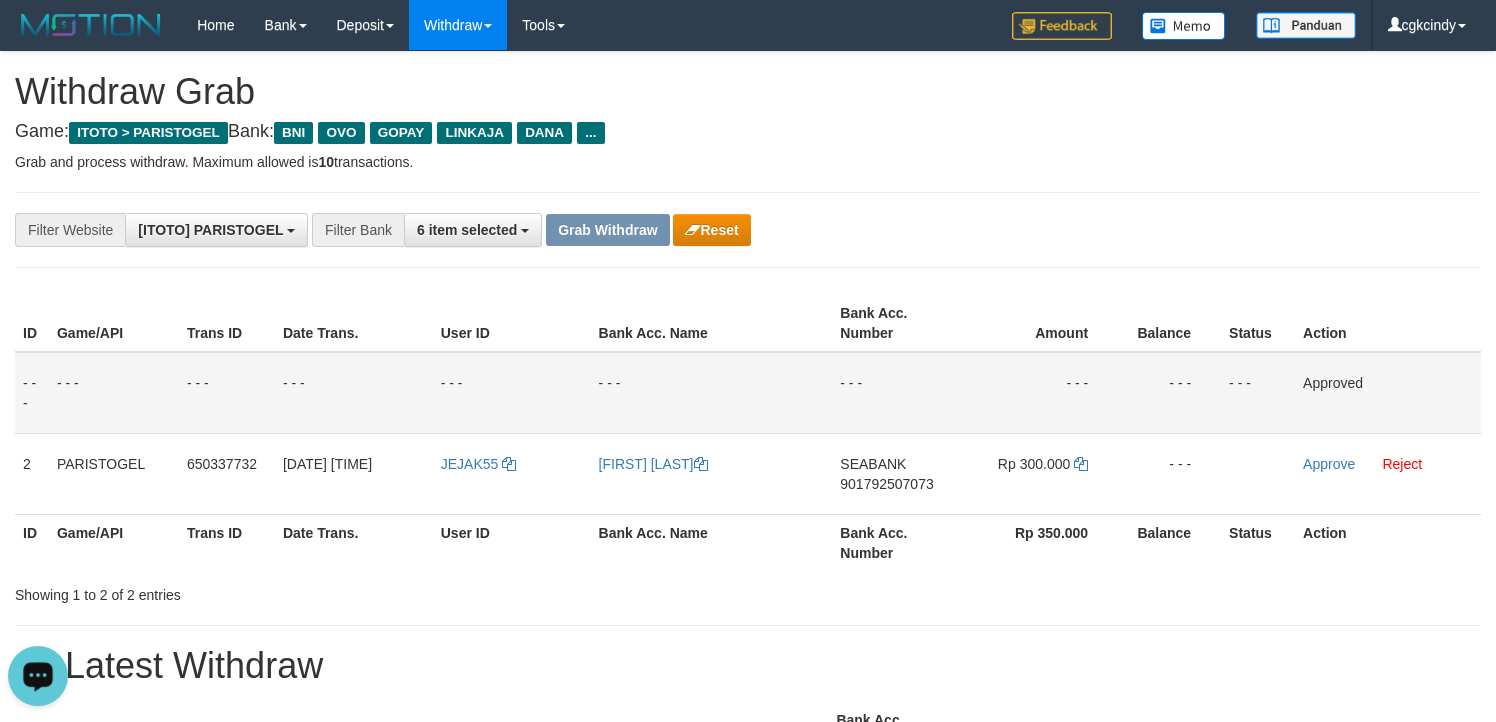 click on "- - -" at bounding box center (1040, 393) 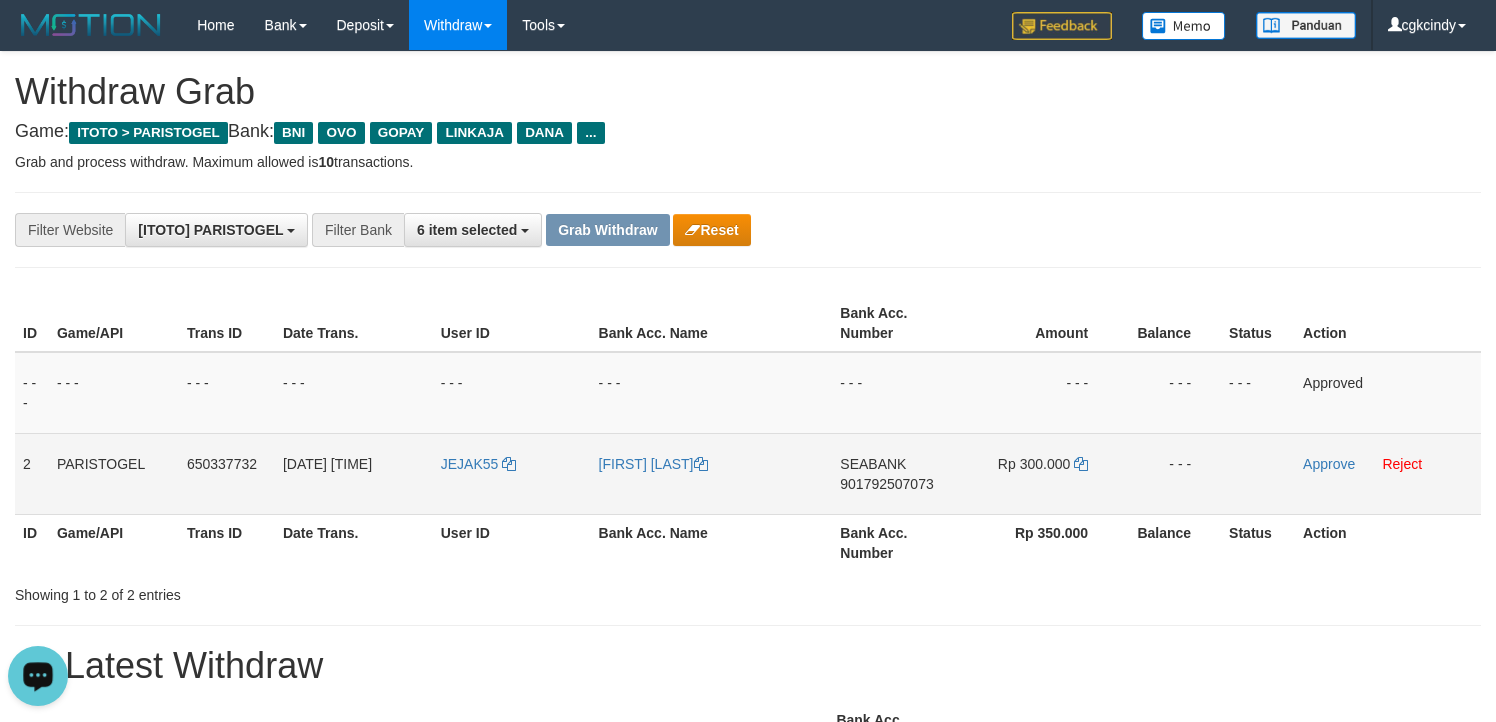 click on "[FIRST] [LAST]" at bounding box center [712, 473] 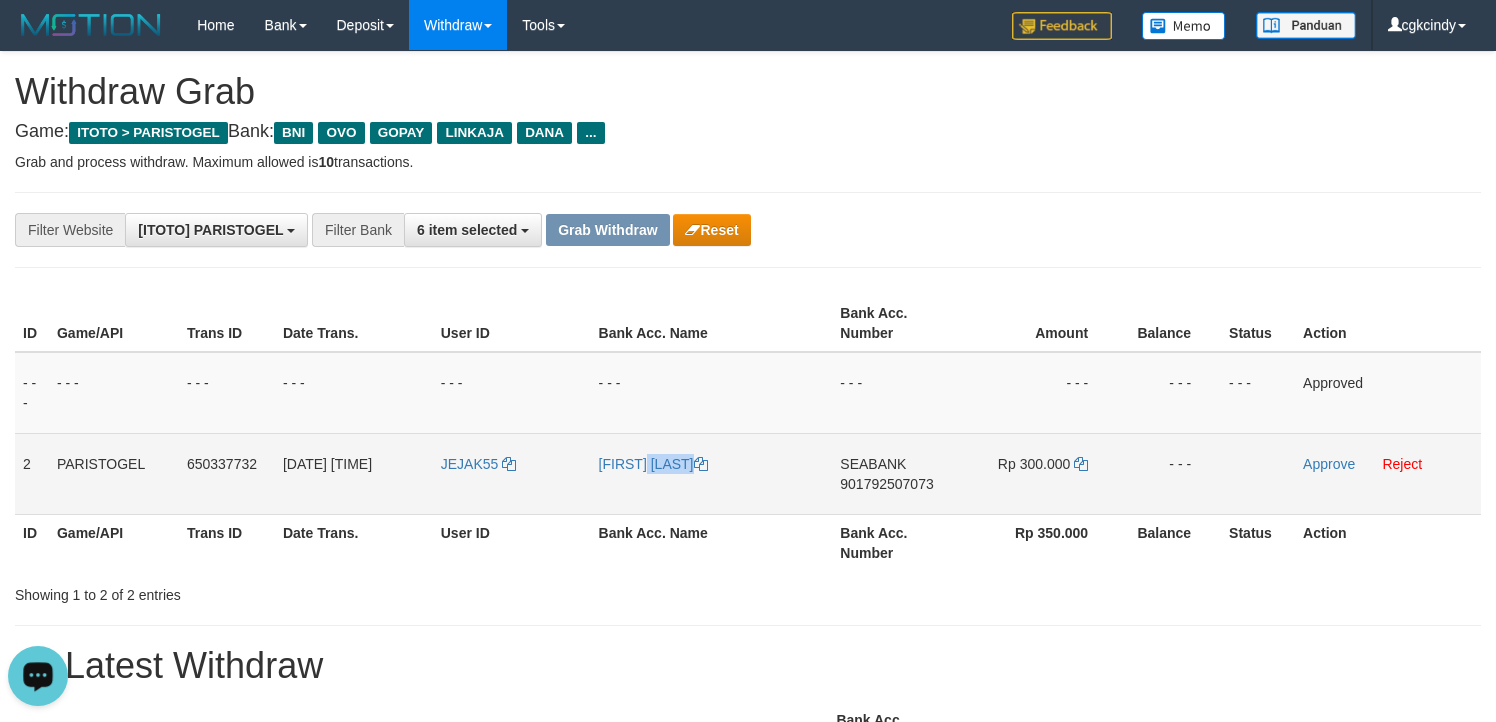 click on "[FIRST] [LAST]" at bounding box center (712, 473) 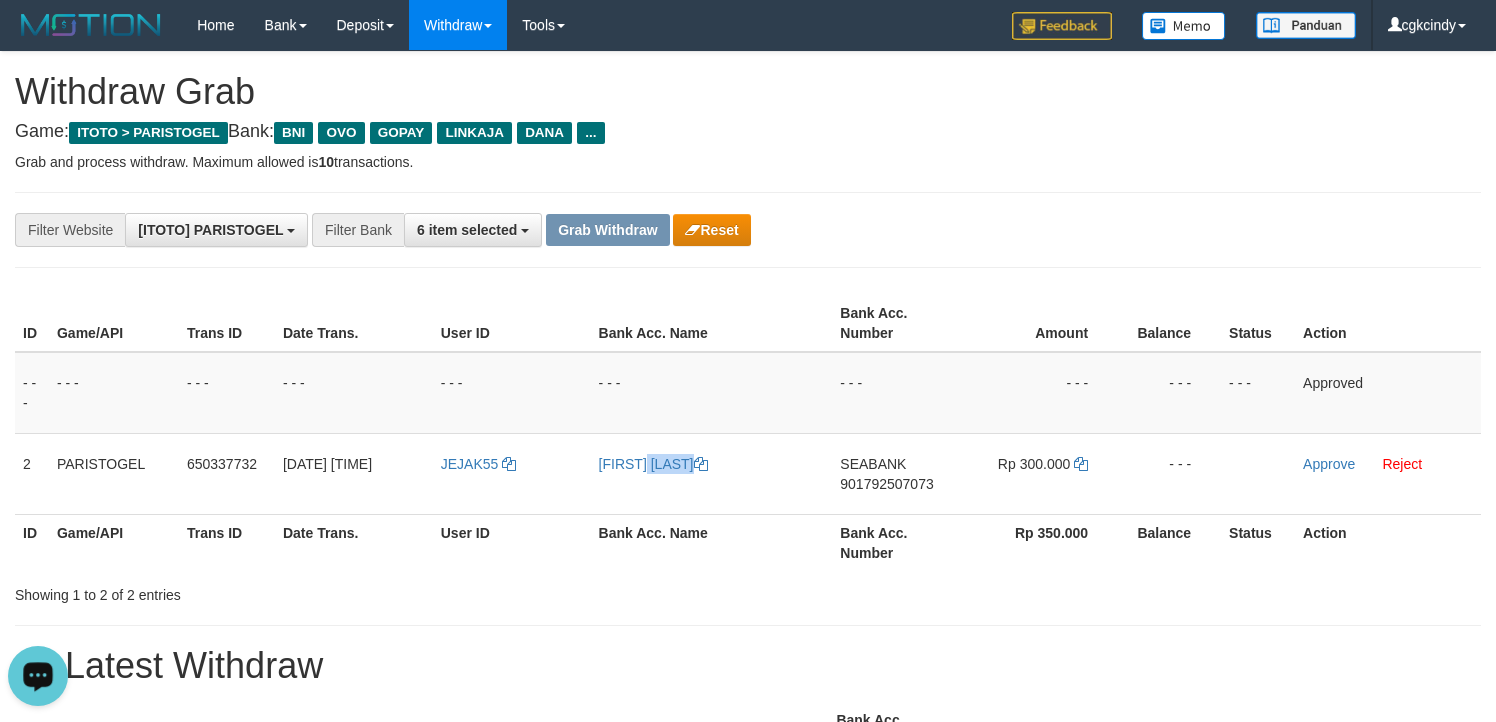 copy on "[FIRST] [LAST]" 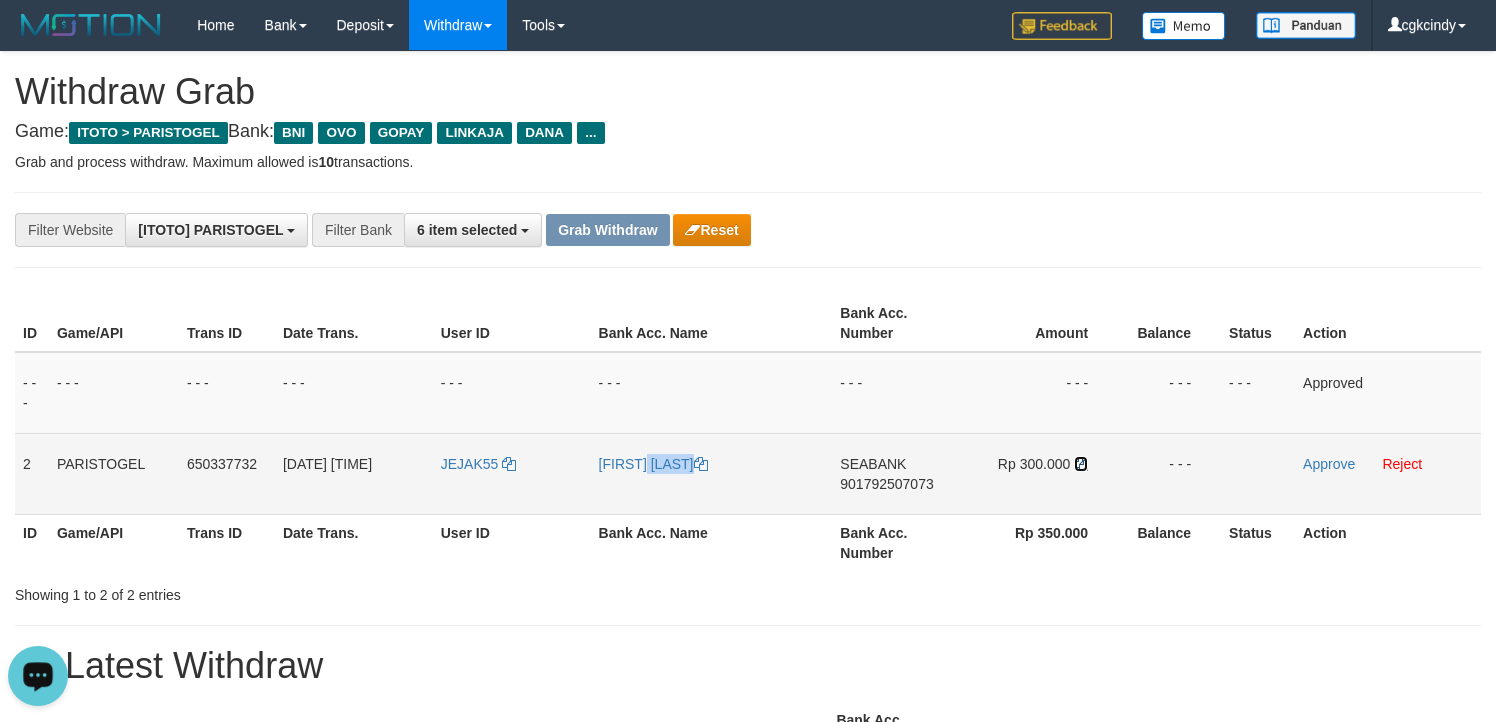 click at bounding box center (1081, 464) 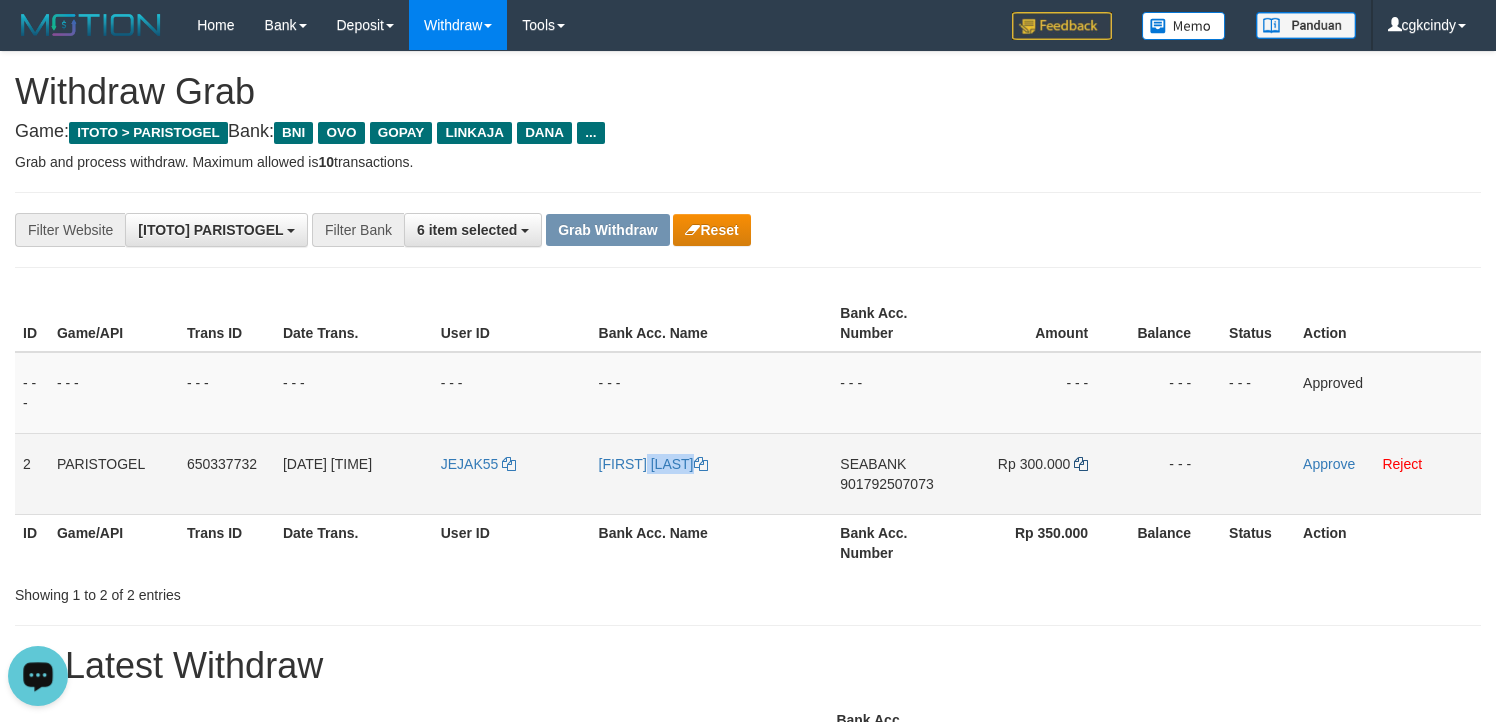 copy on "[FIRST] [LAST]" 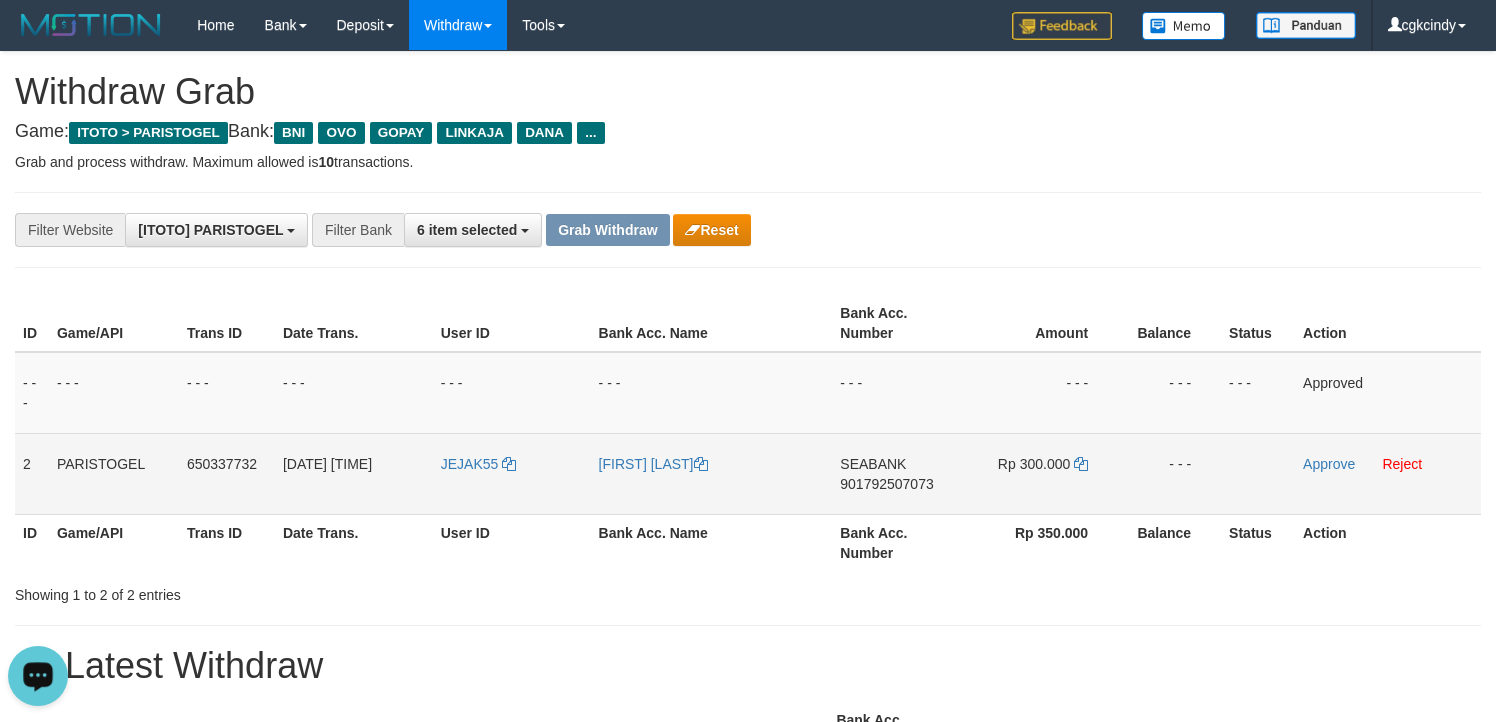 click on "901792507073" at bounding box center [886, 484] 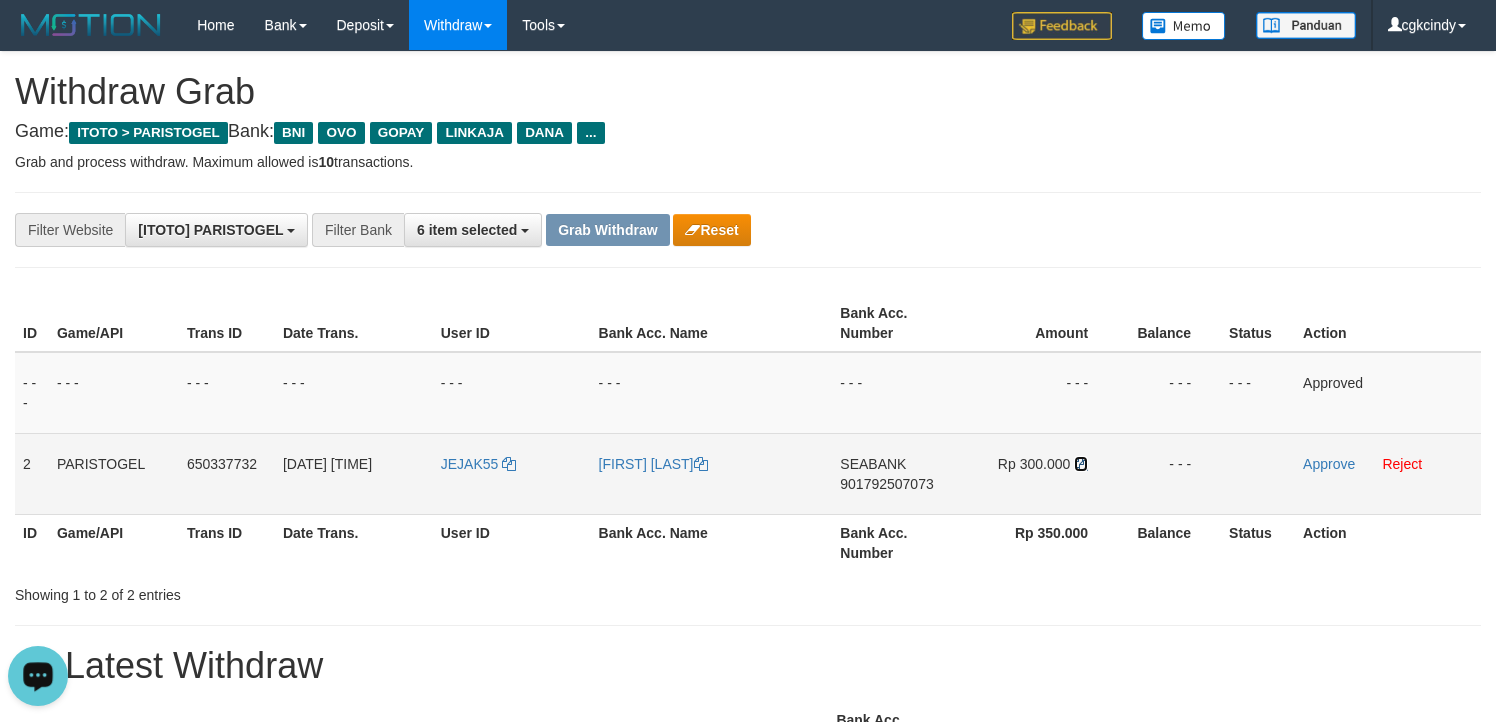 click at bounding box center [1081, 464] 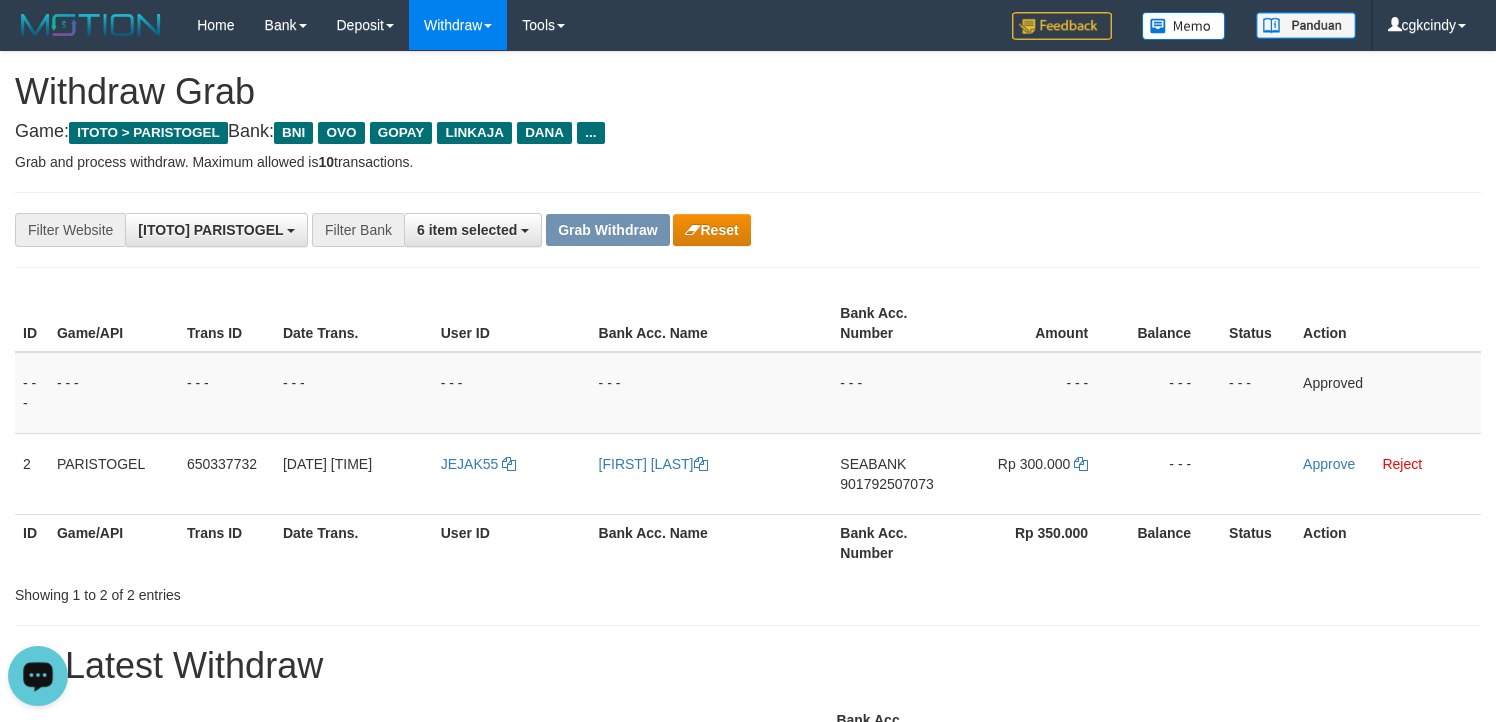 click on "ID Game/API Trans ID Date Trans. User ID Bank Acc. Name Bank Acc. Number Amount Balance Status Action
- - -
- - -
- - -
- - -
- - -
- - -
- - -
- - -
- - -
- - -
Approved
2
PARISTOGEL
650337732
13/07/2025 12:31:37
JEJAK55
DEDE HERMAN
SEABANK
901792507073
Rp 300.000
- - -
Approve
Reject
ID Game/API Trans ID Date Trans. User ID Bank Acc. Name Bank Acc. Number Rp 350.000 Balance Status Action" at bounding box center (748, 433) 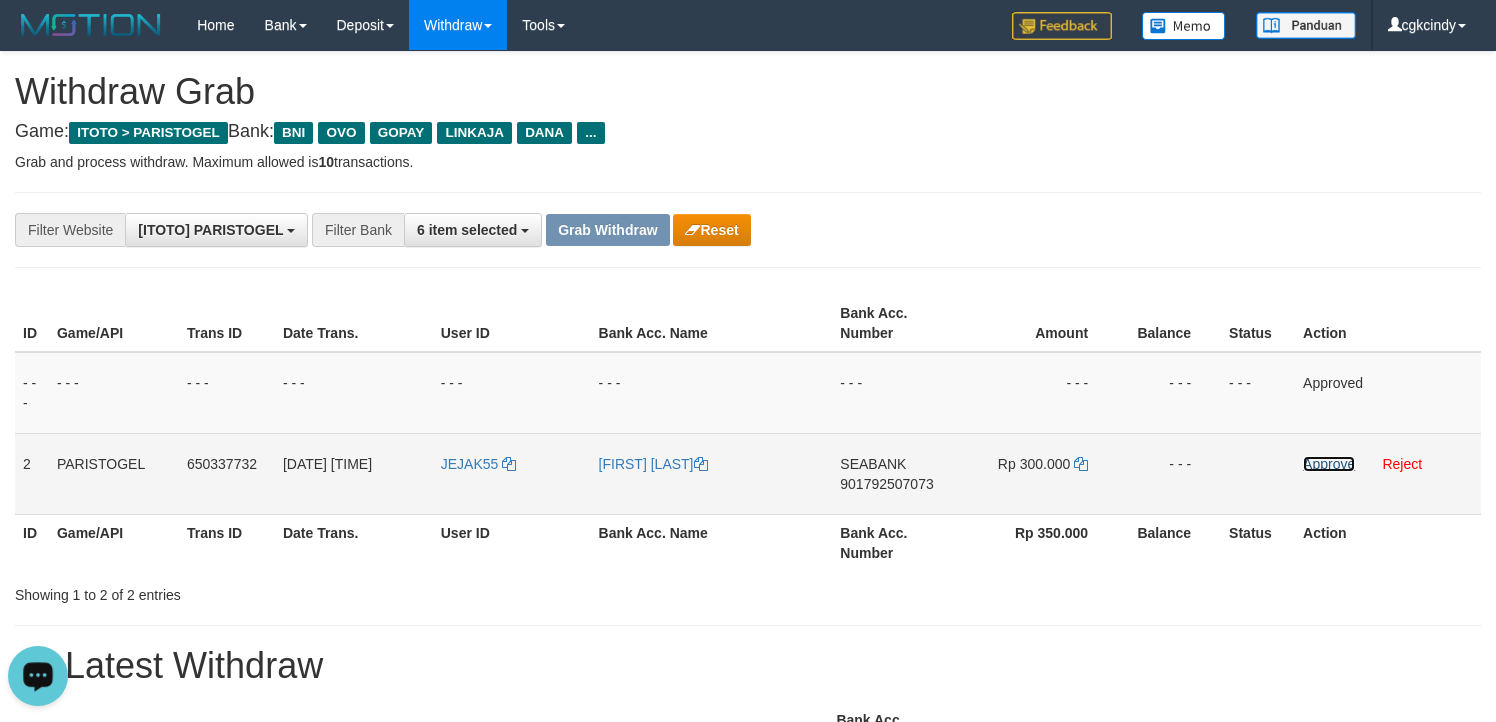click on "Approve" at bounding box center [1329, 464] 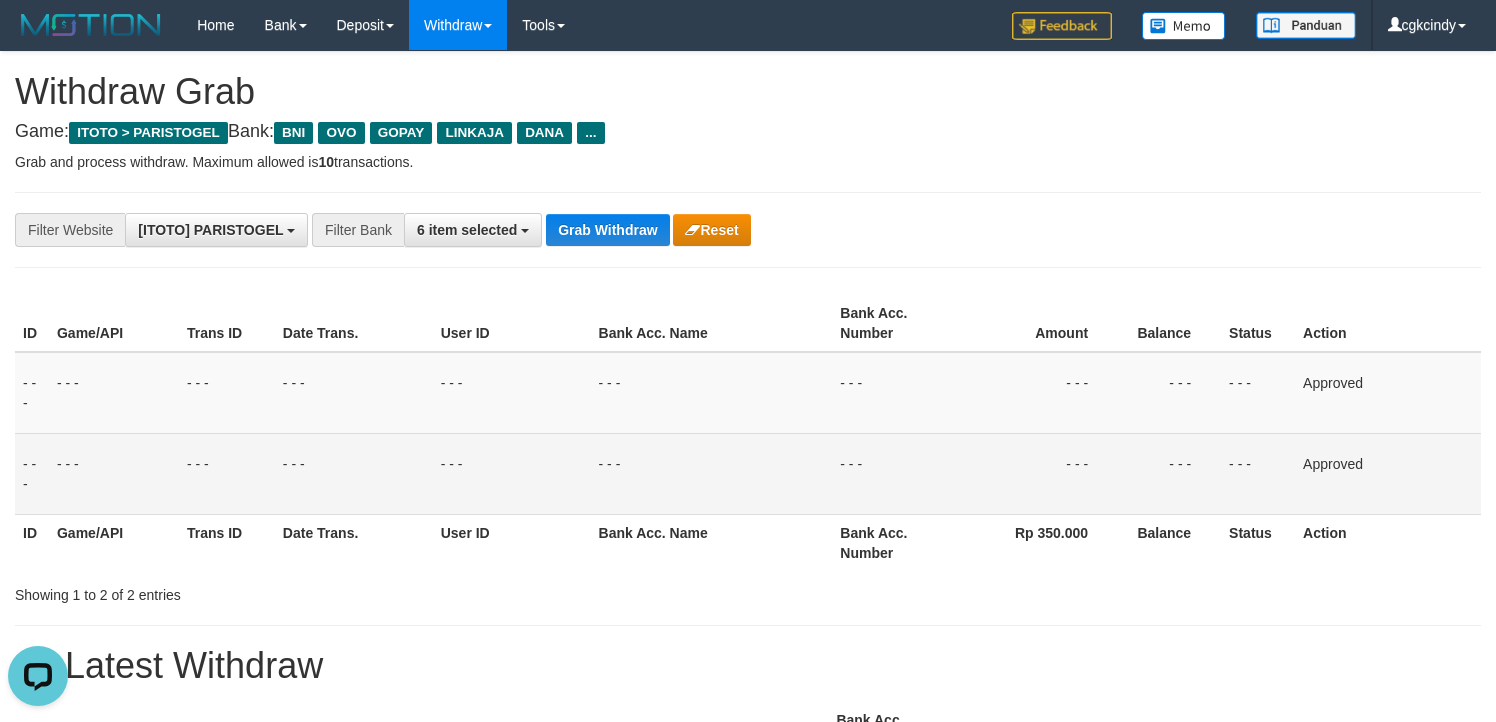 click on "- - -" at bounding box center (897, 473) 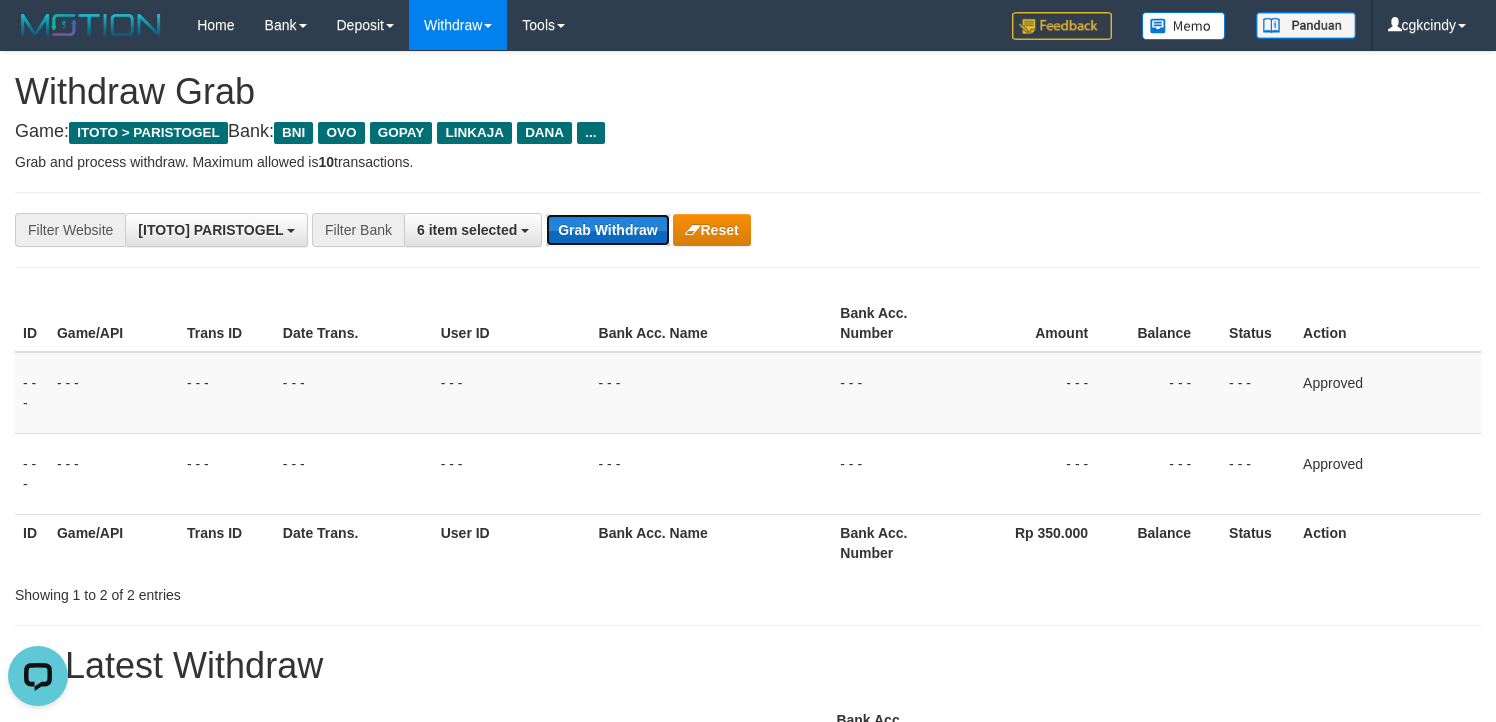 click on "Grab Withdraw" at bounding box center (607, 230) 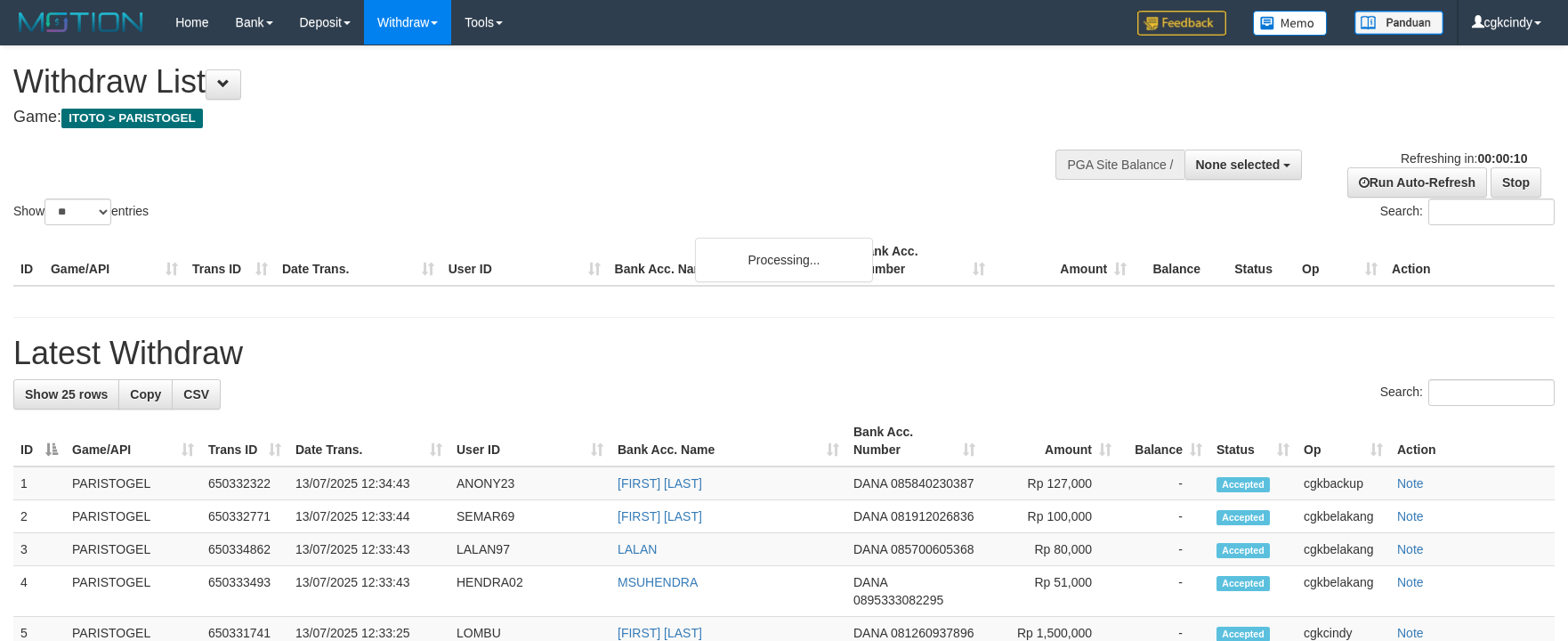select 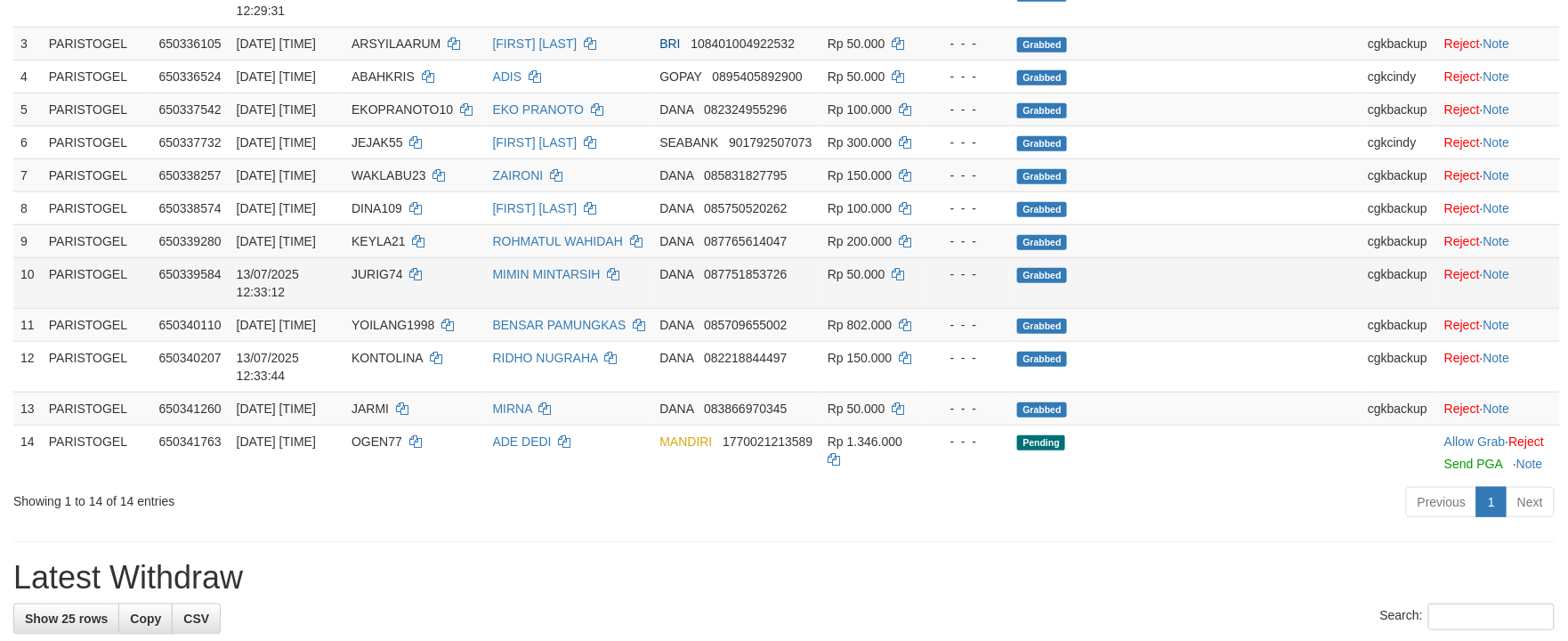 scroll, scrollTop: 593, scrollLeft: 0, axis: vertical 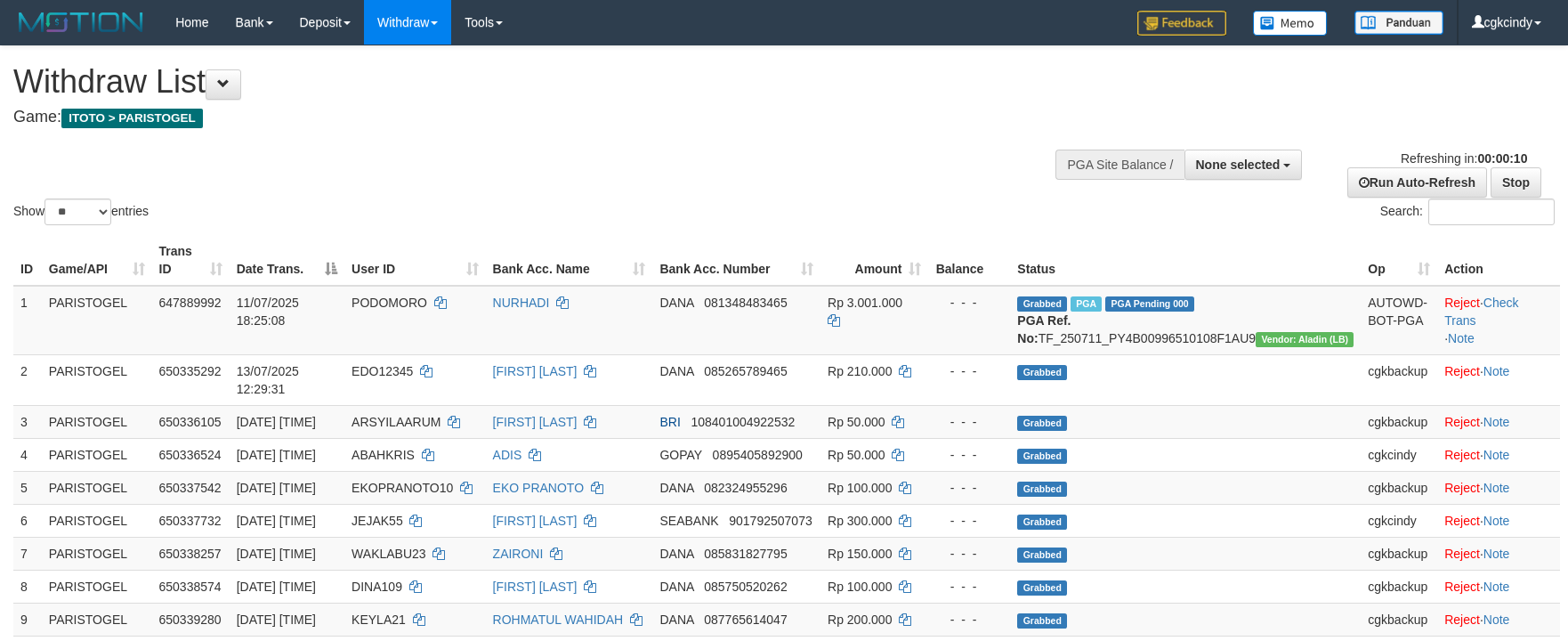 select 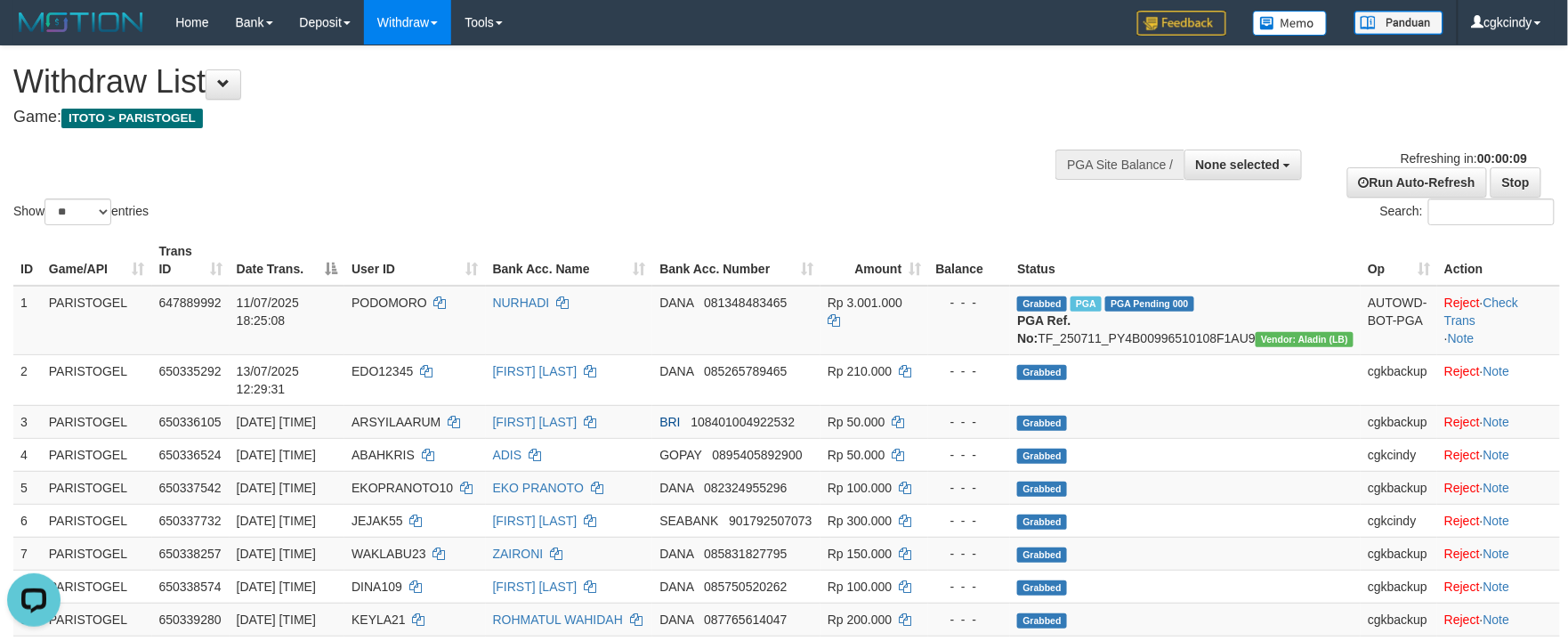 scroll, scrollTop: 0, scrollLeft: 0, axis: both 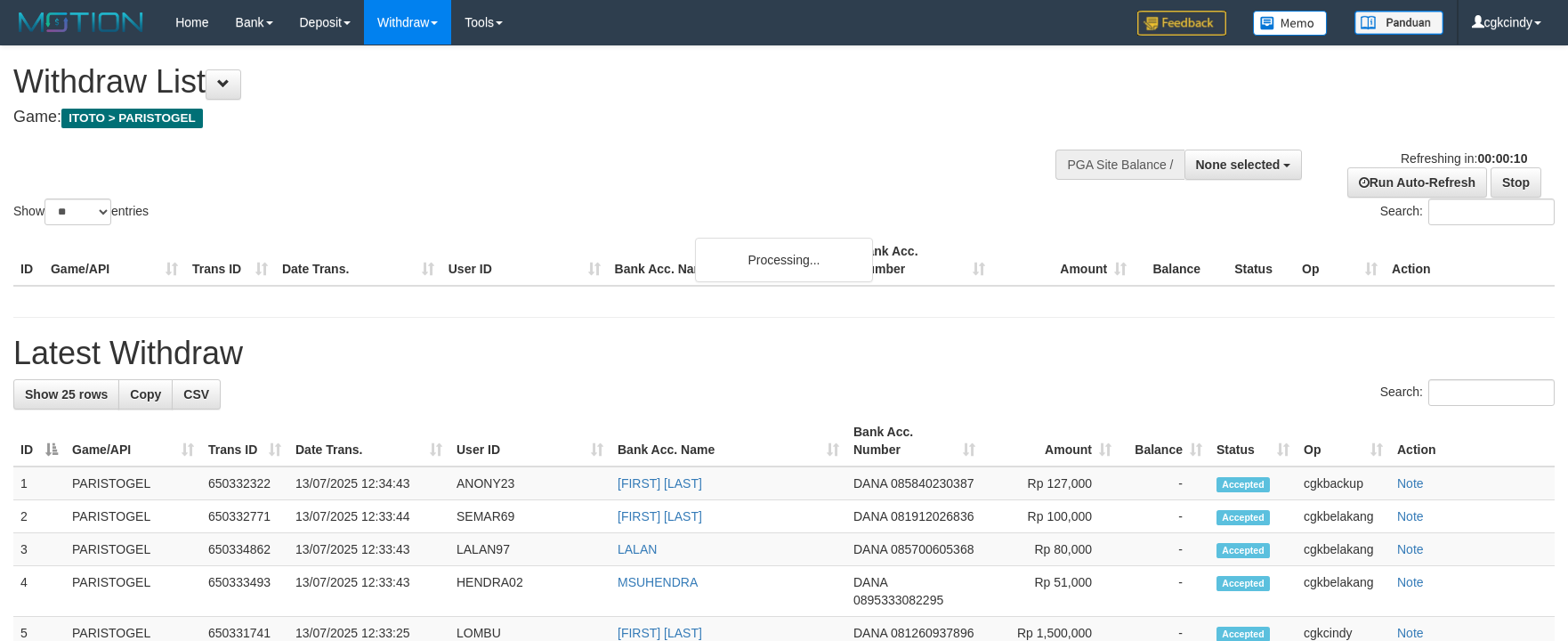 select 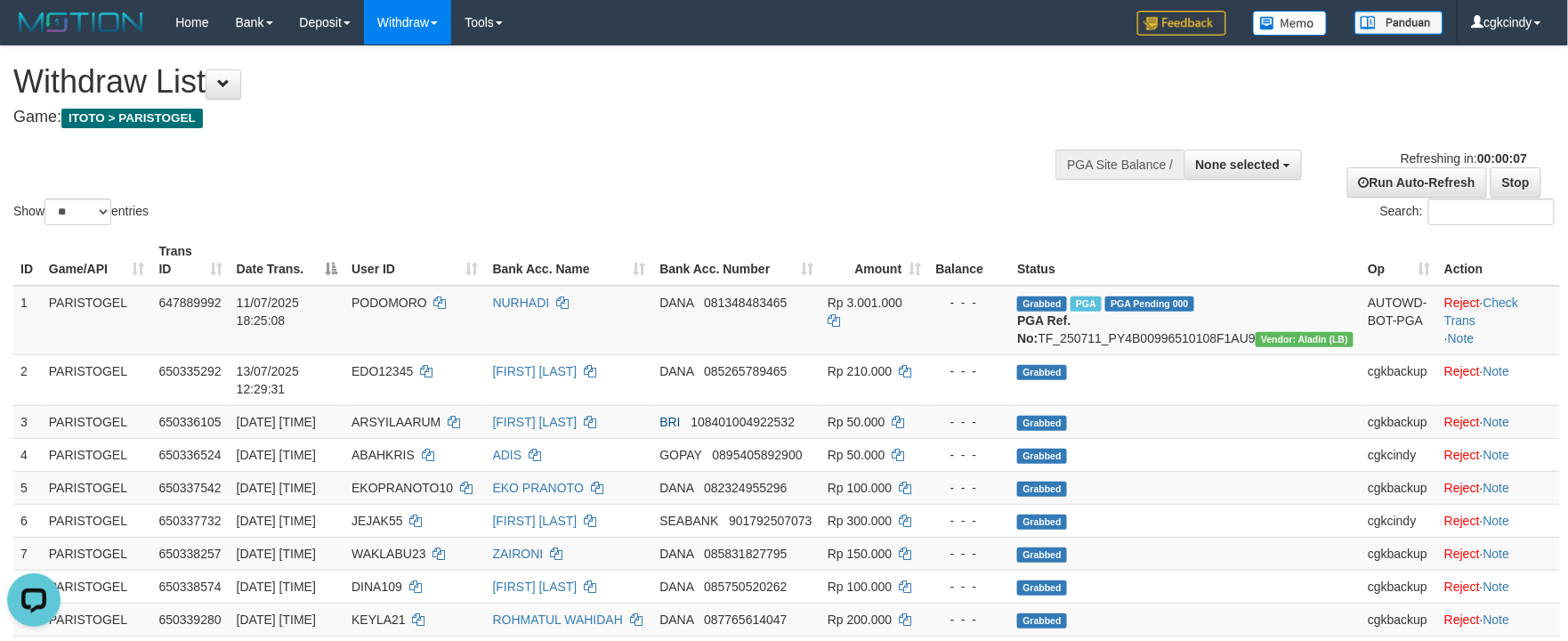 scroll, scrollTop: 0, scrollLeft: 0, axis: both 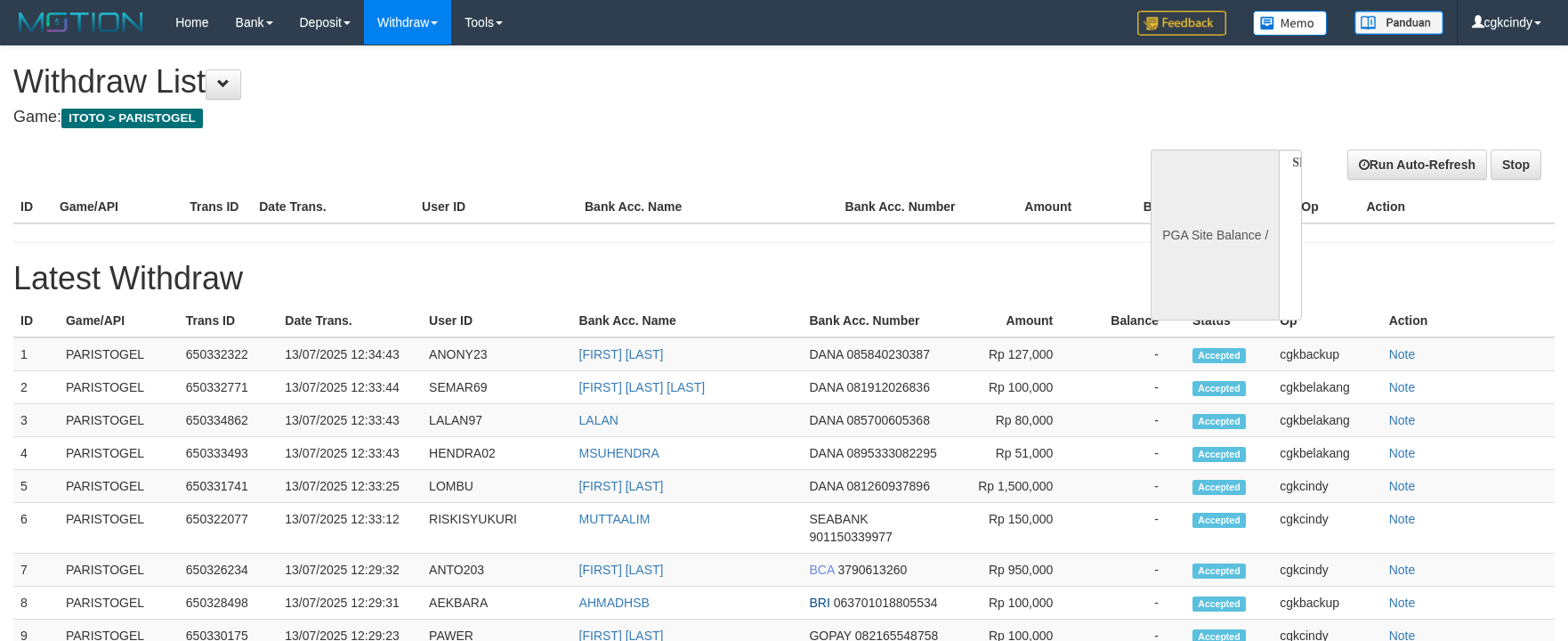 select 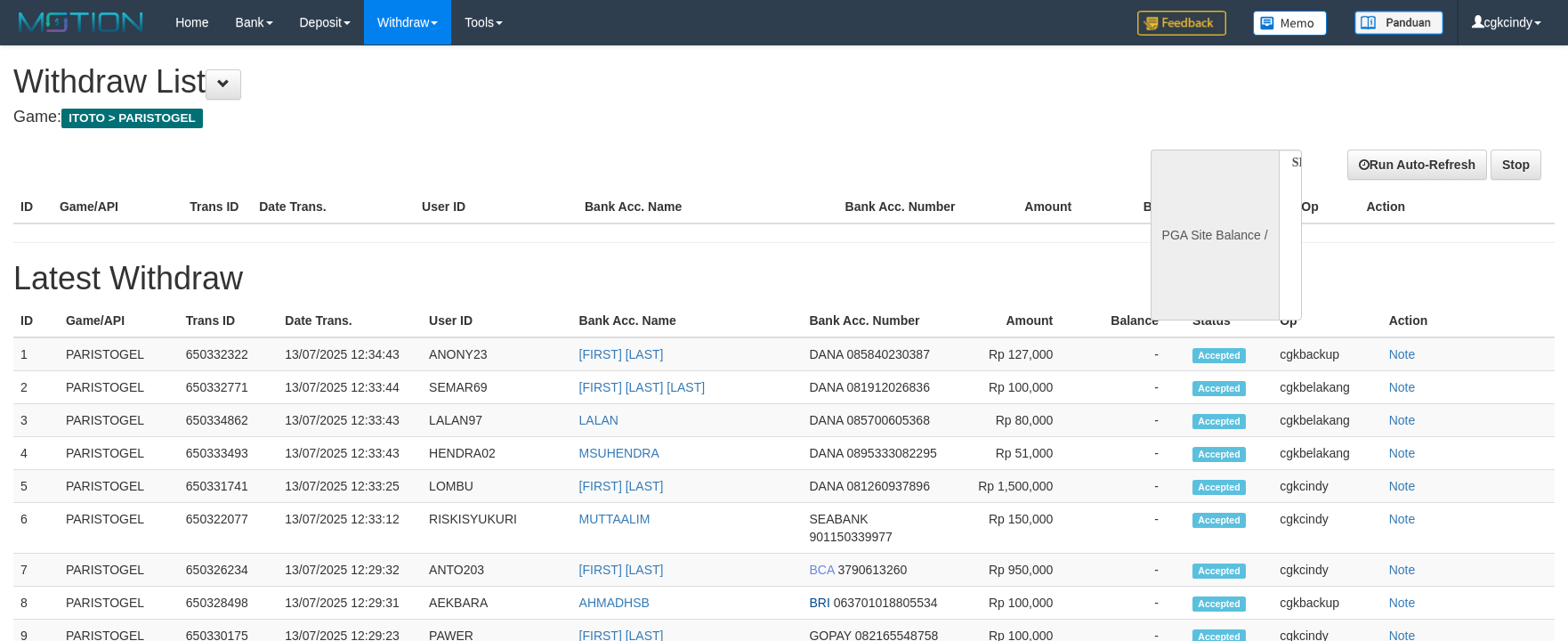 scroll, scrollTop: 0, scrollLeft: 0, axis: both 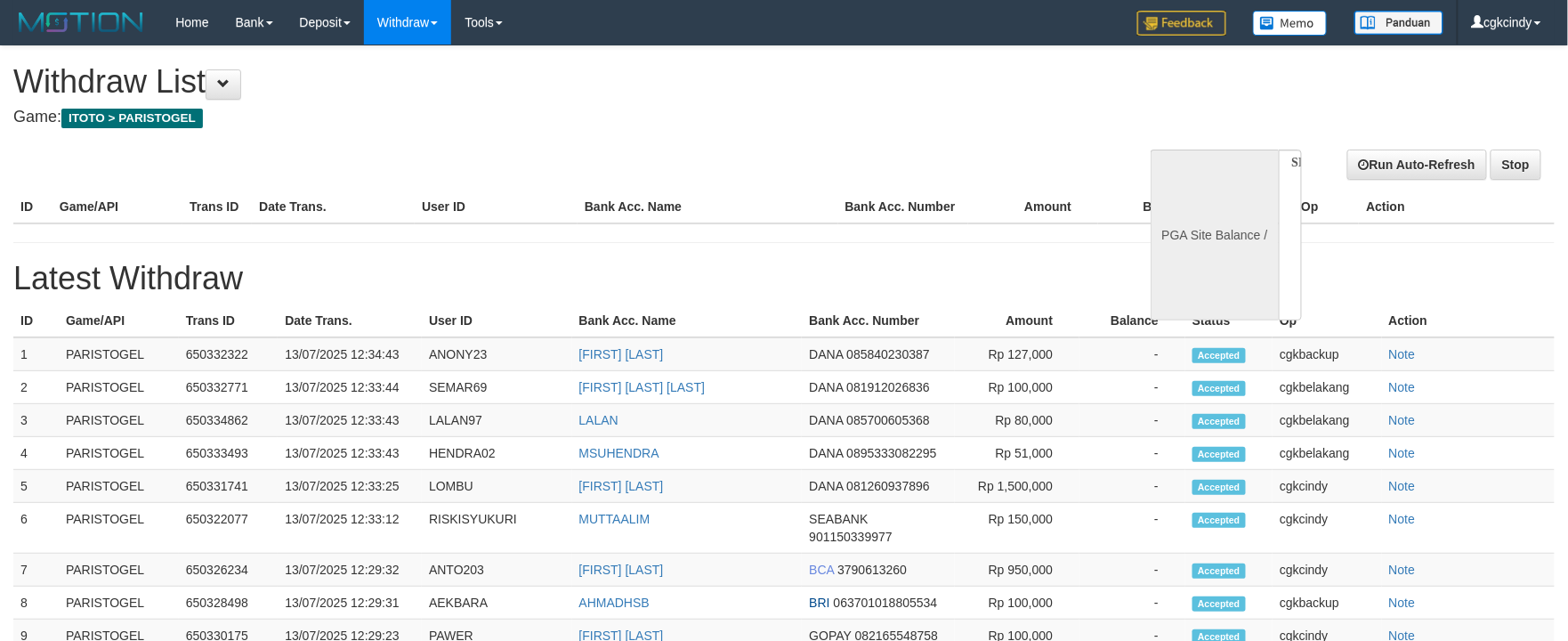 select on "**" 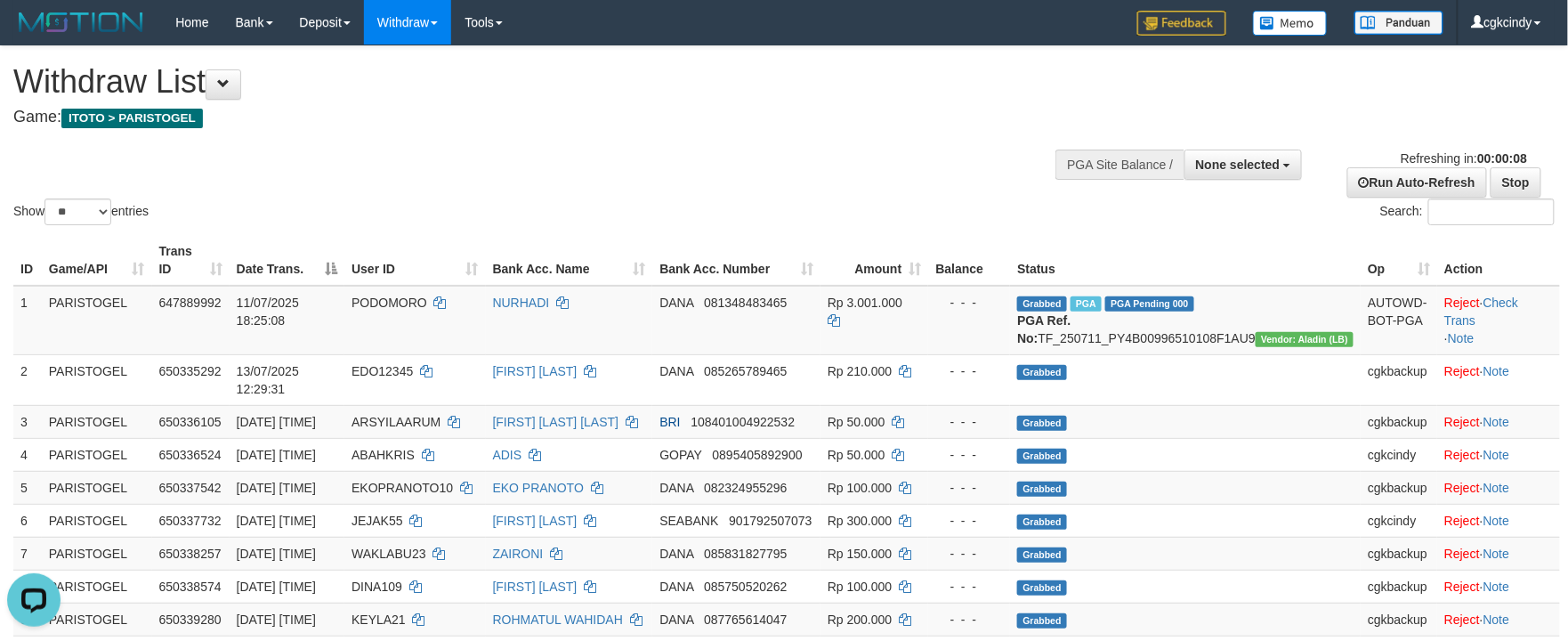 scroll, scrollTop: 0, scrollLeft: 0, axis: both 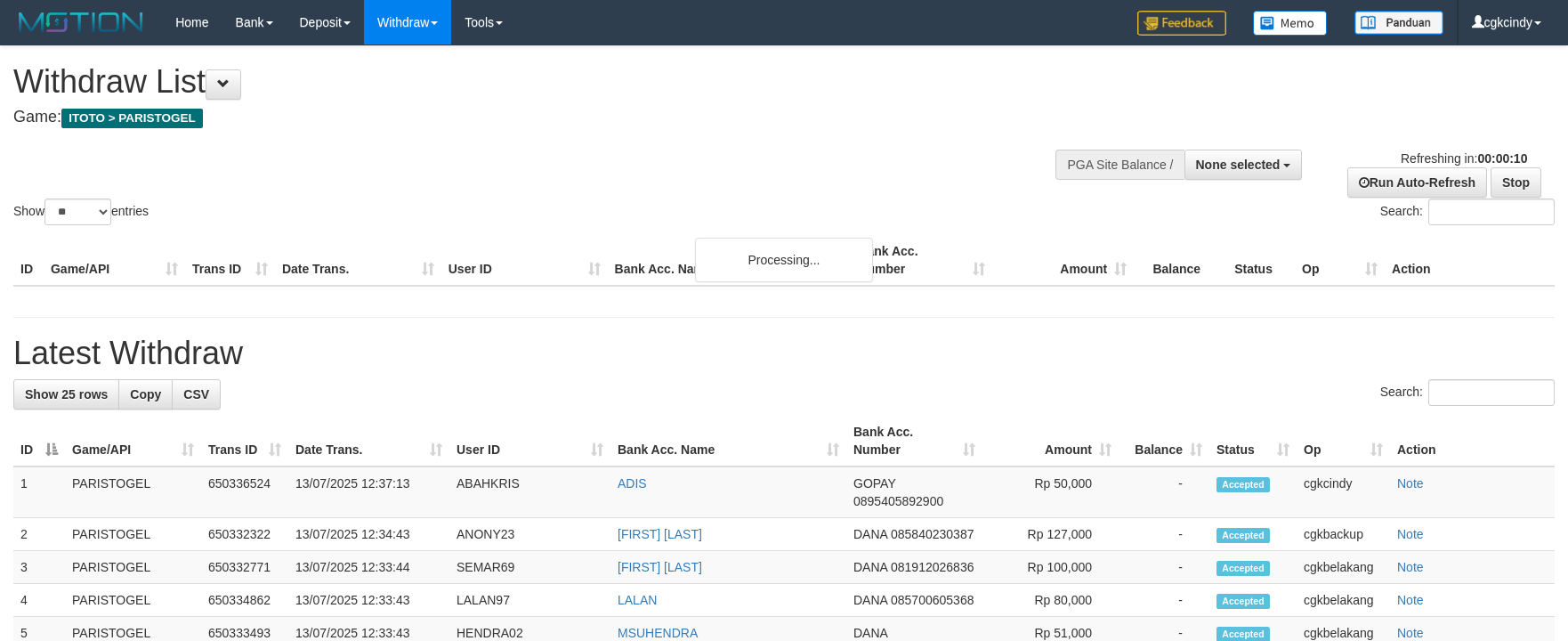 select 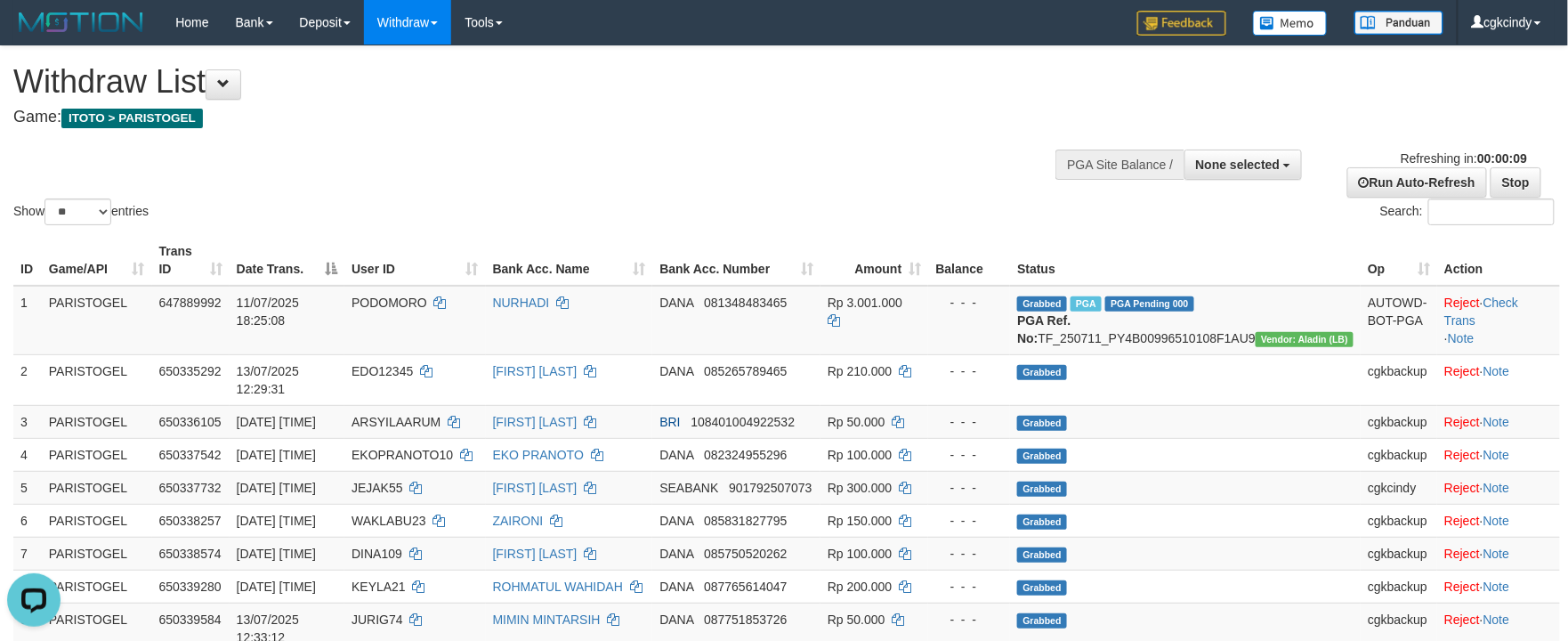 scroll, scrollTop: 0, scrollLeft: 0, axis: both 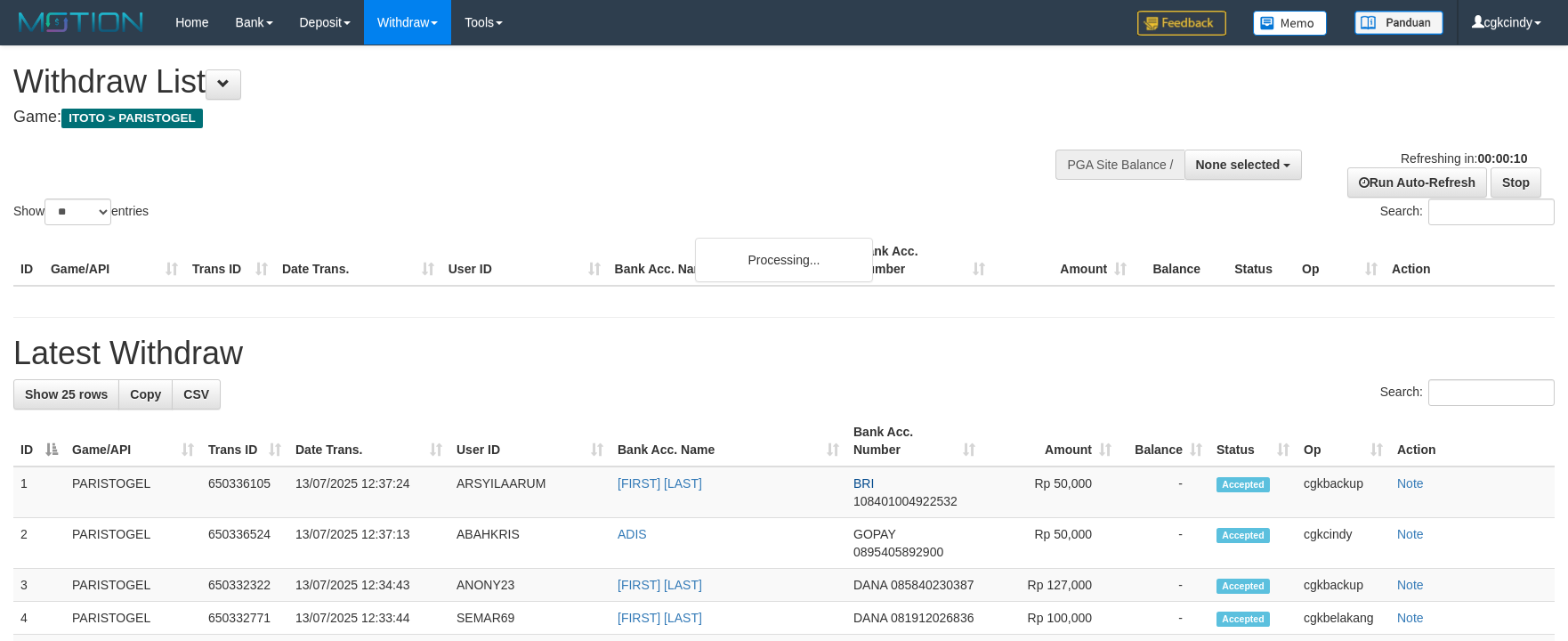 select 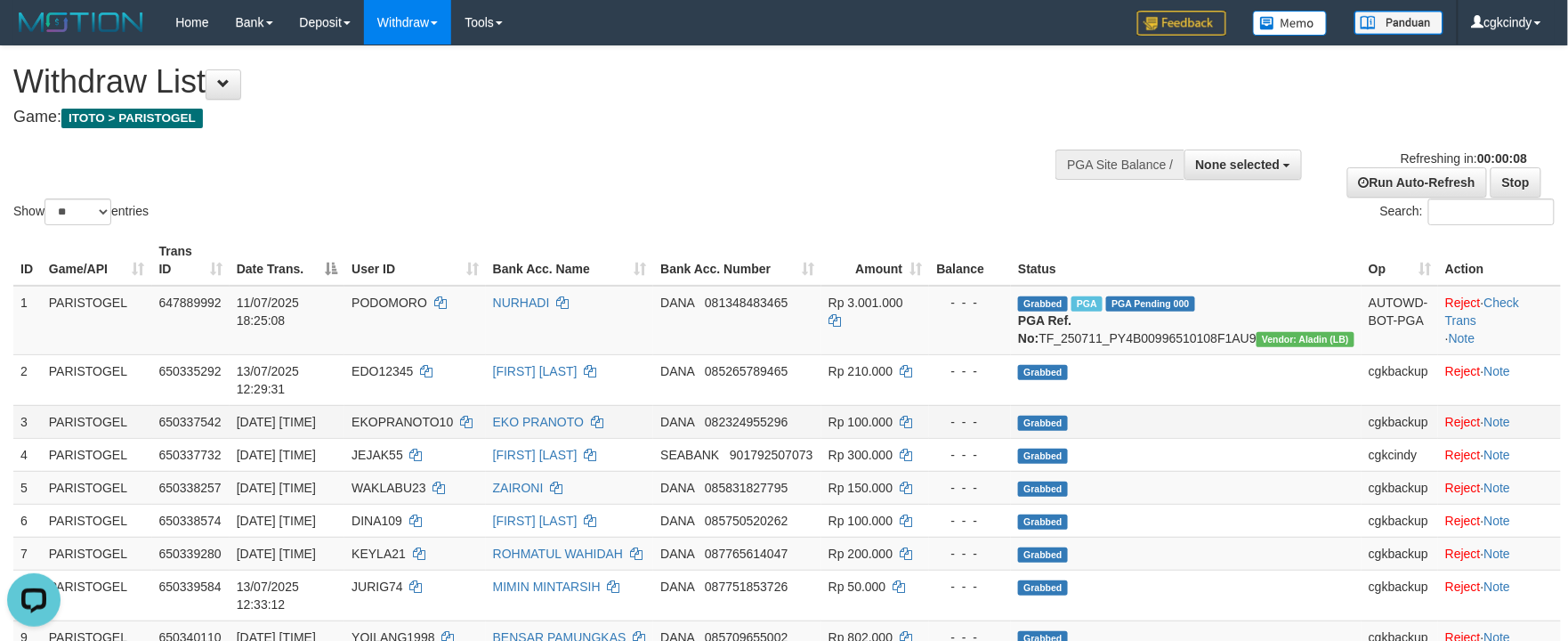 scroll, scrollTop: 0, scrollLeft: 0, axis: both 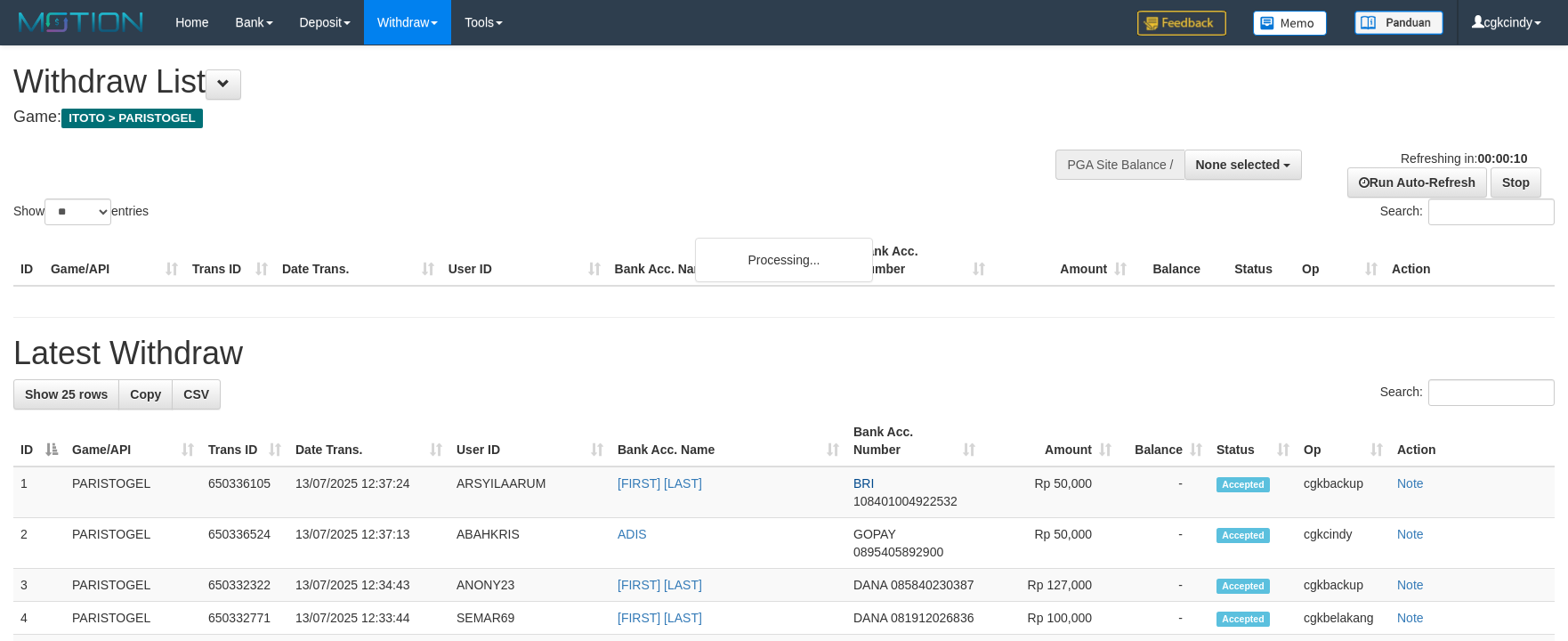 select 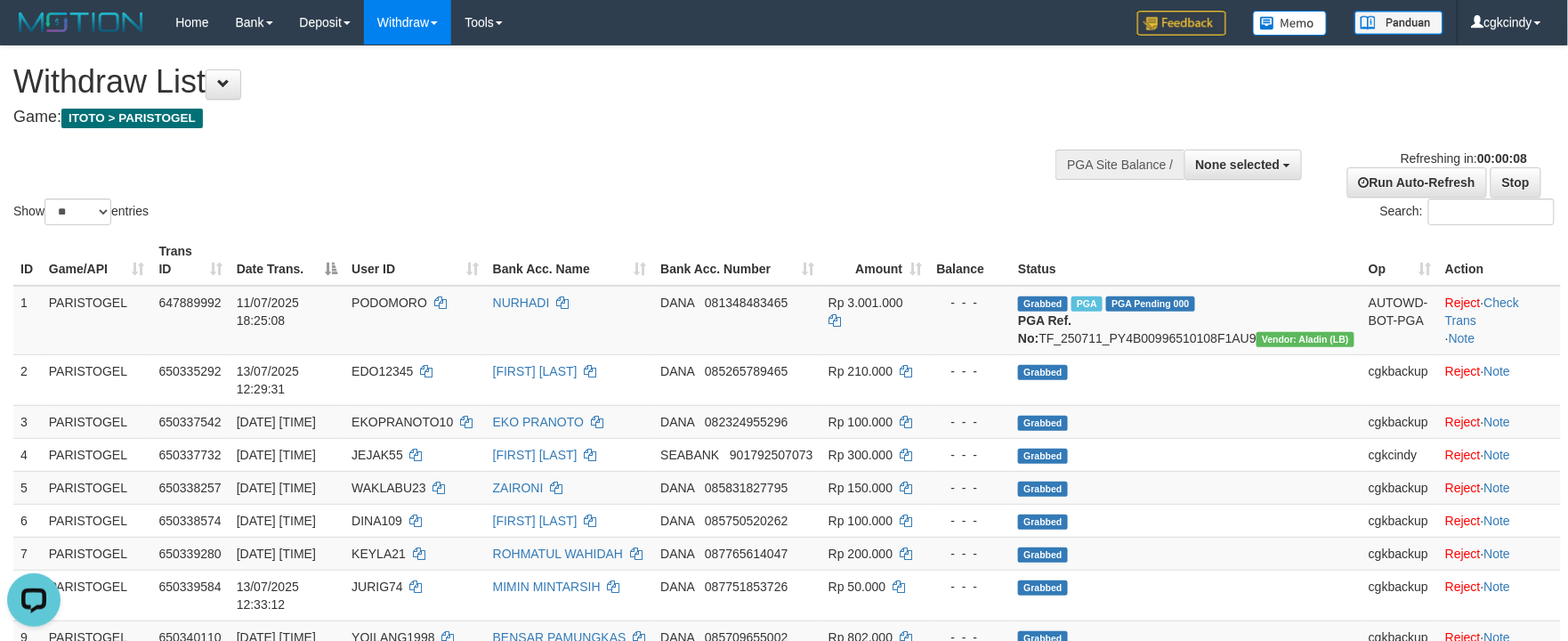 scroll, scrollTop: 0, scrollLeft: 0, axis: both 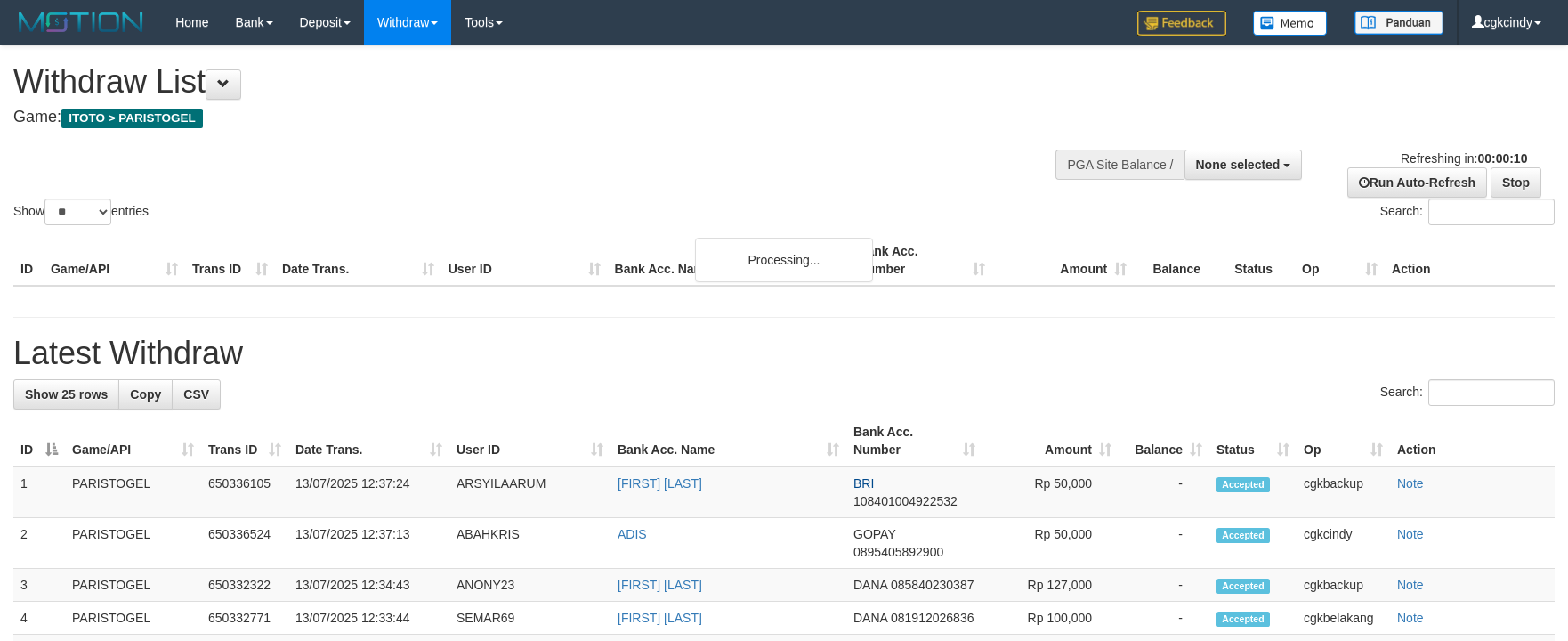 select 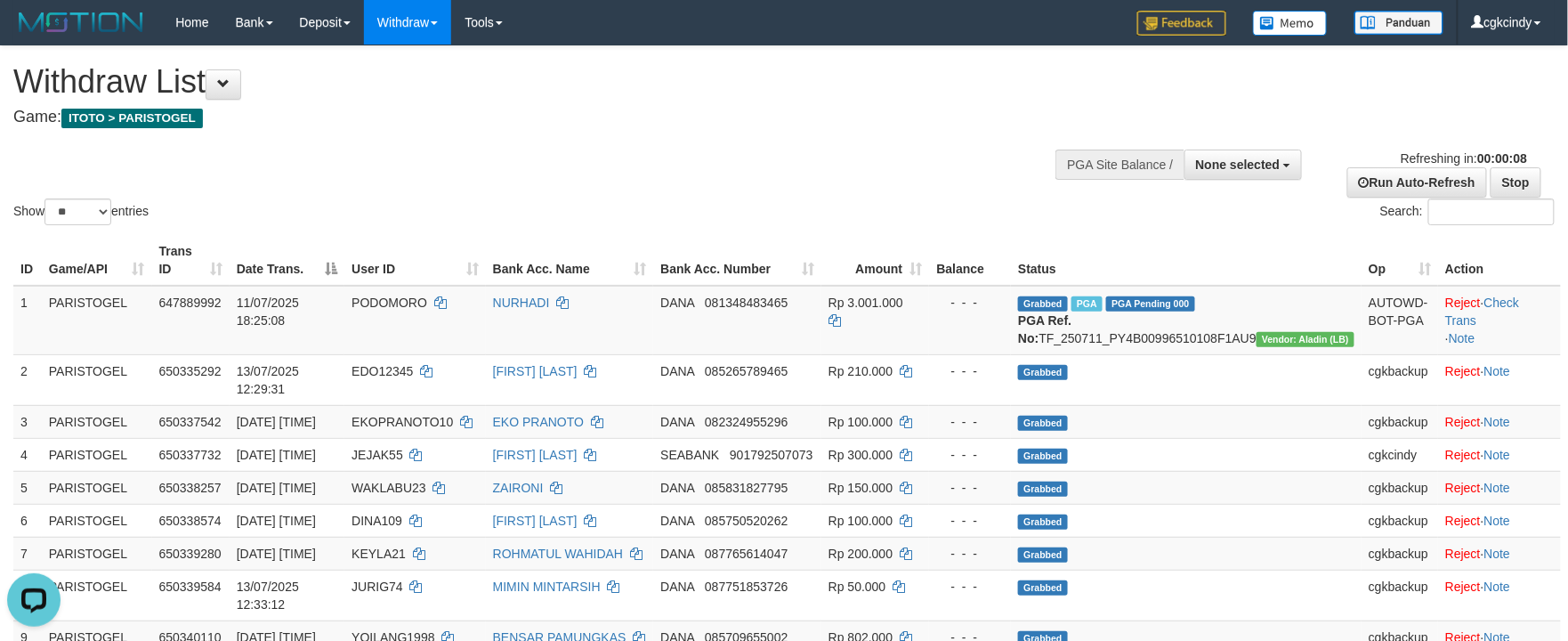scroll, scrollTop: 0, scrollLeft: 0, axis: both 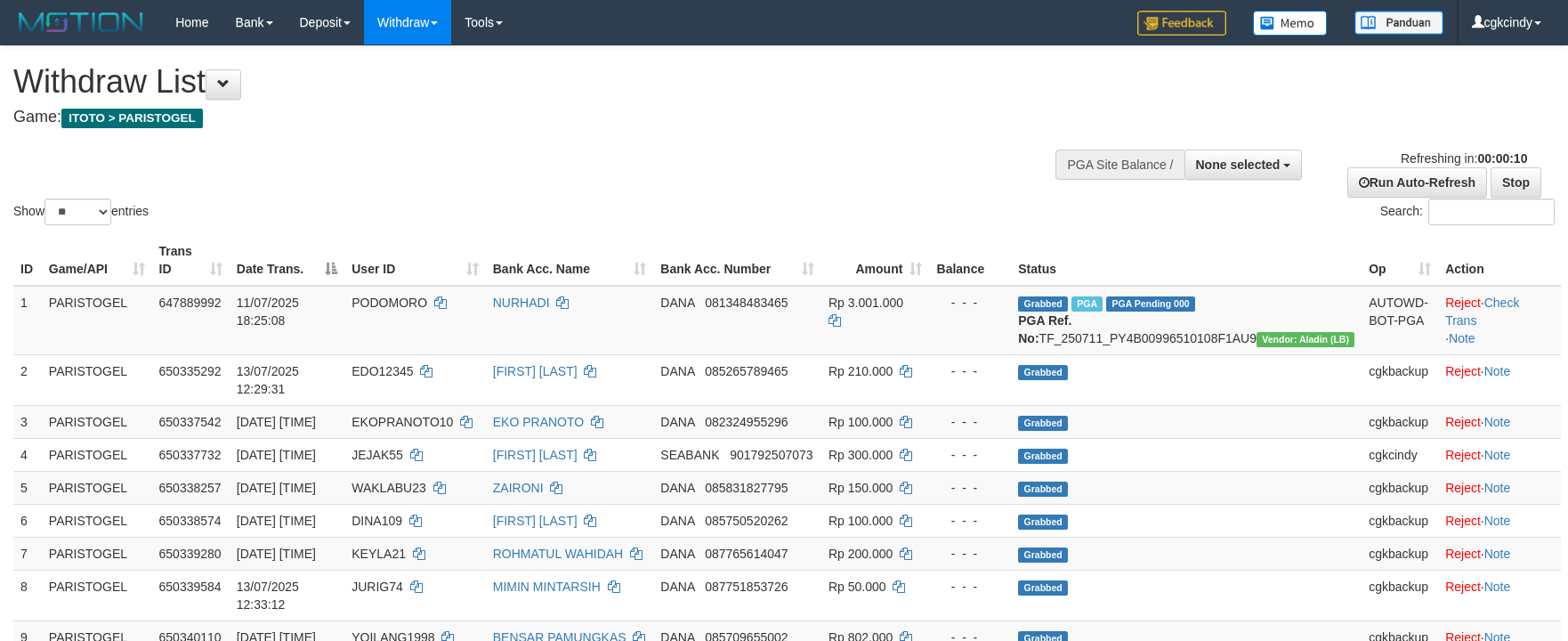 select 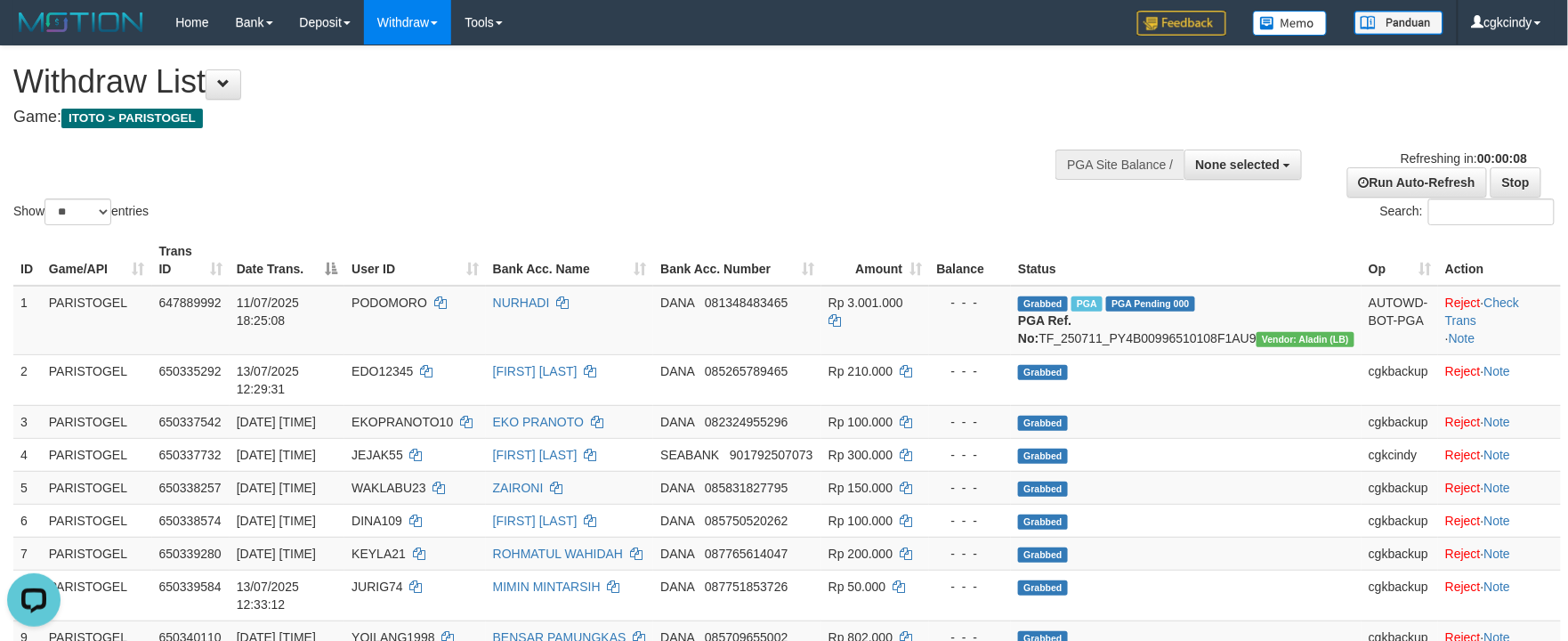 scroll, scrollTop: 0, scrollLeft: 0, axis: both 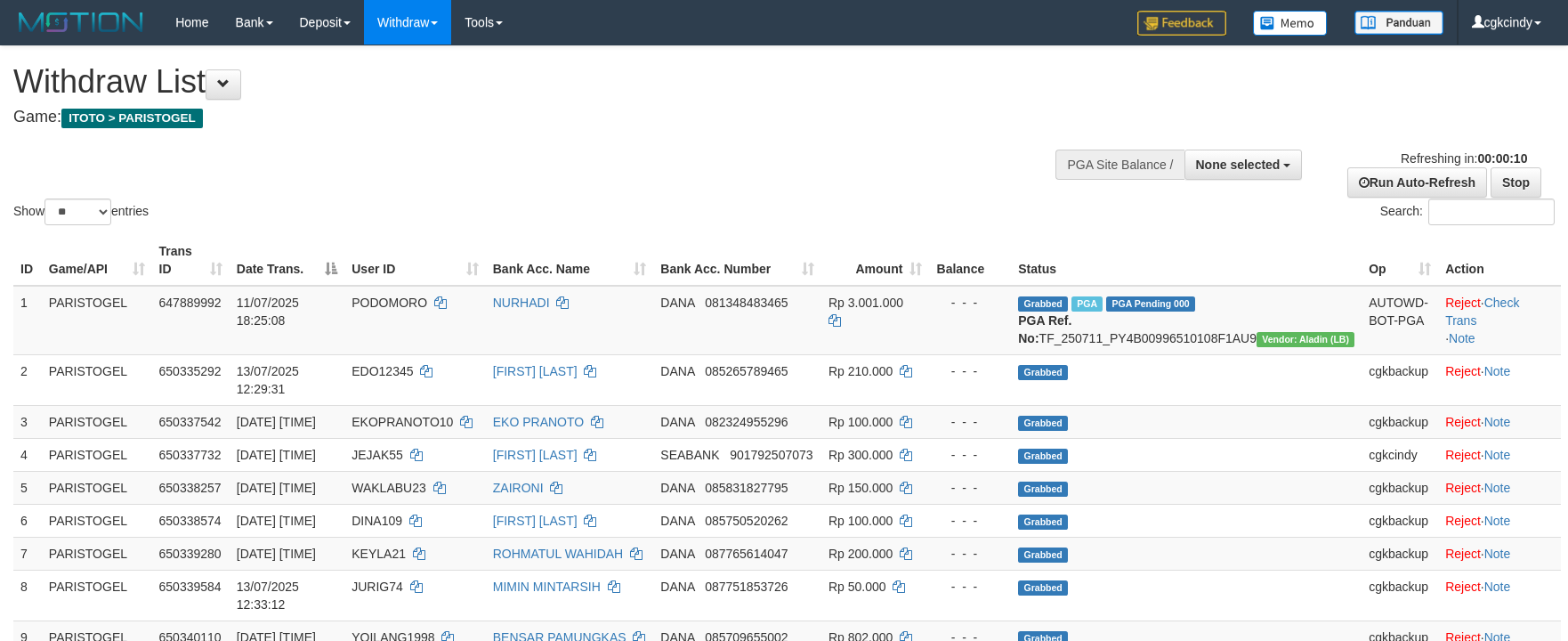 select 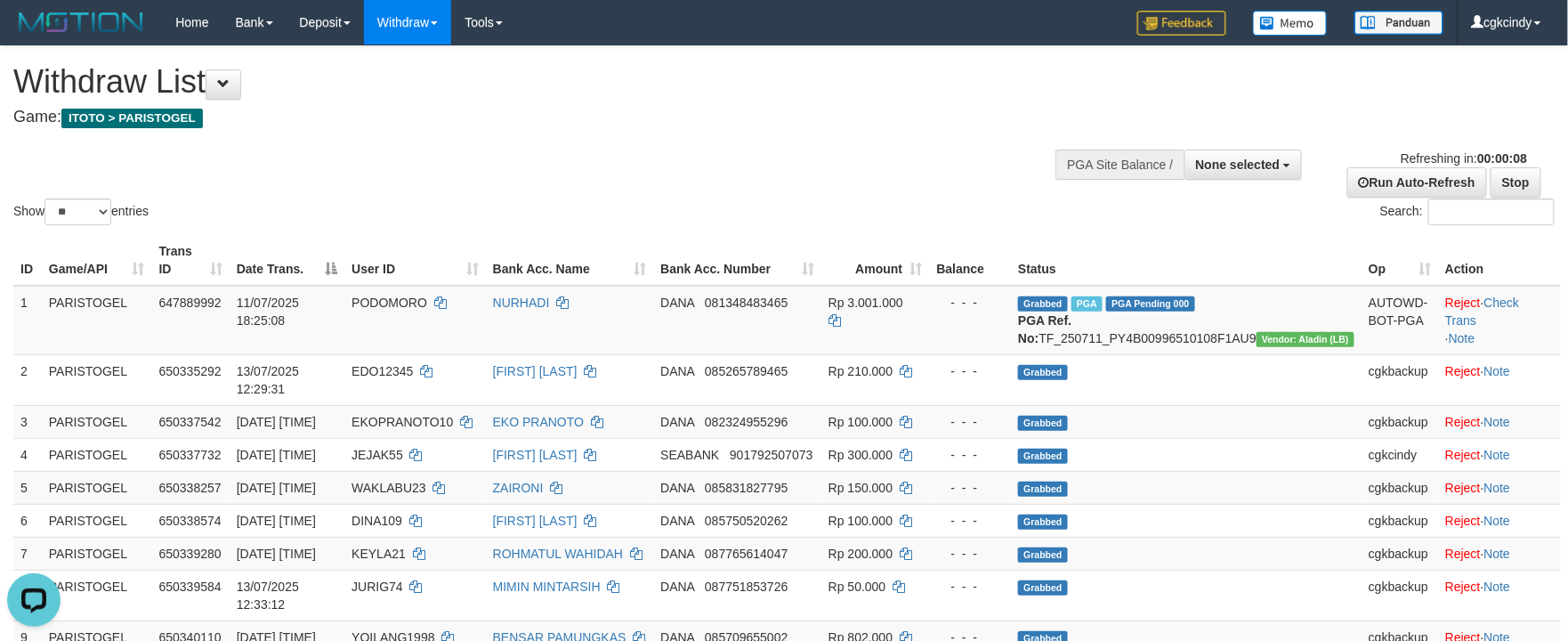 scroll, scrollTop: 0, scrollLeft: 0, axis: both 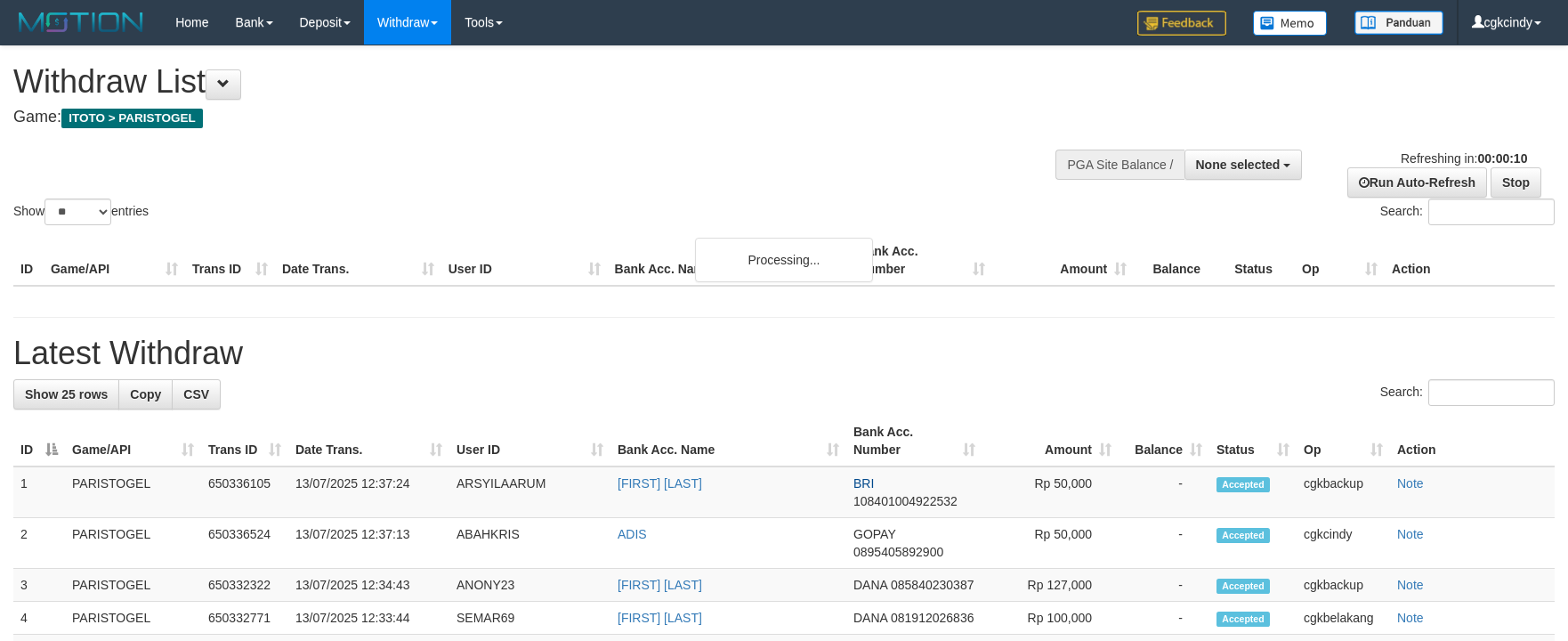 select 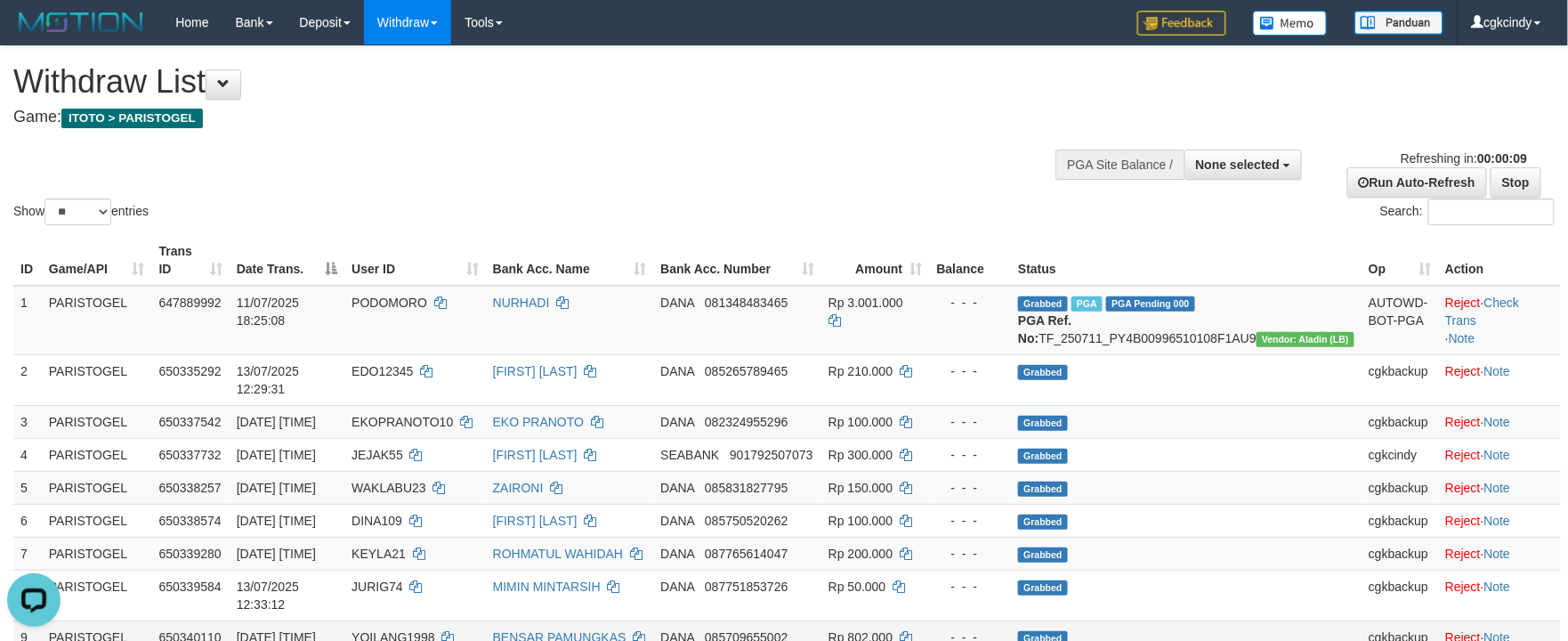 scroll, scrollTop: 0, scrollLeft: 0, axis: both 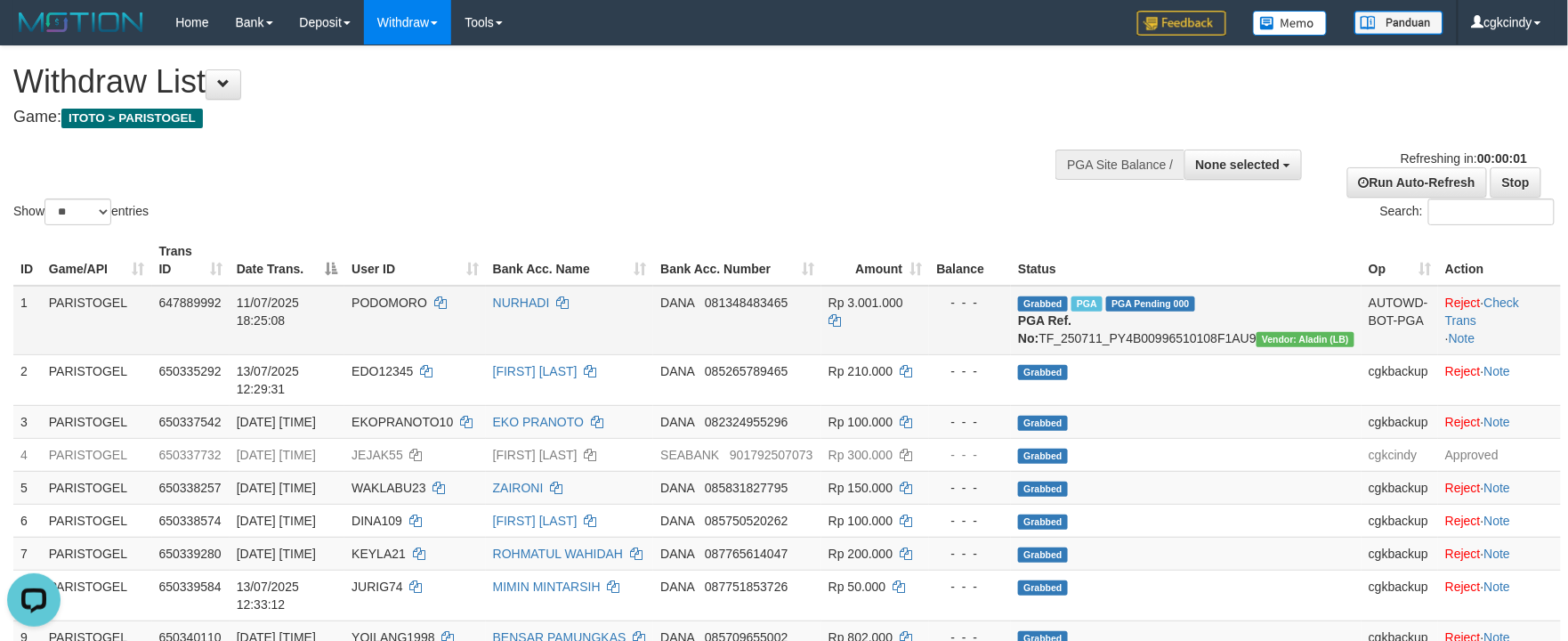 click on "DANA     081348483465" at bounding box center [737, 320] 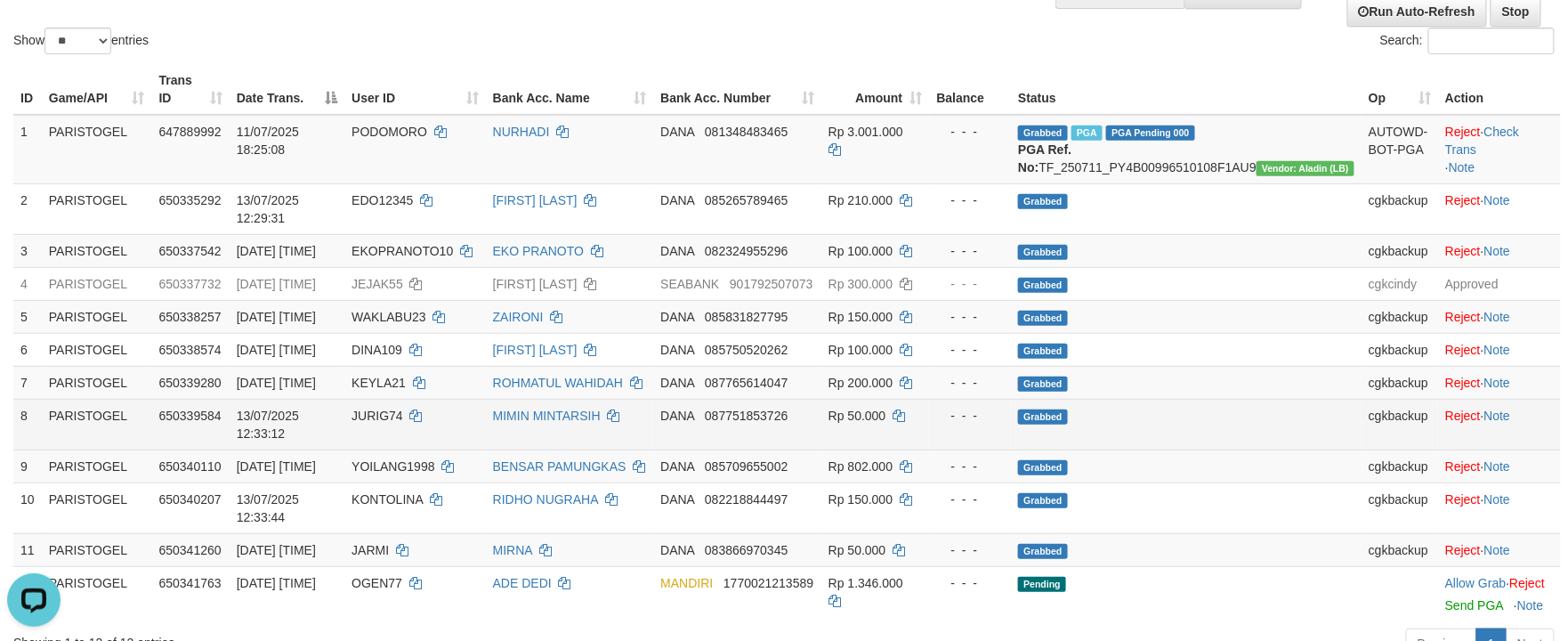 scroll, scrollTop: 356, scrollLeft: 0, axis: vertical 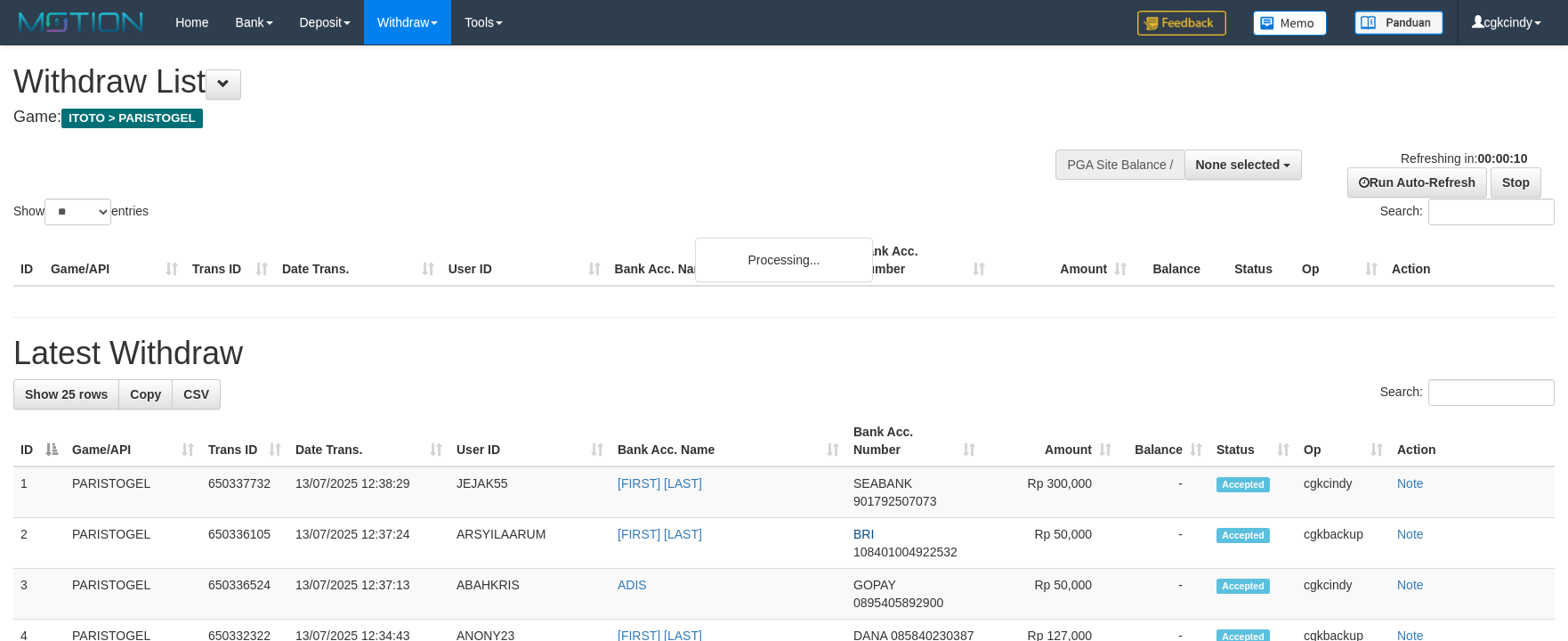 select 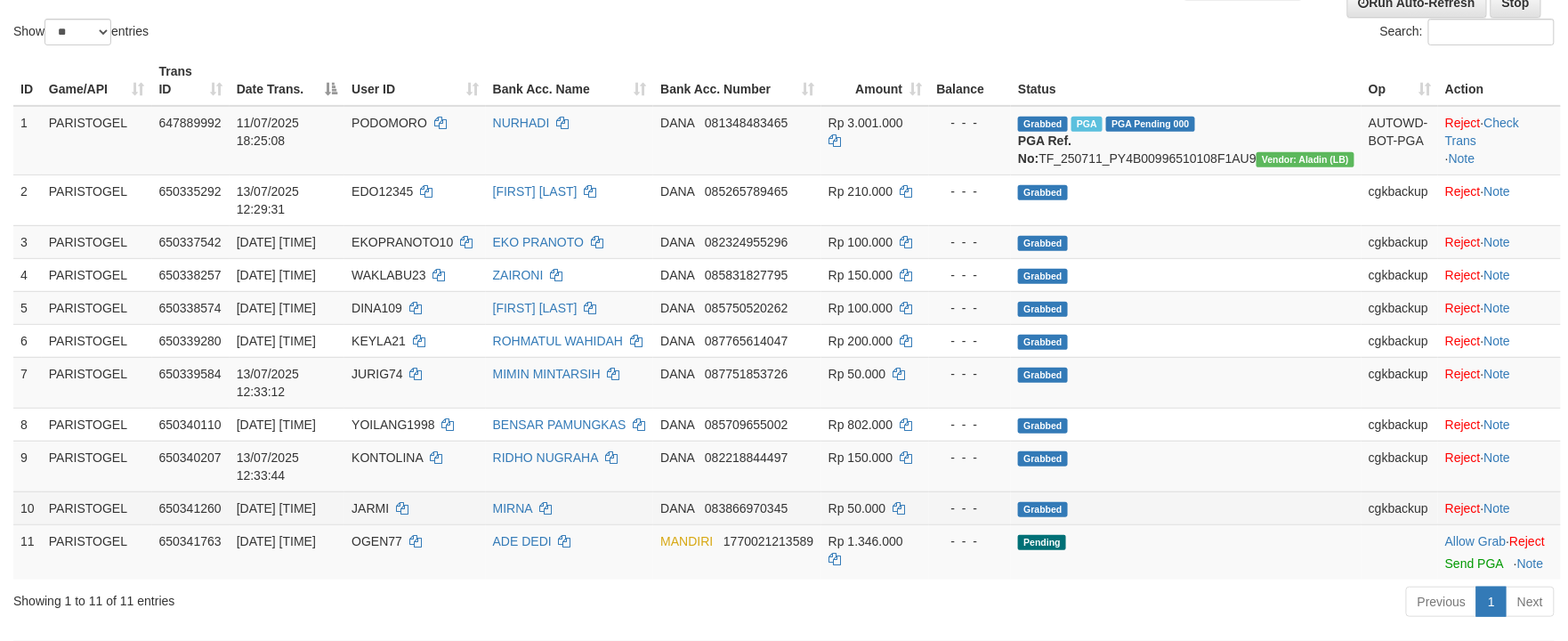 scroll, scrollTop: 356, scrollLeft: 0, axis: vertical 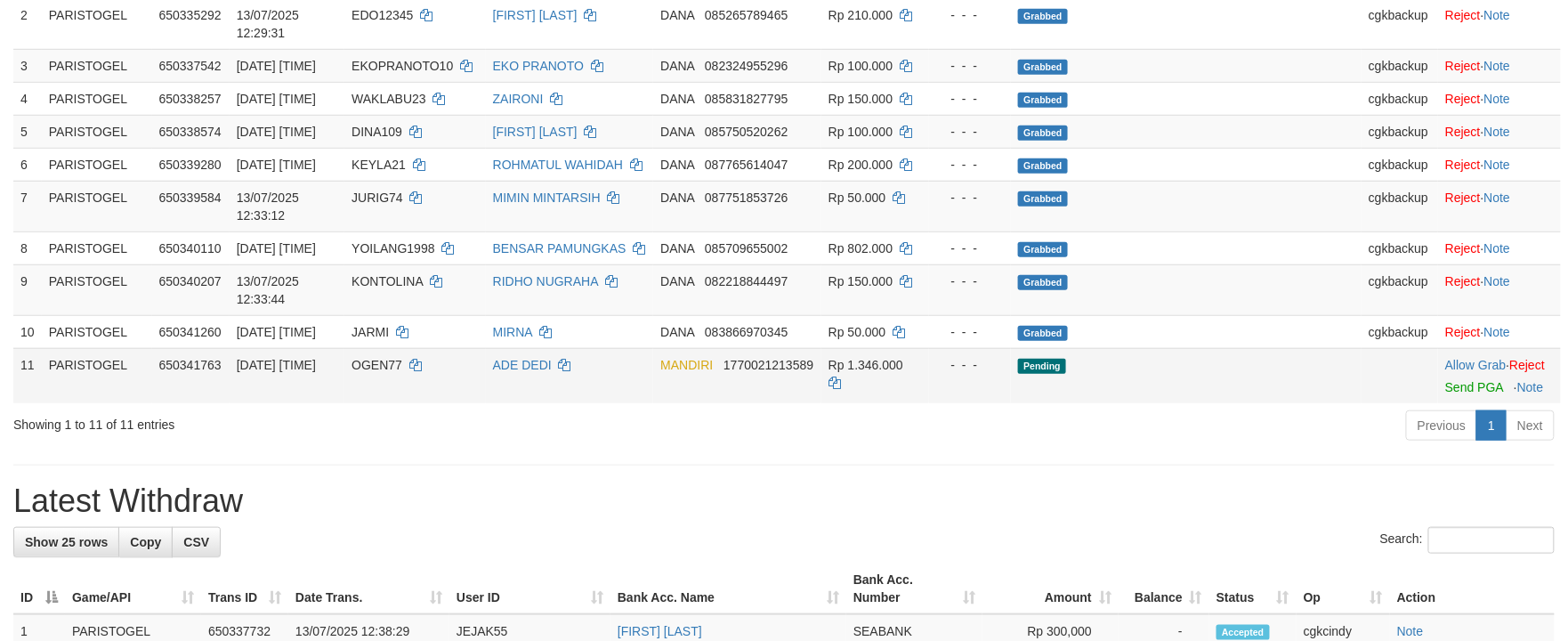click on "OGEN77" at bounding box center (415, 376) 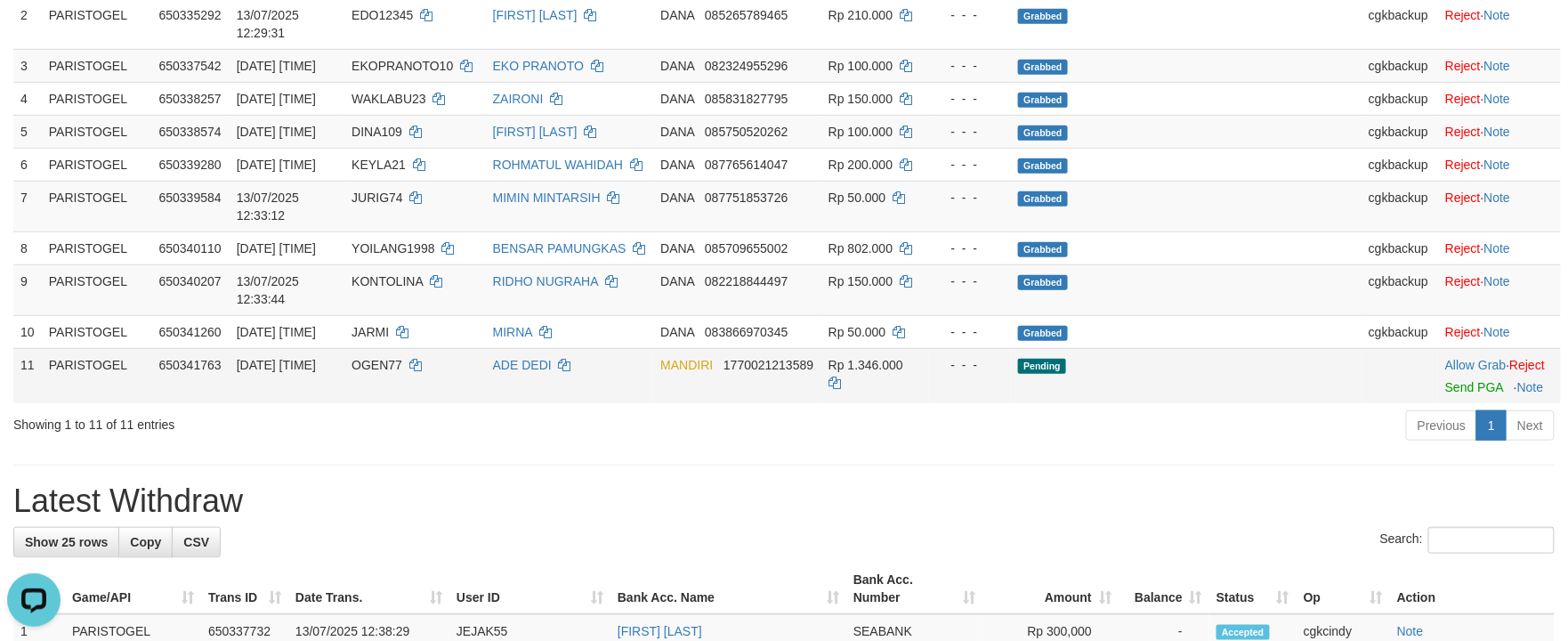 scroll, scrollTop: 0, scrollLeft: 0, axis: both 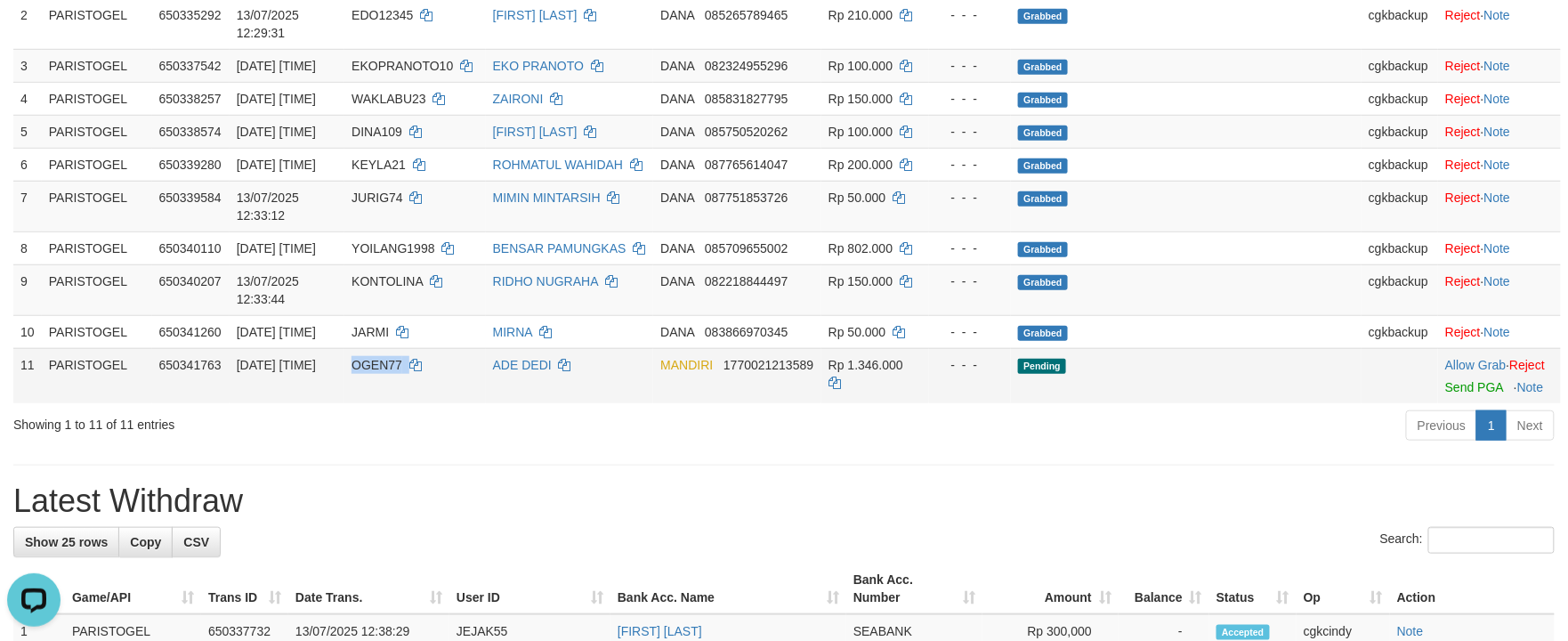 click on "OGEN77" at bounding box center [415, 376] 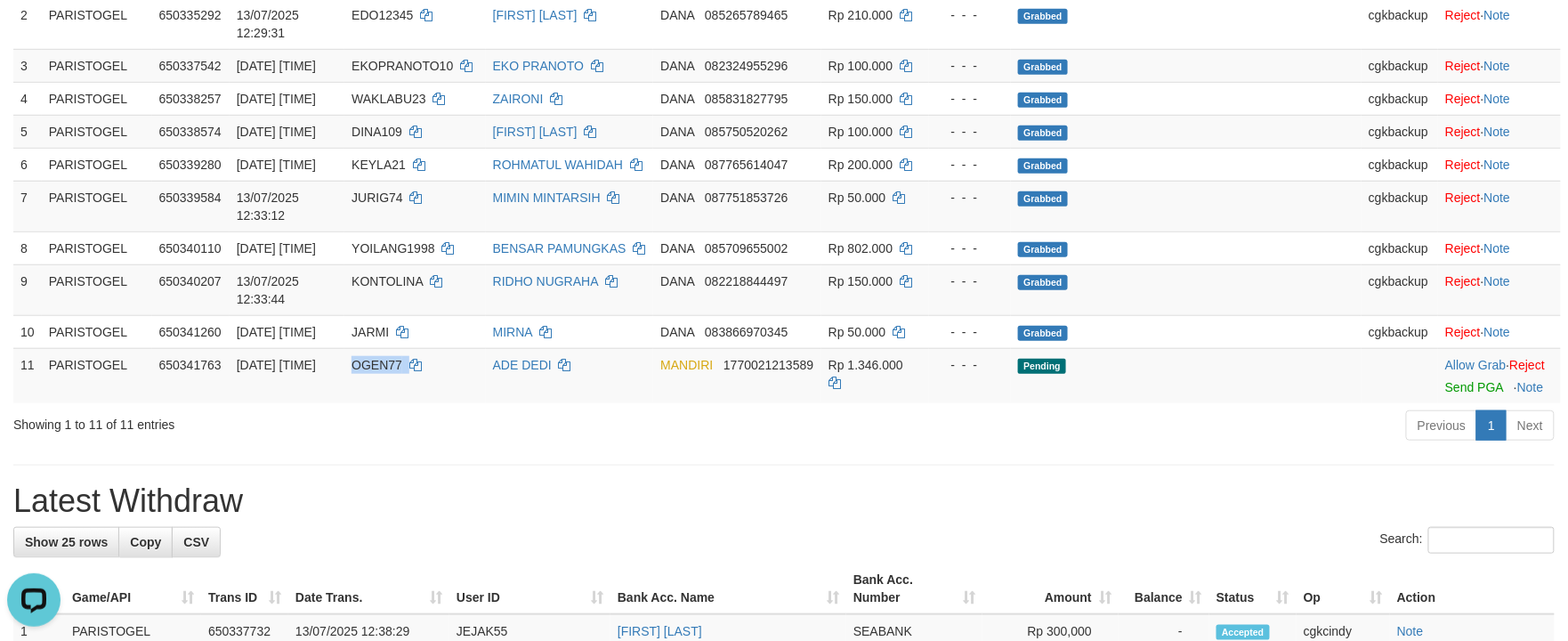 copy on "OGEN77" 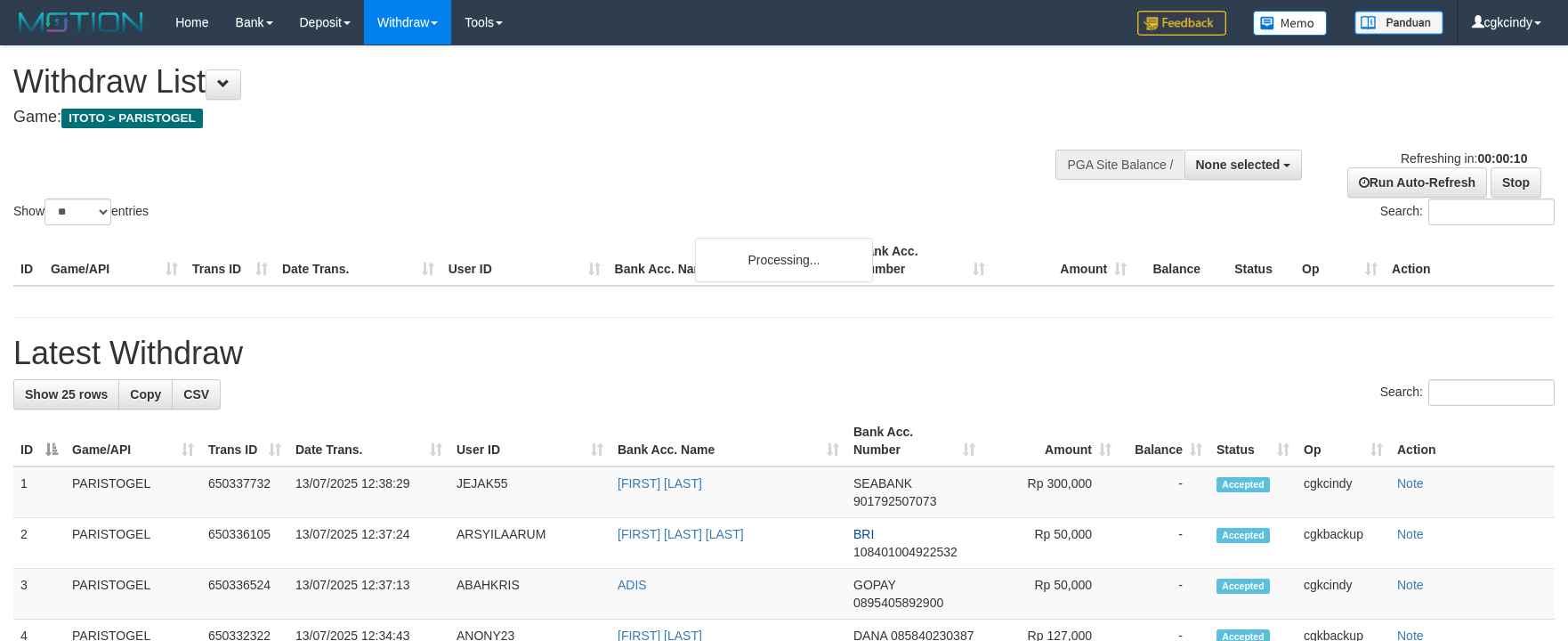 select 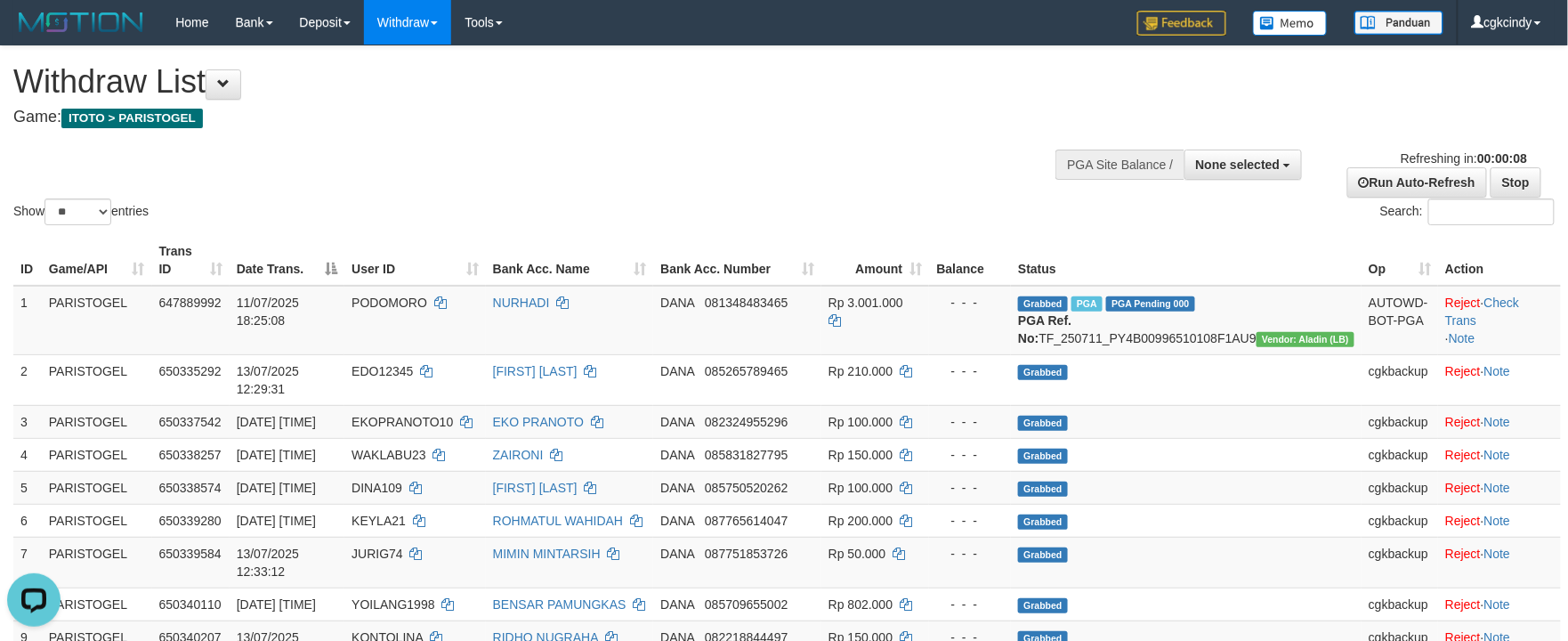 scroll, scrollTop: 0, scrollLeft: 0, axis: both 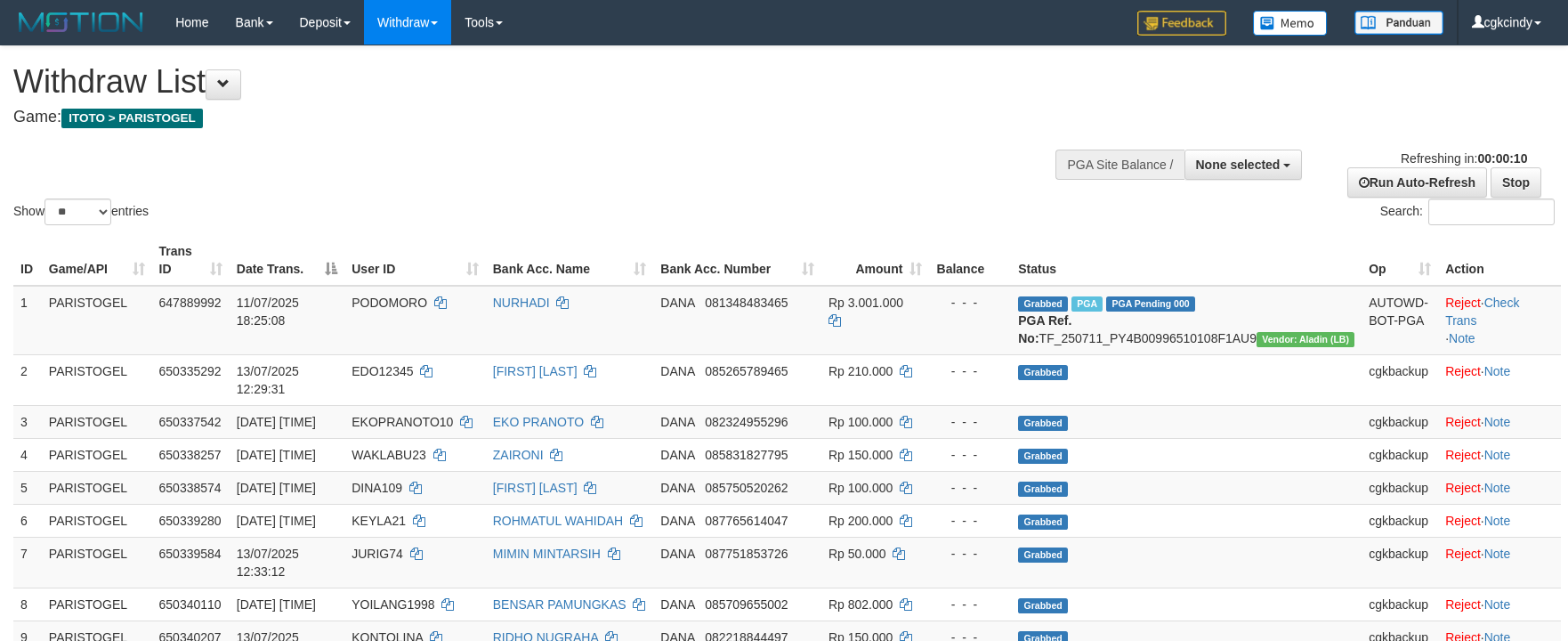 select 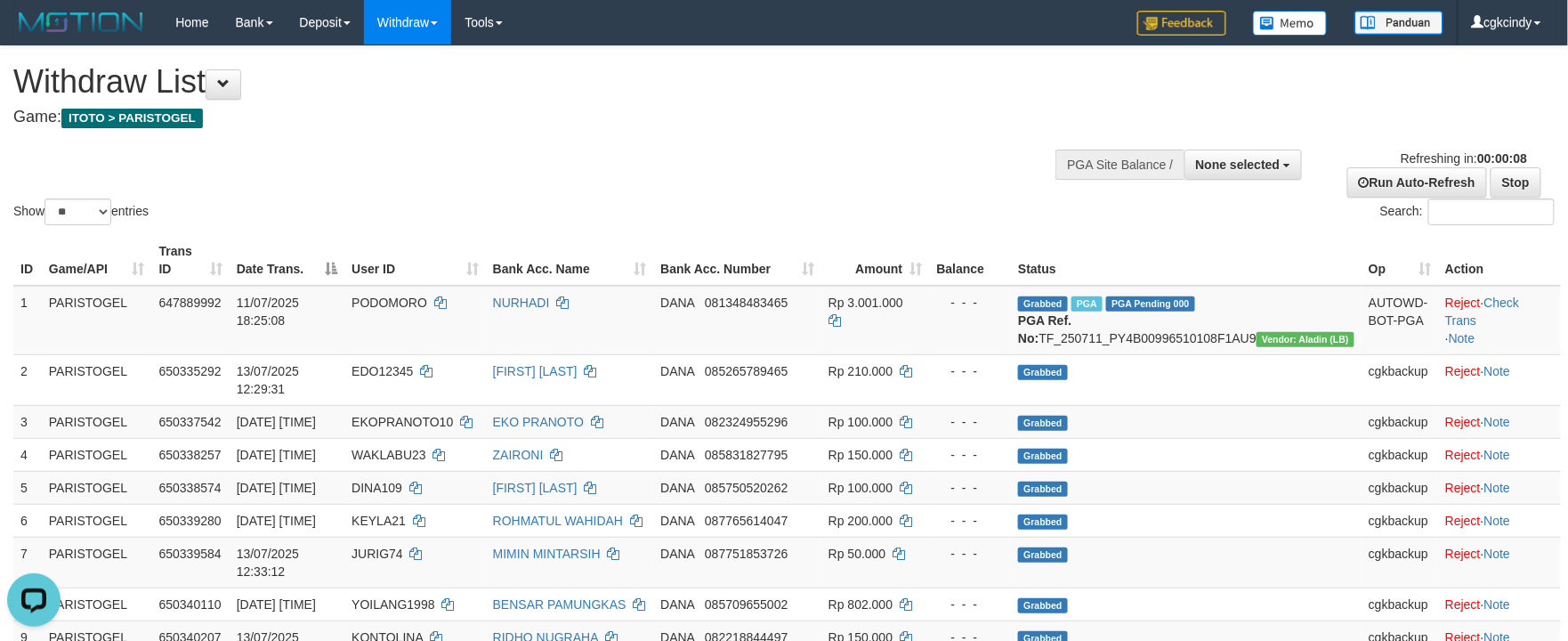 scroll, scrollTop: 0, scrollLeft: 0, axis: both 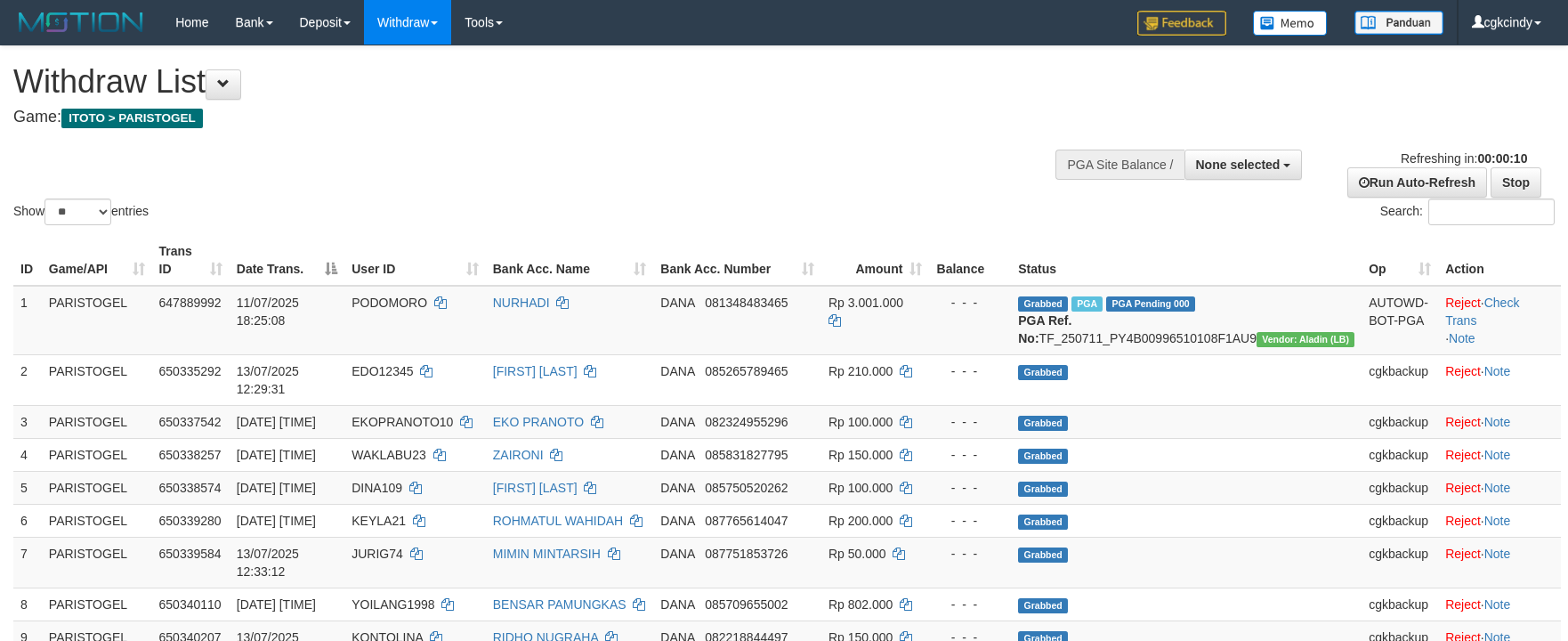 select 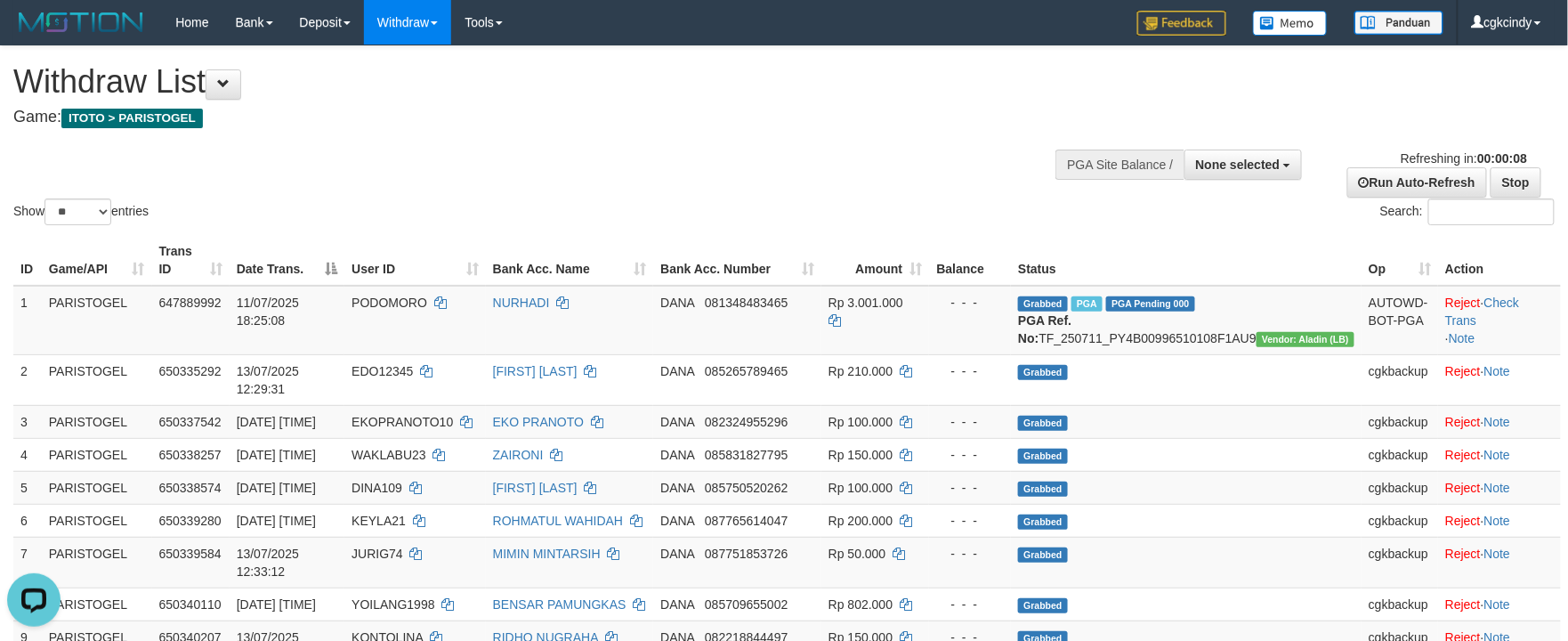 scroll, scrollTop: 0, scrollLeft: 0, axis: both 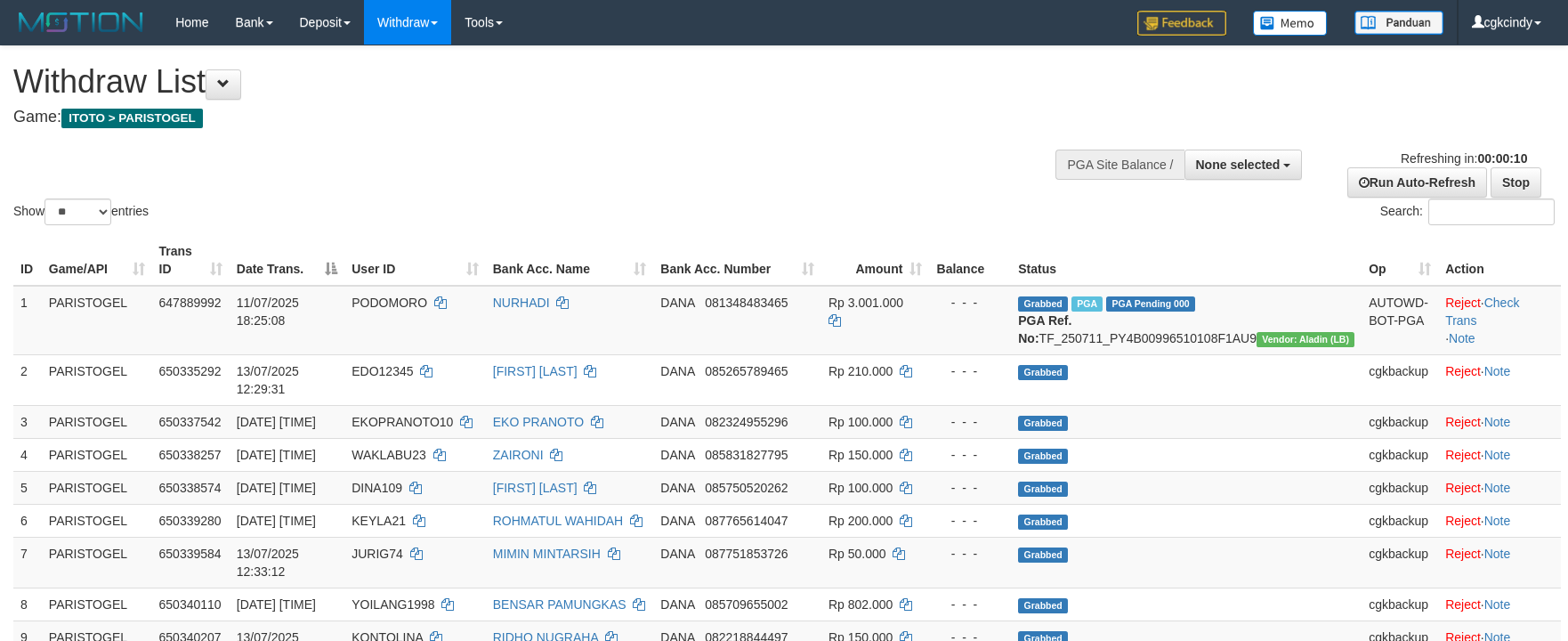 select 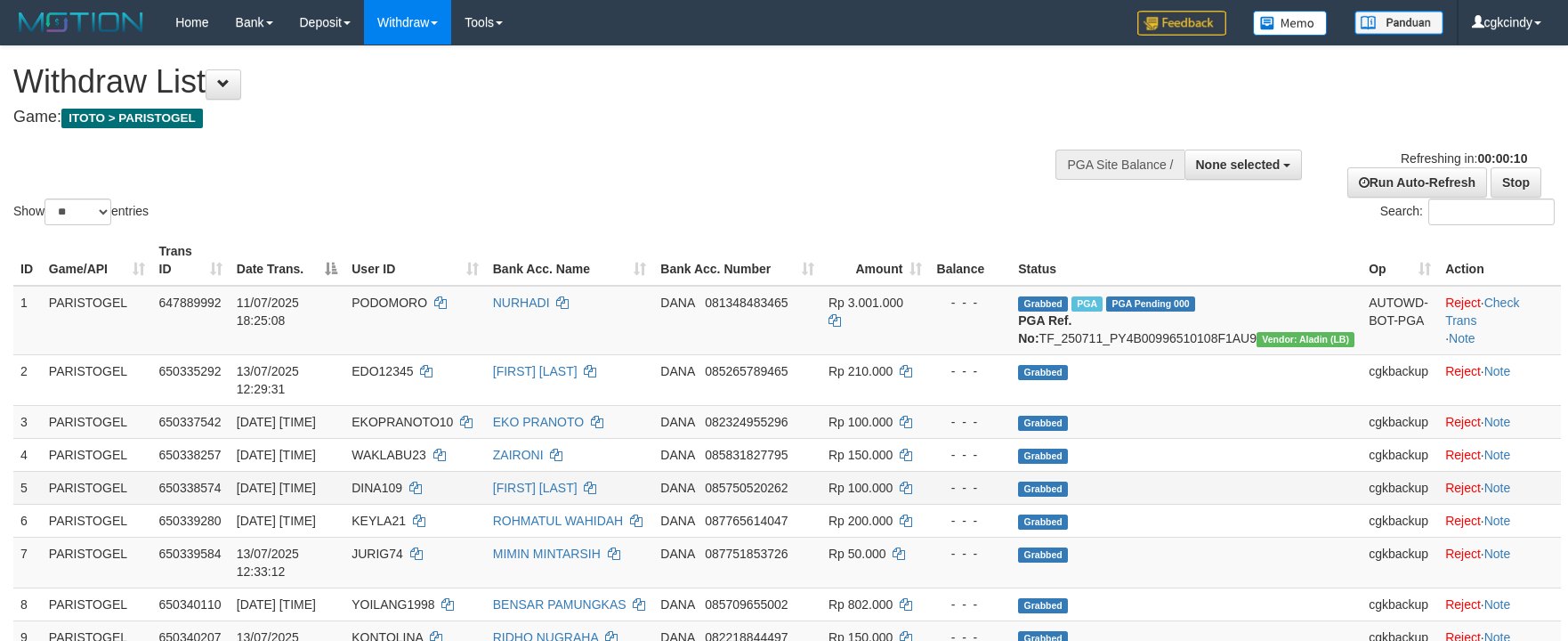 click on "**********" at bounding box center (784, 1051) 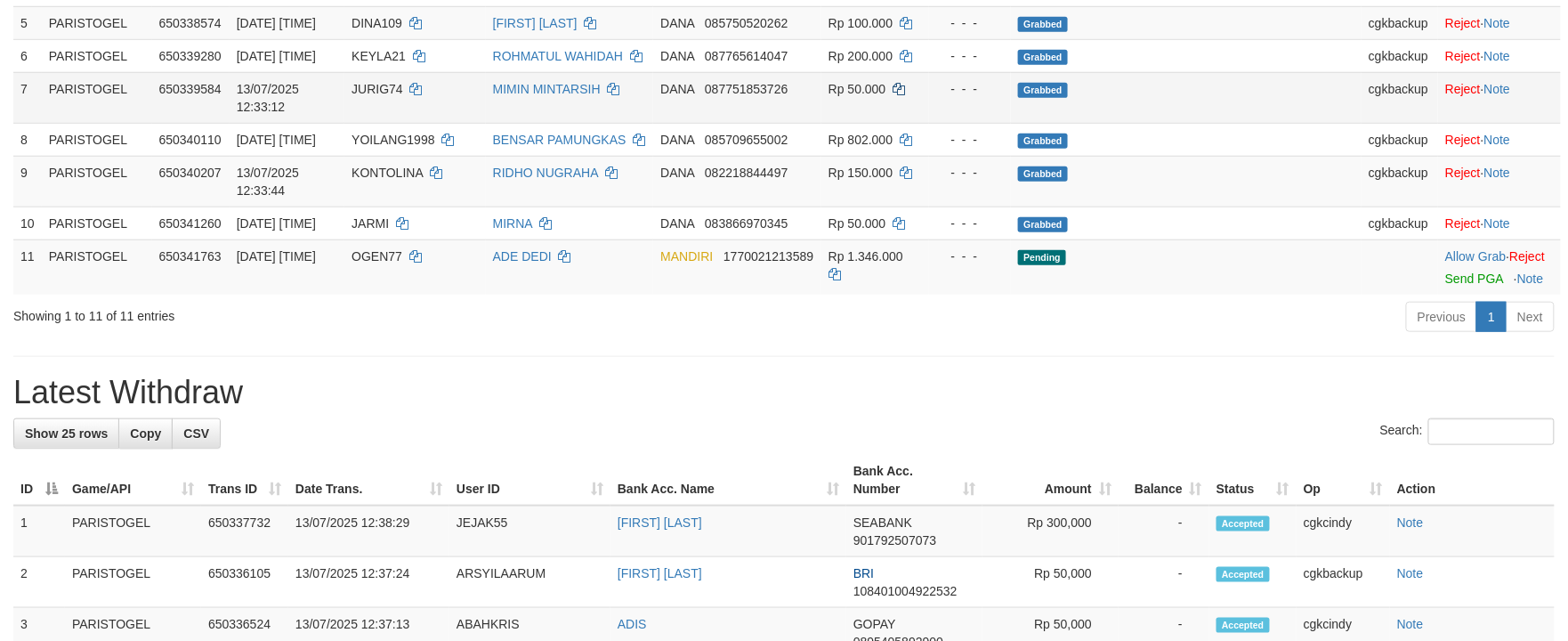 scroll, scrollTop: 475, scrollLeft: 0, axis: vertical 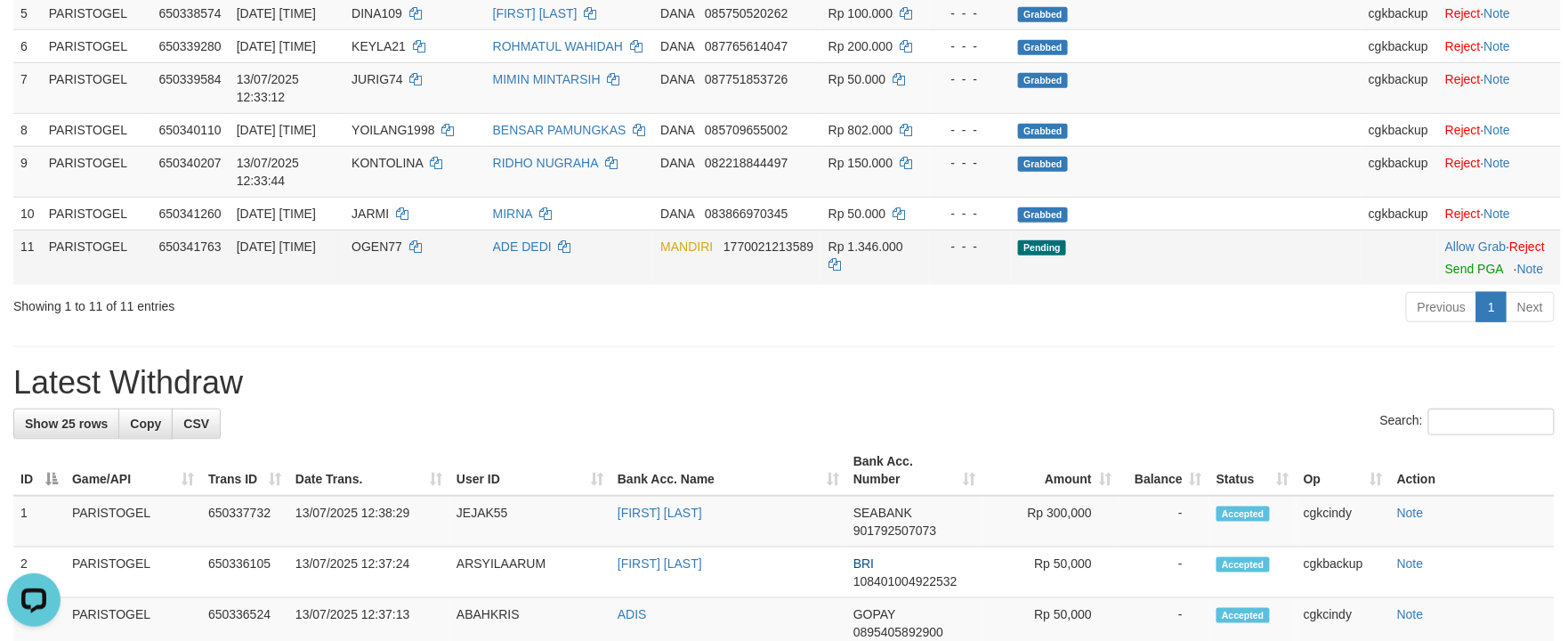 click on "MANDIRI     1770021213589" at bounding box center (737, 257) 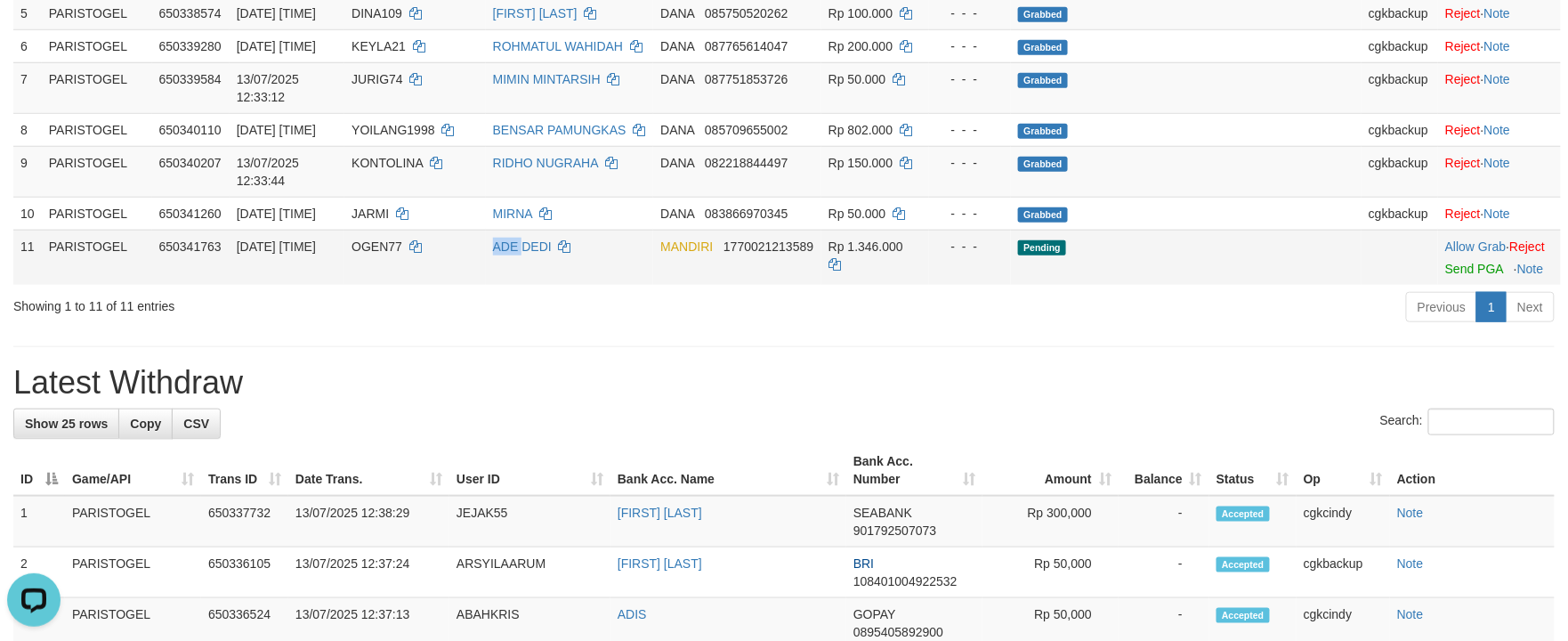 click on "ADE DEDI" at bounding box center (570, 257) 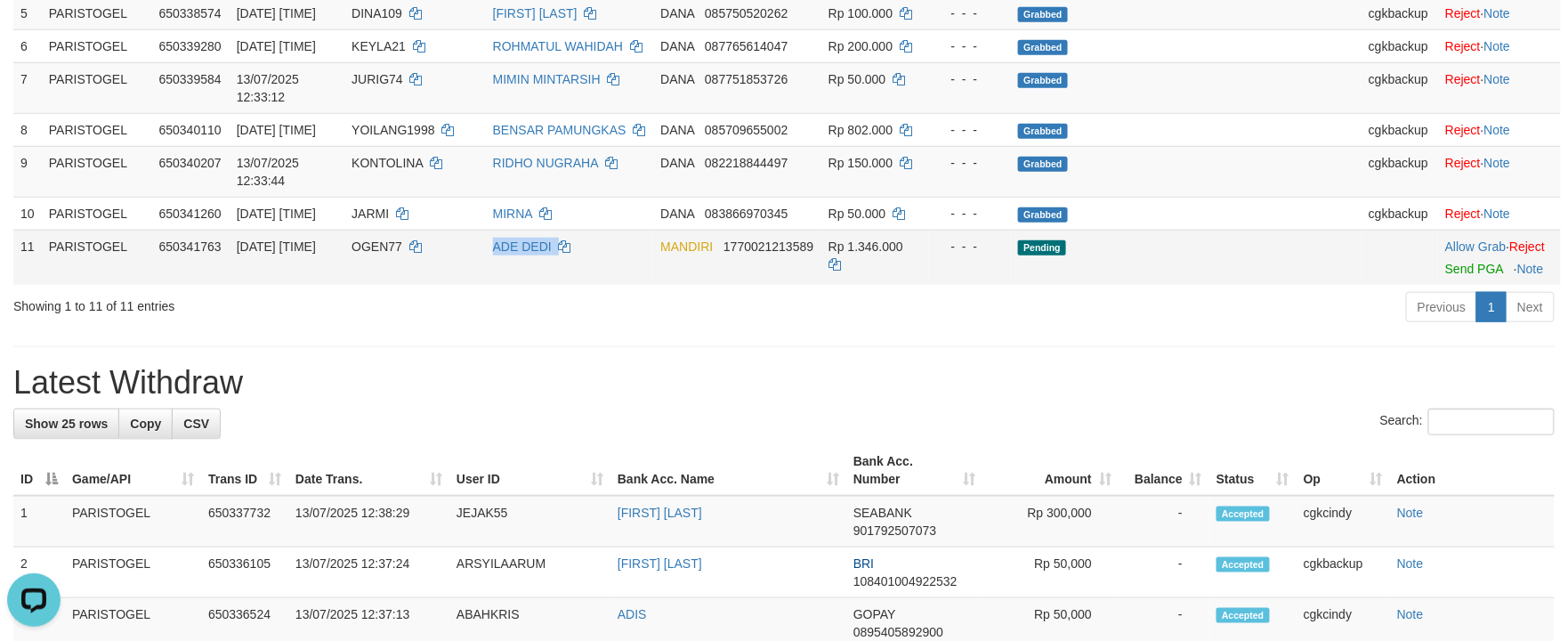 click on "ADE DEDI" at bounding box center [570, 257] 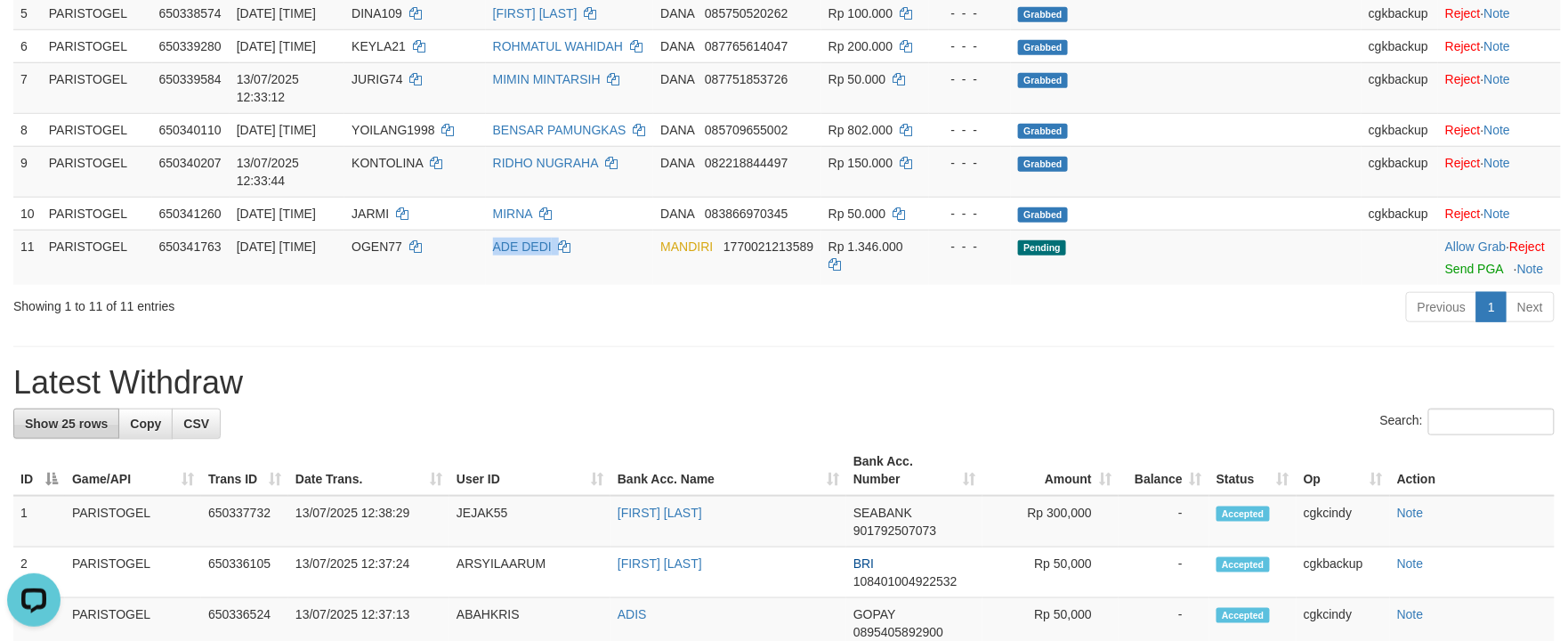 copy on "ADE DEDI" 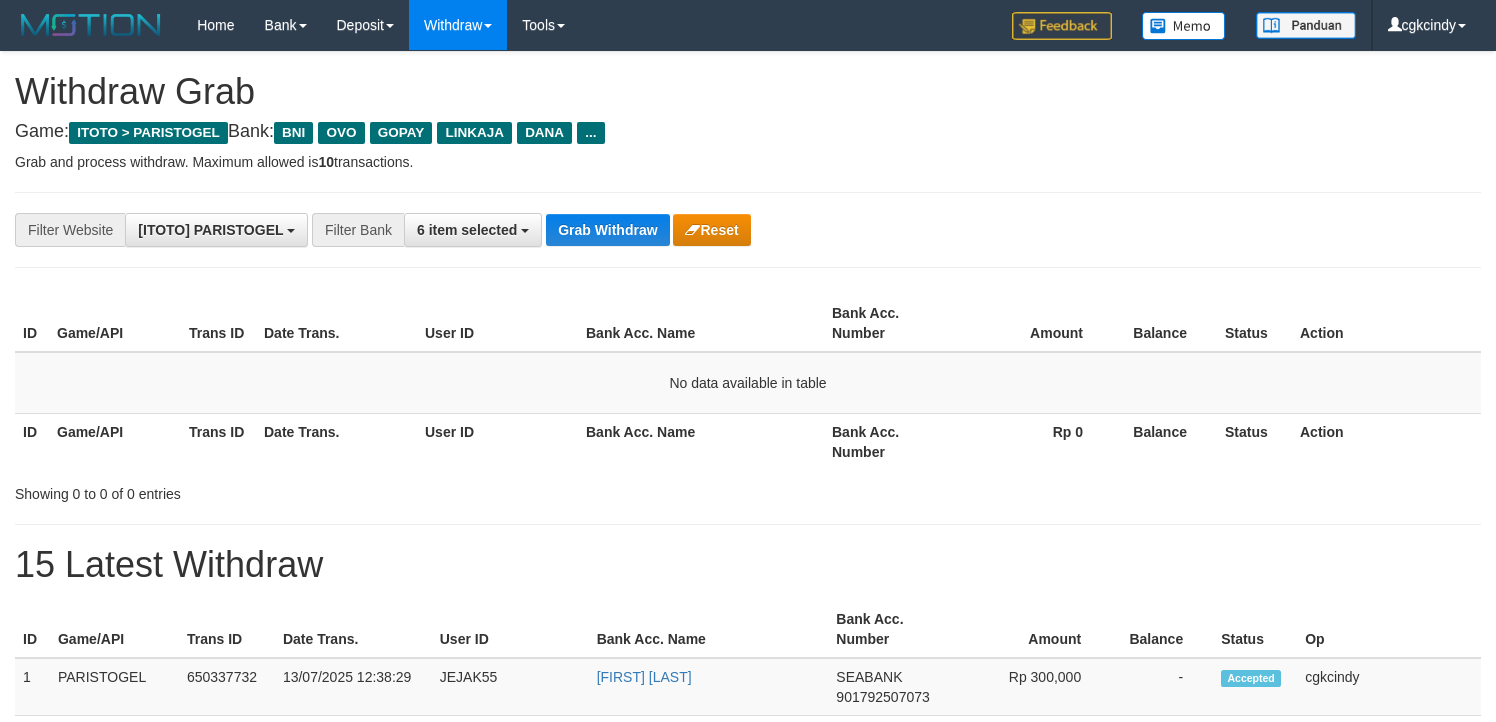 scroll, scrollTop: 0, scrollLeft: 0, axis: both 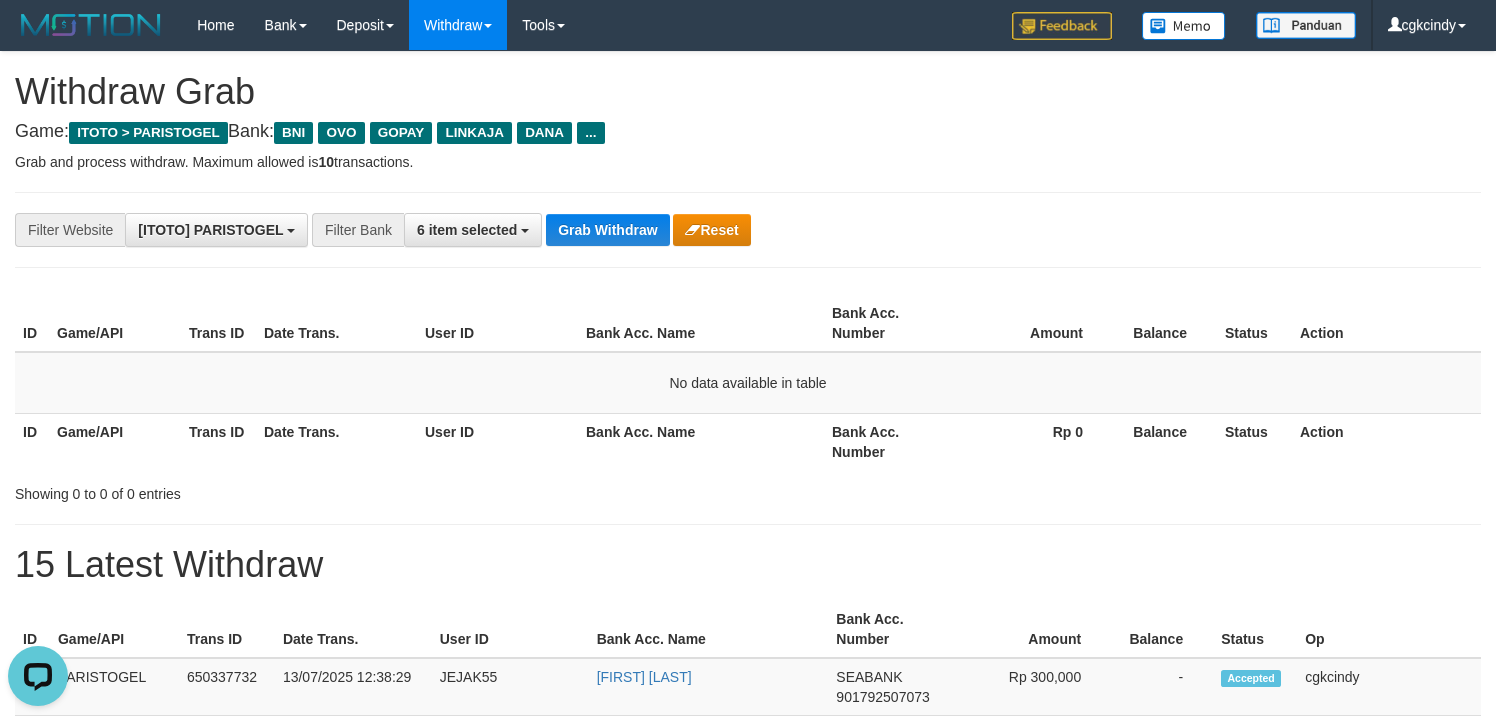 click on "Bank Acc. Number" at bounding box center (890, 441) 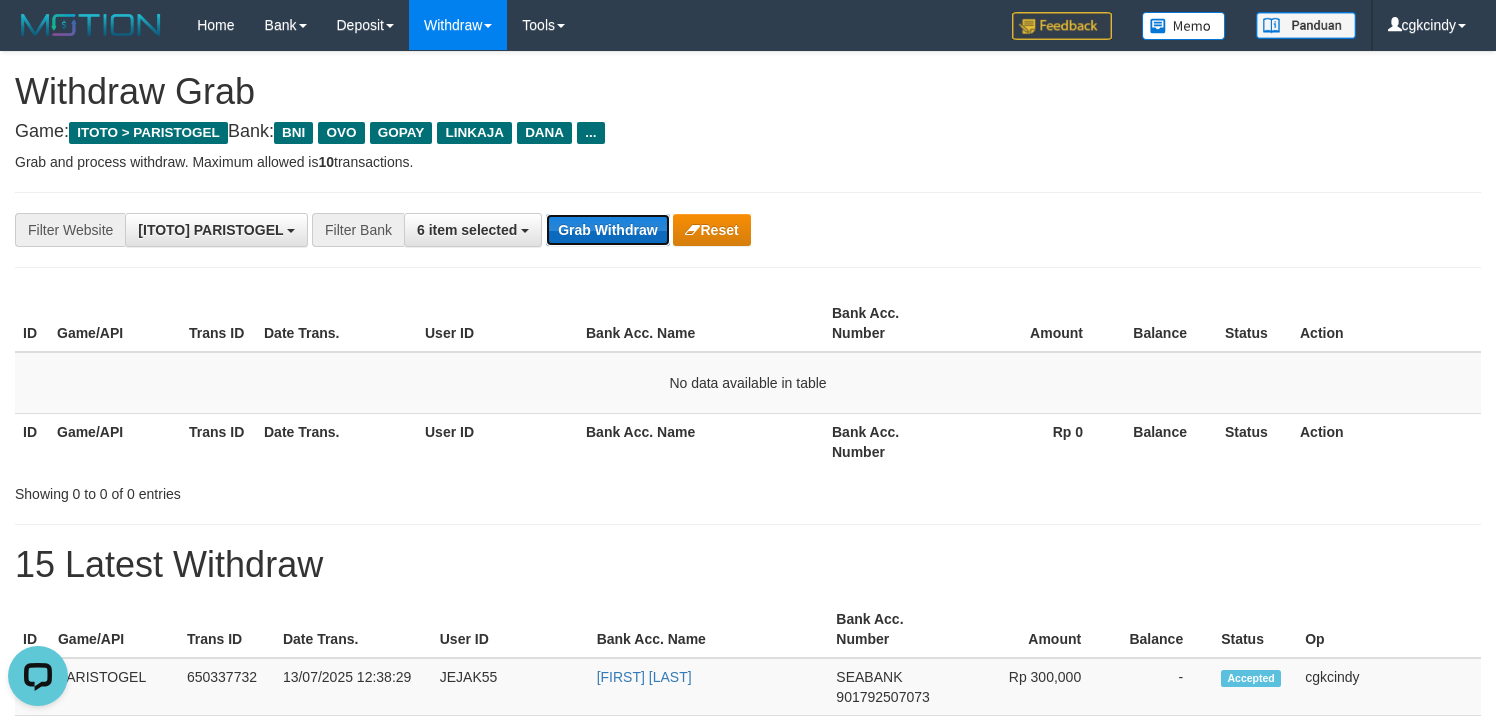 click on "Grab Withdraw" at bounding box center (607, 230) 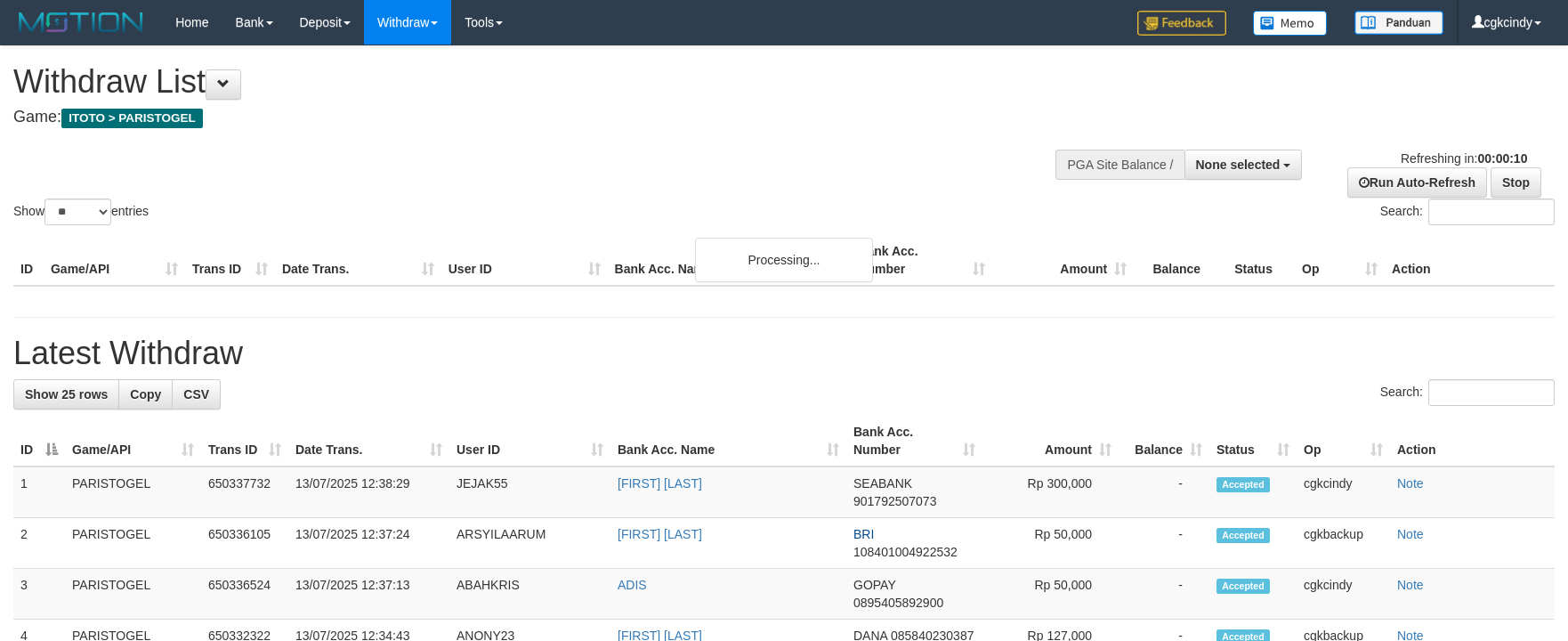 select 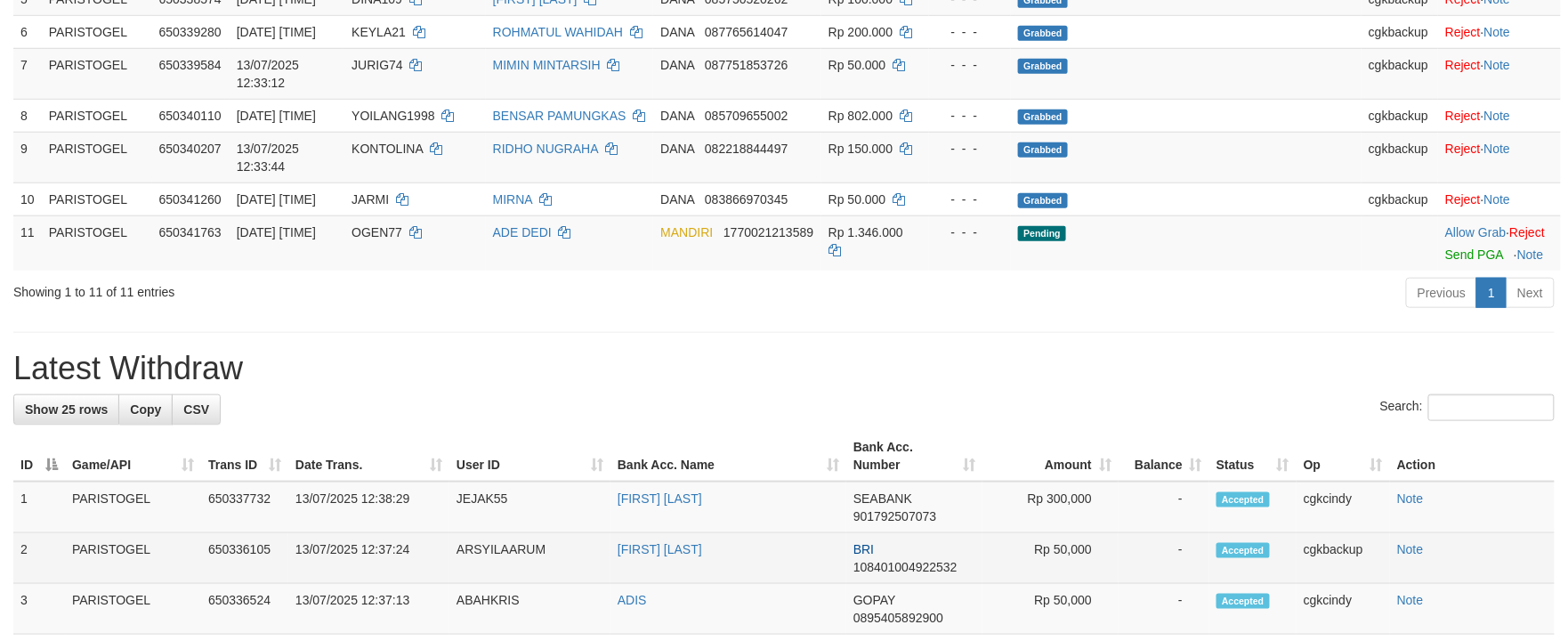 scroll, scrollTop: 304, scrollLeft: 0, axis: vertical 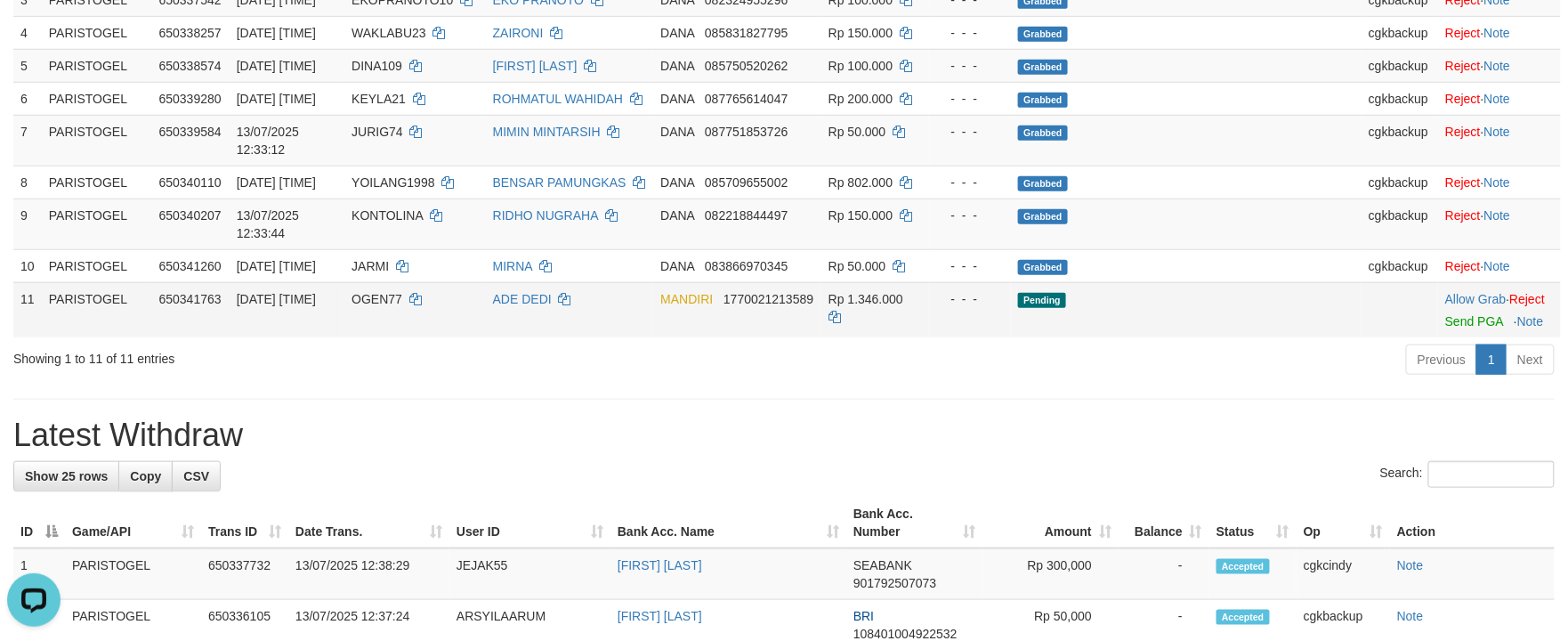 click on "Rp 1.346.000" at bounding box center [875, 310] 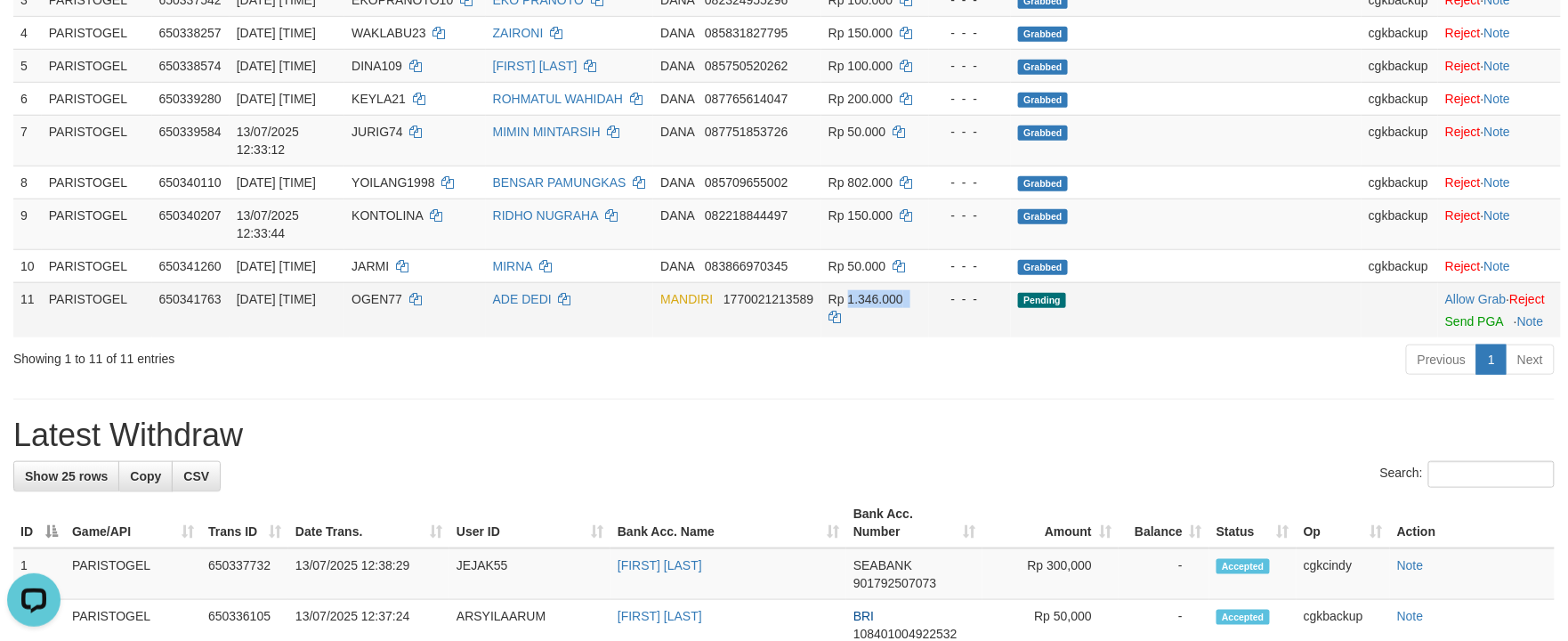 click on "Rp 1.346.000" at bounding box center (875, 310) 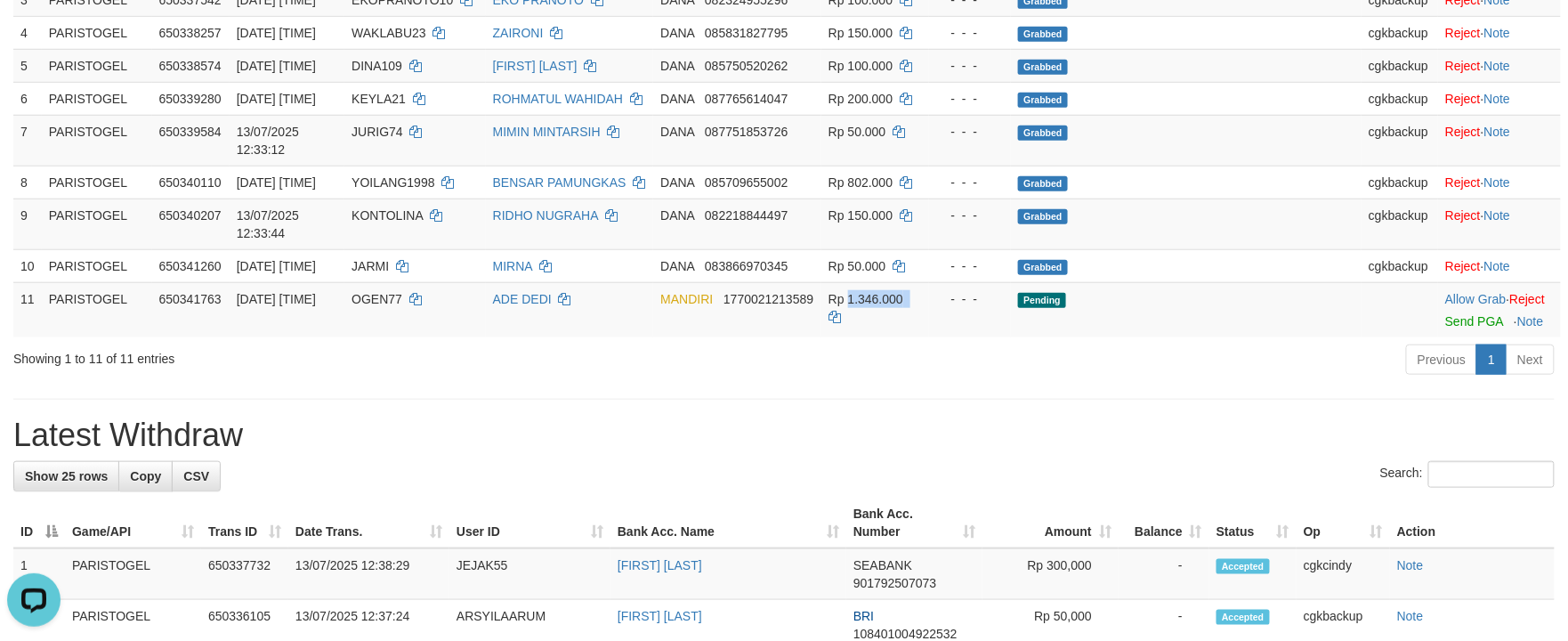 copy on "1.346.000" 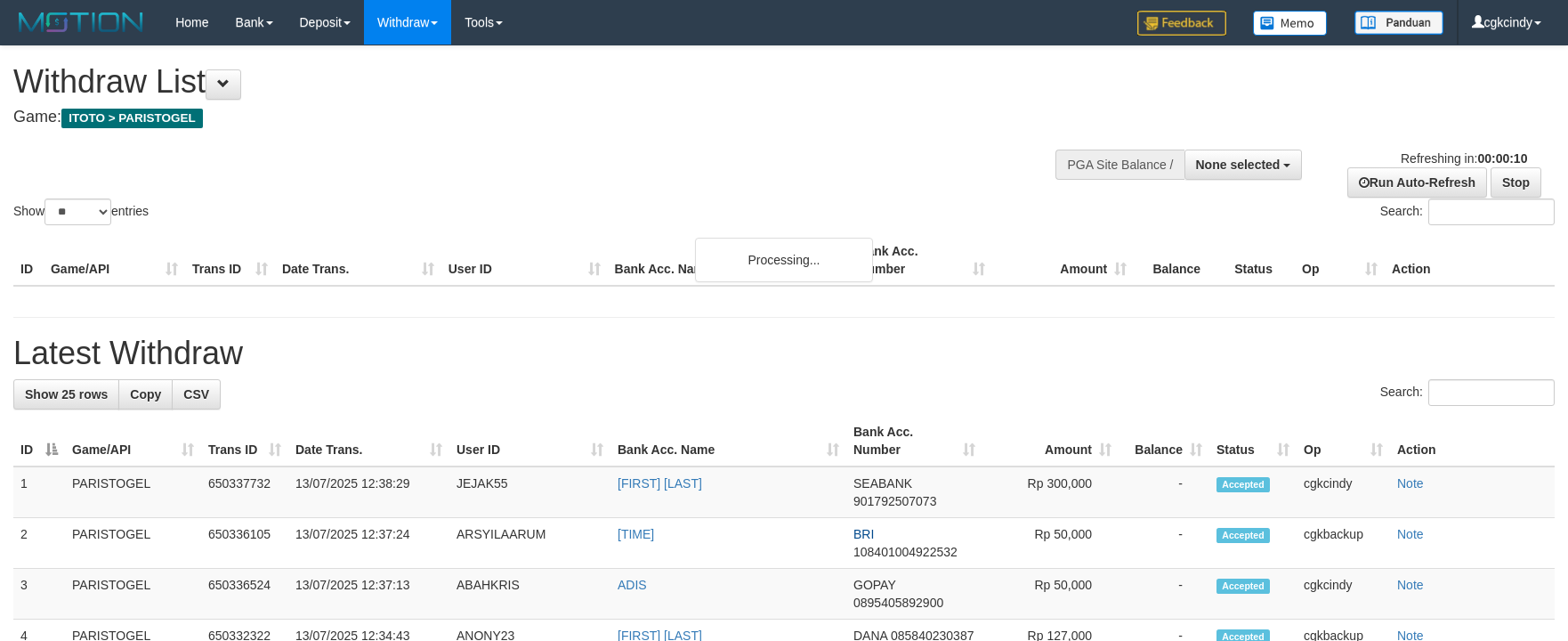 select 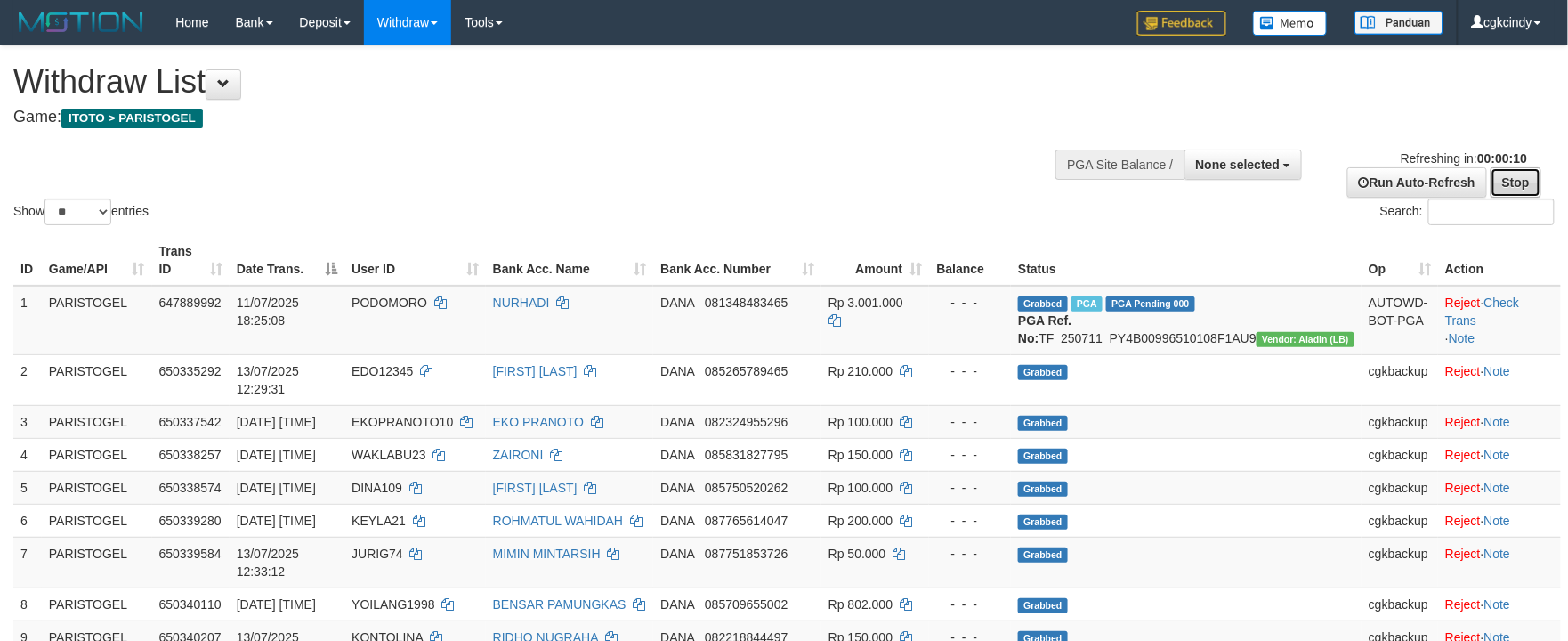 click on "Stop" at bounding box center [1515, 183] 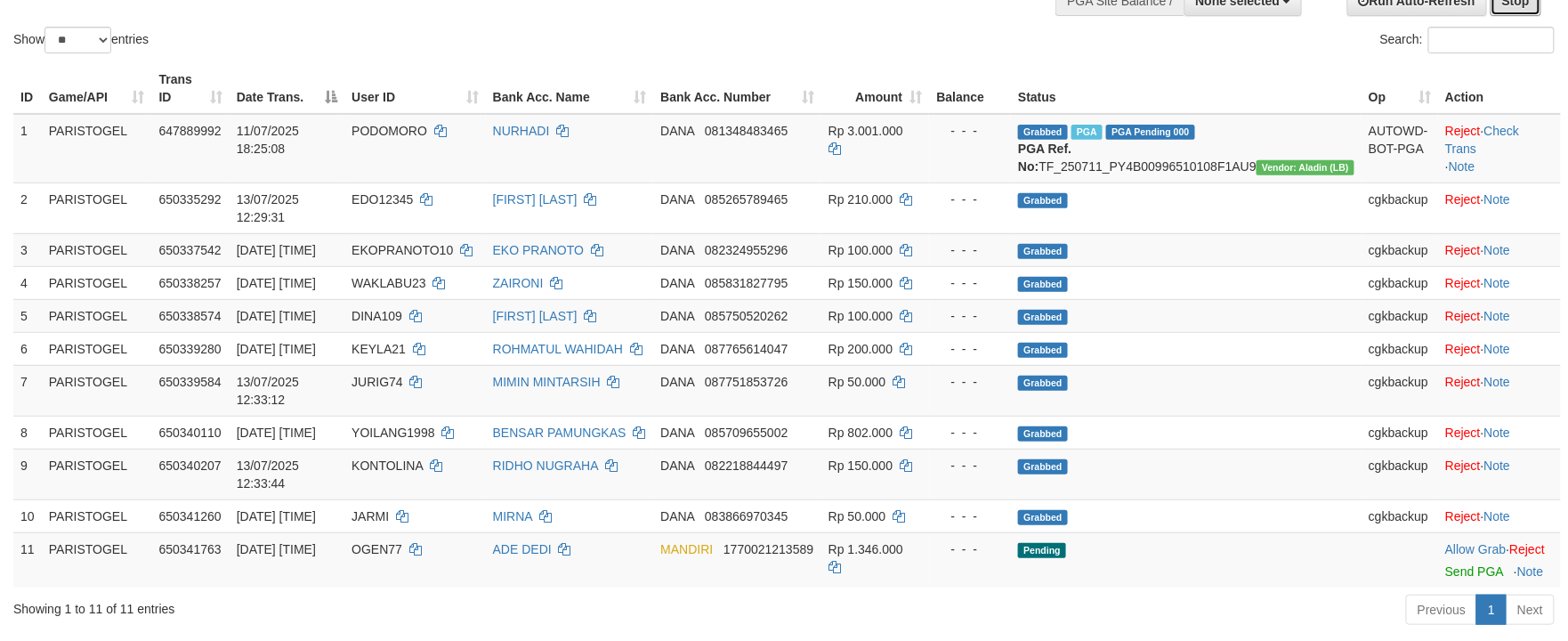 scroll, scrollTop: 593, scrollLeft: 0, axis: vertical 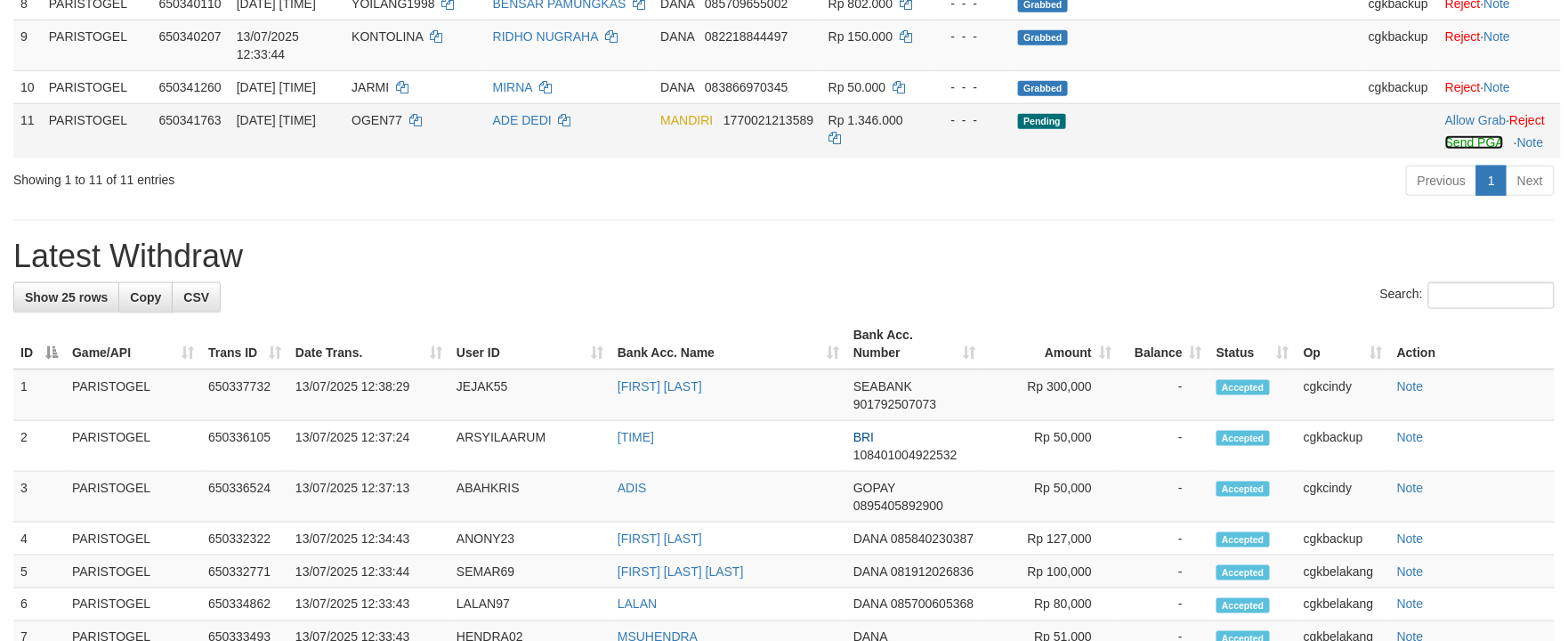 click on "Send PGA" at bounding box center [1474, 142] 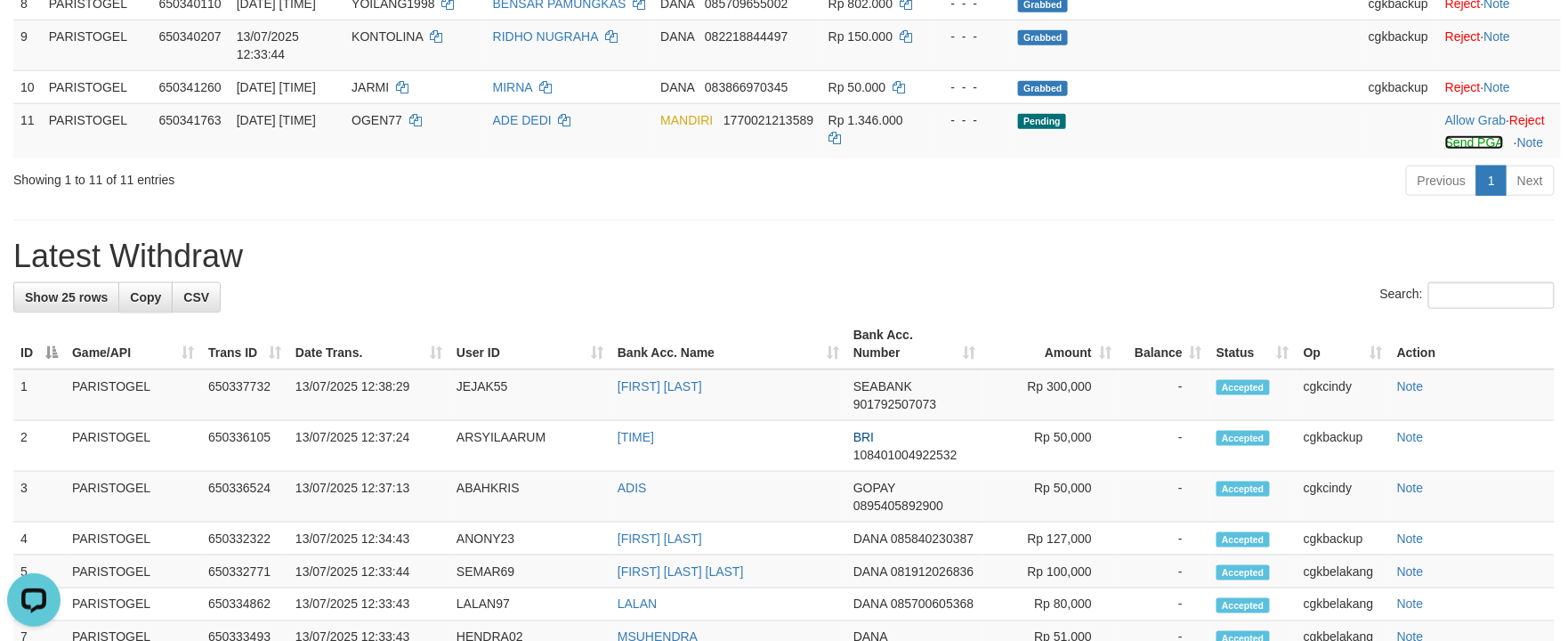 scroll, scrollTop: 0, scrollLeft: 0, axis: both 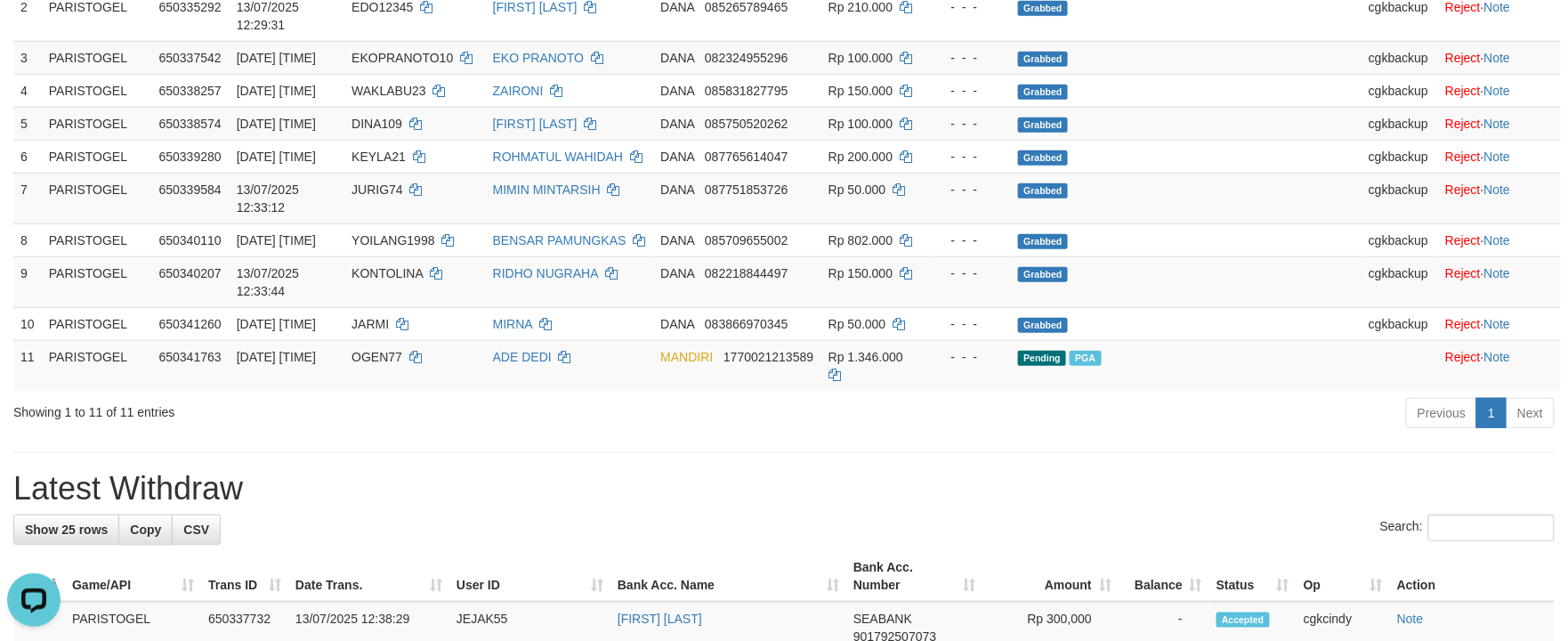 click on "**********" at bounding box center [784, 688] 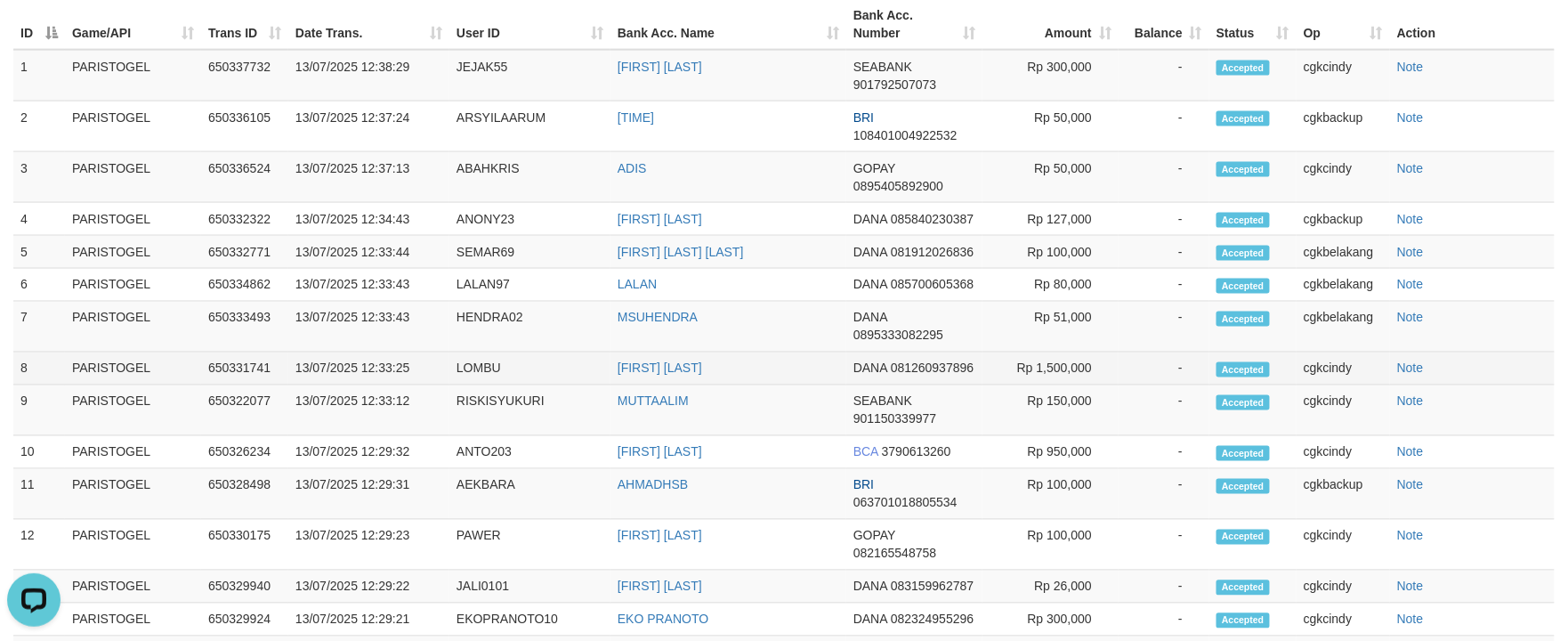 click on "13/07/2025 12:33:25" at bounding box center [368, 369] 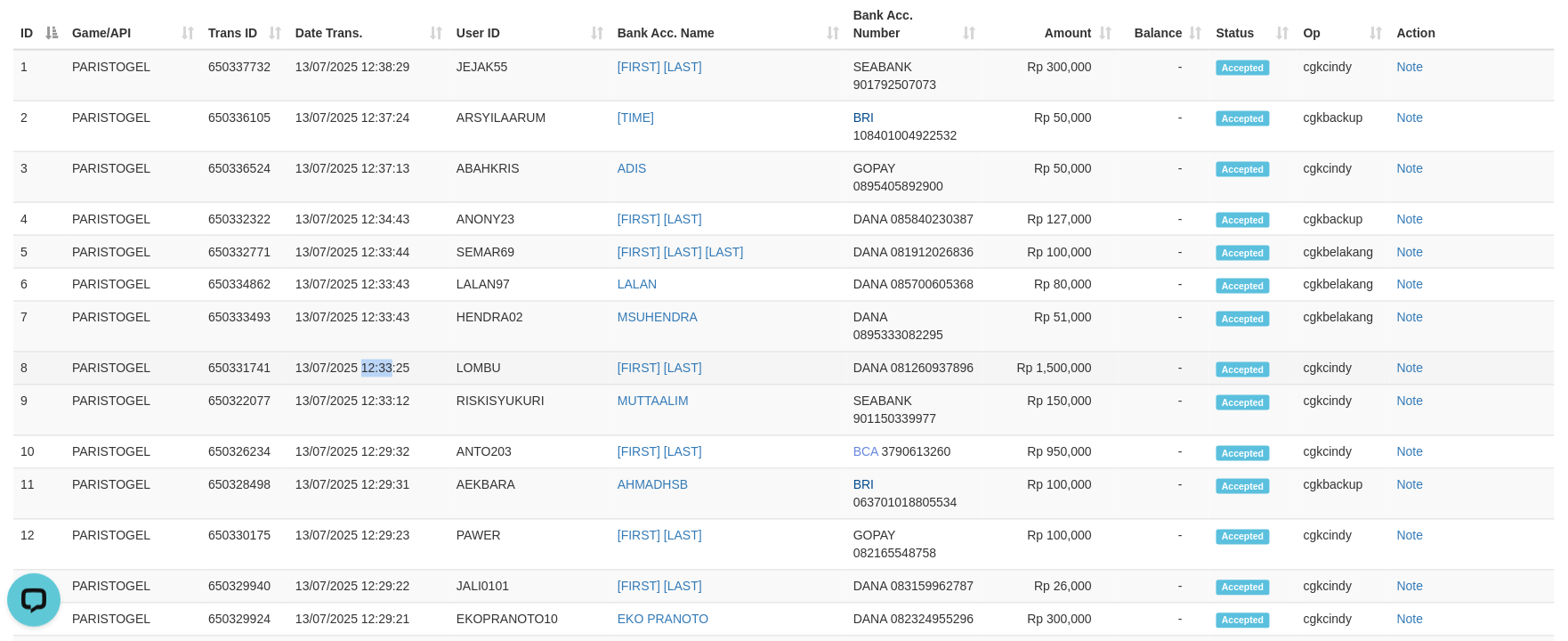 drag, startPoint x: 370, startPoint y: 319, endPoint x: 382, endPoint y: 319, distance: 12 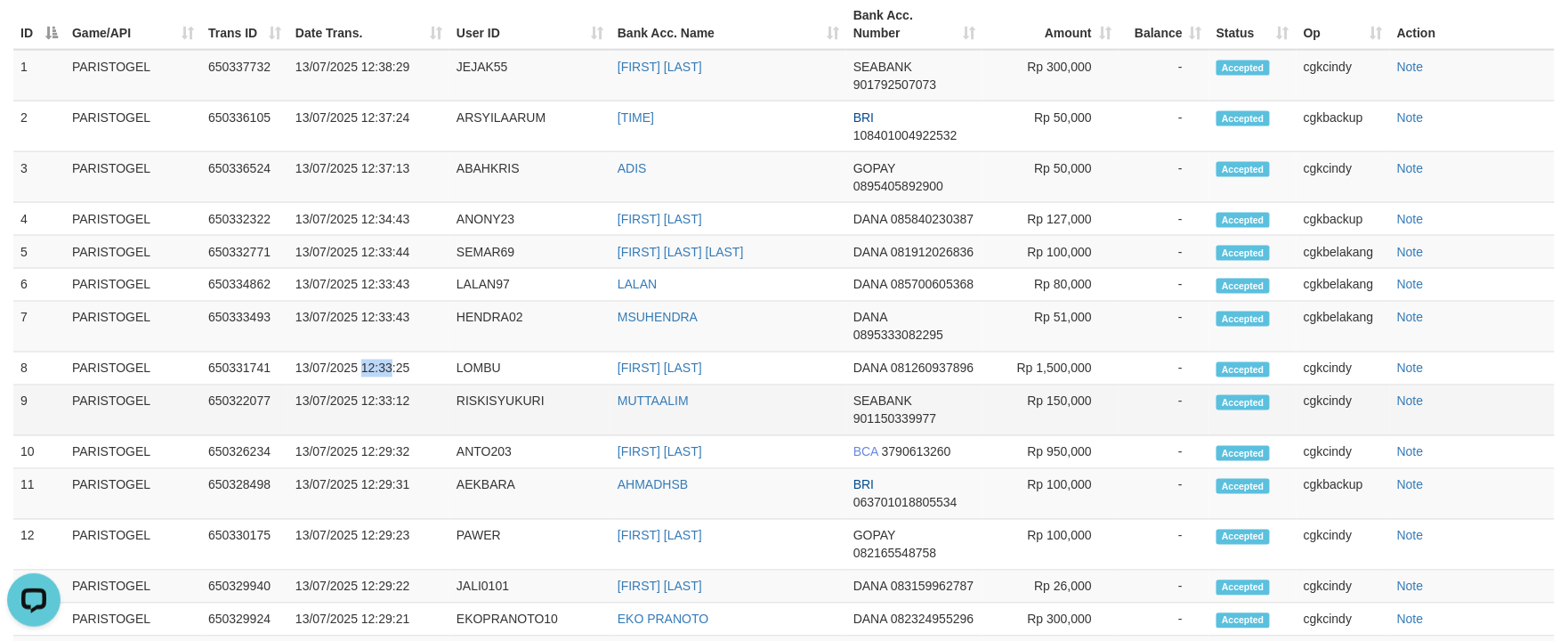 copy on "12:33" 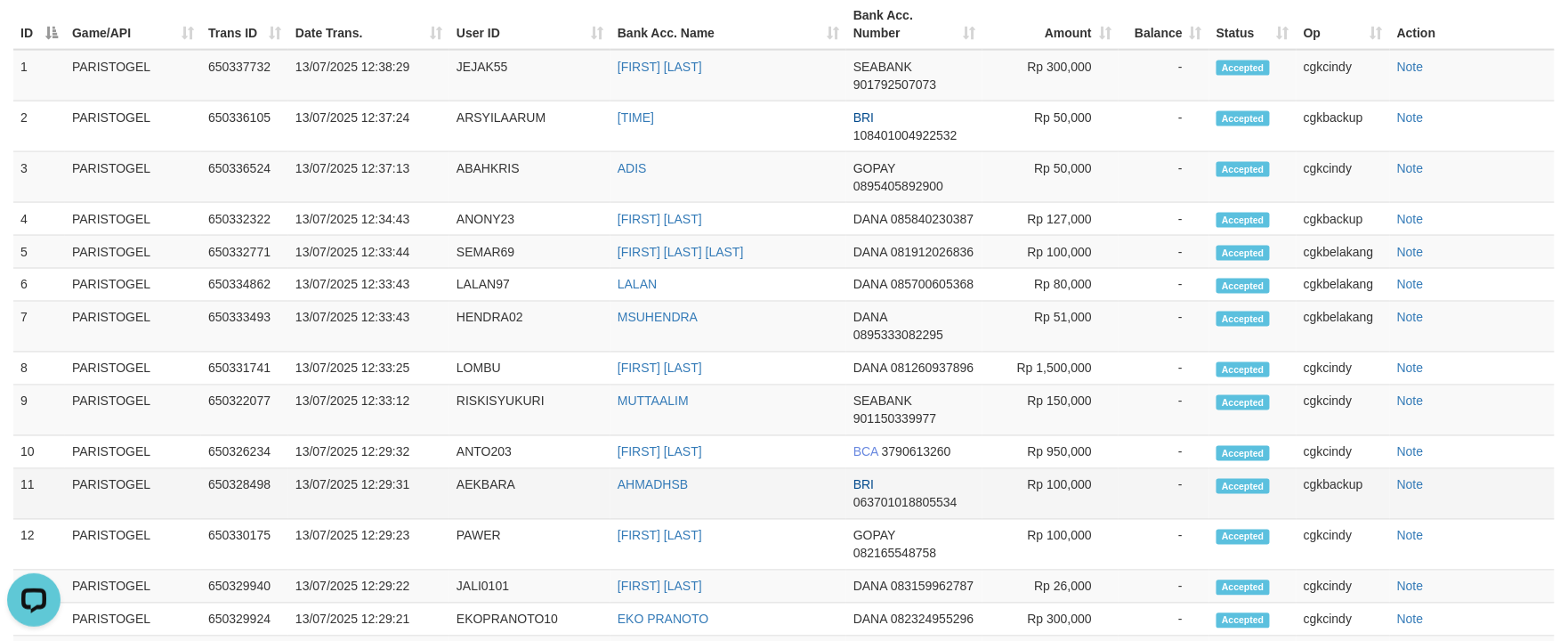 click on "AHMADHSB" at bounding box center [728, 494] 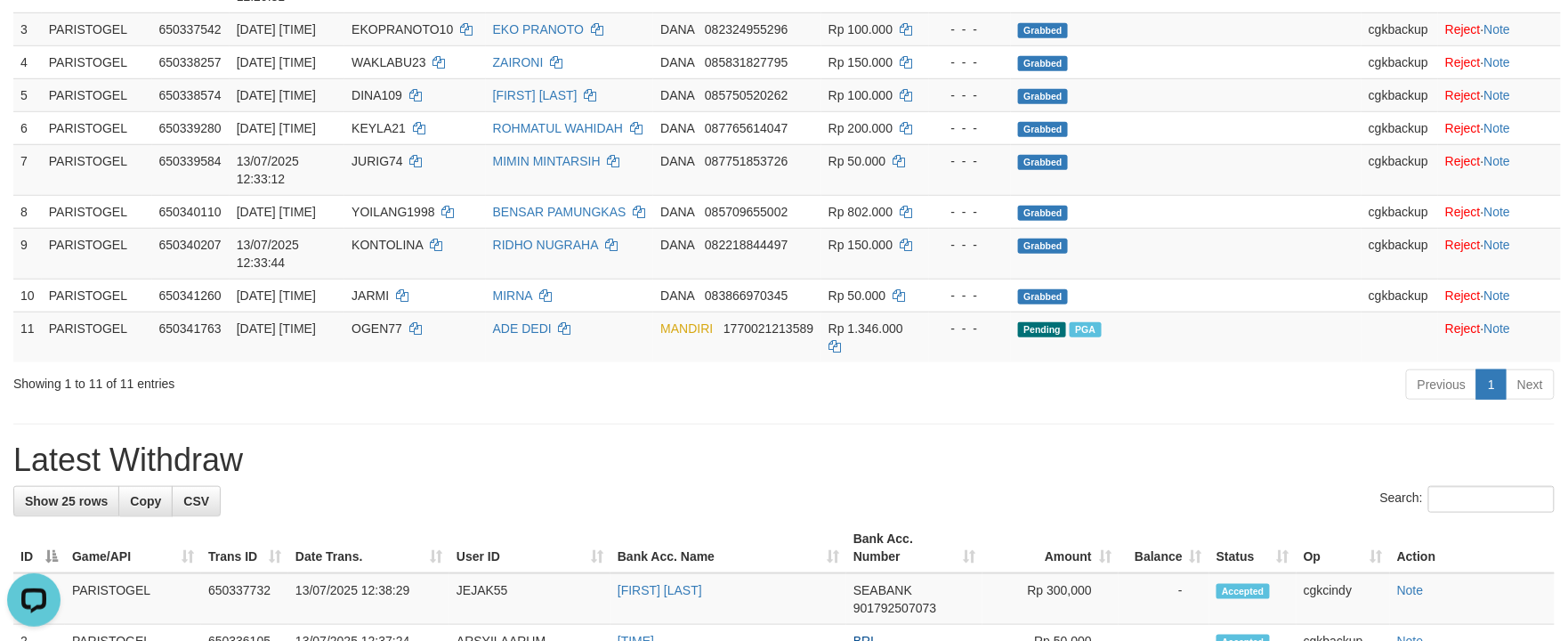 scroll, scrollTop: 433, scrollLeft: 0, axis: vertical 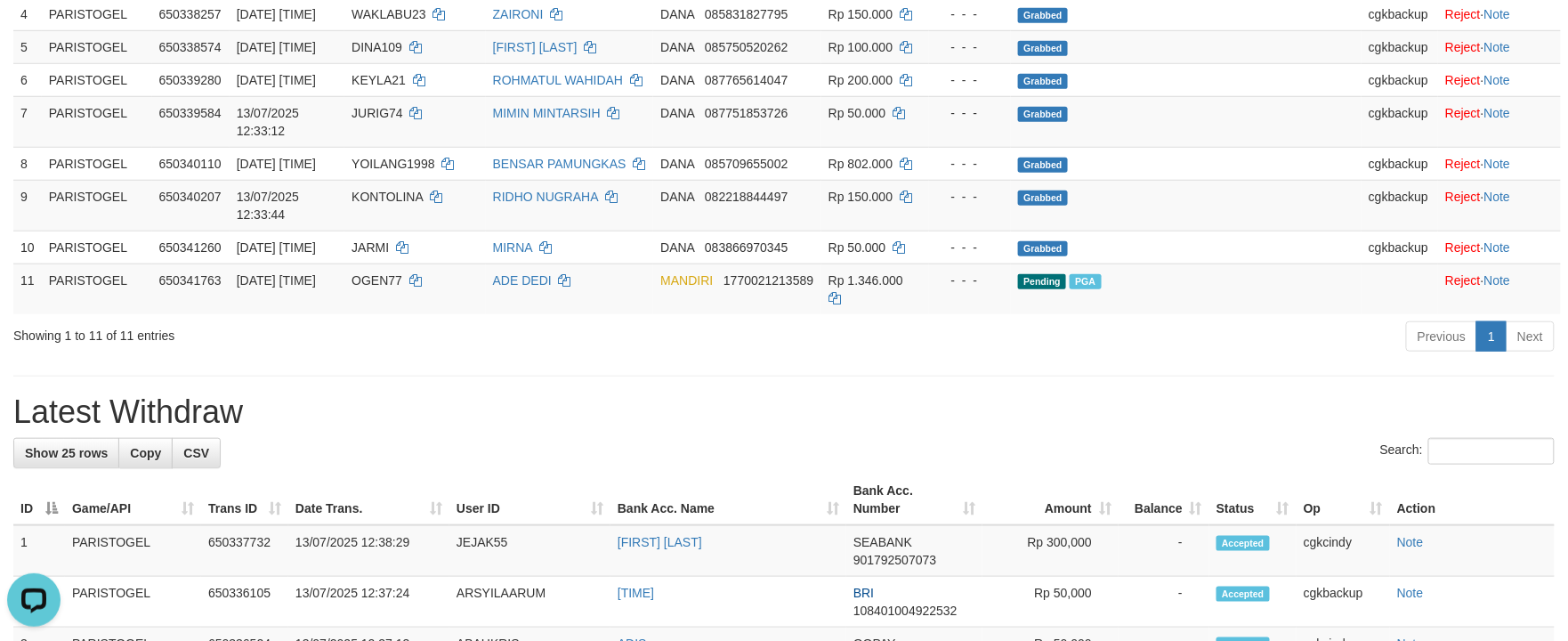 click on "Bank Acc. Name" at bounding box center [728, 499] 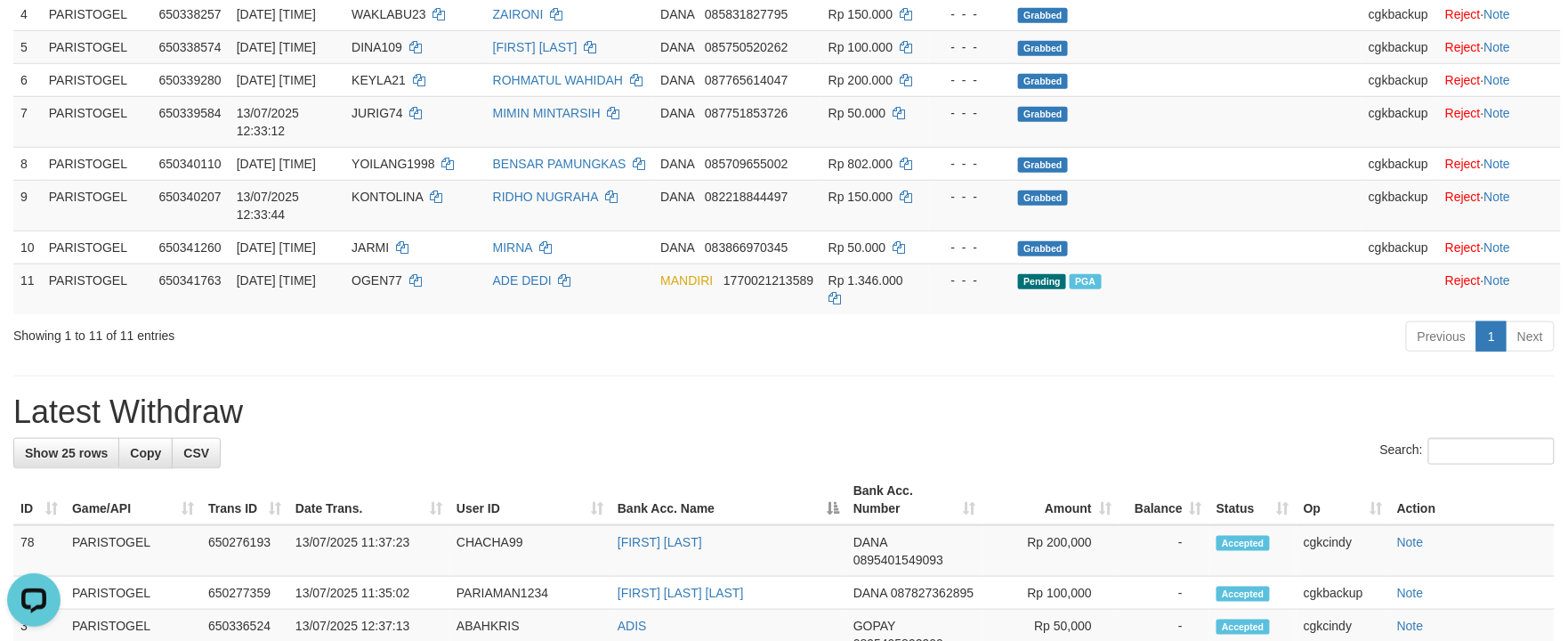 click on "Latest Withdraw" at bounding box center [784, 412] 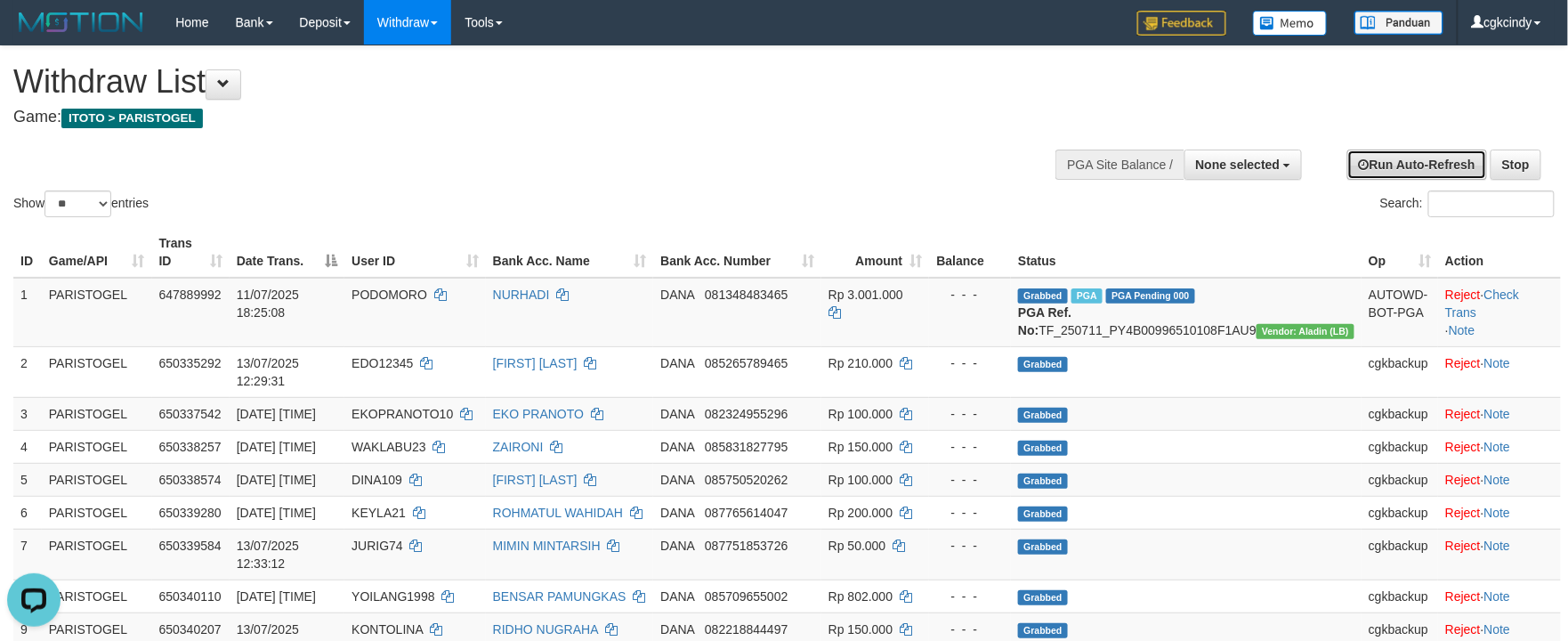 click on "Run Auto-Refresh" at bounding box center [1417, 165] 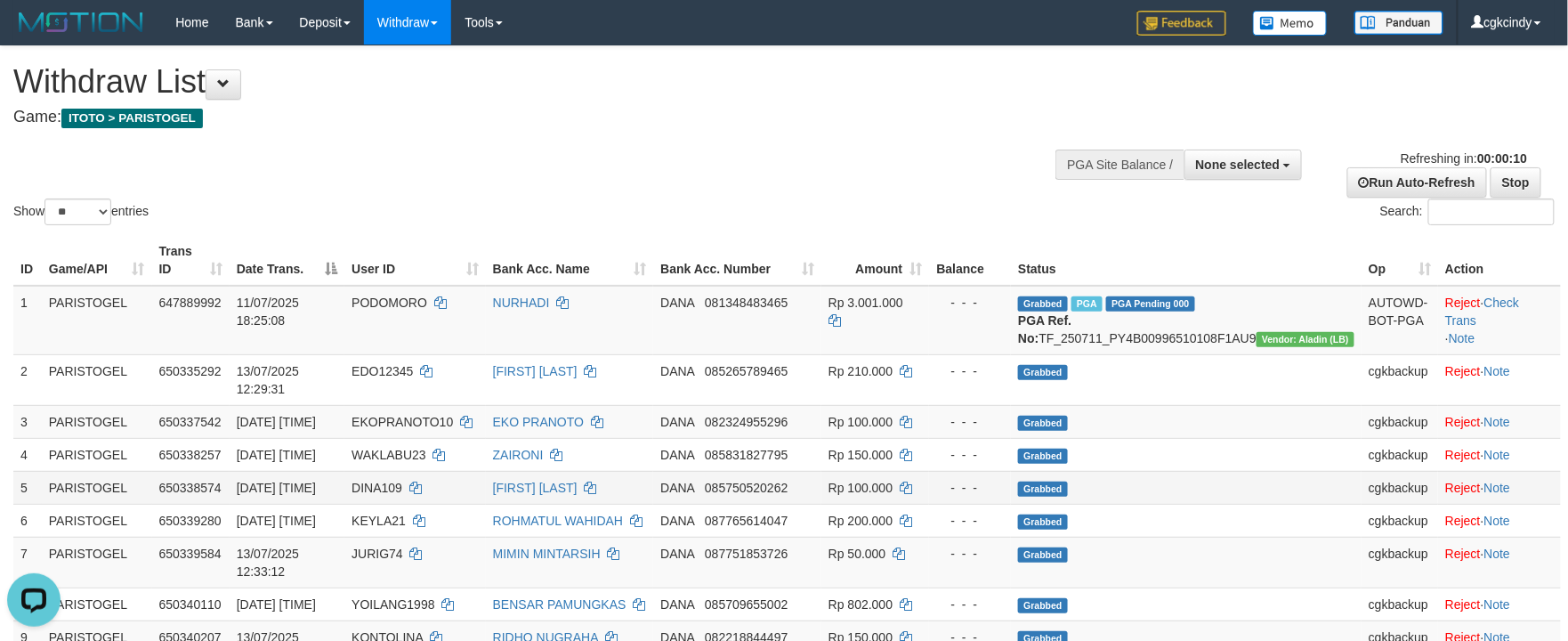 click on "-  -  -" at bounding box center (970, 487) 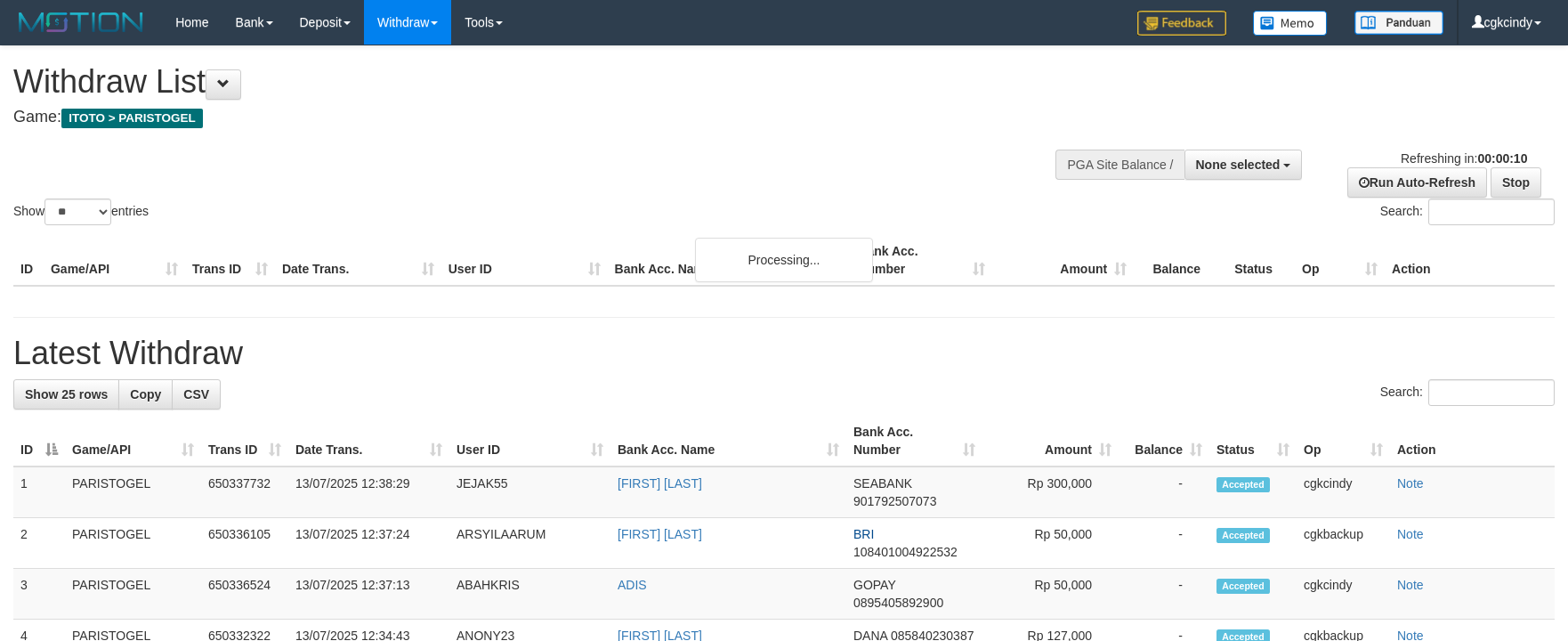 select 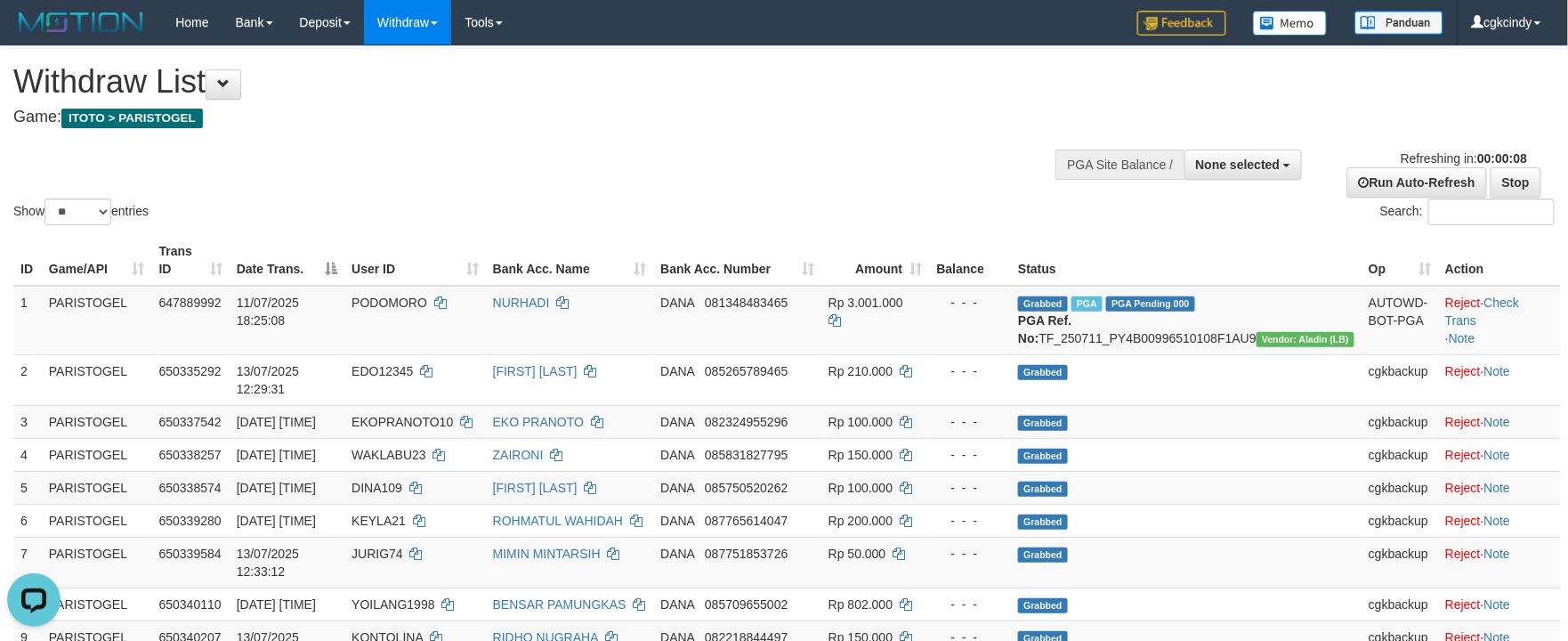 scroll, scrollTop: 0, scrollLeft: 0, axis: both 